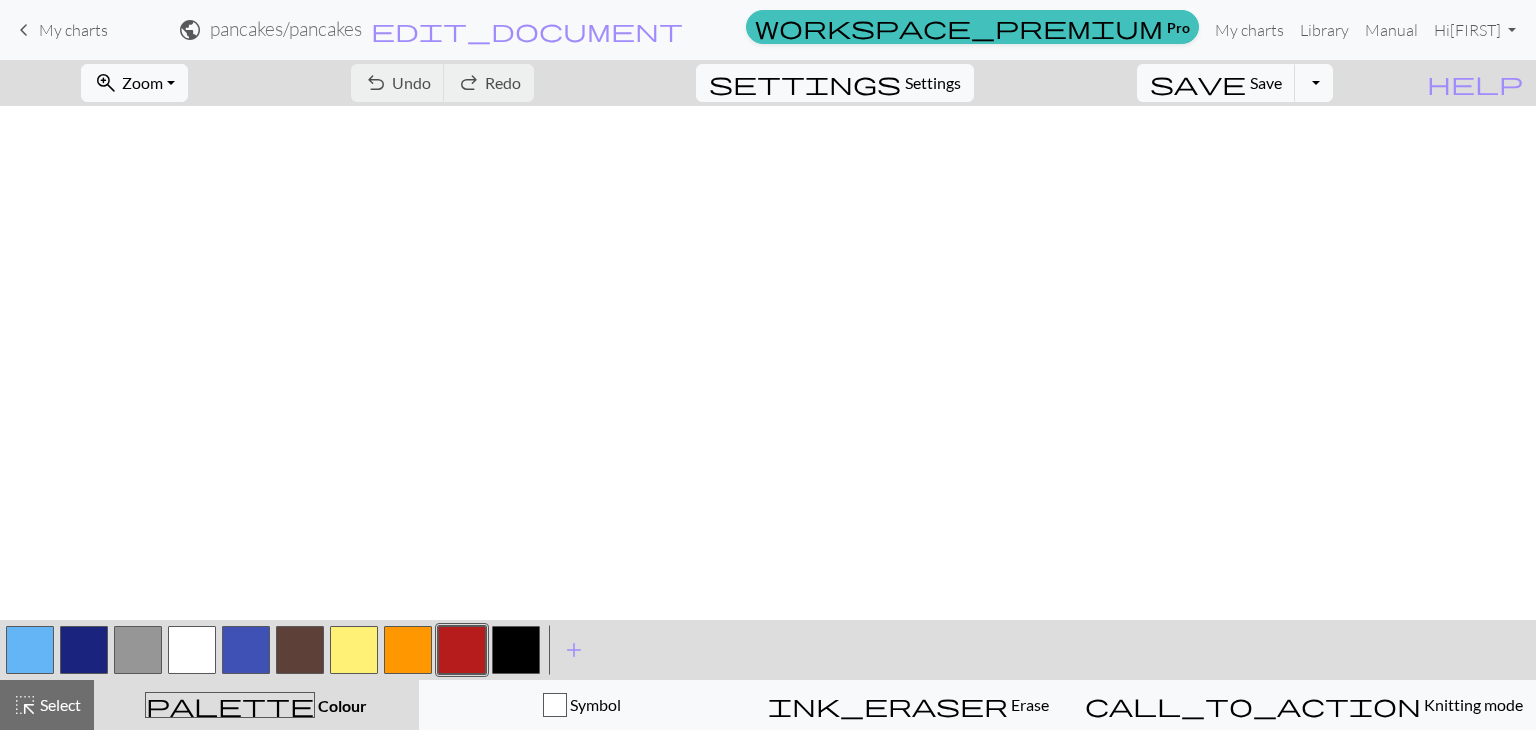 scroll, scrollTop: 0, scrollLeft: 0, axis: both 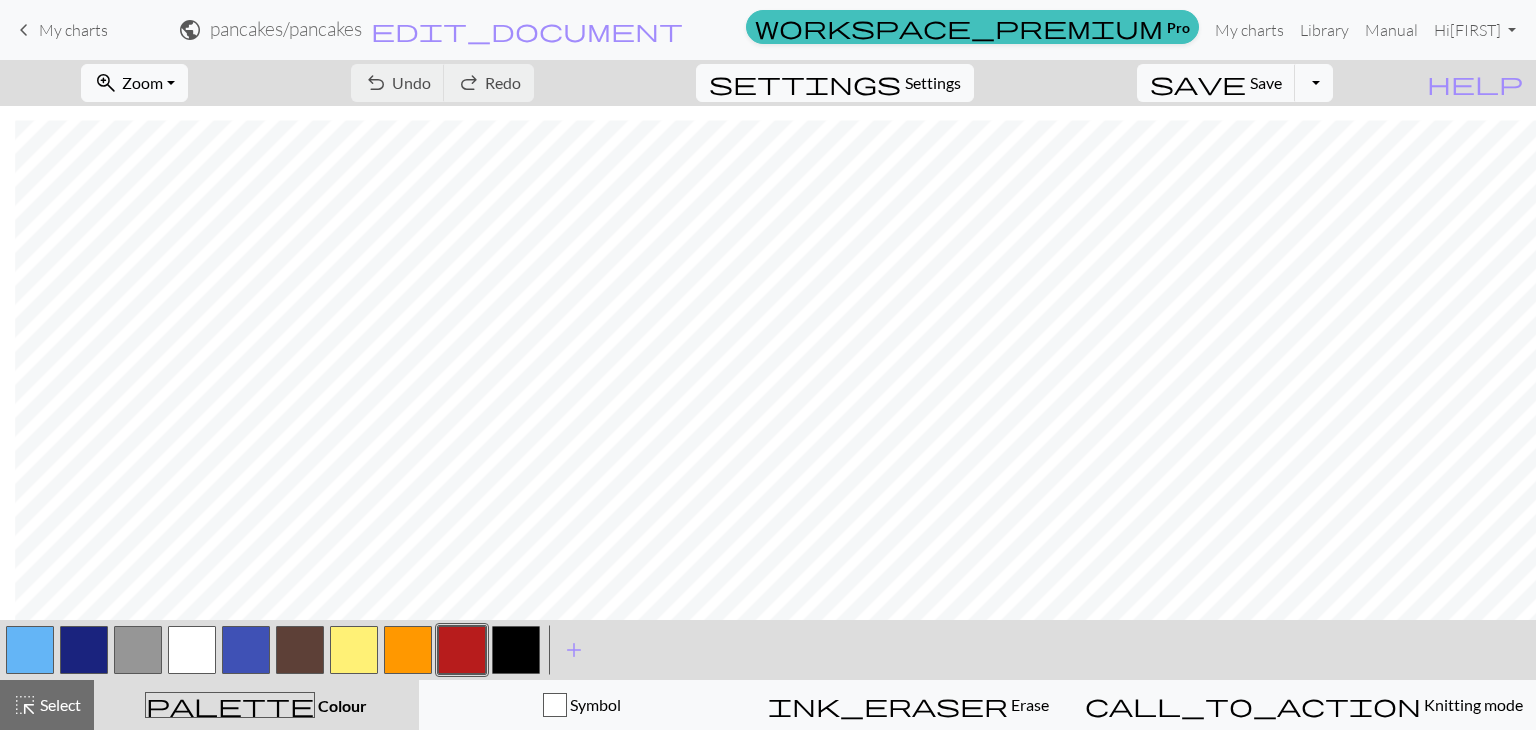 click at bounding box center (30, 650) 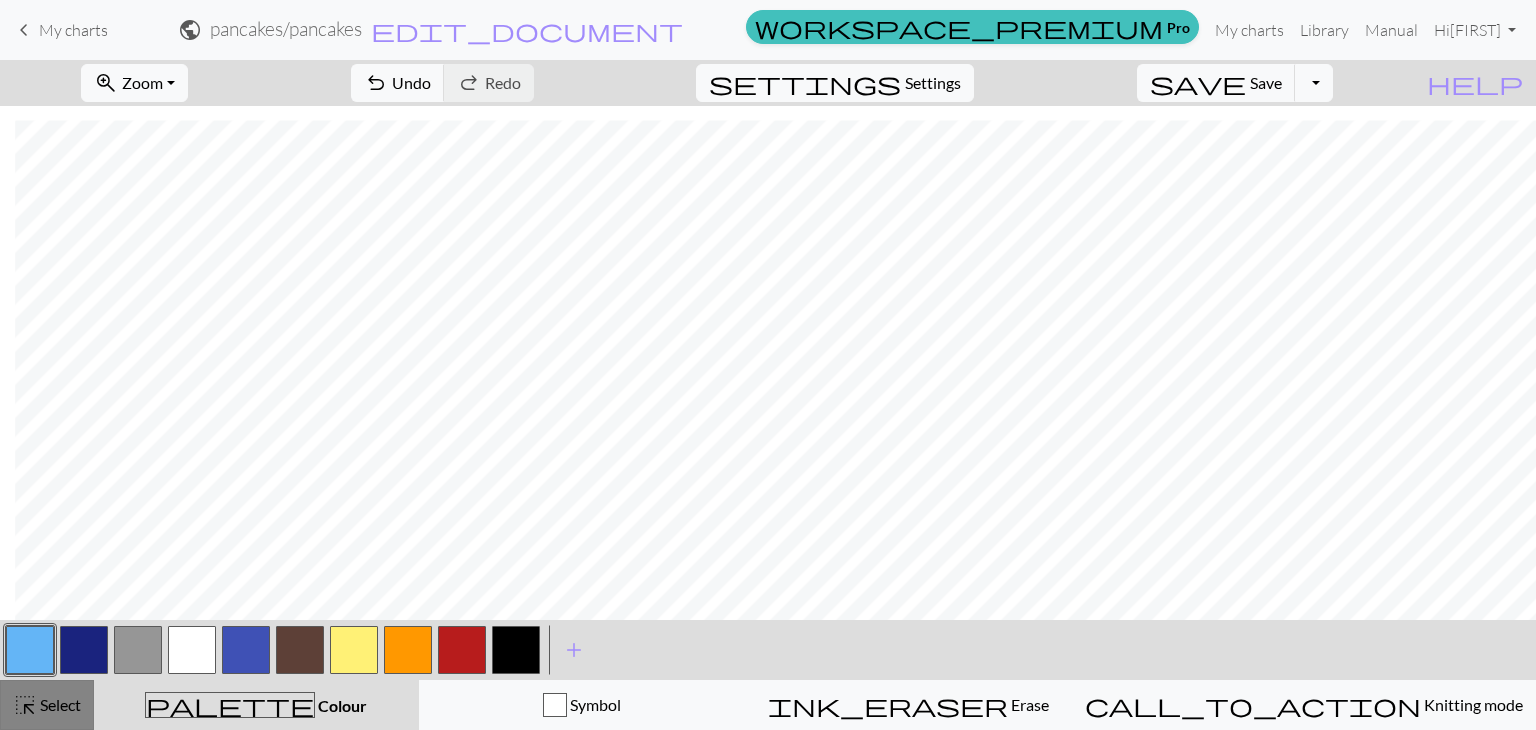 click on "highlight_alt   Select   Select" at bounding box center (47, 705) 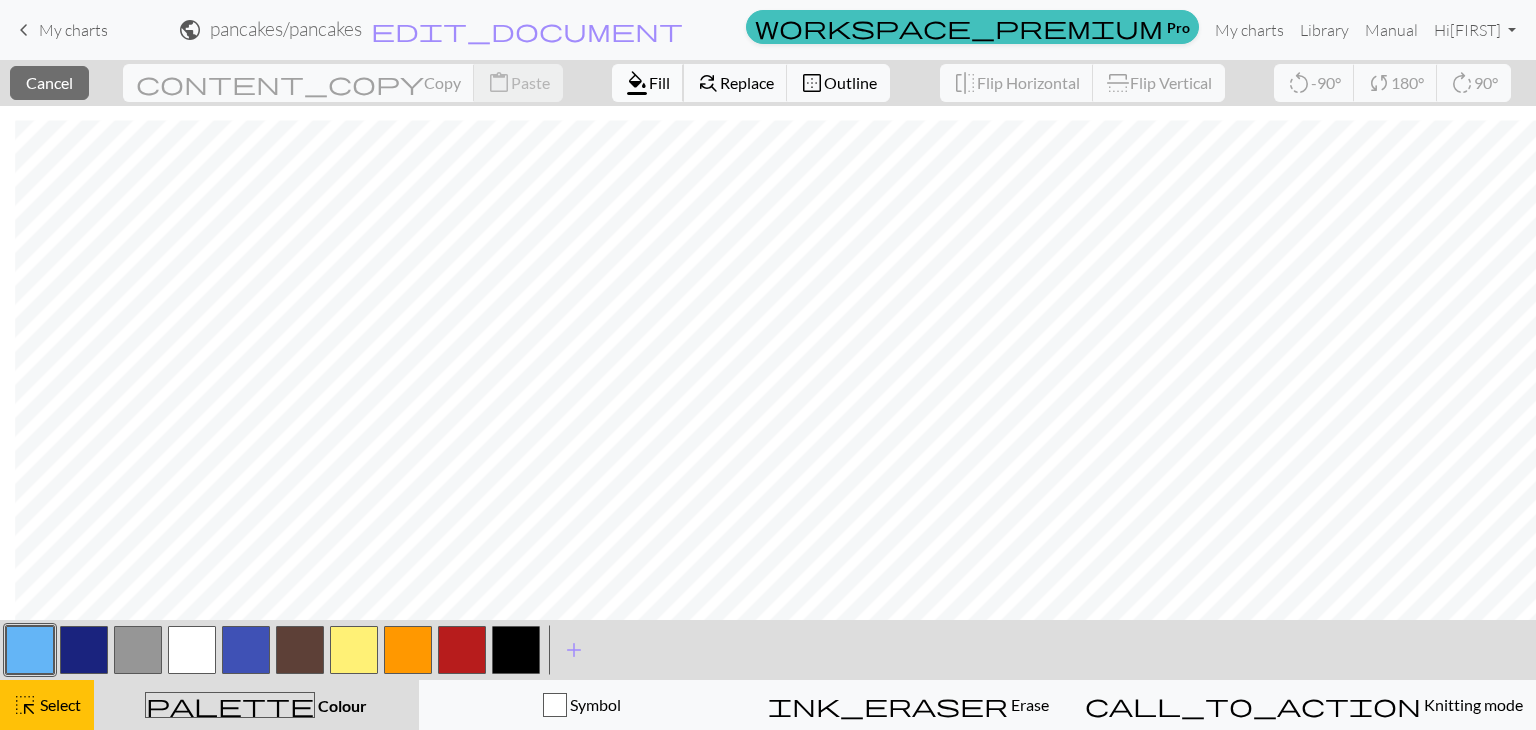 click on "Fill" at bounding box center [659, 82] 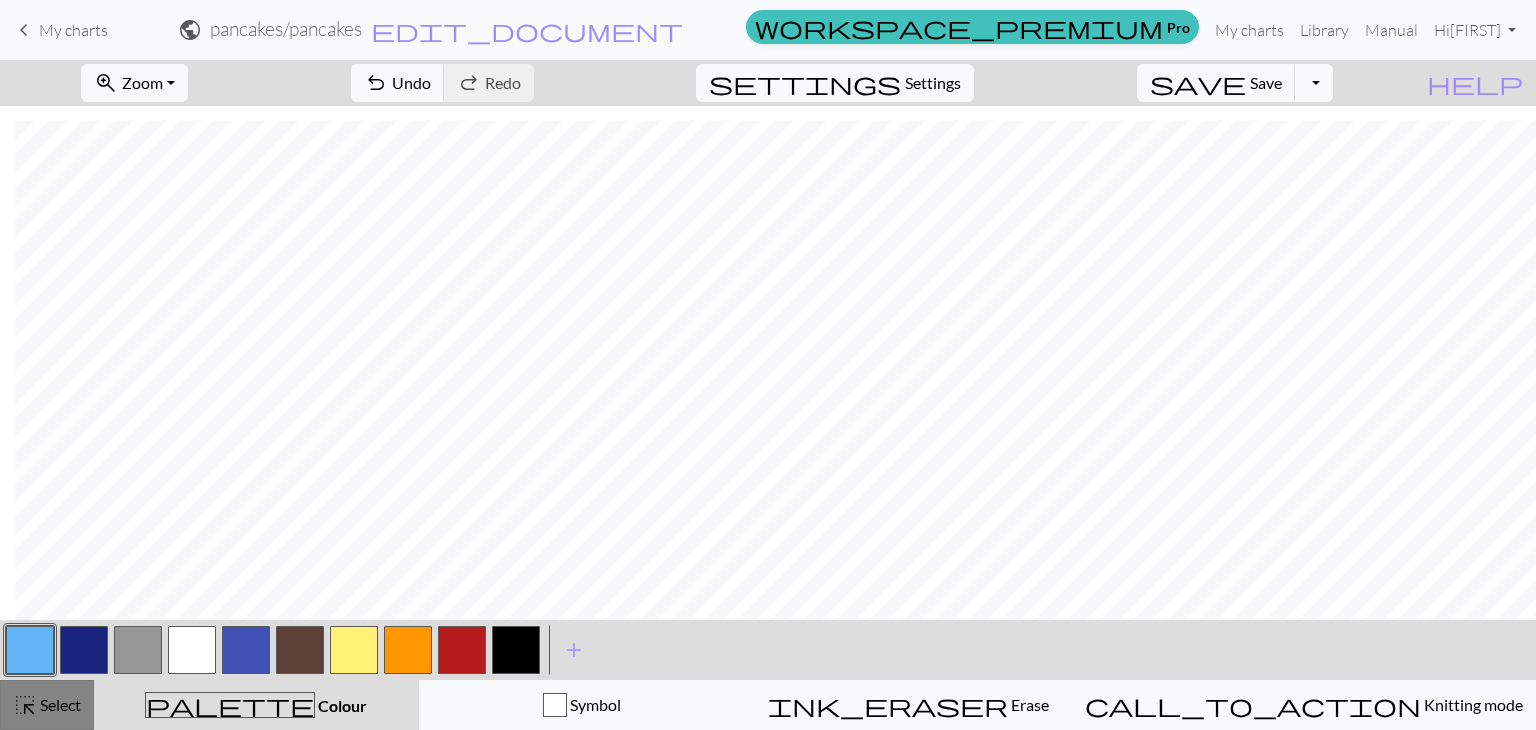 click on "Select" at bounding box center (59, 704) 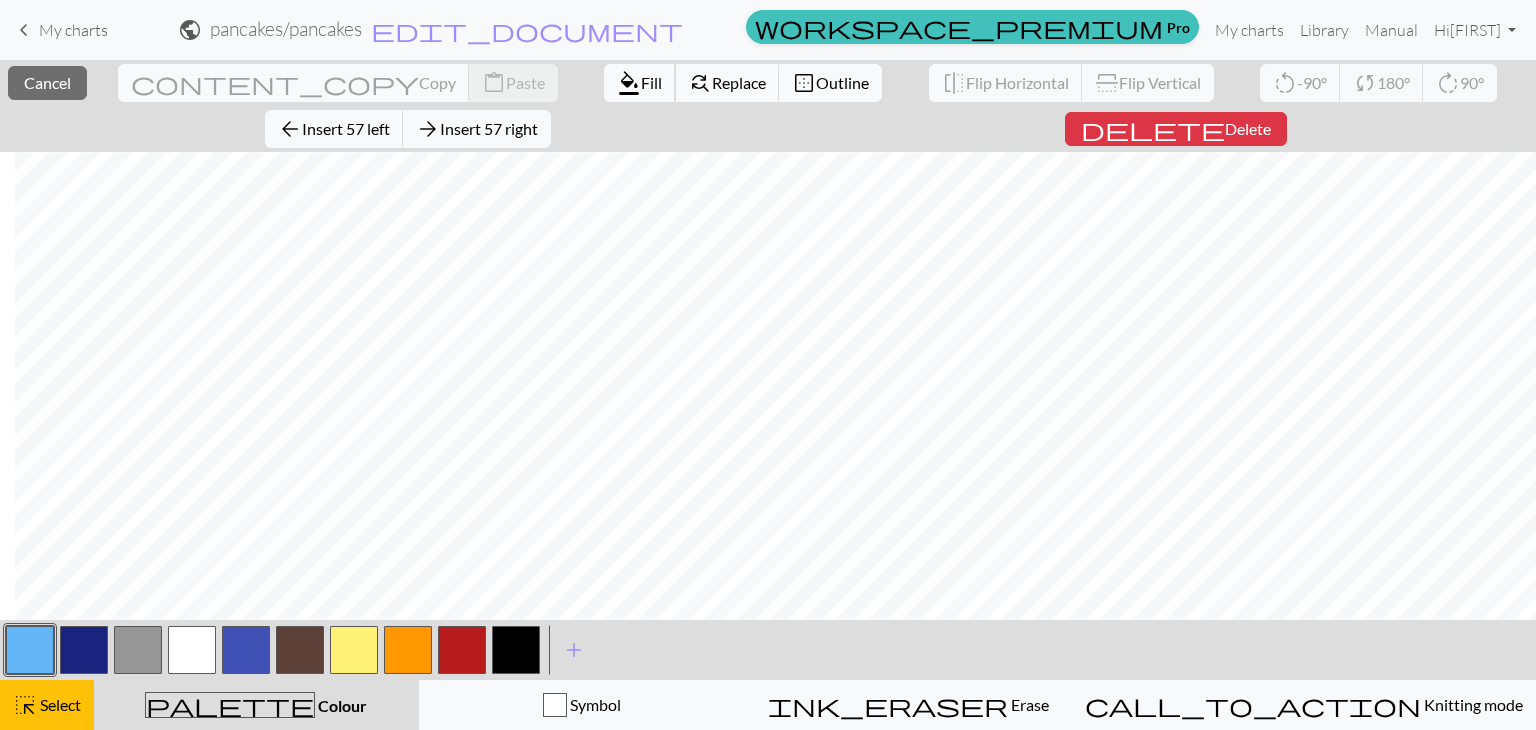 click on "Fill" at bounding box center [651, 82] 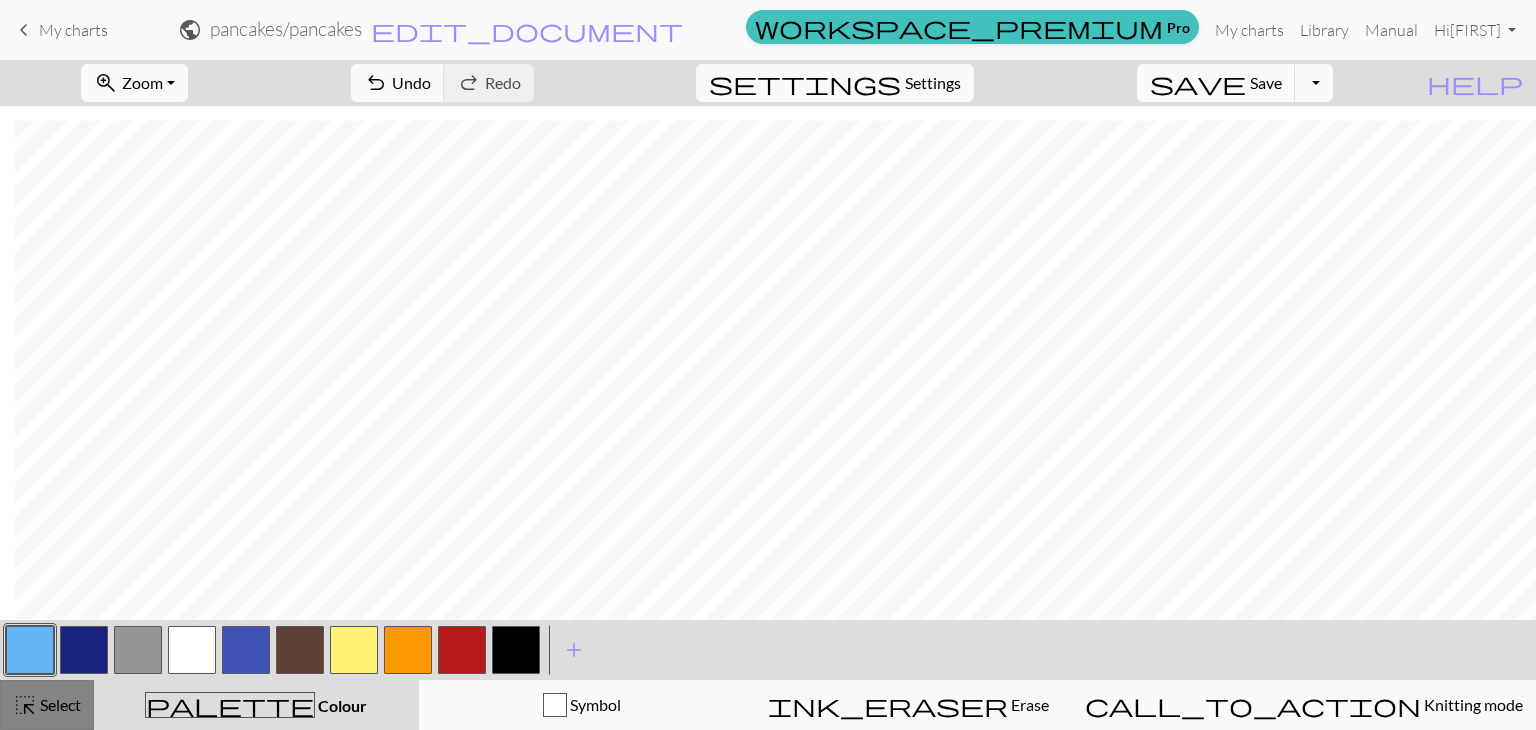 click on "highlight_alt" at bounding box center [25, 705] 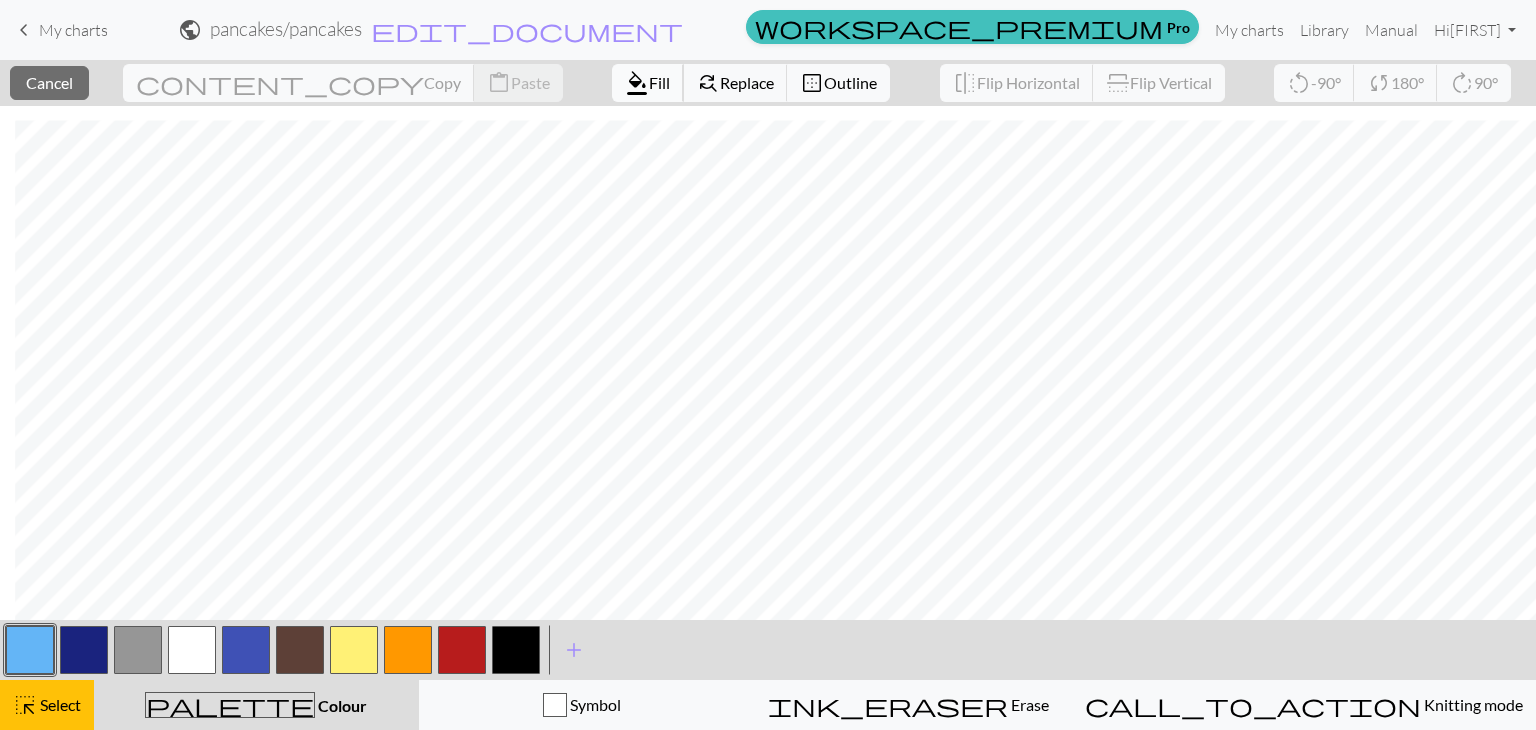 click on "format_color_fill" at bounding box center (637, 83) 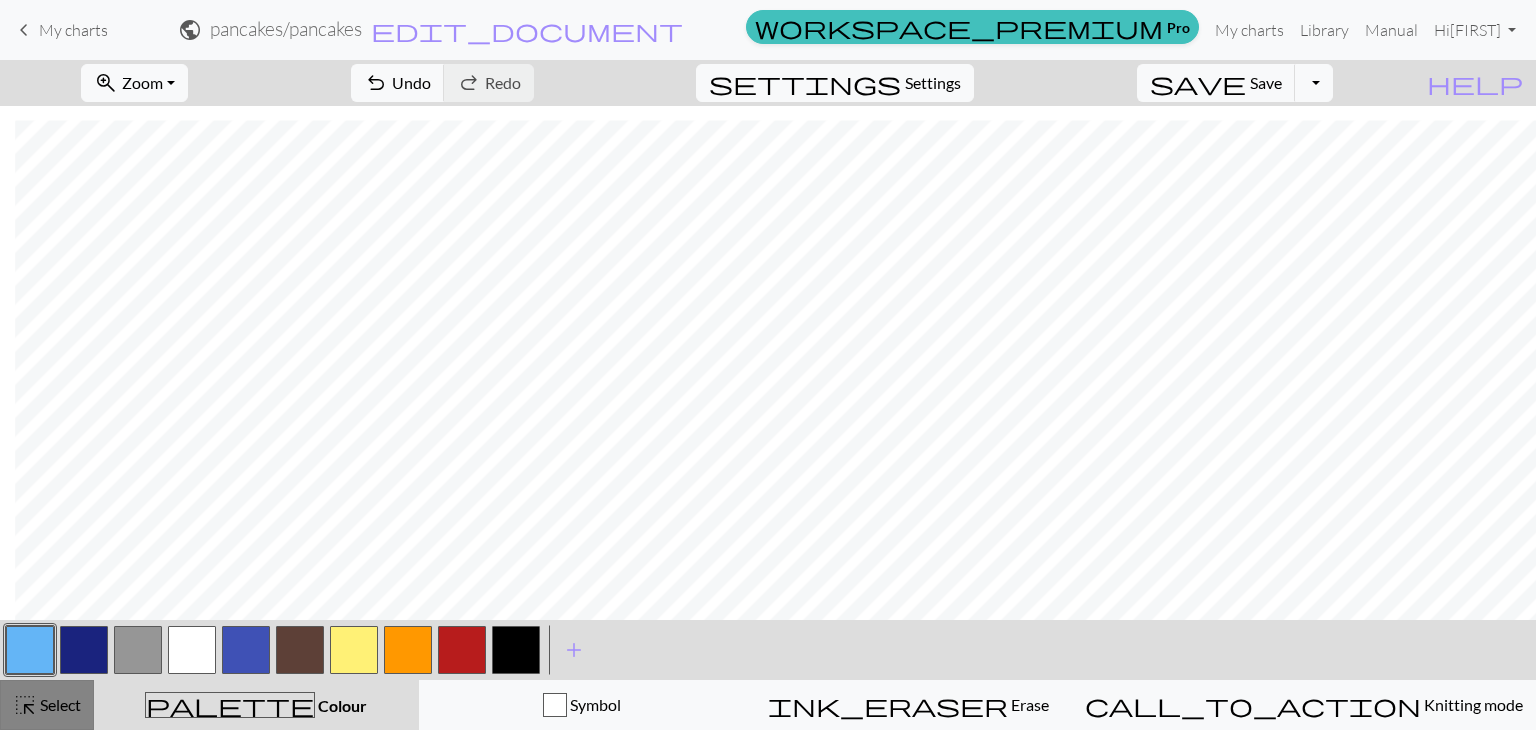 click on "Select" at bounding box center (59, 704) 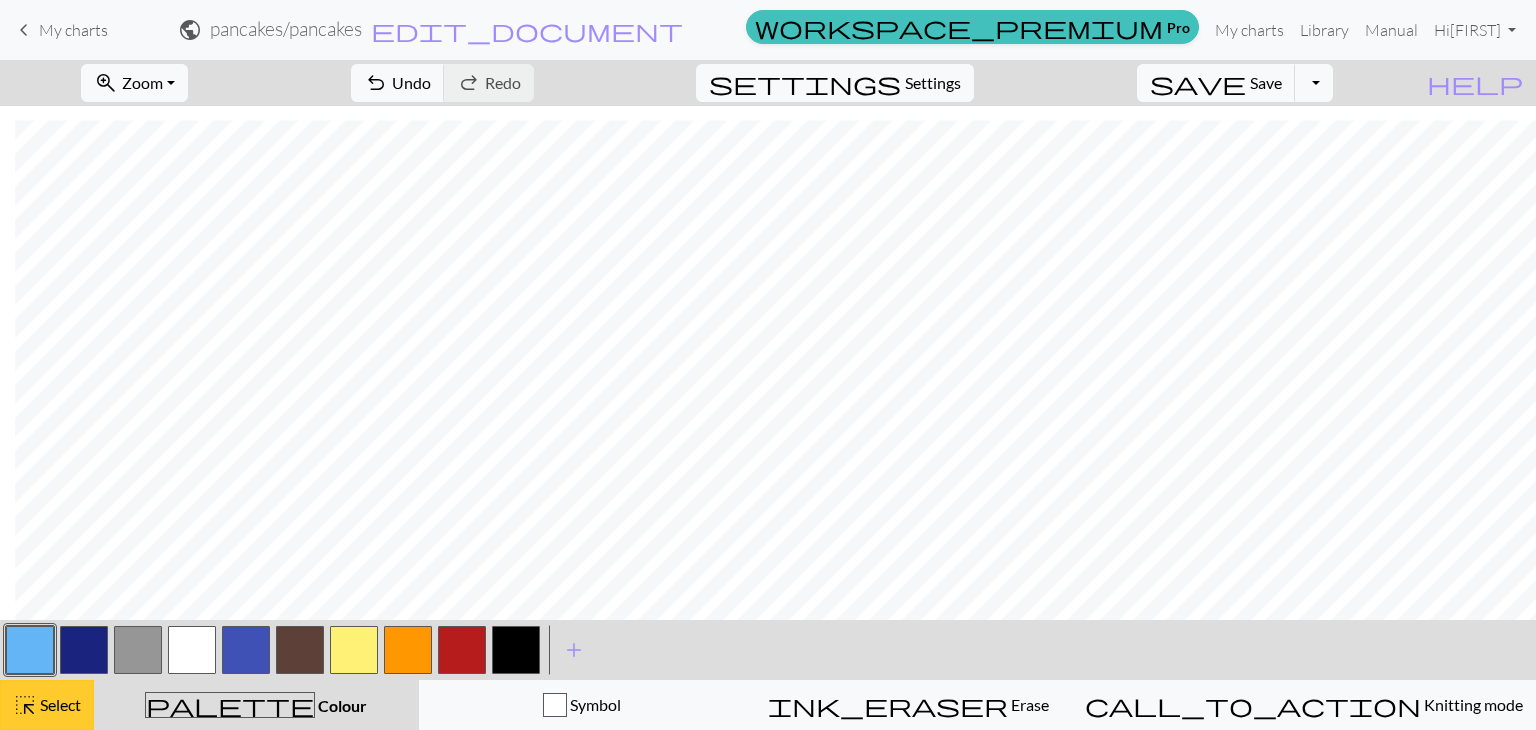 click on "highlight_alt   Select   Select" at bounding box center [47, 705] 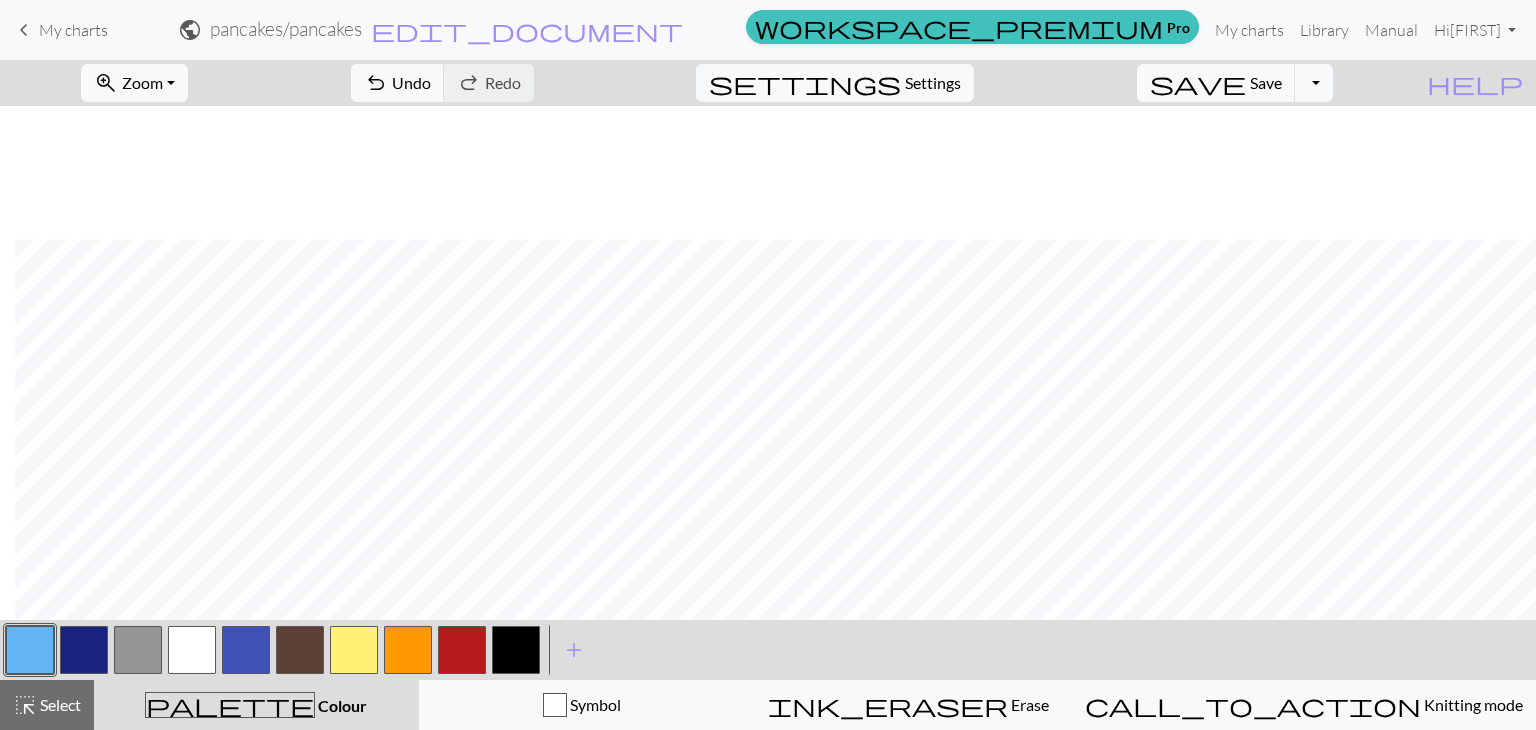 scroll, scrollTop: 665, scrollLeft: 15, axis: both 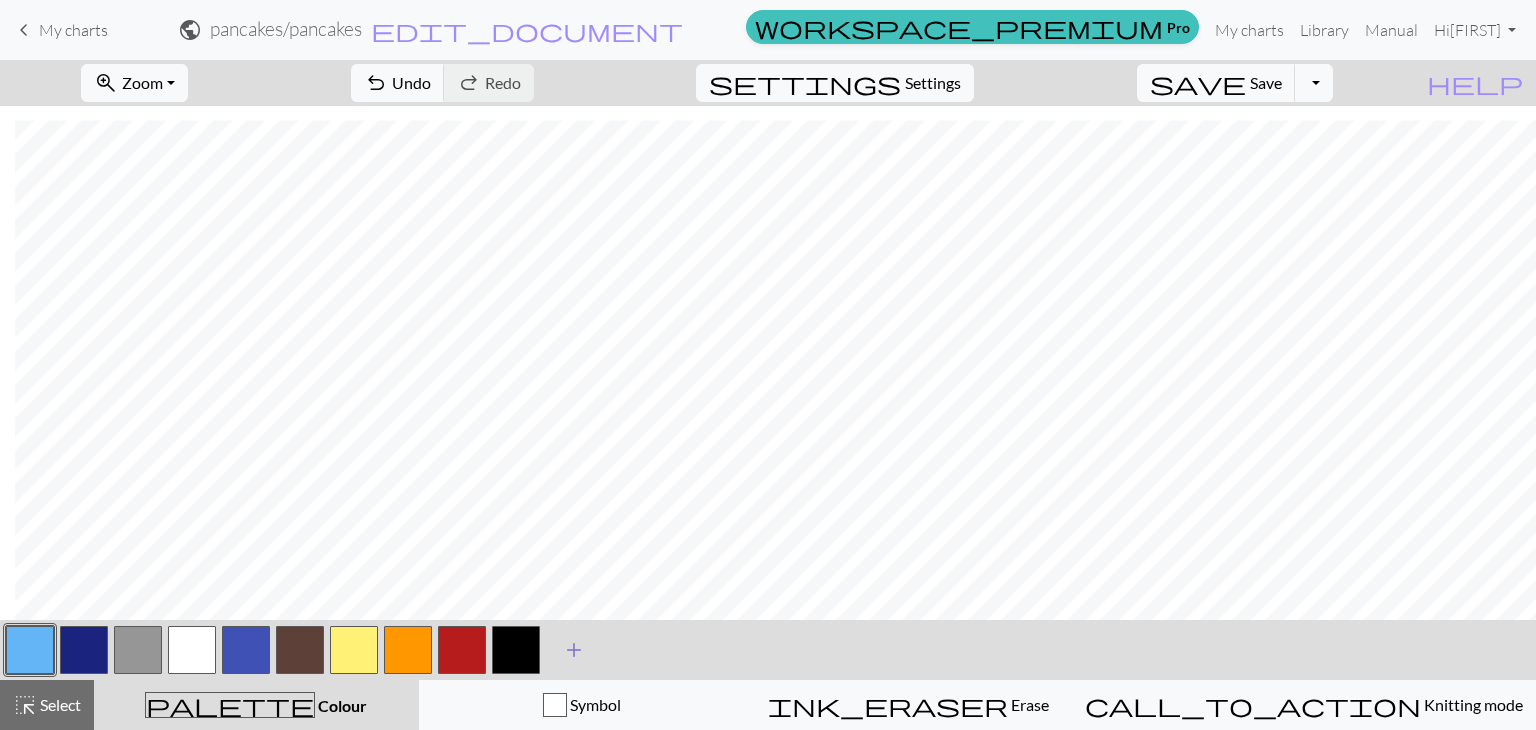 click on "add" at bounding box center [574, 650] 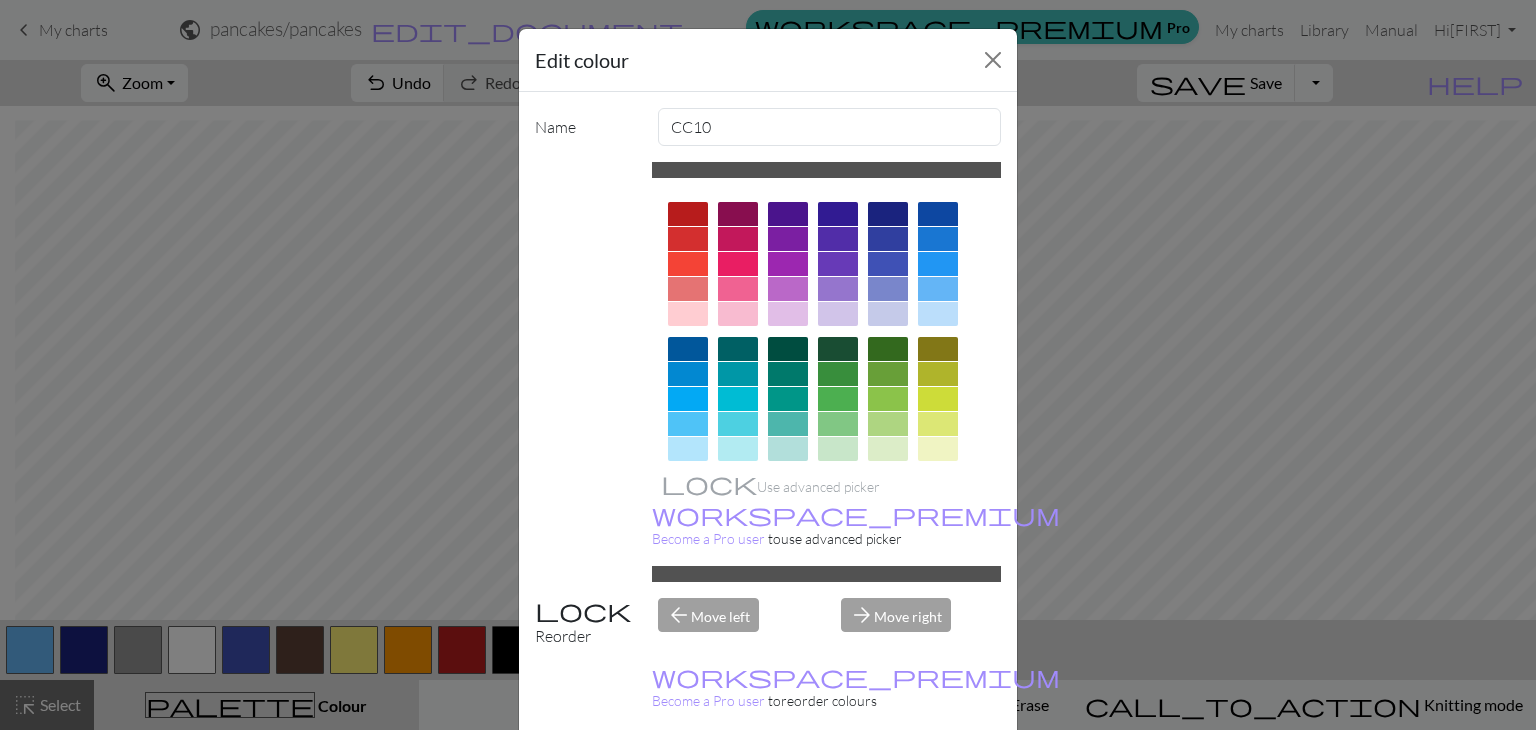 scroll, scrollTop: 288, scrollLeft: 0, axis: vertical 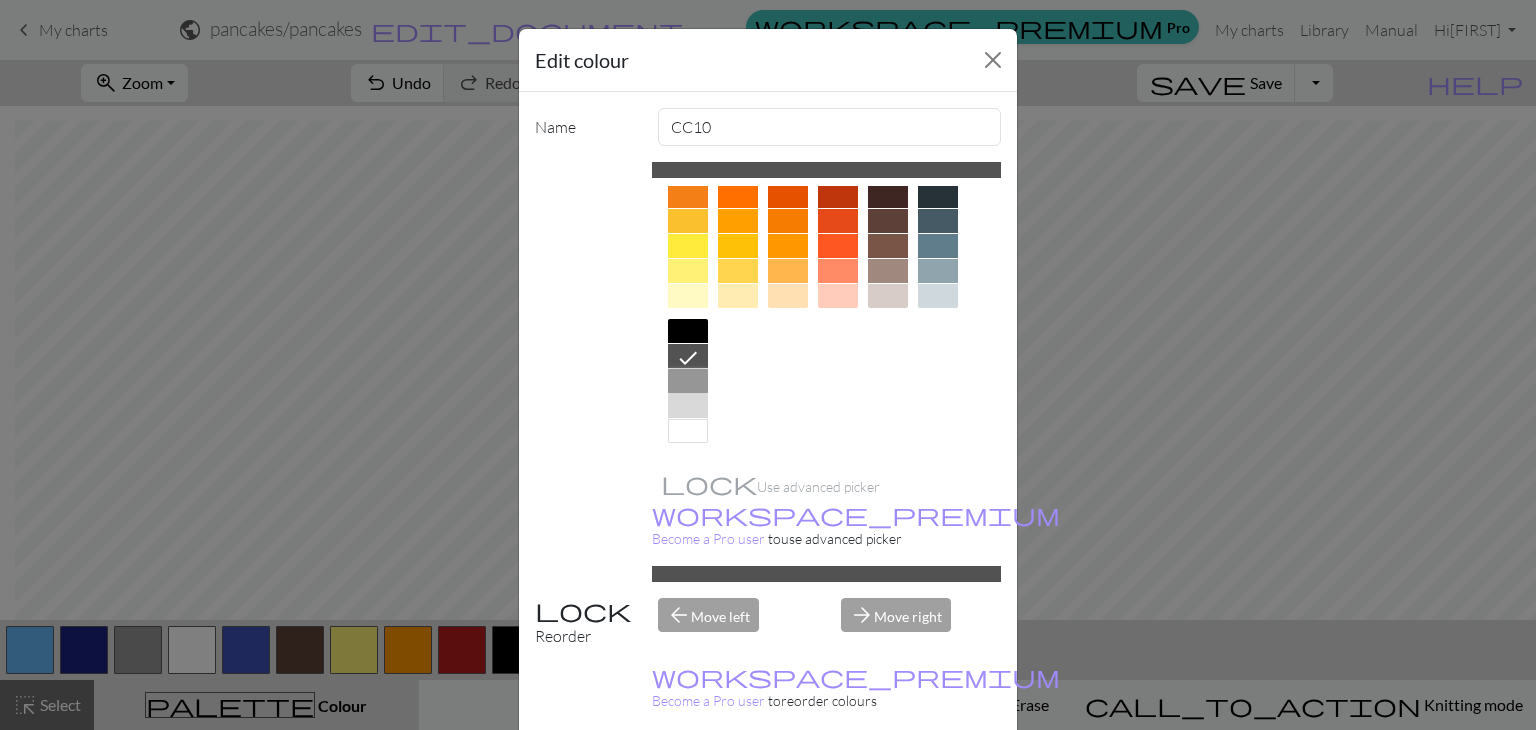 click at bounding box center [688, 381] 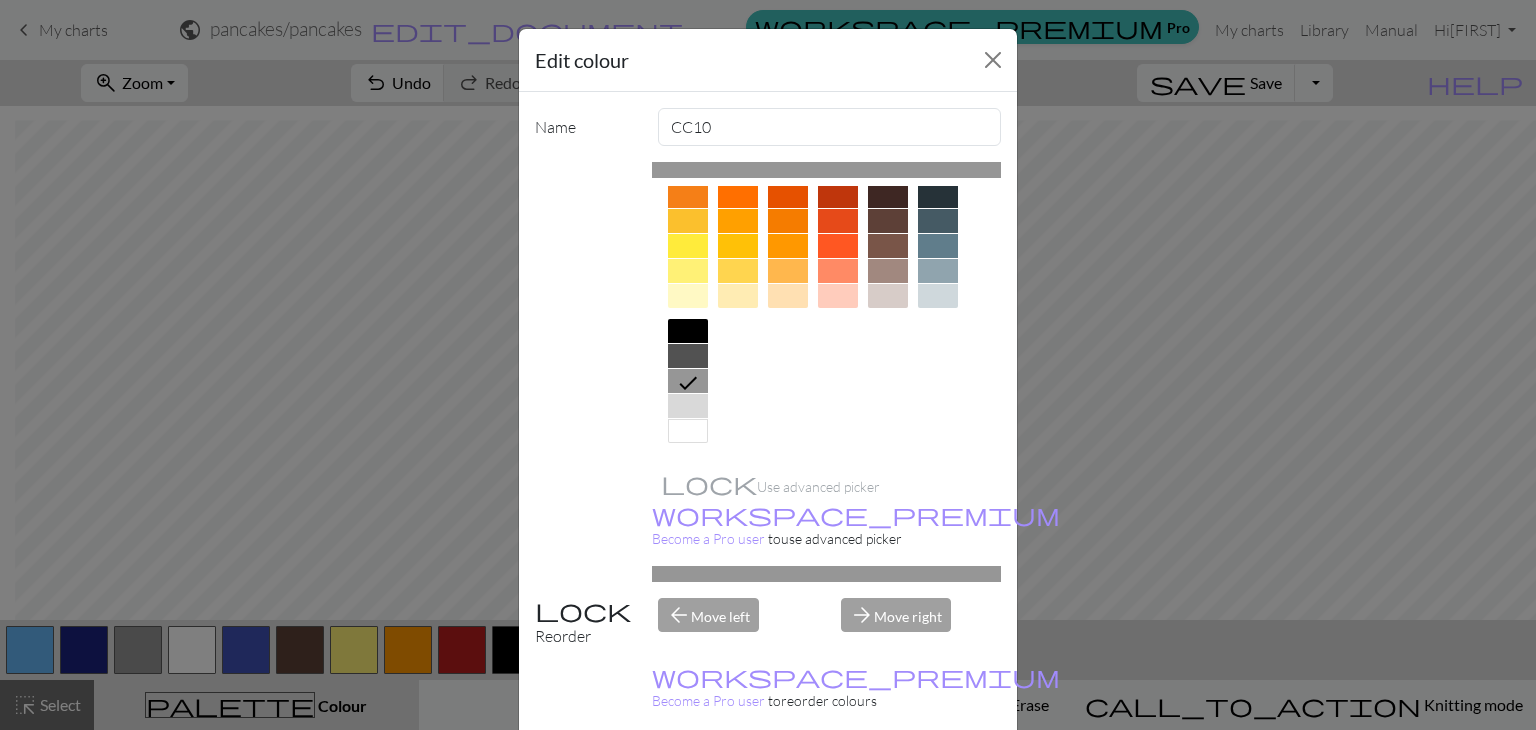 click on "Done" at bounding box center (888, 780) 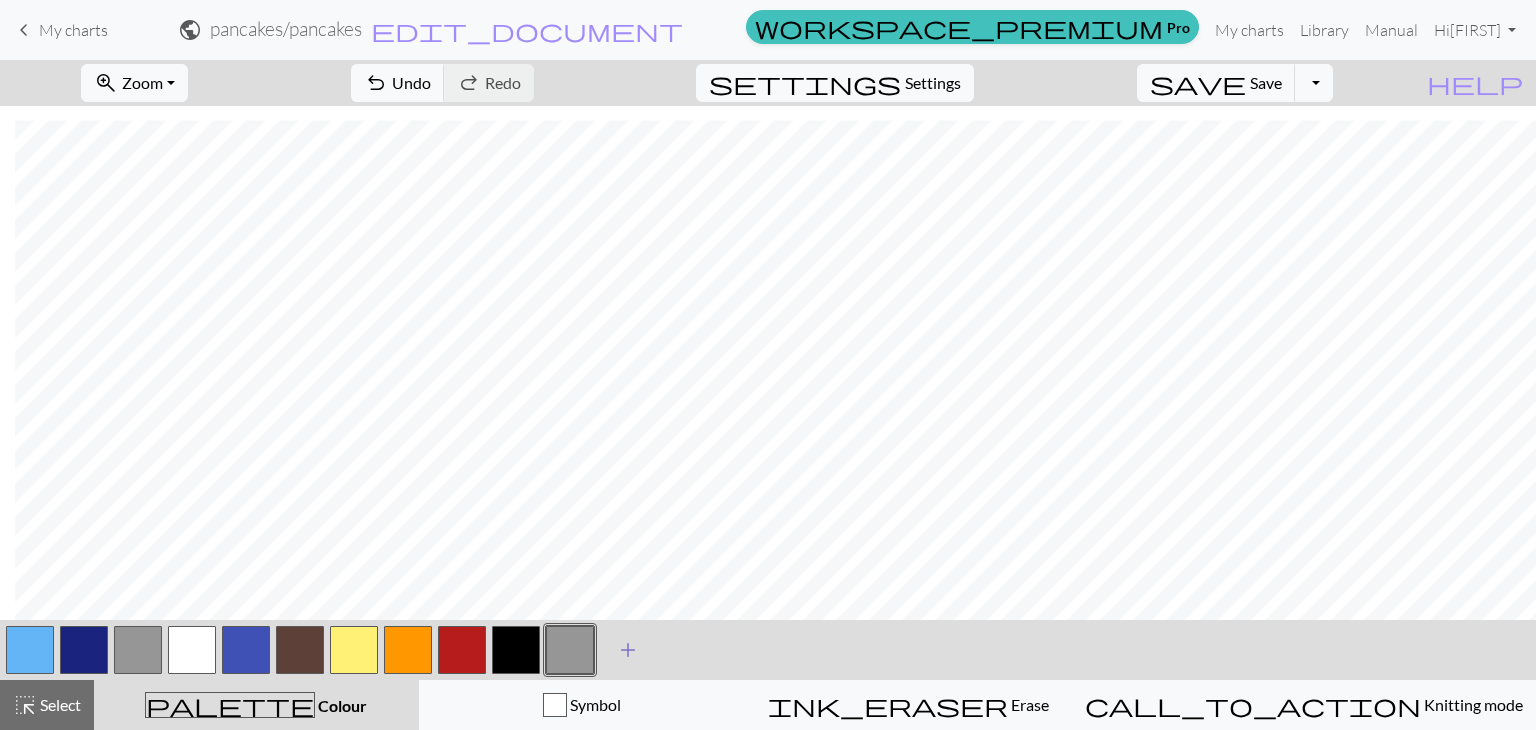 click on "add" at bounding box center [628, 650] 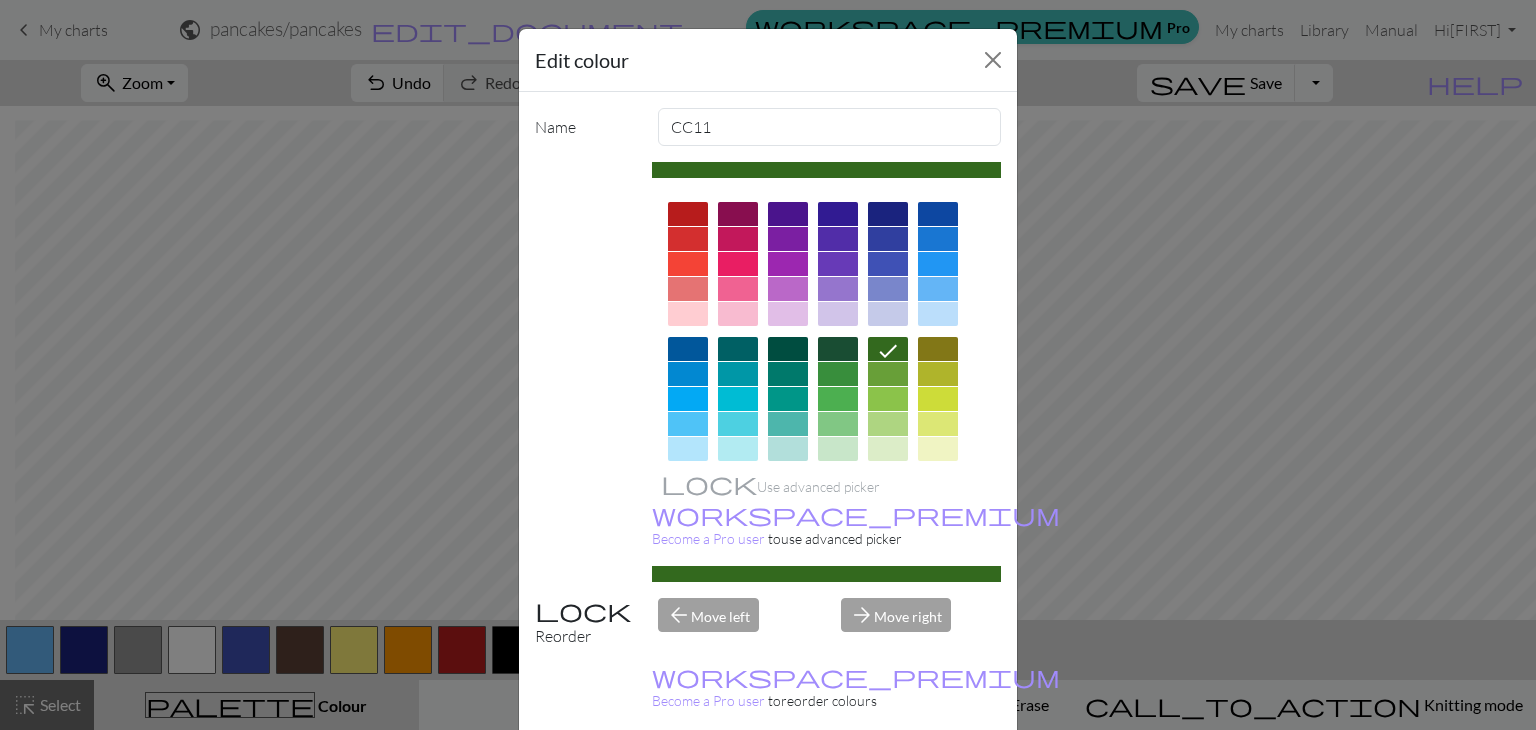scroll, scrollTop: 288, scrollLeft: 0, axis: vertical 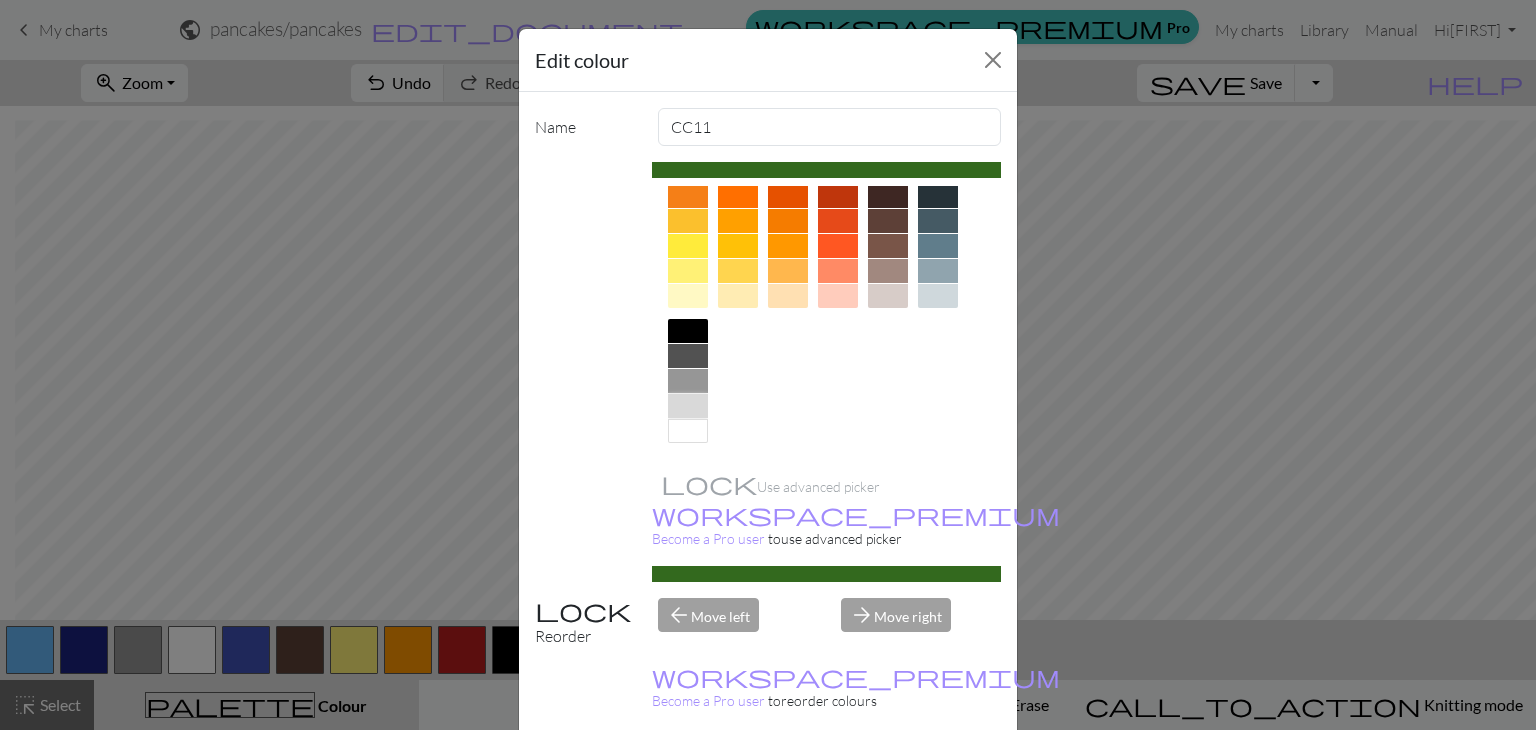 click at bounding box center (688, 406) 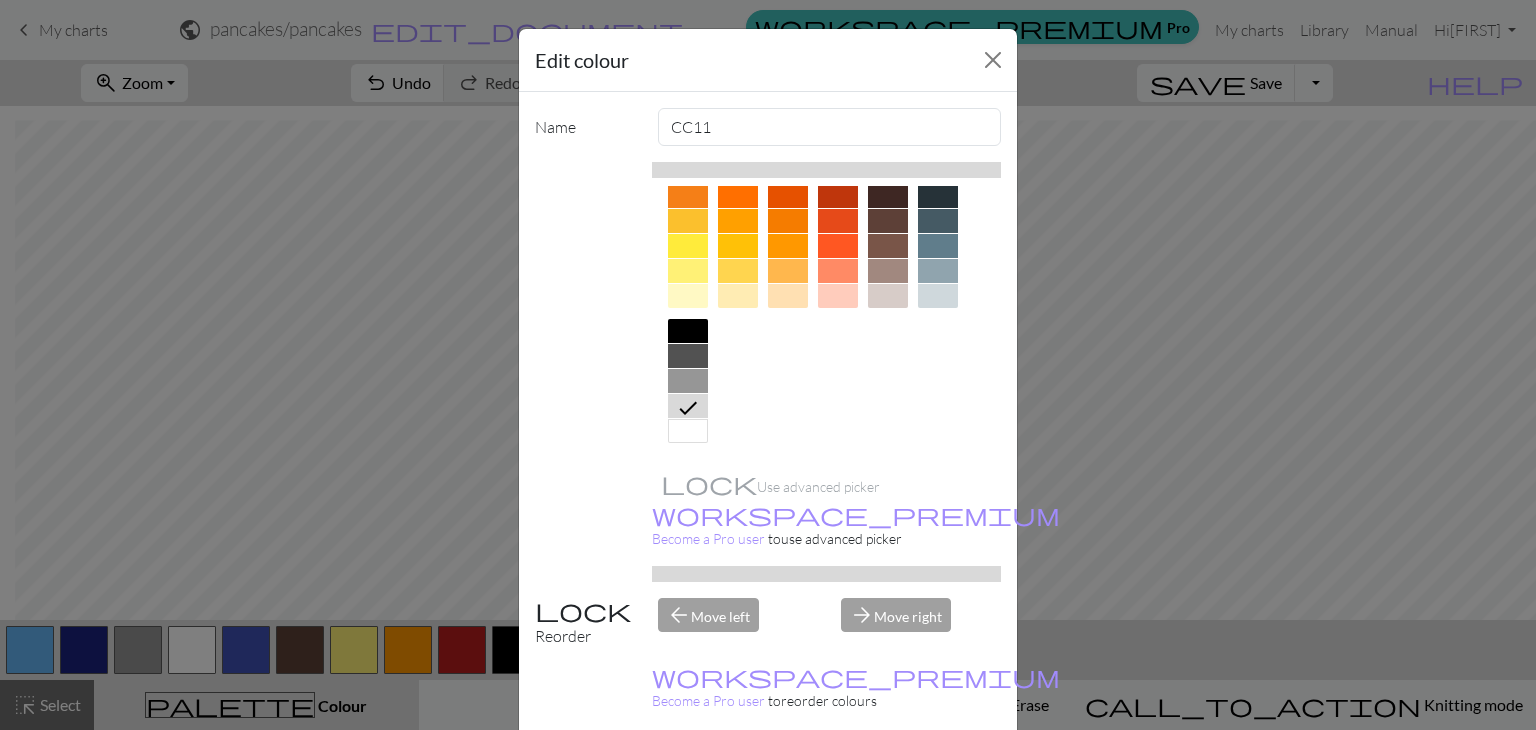 click on "Done" at bounding box center [888, 780] 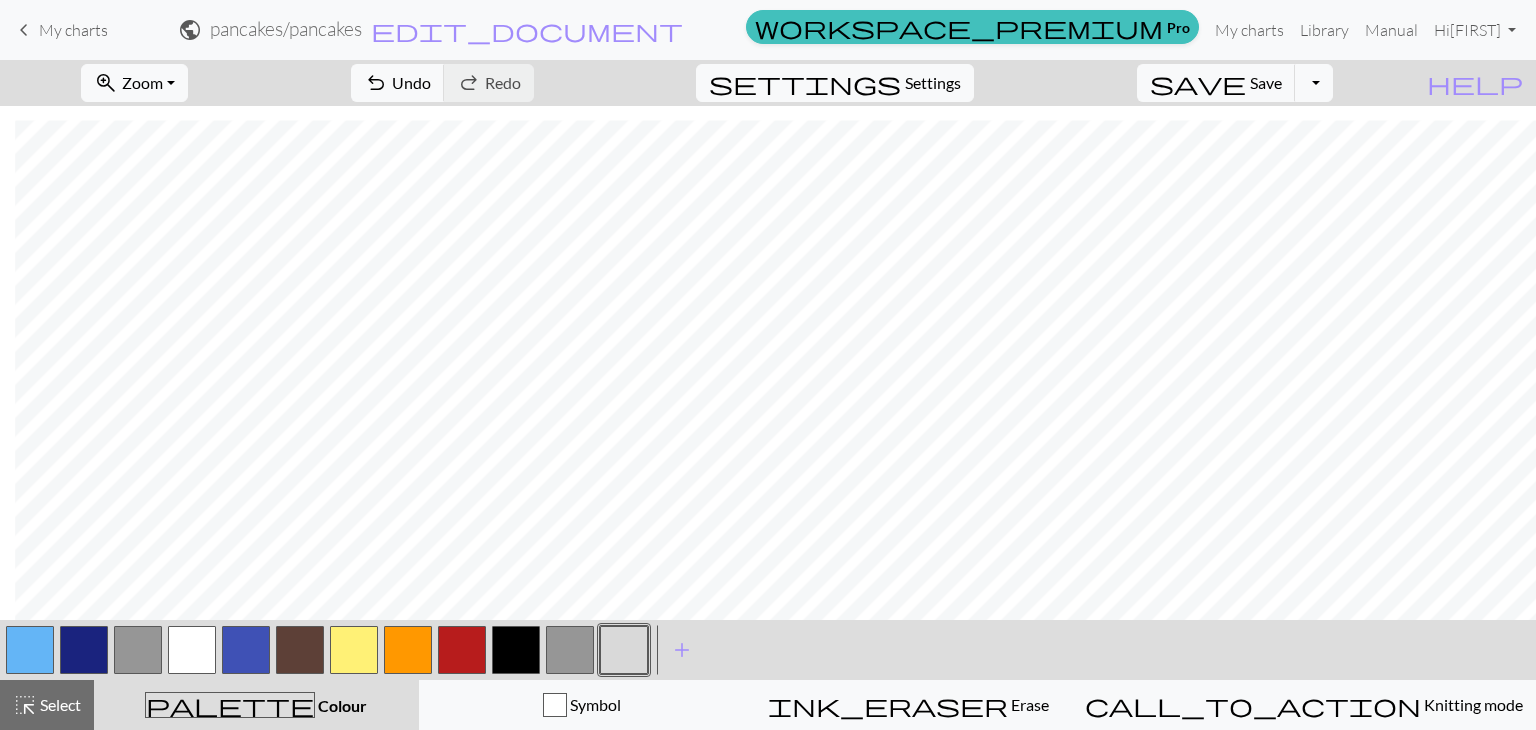 click at bounding box center [138, 650] 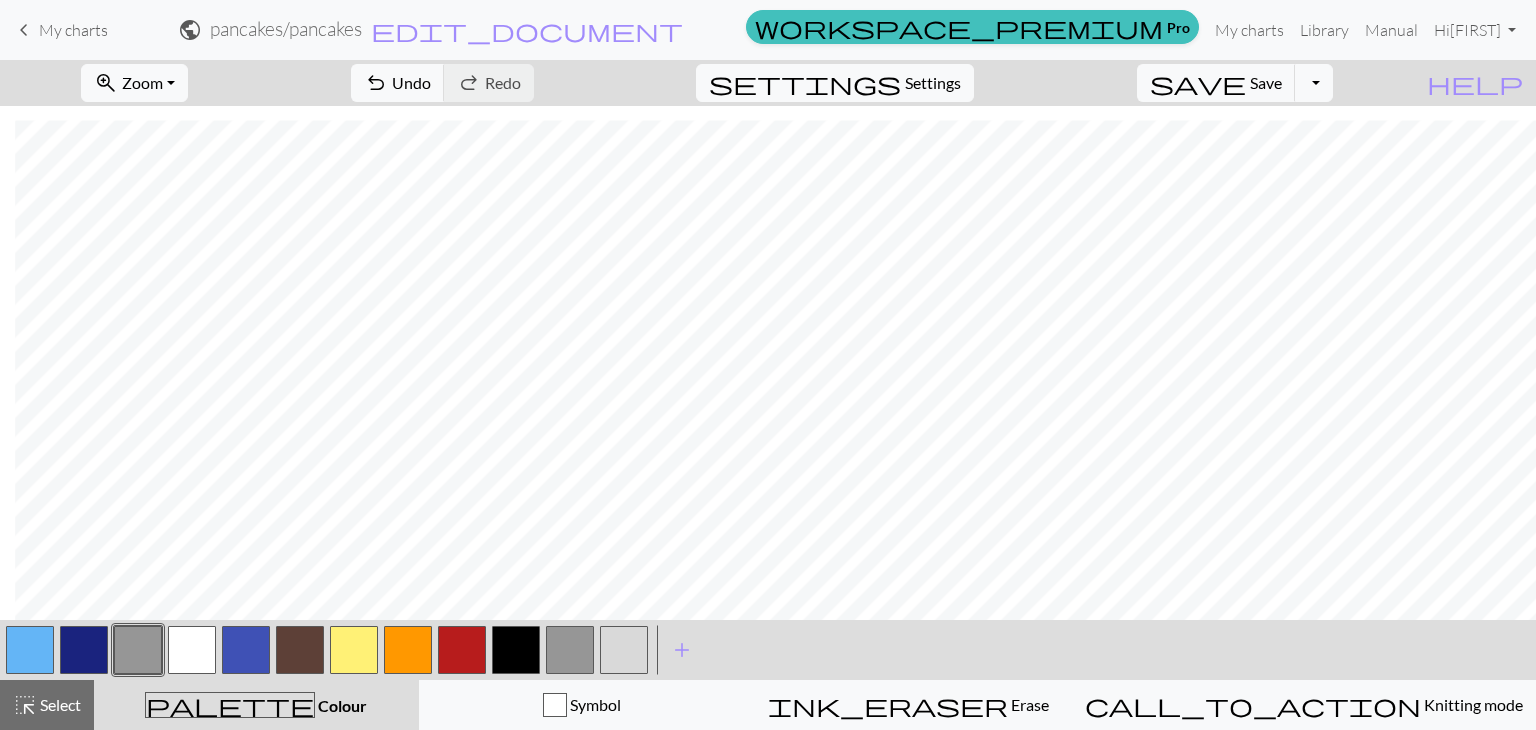 click at bounding box center (138, 650) 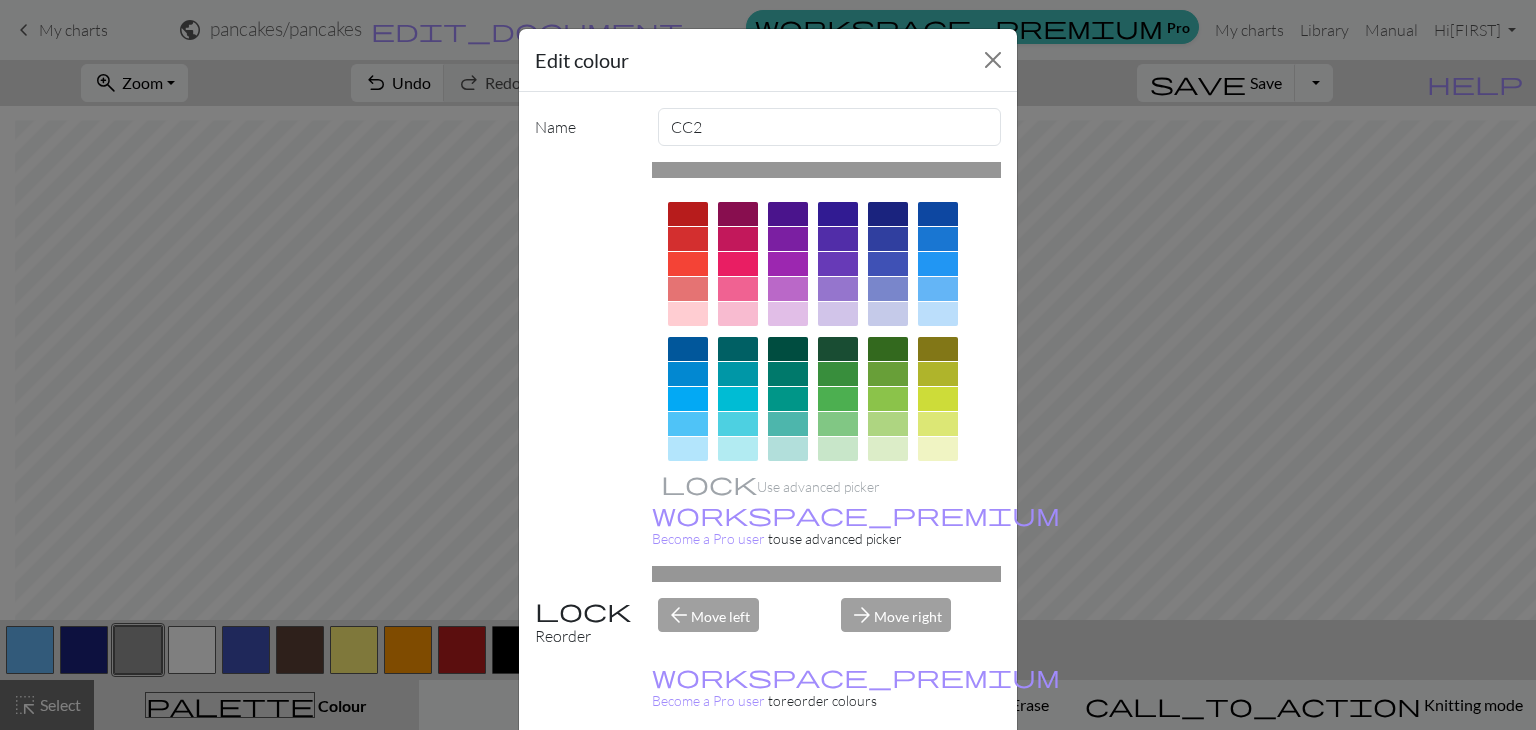 click on "Delete" at bounding box center [571, 780] 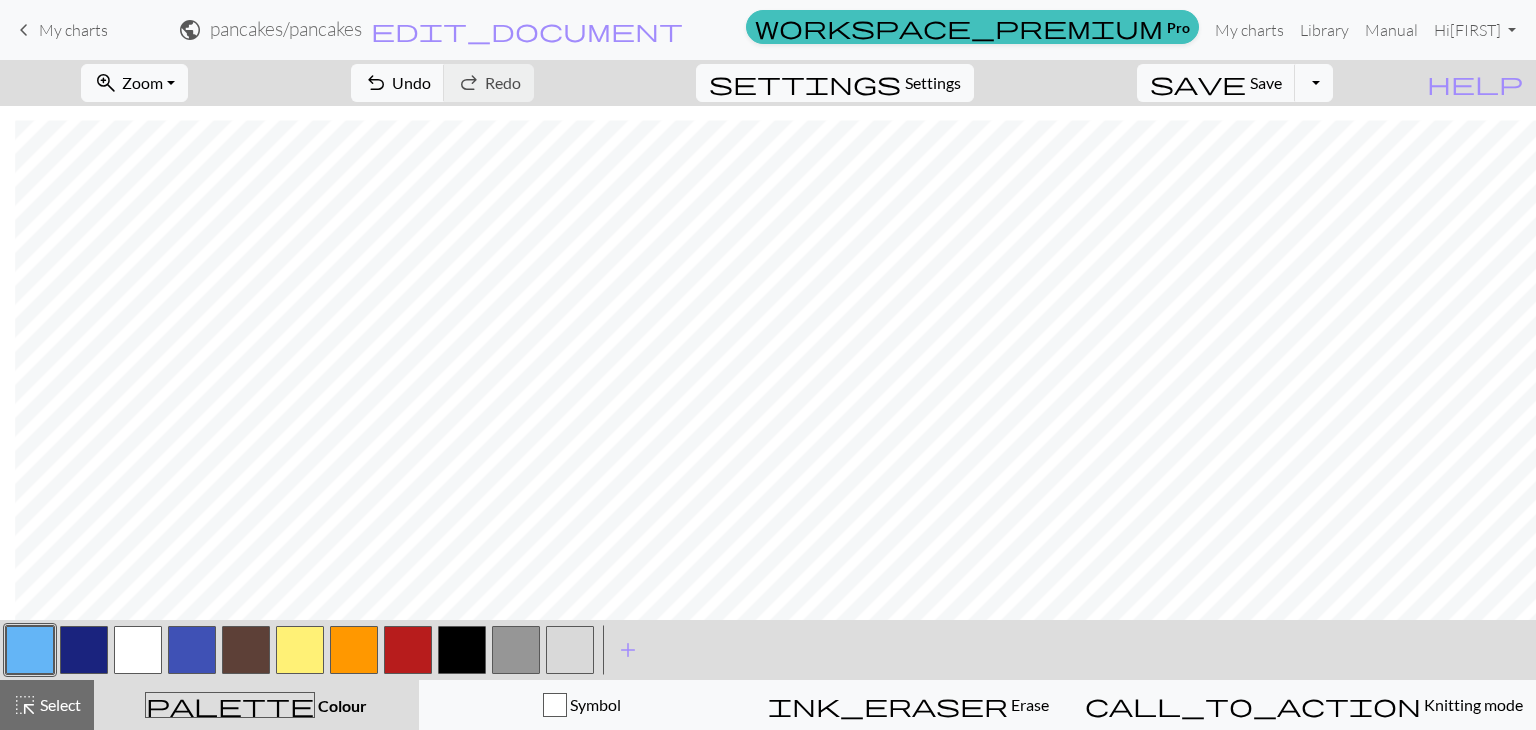 click at bounding box center (138, 650) 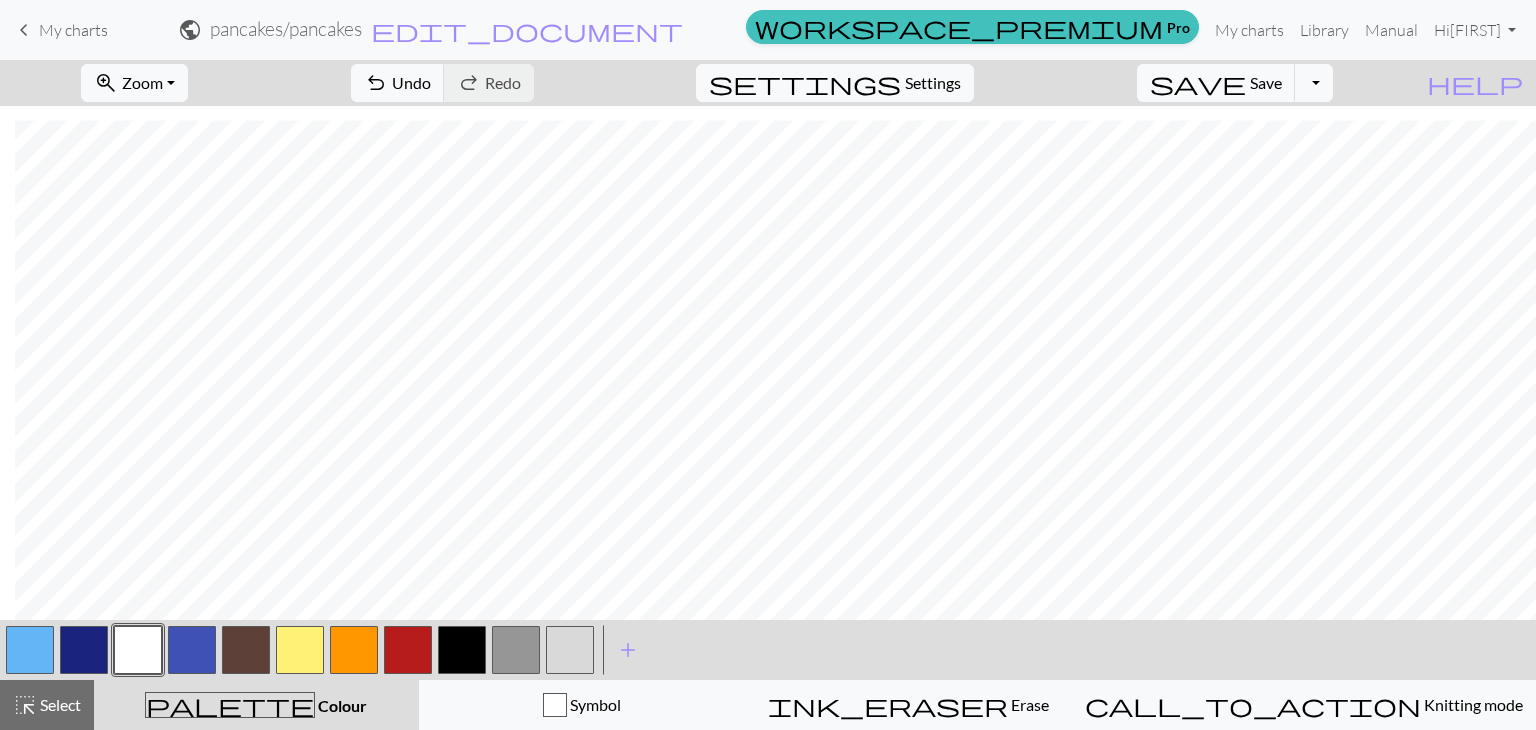 click at bounding box center [138, 650] 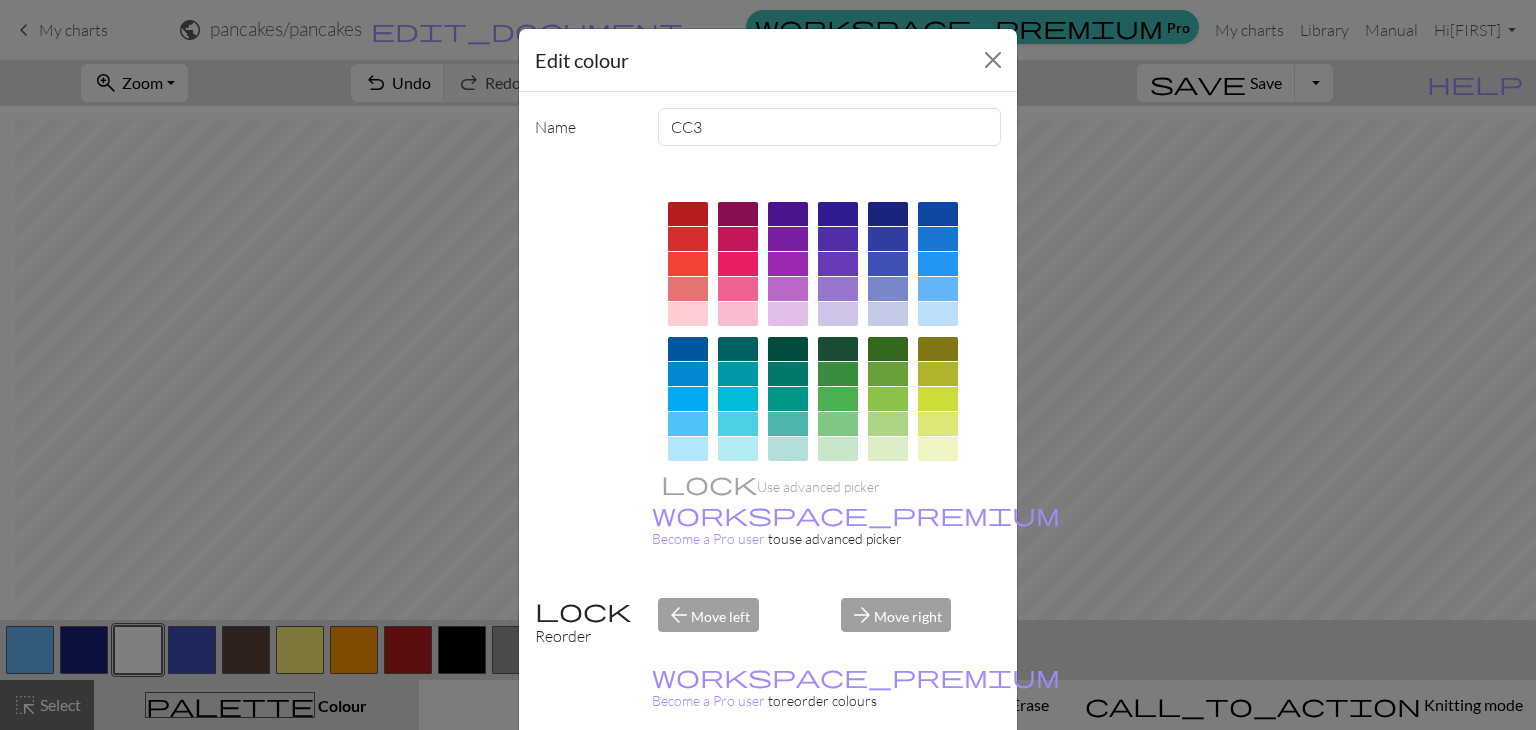 click on "Delete" at bounding box center [571, 780] 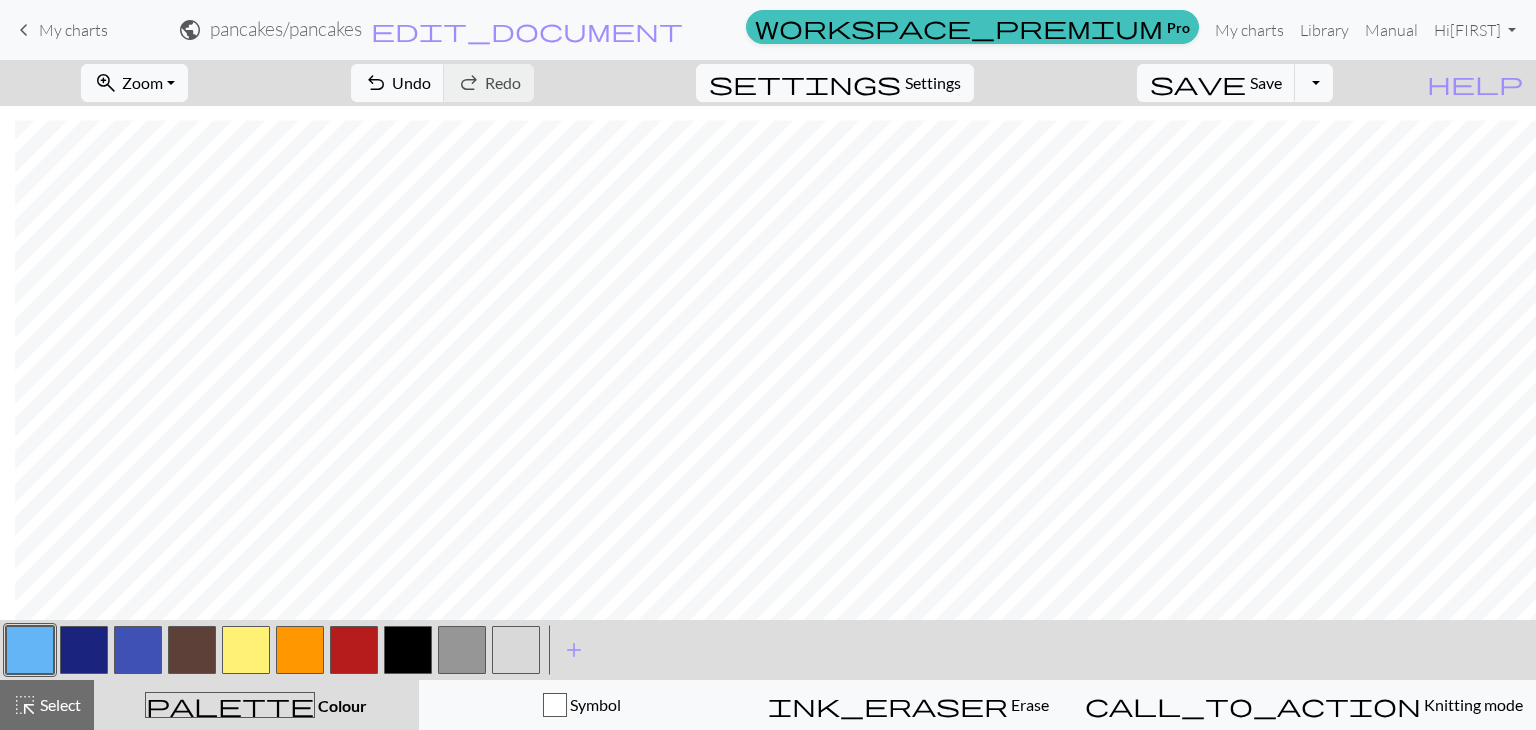 click at bounding box center [408, 650] 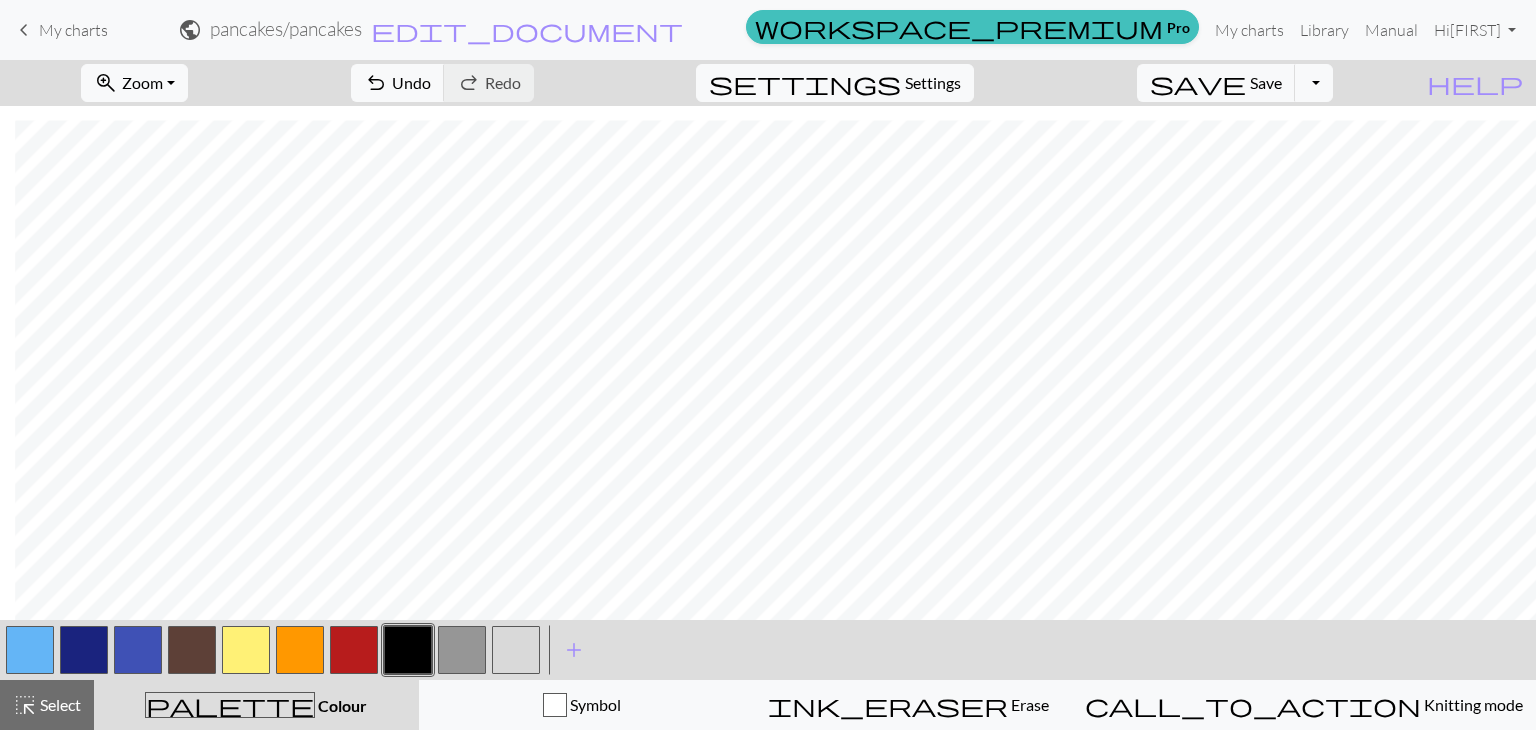 click at bounding box center [408, 650] 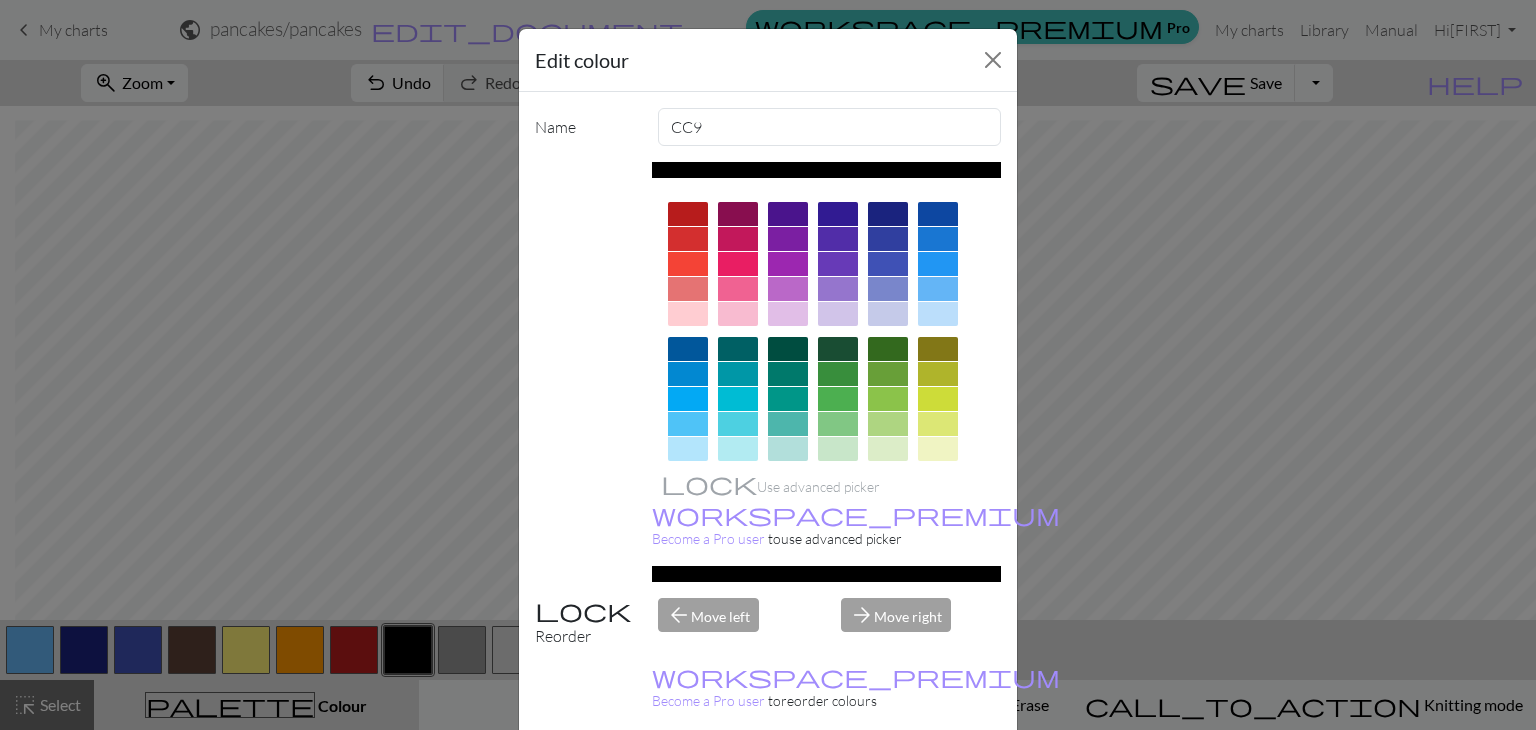 scroll, scrollTop: 288, scrollLeft: 0, axis: vertical 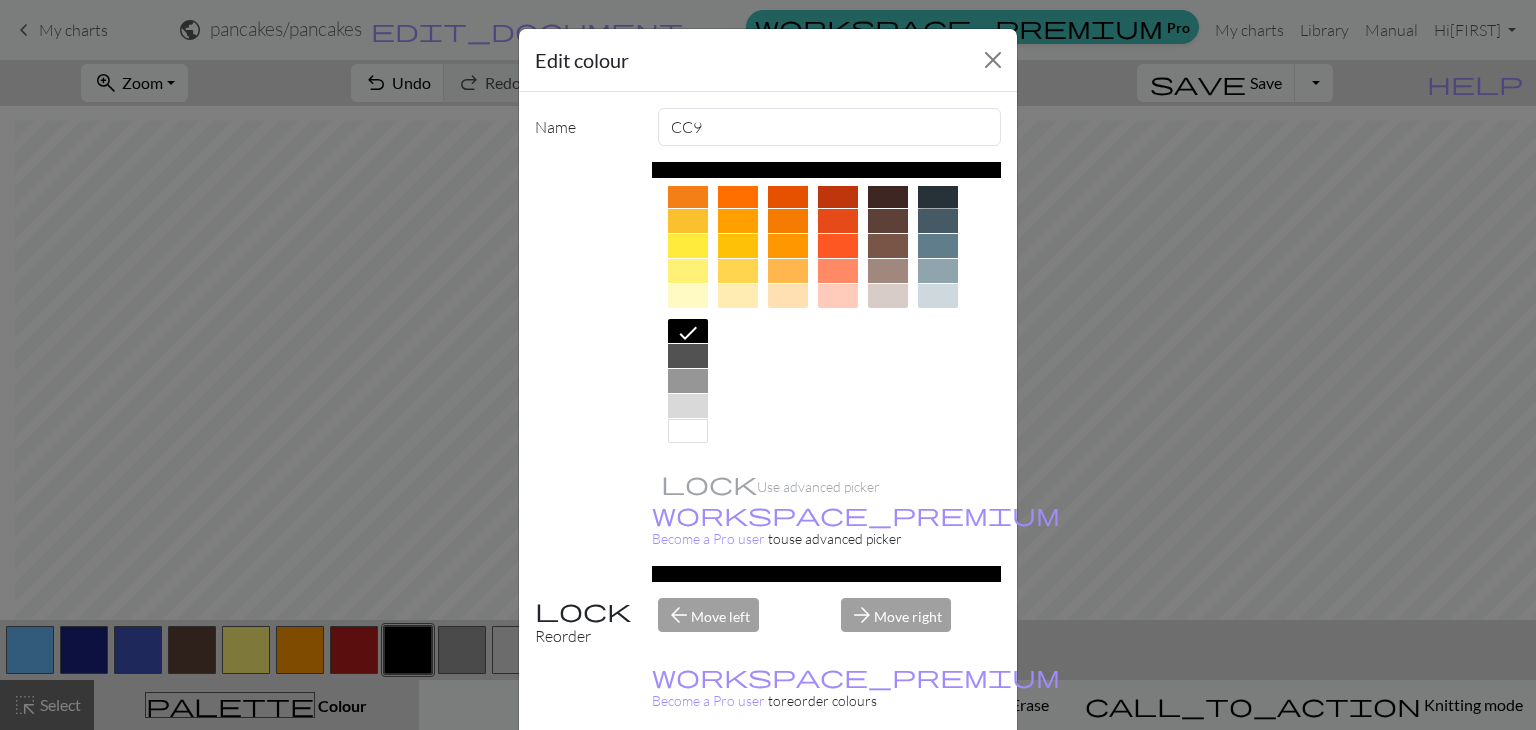 click at bounding box center (938, 196) 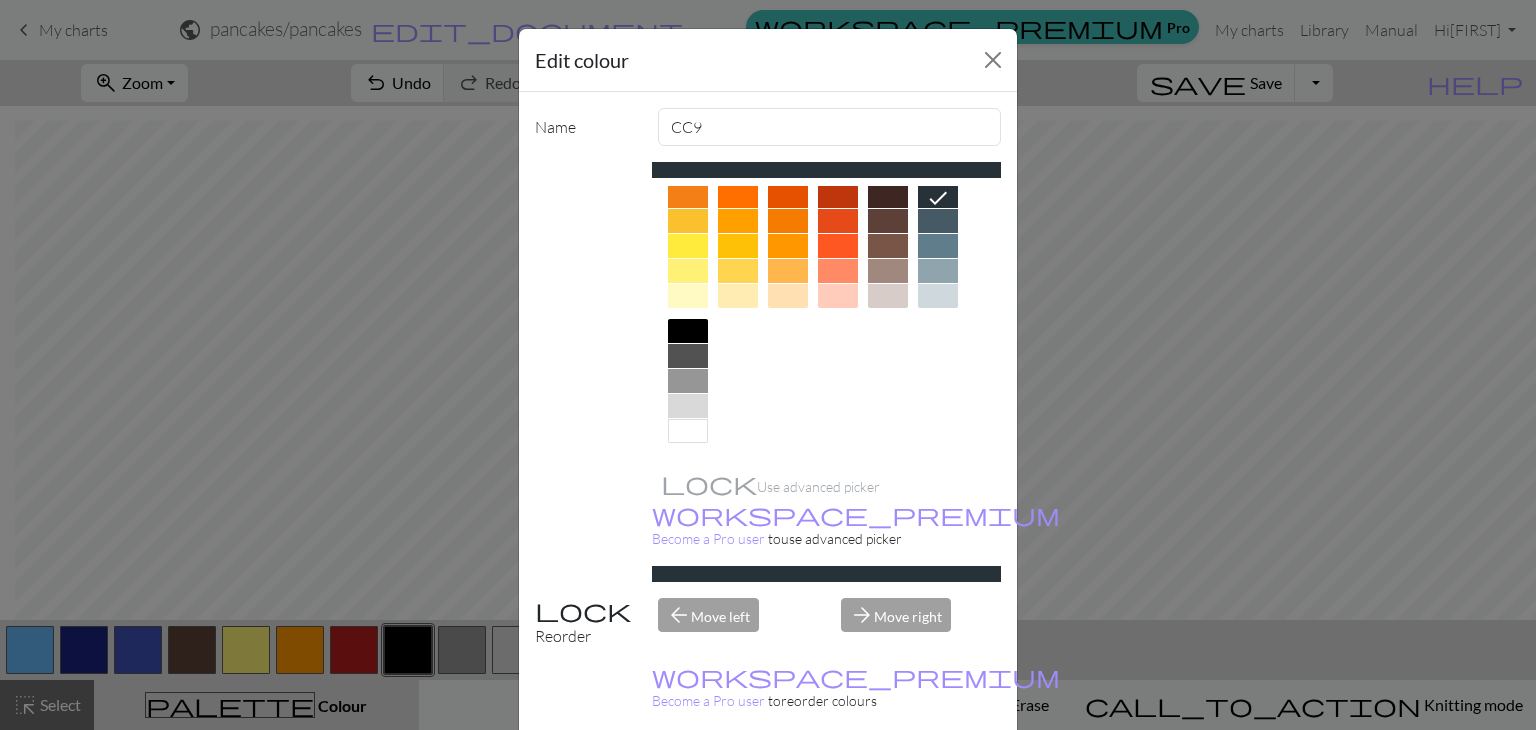 click on "Done" at bounding box center [888, 780] 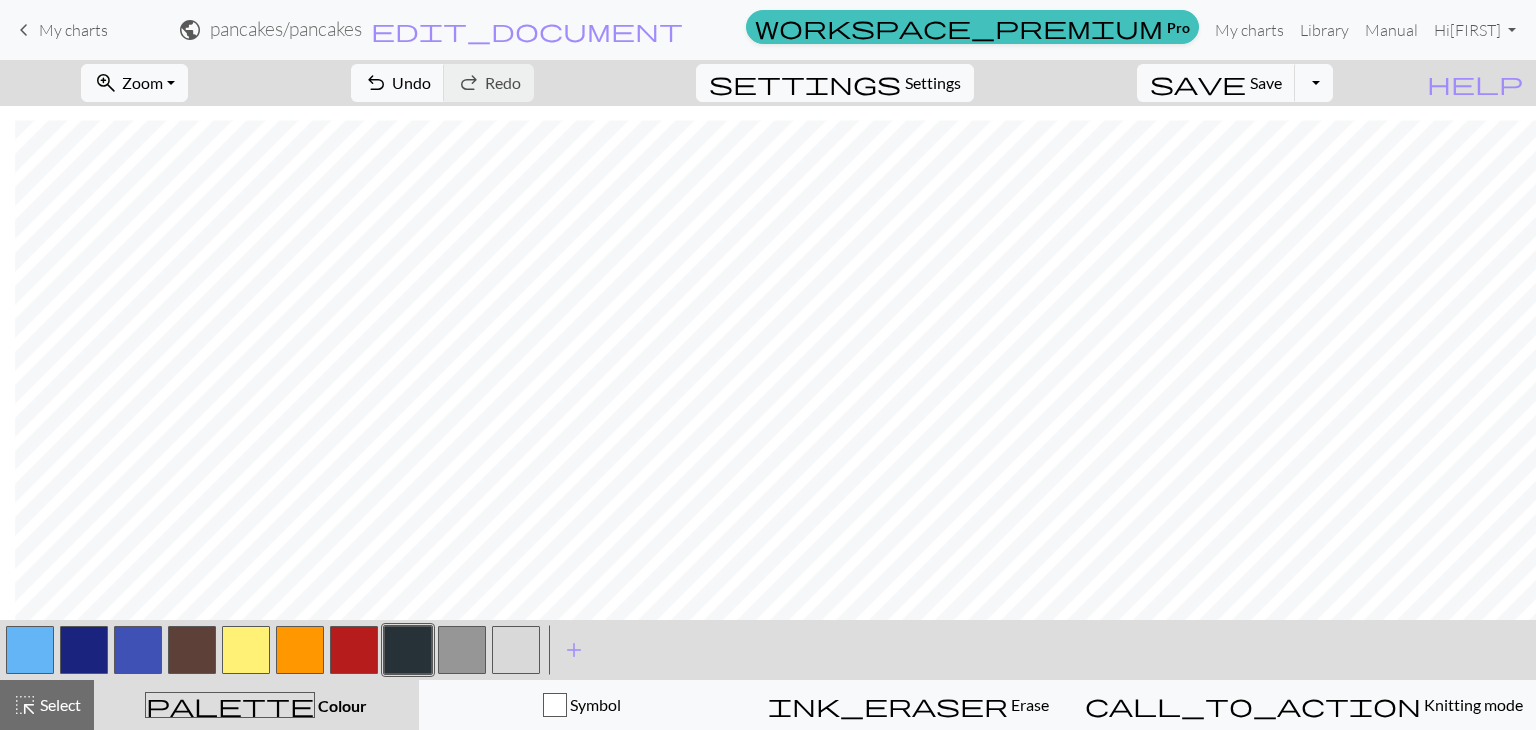 click at bounding box center [462, 650] 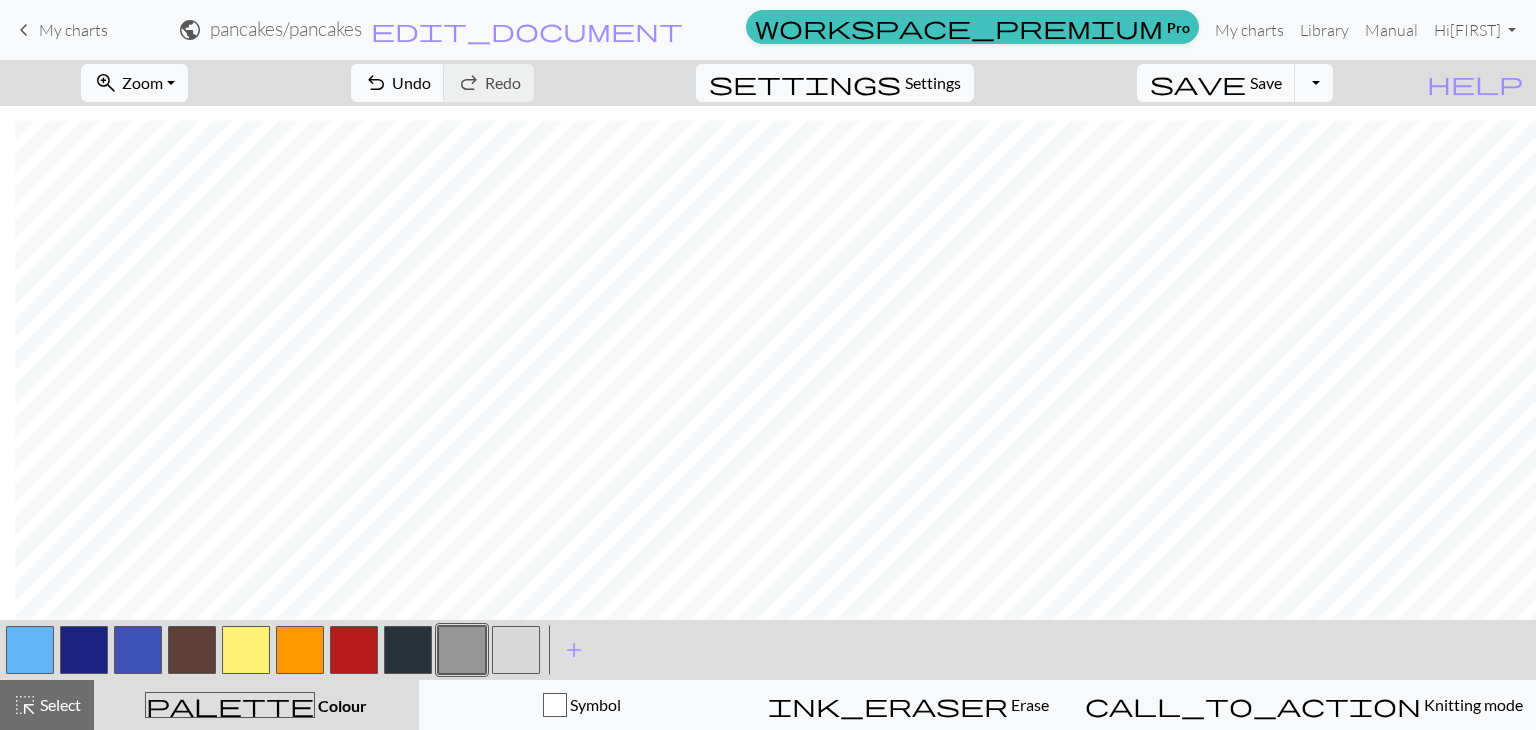 click at bounding box center (408, 650) 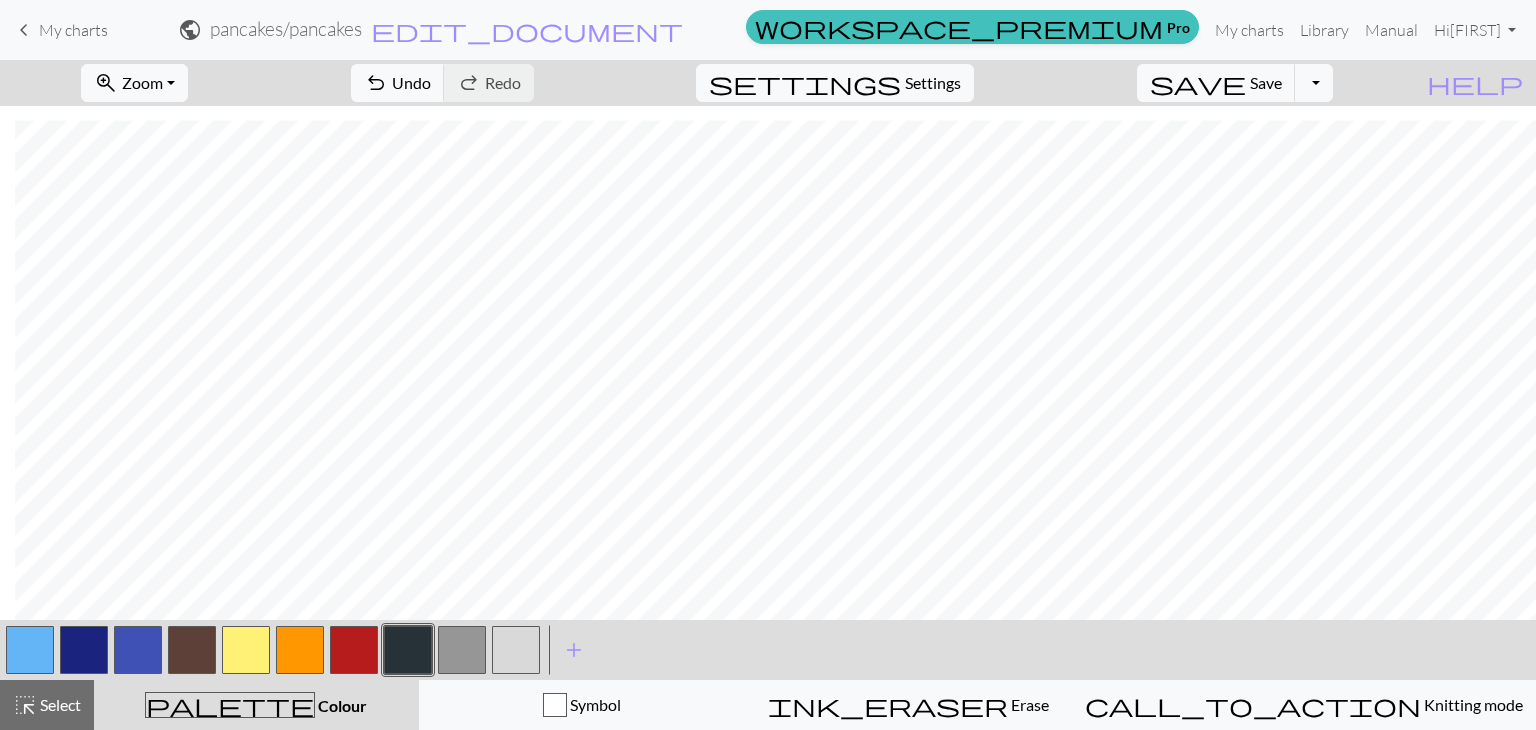click at bounding box center (462, 650) 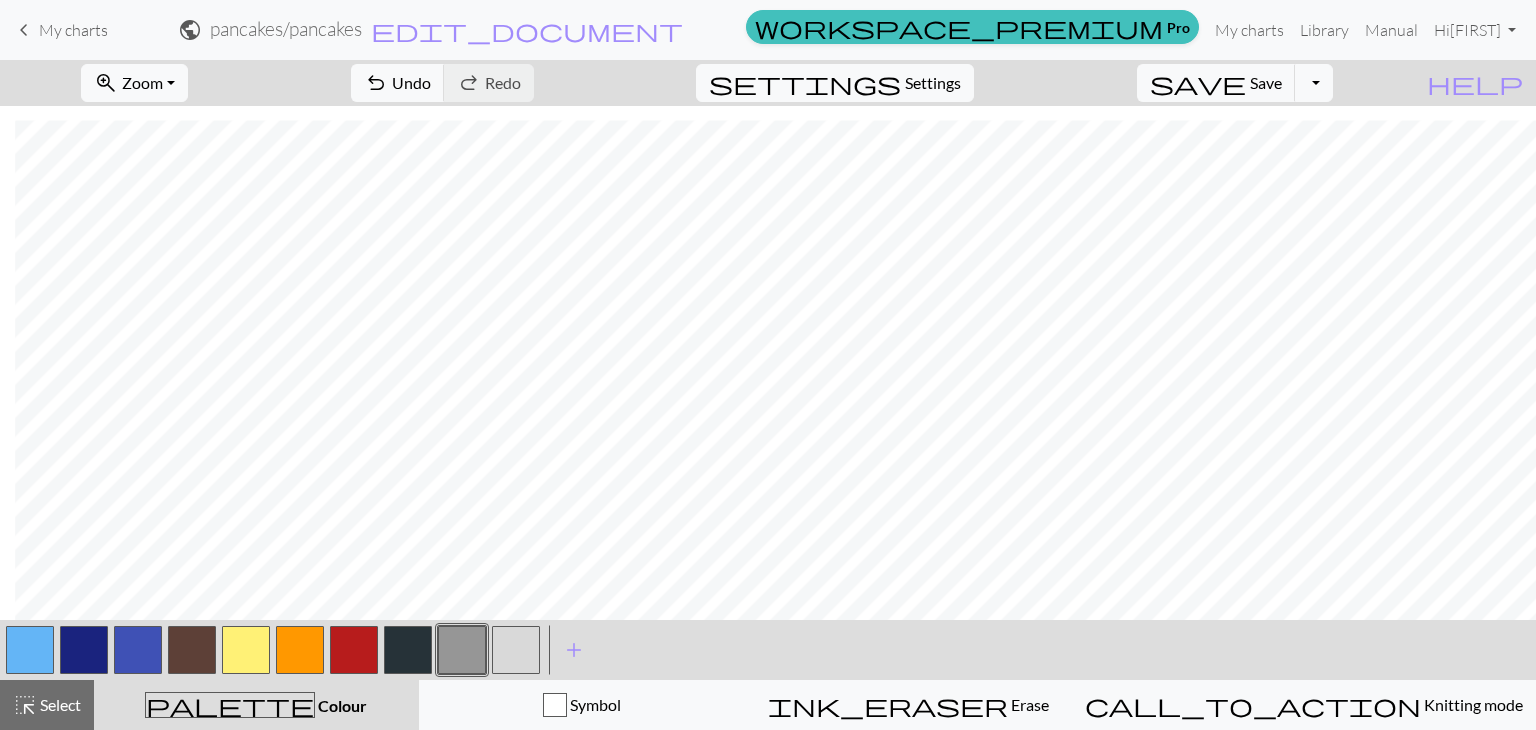 click at bounding box center [516, 650] 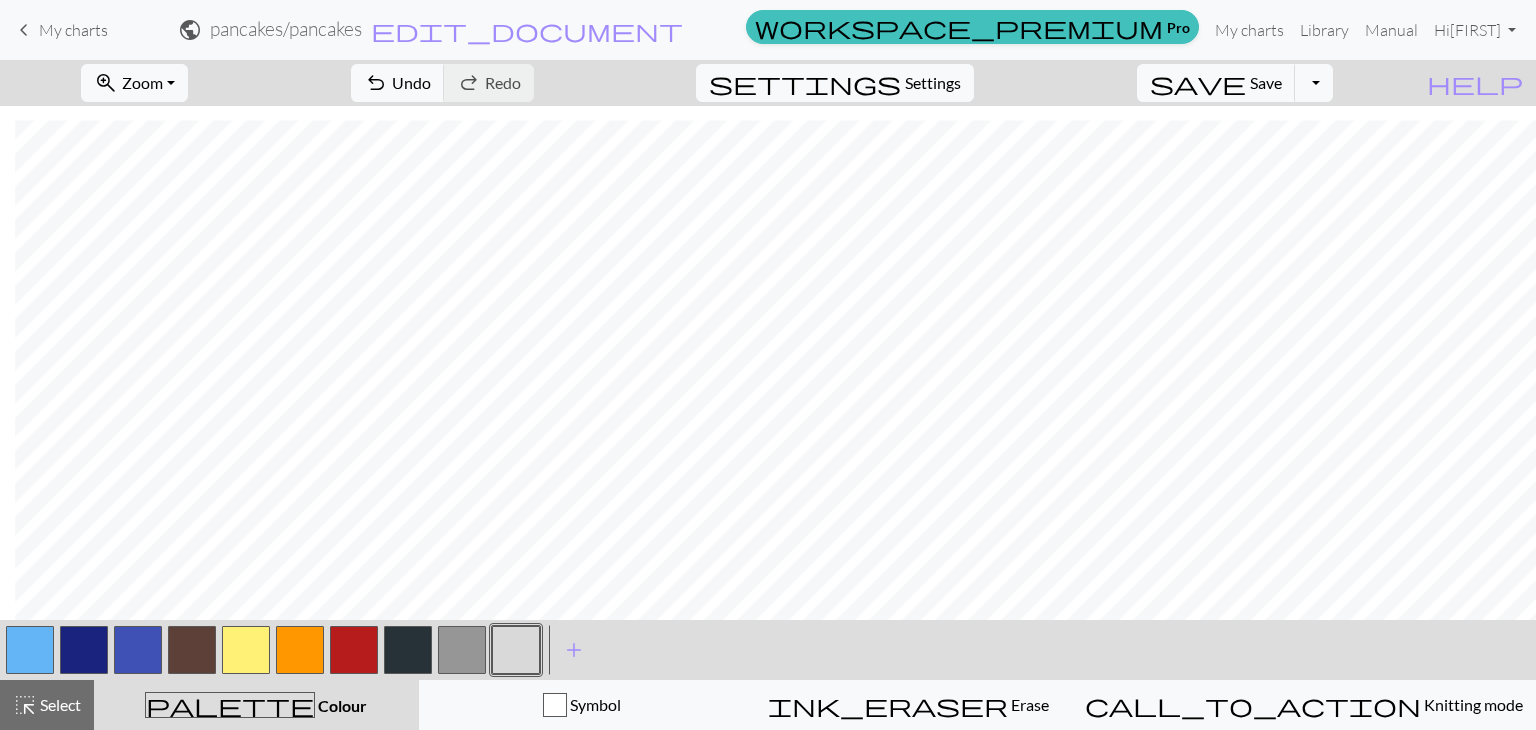 click at bounding box center [462, 650] 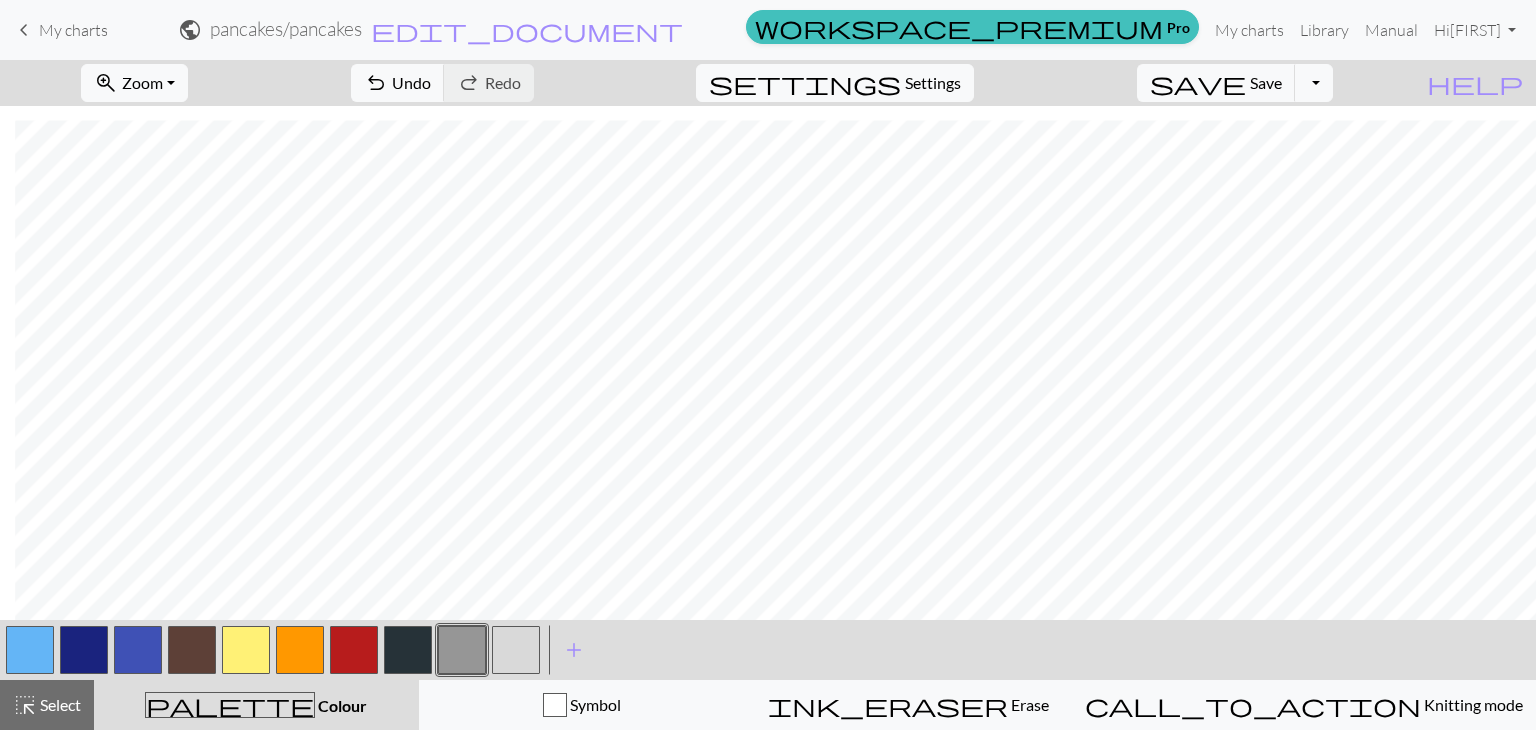 click at bounding box center [408, 650] 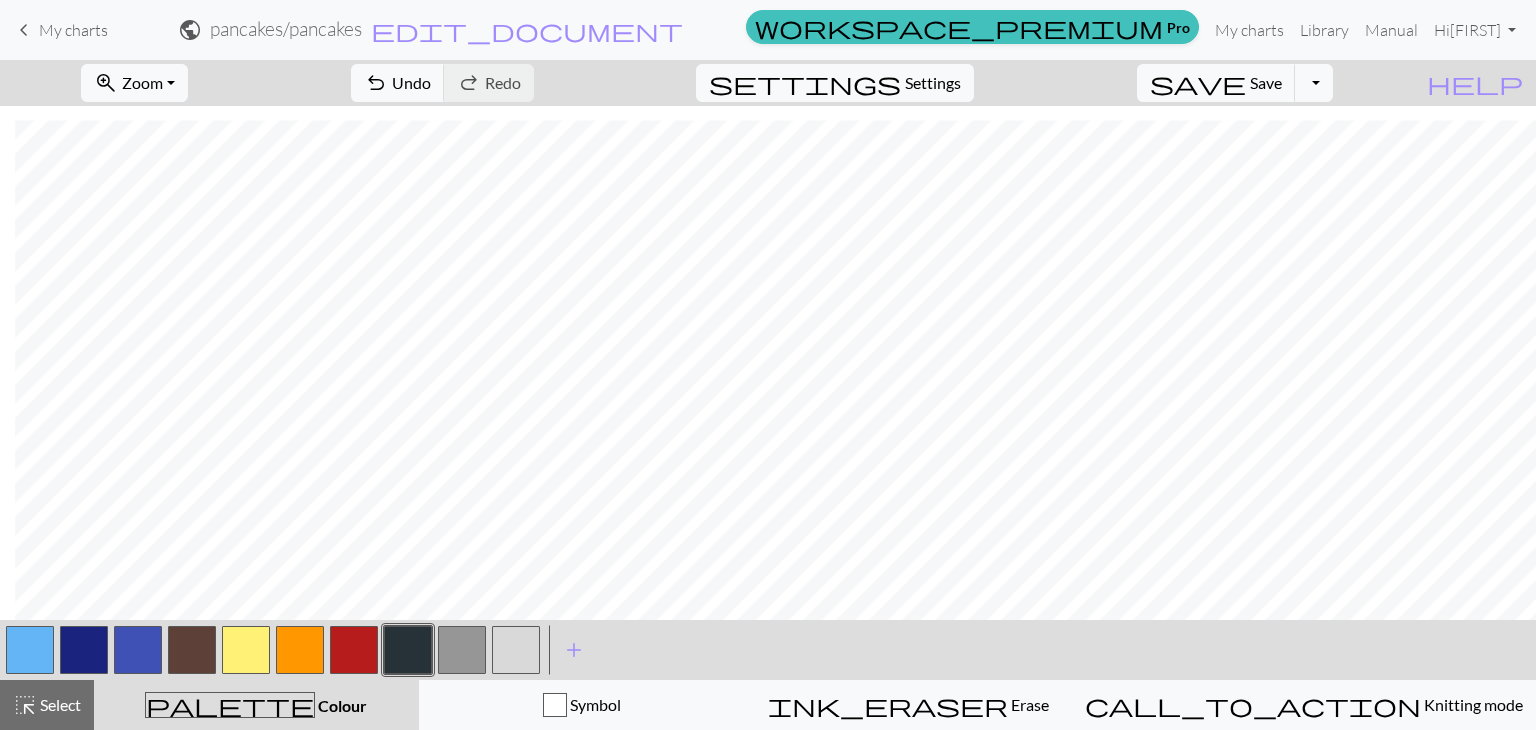click at bounding box center [462, 650] 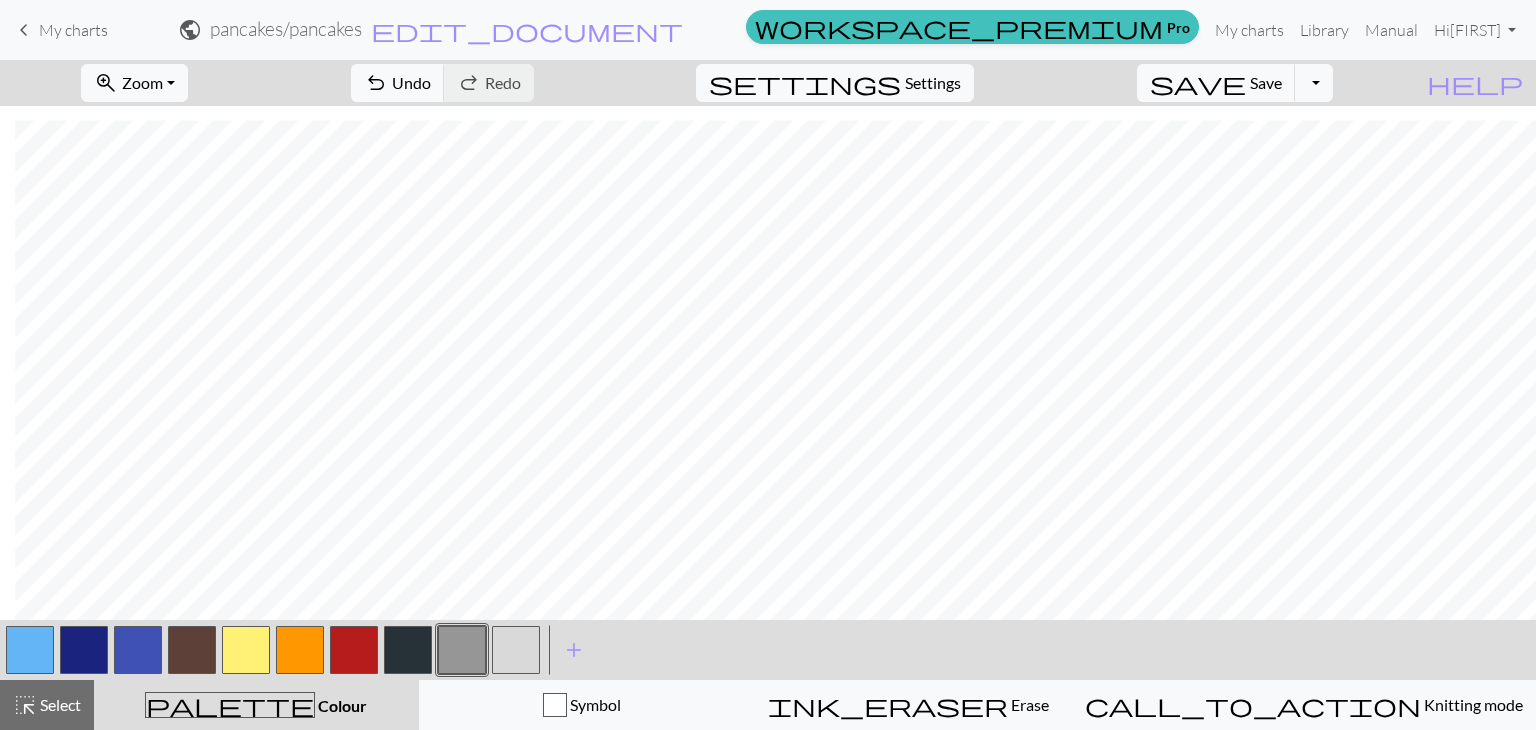 click at bounding box center [408, 650] 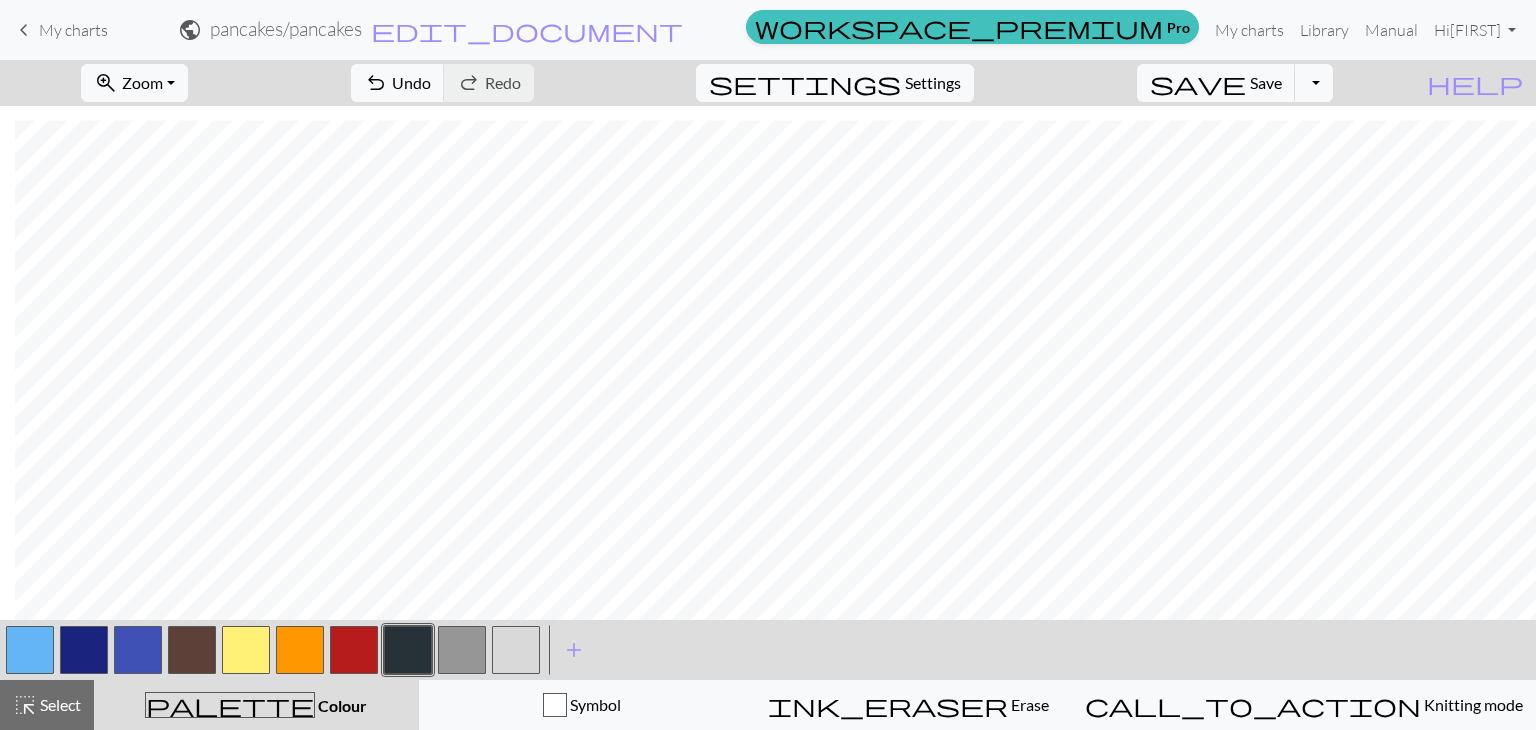 click at bounding box center (462, 650) 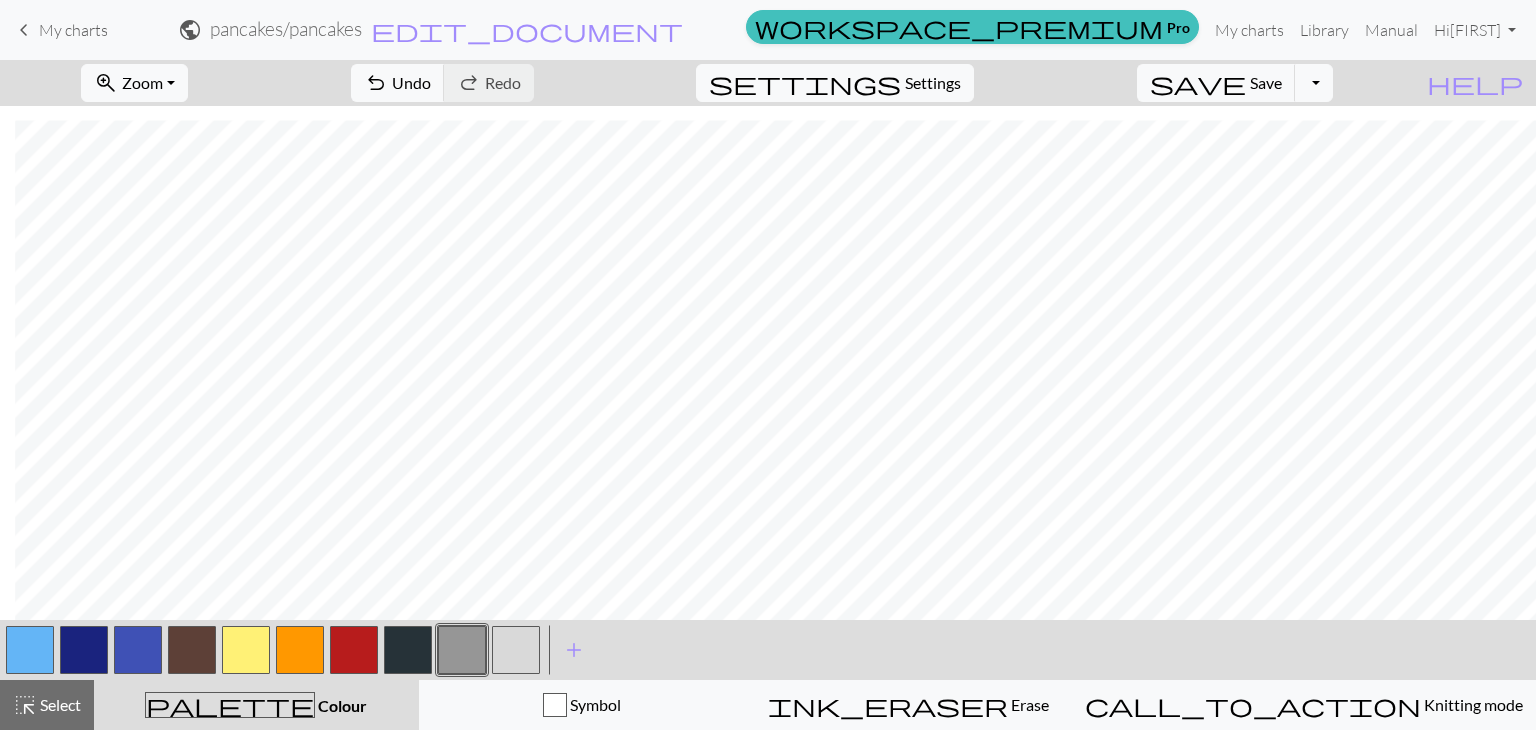 click at bounding box center (30, 650) 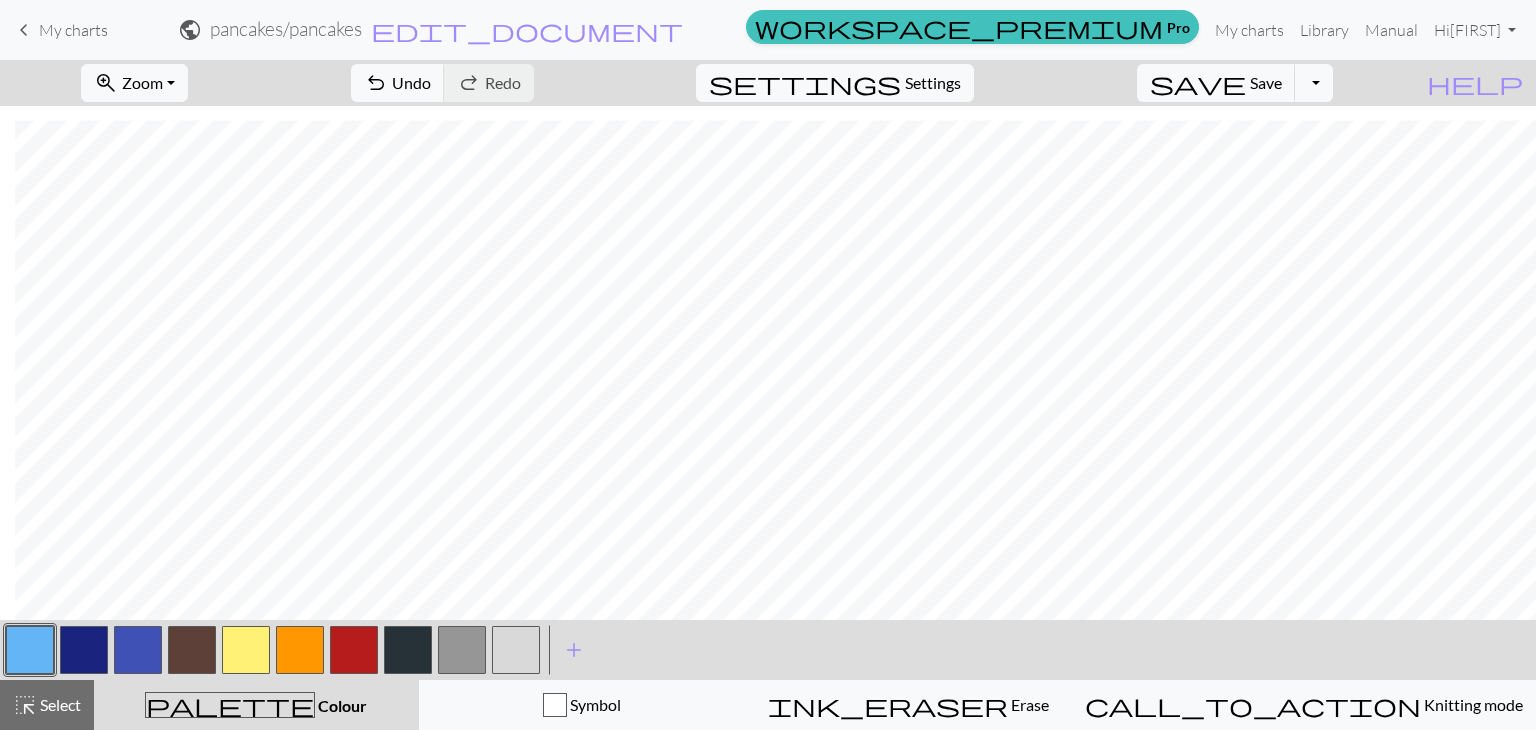 click at bounding box center [462, 650] 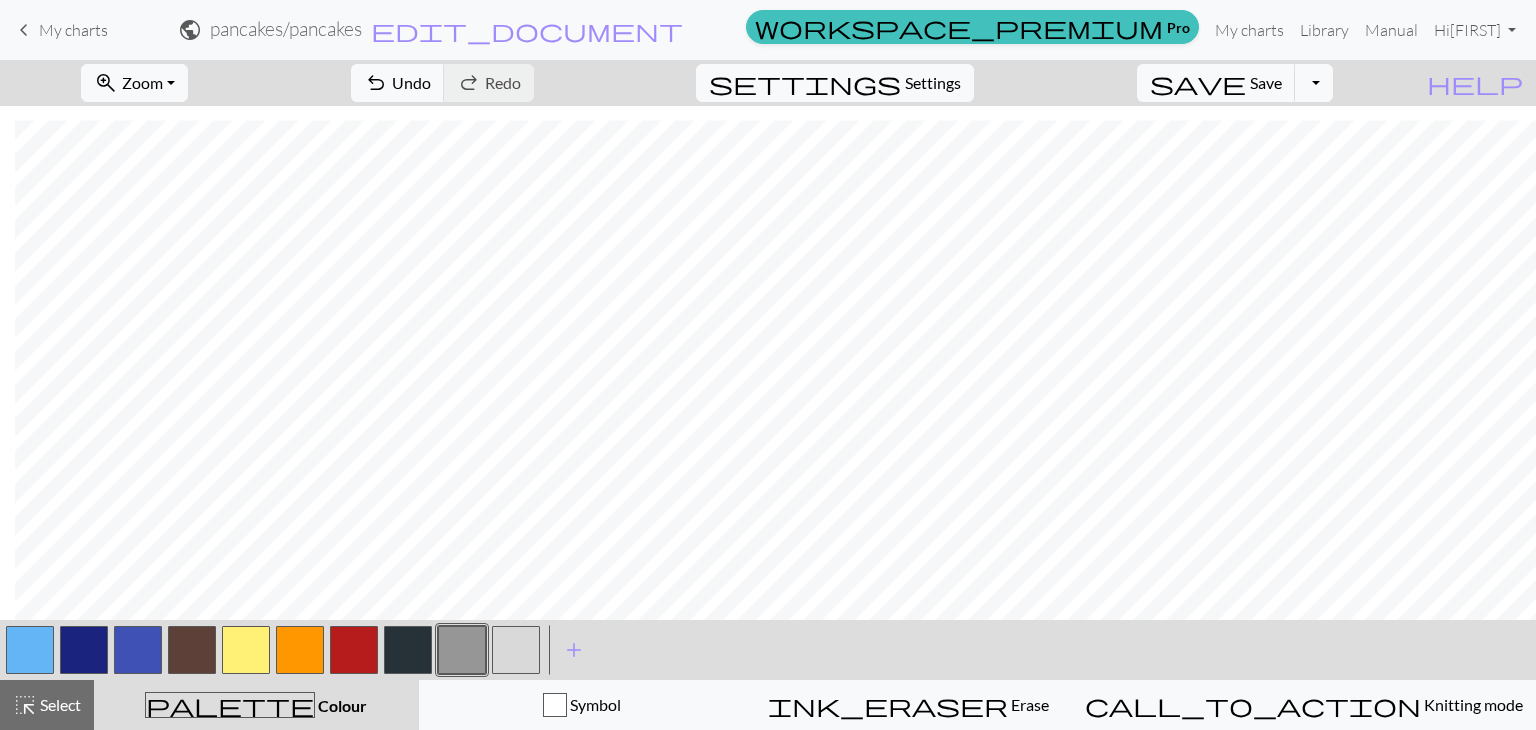 click at bounding box center [408, 650] 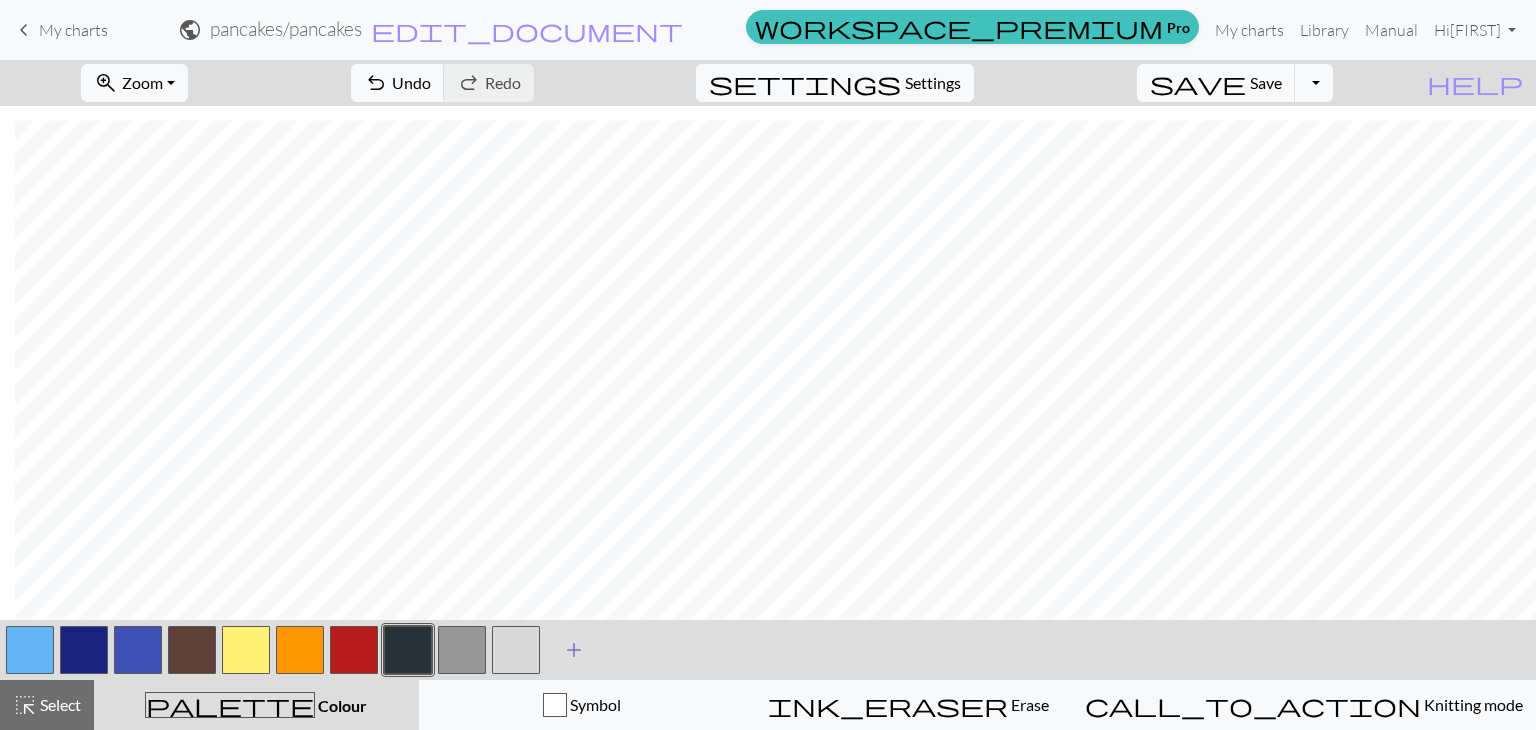 click on "add" at bounding box center (574, 650) 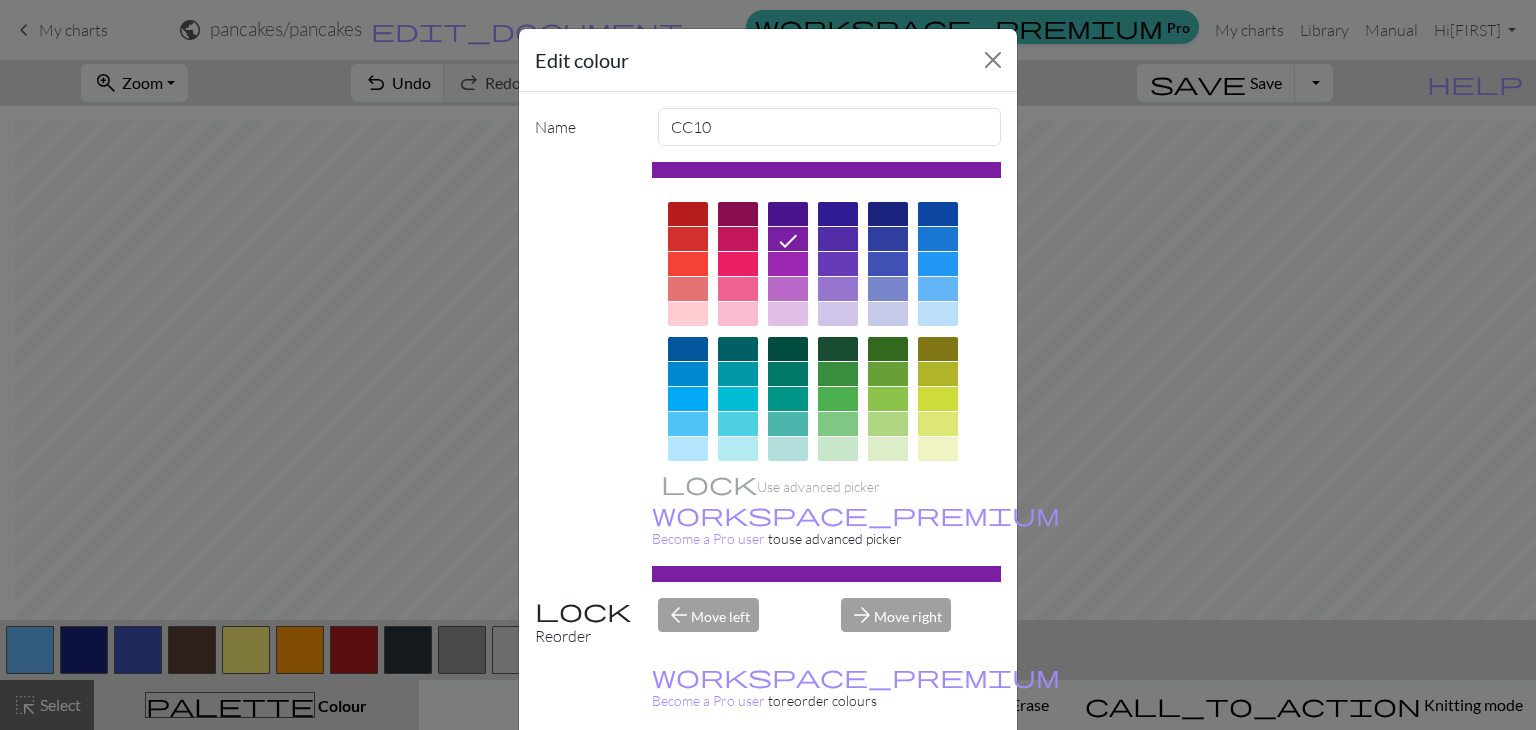 scroll, scrollTop: 288, scrollLeft: 0, axis: vertical 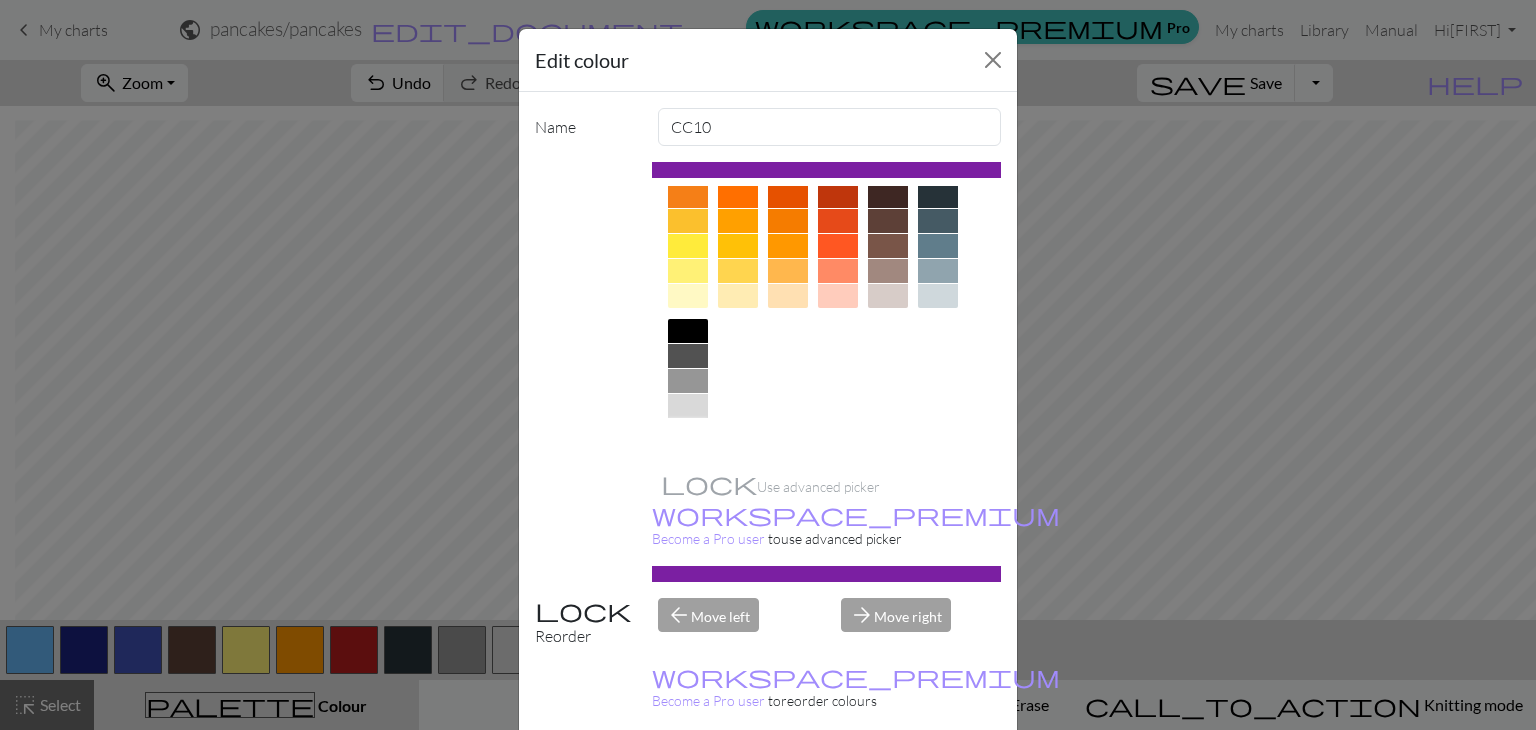 click at bounding box center (688, 431) 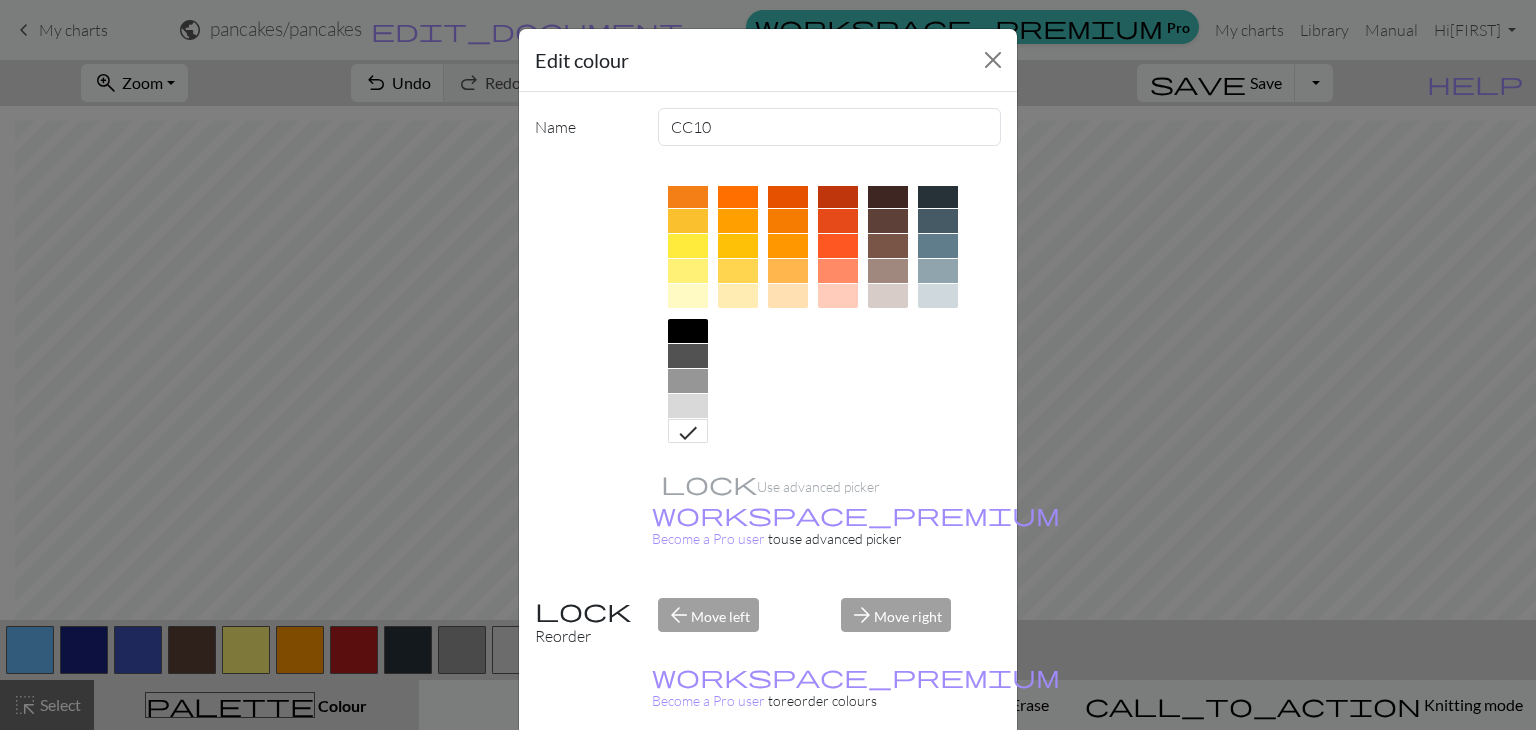click on "Done" at bounding box center (888, 780) 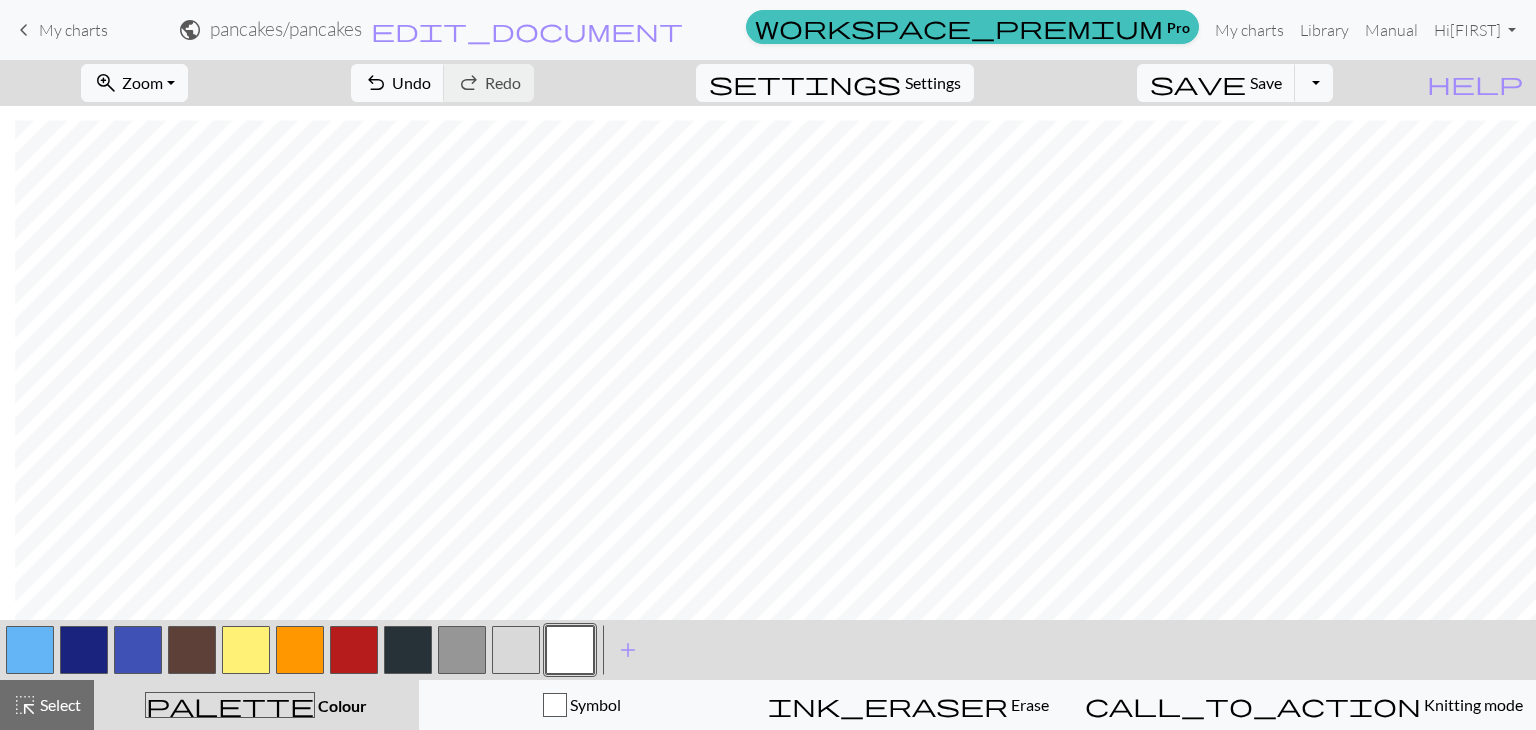 click at bounding box center (516, 650) 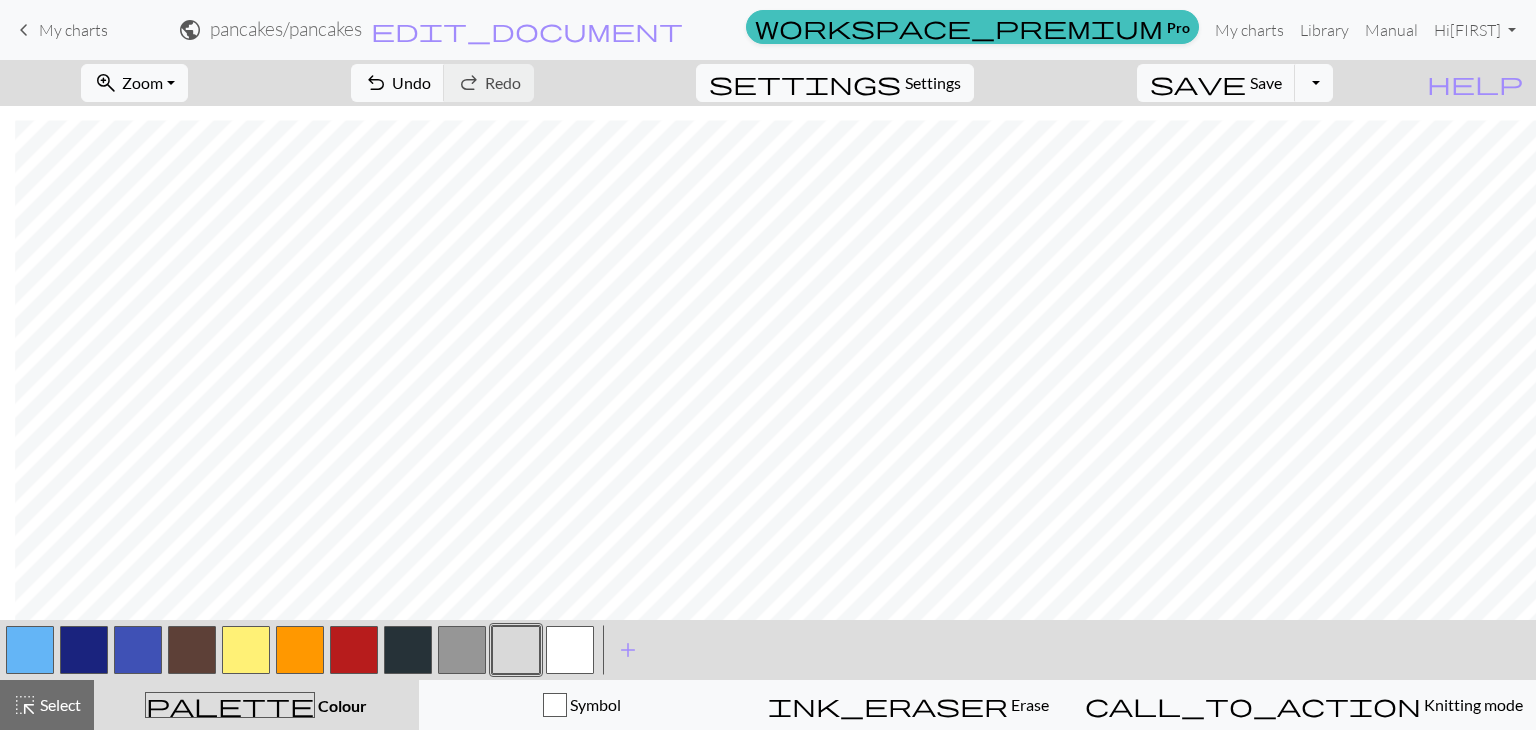 click at bounding box center (462, 650) 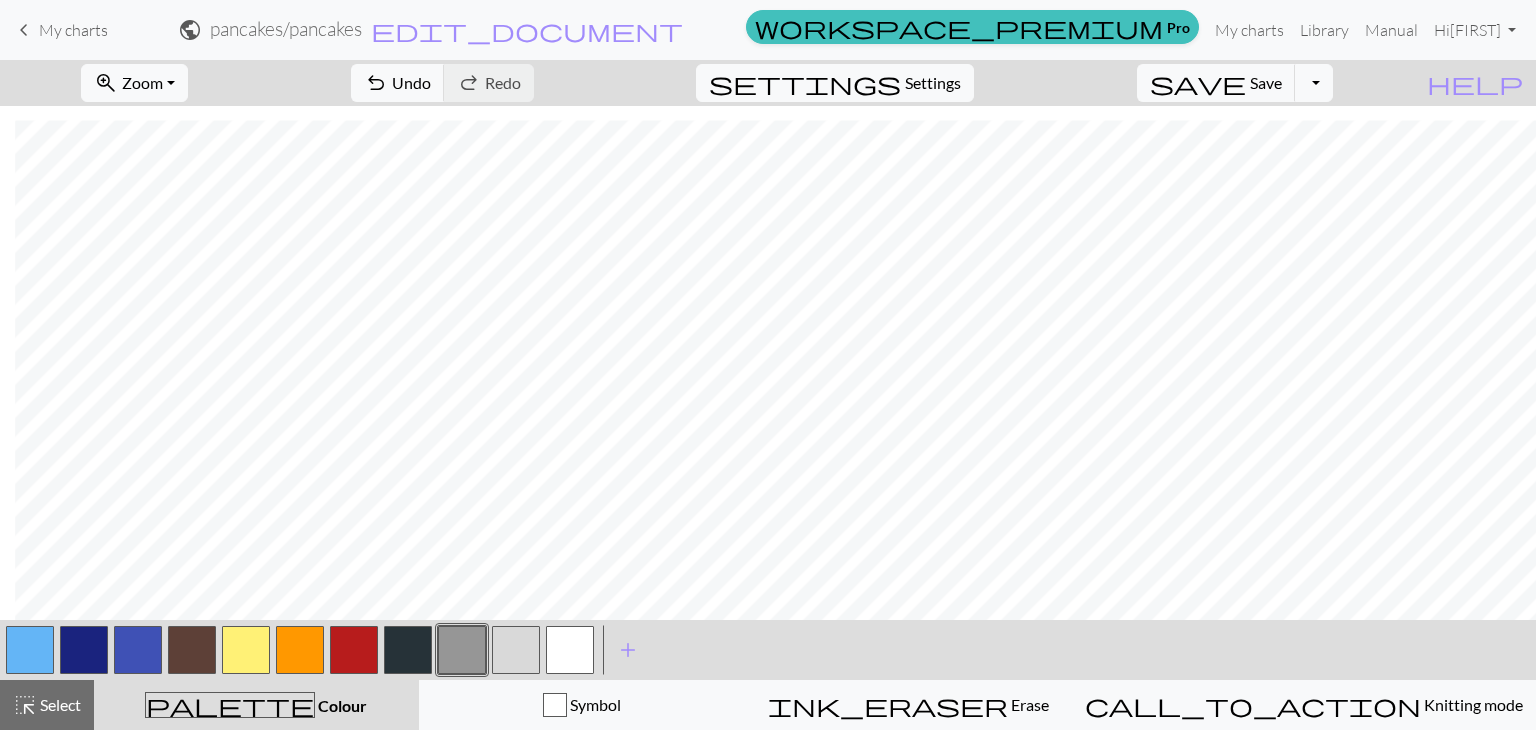 click at bounding box center (354, 650) 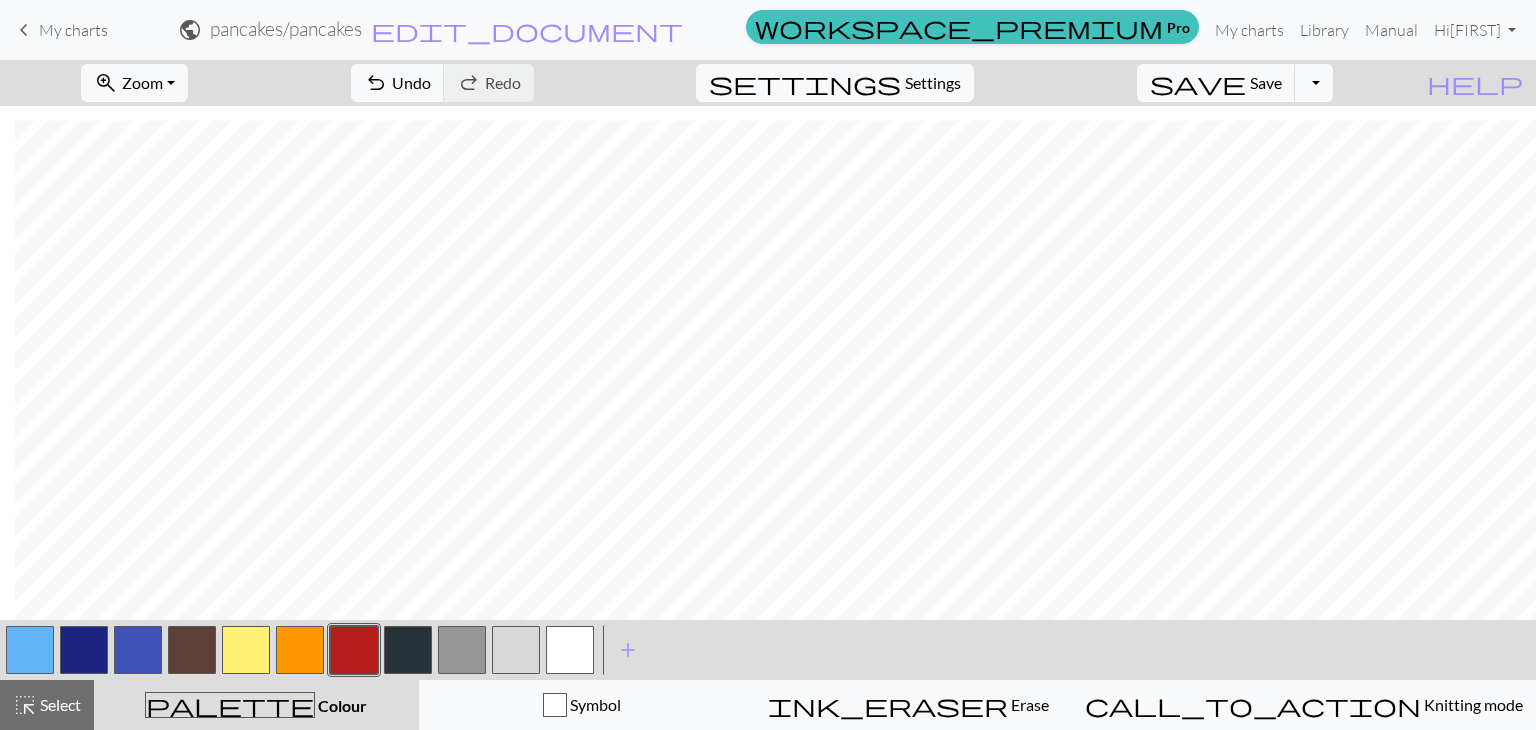click at bounding box center (84, 650) 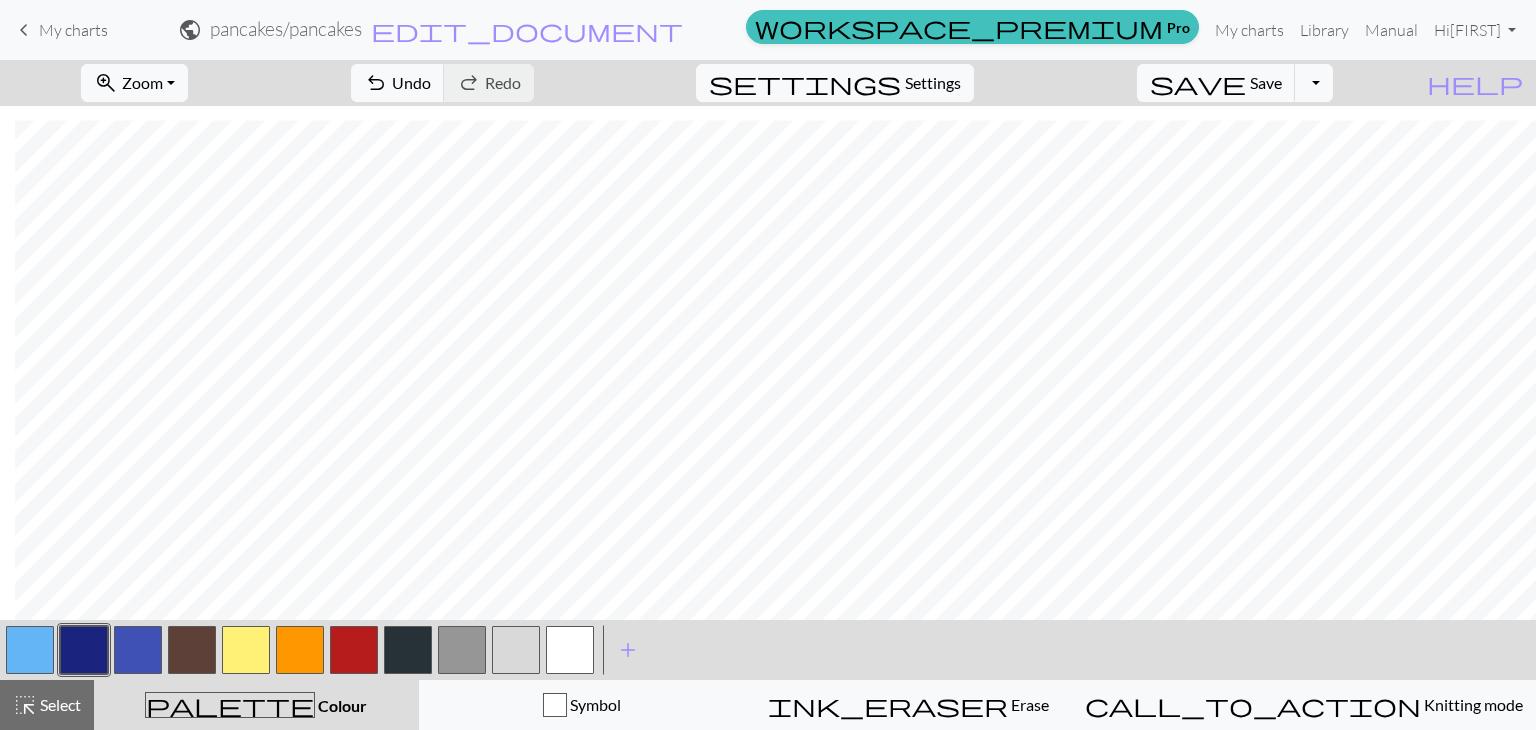 click at bounding box center (138, 650) 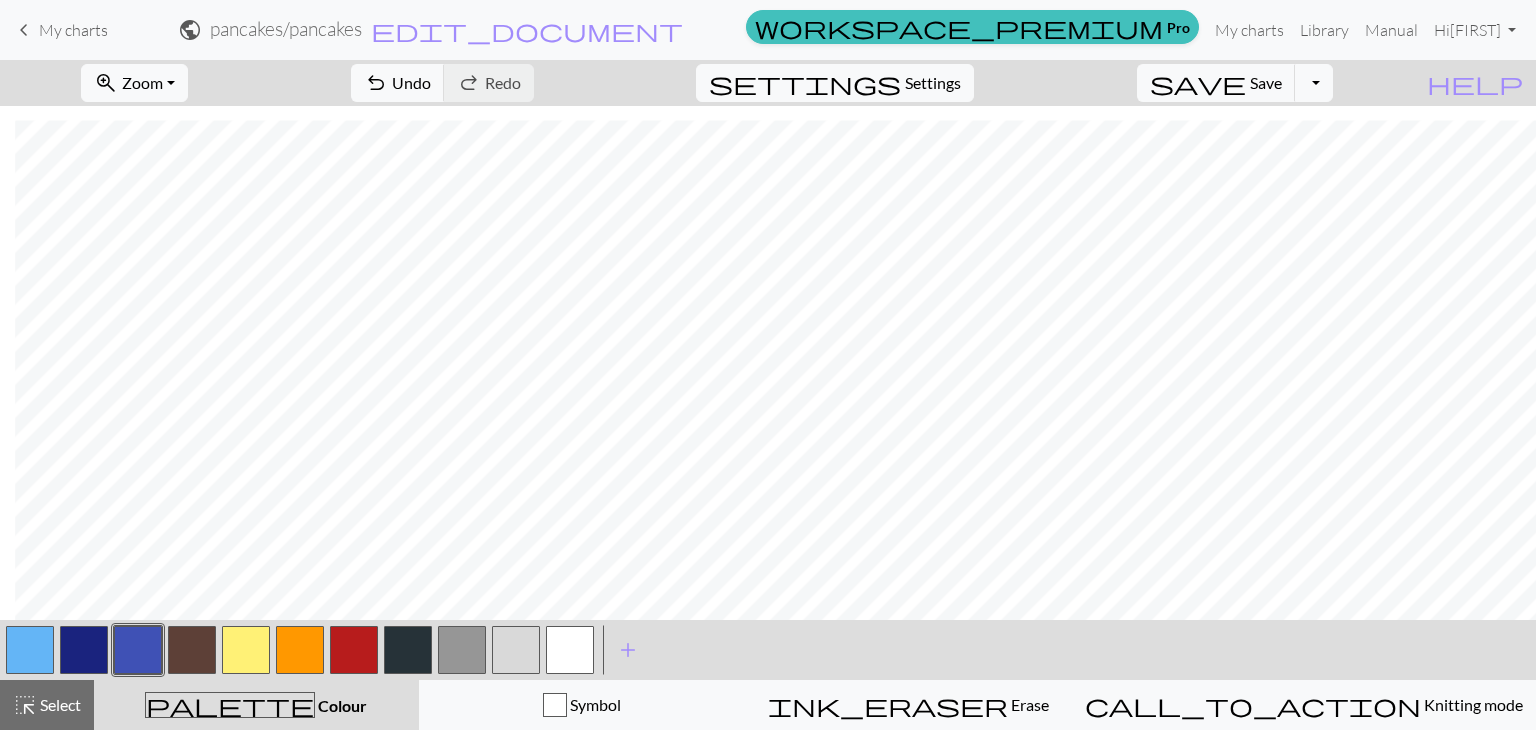 click at bounding box center (30, 650) 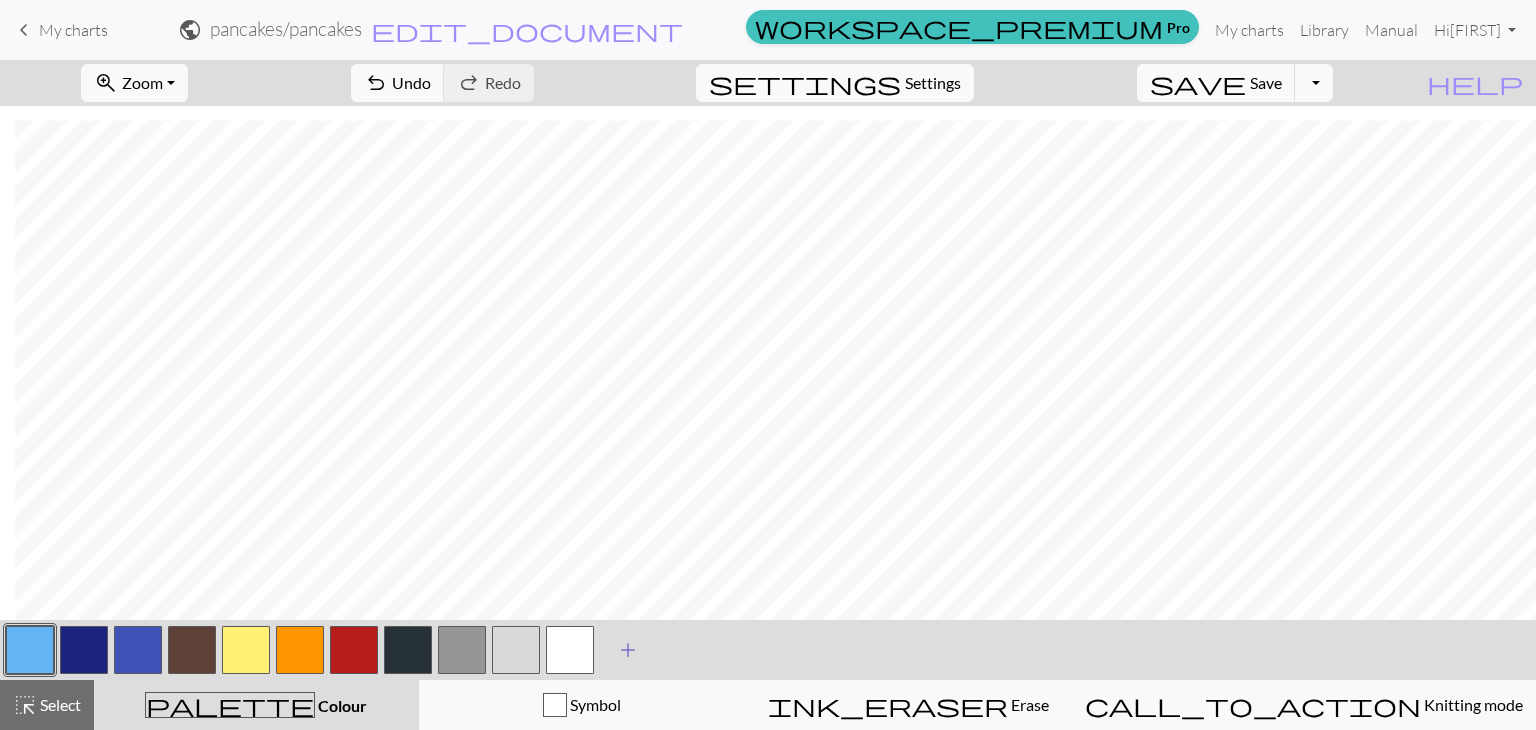 click on "add" at bounding box center [628, 650] 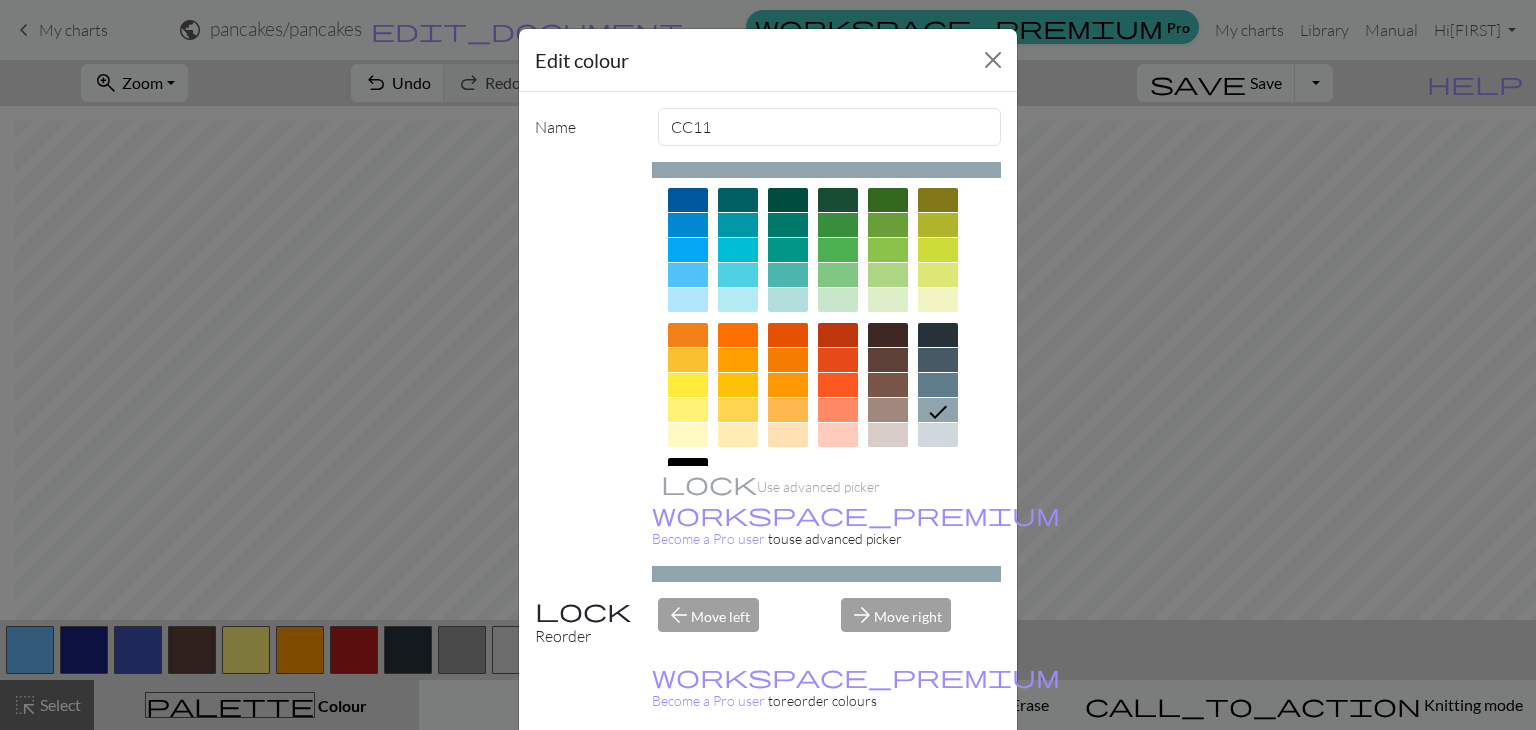 scroll, scrollTop: 153, scrollLeft: 0, axis: vertical 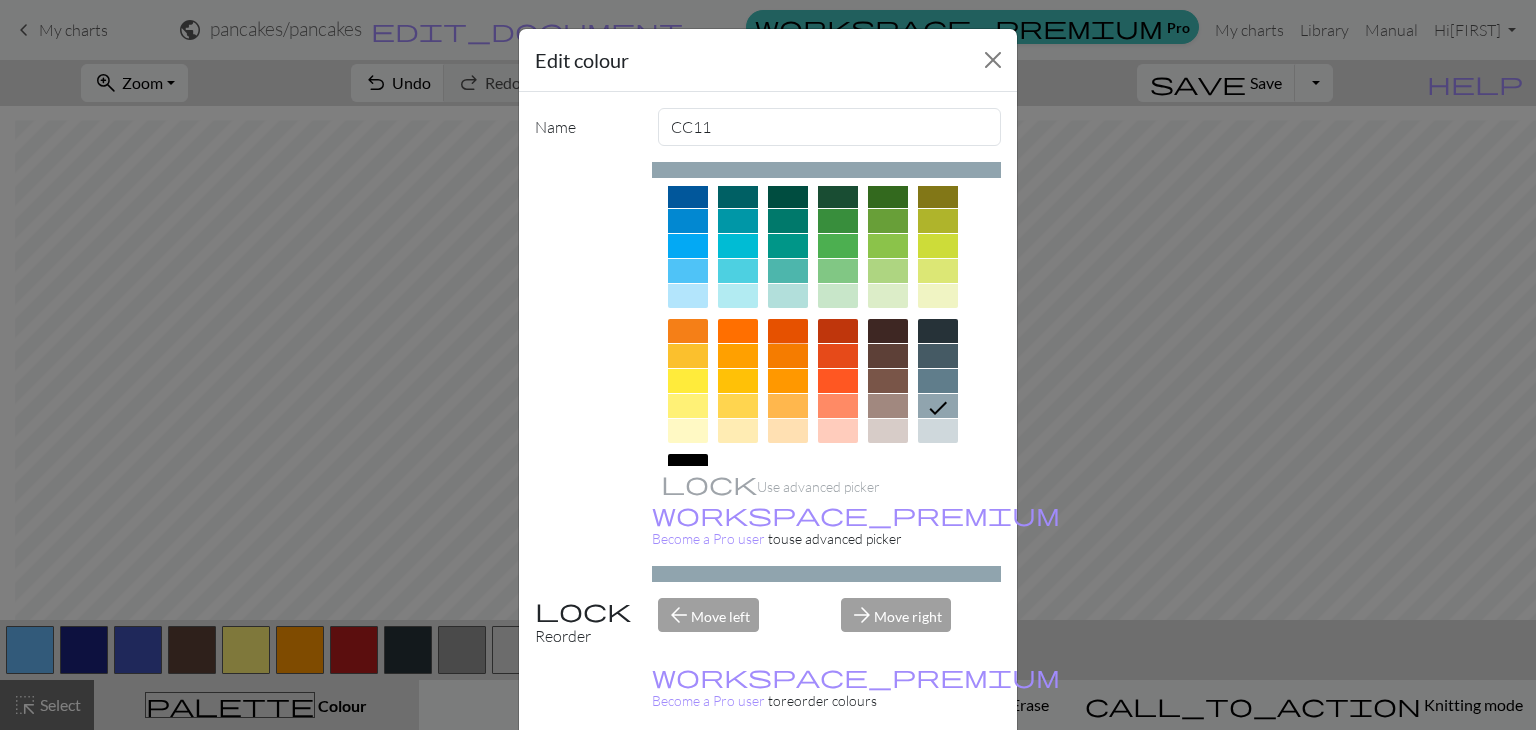 click at bounding box center [788, 331] 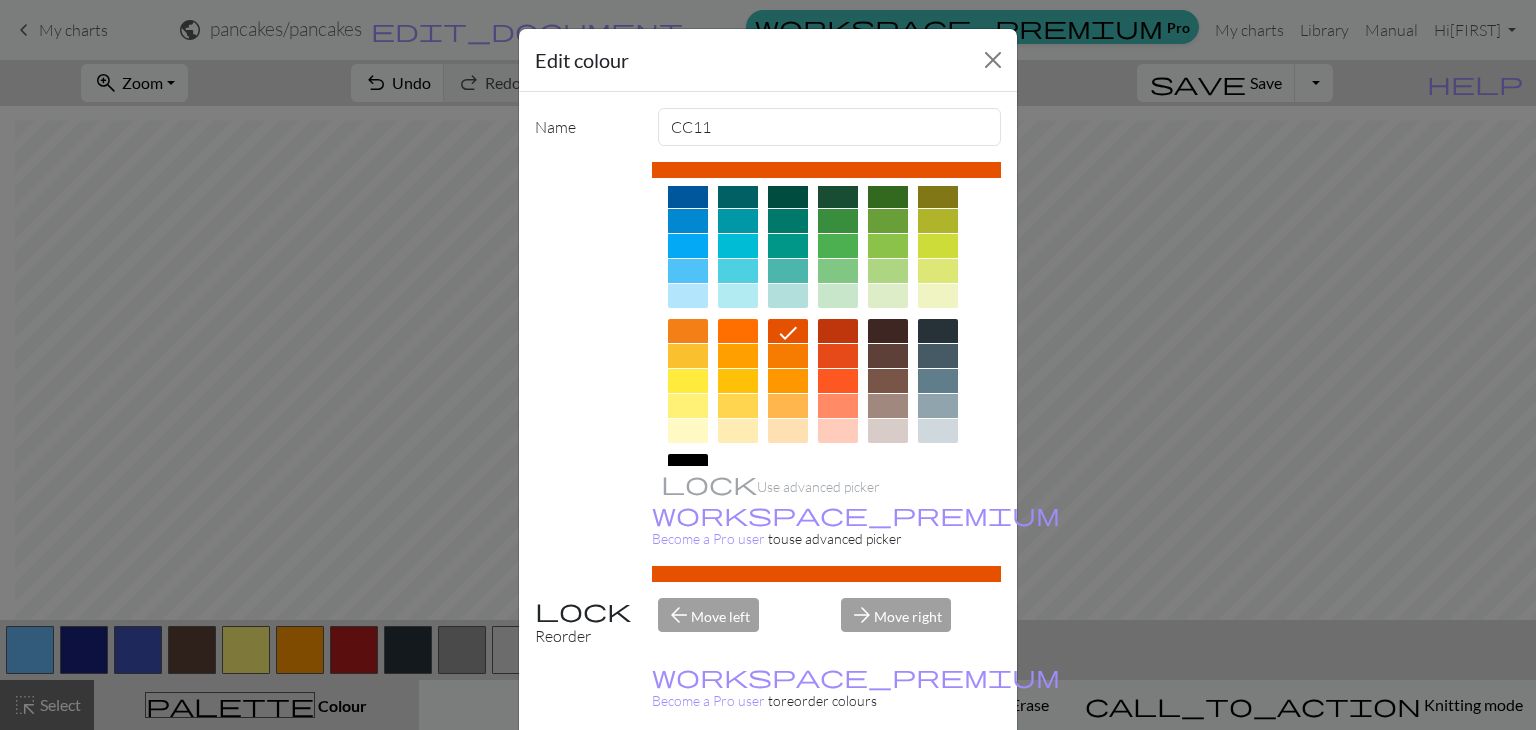 click on "Done" at bounding box center [888, 780] 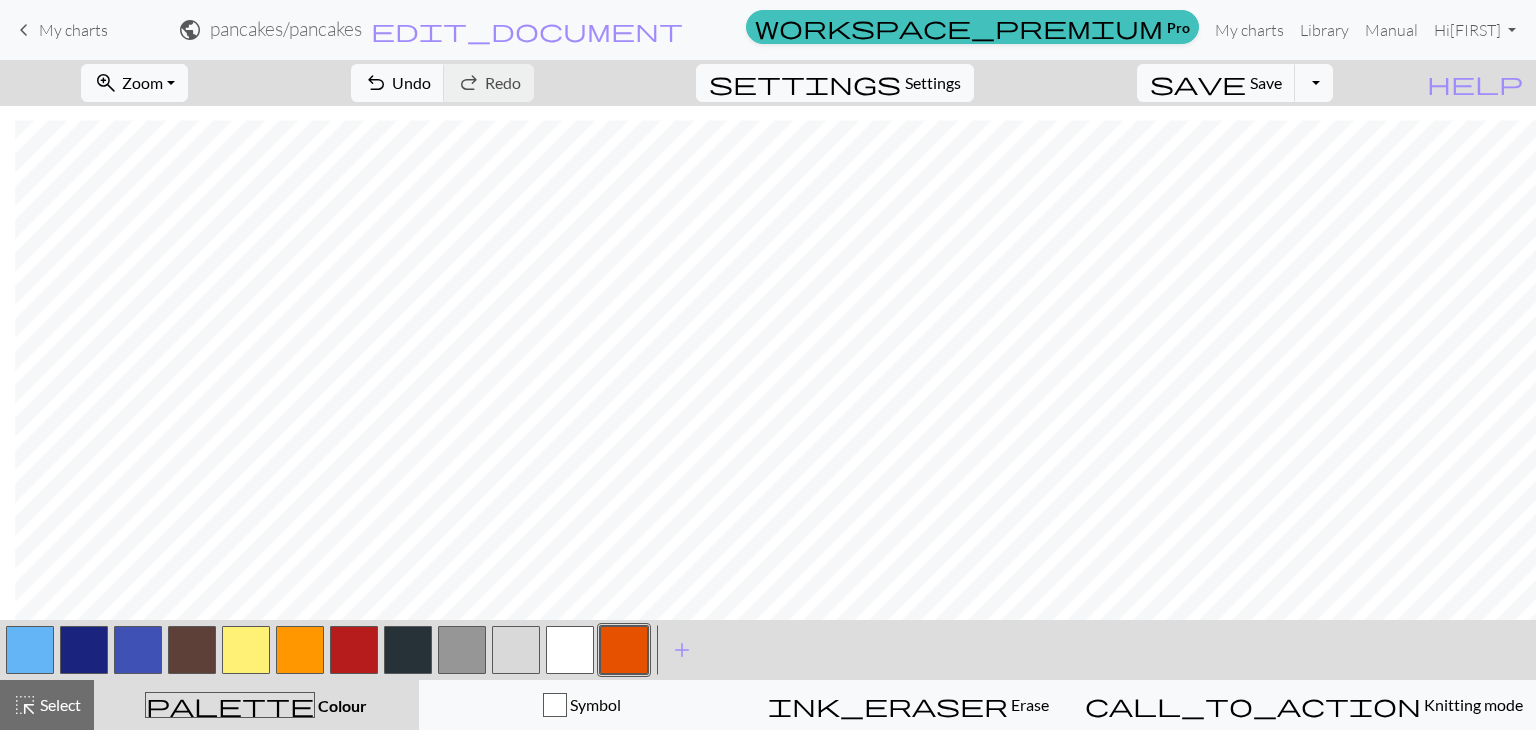click at bounding box center (624, 650) 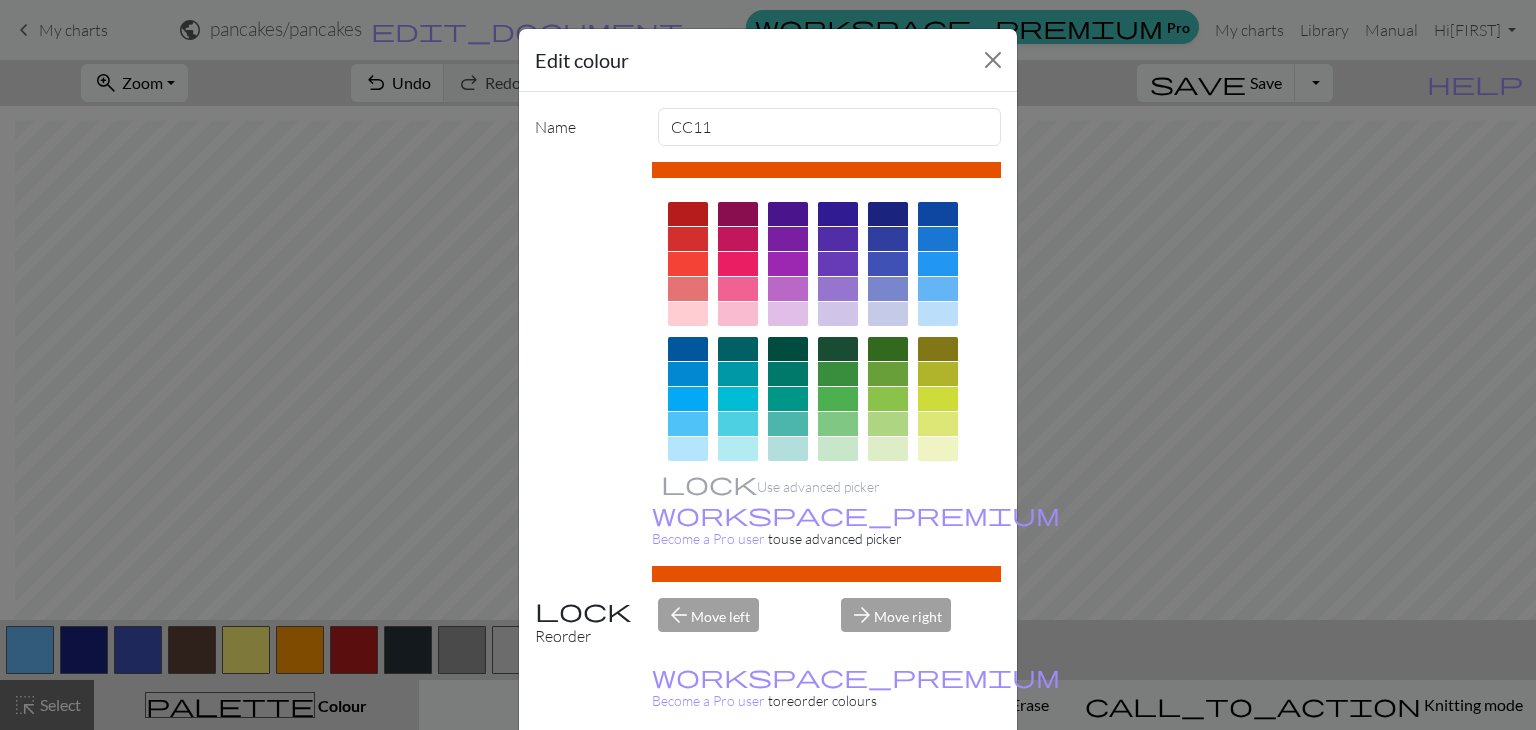 click on "Done" at bounding box center (888, 780) 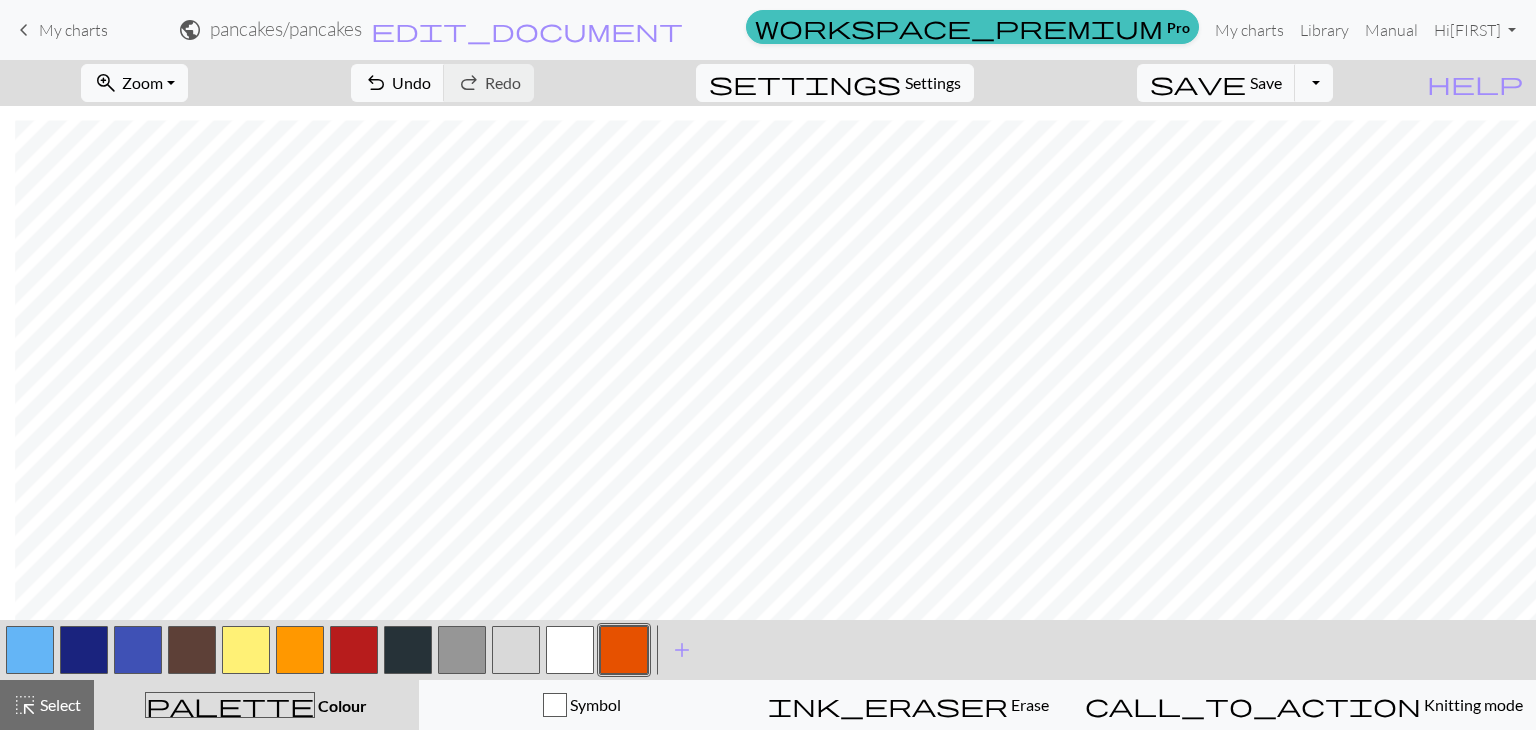 click at bounding box center (246, 650) 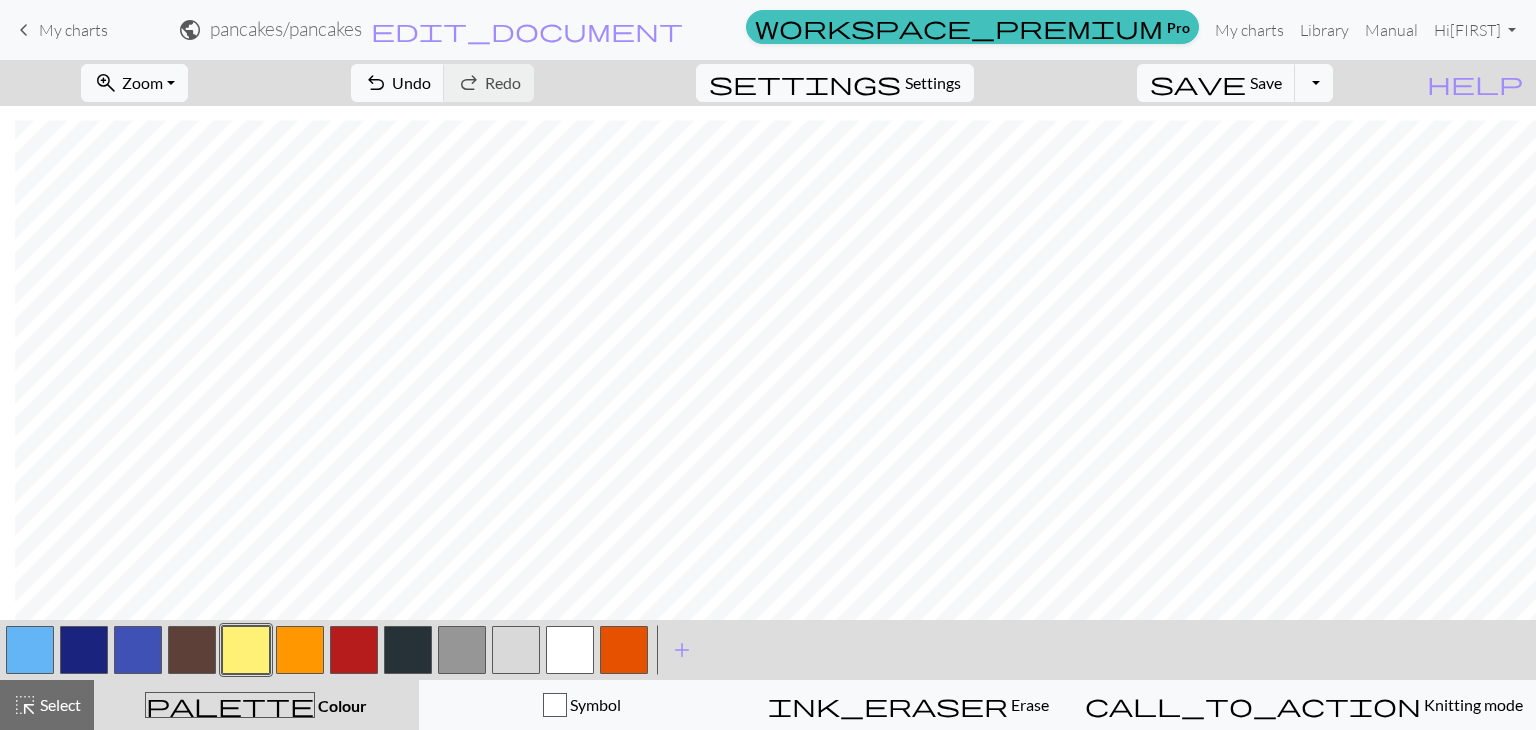 click at bounding box center (570, 650) 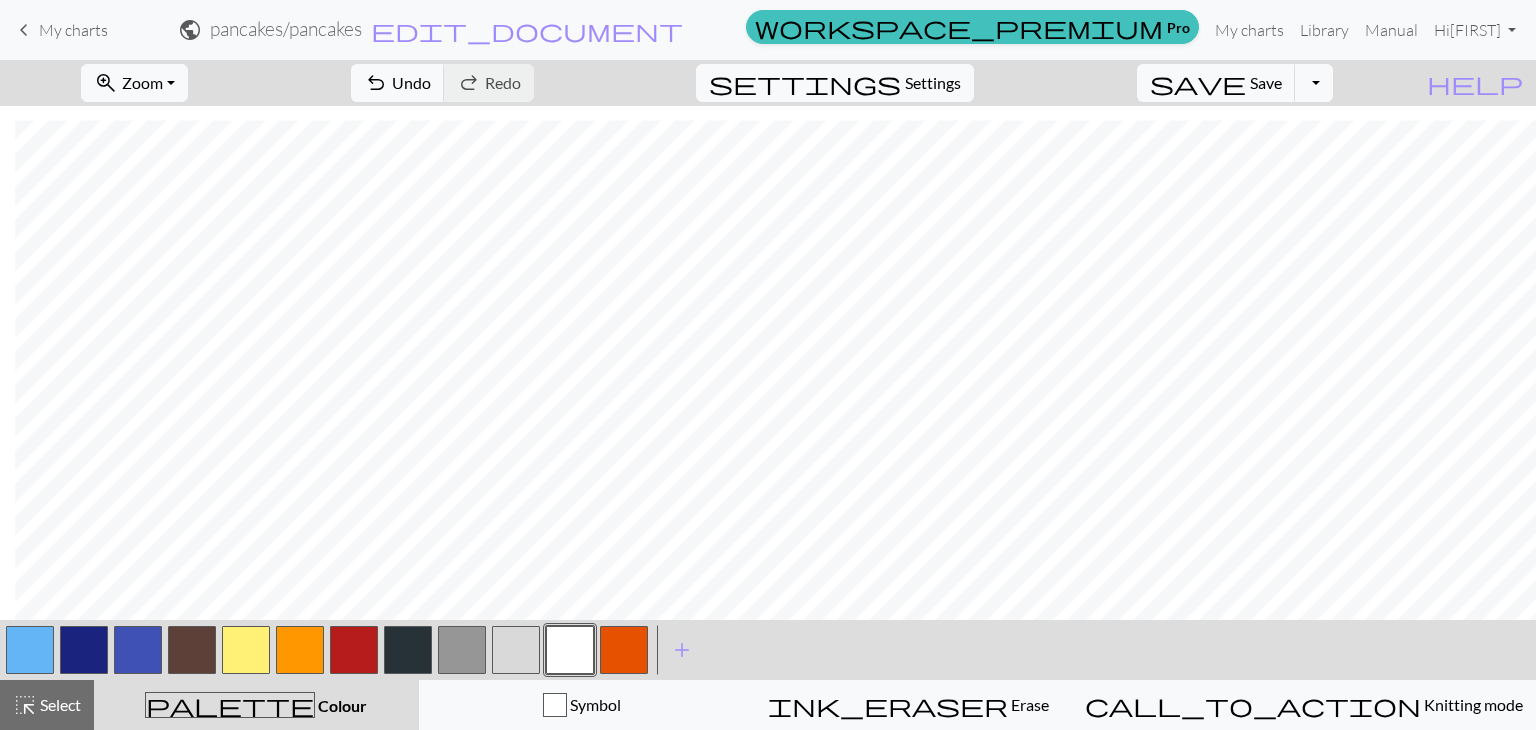 click at bounding box center [624, 650] 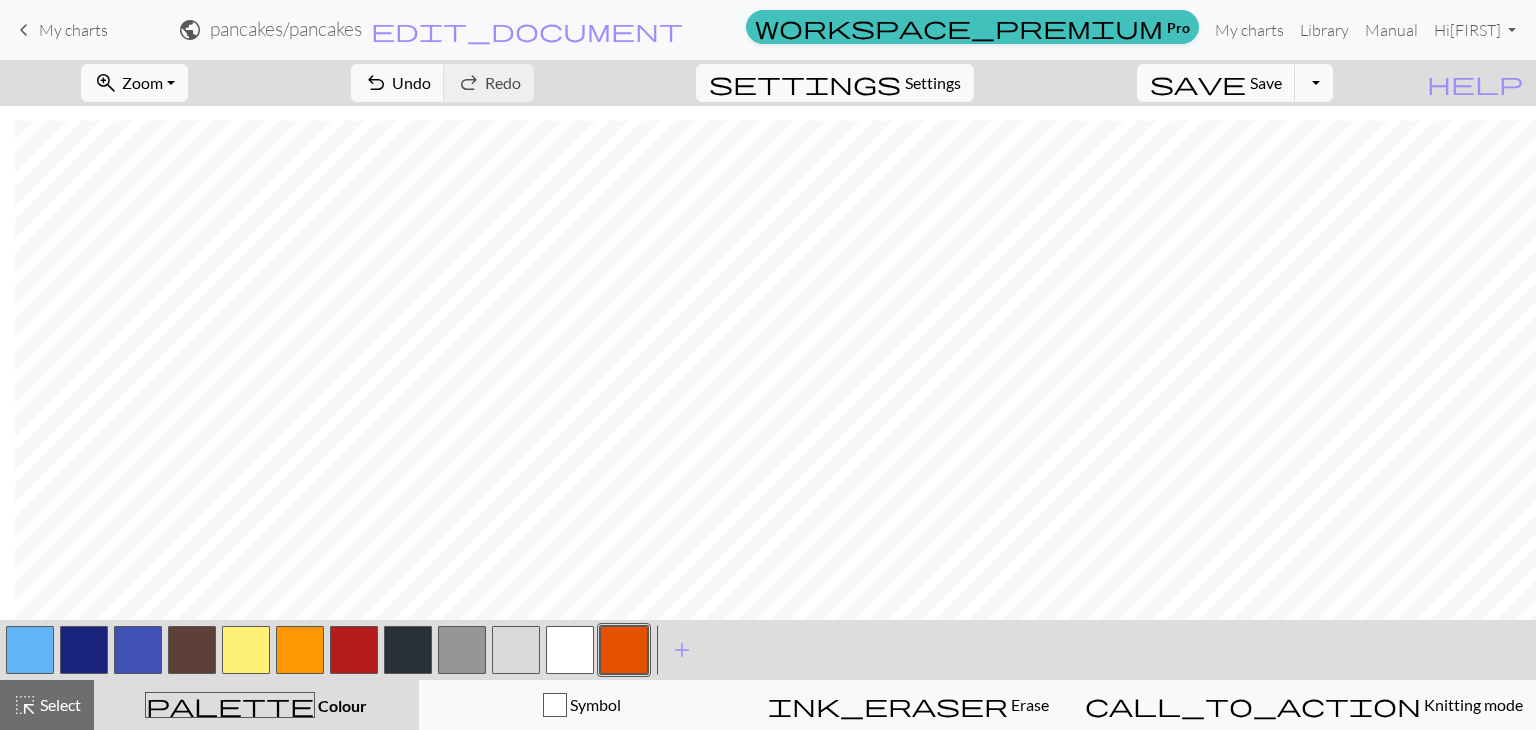 click at bounding box center [246, 650] 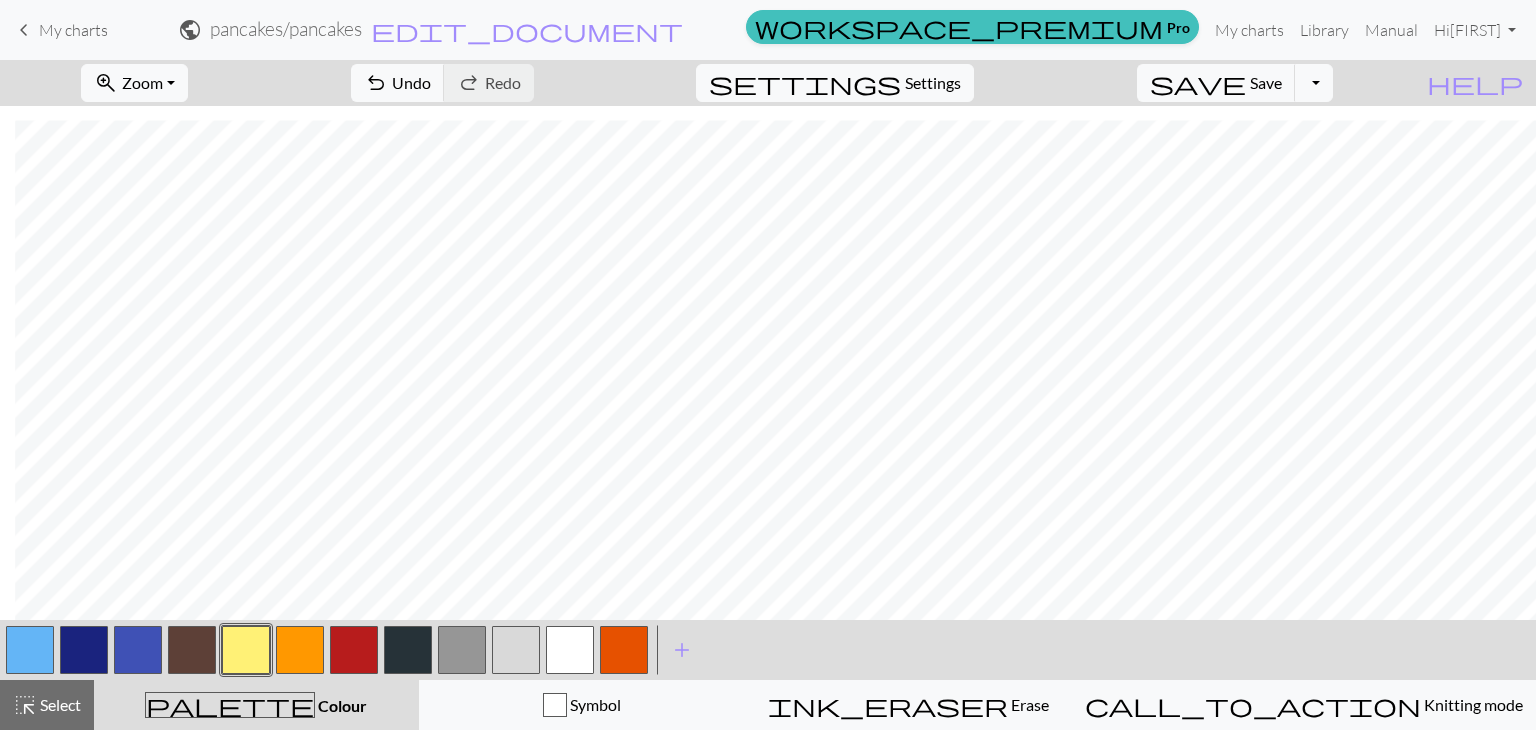 click at bounding box center [300, 650] 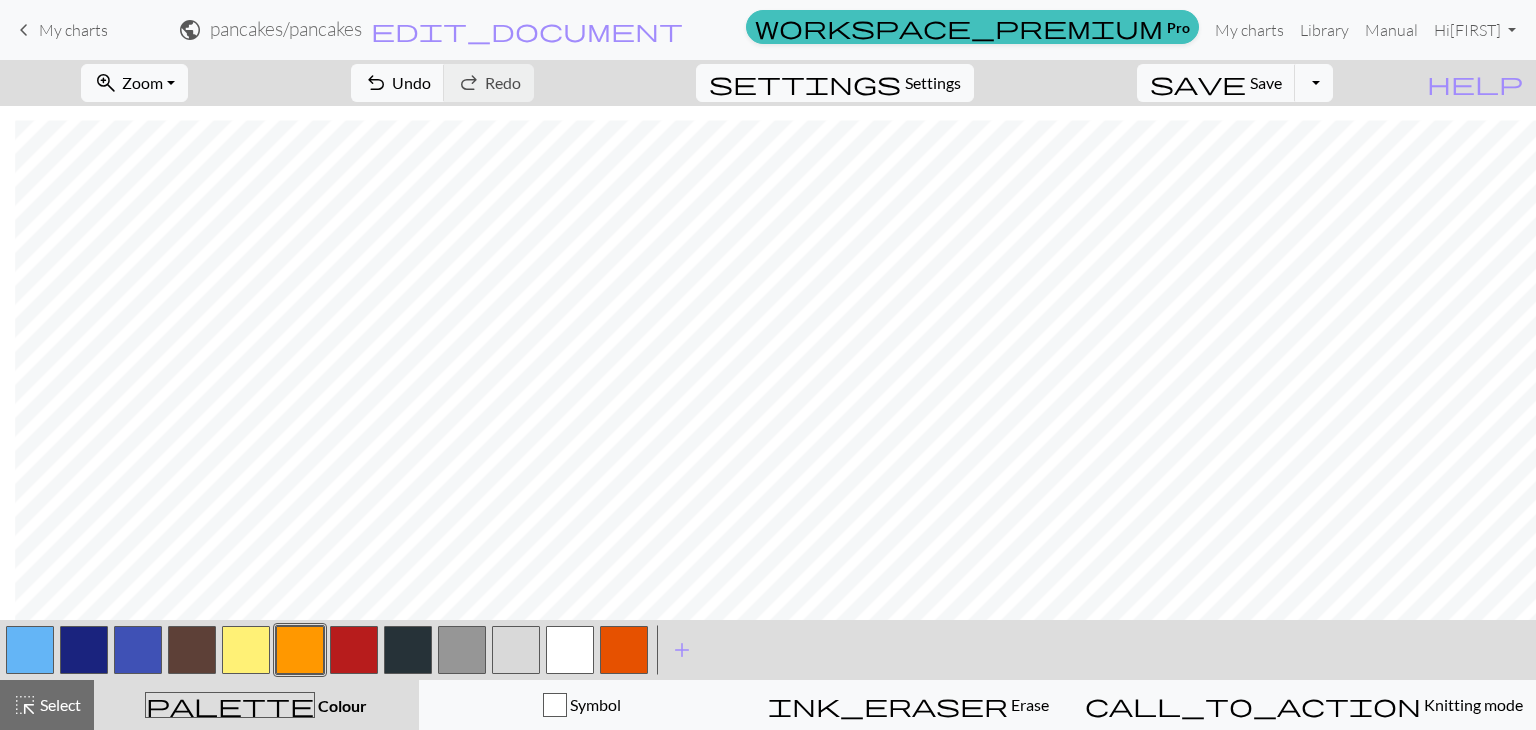 click at bounding box center [246, 650] 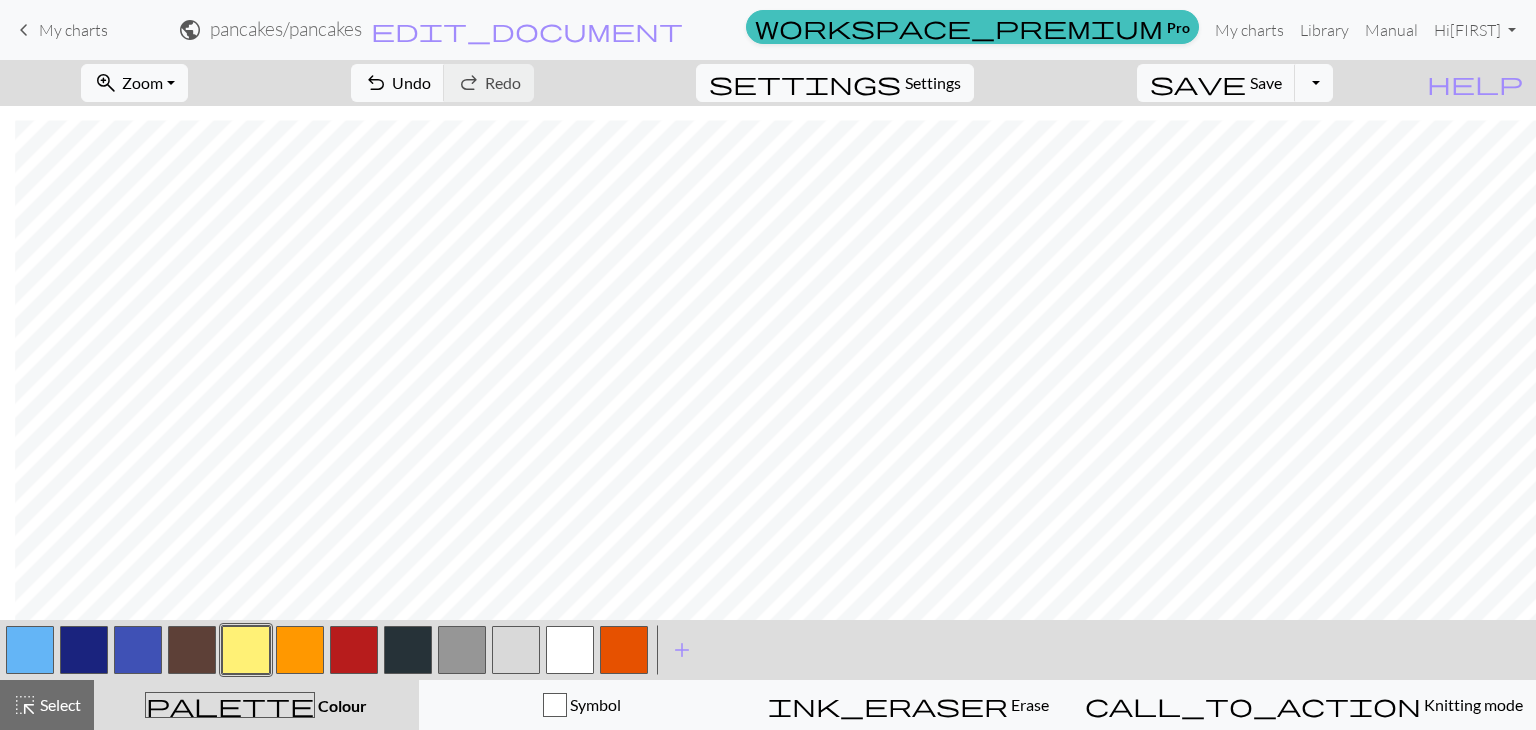 click at bounding box center [624, 650] 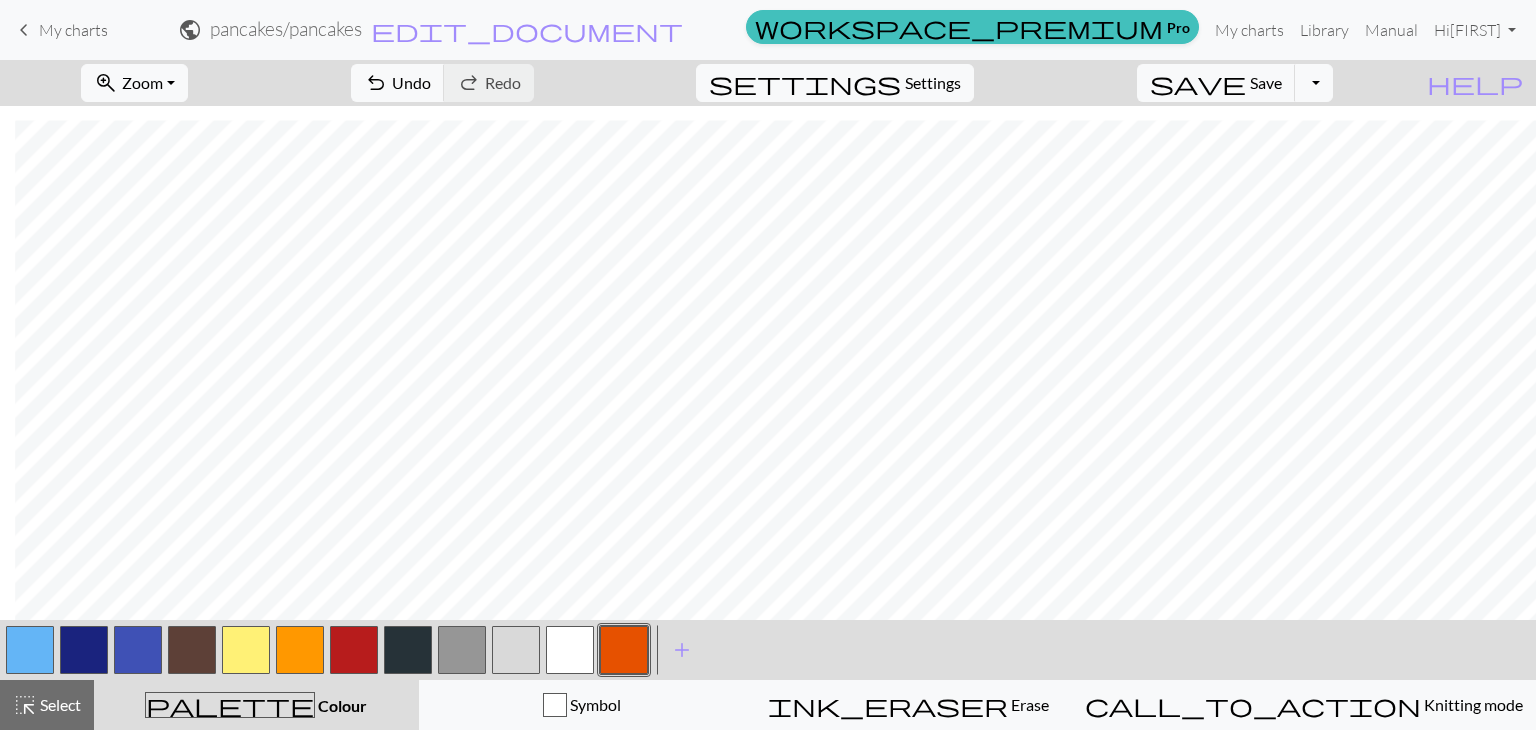 click at bounding box center [246, 650] 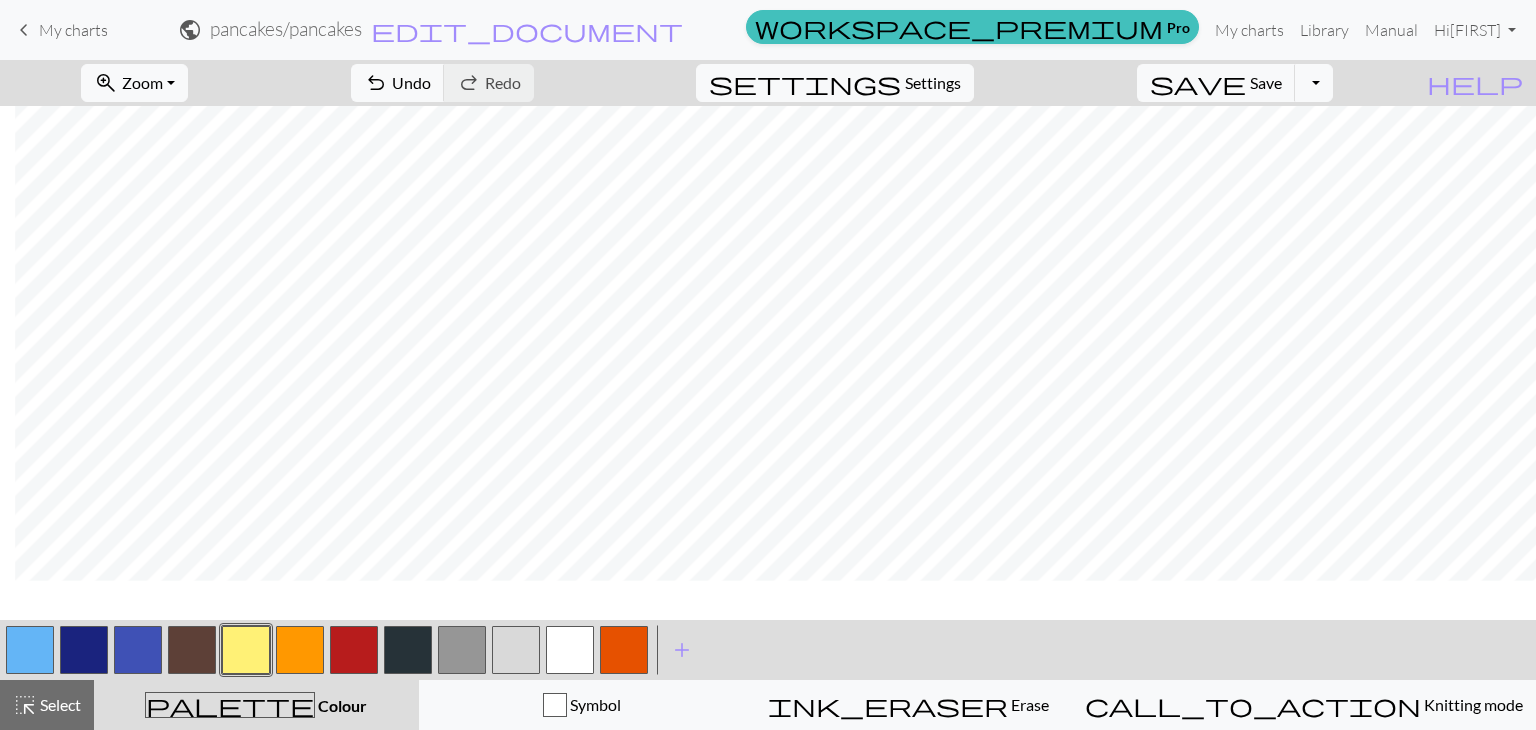 scroll, scrollTop: 585, scrollLeft: 15, axis: both 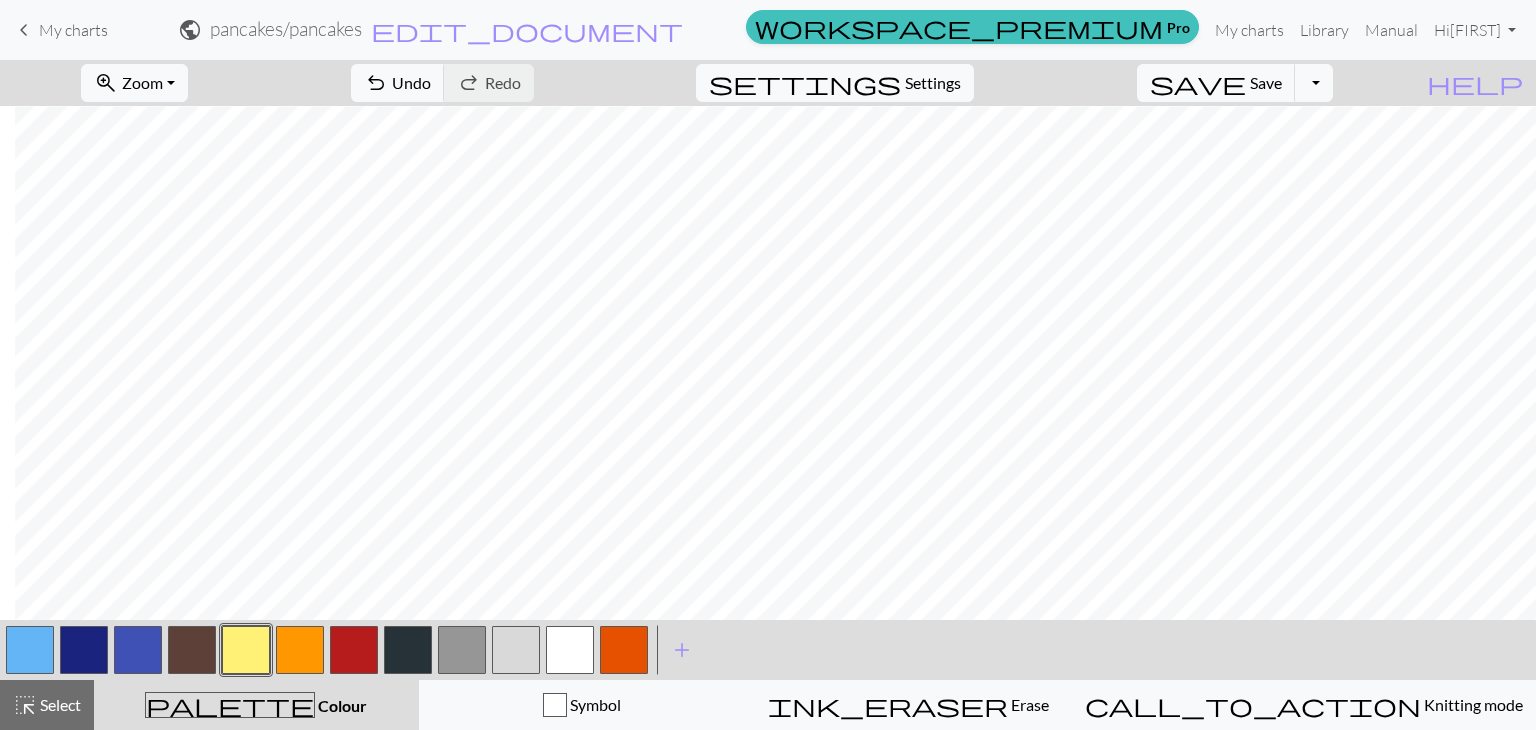 click at bounding box center [300, 650] 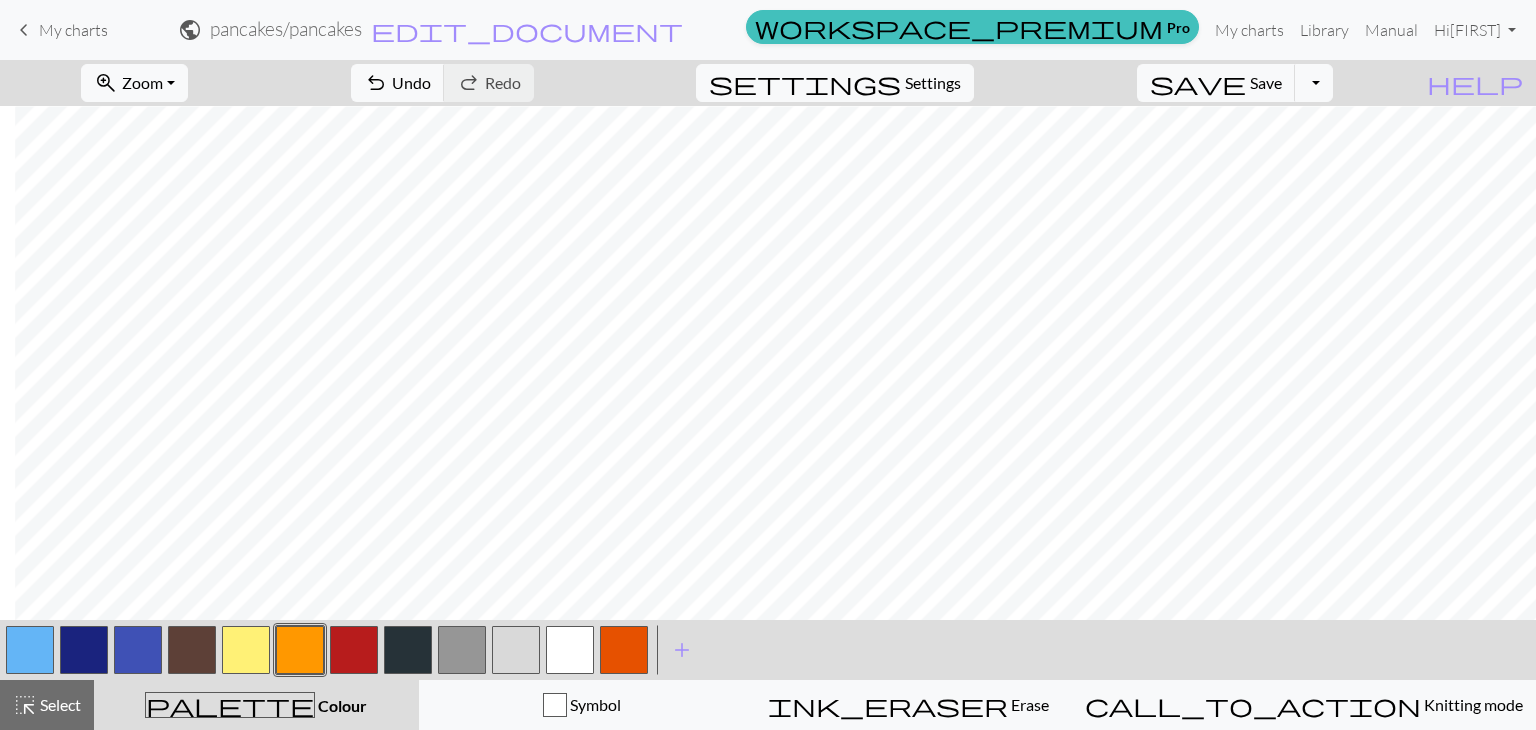 click at bounding box center [354, 650] 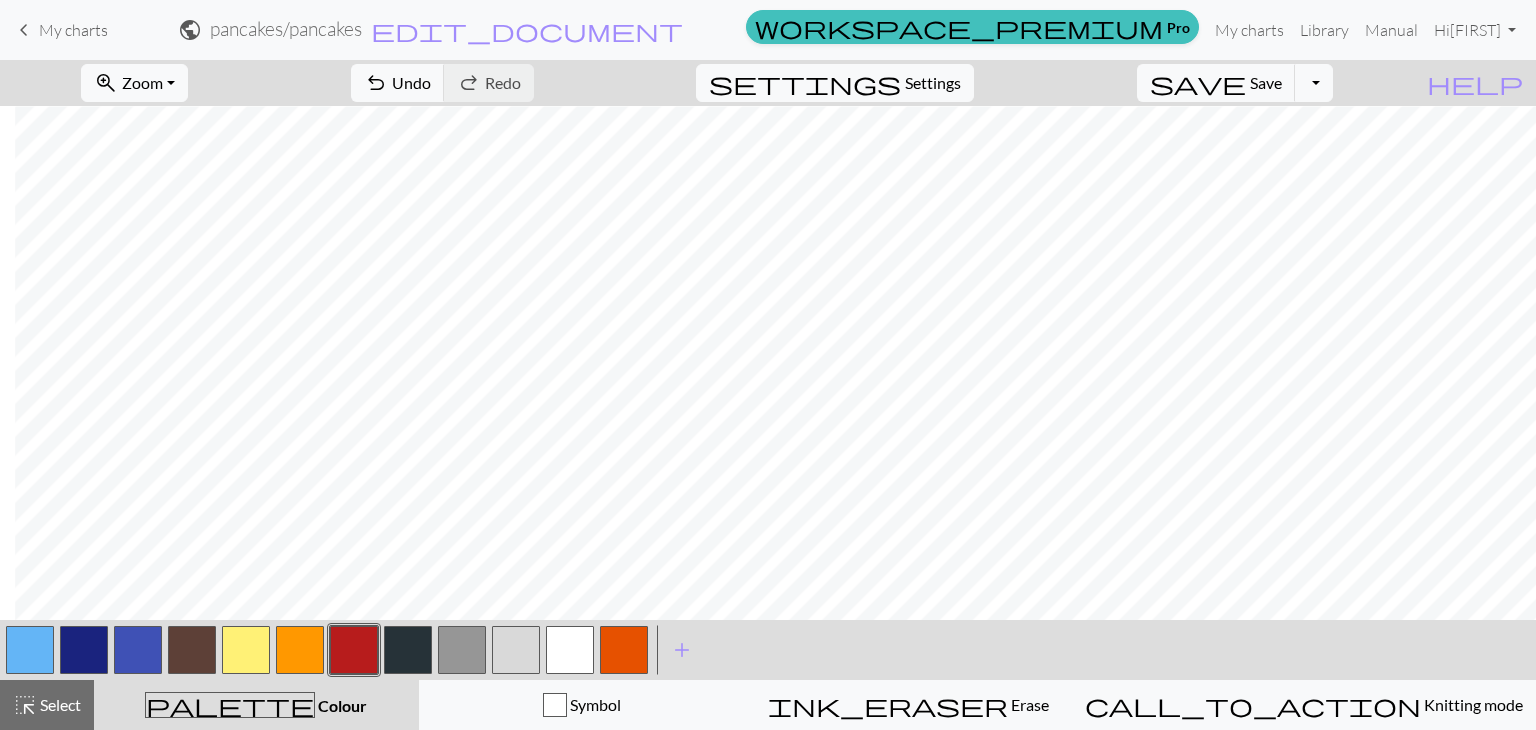 scroll, scrollTop: 473, scrollLeft: 15, axis: both 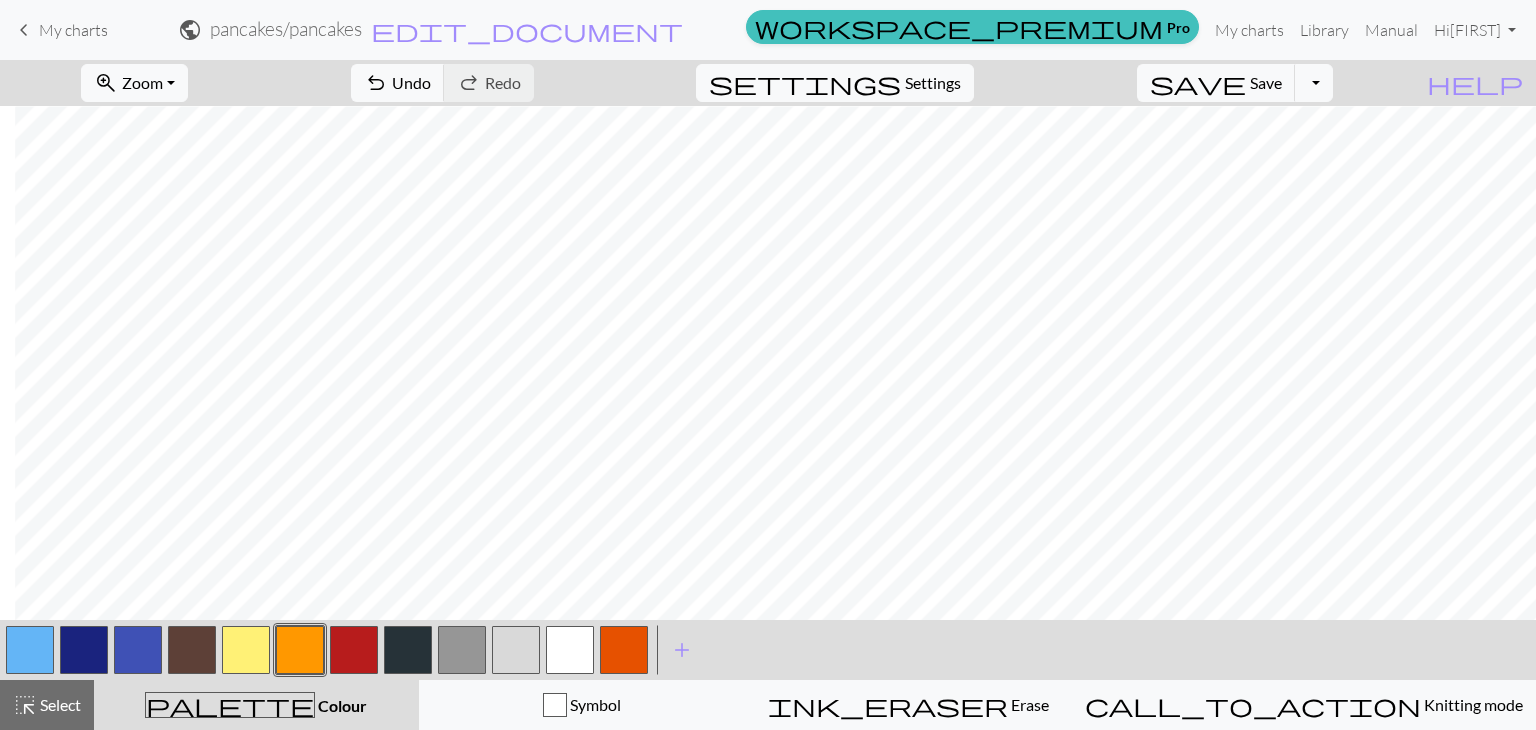 click at bounding box center (354, 650) 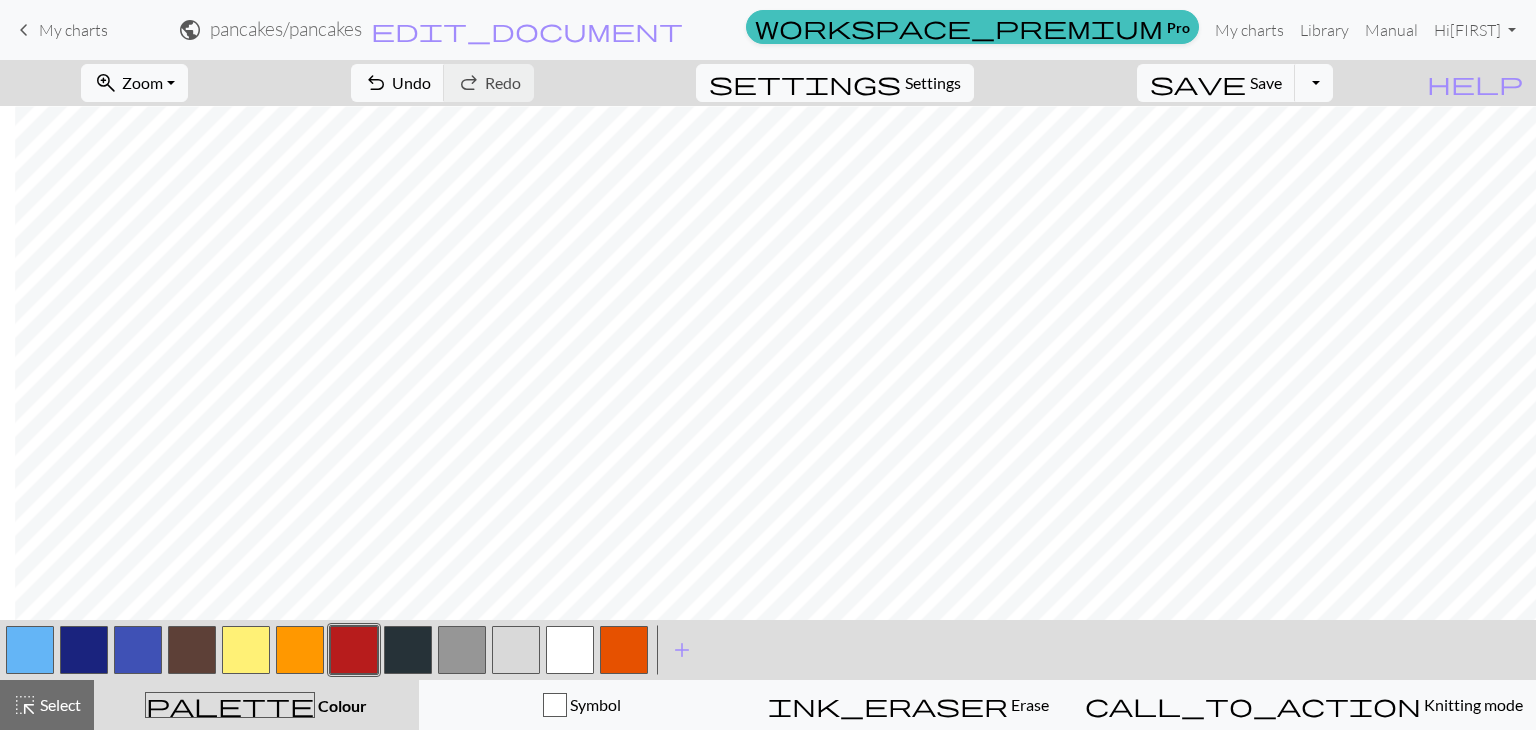 scroll, scrollTop: 366, scrollLeft: 15, axis: both 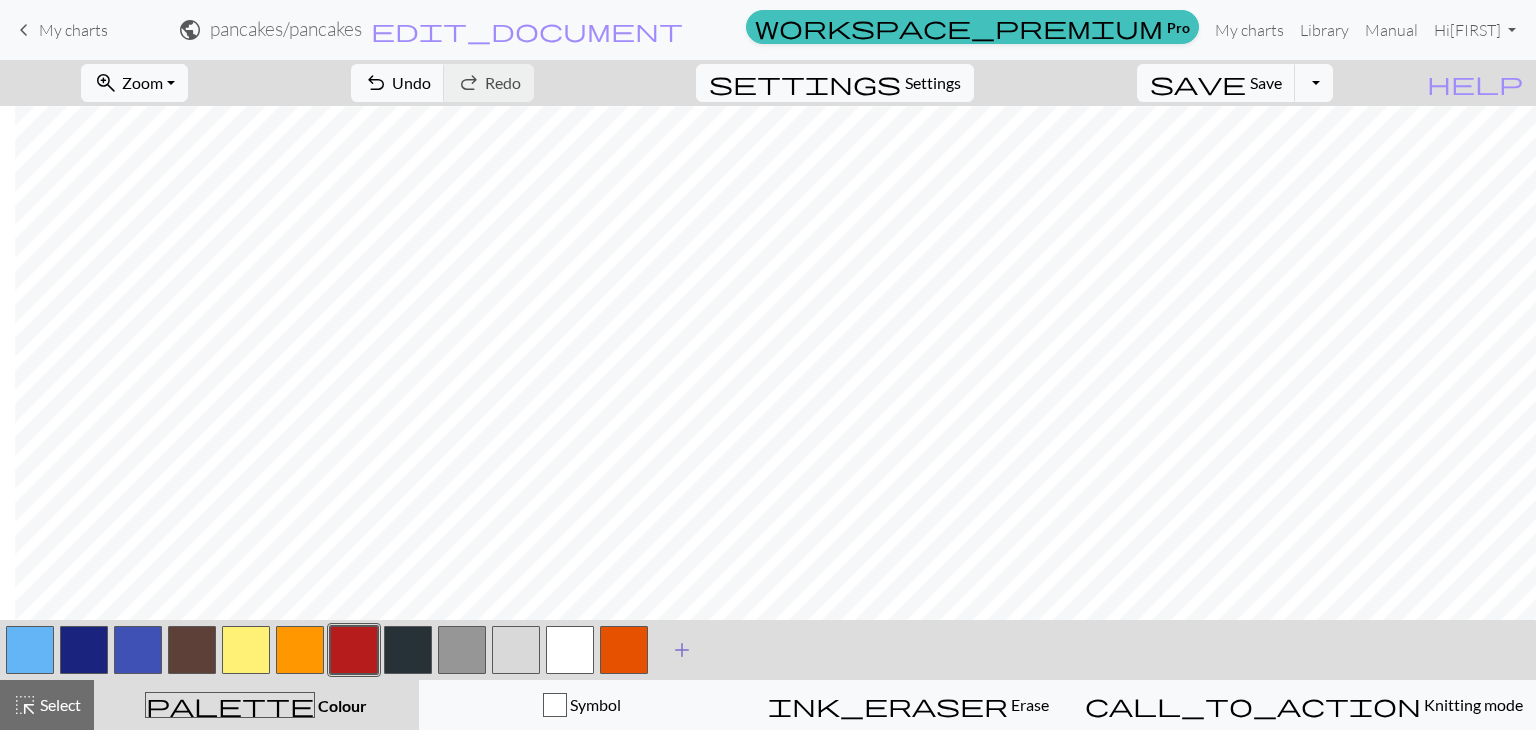 click on "add" at bounding box center (682, 650) 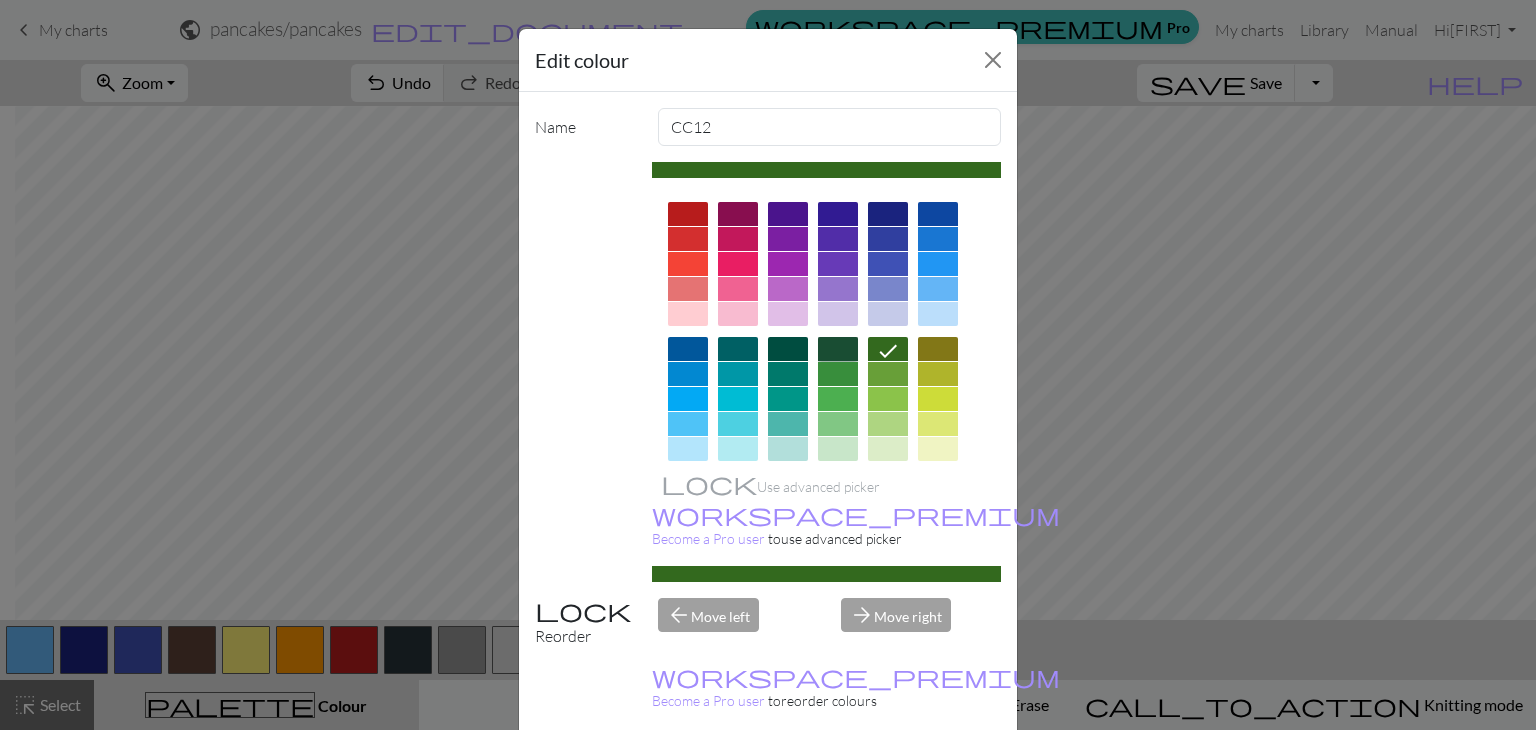 click at bounding box center (838, 349) 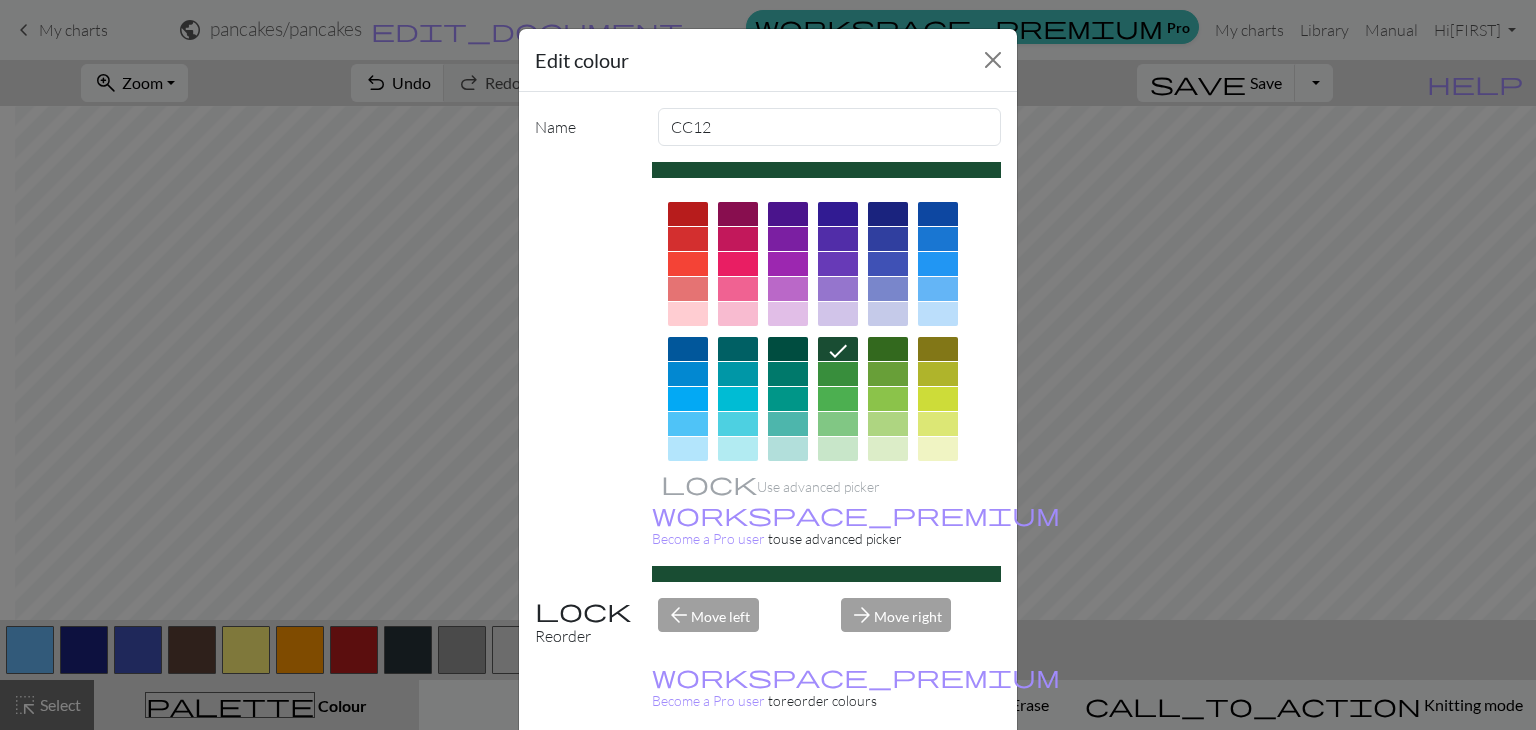 click on "Done" at bounding box center [888, 780] 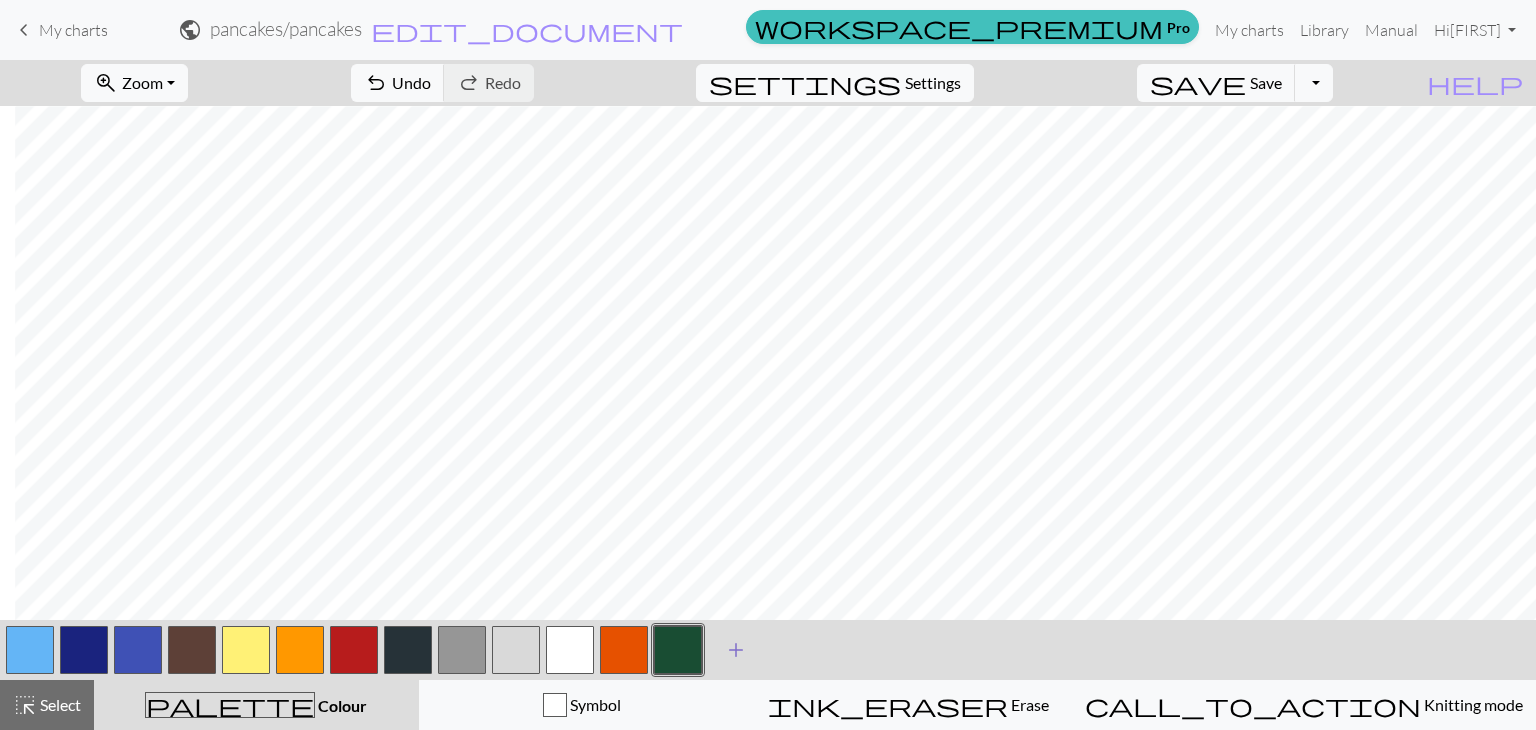 click on "add" at bounding box center (736, 650) 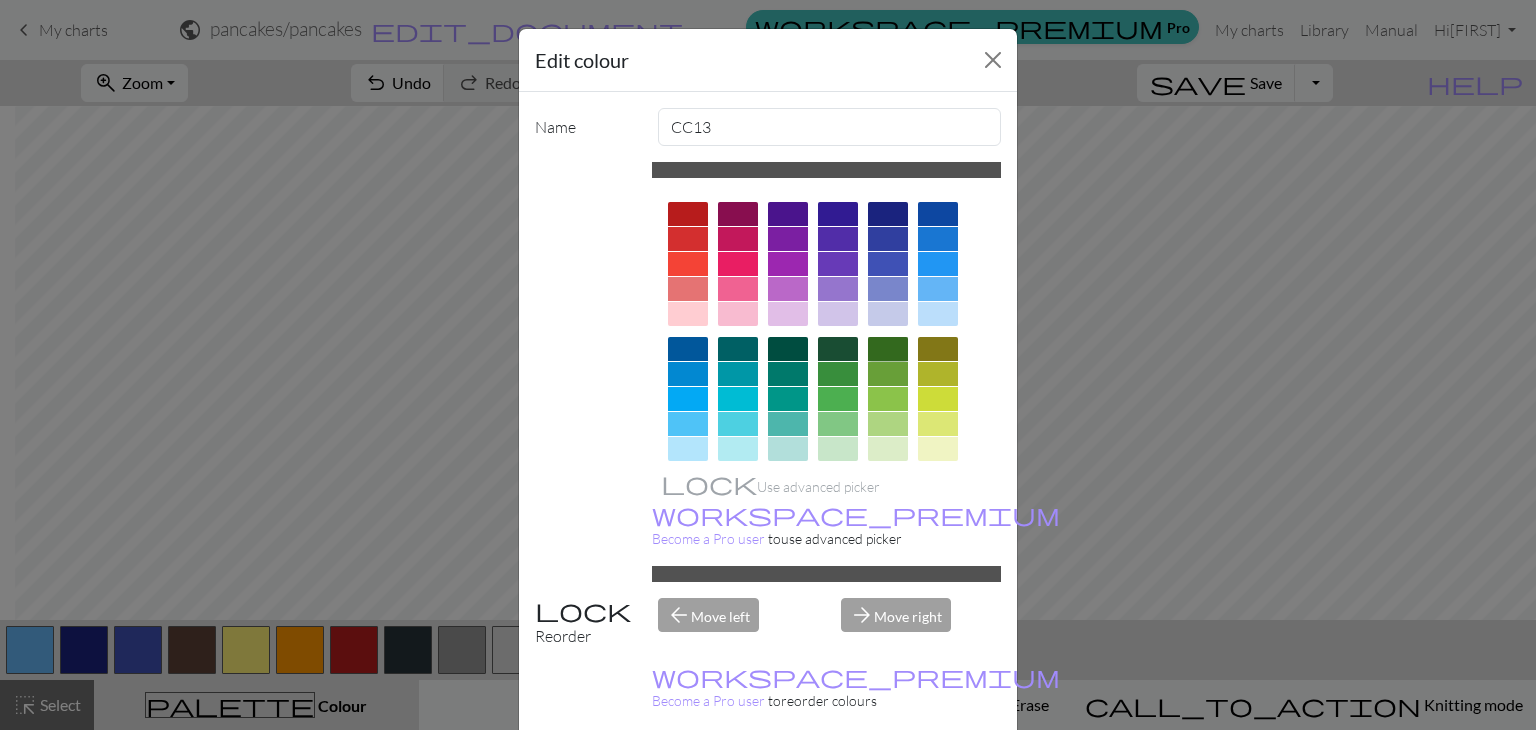 click at bounding box center [888, 349] 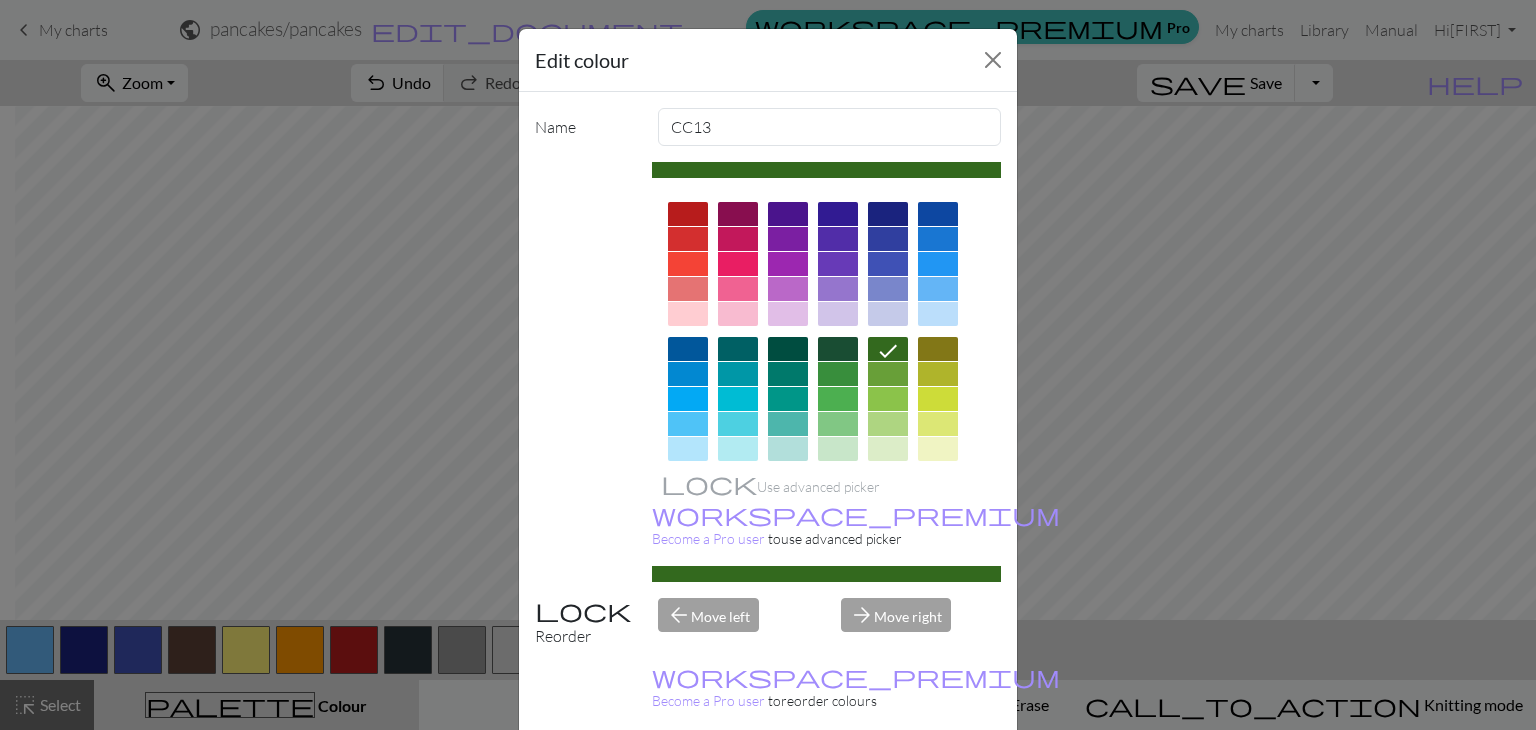 click on "Done" at bounding box center [888, 780] 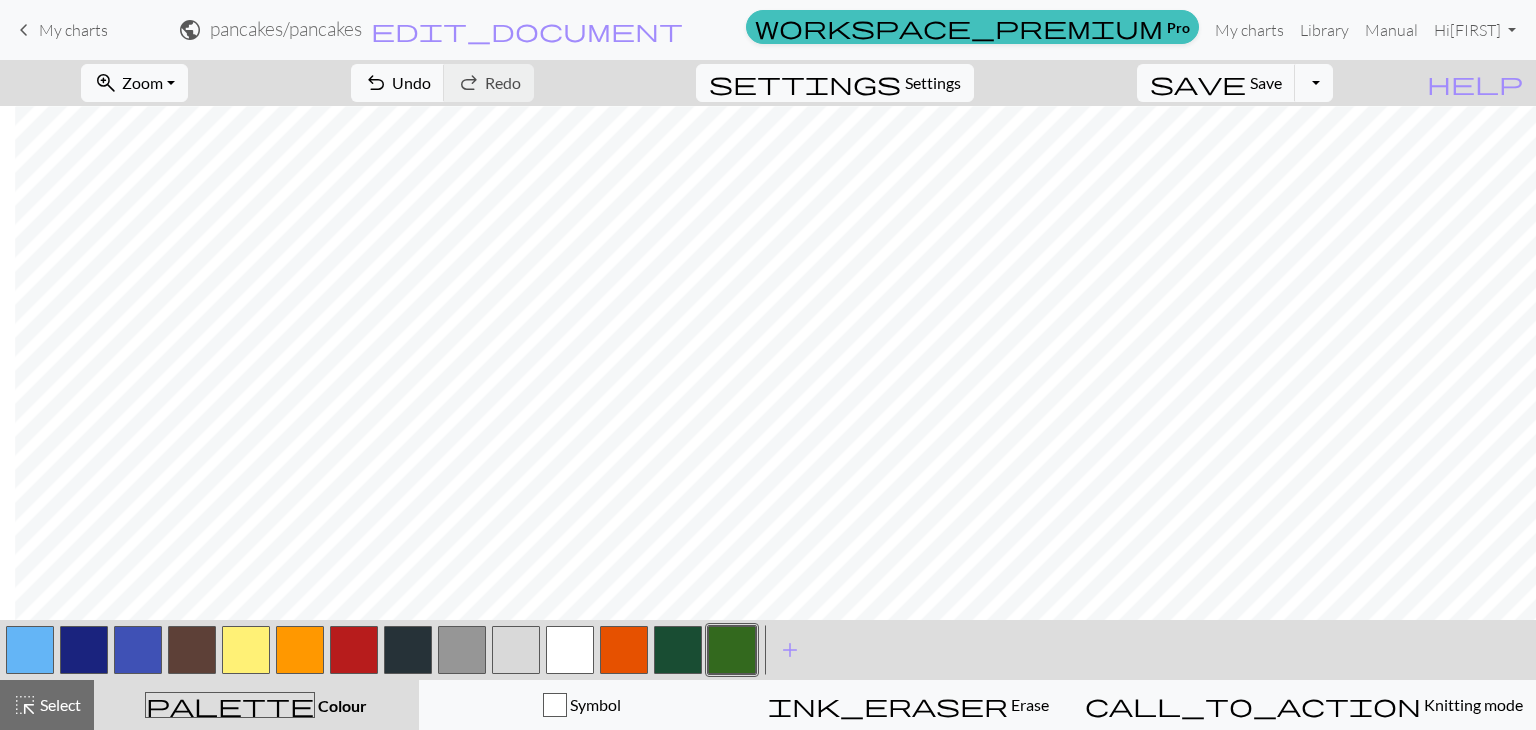 click at bounding box center [678, 650] 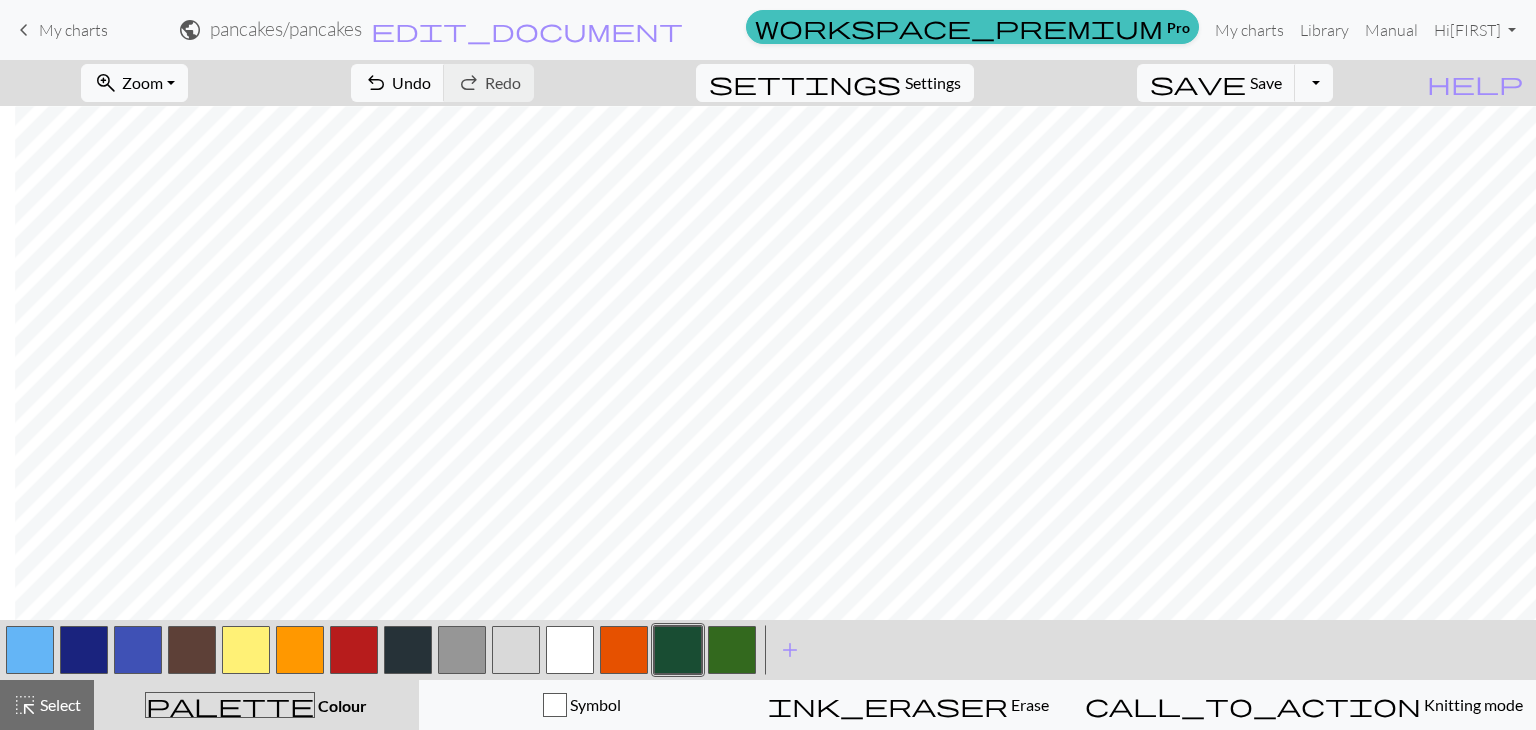 click at bounding box center [678, 650] 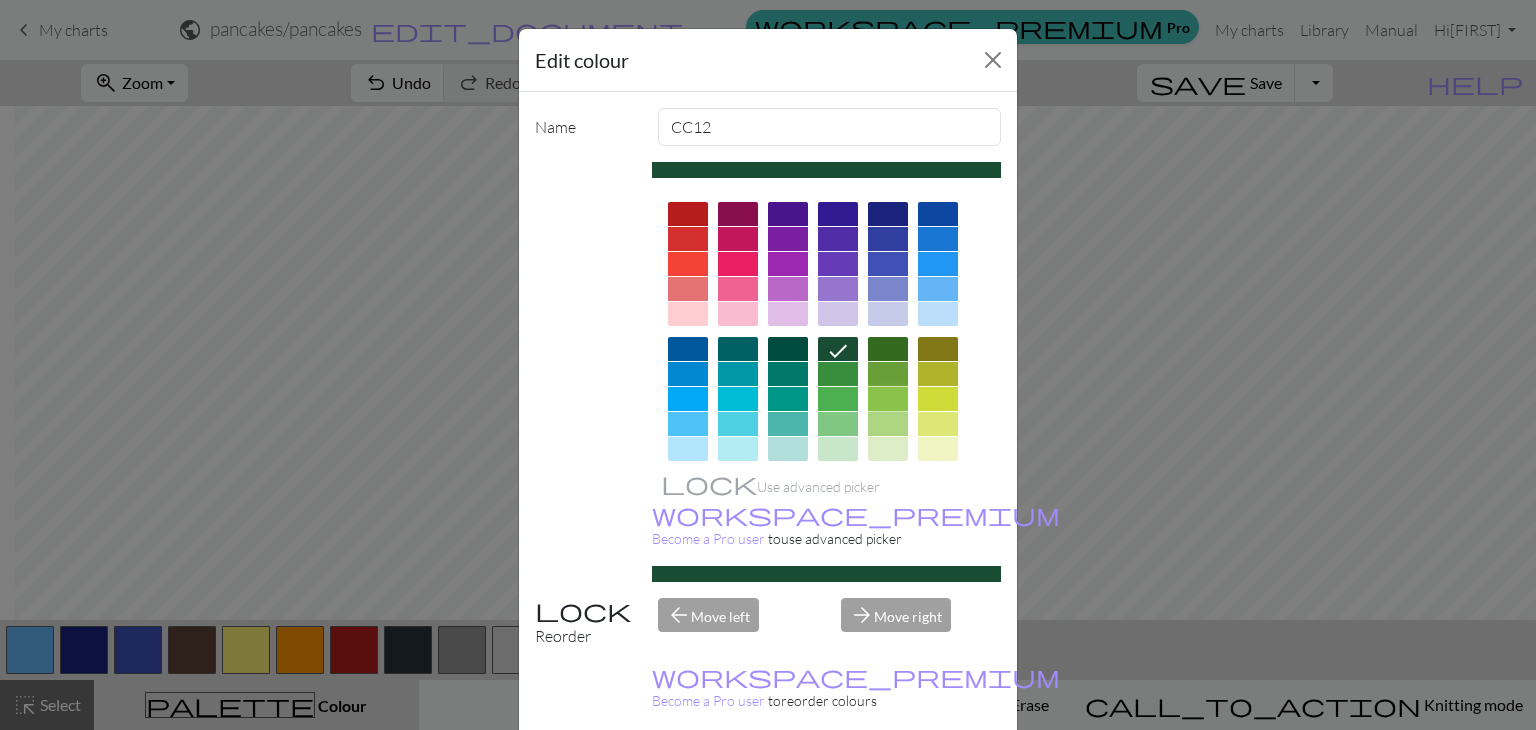 click at bounding box center (888, 399) 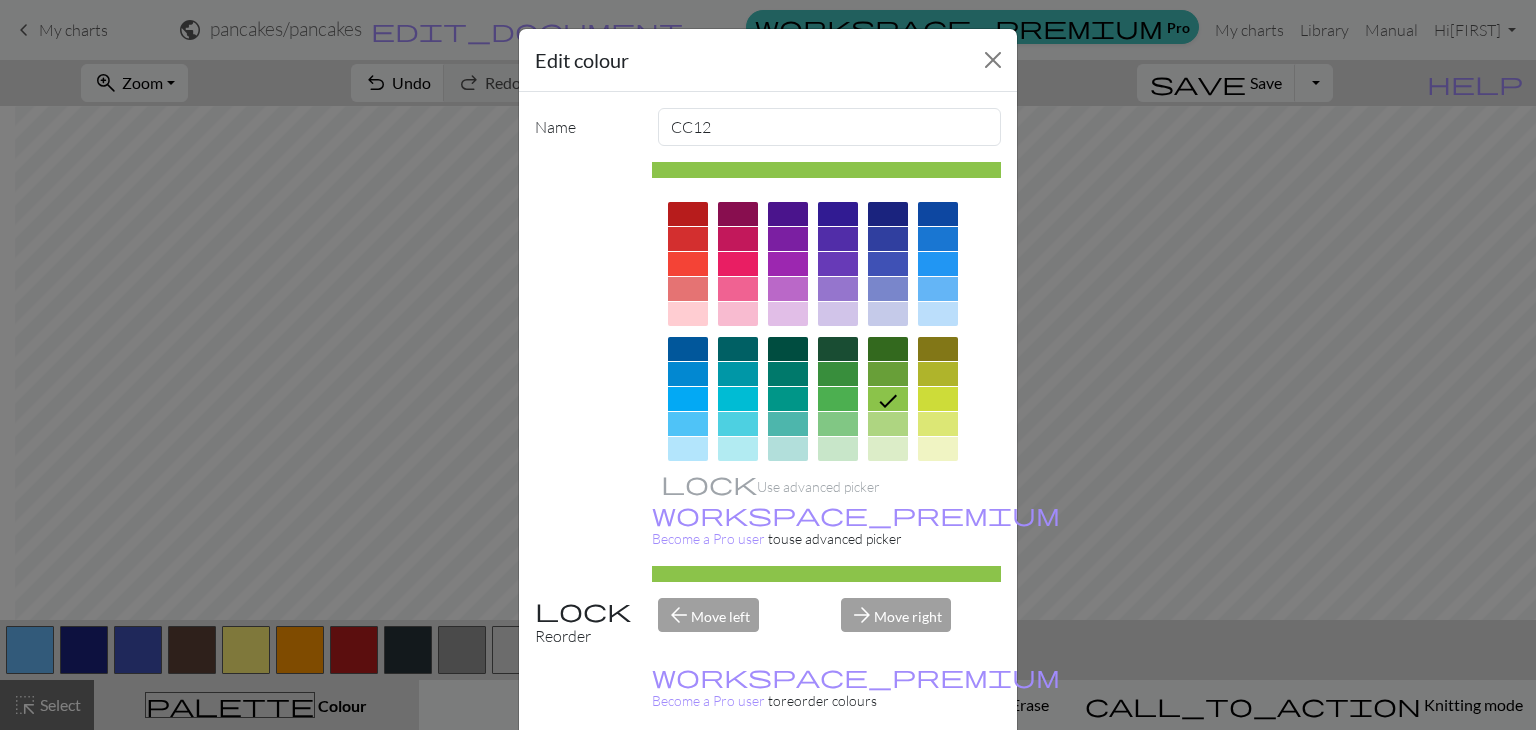 click on "Done" at bounding box center [888, 780] 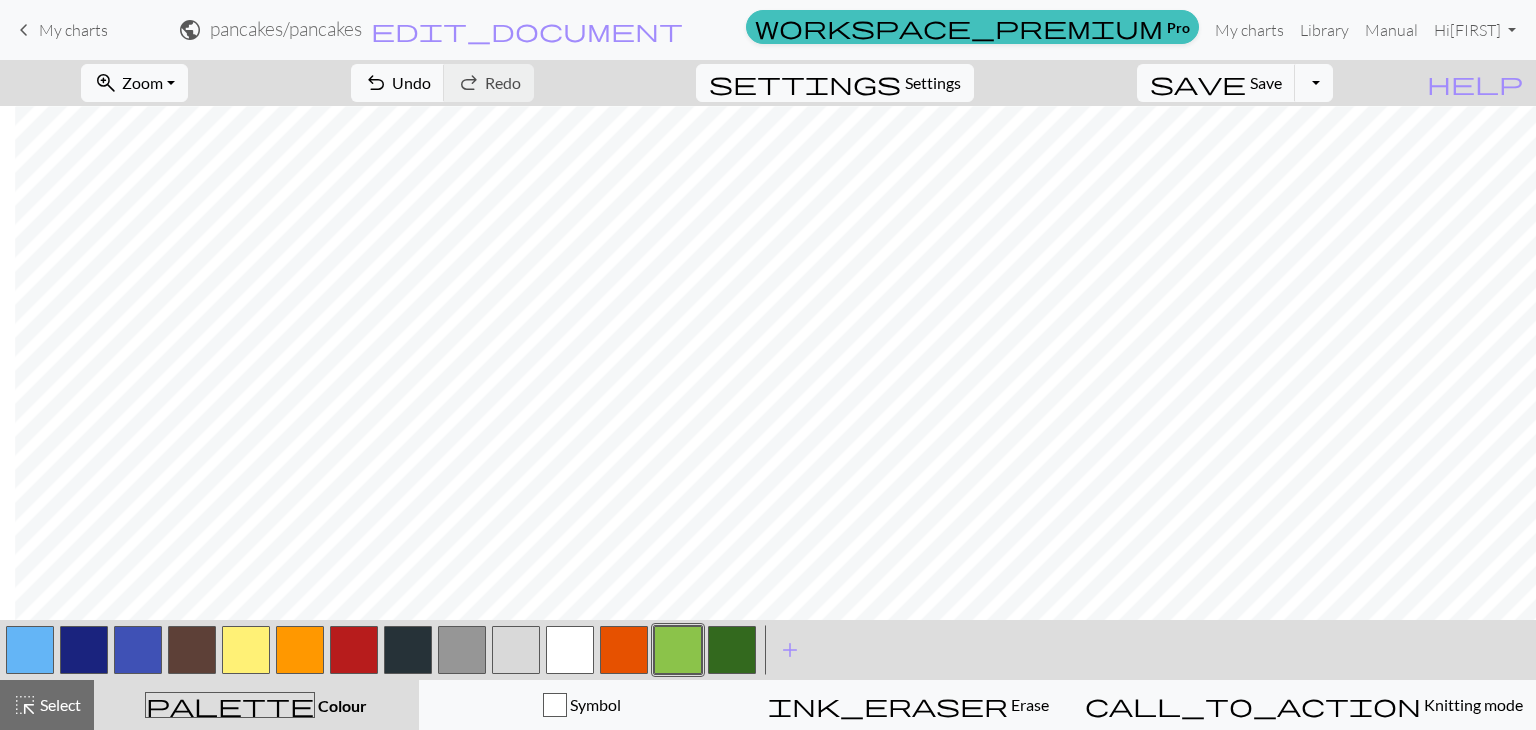 click at bounding box center [732, 650] 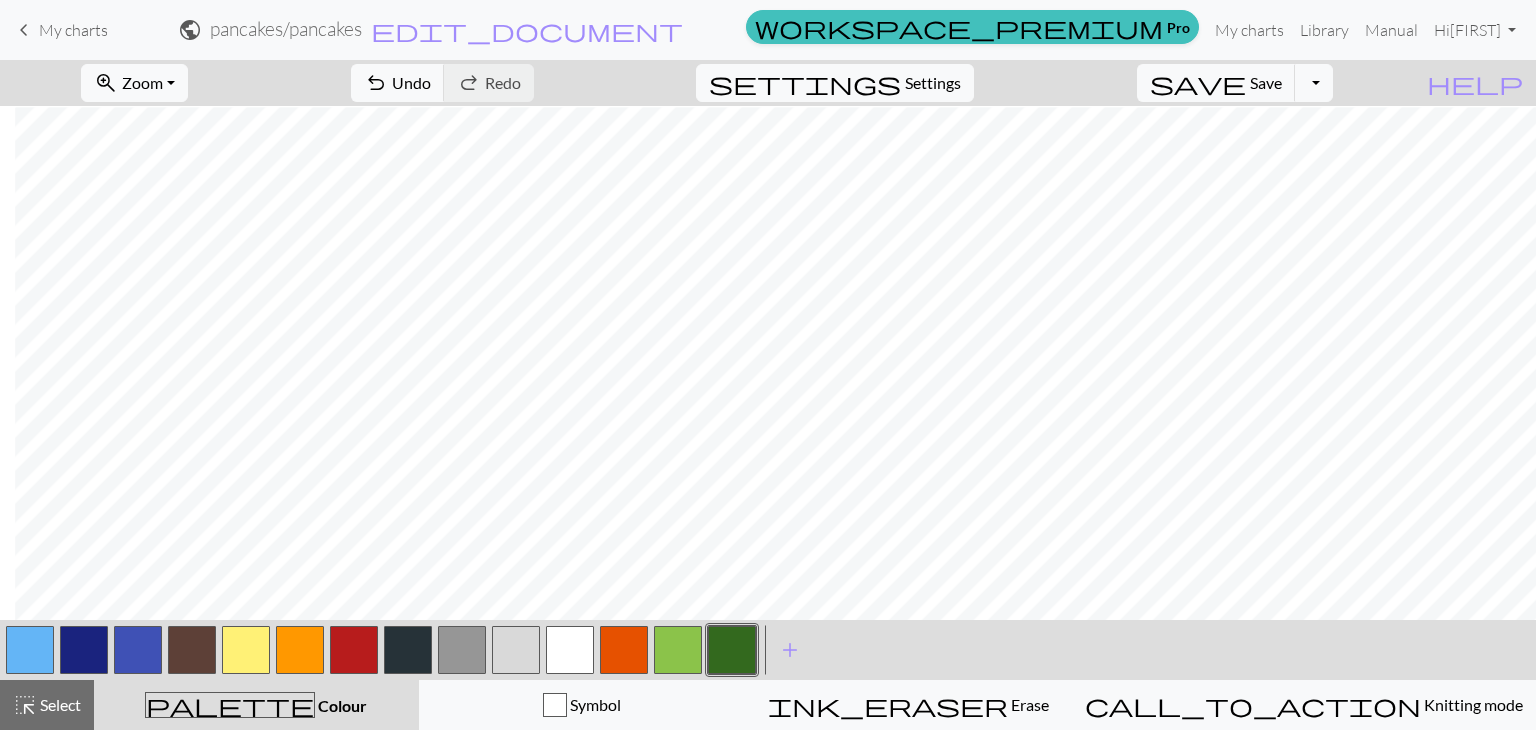 scroll, scrollTop: 326, scrollLeft: 15, axis: both 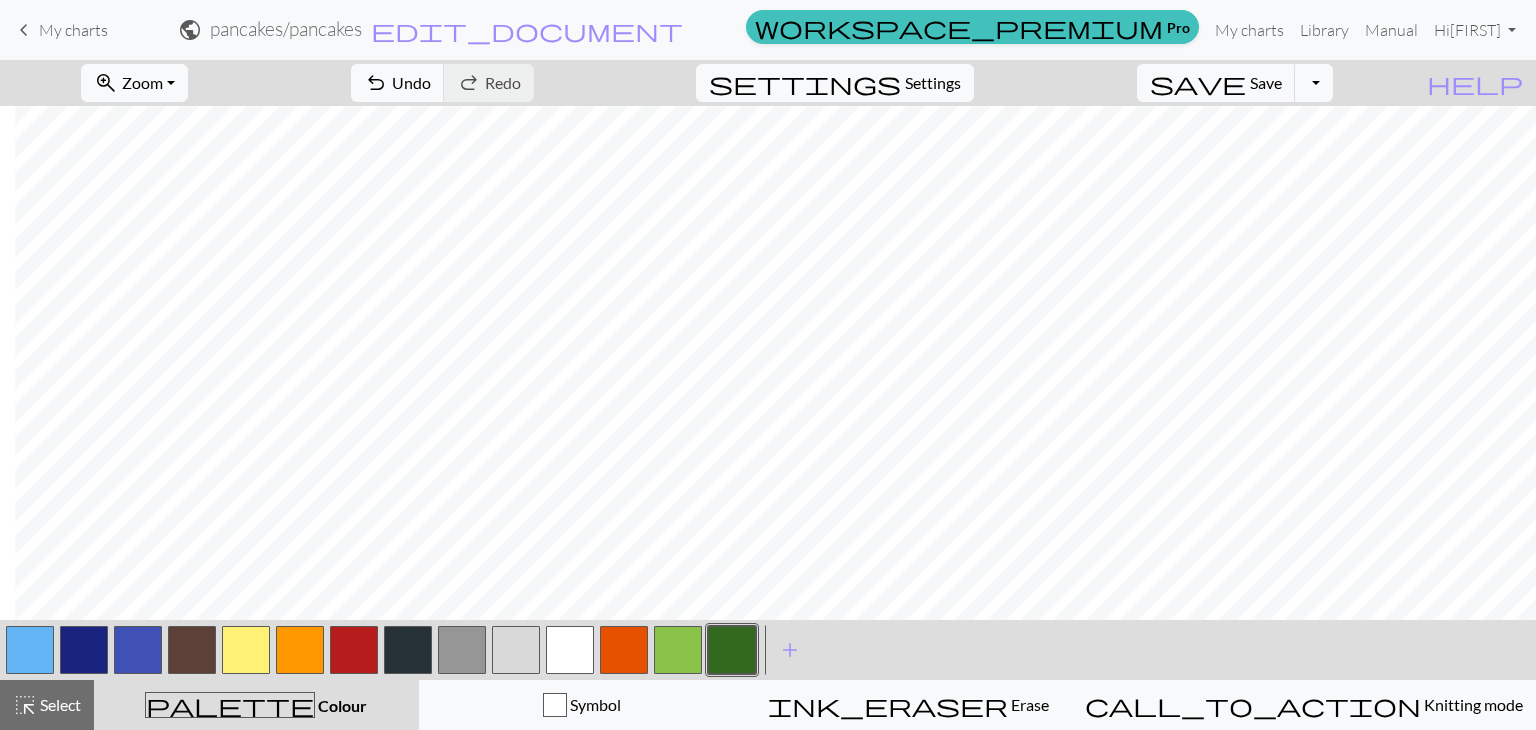 click at bounding box center [678, 650] 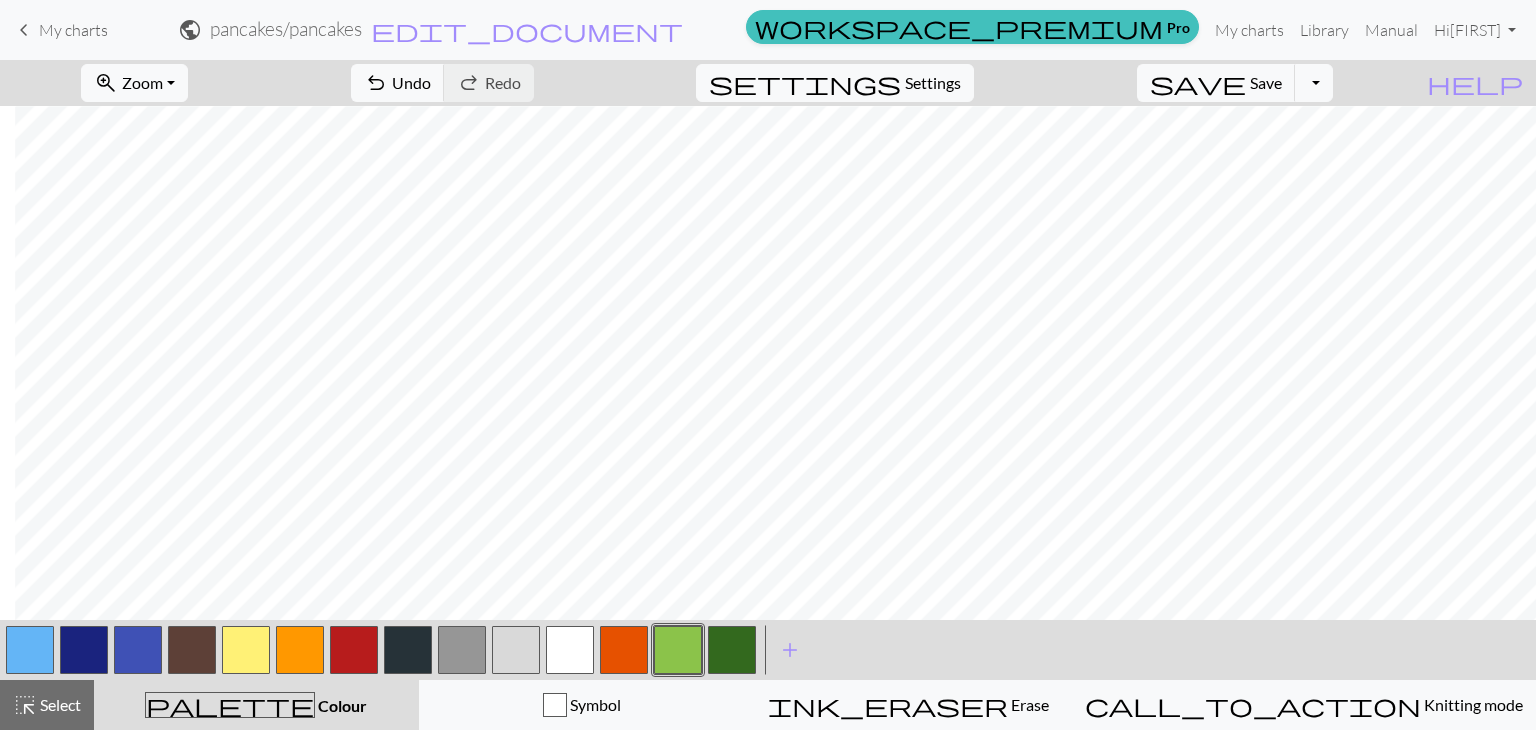 click at bounding box center (732, 650) 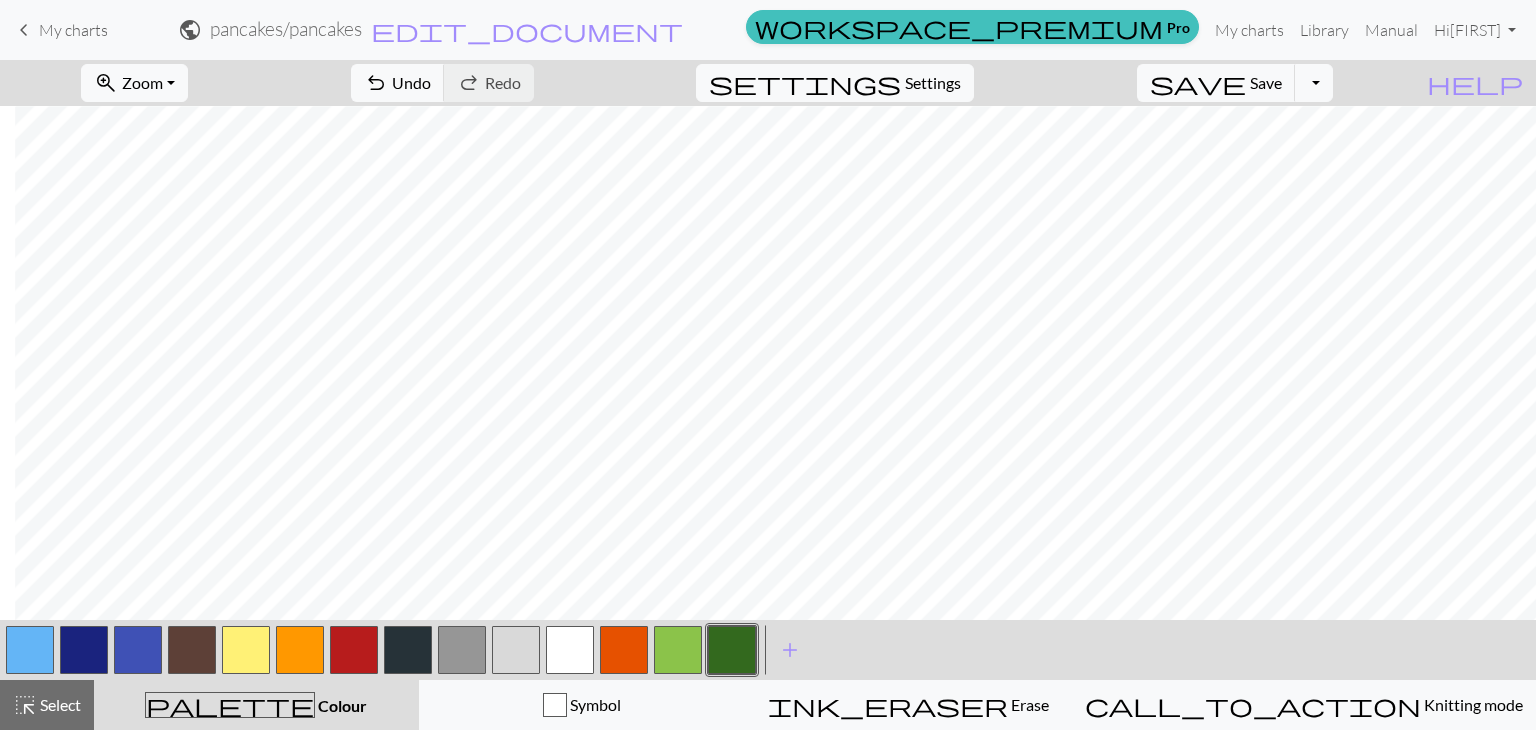 click at bounding box center (678, 650) 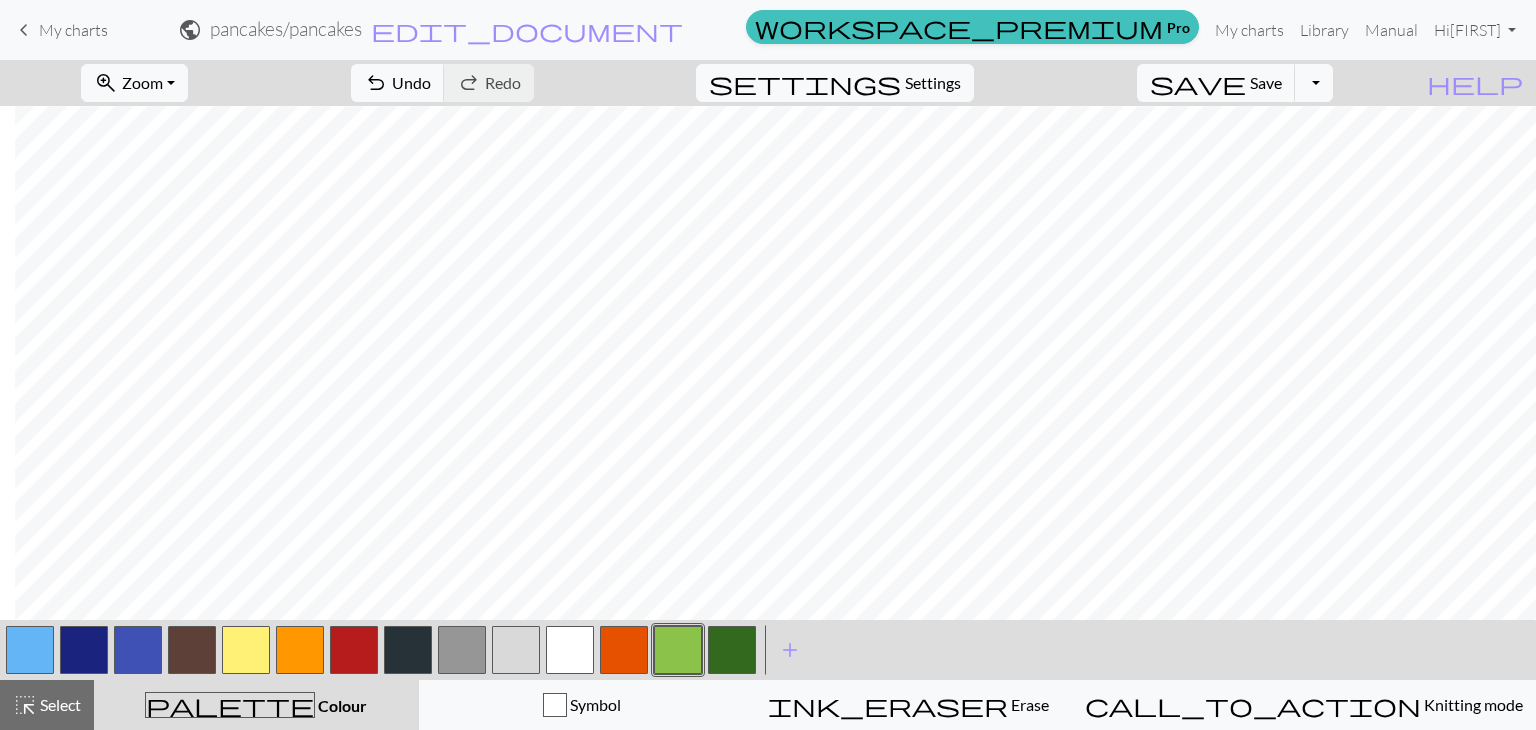 click at bounding box center (732, 650) 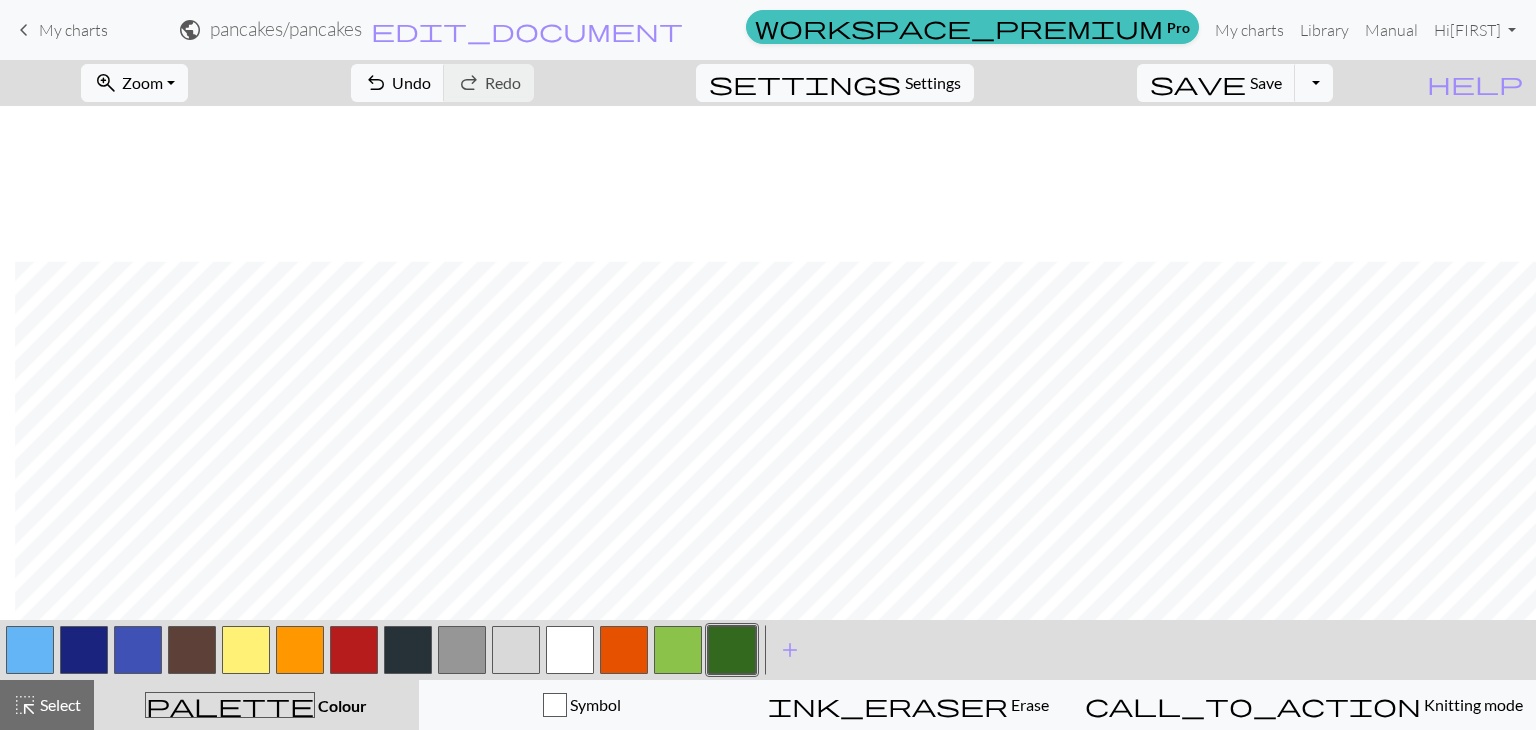 scroll, scrollTop: 648, scrollLeft: 15, axis: both 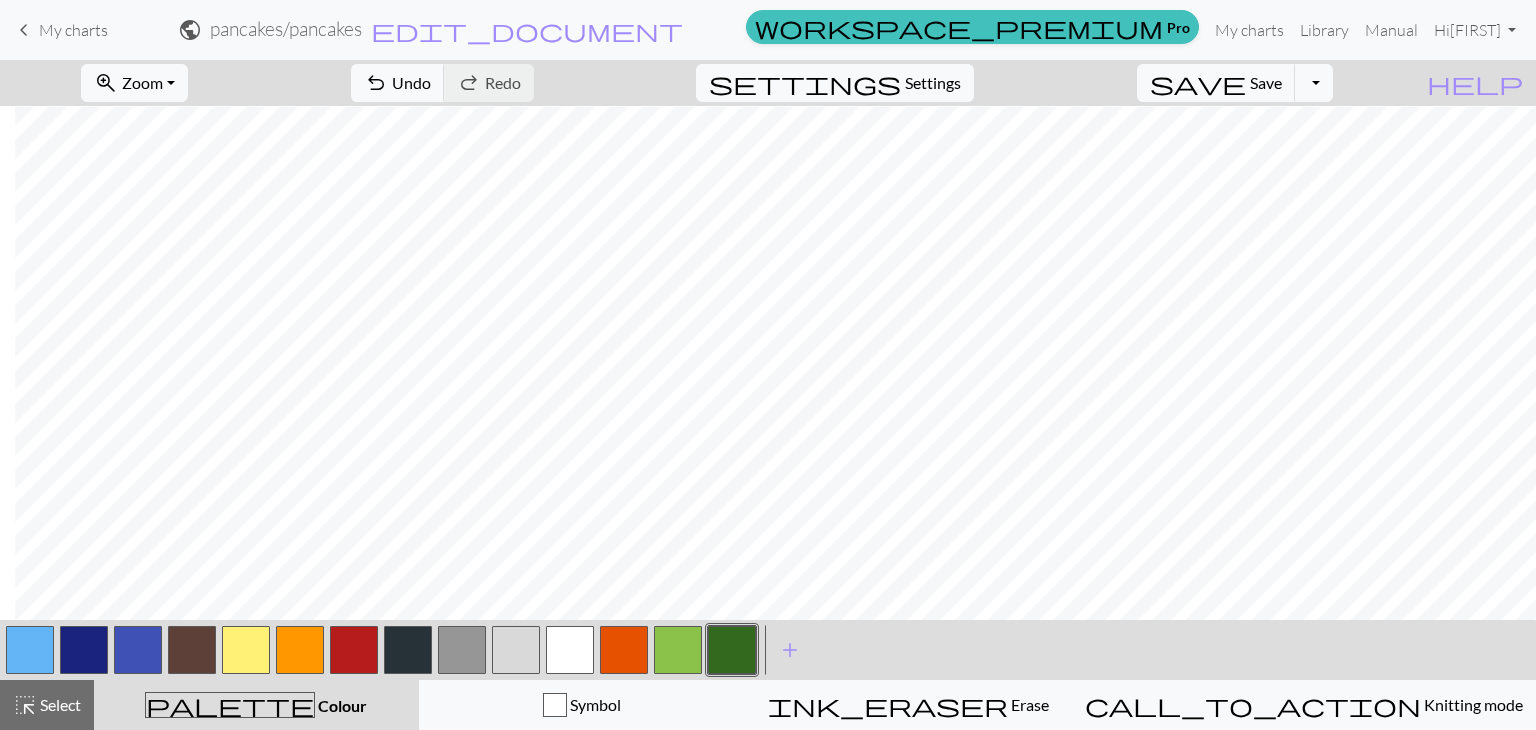 click at bounding box center [84, 650] 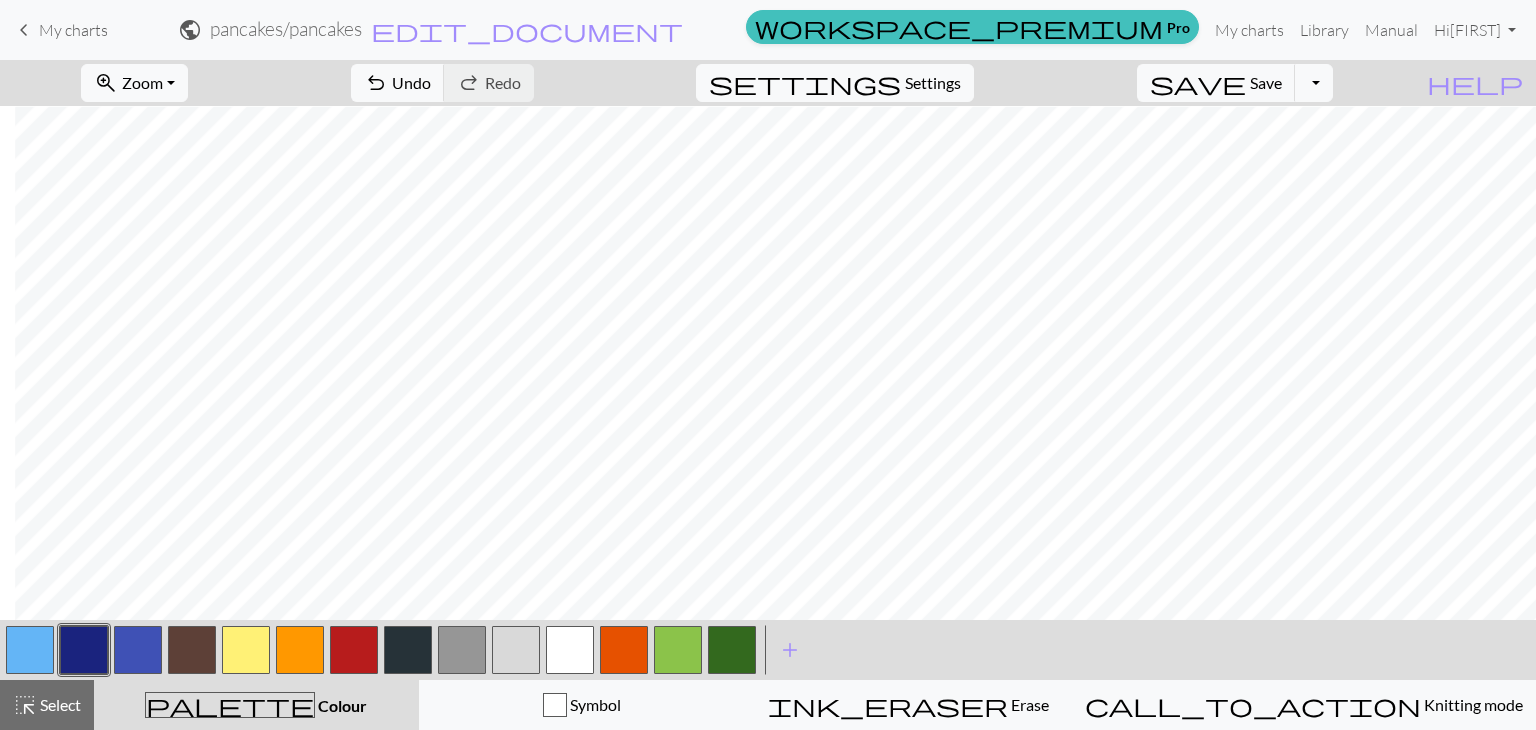 click at bounding box center [138, 650] 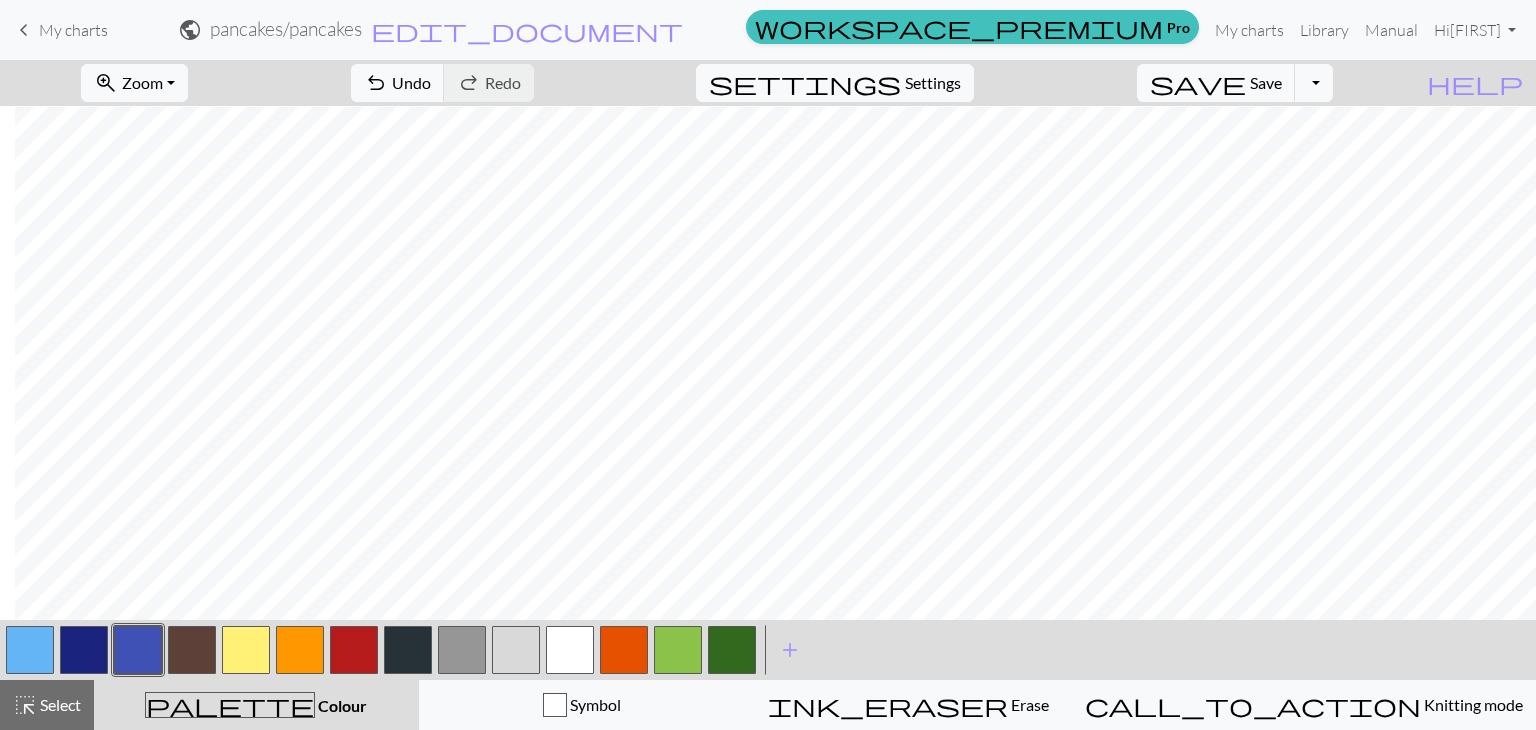 click at bounding box center [84, 650] 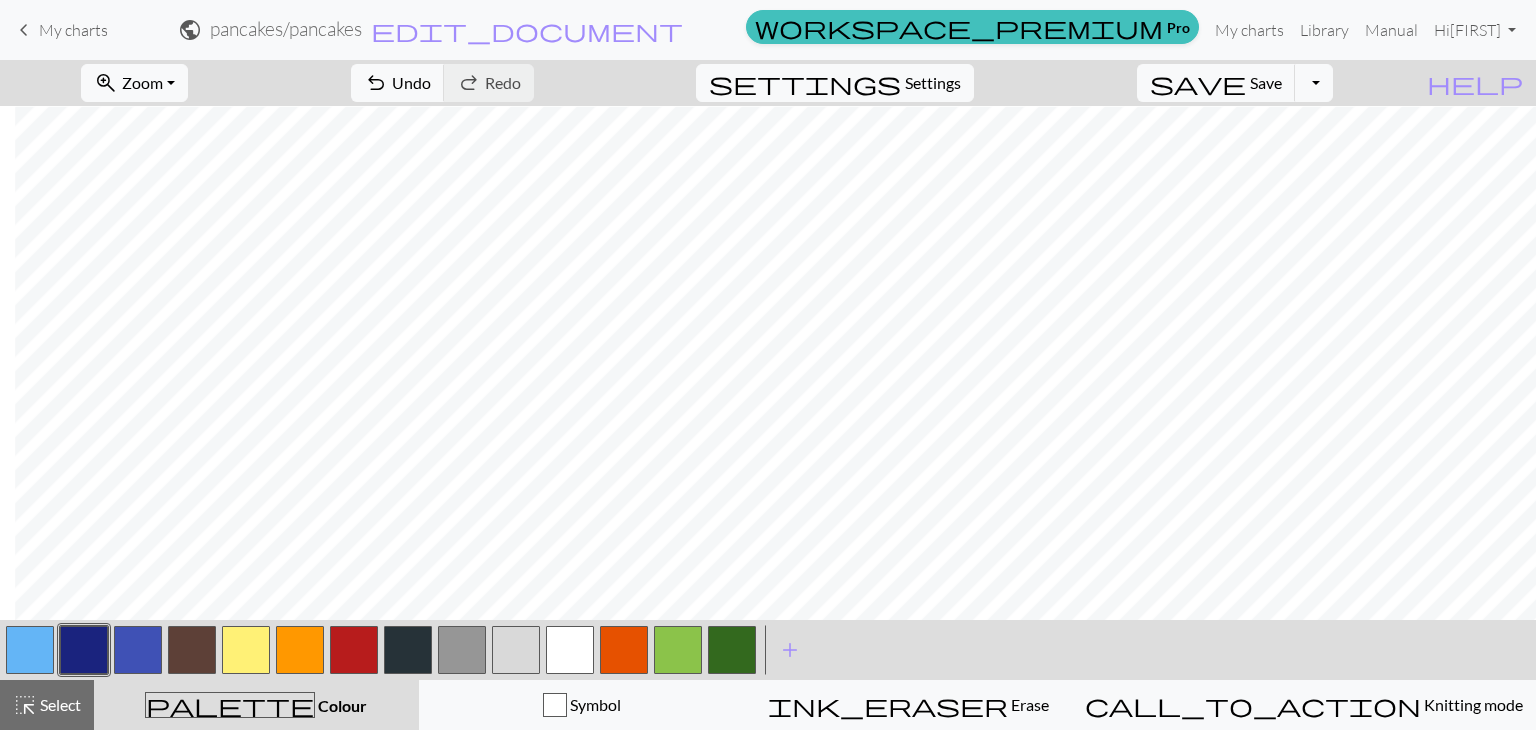 click at bounding box center (138, 650) 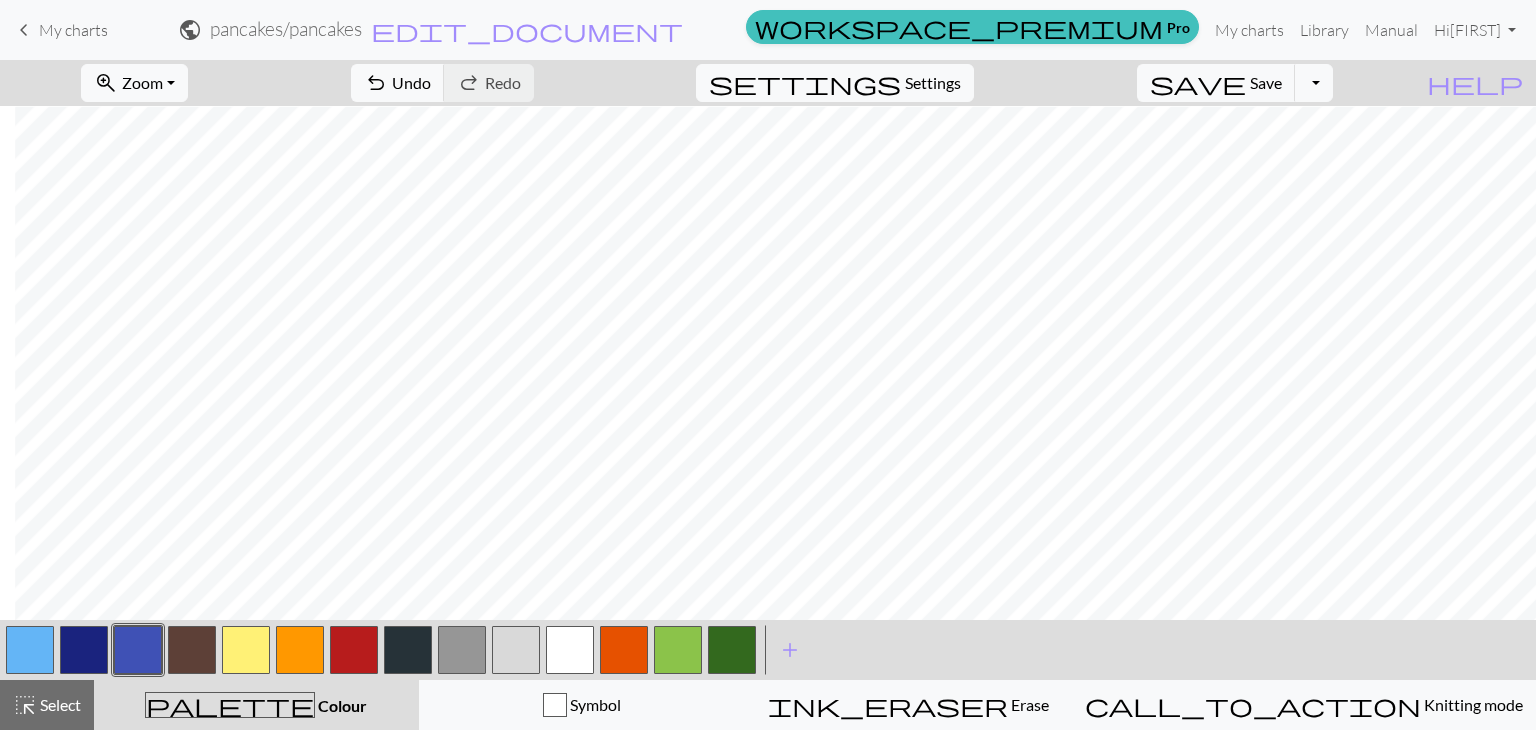 click at bounding box center (84, 650) 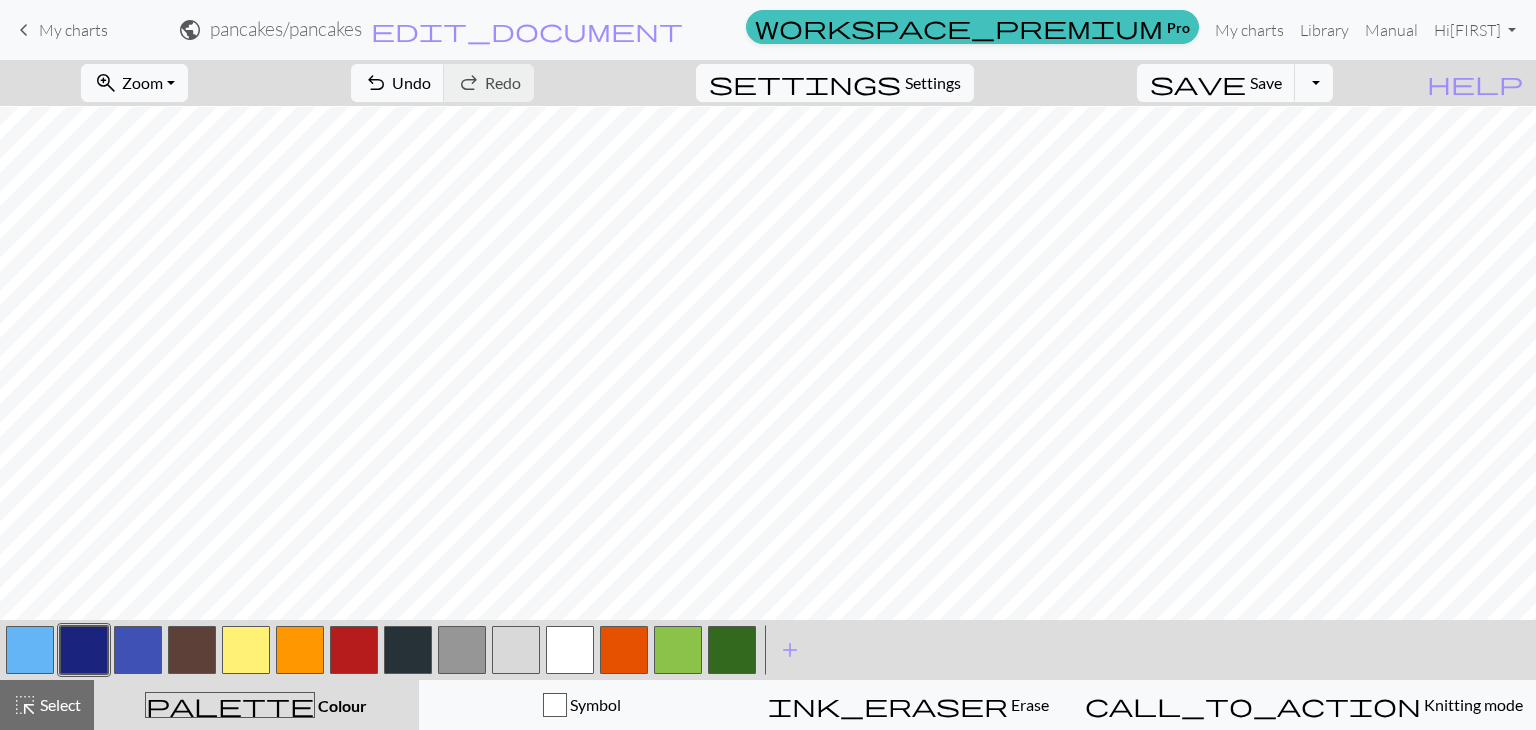 scroll, scrollTop: 648, scrollLeft: 0, axis: vertical 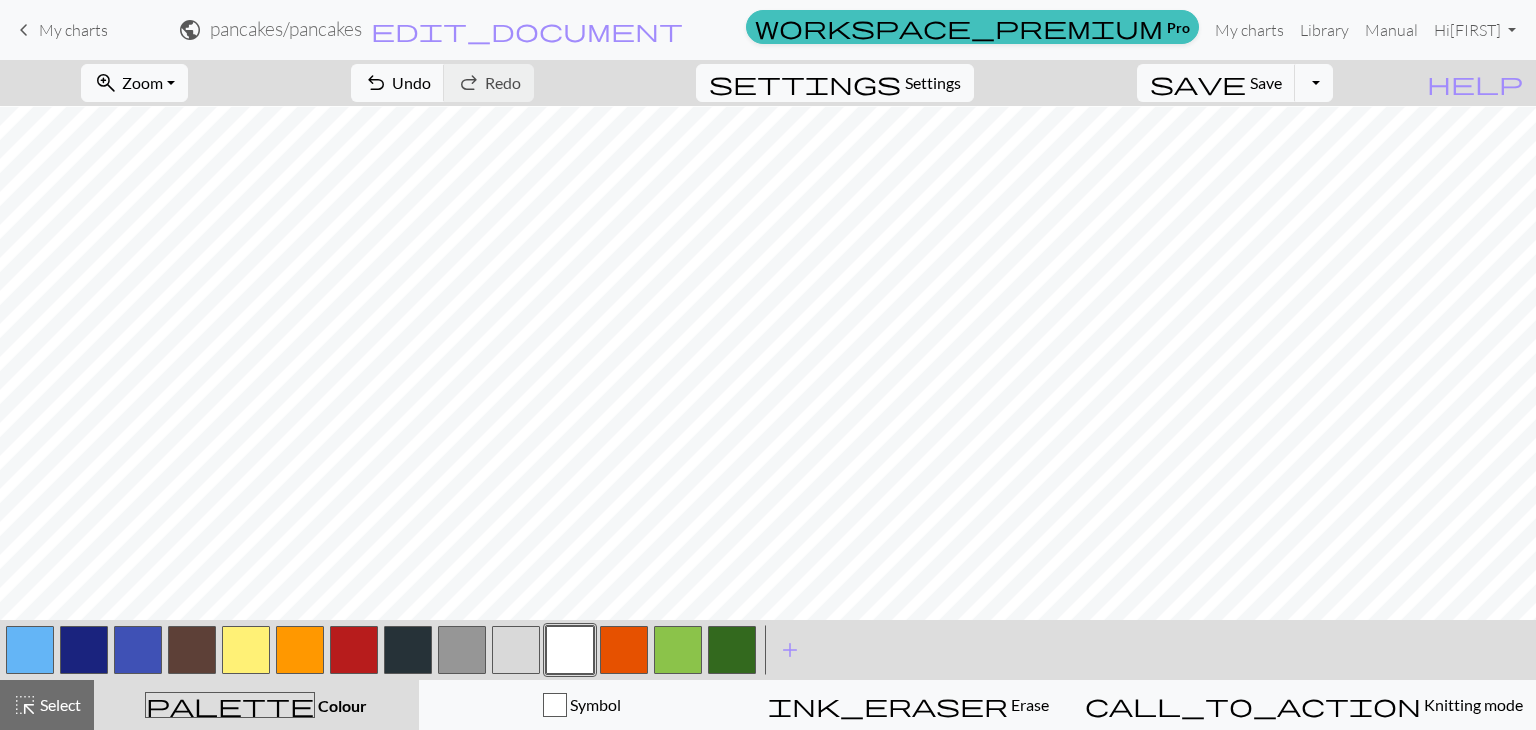 click at bounding box center (246, 650) 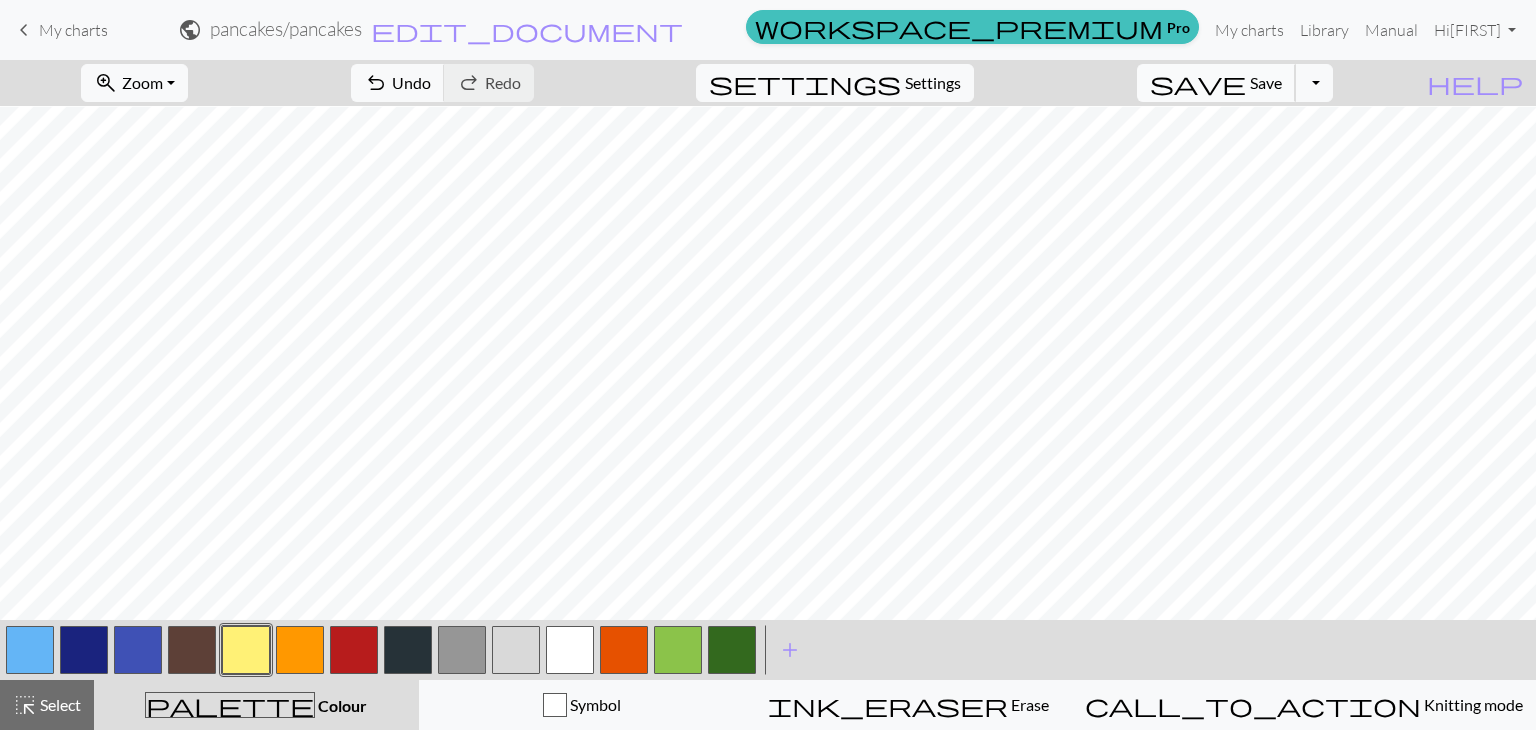 click on "save" at bounding box center (1198, 83) 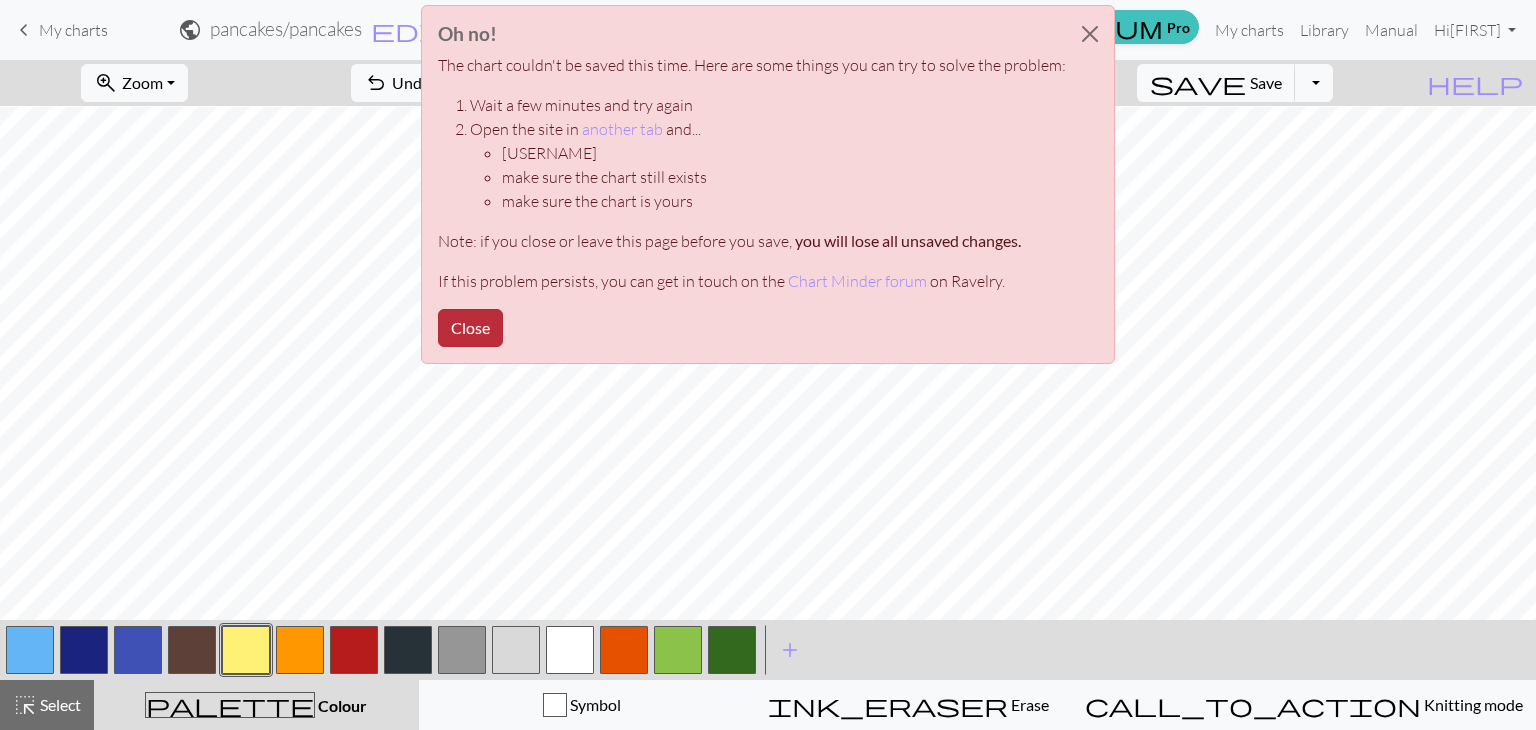 click on "Close" at bounding box center [470, 328] 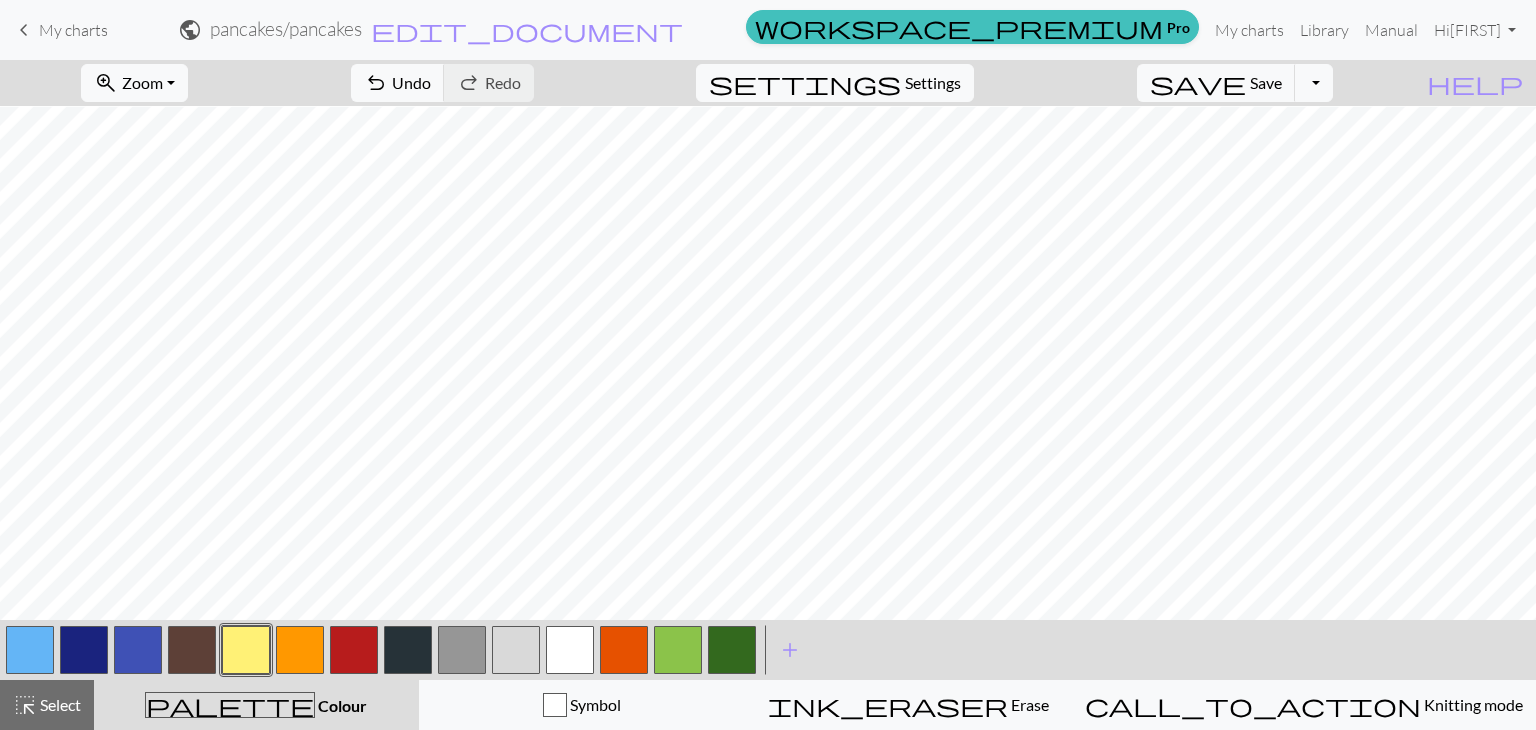 click at bounding box center (300, 650) 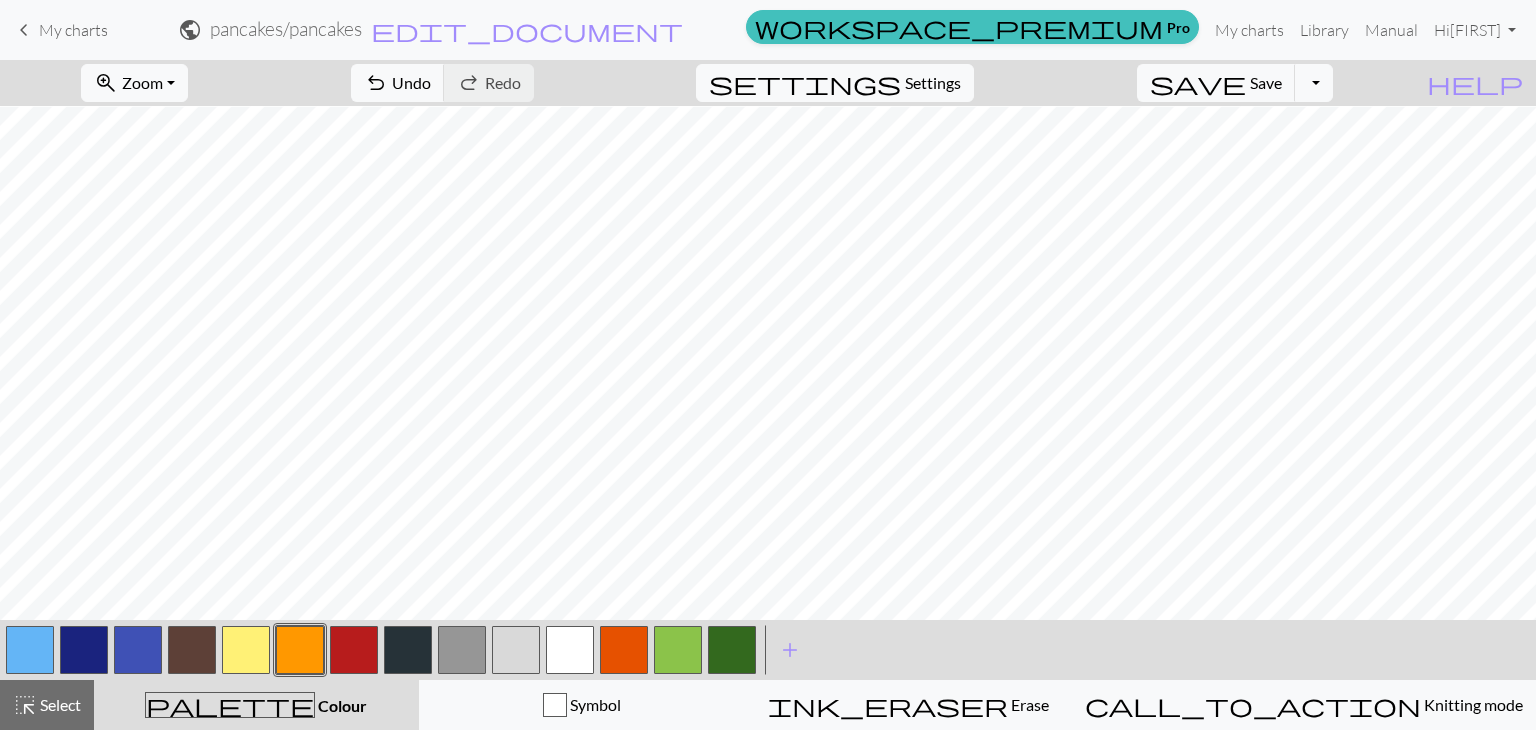 click at bounding box center [246, 650] 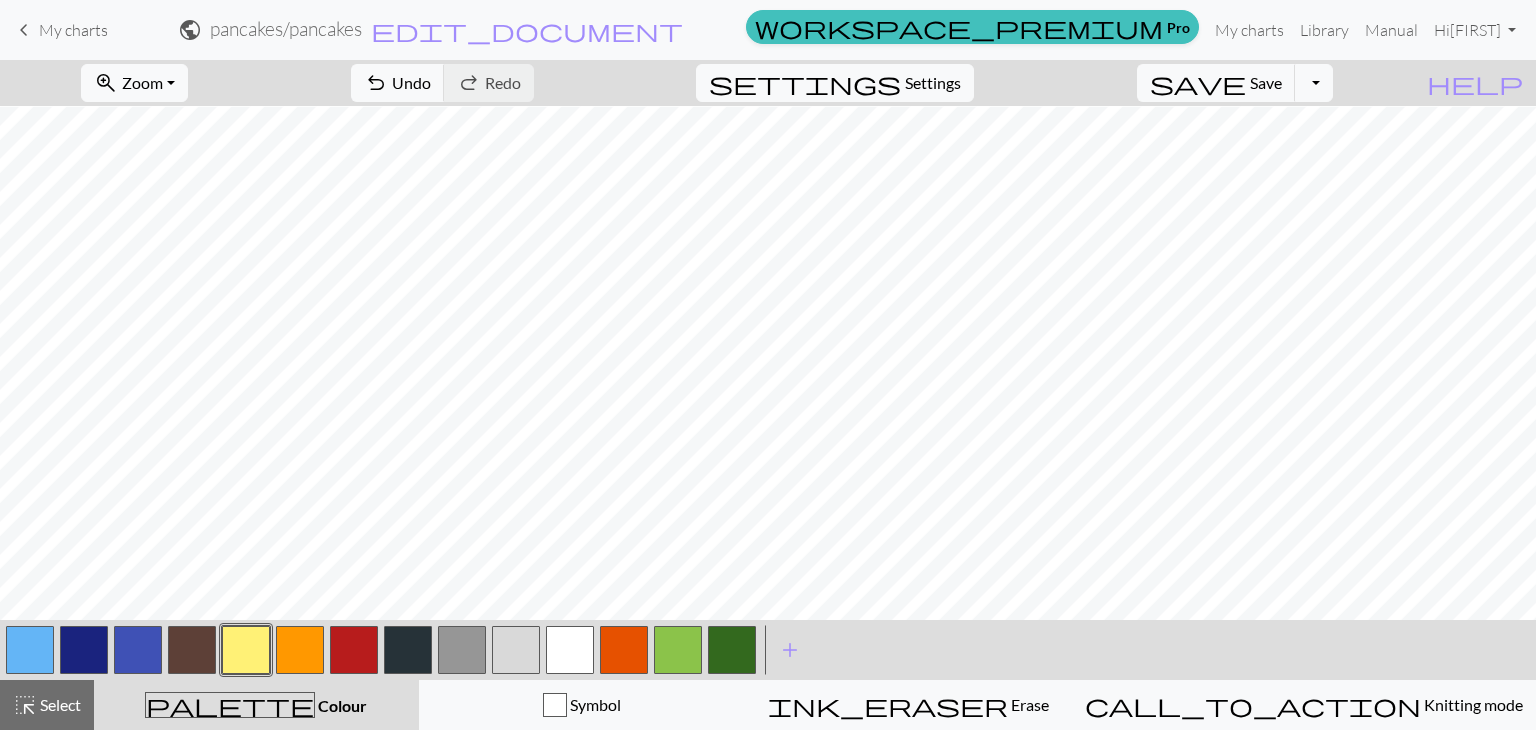 click at bounding box center [300, 650] 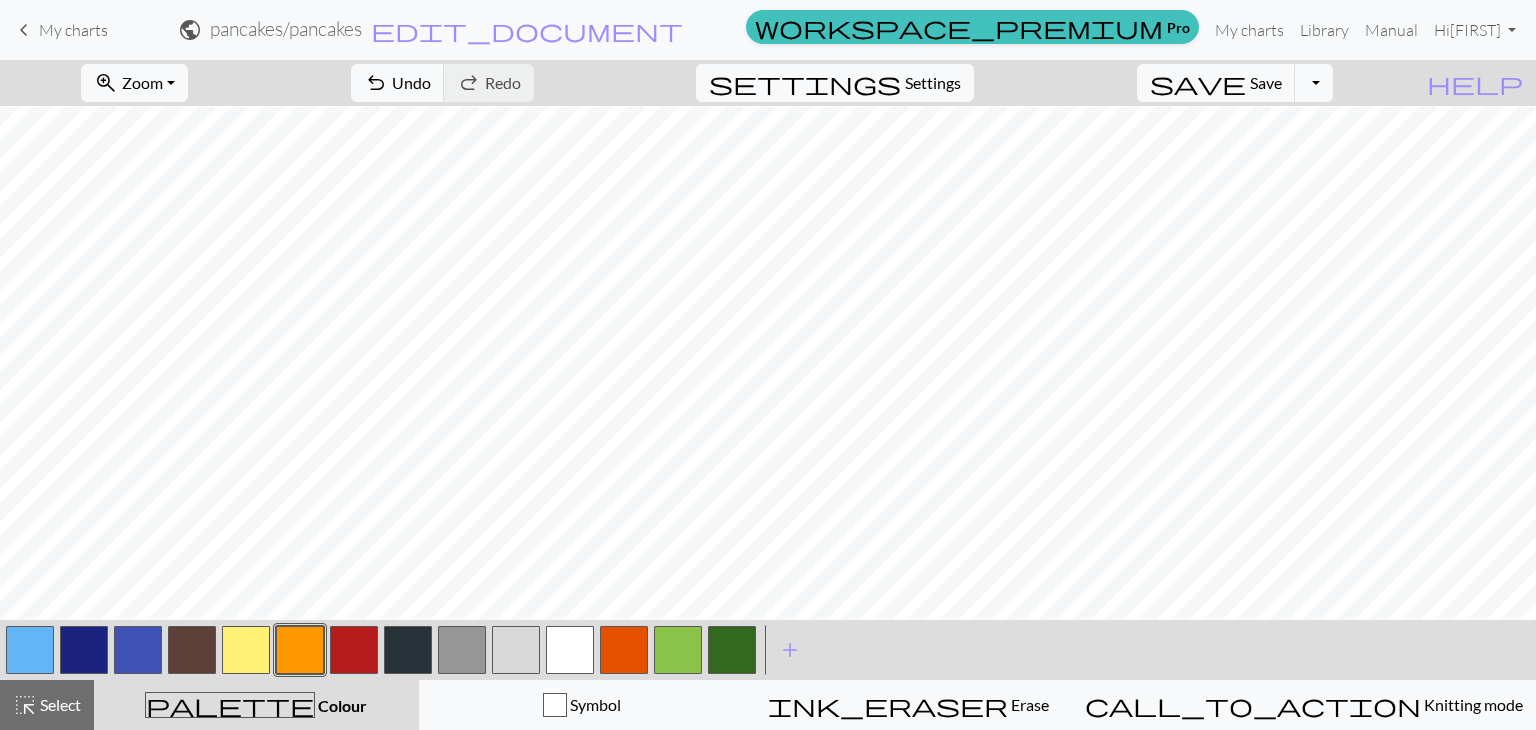 click at bounding box center [138, 650] 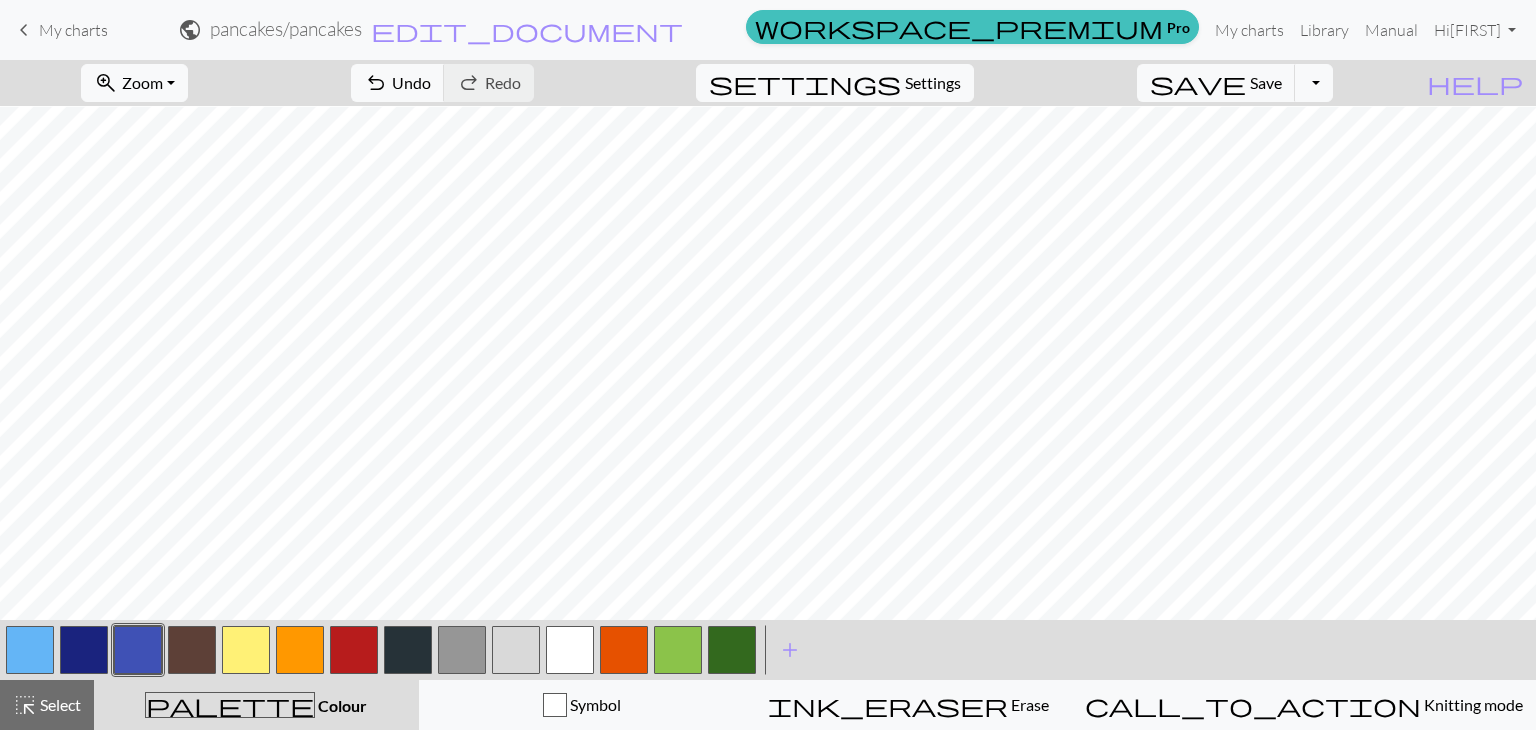 click at bounding box center (30, 650) 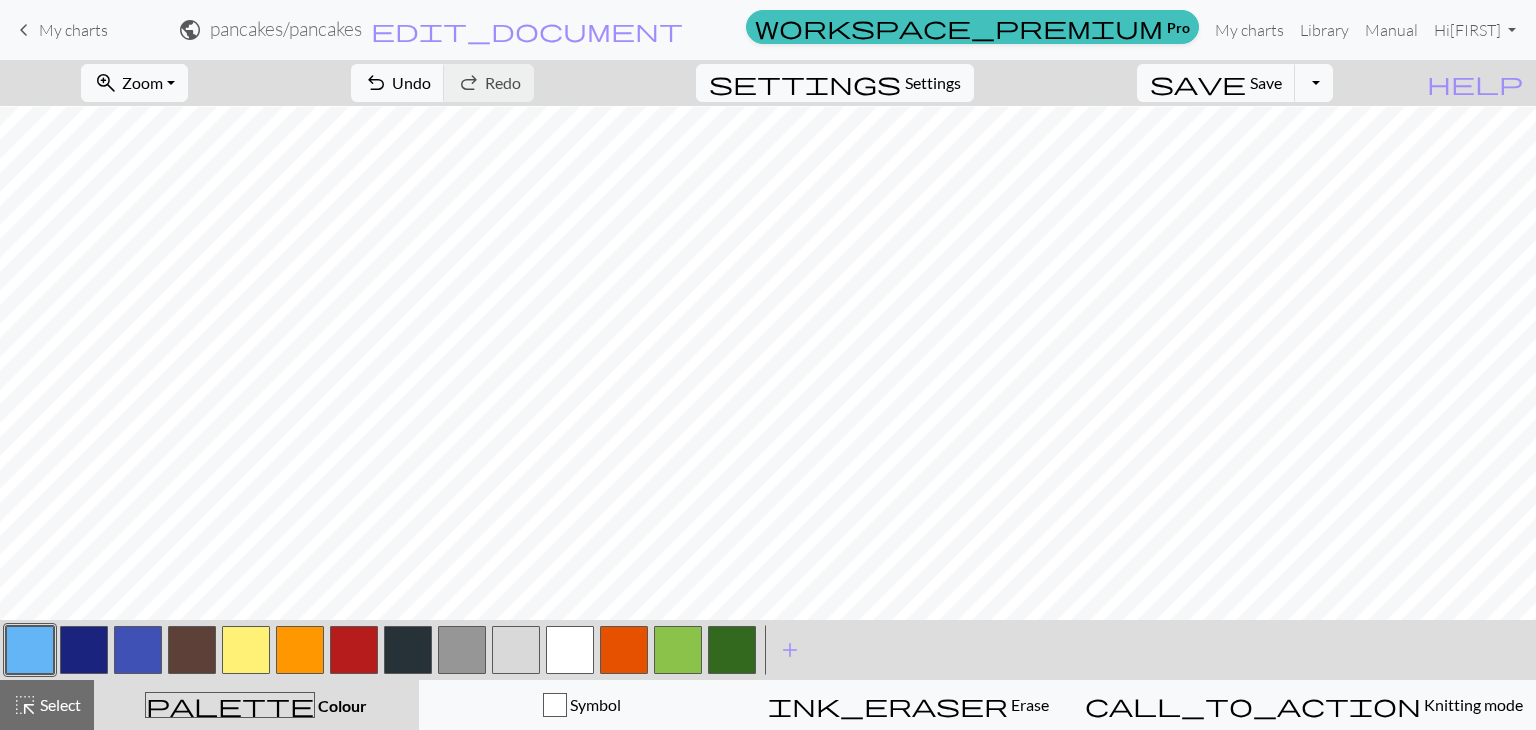 click at bounding box center [84, 650] 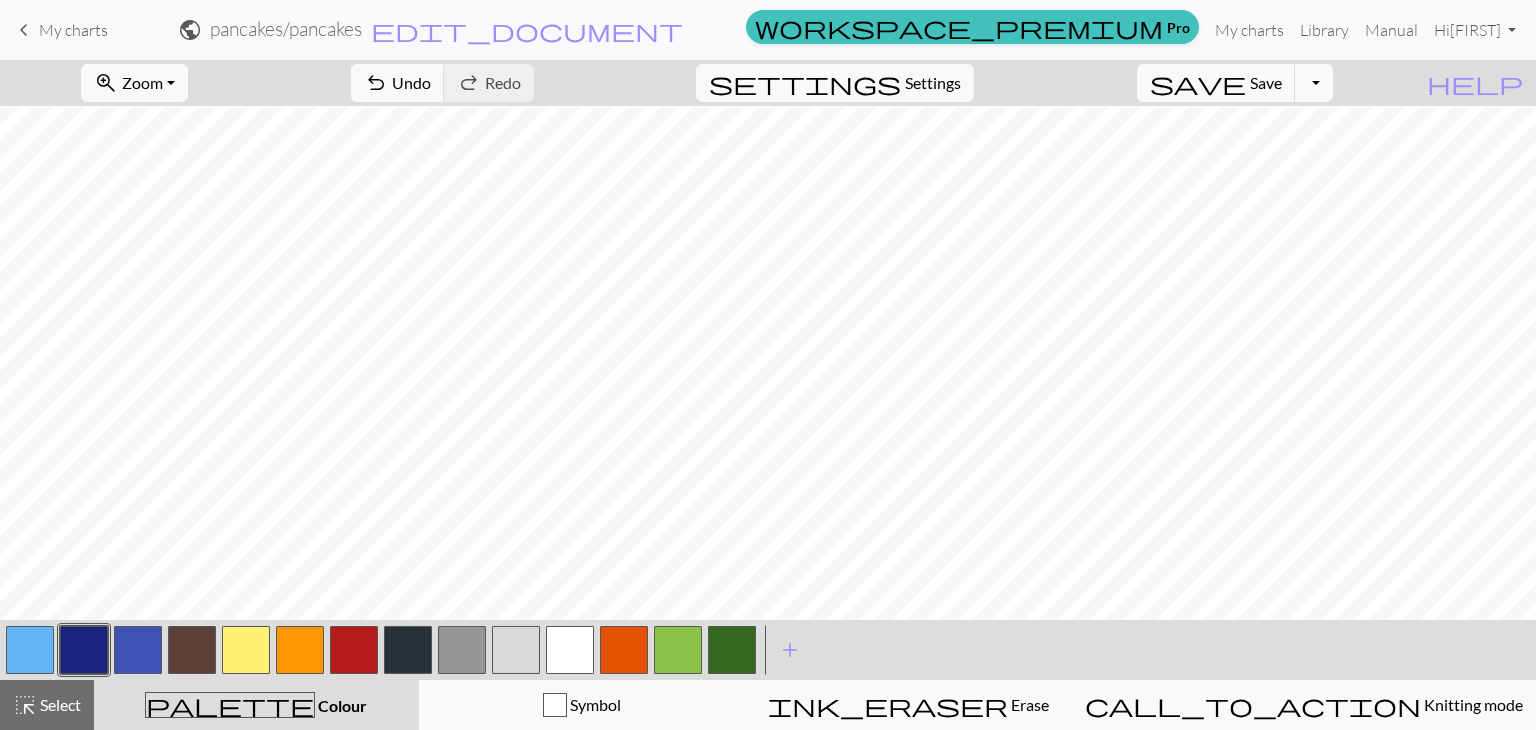 click at bounding box center (30, 650) 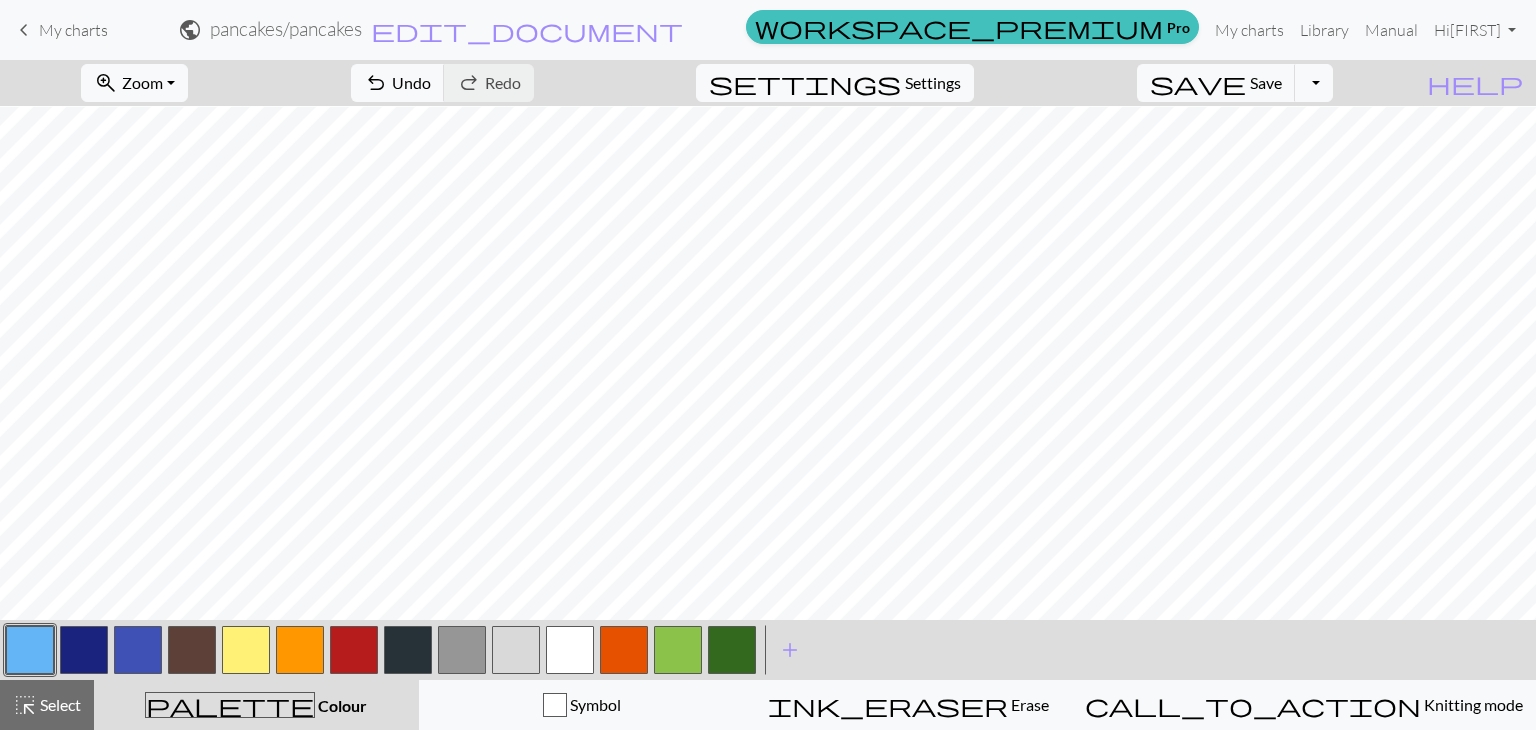click at bounding box center [84, 650] 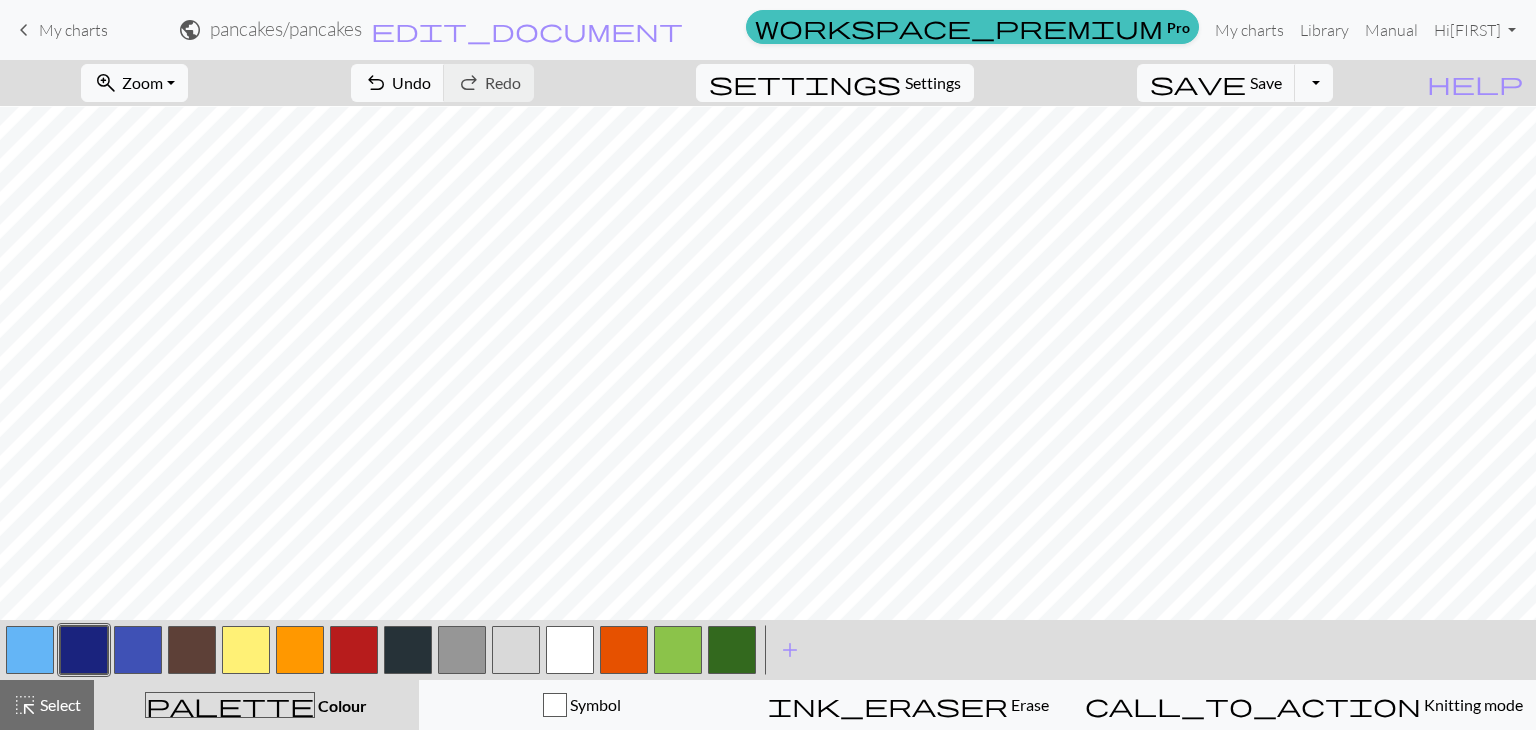 click at bounding box center [30, 650] 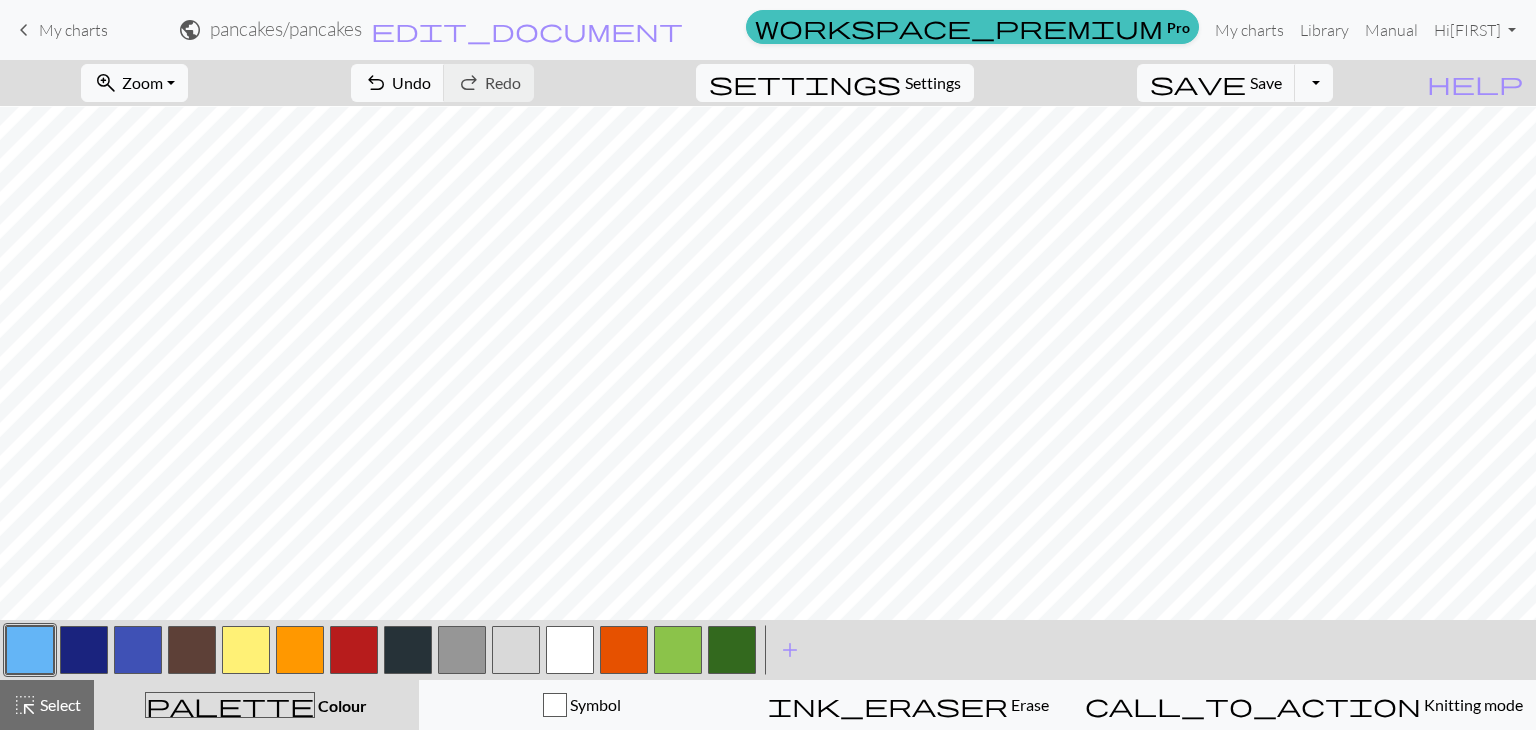 click at bounding box center (84, 650) 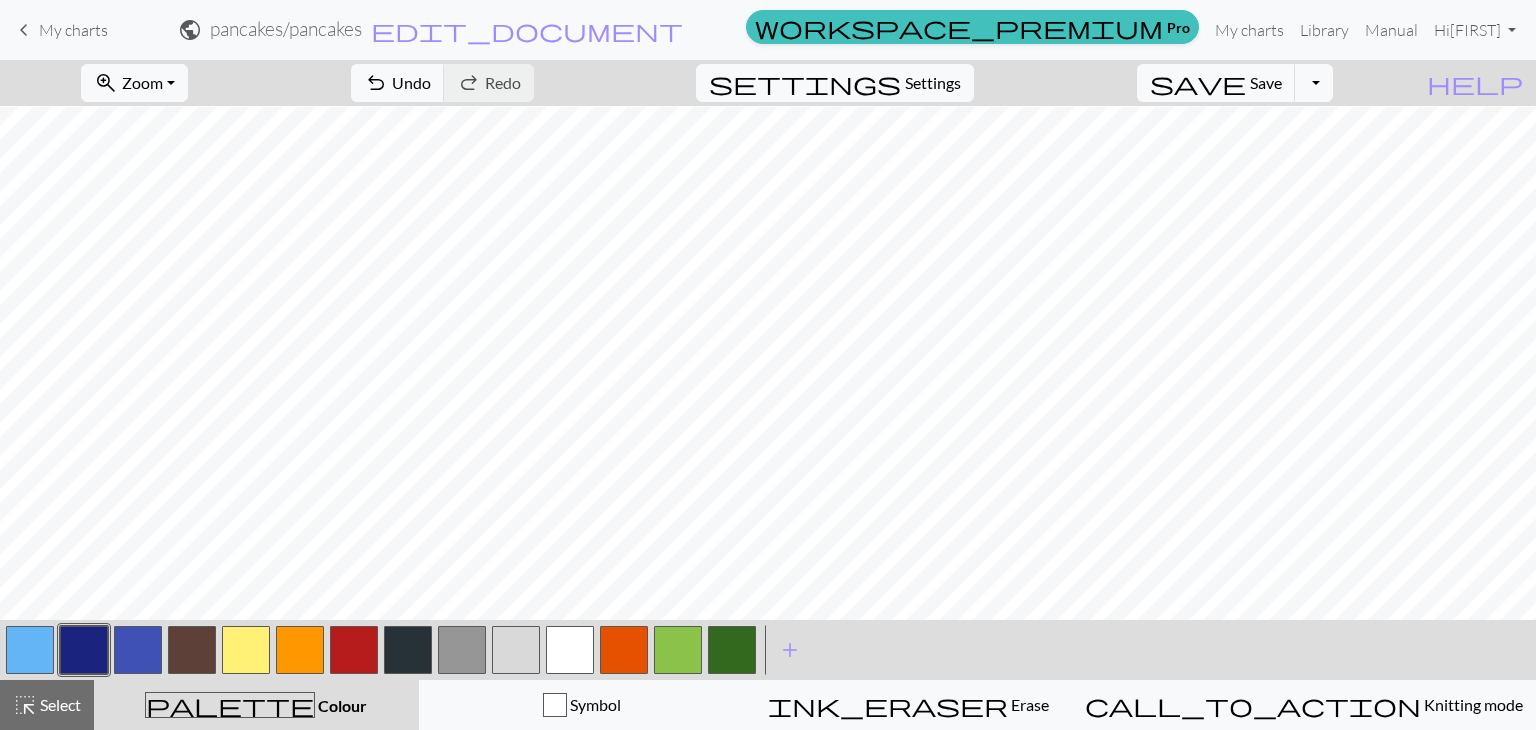 click at bounding box center [30, 650] 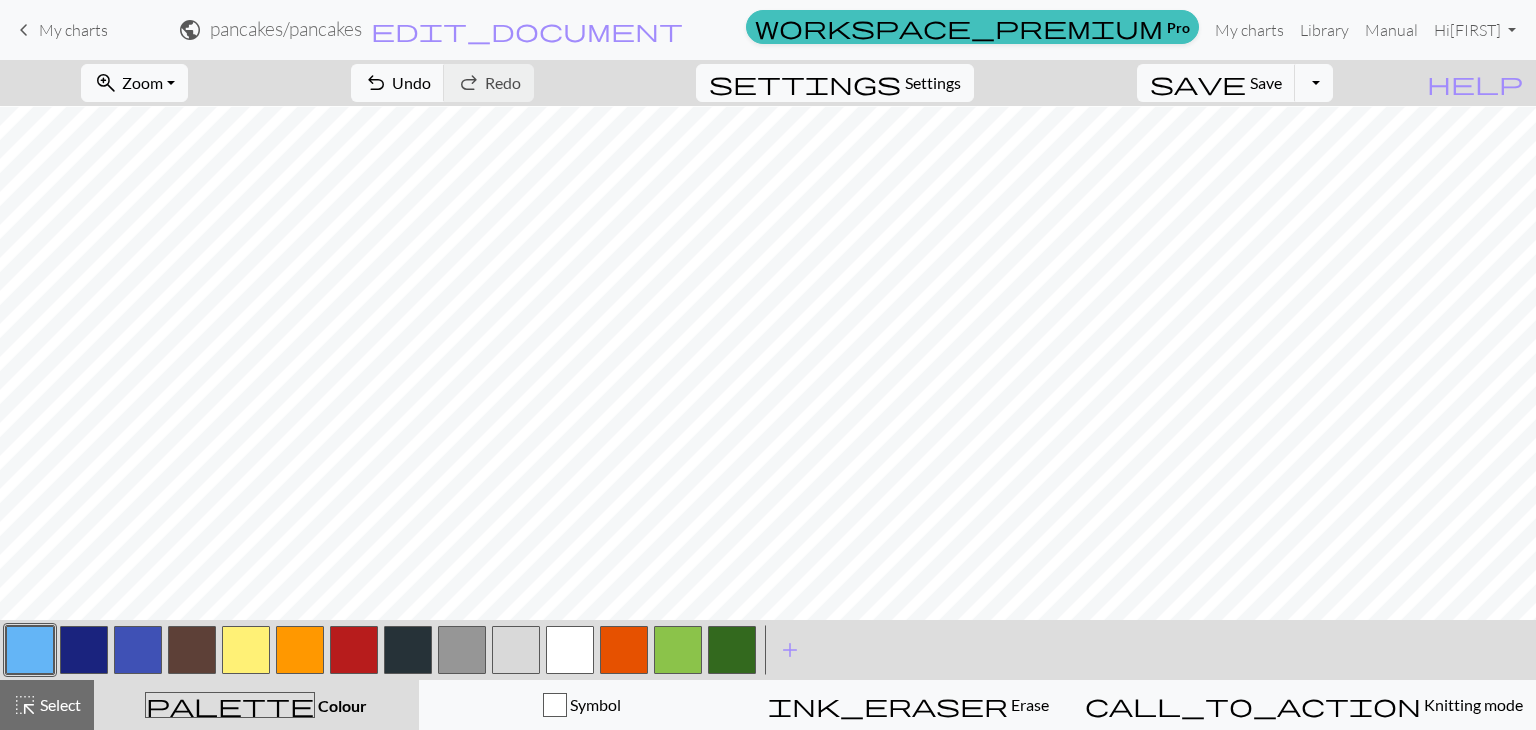 click at bounding box center [138, 650] 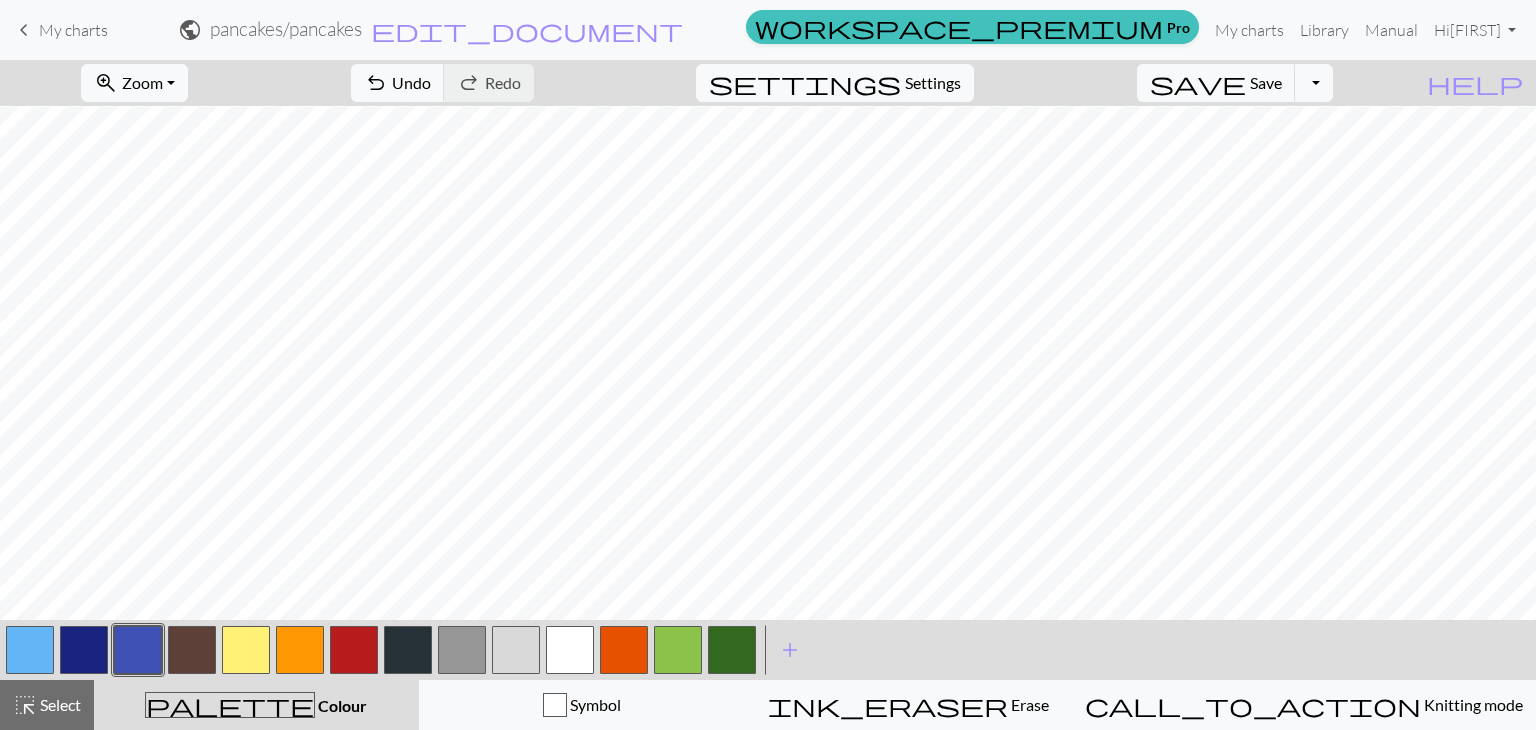 click at bounding box center [30, 650] 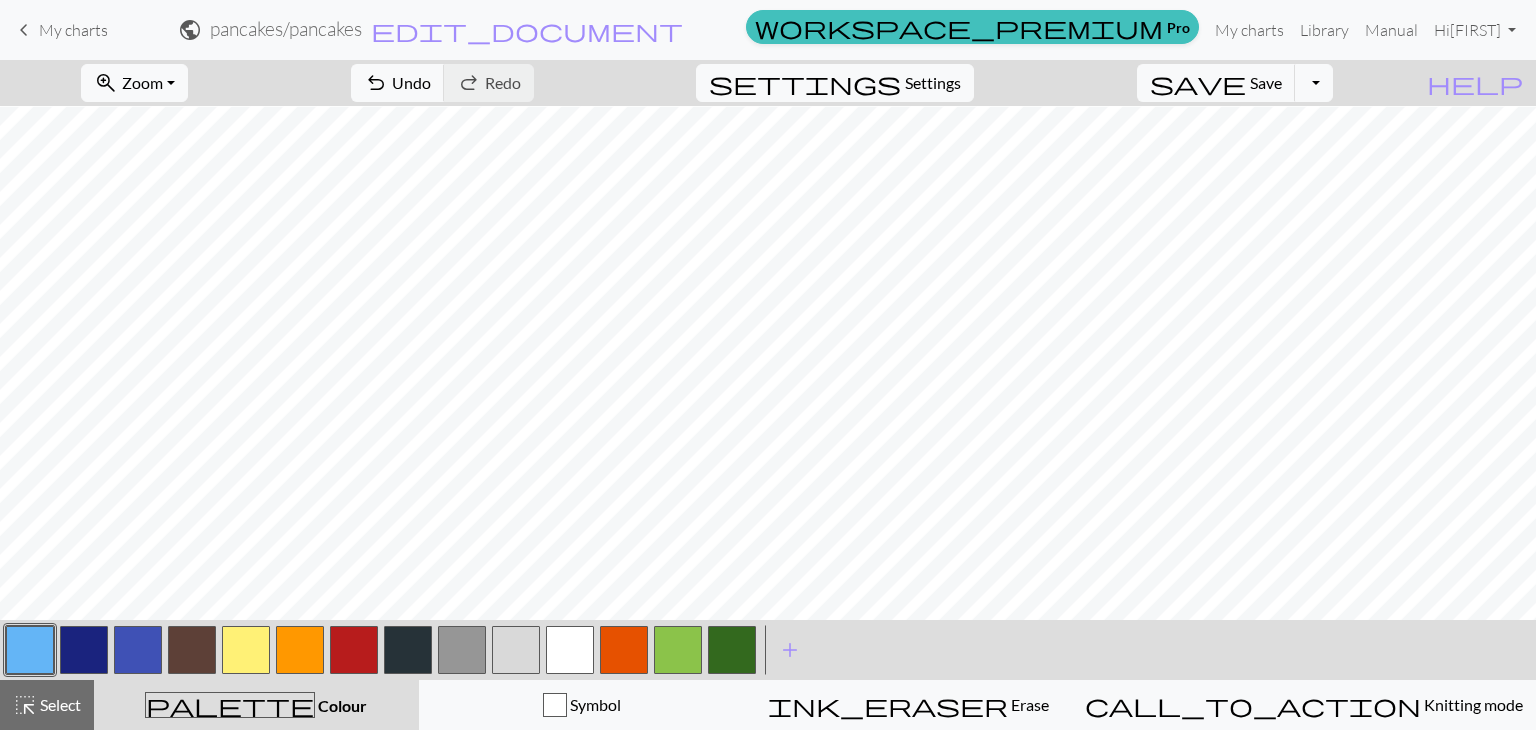 click at bounding box center (300, 650) 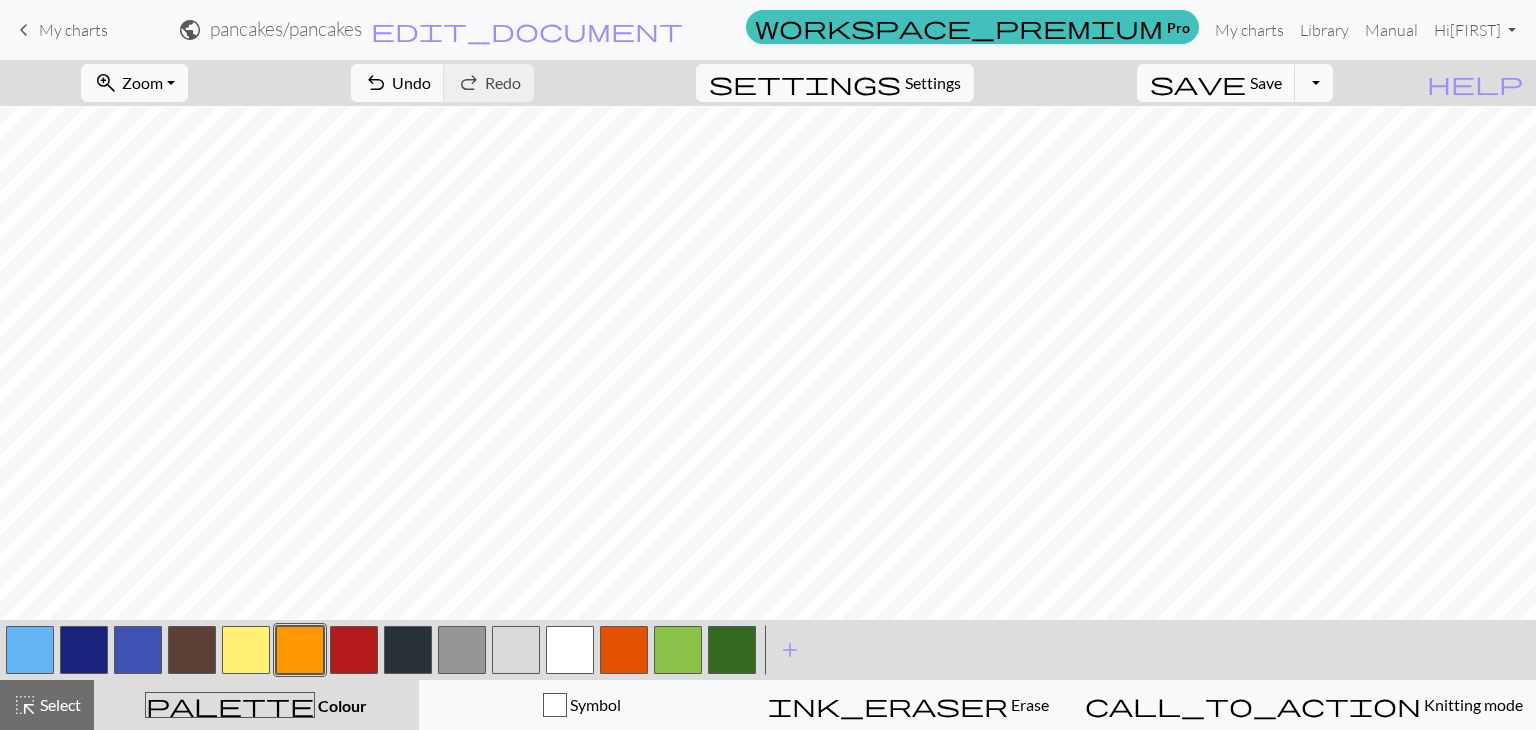 click at bounding box center (138, 650) 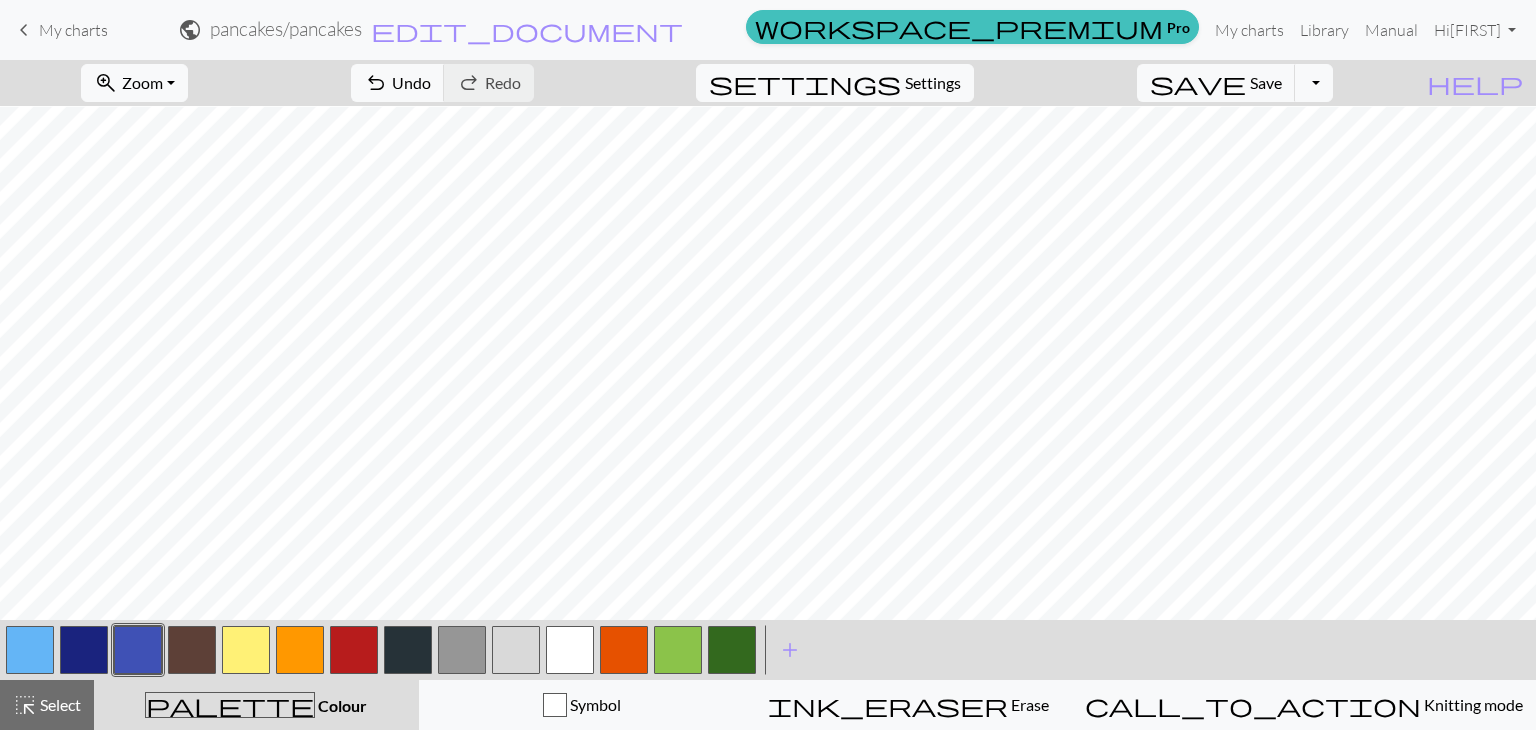 click at bounding box center [570, 650] 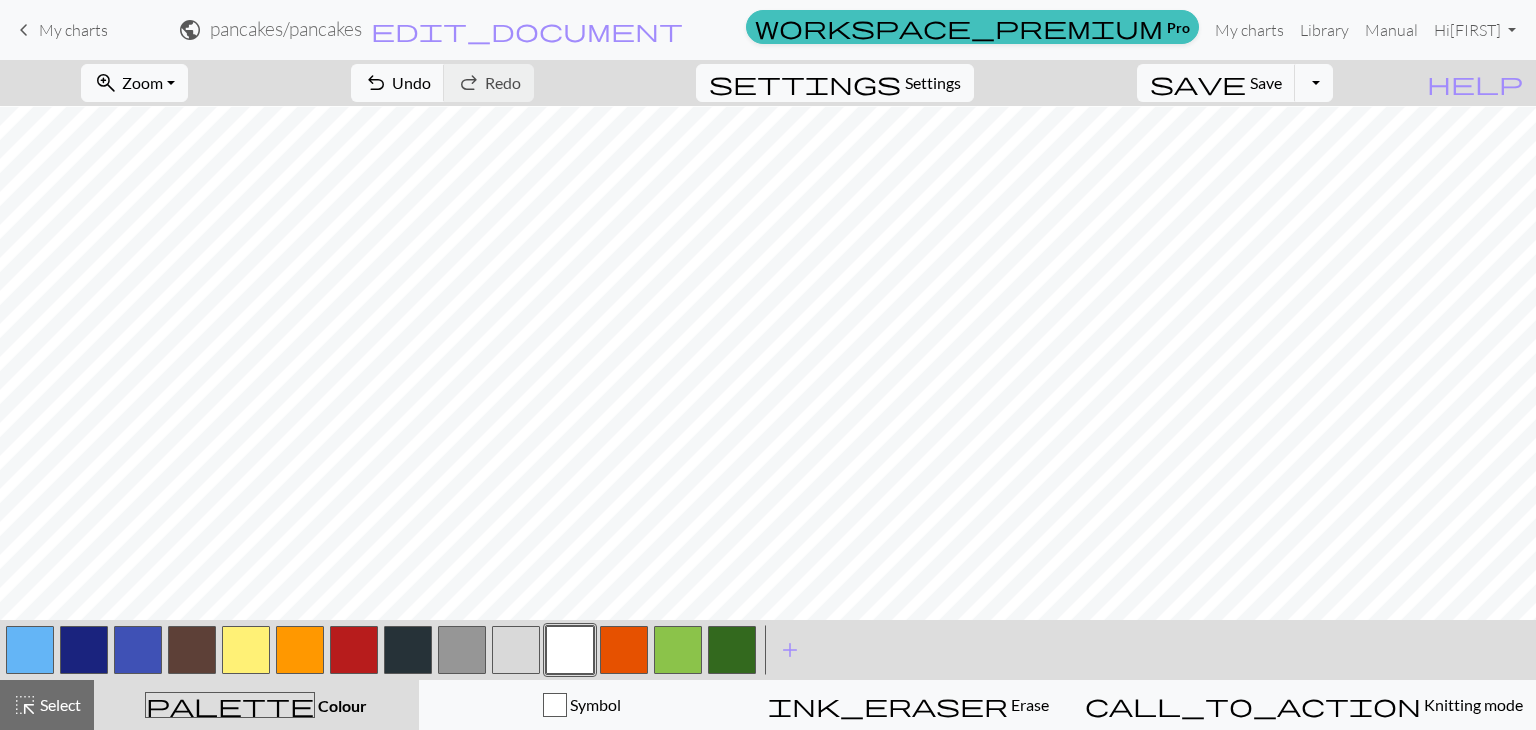 click at bounding box center (246, 650) 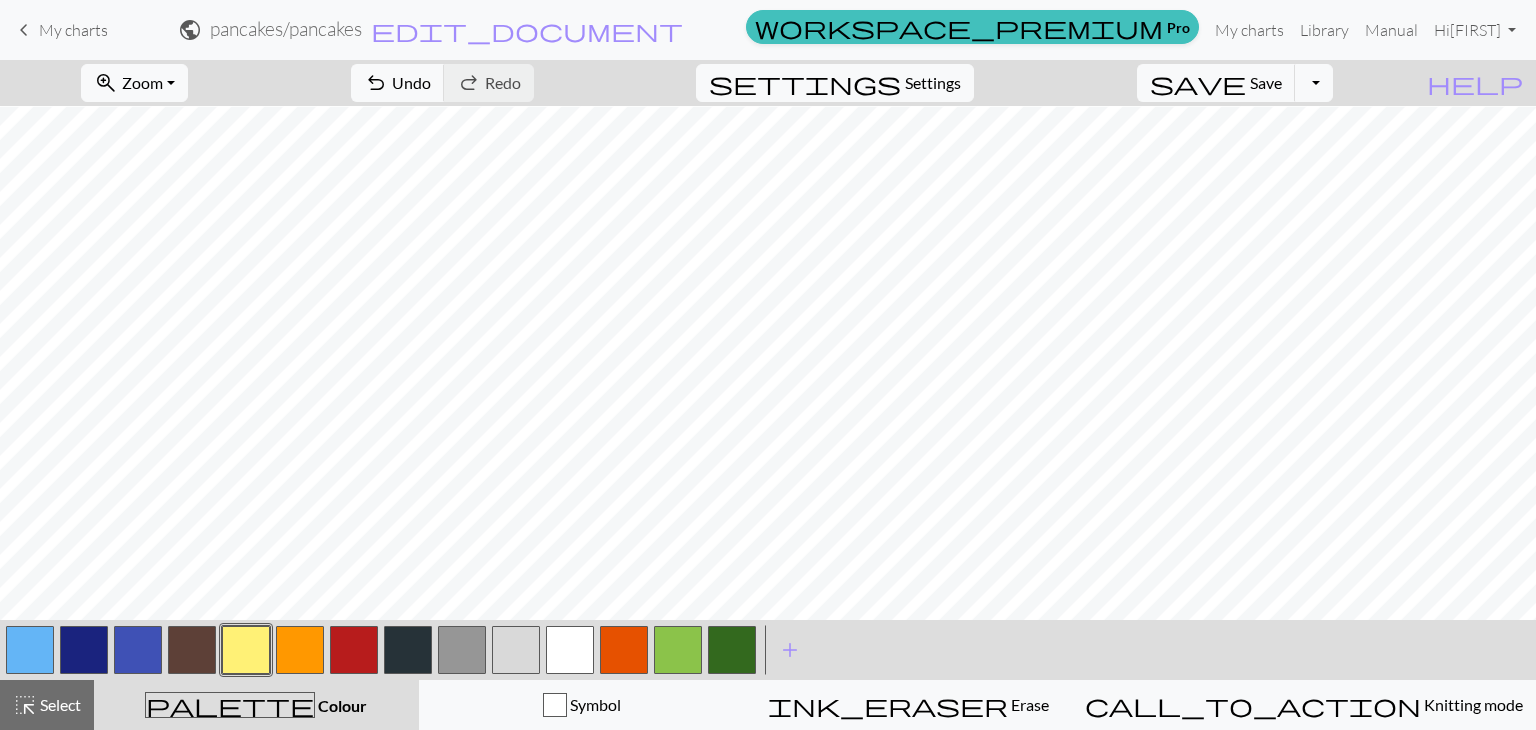 click at bounding box center (354, 650) 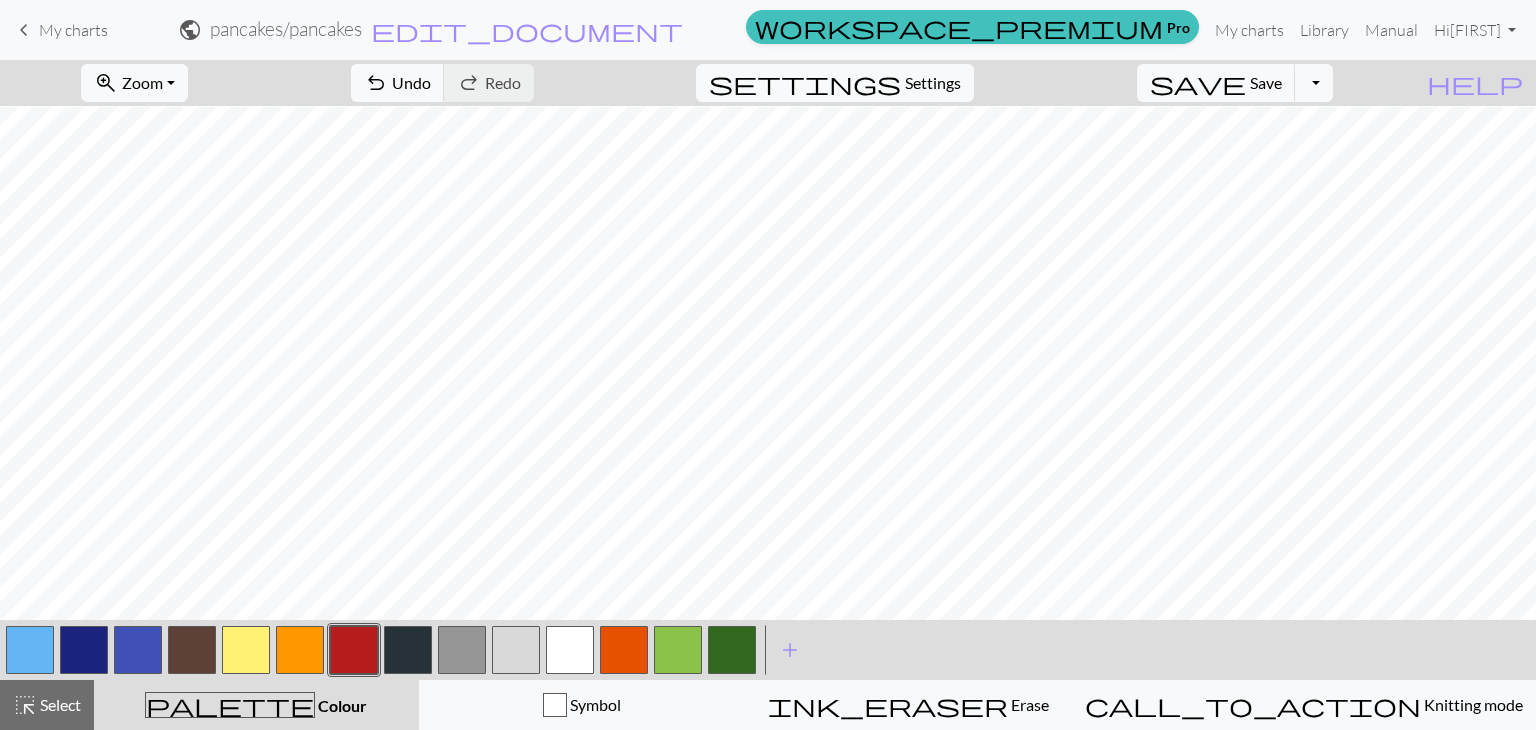 click at bounding box center [516, 650] 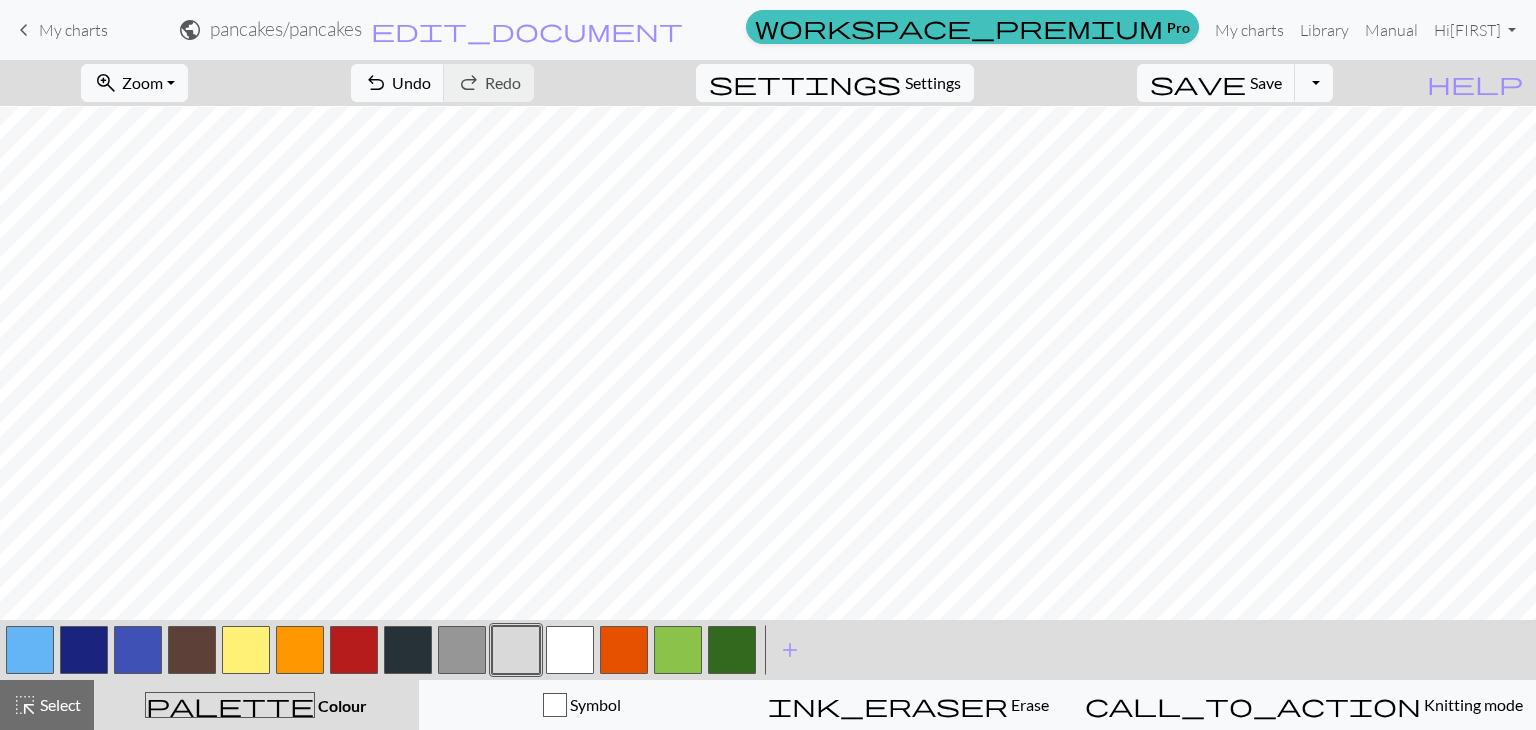 click at bounding box center (462, 650) 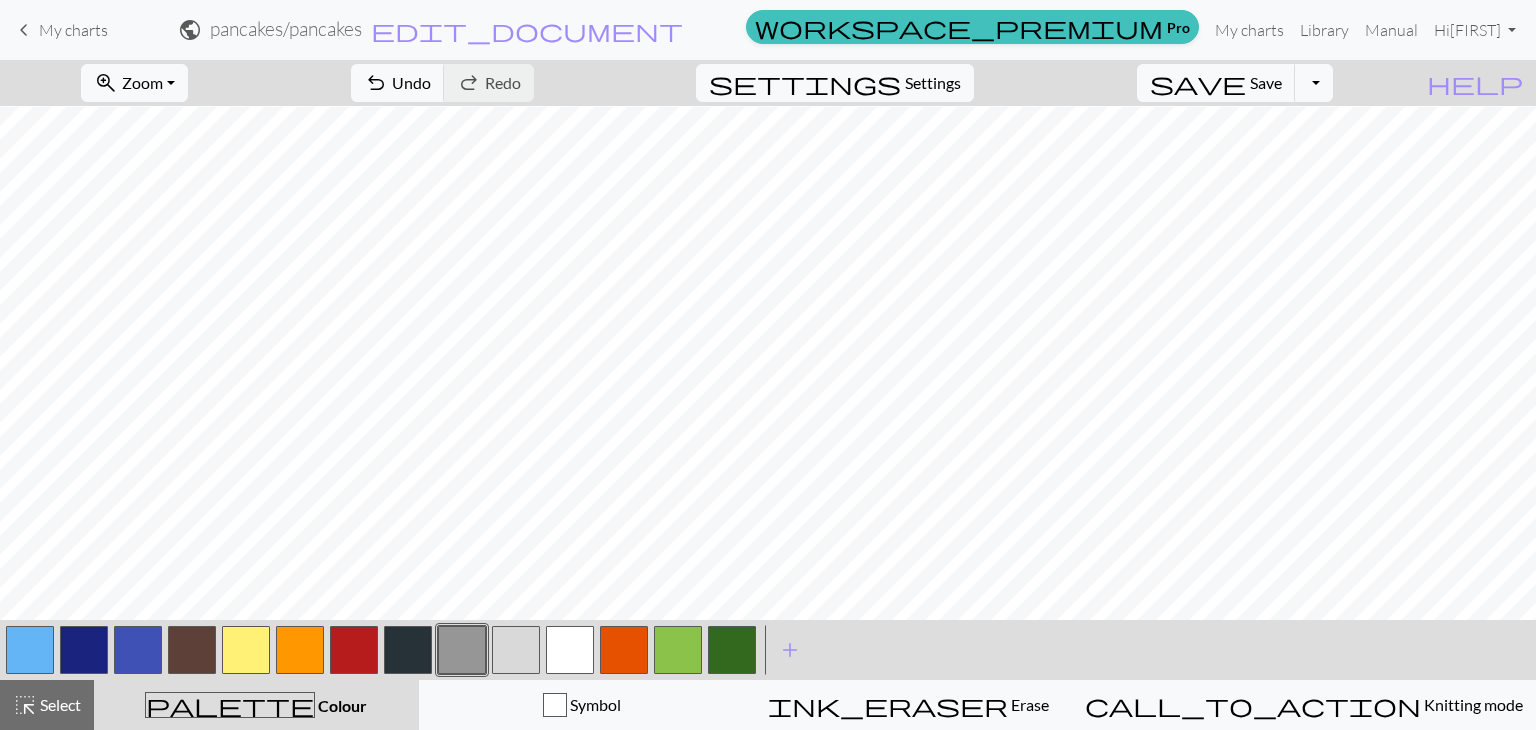 click at bounding box center (516, 650) 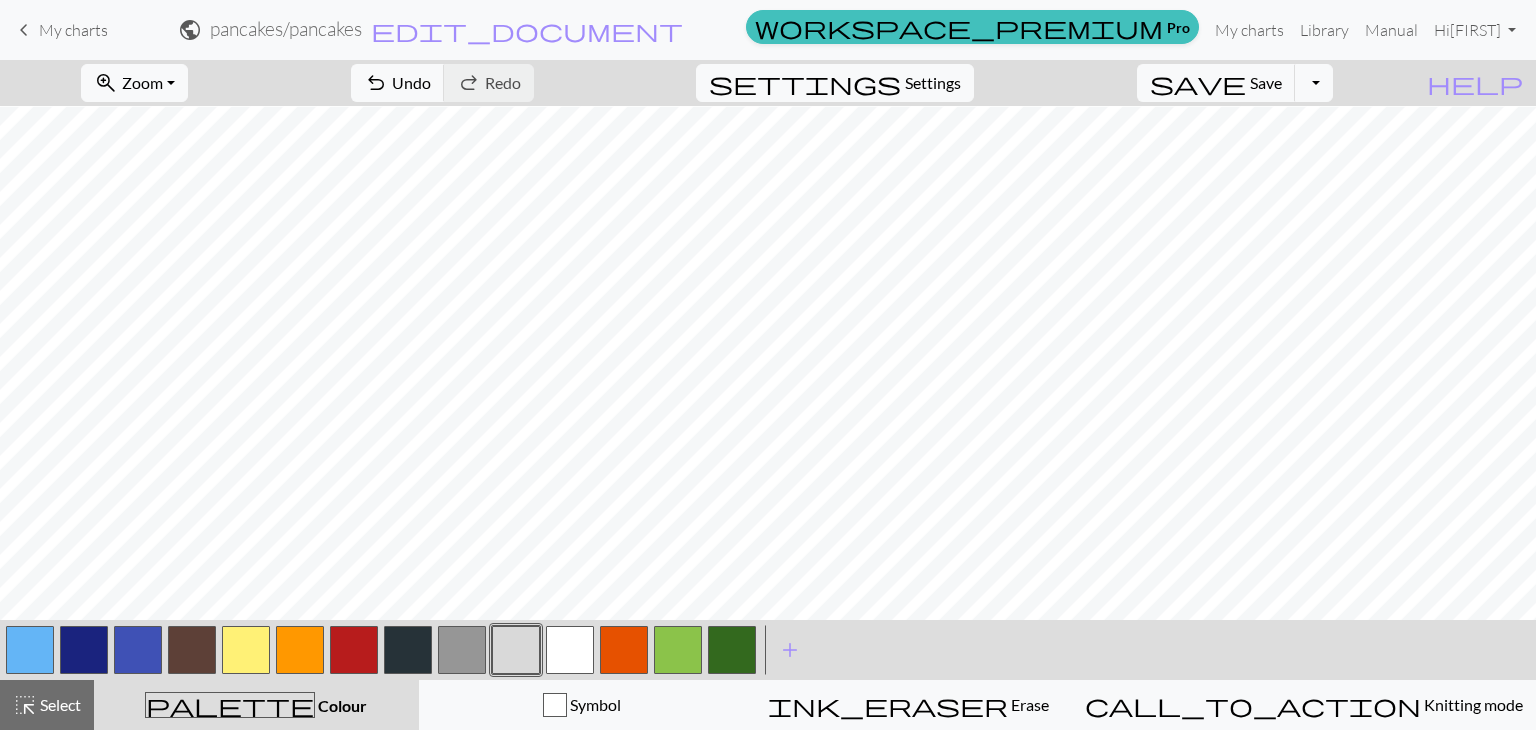 click at bounding box center [570, 650] 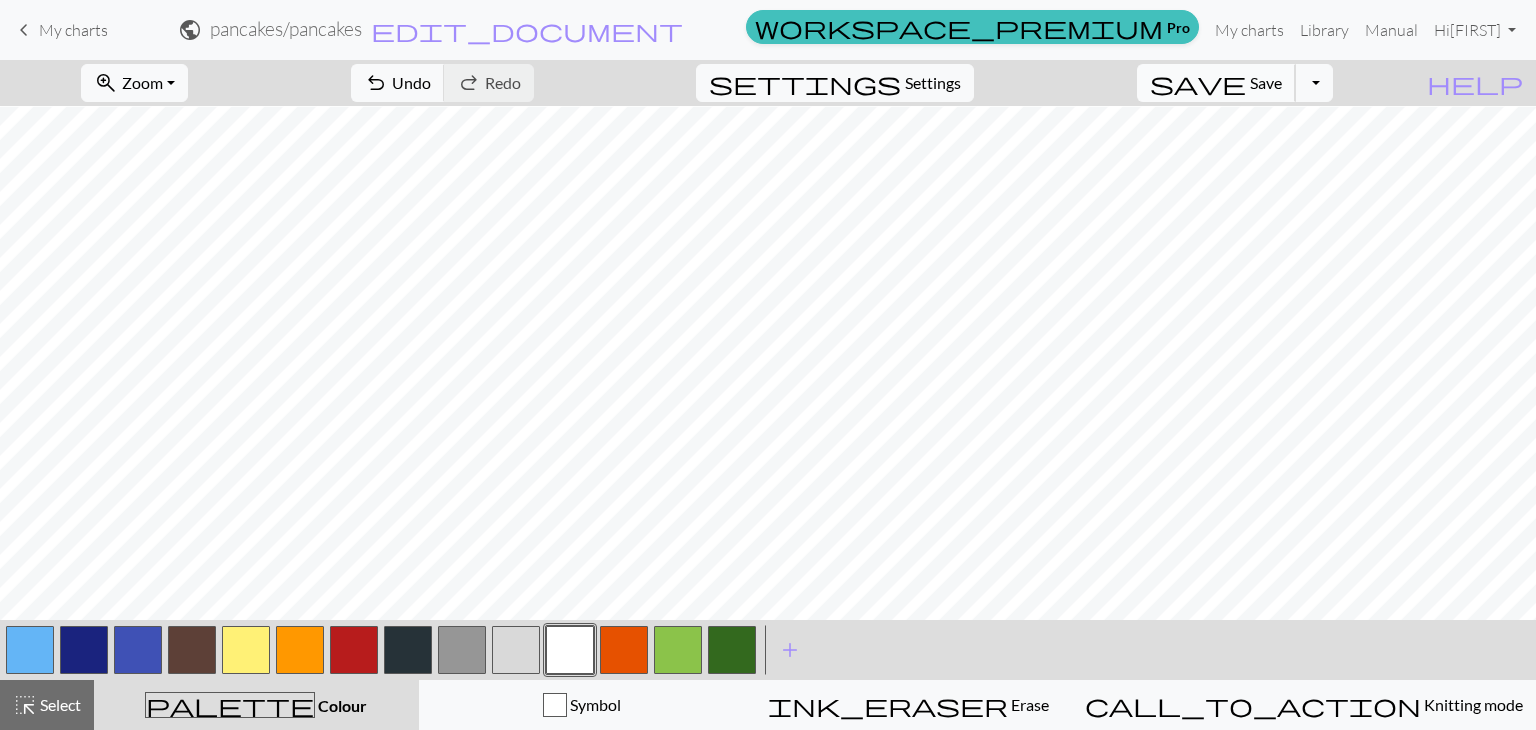 click on "save" at bounding box center [1198, 83] 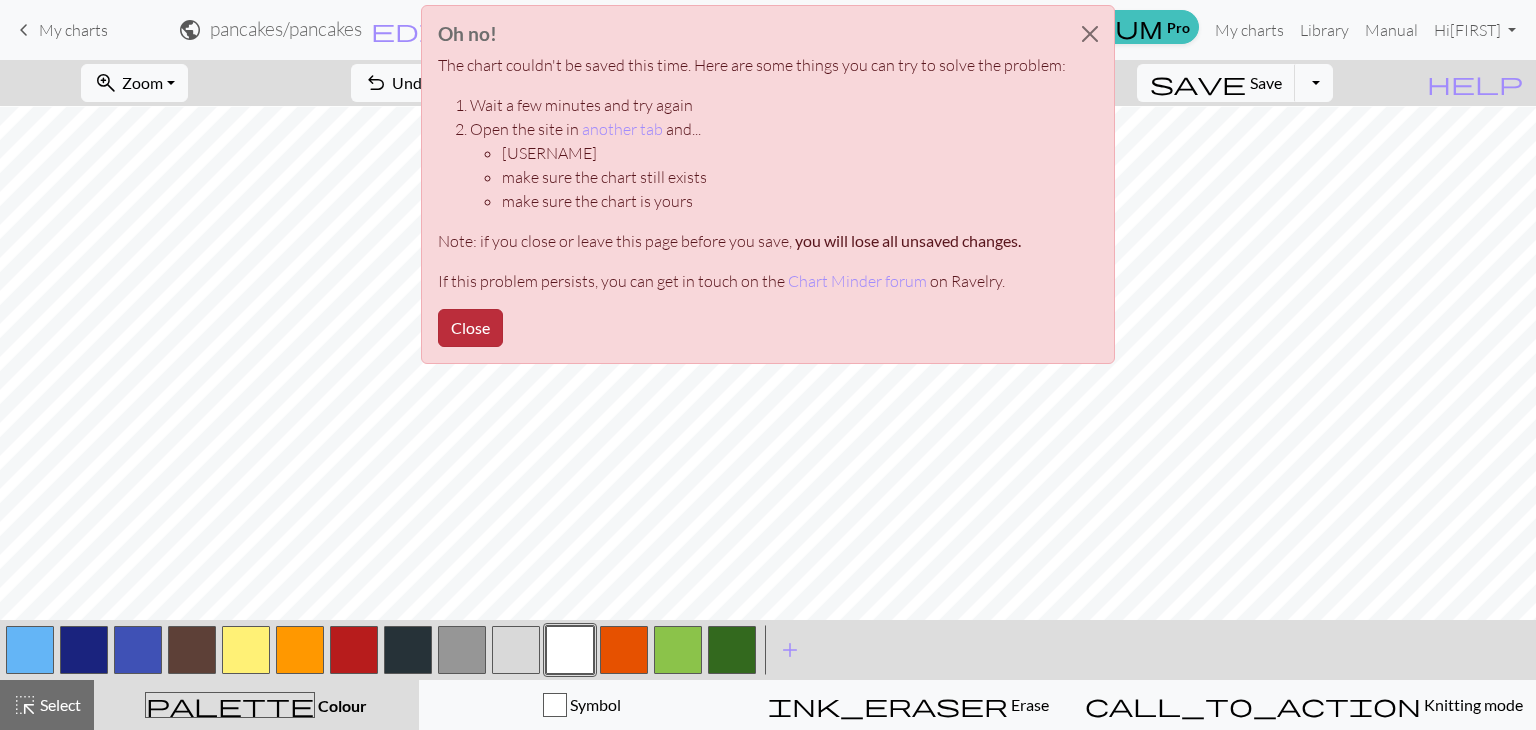 click on "Close" at bounding box center [470, 328] 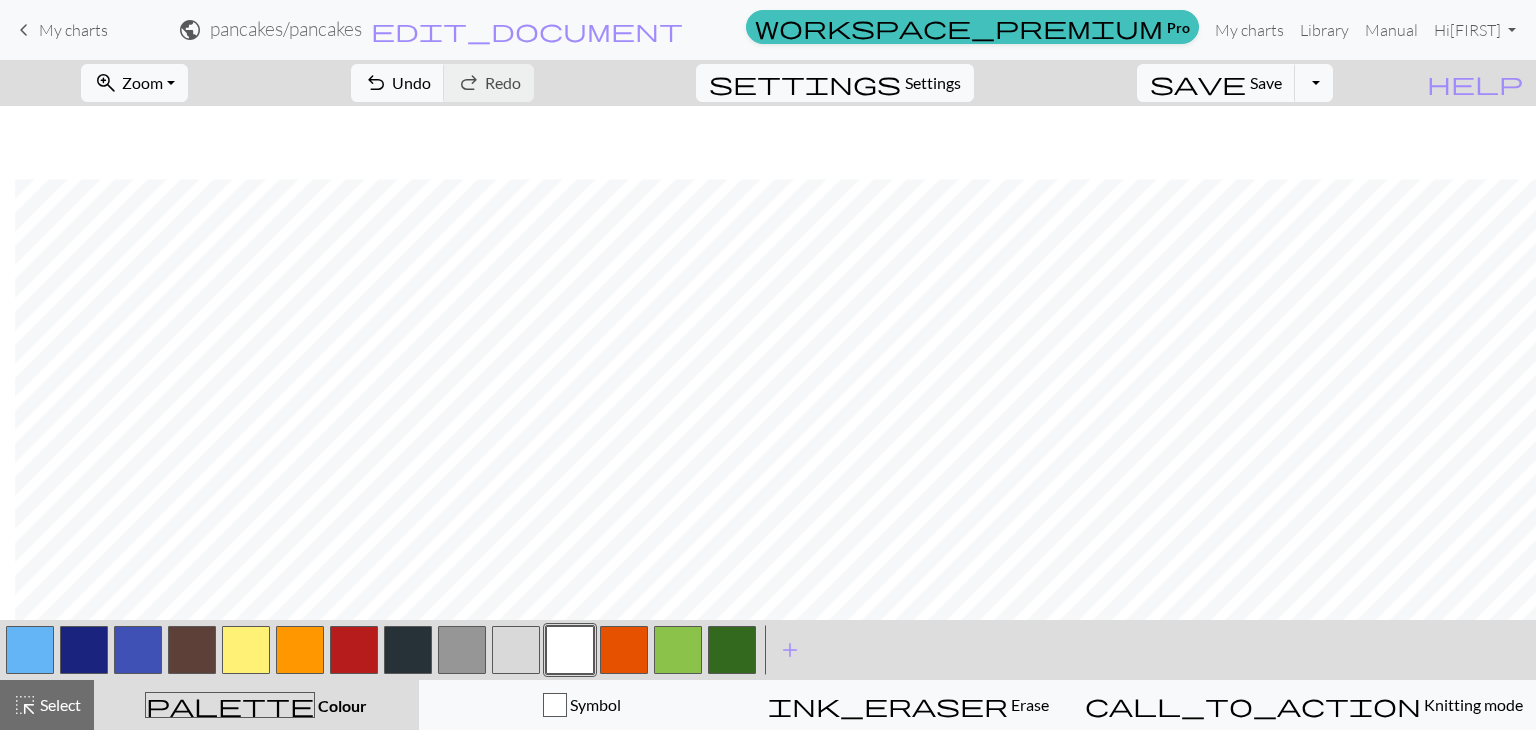 scroll, scrollTop: 665, scrollLeft: 15, axis: both 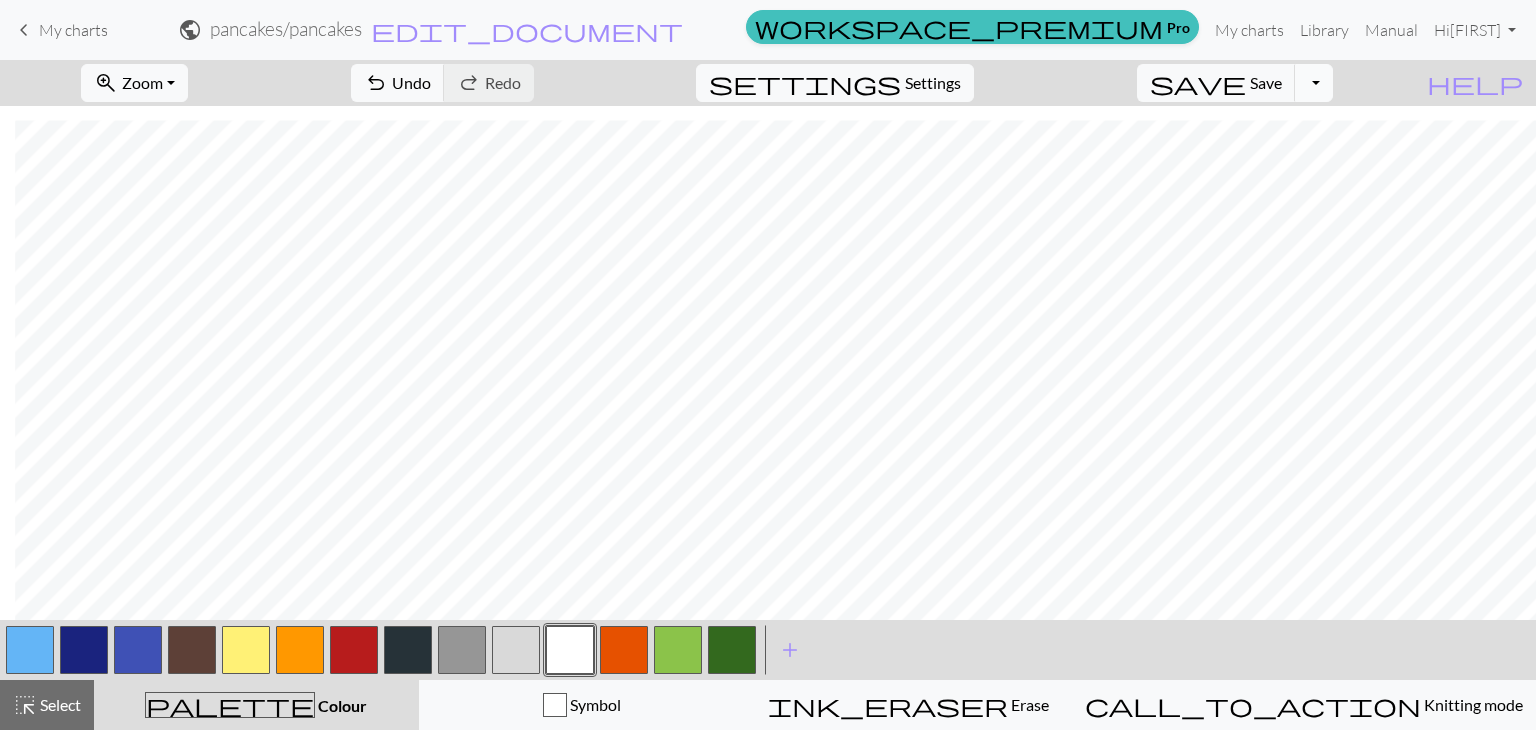 click on "Toggle Dropdown" at bounding box center [1314, 83] 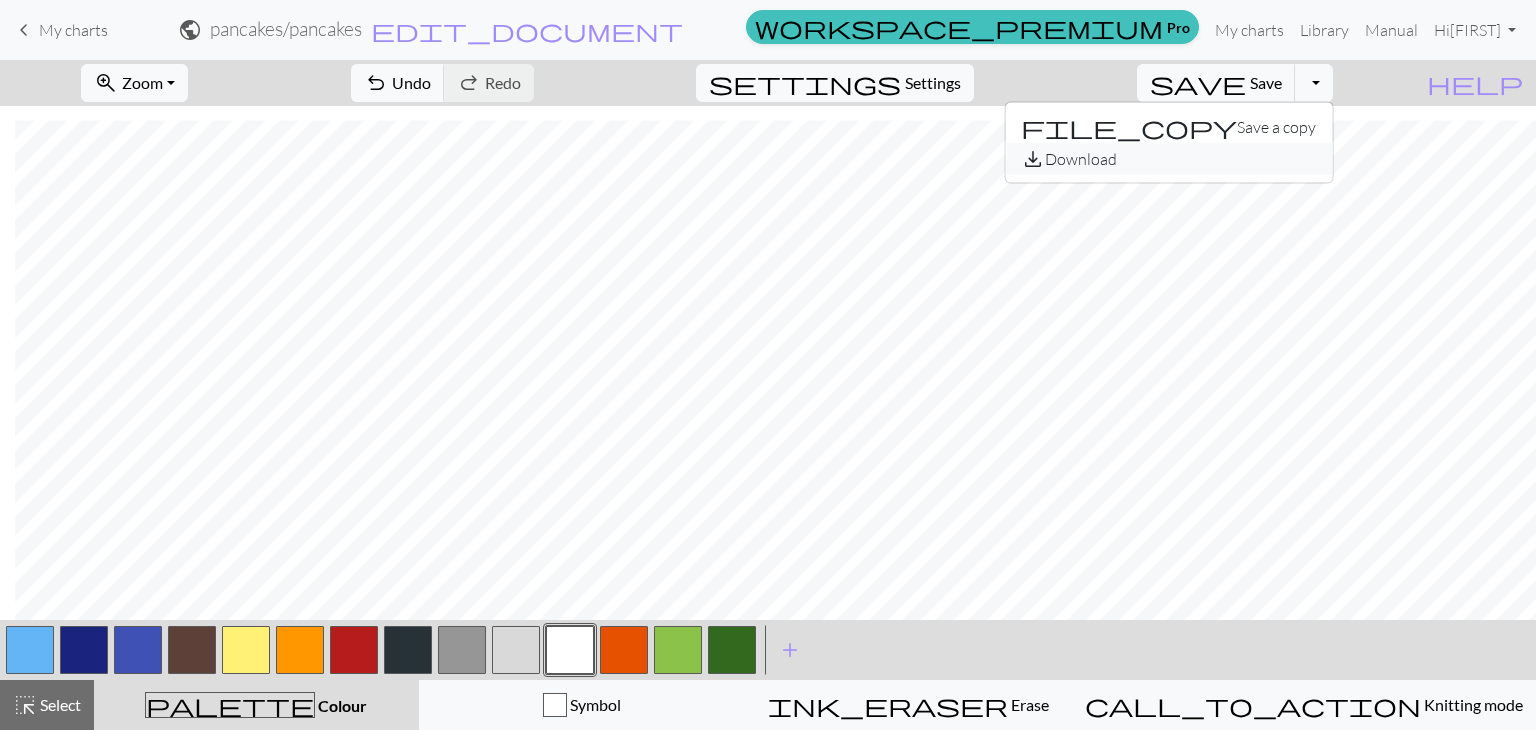 click on "save_alt  Download" at bounding box center [1168, 159] 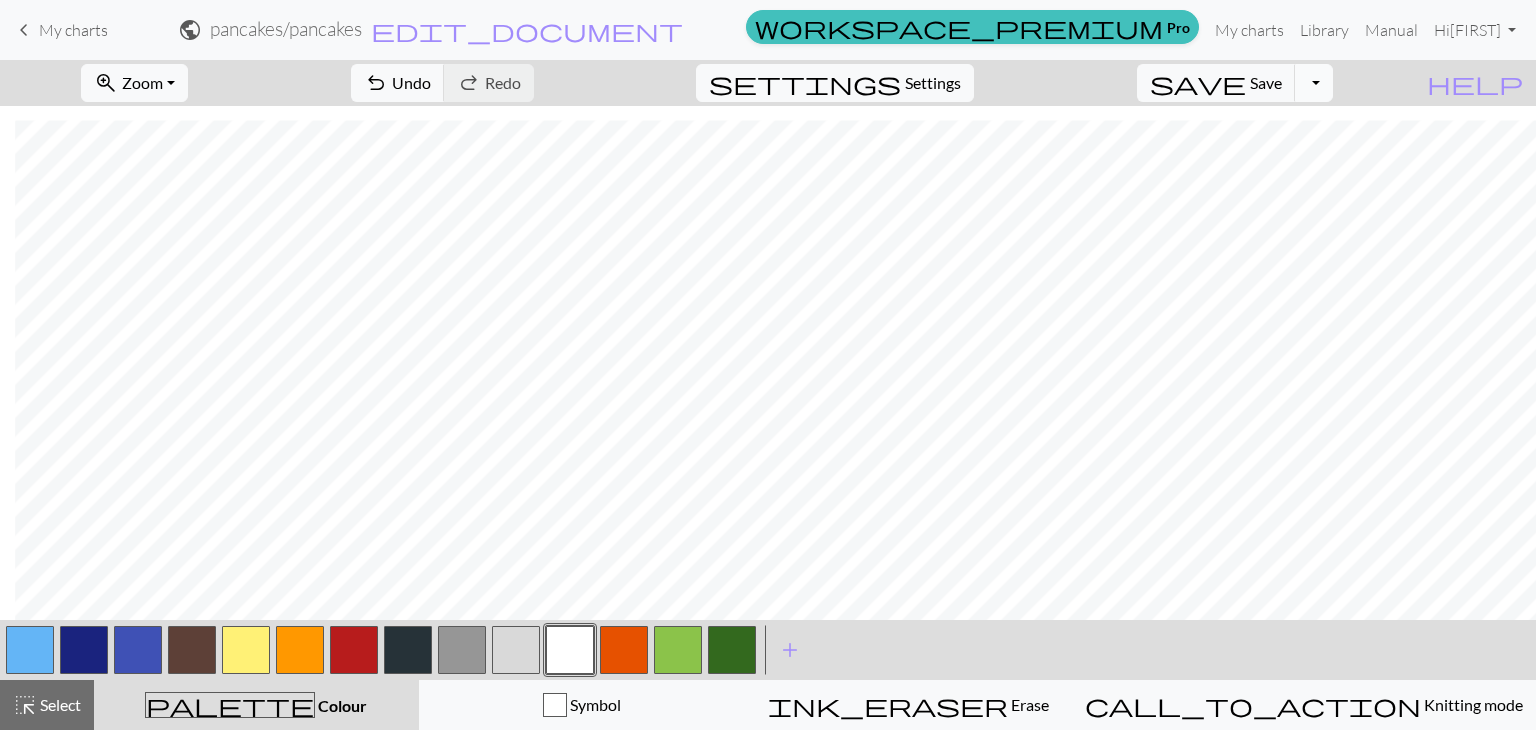 click on "Toggle Dropdown" at bounding box center [1314, 83] 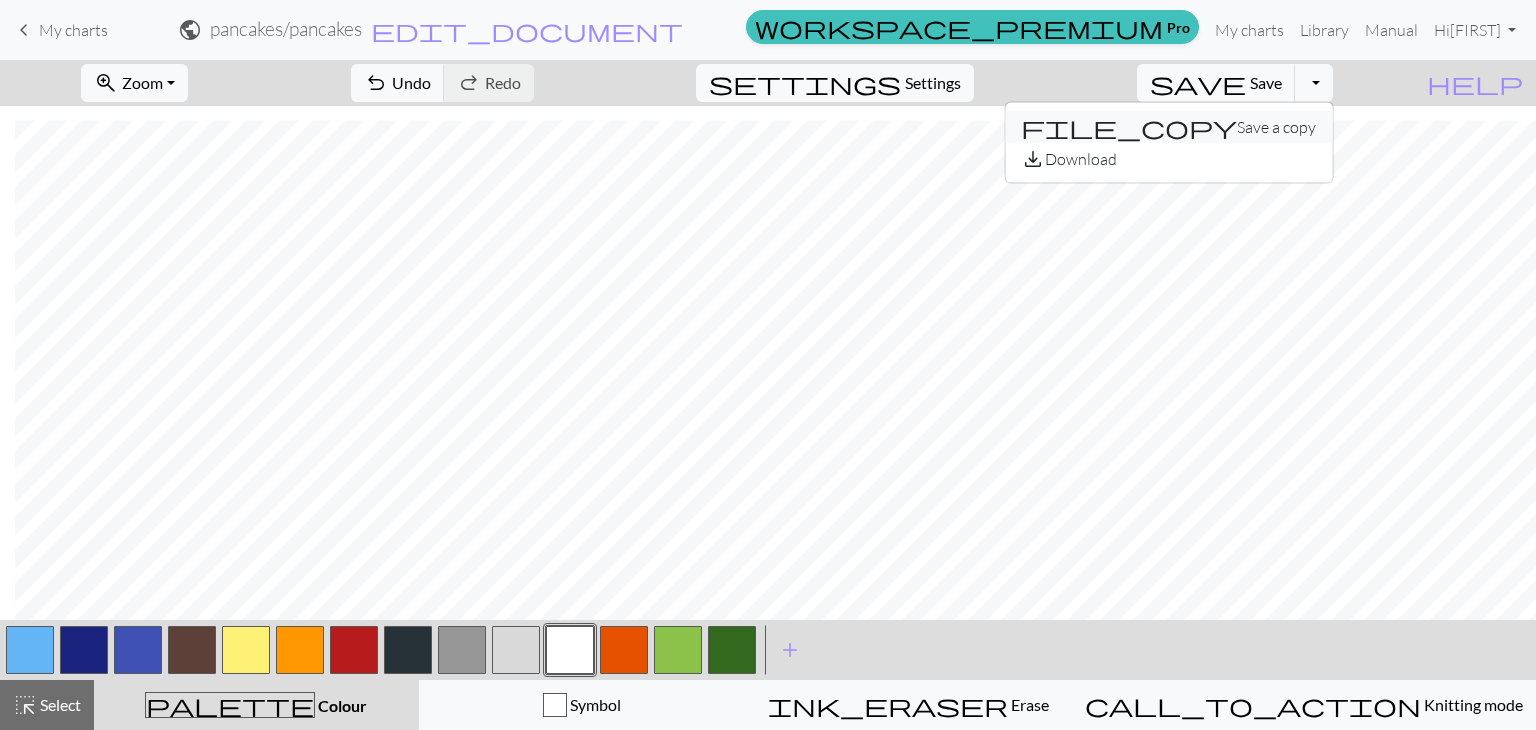 click on "file_copy  Save a copy" at bounding box center [1168, 127] 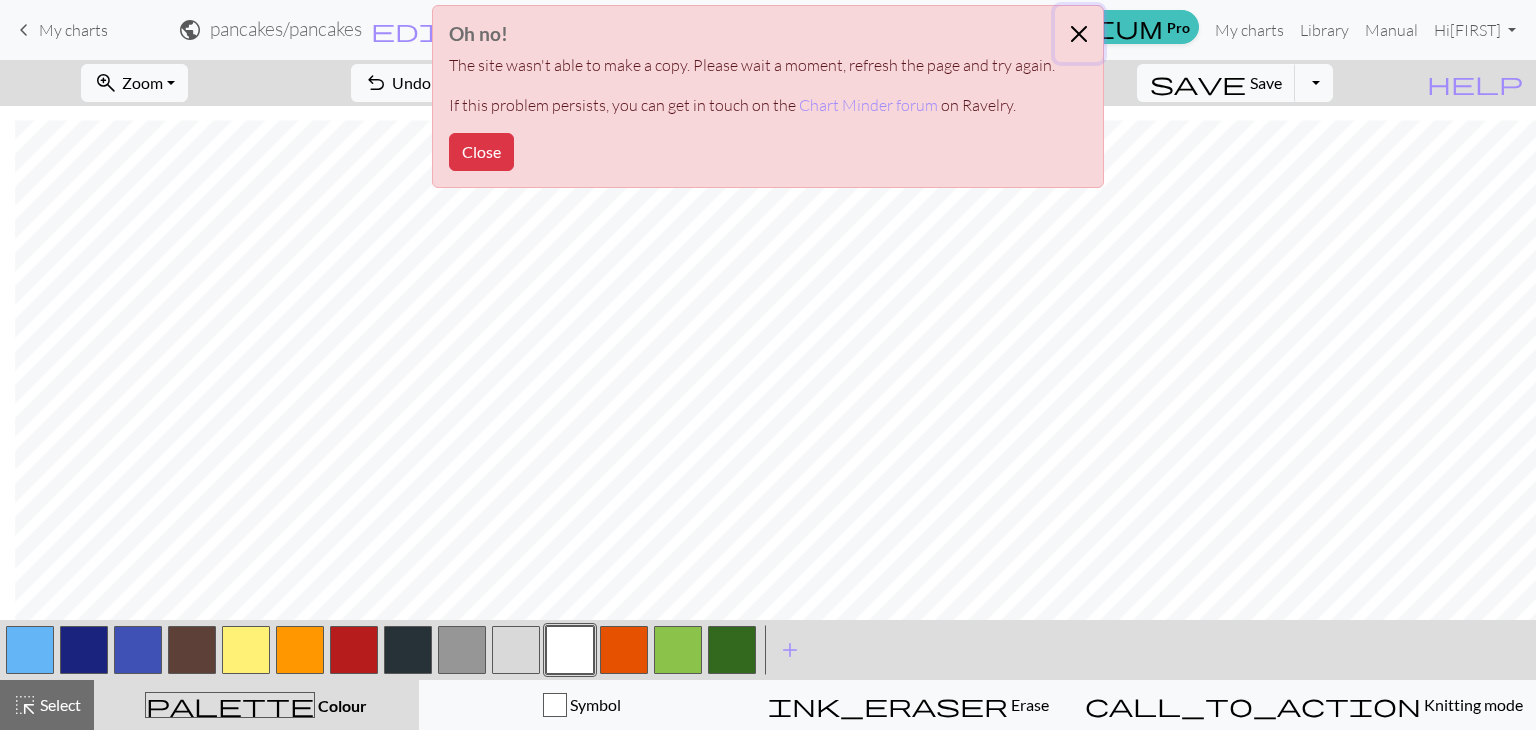 click at bounding box center [1079, 34] 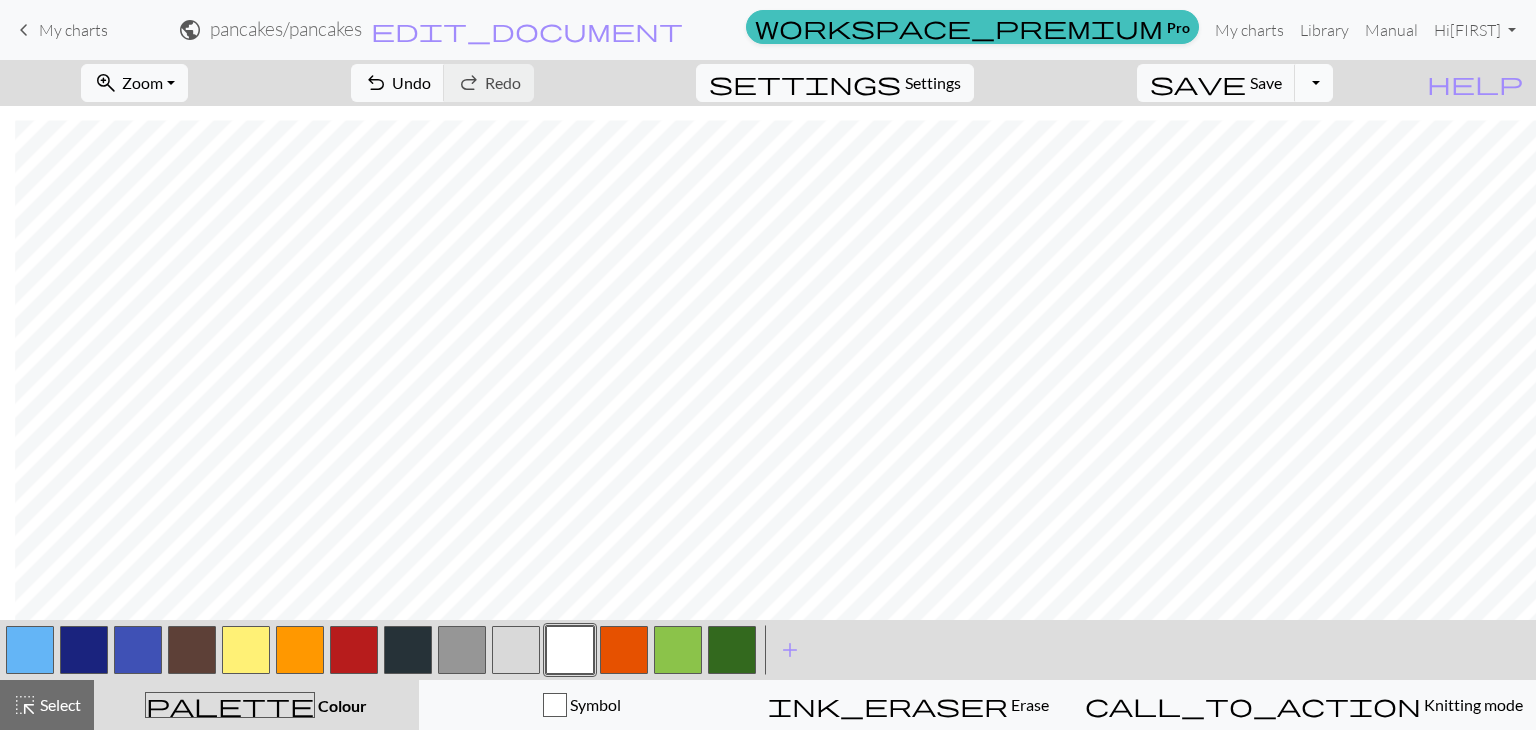 click on "Toggle Dropdown" at bounding box center (1314, 83) 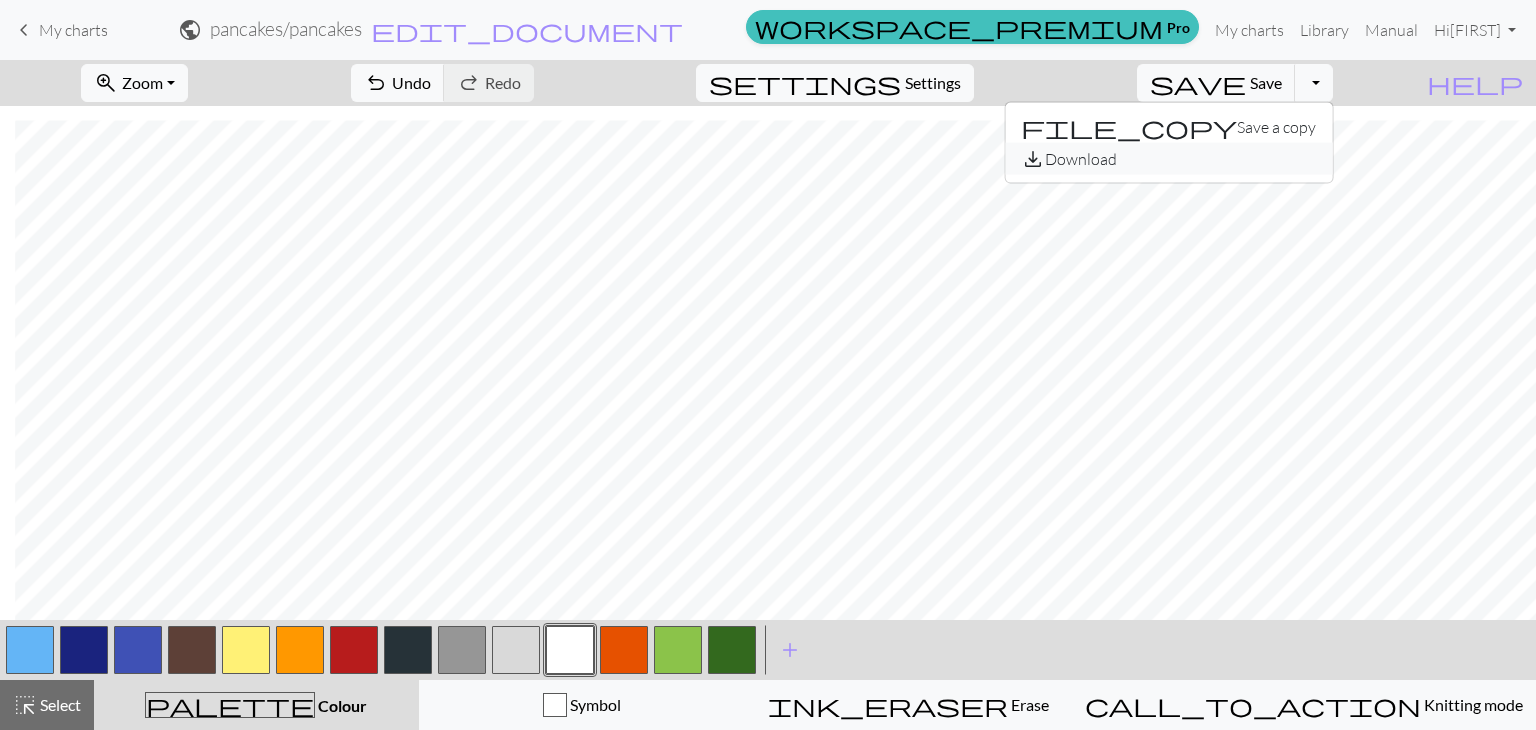 click on "save_alt  Download" at bounding box center (1168, 159) 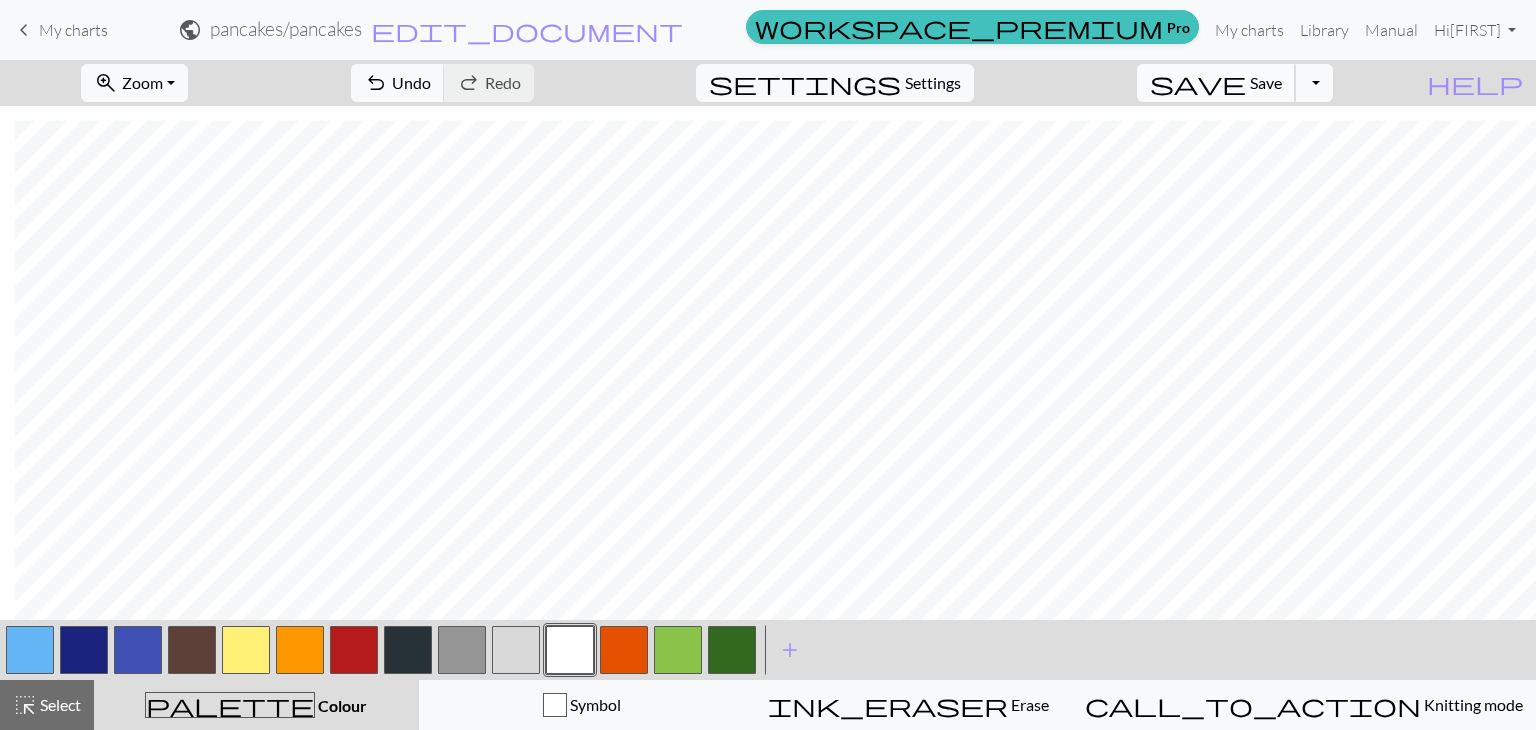 click on "Save" at bounding box center [1266, 82] 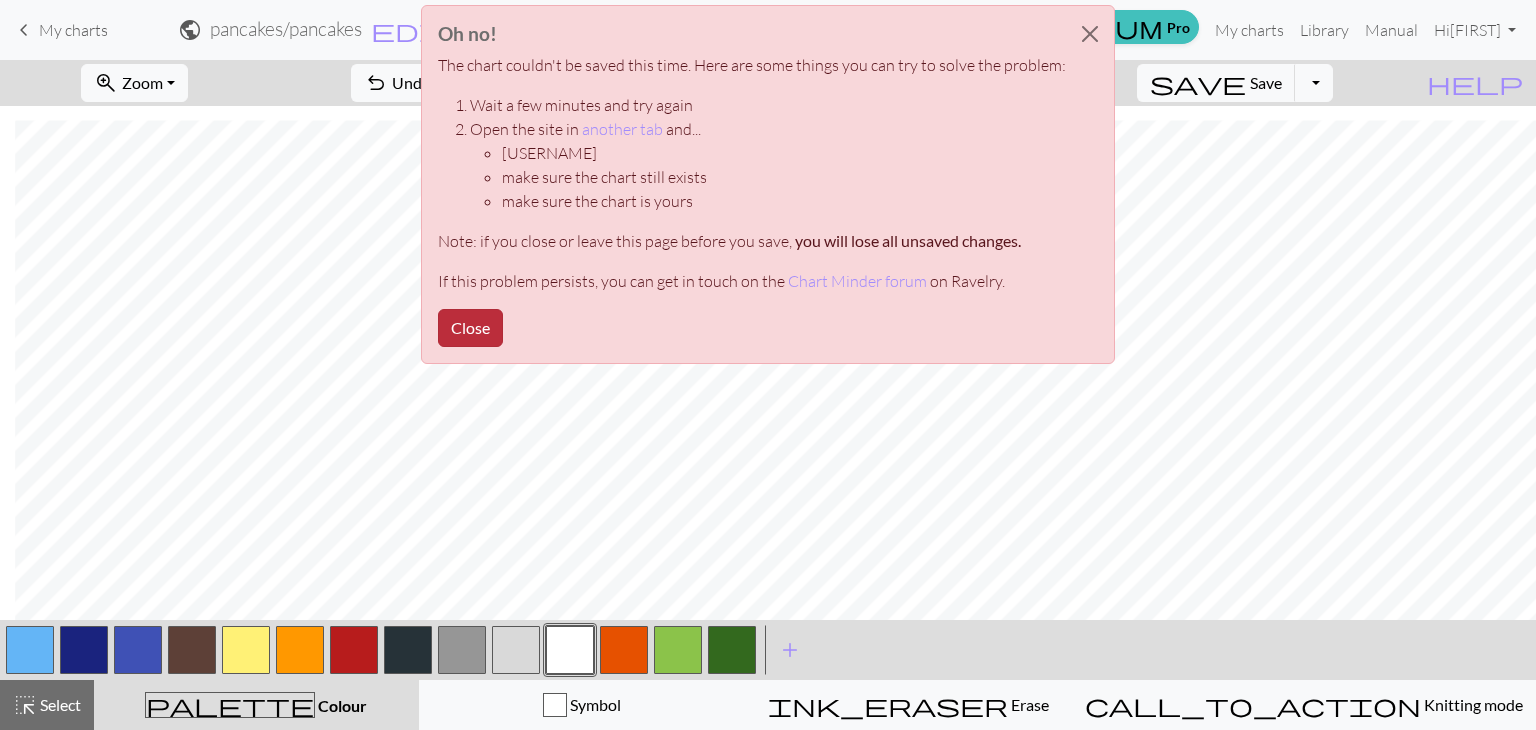 click on "Close" at bounding box center (470, 328) 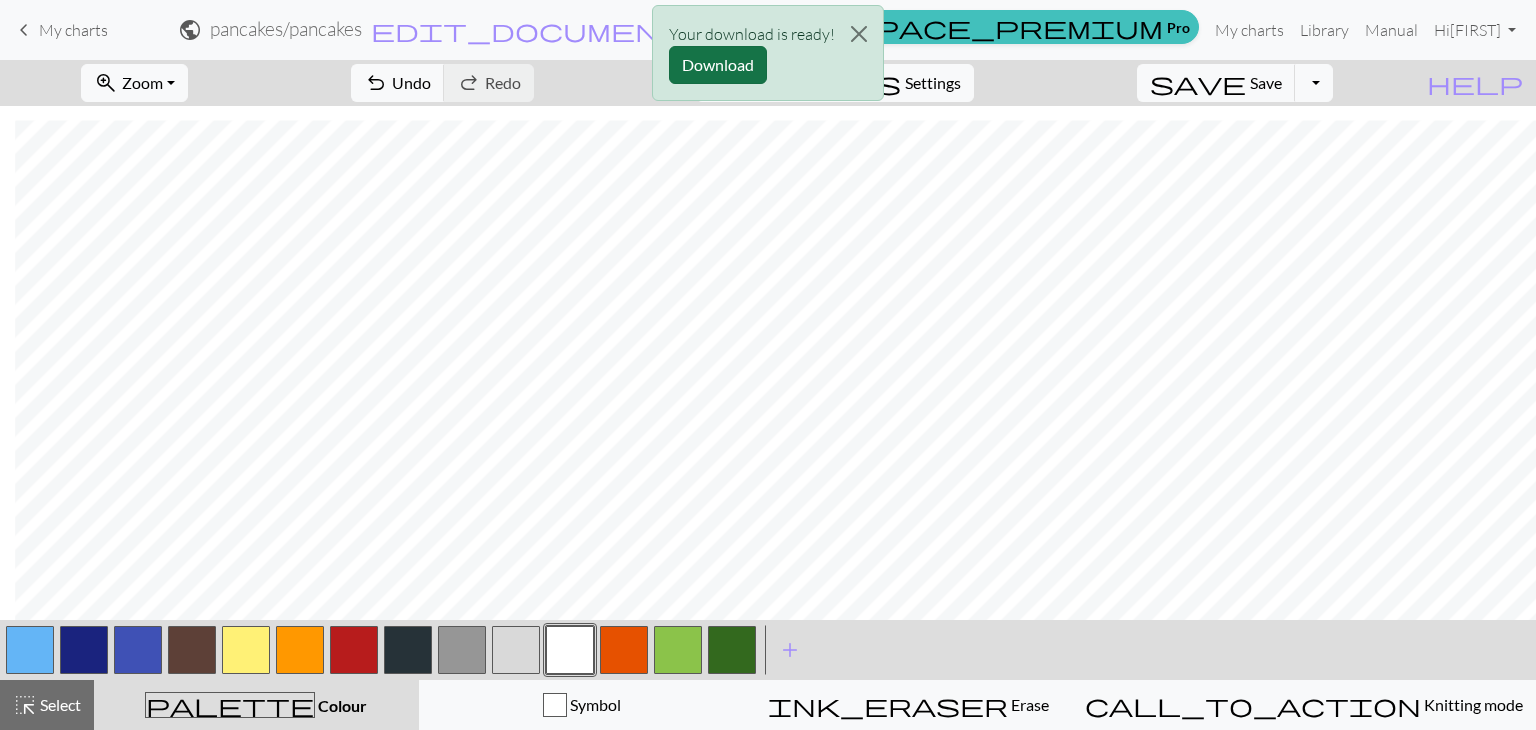 click on "Download" at bounding box center (718, 65) 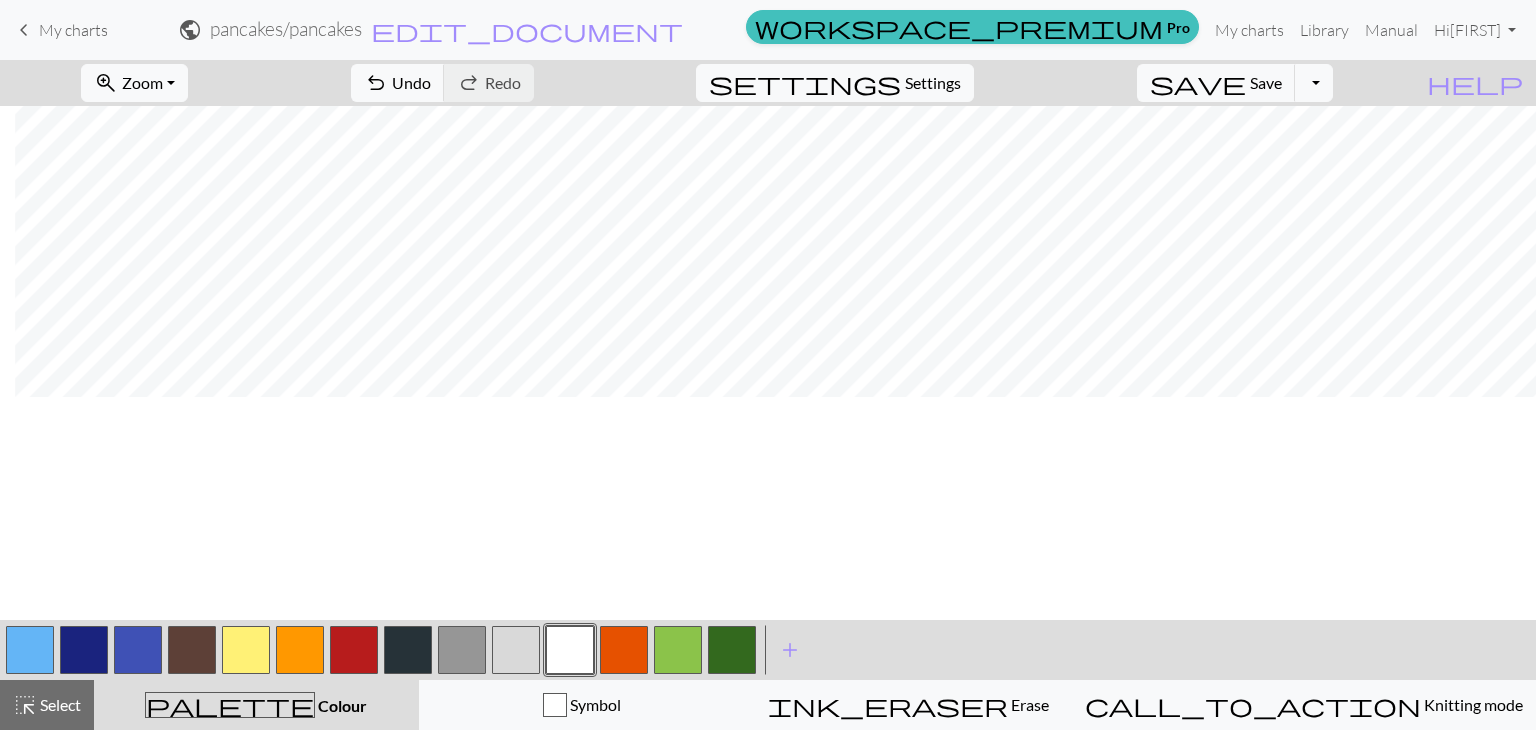 scroll, scrollTop: 428, scrollLeft: 15, axis: both 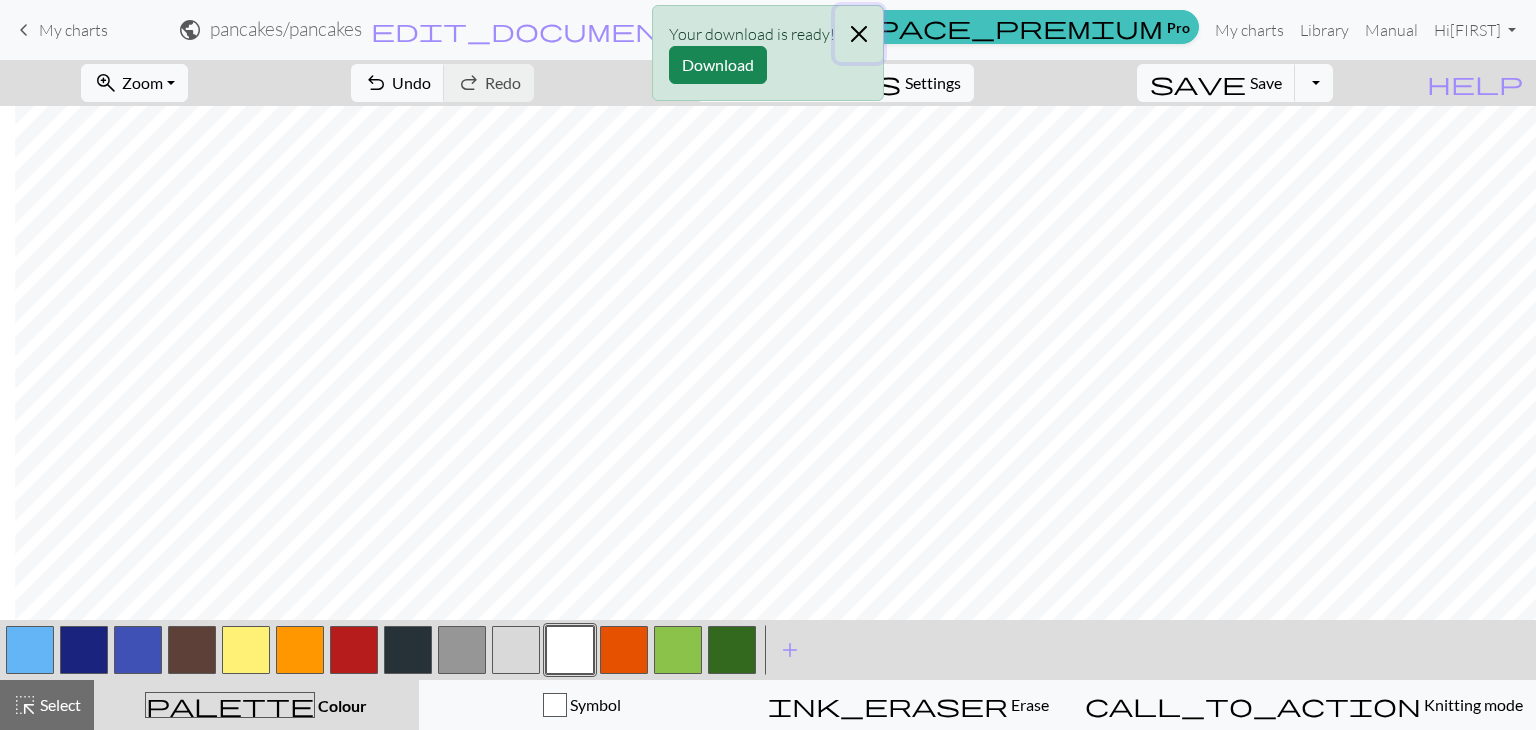 click at bounding box center (859, 34) 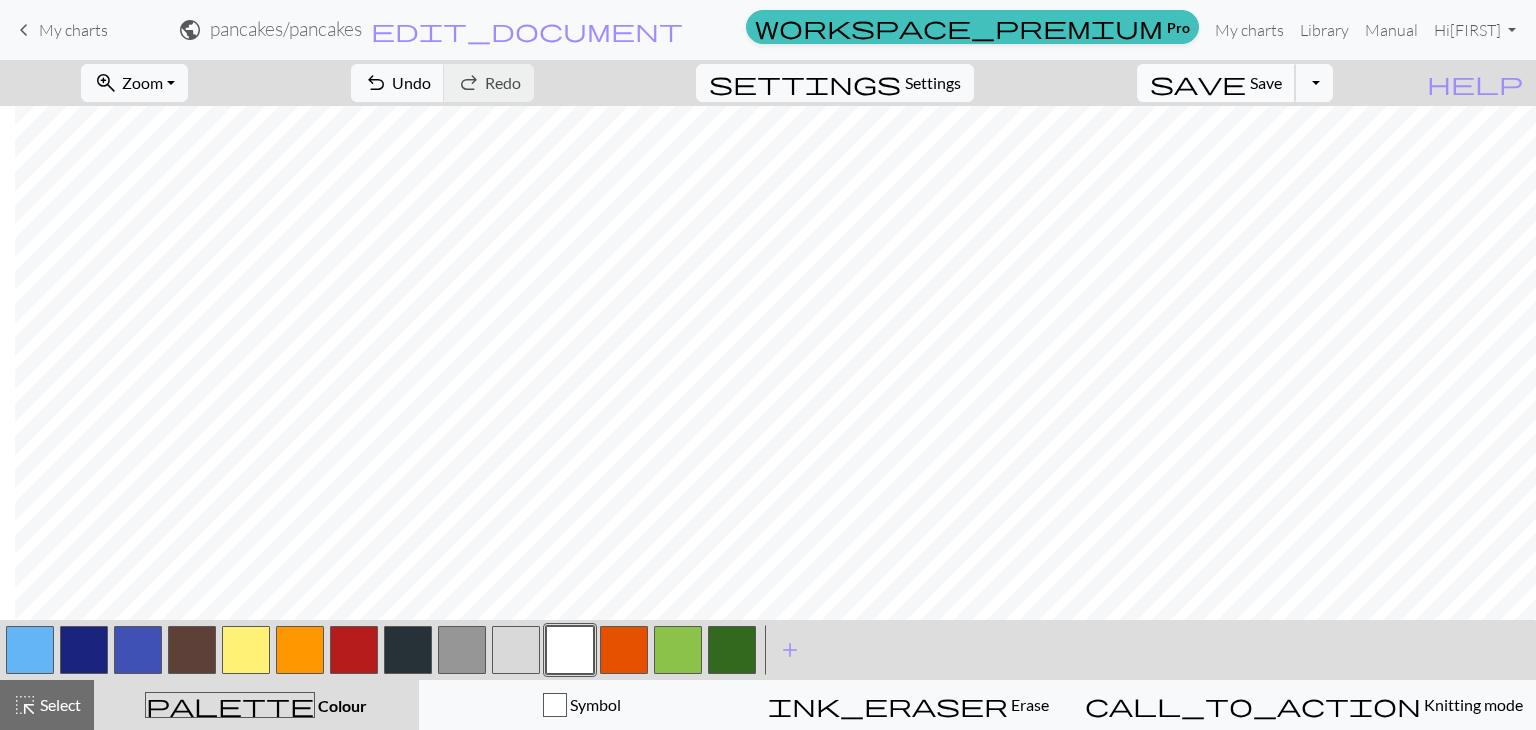 click on "Save" at bounding box center [1266, 82] 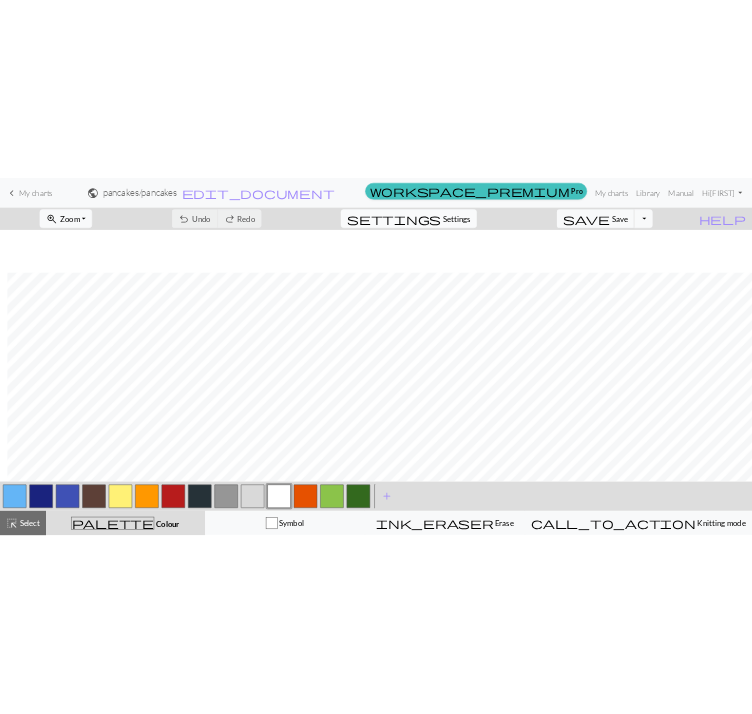 scroll, scrollTop: 665, scrollLeft: 15, axis: both 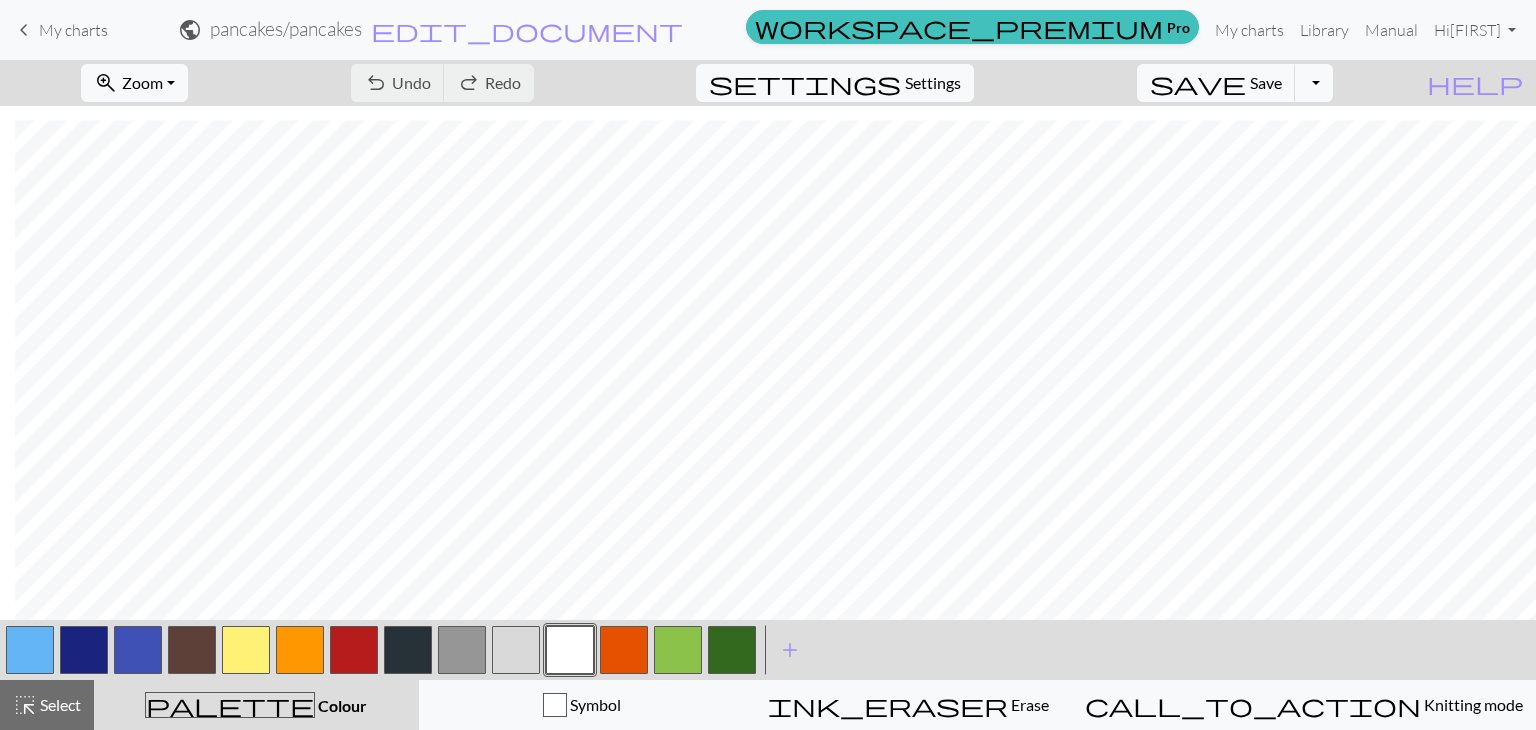 click at bounding box center (462, 650) 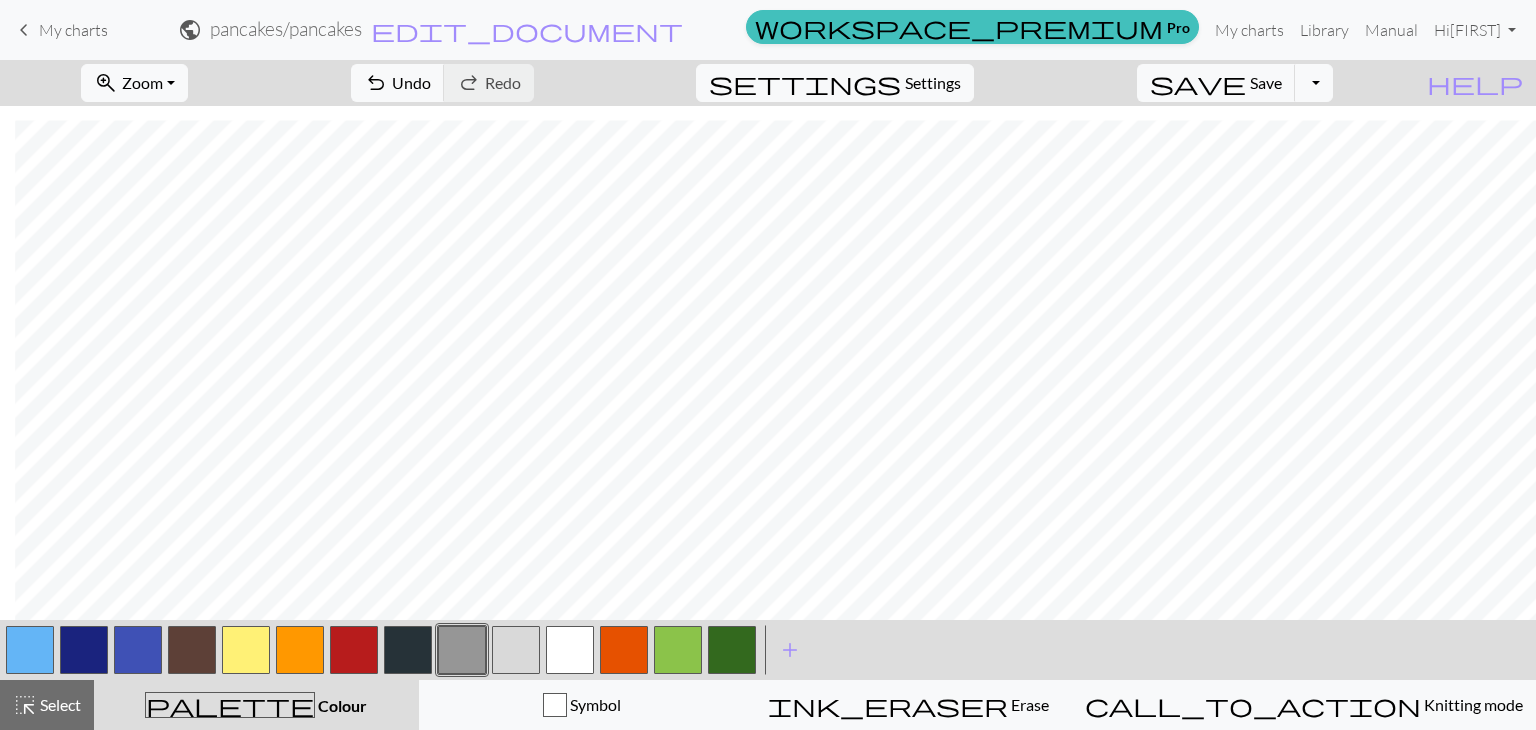 click at bounding box center [516, 650] 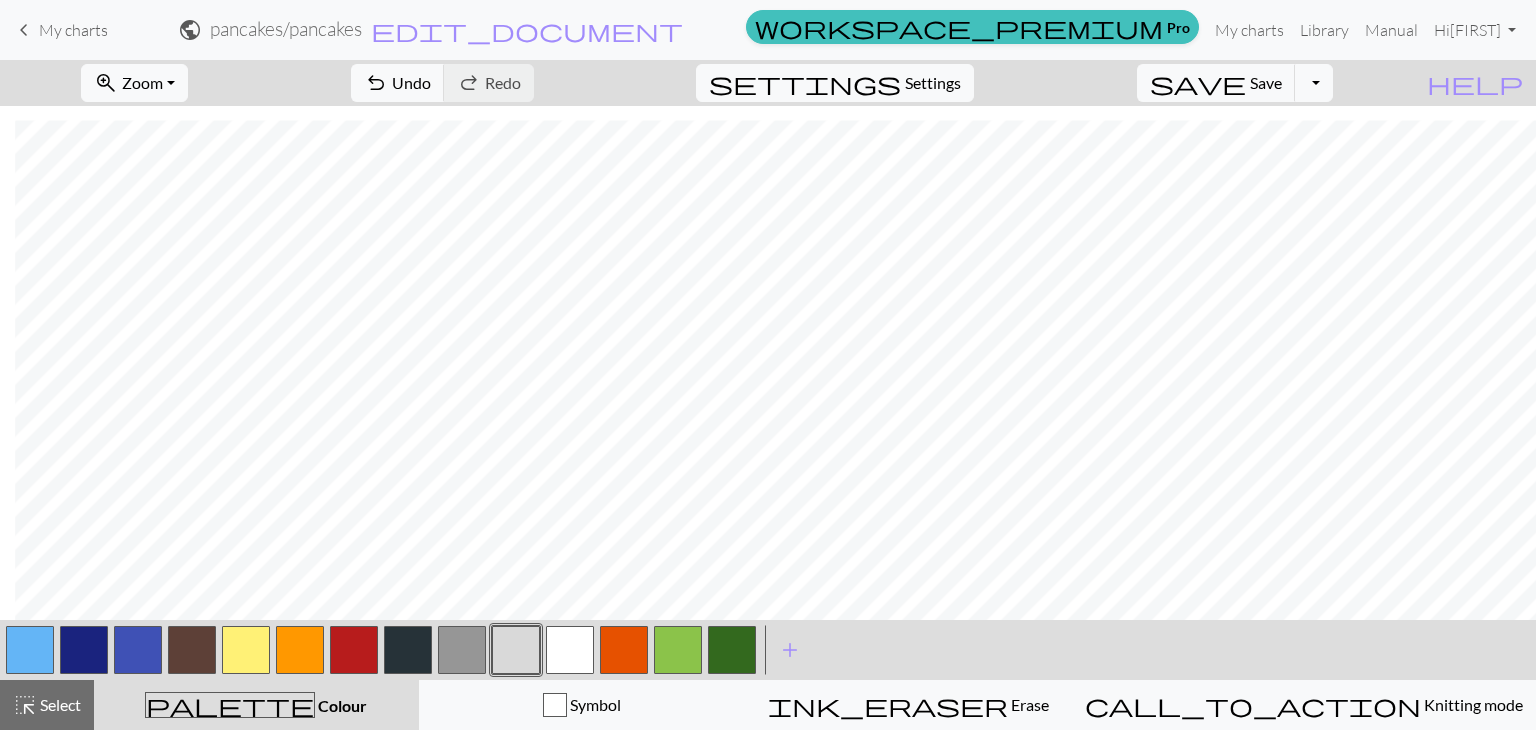 click at bounding box center (570, 650) 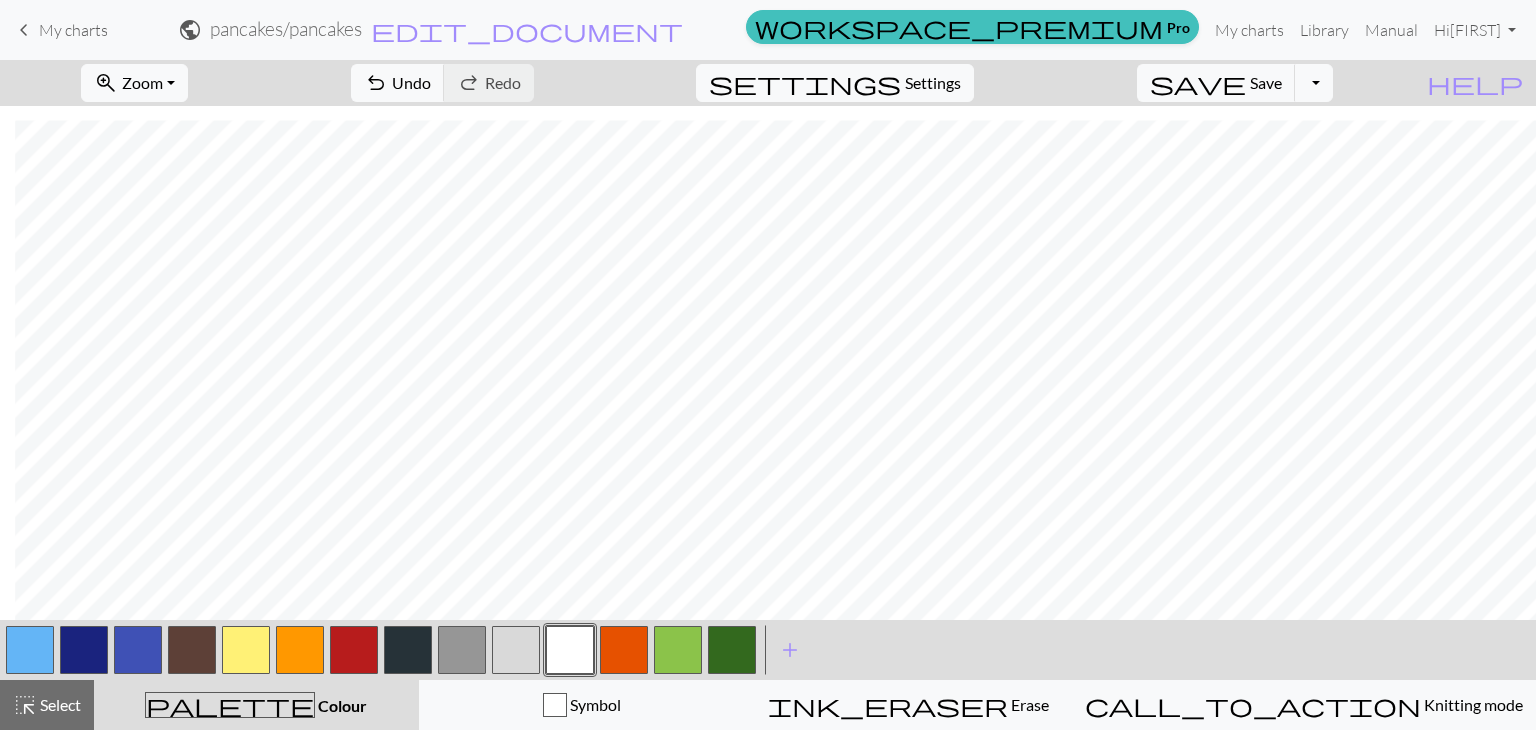click at bounding box center (462, 650) 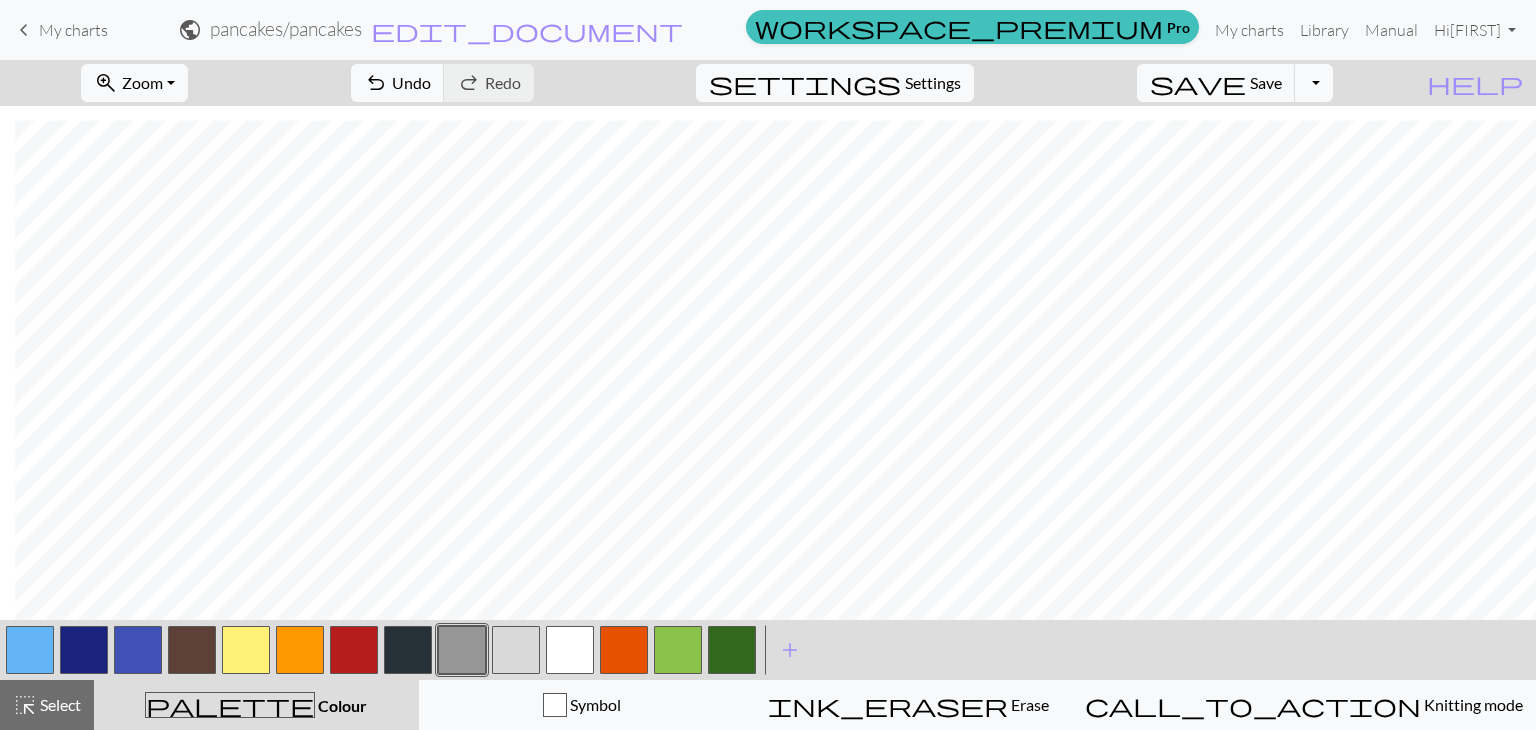 click at bounding box center (354, 650) 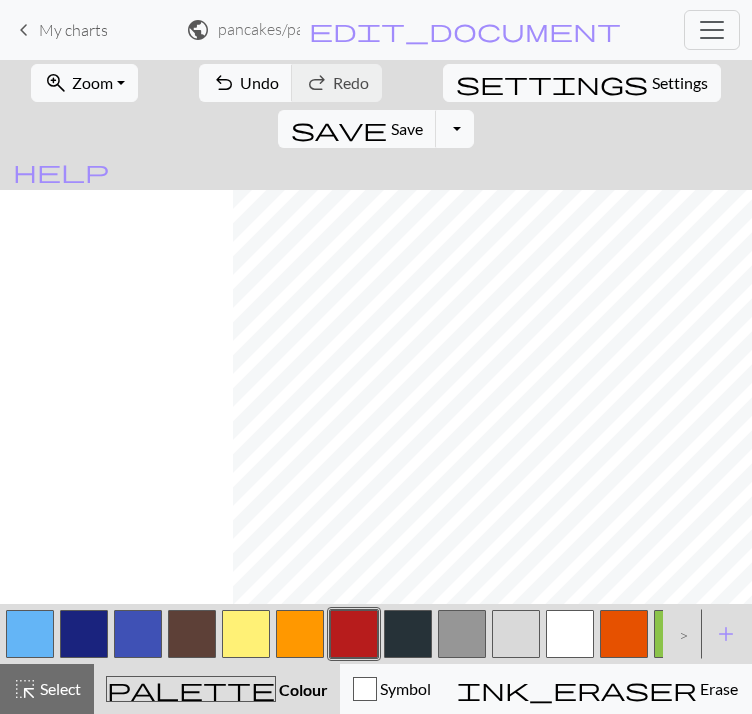 scroll, scrollTop: 680, scrollLeft: 248, axis: both 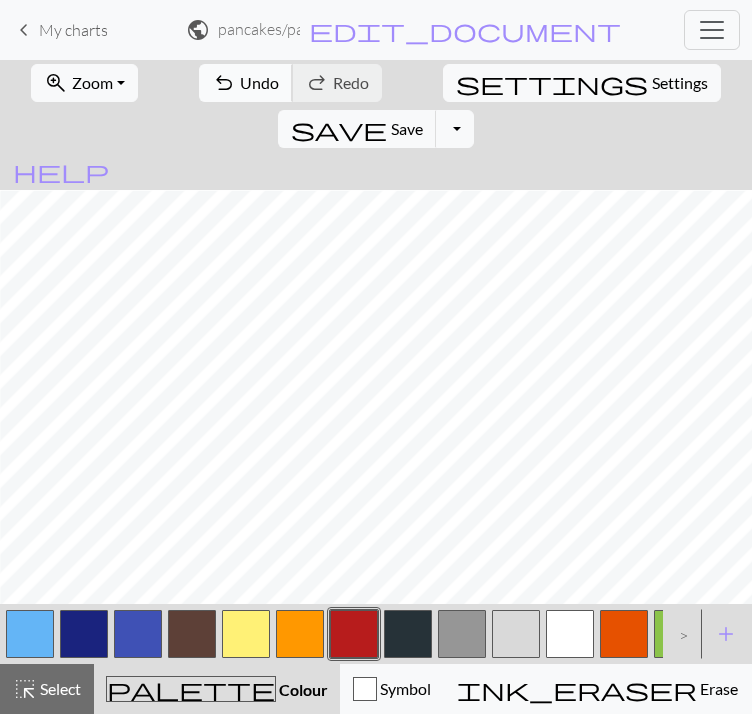 click on "undo Undo Undo" at bounding box center [246, 83] 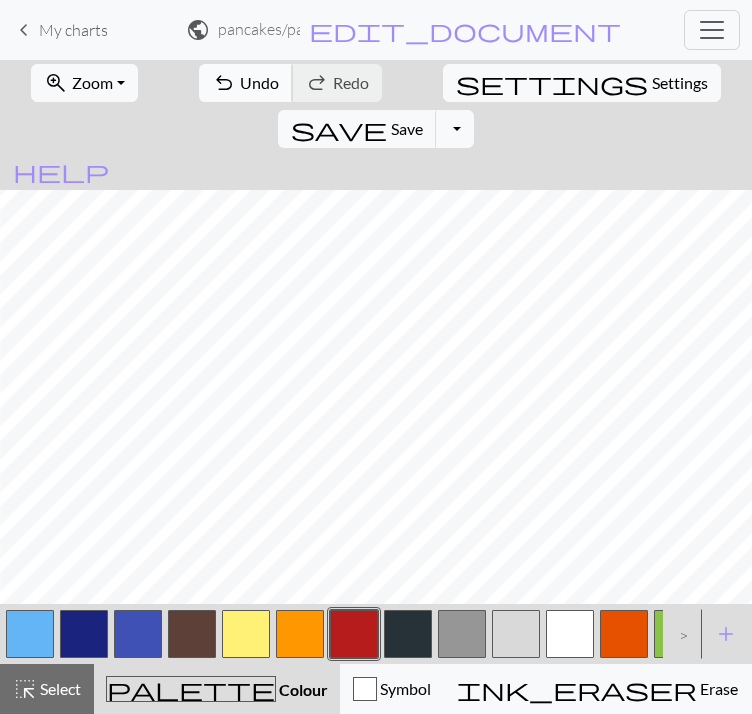 scroll, scrollTop: 586, scrollLeft: 274, axis: both 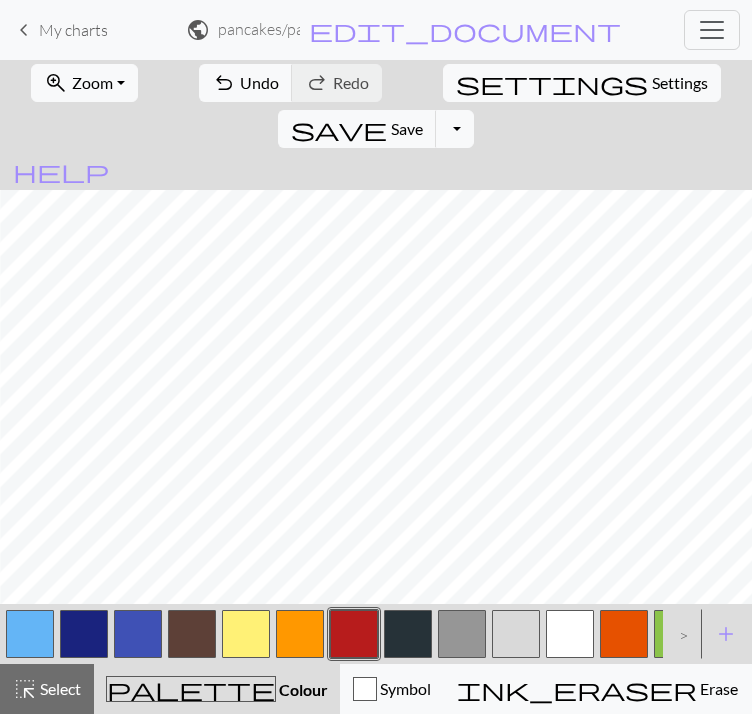 click at bounding box center (30, 634) 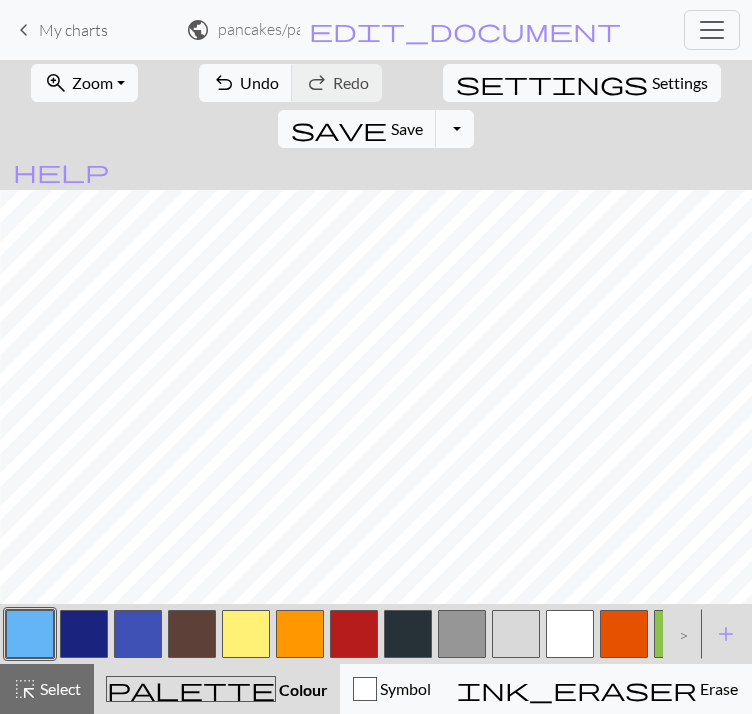 click at bounding box center [354, 634] 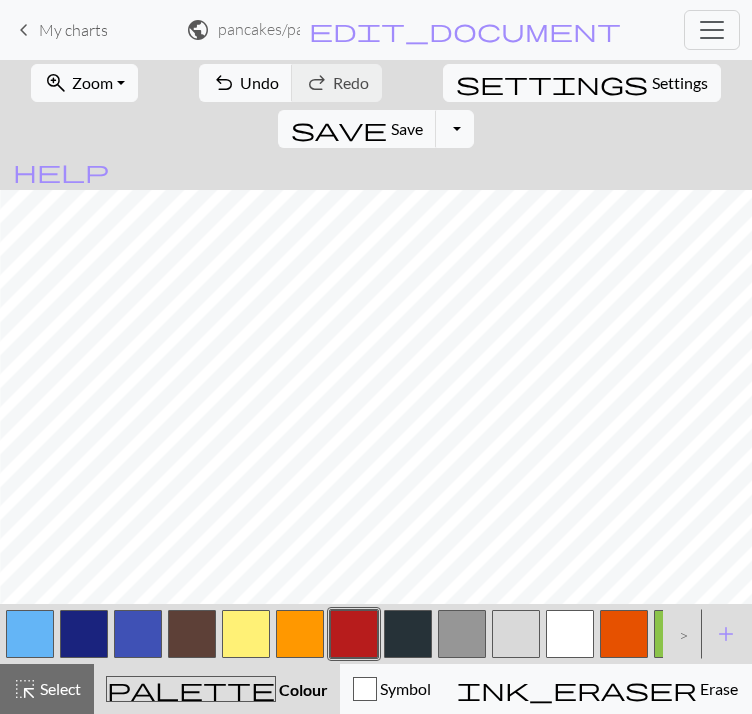 click at bounding box center [570, 634] 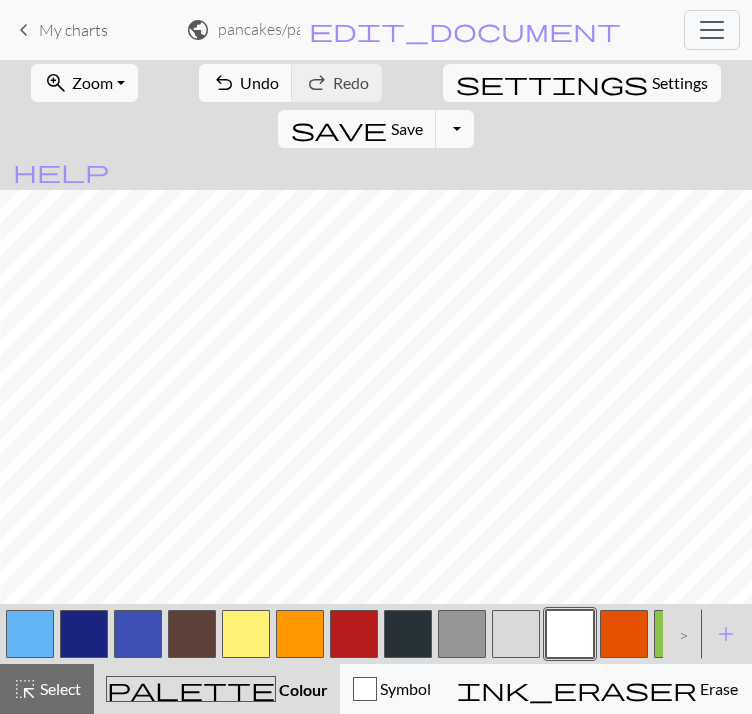 click at bounding box center [354, 634] 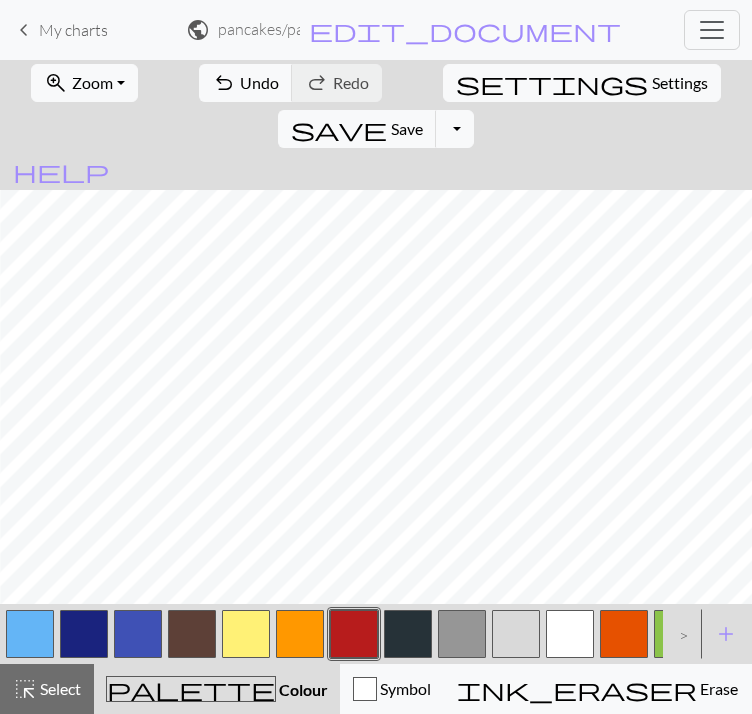 click at bounding box center (300, 634) 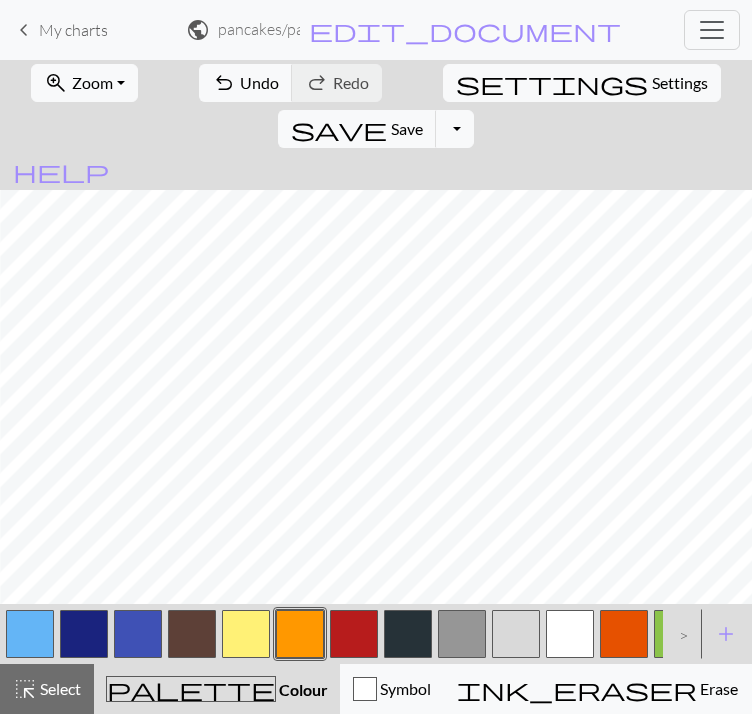 click at bounding box center [246, 634] 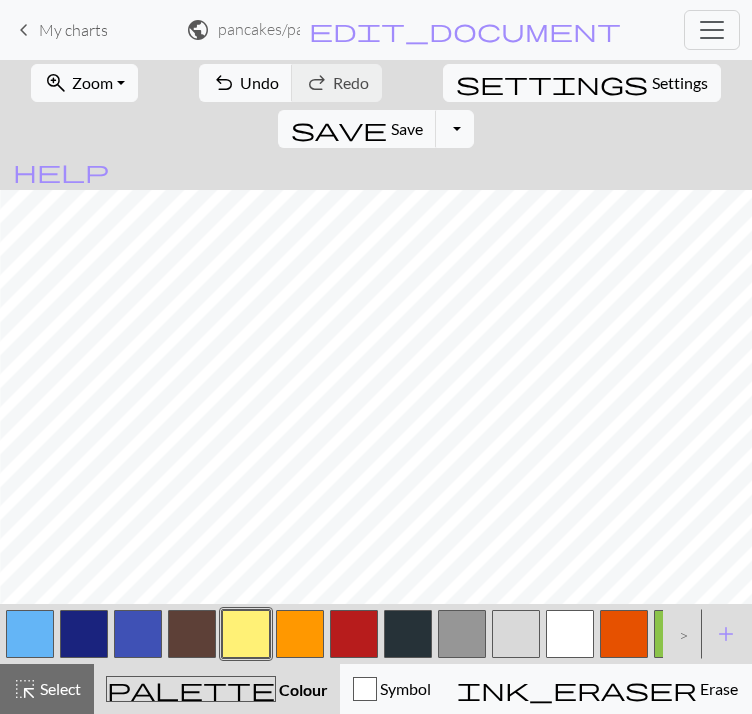 click at bounding box center [300, 634] 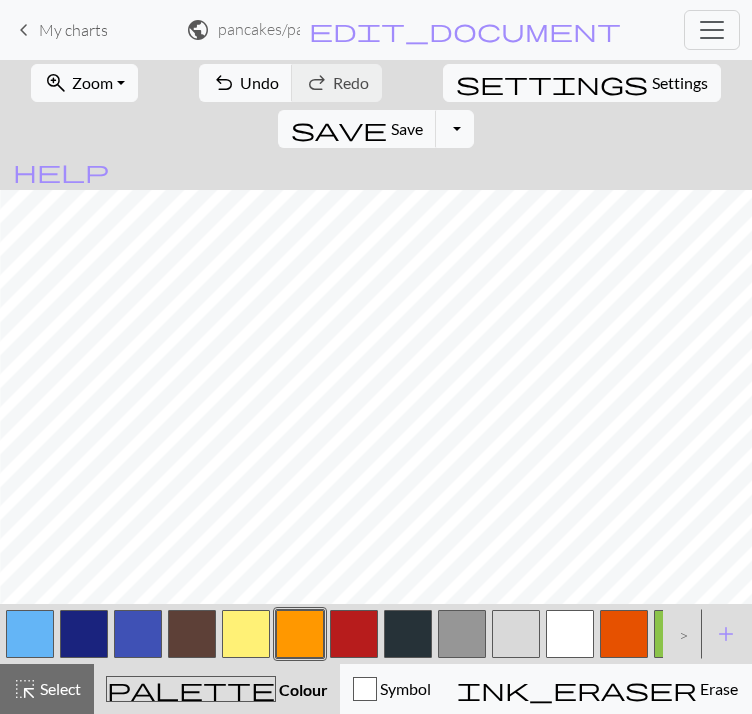 click at bounding box center [354, 634] 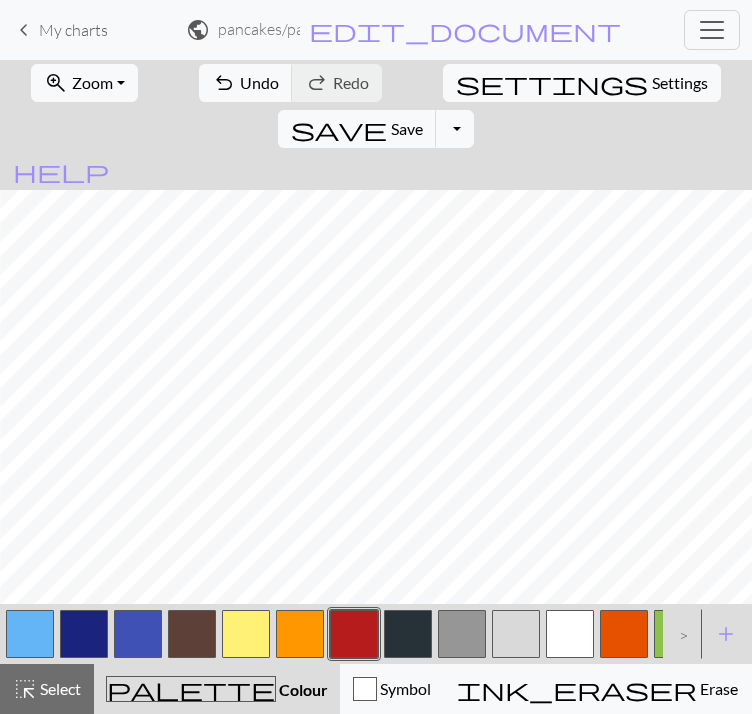 click at bounding box center [624, 634] 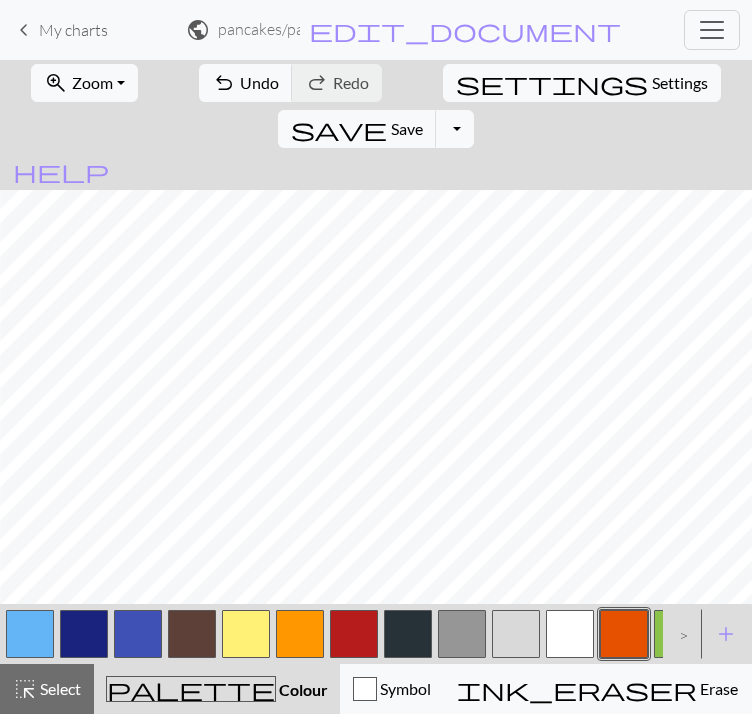 click at bounding box center (300, 634) 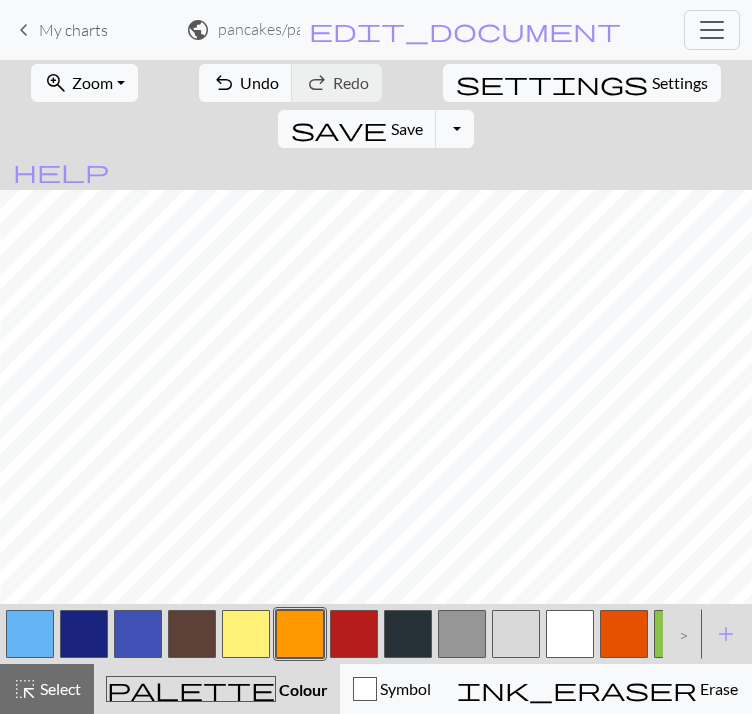 click at bounding box center (354, 634) 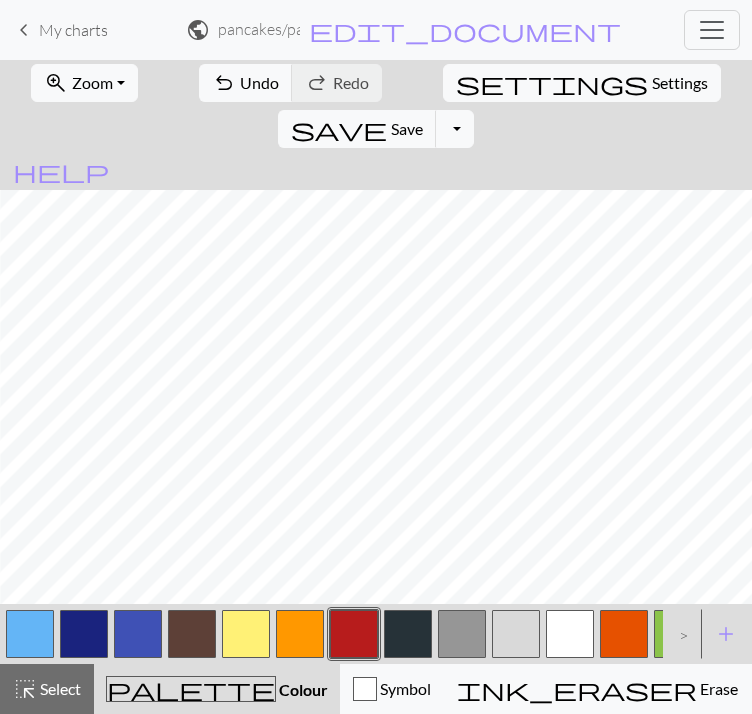 click at bounding box center (570, 634) 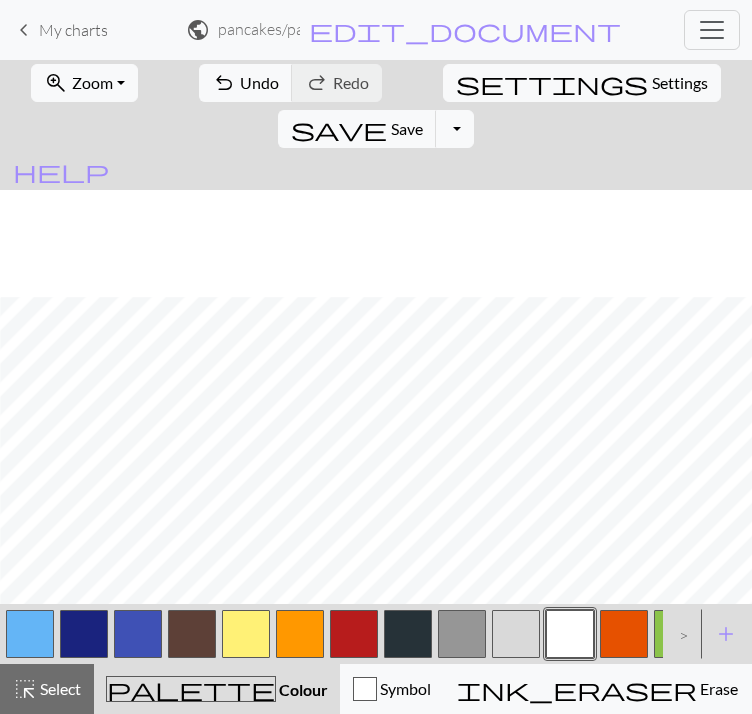 scroll, scrollTop: 511, scrollLeft: 274, axis: both 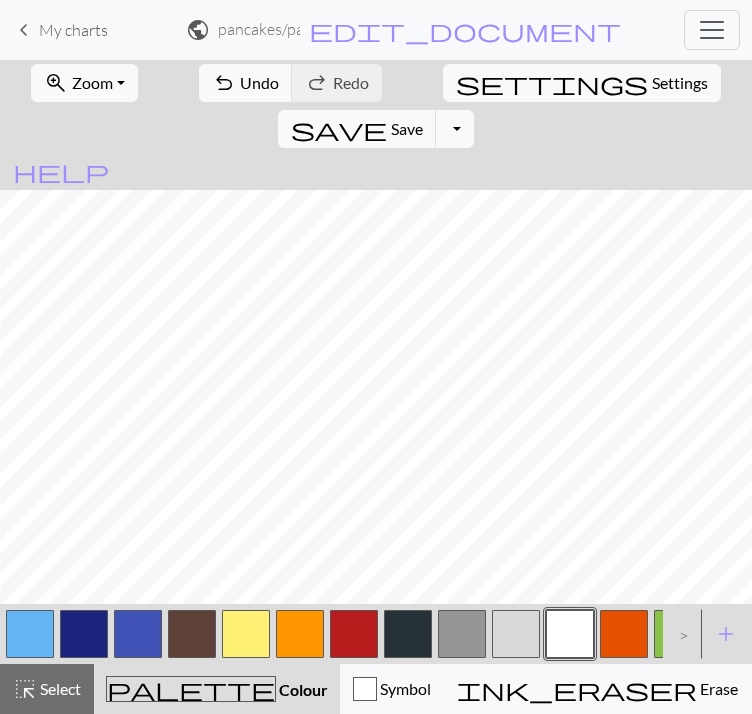 click at bounding box center (354, 634) 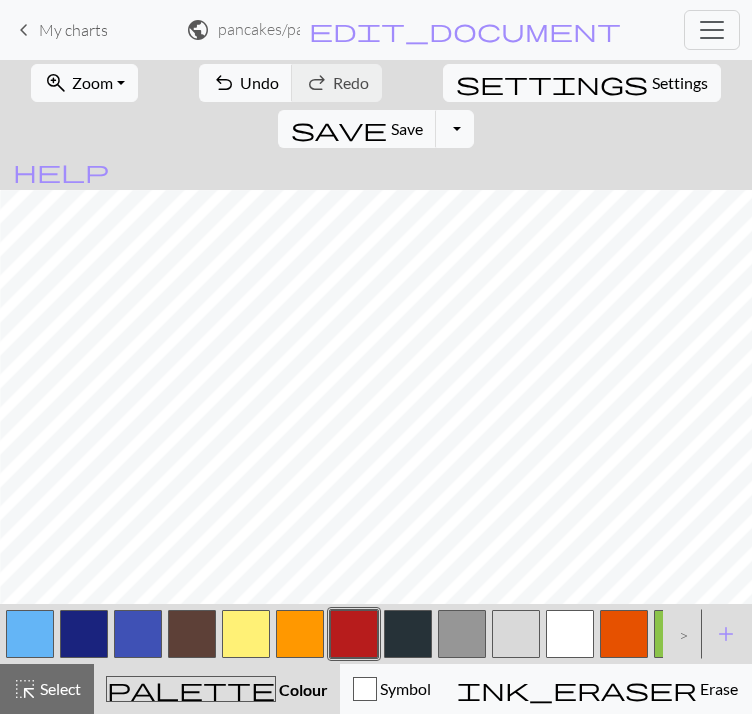 click at bounding box center [570, 634] 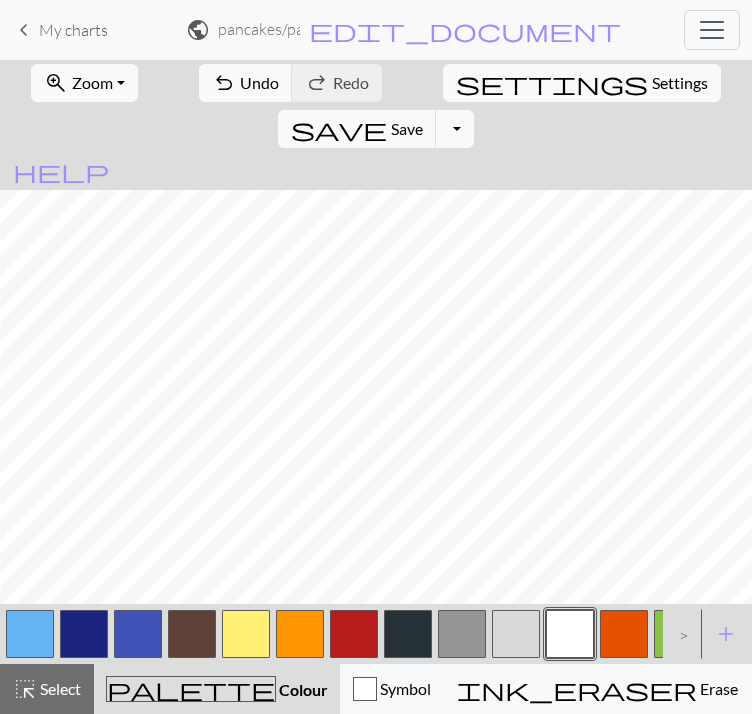 click at bounding box center [624, 634] 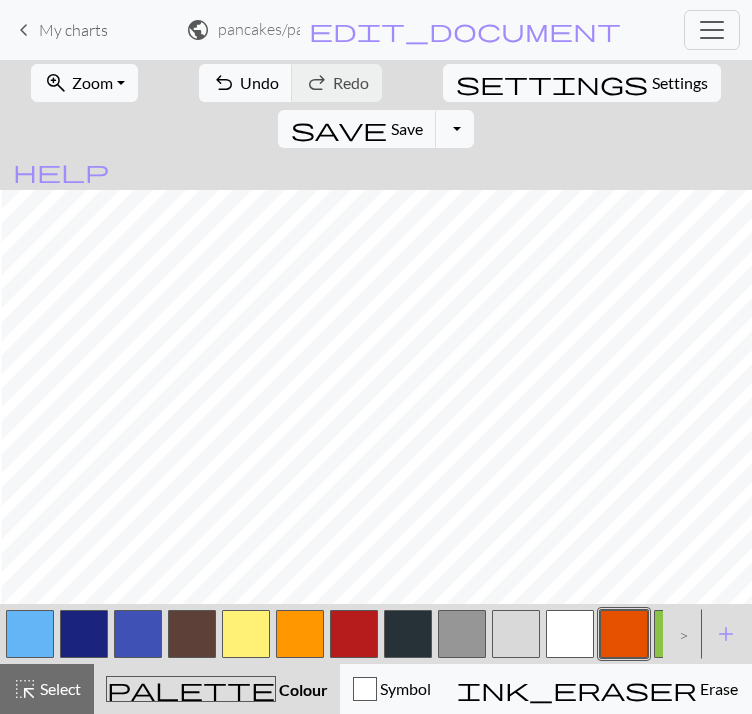 scroll, scrollTop: 583, scrollLeft: 289, axis: both 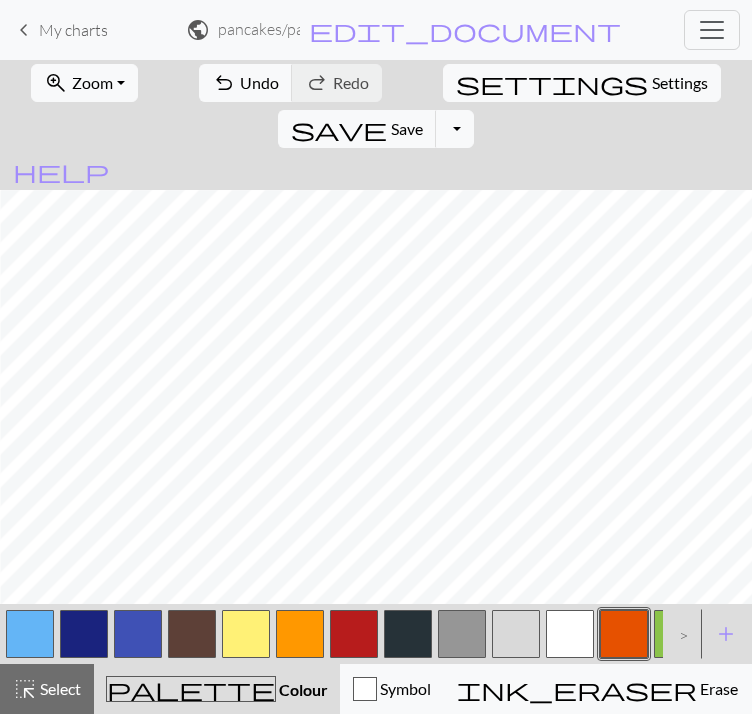click at bounding box center [354, 634] 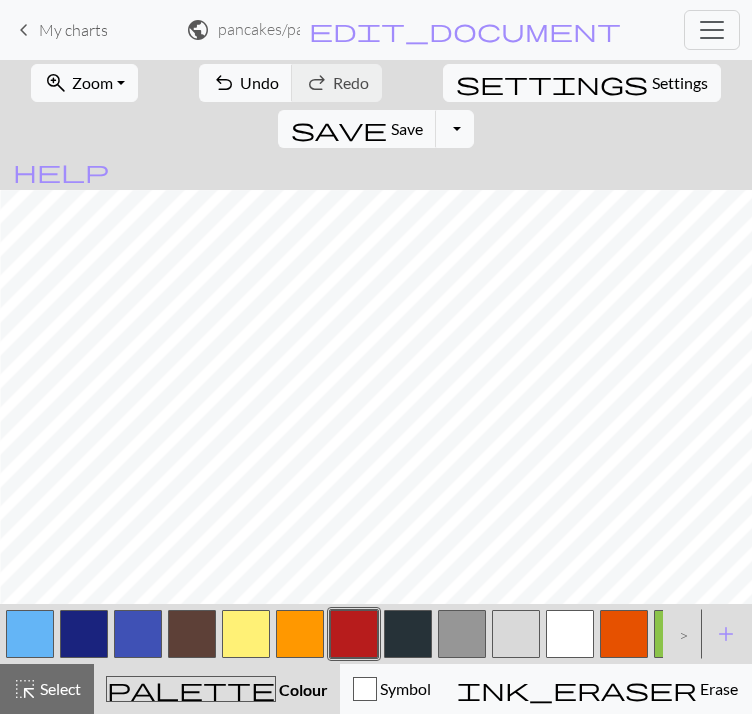 click at bounding box center [570, 634] 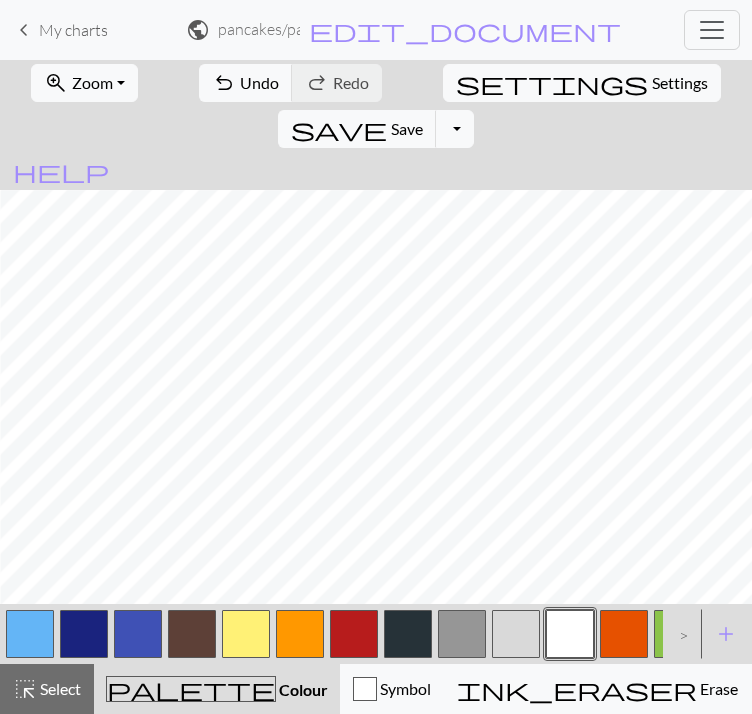 click at bounding box center [354, 634] 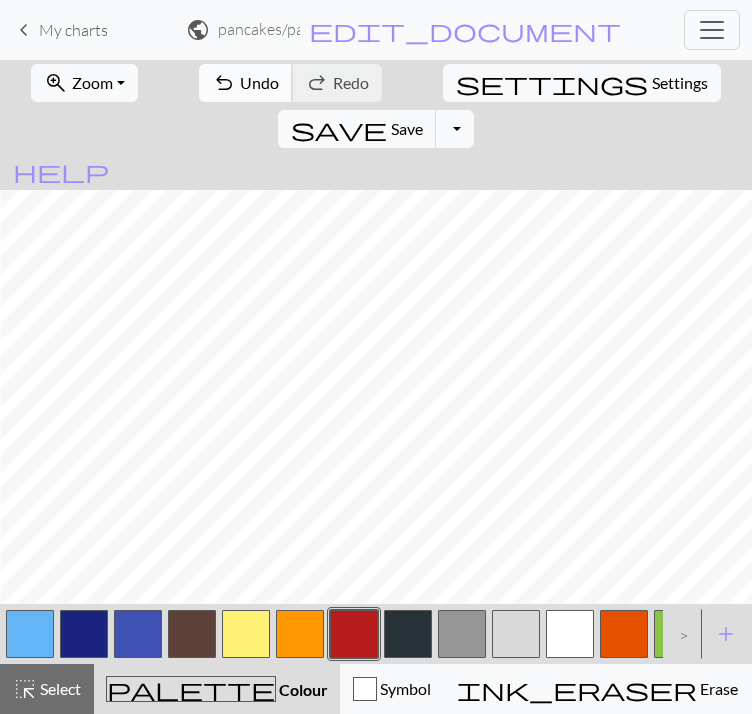 click on "undo Undo Undo" at bounding box center (246, 83) 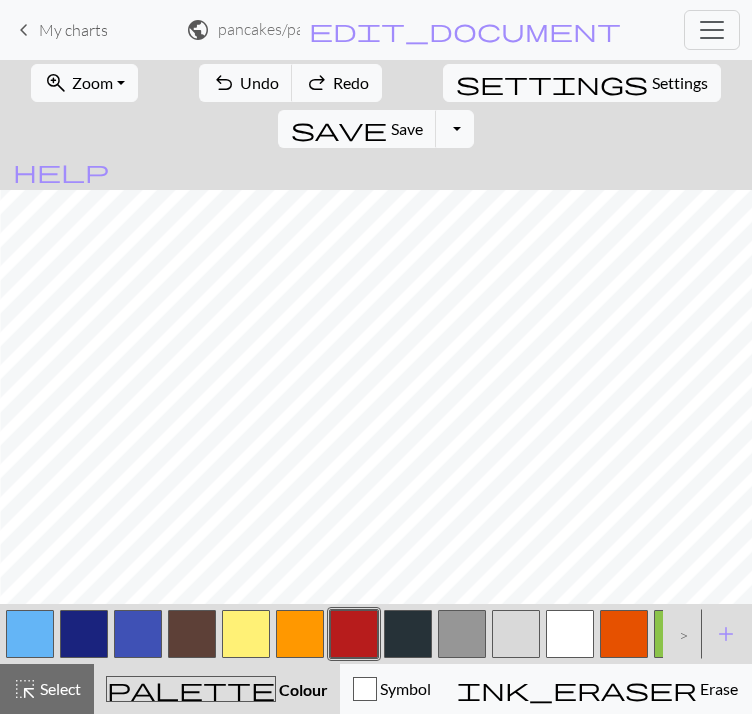 scroll, scrollTop: 400, scrollLeft: 289, axis: both 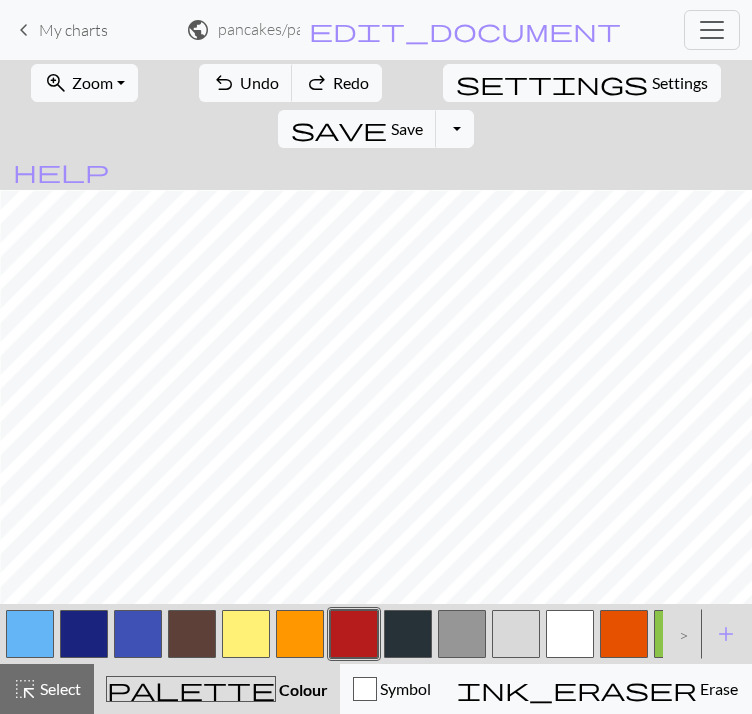 click at bounding box center [300, 634] 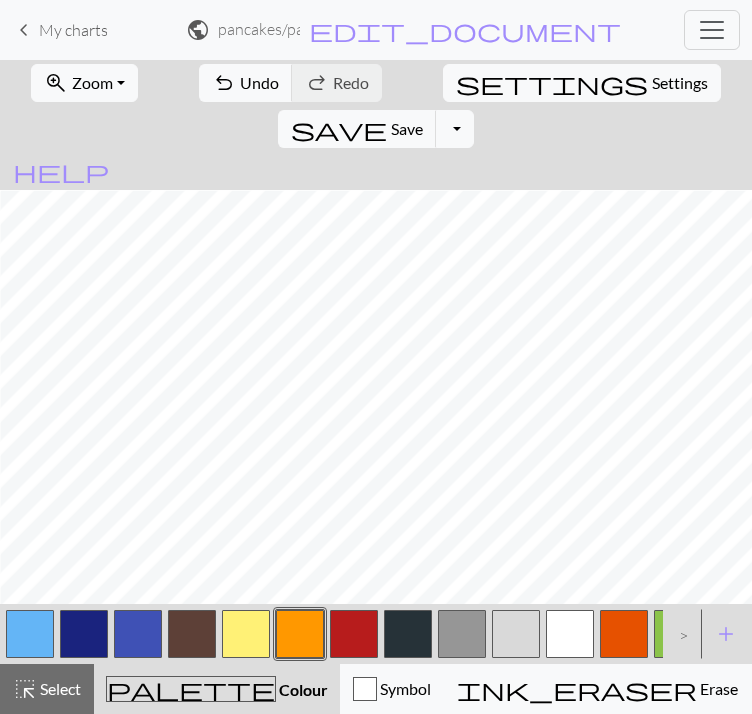 click at bounding box center (354, 634) 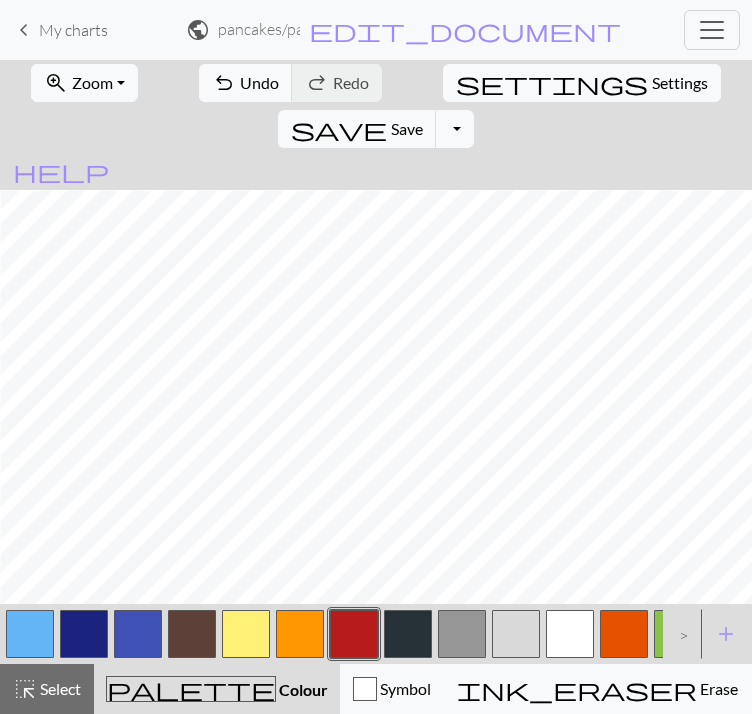 click at bounding box center (300, 634) 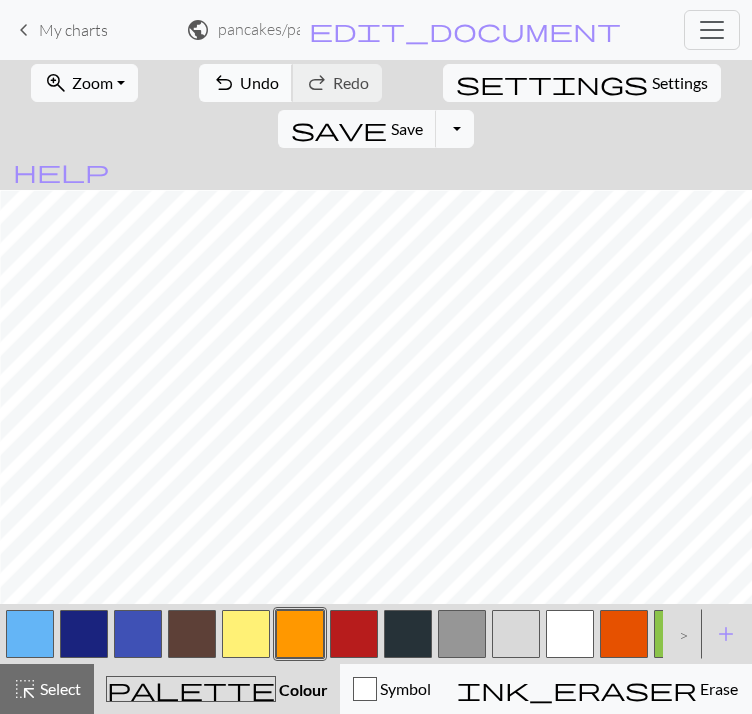 click on "Undo" at bounding box center (259, 82) 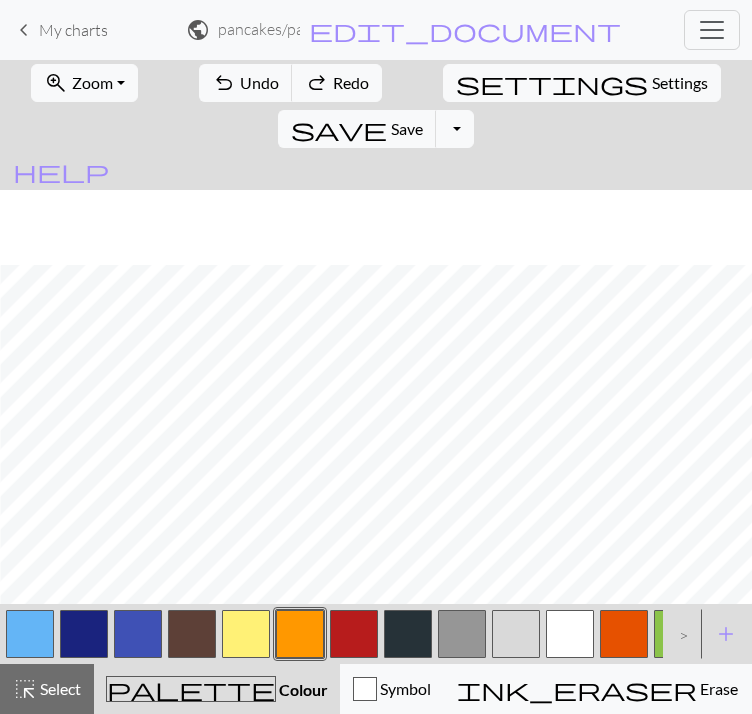 scroll, scrollTop: 544, scrollLeft: 289, axis: both 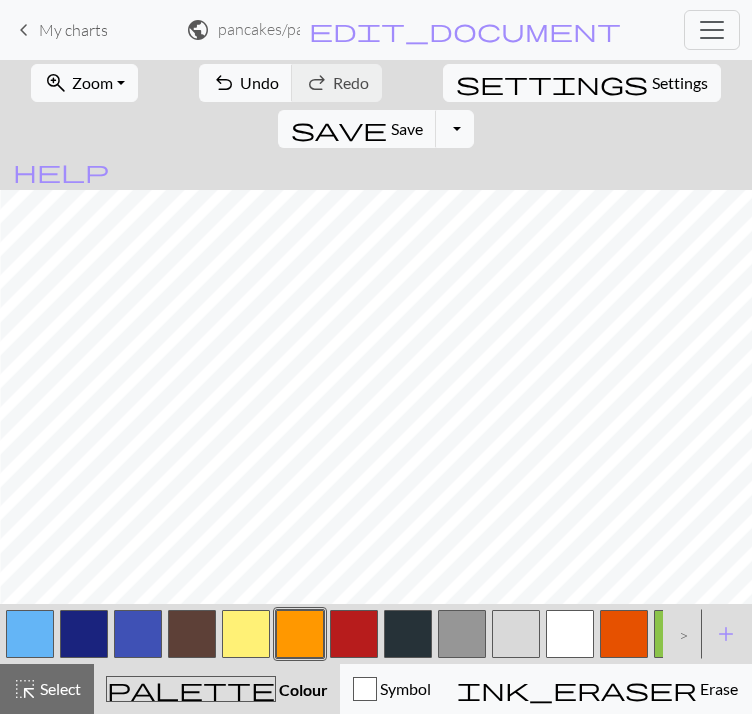 click at bounding box center (30, 634) 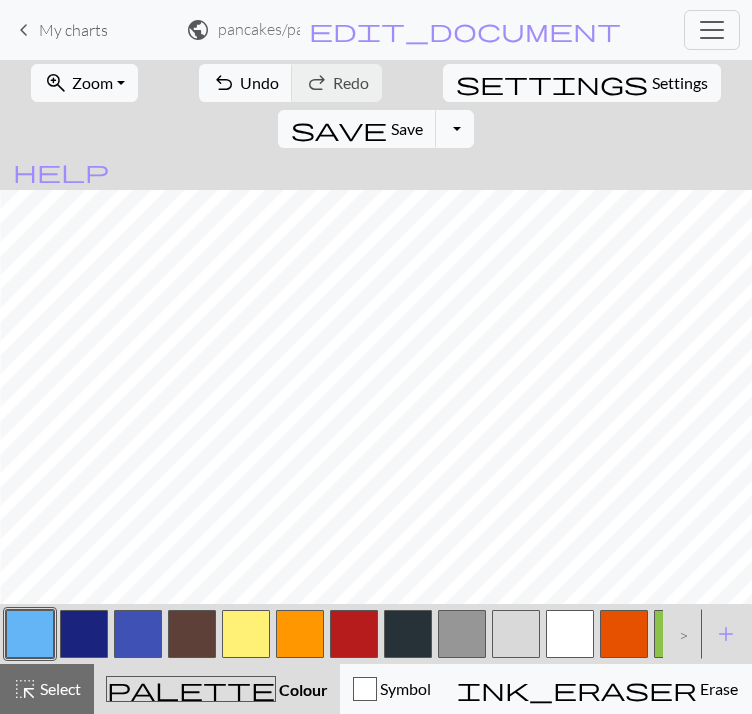 click at bounding box center (354, 634) 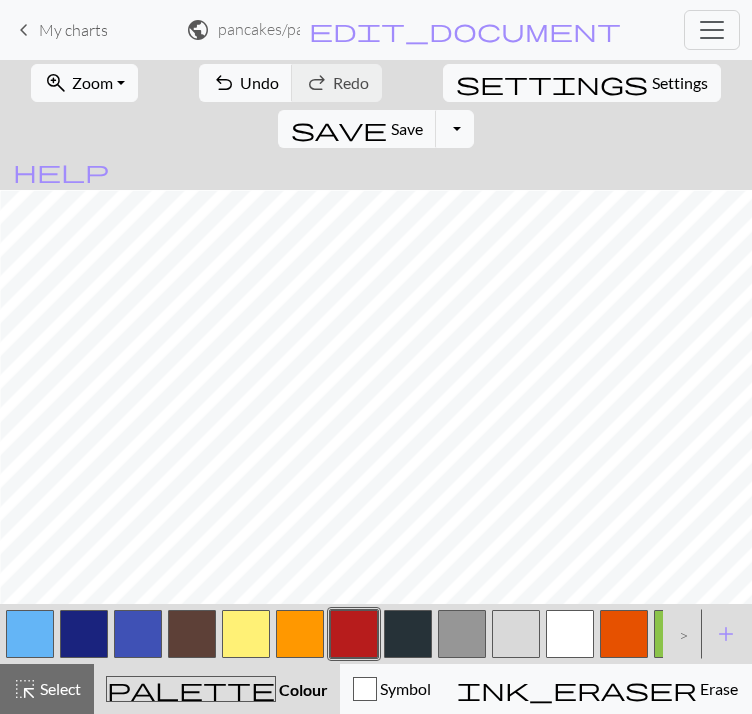scroll, scrollTop: 408, scrollLeft: 289, axis: both 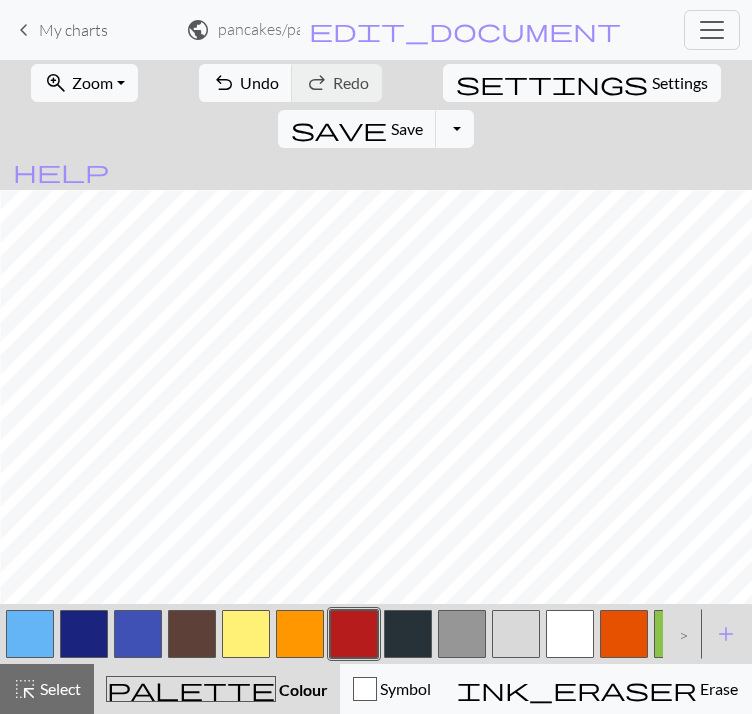 click at bounding box center [300, 634] 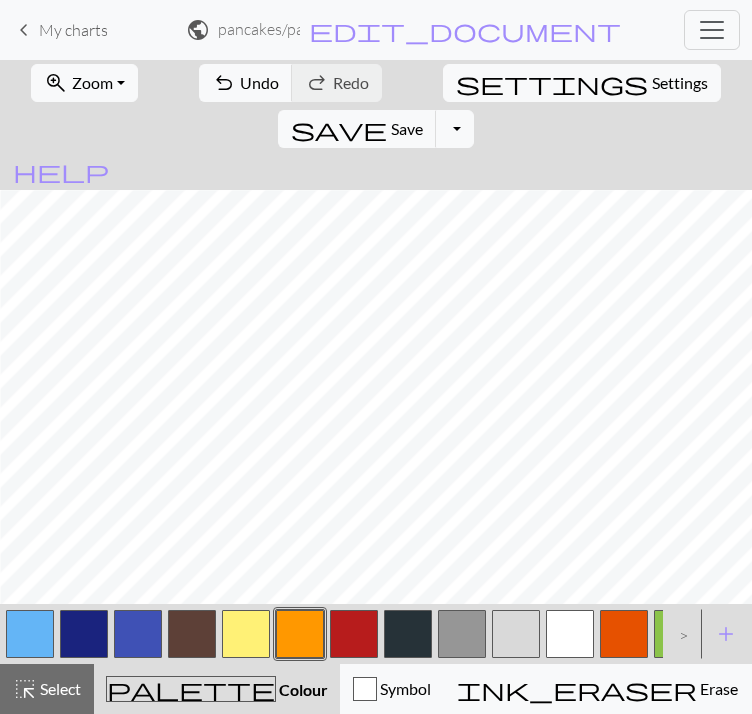 click at bounding box center [246, 634] 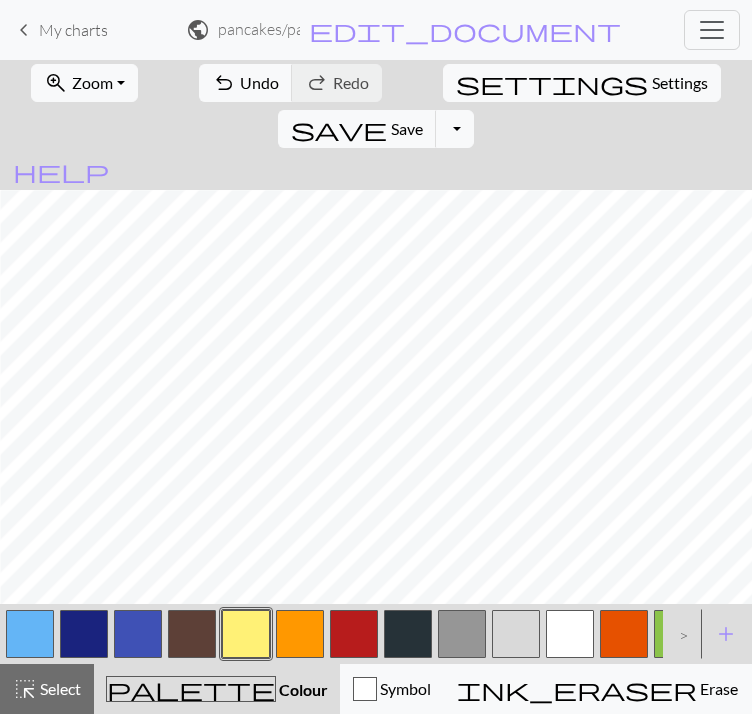 click at bounding box center (30, 634) 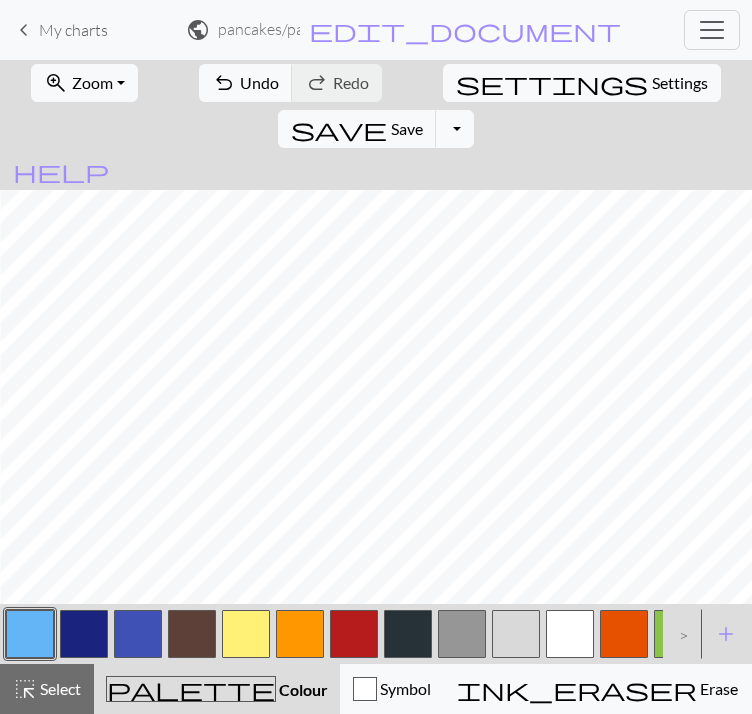 click at bounding box center [300, 634] 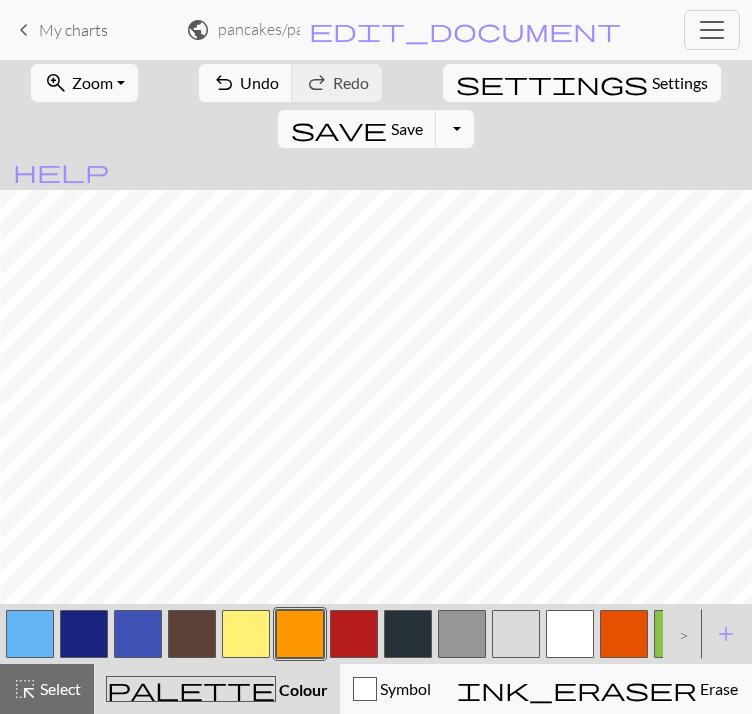 click at bounding box center (624, 634) 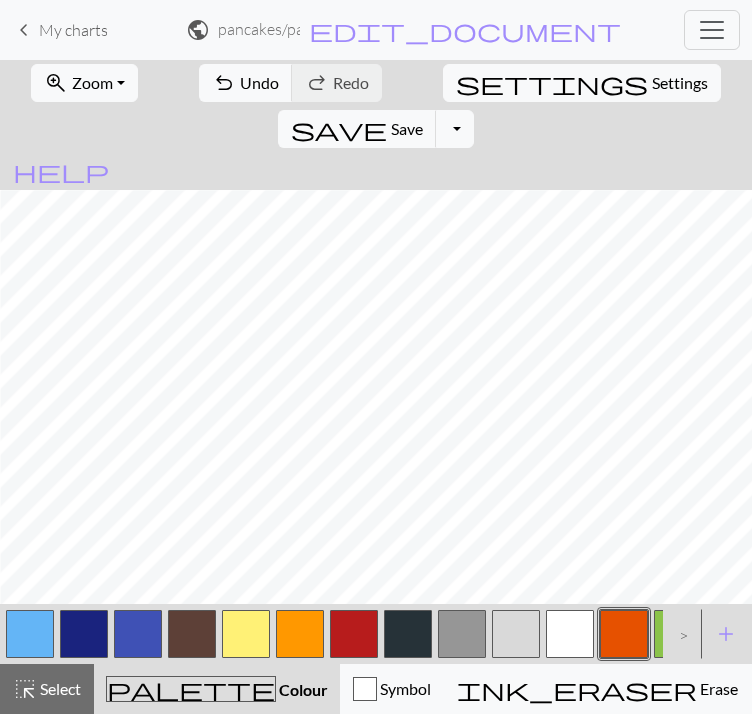 click at bounding box center (300, 634) 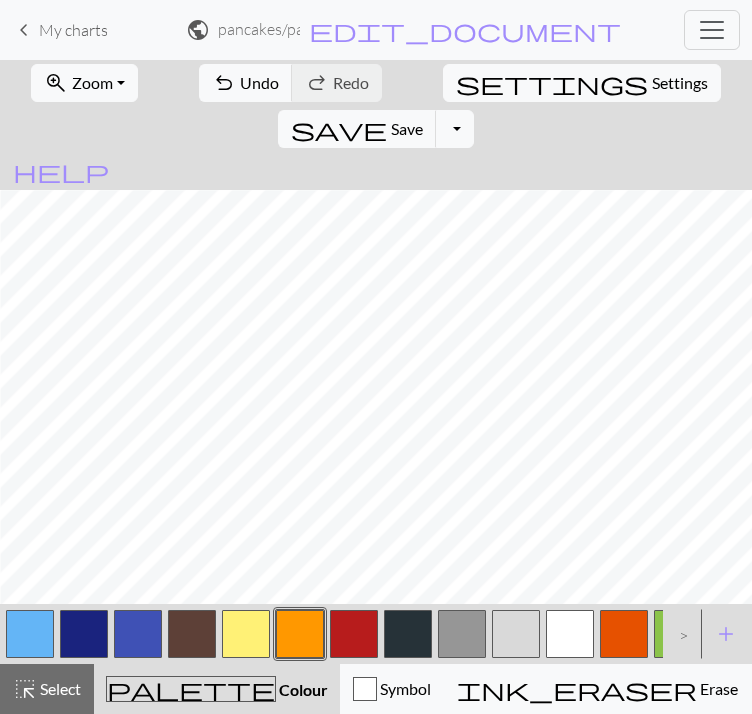 click at bounding box center (30, 634) 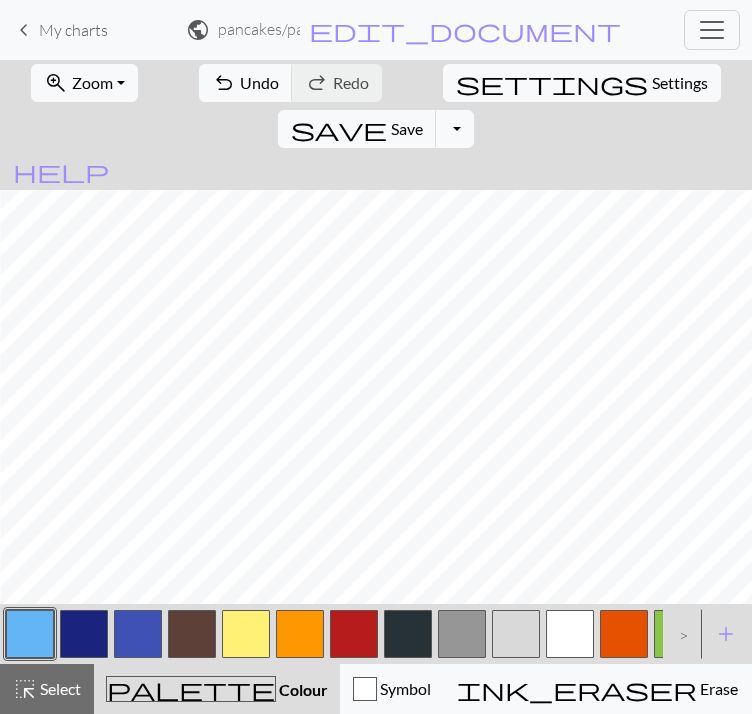 click at bounding box center (354, 634) 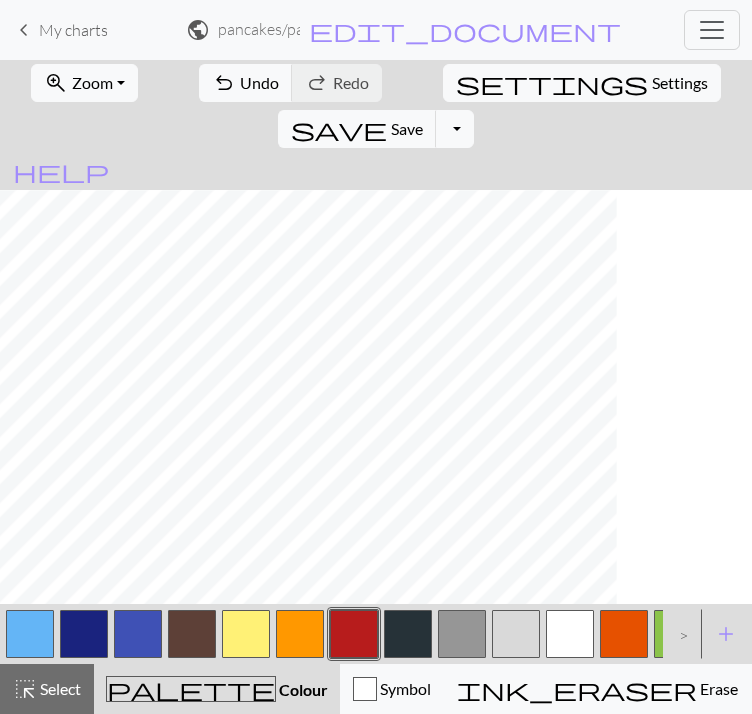 scroll, scrollTop: 586, scrollLeft: 153, axis: both 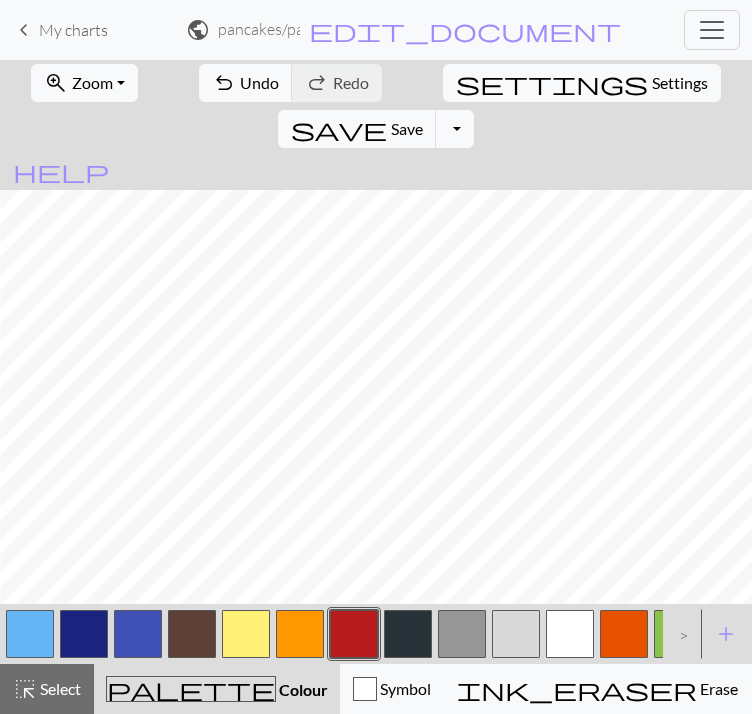 click on "zoom_in Zoom Zoom Fit all Fit width Fit height 50% 100% 150% 200% undo Undo Undo redo Redo Redo settings  Settings save Save Save Toggle Dropdown file_copy  Save a copy save_alt  Download help Show me around < > add Add a  colour highlight_alt   Select   Select palette   Colour   Colour   Symbol ink_eraser   Erase   Erase call_to_action   Knitting mode   Knitting mode" at bounding box center (376, 387) 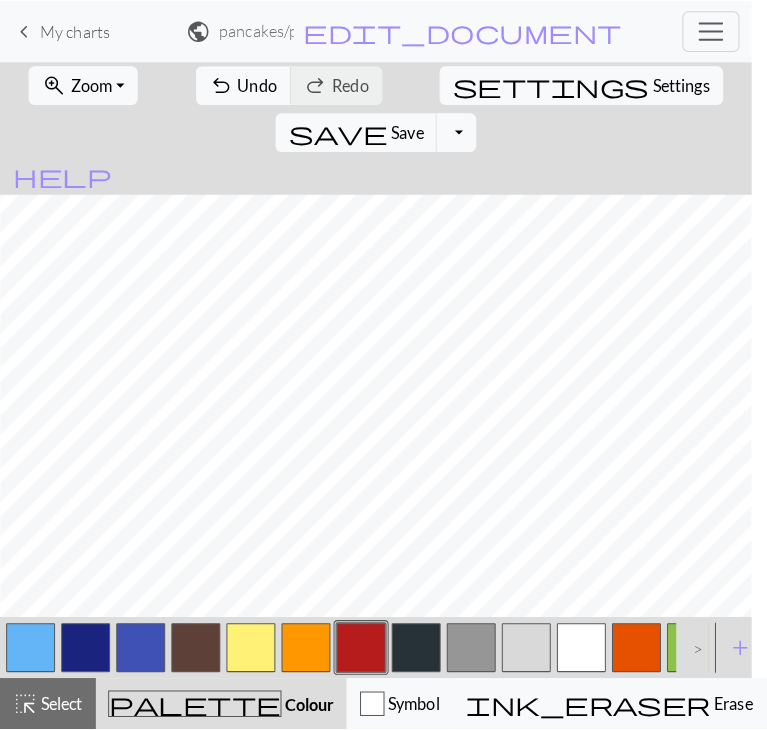 scroll, scrollTop: 571, scrollLeft: 342, axis: both 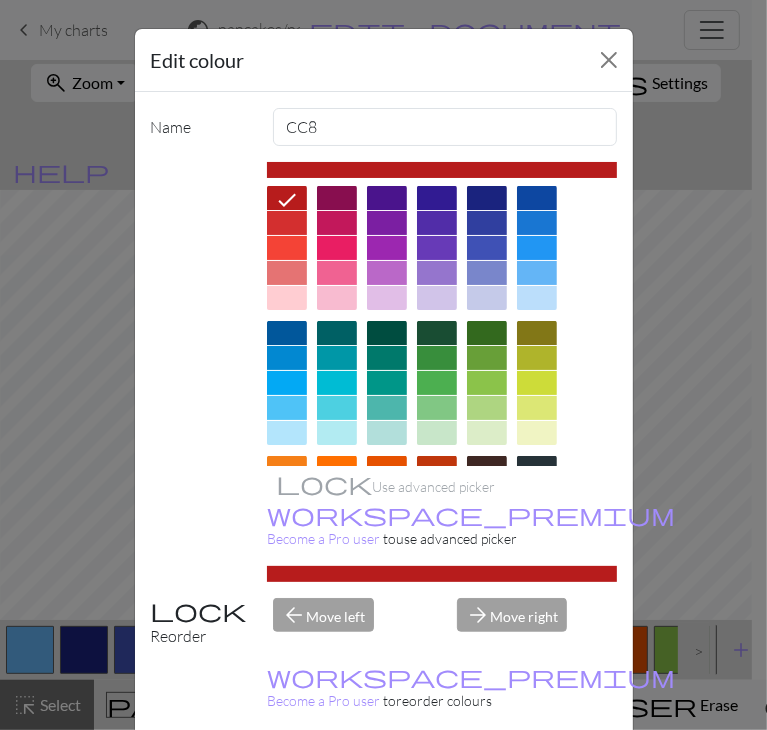 click on "Cancel" at bounding box center (580, 780) 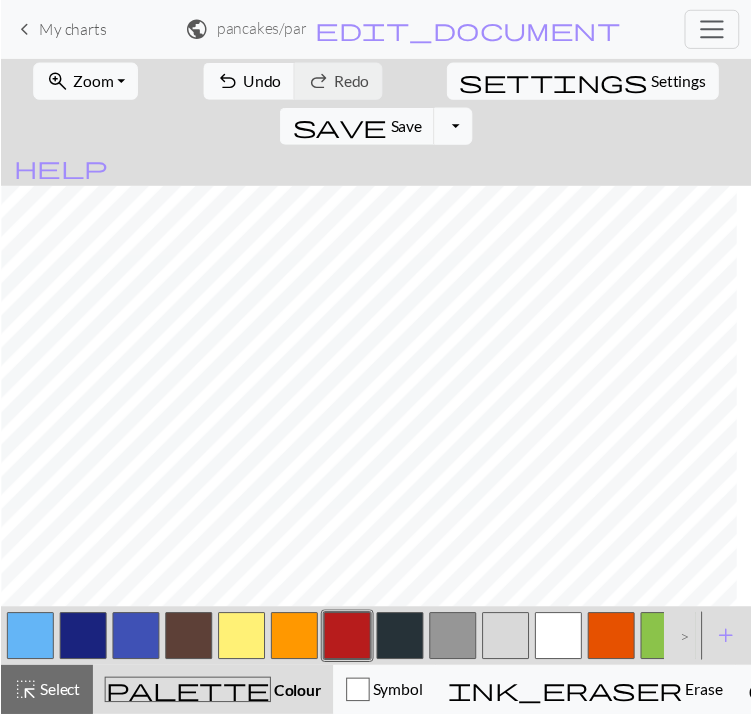scroll, scrollTop: 4, scrollLeft: 0, axis: vertical 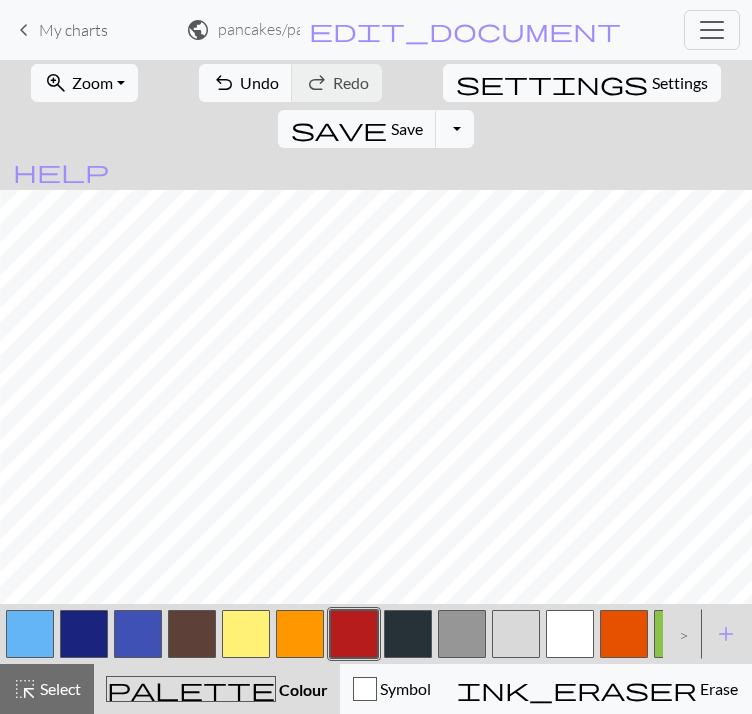click at bounding box center [30, 634] 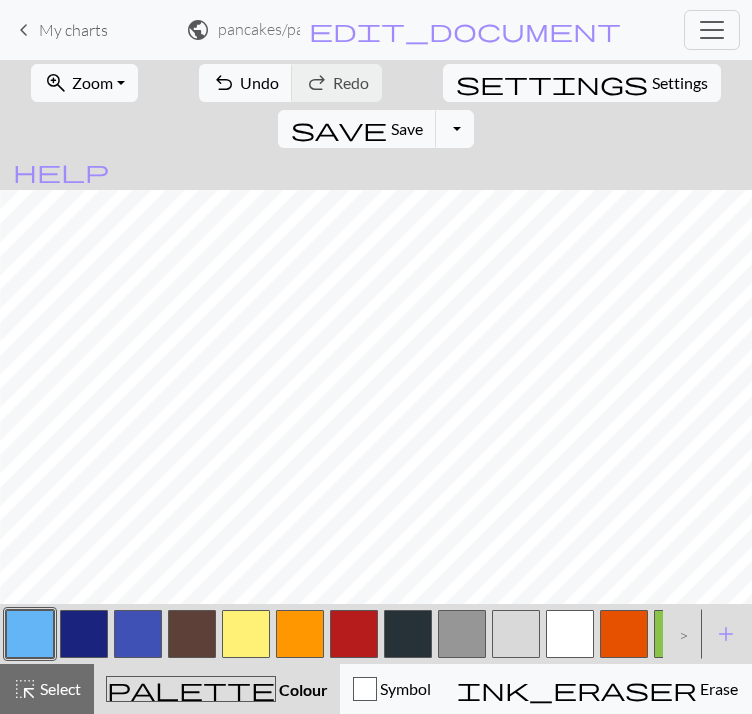 click at bounding box center (354, 634) 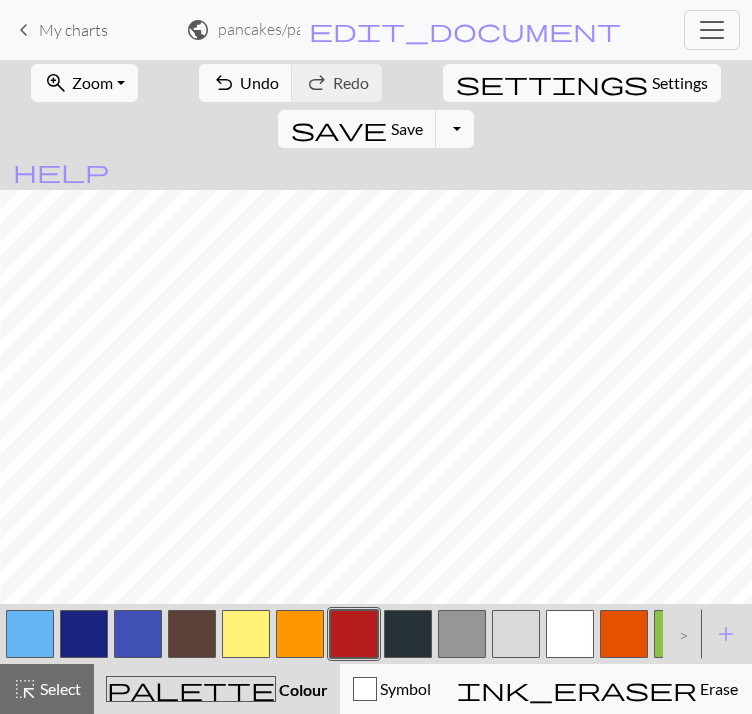 click at bounding box center [30, 634] 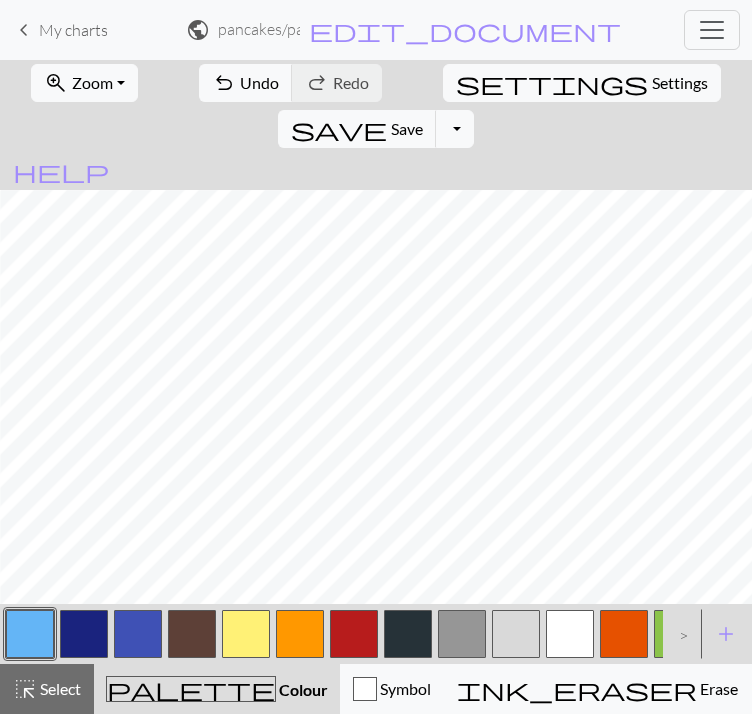 click at bounding box center (354, 634) 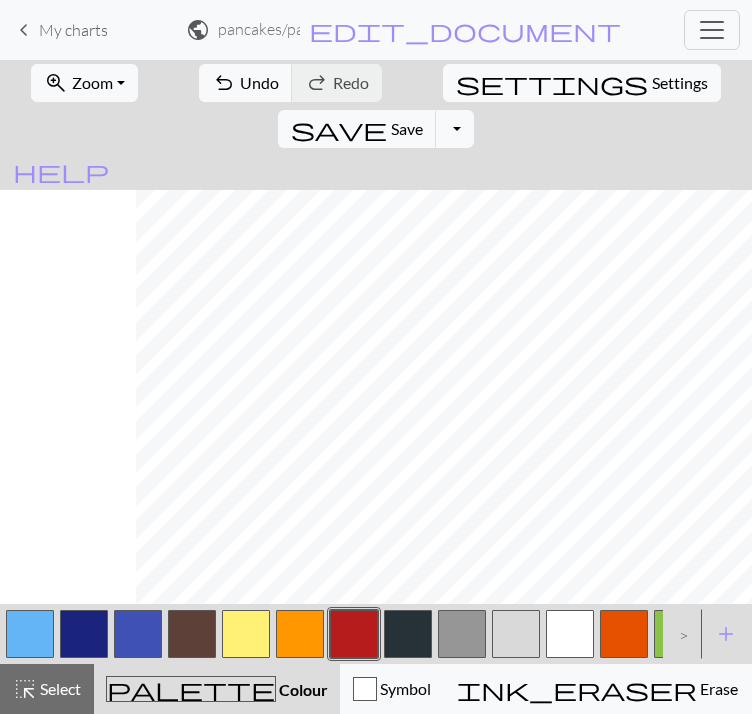 scroll, scrollTop: 571, scrollLeft: 652, axis: both 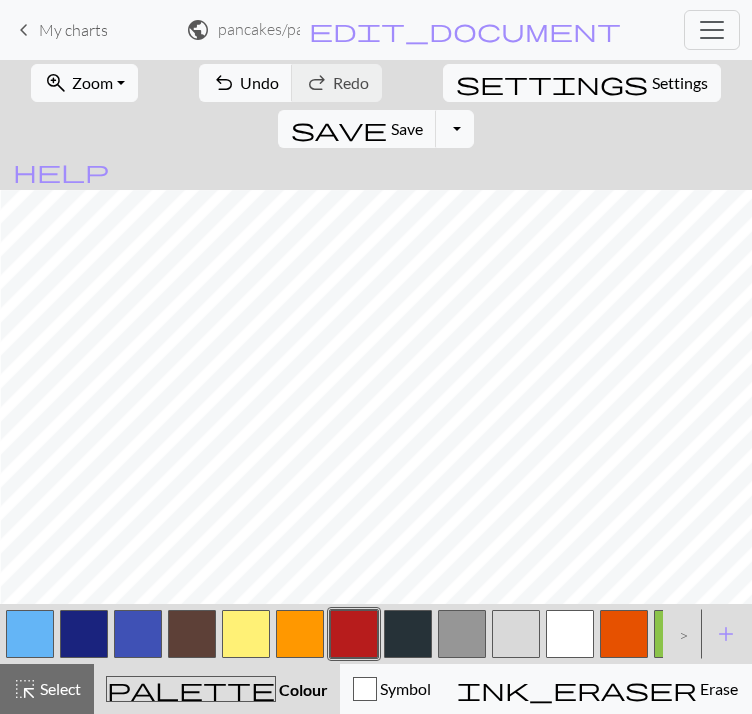 click at bounding box center (300, 634) 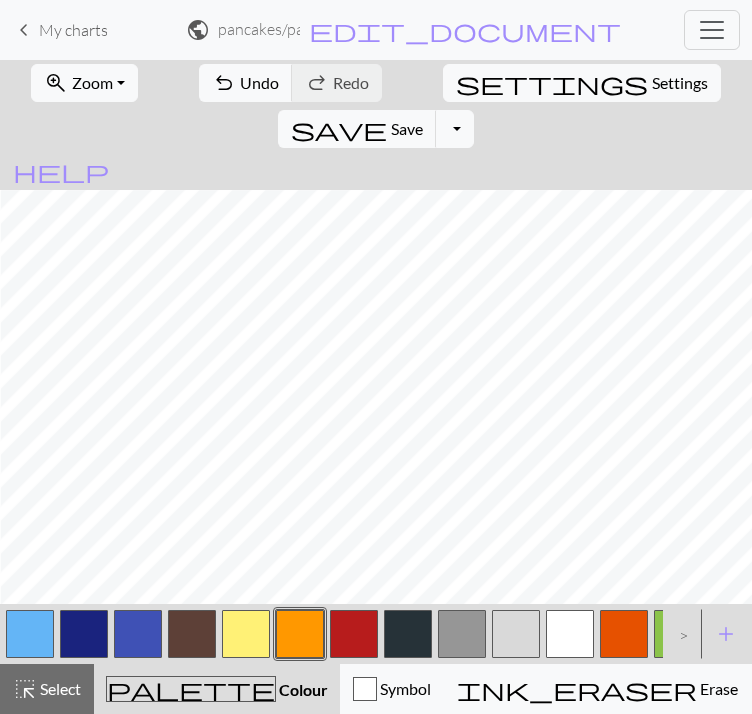 click at bounding box center [246, 634] 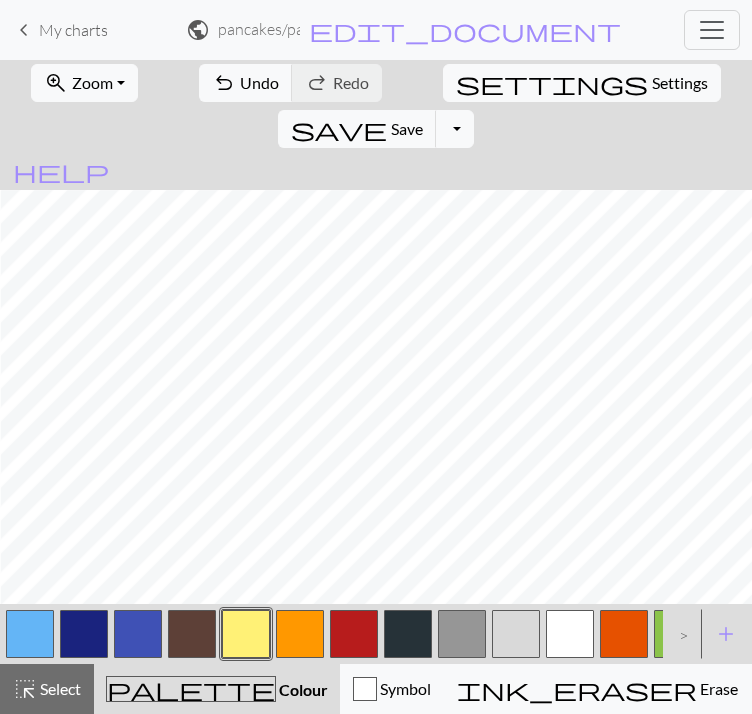 click at bounding box center [300, 634] 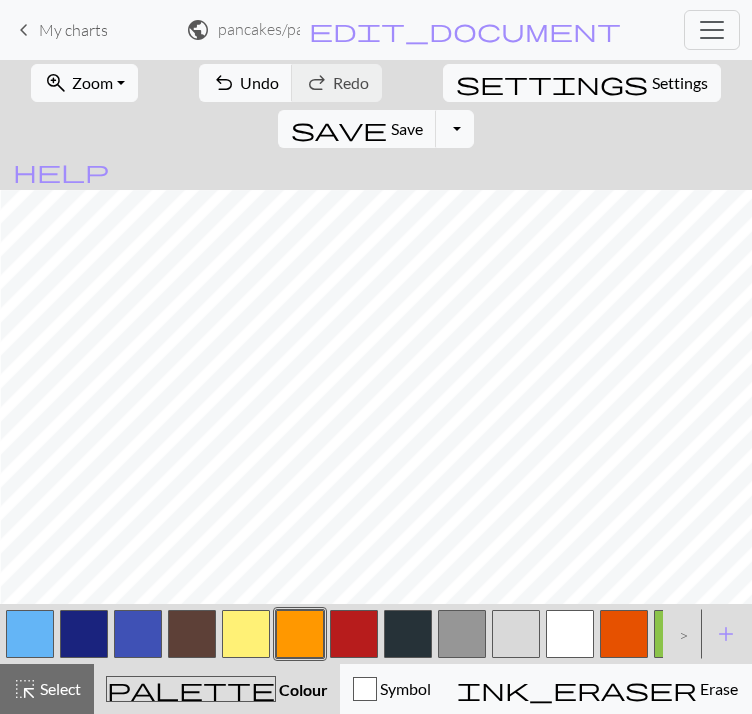 click at bounding box center (246, 634) 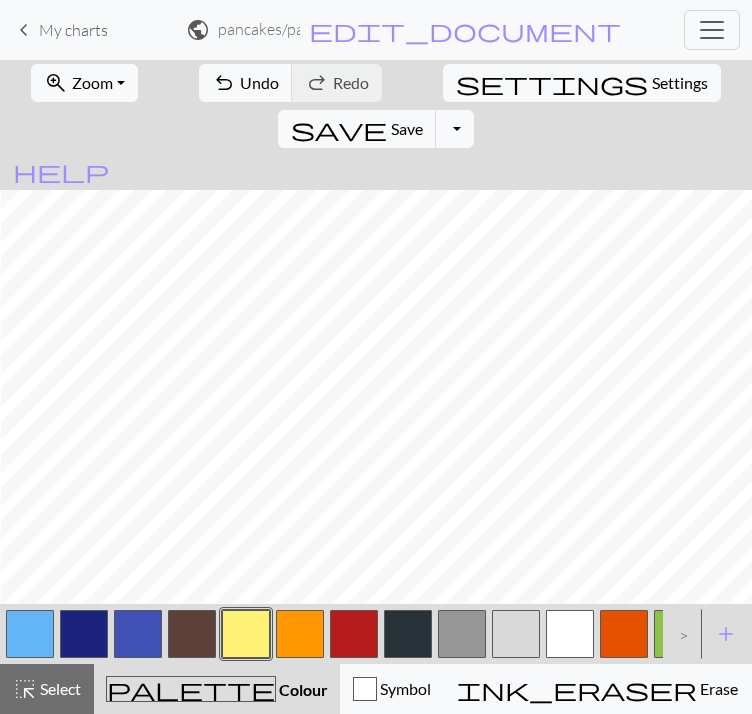 click at bounding box center [300, 634] 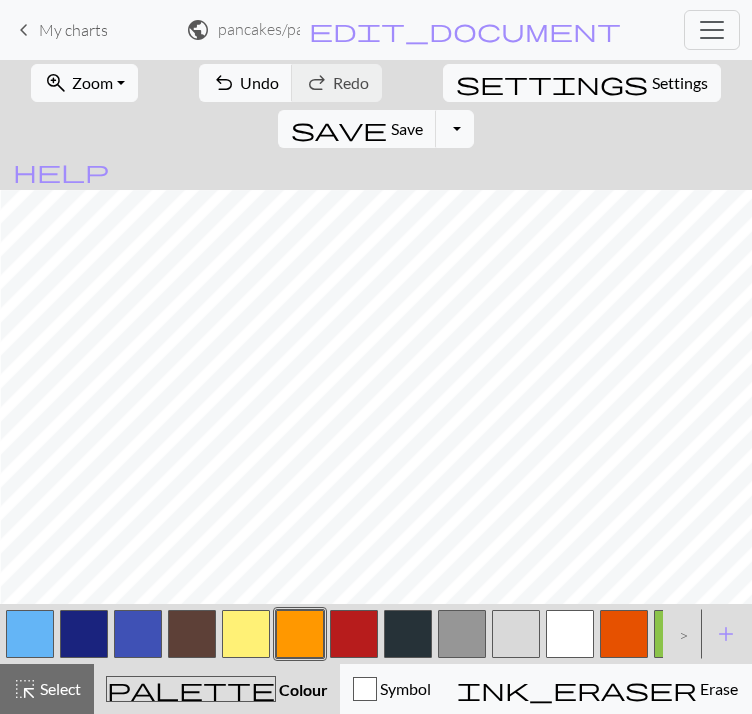 click at bounding box center (246, 634) 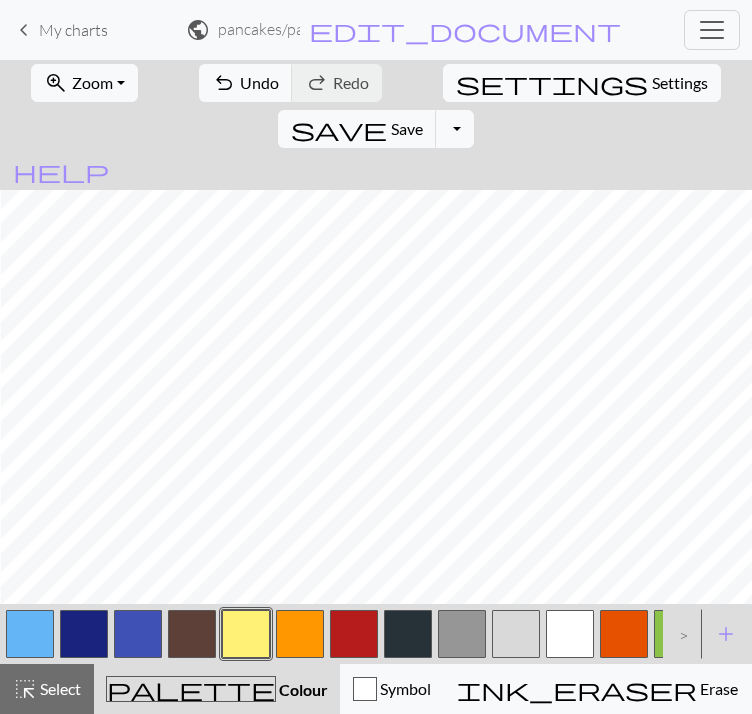 click at bounding box center (300, 634) 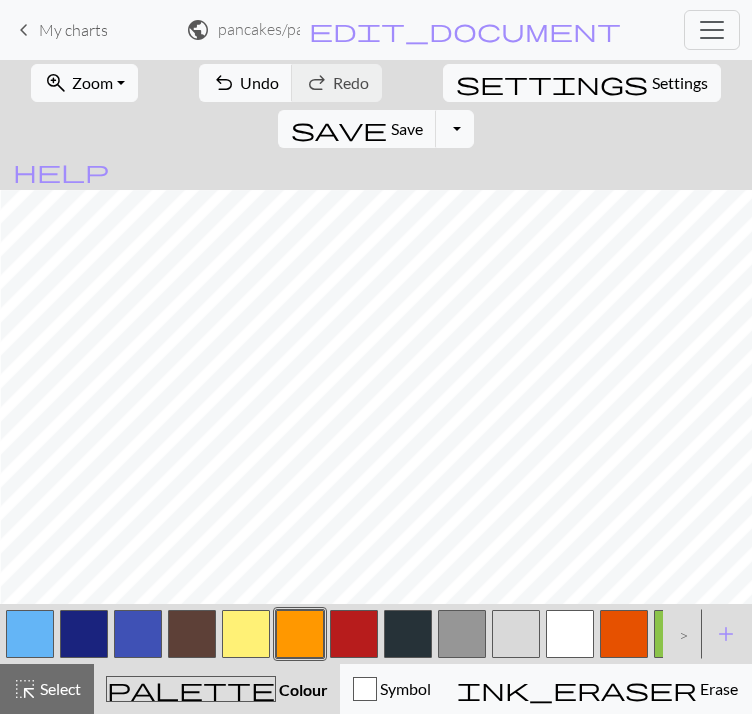 click at bounding box center (354, 634) 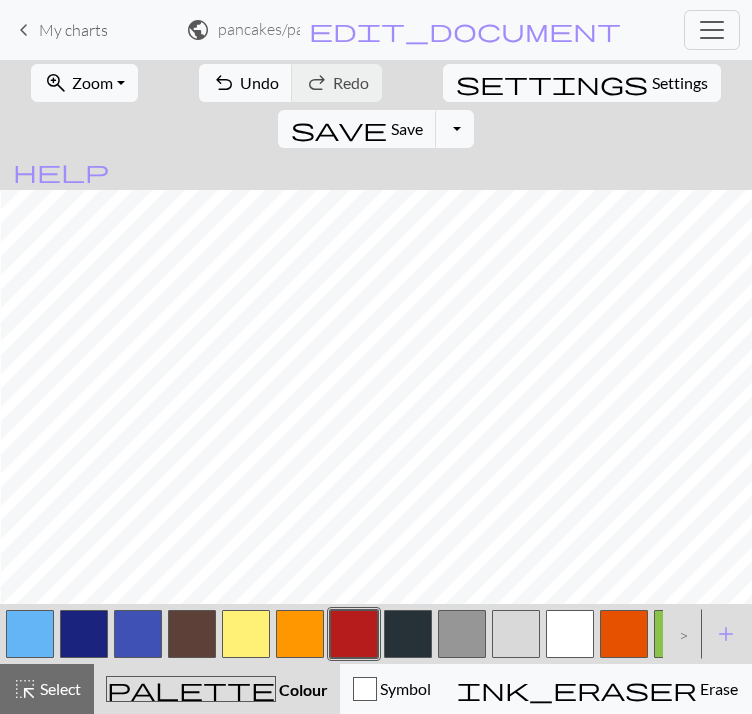 click at bounding box center (30, 634) 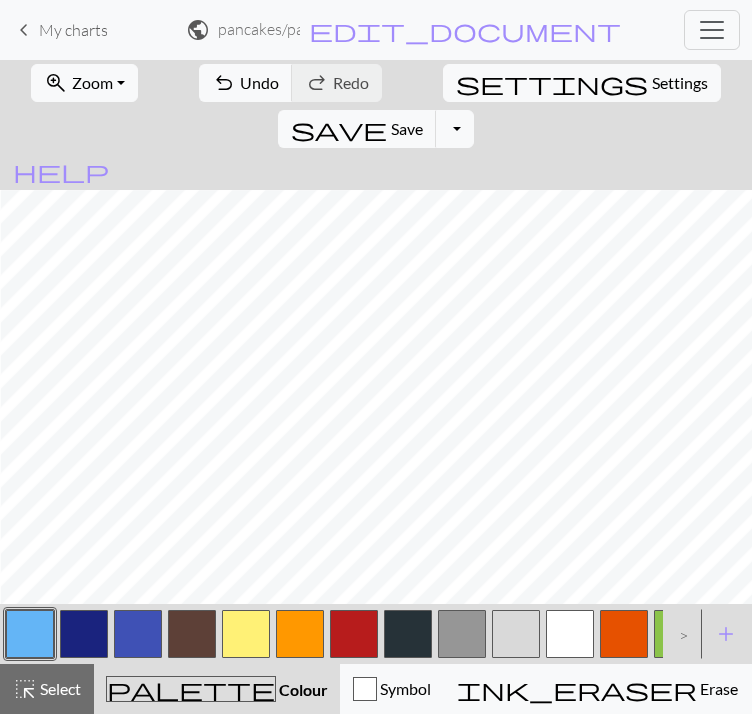 click at bounding box center [354, 634] 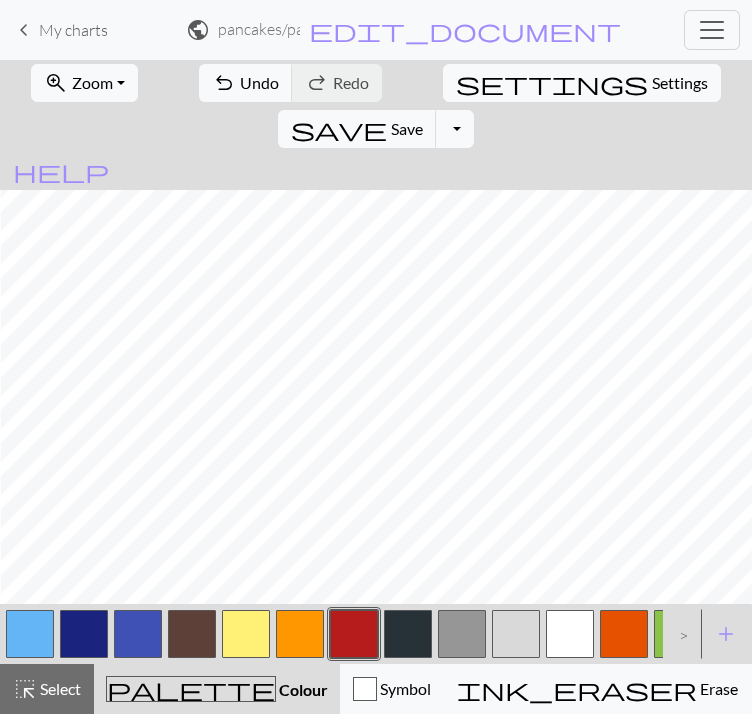 scroll, scrollTop: 560, scrollLeft: 332, axis: both 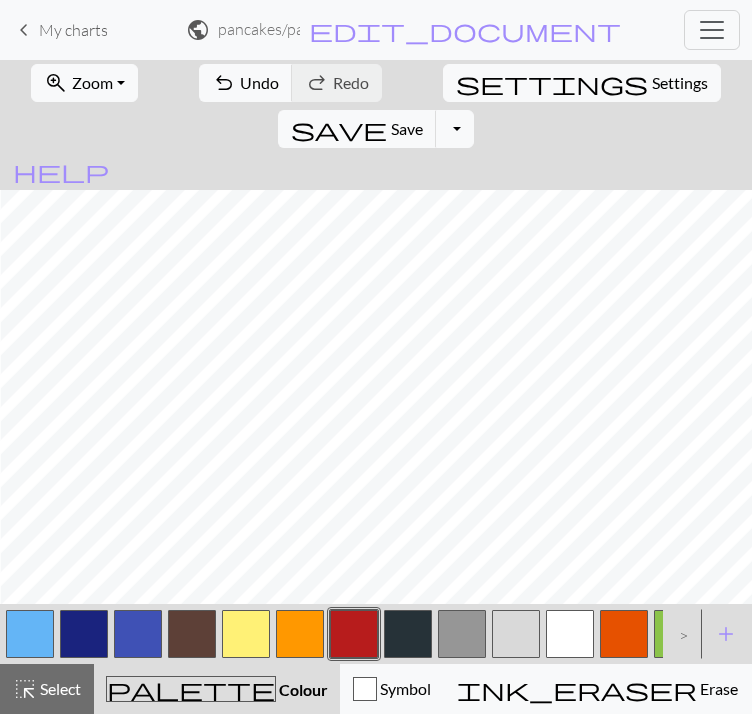 click at bounding box center [624, 634] 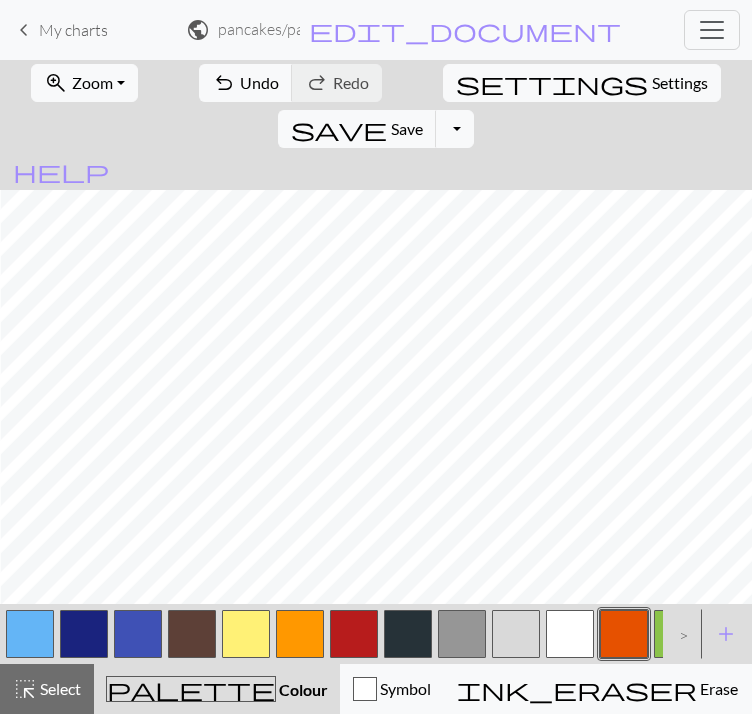 click at bounding box center [354, 634] 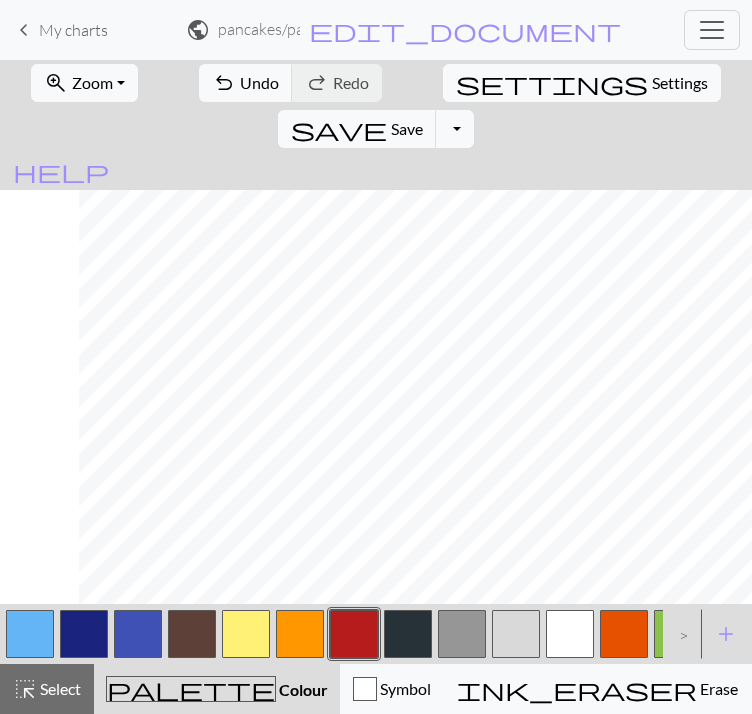 scroll, scrollTop: 560, scrollLeft: 531, axis: both 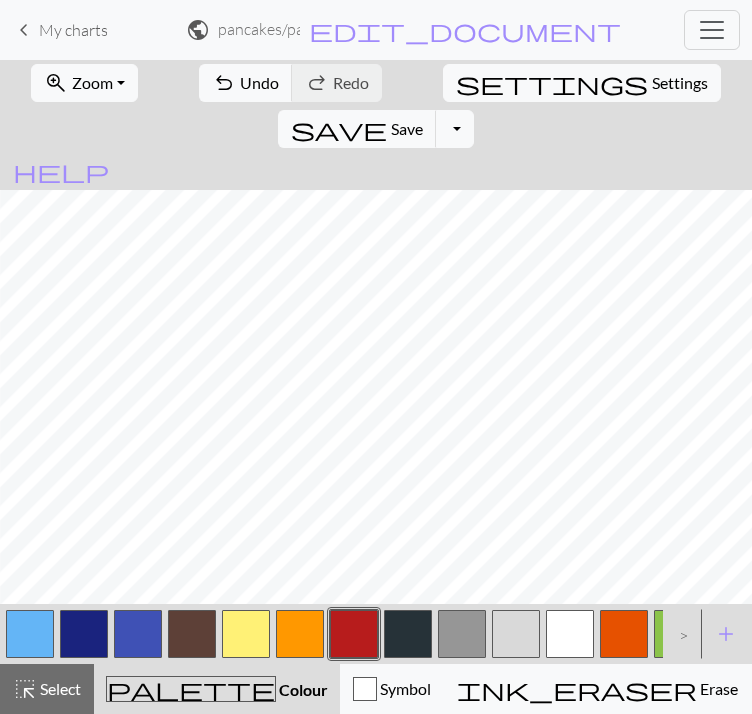click at bounding box center (300, 634) 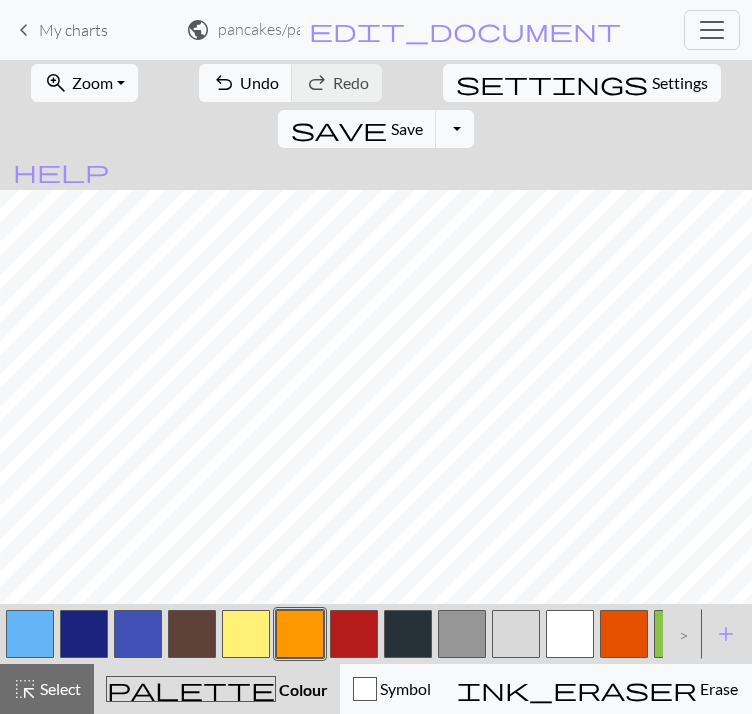 click at bounding box center [354, 634] 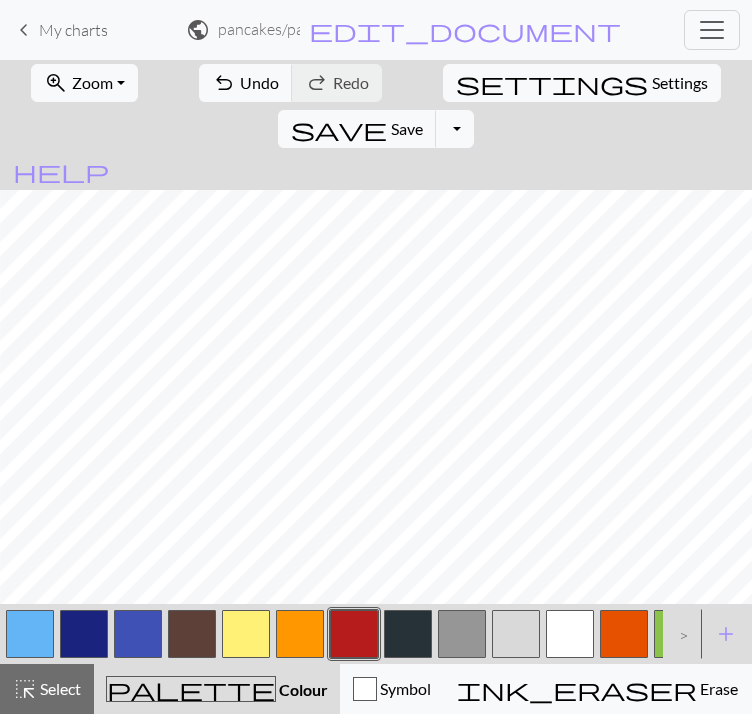click at bounding box center [624, 634] 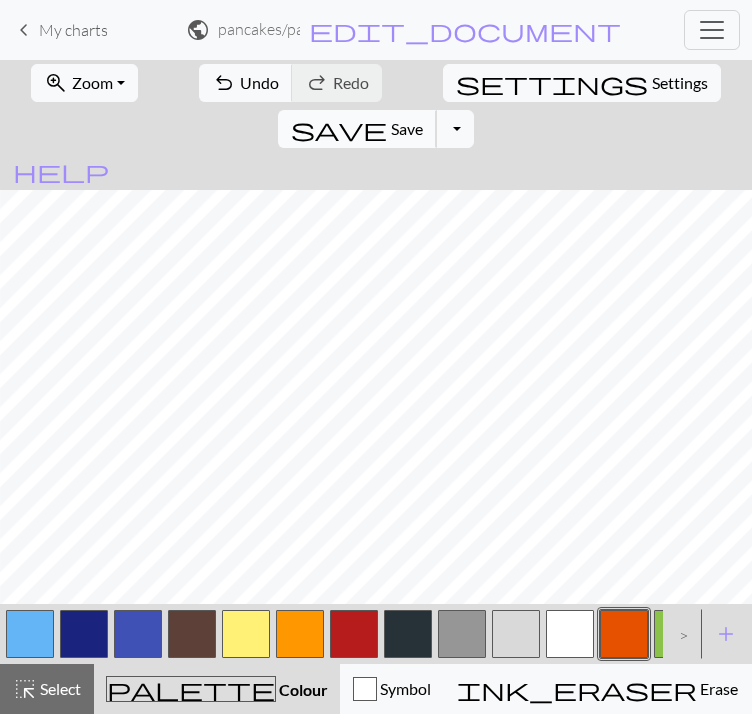 click on "Save" at bounding box center (407, 128) 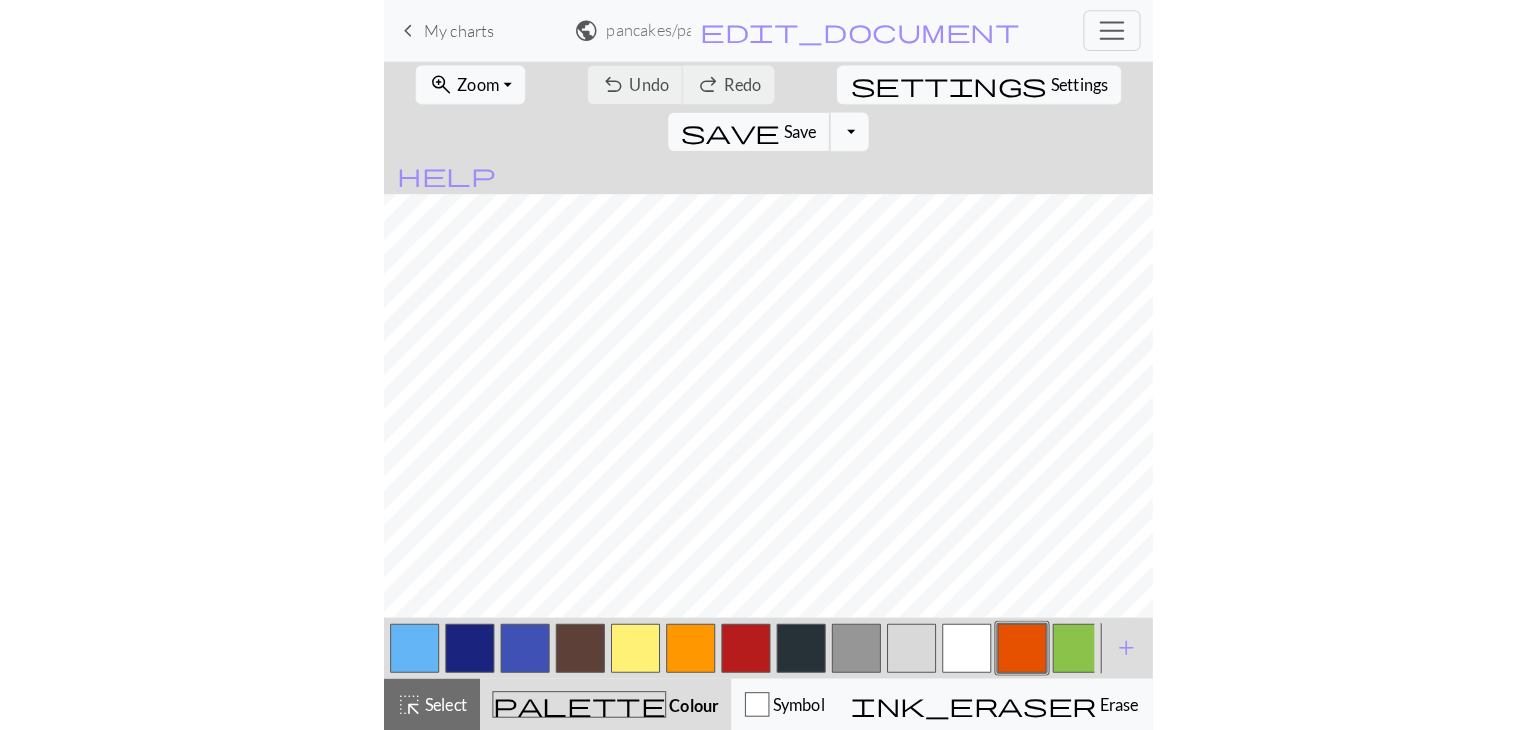 scroll, scrollTop: 0, scrollLeft: 0, axis: both 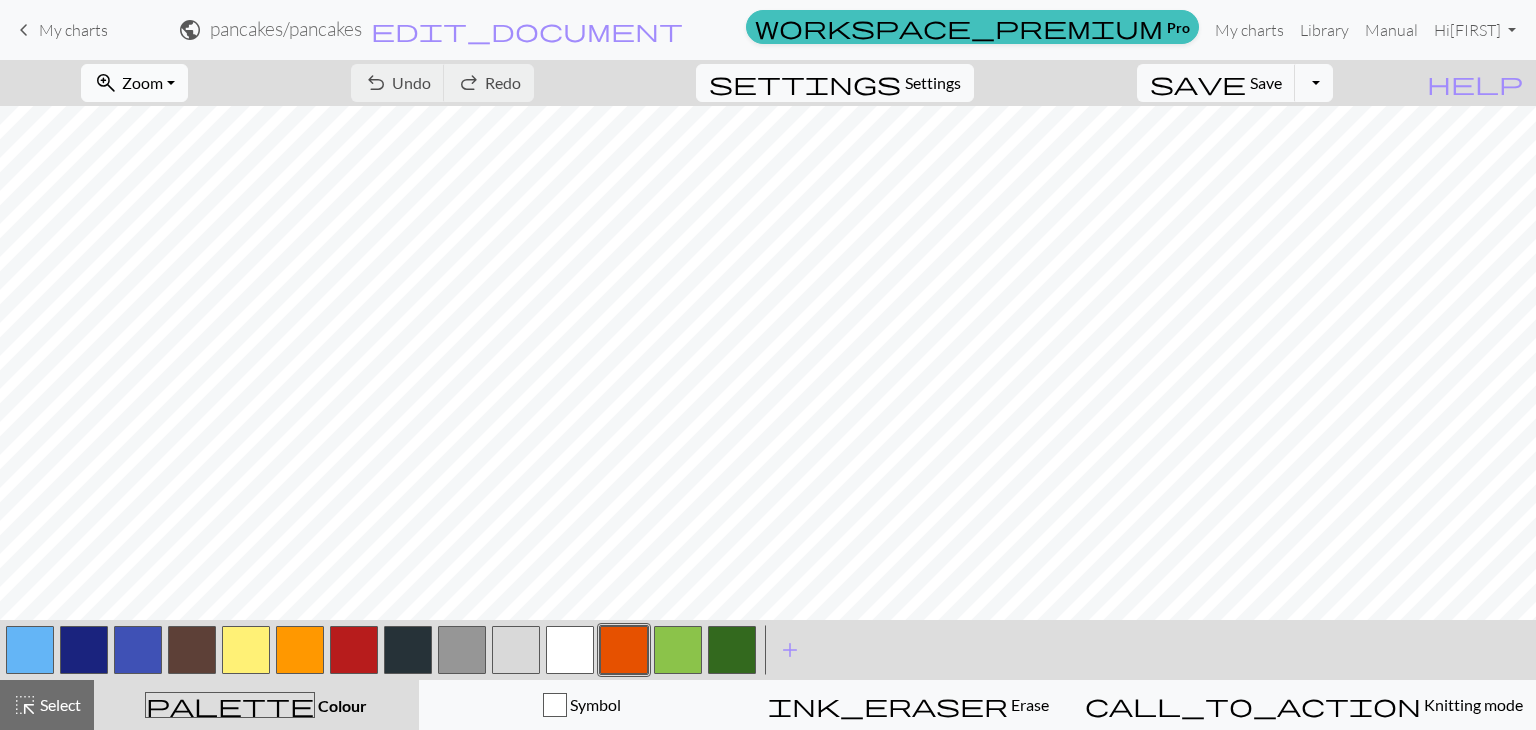click on "zoom_in Zoom Zoom" at bounding box center [134, 83] 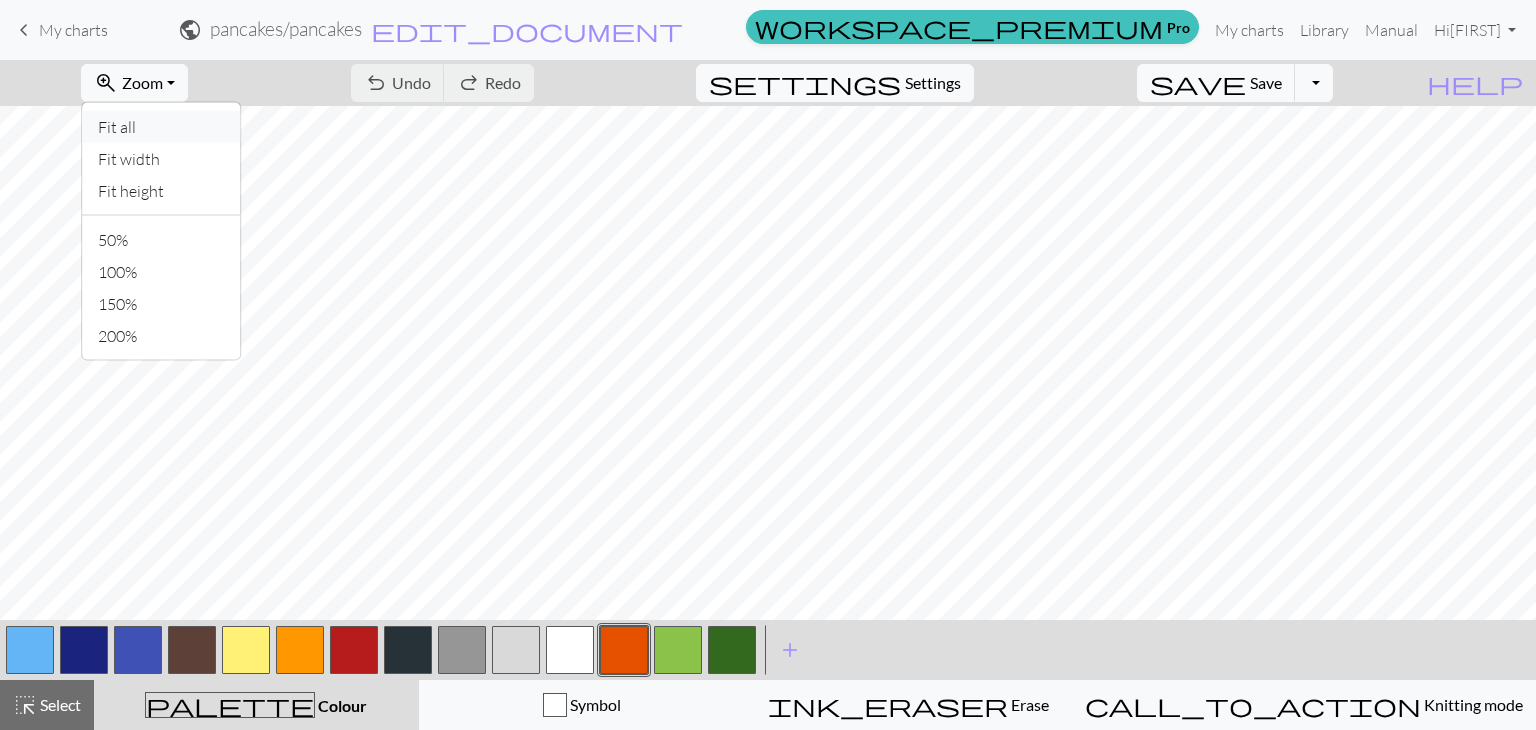 click on "Fit all" at bounding box center [161, 127] 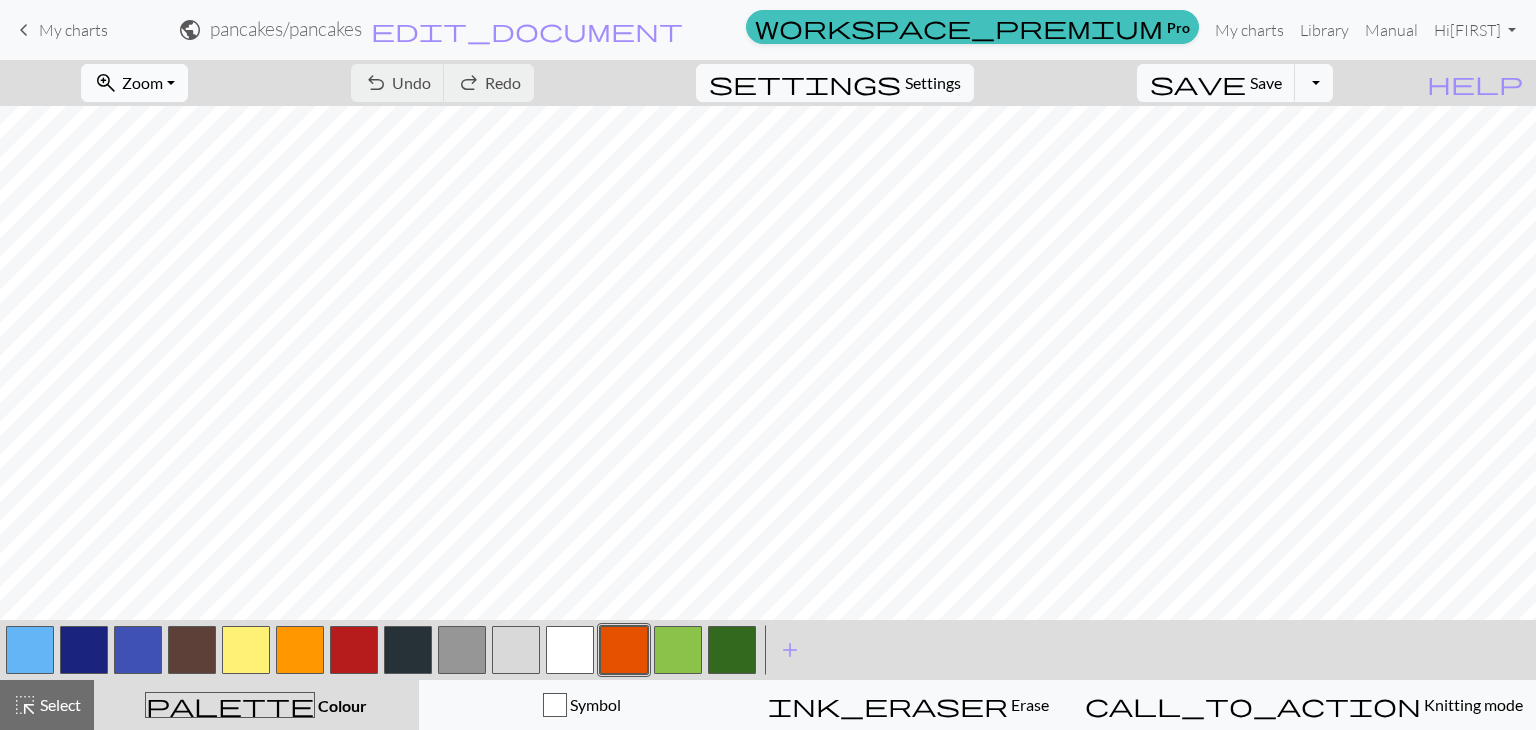 click on "Zoom" at bounding box center (142, 82) 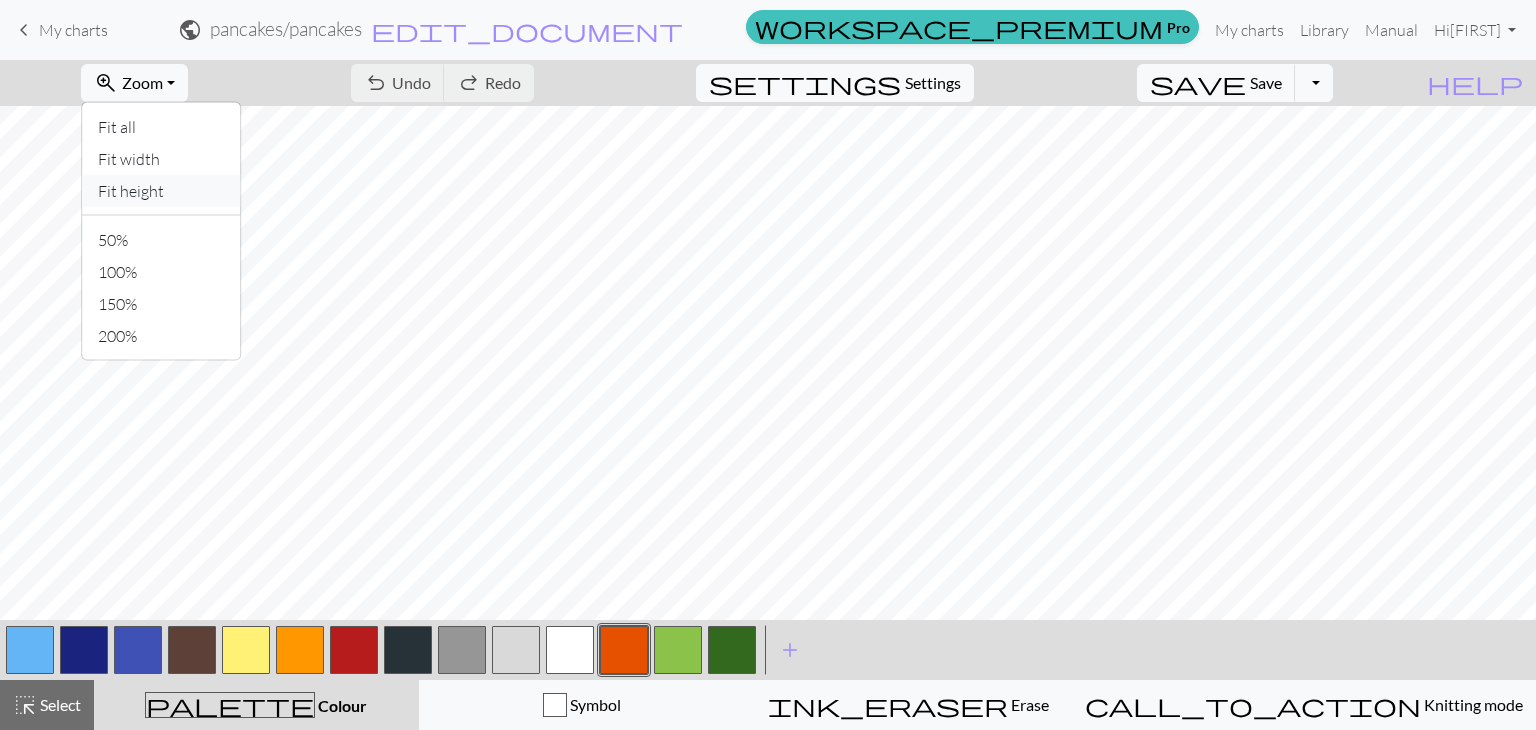click on "Fit height" at bounding box center (161, 191) 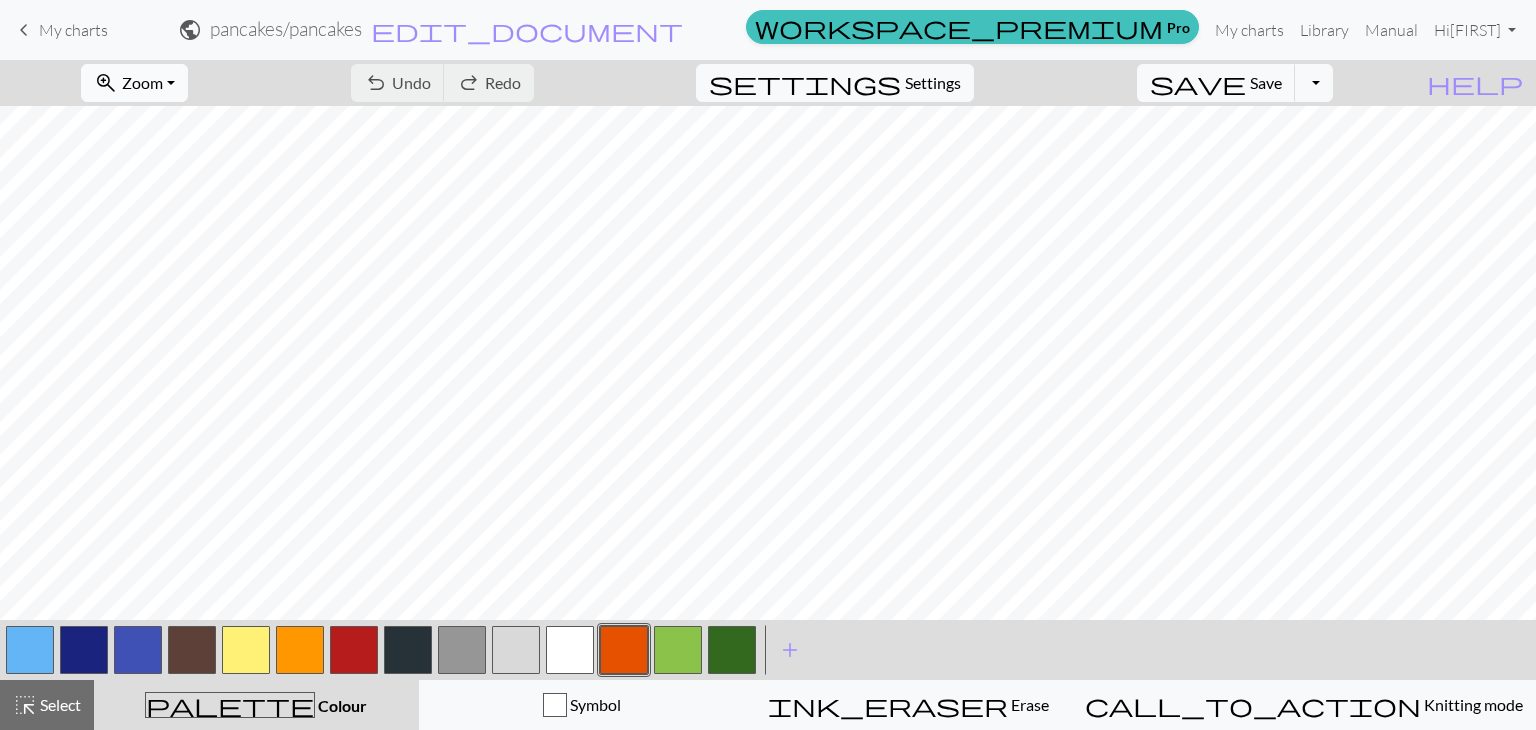 click on "zoom_in Zoom Zoom" at bounding box center [134, 83] 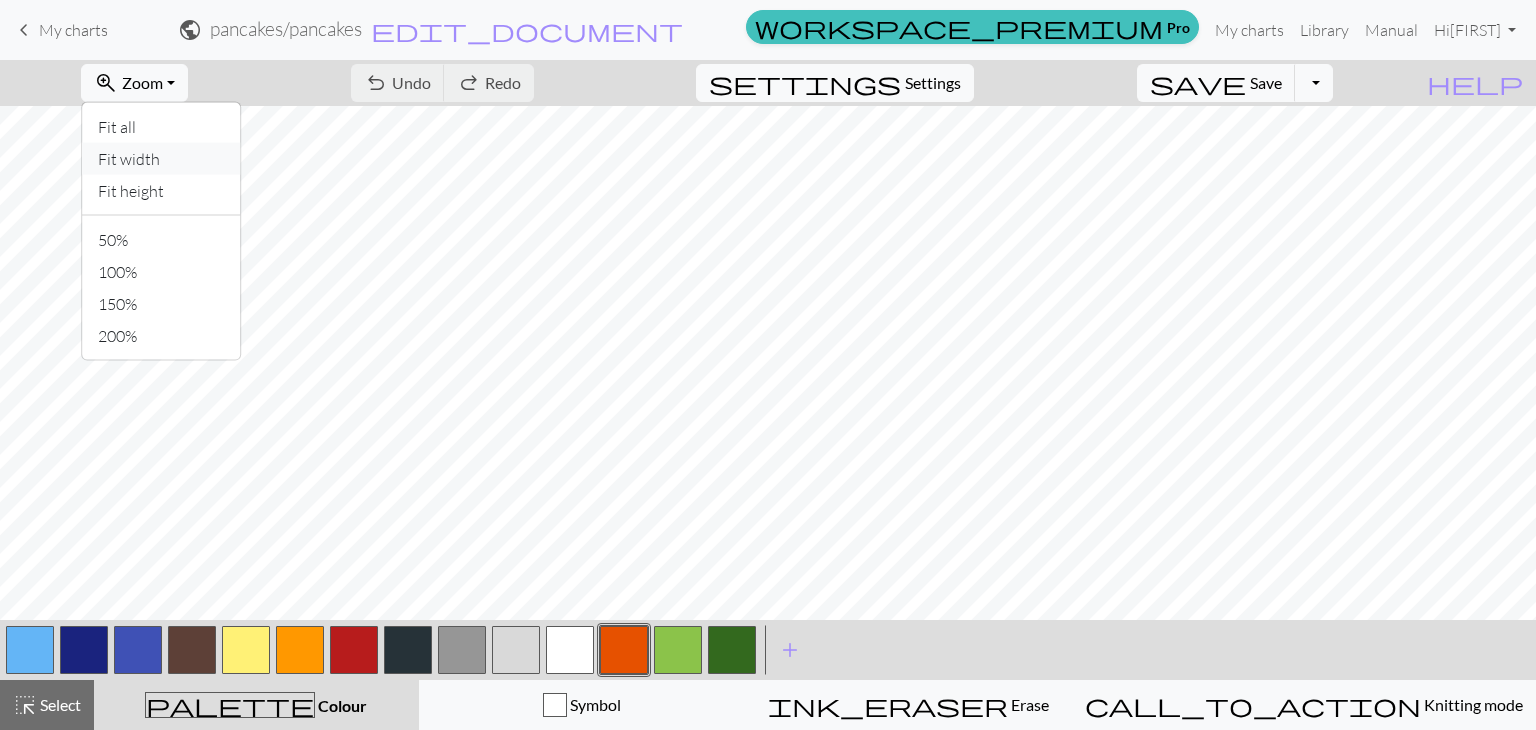 click on "Fit width" at bounding box center (161, 159) 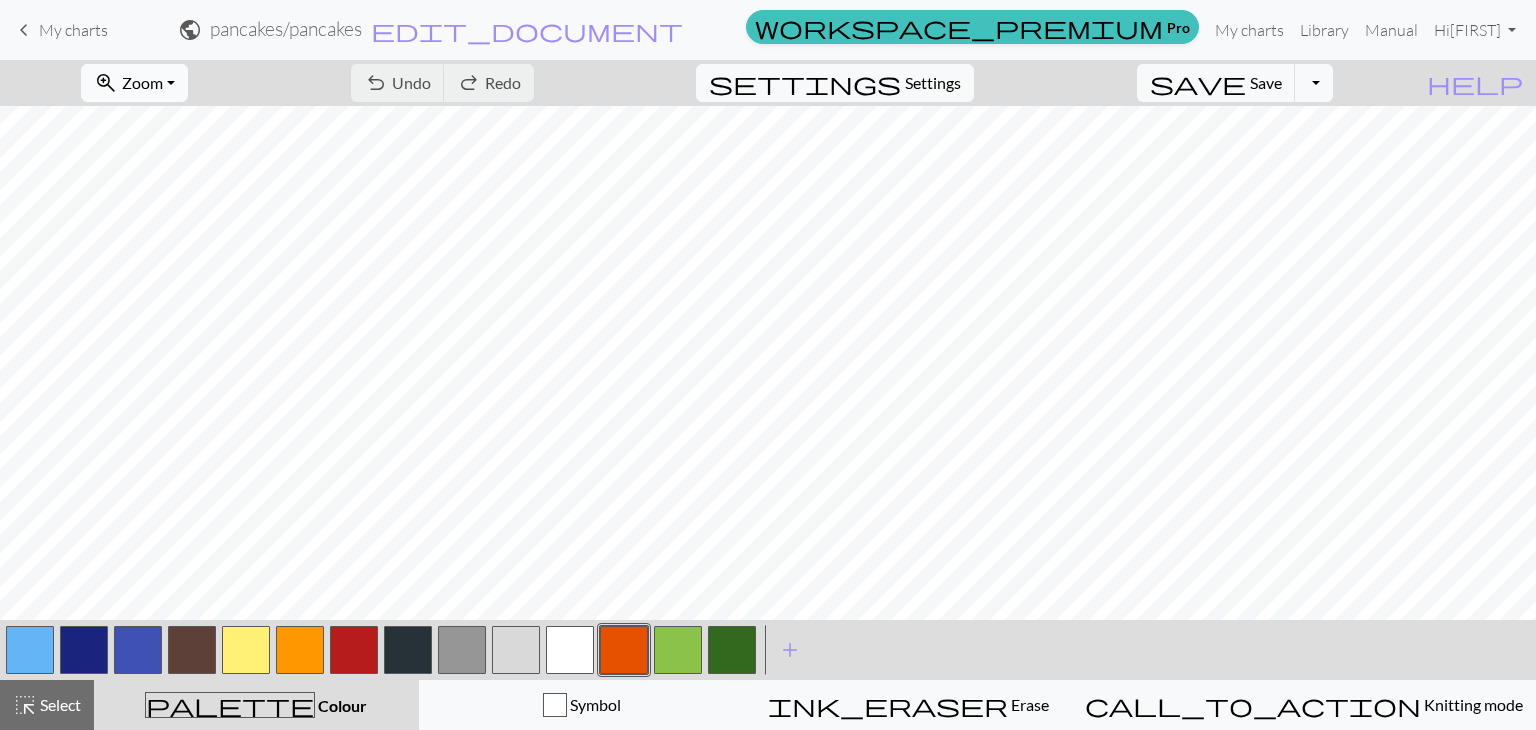click on "zoom_in Zoom Zoom" at bounding box center [134, 83] 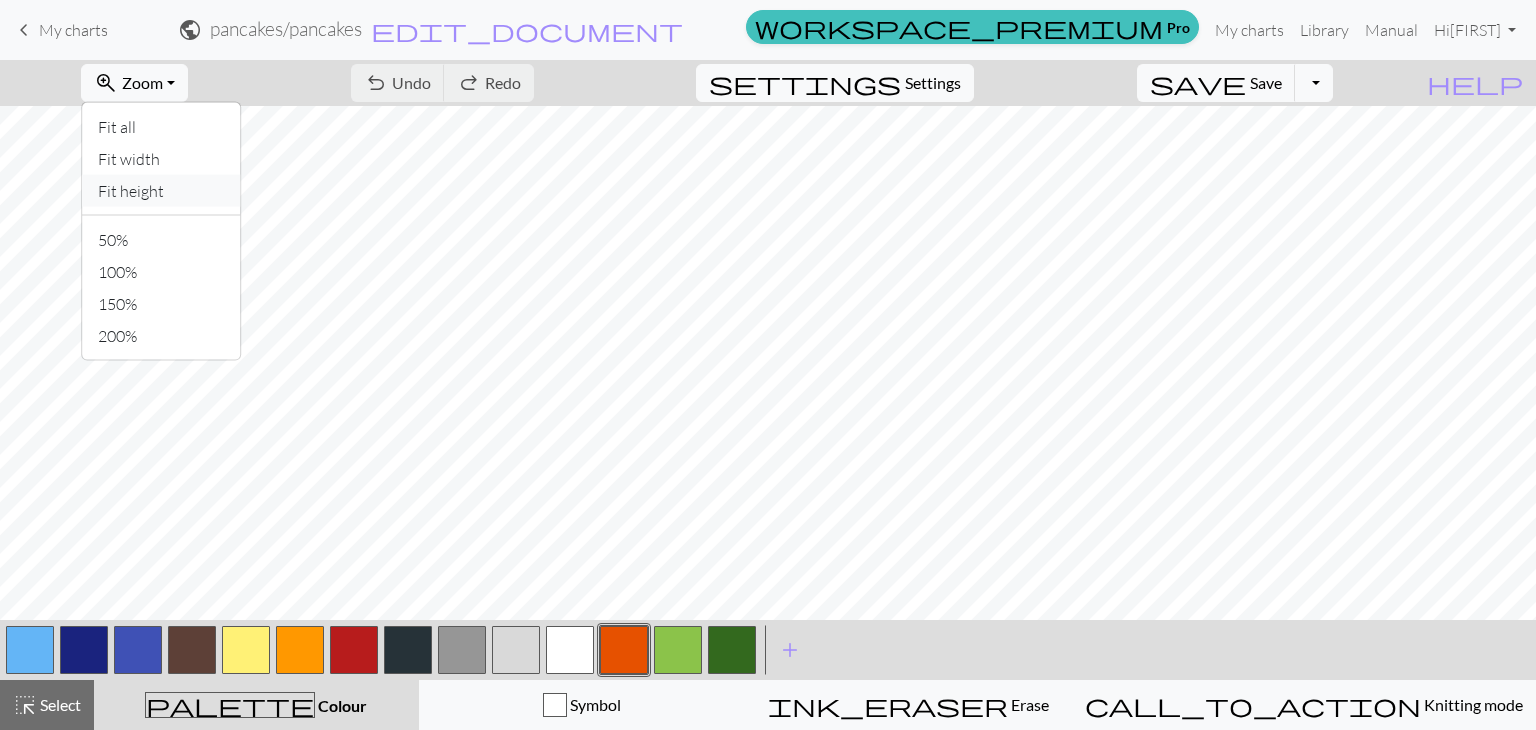 click on "Fit height" at bounding box center [161, 191] 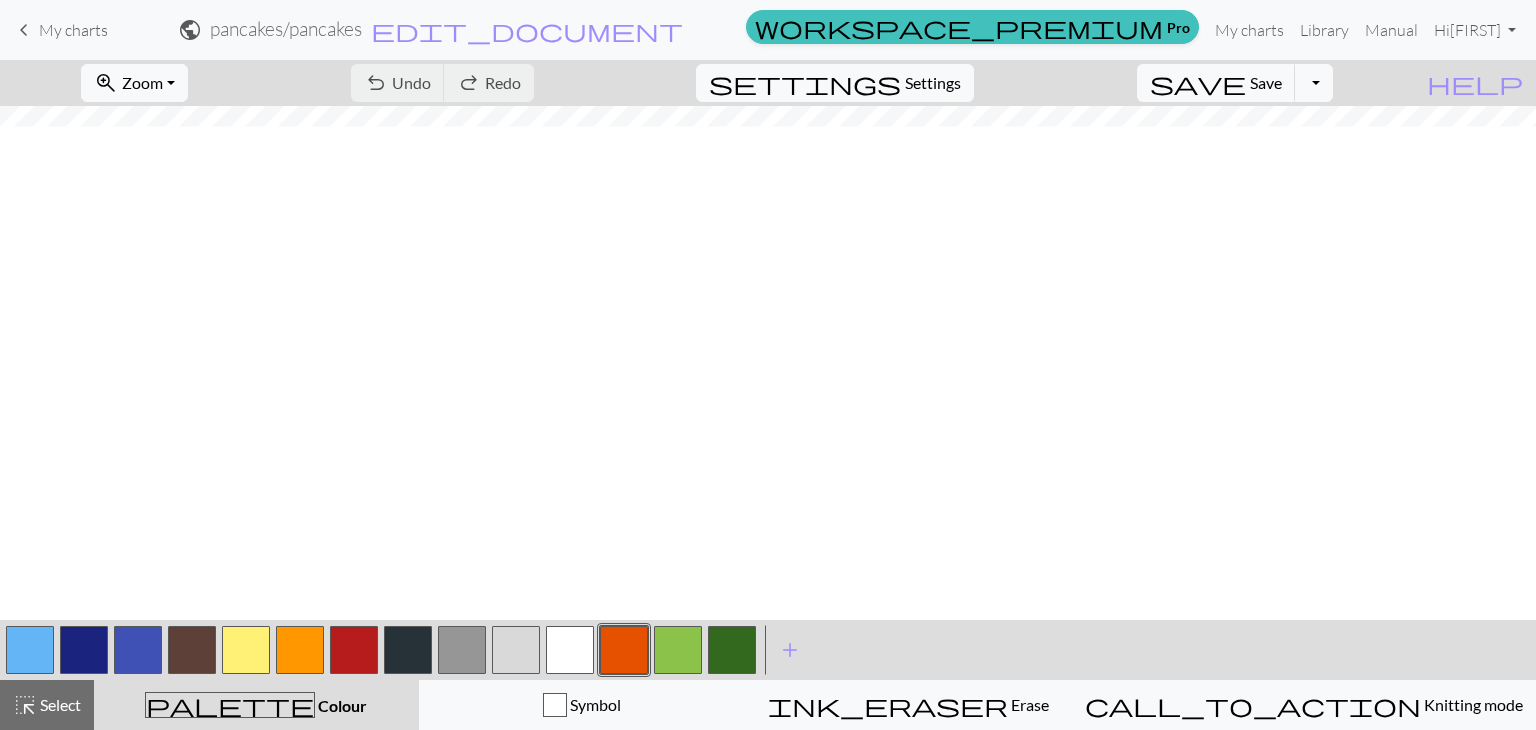 scroll, scrollTop: 62, scrollLeft: 0, axis: vertical 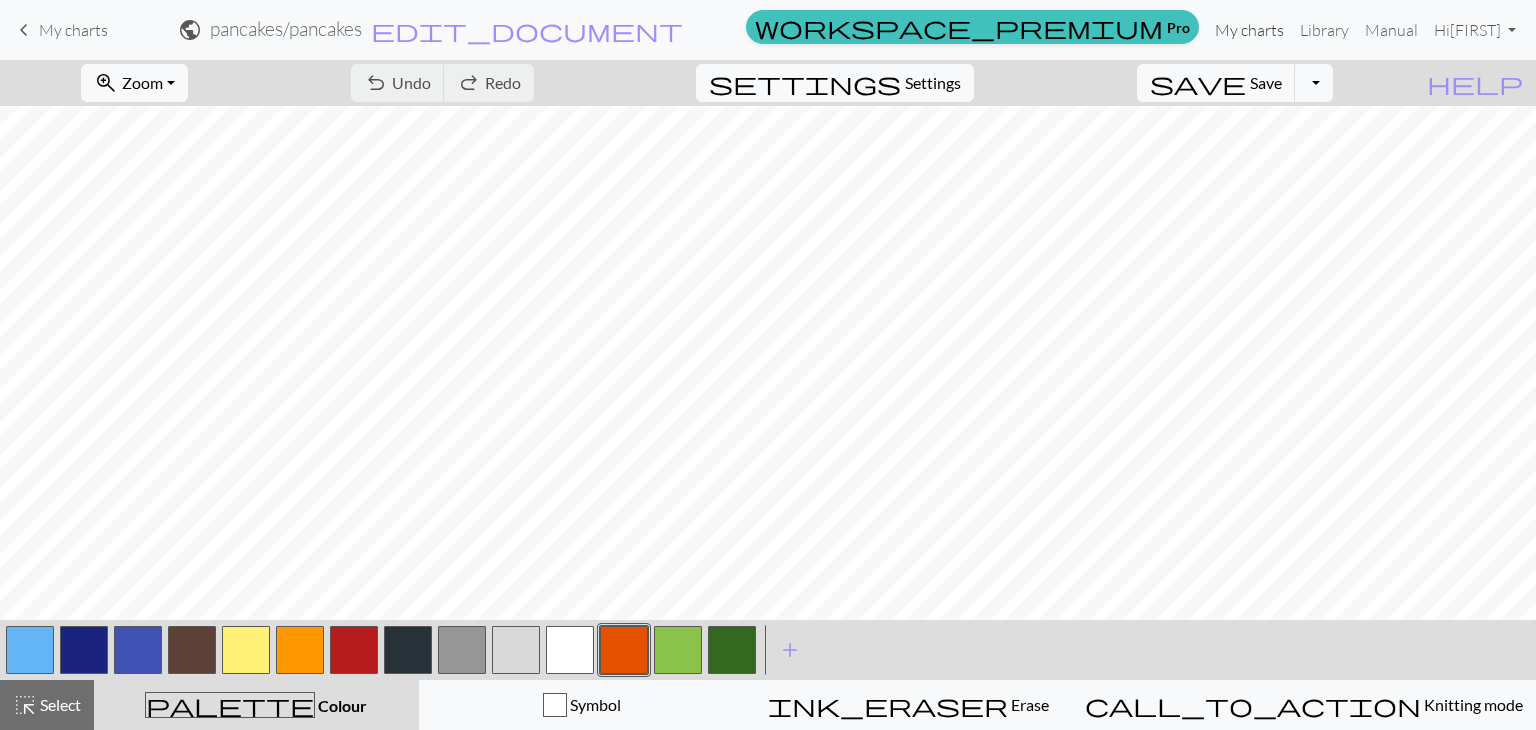 click on "My charts" at bounding box center (1249, 30) 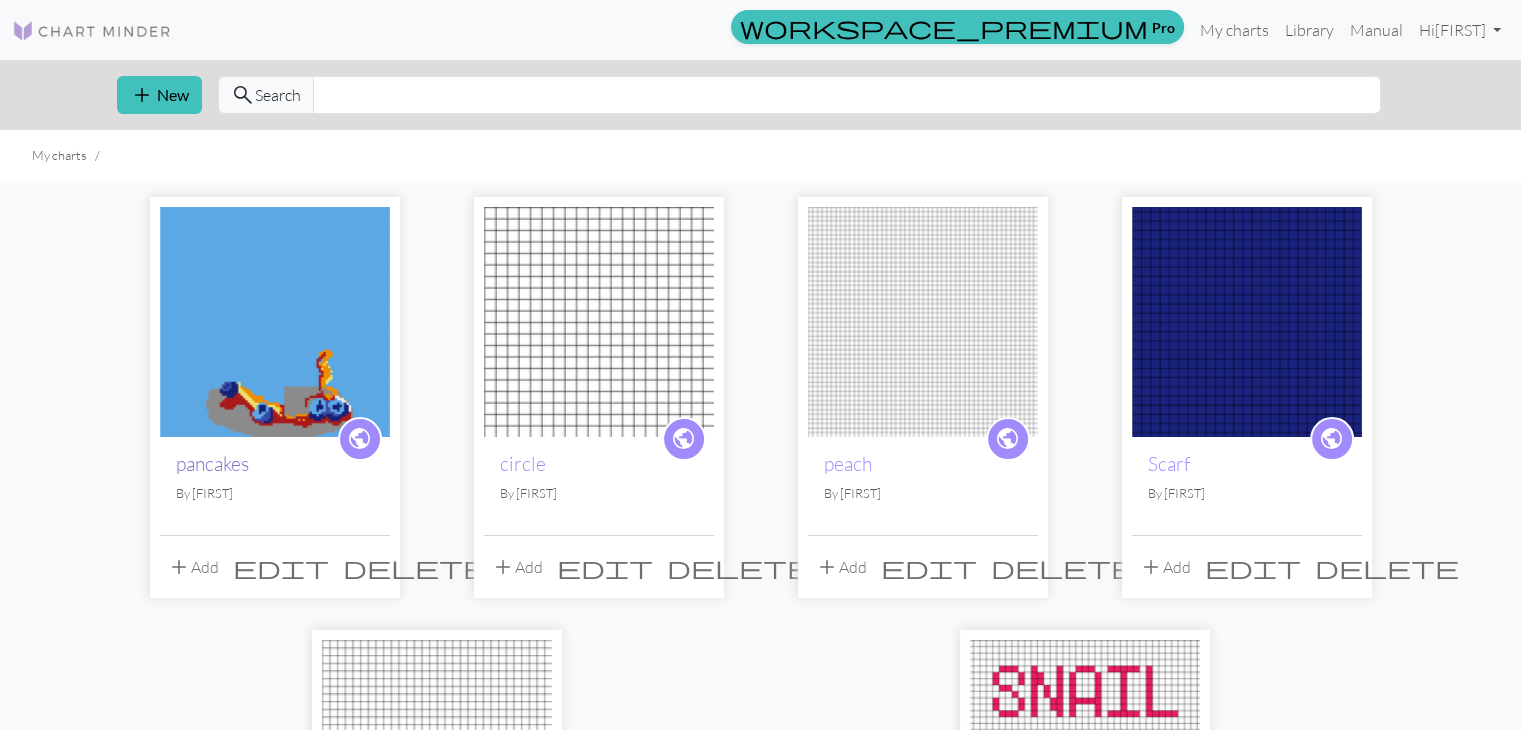 click on "pancakes" at bounding box center [212, 464] 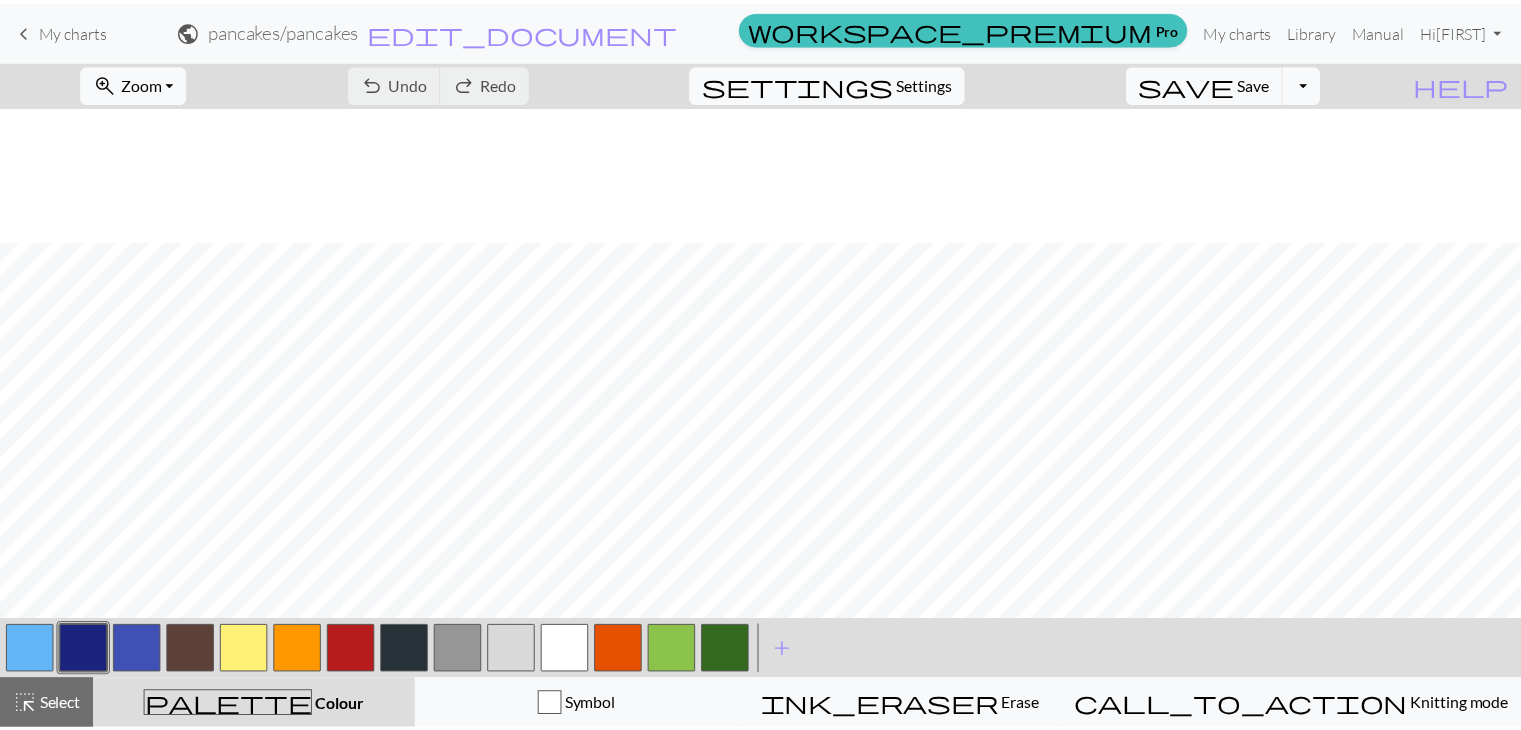 scroll, scrollTop: 1591, scrollLeft: 0, axis: vertical 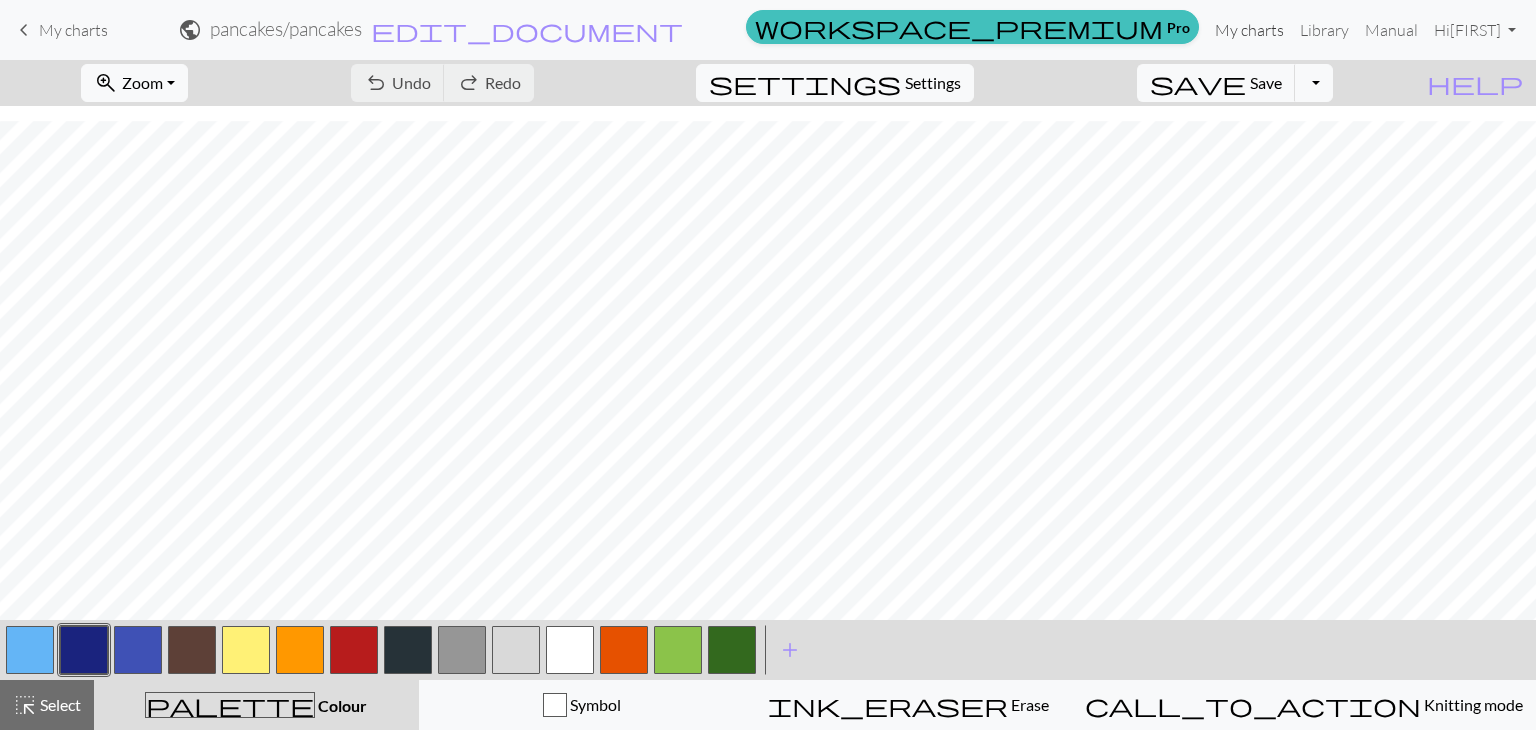 click on "My charts" at bounding box center (1249, 30) 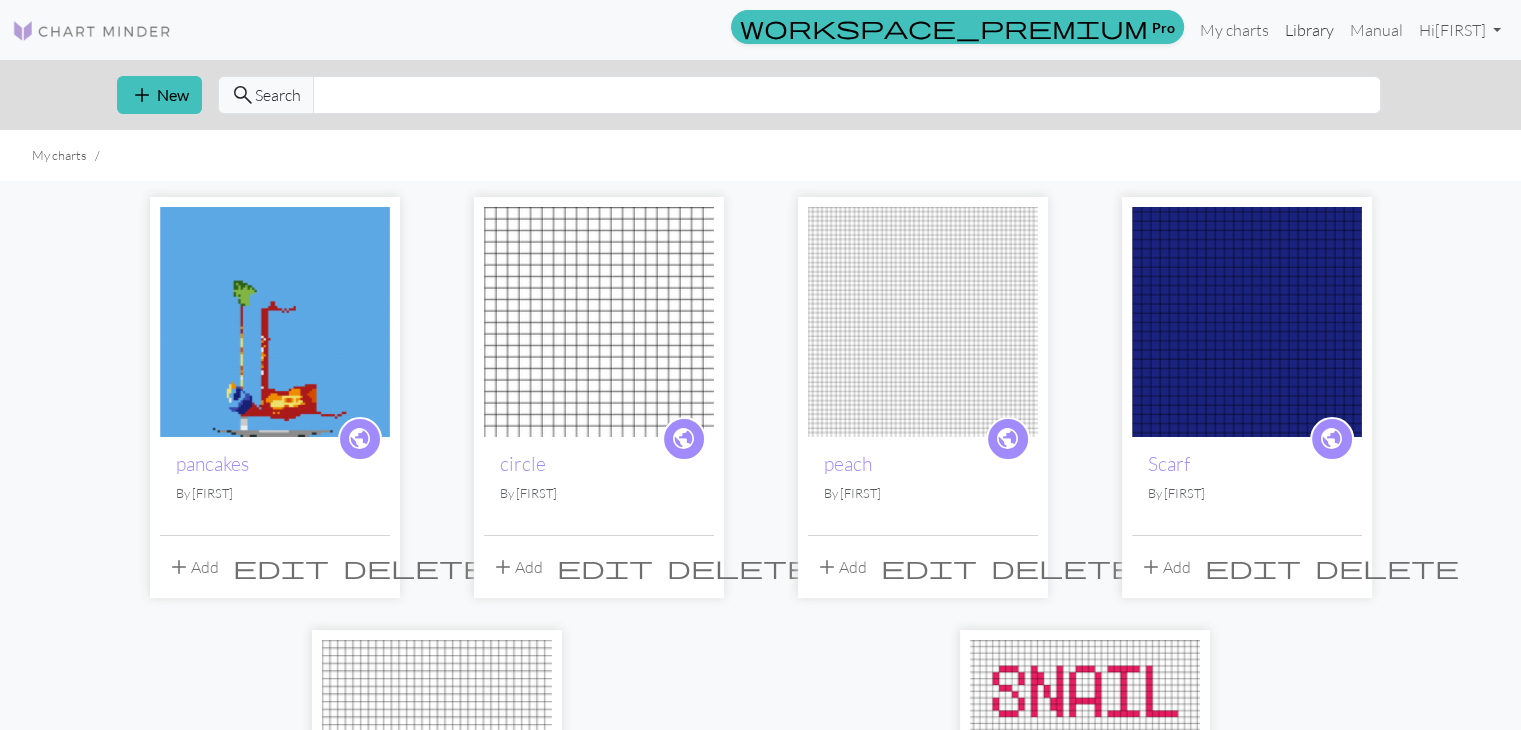 click on "Library" at bounding box center [1309, 30] 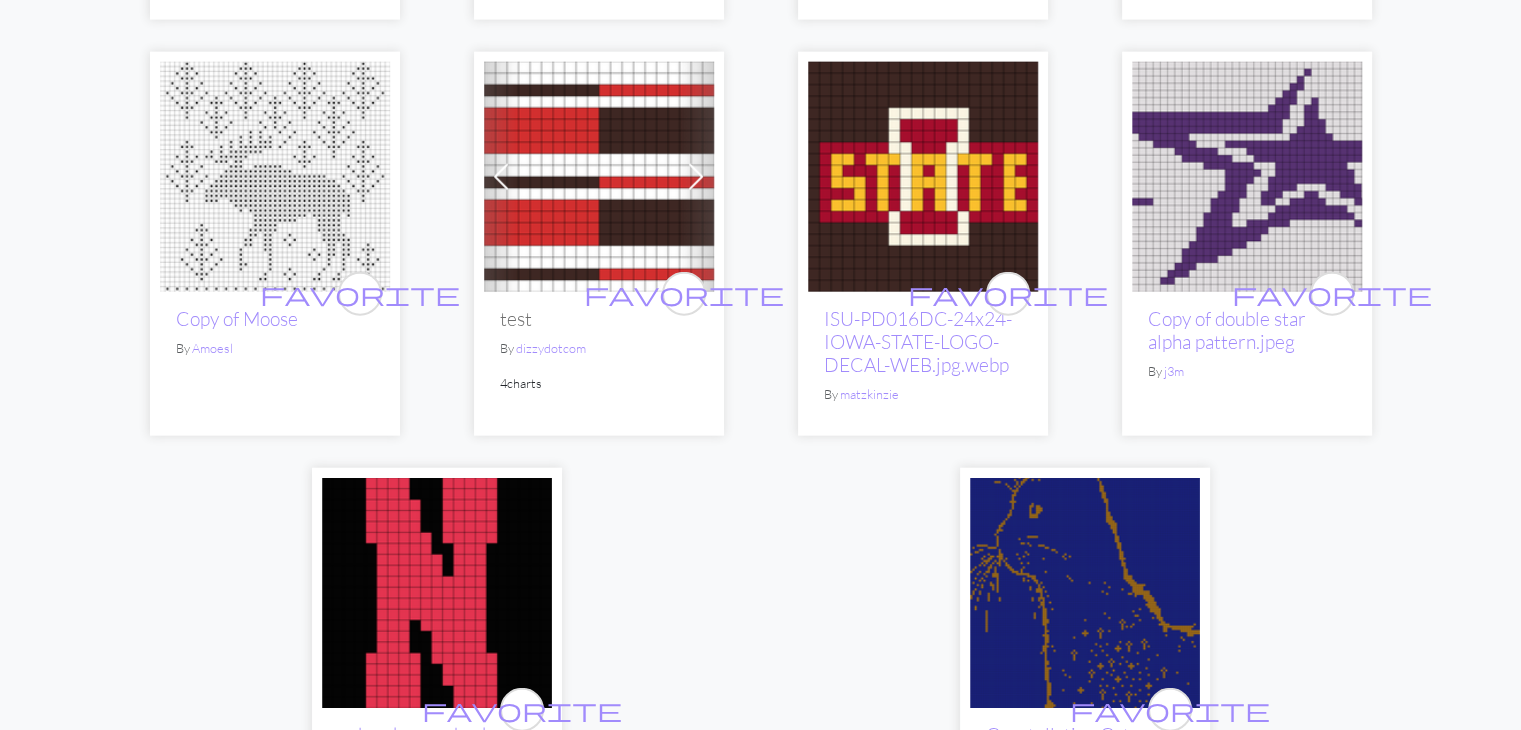 scroll, scrollTop: 4792, scrollLeft: 0, axis: vertical 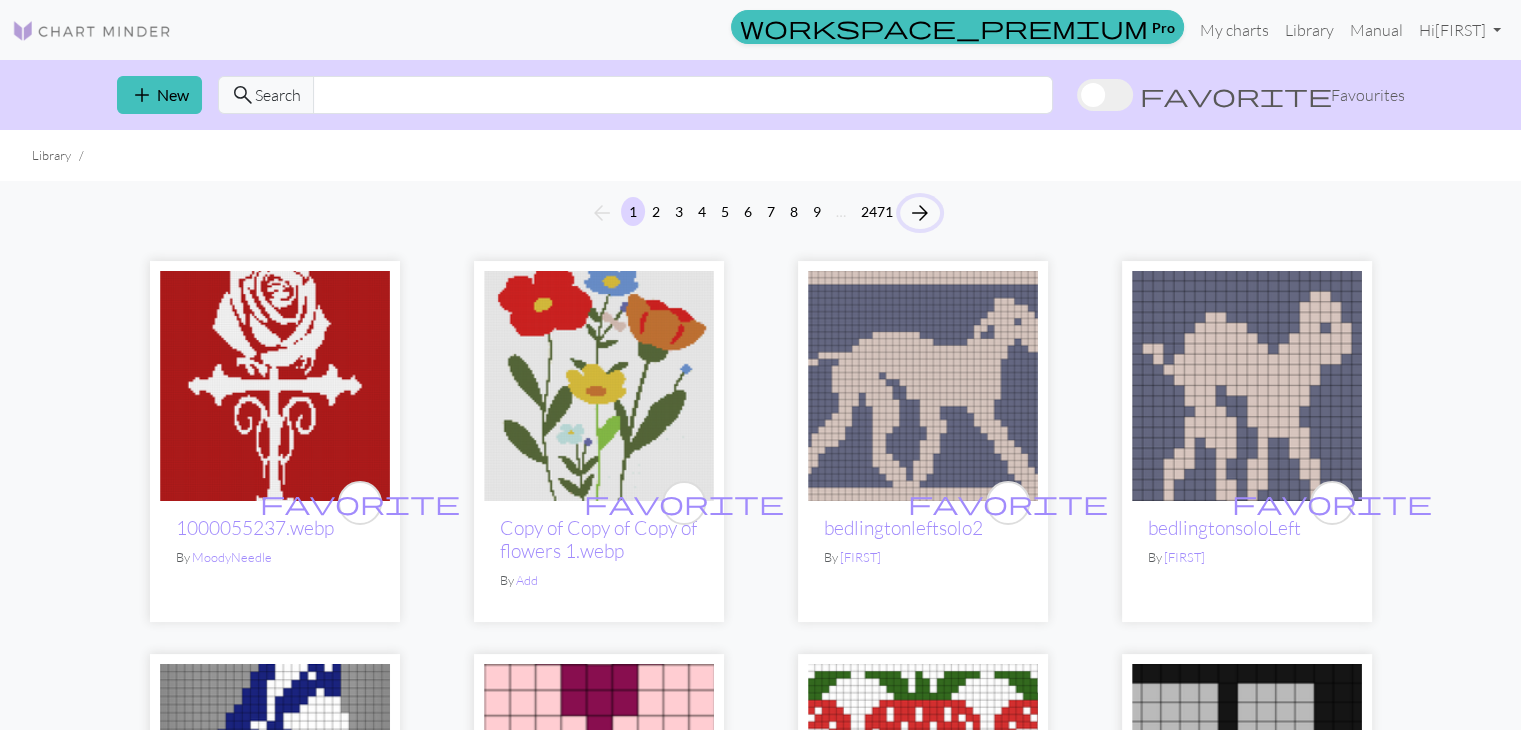 click on "arrow_forward" at bounding box center (920, 213) 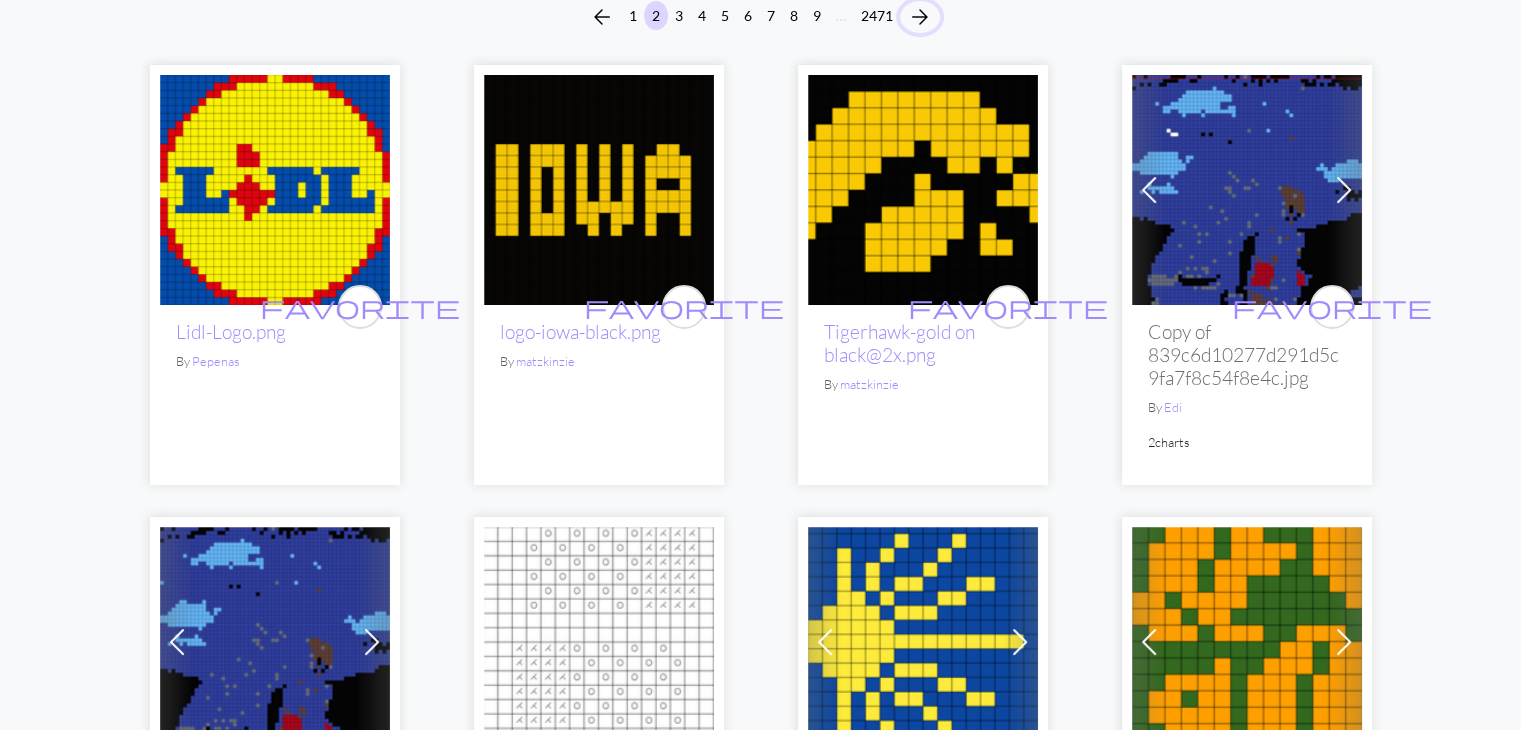 scroll, scrollTop: 438, scrollLeft: 0, axis: vertical 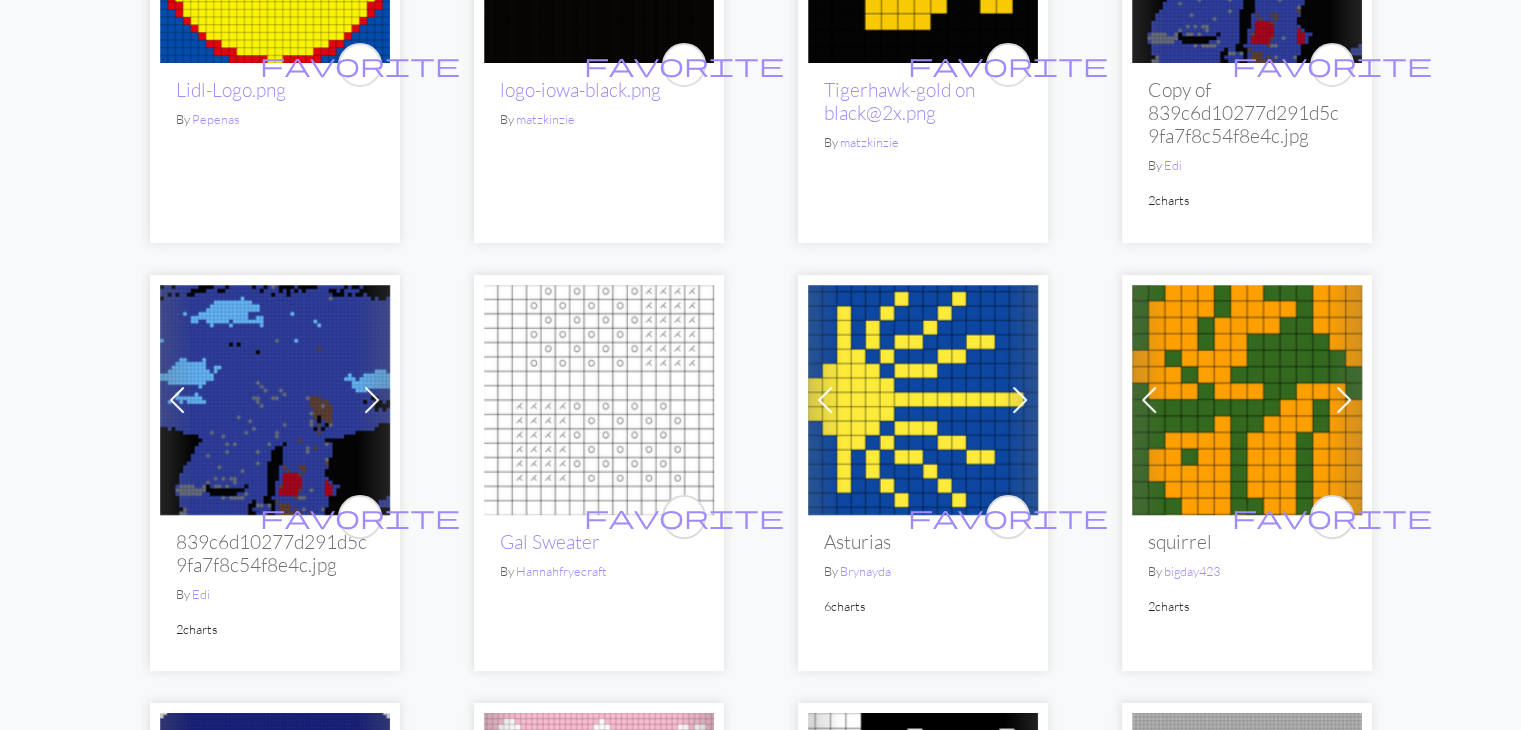 click on "favorite Tigerhawk-gold on black@2x.png By   matzkinzie" at bounding box center [923, 152] 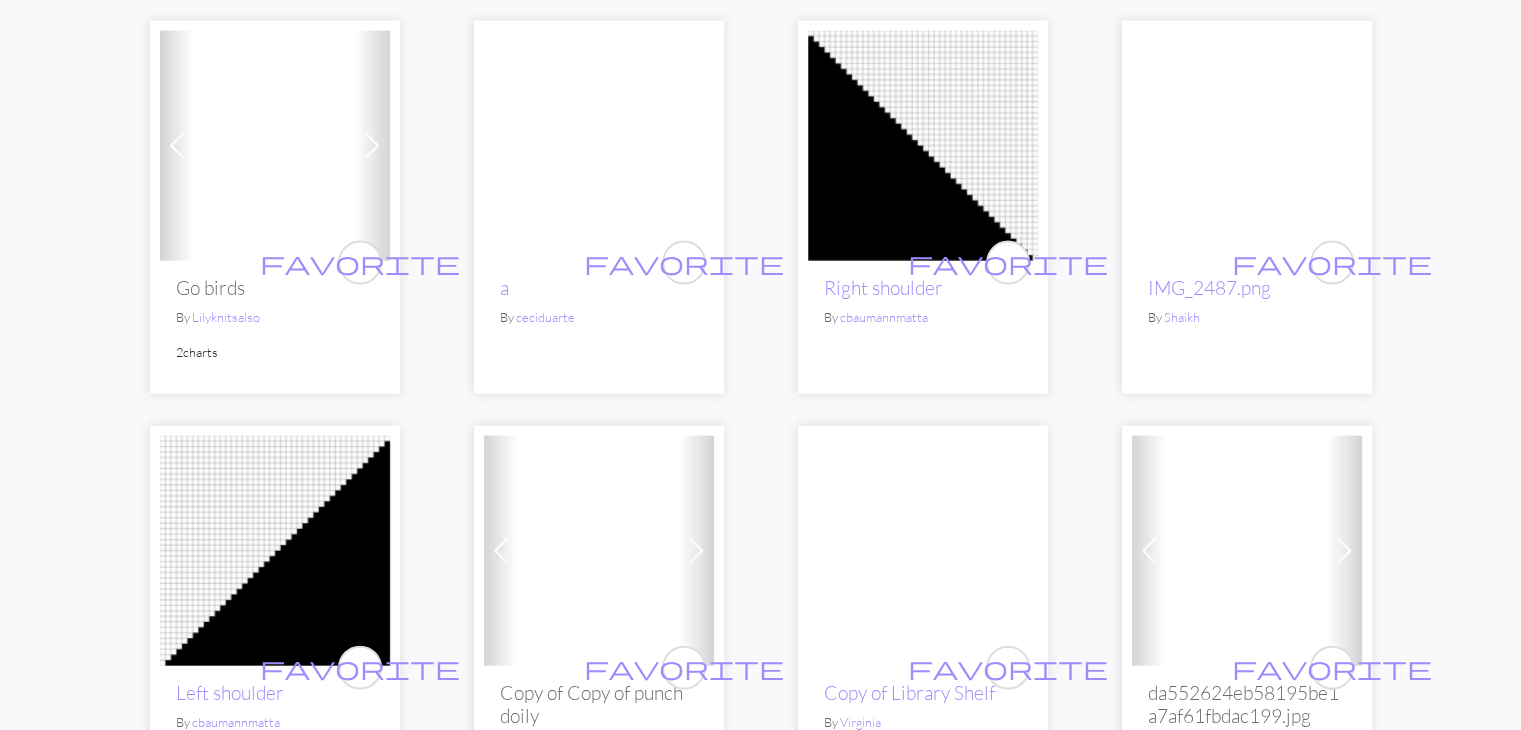 scroll, scrollTop: 4398, scrollLeft: 0, axis: vertical 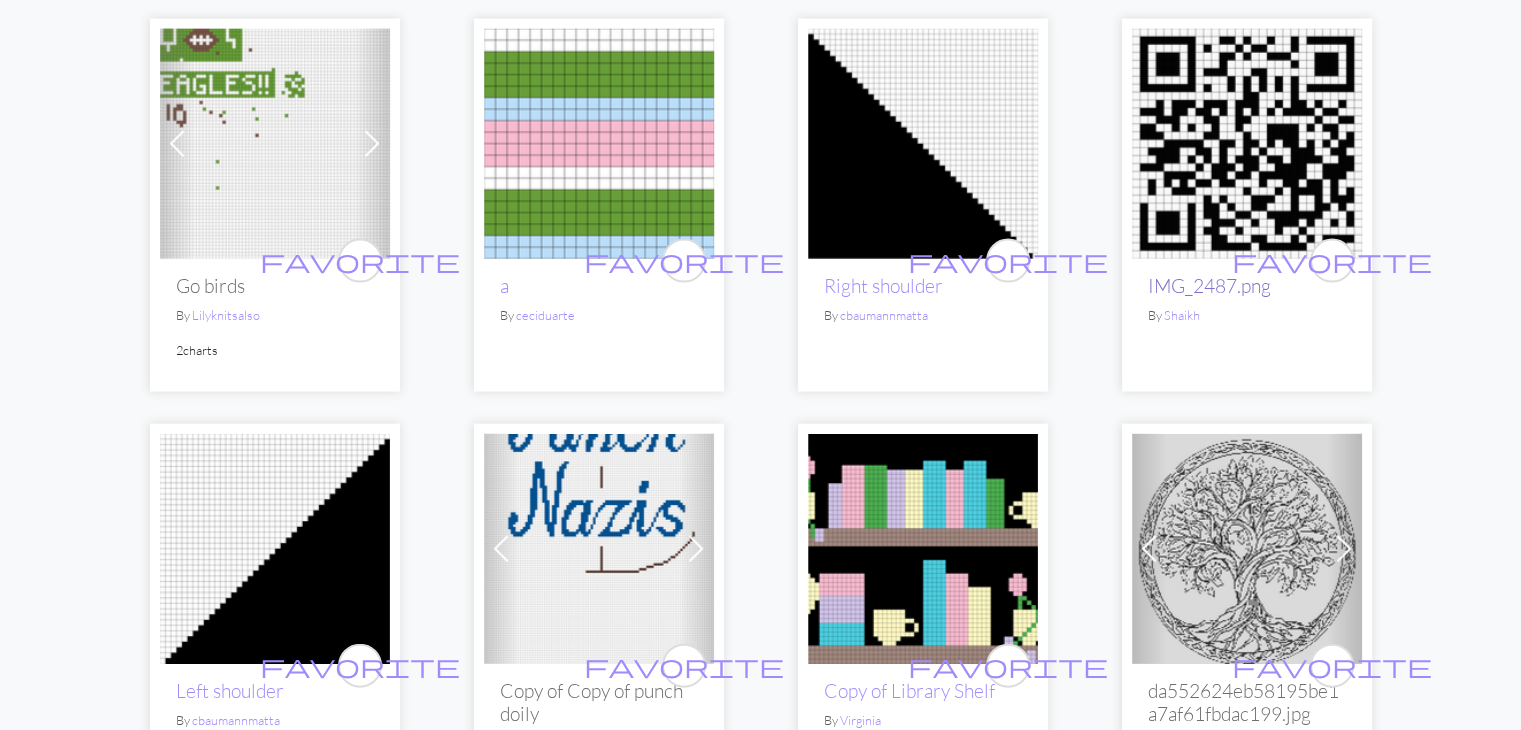 click on "IMG_2487.png" at bounding box center [1209, 286] 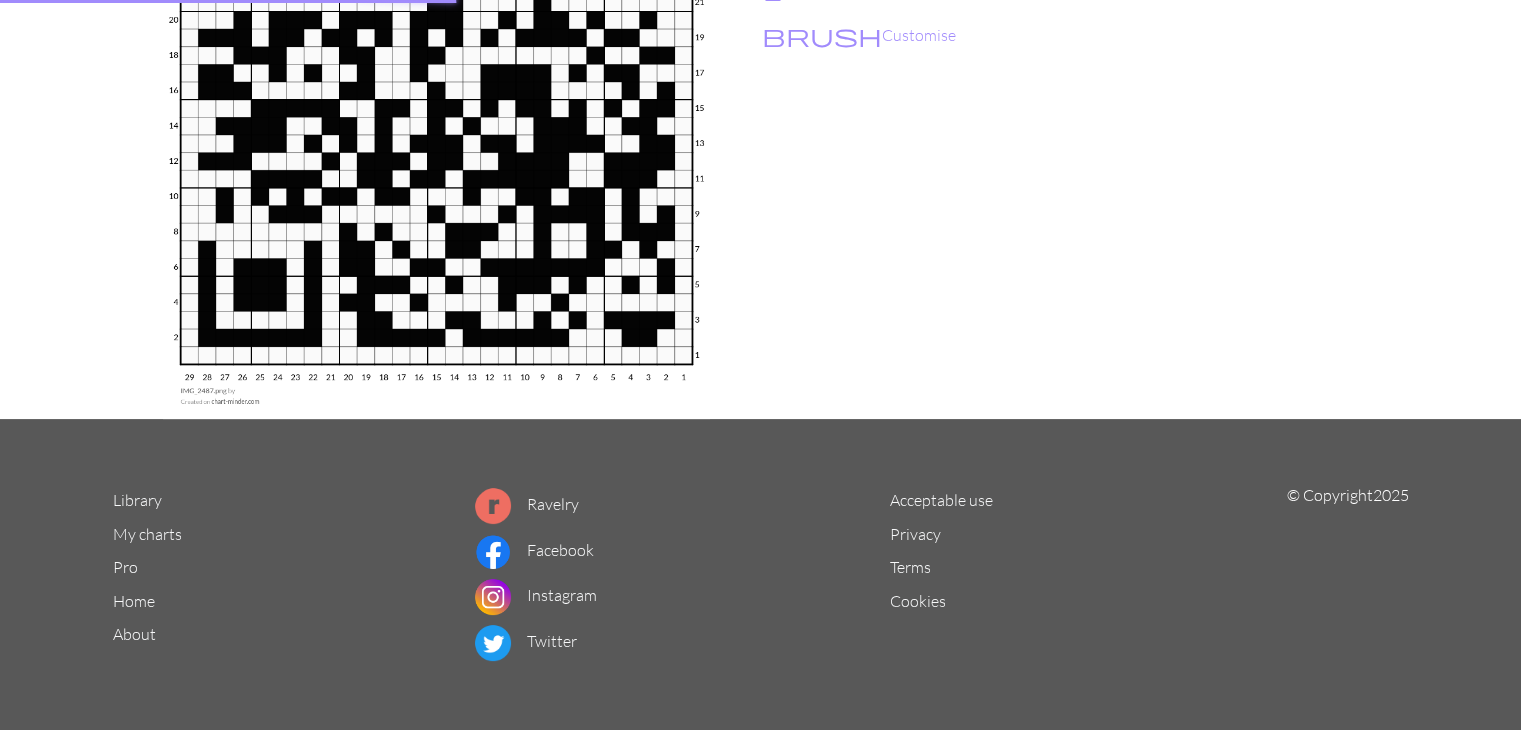 scroll, scrollTop: 0, scrollLeft: 0, axis: both 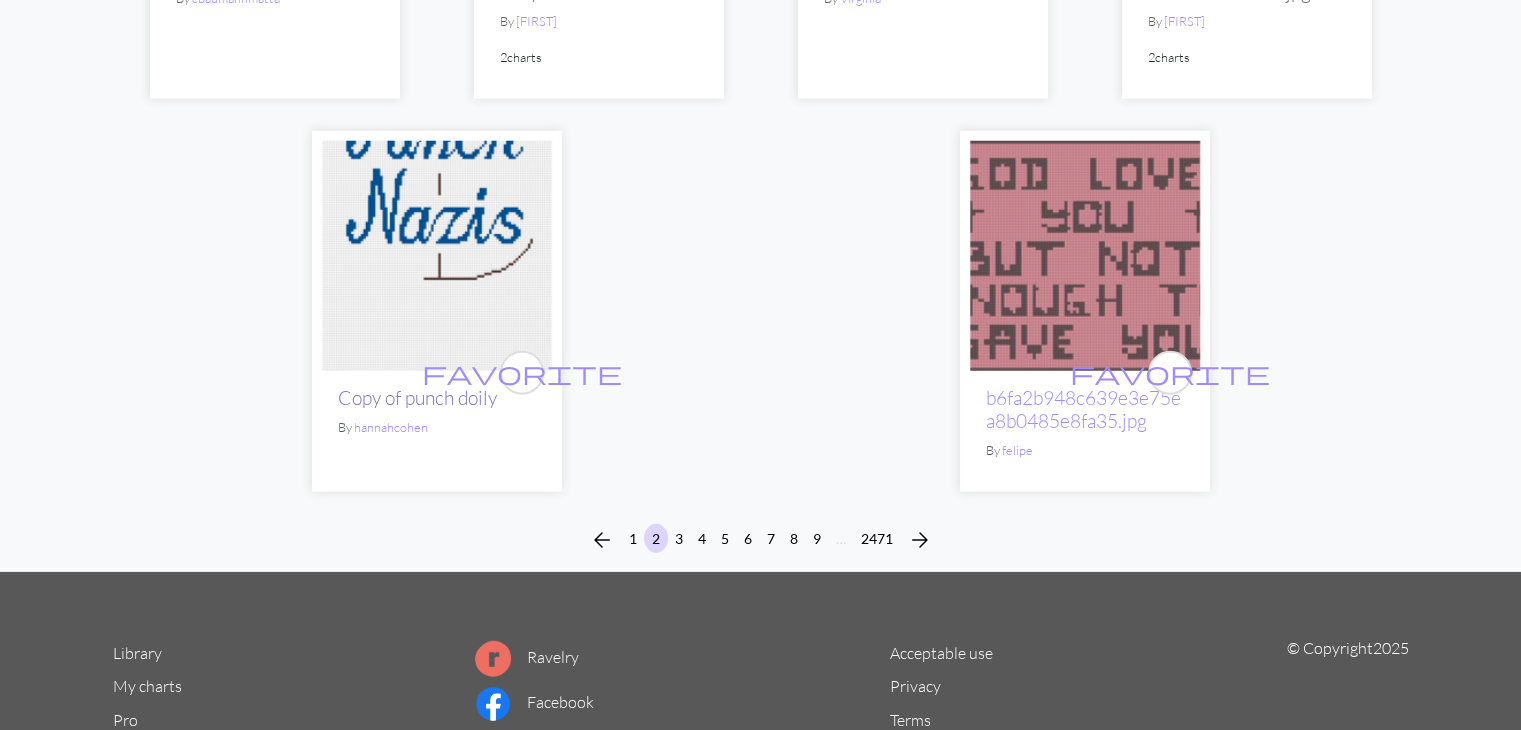 click on "Copy of punch doily" at bounding box center [417, 398] 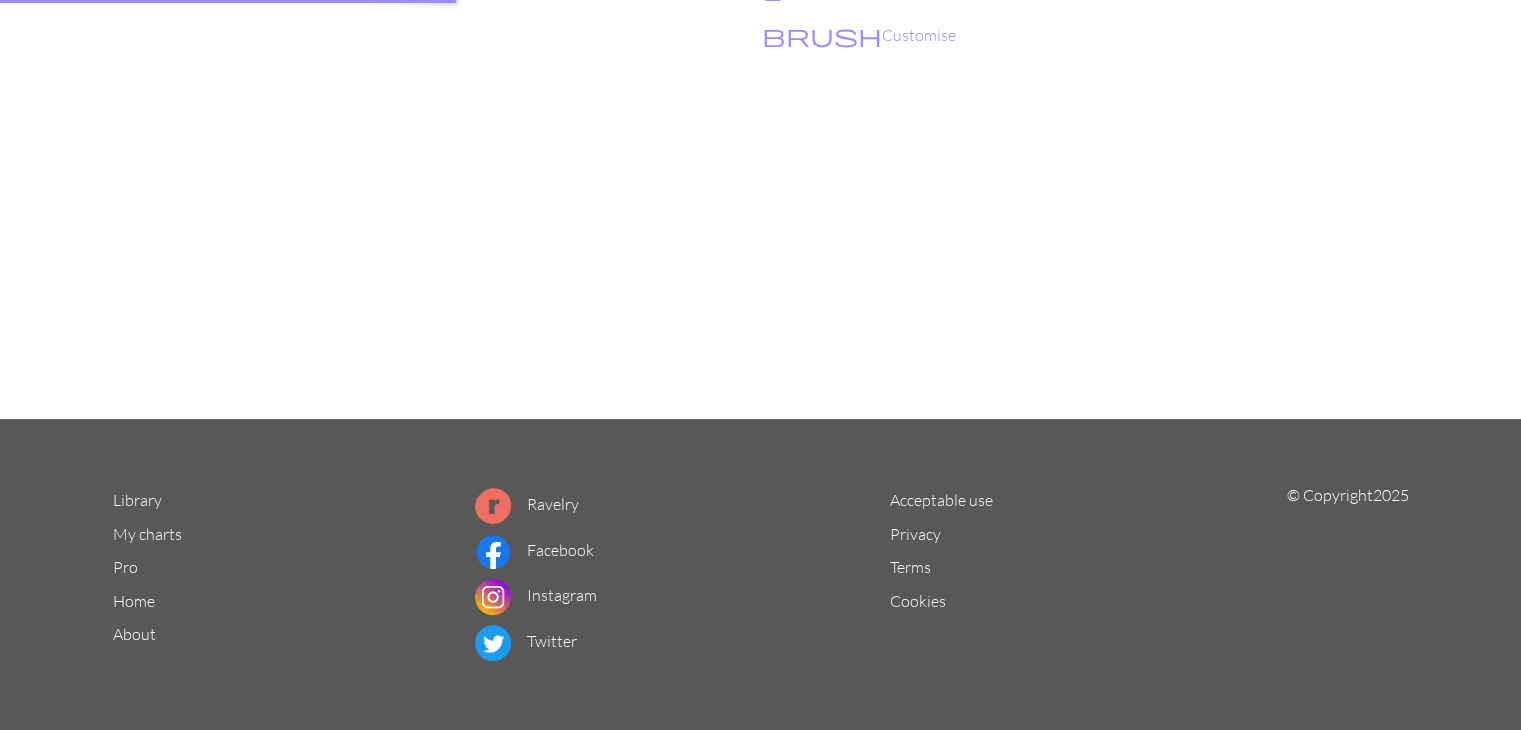 scroll, scrollTop: 0, scrollLeft: 0, axis: both 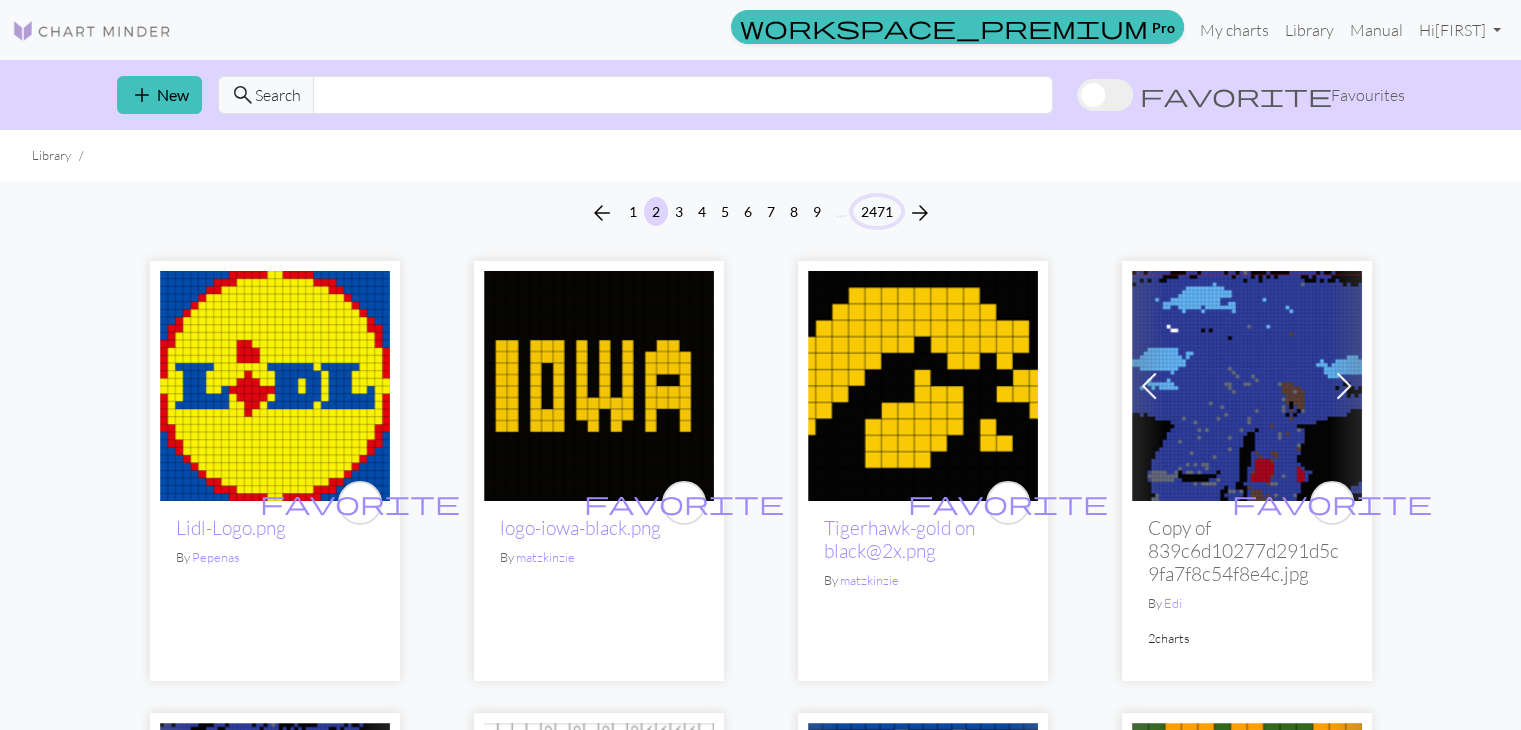 click on "2471" at bounding box center [877, 211] 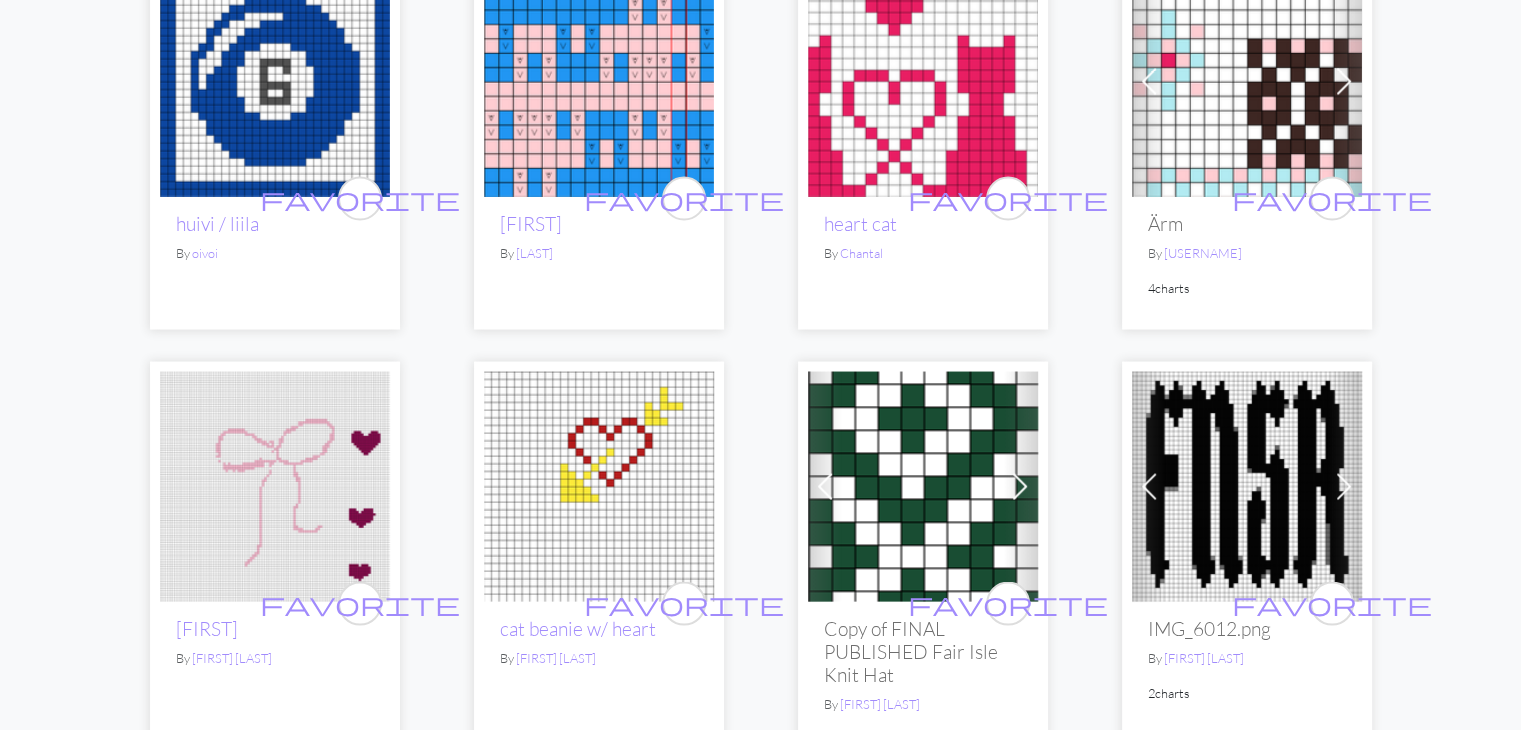 scroll, scrollTop: 4253, scrollLeft: 0, axis: vertical 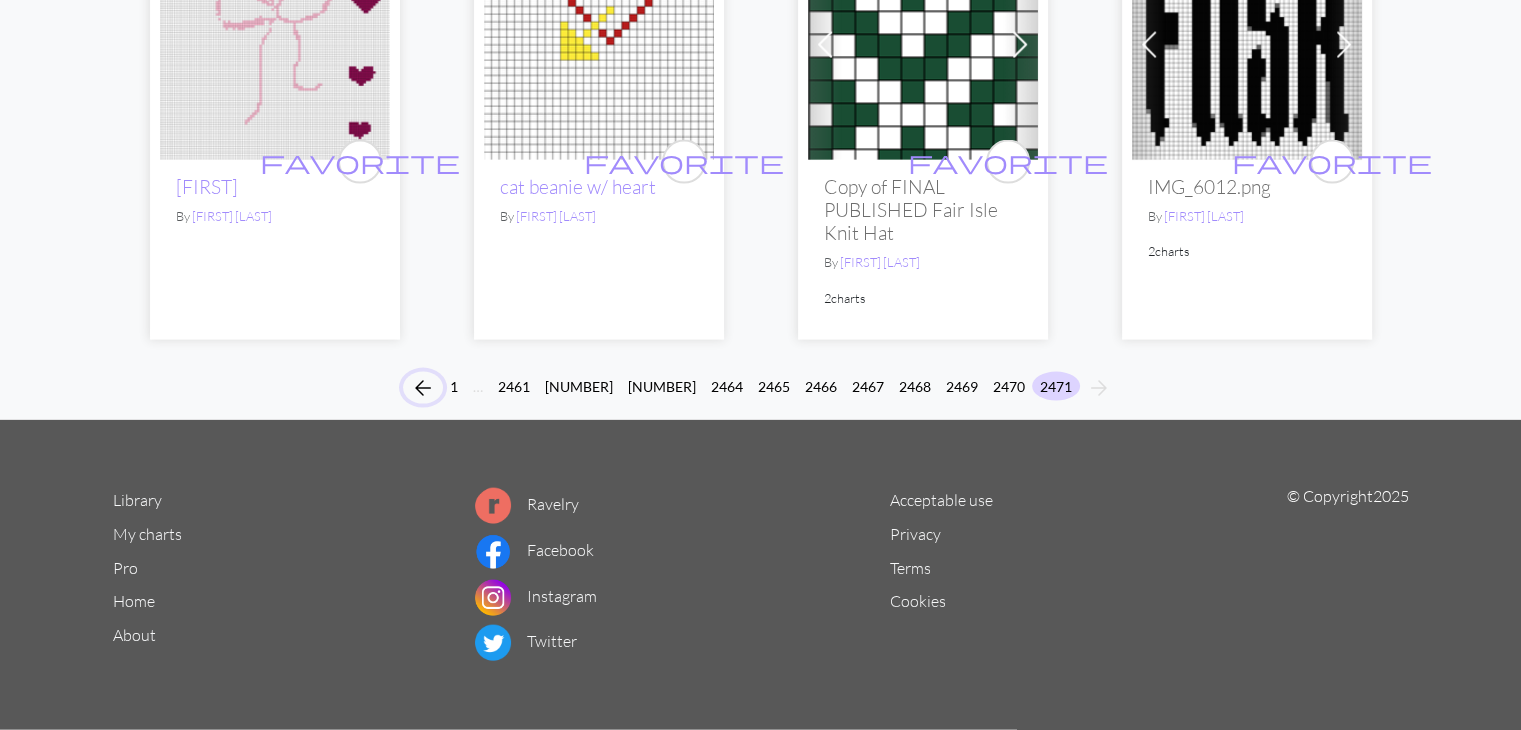 click on "arrow_back" at bounding box center (423, 388) 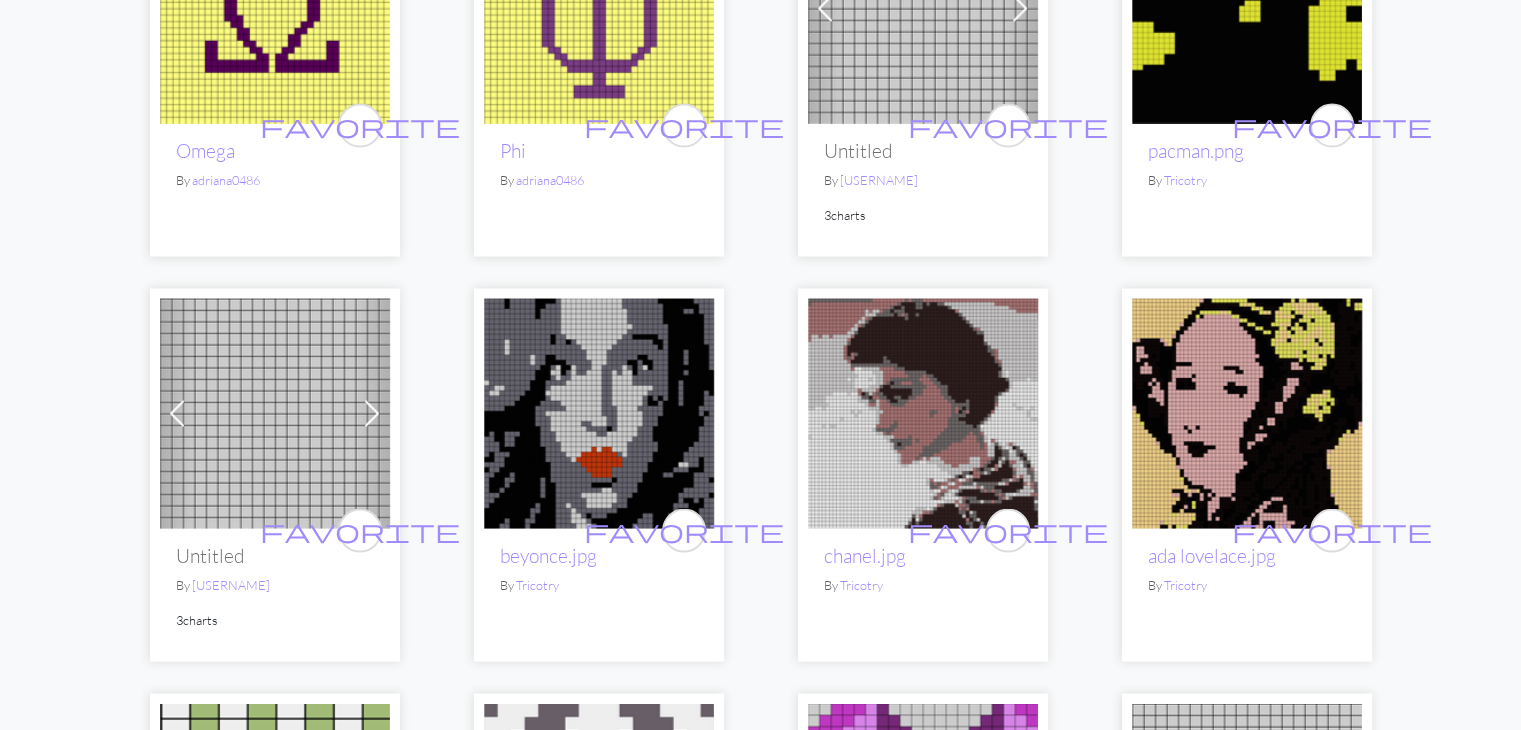 scroll, scrollTop: 4687, scrollLeft: 0, axis: vertical 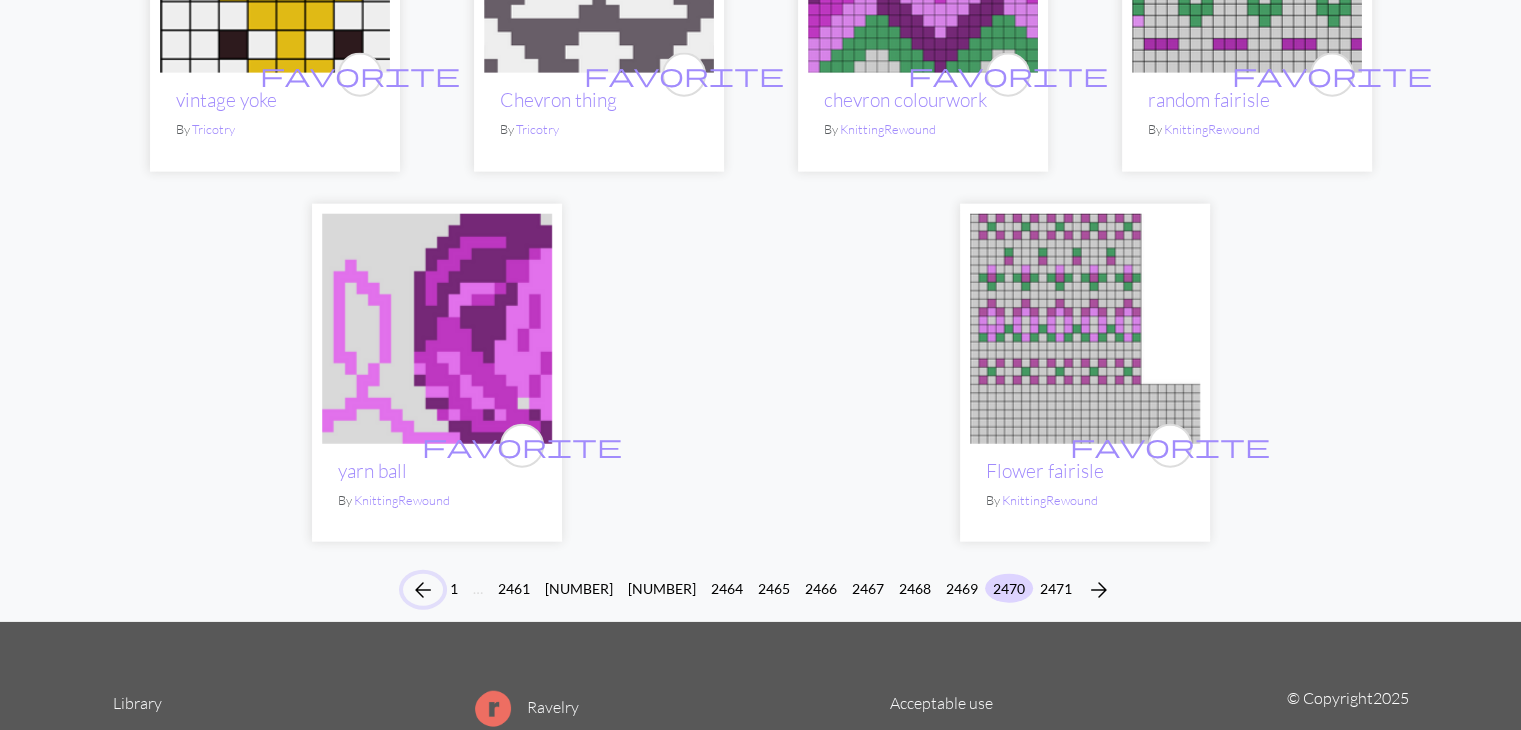 click on "arrow_back" at bounding box center (423, 590) 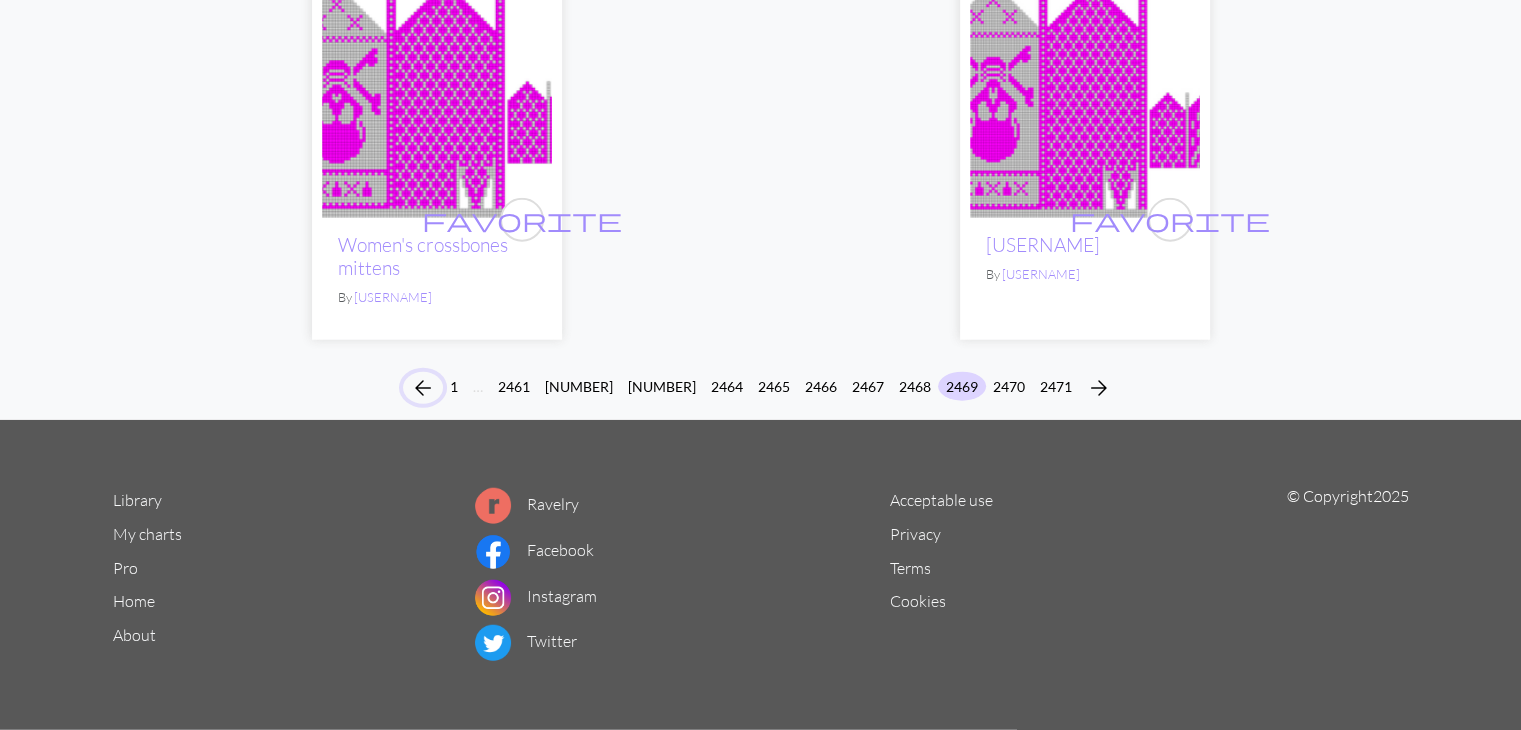 scroll, scrollTop: 5152, scrollLeft: 0, axis: vertical 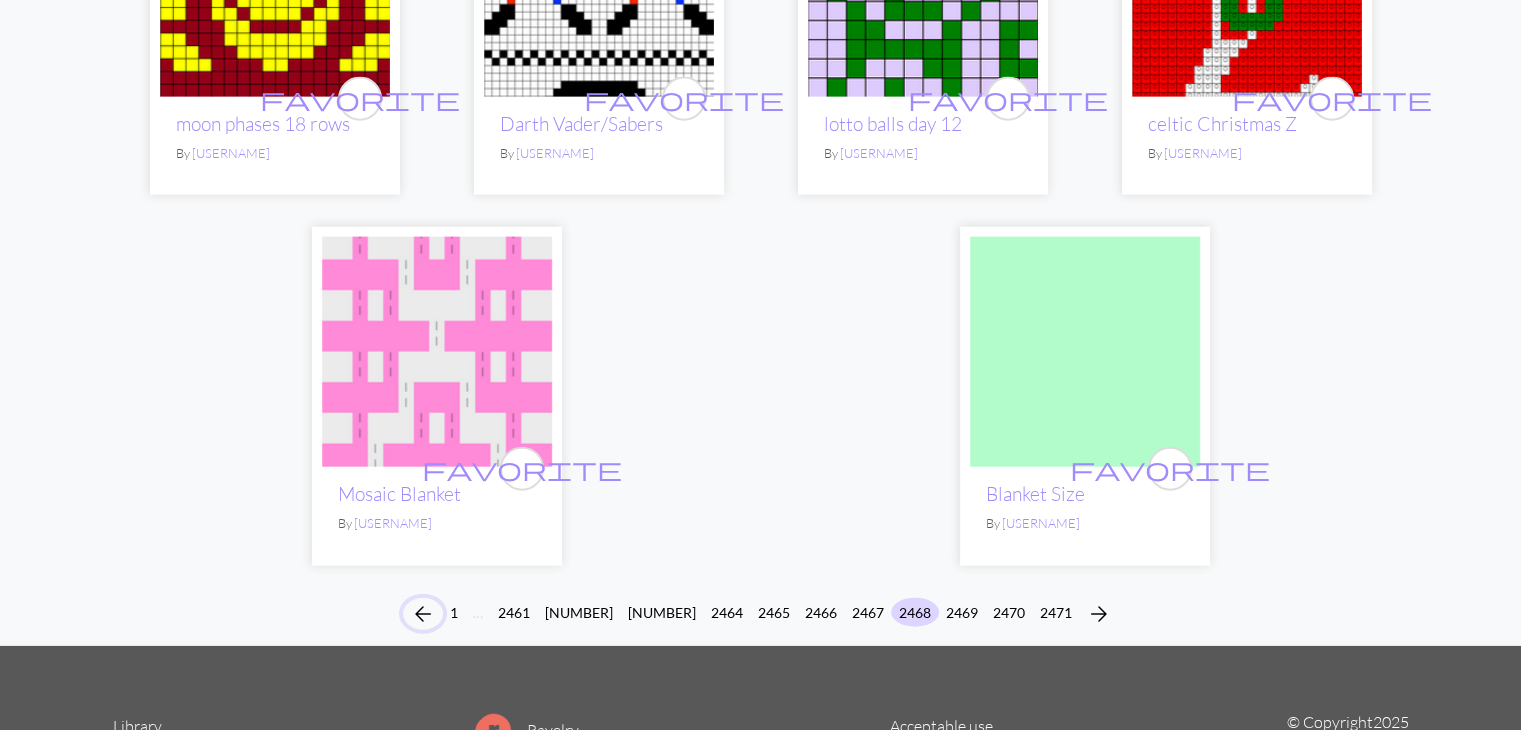click on "arrow_back" at bounding box center [423, 614] 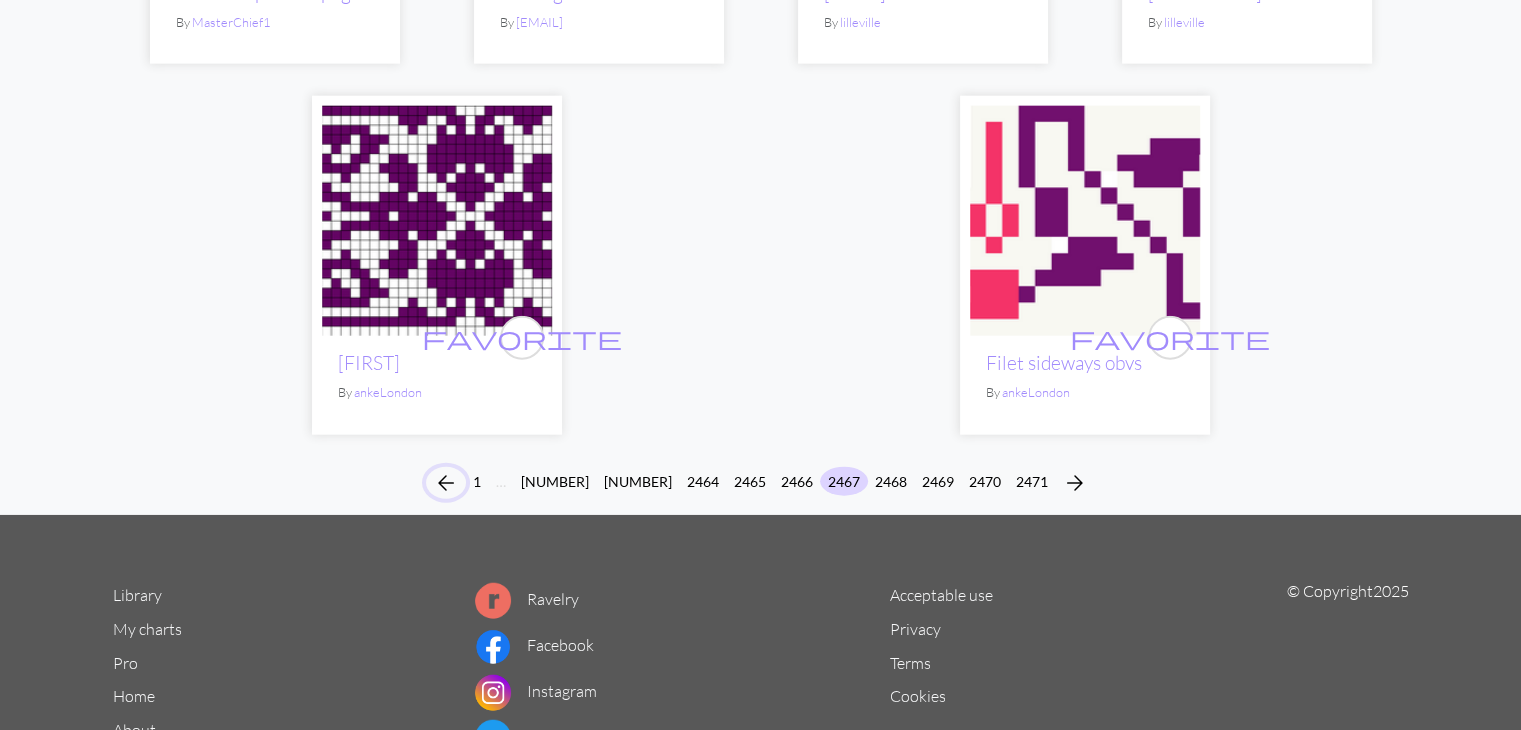 scroll, scrollTop: 5030, scrollLeft: 0, axis: vertical 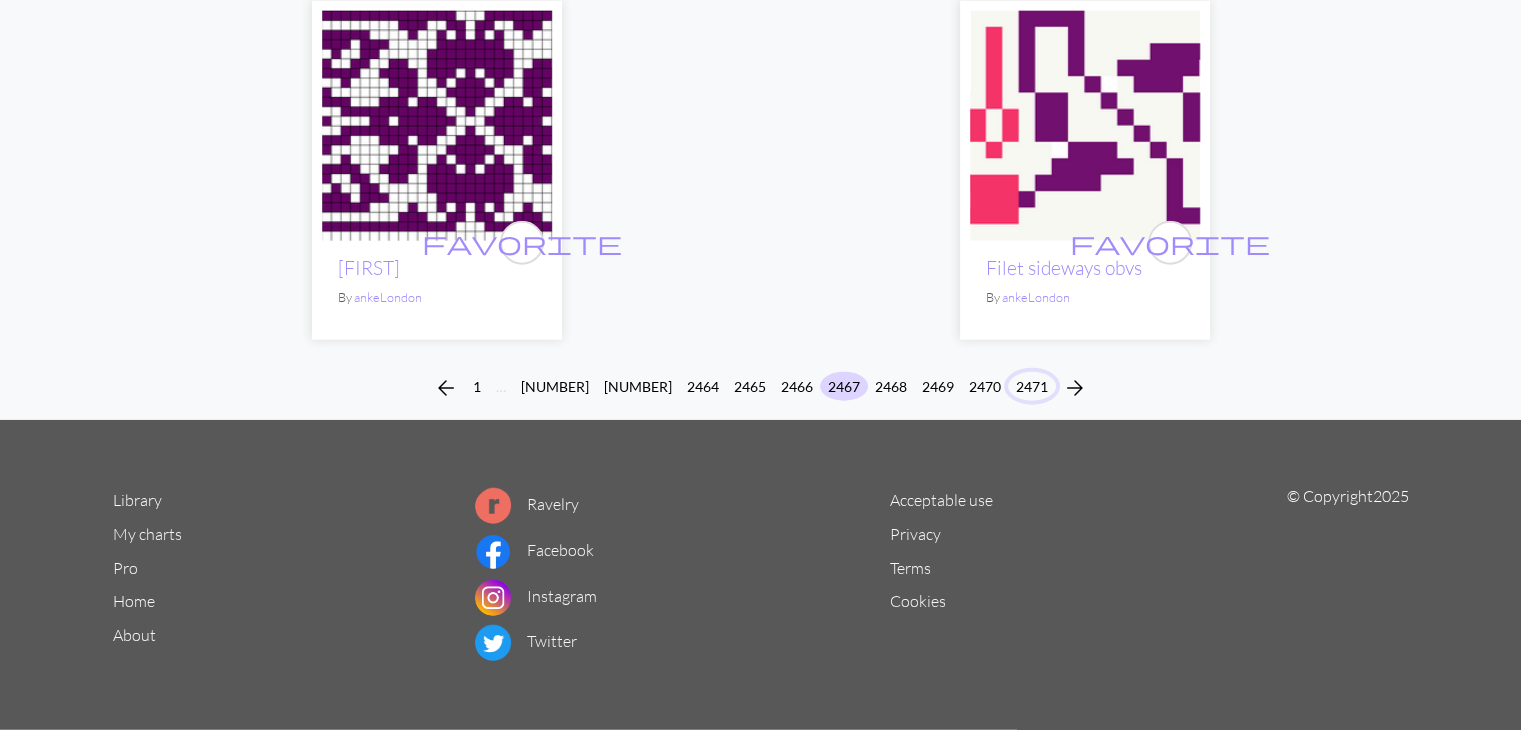 click on "2471" at bounding box center [1032, 386] 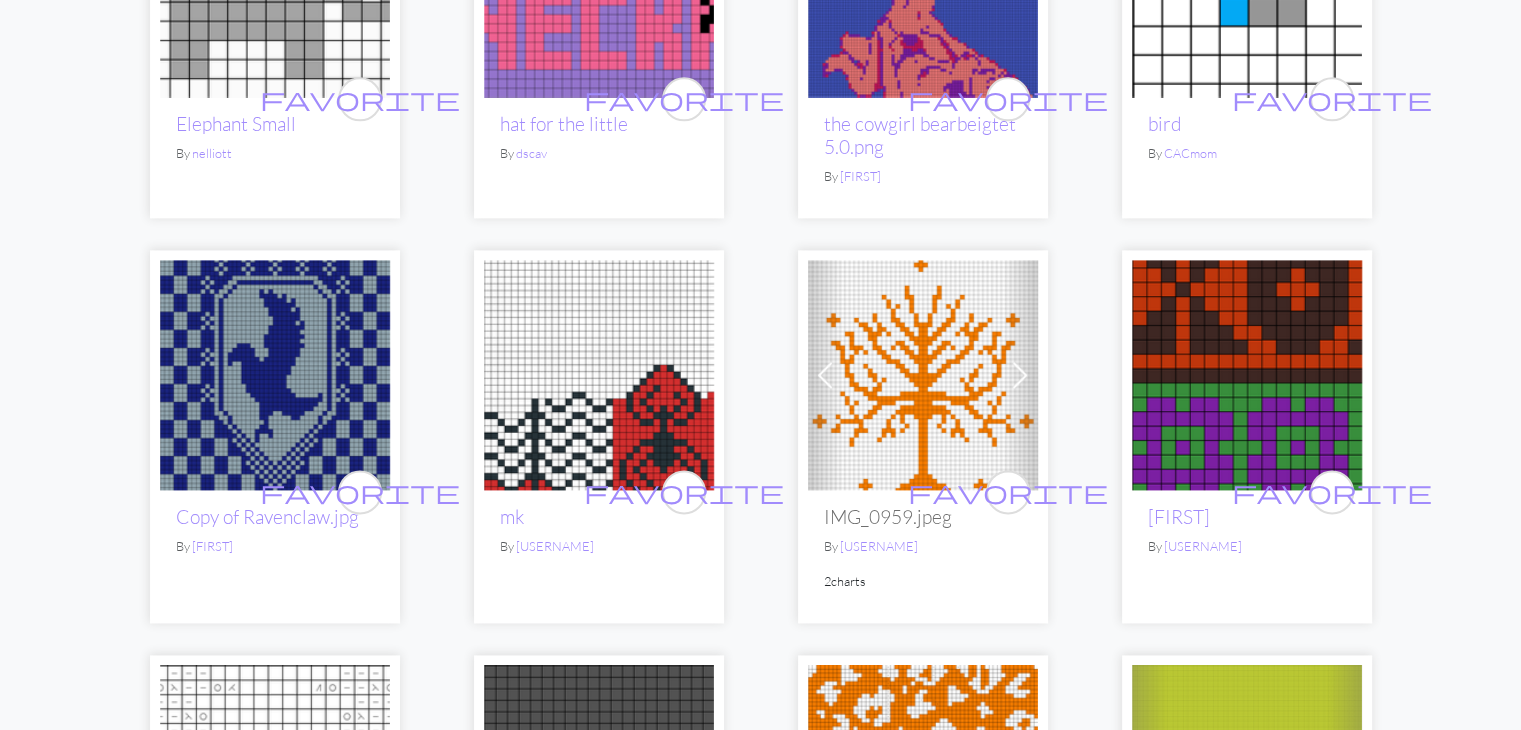 scroll, scrollTop: 2708, scrollLeft: 0, axis: vertical 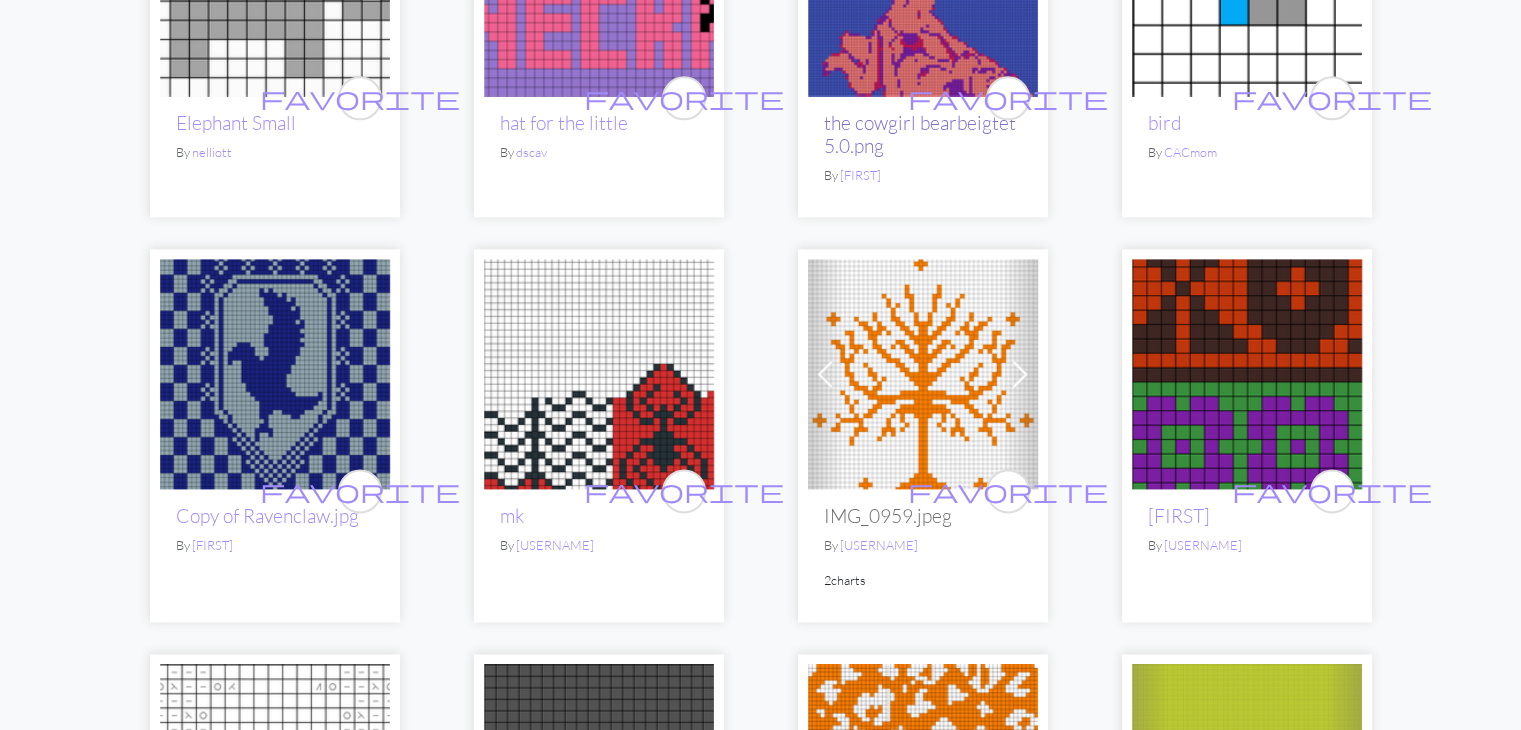 click on "the cowgirl bearbeigtet 5.0.png" at bounding box center [920, 134] 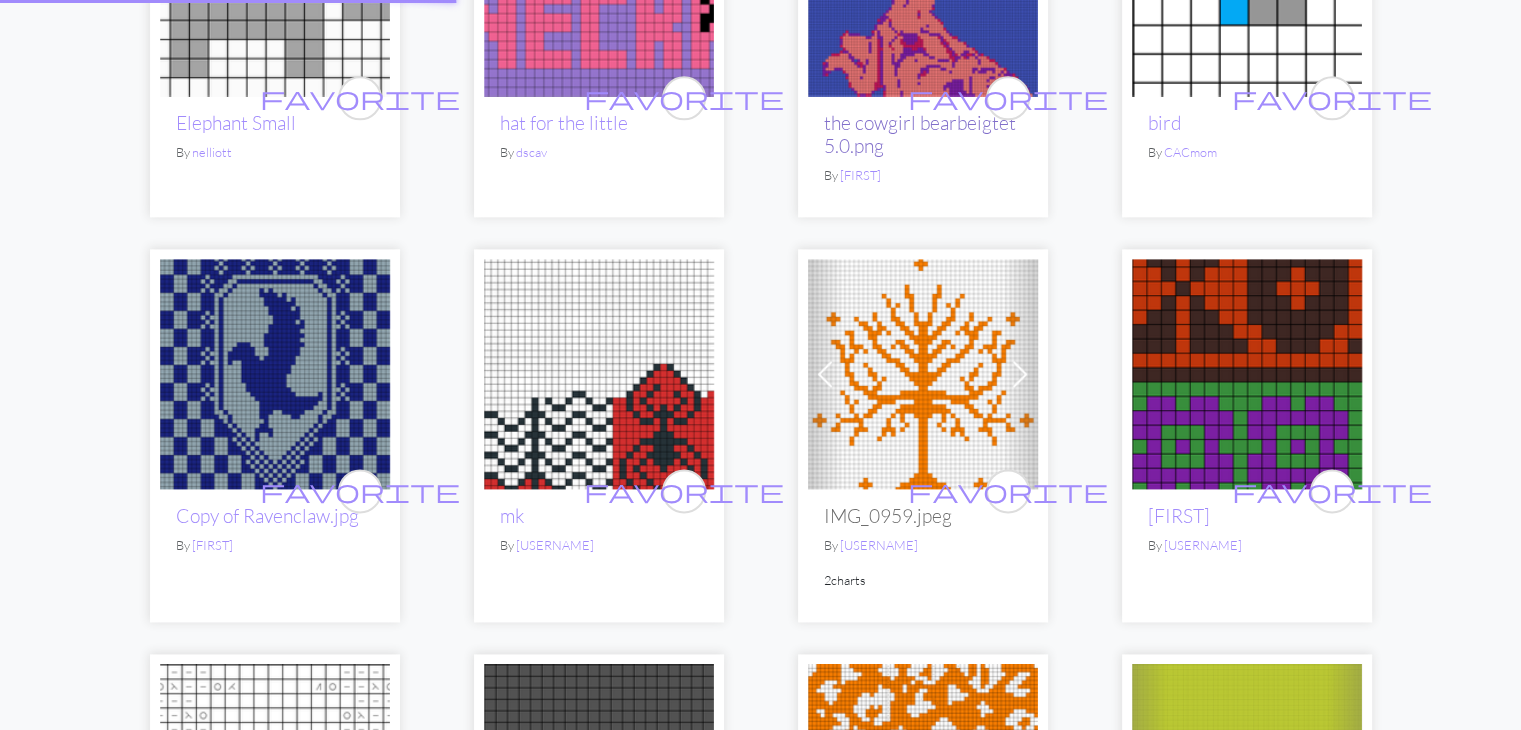 scroll, scrollTop: 0, scrollLeft: 0, axis: both 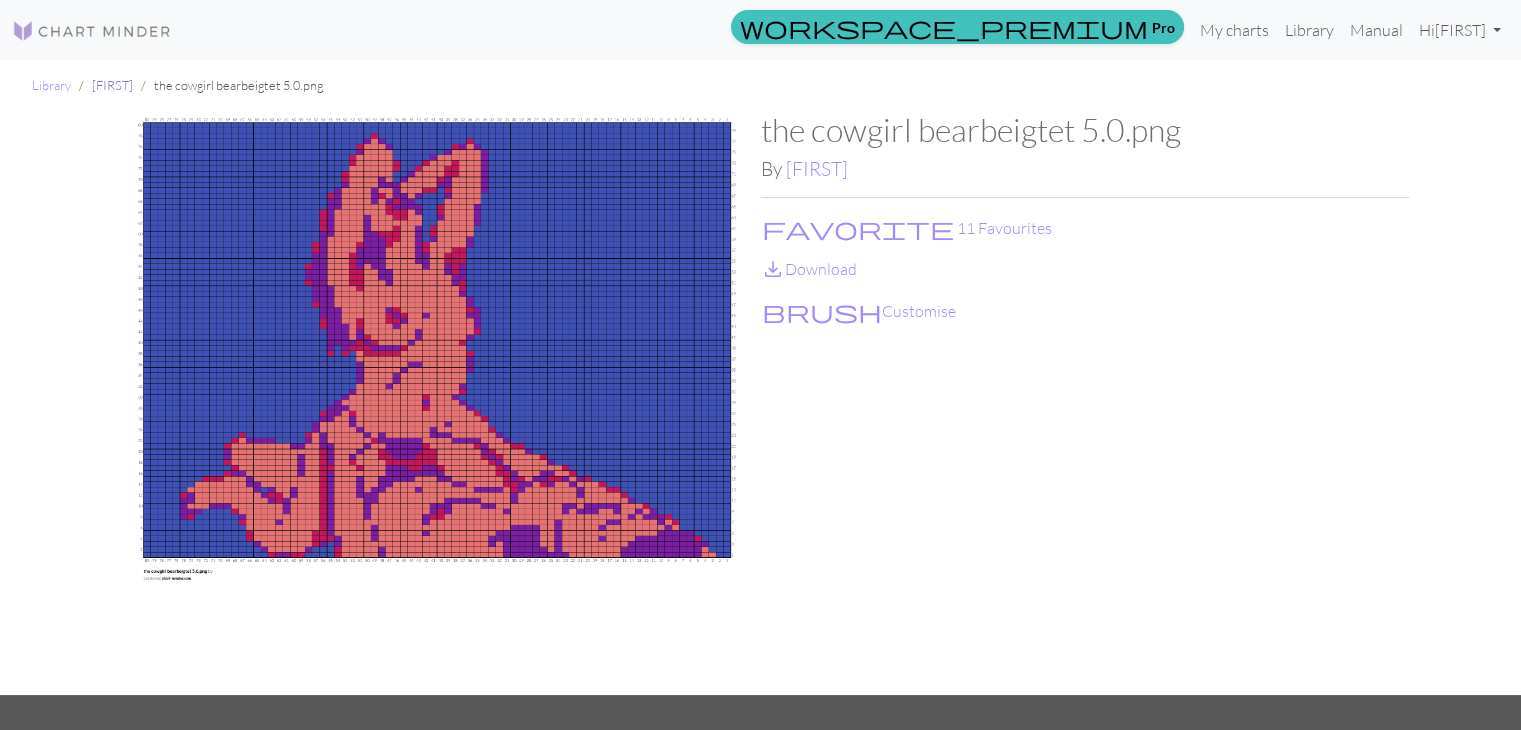 click on "Ann" at bounding box center [112, 85] 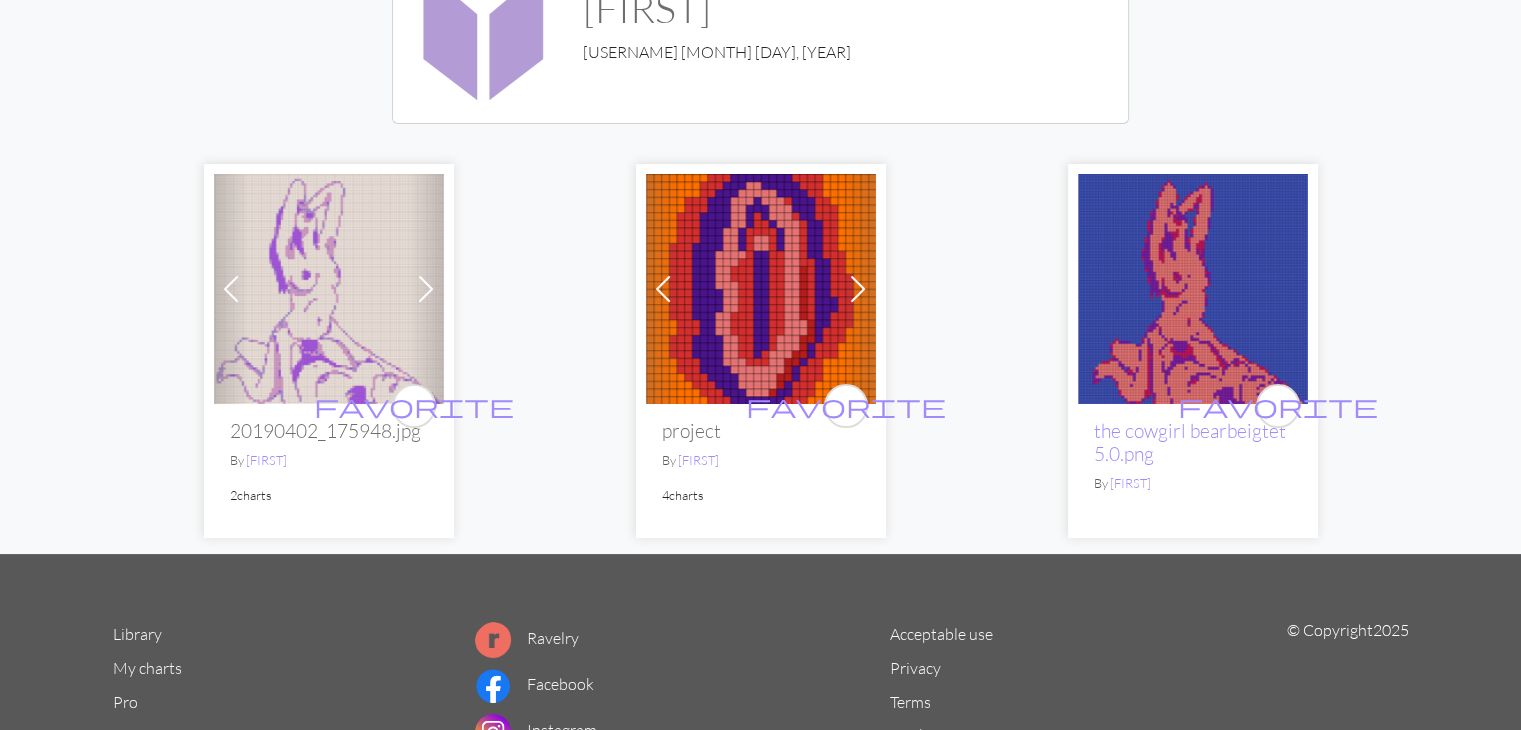 scroll, scrollTop: 0, scrollLeft: 0, axis: both 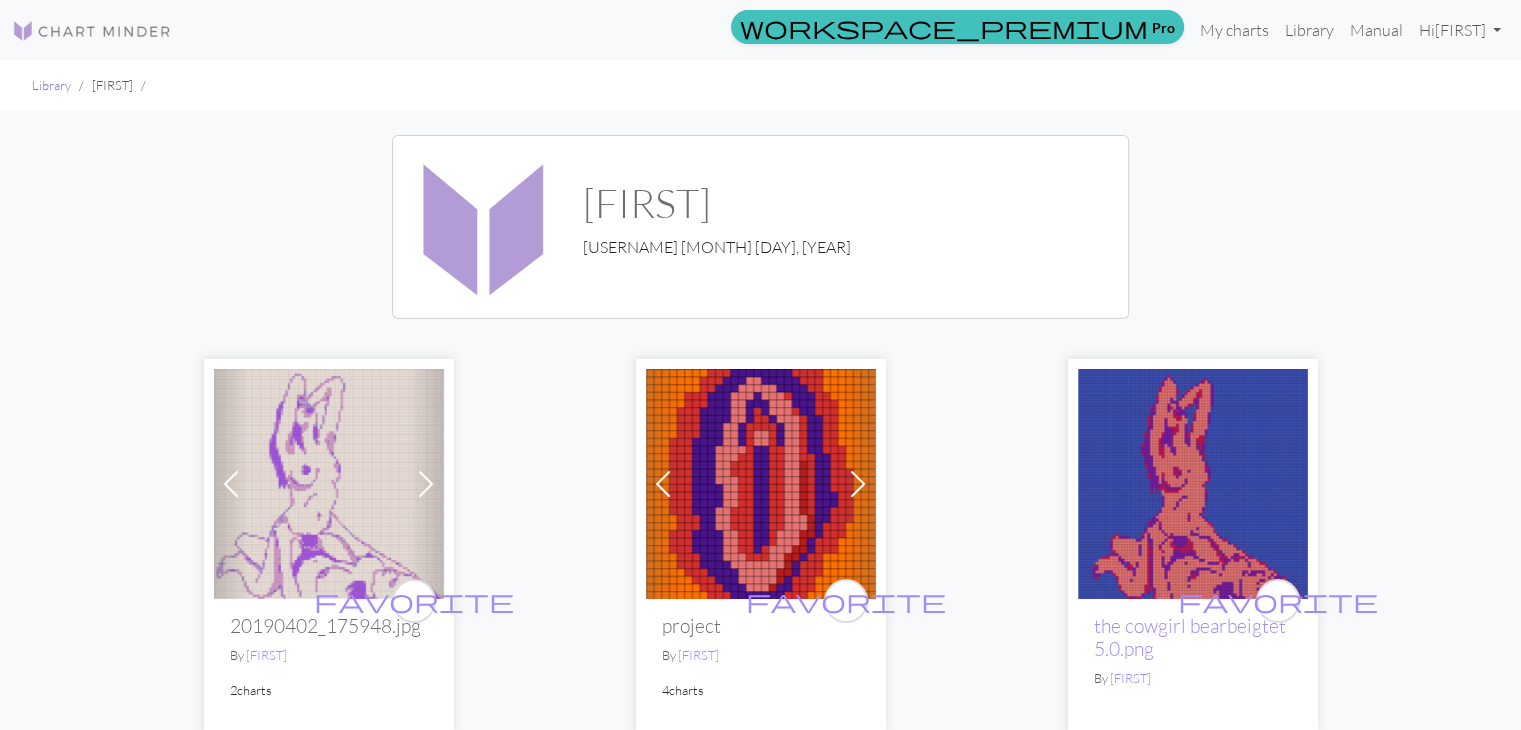 click on "Library" at bounding box center [51, 85] 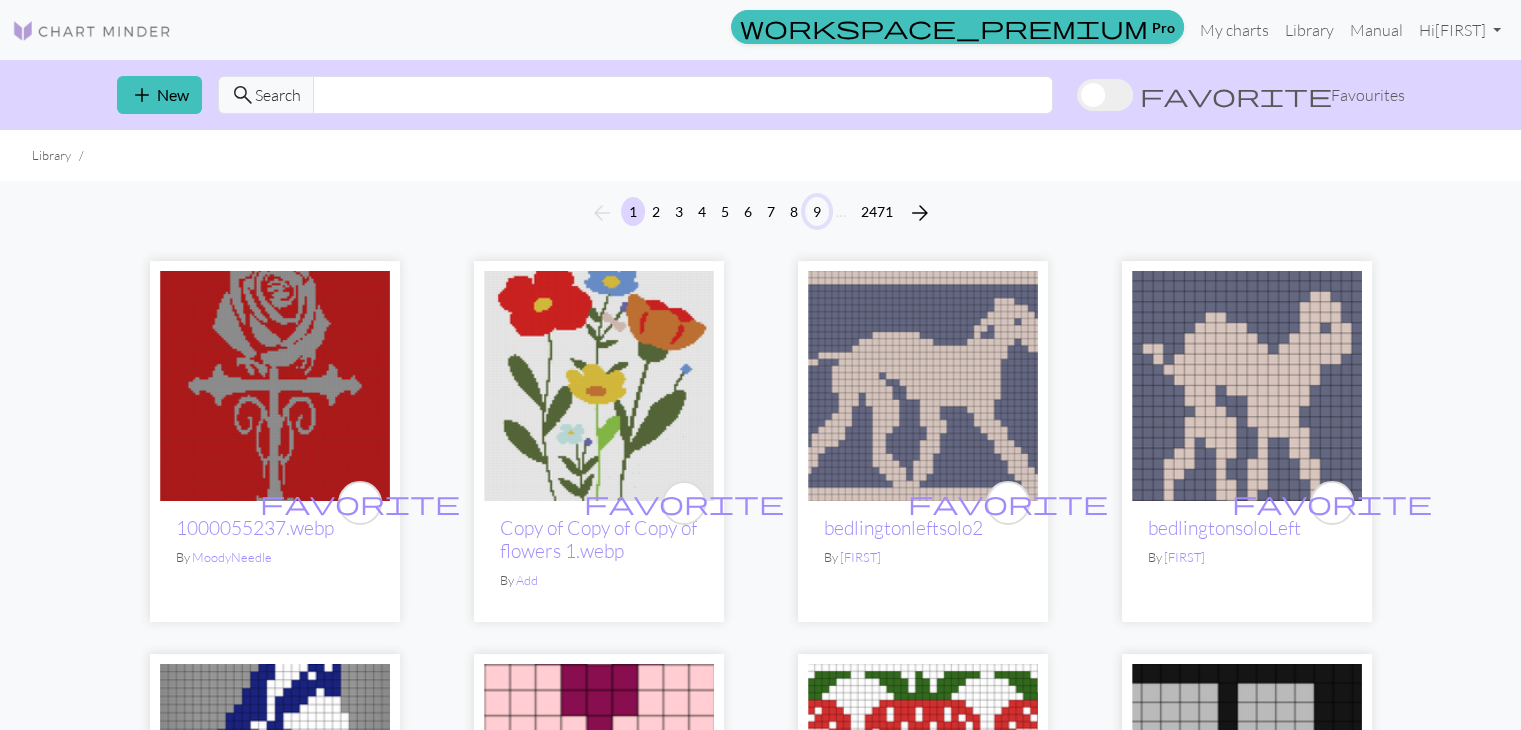 click on "9" at bounding box center (817, 211) 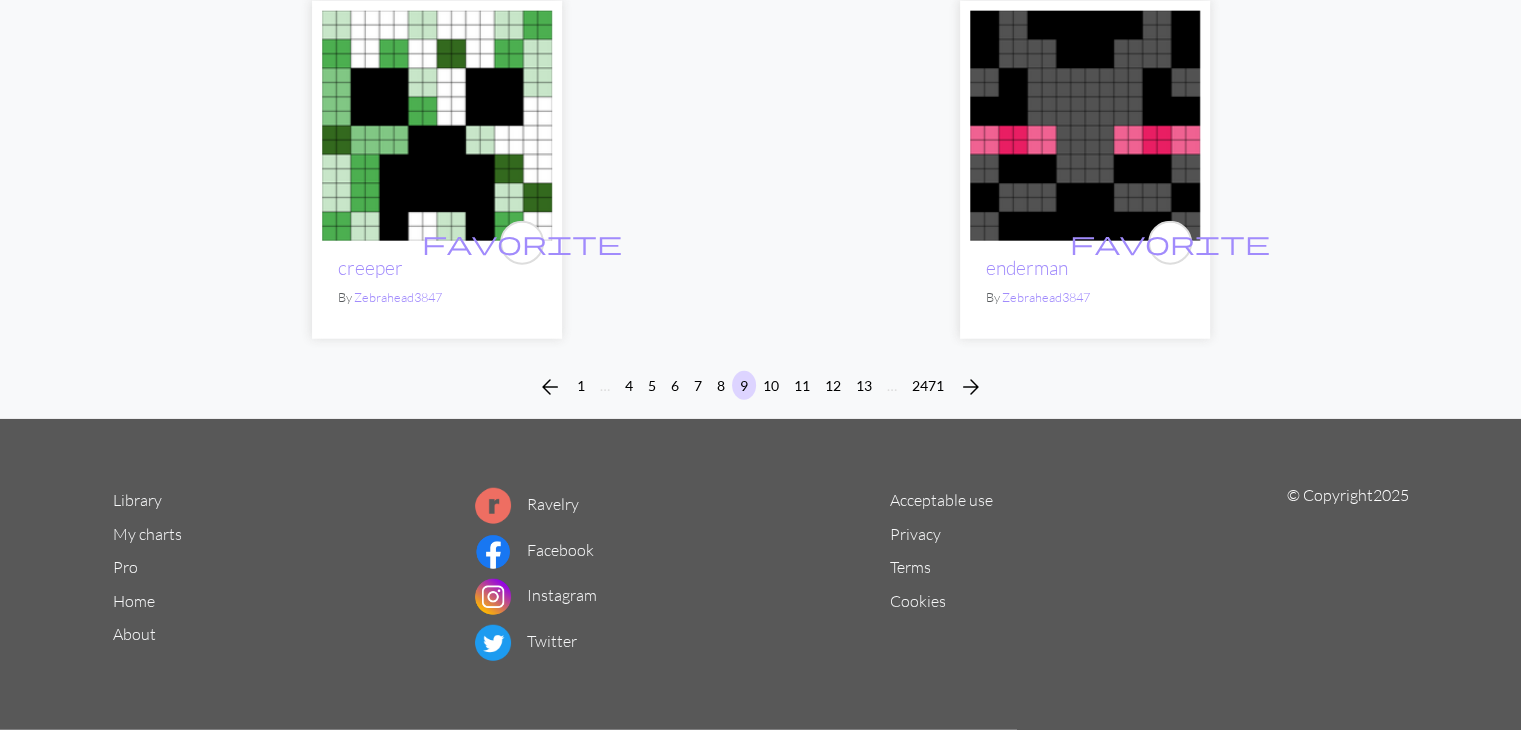 scroll, scrollTop: 5028, scrollLeft: 0, axis: vertical 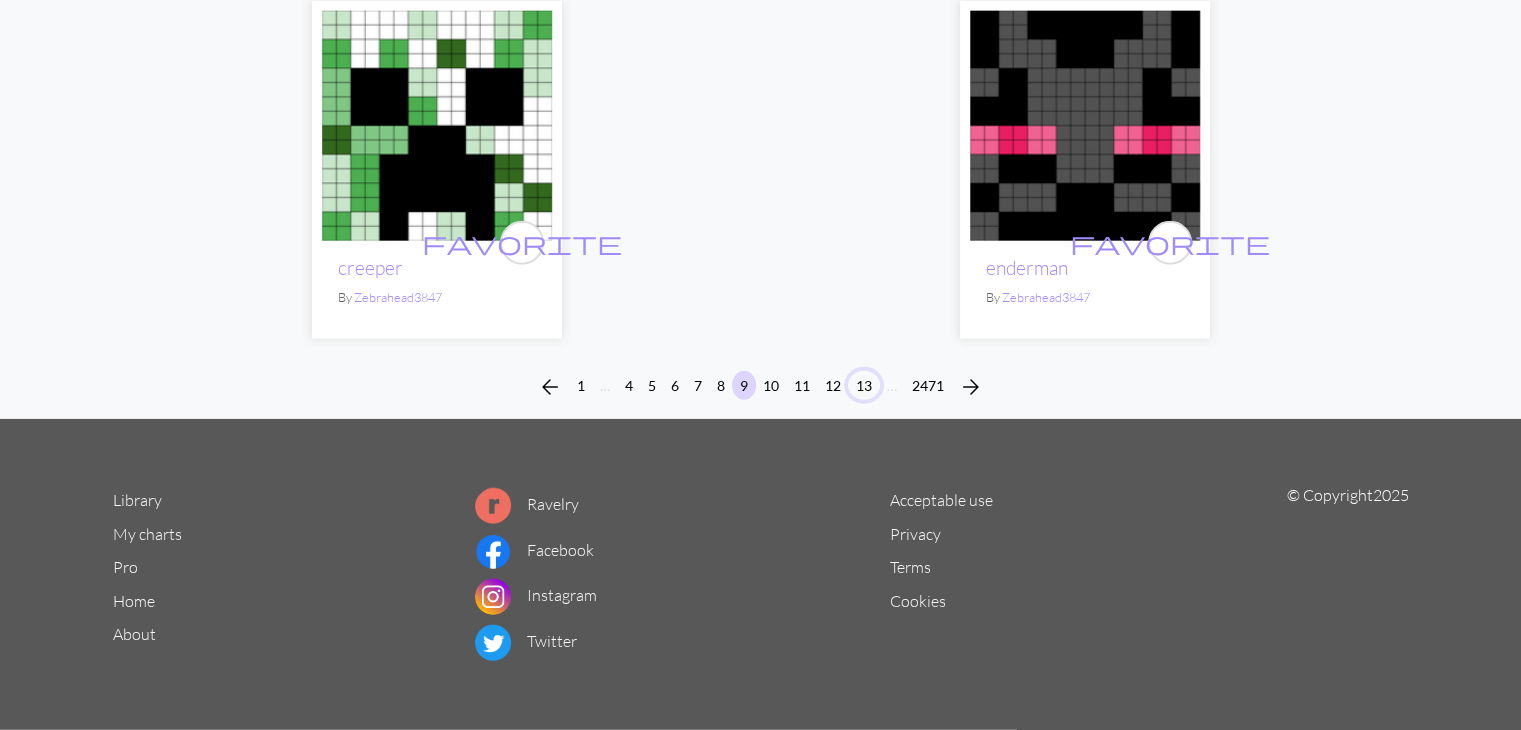 click on "13" at bounding box center (864, 385) 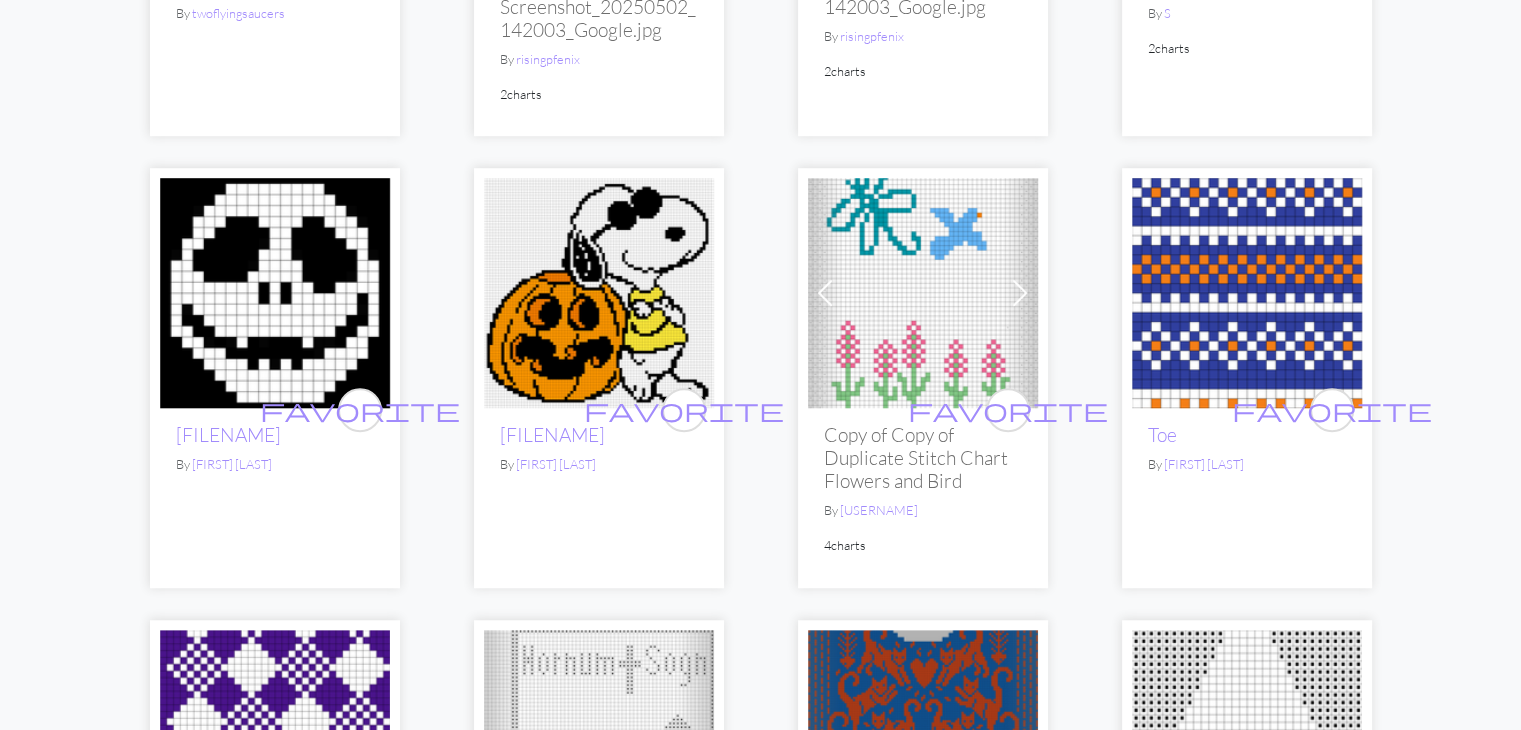 scroll, scrollTop: 1332, scrollLeft: 0, axis: vertical 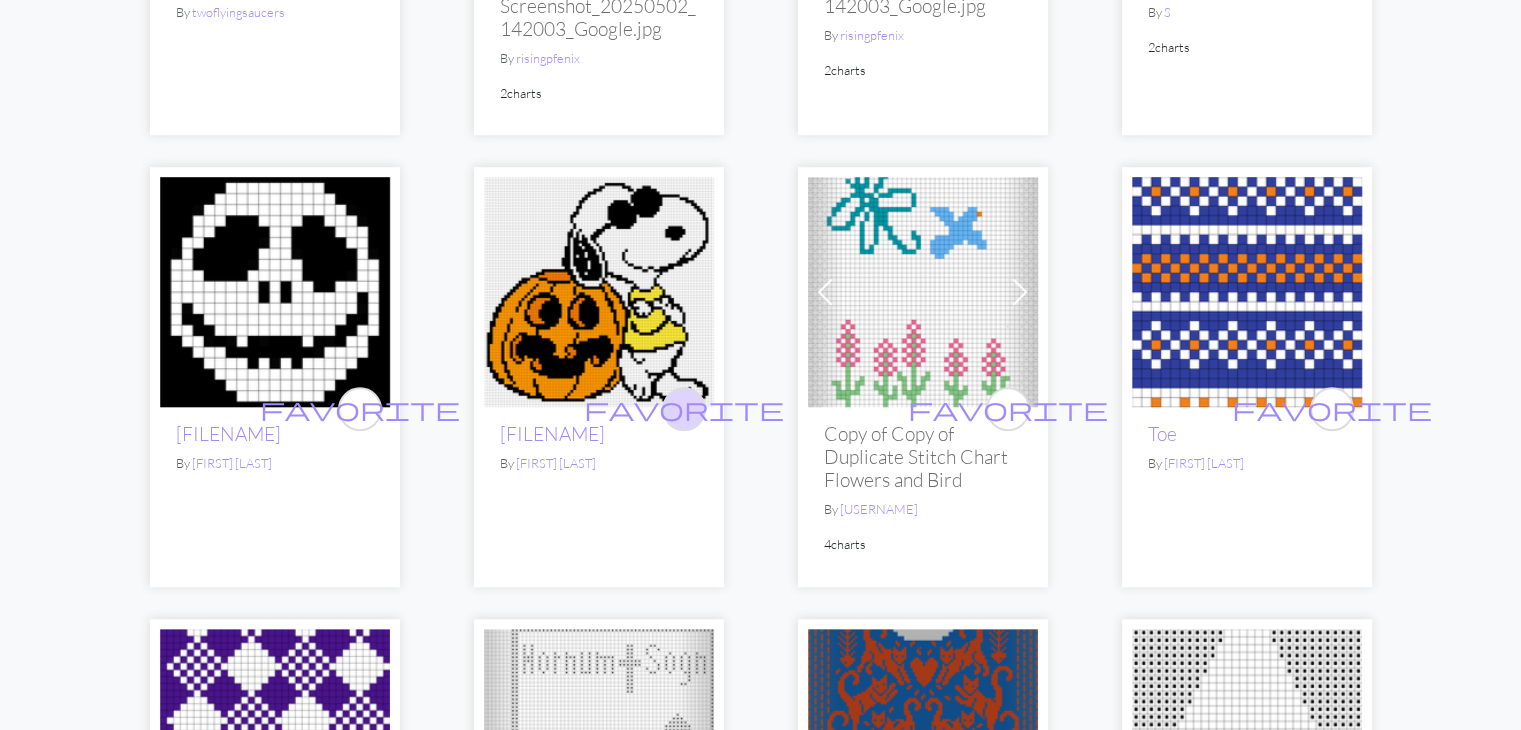 click on "favorite" at bounding box center (684, 408) 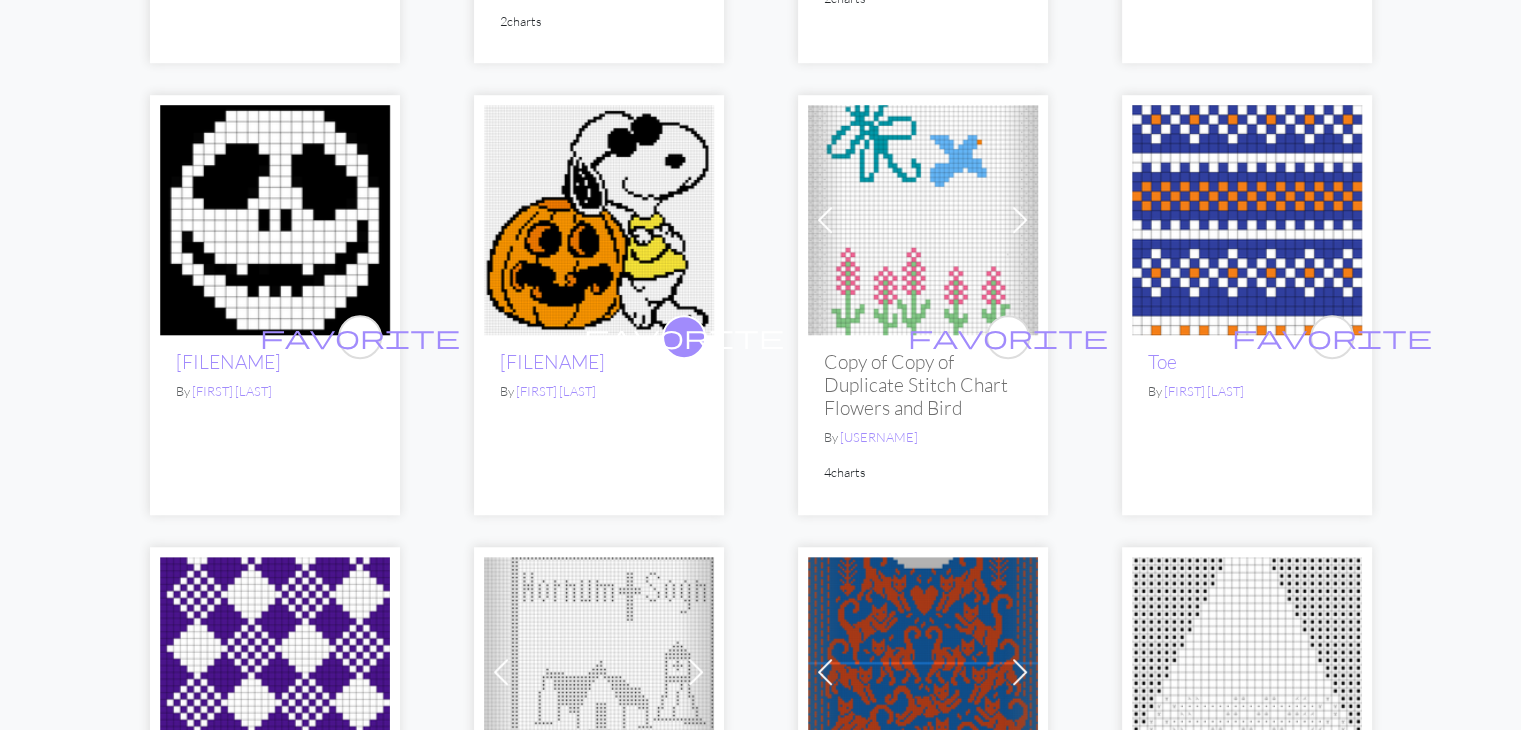 scroll, scrollTop: 1362, scrollLeft: 0, axis: vertical 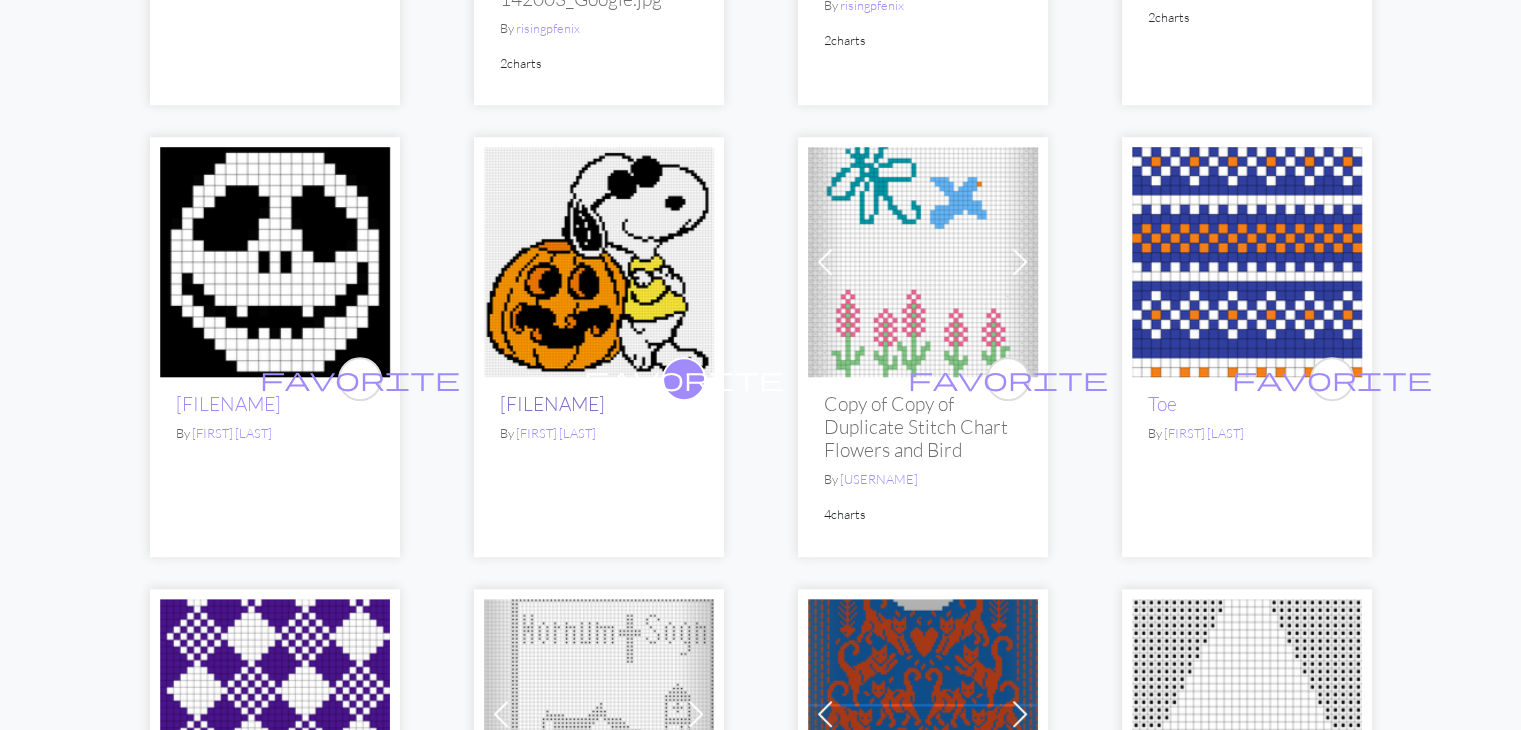 click on "Copy of jack-o-lantern" at bounding box center [552, 404] 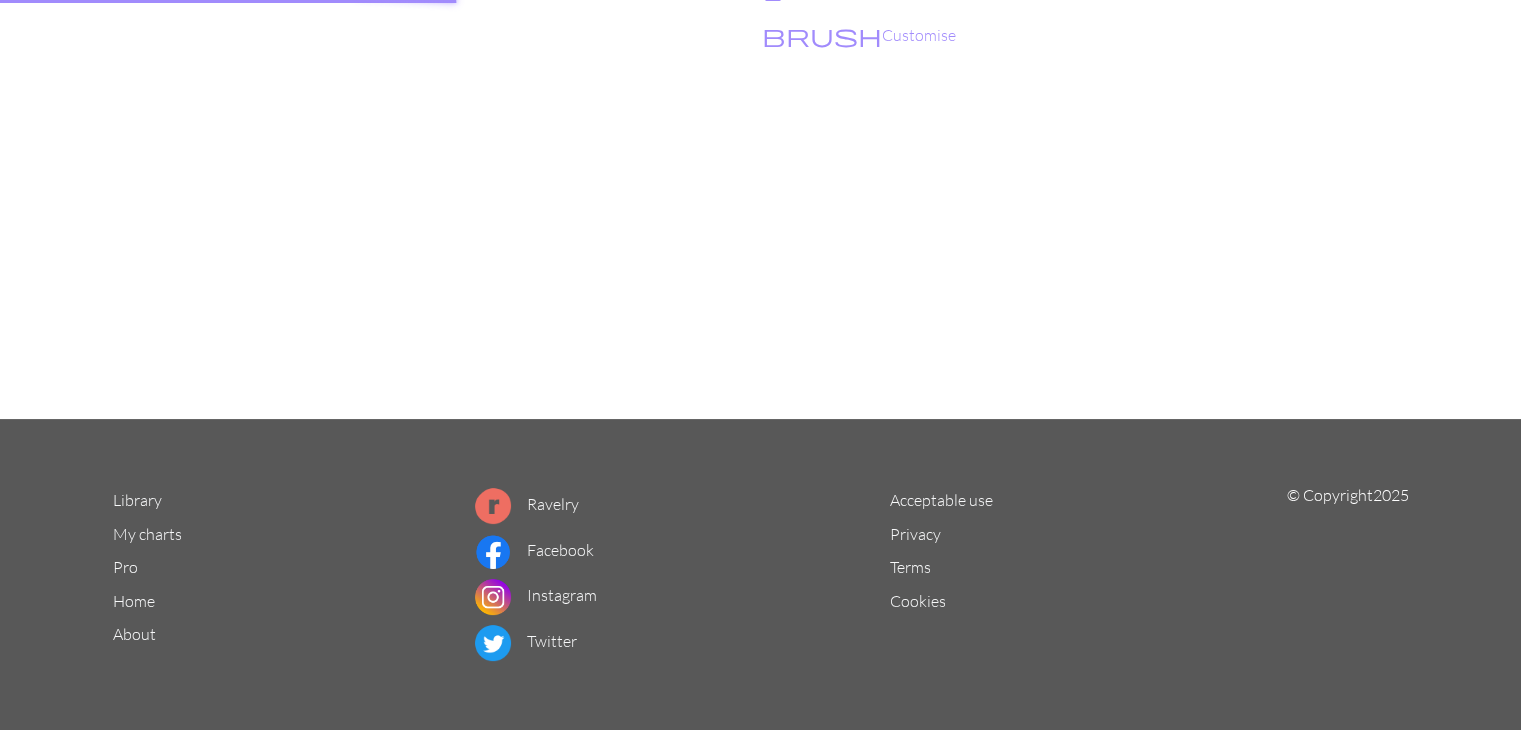 scroll, scrollTop: 0, scrollLeft: 0, axis: both 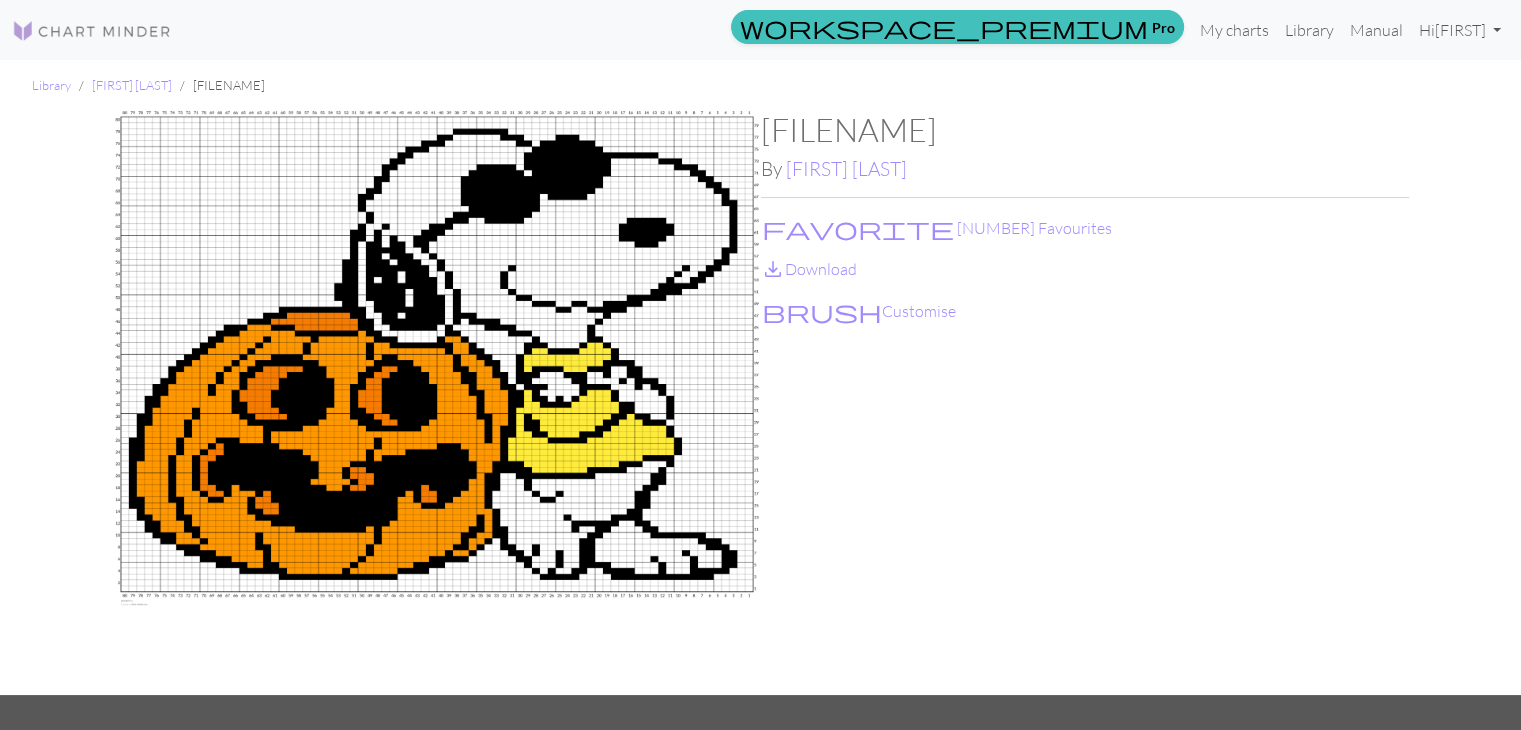 click at bounding box center [437, 403] 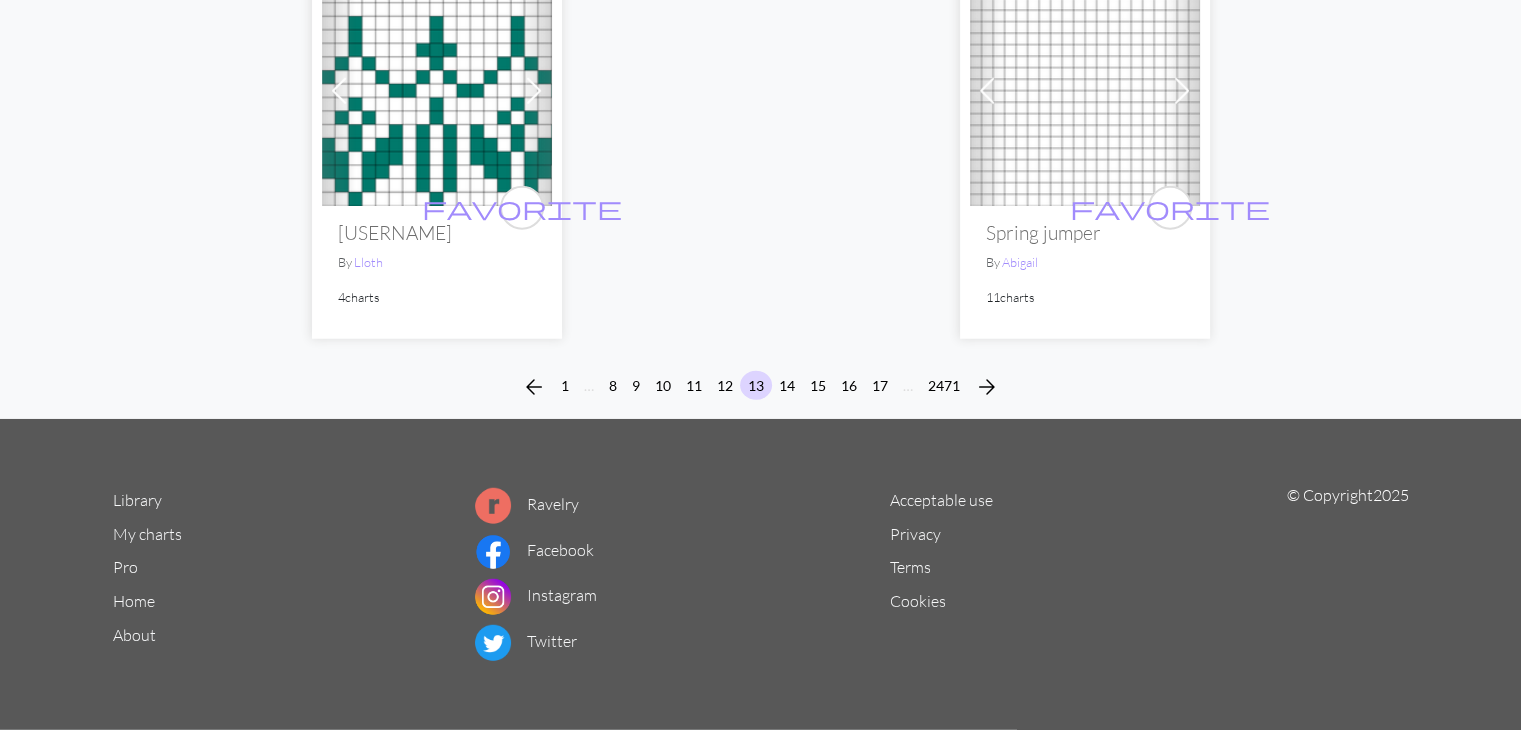 scroll, scrollTop: 5481, scrollLeft: 0, axis: vertical 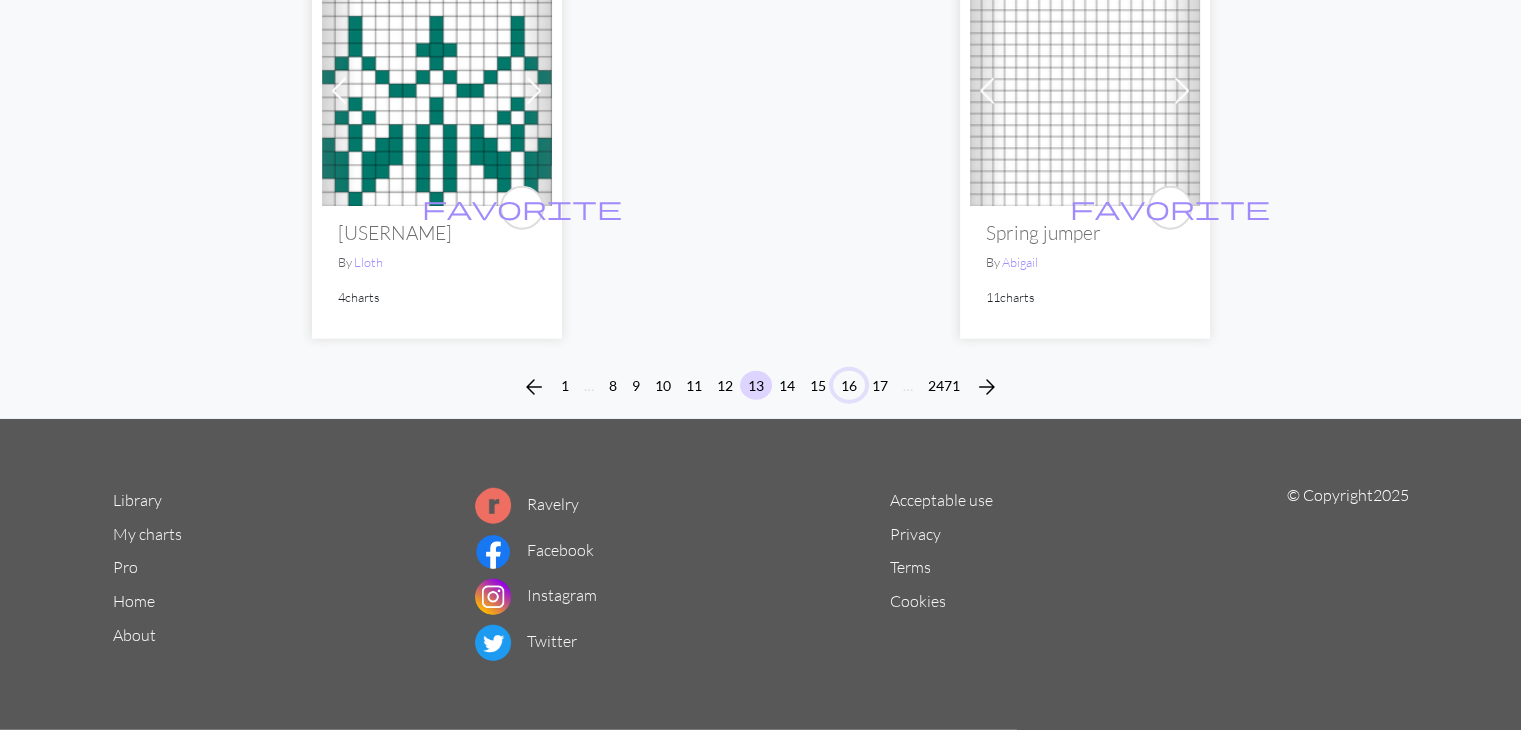 click on "16" at bounding box center [849, 385] 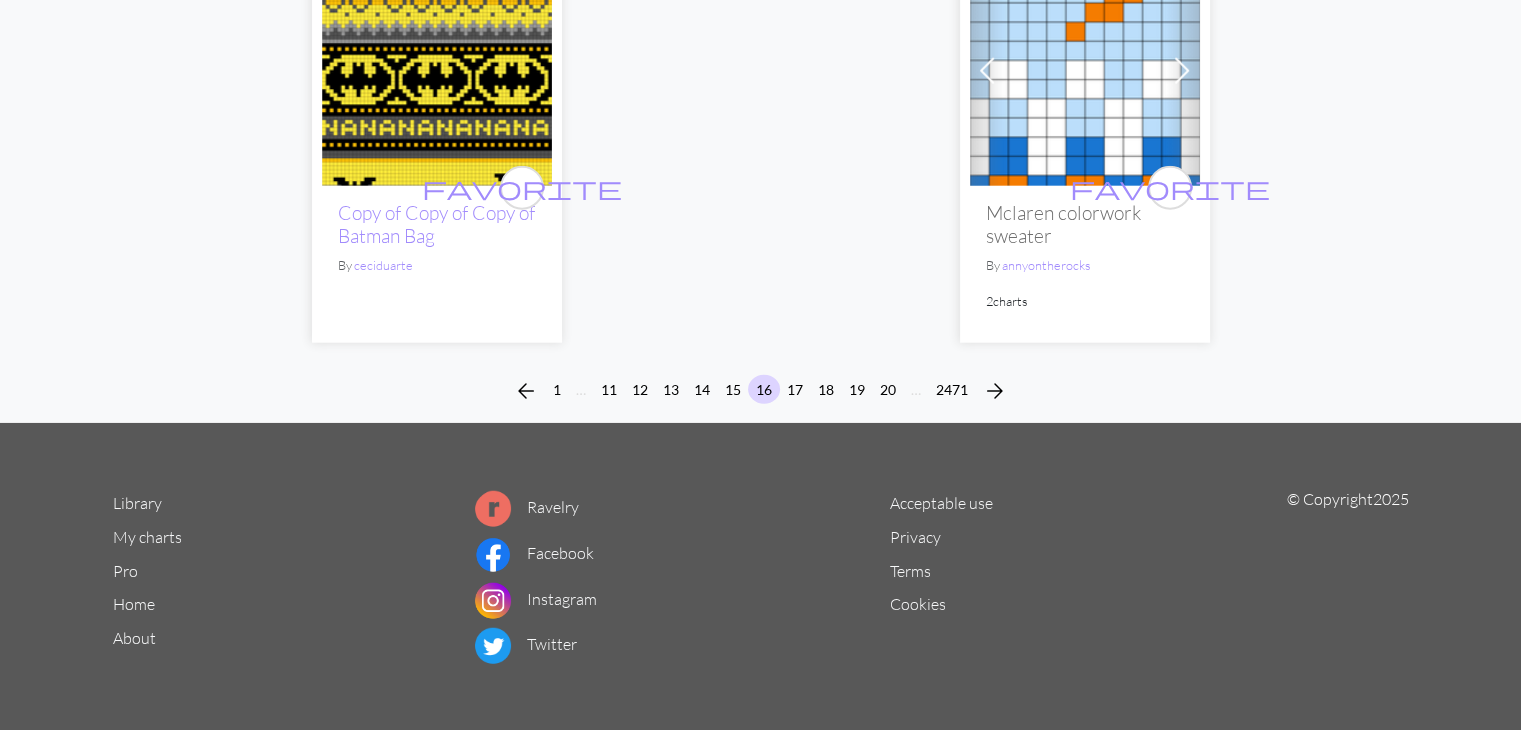 scroll, scrollTop: 5099, scrollLeft: 0, axis: vertical 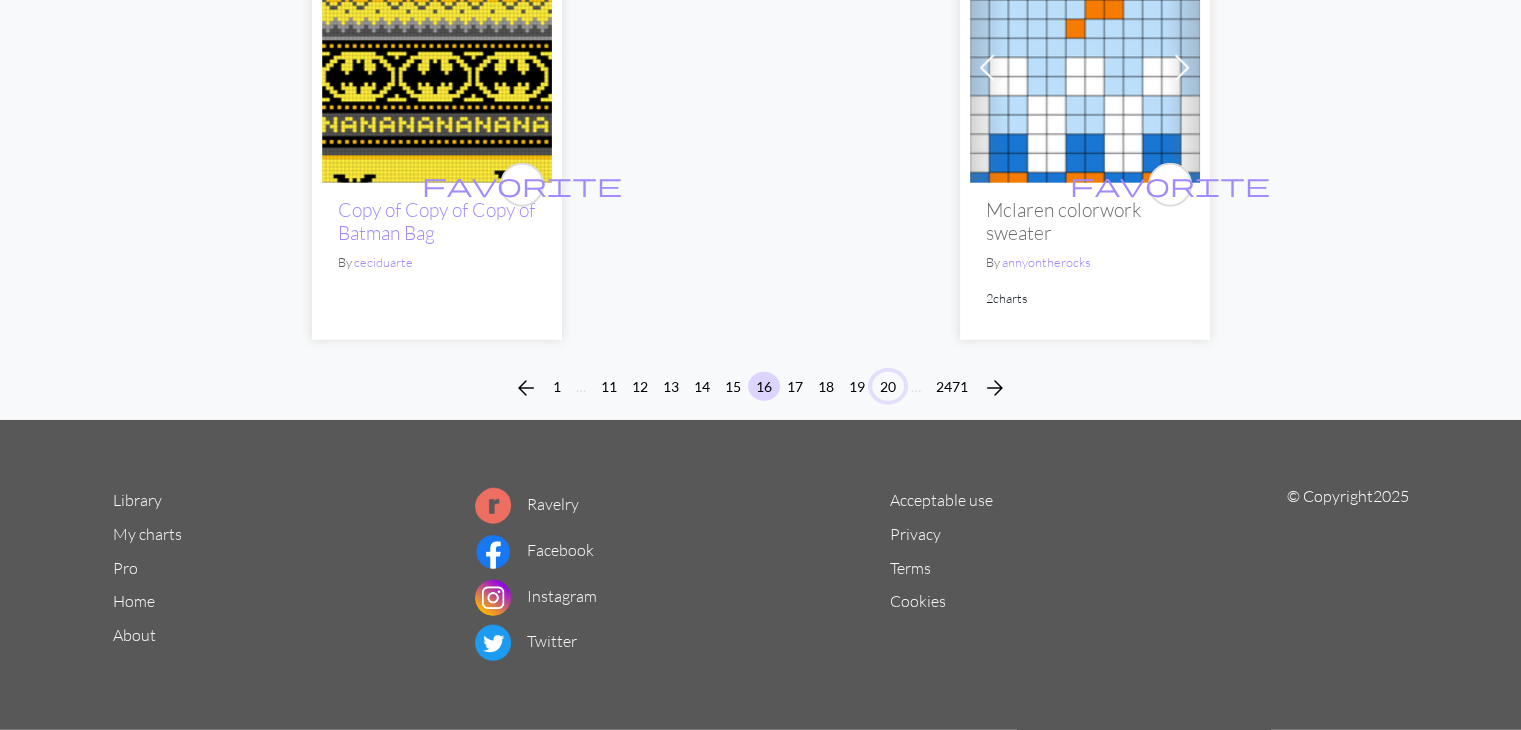 click on "20" at bounding box center [888, 386] 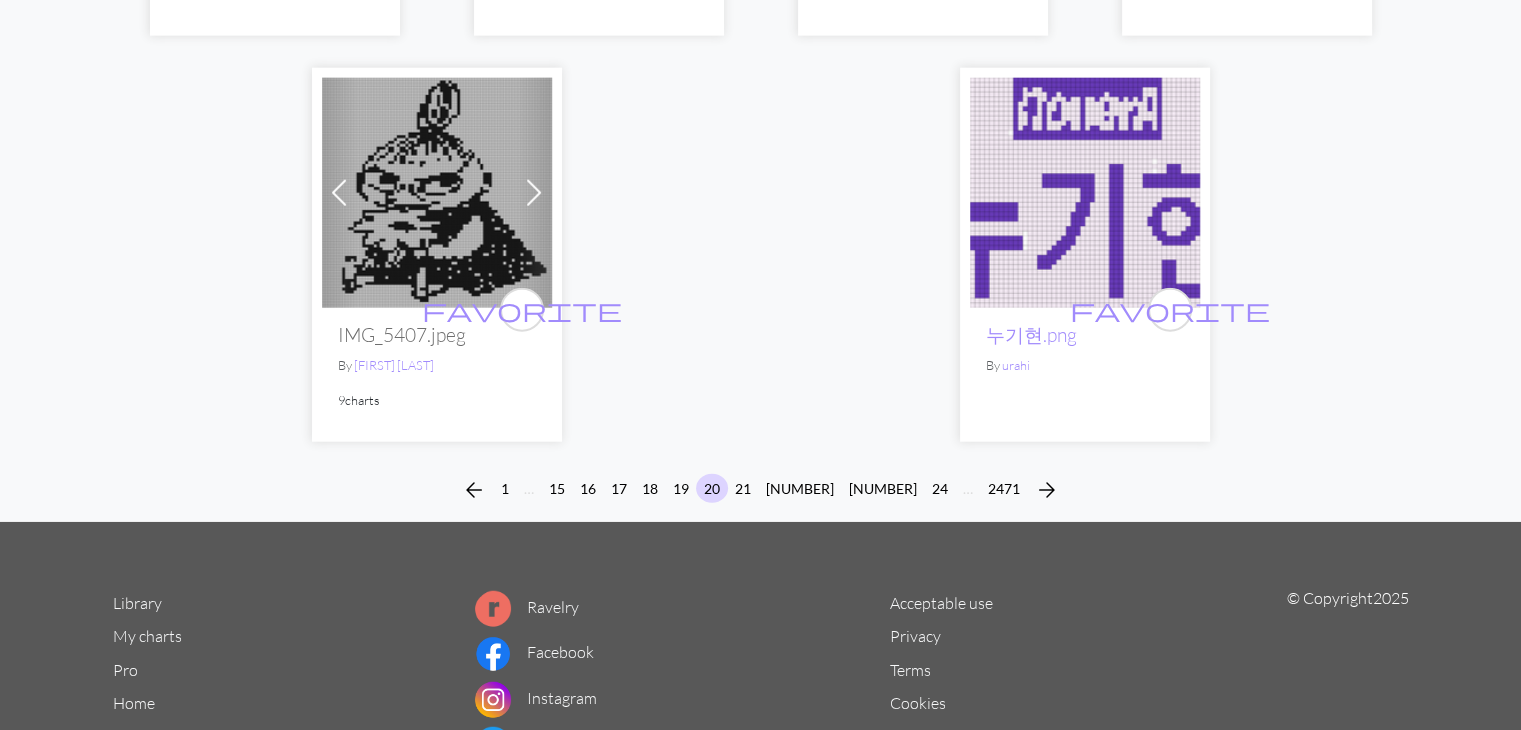 scroll, scrollTop: 5032, scrollLeft: 0, axis: vertical 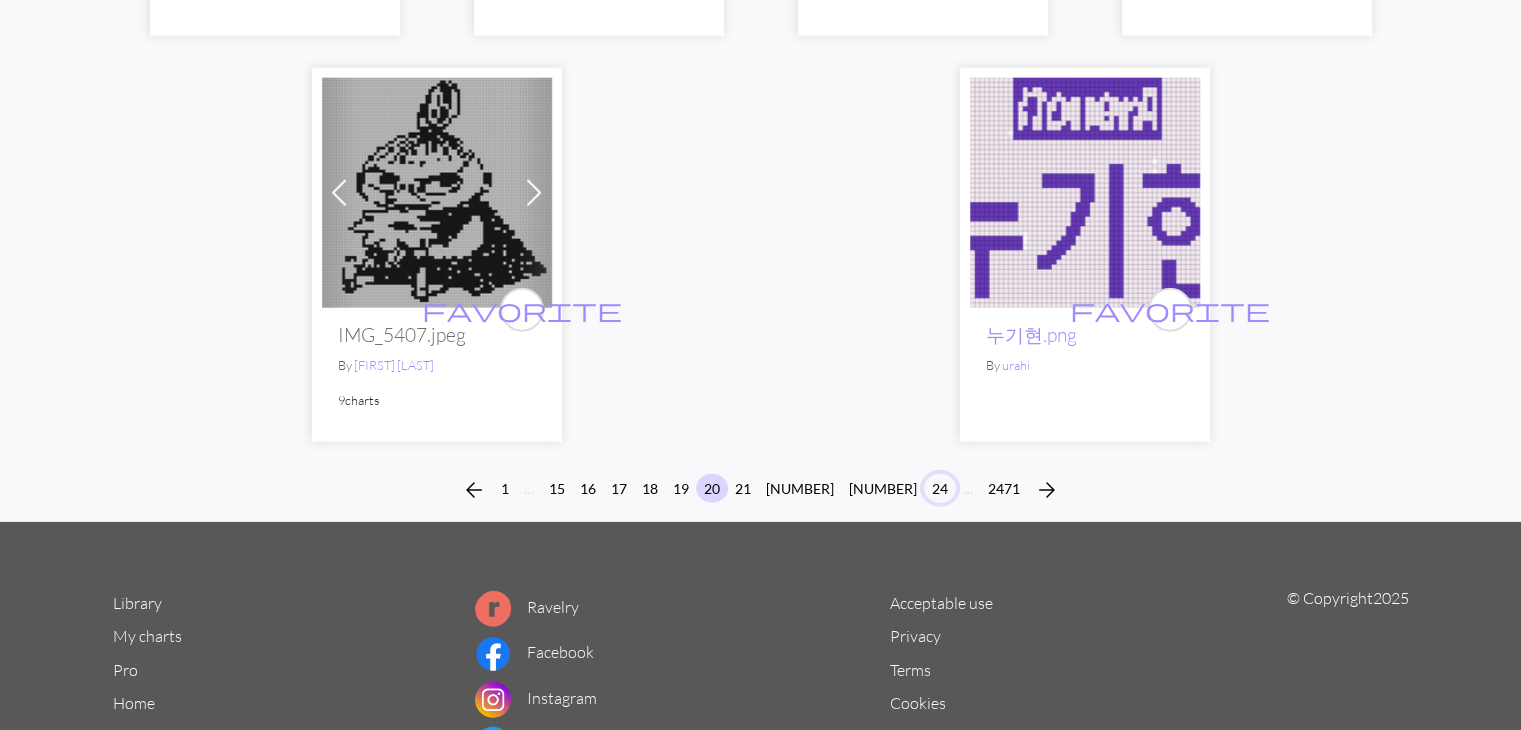 click on "24" at bounding box center (940, 488) 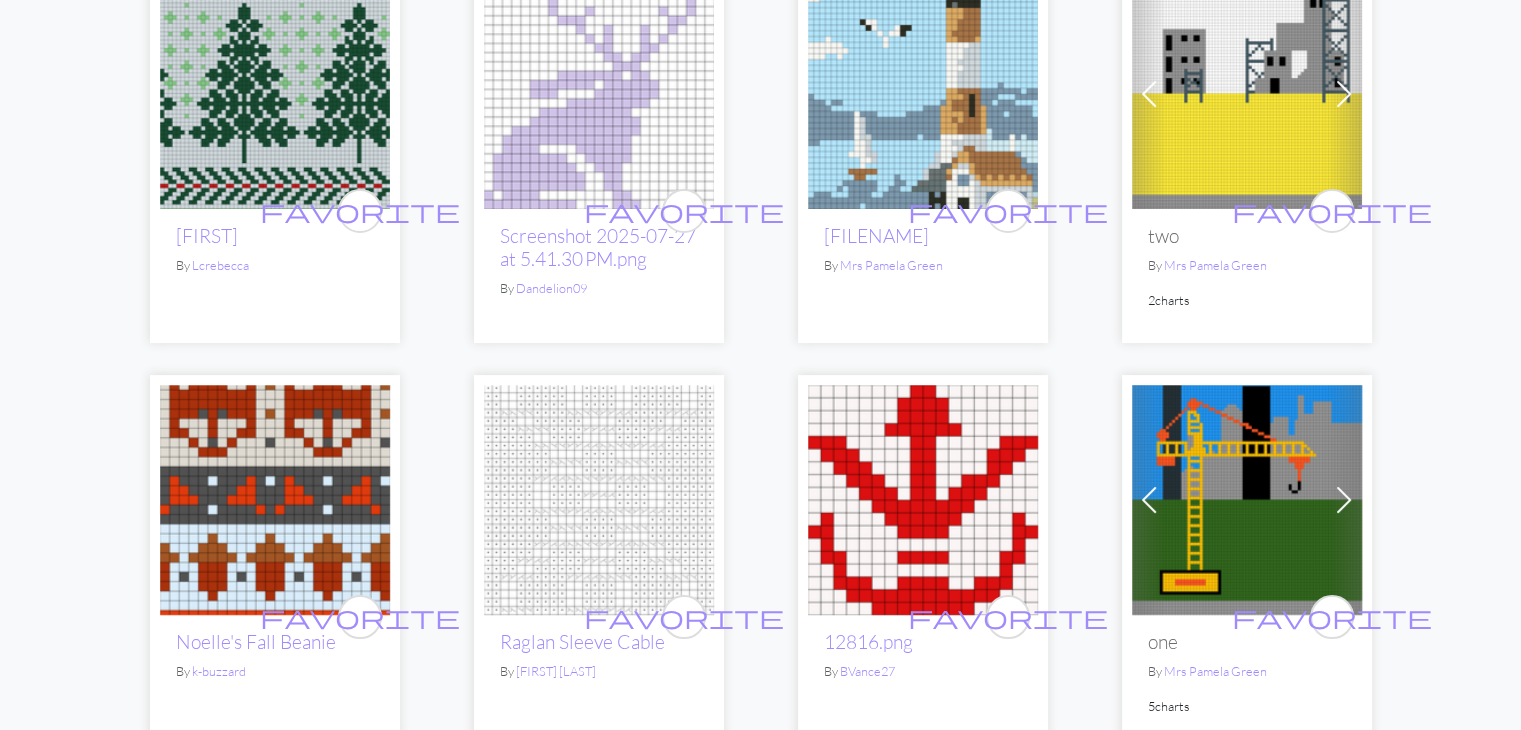 scroll, scrollTop: 0, scrollLeft: 0, axis: both 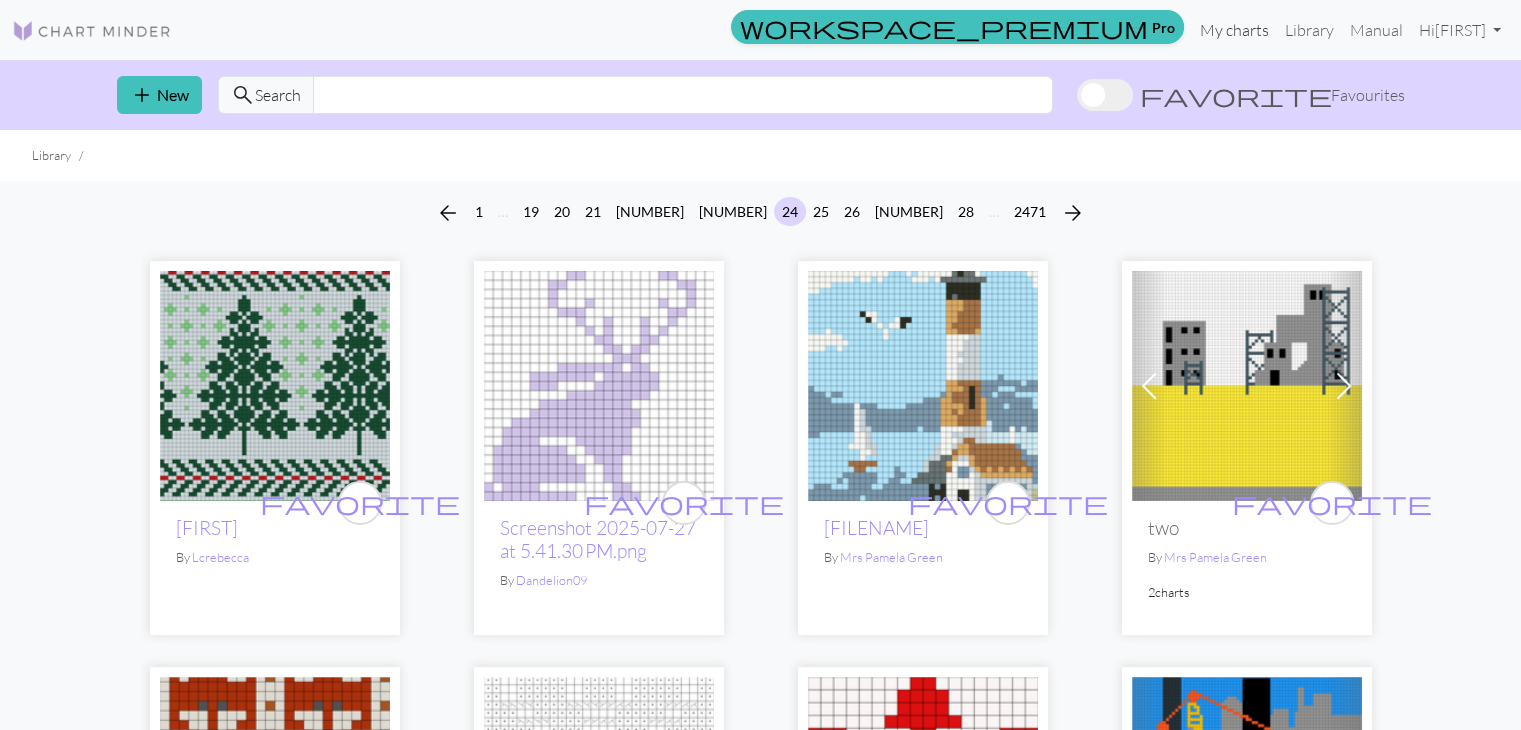 click on "My charts" at bounding box center [1234, 30] 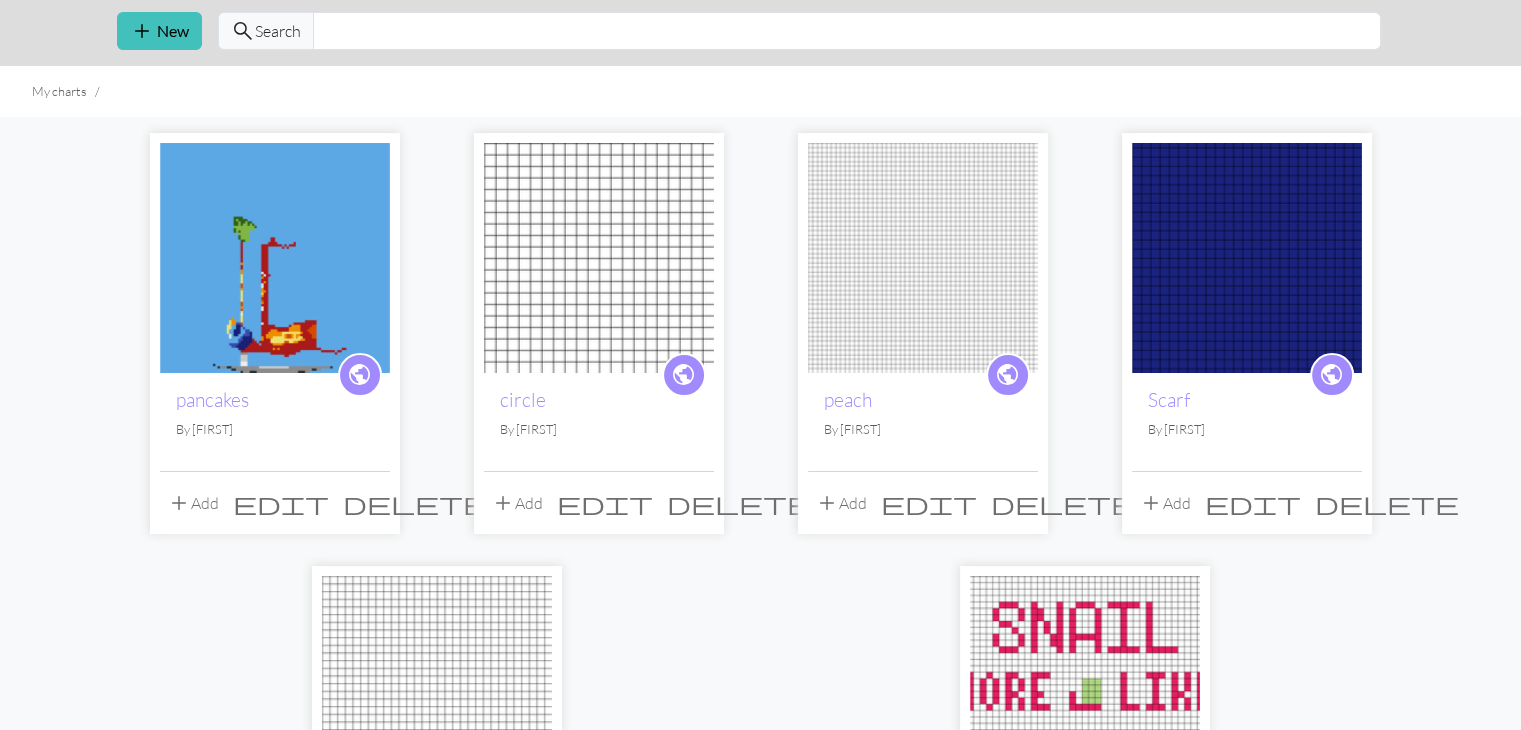 scroll, scrollTop: 63, scrollLeft: 0, axis: vertical 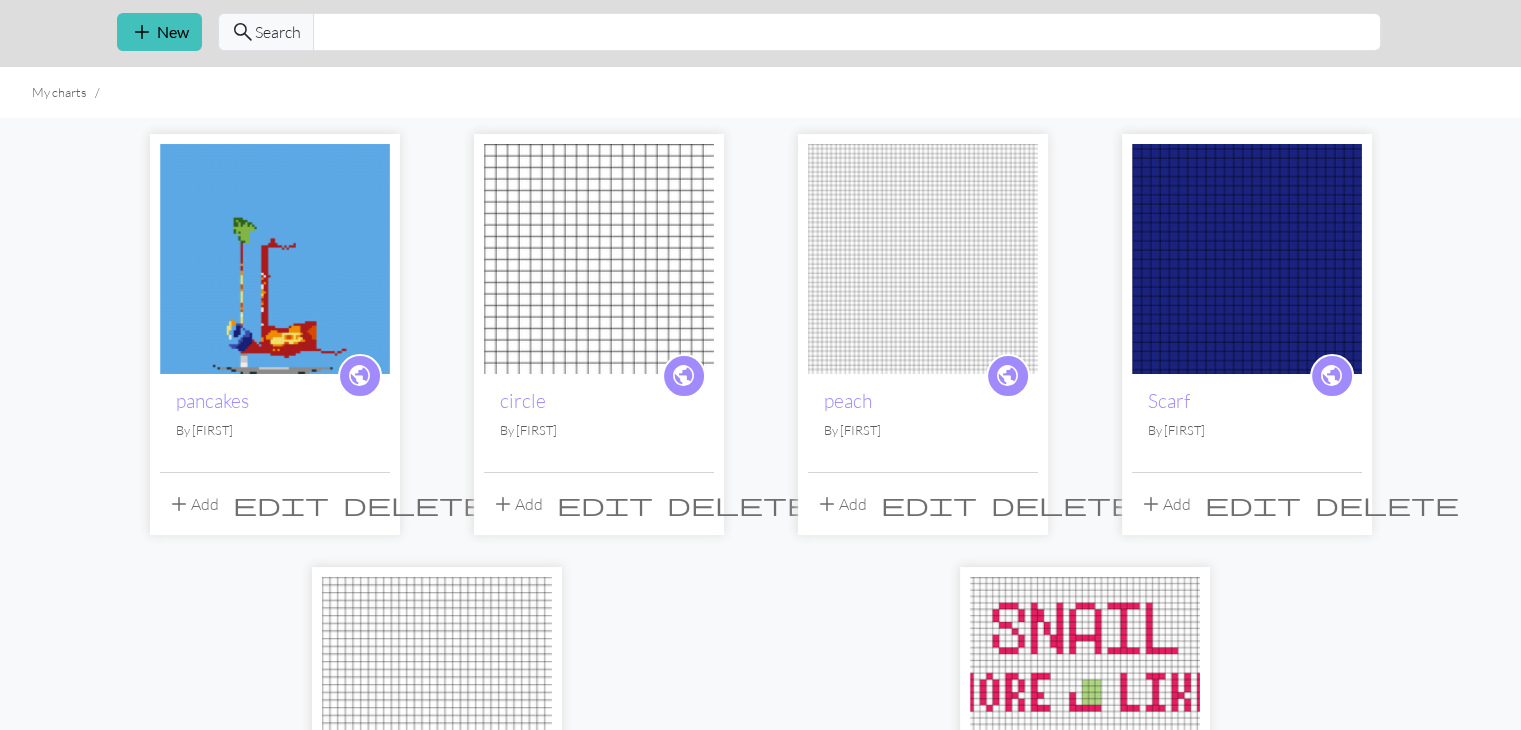 click on "public pancakes By   Nicholas add  Add edit delete public circle By   Nicholas add  Add edit delete public peach By   Nicholas add  Add edit delete public Scarf By   Nicholas add  Add edit delete public Aidan Scarf By   Nicholas add  Add edit delete public Emma By   Nicholas add  Add edit delete" at bounding box center (761, 551) 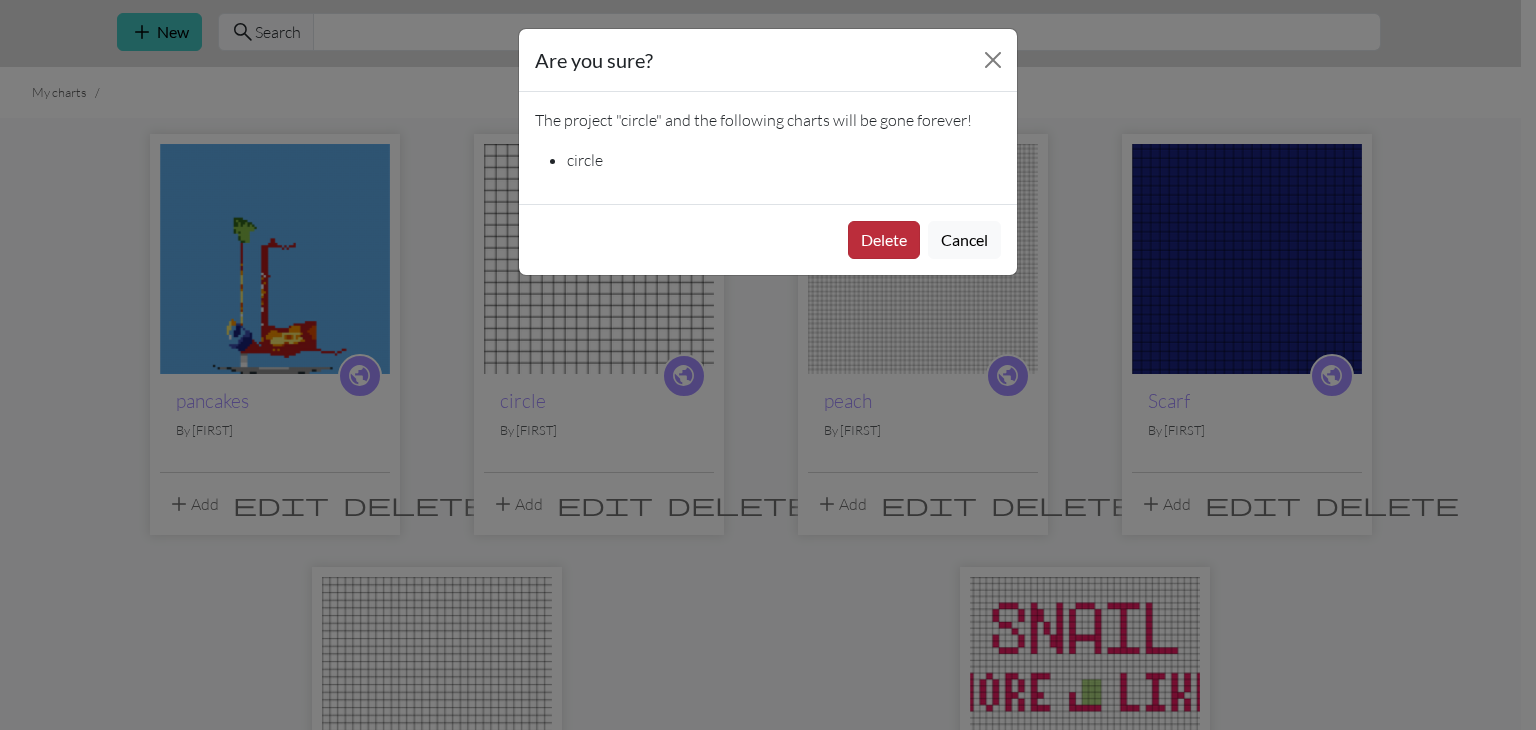 click on "Delete" at bounding box center [884, 240] 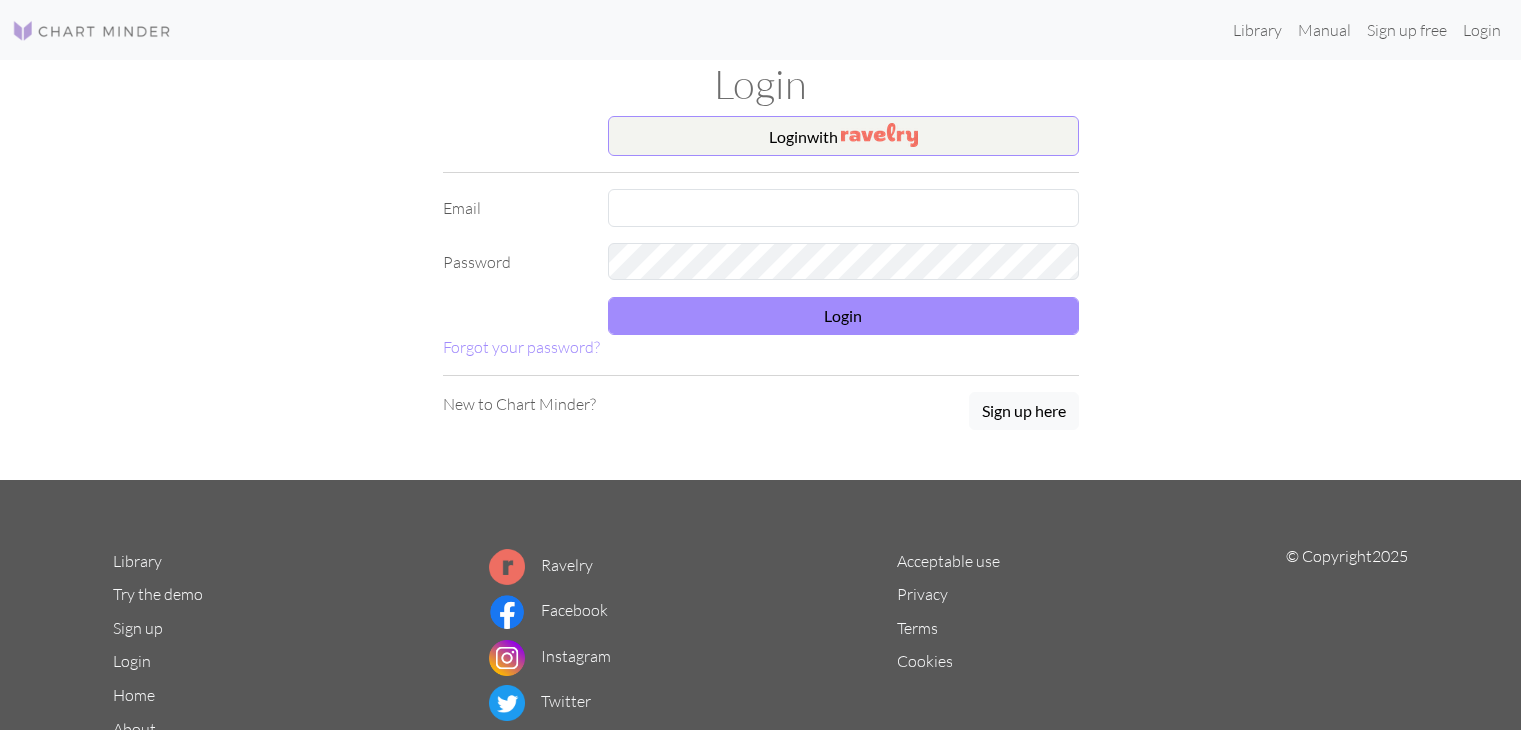 scroll, scrollTop: 0, scrollLeft: 0, axis: both 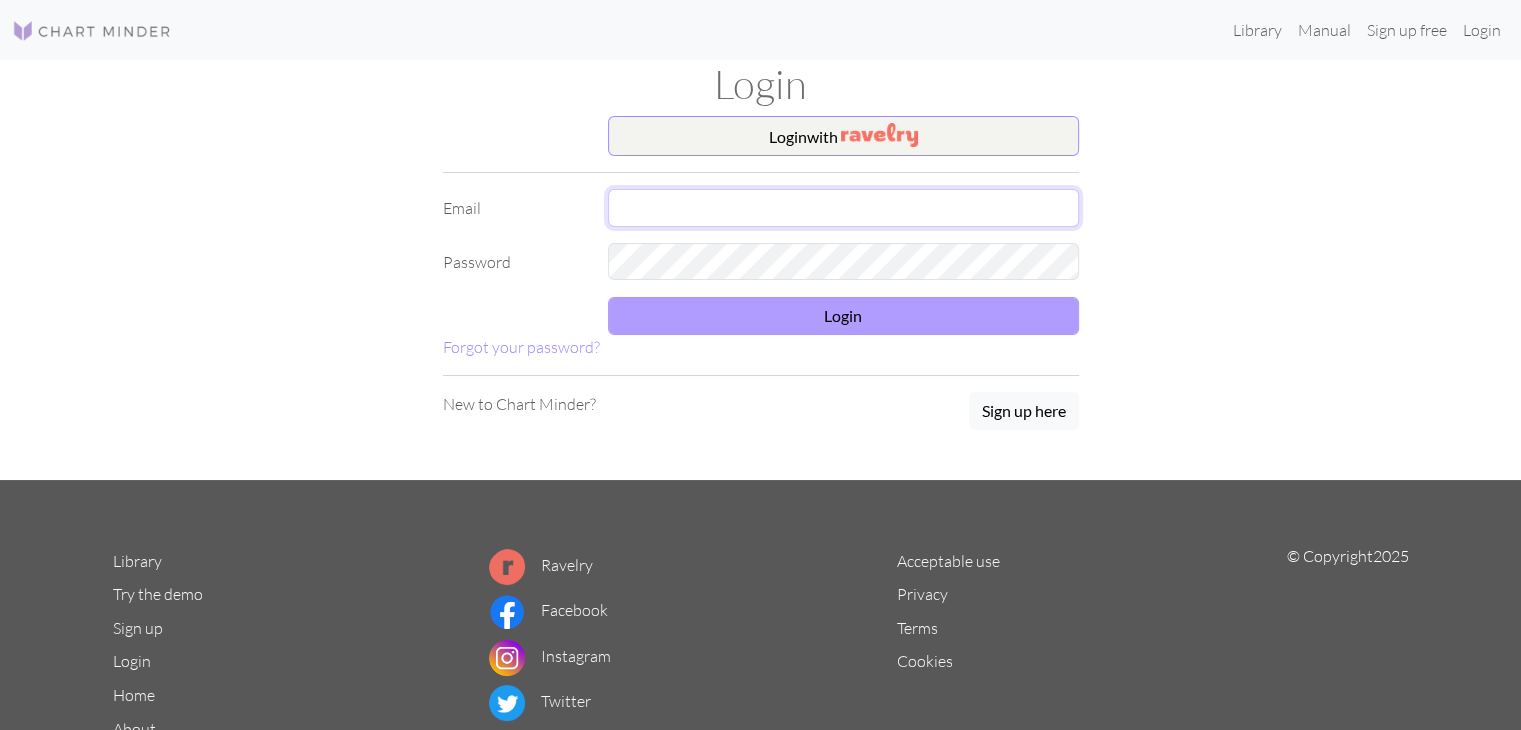 type on "nickinicholas28@gmail.com" 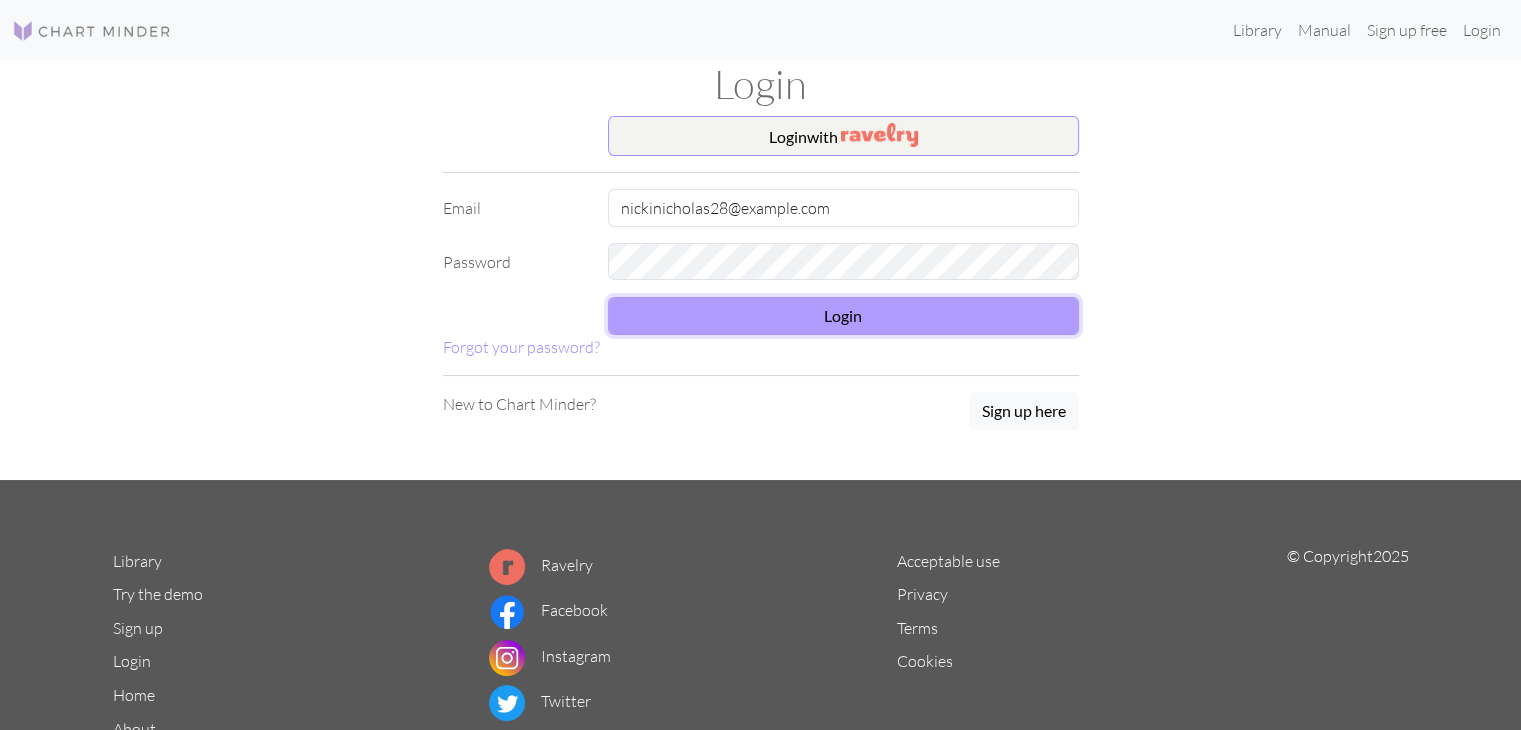 click on "Login" at bounding box center (843, 316) 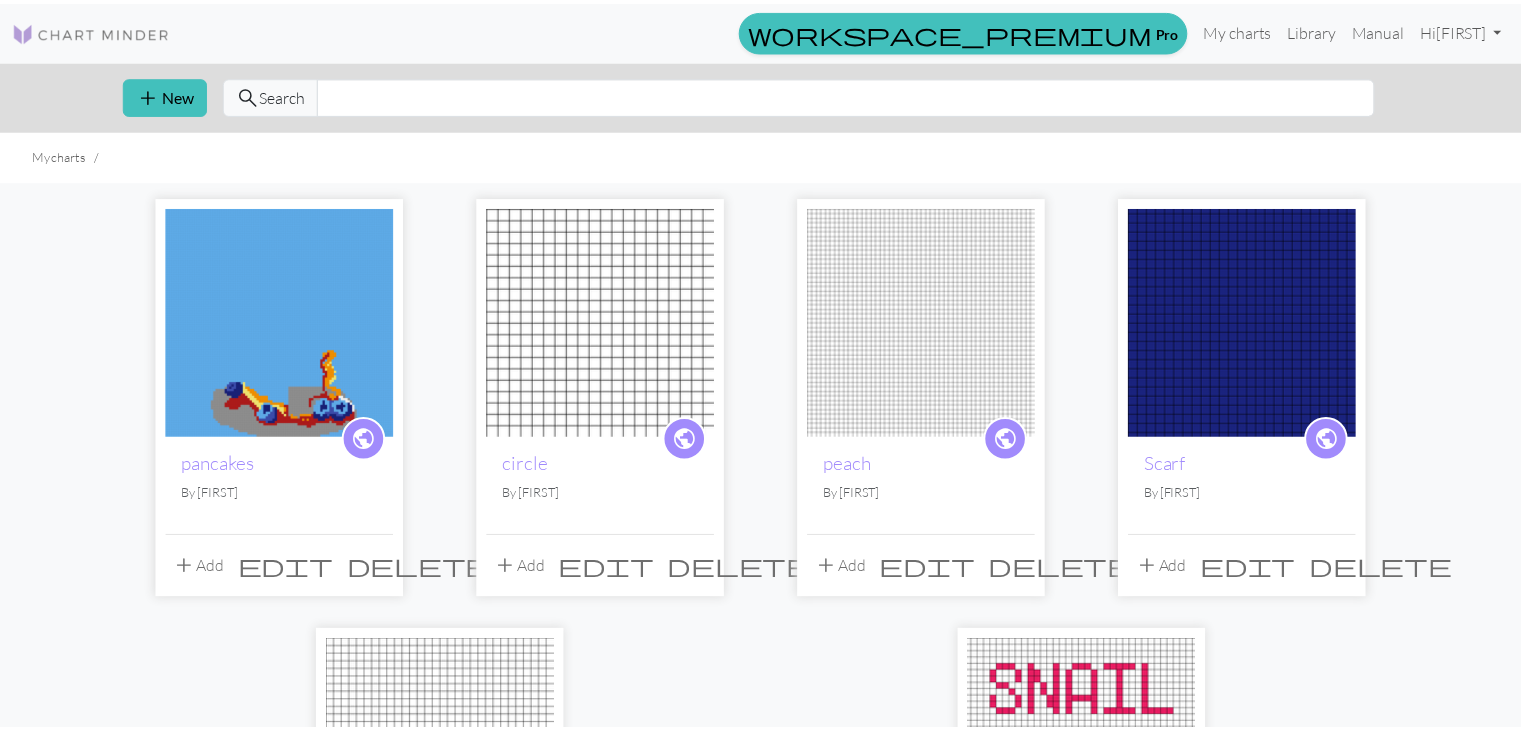 scroll, scrollTop: 0, scrollLeft: 0, axis: both 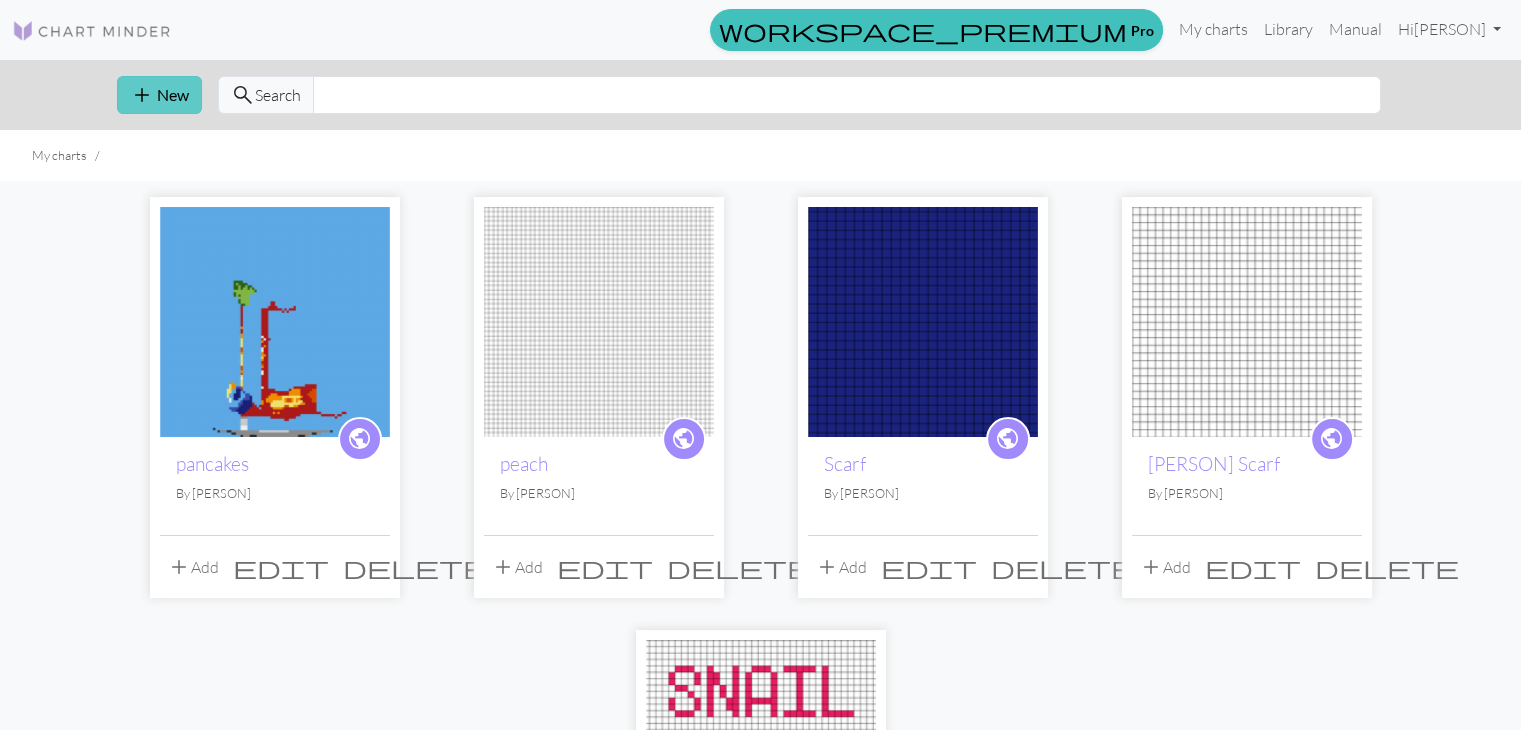click on "add   New" at bounding box center [159, 95] 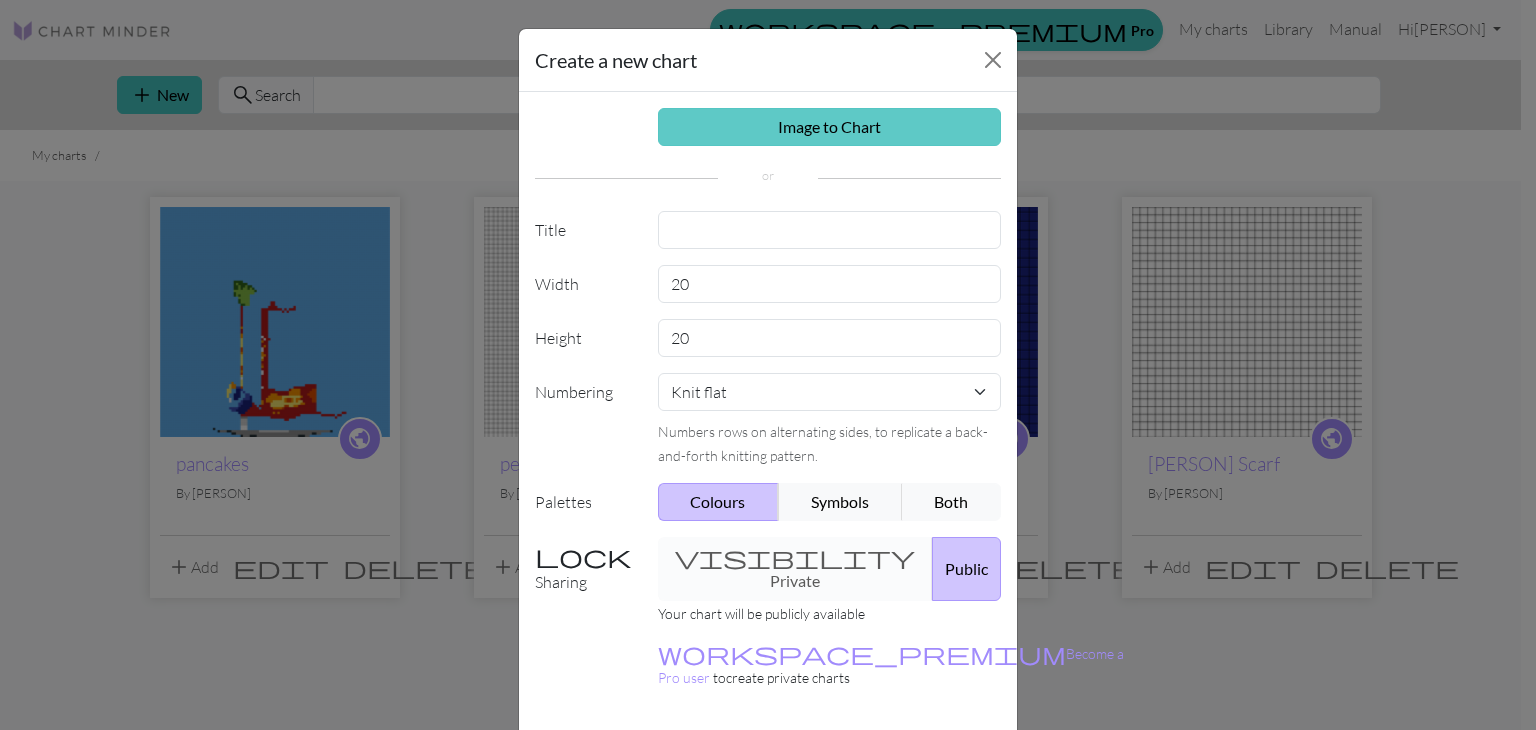 click on "Image to Chart" at bounding box center [830, 127] 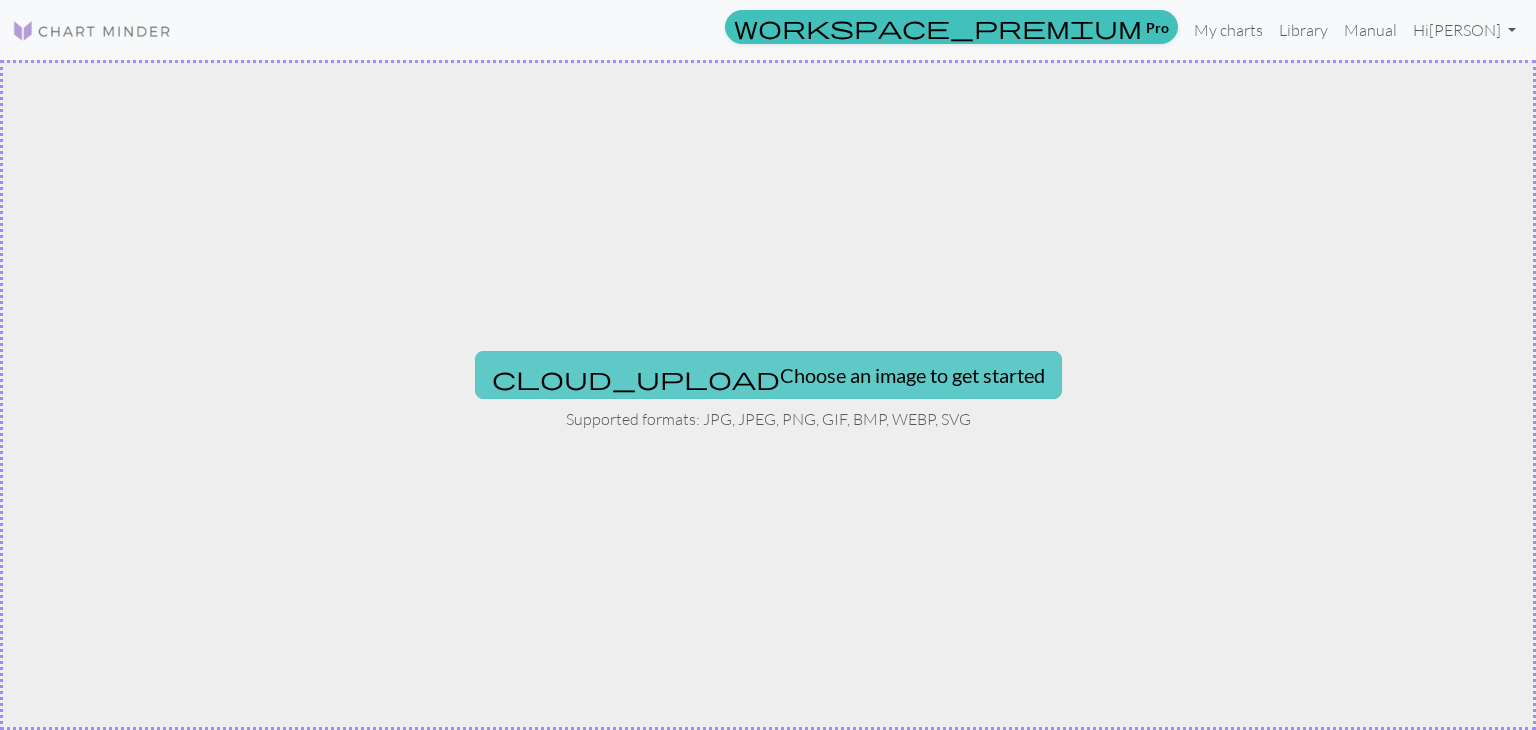 click on "cloud_upload  Choose an image to get started" at bounding box center [768, 375] 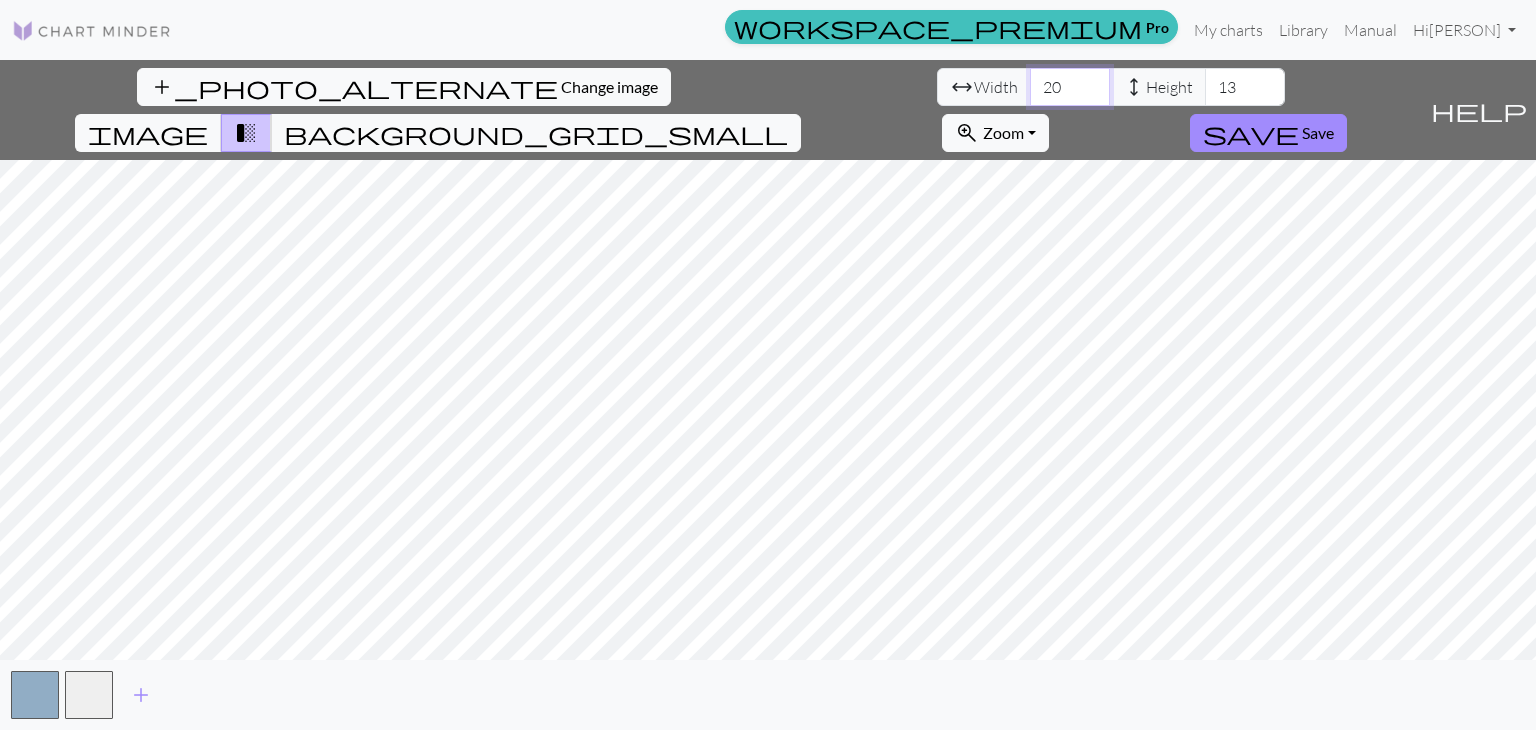 drag, startPoint x: 471, startPoint y: 98, endPoint x: 456, endPoint y: 97, distance: 15.033297 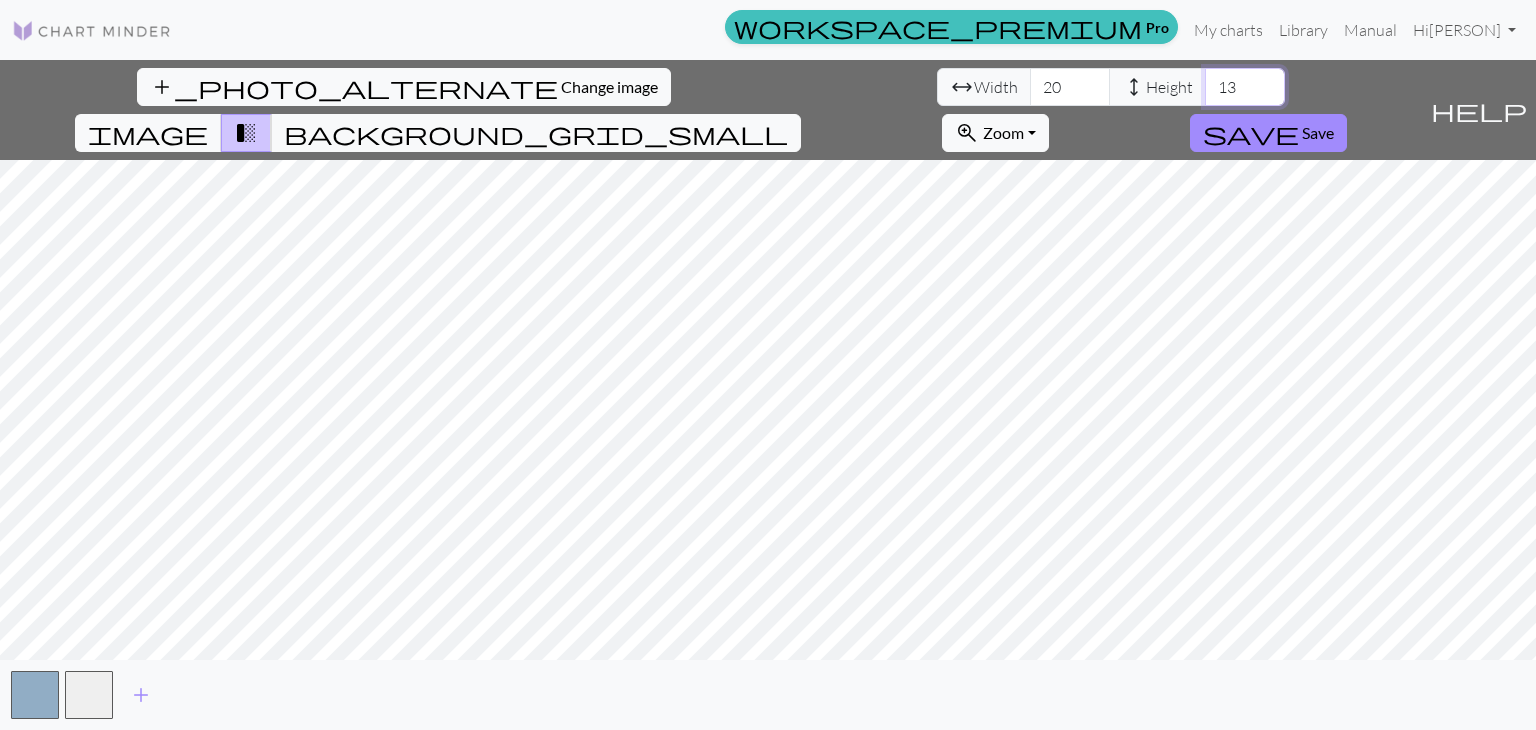 click on "13" at bounding box center [1245, 87] 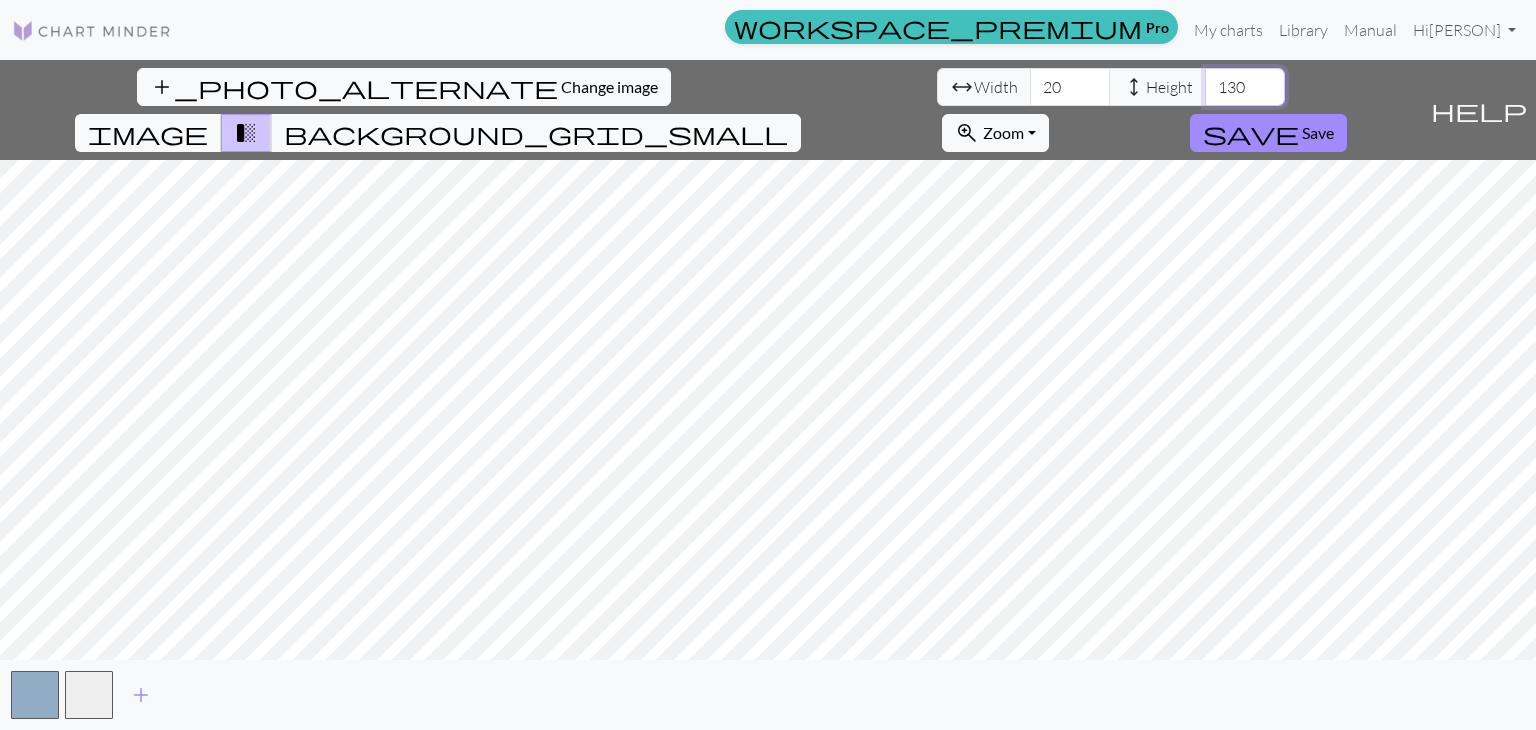 type on "130" 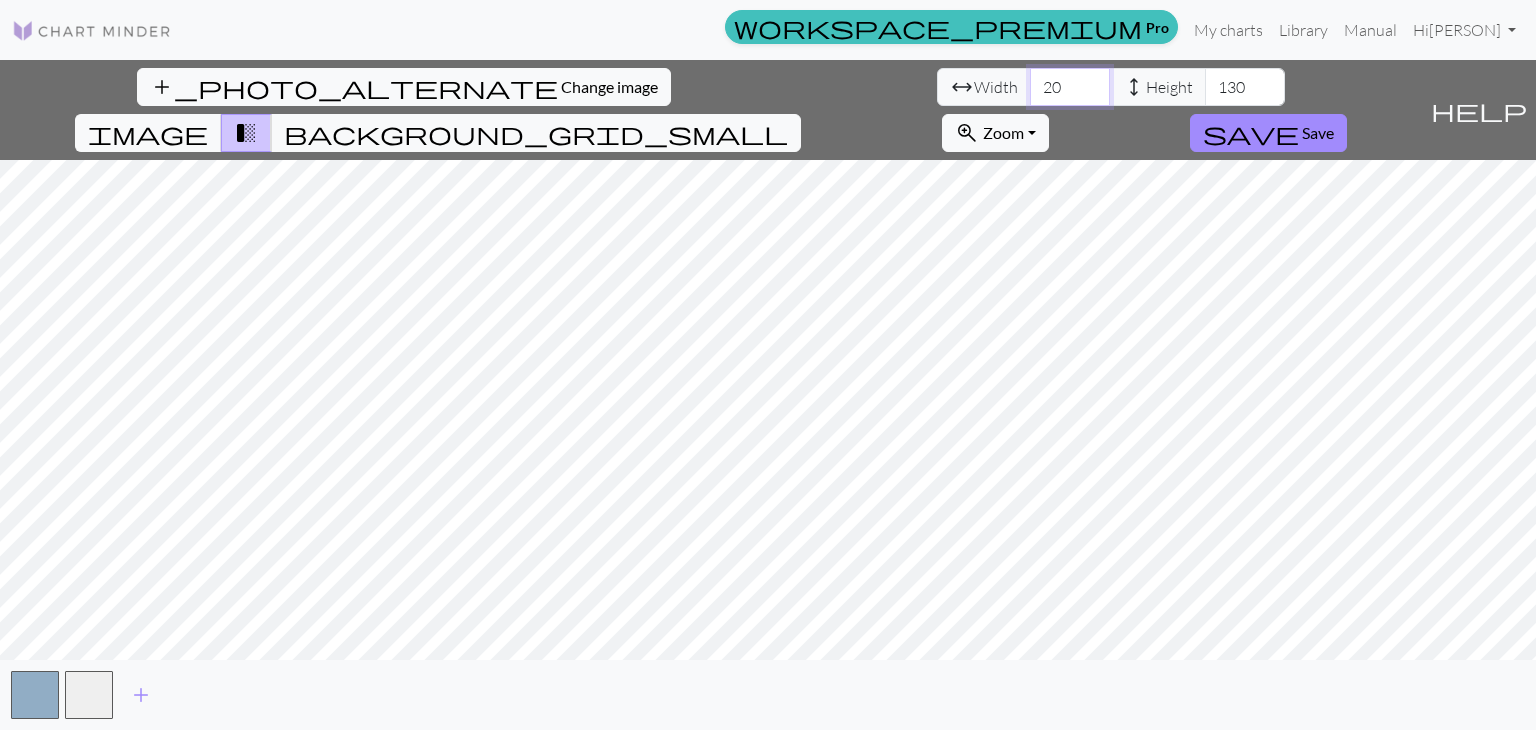 click on "20" at bounding box center [1070, 87] 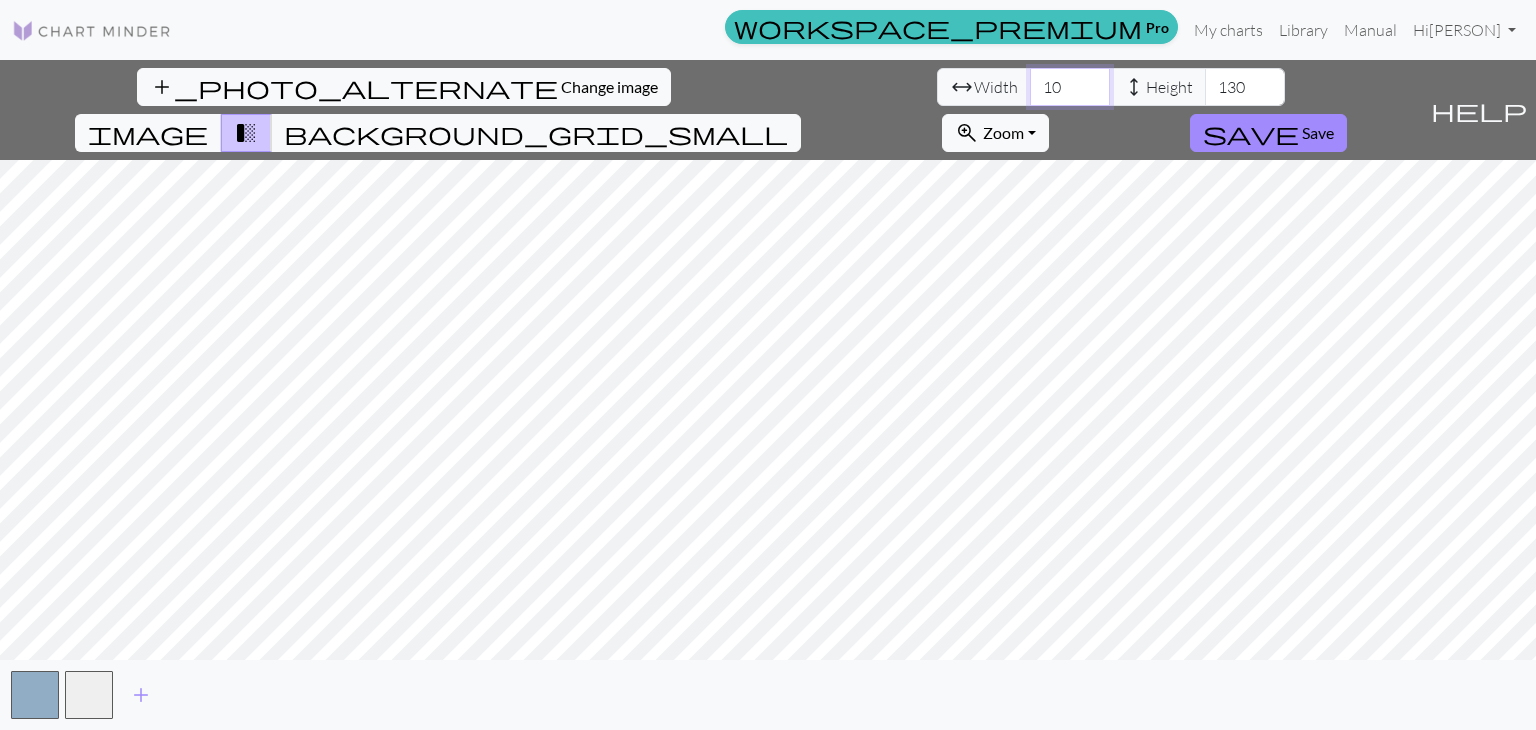 type on "1" 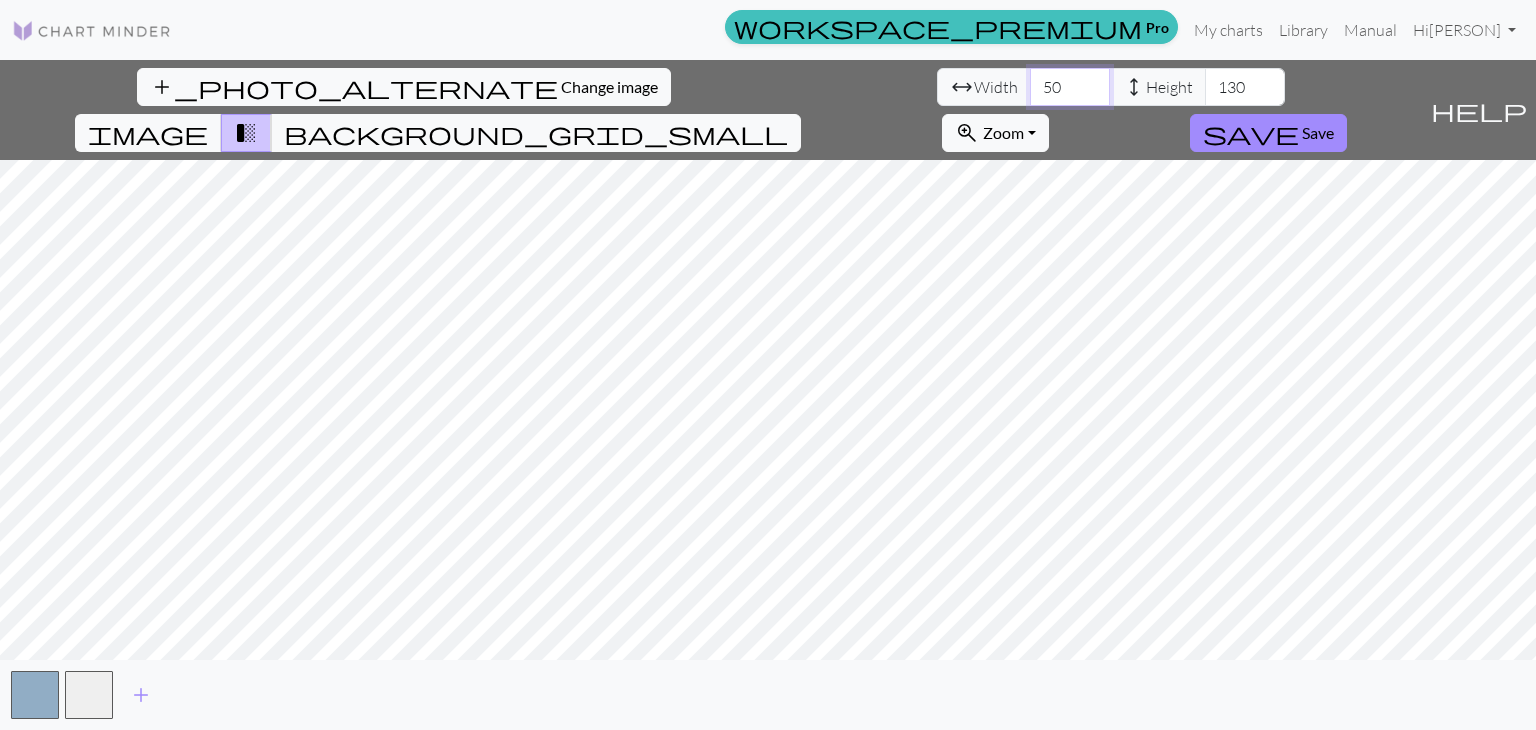 type on "50" 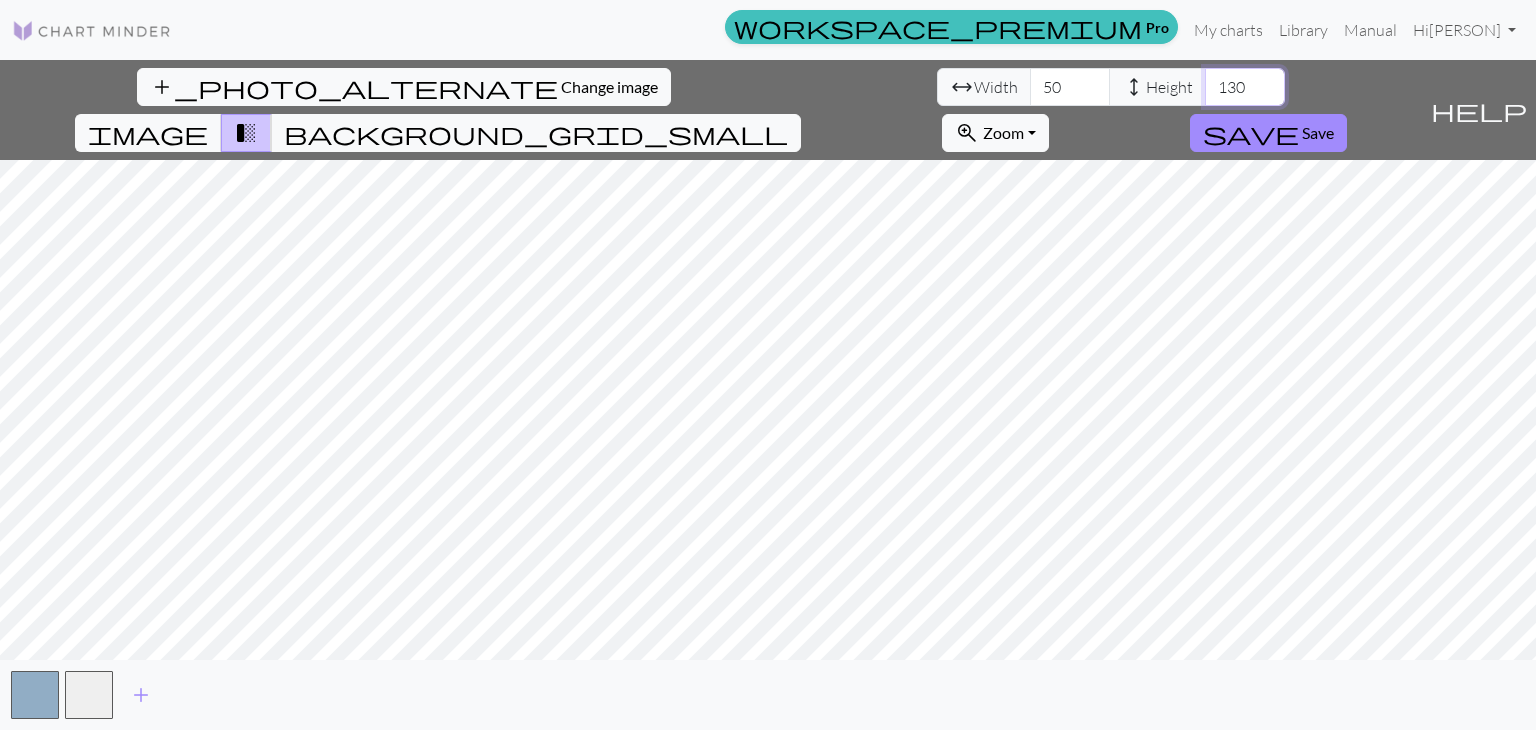 click on "130" at bounding box center (1245, 87) 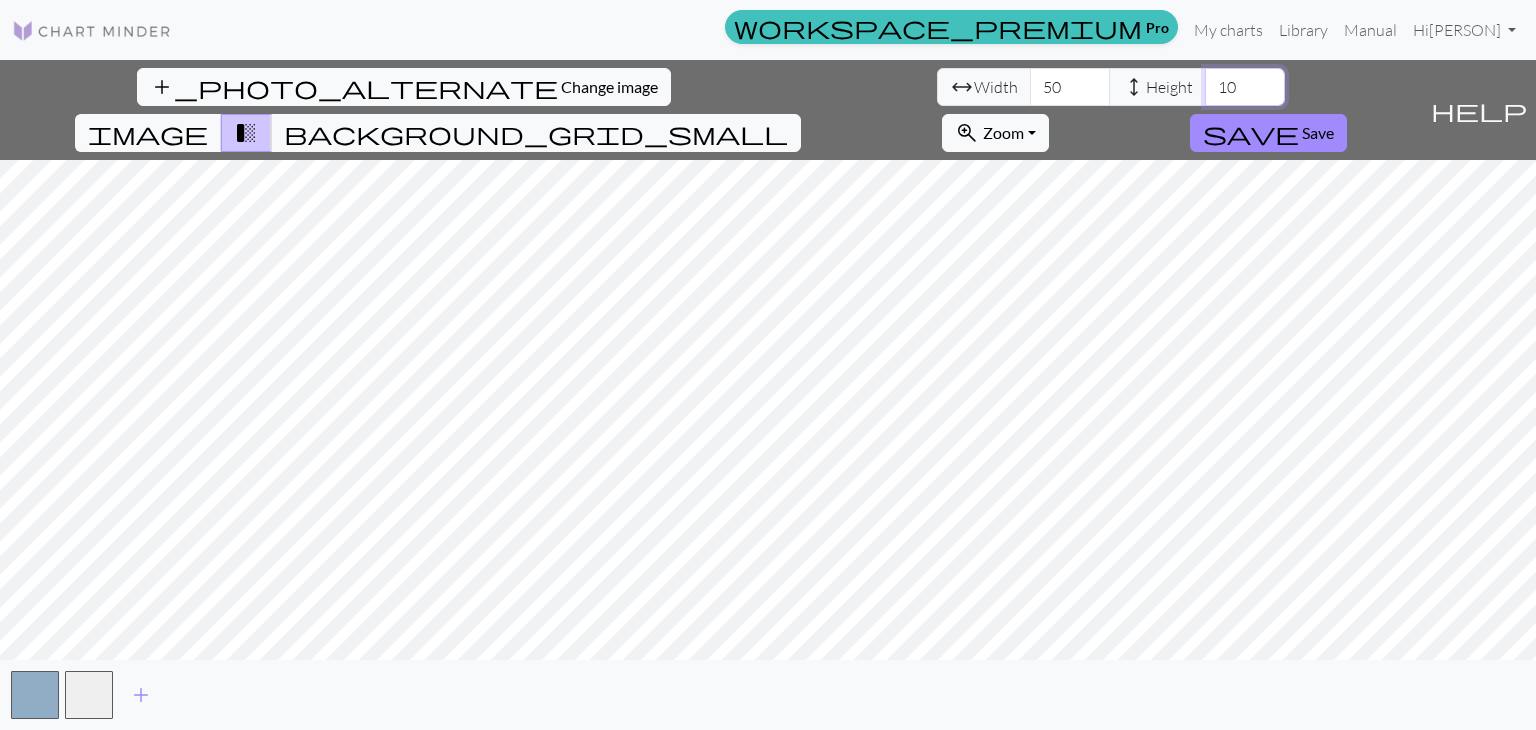 click on "10" at bounding box center [1245, 87] 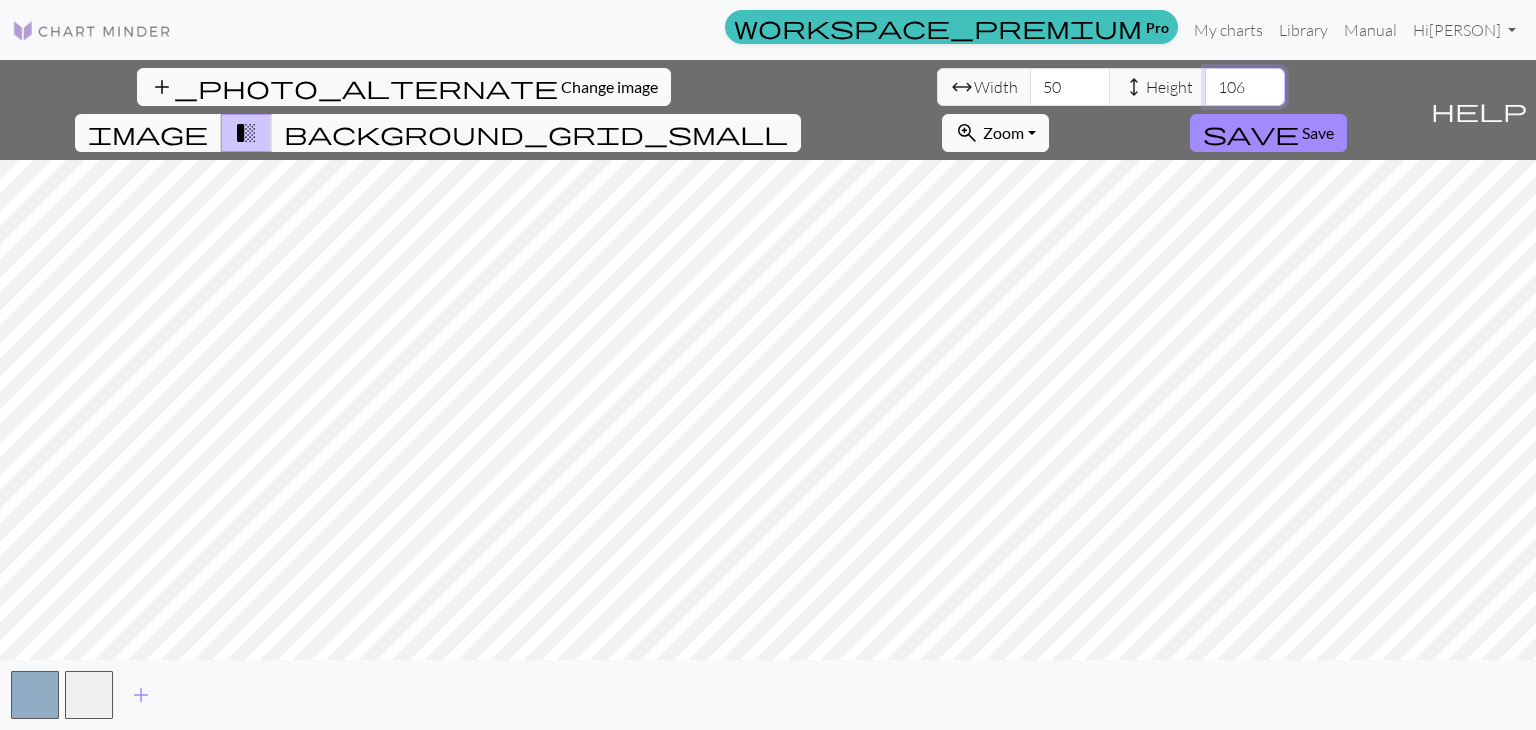 type on "106" 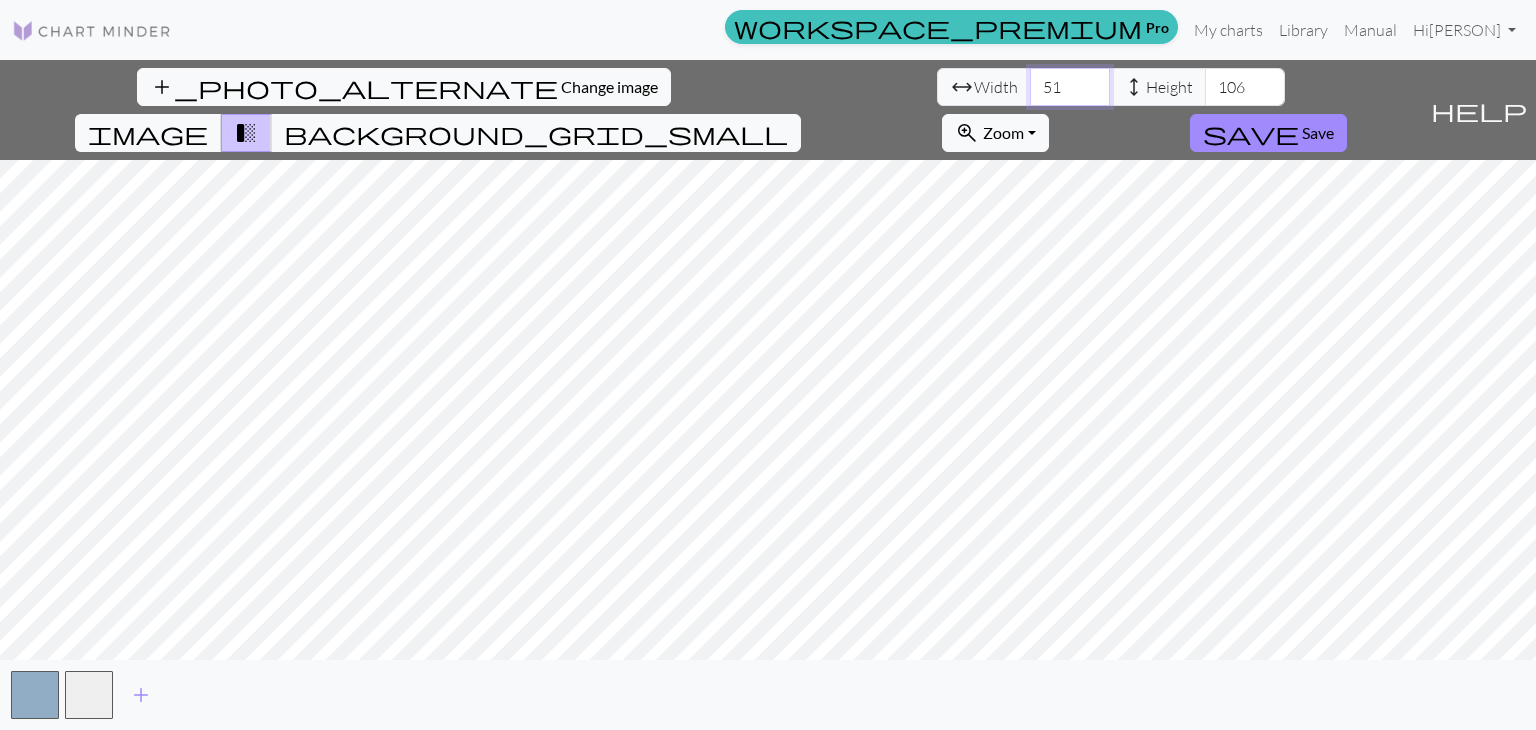 click on "51" at bounding box center (1070, 87) 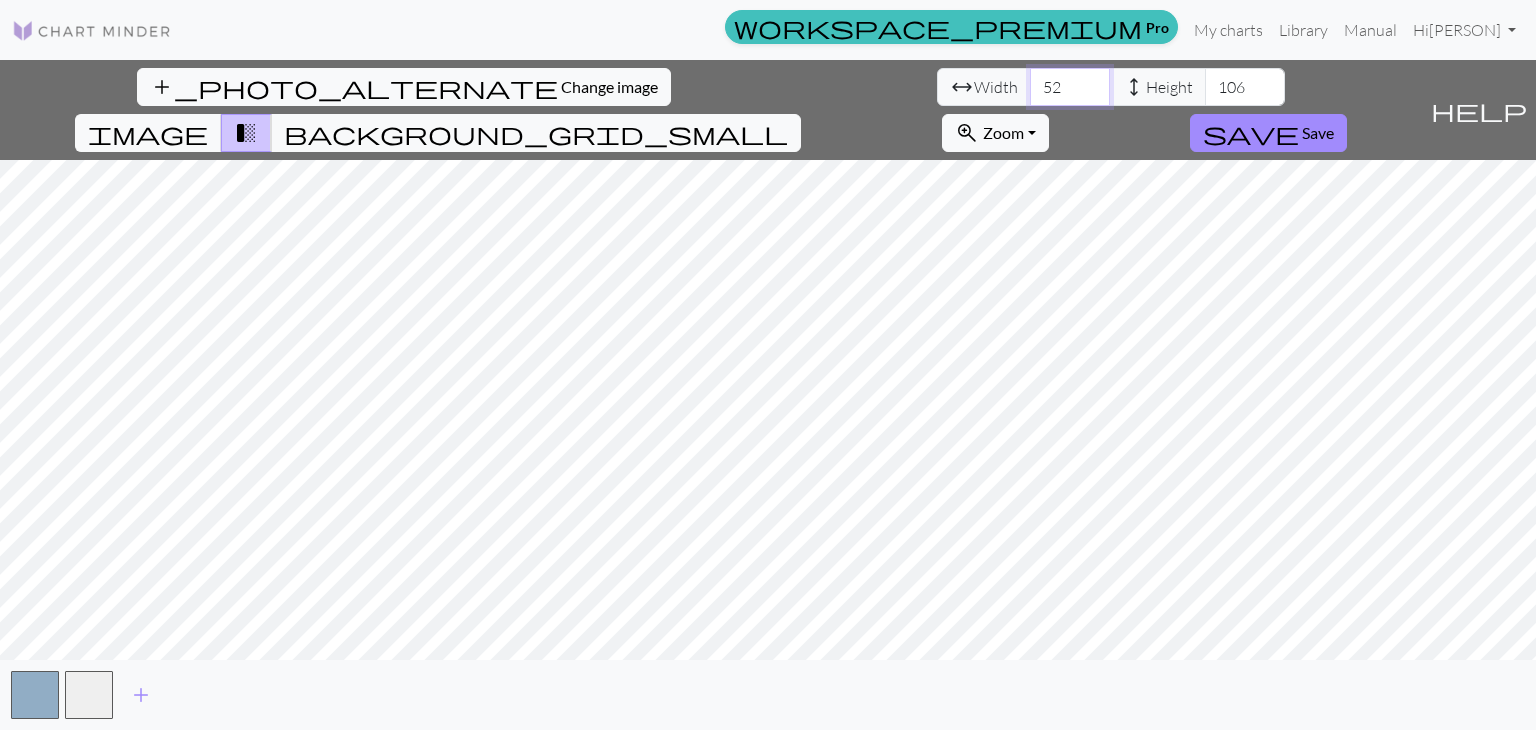 click on "52" at bounding box center (1070, 87) 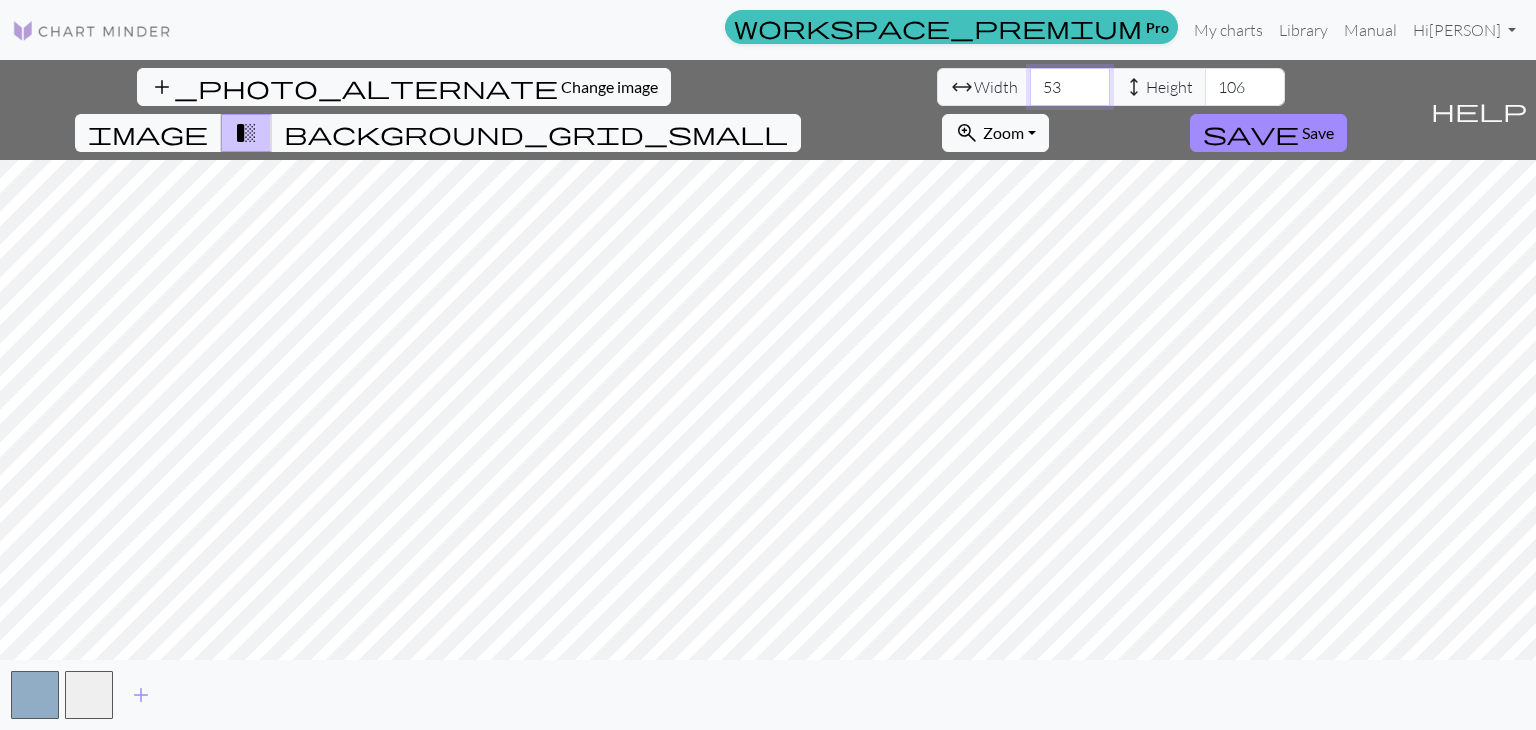 click on "53" at bounding box center (1070, 87) 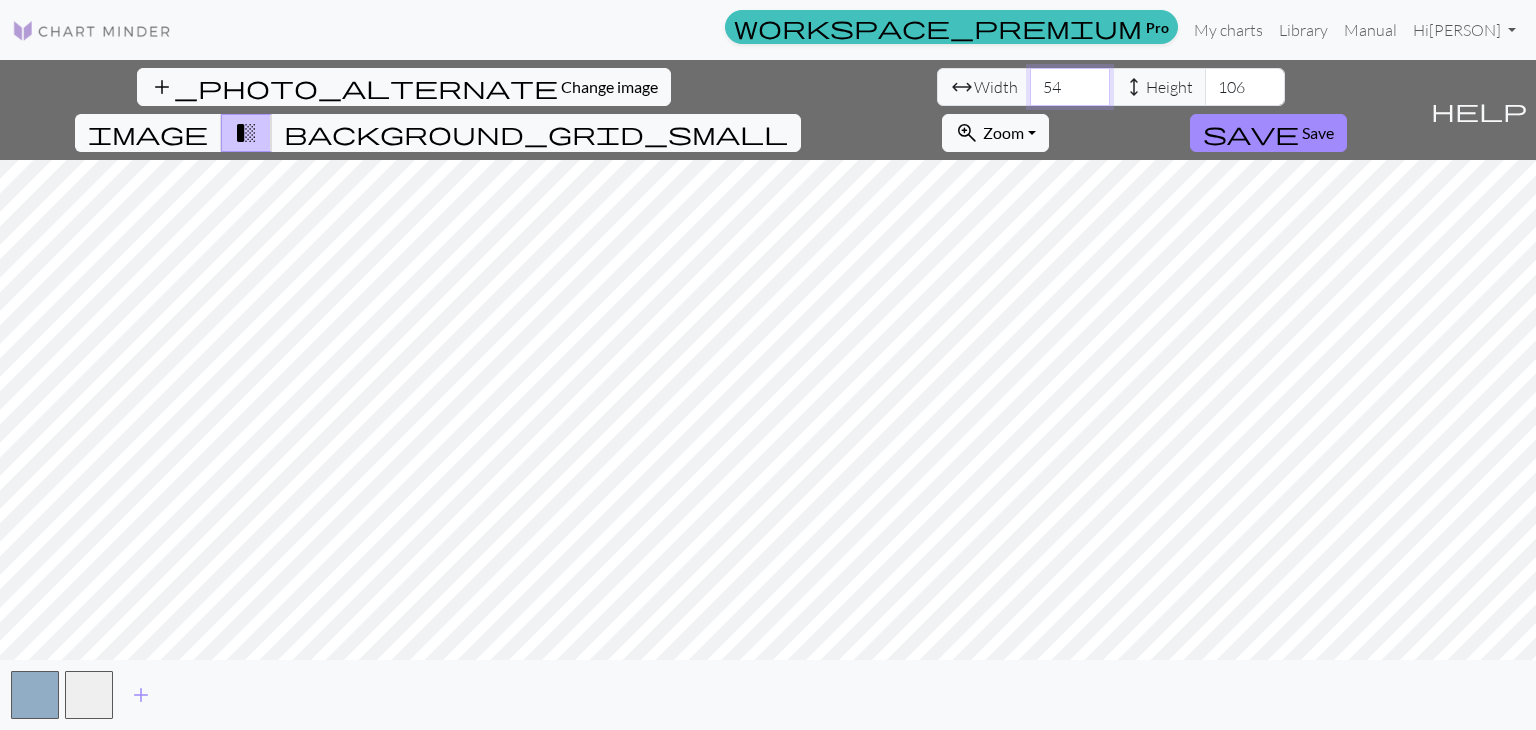 click on "54" at bounding box center (1070, 87) 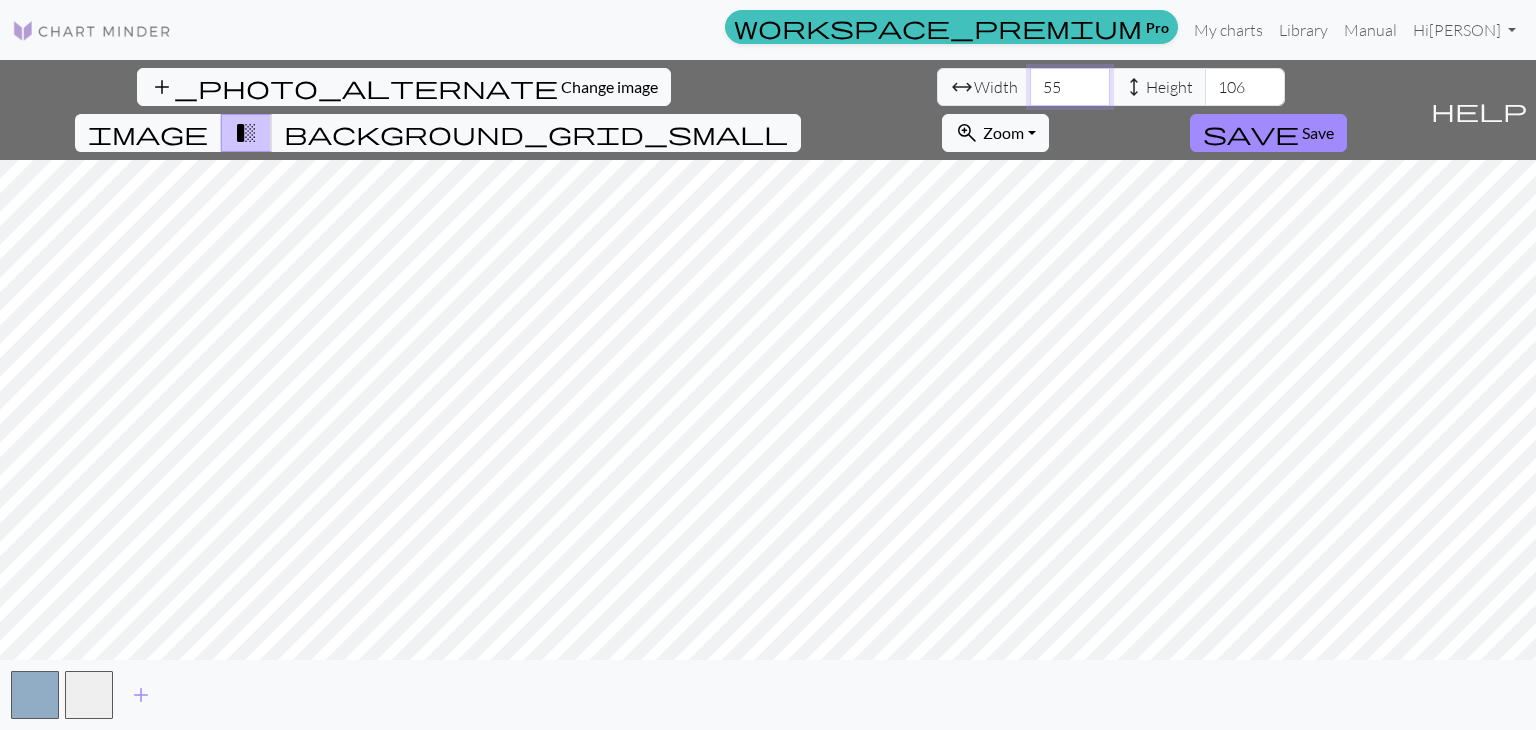 click on "55" at bounding box center (1070, 87) 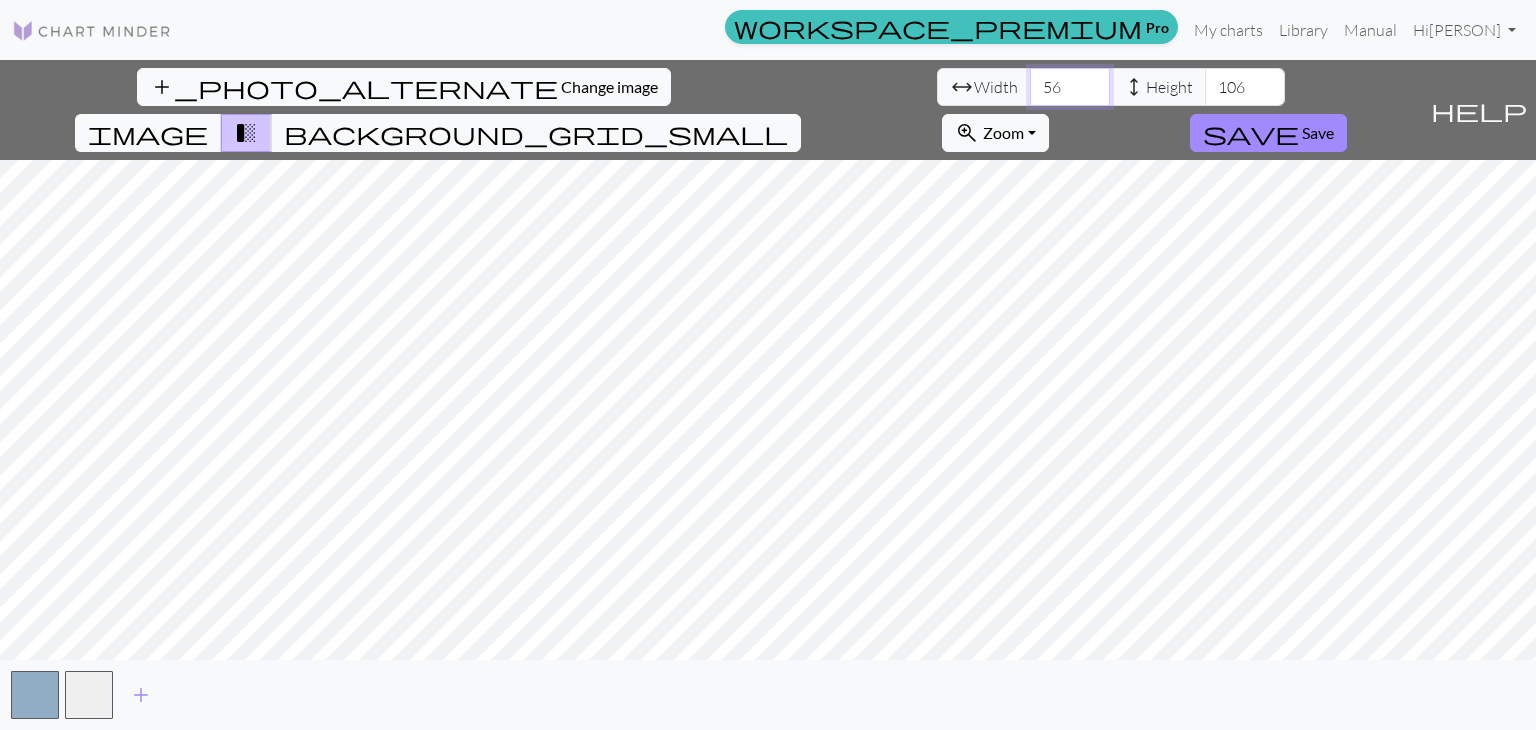 click on "56" at bounding box center [1070, 87] 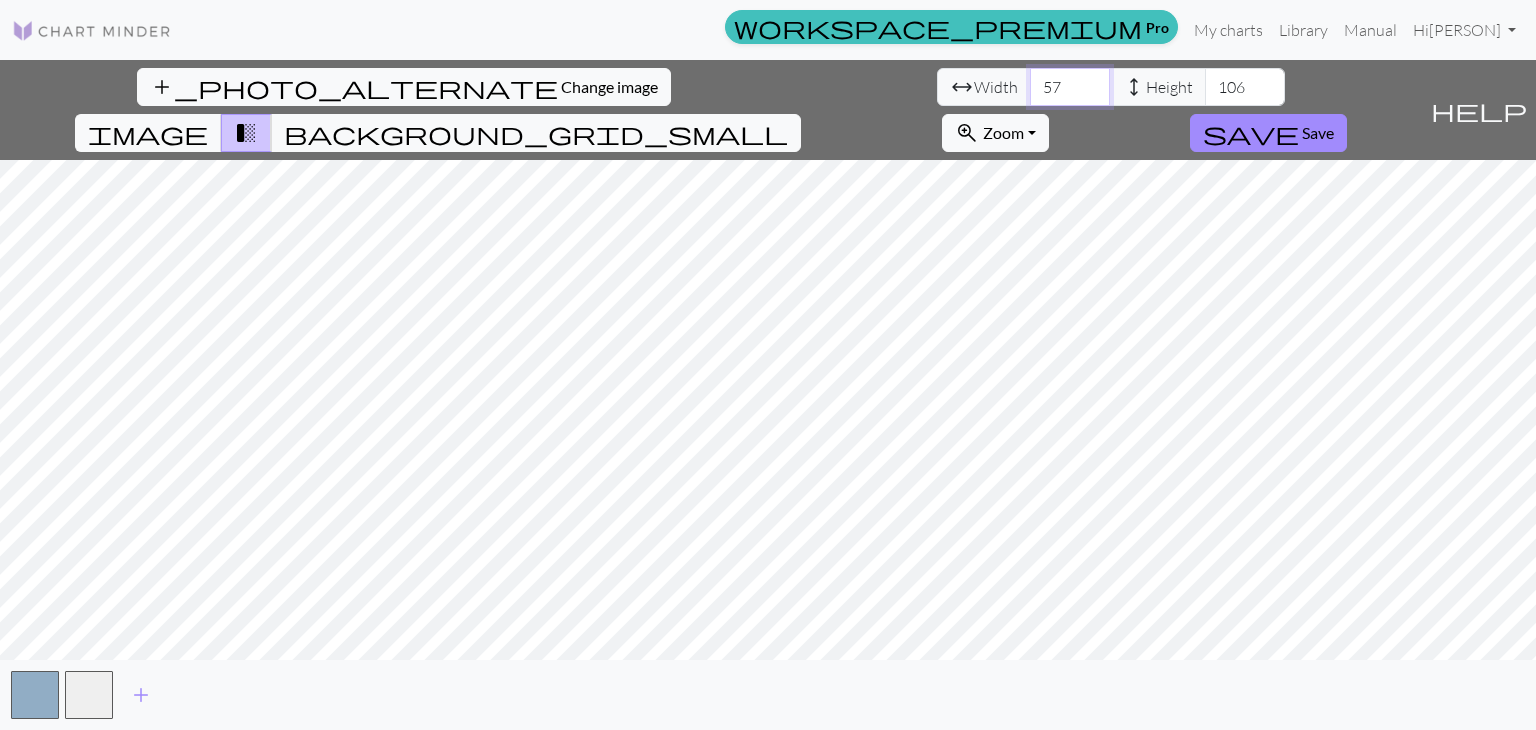 click on "57" at bounding box center [1070, 87] 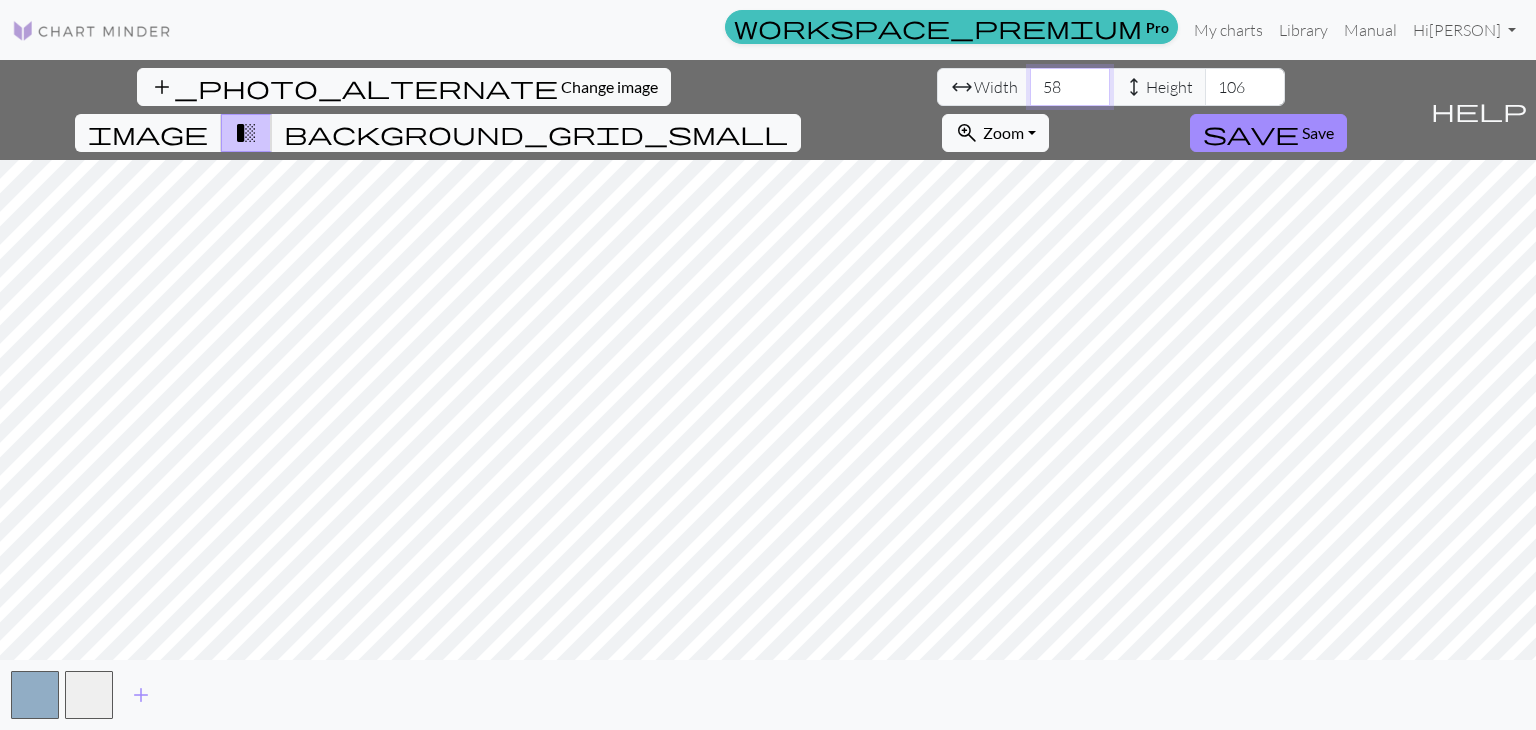 click on "58" at bounding box center (1070, 87) 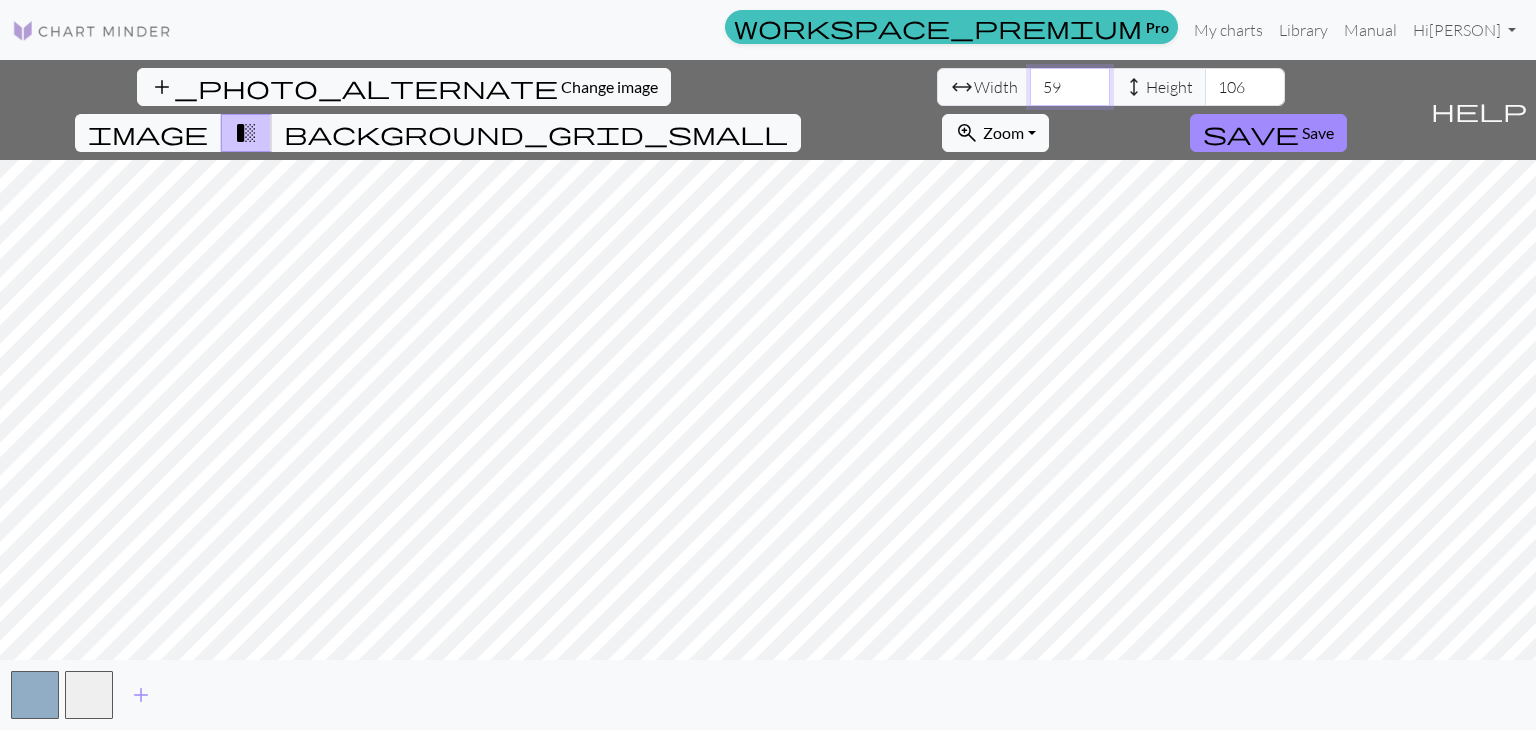 click on "59" at bounding box center (1070, 87) 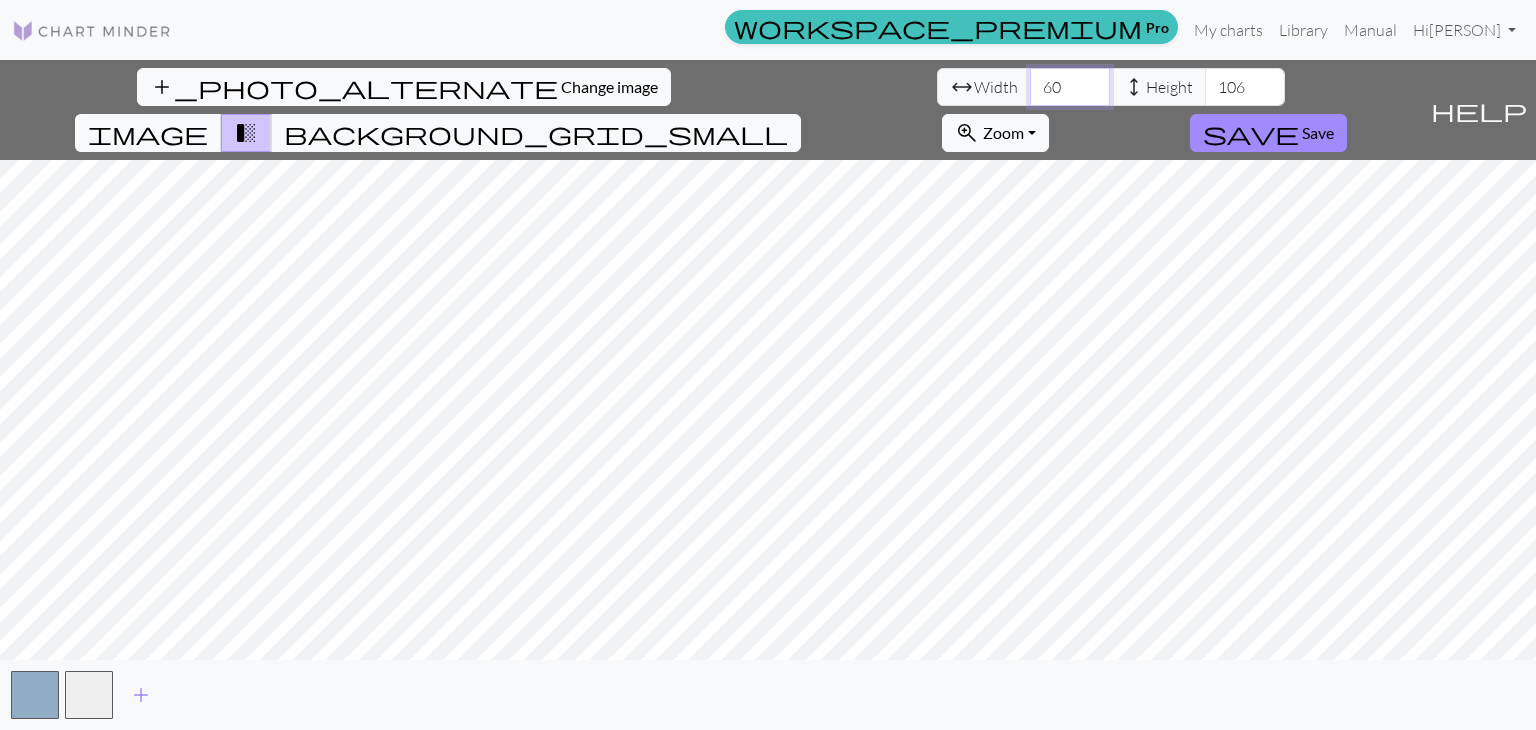 click on "60" at bounding box center [1070, 87] 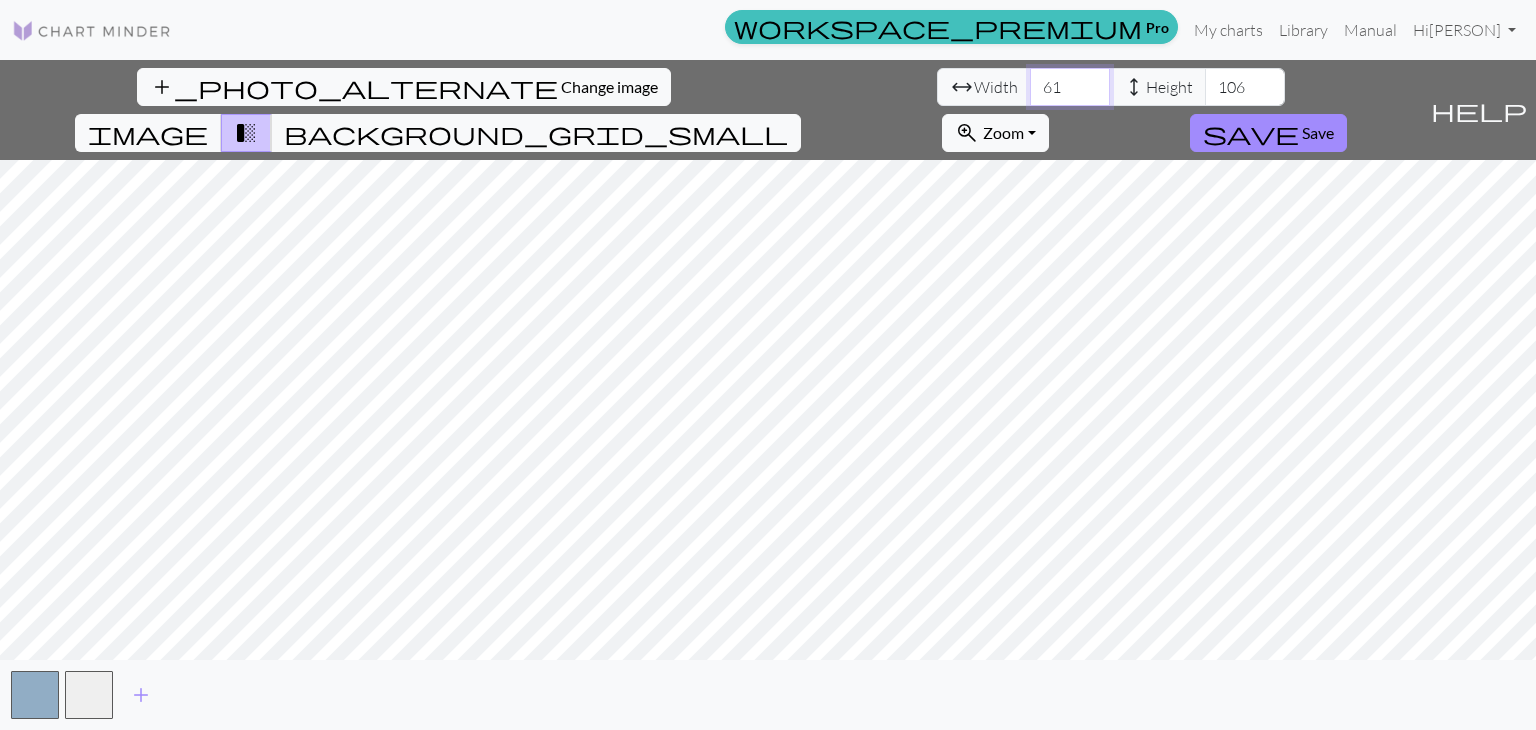 click on "62" at bounding box center [1070, 87] 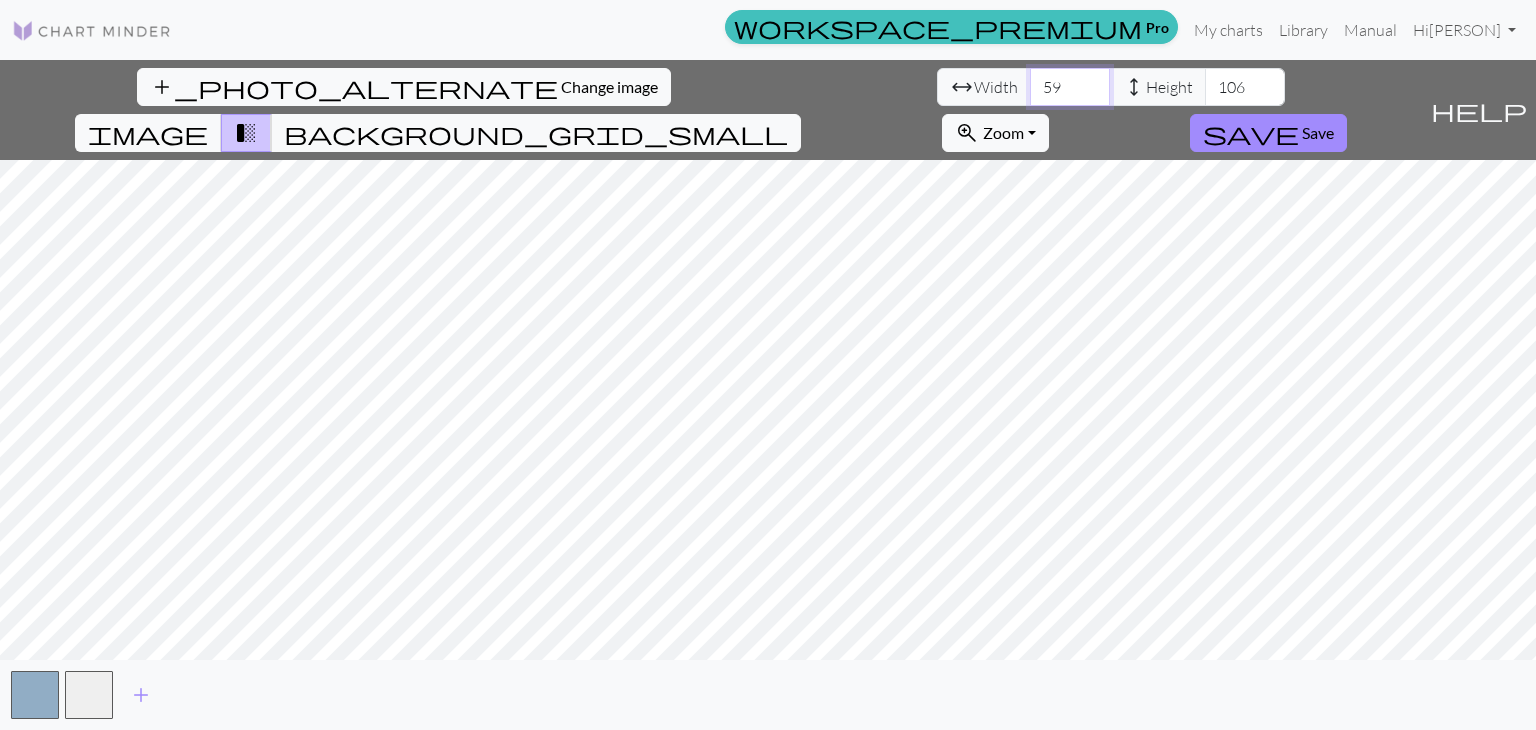 click on "59" at bounding box center (1070, 87) 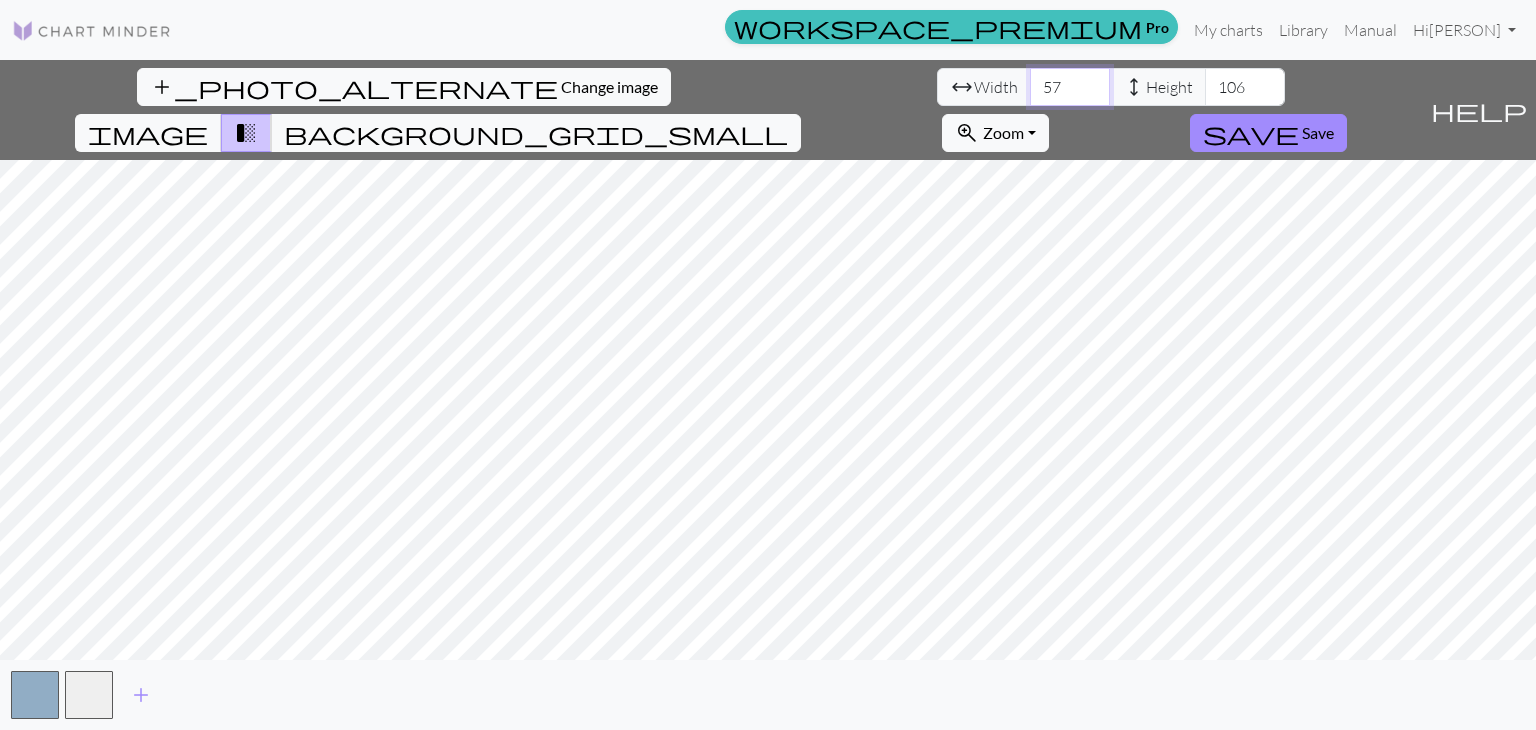 click on "57" at bounding box center [1070, 87] 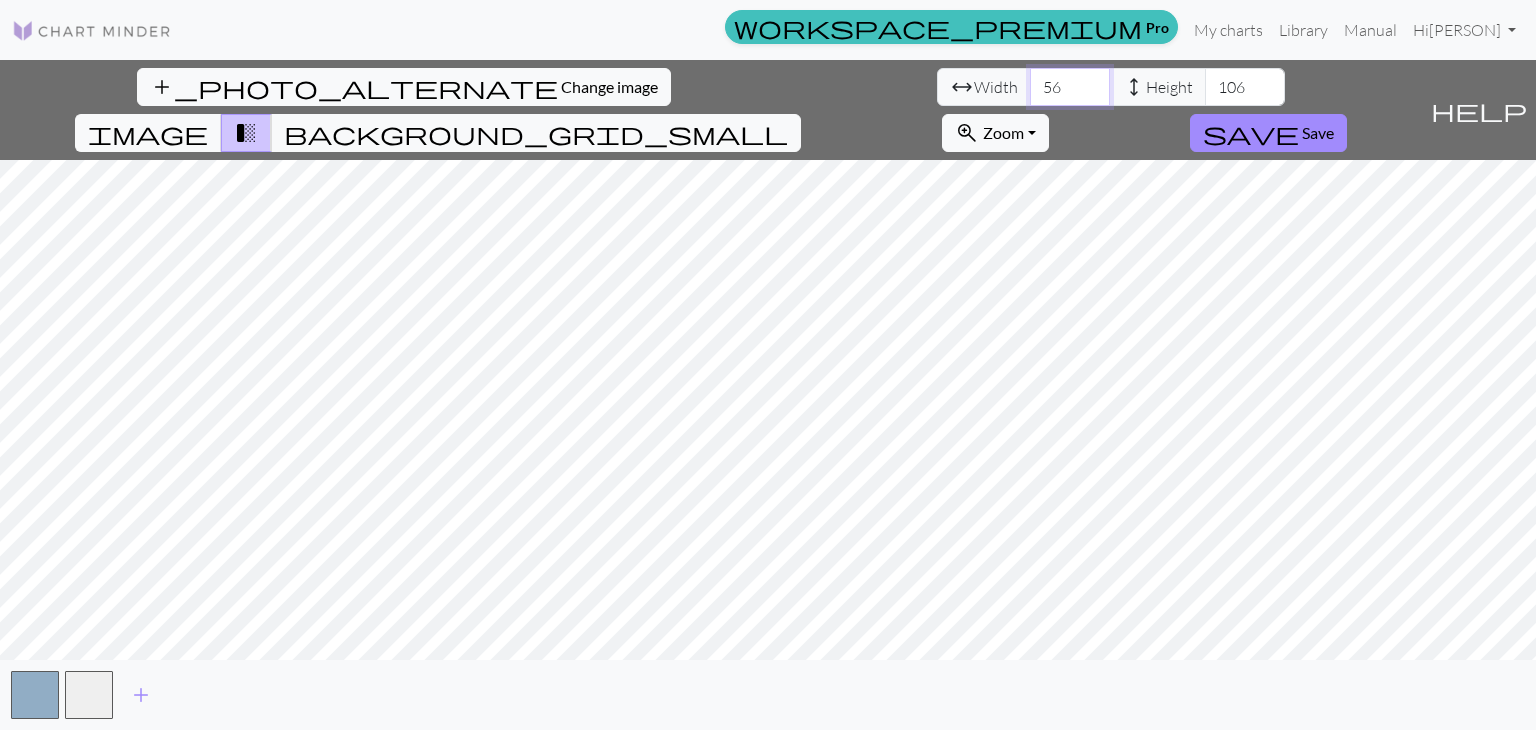 click on "56" at bounding box center (1070, 87) 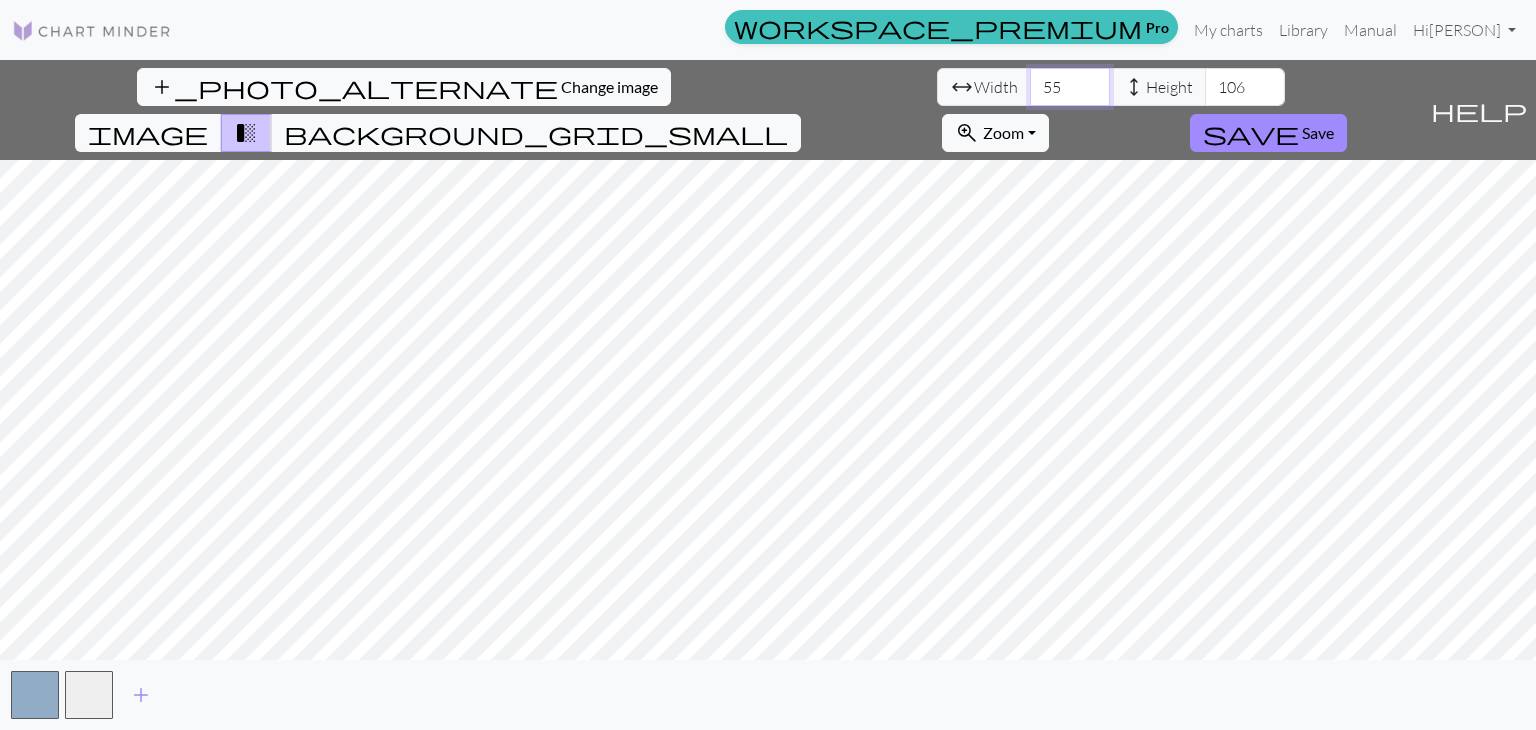click on "55" at bounding box center (1070, 87) 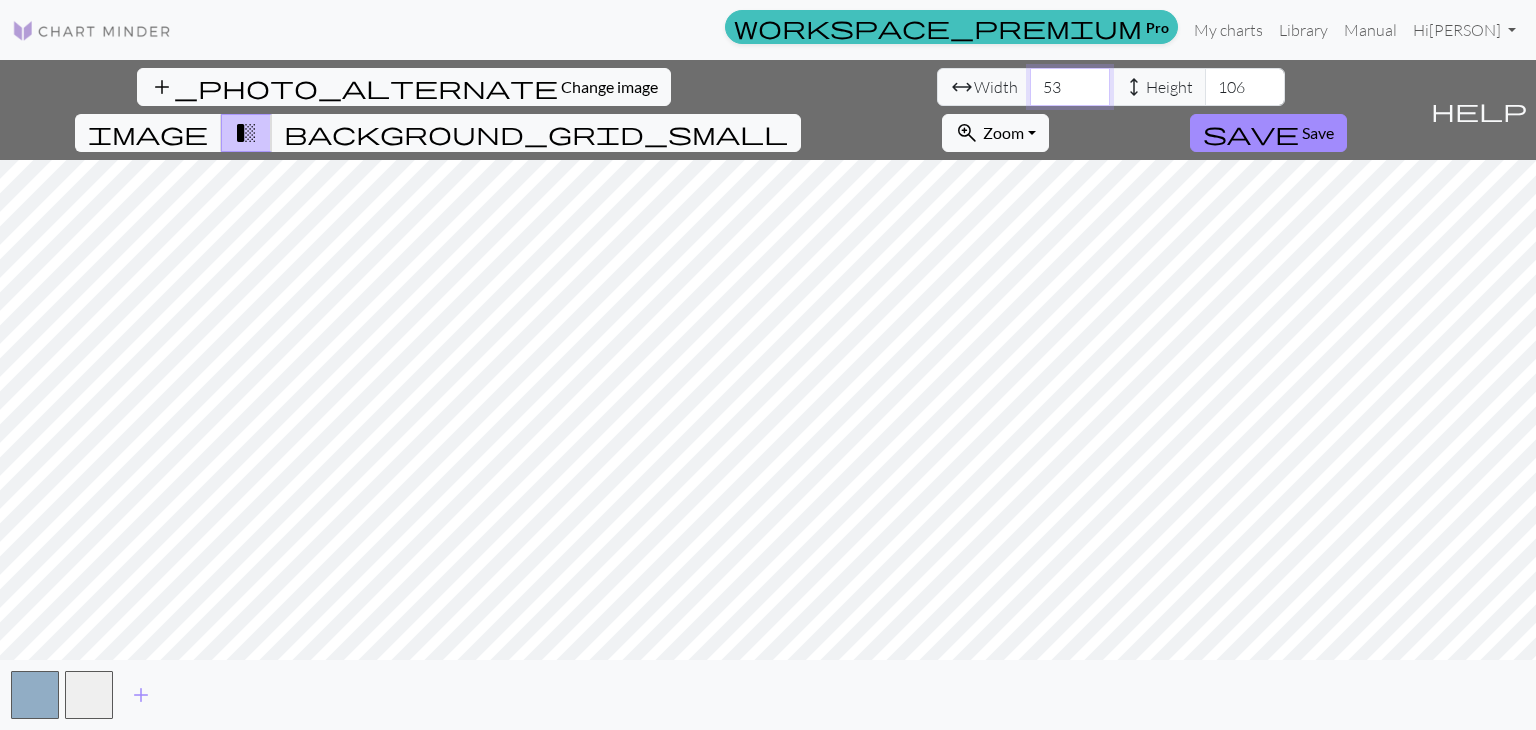 click on "53" at bounding box center [1070, 87] 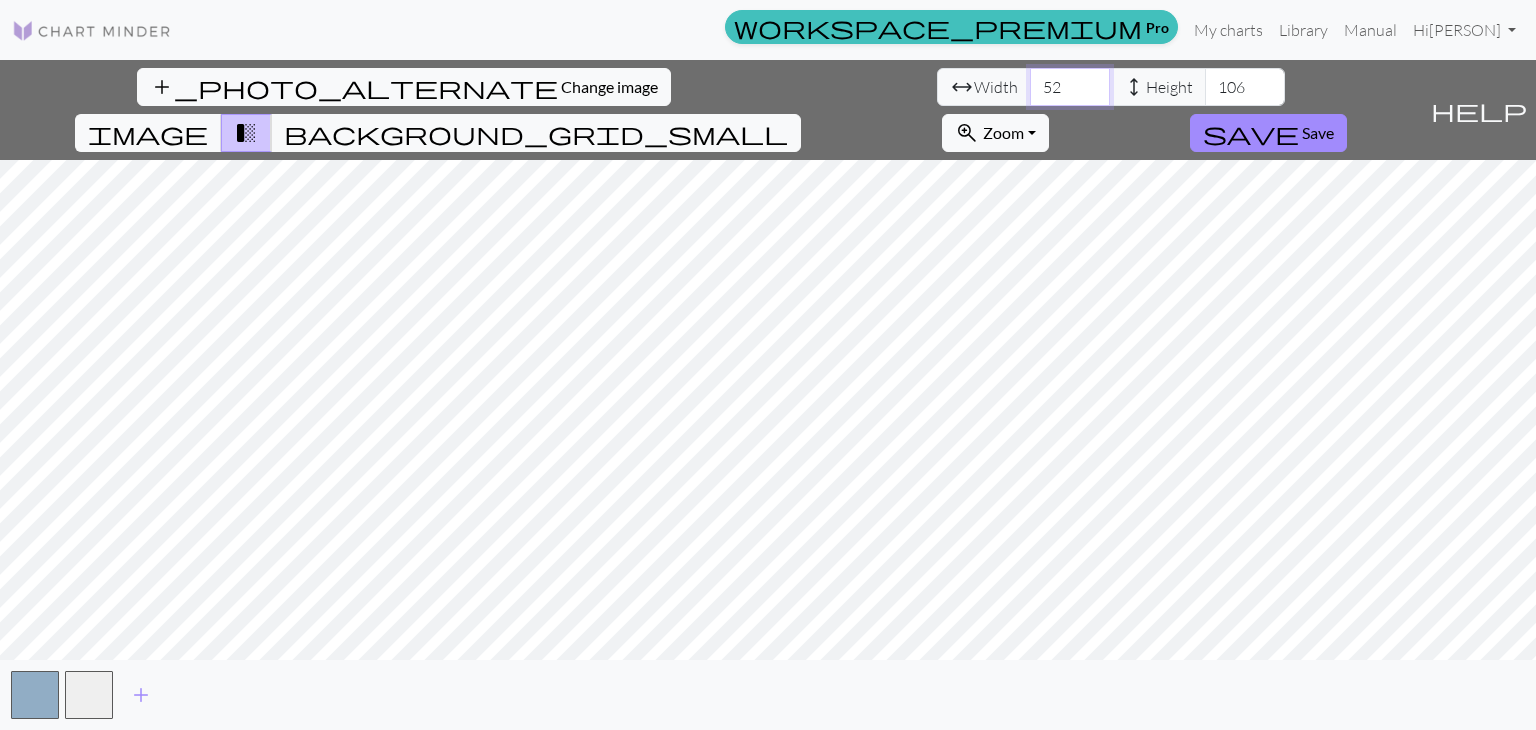 click on "52" at bounding box center [1070, 87] 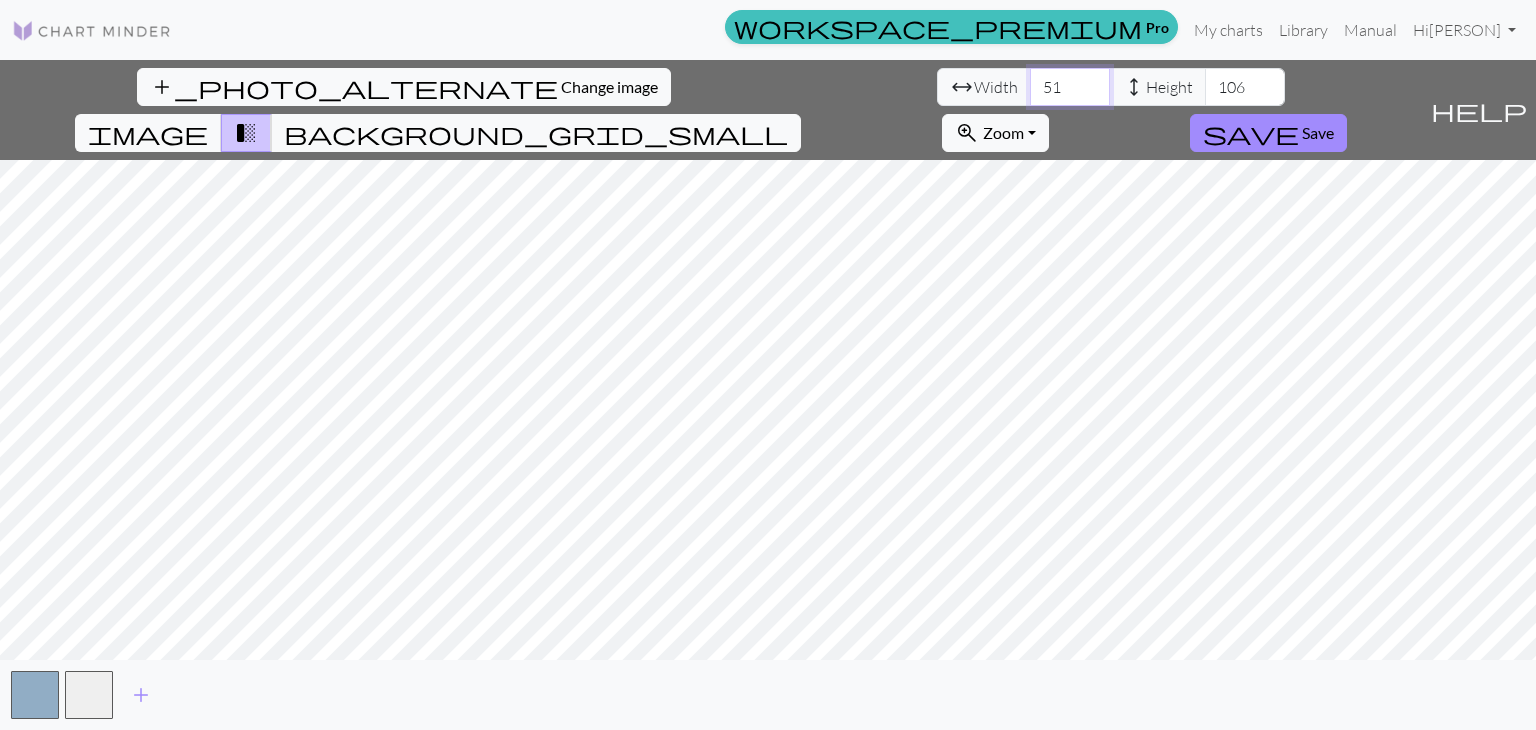 click on "51" at bounding box center [1070, 87] 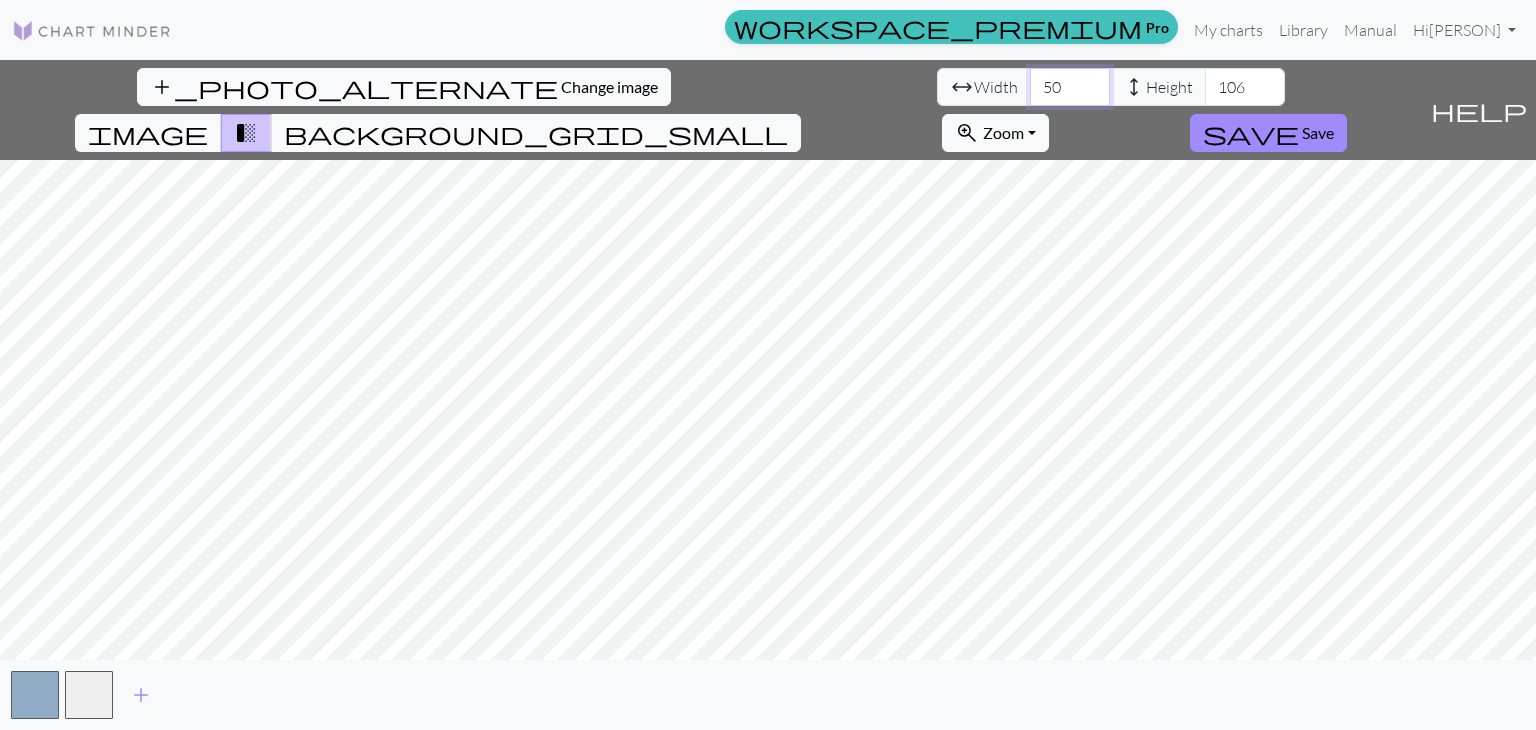 click on "50" at bounding box center (1070, 87) 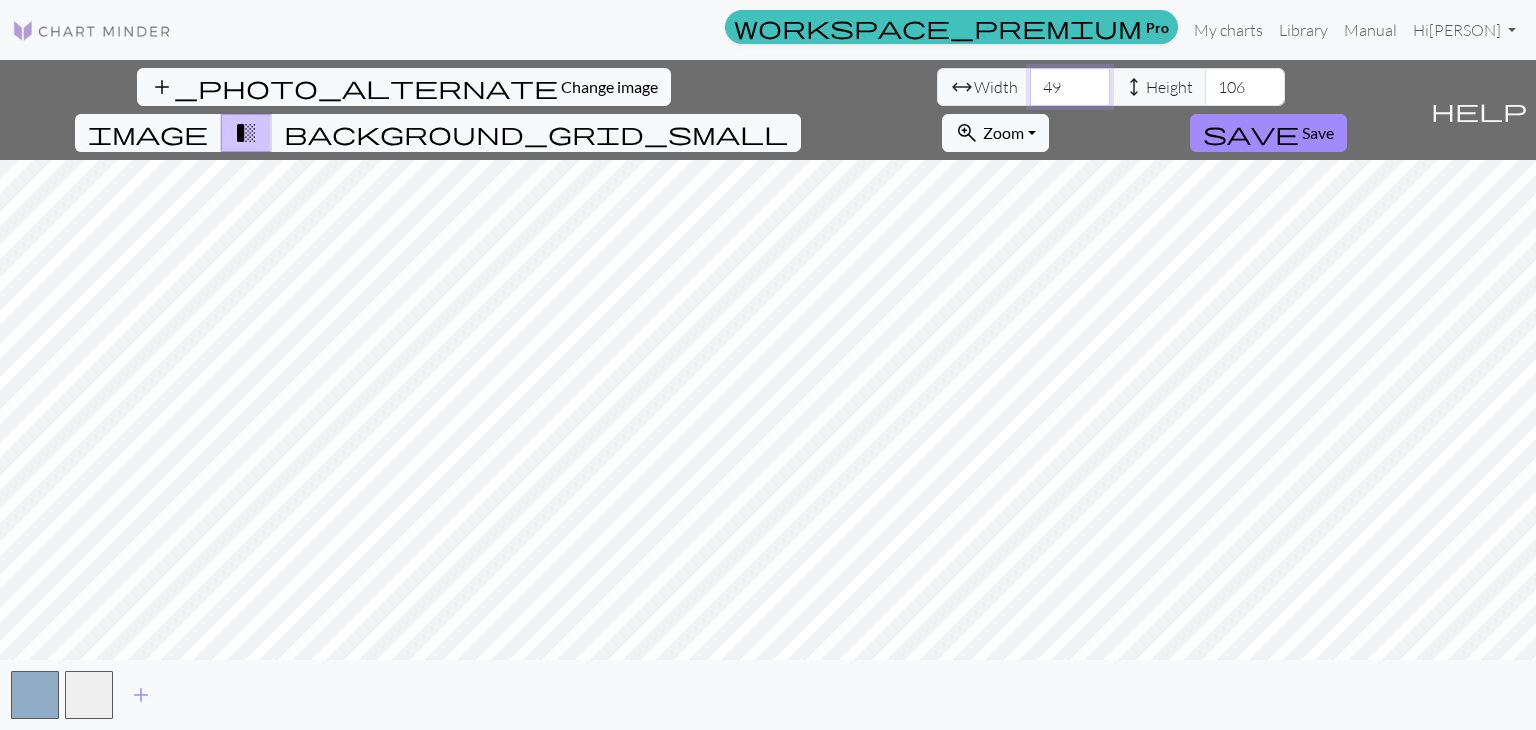 click on "49" at bounding box center (1070, 87) 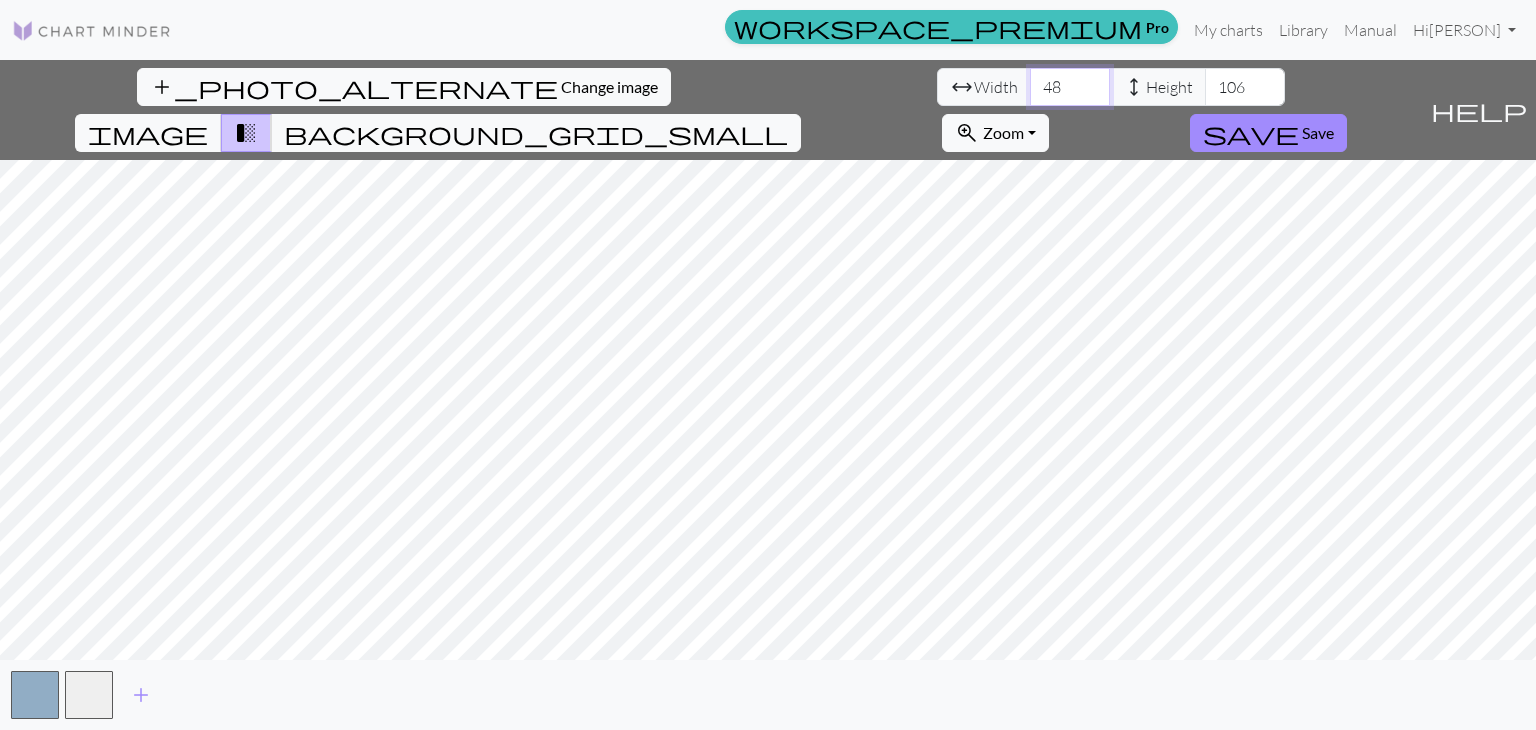 click on "48" at bounding box center (1070, 87) 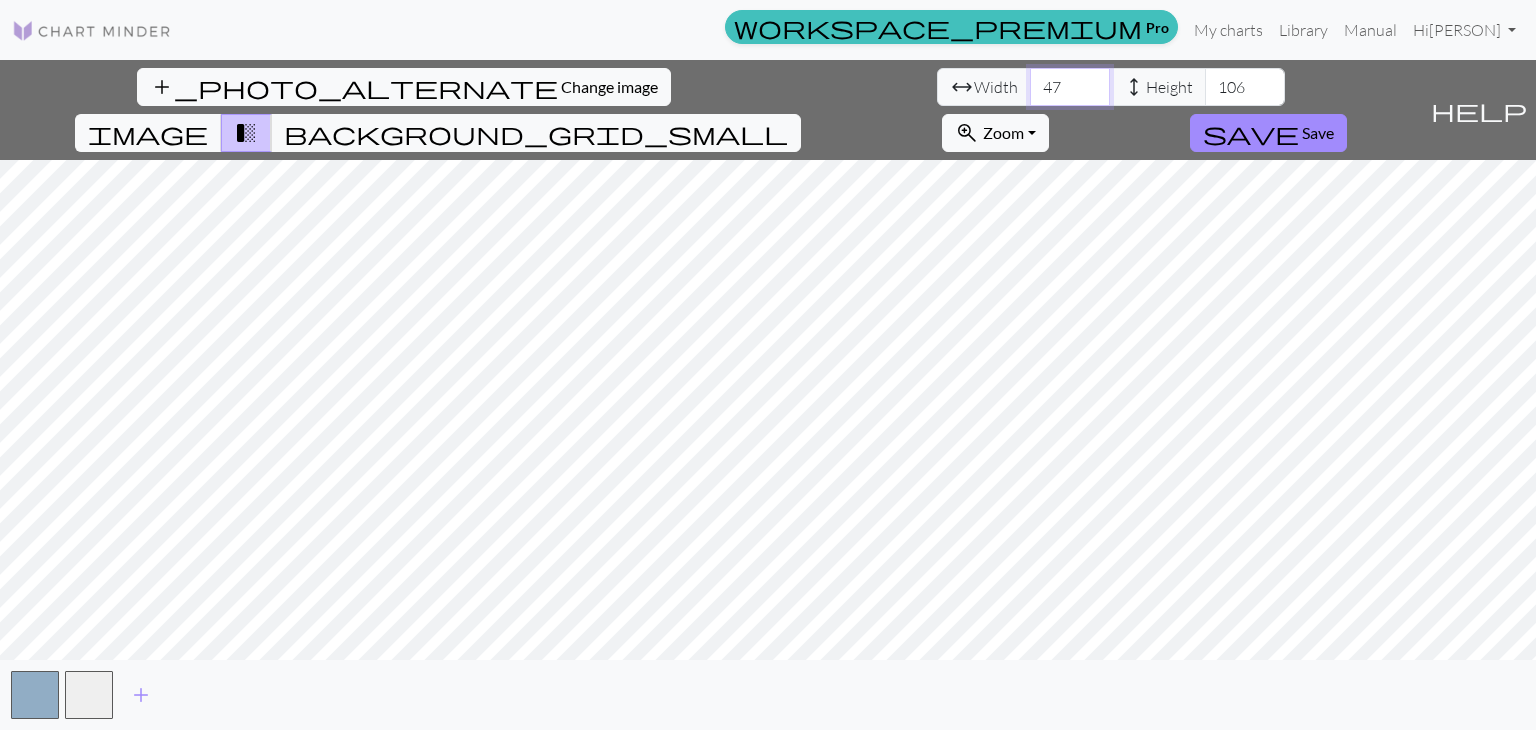click on "47" at bounding box center [1070, 87] 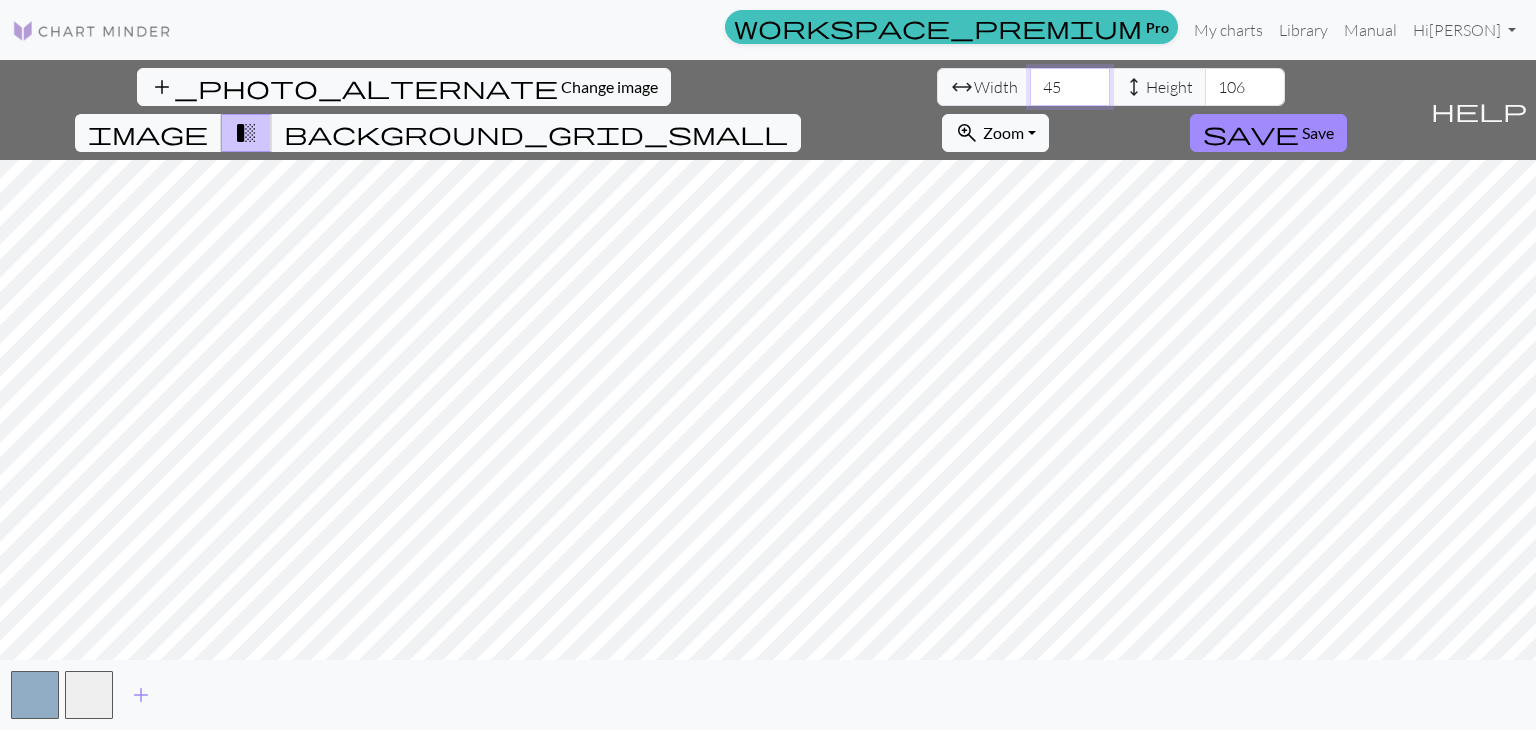 click on "45" at bounding box center (1070, 87) 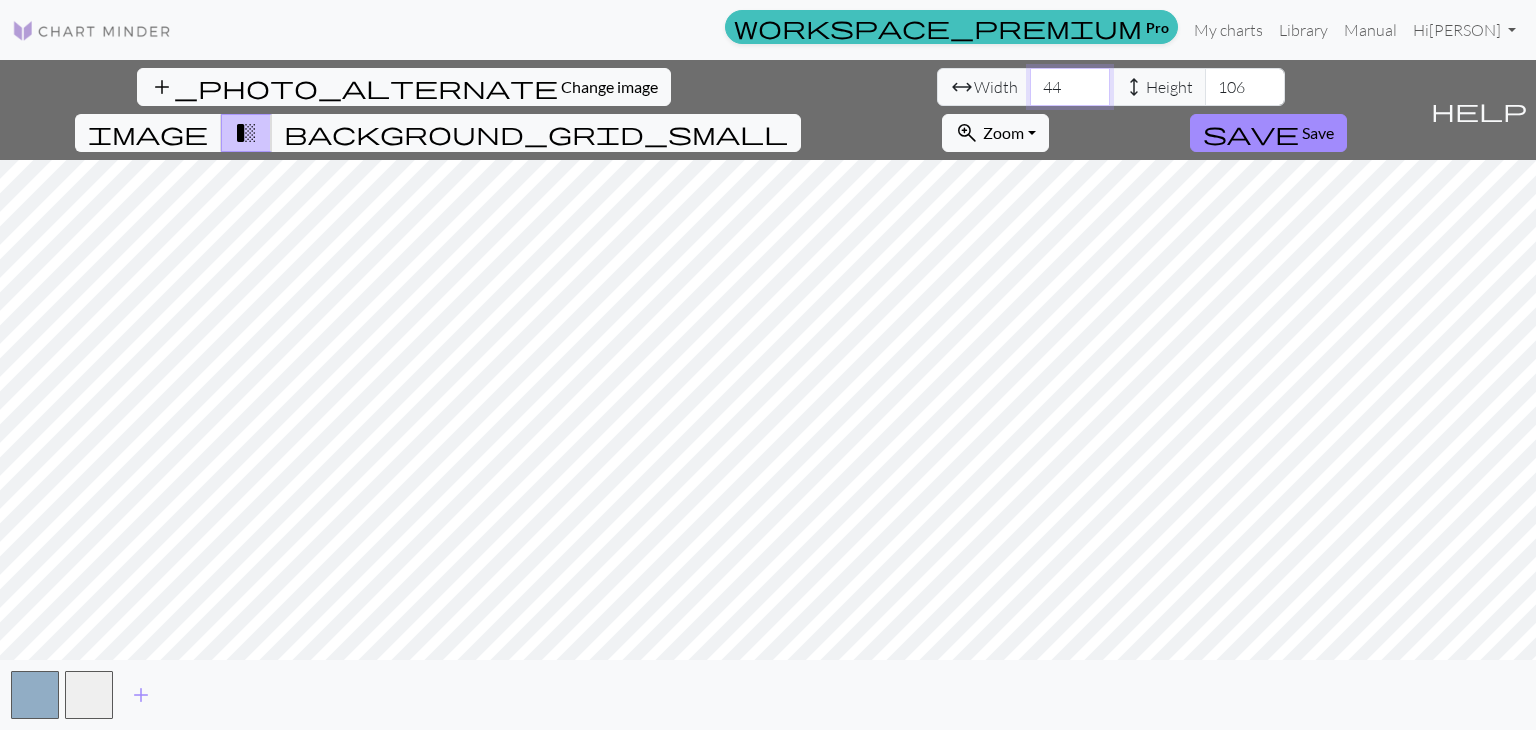 click on "44" at bounding box center (1070, 87) 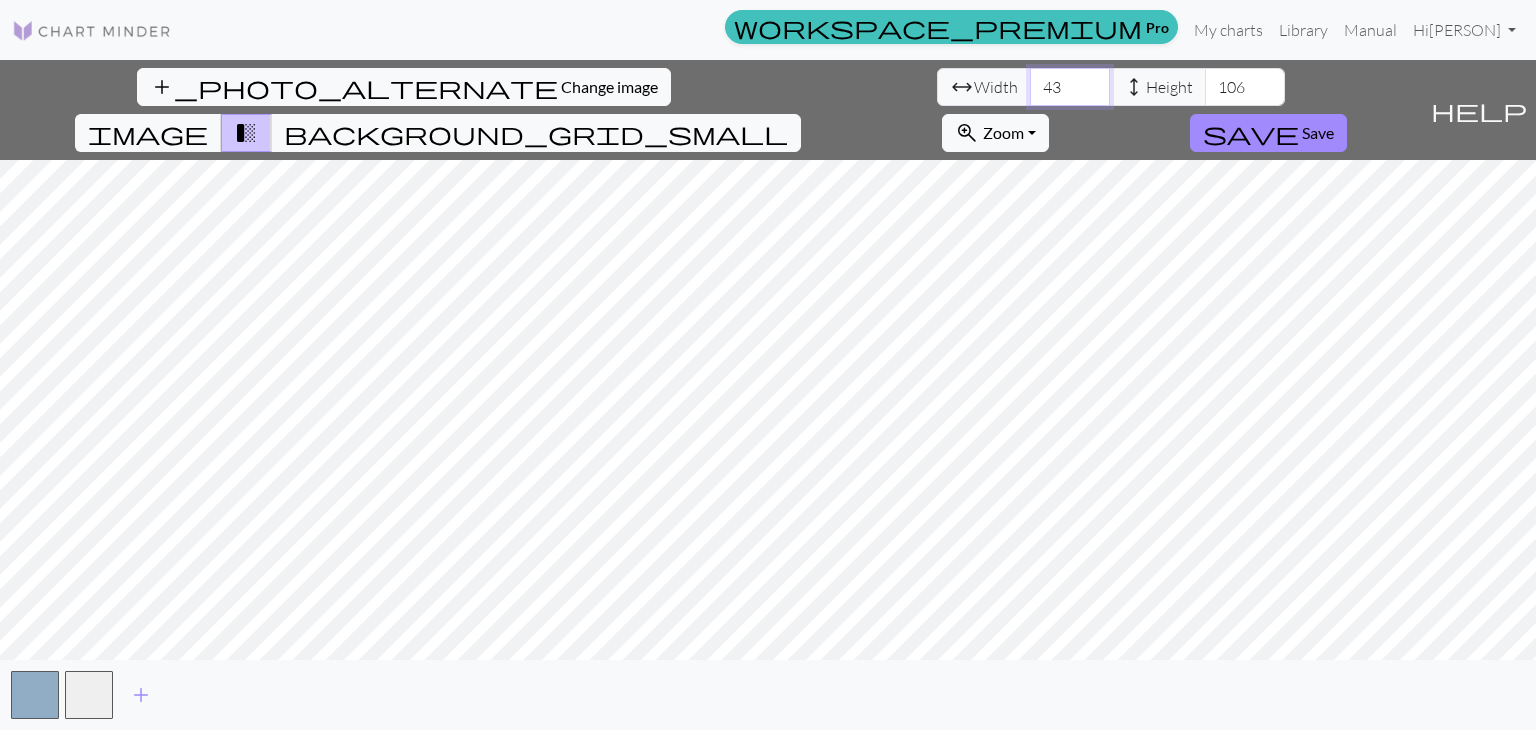 click on "43" at bounding box center [1070, 87] 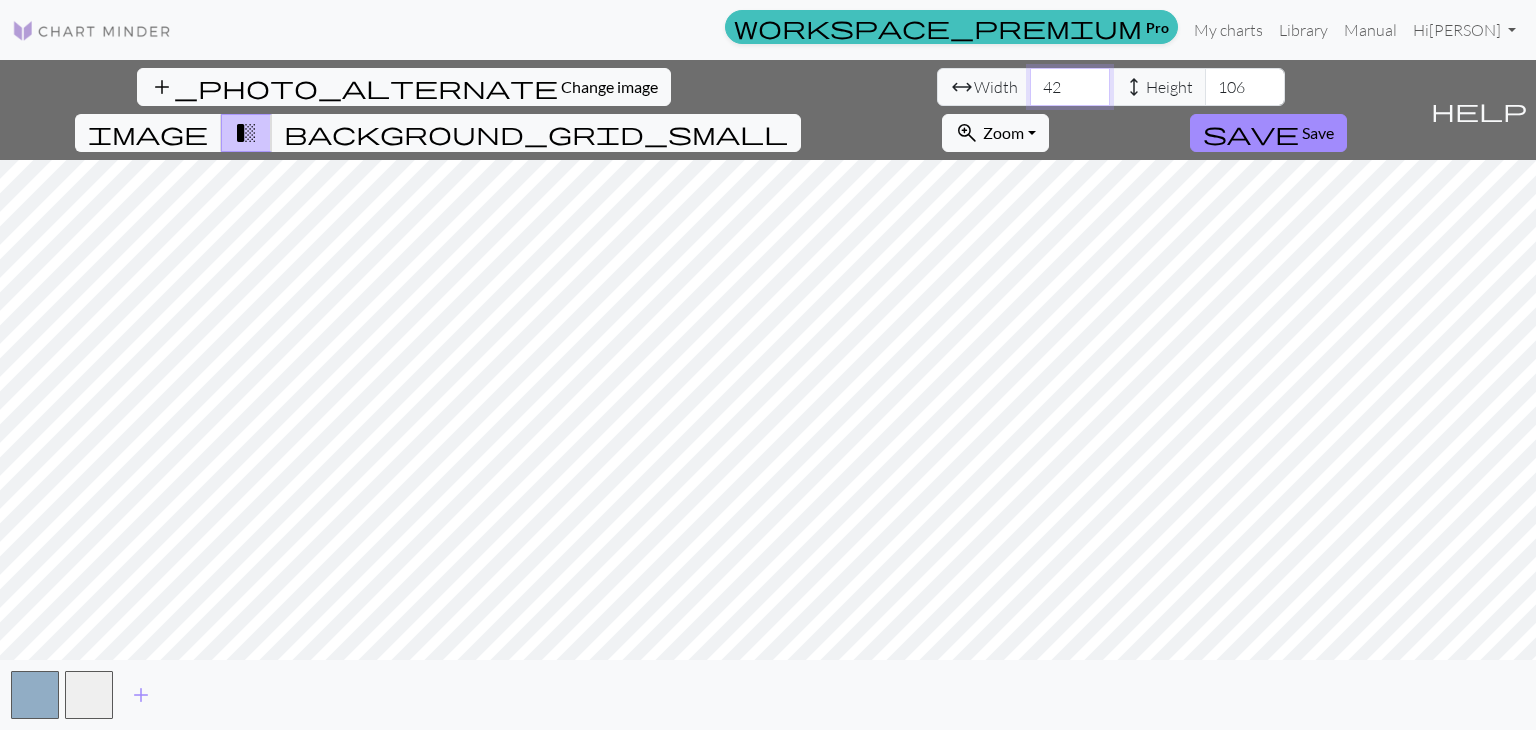 click on "42" at bounding box center (1070, 87) 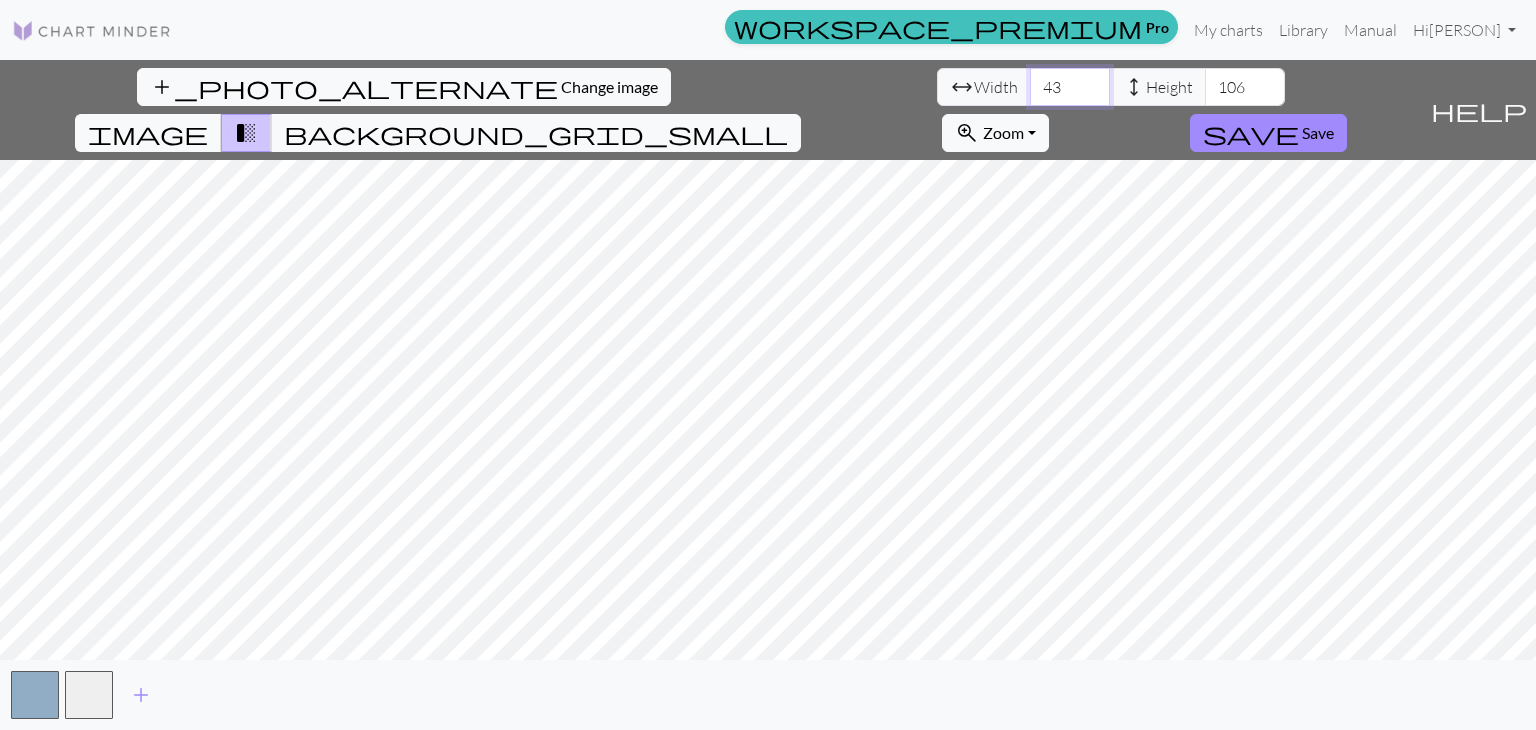click on "43" at bounding box center [1070, 87] 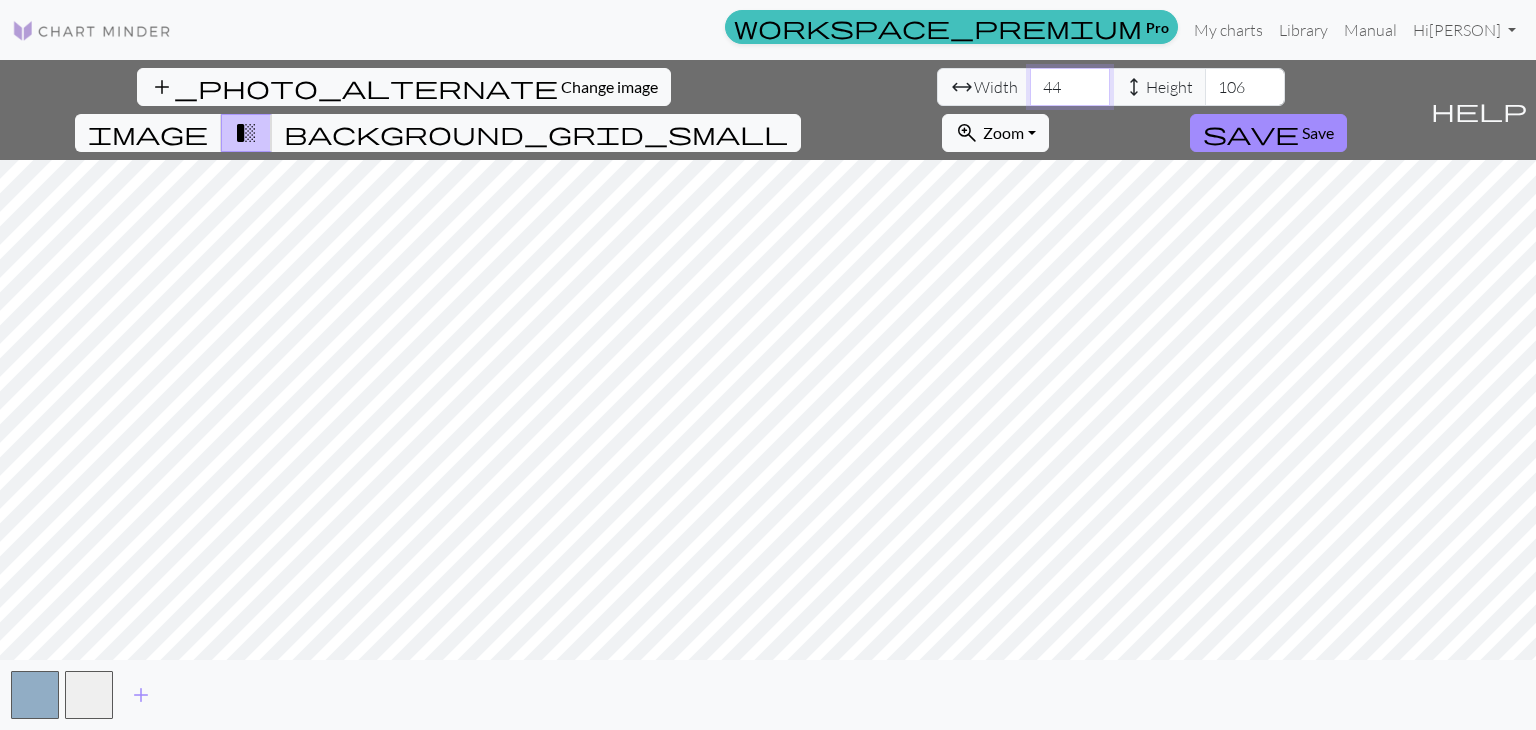 click on "44" at bounding box center [1070, 87] 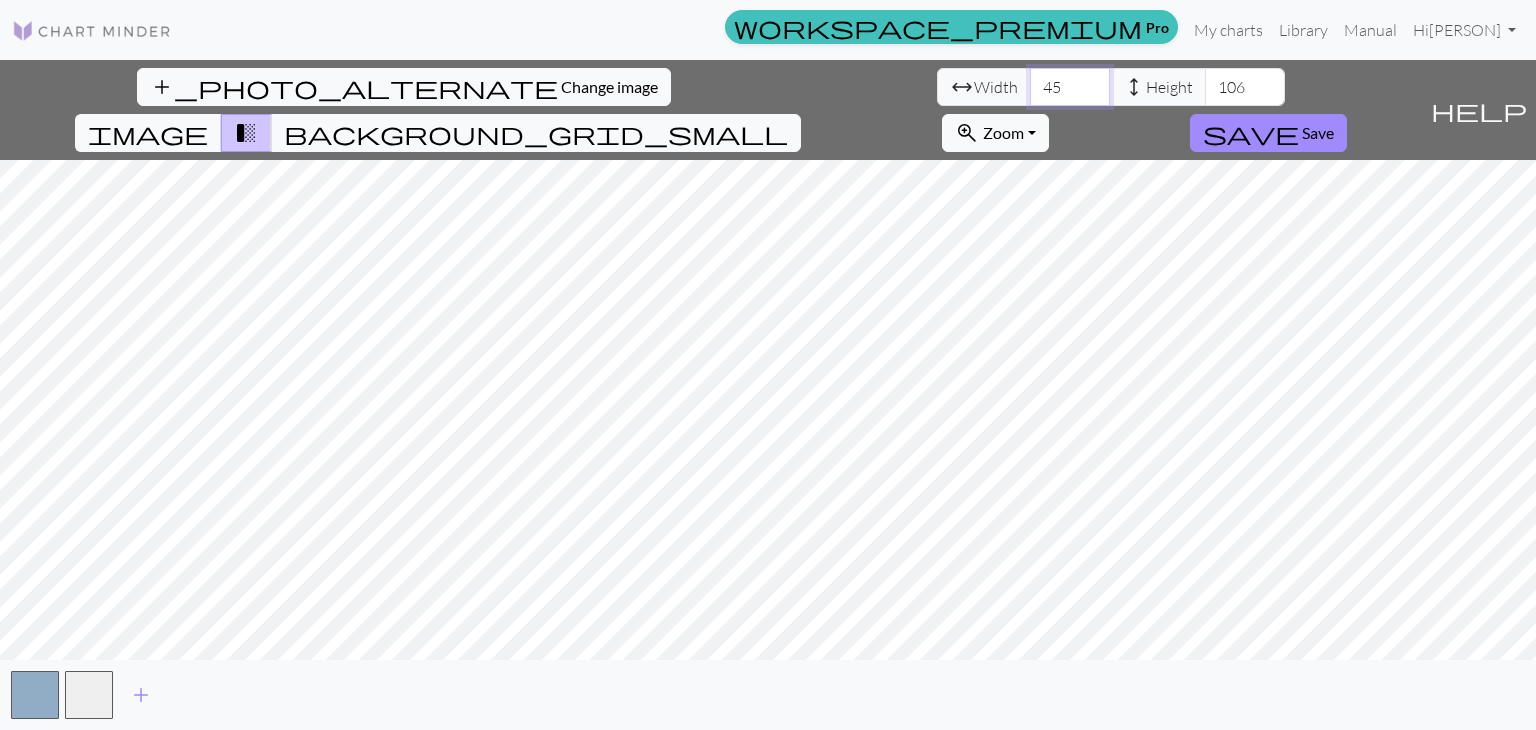 click on "45" at bounding box center (1070, 87) 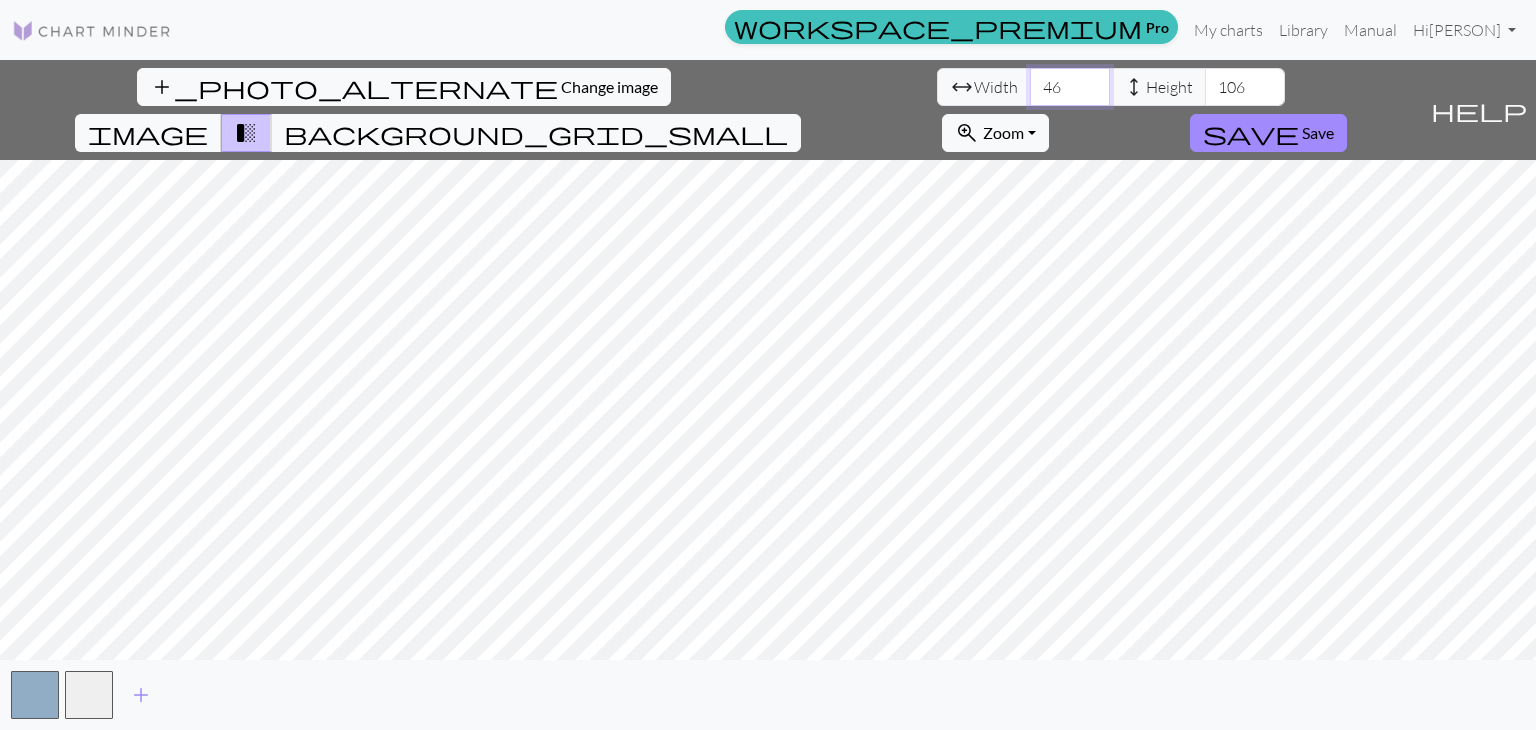 click on "46" at bounding box center (1070, 87) 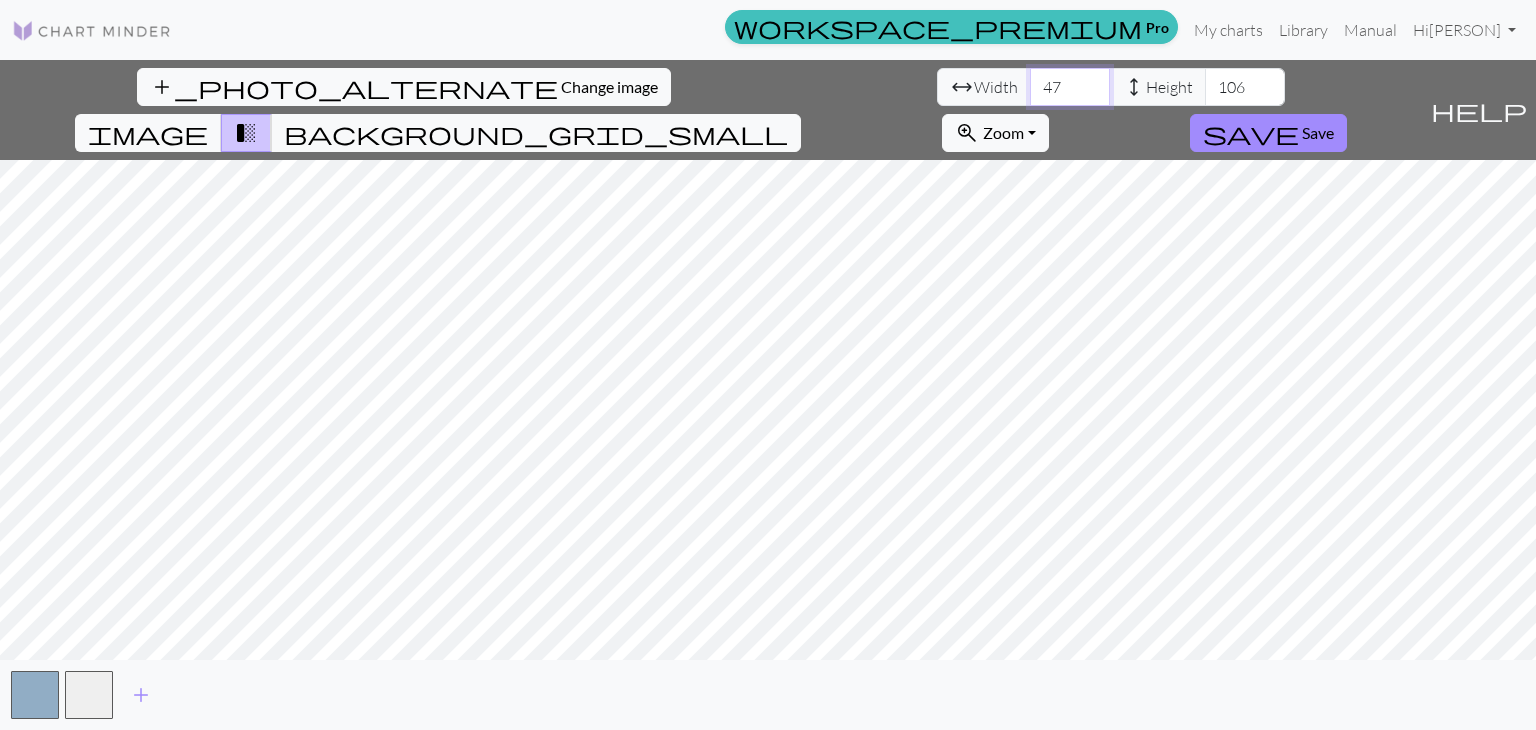 click on "47" at bounding box center [1070, 87] 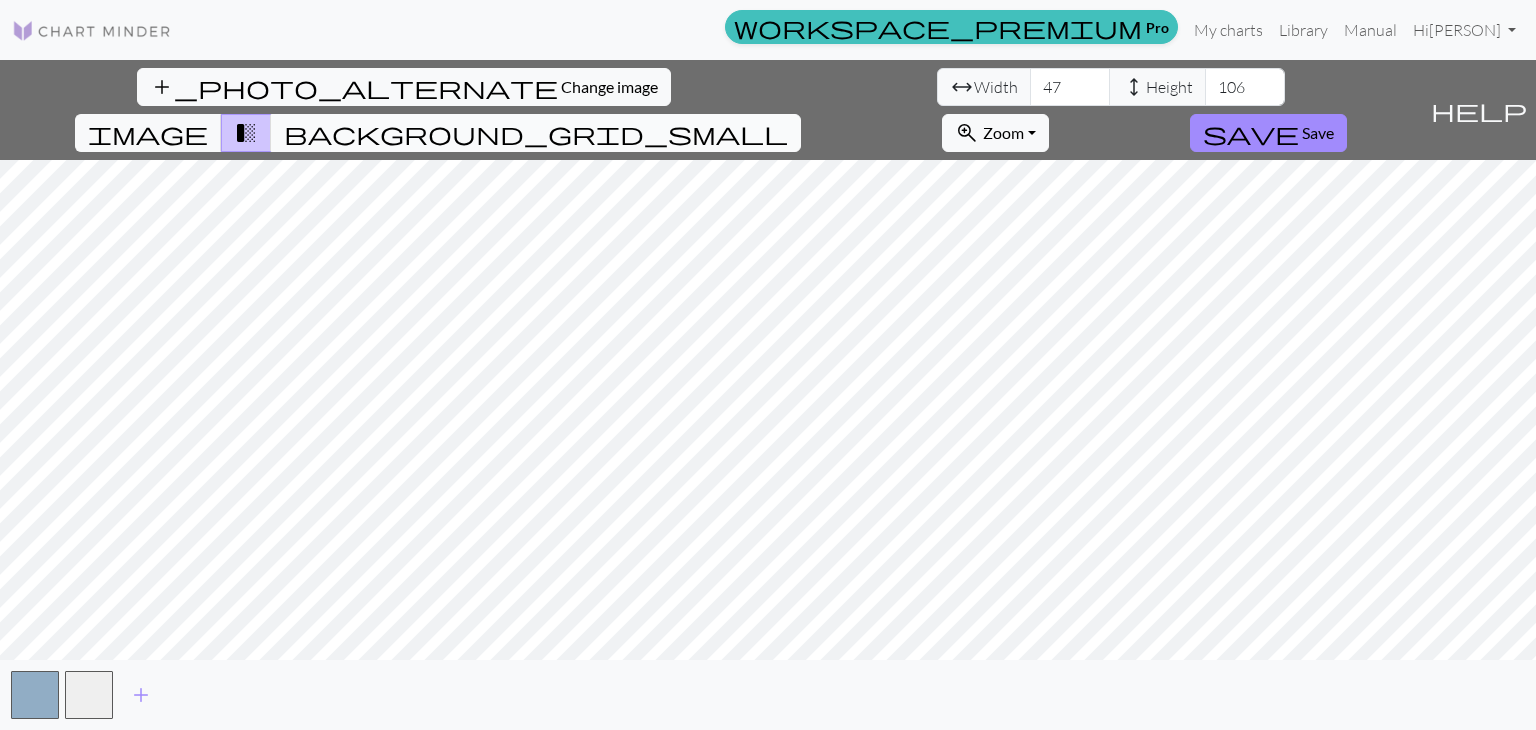 click on "background_grid_small" at bounding box center [536, 133] 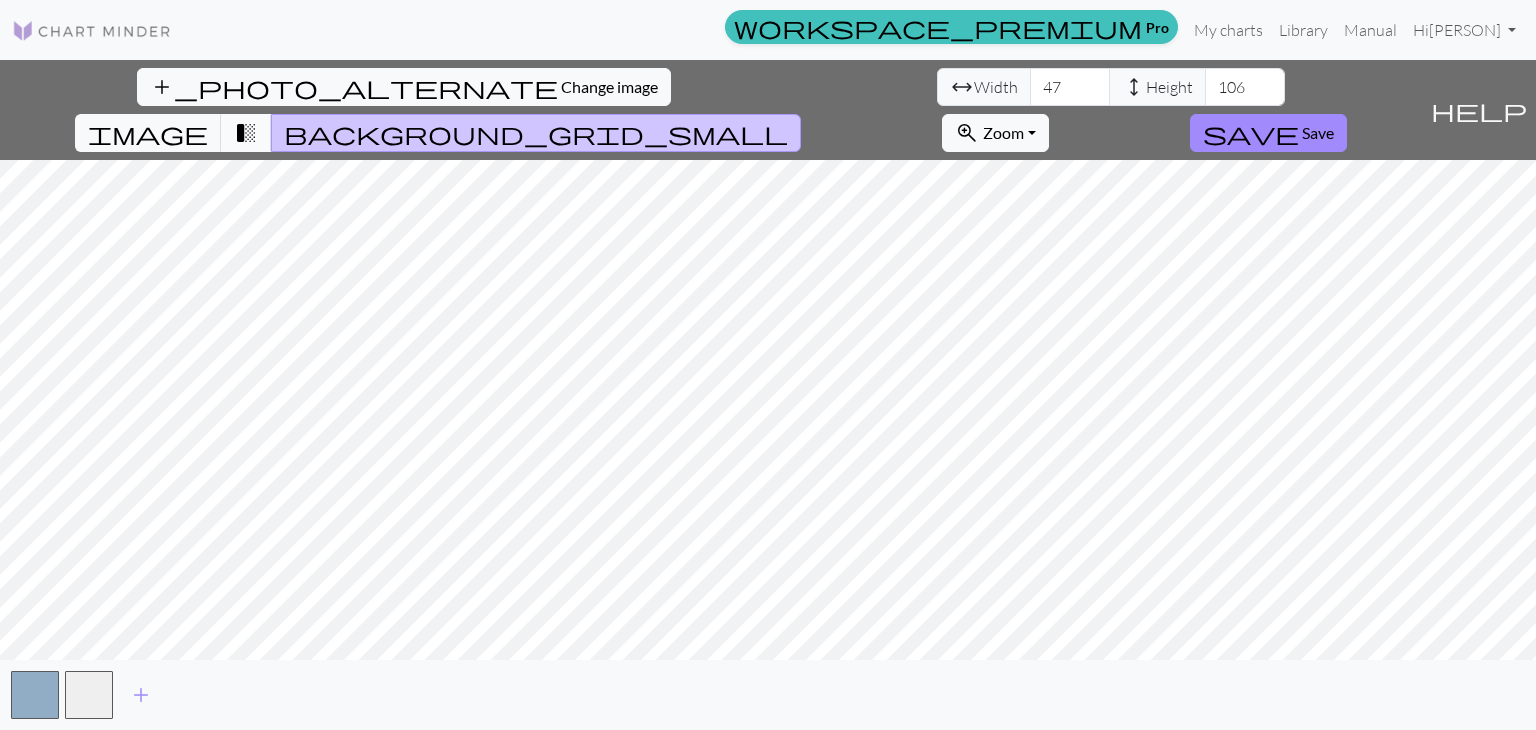 click on "transition_fade" at bounding box center (246, 133) 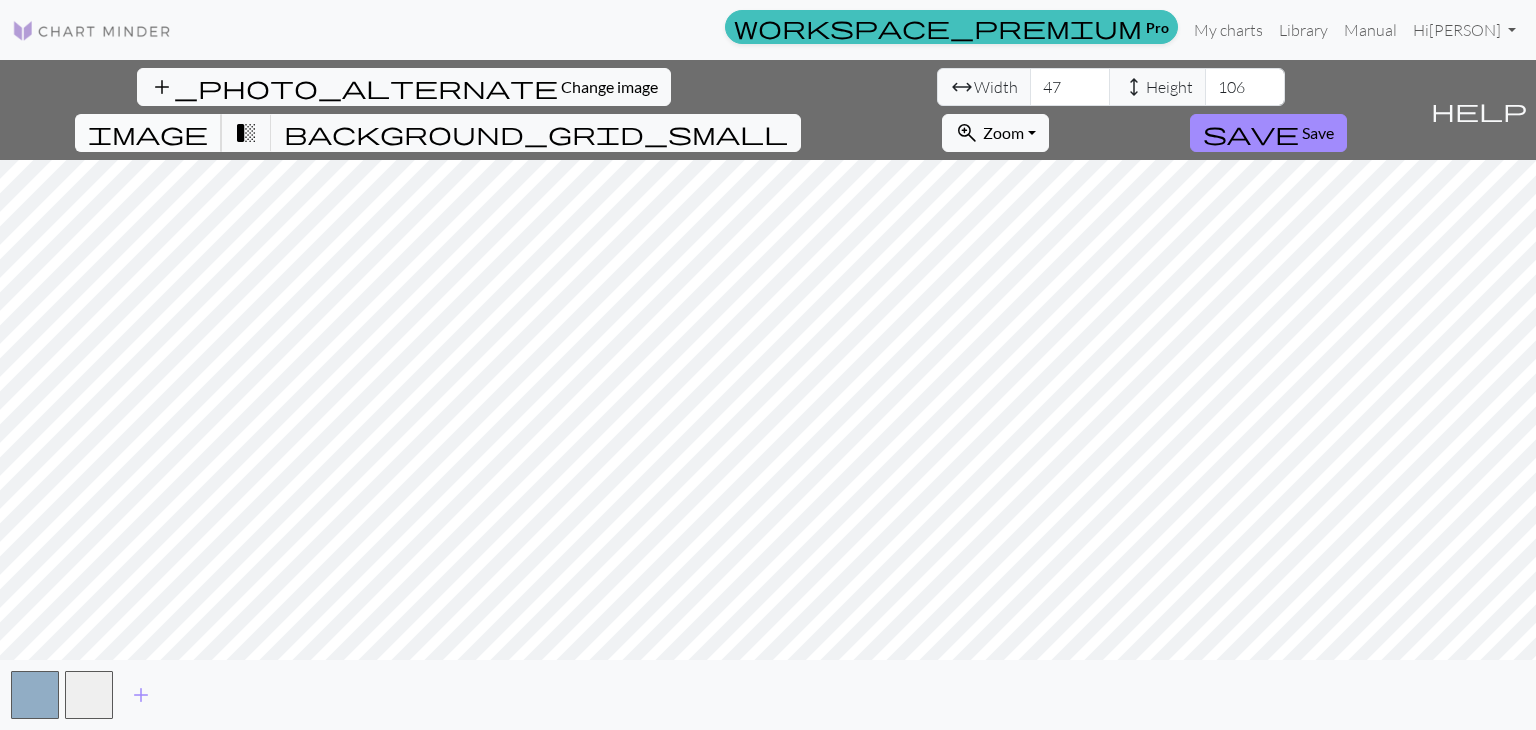 click on "image" at bounding box center (148, 133) 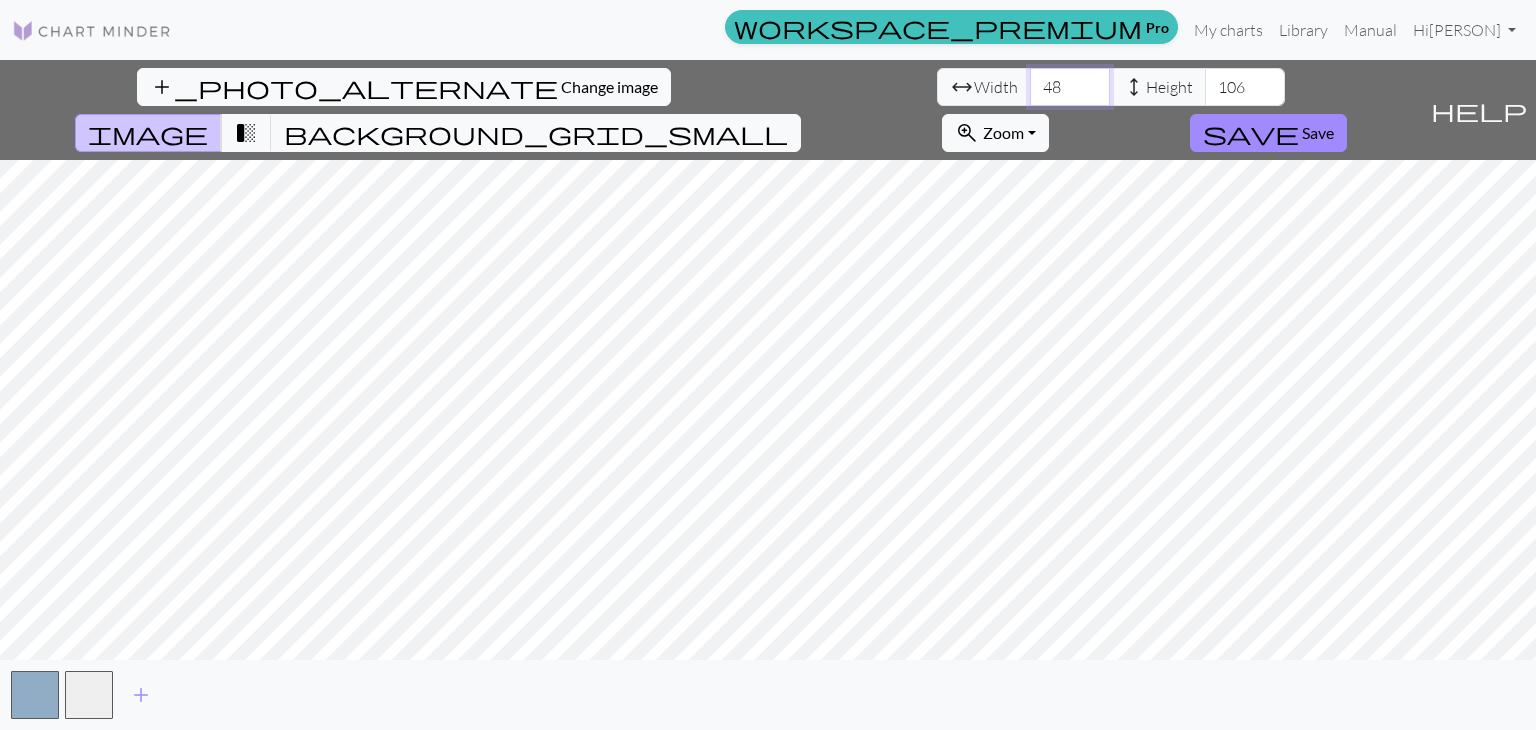 click on "48" at bounding box center [1070, 87] 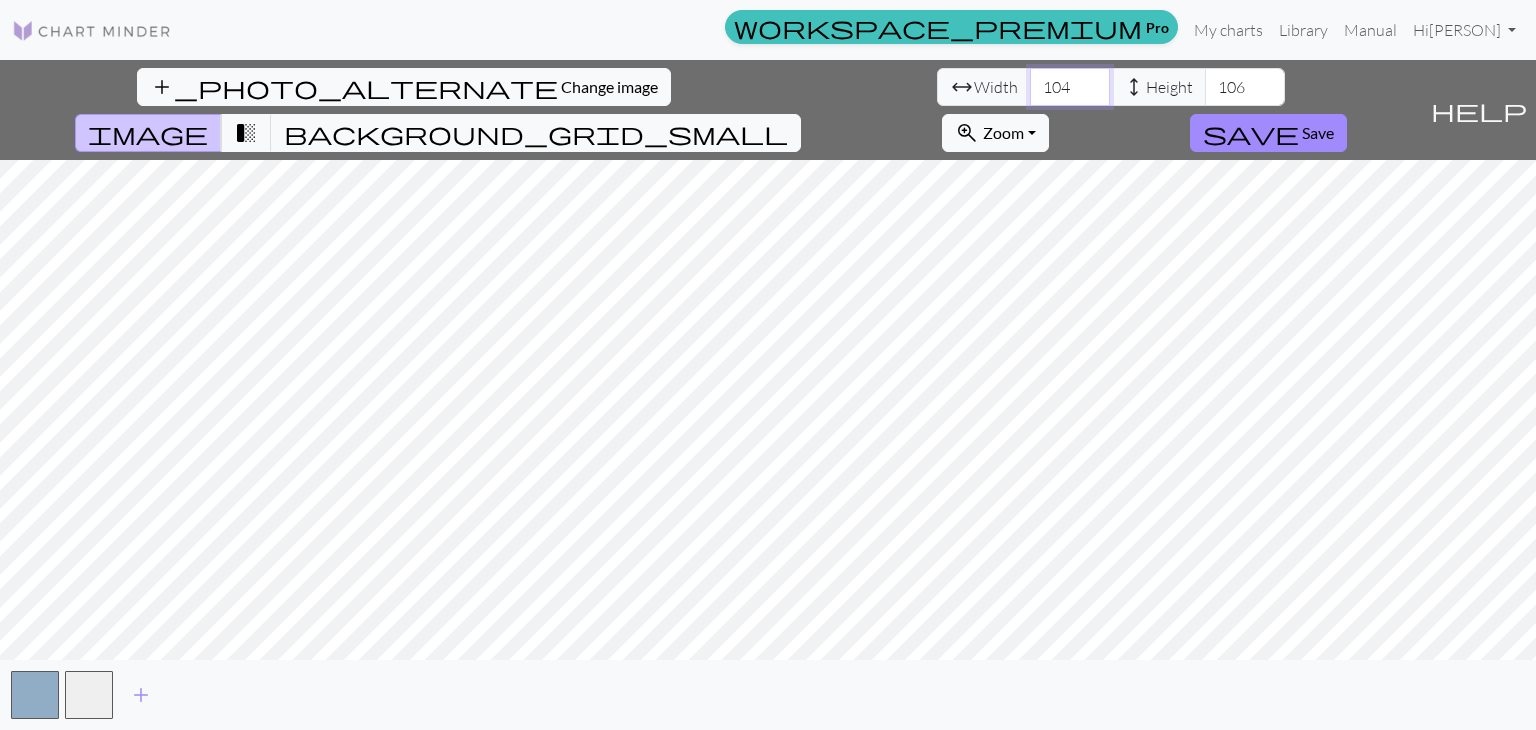 type on "104" 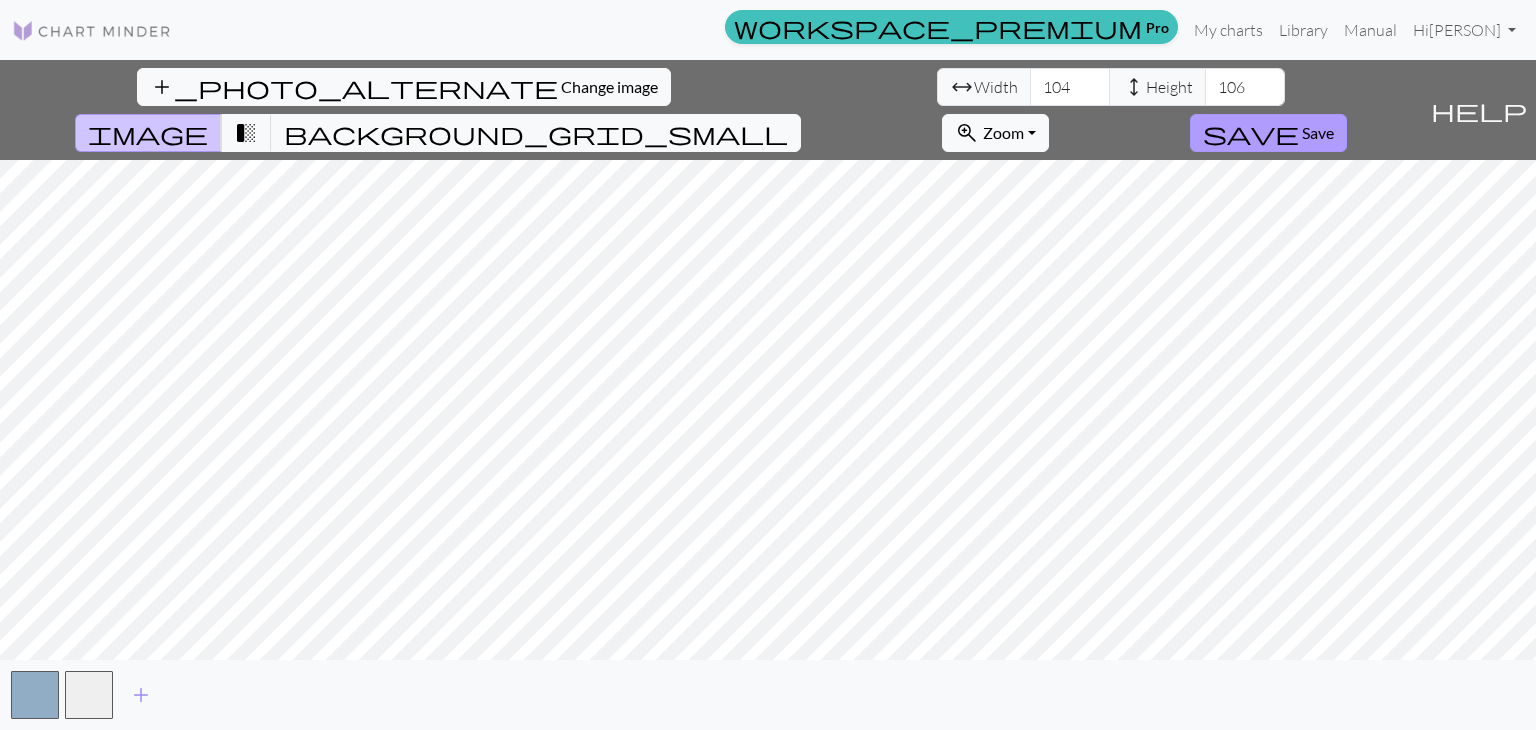 click on "Save" at bounding box center [1318, 132] 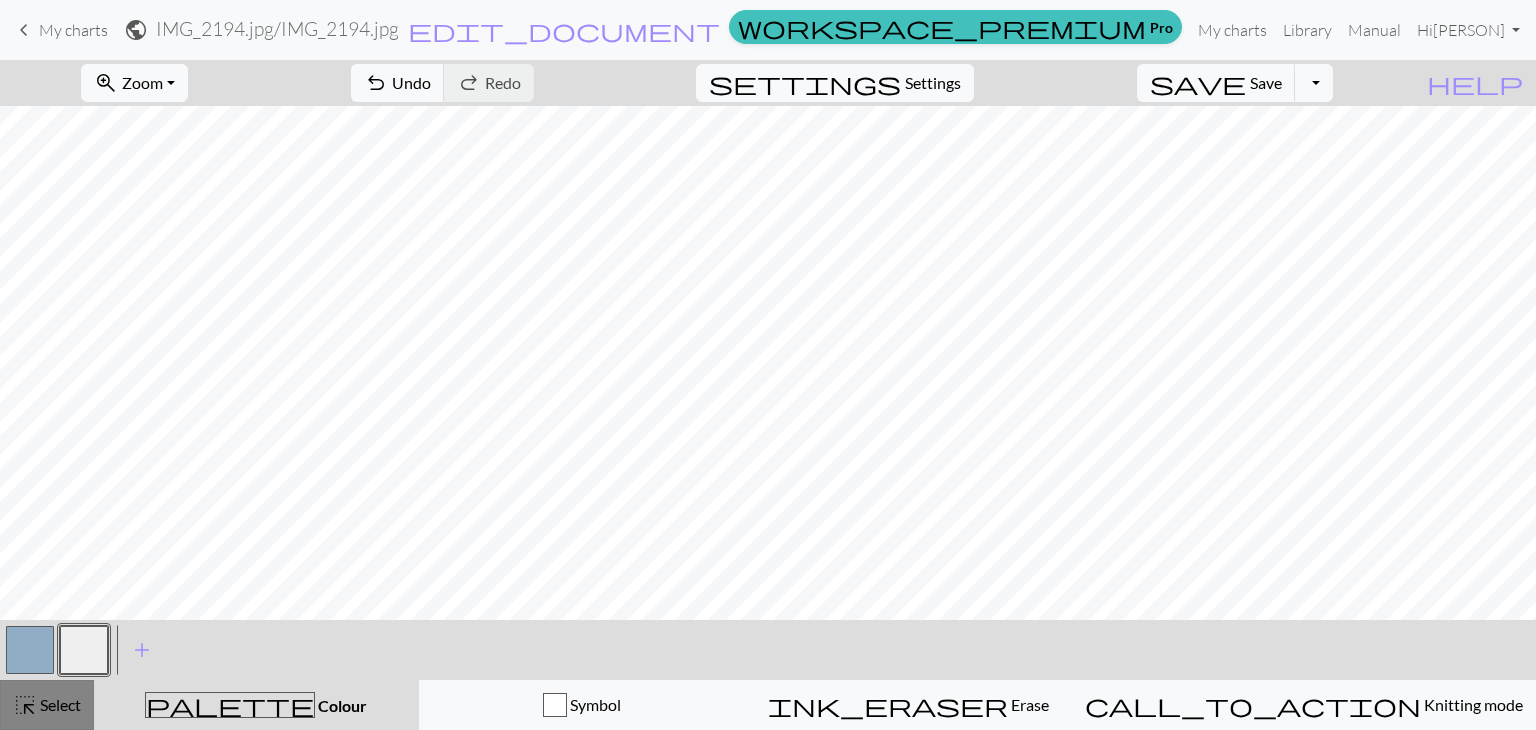 click on "highlight_alt   Select   Select" at bounding box center [47, 705] 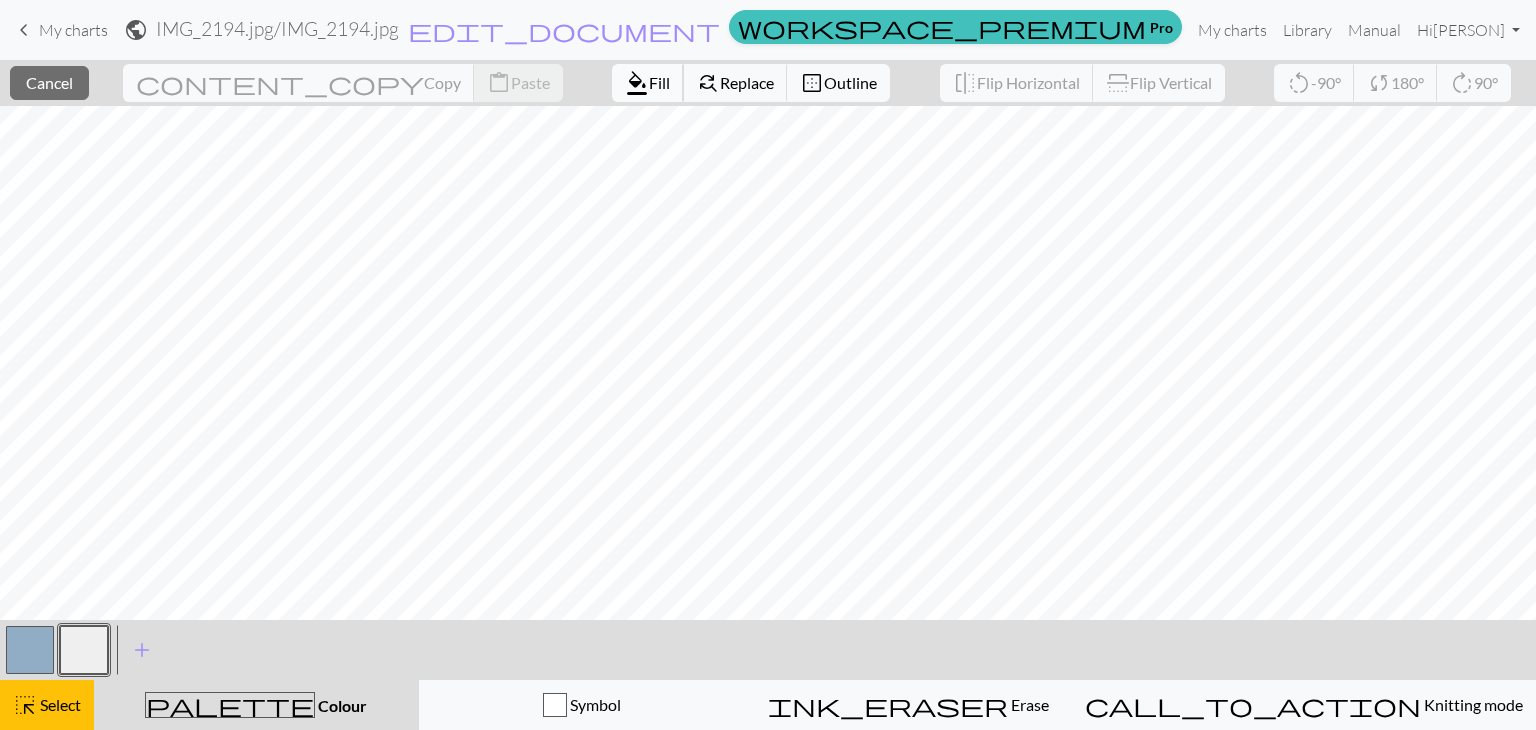 click on "Fill" at bounding box center [659, 82] 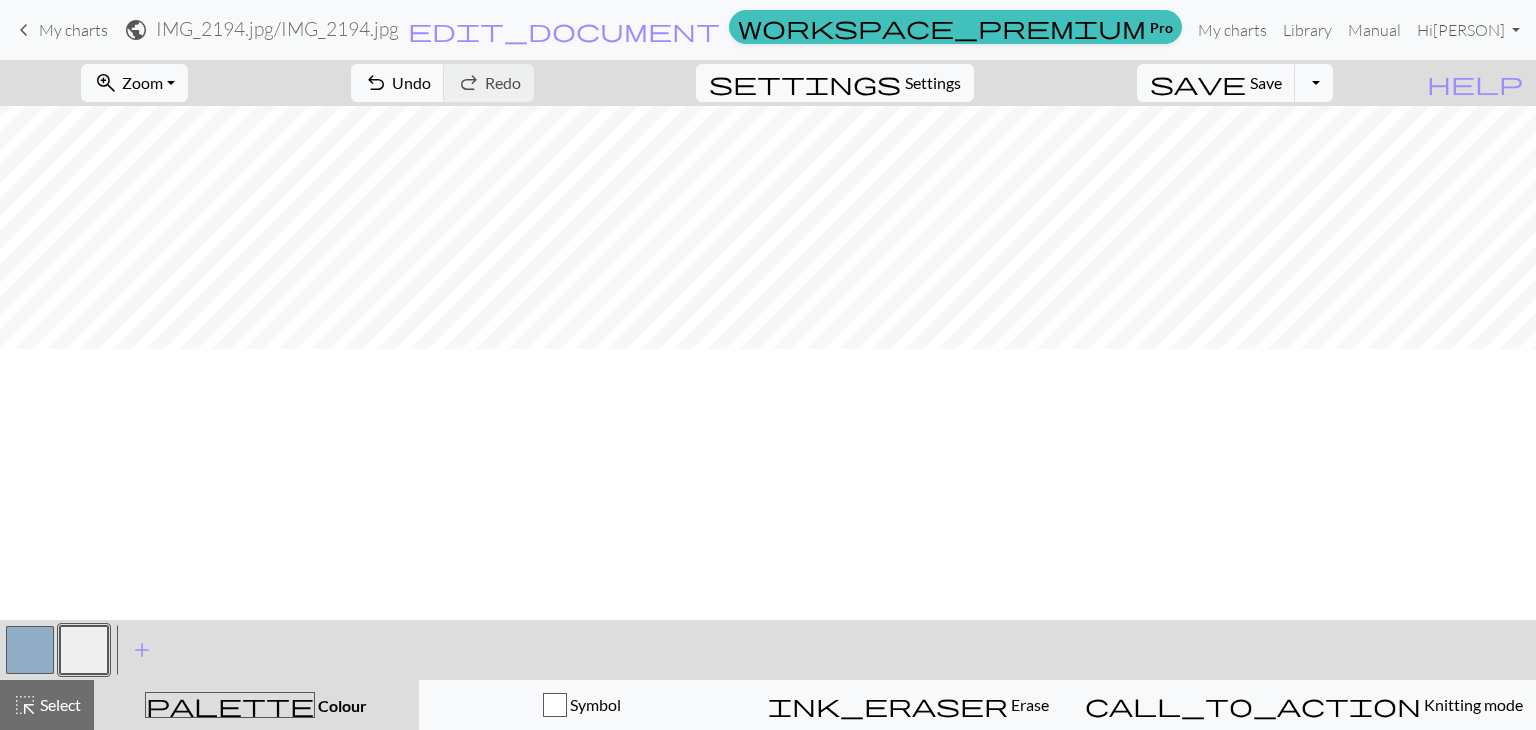 scroll, scrollTop: 0, scrollLeft: 0, axis: both 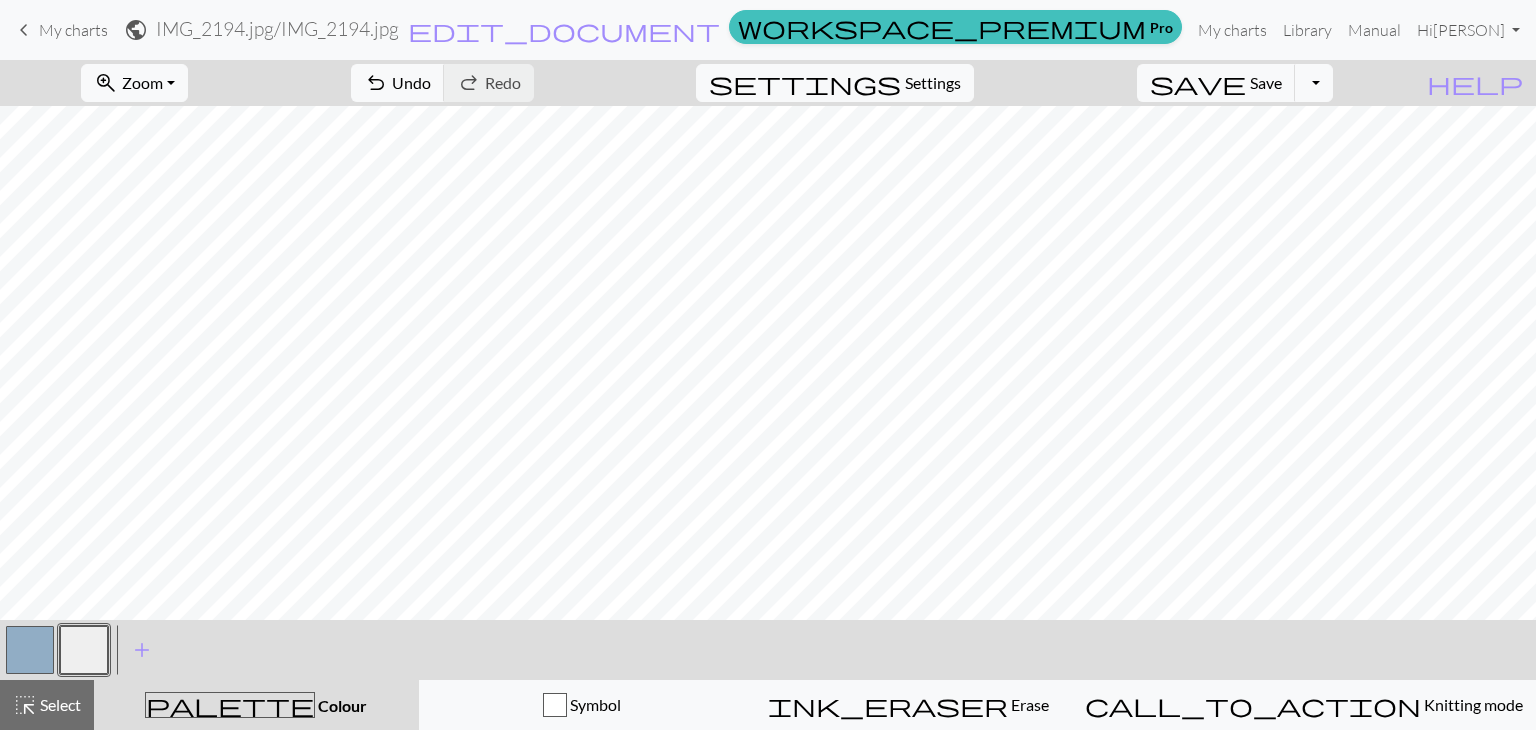 click at bounding box center (30, 650) 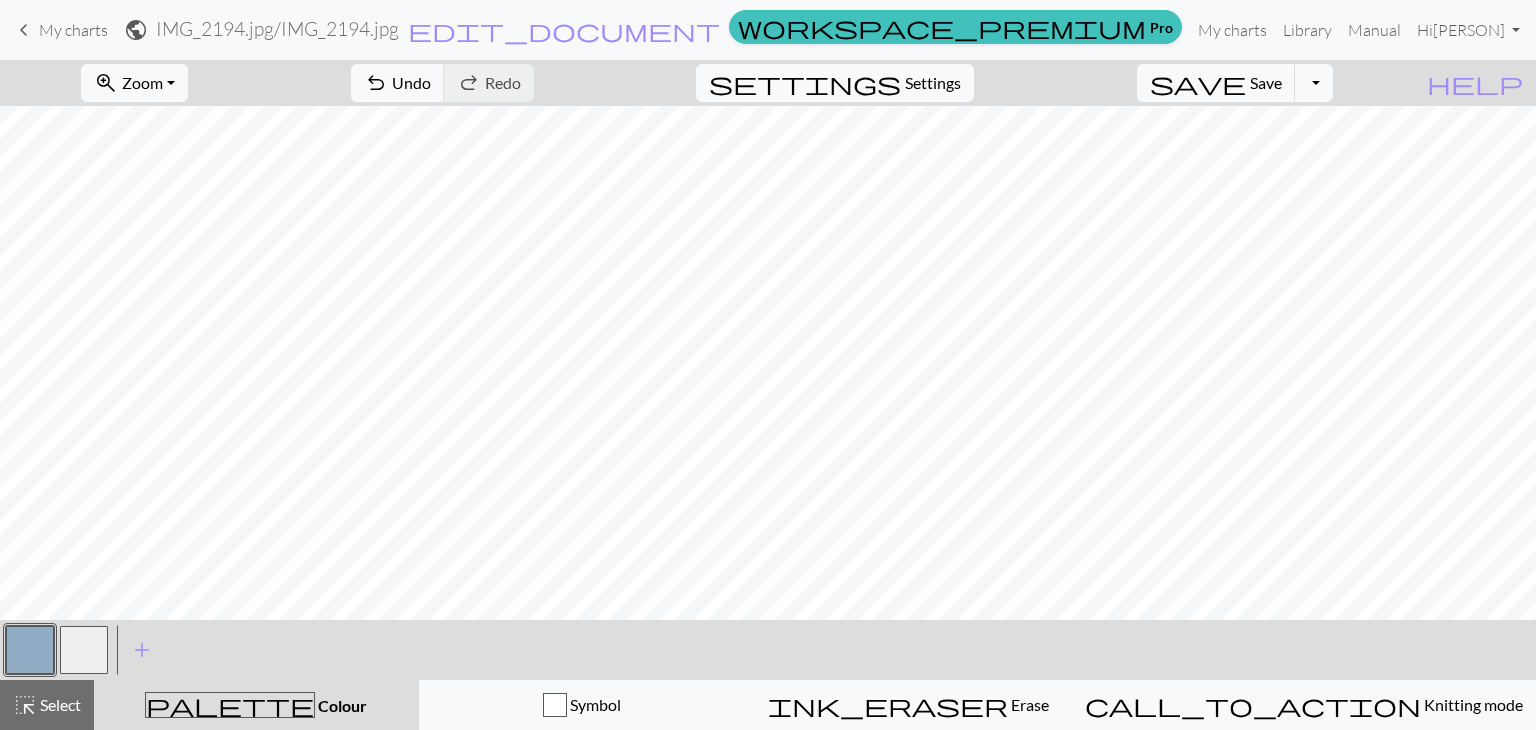click at bounding box center (84, 650) 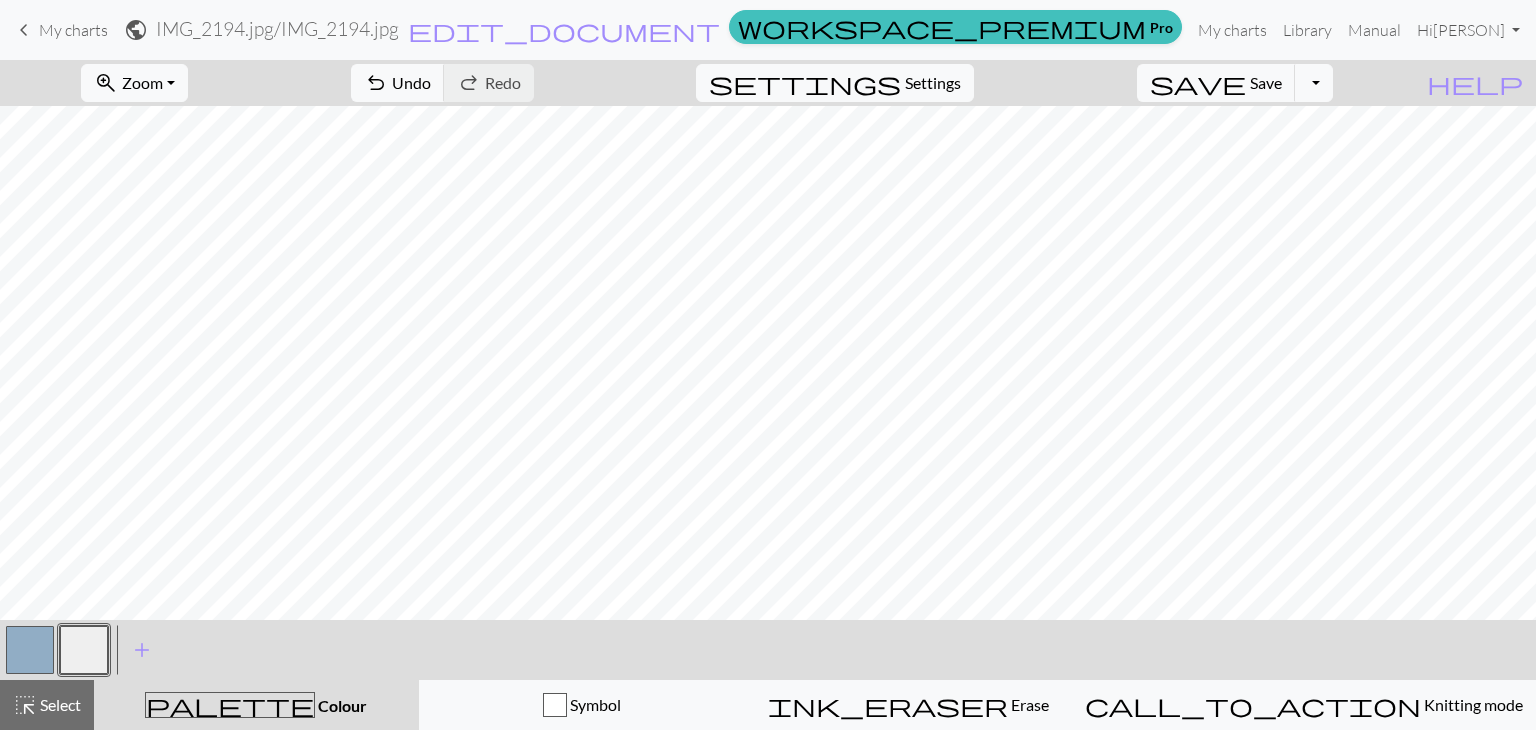 click at bounding box center (84, 650) 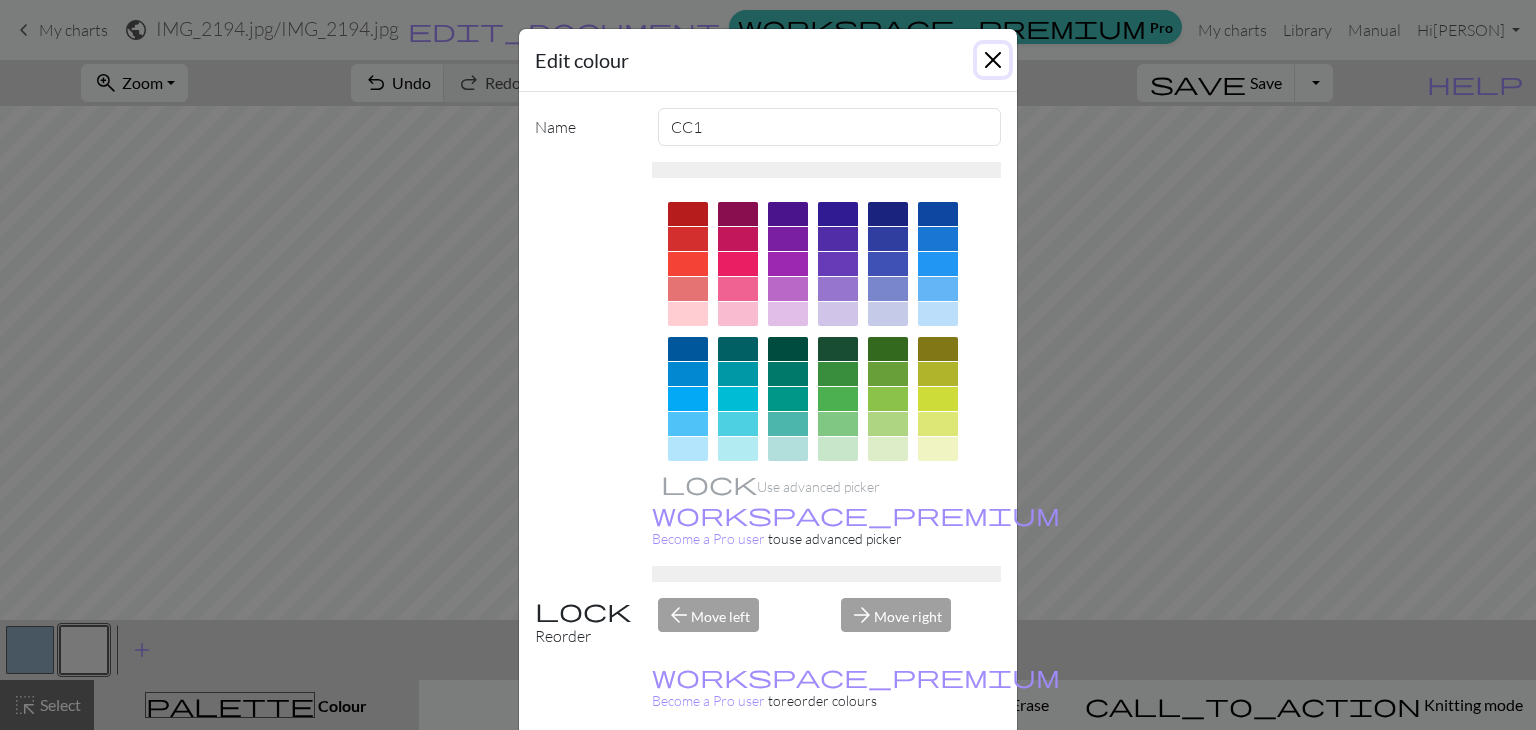 click at bounding box center (993, 60) 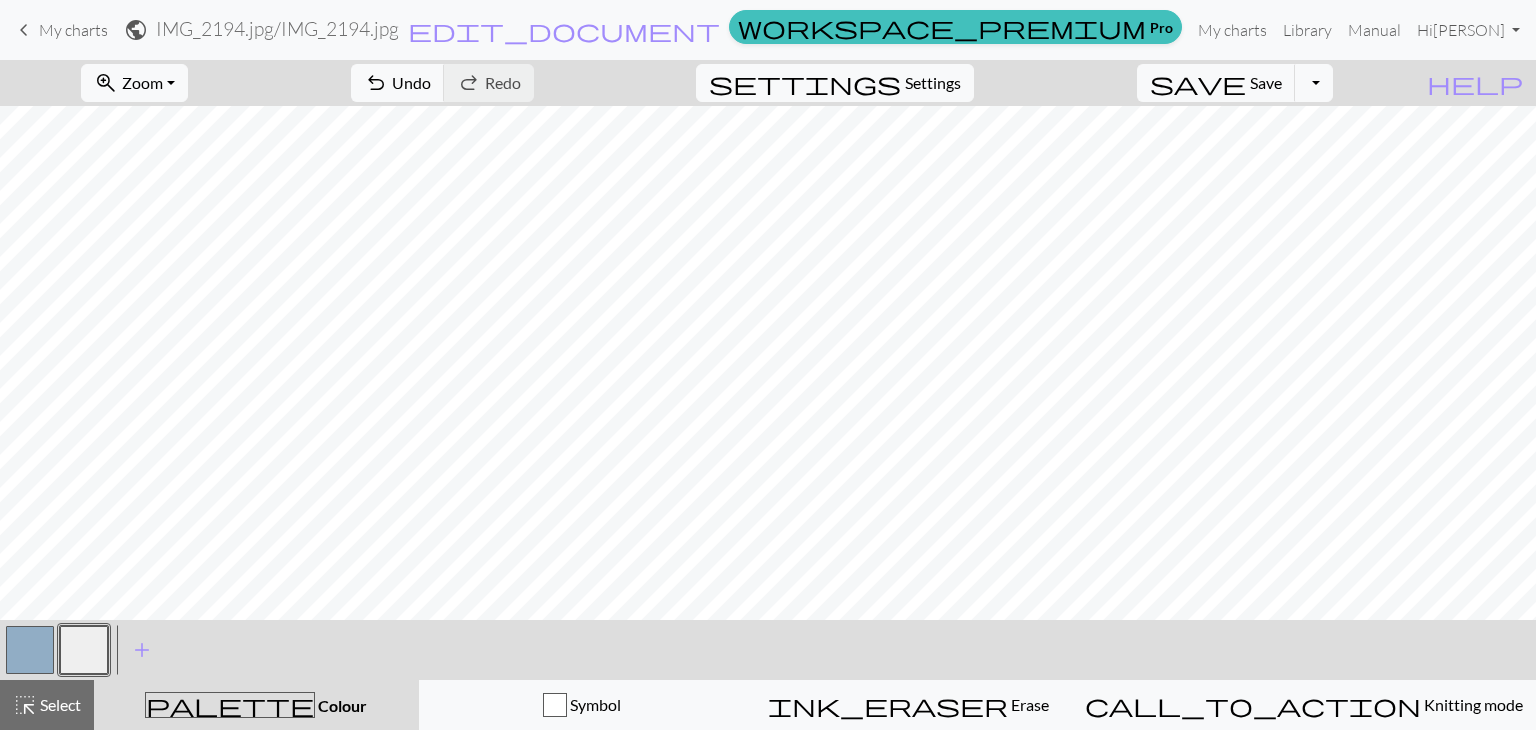 click at bounding box center [30, 650] 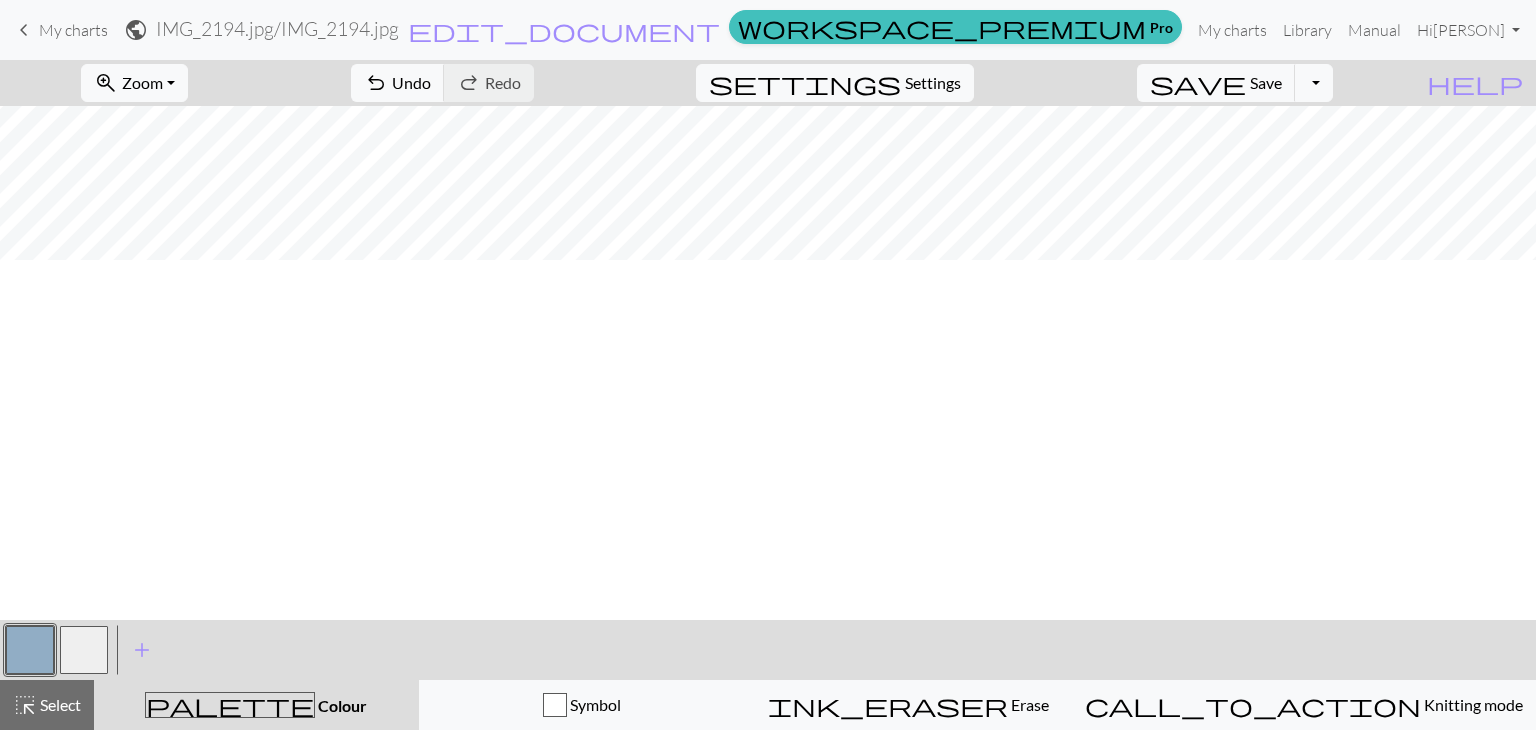 scroll, scrollTop: 256, scrollLeft: 0, axis: vertical 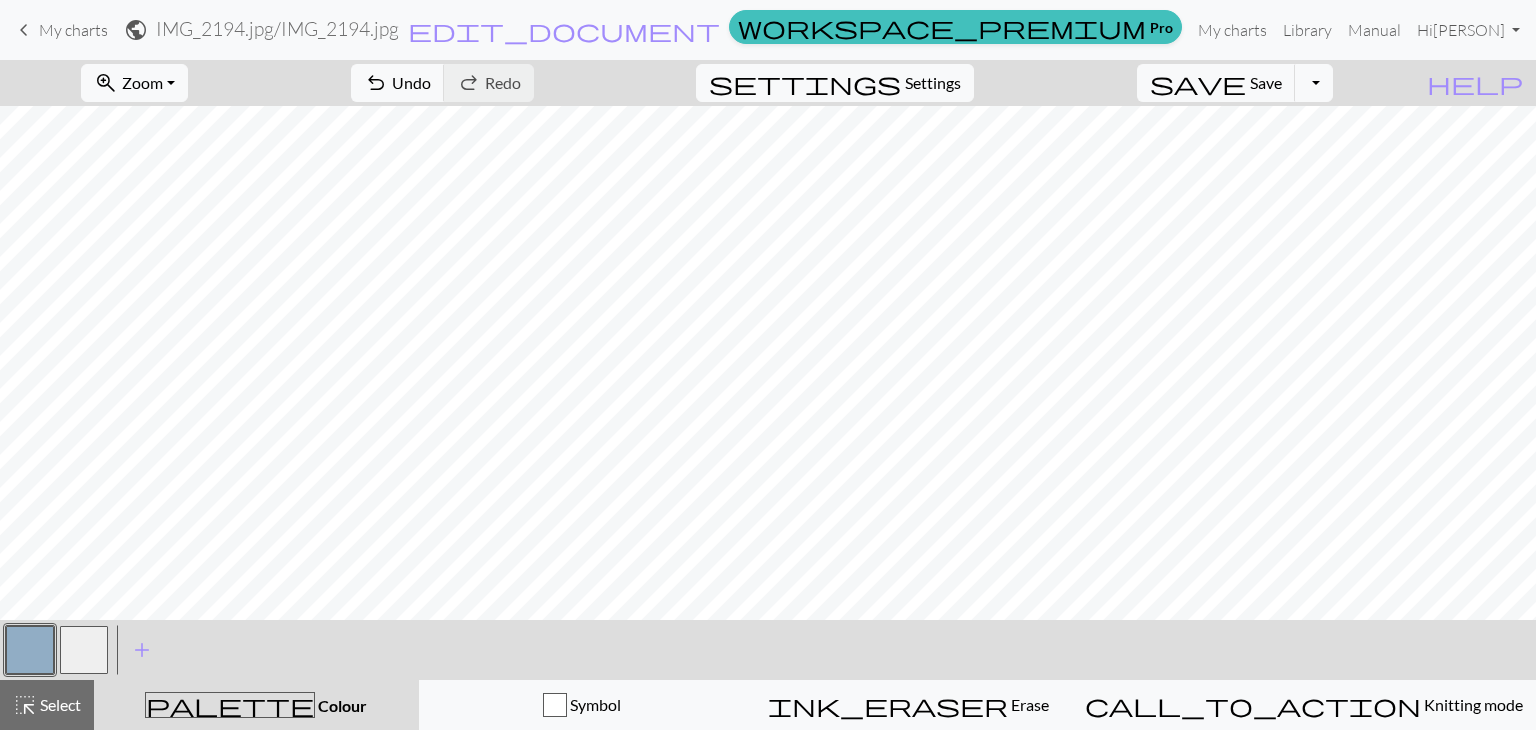click on "IMG_2194.jpg  /  IMG_2194.jpg" at bounding box center (277, 29) 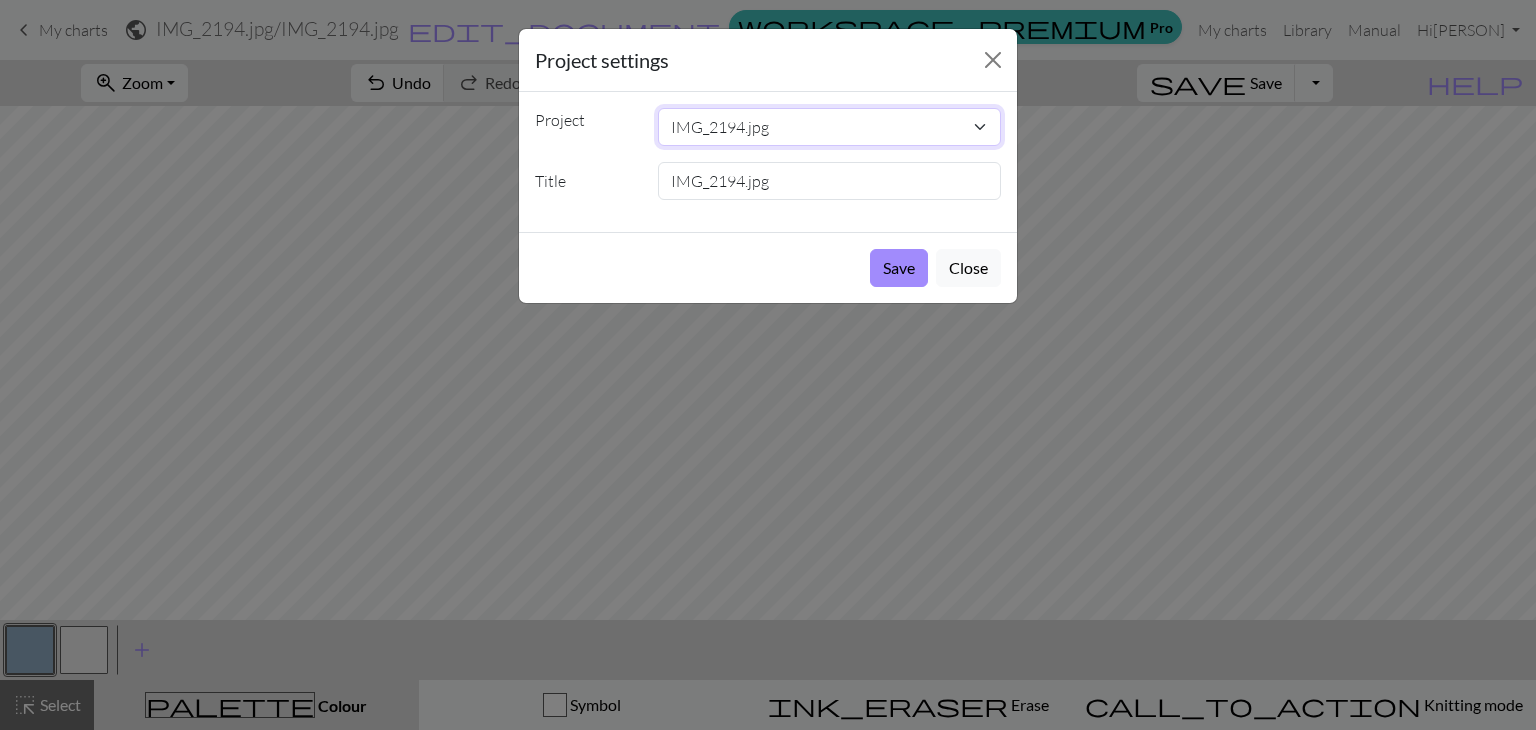 click on "IMG_2194.jpg pancakes peach Scarf Aidan Scarf Emma" at bounding box center [830, 127] 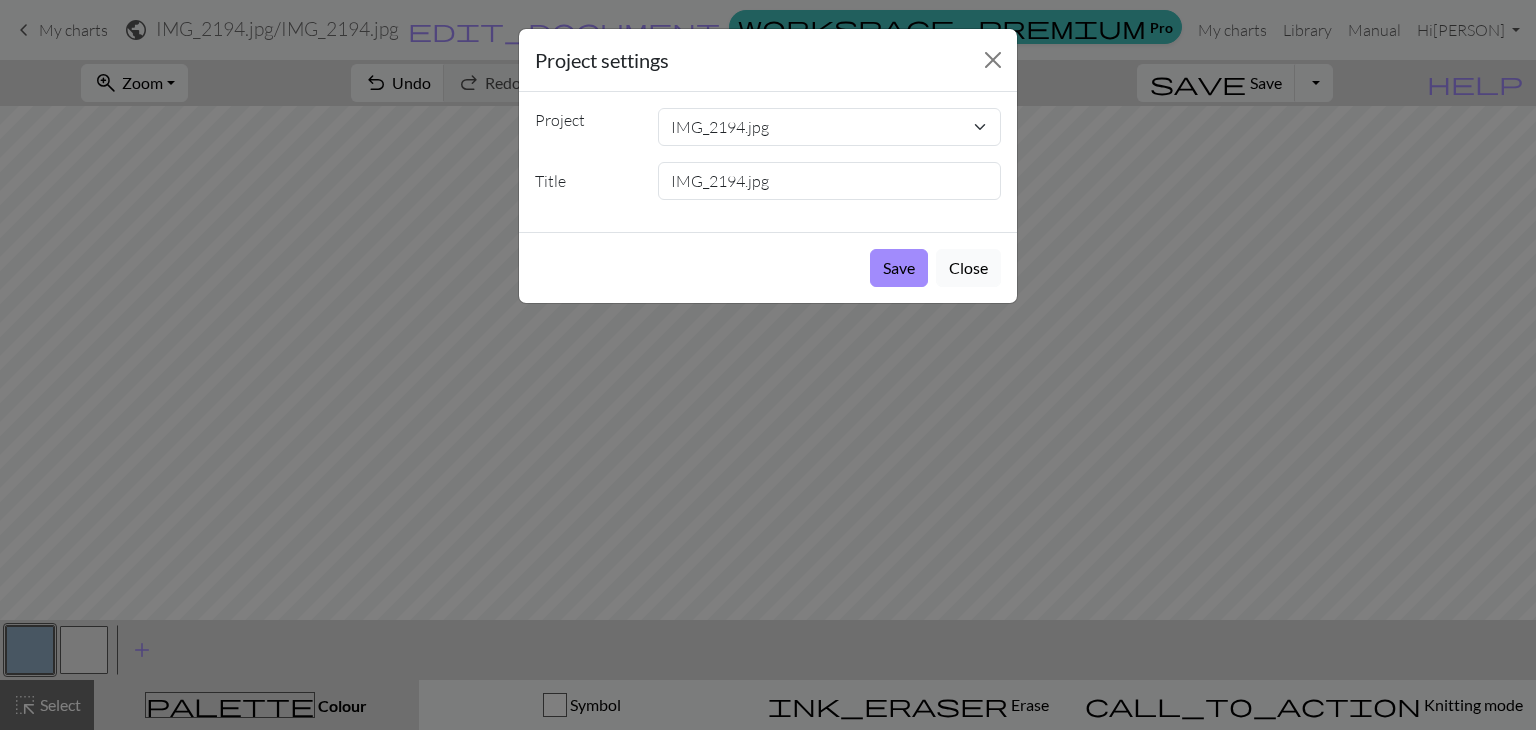 click on "Close" at bounding box center [968, 268] 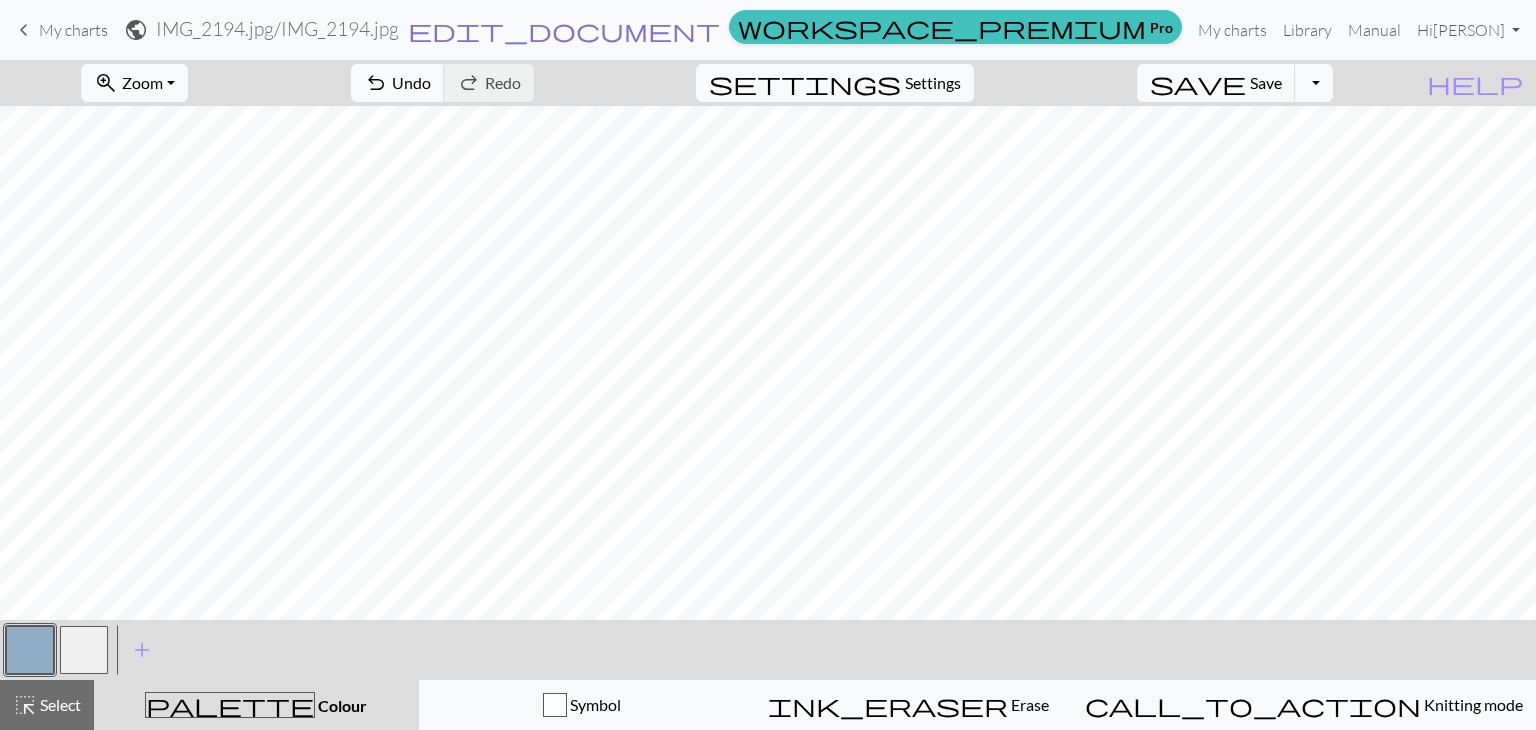 click on "edit_document" at bounding box center (564, 30) 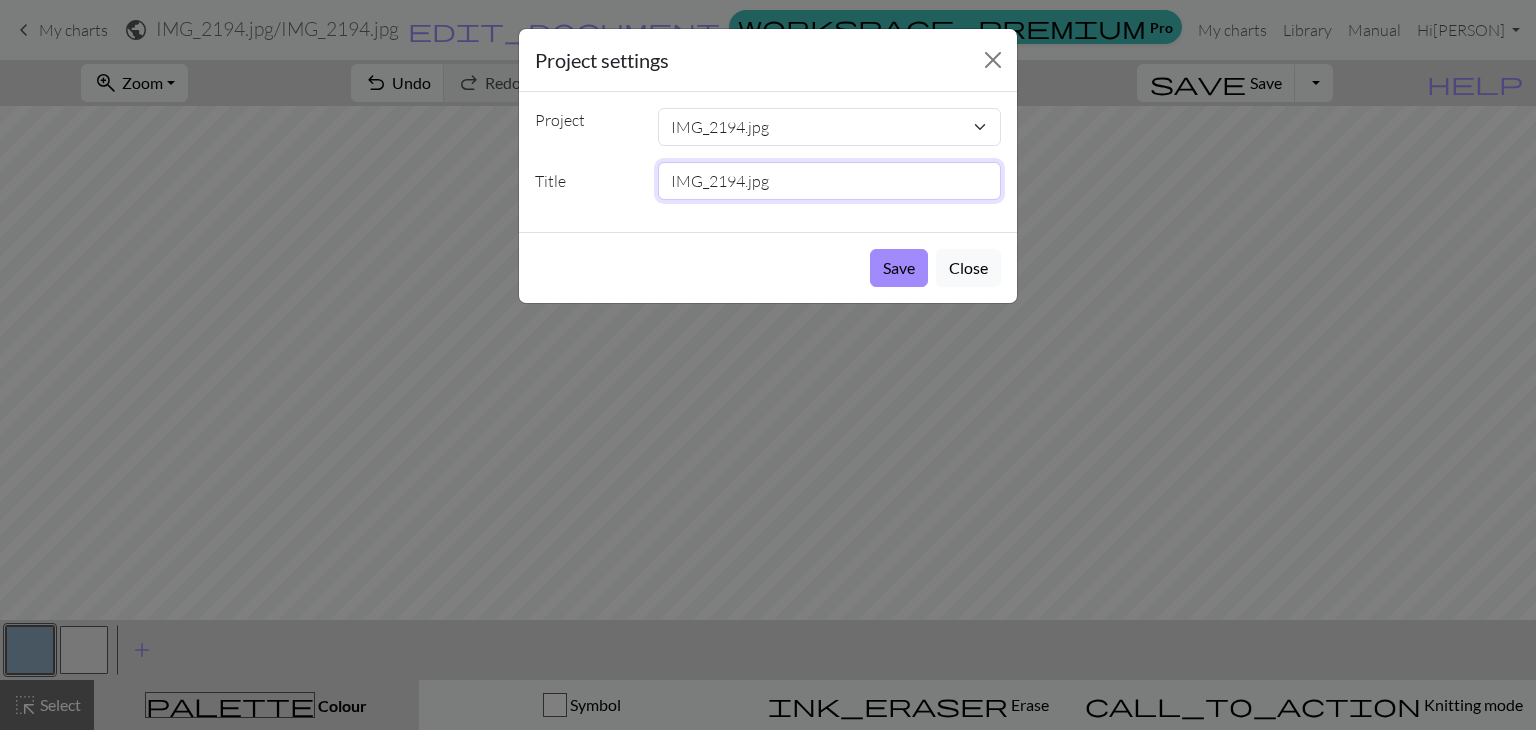 drag, startPoint x: 781, startPoint y: 179, endPoint x: 618, endPoint y: 191, distance: 163.44112 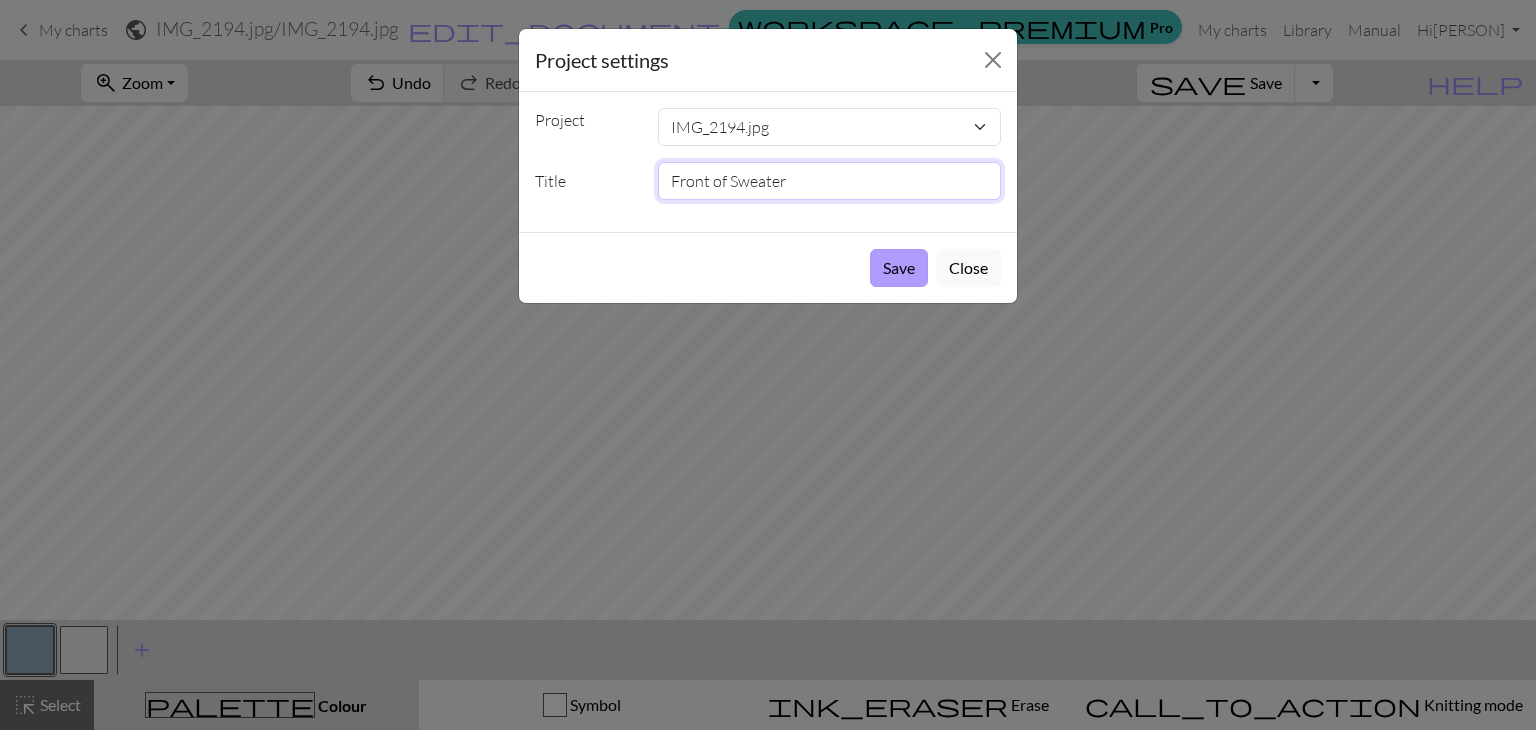 type on "Front of Sweater" 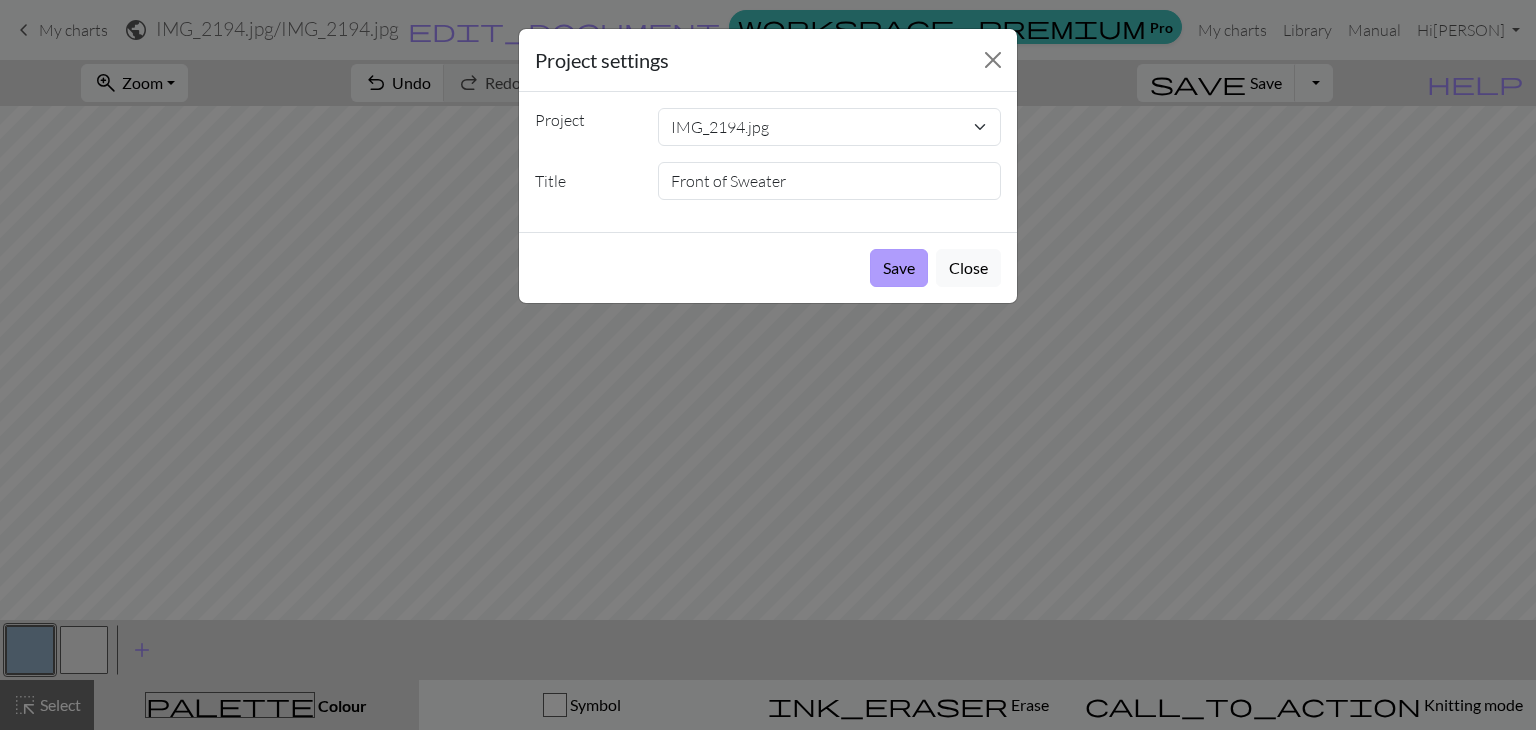 click on "Save" at bounding box center [899, 268] 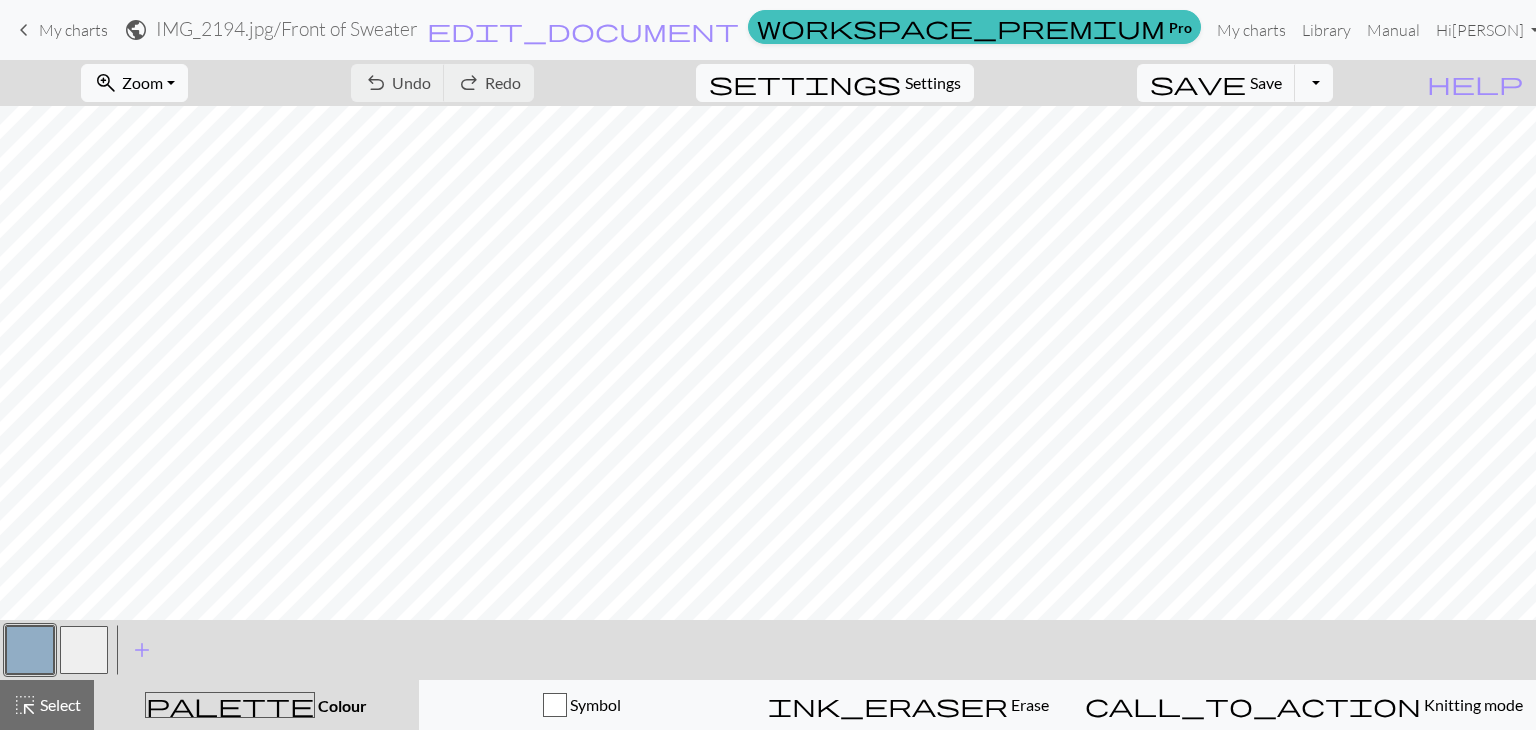 click at bounding box center (30, 650) 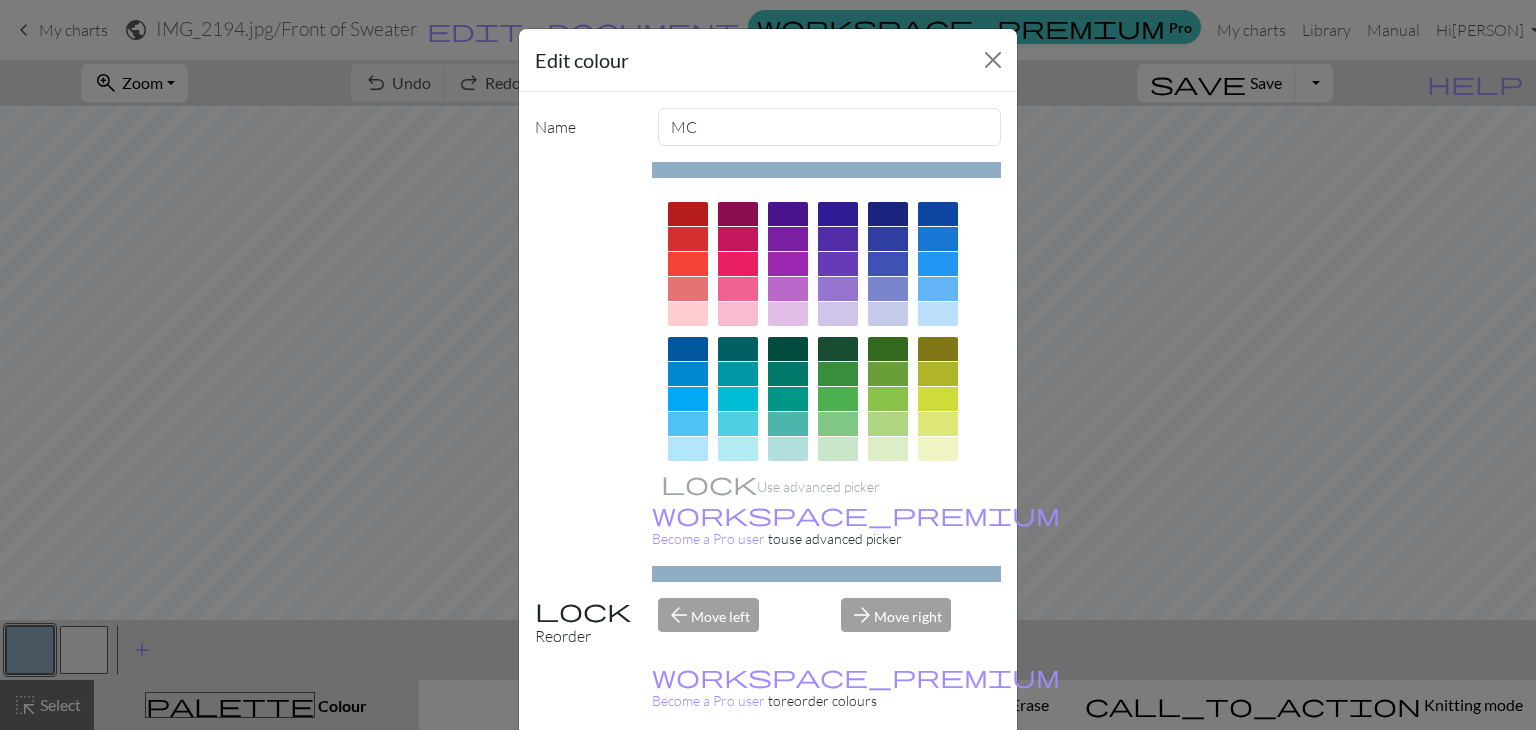 scroll, scrollTop: 288, scrollLeft: 0, axis: vertical 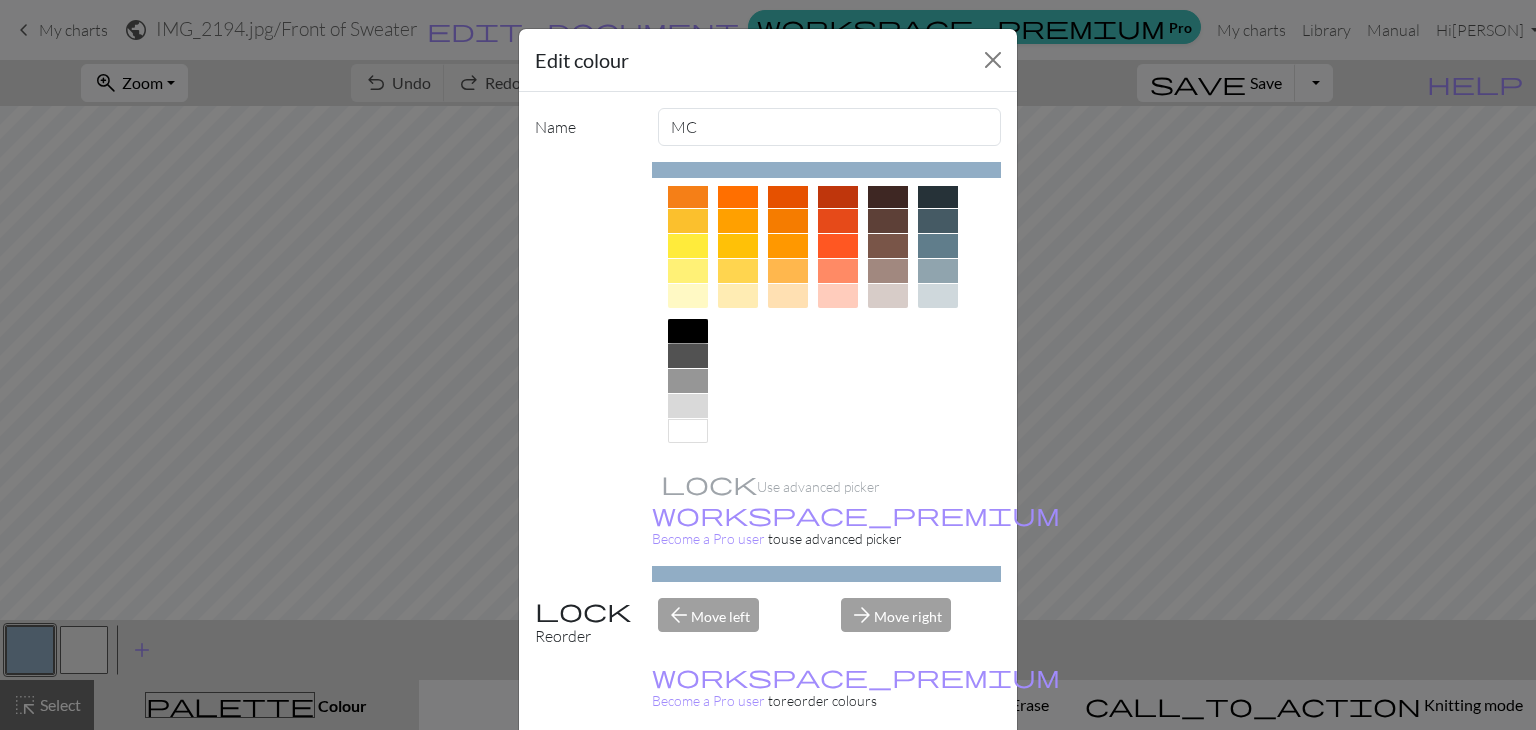 click at bounding box center (688, 331) 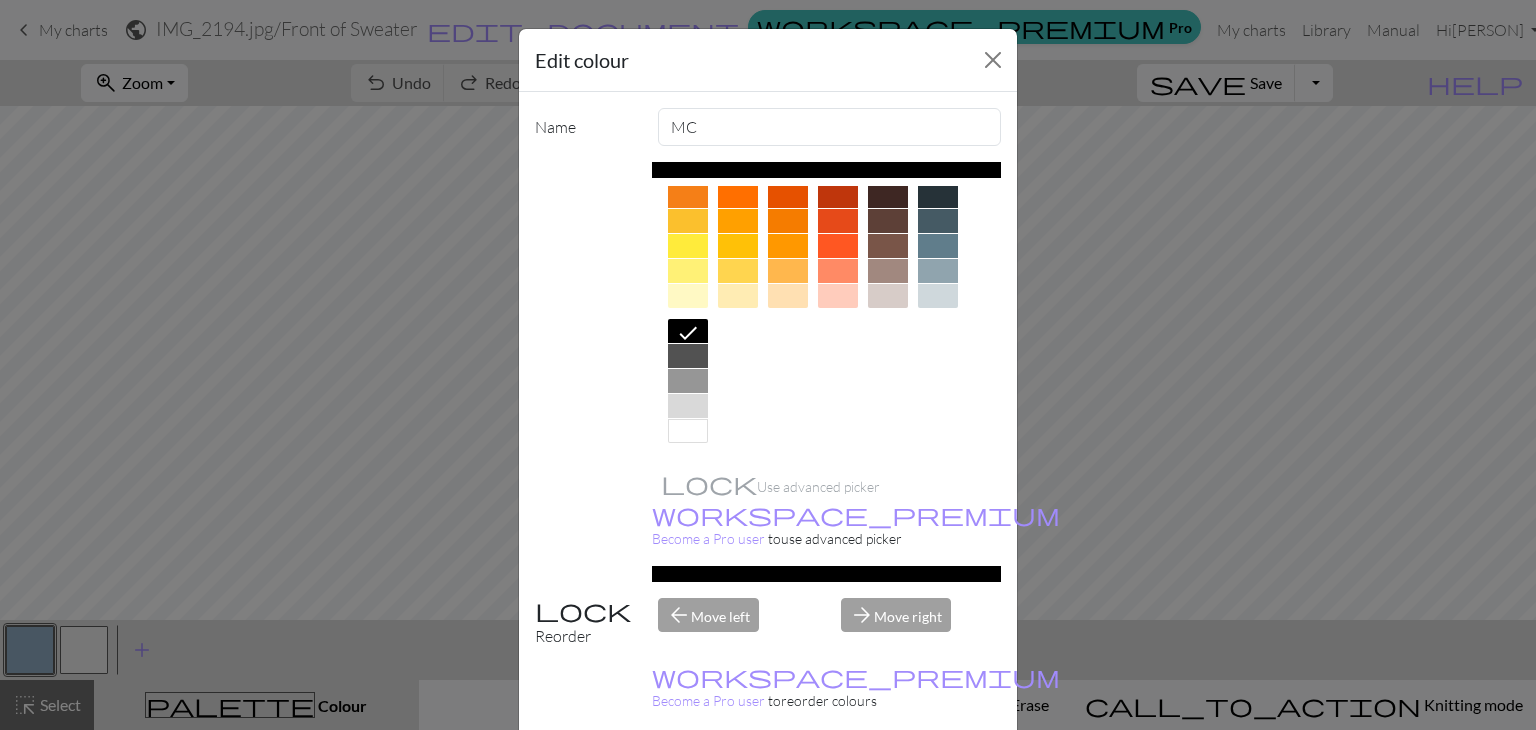 click on "Done" at bounding box center [888, 780] 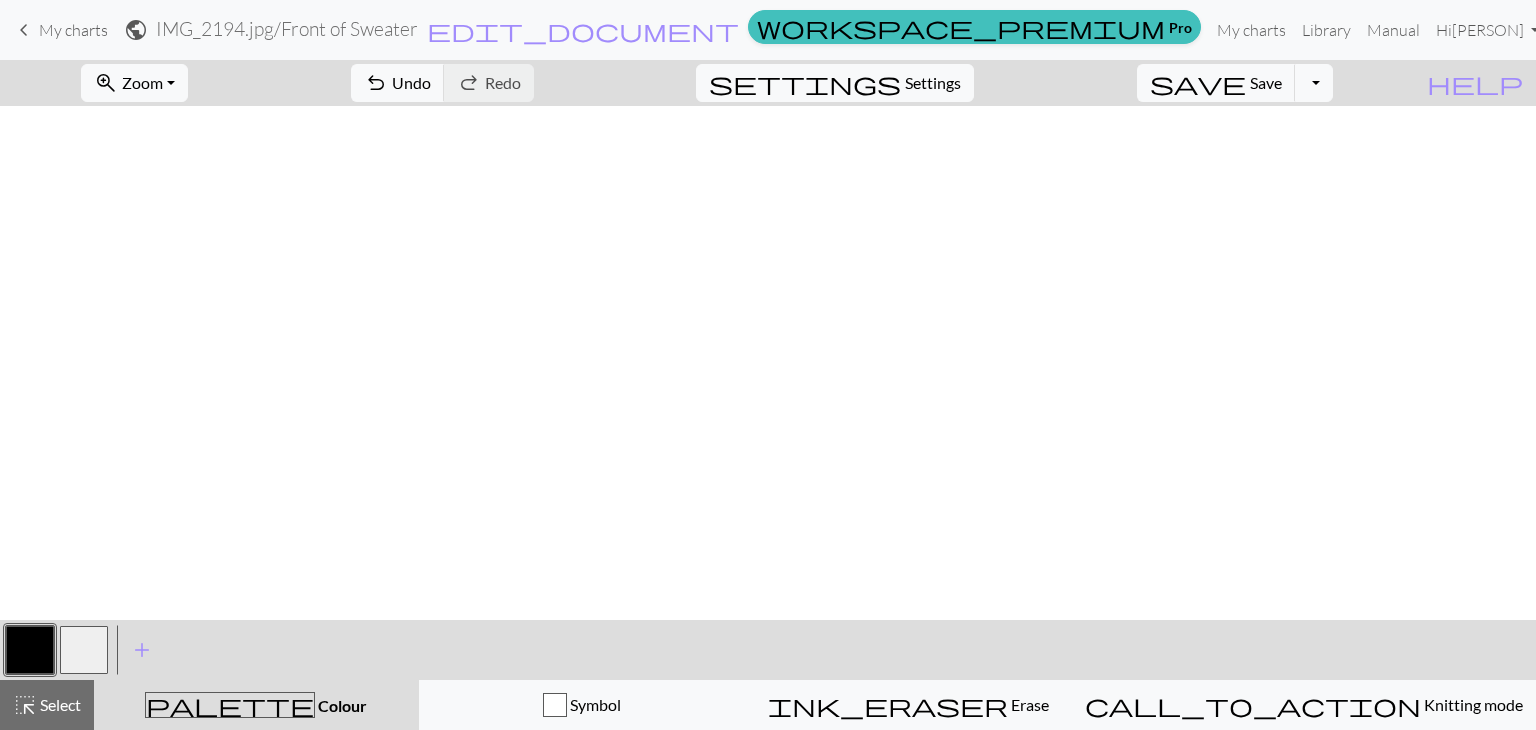 scroll, scrollTop: 0, scrollLeft: 0, axis: both 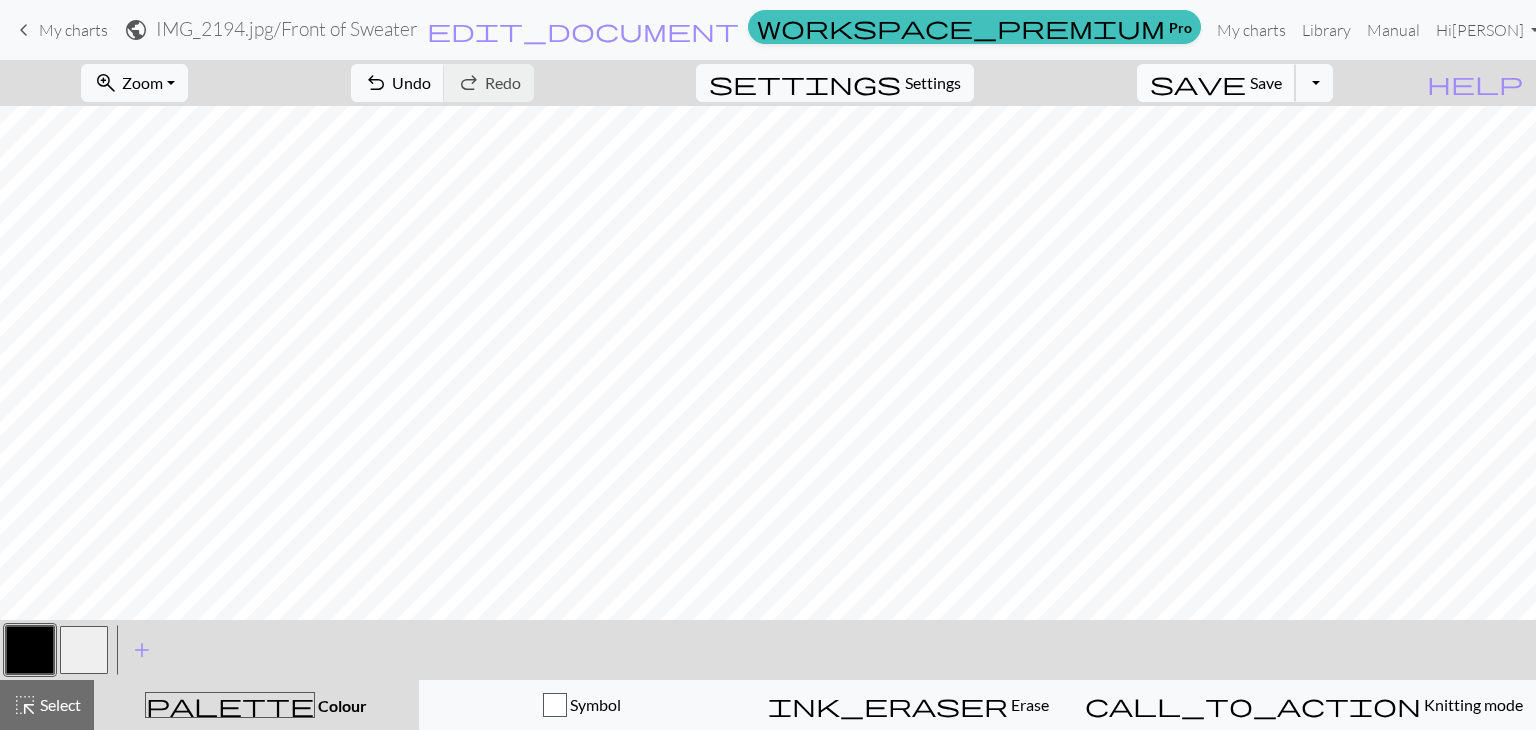 click on "save" at bounding box center [1198, 83] 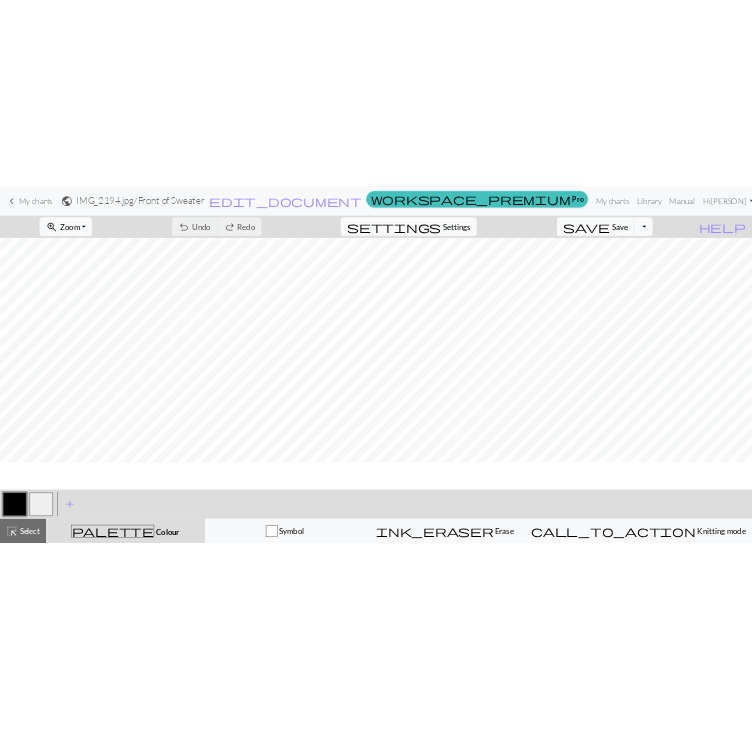 scroll, scrollTop: 80, scrollLeft: 0, axis: vertical 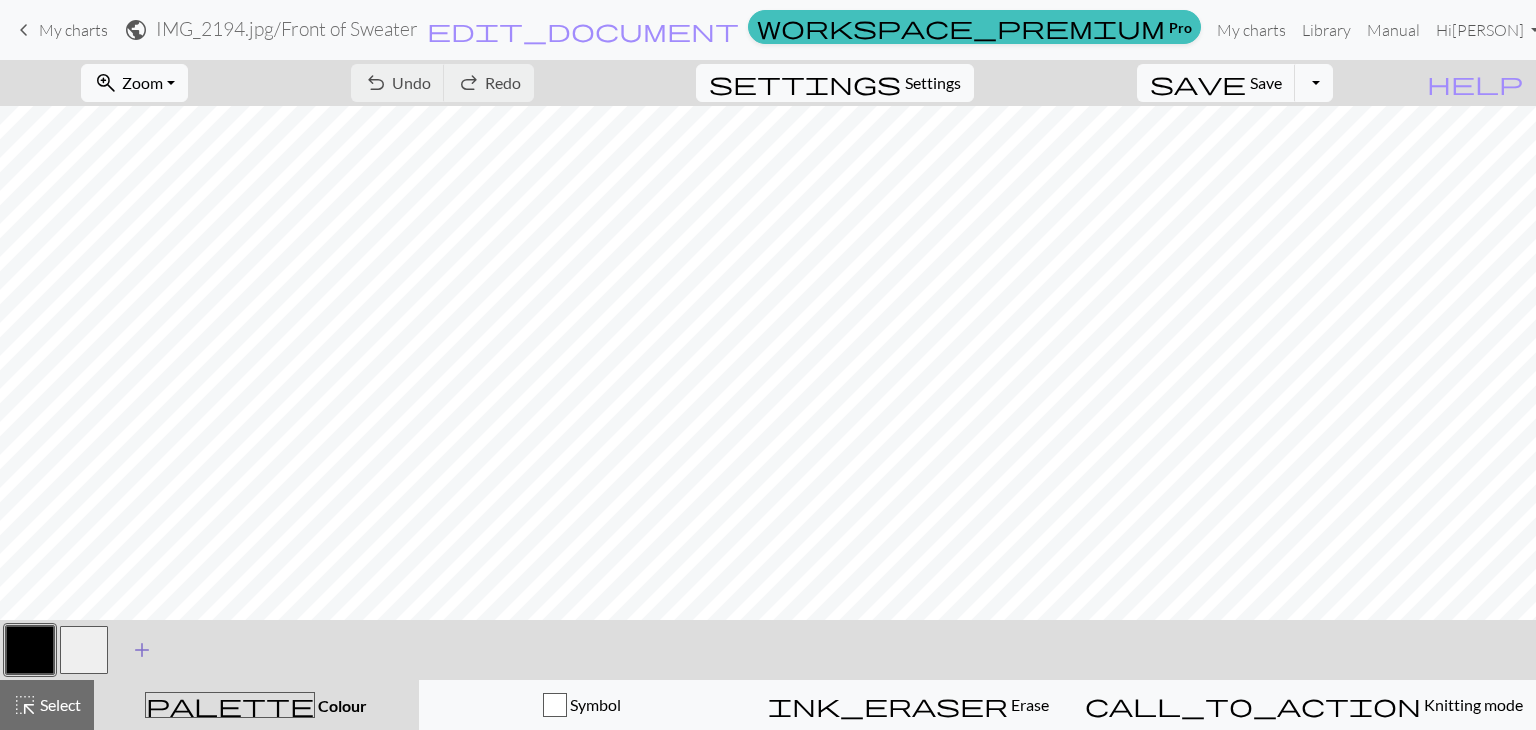 click on "add" at bounding box center [142, 650] 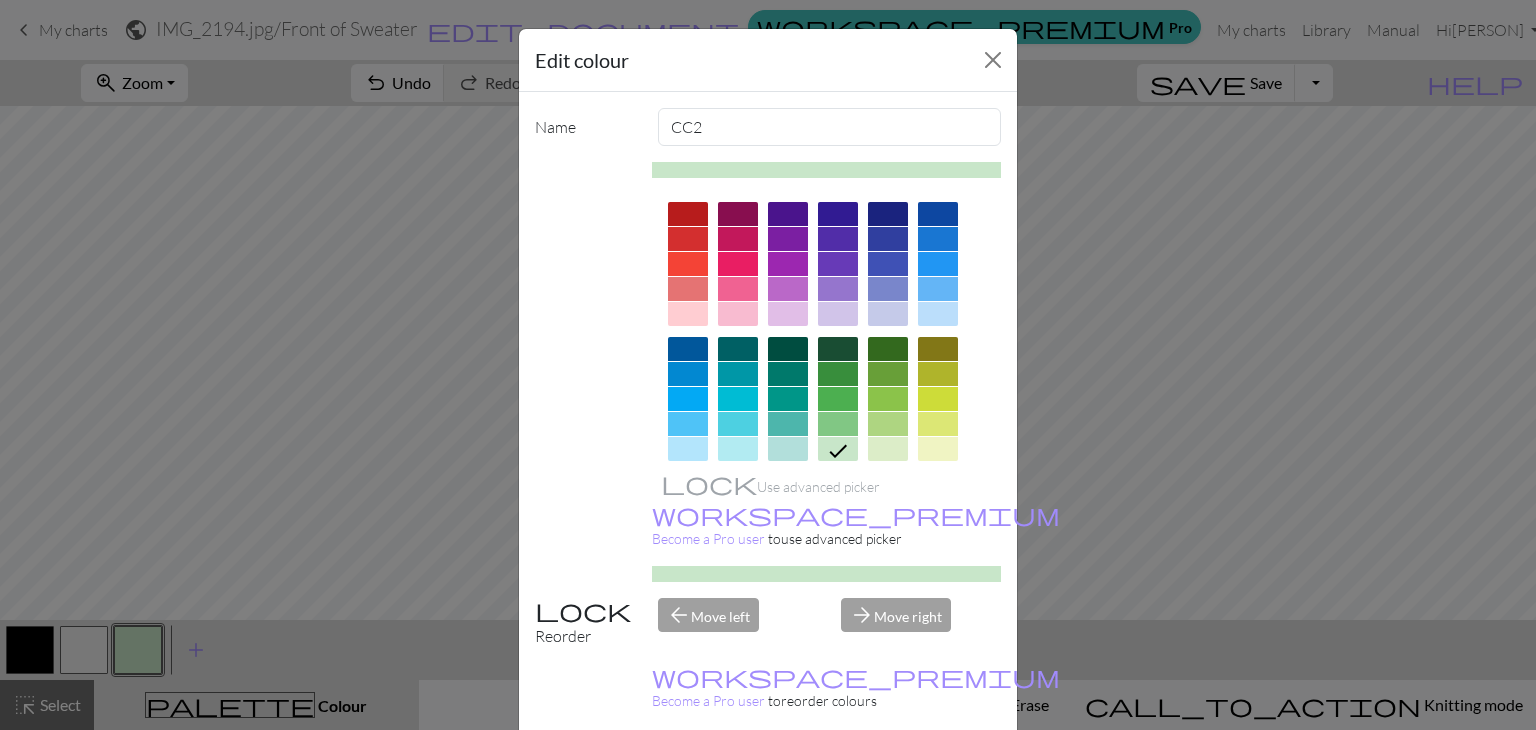 click on "Done" at bounding box center [888, 780] 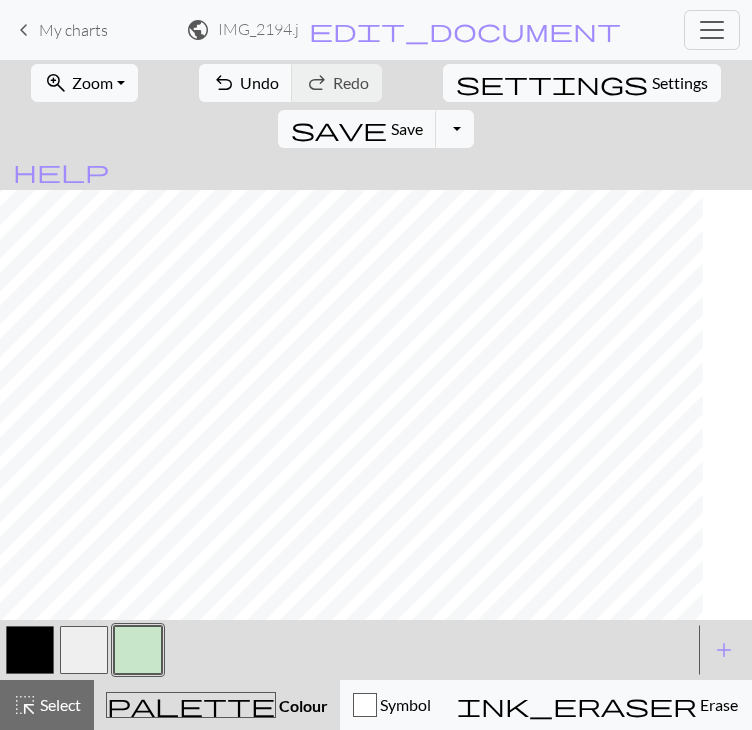scroll, scrollTop: 80, scrollLeft: 315, axis: both 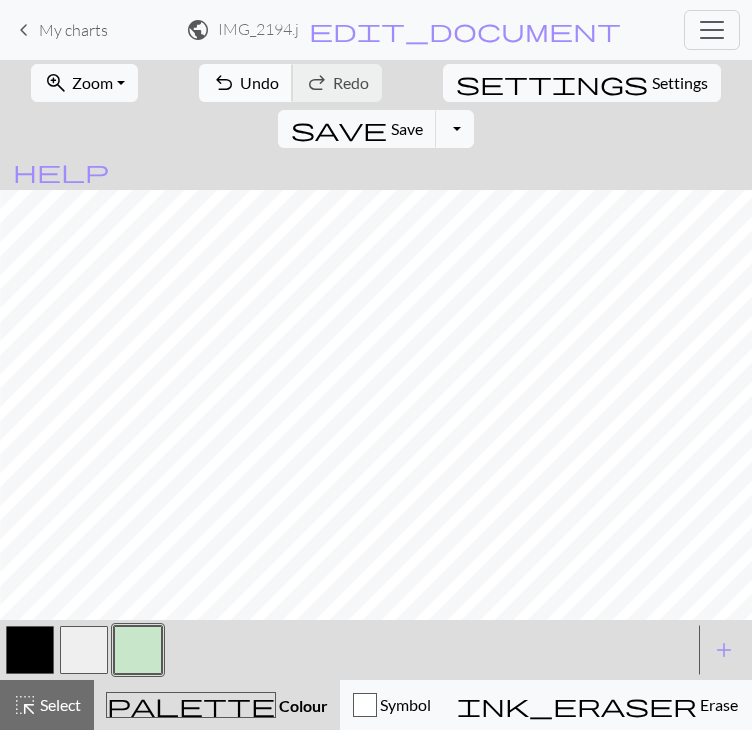 click on "undo" at bounding box center [224, 83] 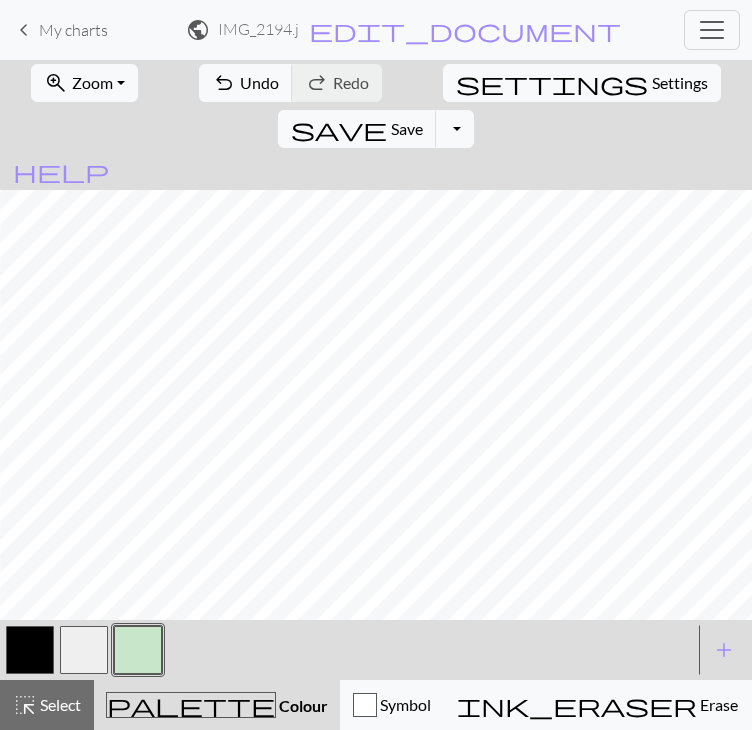 scroll, scrollTop: 20, scrollLeft: 274, axis: both 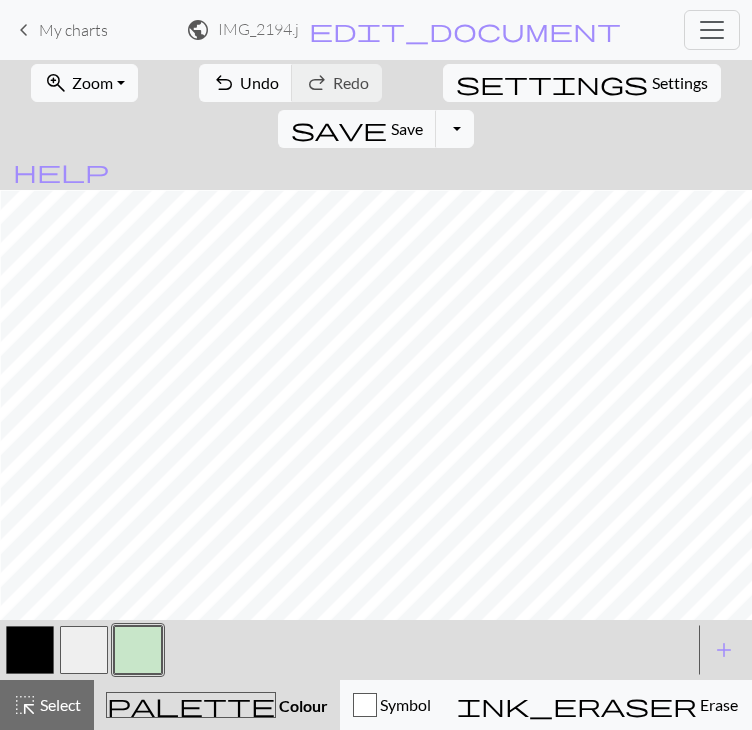 click at bounding box center (30, 650) 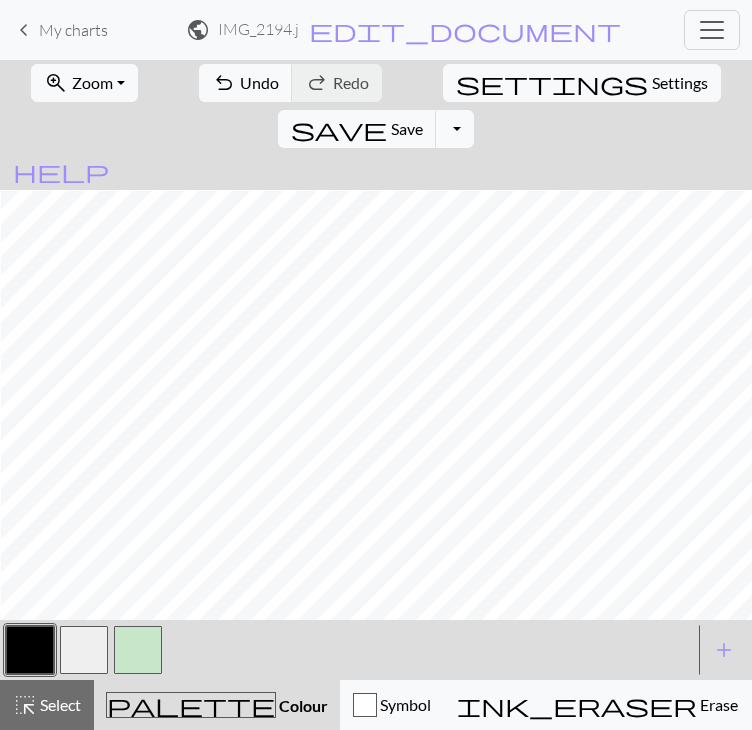 click on "zoom_in Zoom Zoom Fit all Fit width Fit height 50% 100% 150% 200% undo Undo Undo redo Redo Redo settings  Settings save Save Save Toggle Dropdown file_copy  Save a copy save_alt  Download help Show me around < > add Add a  colour highlight_alt   Select   Select palette   Colour   Colour   Symbol ink_eraser   Erase   Erase call_to_action   Knitting mode   Knitting mode" at bounding box center [376, 395] 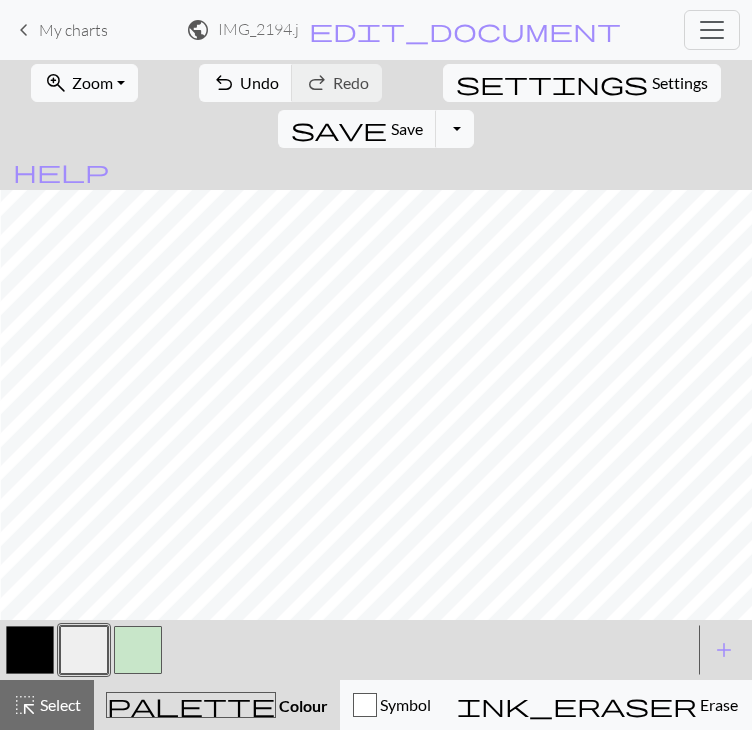 scroll, scrollTop: 0, scrollLeft: 276, axis: horizontal 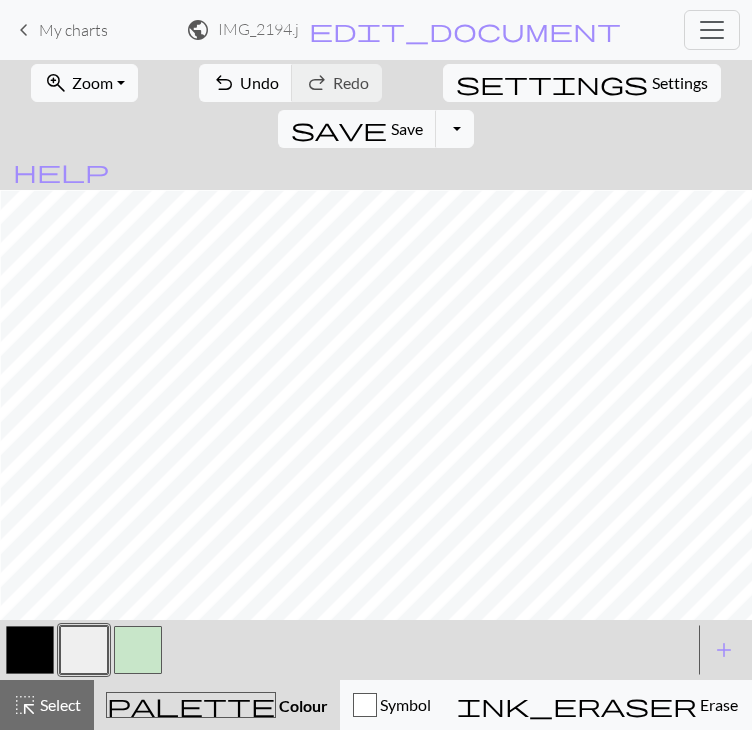 click at bounding box center [138, 650] 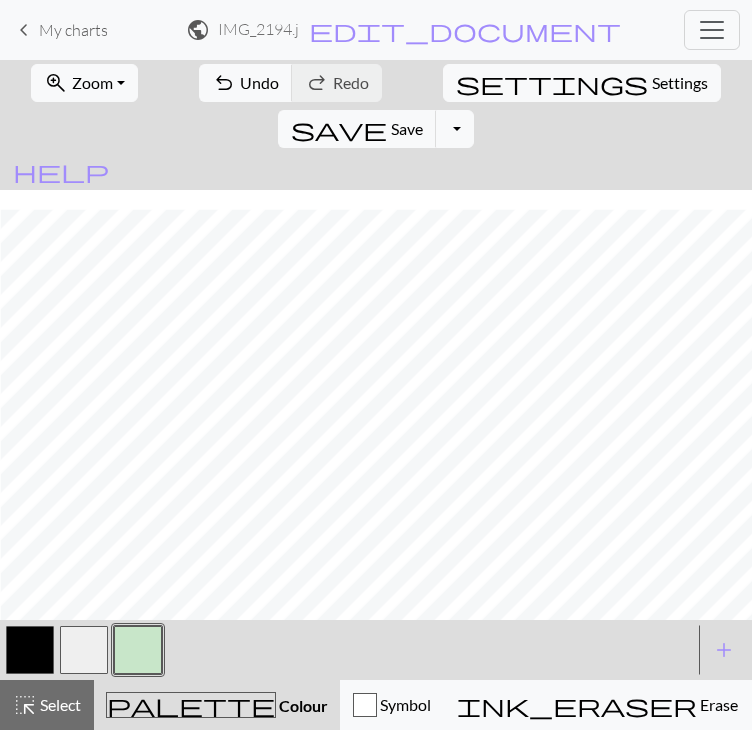 scroll, scrollTop: 204, scrollLeft: 276, axis: both 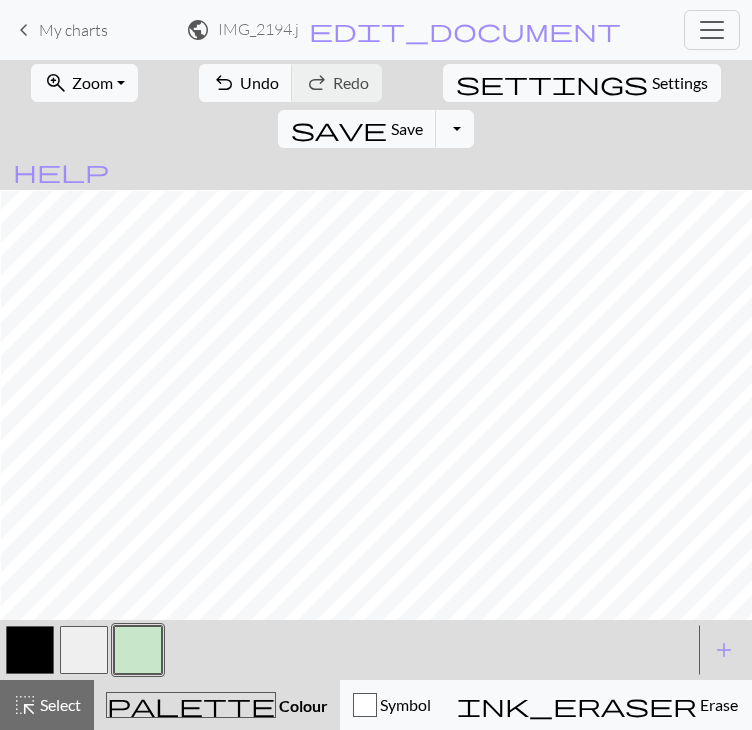 click at bounding box center [30, 650] 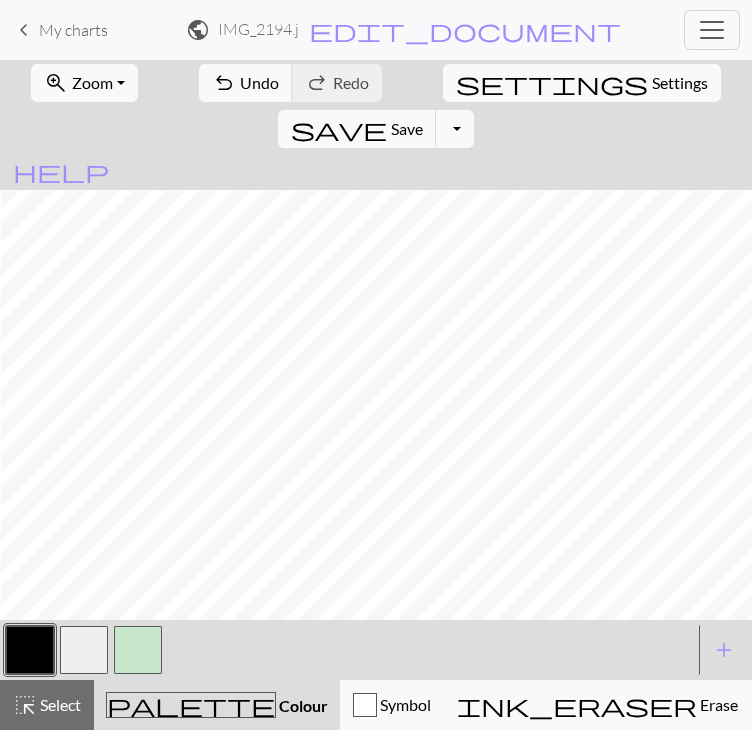 click at bounding box center [138, 650] 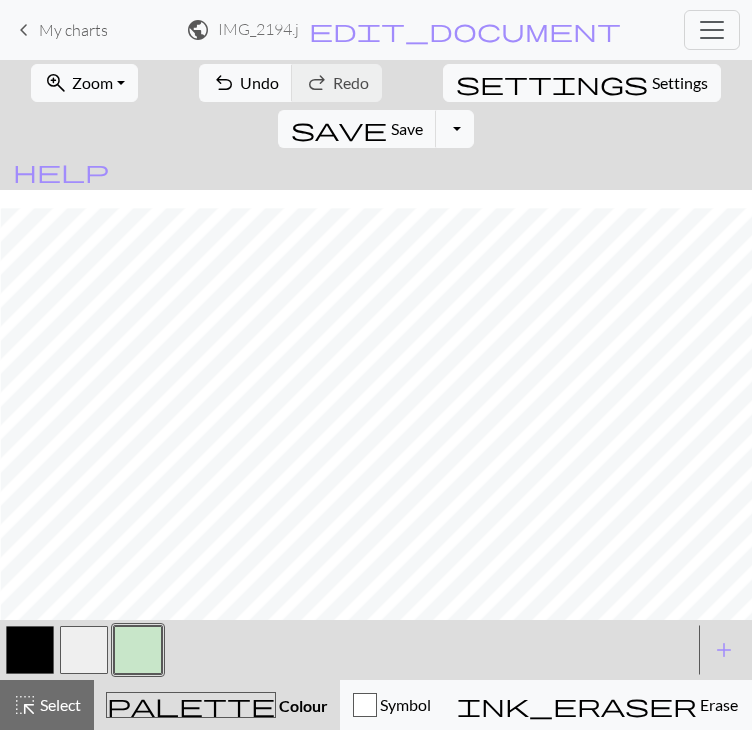 scroll, scrollTop: 410, scrollLeft: 276, axis: both 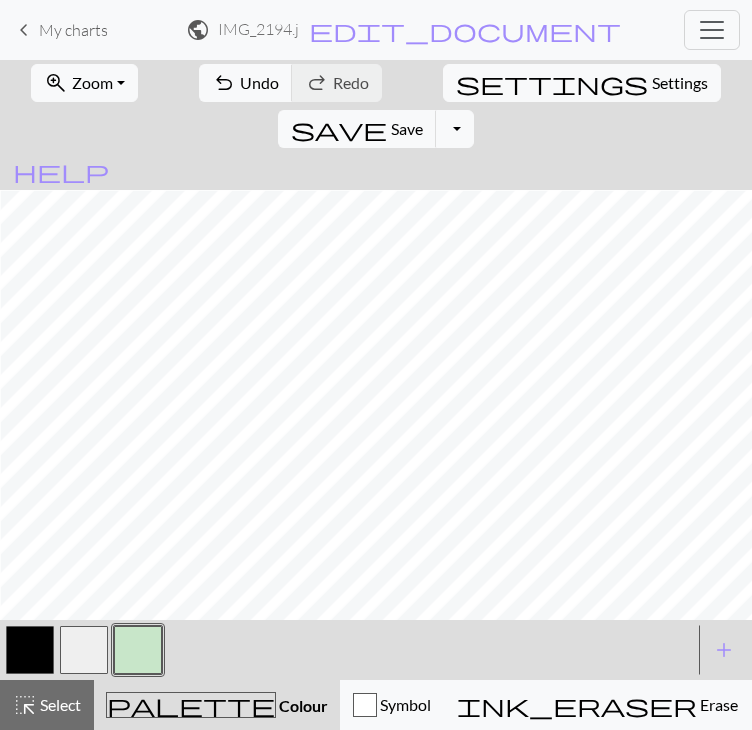 click at bounding box center (30, 650) 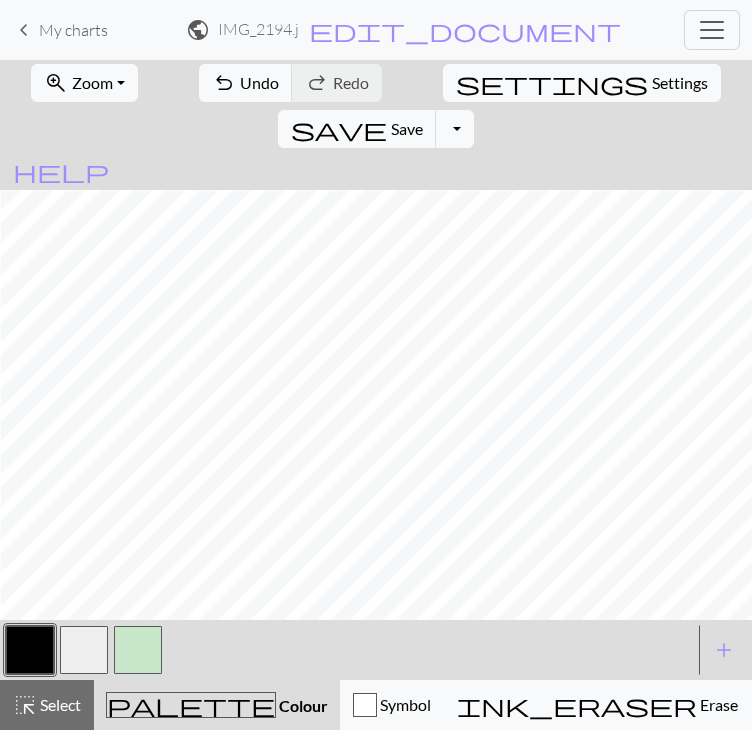 click at bounding box center (138, 650) 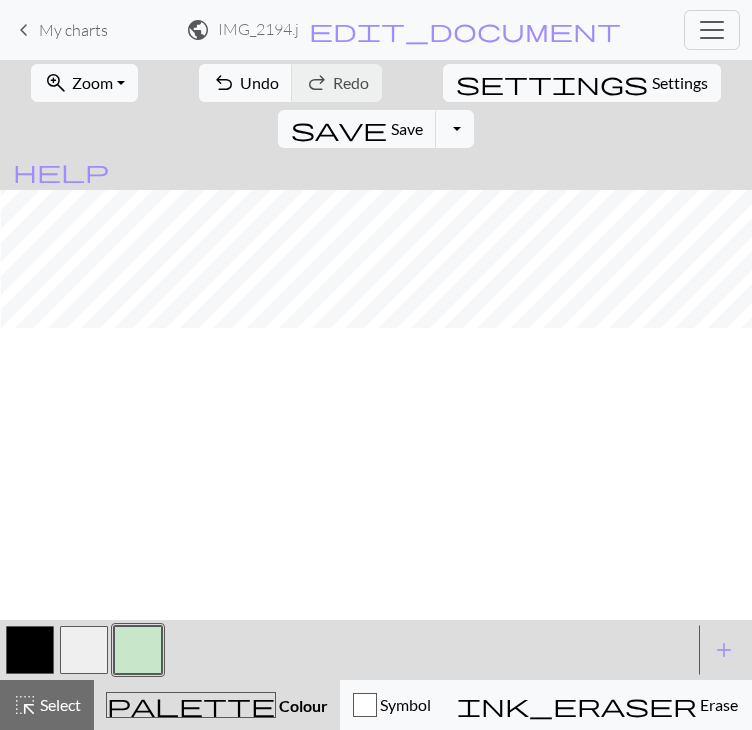 scroll, scrollTop: 0, scrollLeft: 276, axis: horizontal 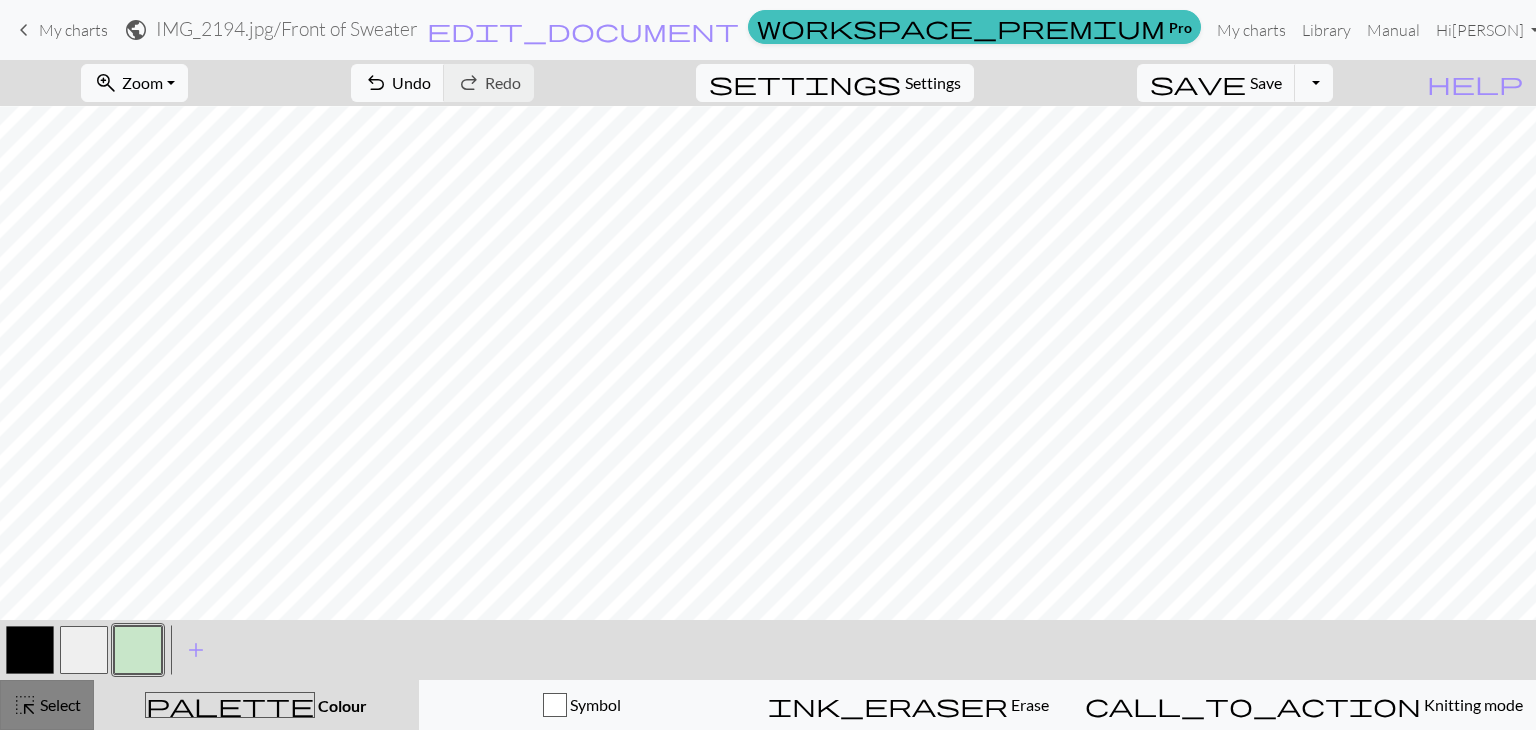 click on "Select" at bounding box center (59, 704) 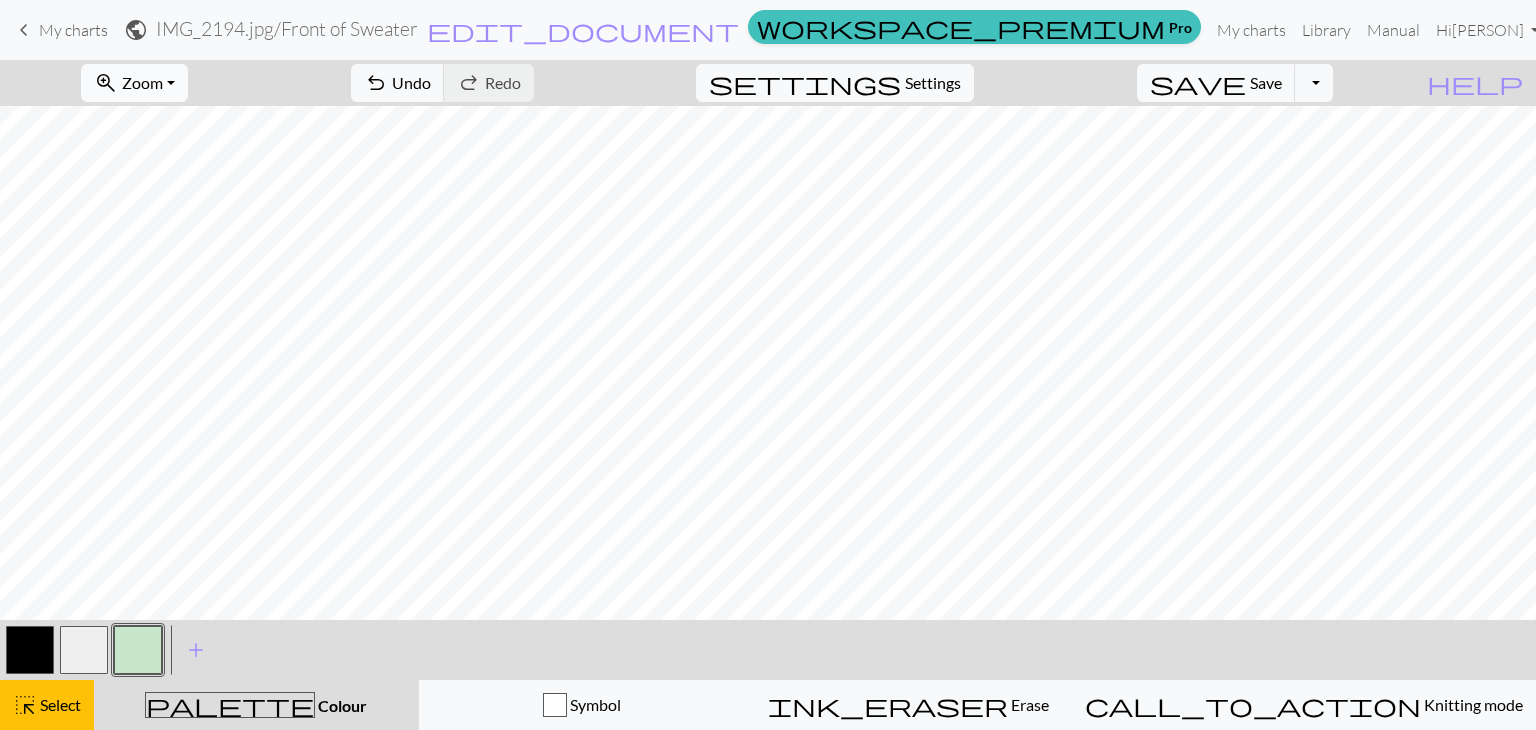 click on "Zoom" at bounding box center [142, 82] 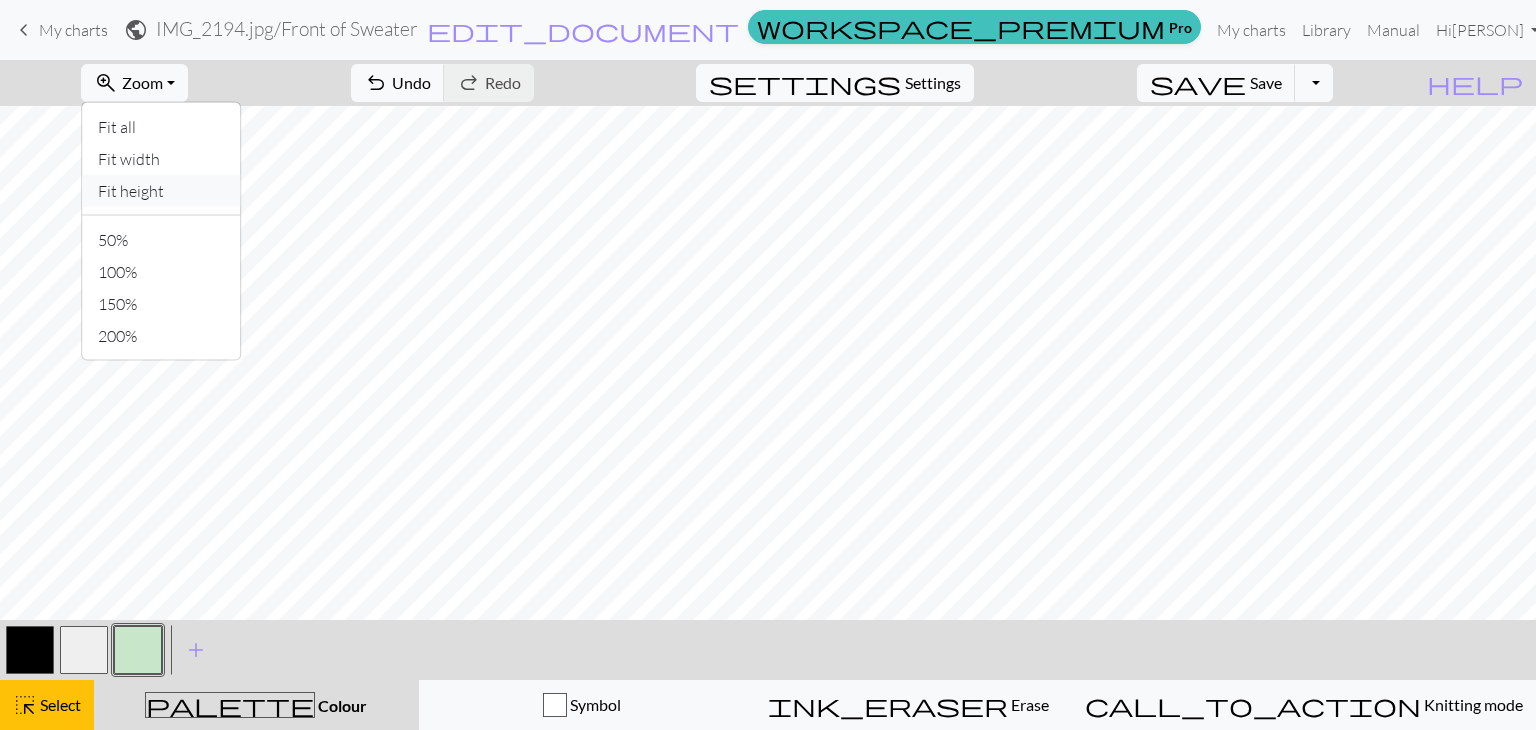 click on "Fit height" at bounding box center [161, 191] 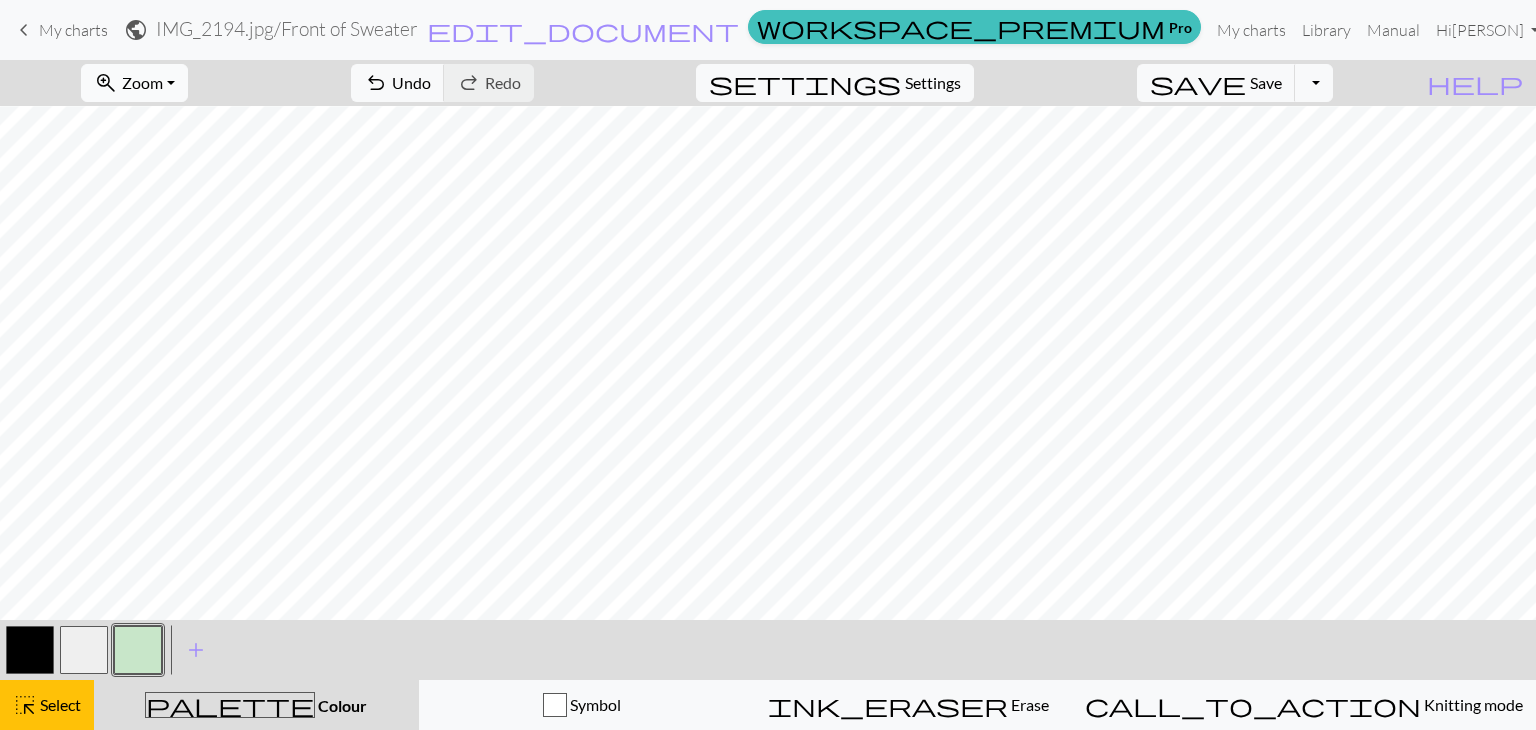 click on "Zoom" at bounding box center (142, 82) 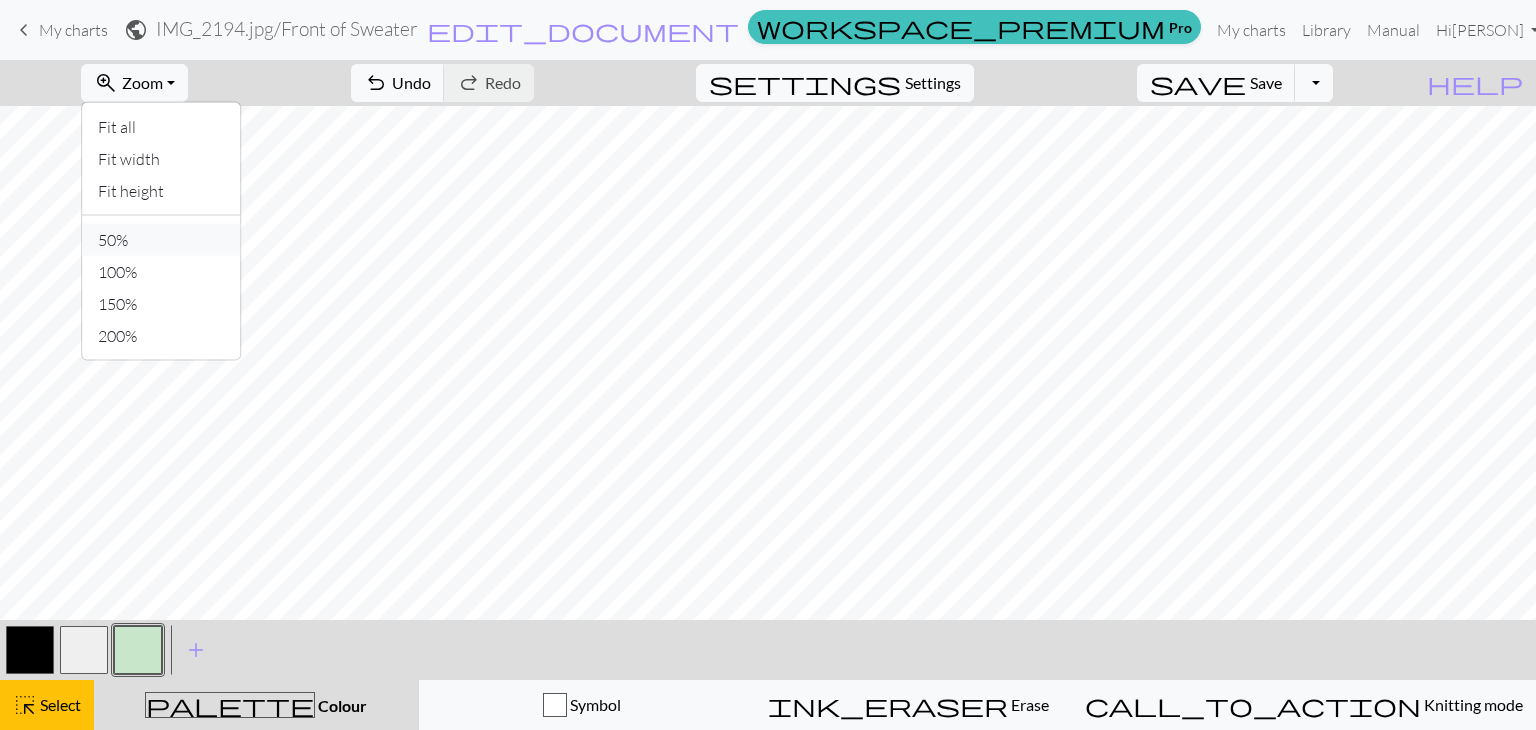 click on "50%" at bounding box center [161, 240] 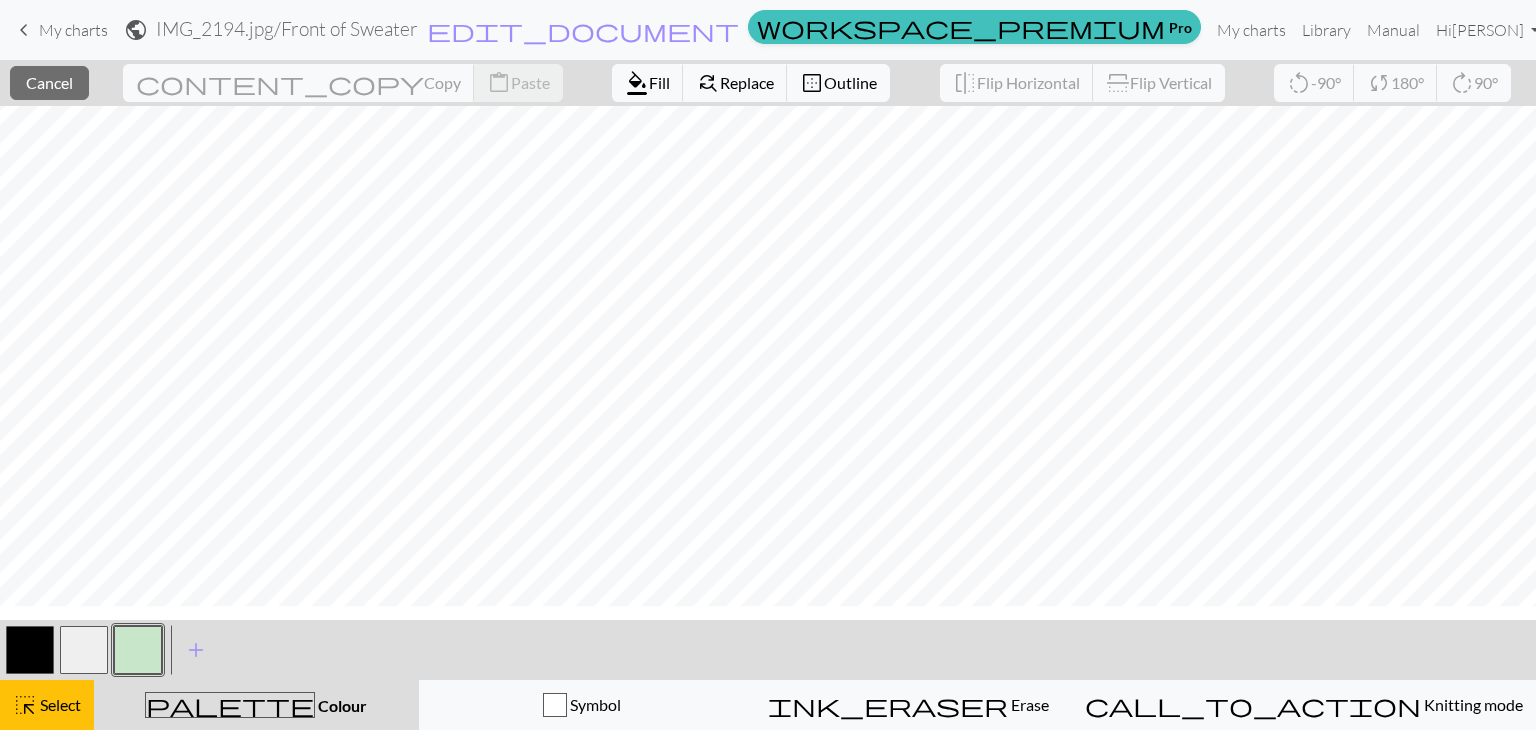 scroll, scrollTop: 243, scrollLeft: 0, axis: vertical 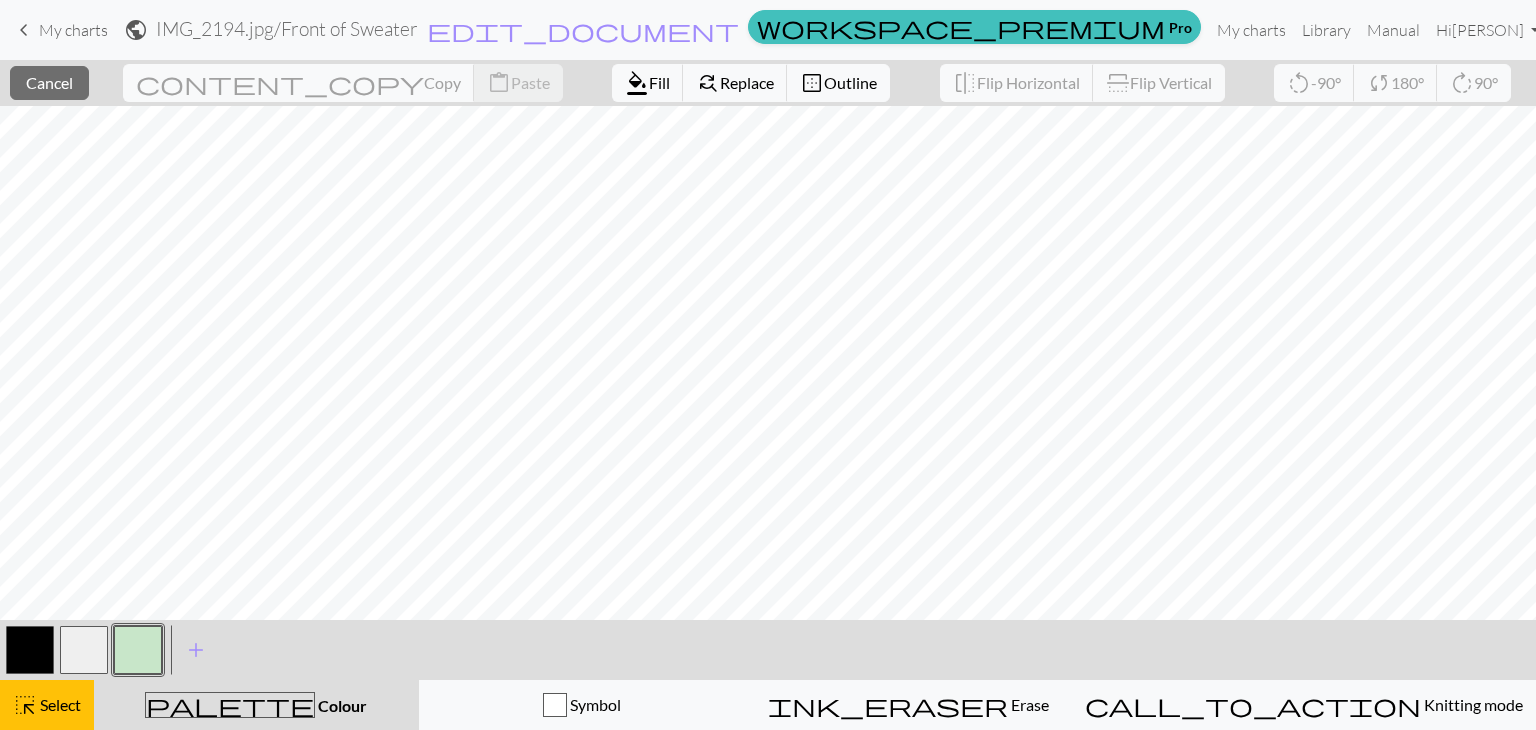 click at bounding box center (30, 650) 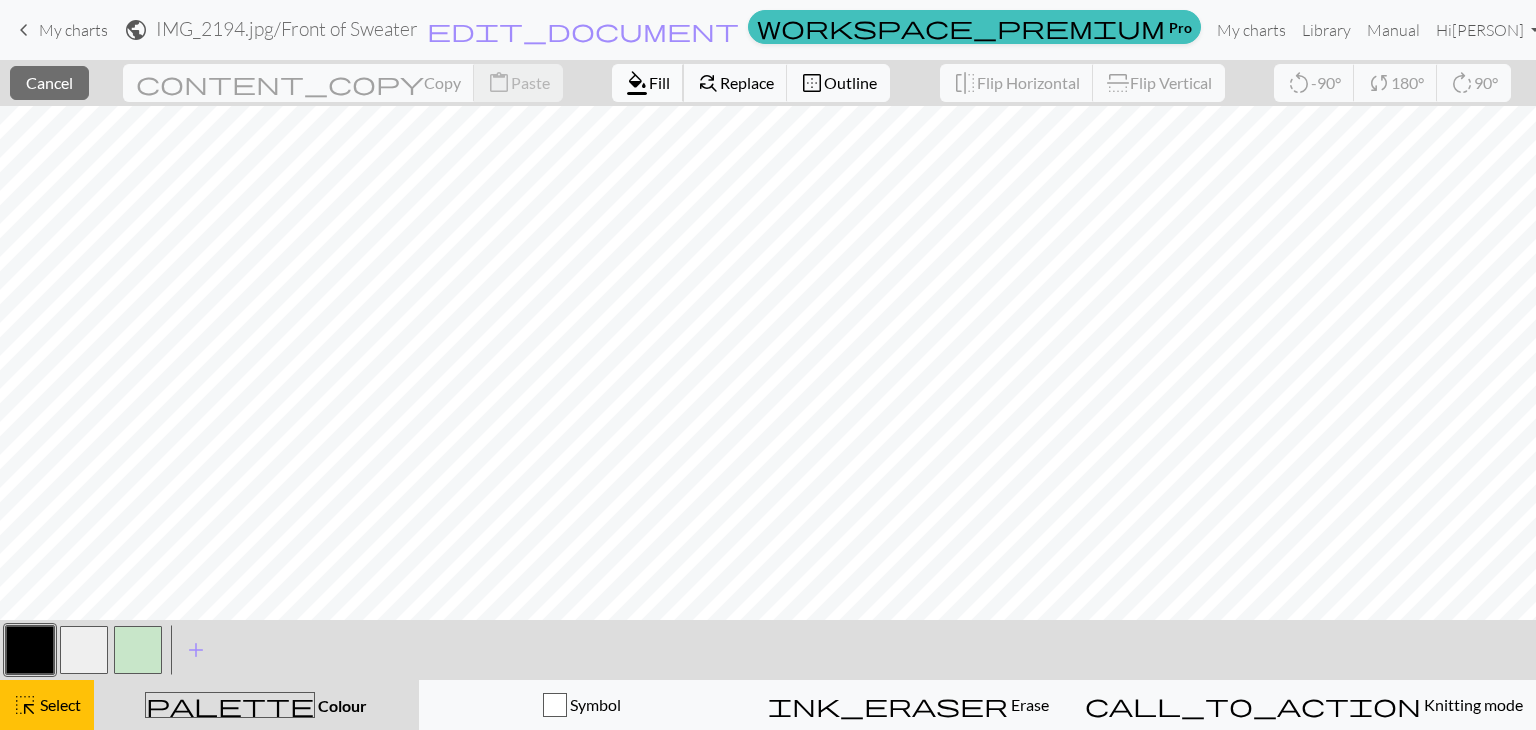click on "Fill" at bounding box center [659, 82] 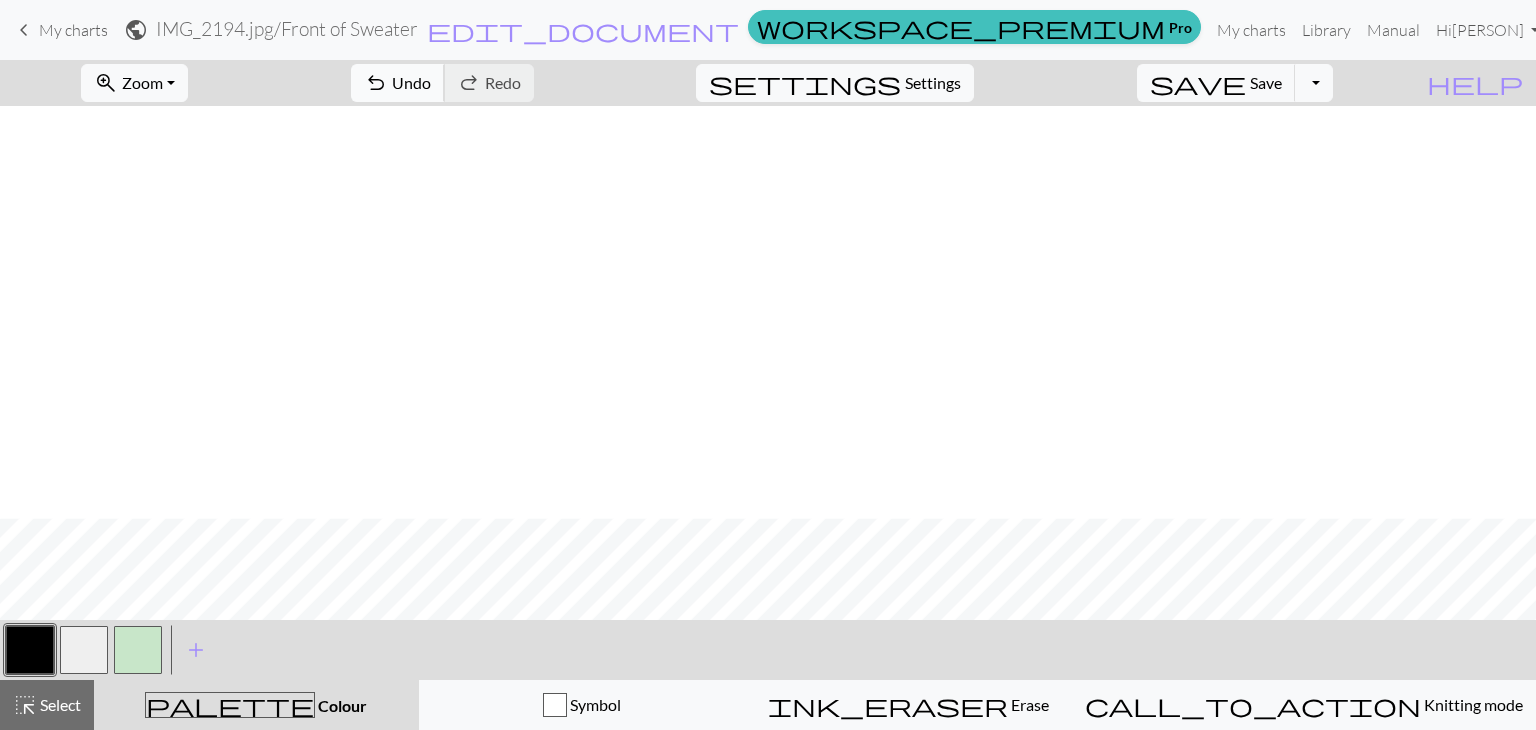 scroll, scrollTop: 412, scrollLeft: 0, axis: vertical 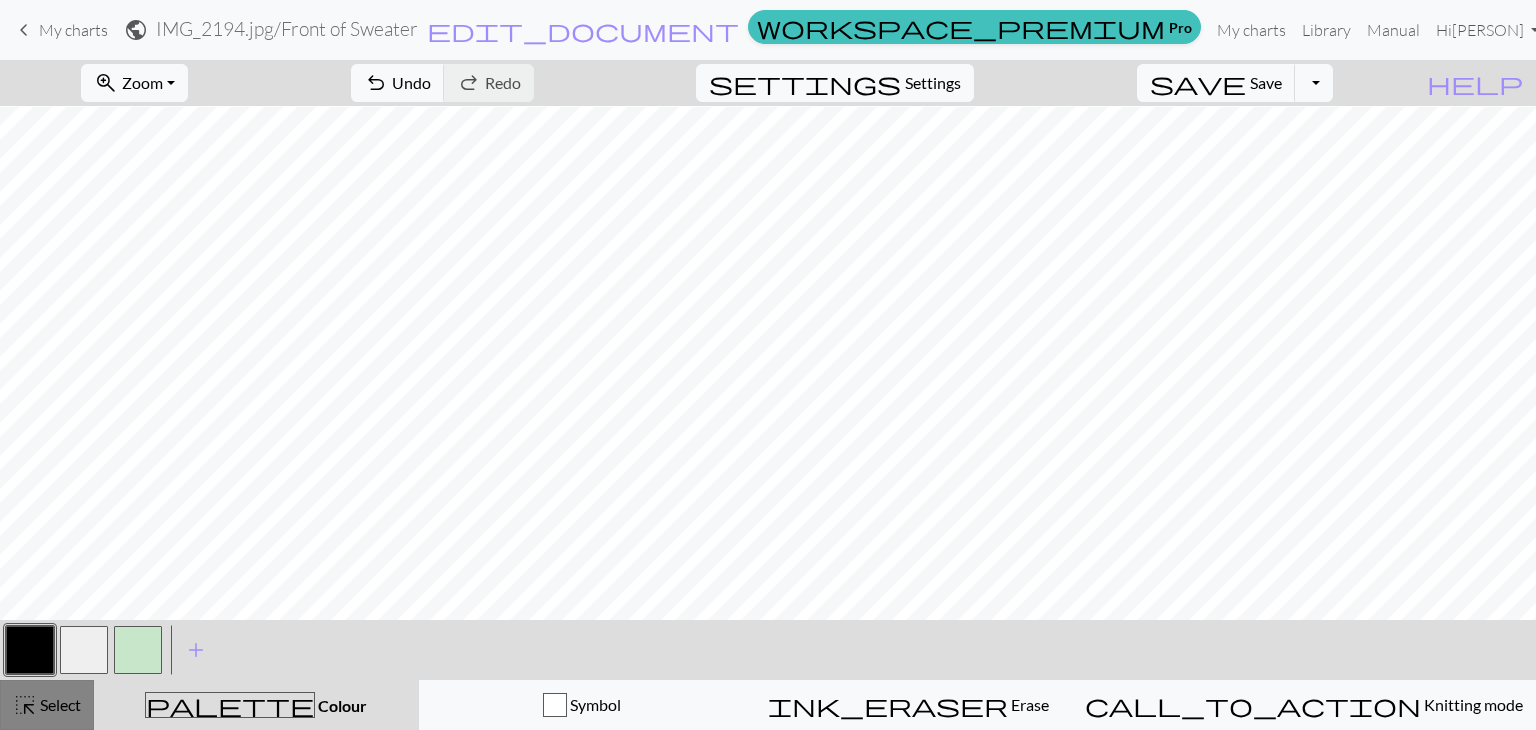 drag, startPoint x: 36, startPoint y: 721, endPoint x: 49, endPoint y: 707, distance: 19.104973 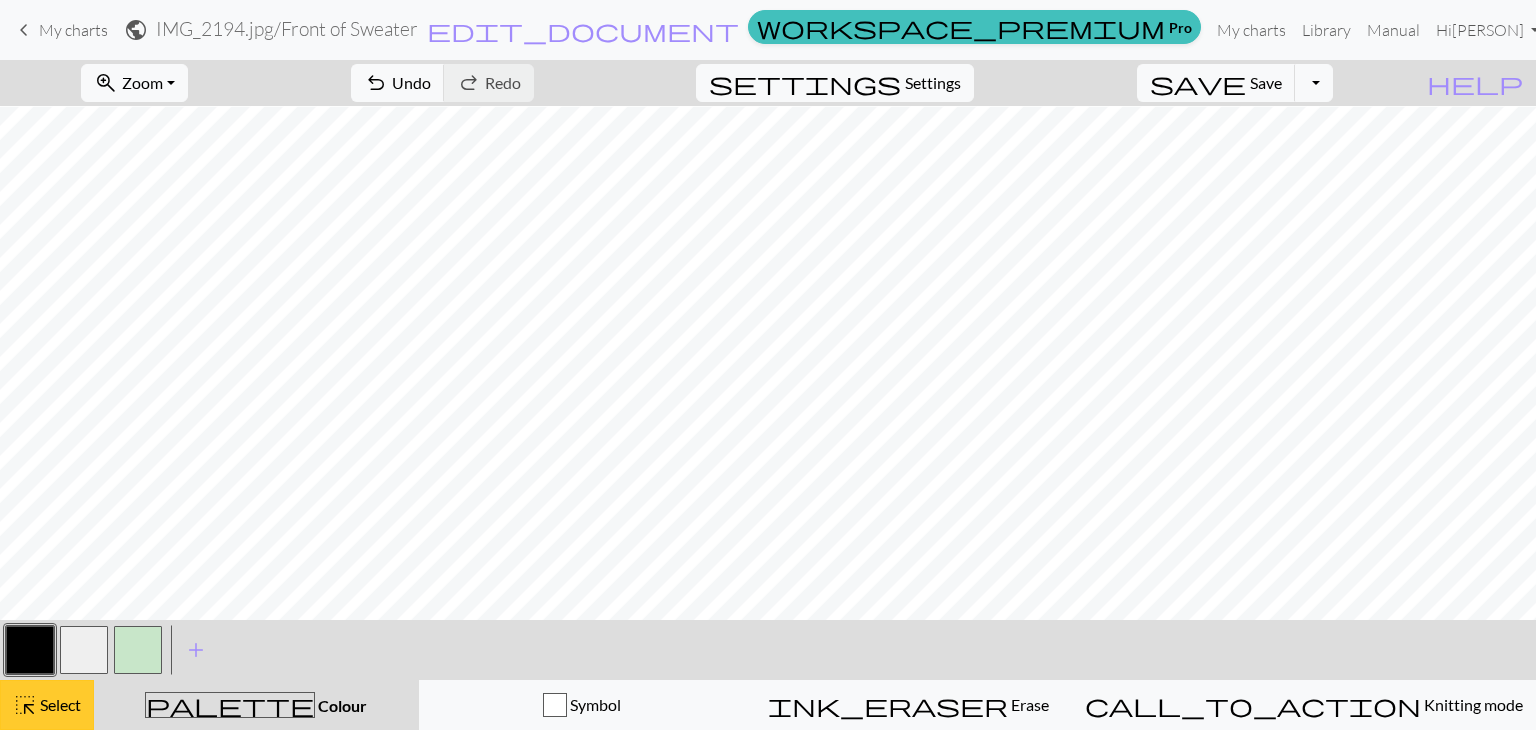 click on "Select" at bounding box center (59, 704) 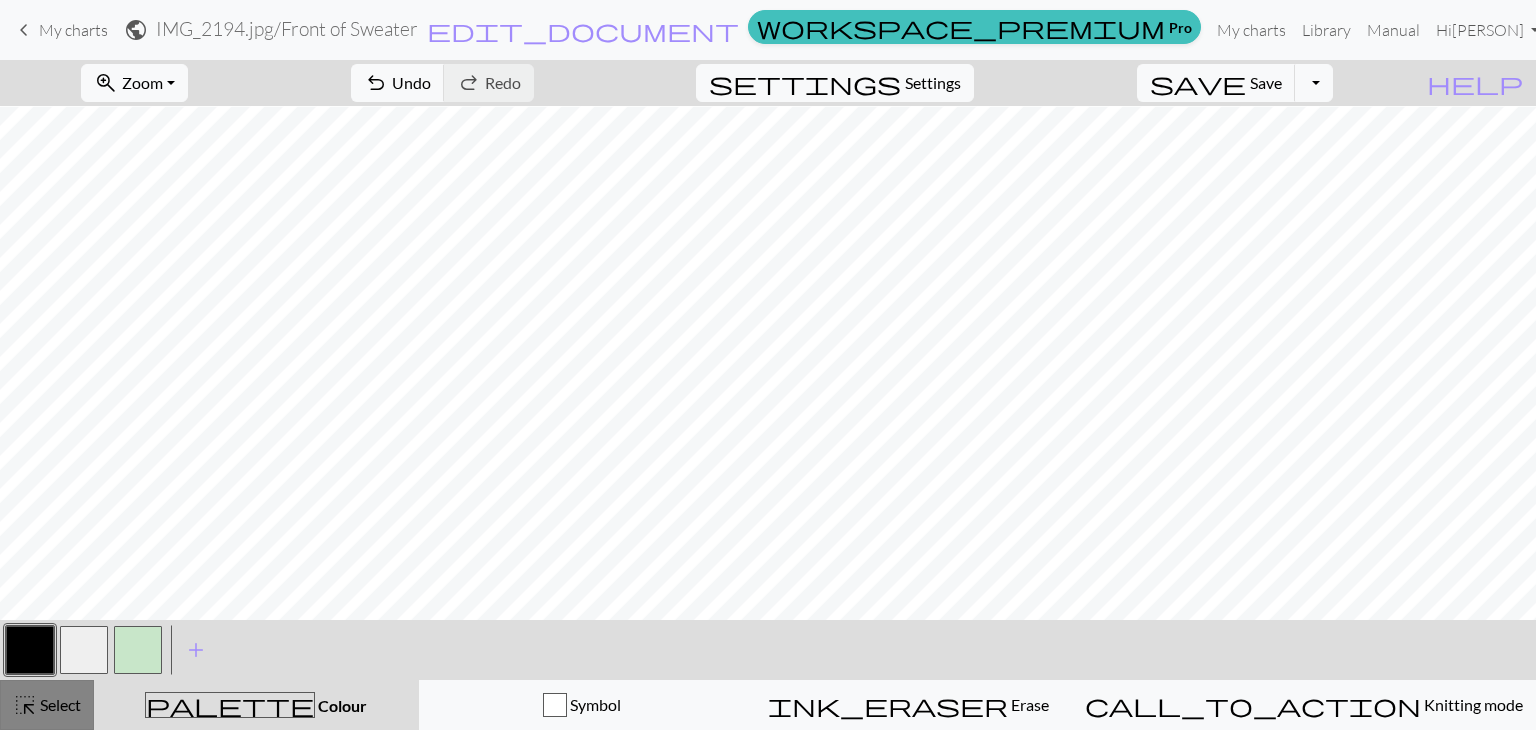 click on "highlight_alt   Select   Select" at bounding box center (47, 705) 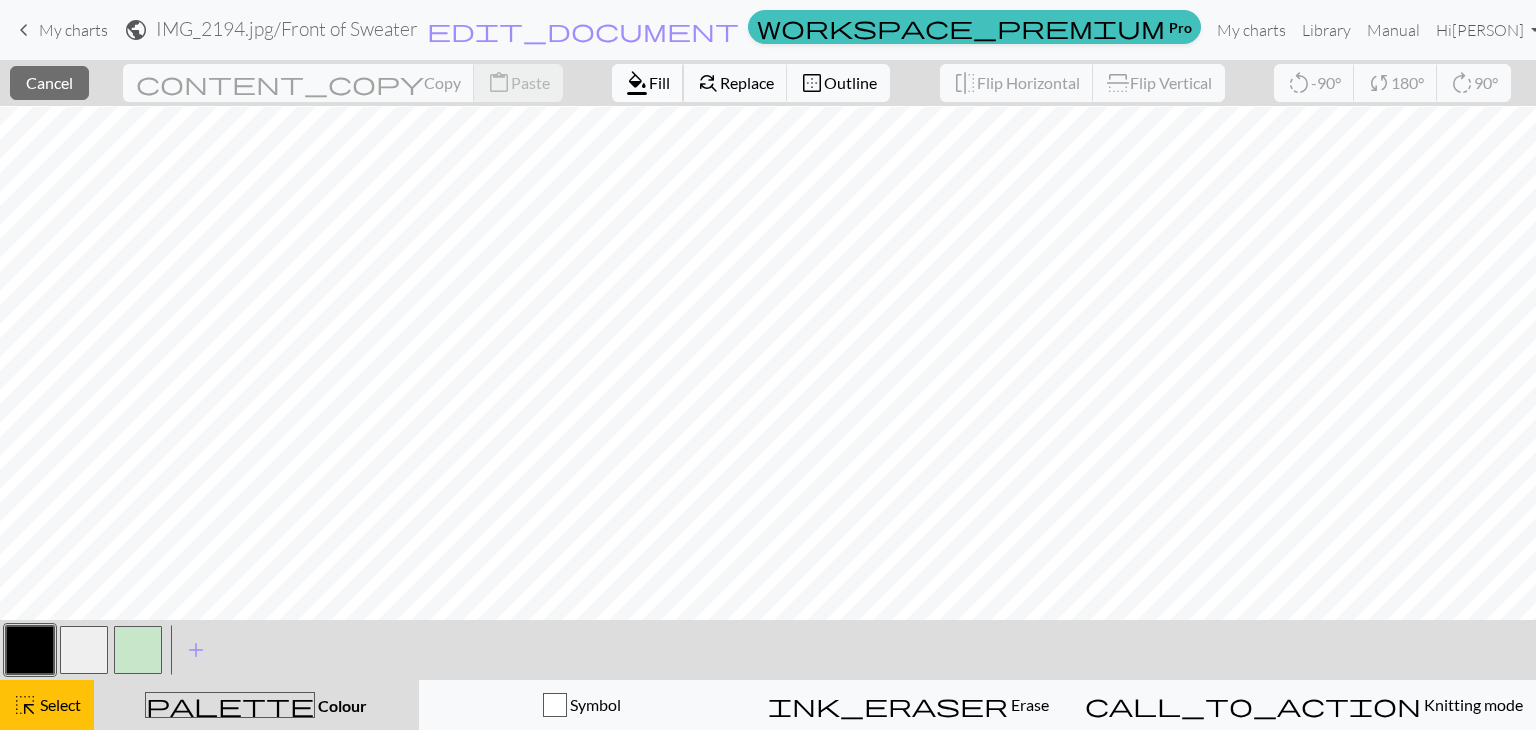 click on "format_color_fill  Fill" at bounding box center (648, 83) 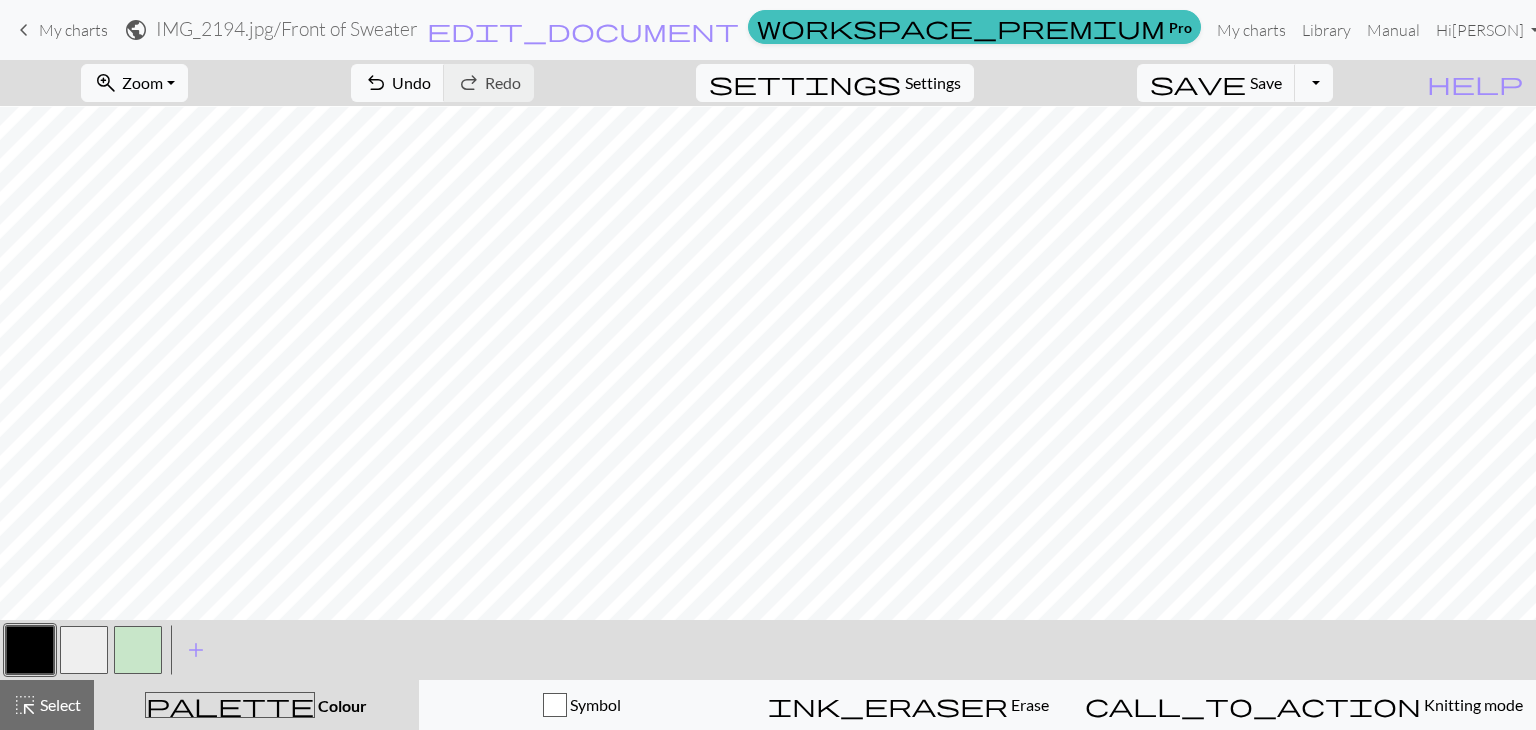 click at bounding box center [84, 650] 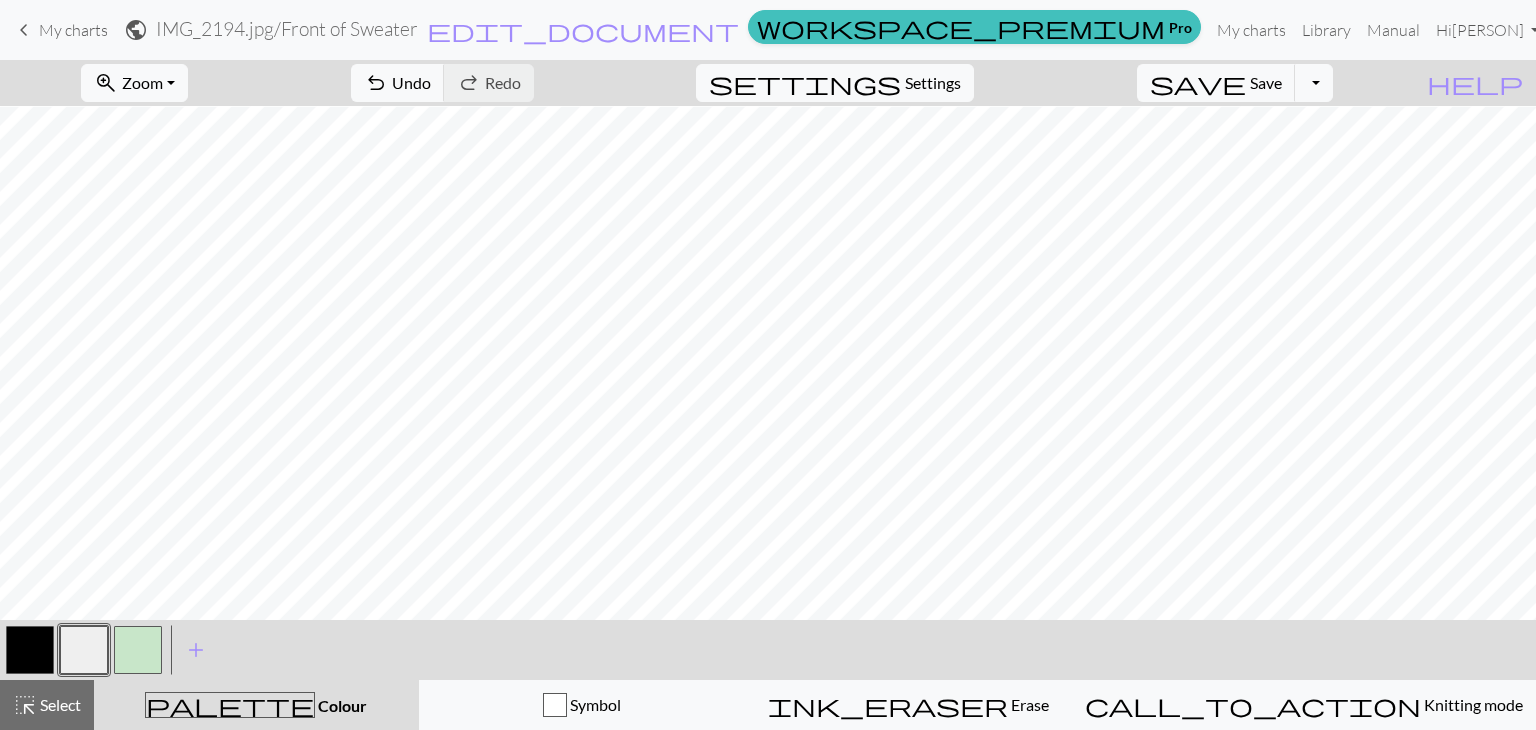 click at bounding box center [138, 650] 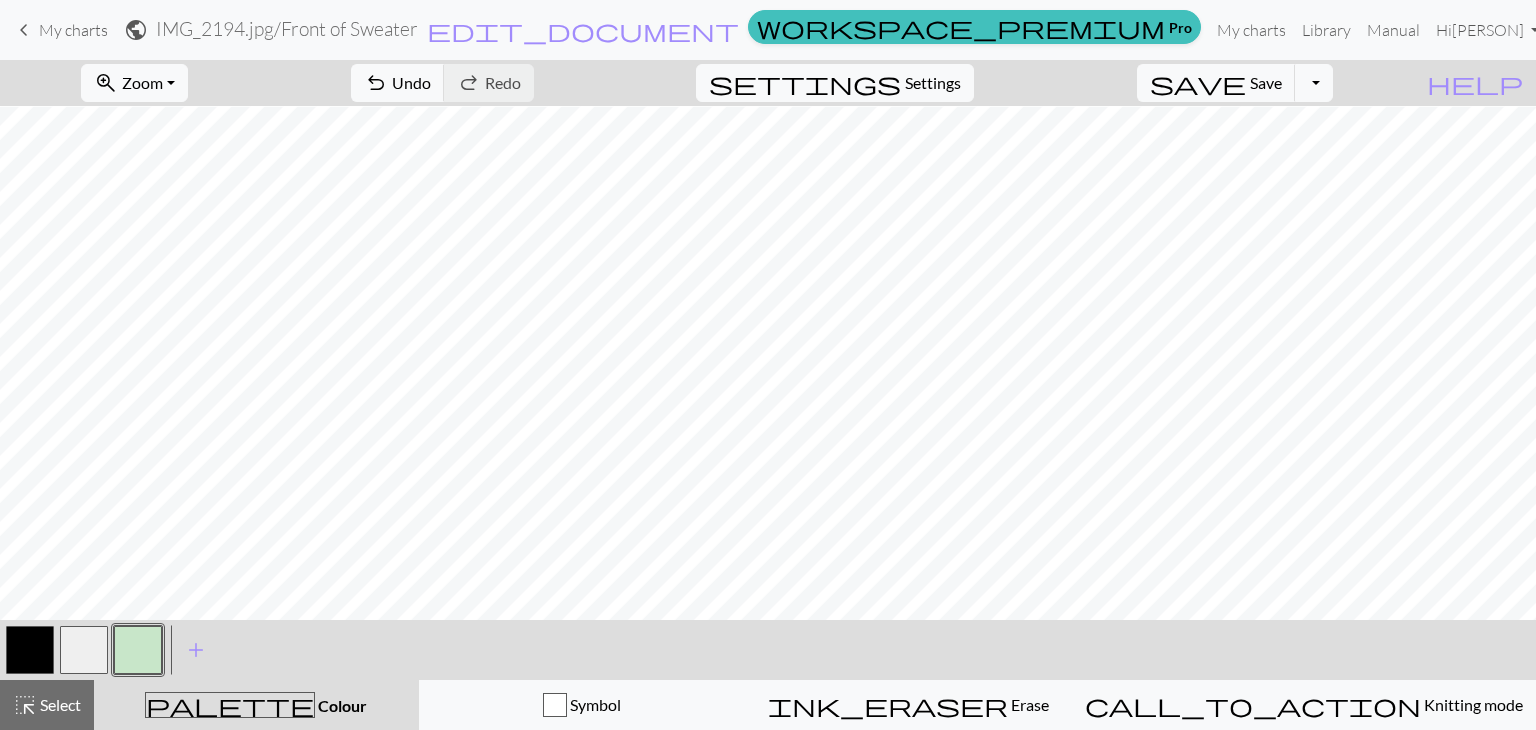 click at bounding box center [138, 650] 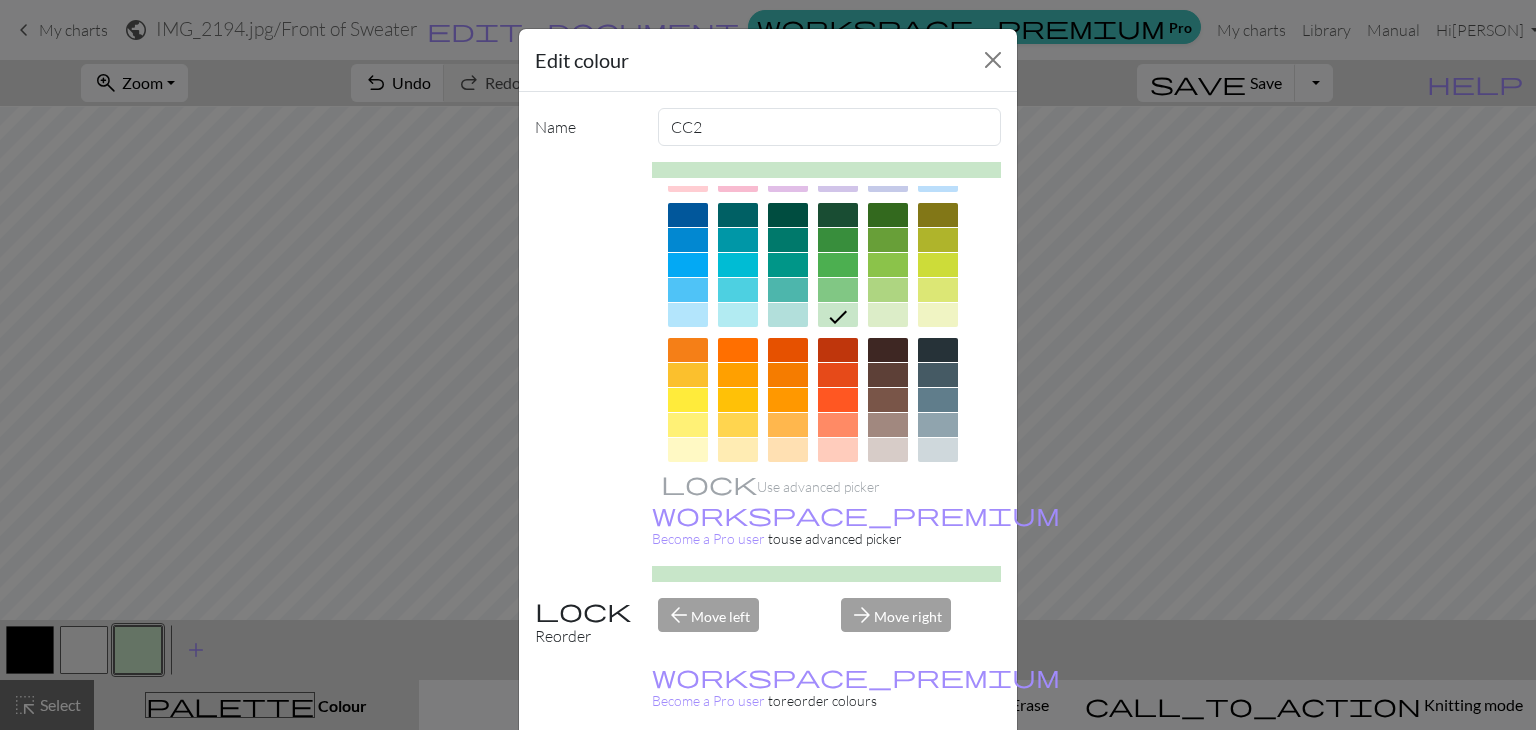 scroll, scrollTop: 192, scrollLeft: 0, axis: vertical 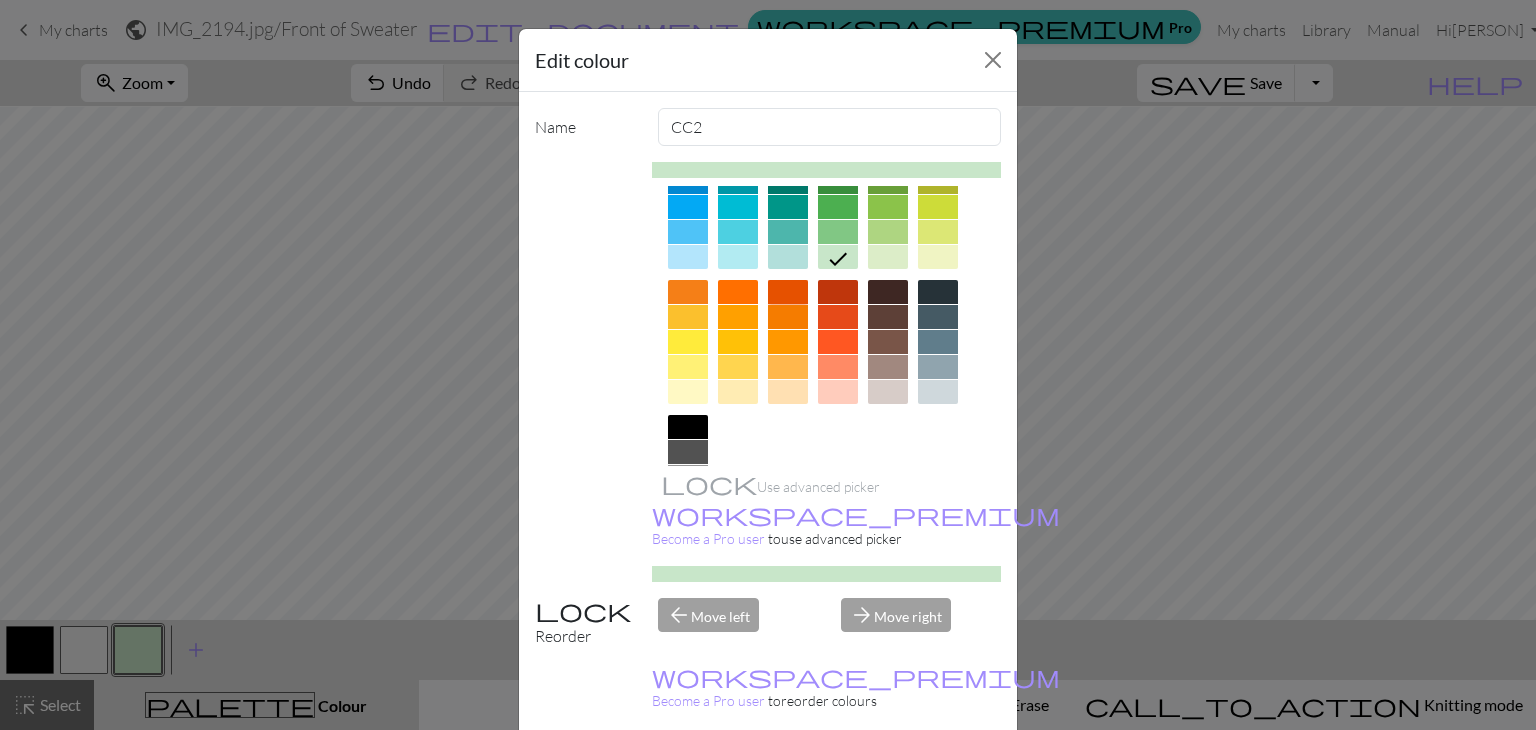 click at bounding box center (788, 292) 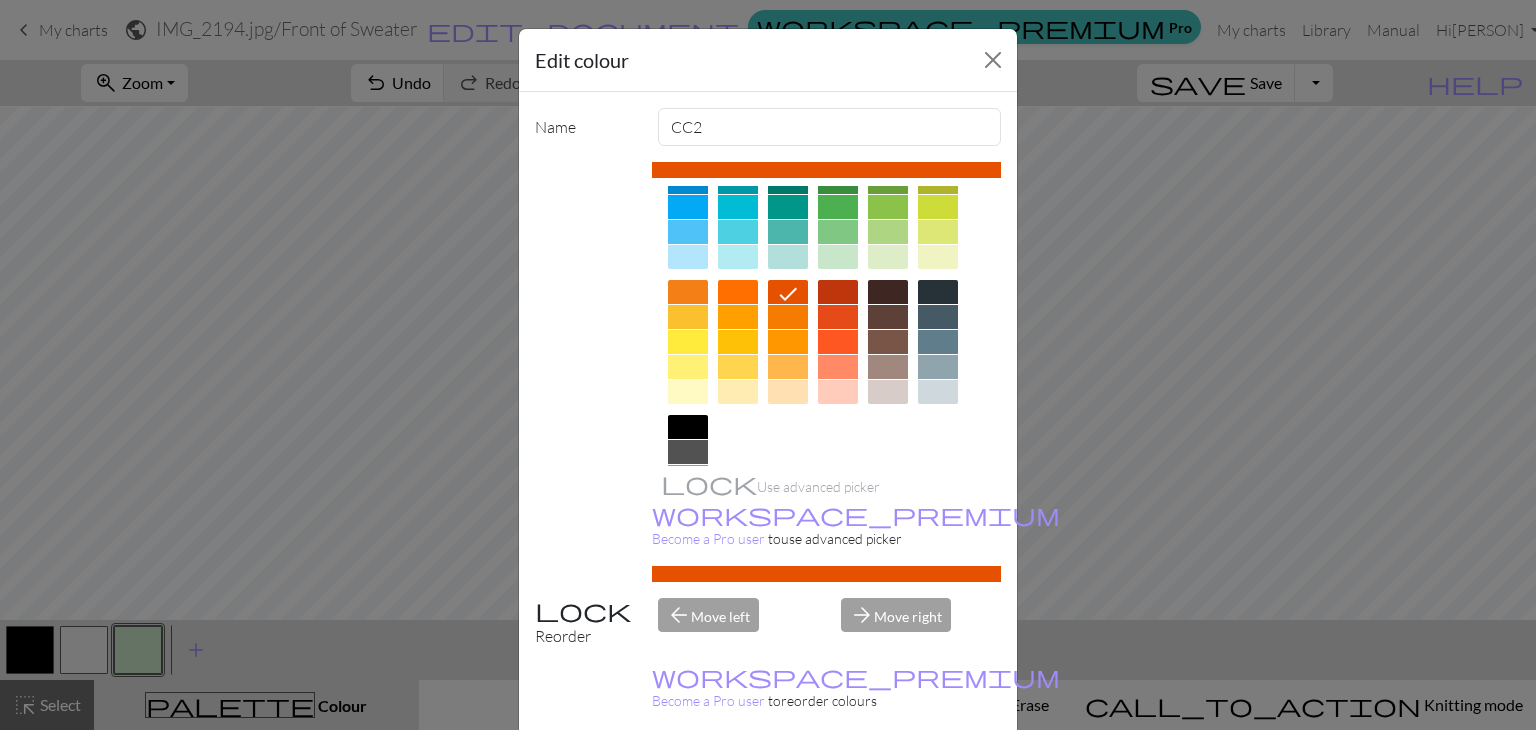 click on "Done" at bounding box center (888, 780) 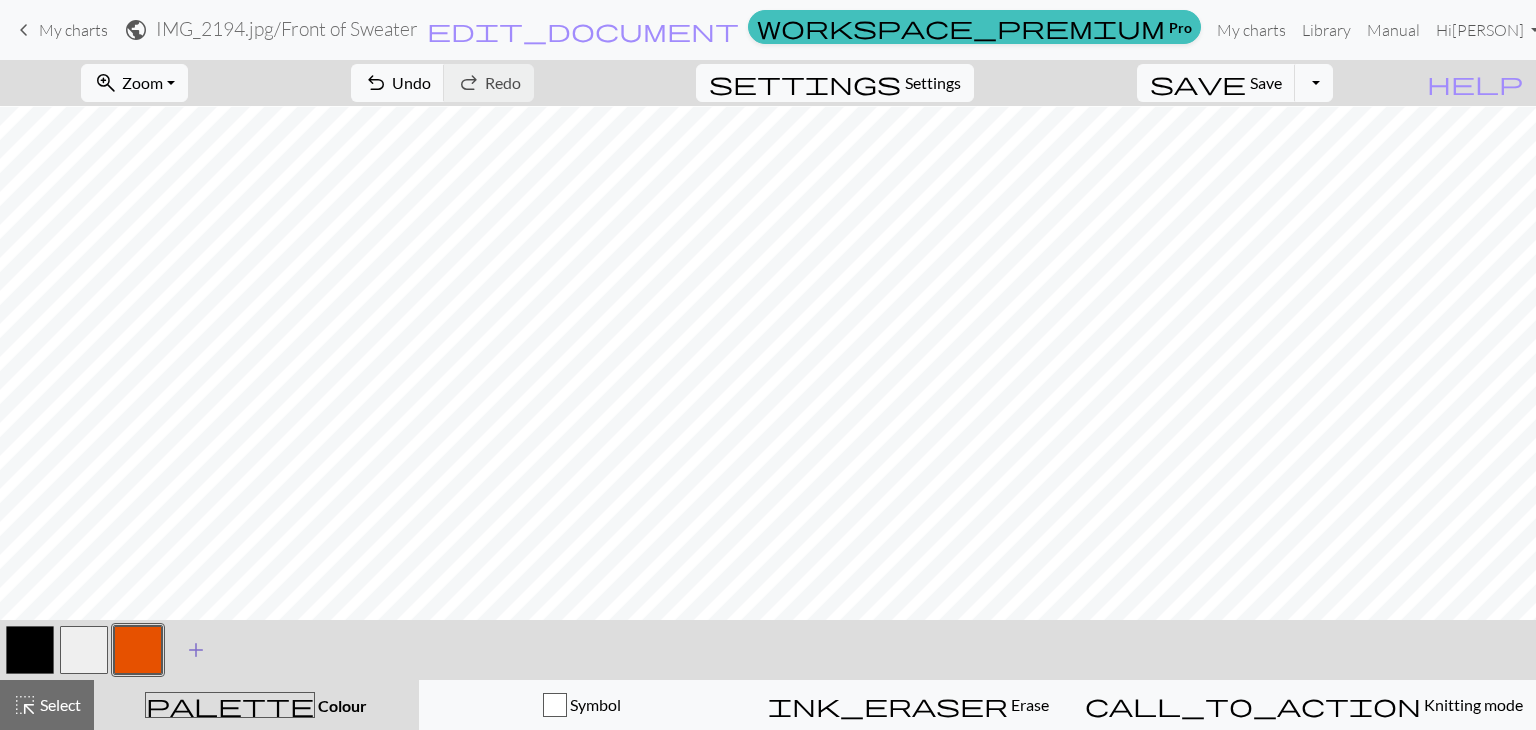 click on "add" at bounding box center (196, 650) 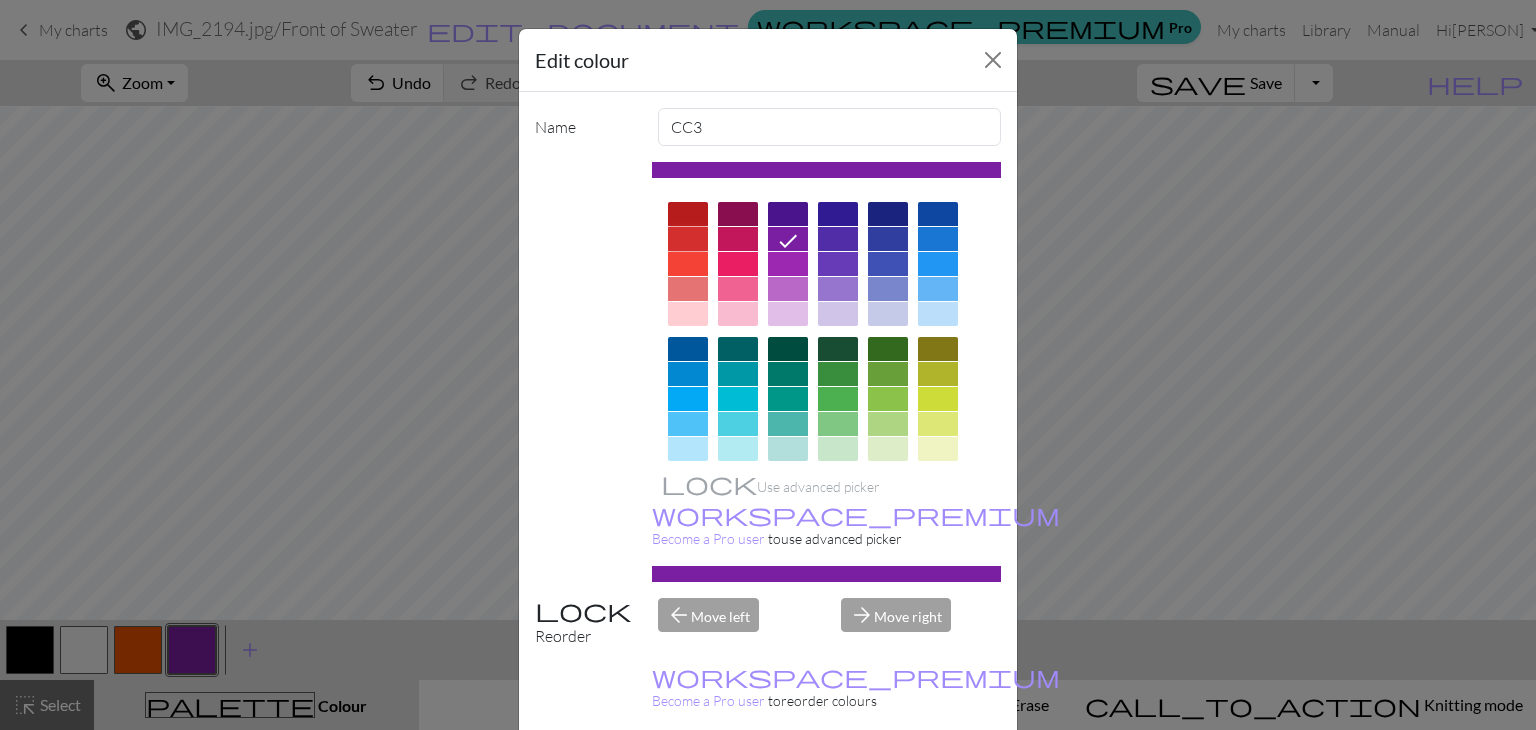 click at bounding box center [688, 239] 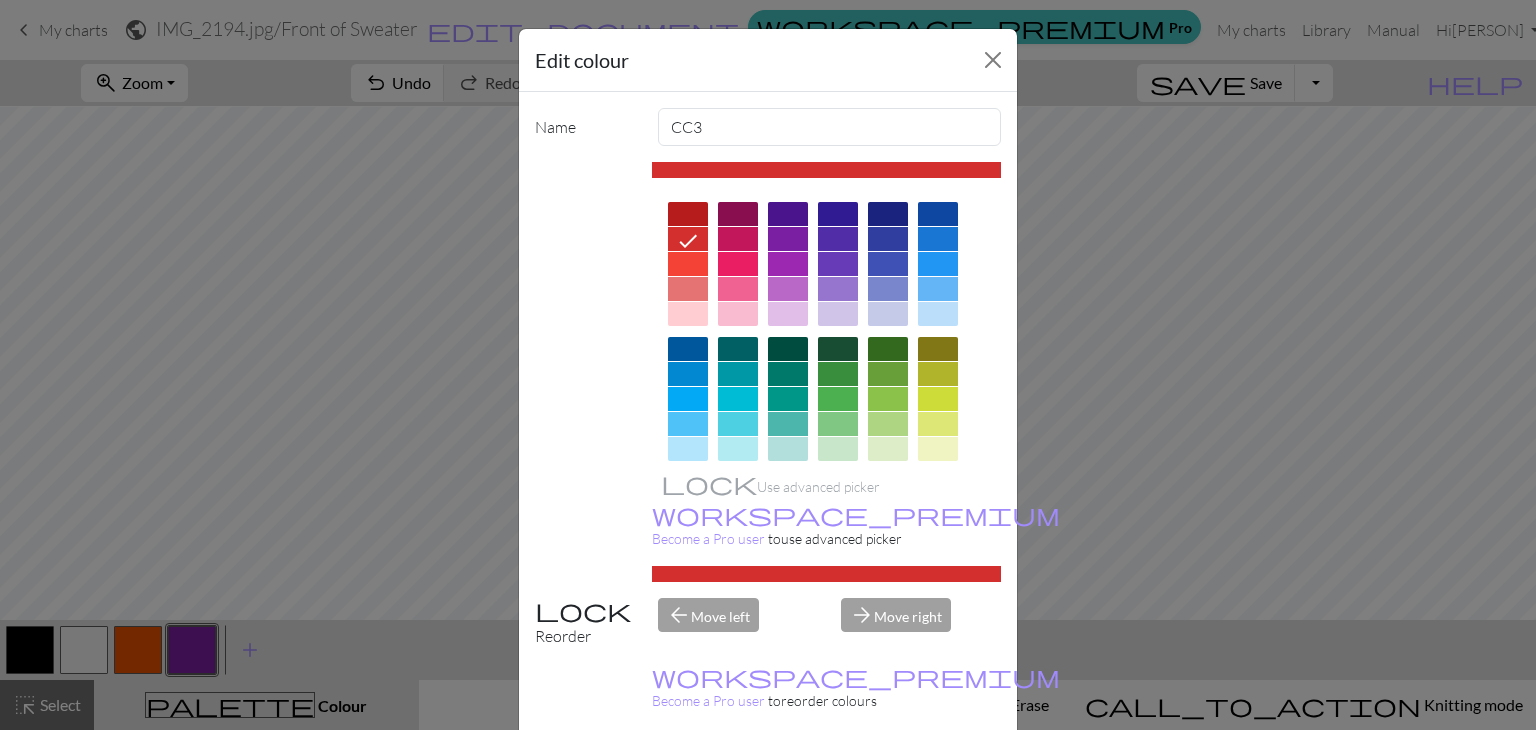 click on "Done" at bounding box center [888, 780] 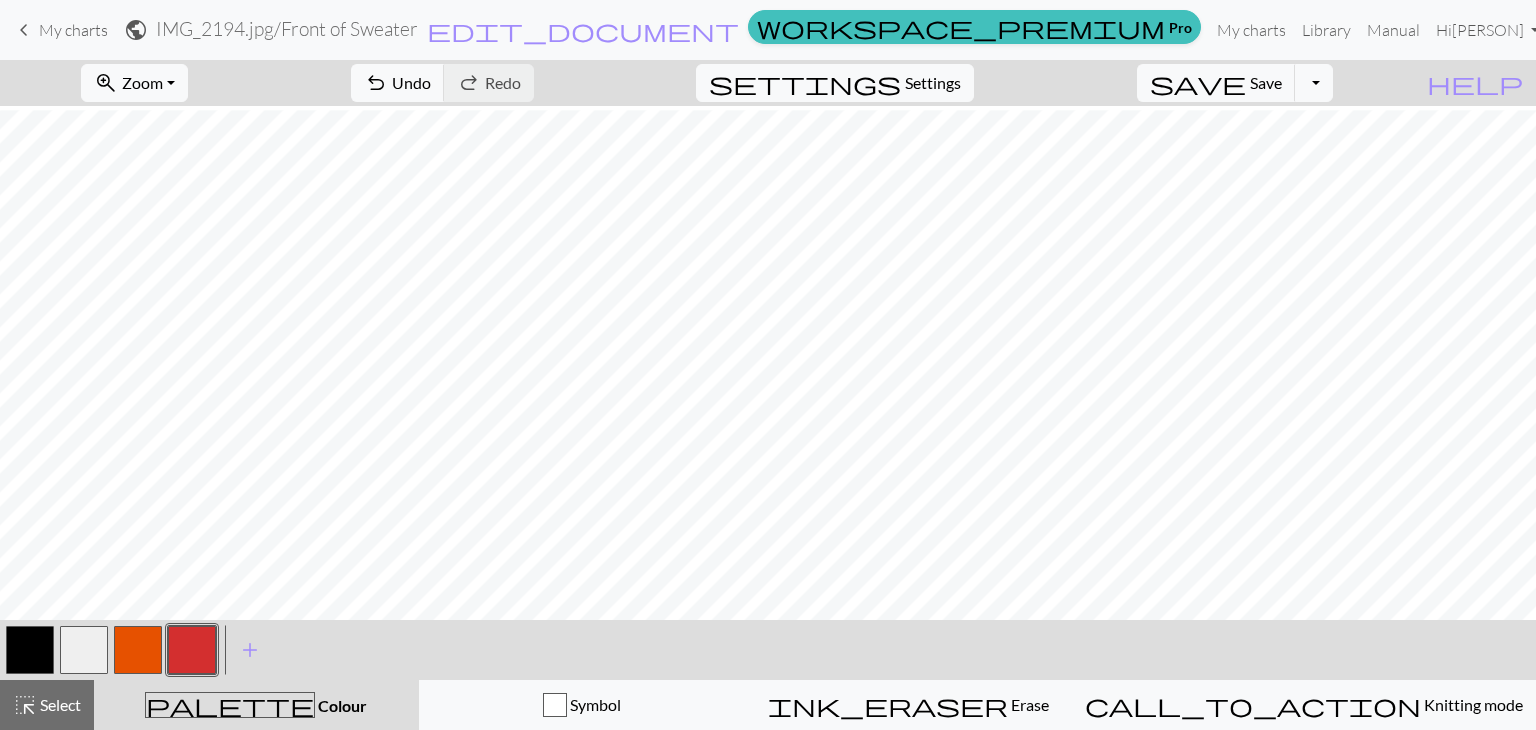 scroll, scrollTop: 330, scrollLeft: 0, axis: vertical 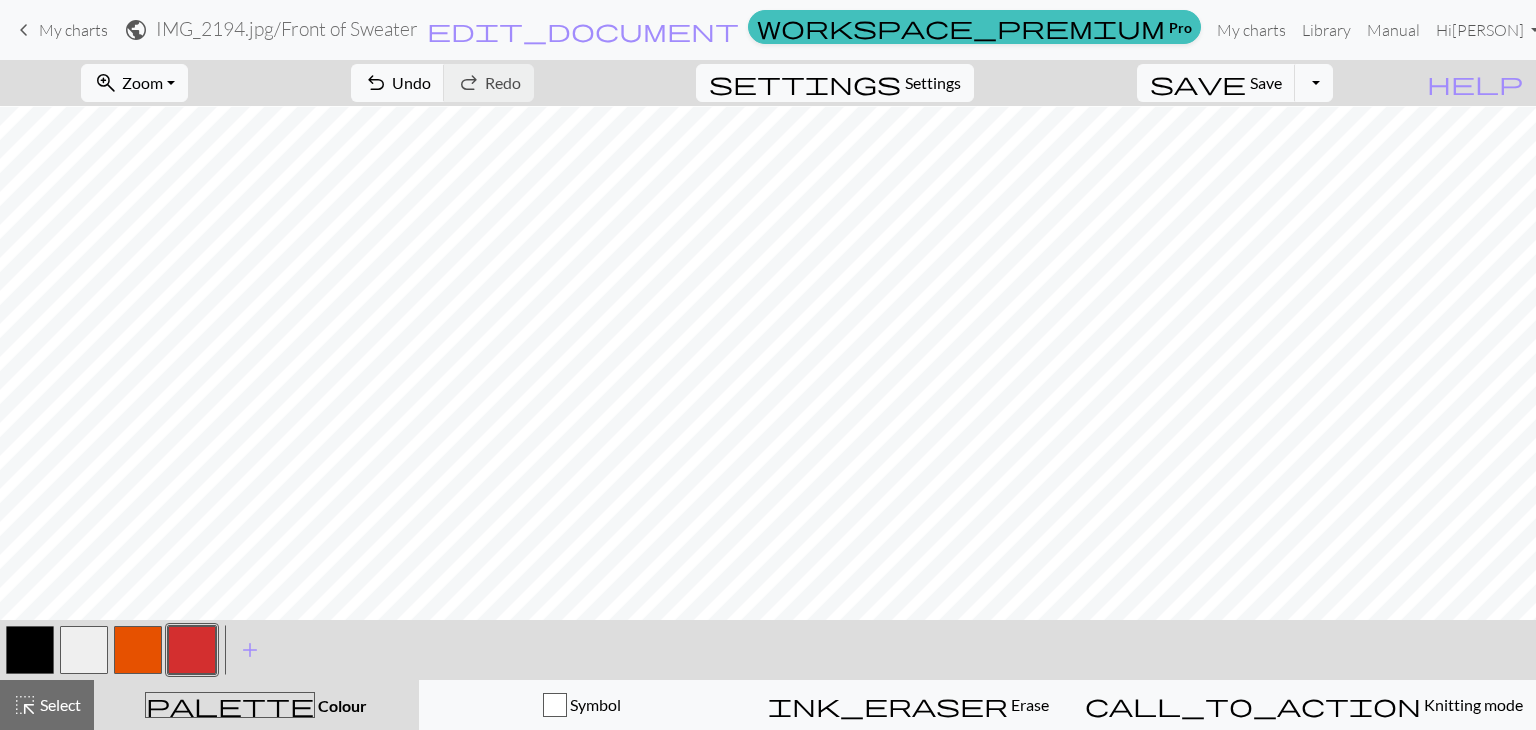 click at bounding box center (30, 650) 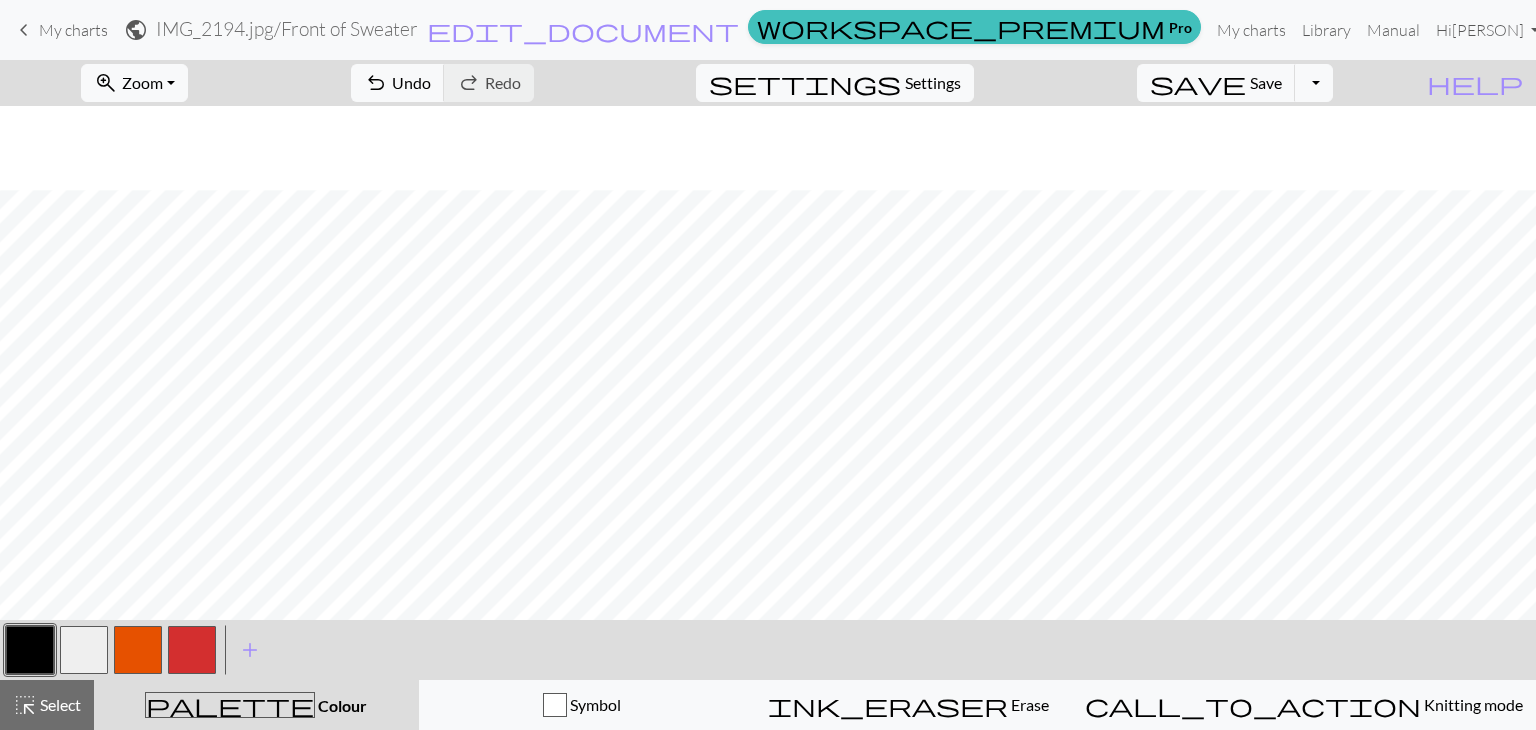 scroll, scrollTop: 332, scrollLeft: 0, axis: vertical 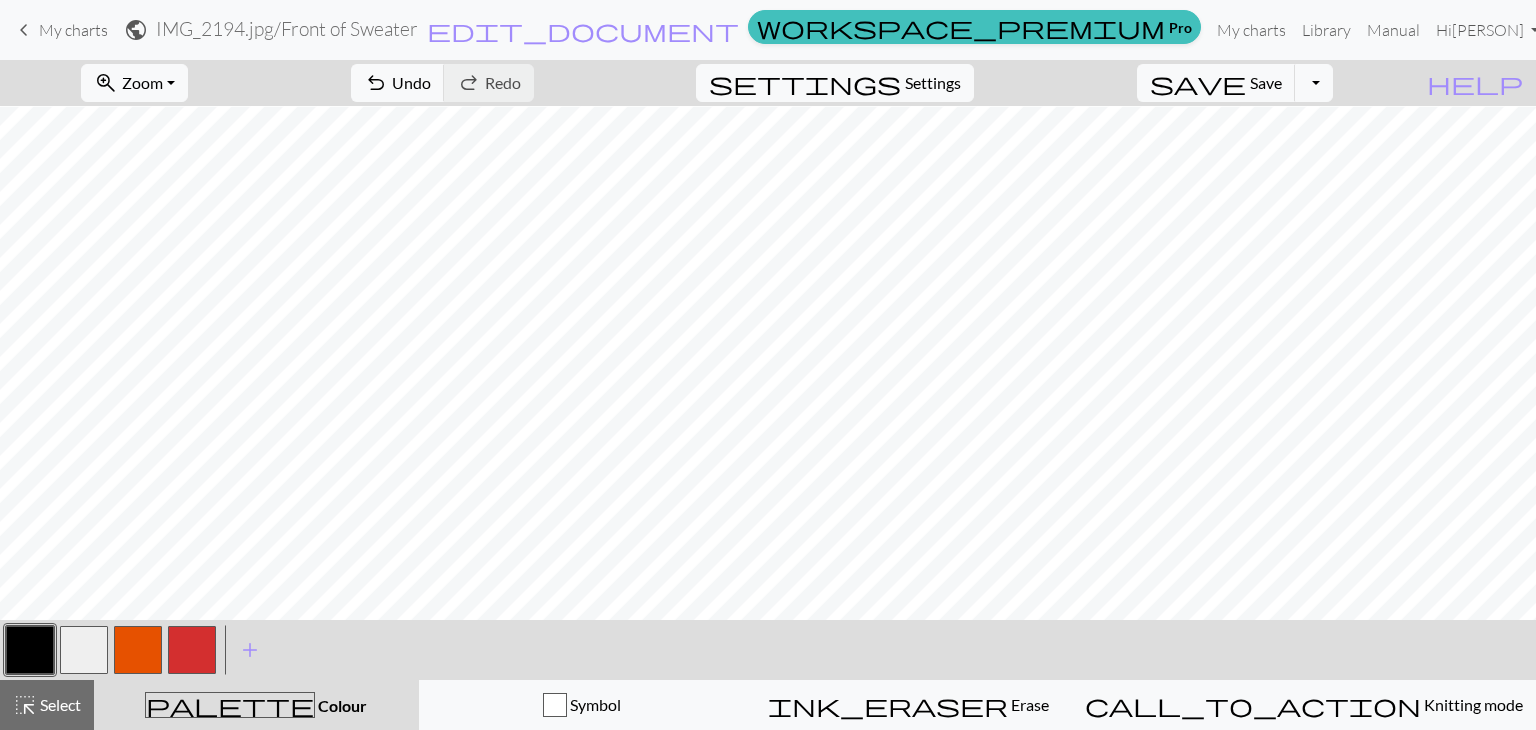 click at bounding box center (138, 650) 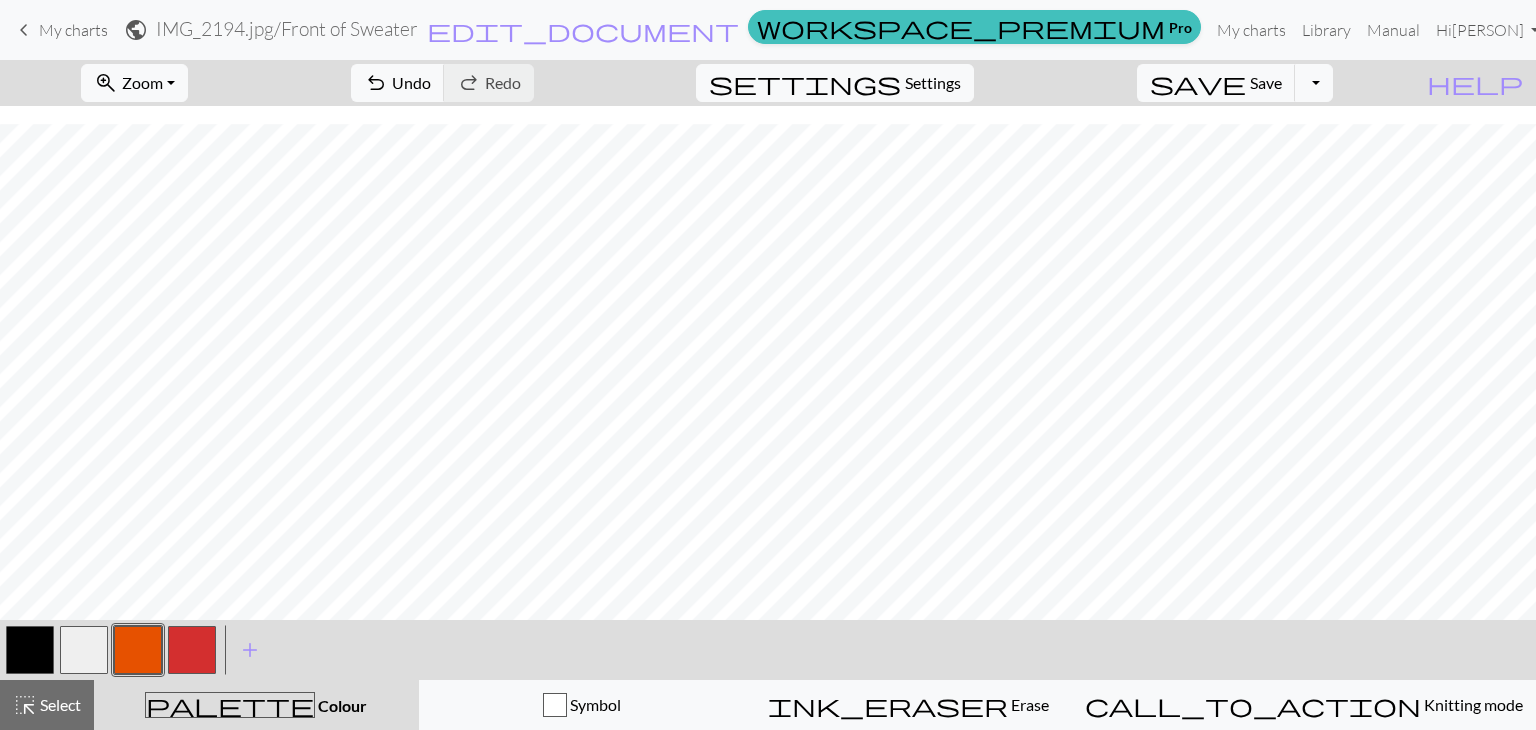 scroll, scrollTop: 631, scrollLeft: 0, axis: vertical 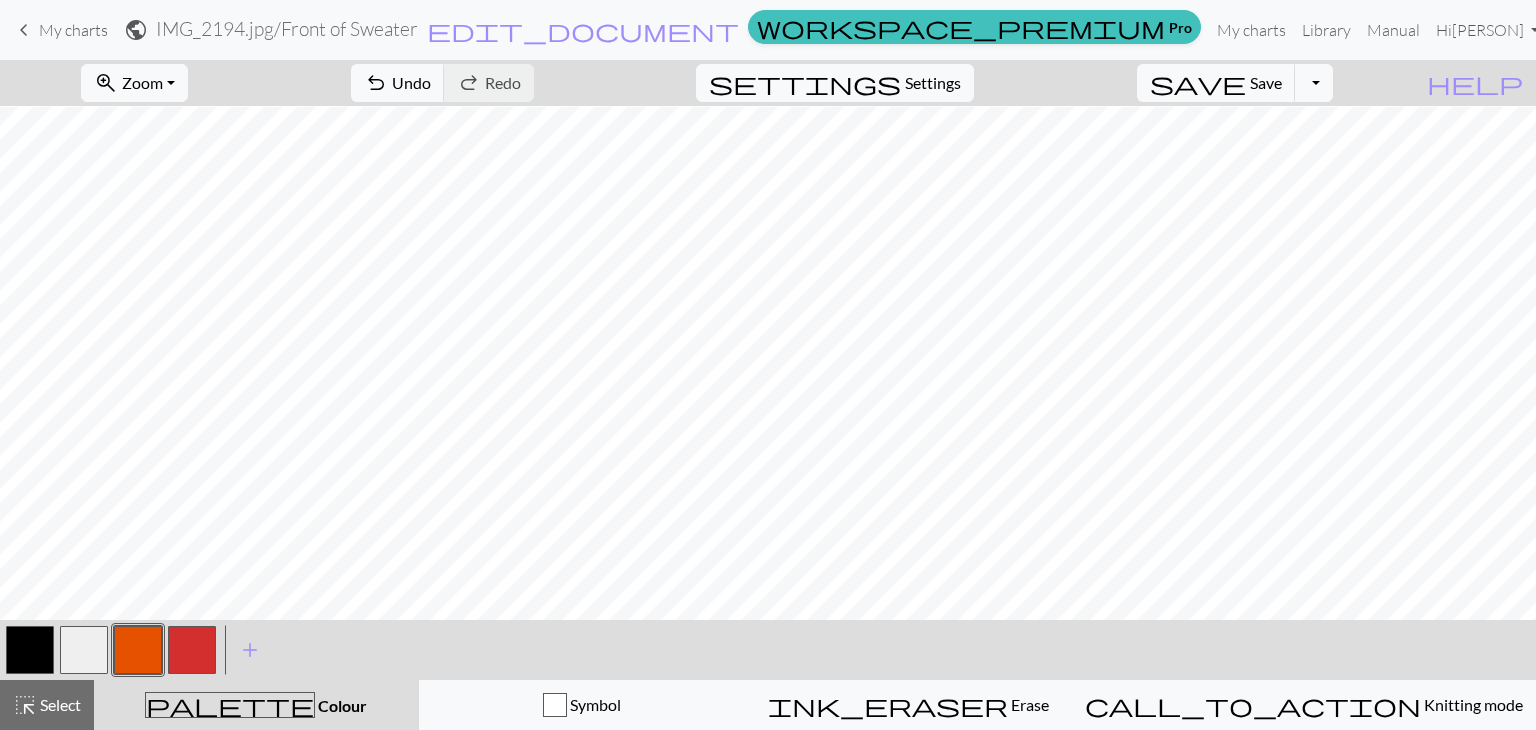 click at bounding box center (30, 650) 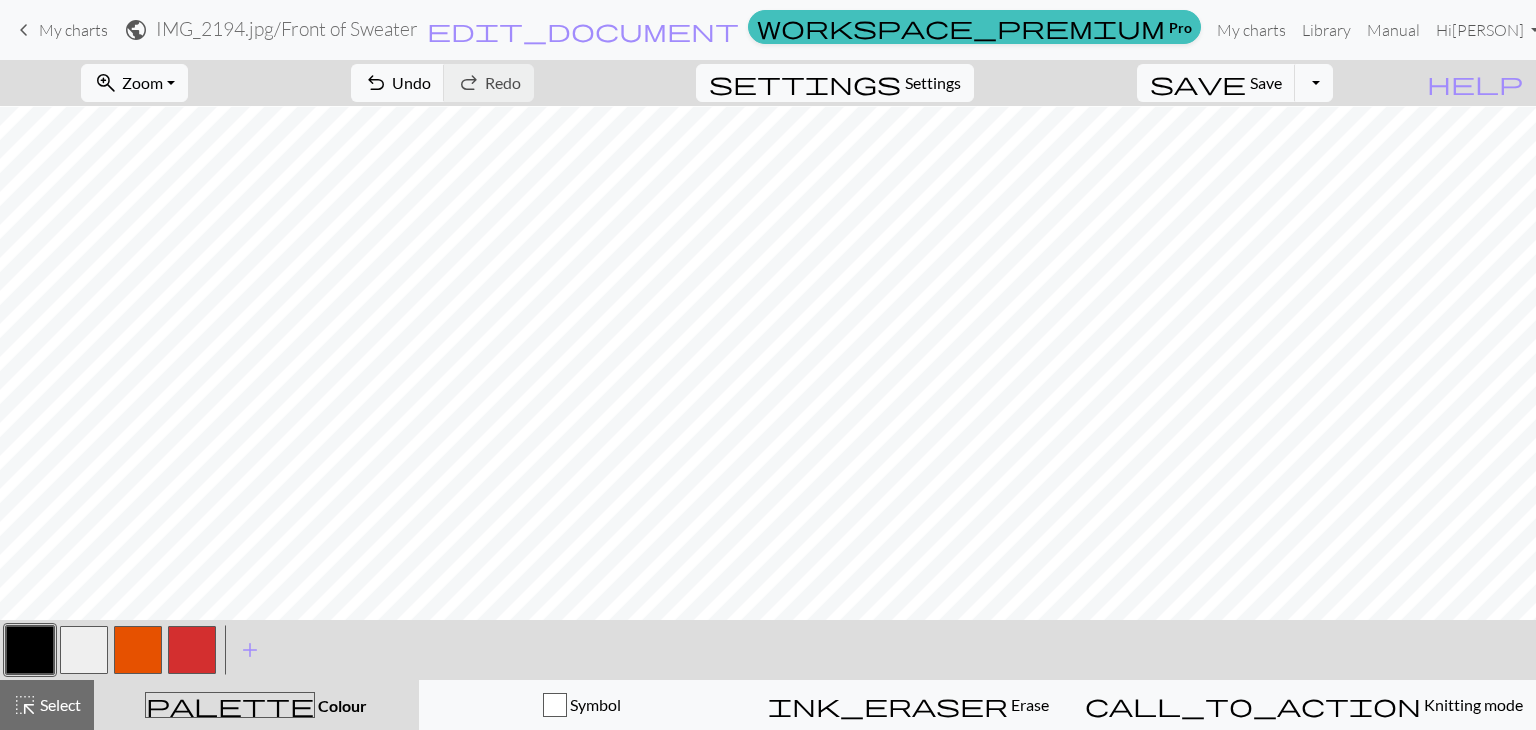 click at bounding box center (192, 650) 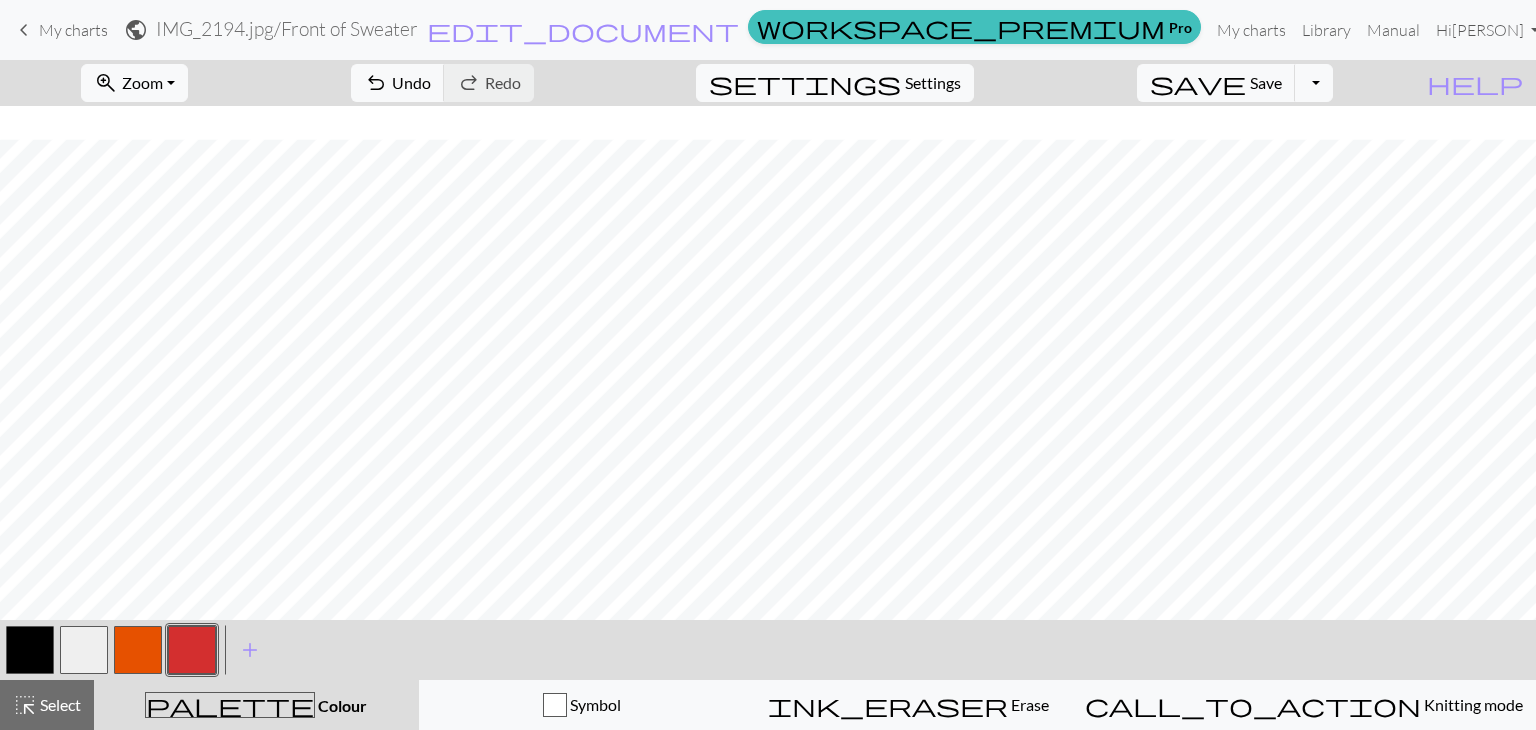scroll, scrollTop: 248, scrollLeft: 0, axis: vertical 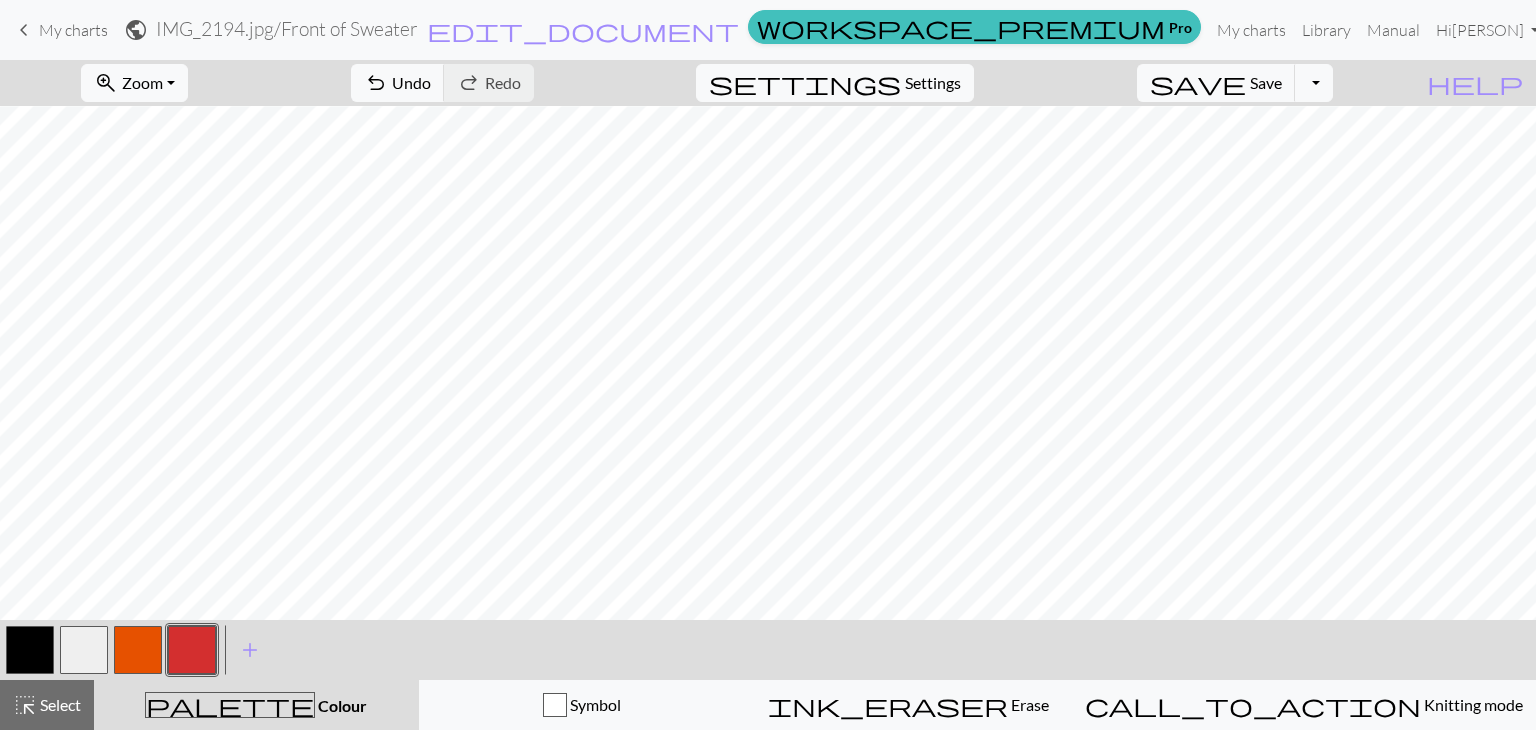 click at bounding box center (30, 650) 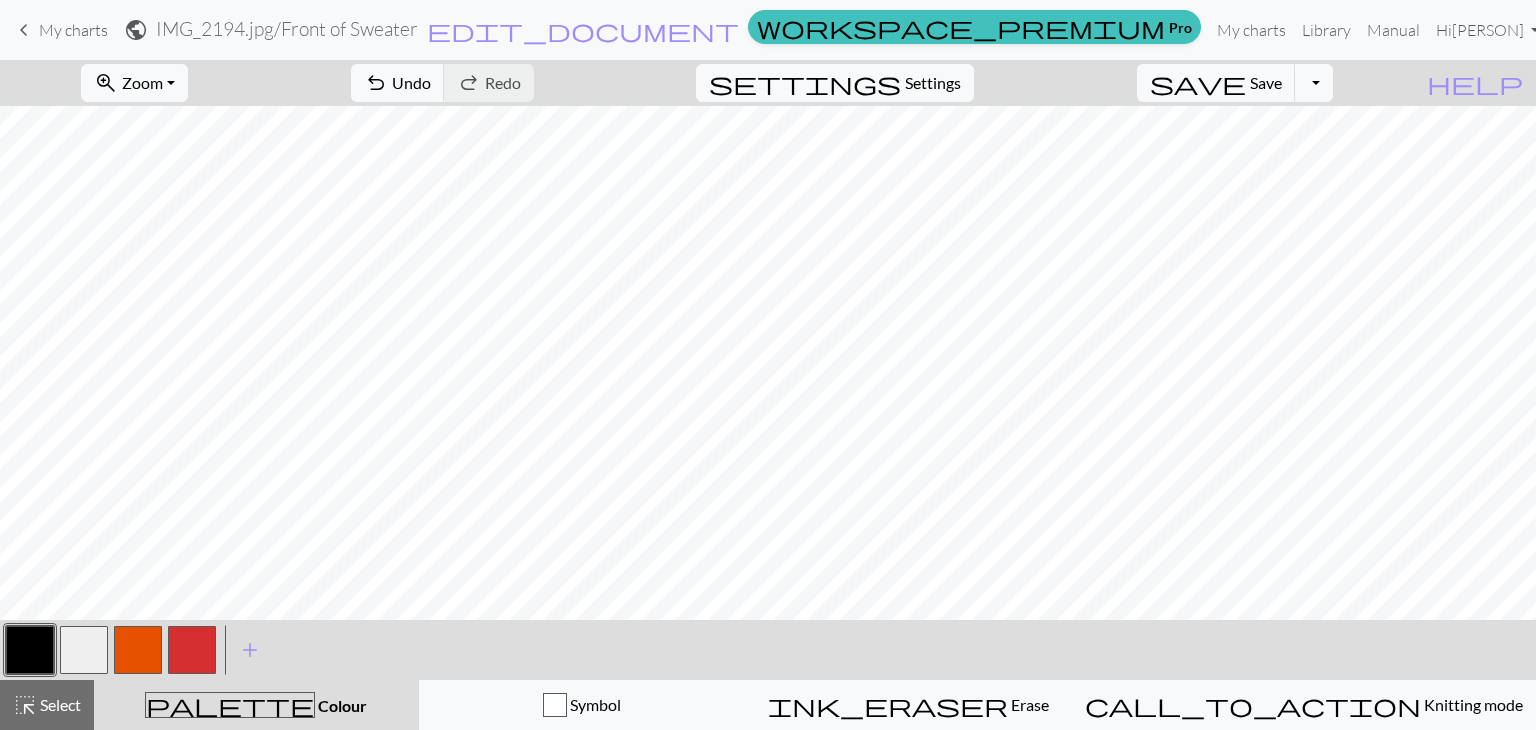 click at bounding box center (138, 650) 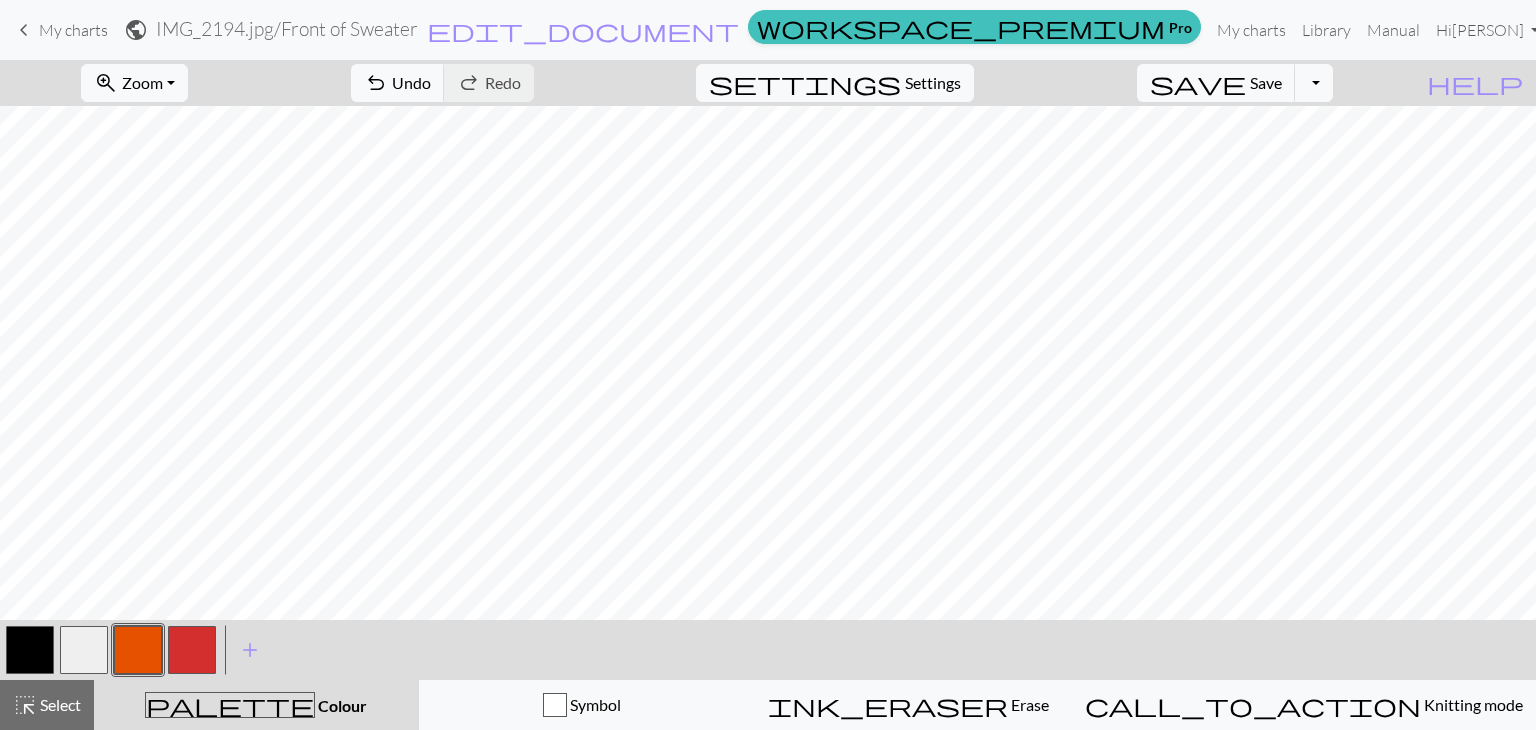 click at bounding box center (84, 650) 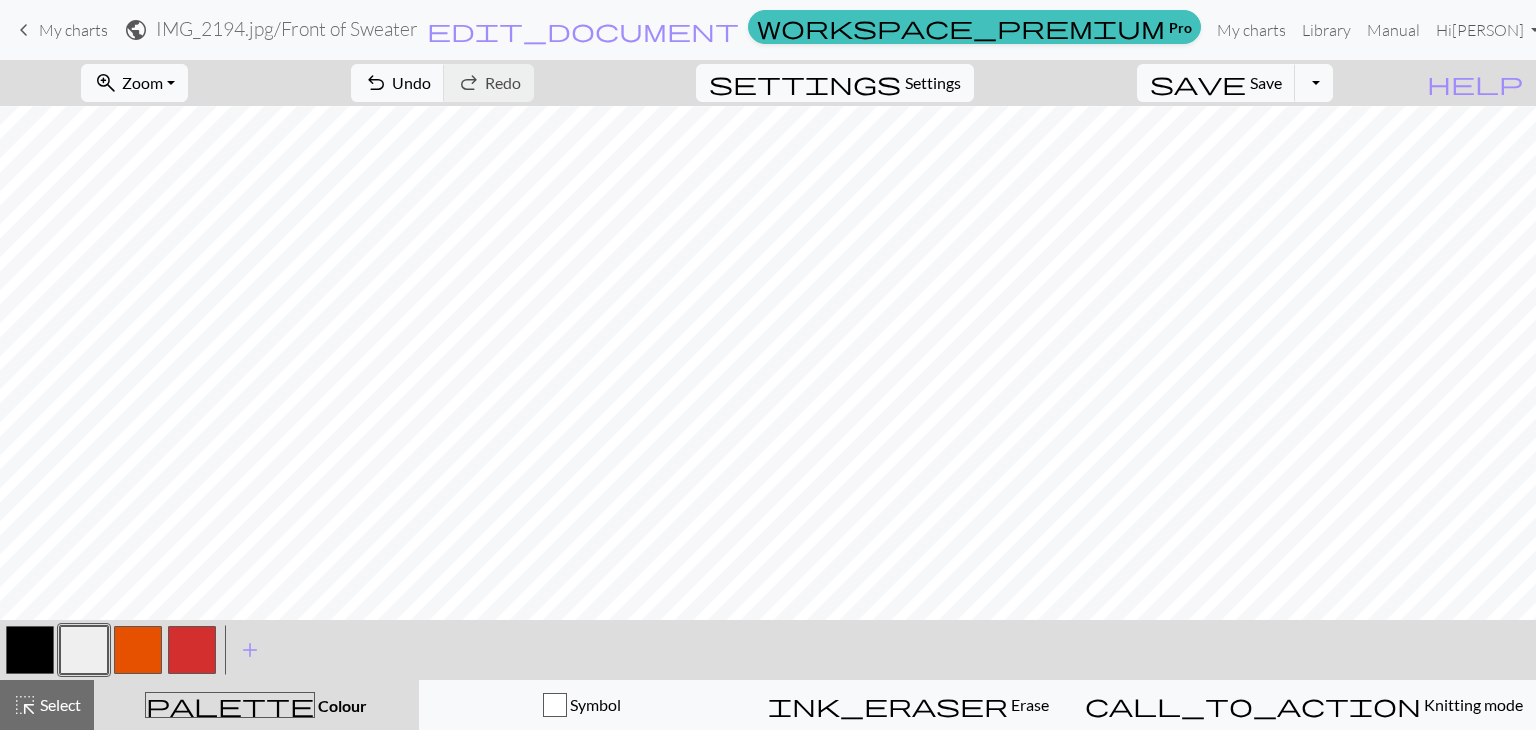click at bounding box center (84, 650) 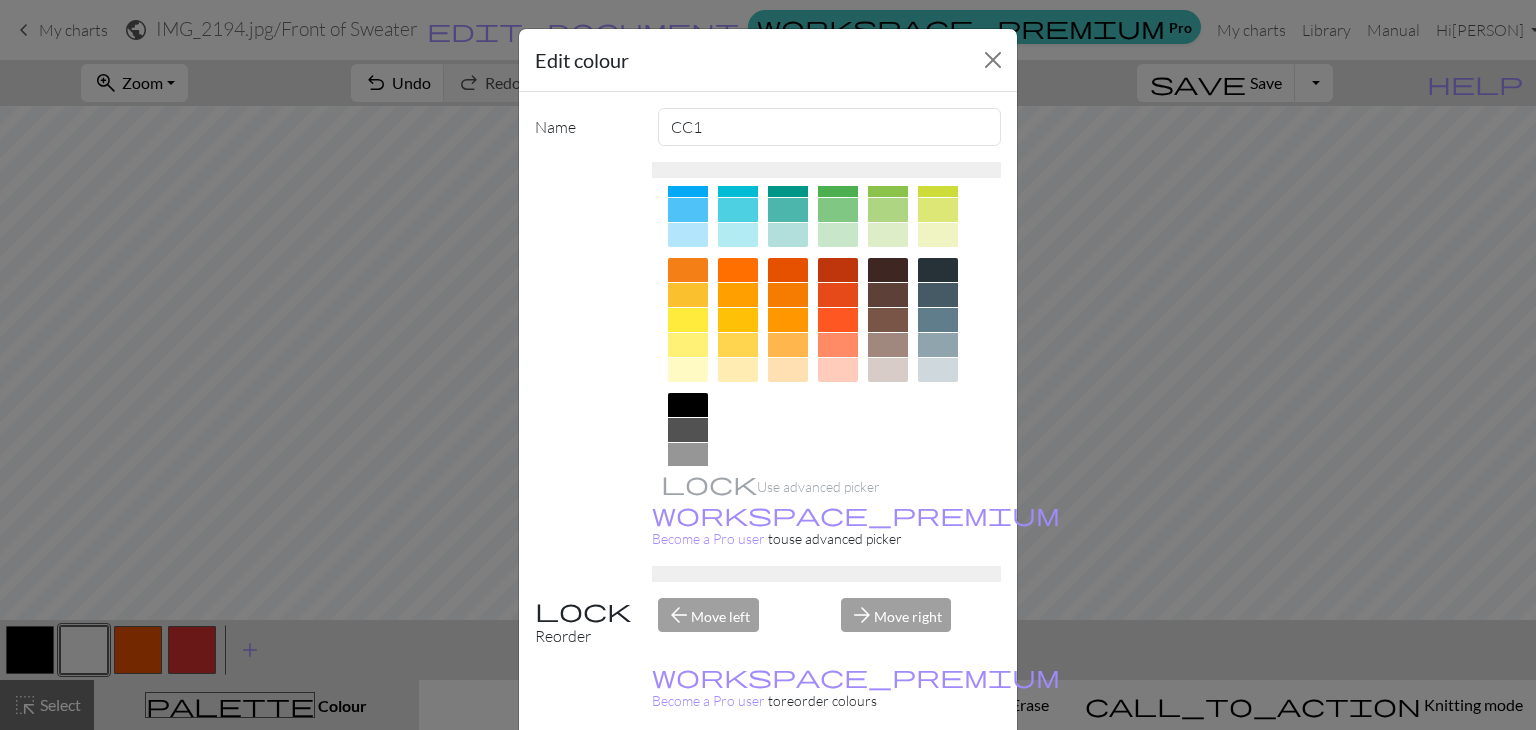 scroll, scrollTop: 228, scrollLeft: 0, axis: vertical 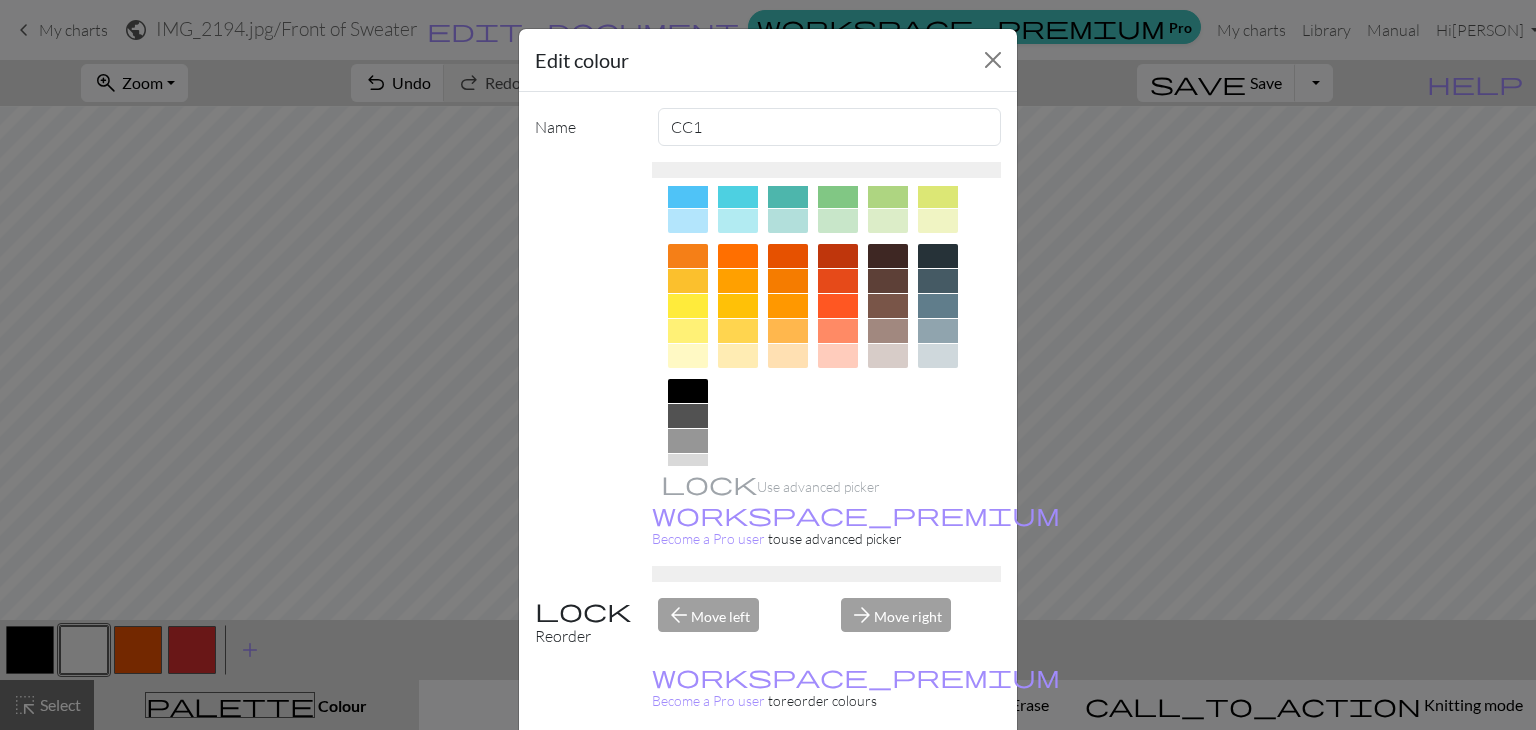 click at bounding box center (688, 356) 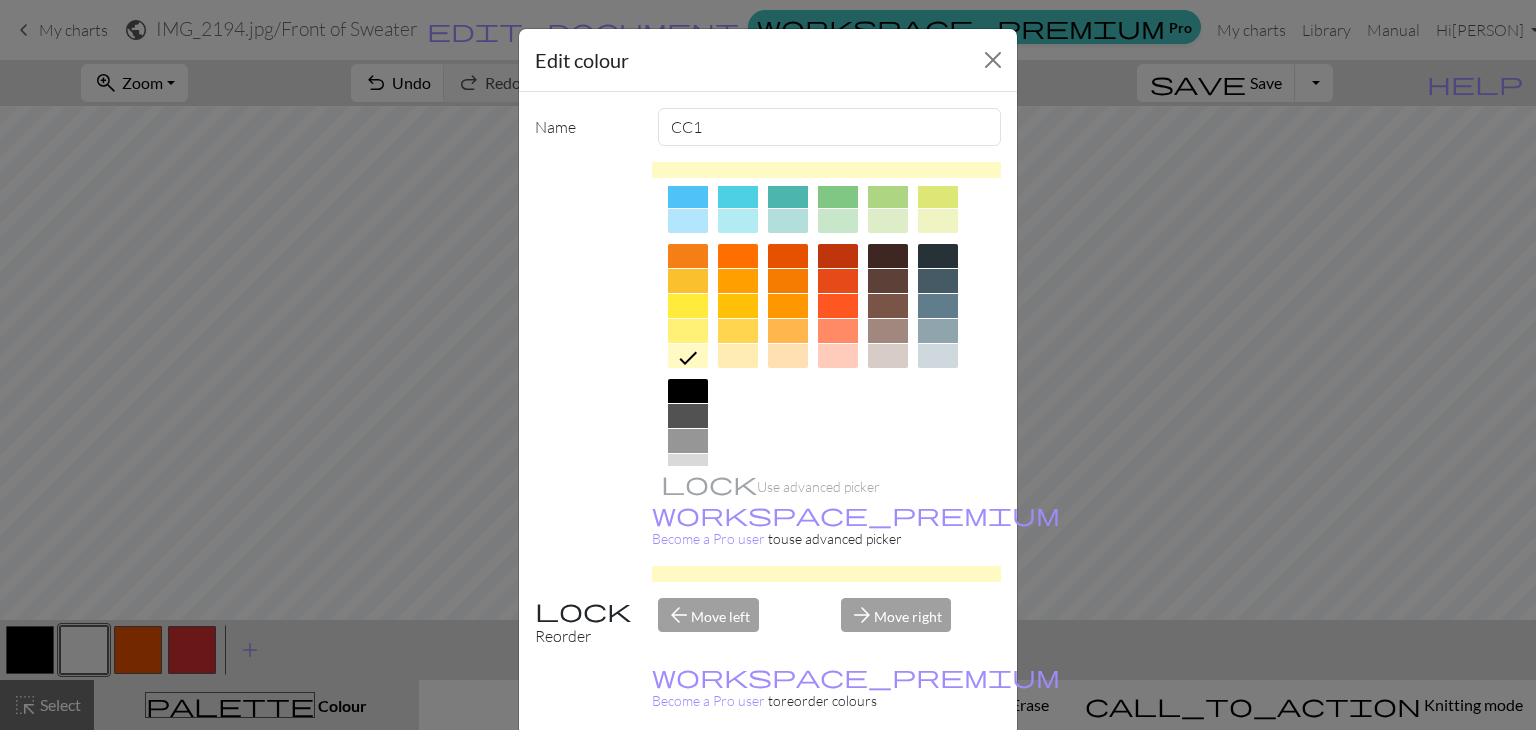 click on "Done" at bounding box center [888, 780] 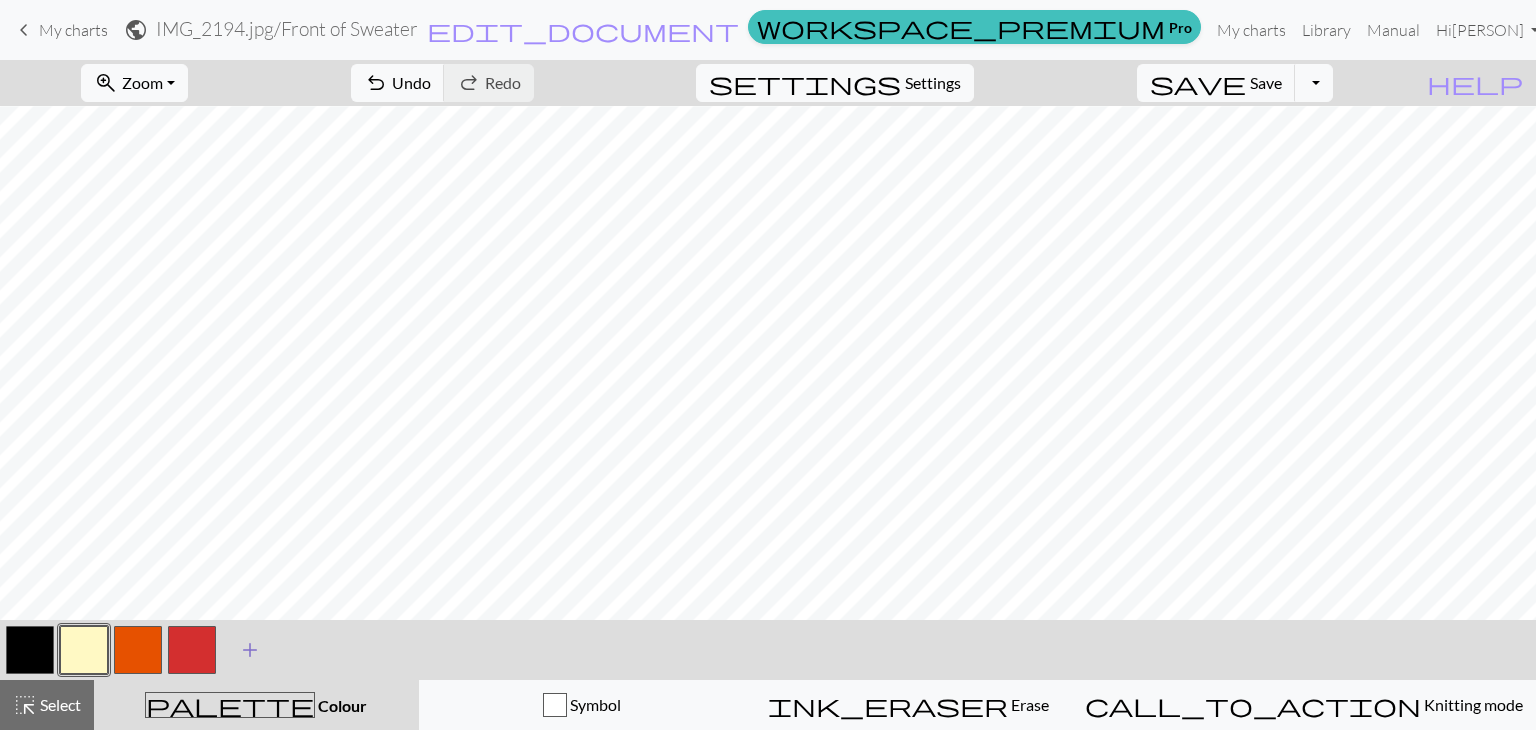 click on "zoom_in Zoom Zoom Fit all Fit width Fit height 50% 100% 150% 200% undo Undo Undo redo Redo Redo settings  Settings save Save Save Toggle Dropdown file_copy  Save a copy save_alt  Download help Show me around < > add Add a  colour highlight_alt   Select   Select palette   Colour   Colour   Symbol ink_eraser   Erase   Erase call_to_action   Knitting mode   Knitting mode" at bounding box center (768, 395) 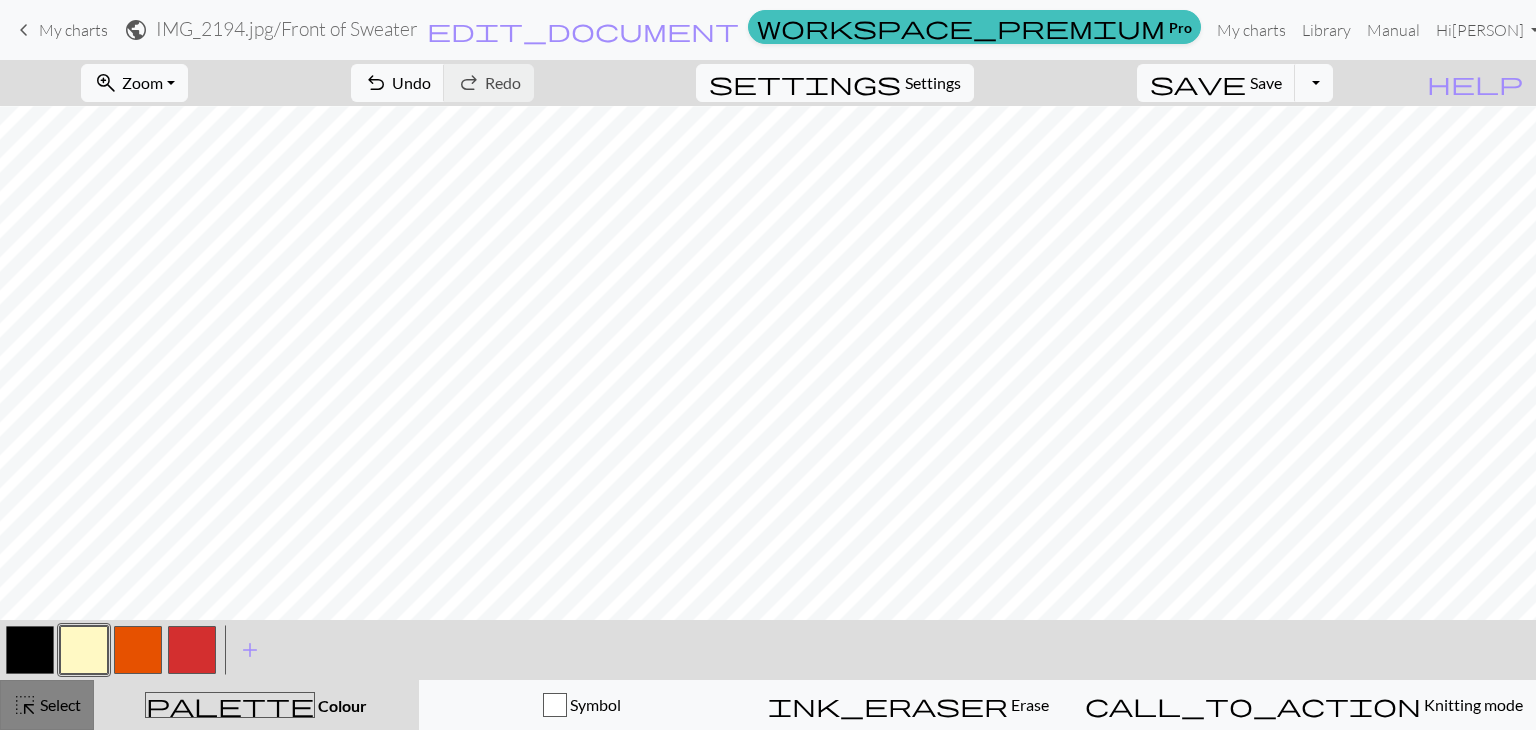 click on "Select" at bounding box center (59, 704) 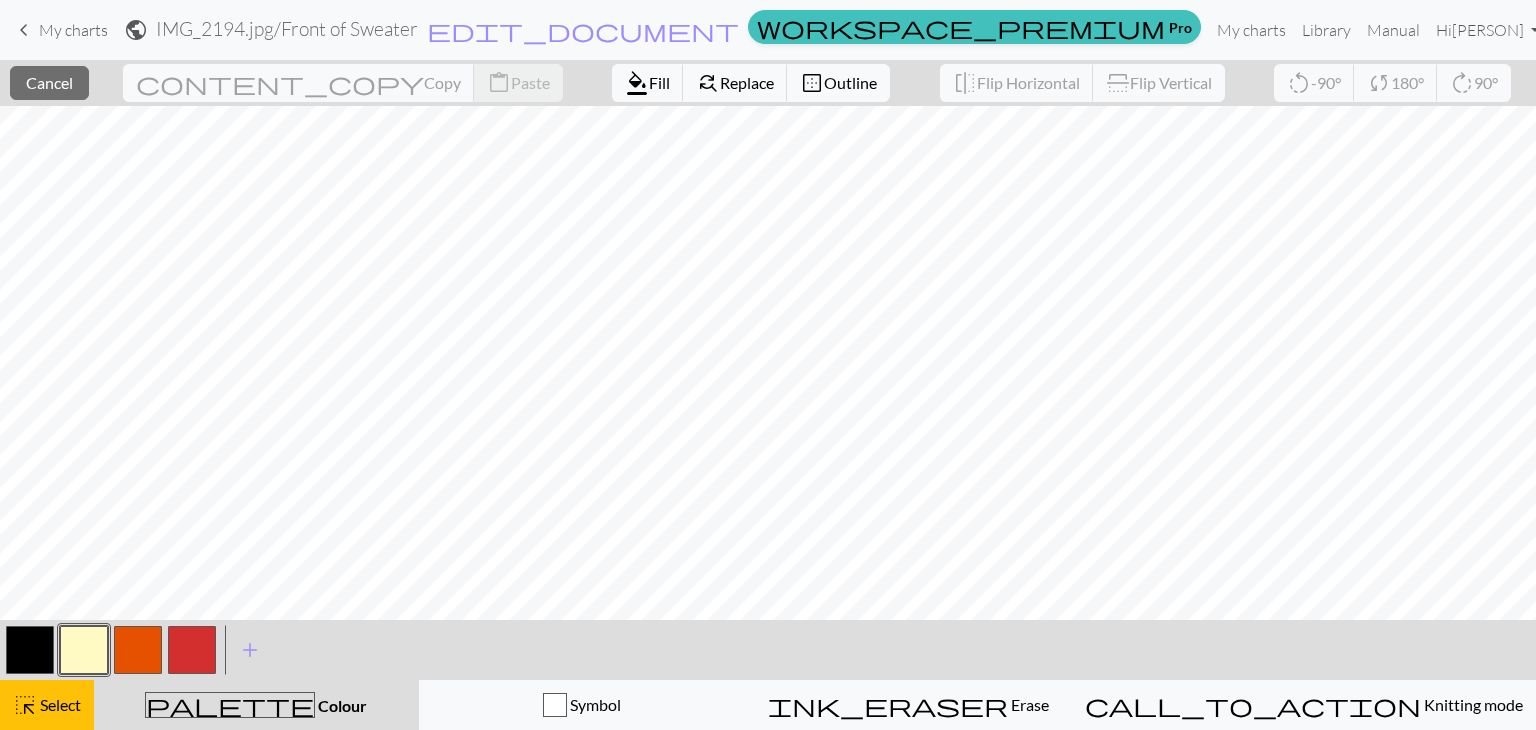 scroll, scrollTop: 403, scrollLeft: 0, axis: vertical 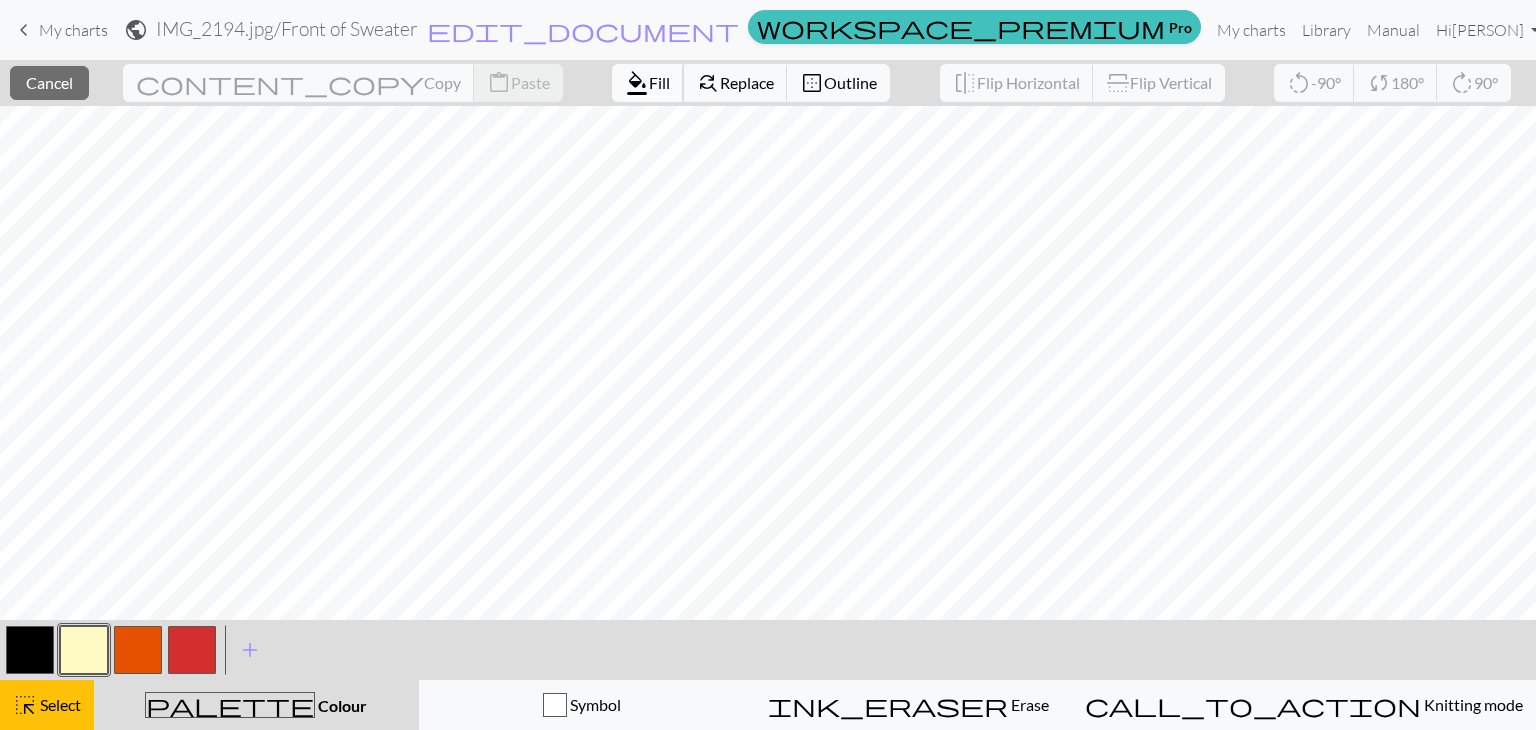 click on "Fill" at bounding box center [659, 82] 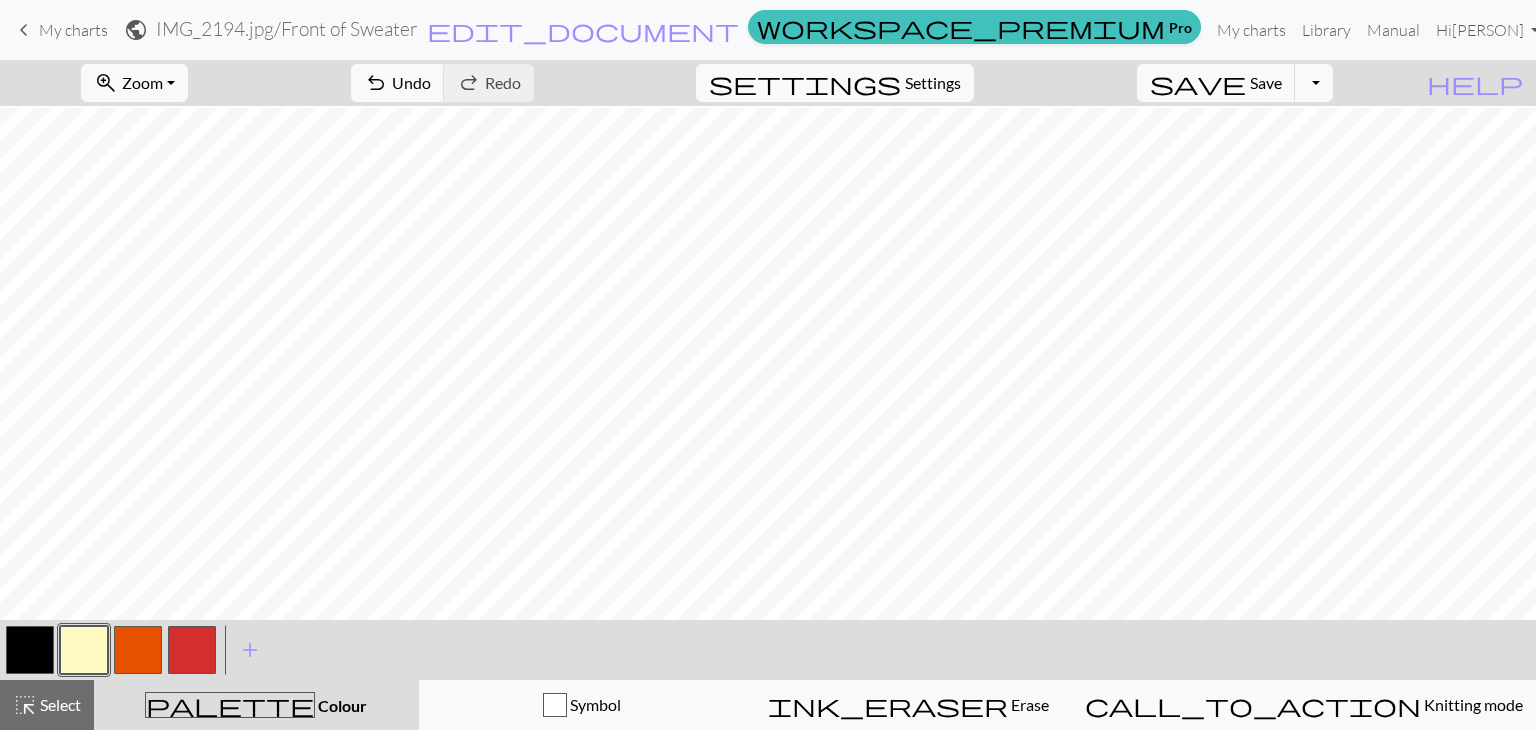 scroll, scrollTop: 515, scrollLeft: 0, axis: vertical 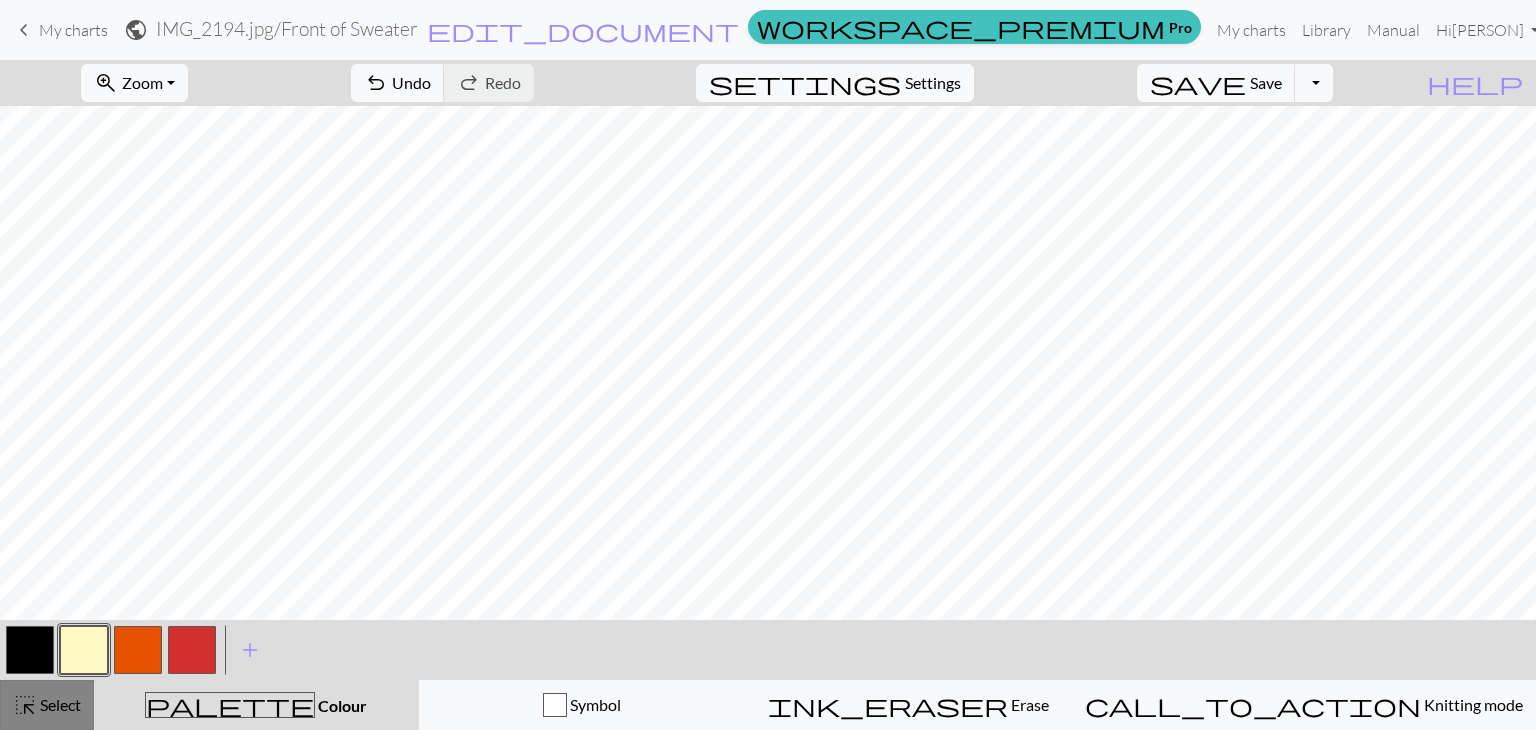 click on "Select" at bounding box center (59, 704) 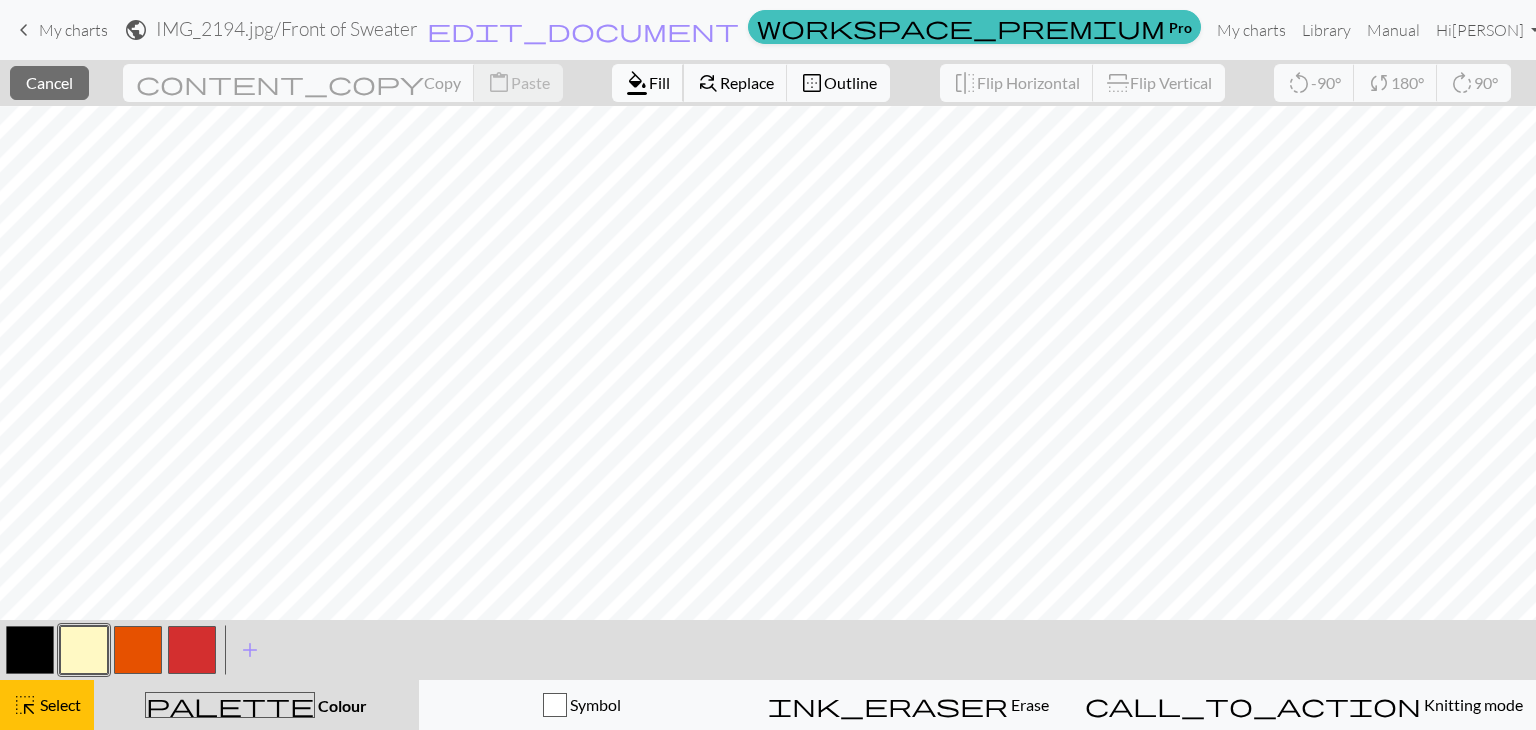click on "Fill" at bounding box center [659, 82] 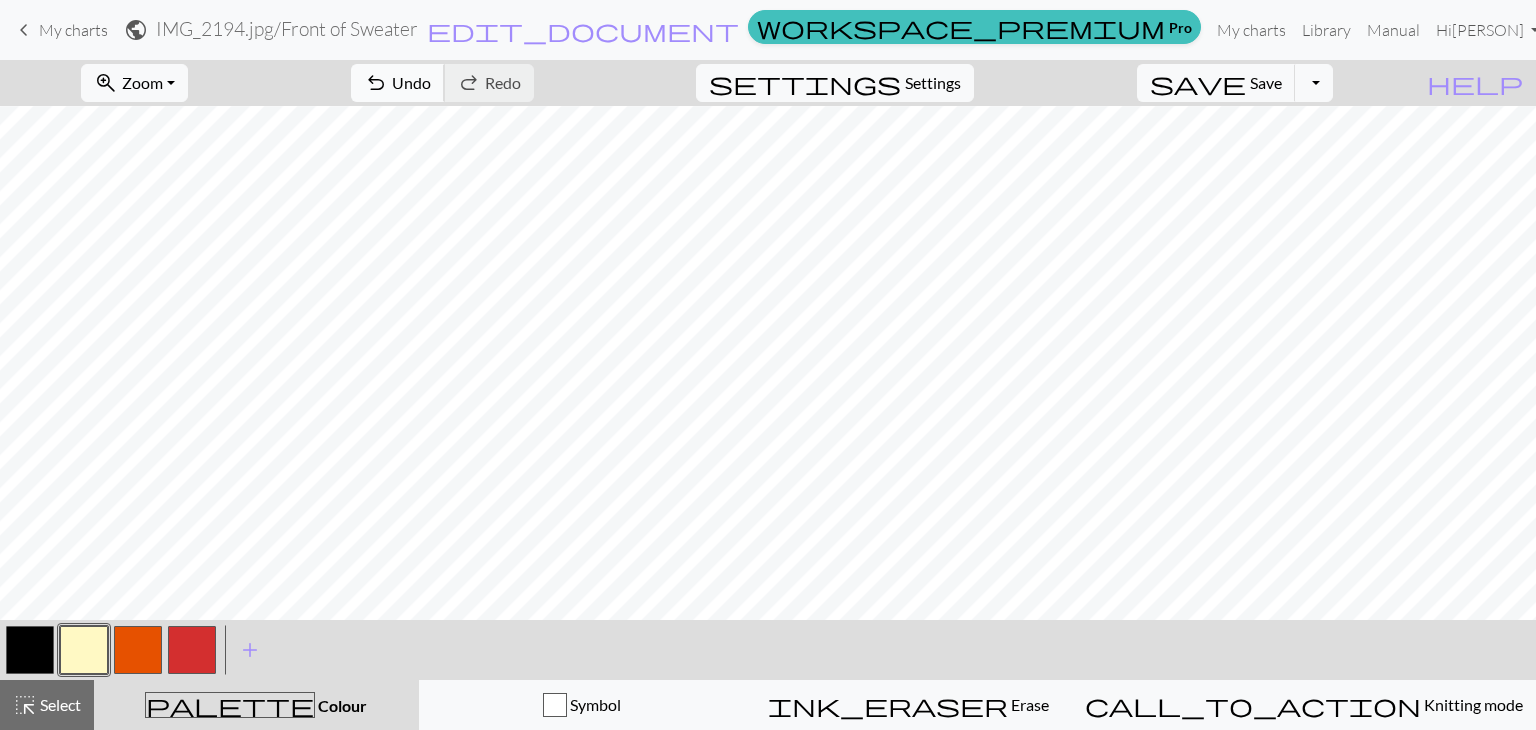 click on "undo" at bounding box center (376, 83) 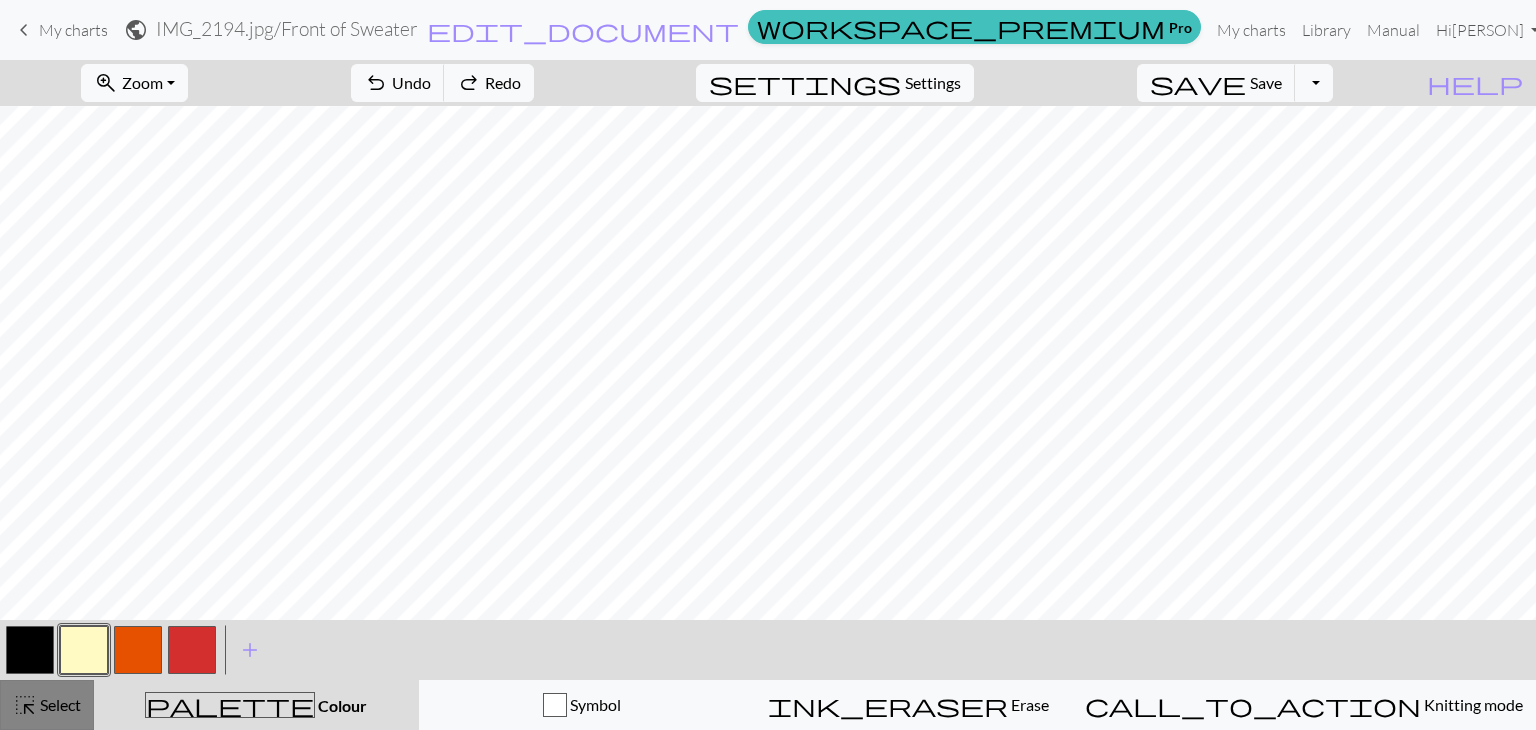 click on "Select" at bounding box center (59, 704) 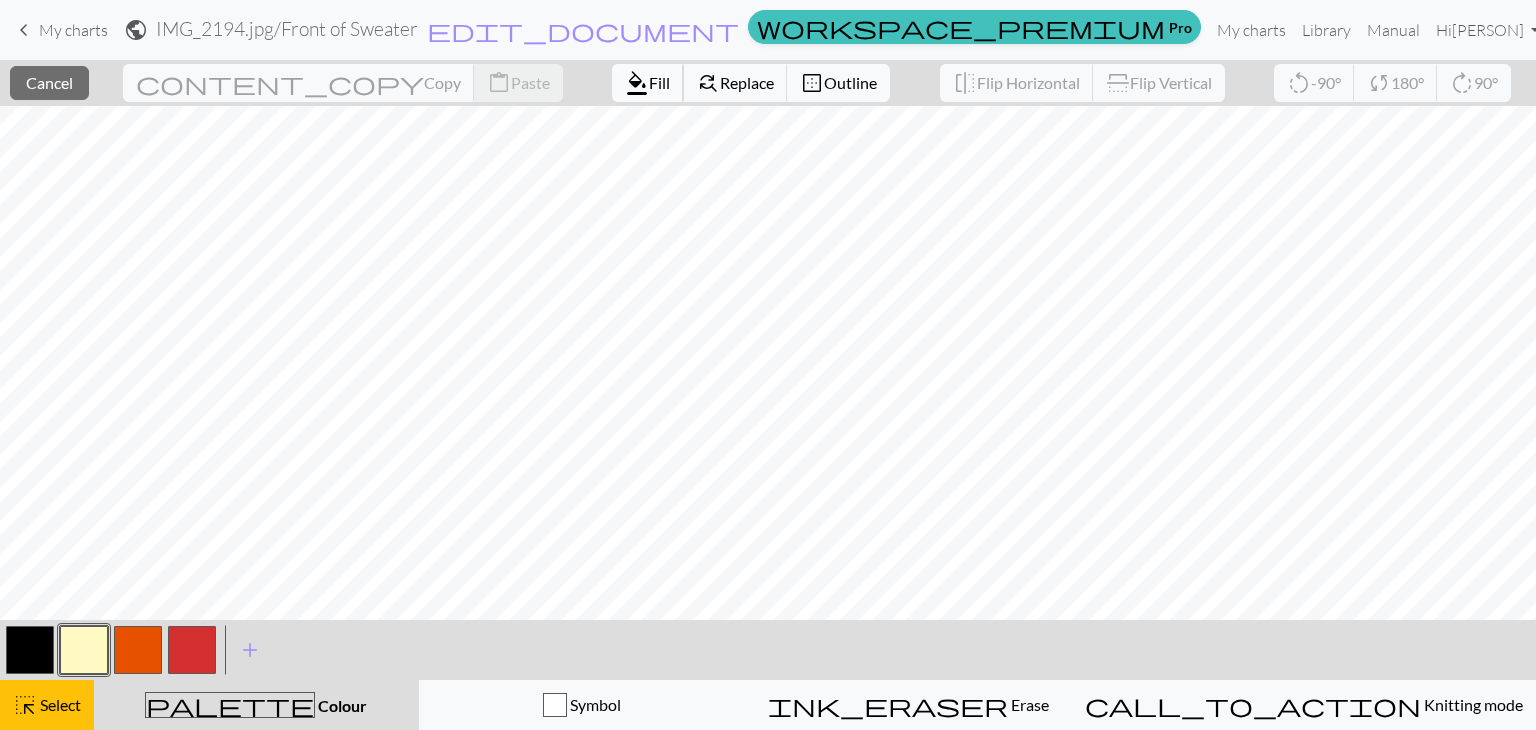 click on "Fill" at bounding box center (659, 82) 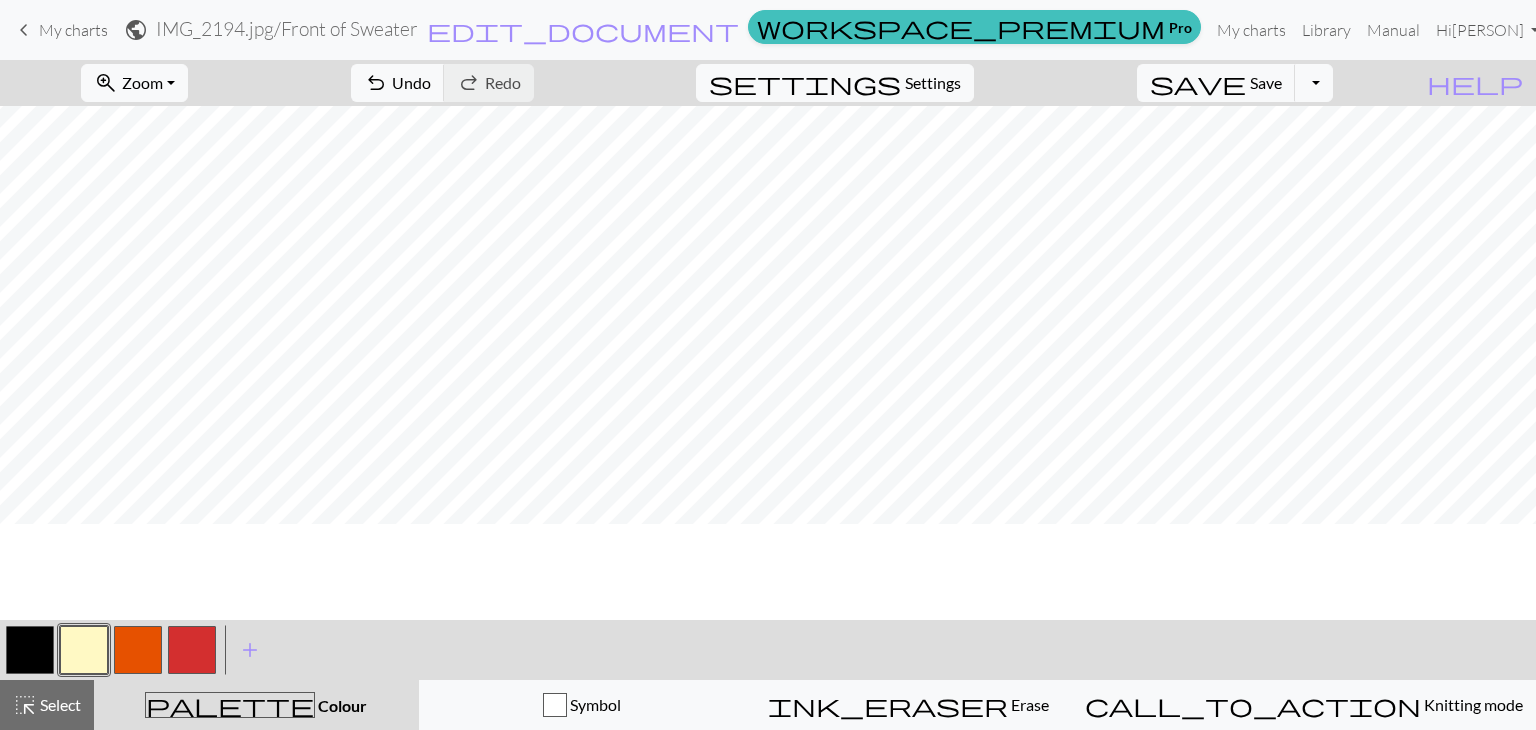 scroll, scrollTop: 0, scrollLeft: 0, axis: both 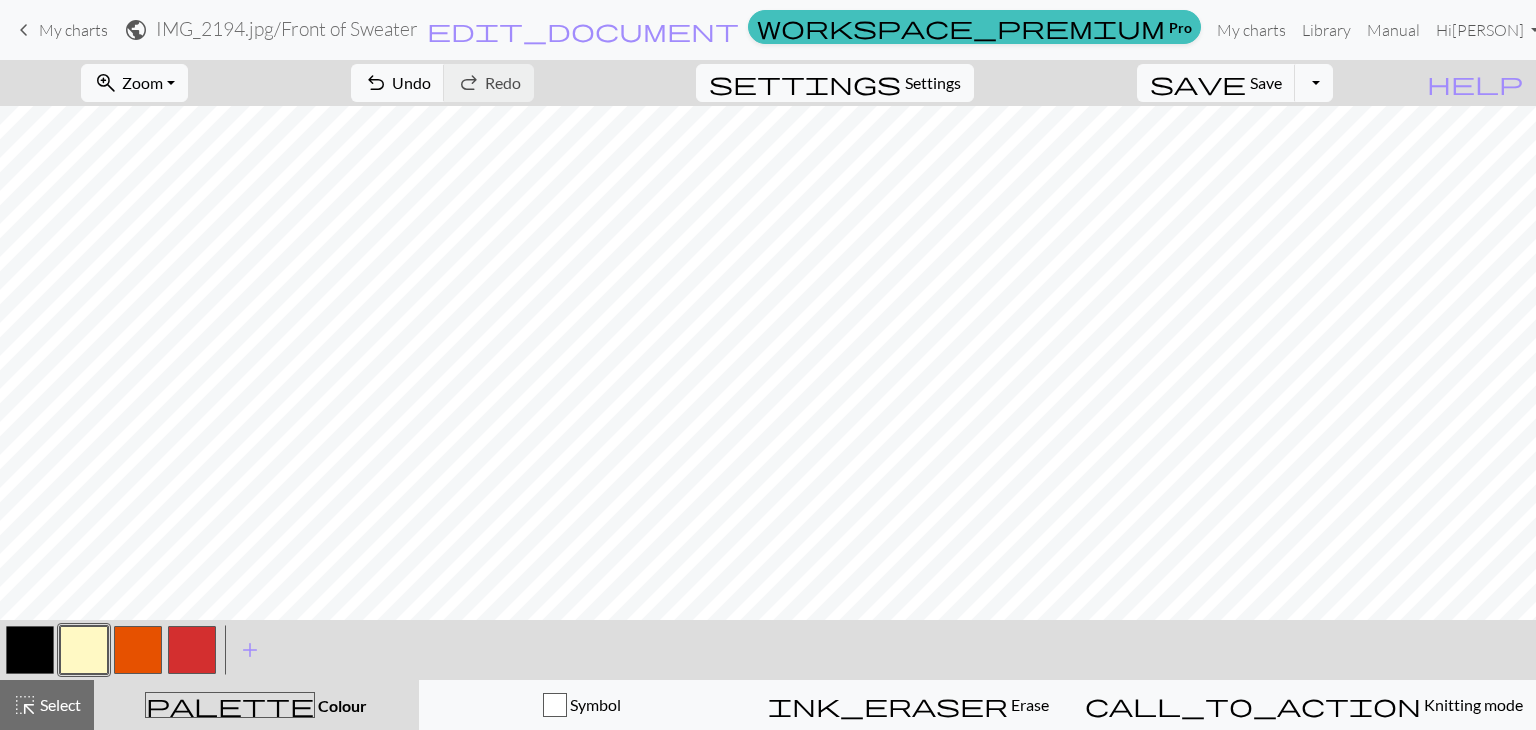 click at bounding box center [30, 650] 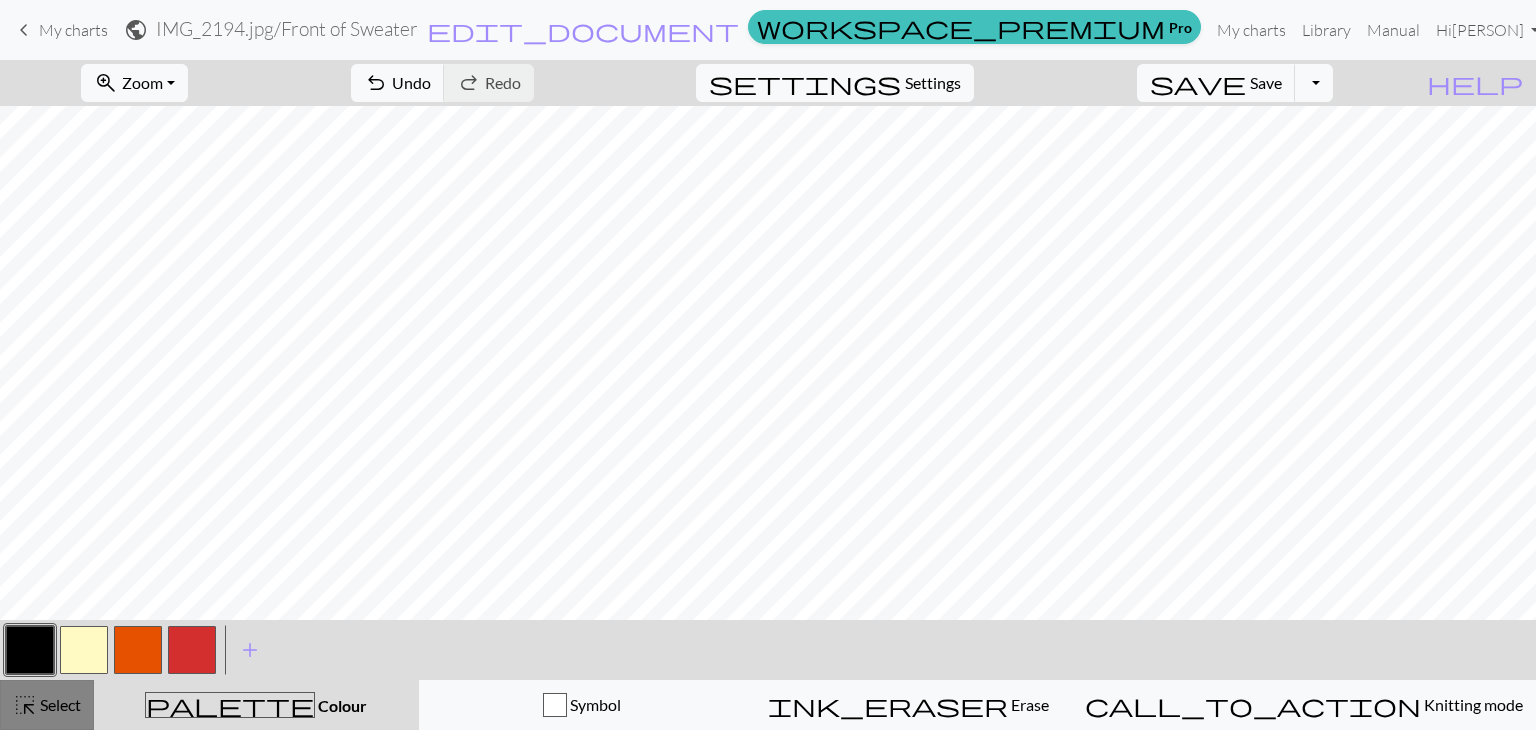 click on "Select" at bounding box center [59, 704] 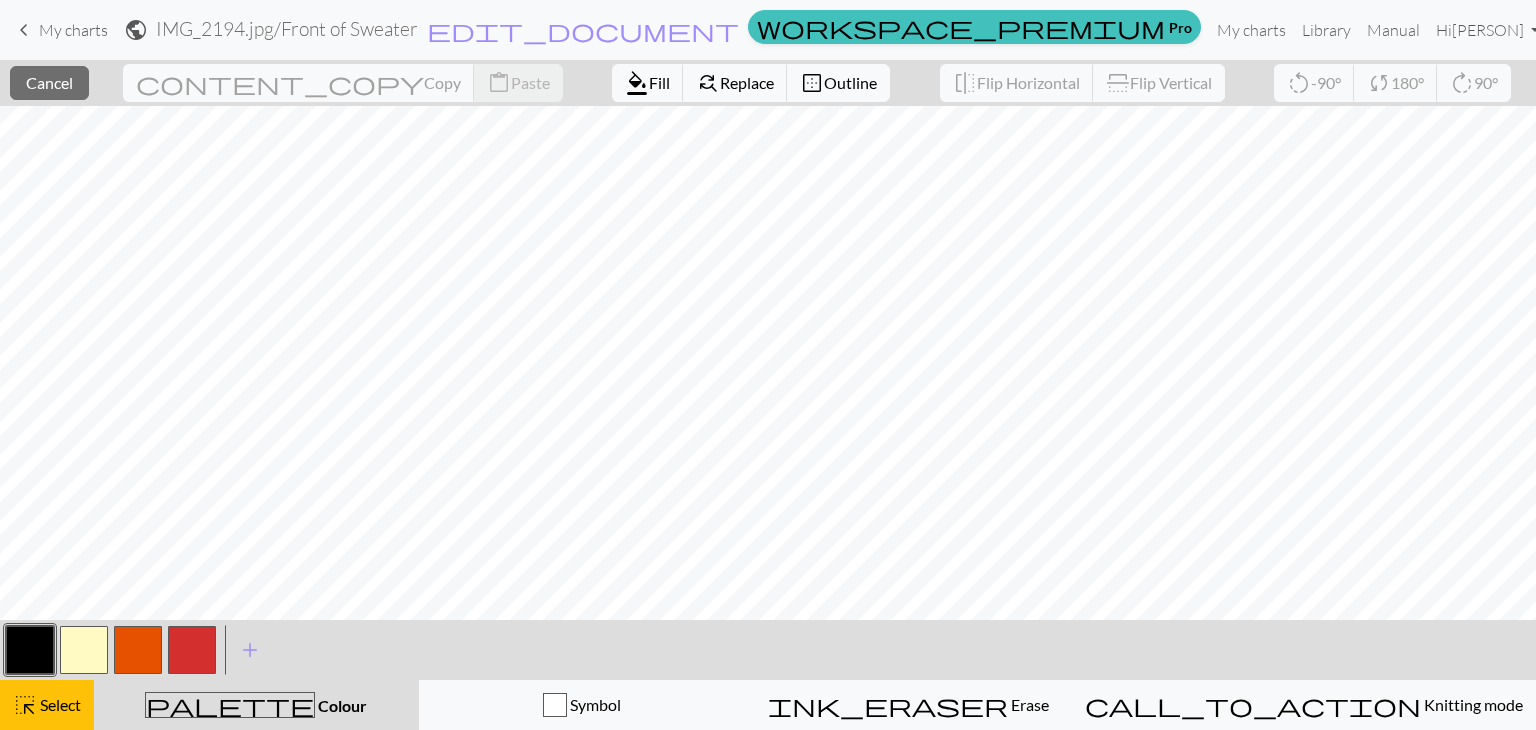 click at bounding box center [30, 650] 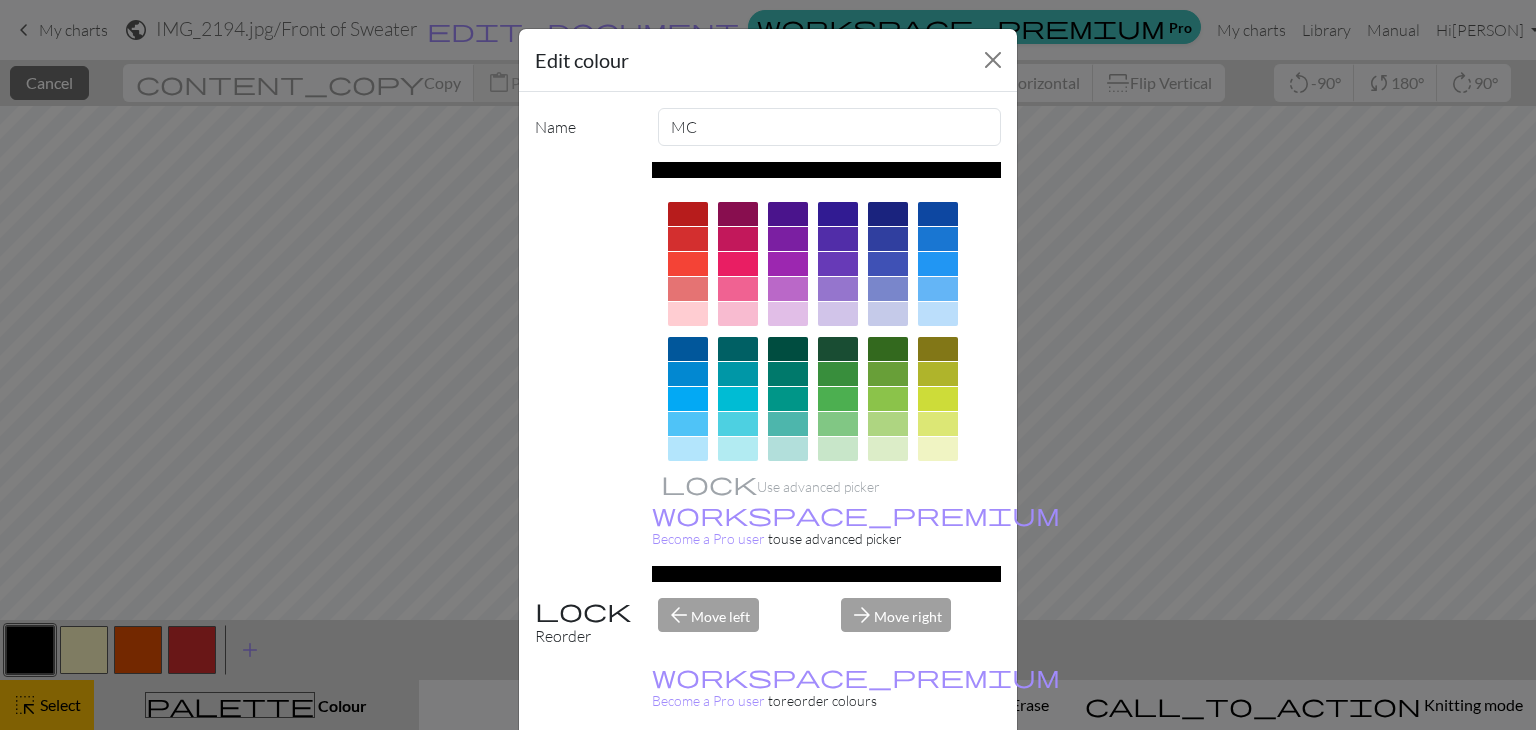 click on "Done" at bounding box center (888, 780) 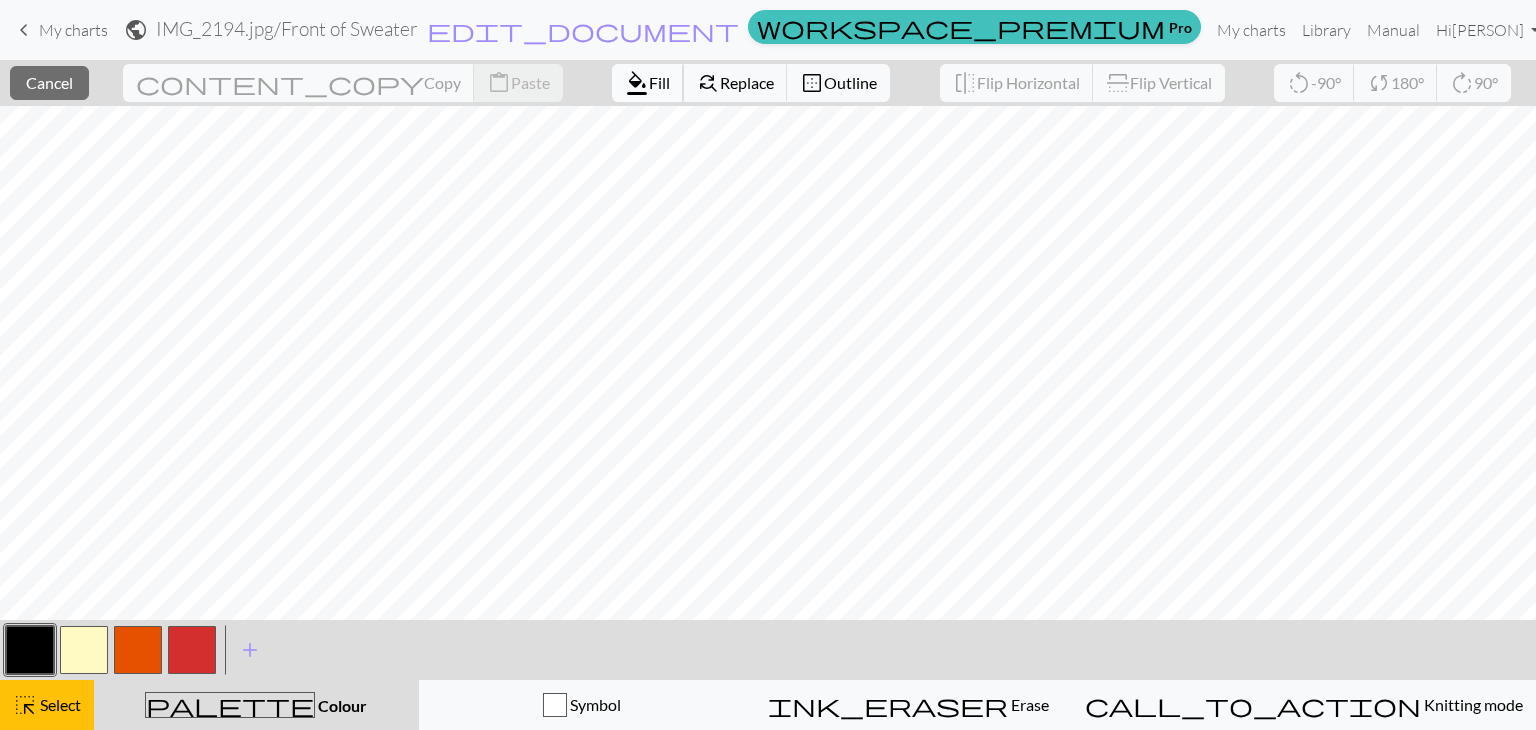 click on "Fill" at bounding box center [659, 82] 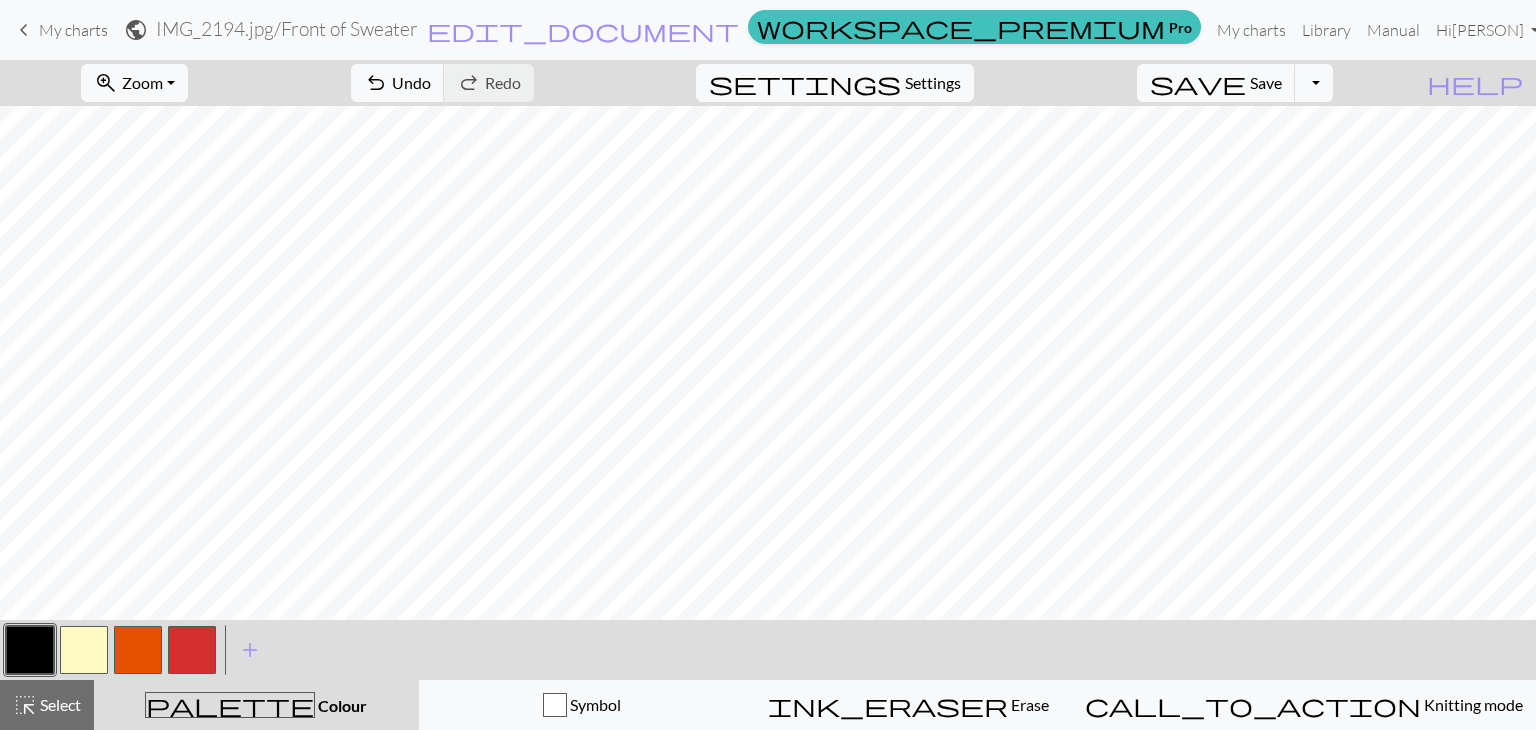 click at bounding box center (192, 650) 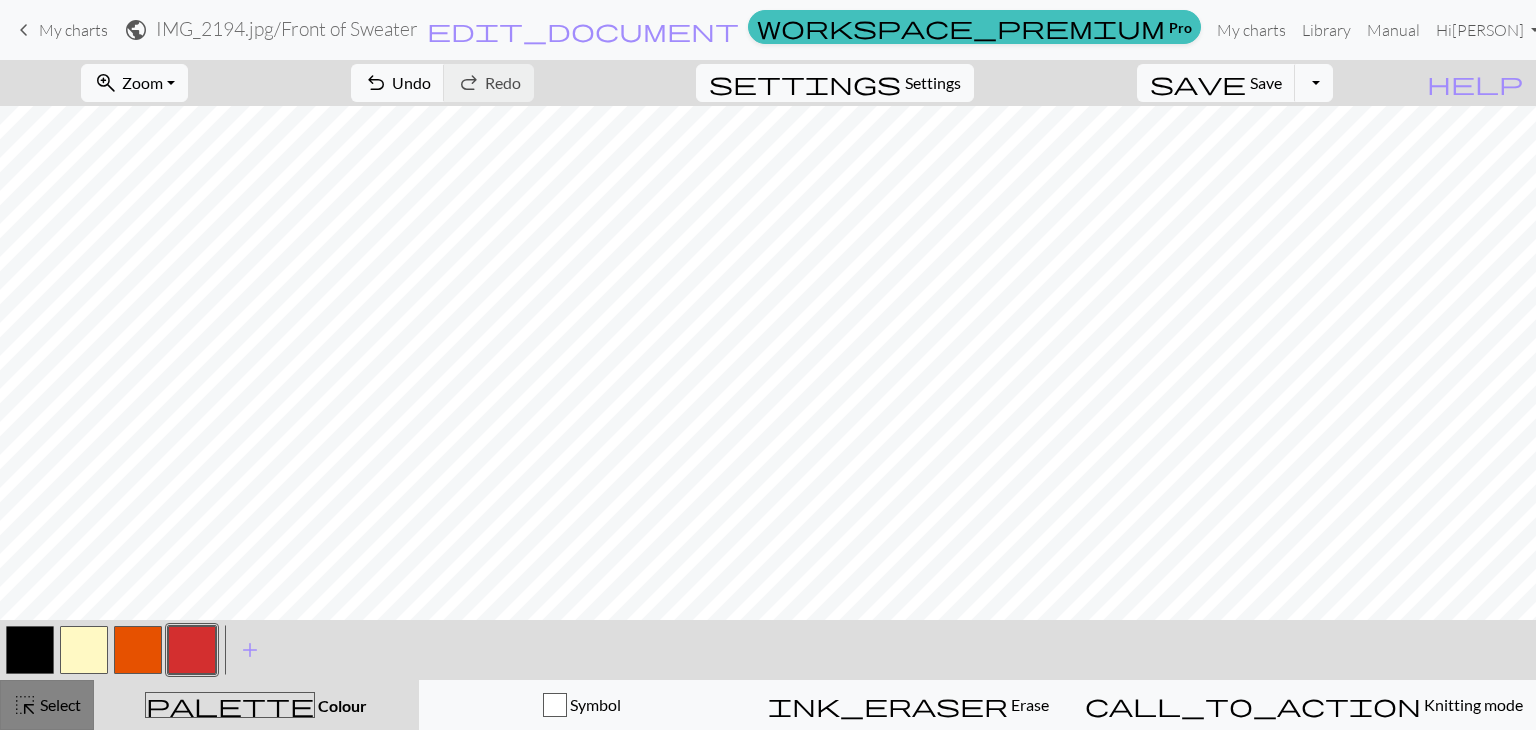 click on "Select" at bounding box center (59, 704) 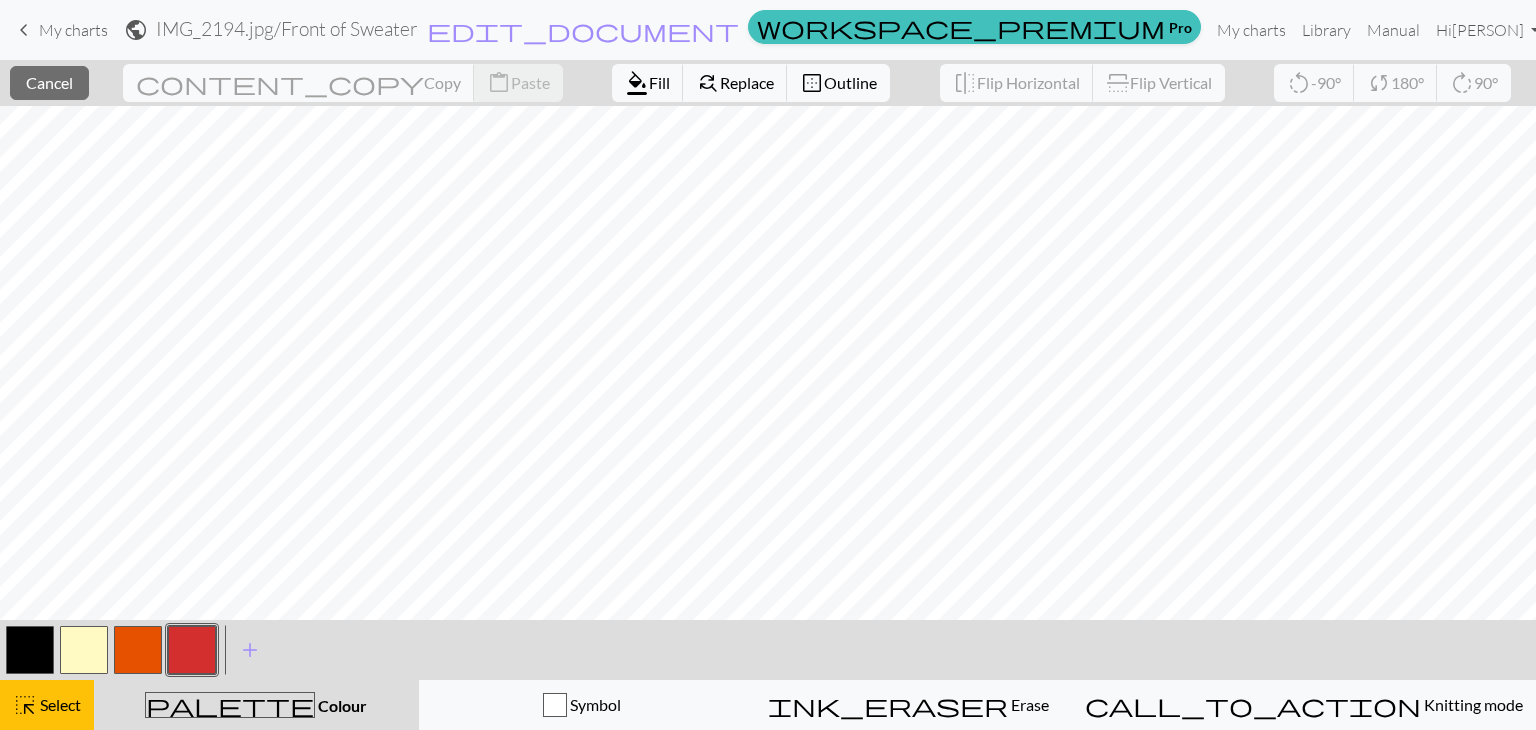 click at bounding box center (84, 650) 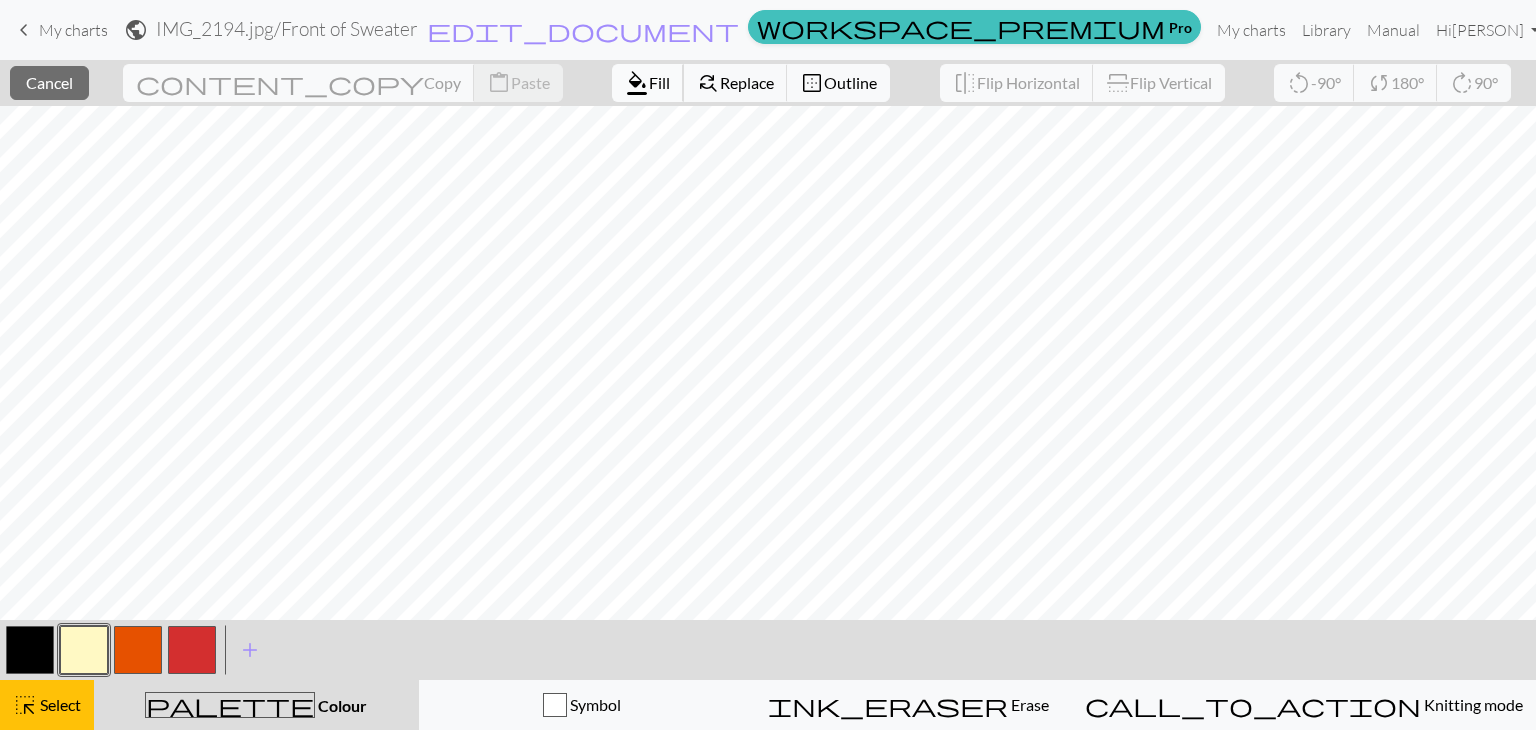 click on "Fill" at bounding box center [659, 82] 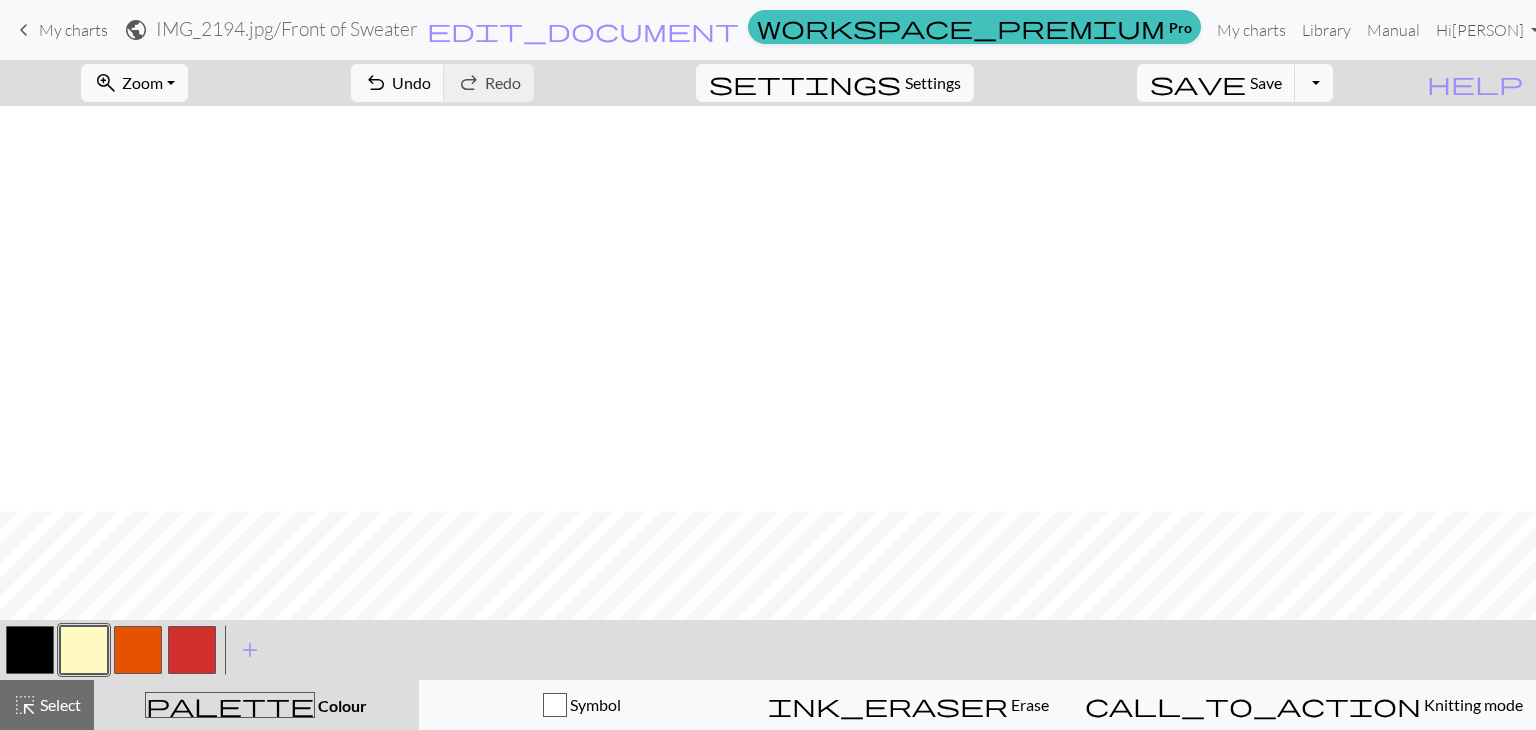scroll, scrollTop: 417, scrollLeft: 0, axis: vertical 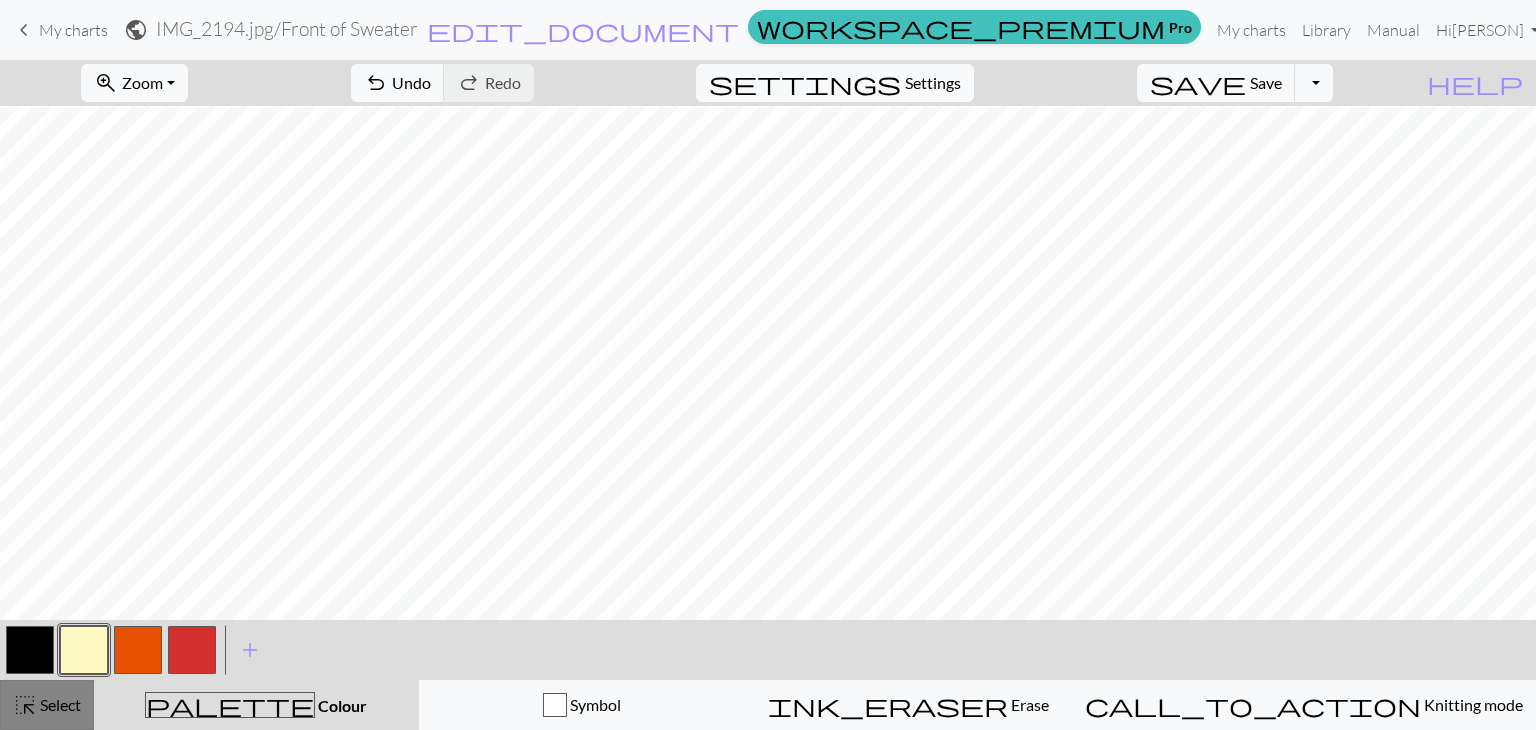 click on "Select" at bounding box center [59, 704] 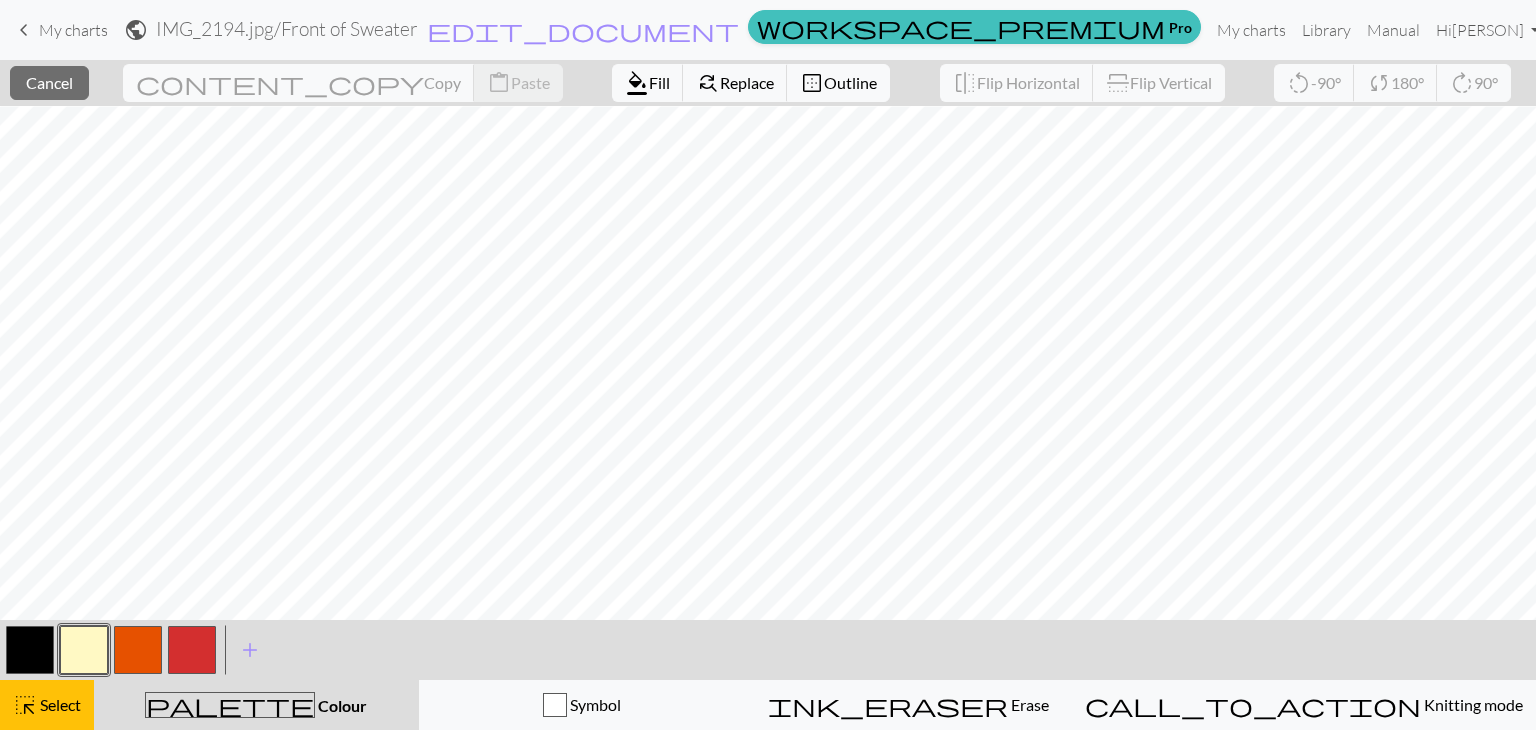 click at bounding box center (192, 650) 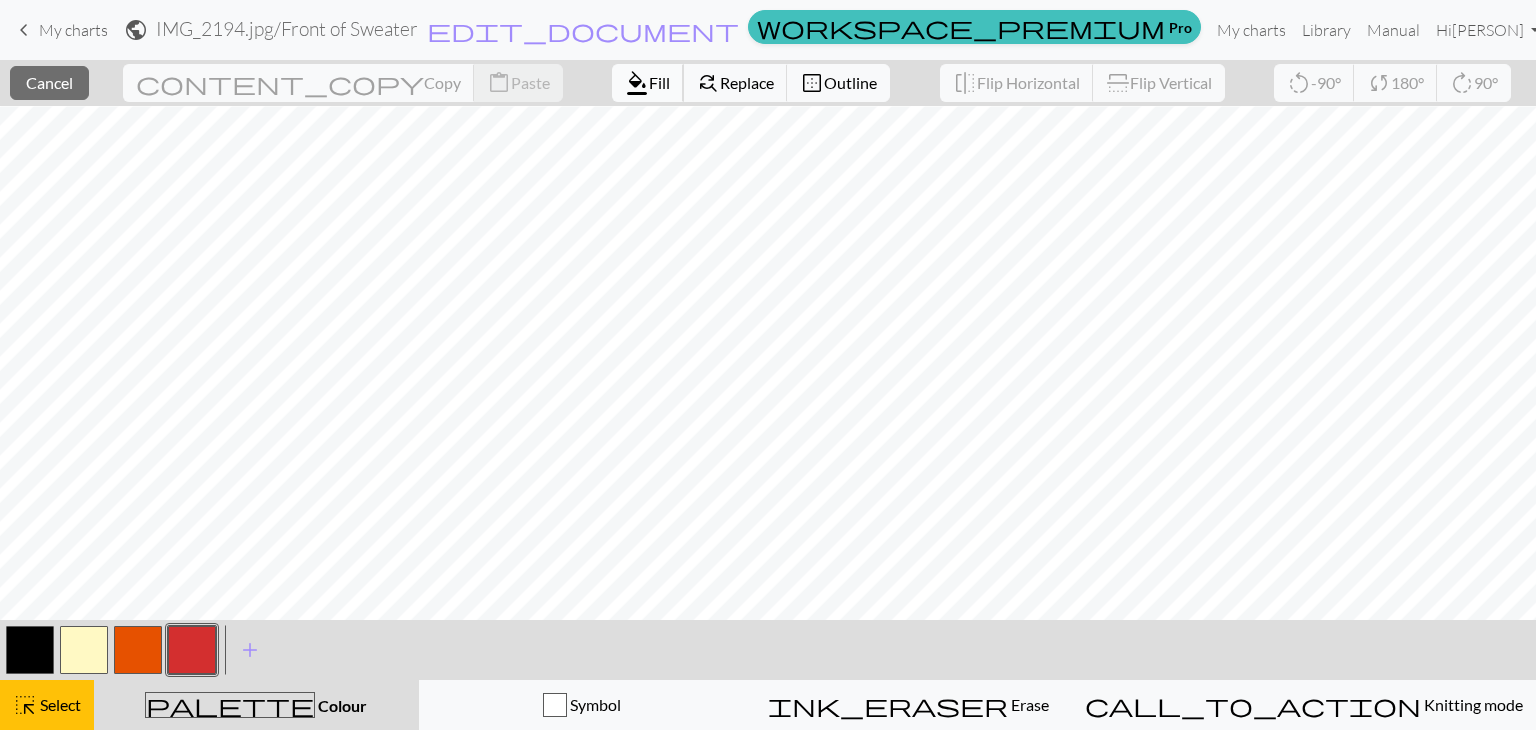 click on "Fill" at bounding box center [659, 82] 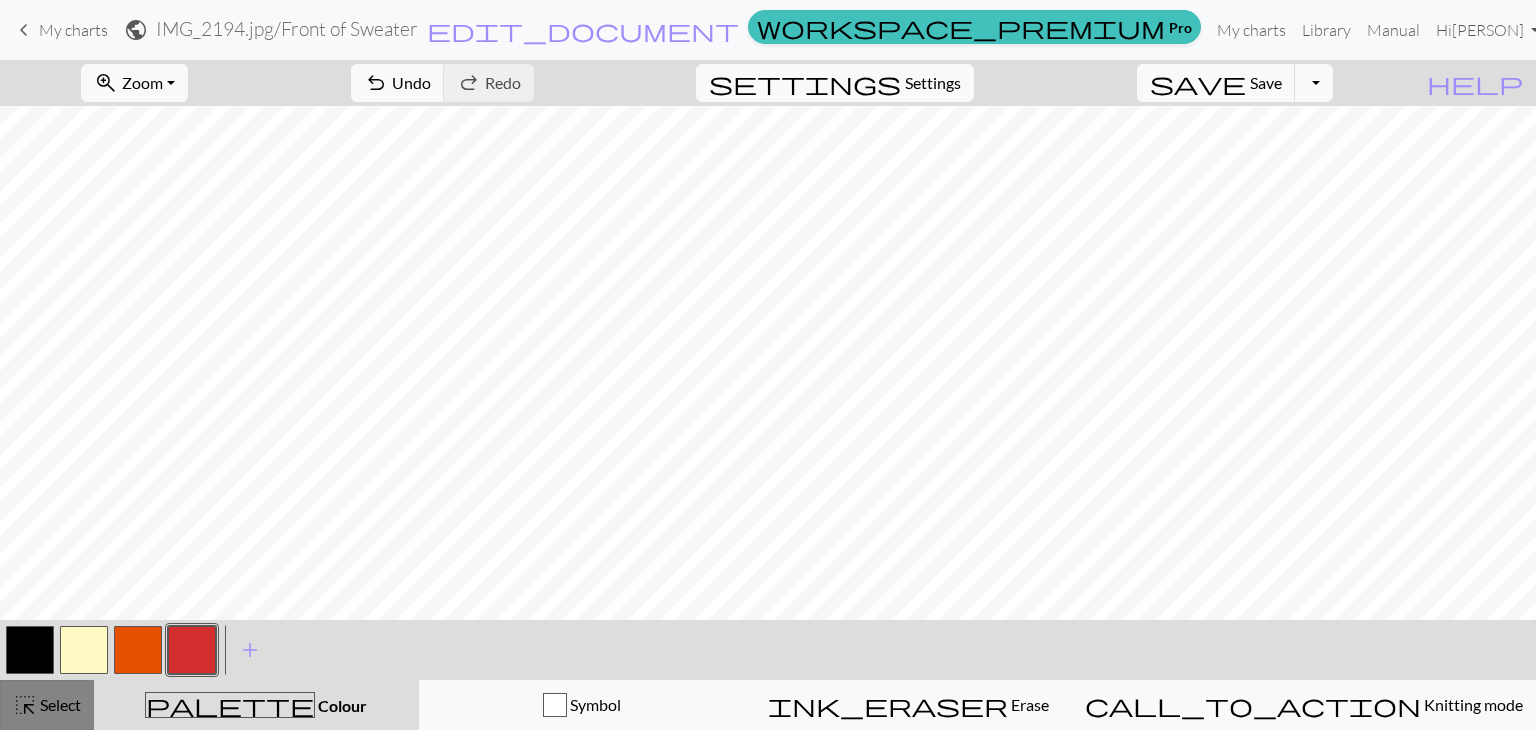 click on "Select" at bounding box center [59, 704] 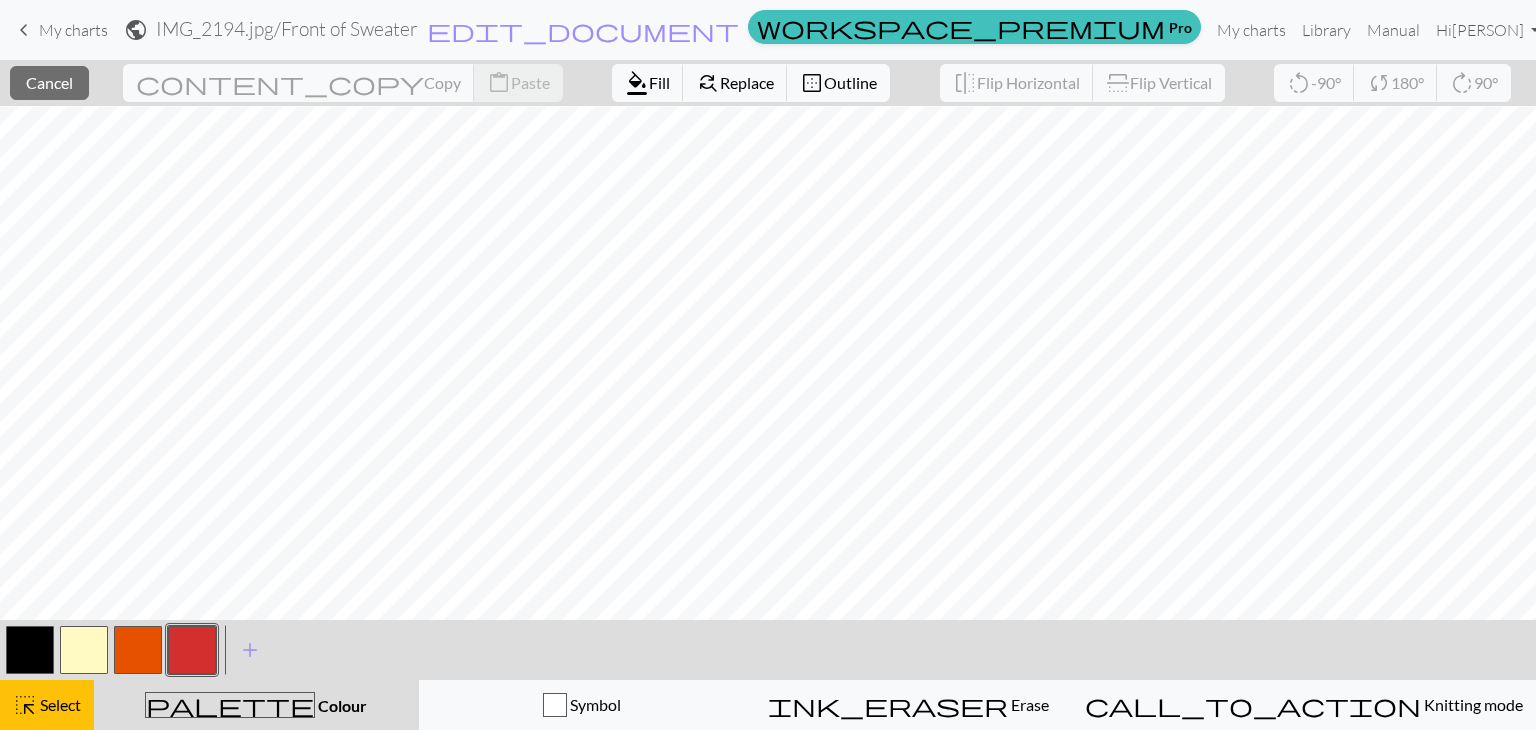 click at bounding box center [192, 650] 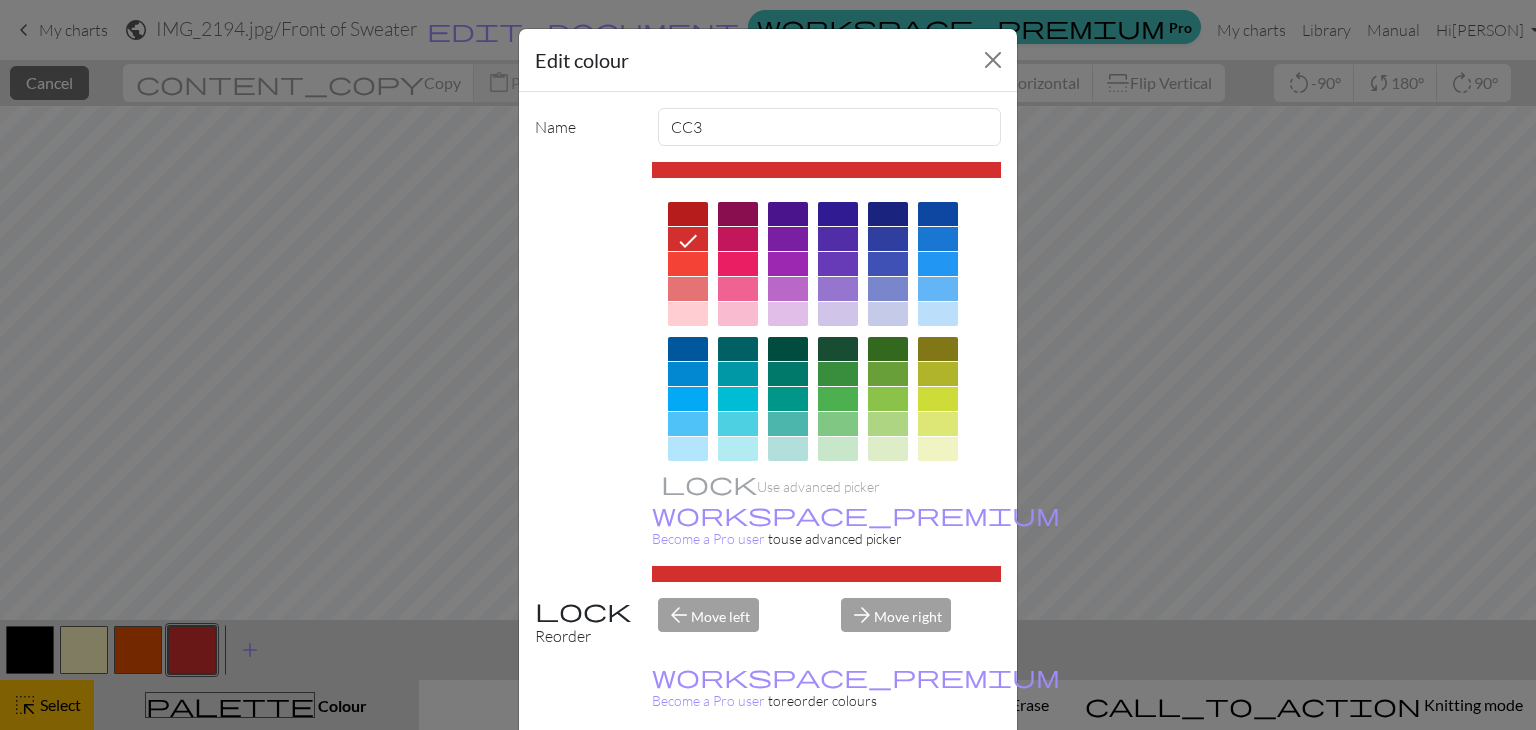 click on "Done" at bounding box center (888, 780) 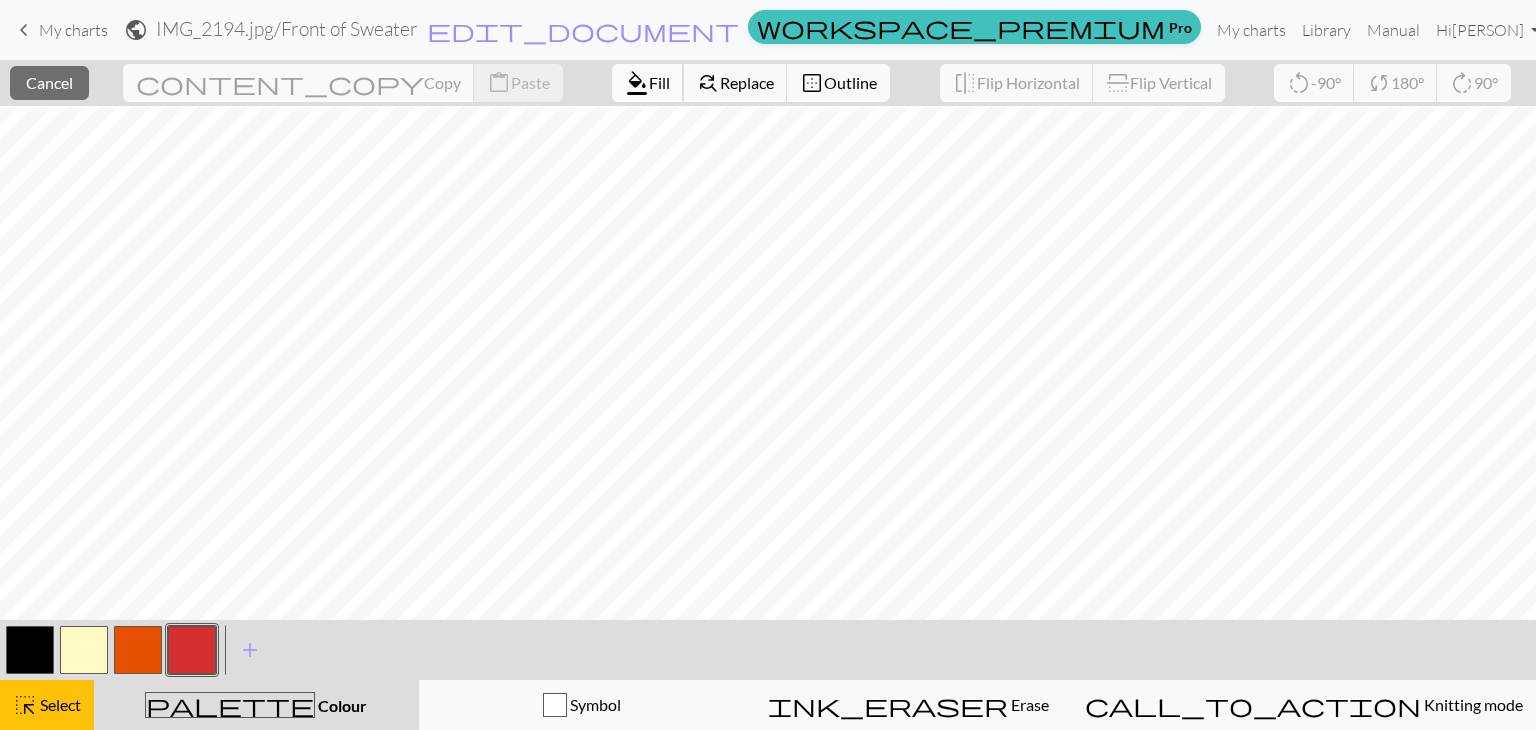 click on "format_color_fill" at bounding box center (637, 83) 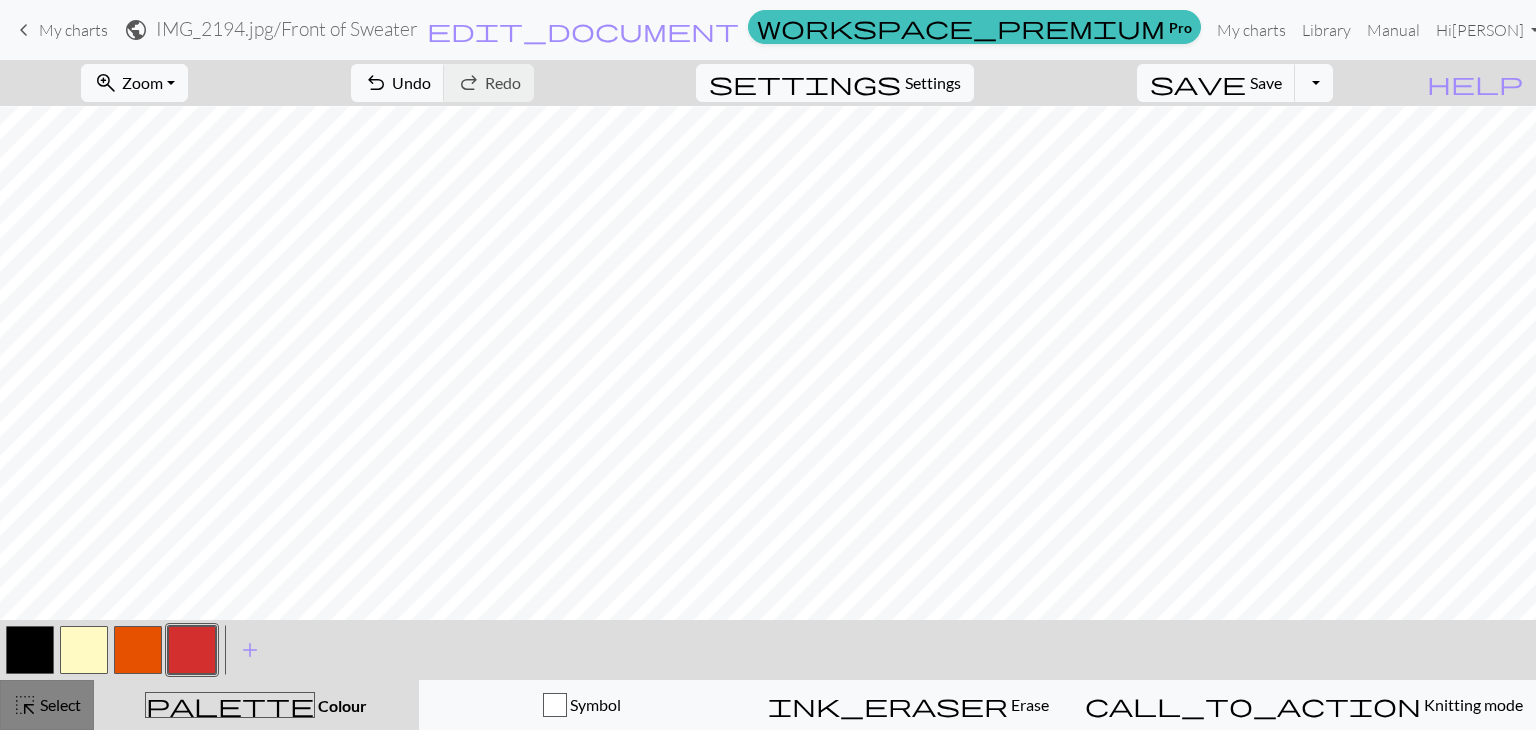 click on "highlight_alt" at bounding box center (25, 705) 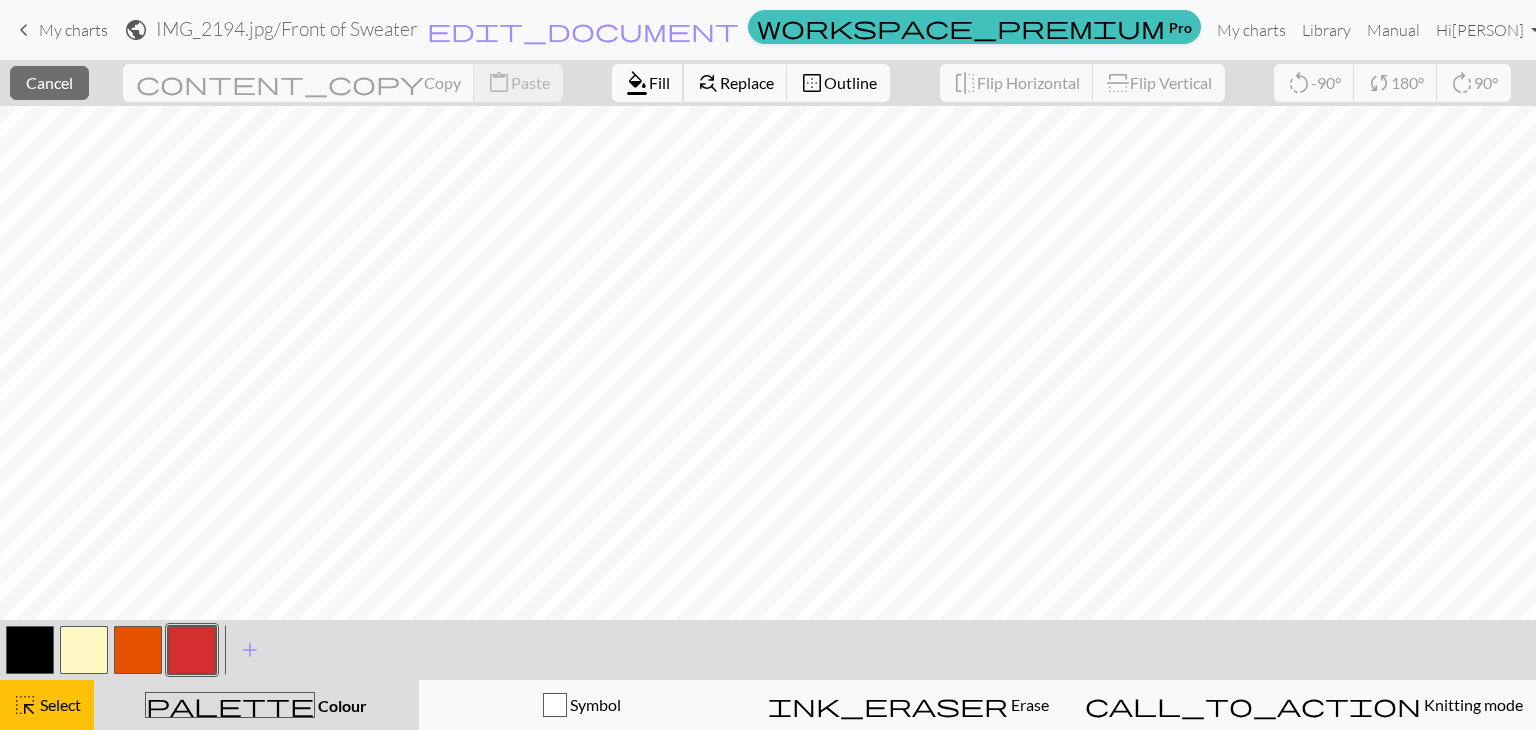 click on "Fill" at bounding box center (659, 82) 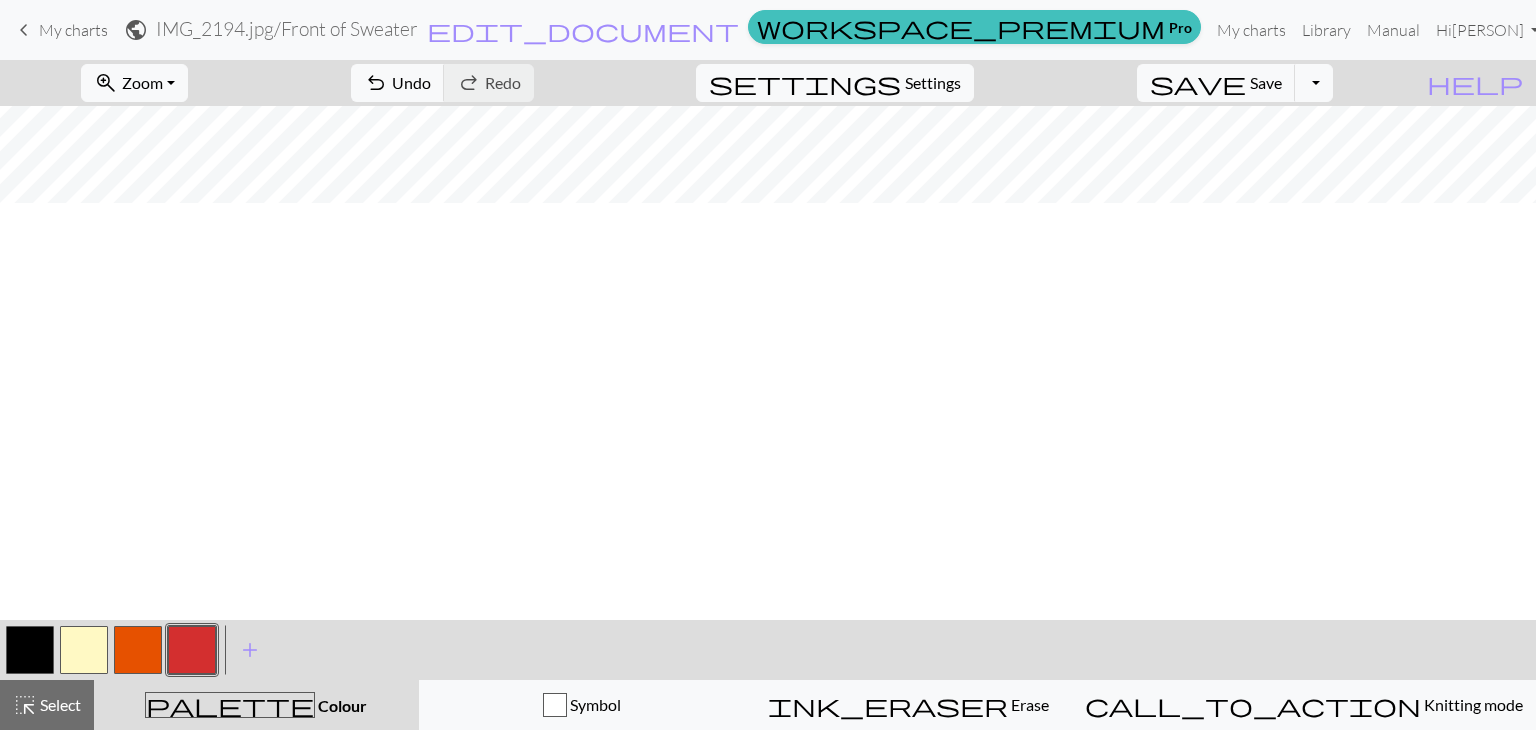 scroll, scrollTop: 0, scrollLeft: 0, axis: both 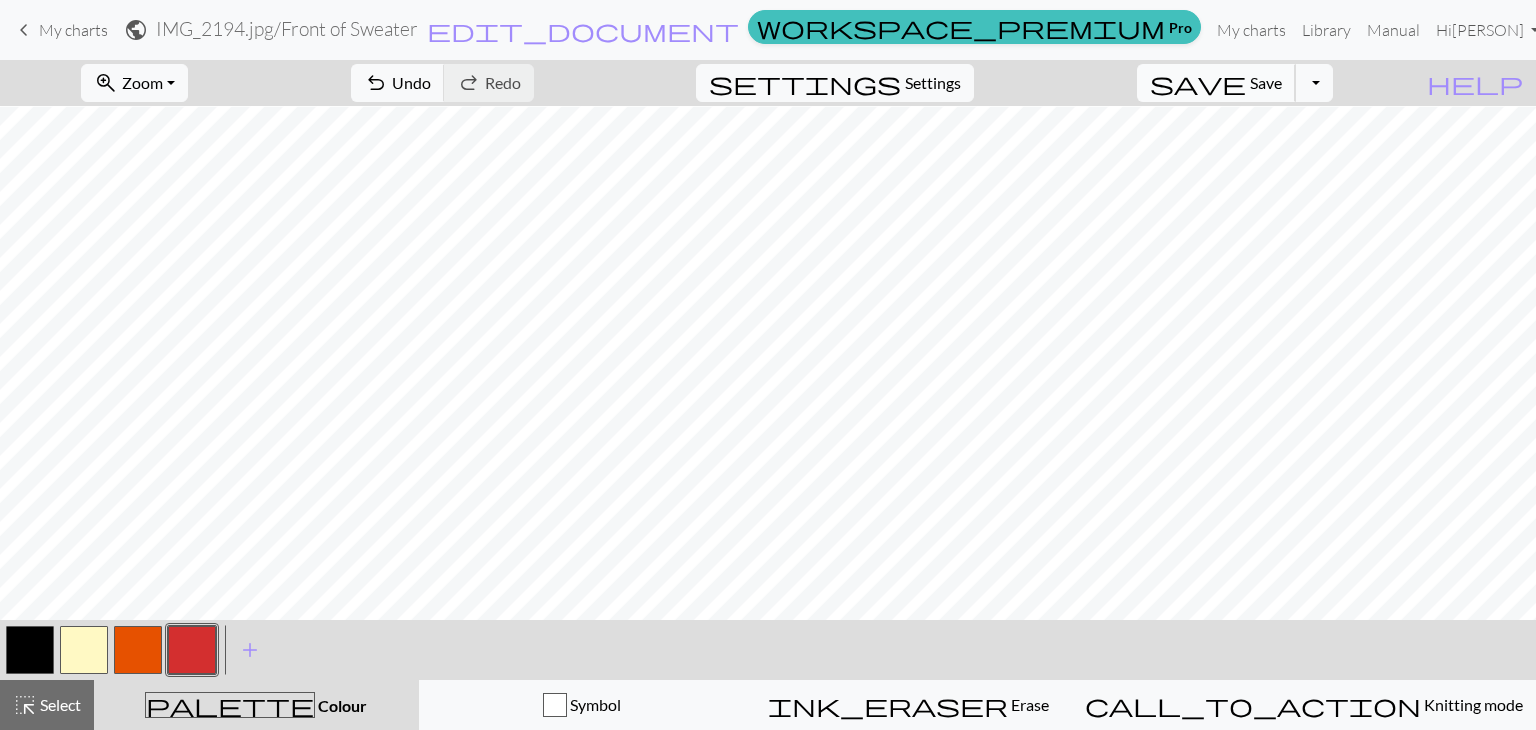 click on "Save" at bounding box center [1266, 82] 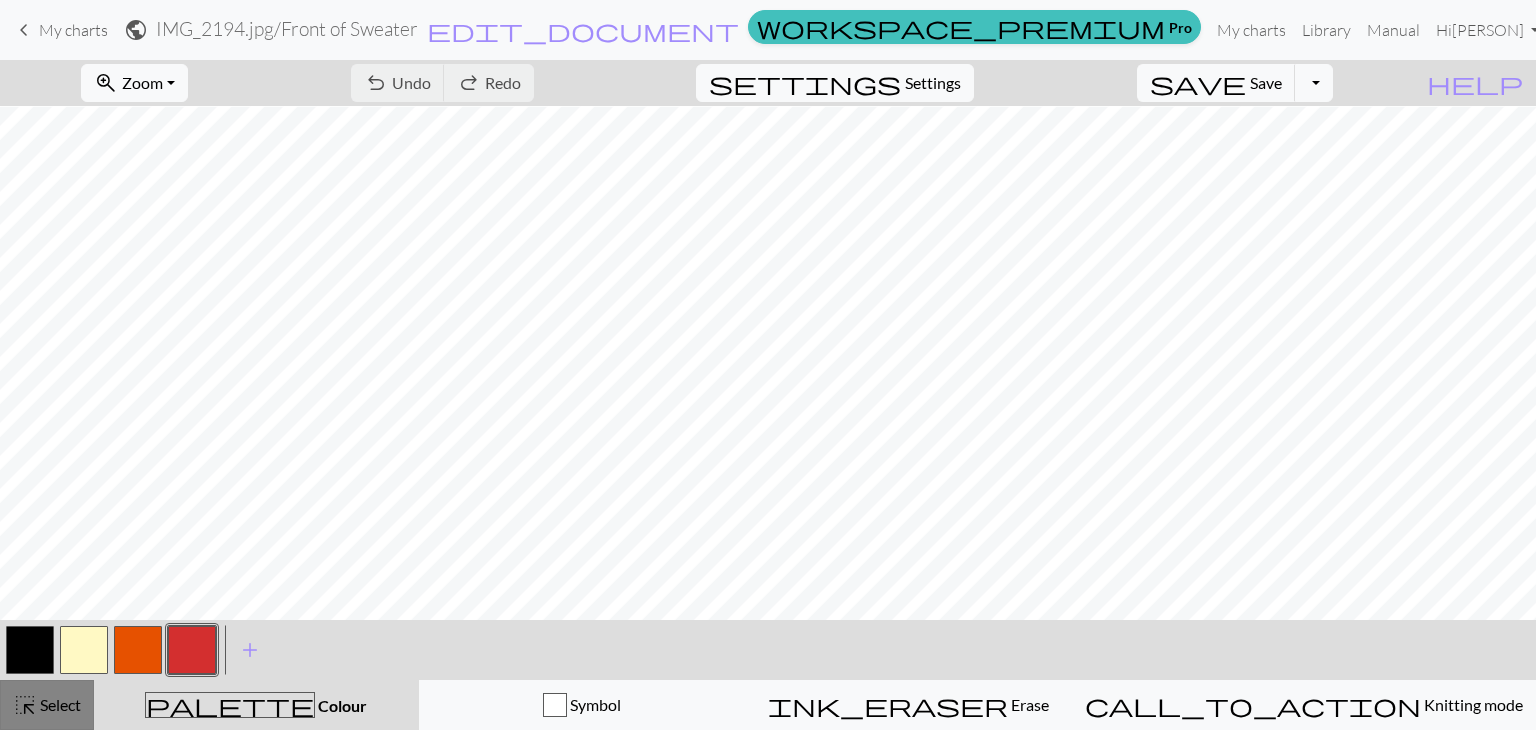 click on "highlight_alt   Select   Select" at bounding box center (47, 705) 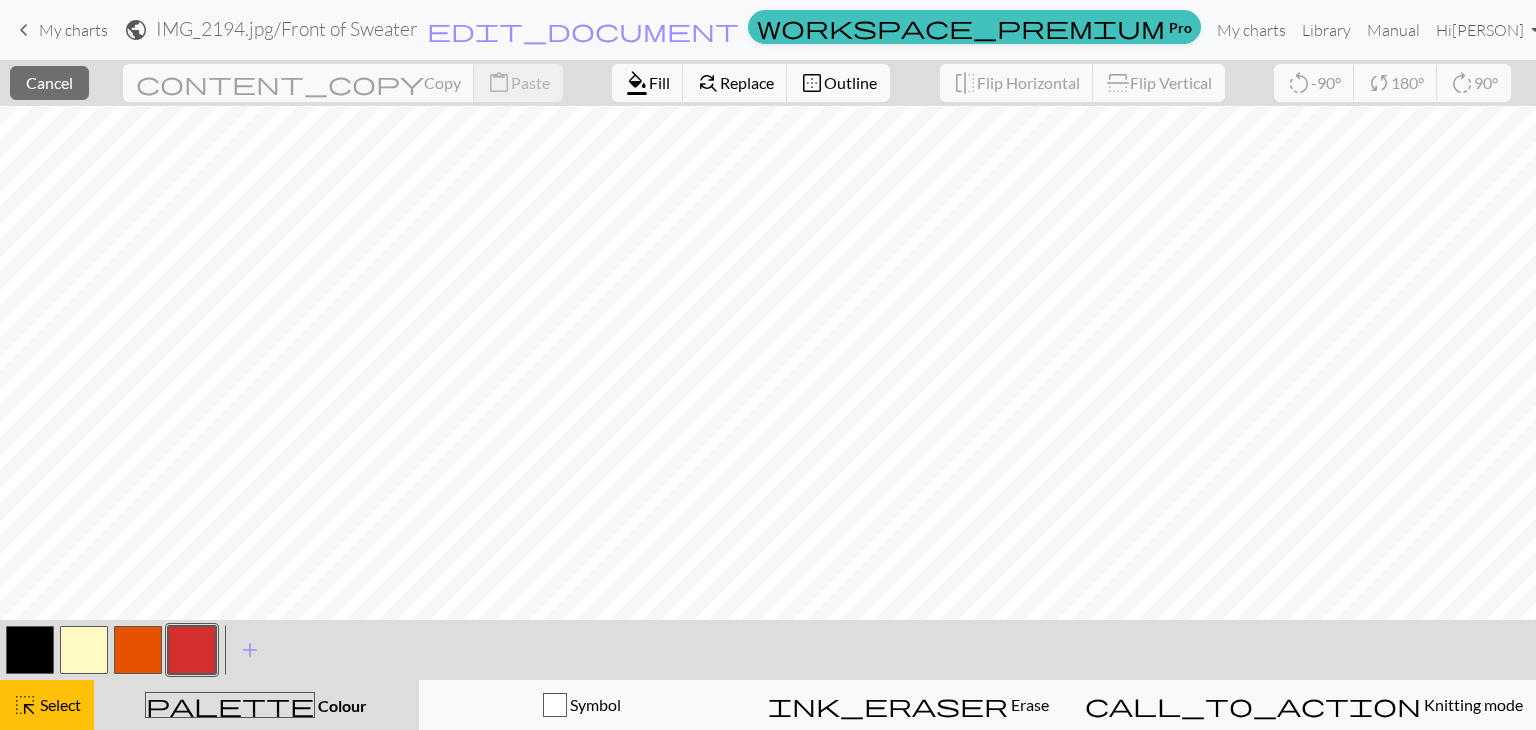 click at bounding box center [84, 650] 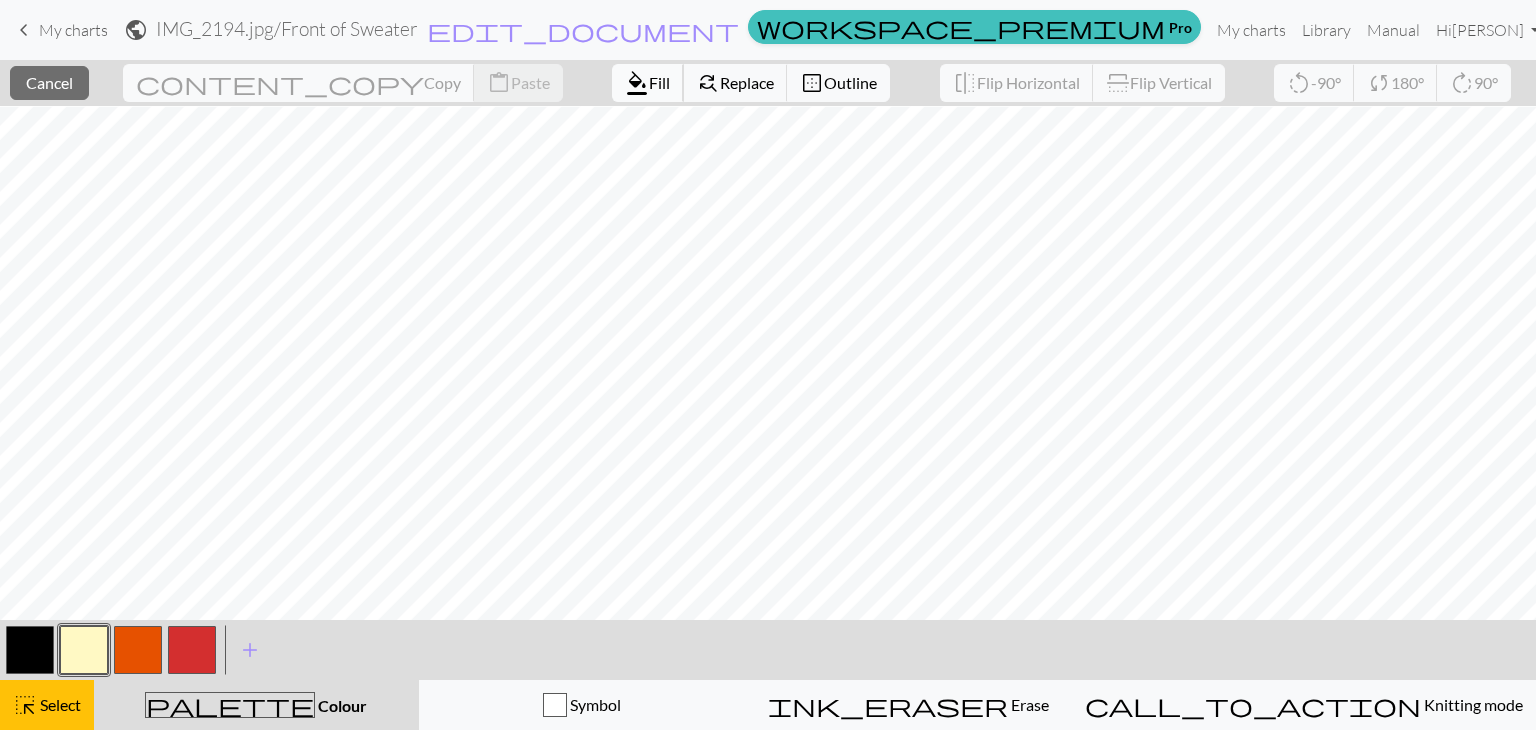 click on "format_color_fill" at bounding box center [637, 83] 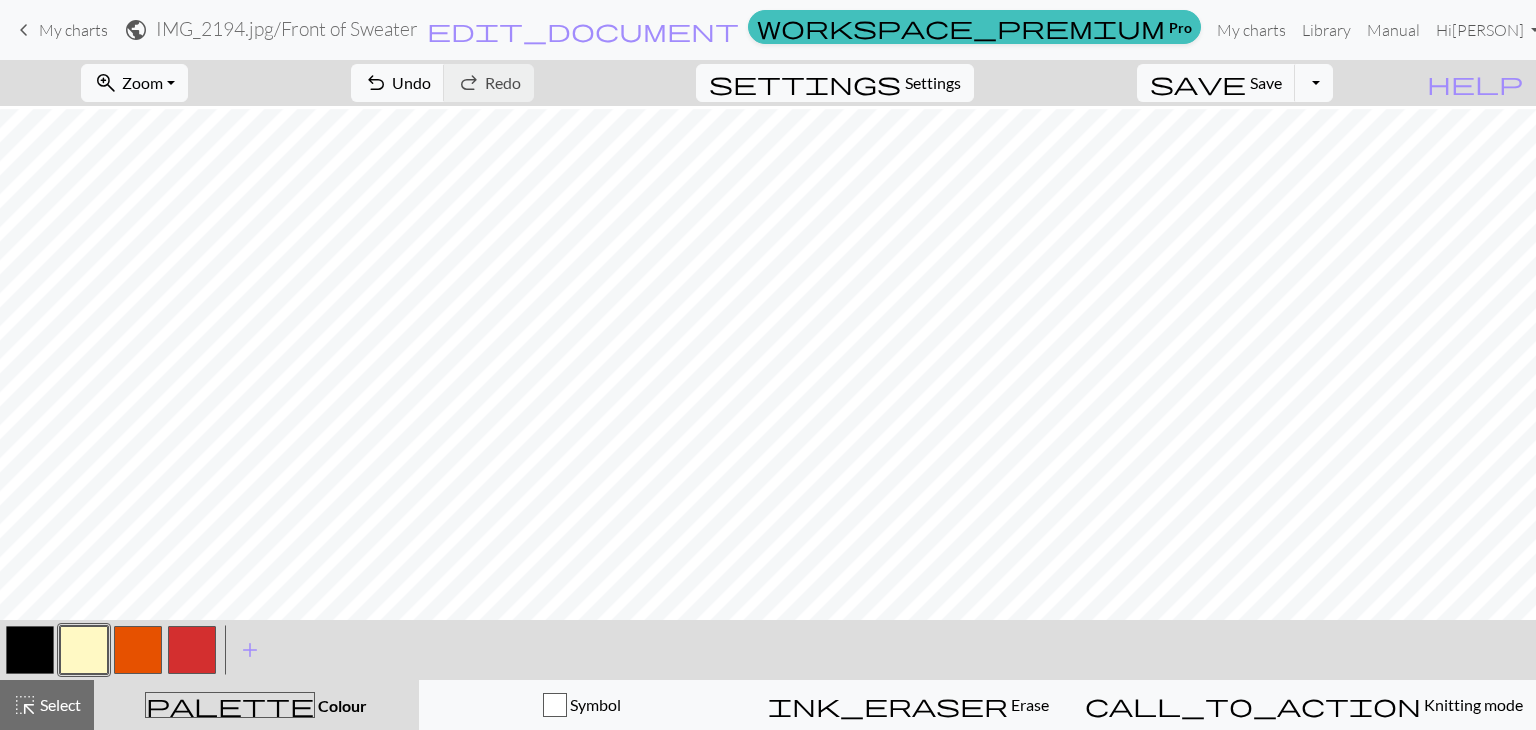 scroll, scrollTop: 255, scrollLeft: 0, axis: vertical 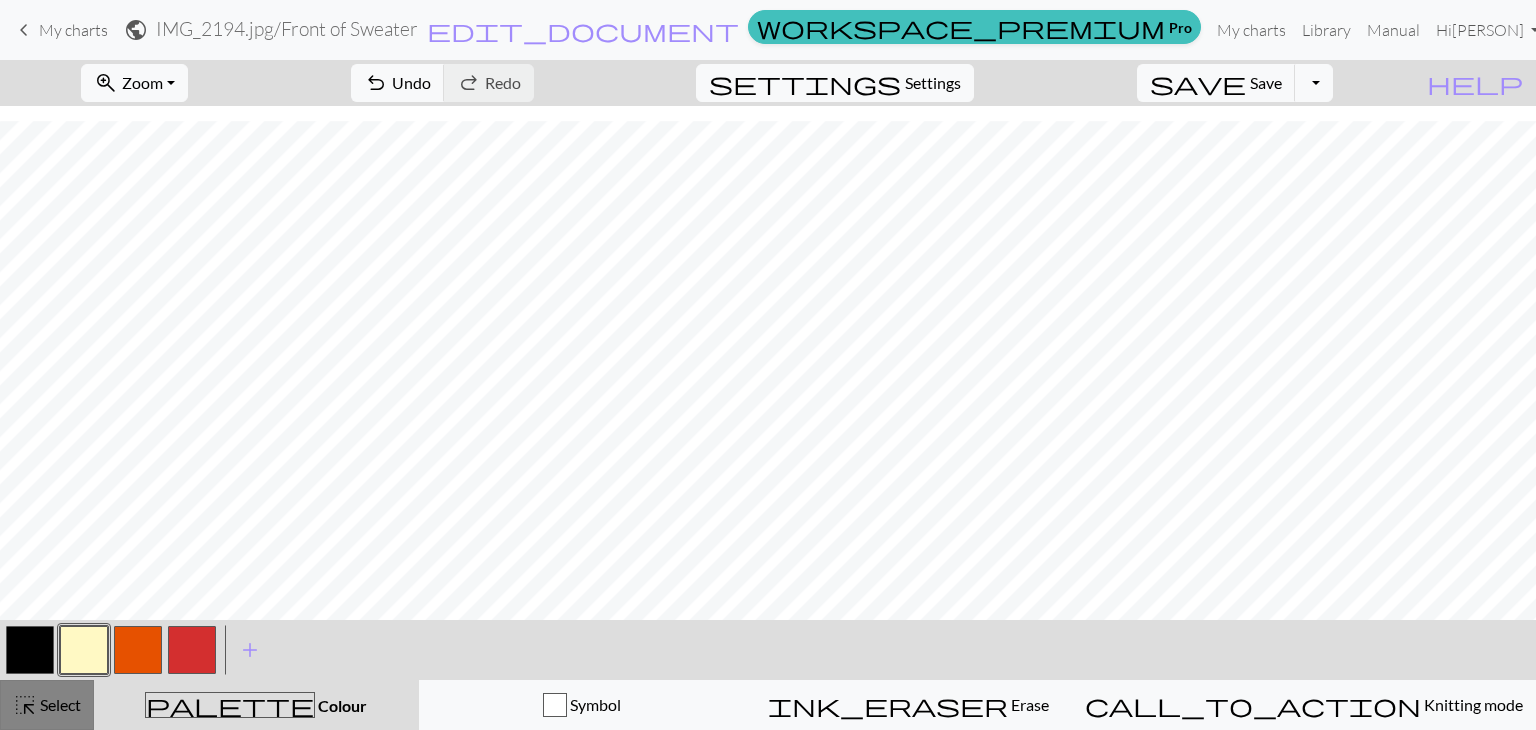 click on "Select" at bounding box center (59, 704) 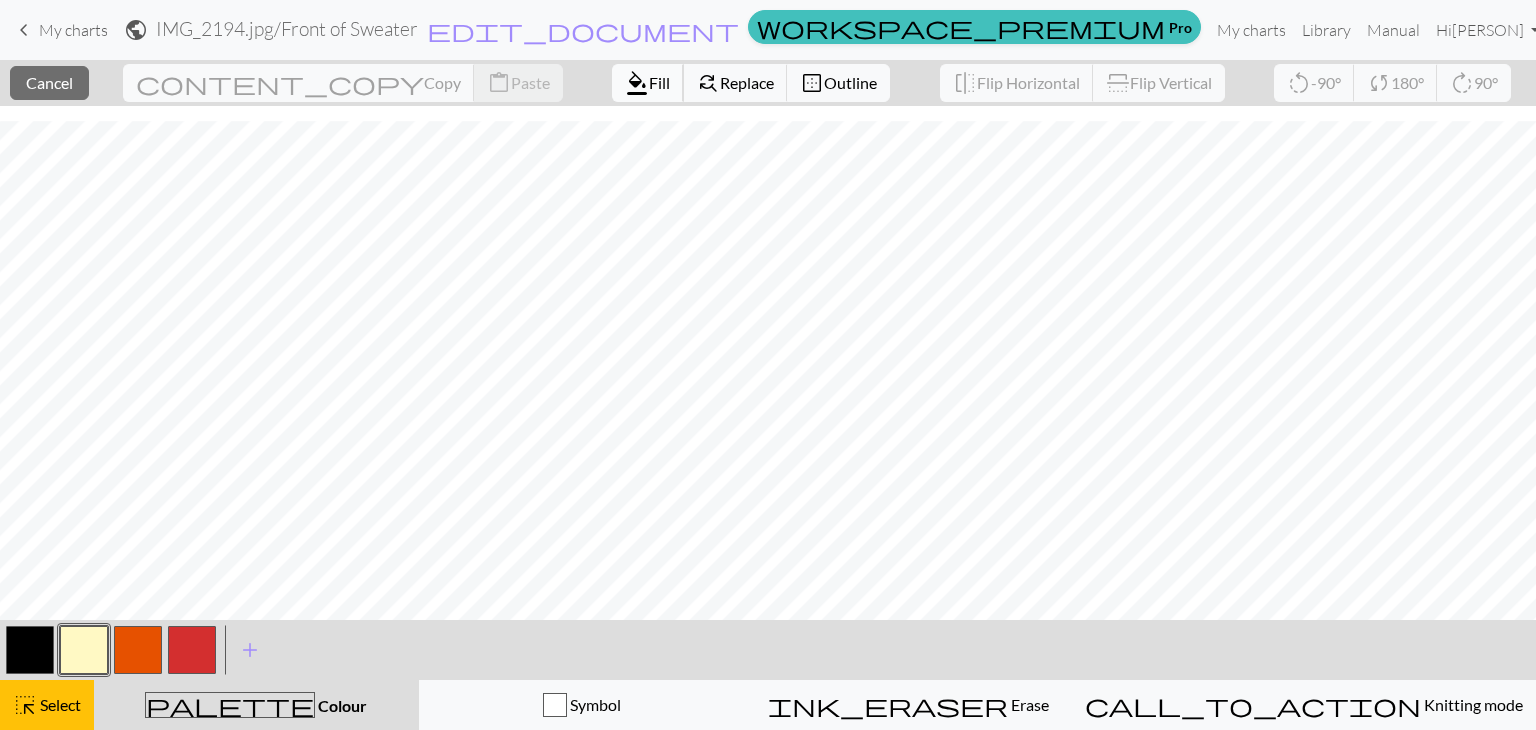 click on "format_color_fill  Fill" at bounding box center [648, 83] 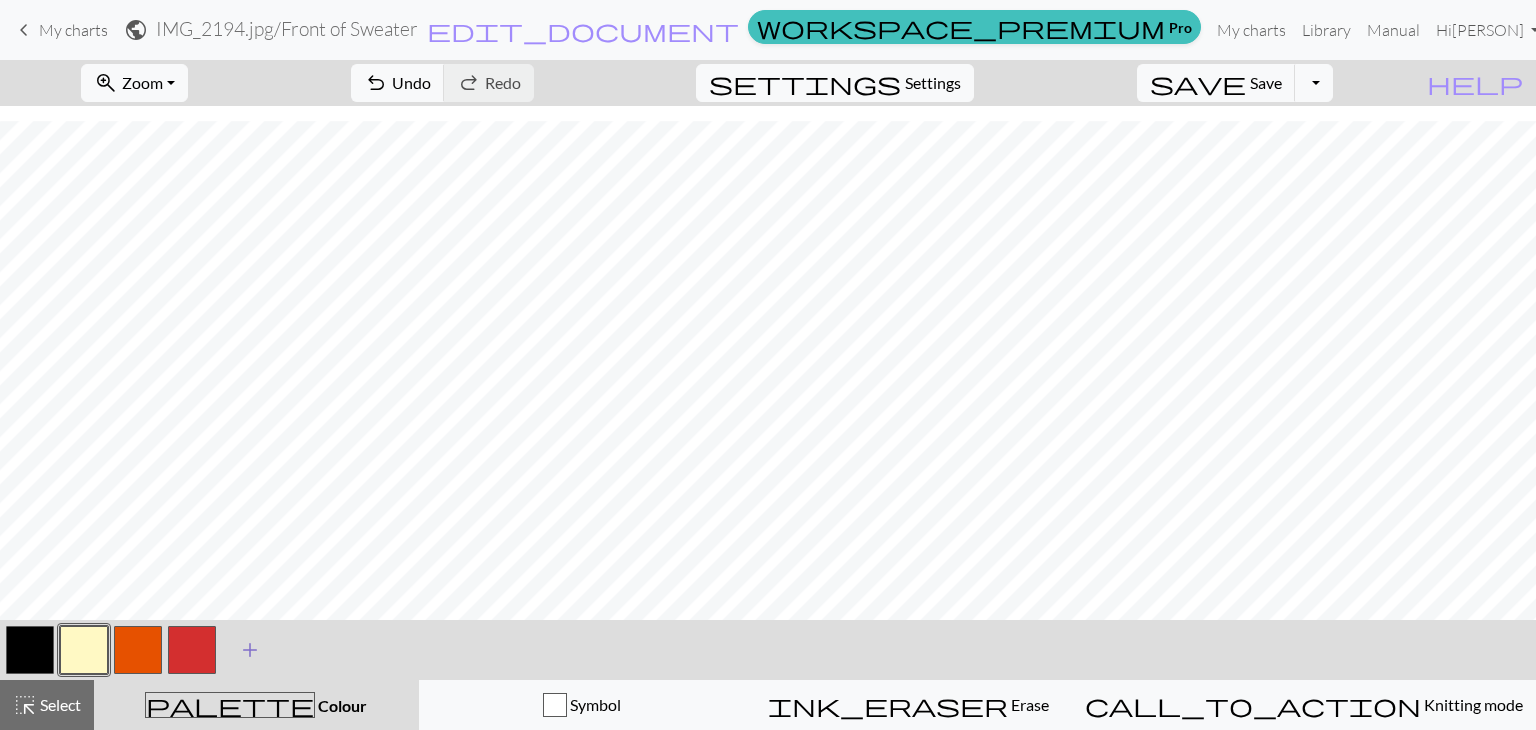 click on "add" at bounding box center [250, 650] 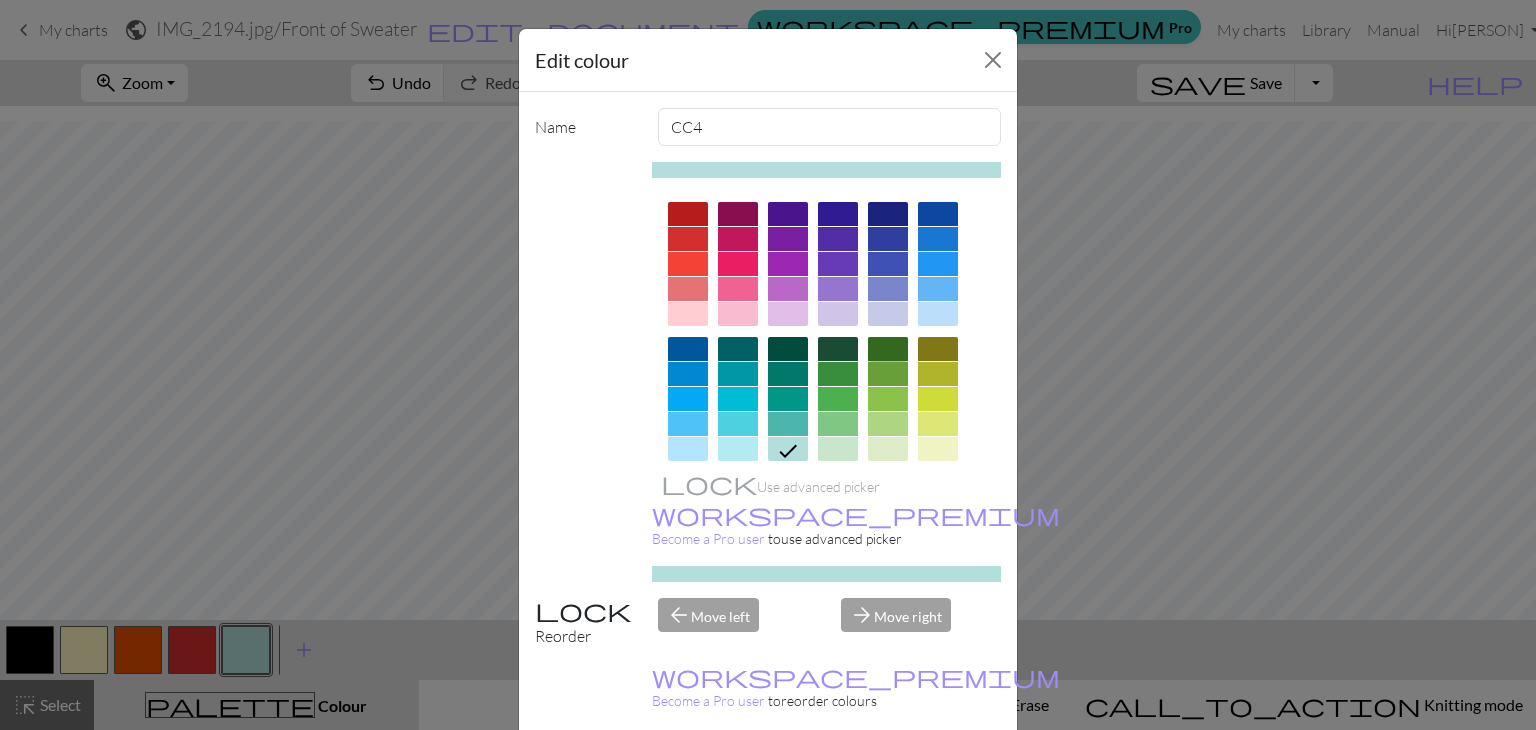 click at bounding box center [888, 349] 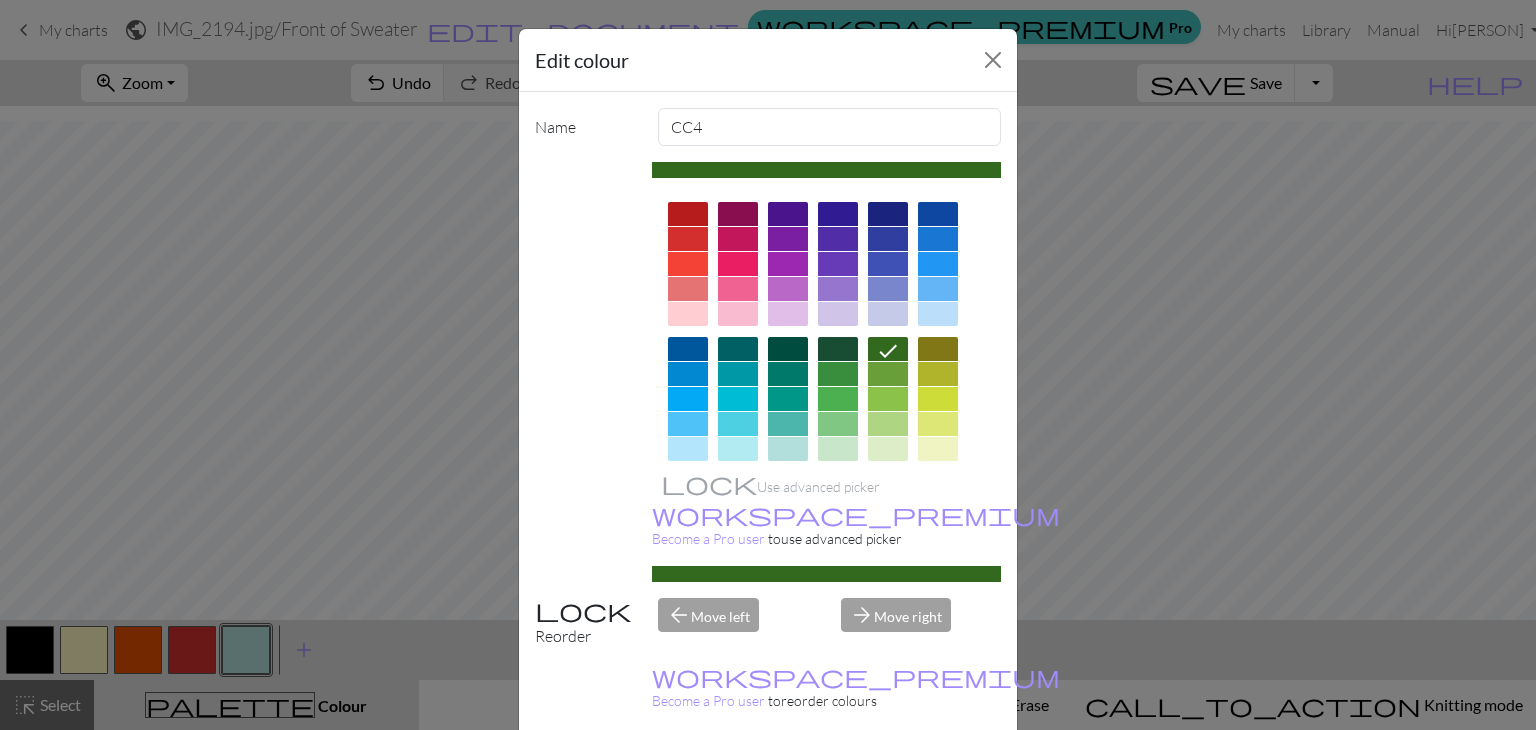 click on "Done" at bounding box center (888, 780) 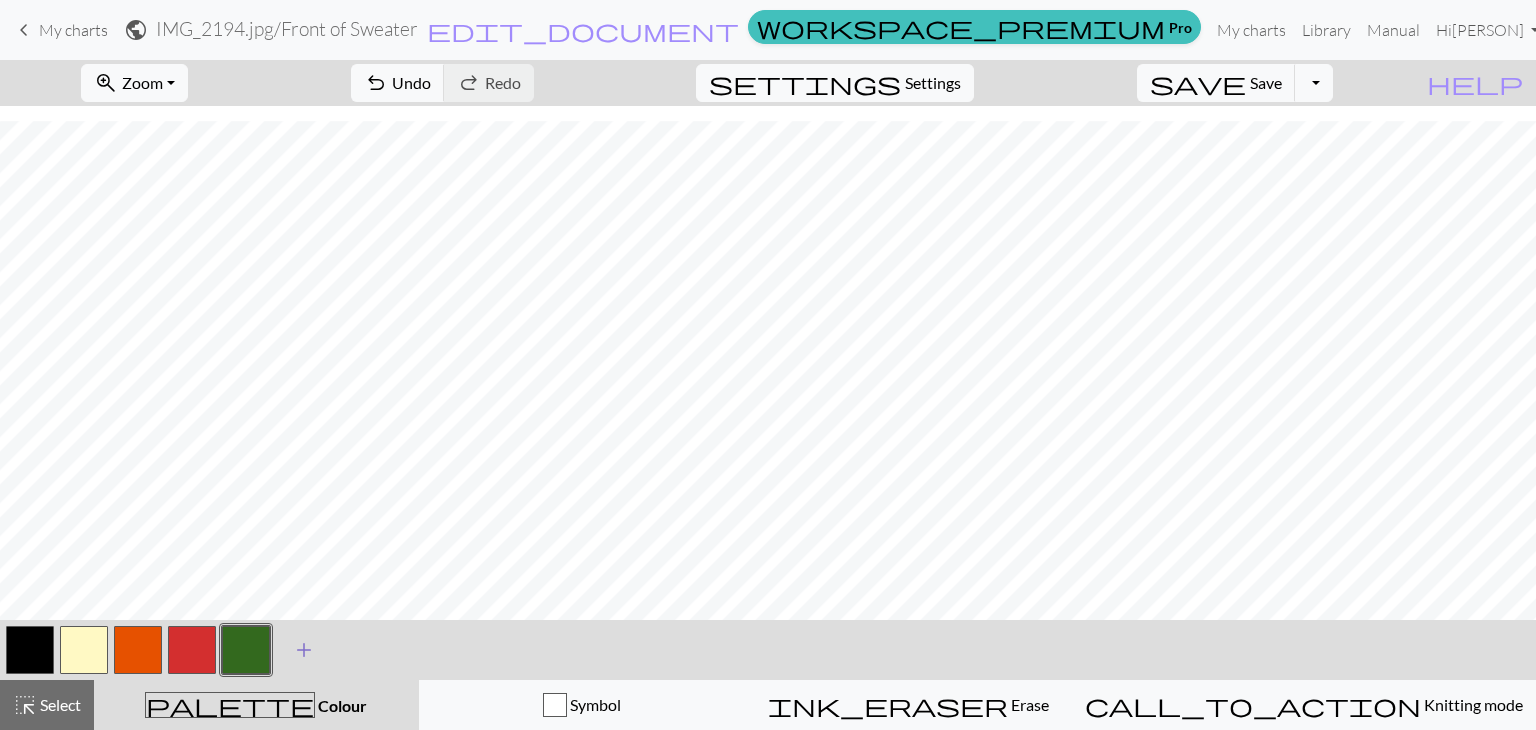 click on "add" at bounding box center [304, 650] 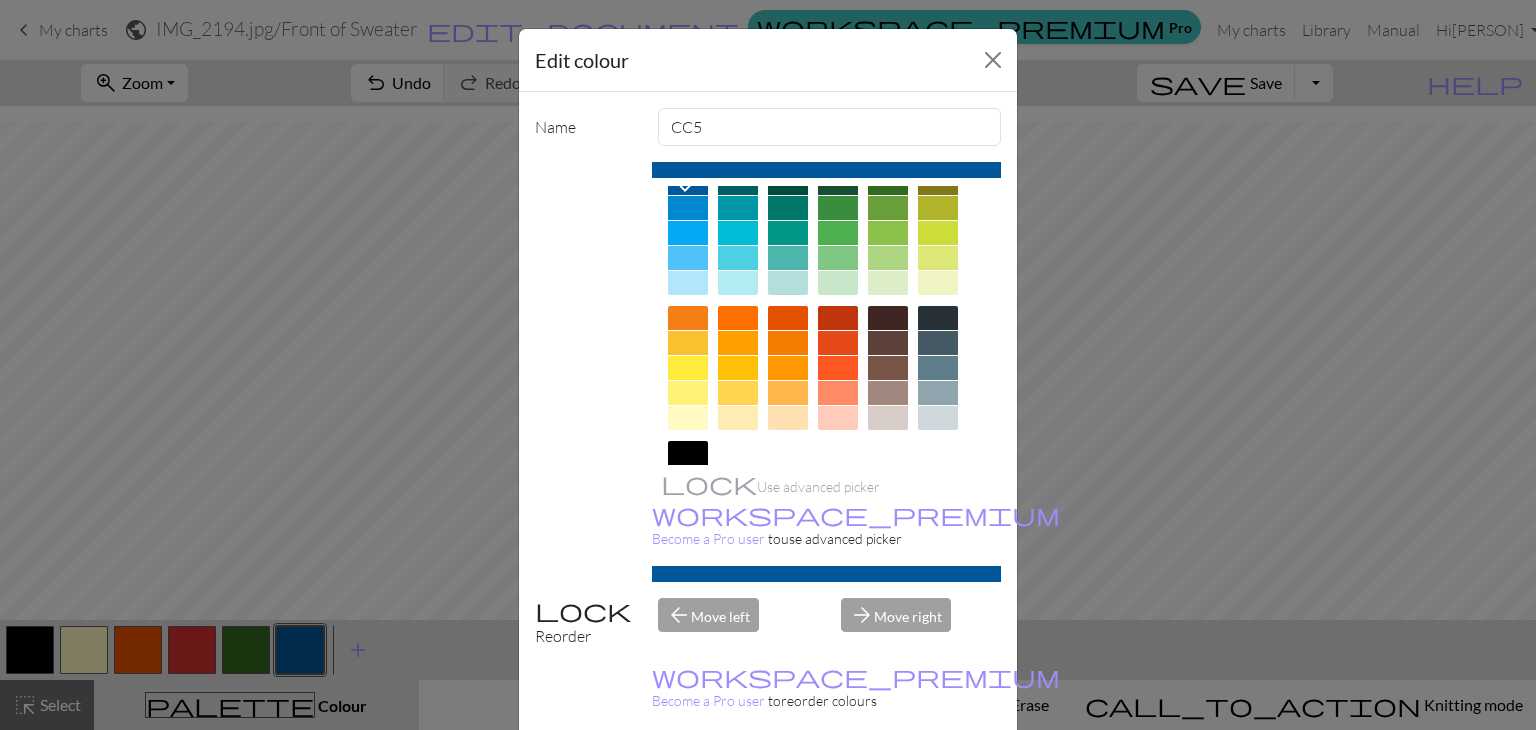 scroll, scrollTop: 200, scrollLeft: 0, axis: vertical 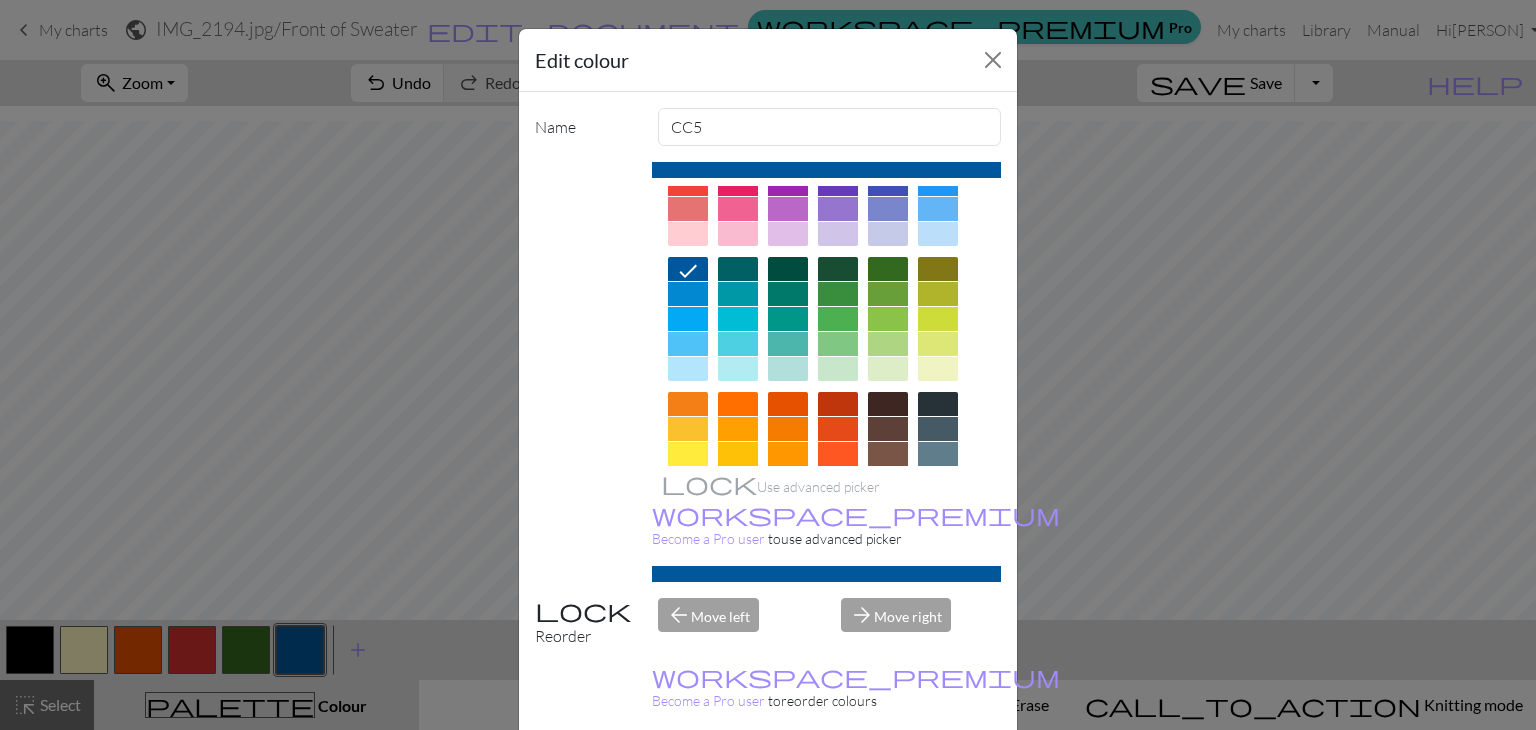 click at bounding box center (888, 319) 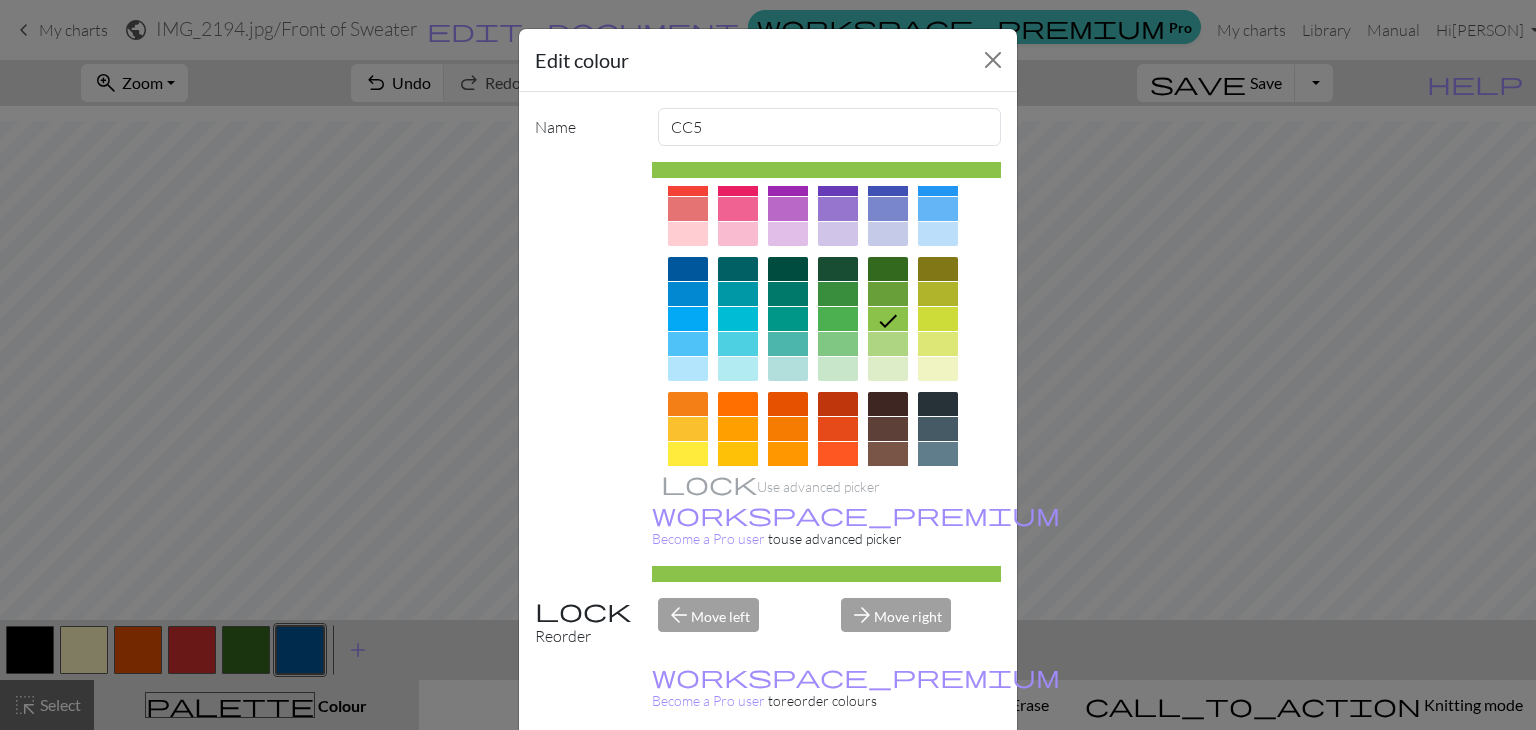 click on "Done" at bounding box center (888, 780) 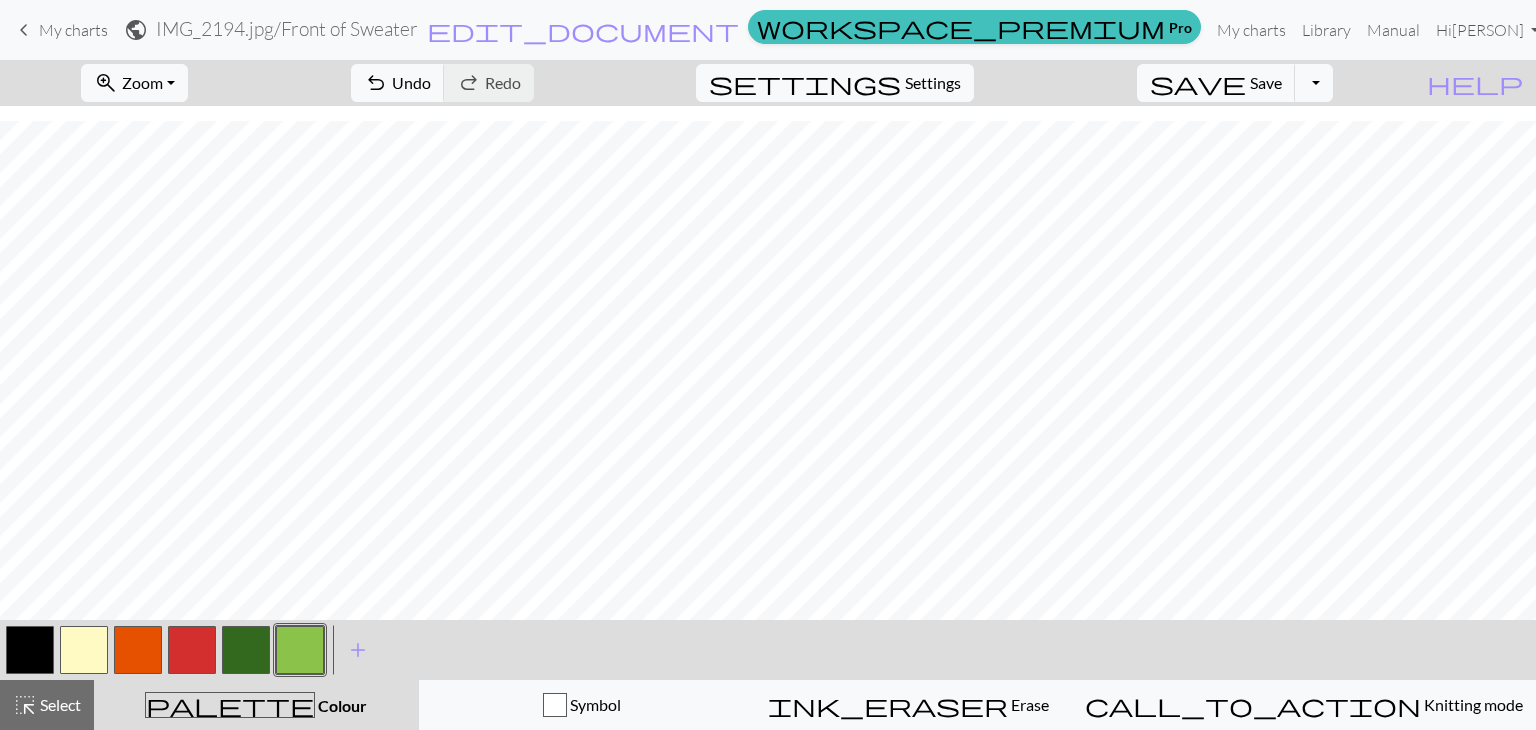 click at bounding box center [300, 650] 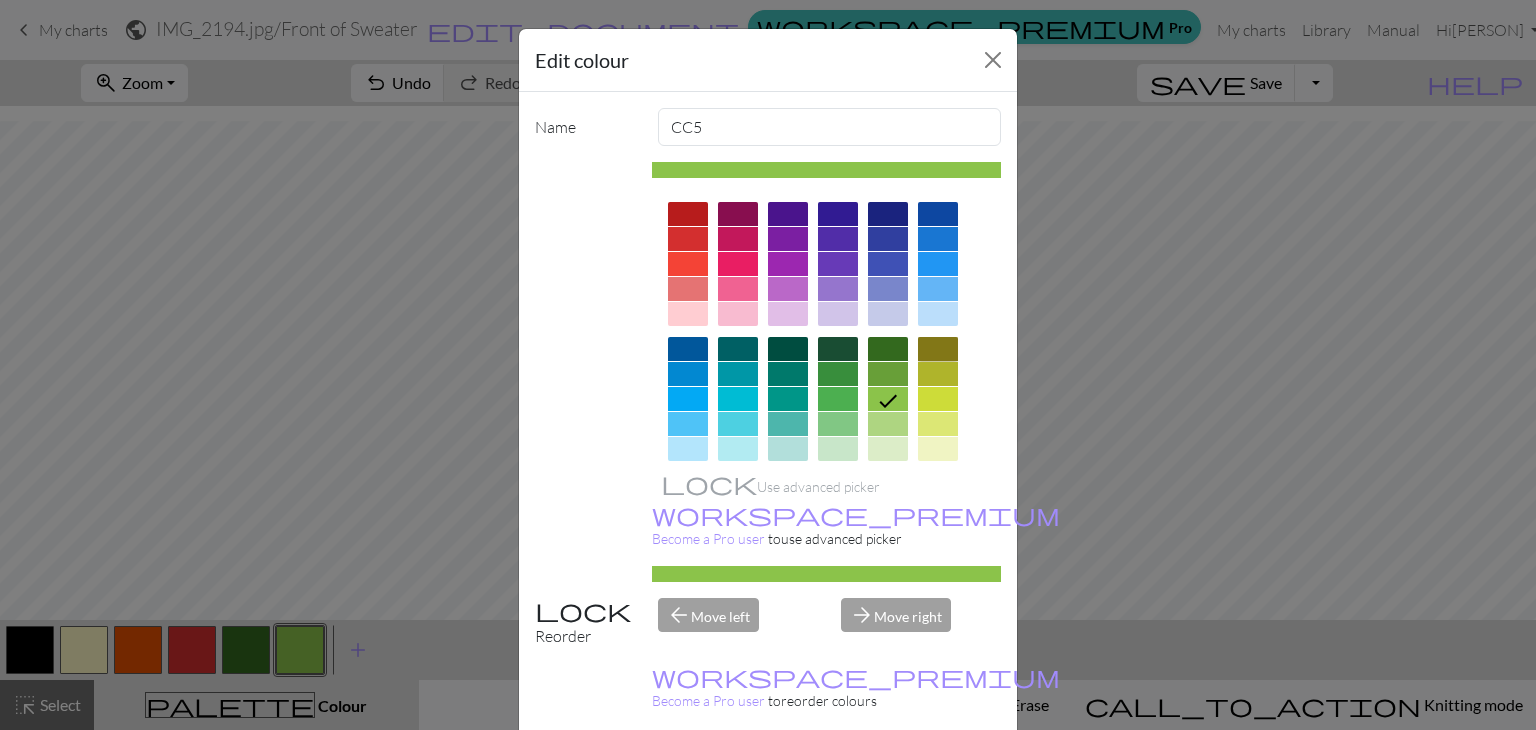 click at bounding box center [938, 349] 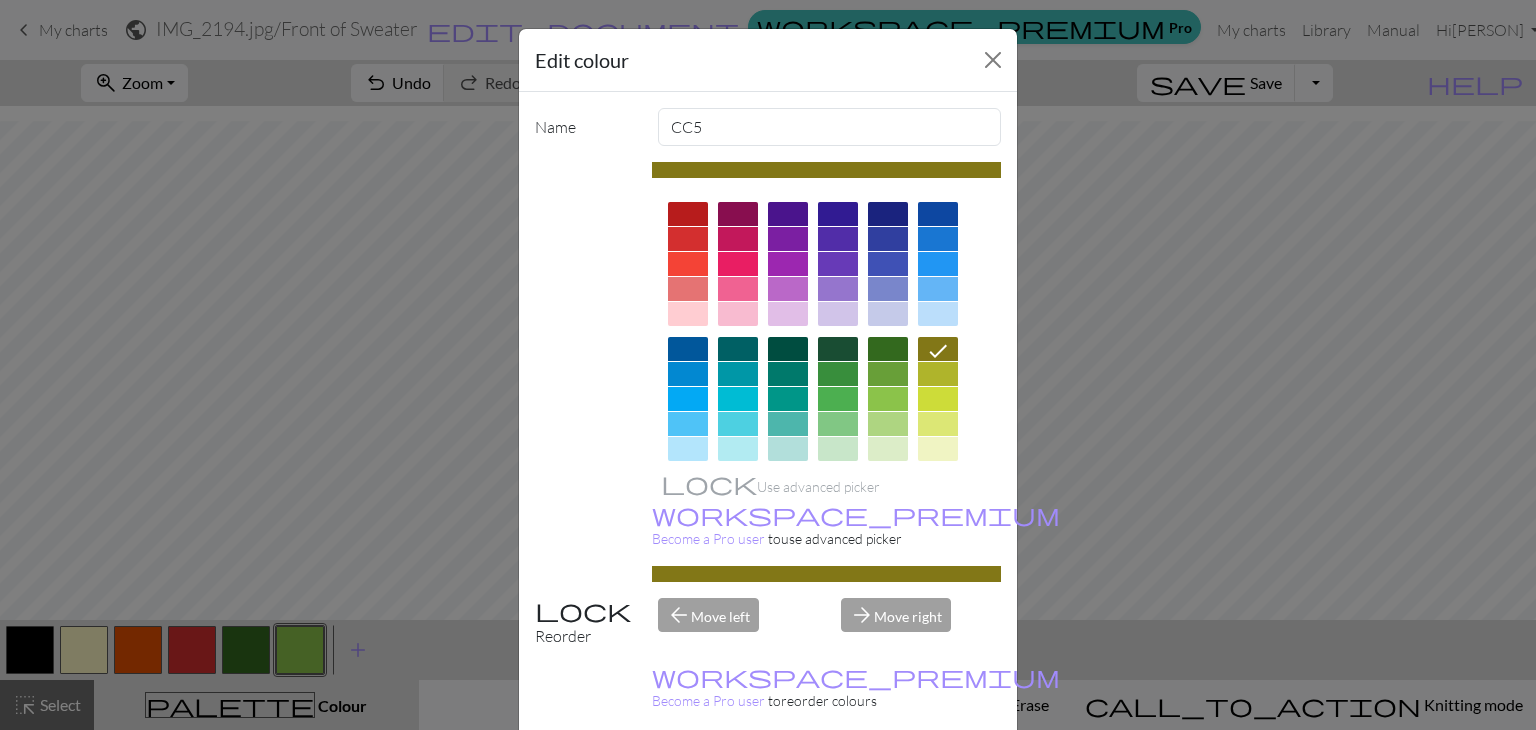 click on "Done" at bounding box center (888, 780) 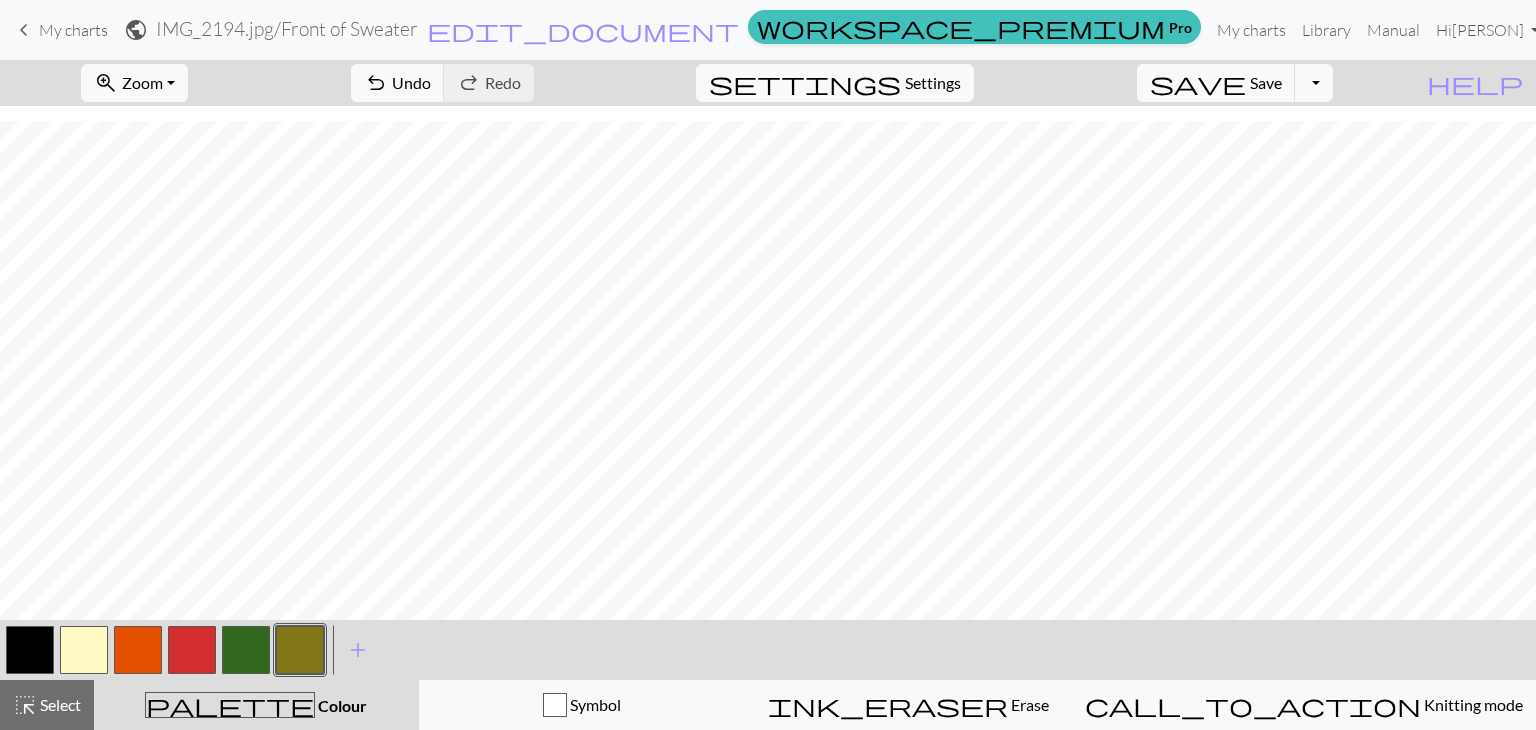 click at bounding box center (246, 650) 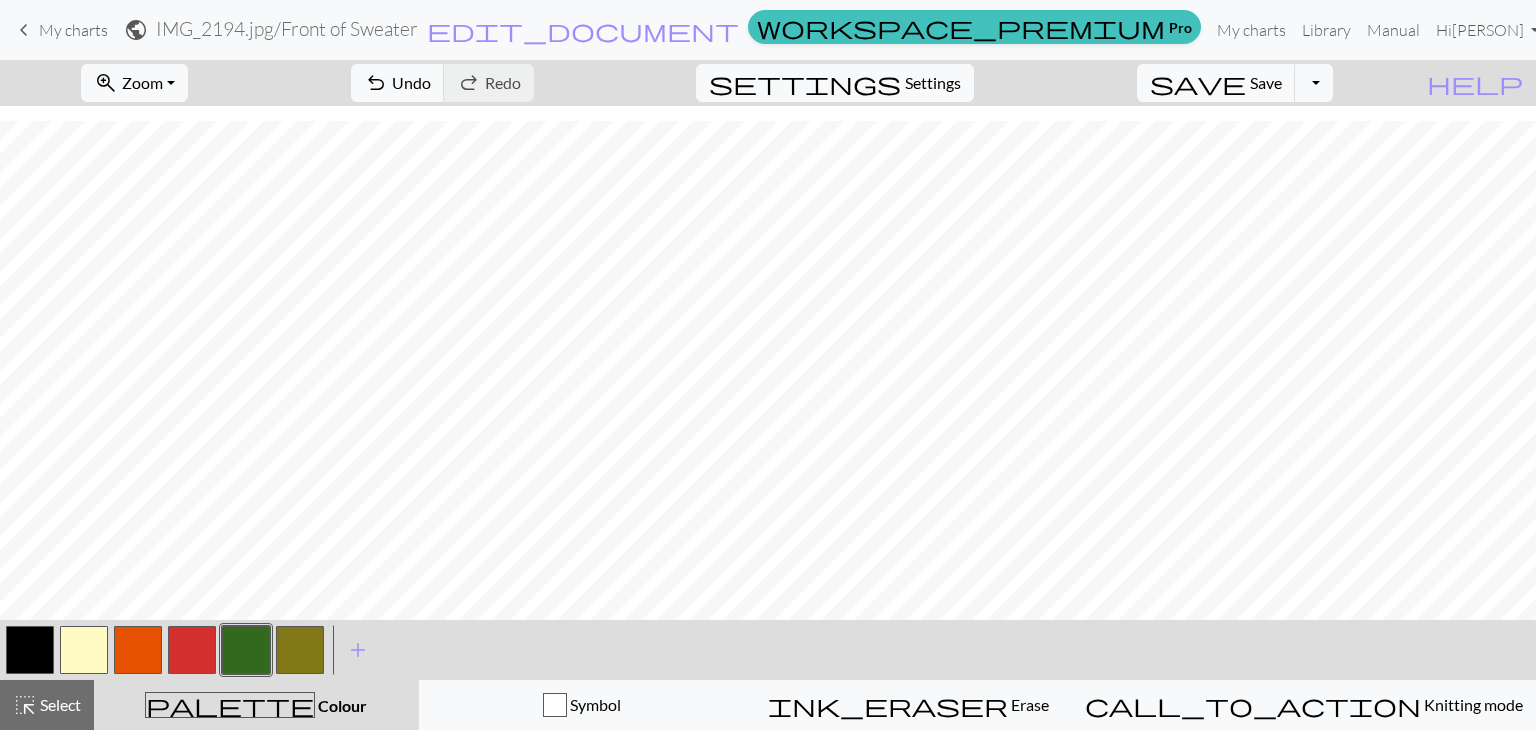 click at bounding box center (246, 650) 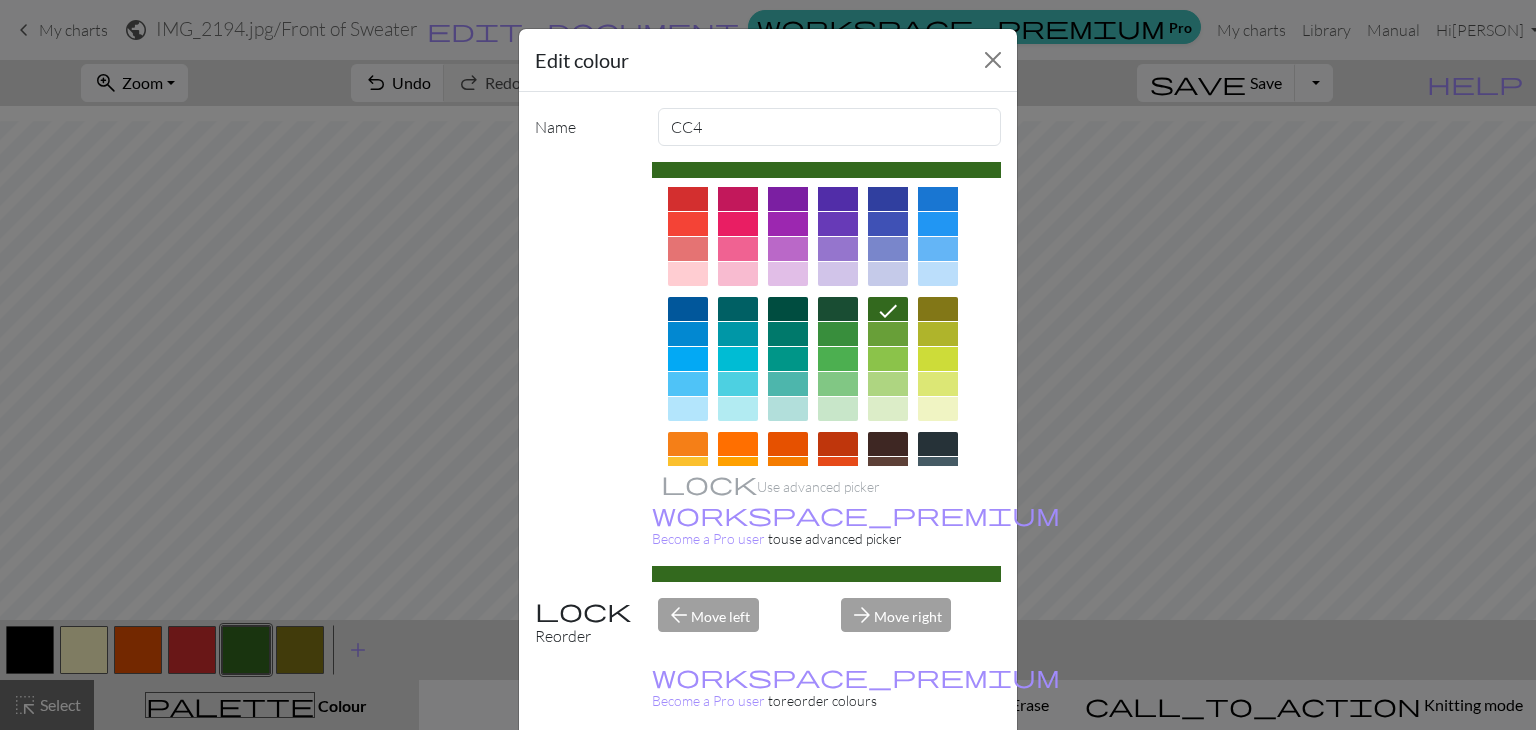 scroll, scrollTop: 28, scrollLeft: 0, axis: vertical 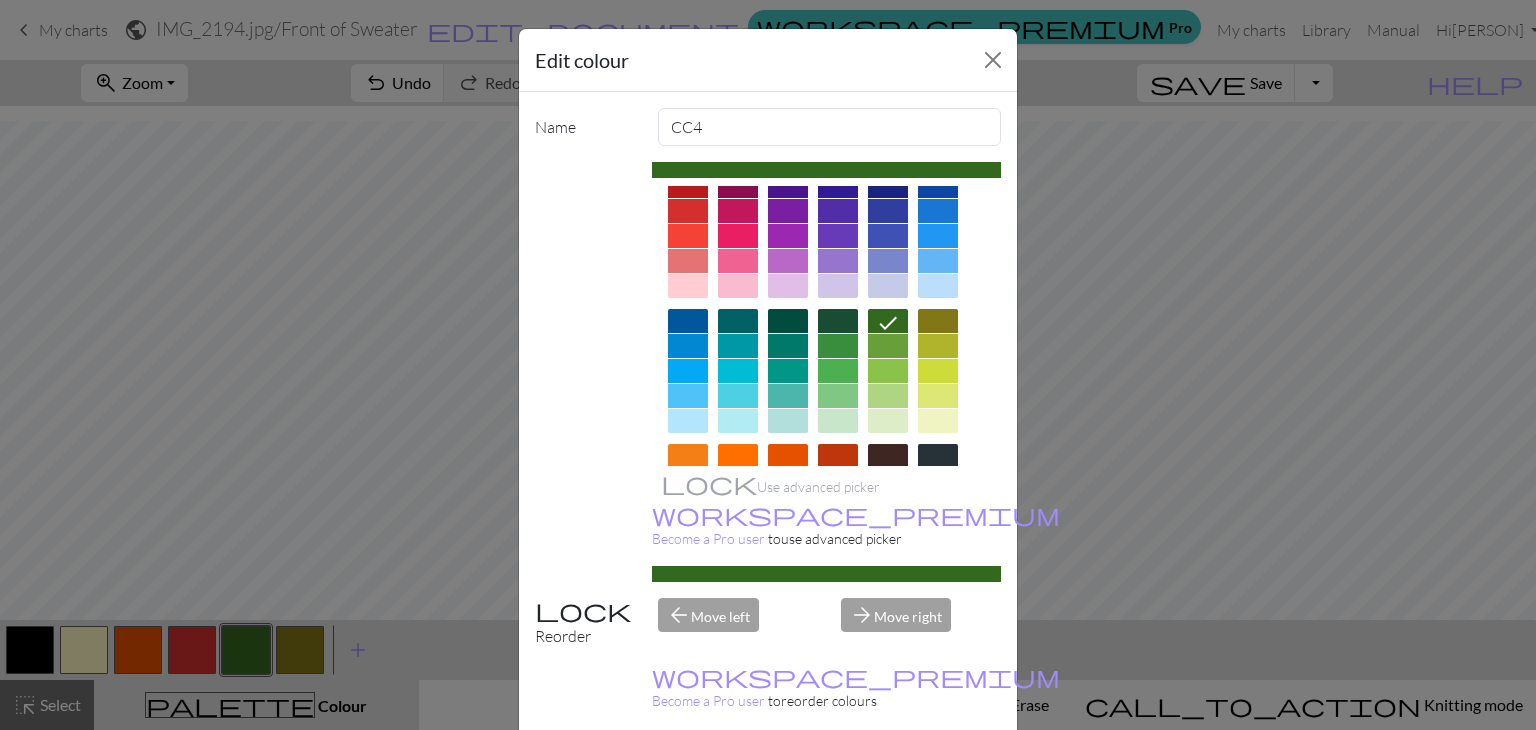 click on "Cancel" at bounding box center (964, 780) 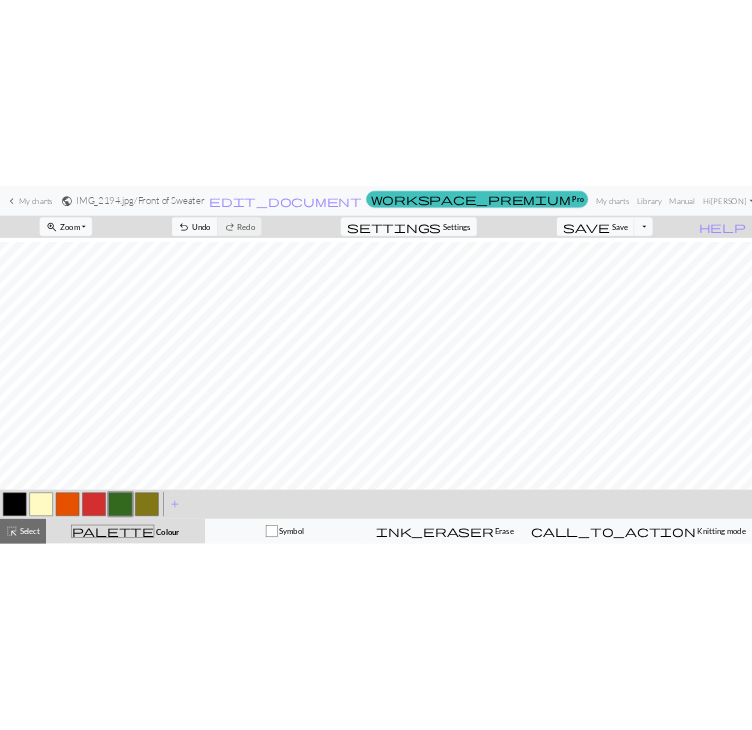 scroll, scrollTop: 234, scrollLeft: 0, axis: vertical 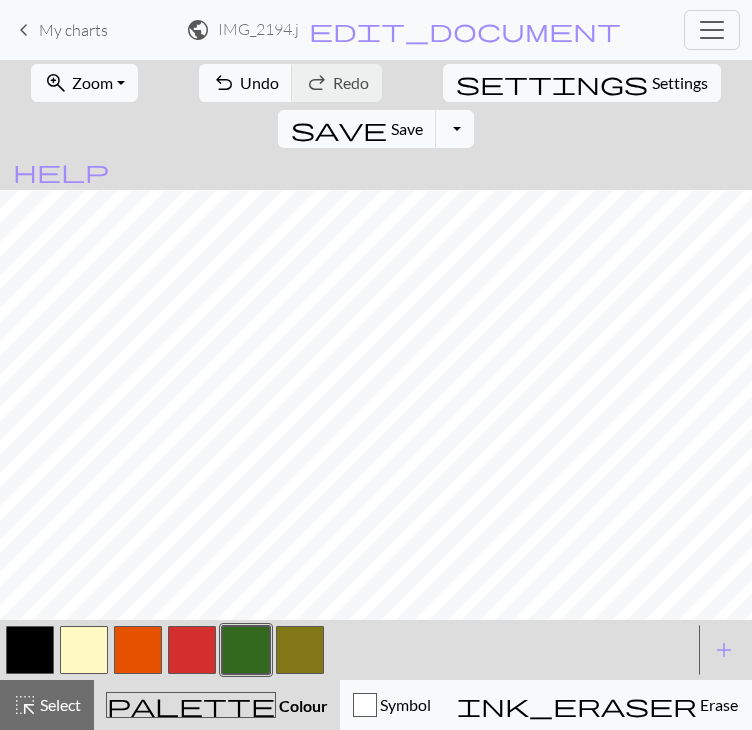 click at bounding box center (138, 650) 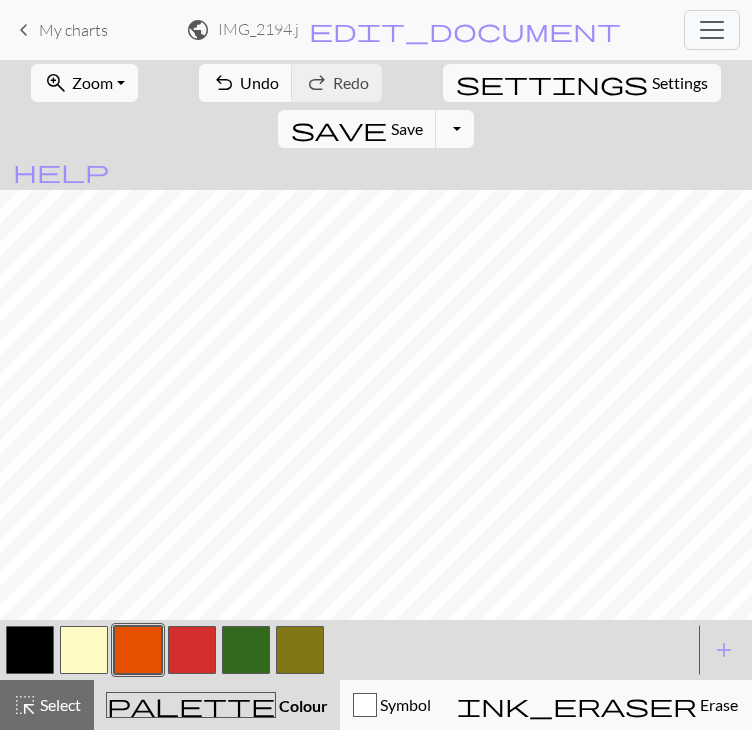 click at bounding box center [192, 650] 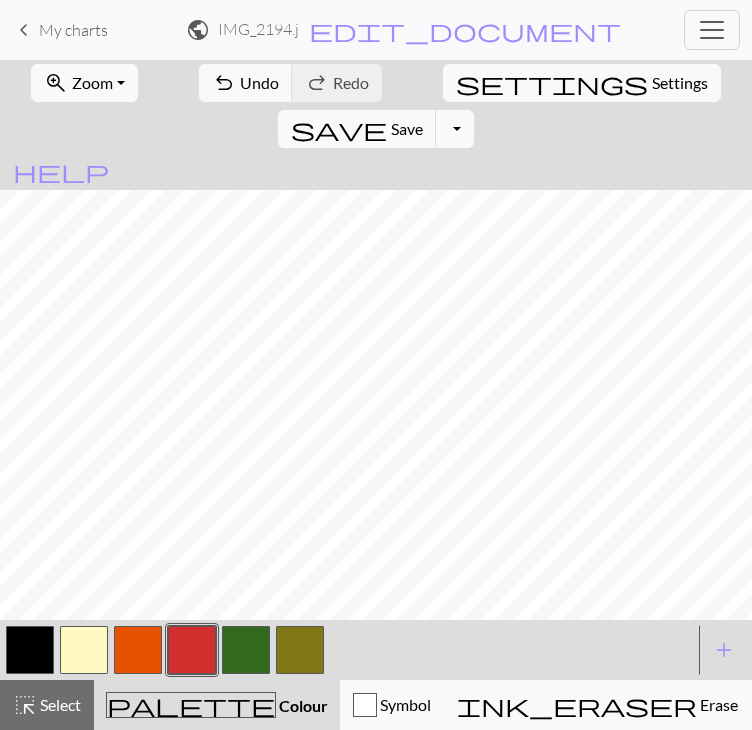 click at bounding box center (246, 650) 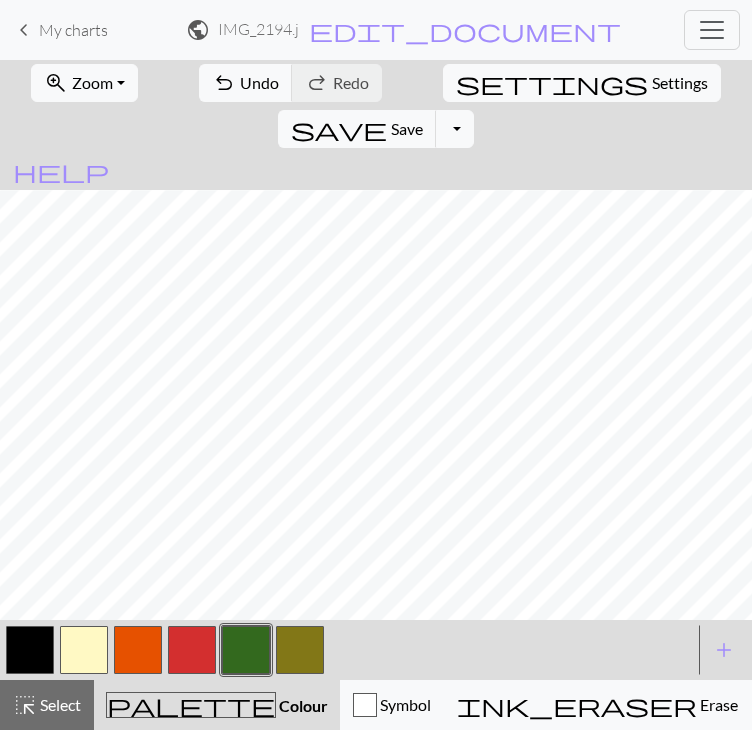 click at bounding box center (300, 650) 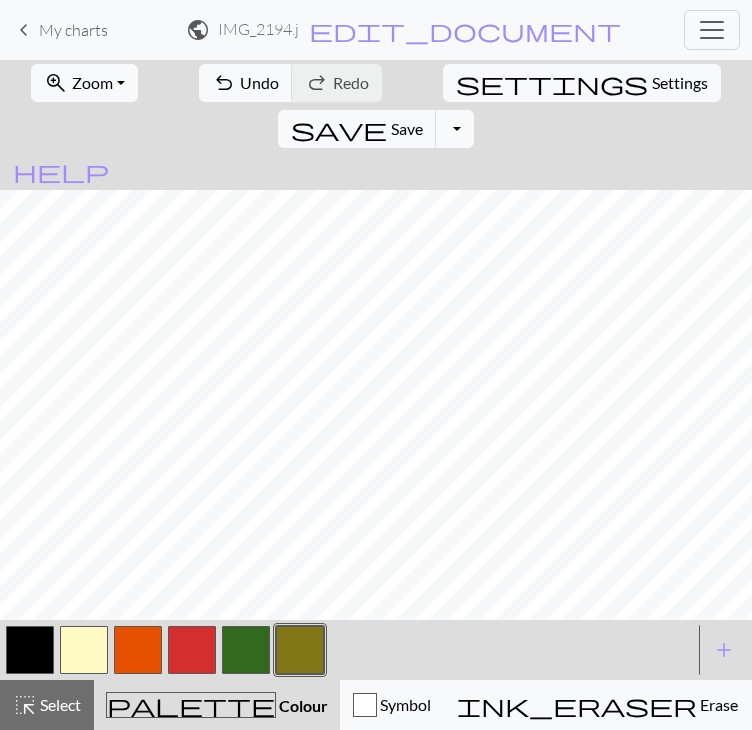 click at bounding box center (246, 650) 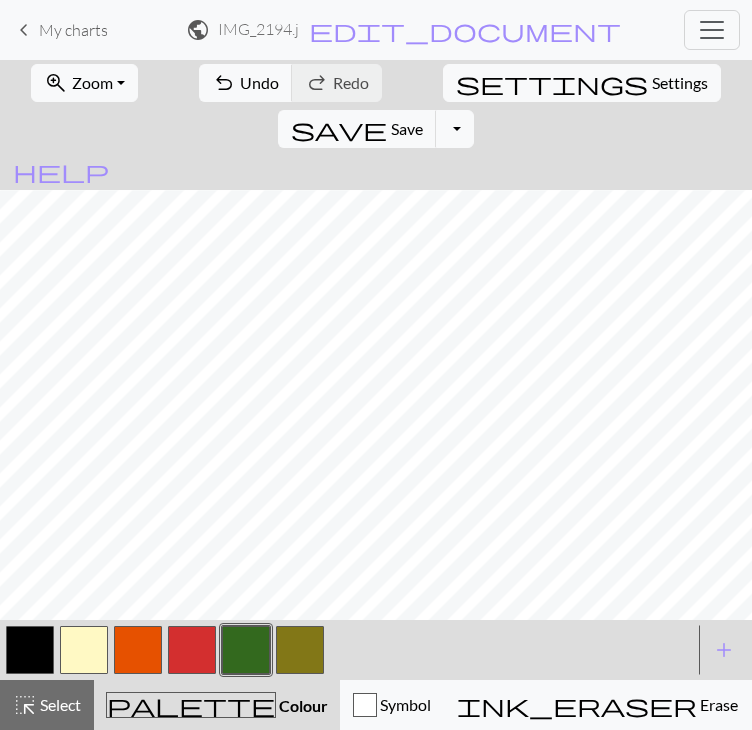 click at bounding box center [300, 650] 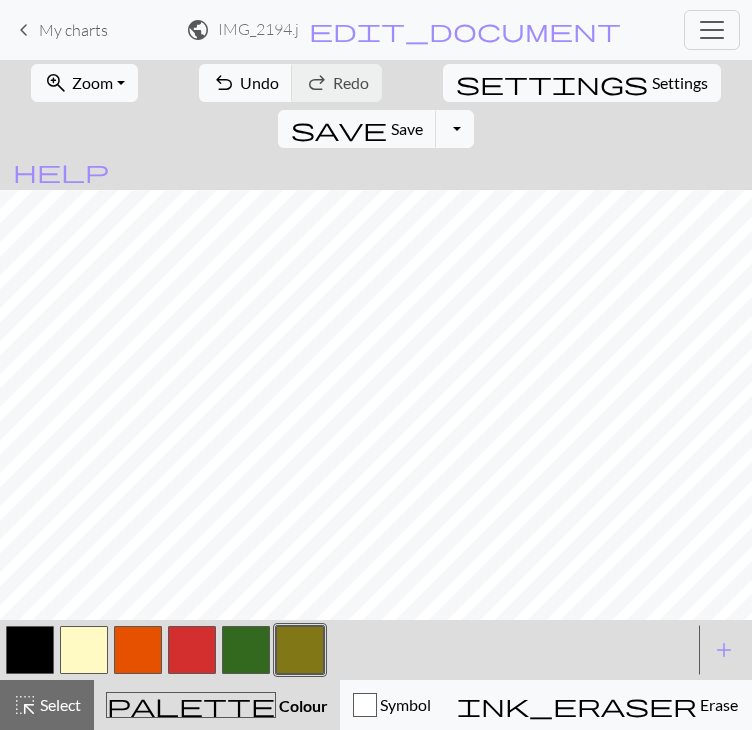 click at bounding box center (192, 650) 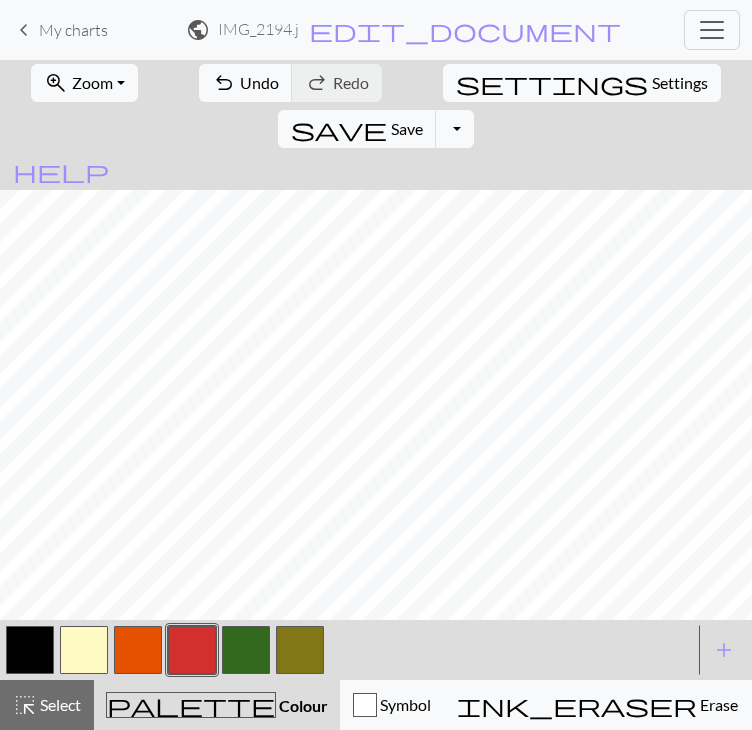 click at bounding box center [138, 650] 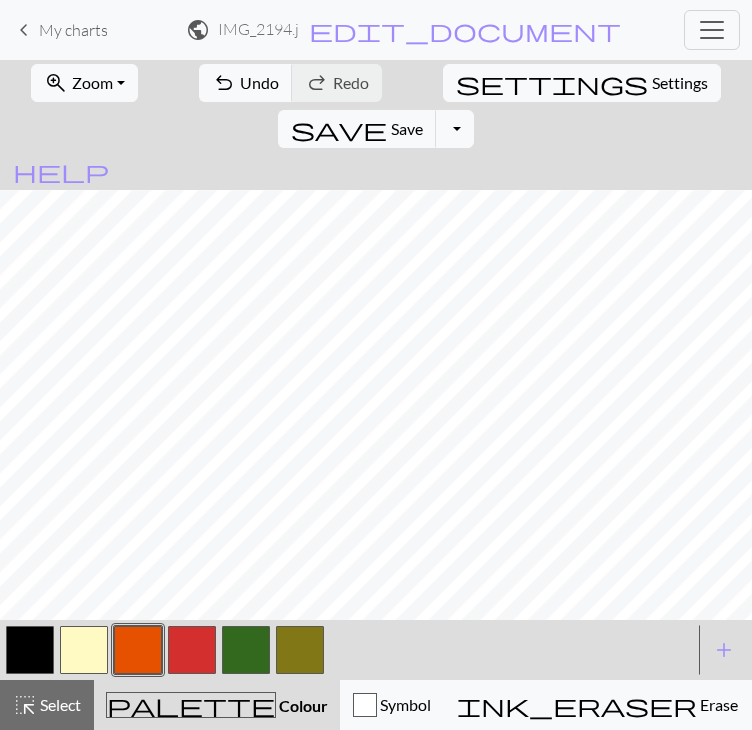 click at bounding box center [84, 650] 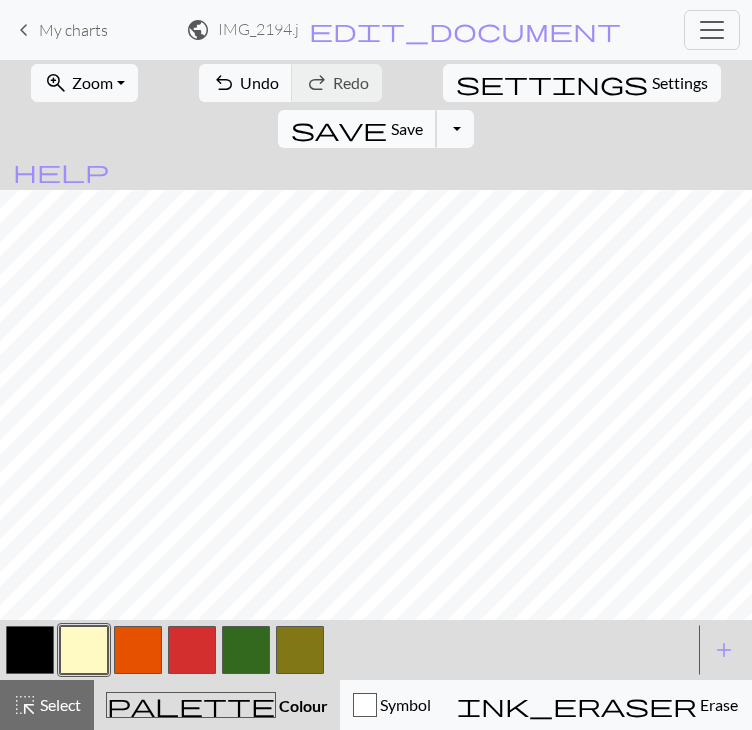 click on "save Save Save" at bounding box center (357, 129) 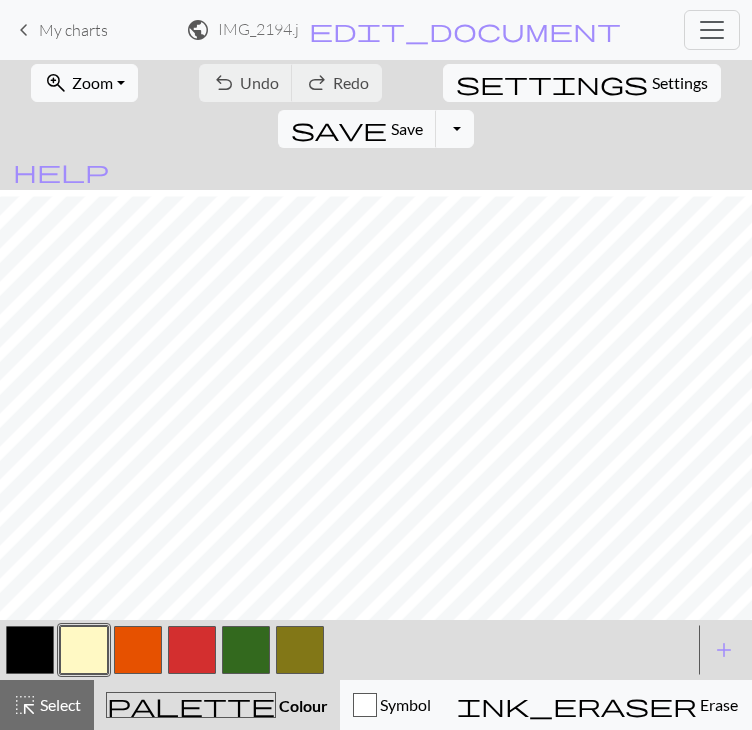scroll, scrollTop: 533, scrollLeft: 304, axis: both 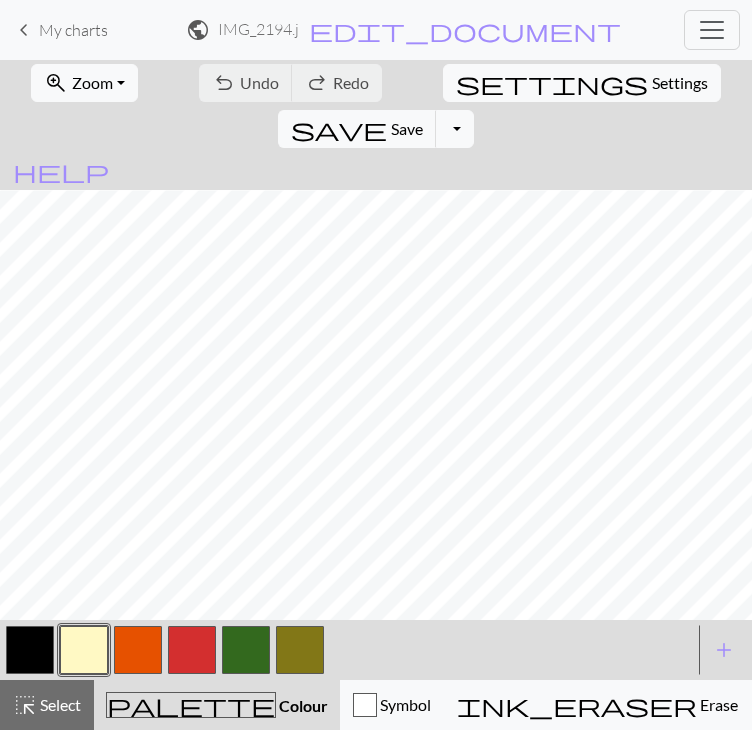click at bounding box center [138, 650] 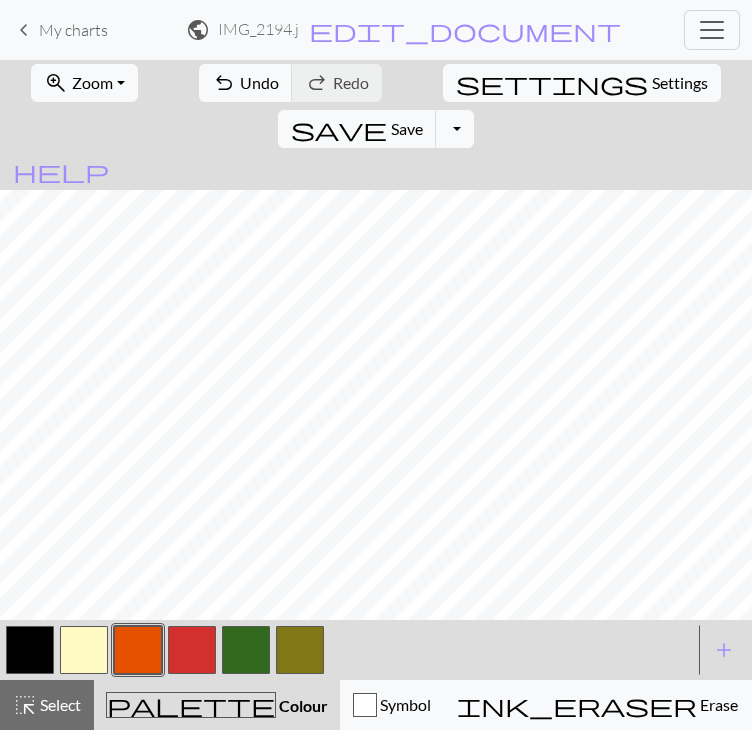 scroll, scrollTop: 450, scrollLeft: 304, axis: both 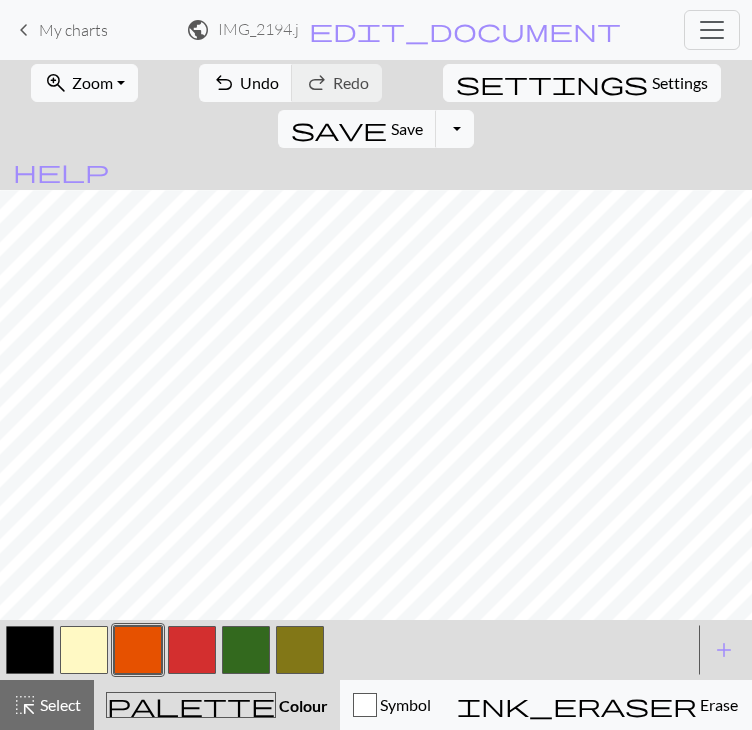 click at bounding box center [84, 650] 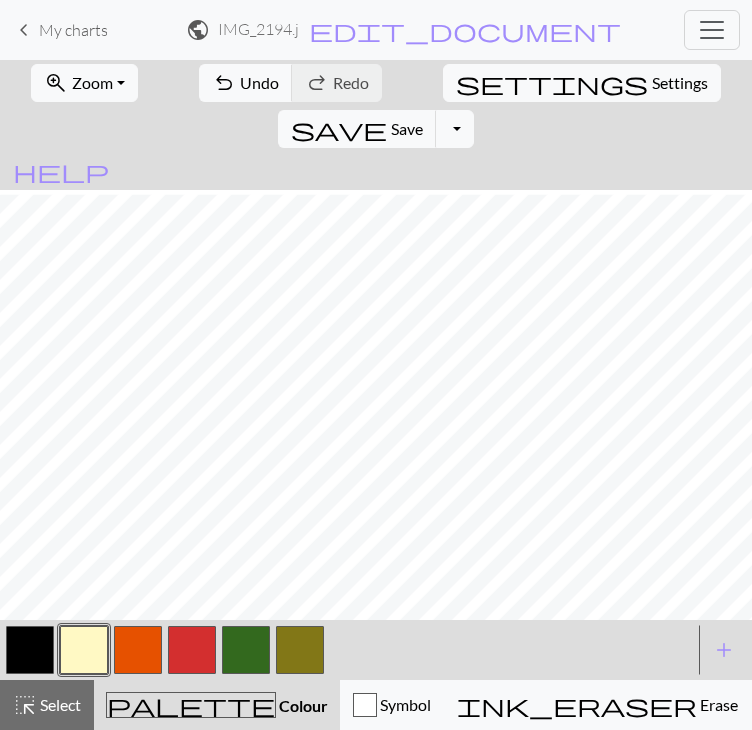 scroll, scrollTop: 516, scrollLeft: 304, axis: both 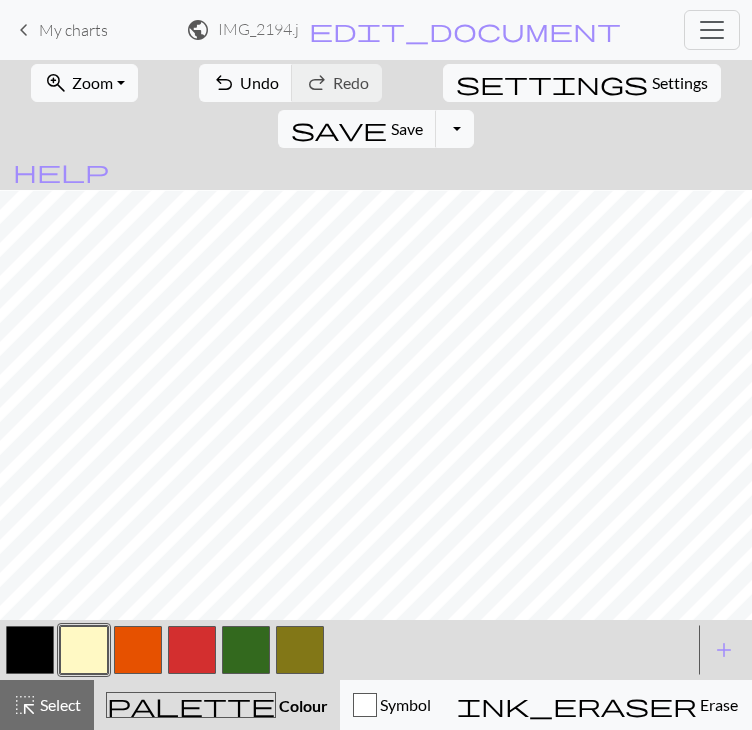 click at bounding box center [138, 650] 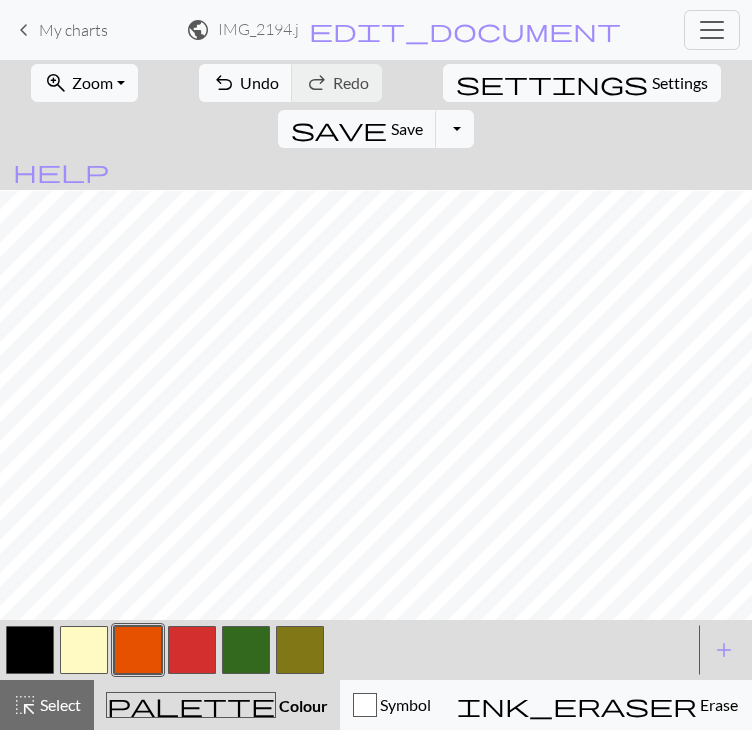click at bounding box center [84, 650] 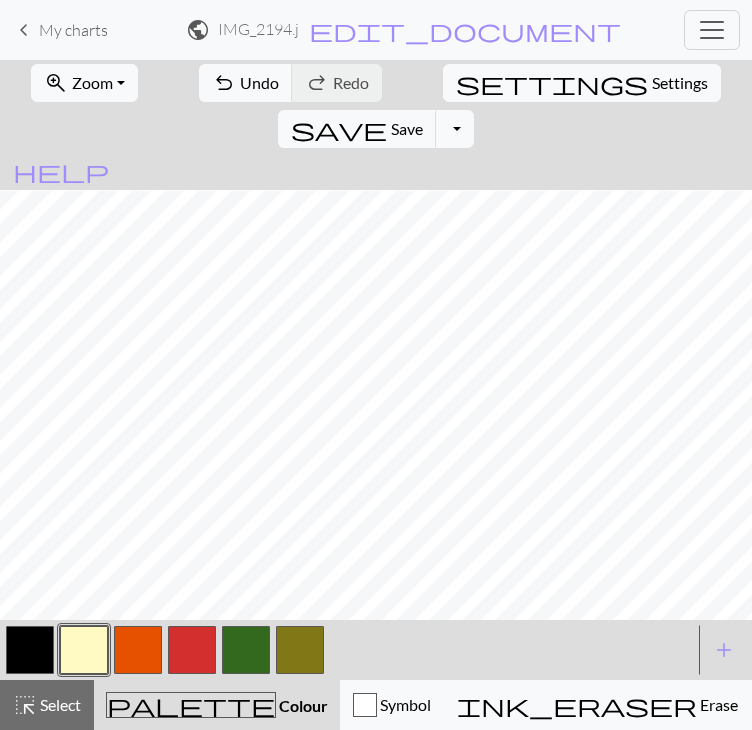 click at bounding box center (138, 650) 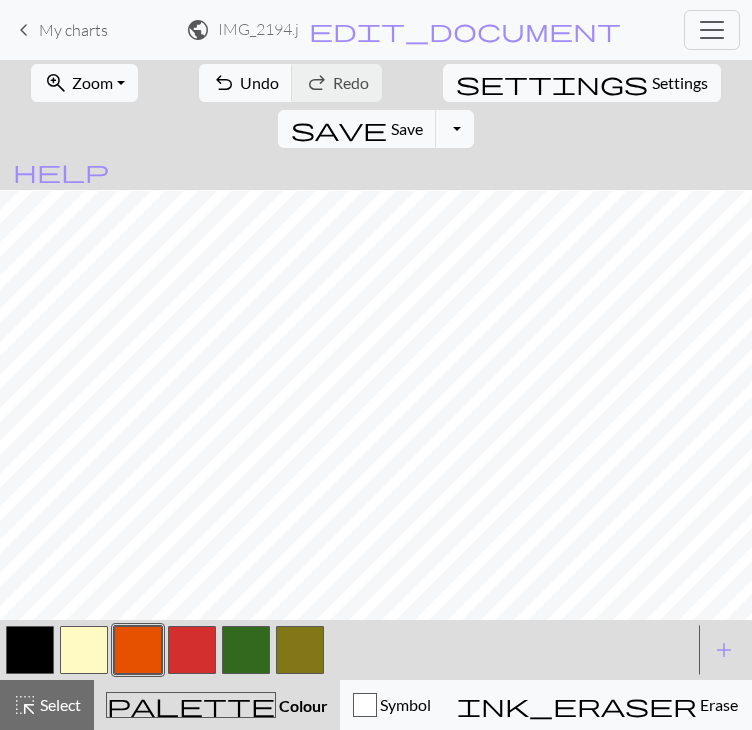 click at bounding box center [84, 650] 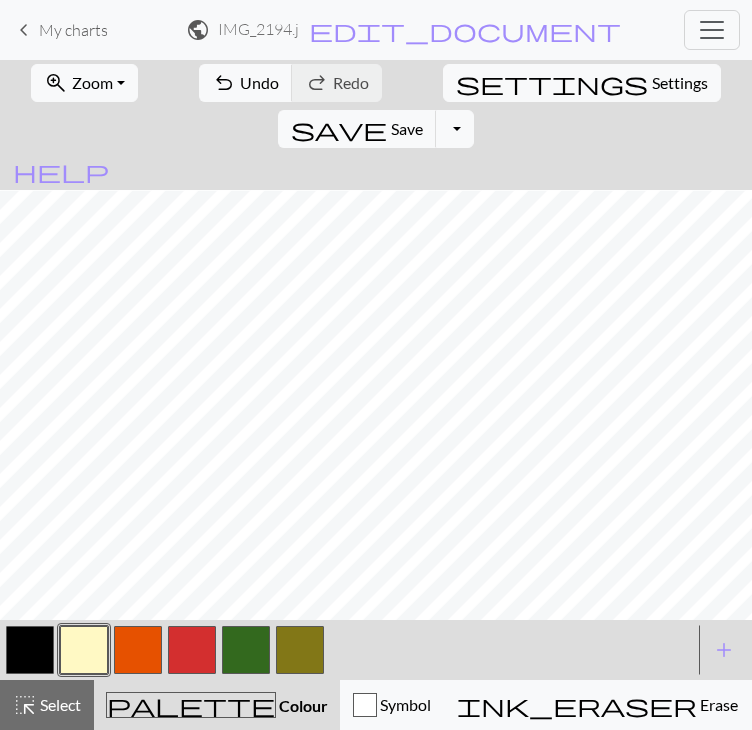 click at bounding box center (138, 650) 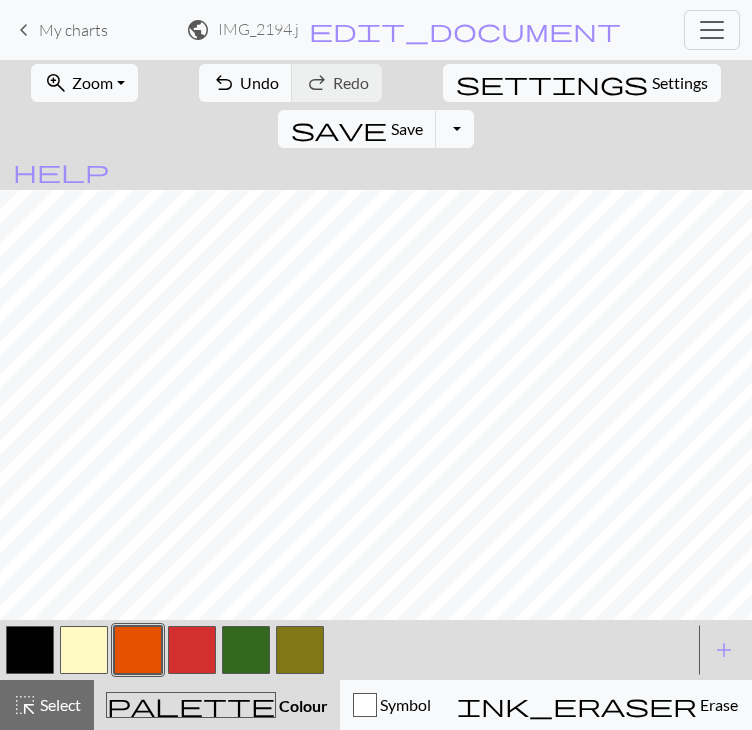 click at bounding box center [192, 650] 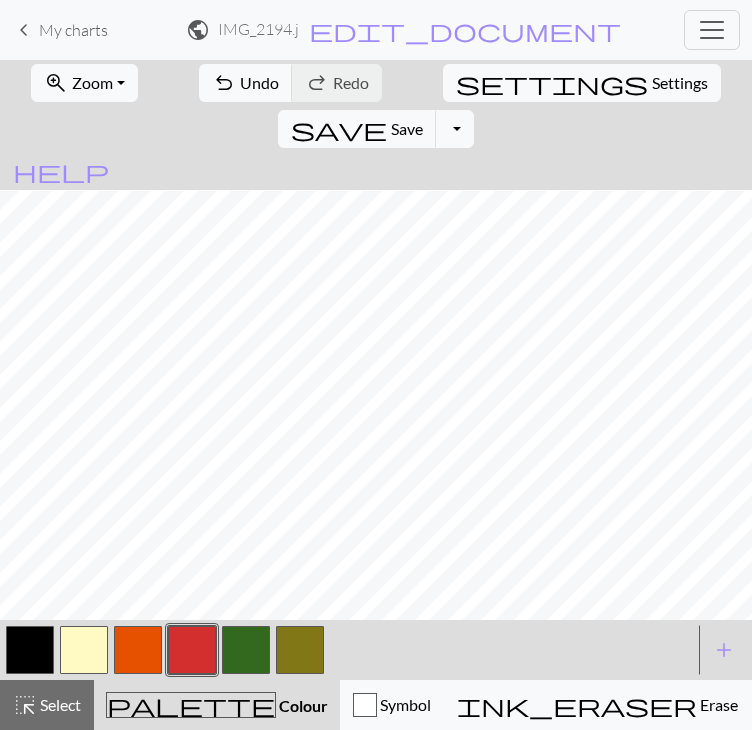 click at bounding box center (246, 650) 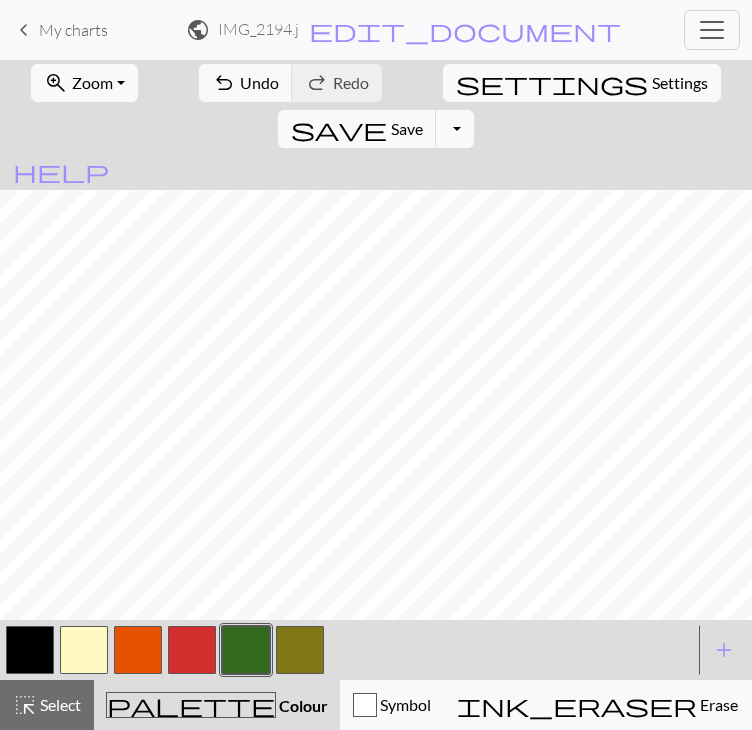 click at bounding box center [300, 650] 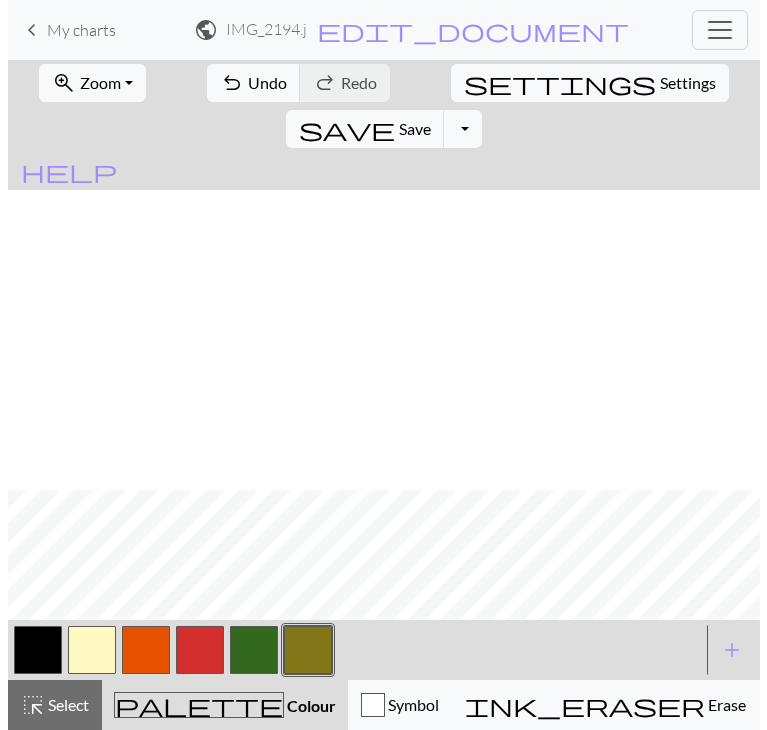 scroll, scrollTop: 631, scrollLeft: 304, axis: both 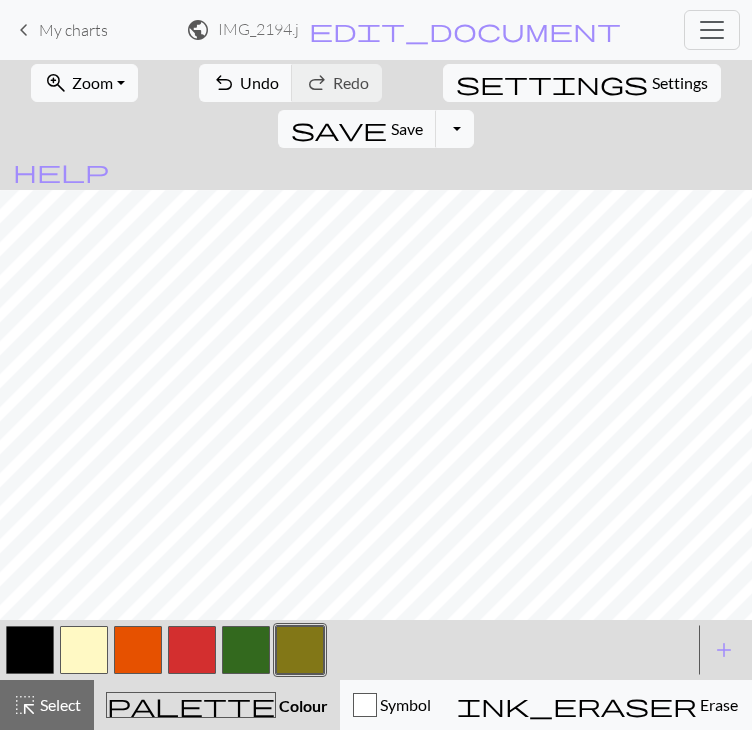 click at bounding box center (246, 650) 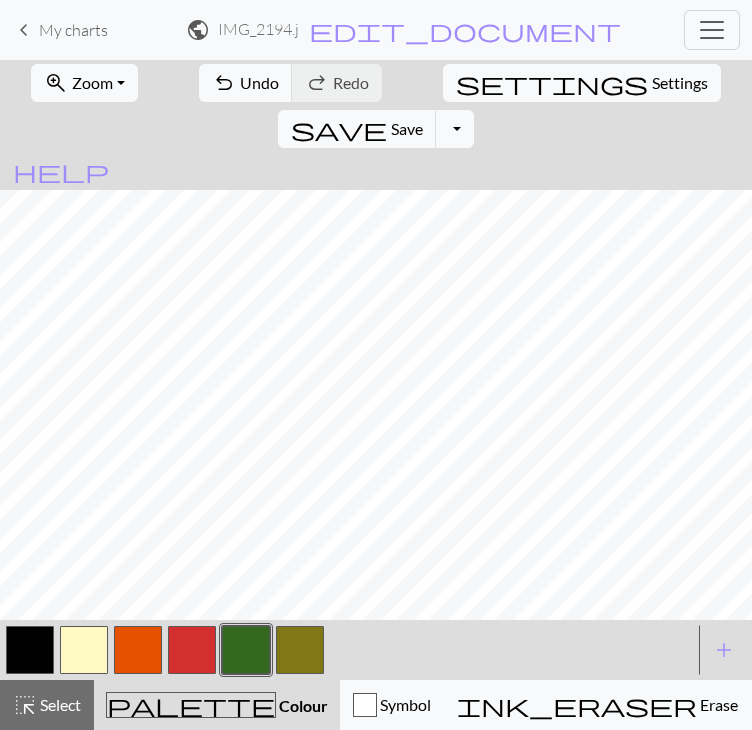 click at bounding box center (138, 650) 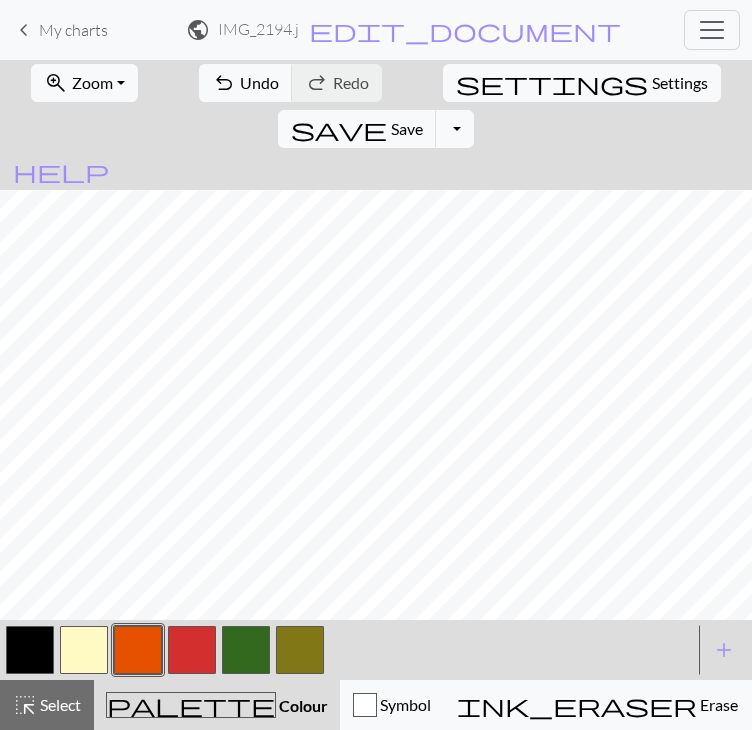 click at bounding box center [300, 650] 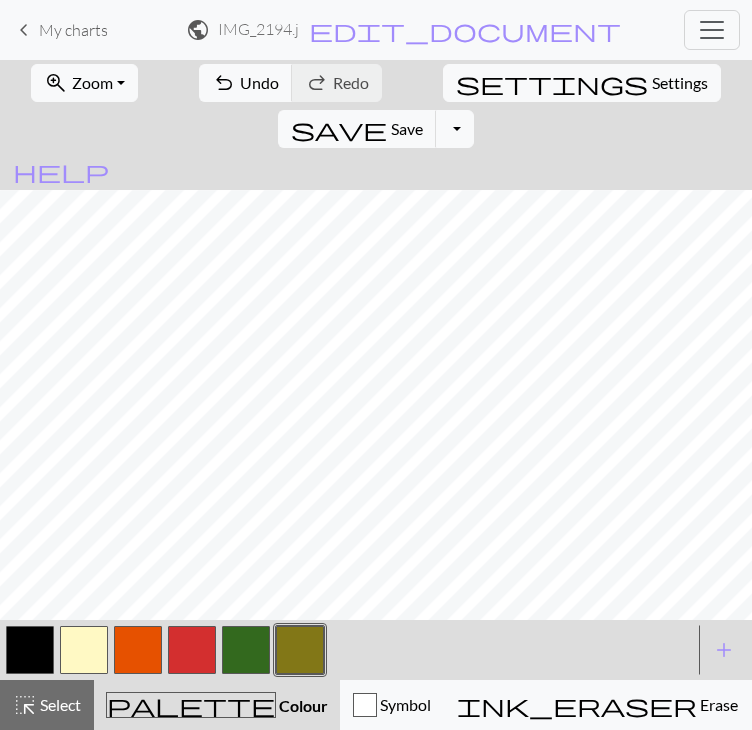 click on "zoom_in Zoom Zoom Fit all Fit width Fit height 50% 100% 150% 200% undo Undo Undo redo Redo Redo settings  Settings save Save Save Toggle Dropdown file_copy  Save a copy save_alt  Download help Show me around < > add Add a  colour highlight_alt   Select   Select palette   Colour   Colour   Symbol ink_eraser   Erase   Erase call_to_action   Knitting mode   Knitting mode" at bounding box center [376, 395] 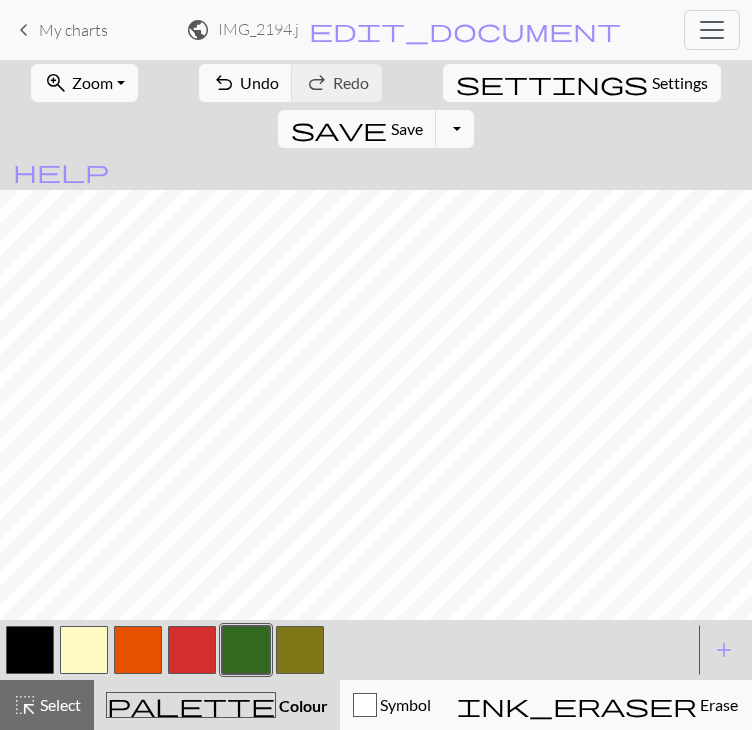click at bounding box center (300, 650) 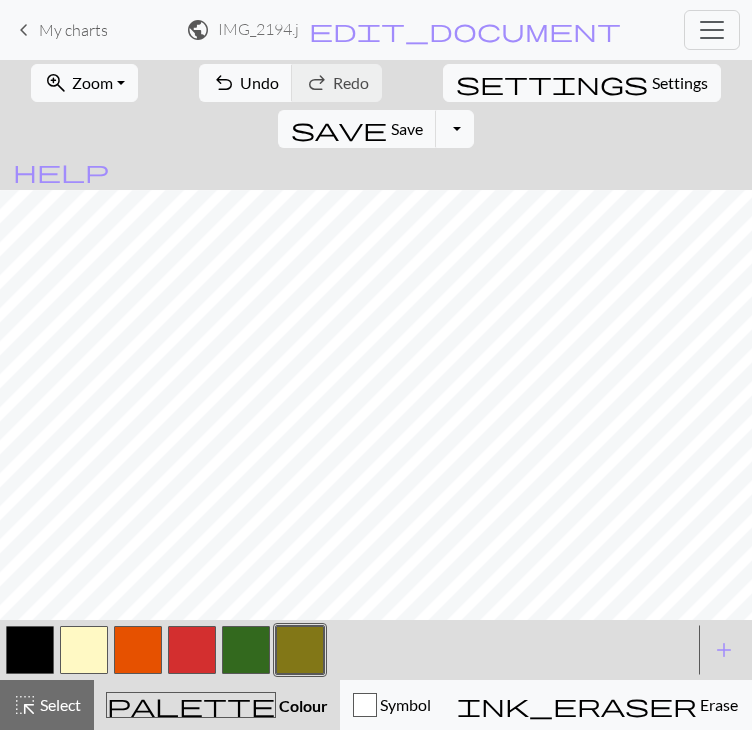 click at bounding box center (246, 650) 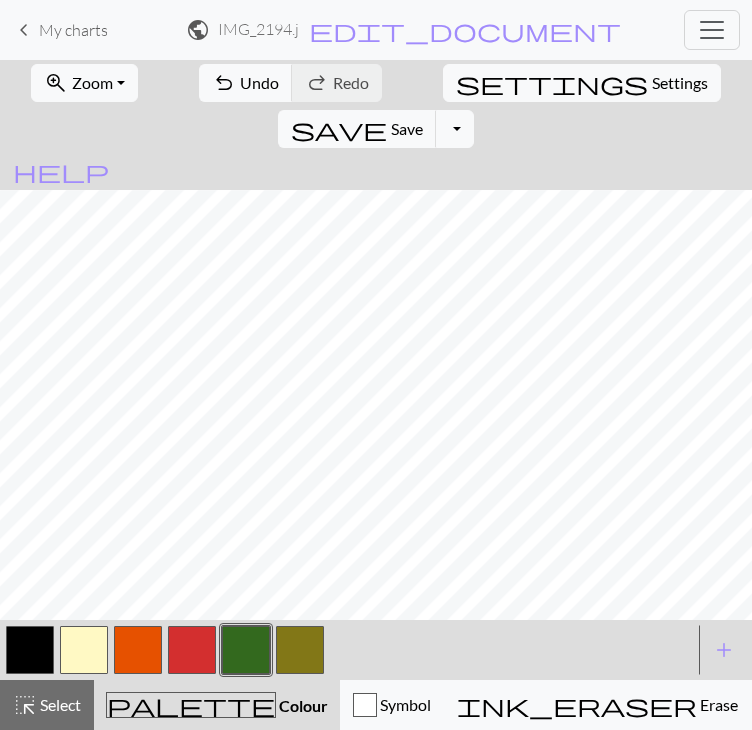 click on "zoom_in Zoom Zoom Fit all Fit width Fit height 50% 100% 150% 200% undo Undo Undo redo Redo Redo settings  Settings save Save Save Toggle Dropdown file_copy  Save a copy save_alt  Download help Show me around < > add Add a  colour highlight_alt   Select   Select palette   Colour   Colour   Symbol ink_eraser   Erase   Erase call_to_action   Knitting mode   Knitting mode" at bounding box center (376, 395) 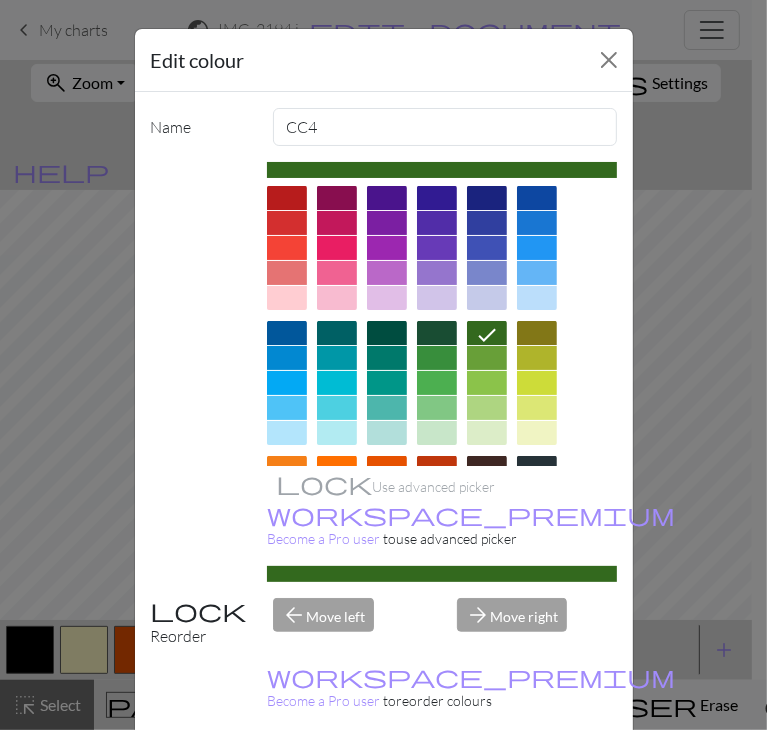 click on "Cancel" at bounding box center [580, 780] 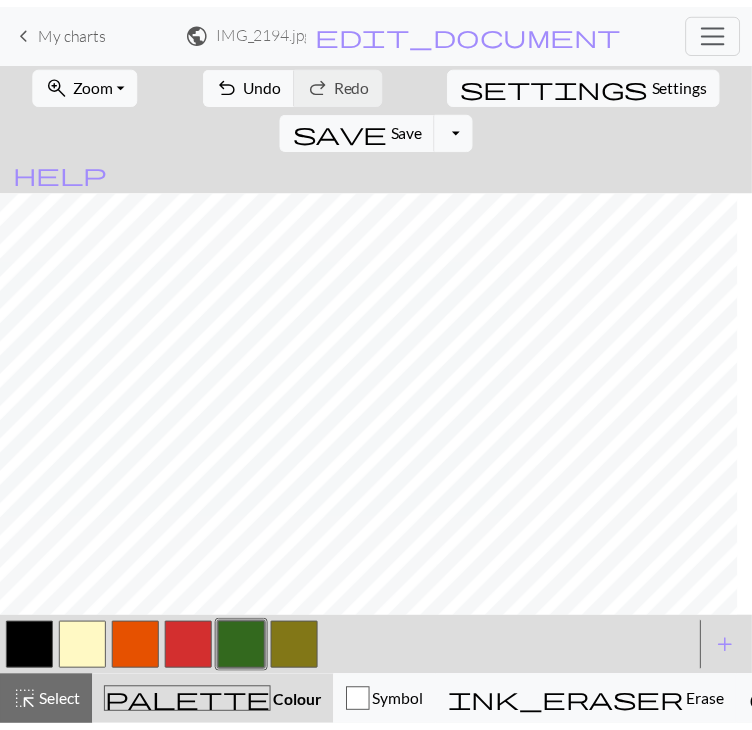 scroll, scrollTop: 12, scrollLeft: 0, axis: vertical 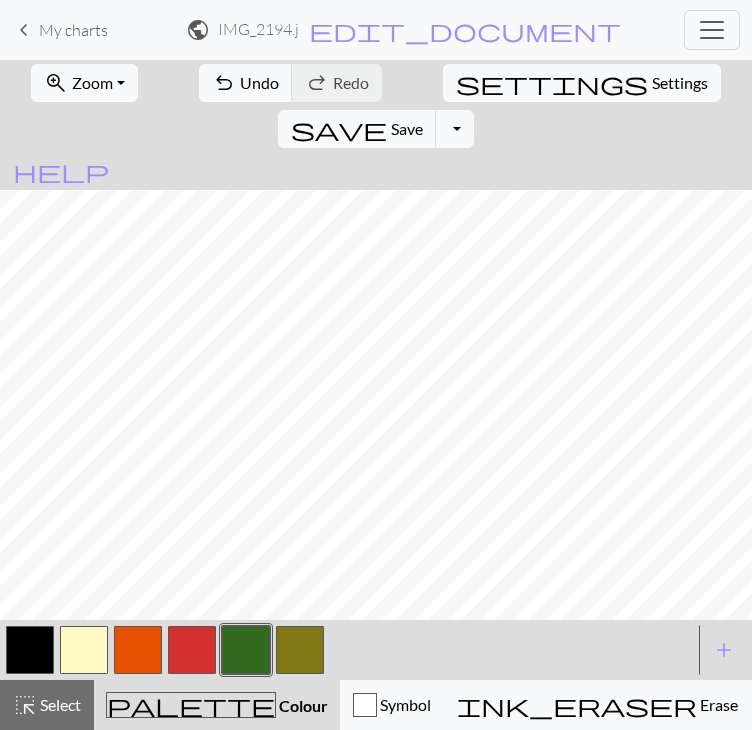 click at bounding box center (300, 650) 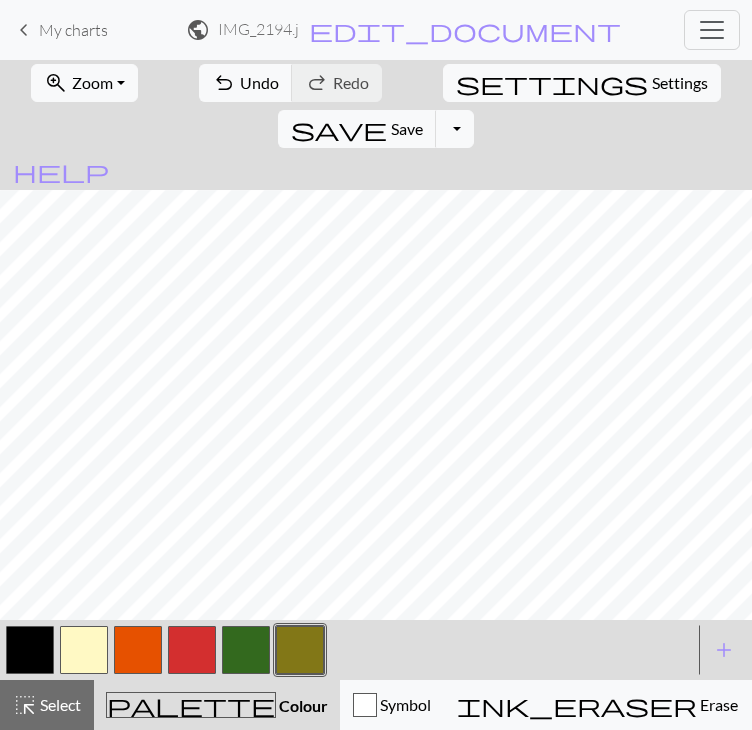 click at bounding box center [246, 650] 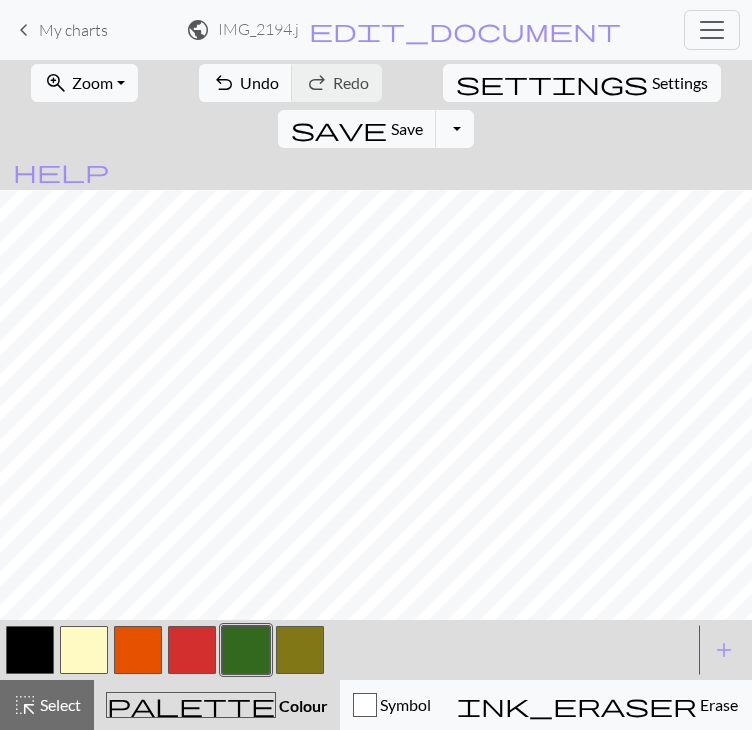 click at bounding box center [300, 650] 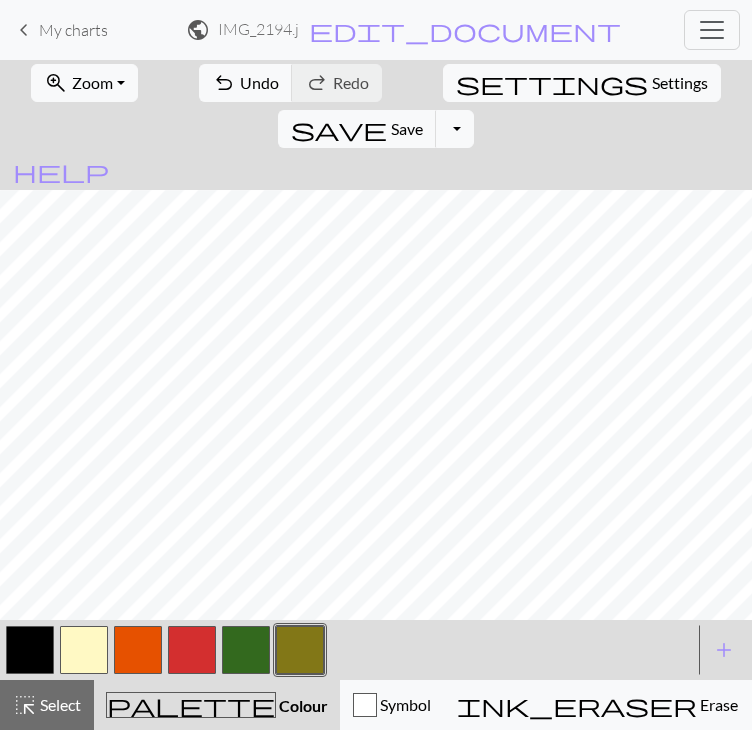 click at bounding box center (84, 650) 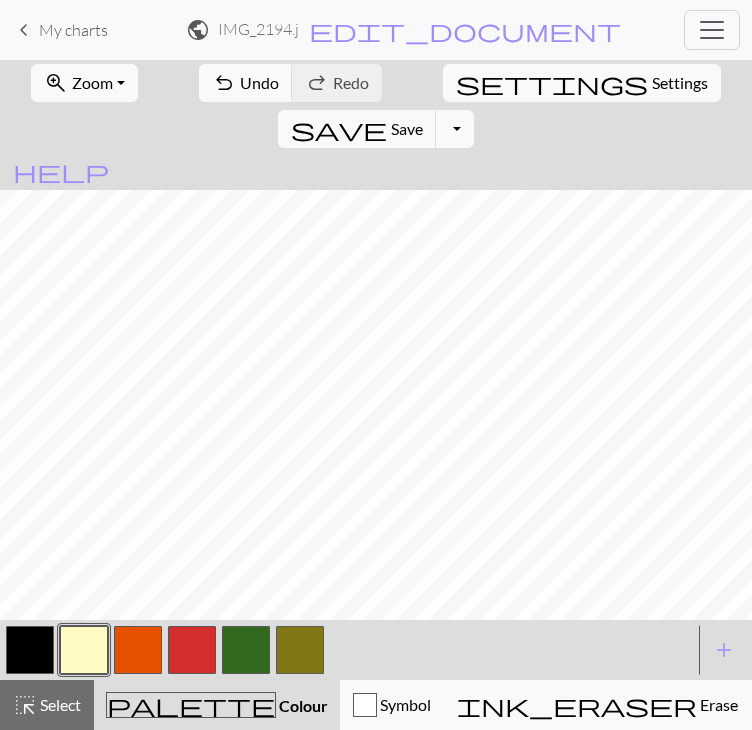 click at bounding box center [246, 650] 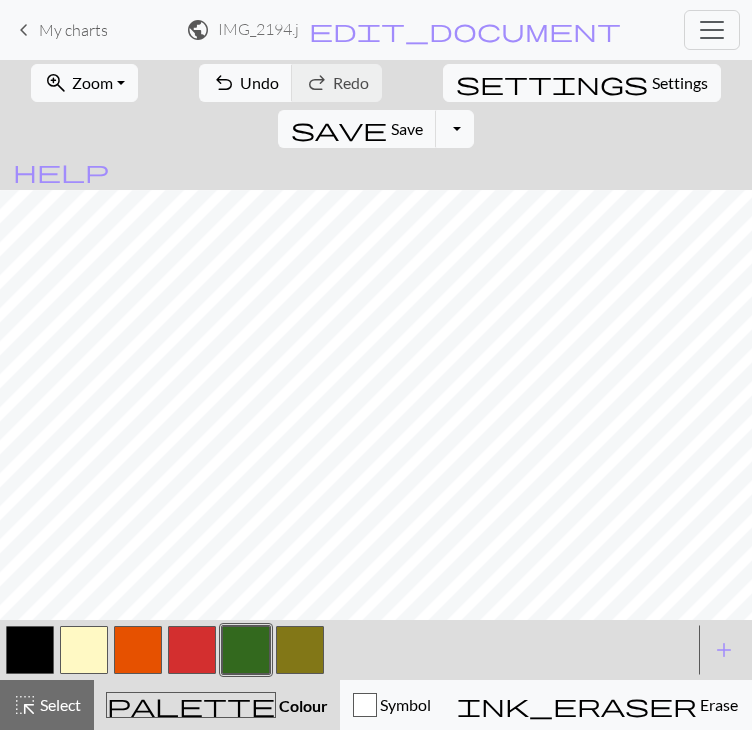 click at bounding box center [300, 650] 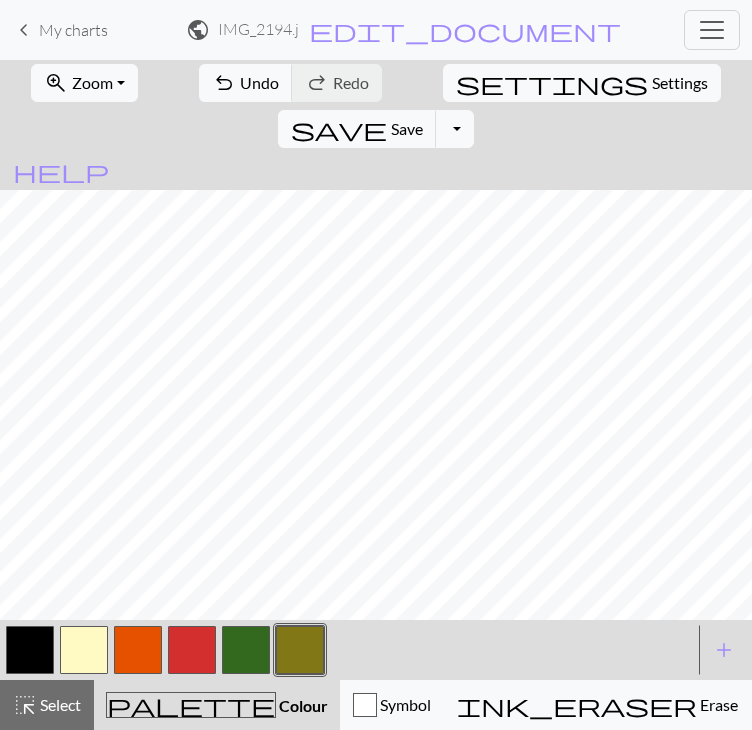 click at bounding box center (138, 650) 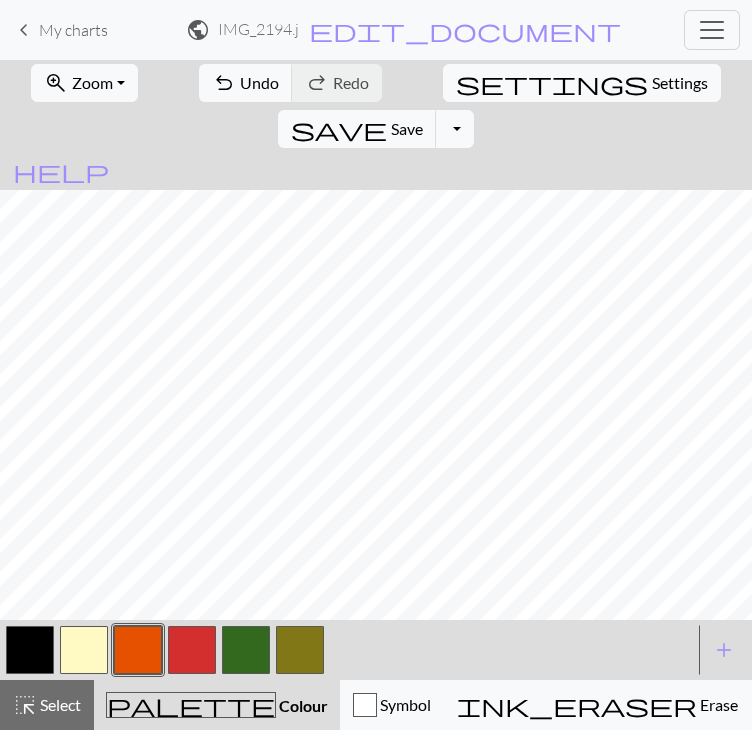 click at bounding box center (192, 650) 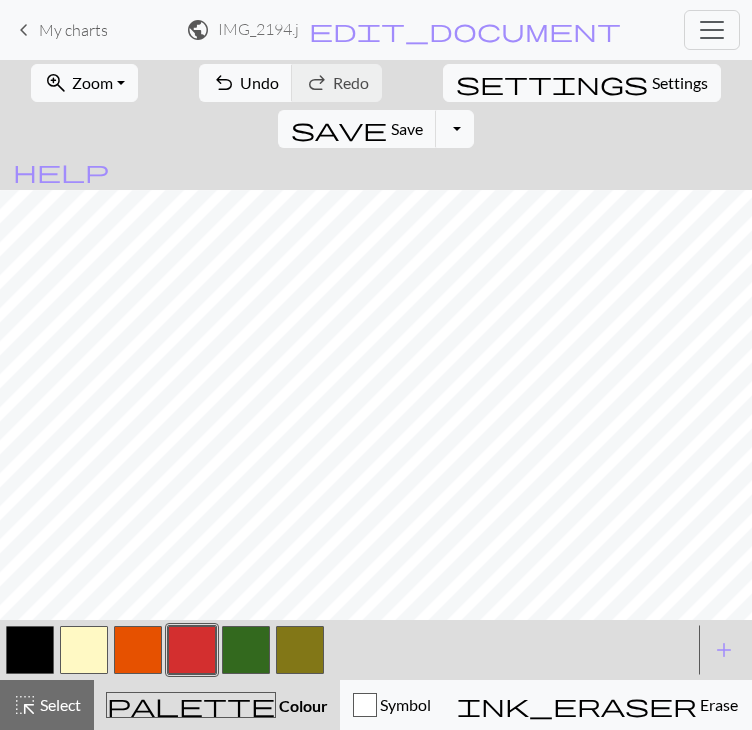 click at bounding box center [246, 650] 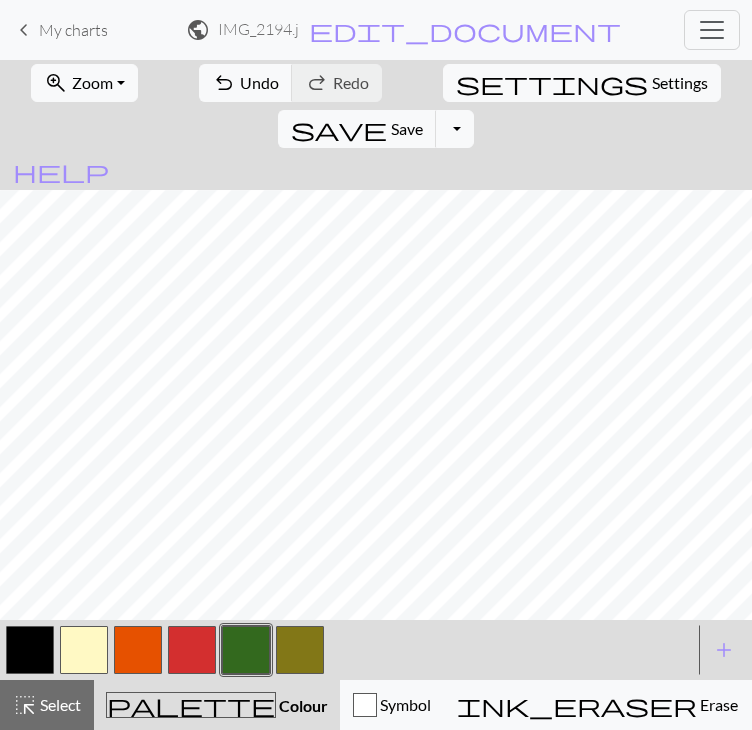 click at bounding box center (300, 650) 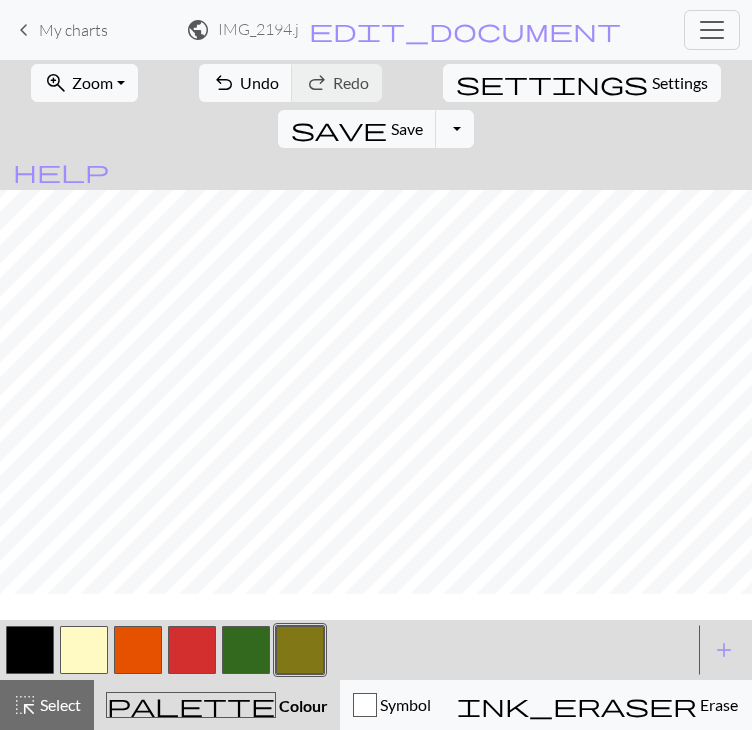 scroll, scrollTop: 520, scrollLeft: 304, axis: both 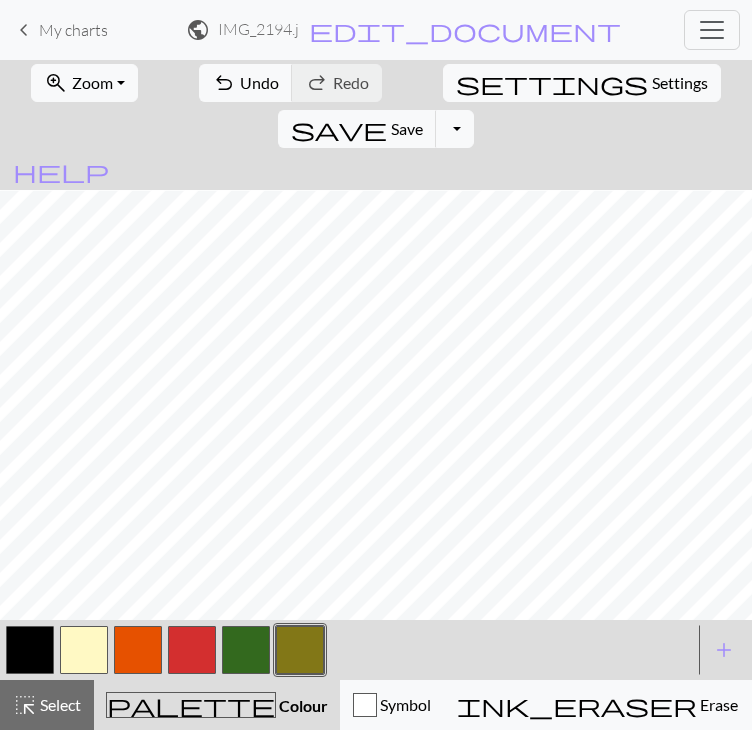 click at bounding box center [246, 650] 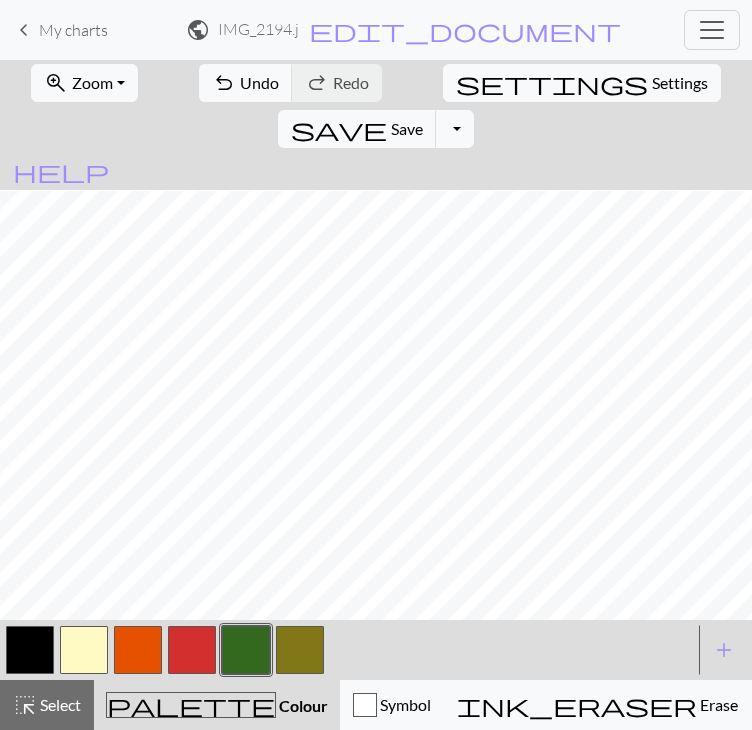 click at bounding box center [192, 650] 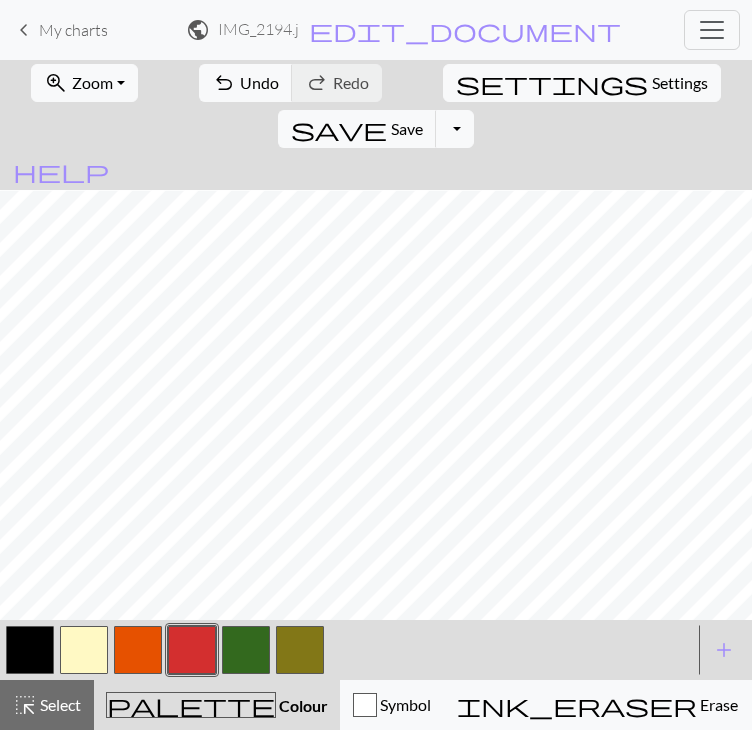 click at bounding box center (300, 650) 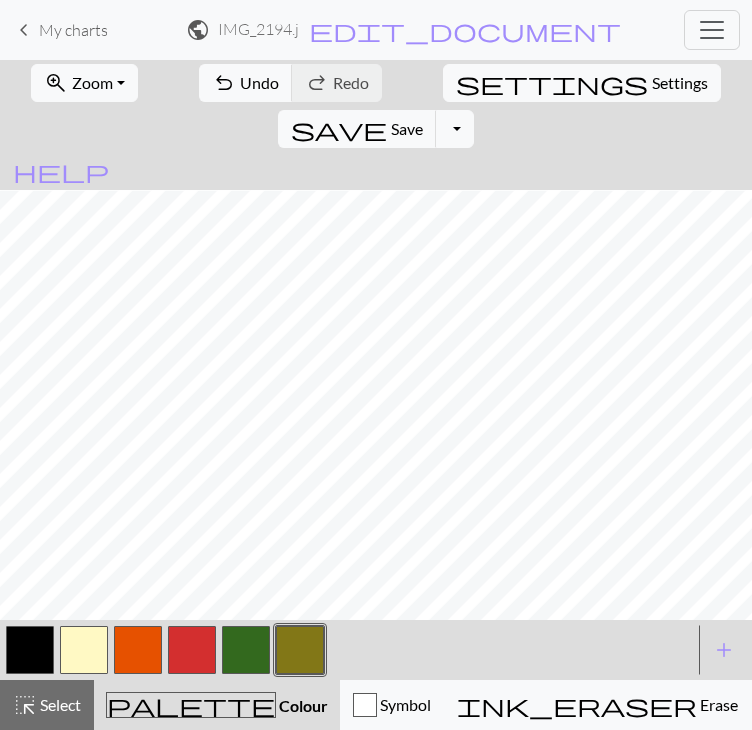 click at bounding box center (138, 650) 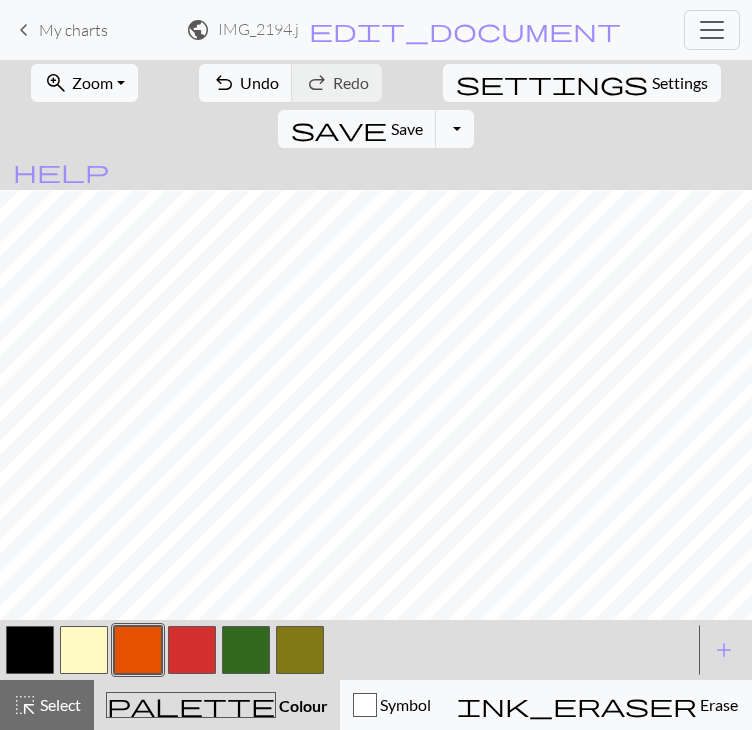 click at bounding box center (300, 650) 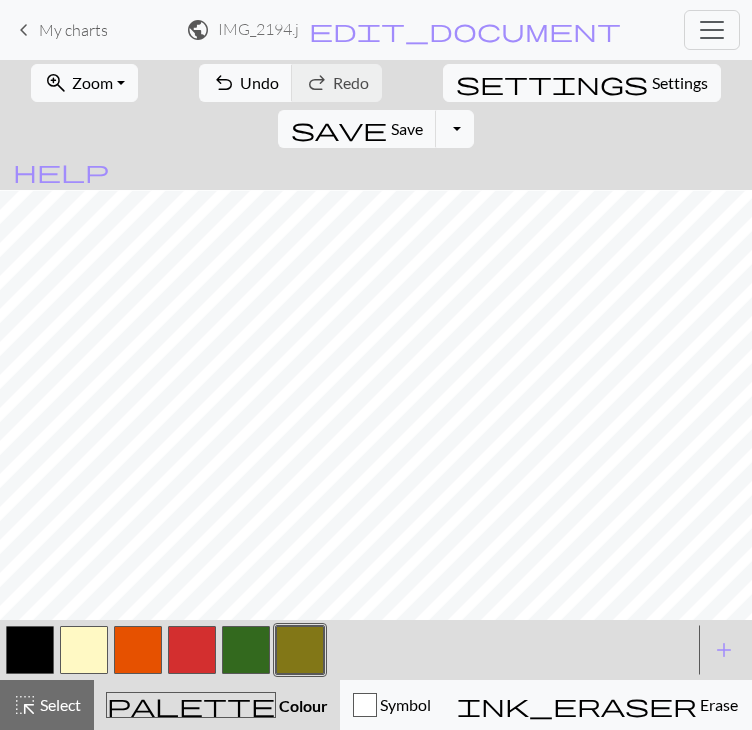 click on "zoom_in Zoom Zoom Fit all Fit width Fit height 50% 100% 150% 200% undo Undo Undo redo Redo Redo settings  Settings save Save Save Toggle Dropdown file_copy  Save a copy save_alt  Download help Show me around < > add Add a  colour highlight_alt   Select   Select palette   Colour   Colour   Symbol ink_eraser   Erase   Erase call_to_action   Knitting mode   Knitting mode" at bounding box center [376, 395] 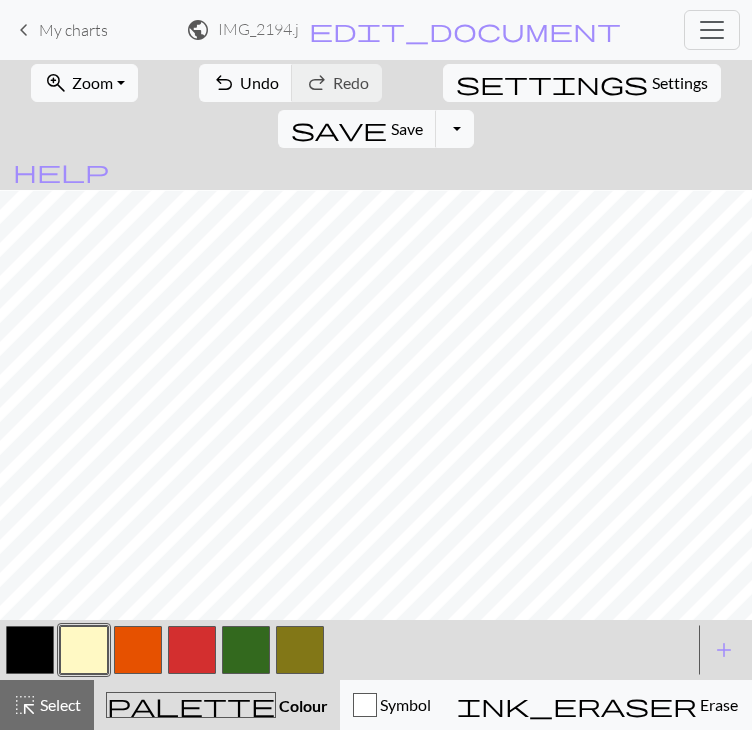 click at bounding box center [138, 650] 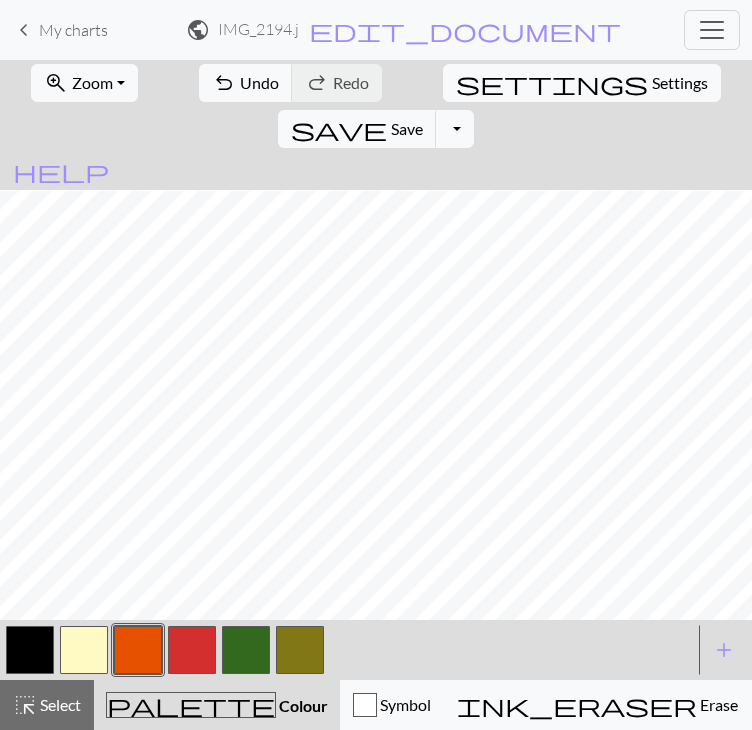 click at bounding box center (192, 650) 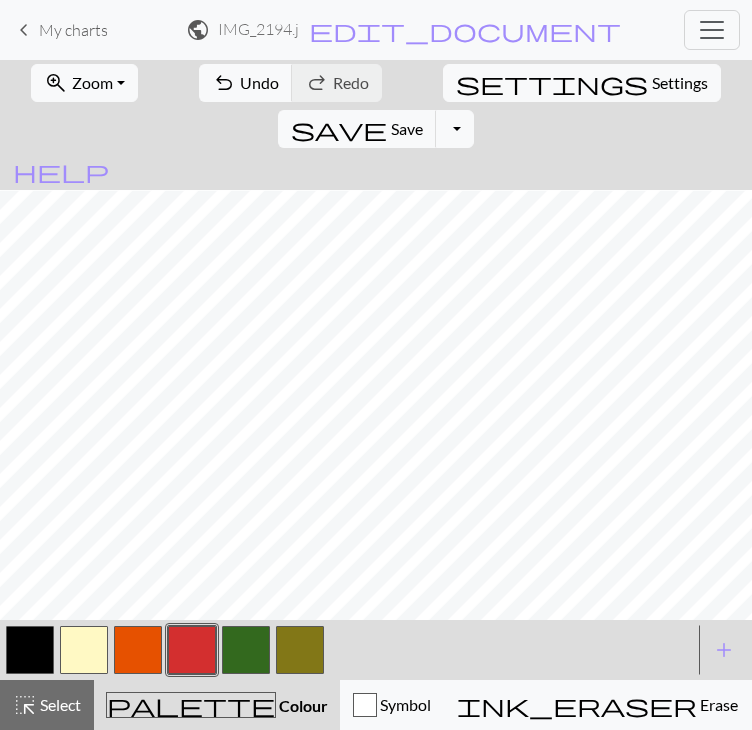 click at bounding box center (138, 650) 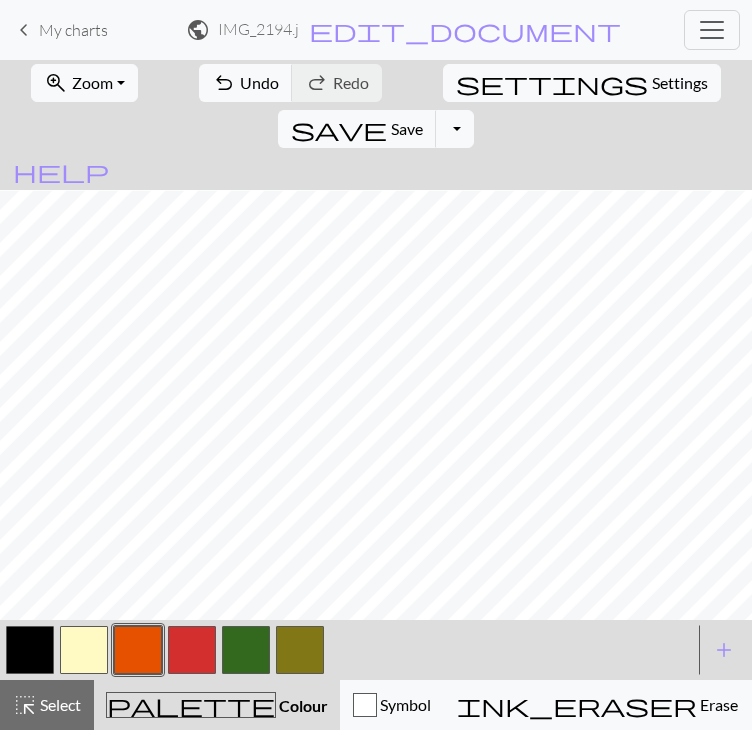click at bounding box center (192, 650) 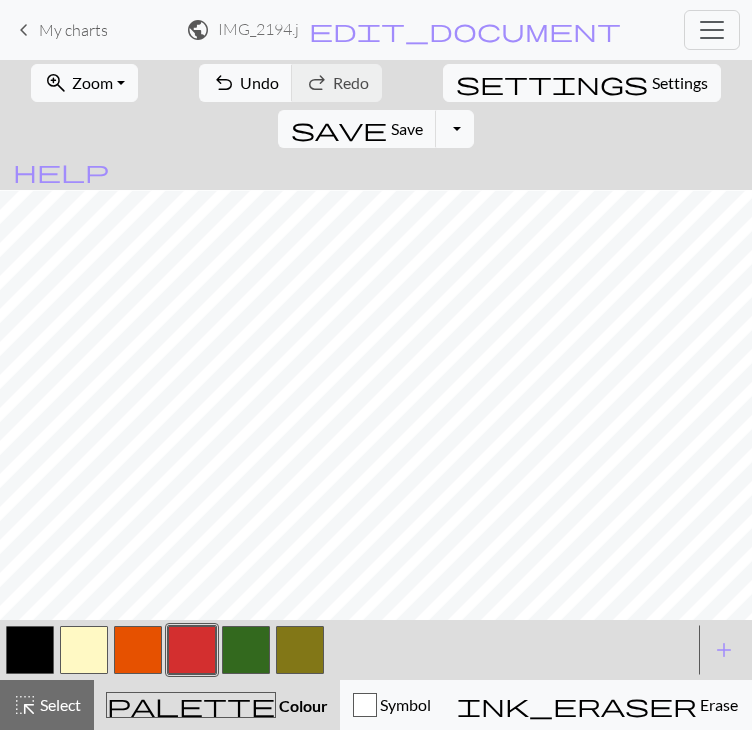click at bounding box center (138, 650) 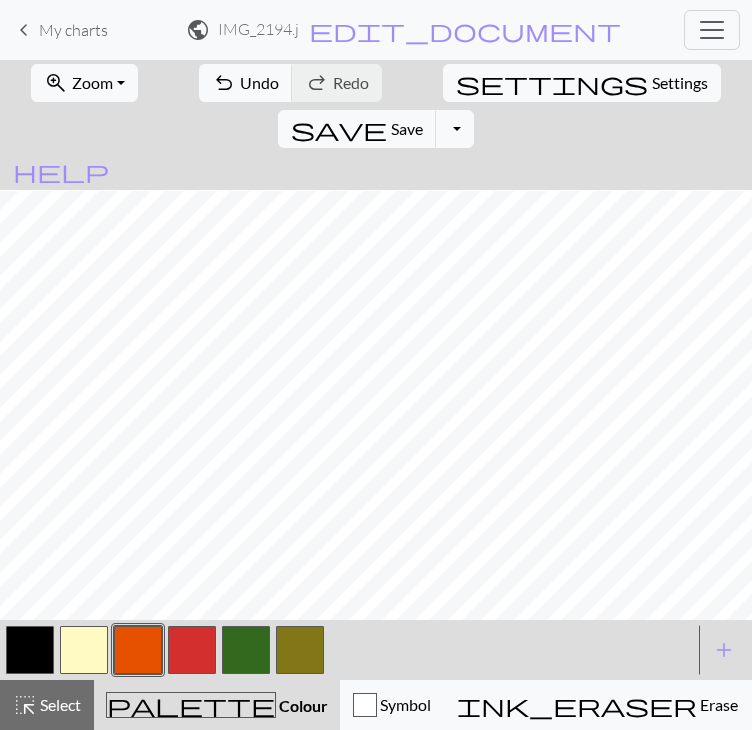click on "zoom_in Zoom Zoom Fit all Fit width Fit height 50% 100% 150% 200% undo Undo Undo redo Redo Redo settings  Settings save Save Save Toggle Dropdown file_copy  Save a copy save_alt  Download help Show me around < > add Add a  colour highlight_alt   Select   Select palette   Colour   Colour   Symbol ink_eraser   Erase   Erase call_to_action   Knitting mode   Knitting mode" at bounding box center [376, 395] 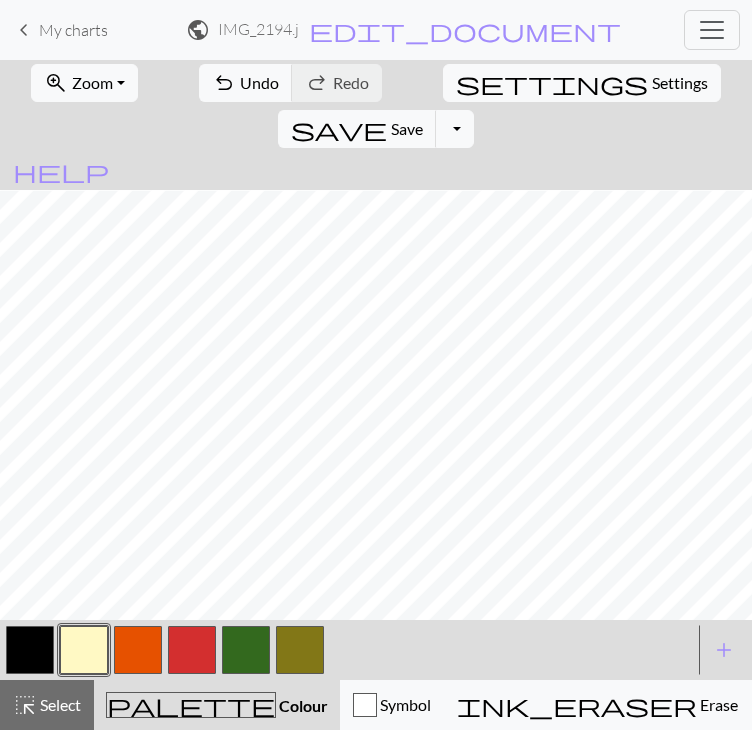 click at bounding box center (138, 650) 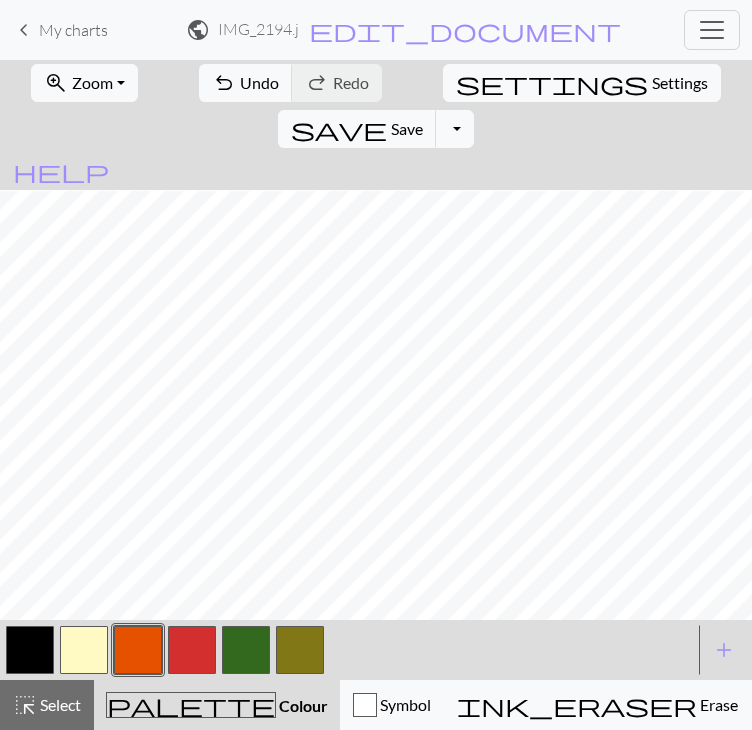 click on "zoom_in Zoom Zoom Fit all Fit width Fit height 50% 100% 150% 200% undo Undo Undo redo Redo Redo settings  Settings save Save Save Toggle Dropdown file_copy  Save a copy save_alt  Download help Show me around < > add Add a  colour highlight_alt   Select   Select palette   Colour   Colour   Symbol ink_eraser   Erase   Erase call_to_action   Knitting mode   Knitting mode" at bounding box center [376, 395] 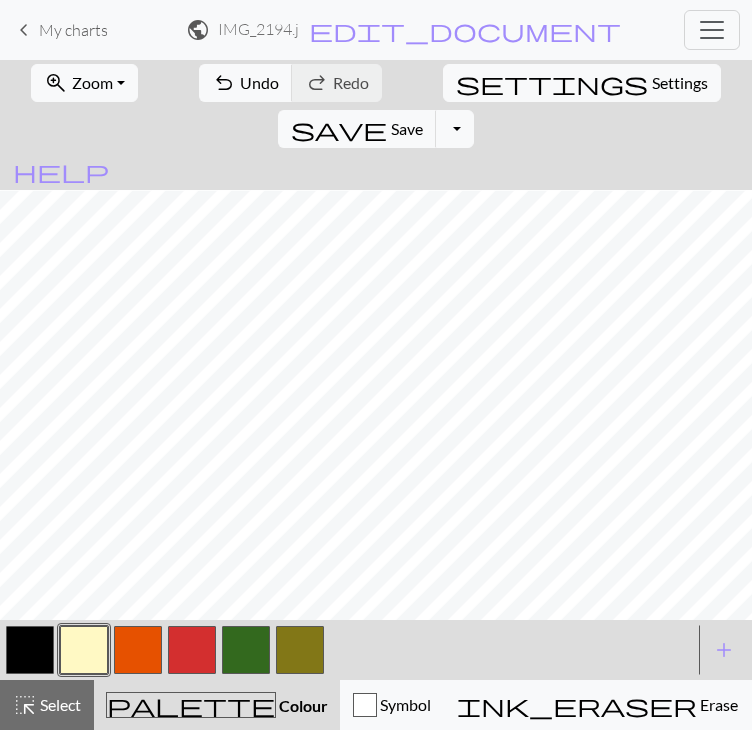 click at bounding box center (138, 650) 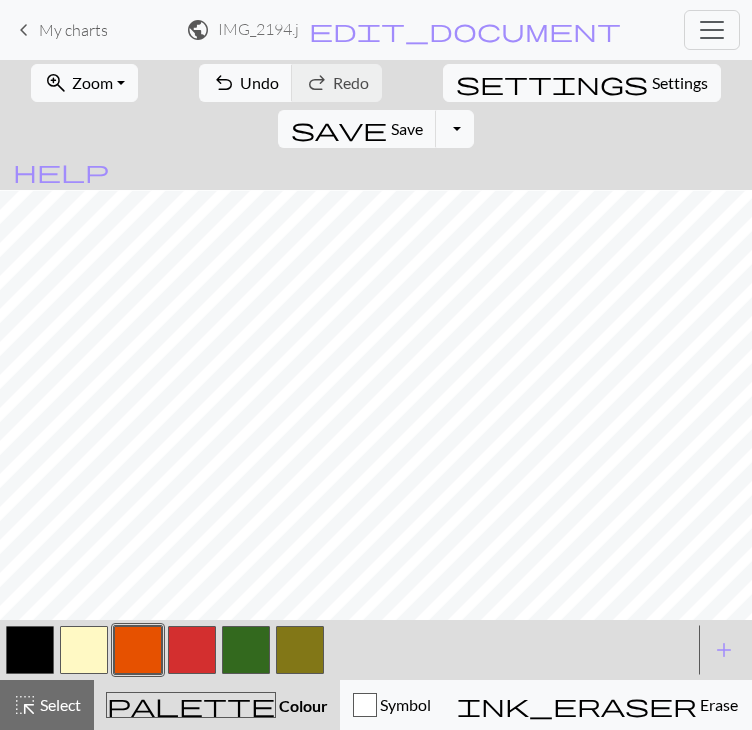 click at bounding box center (192, 650) 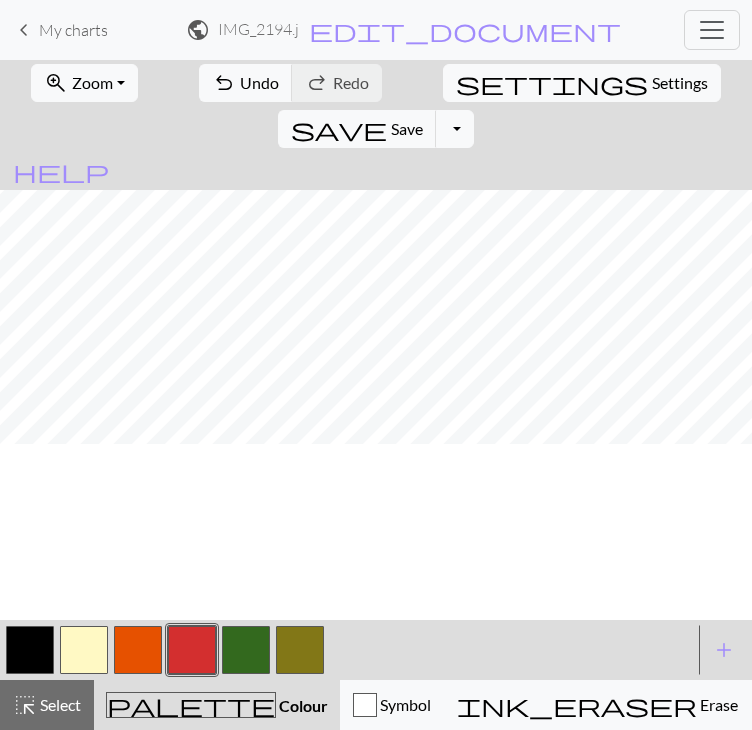 scroll, scrollTop: 79, scrollLeft: 304, axis: both 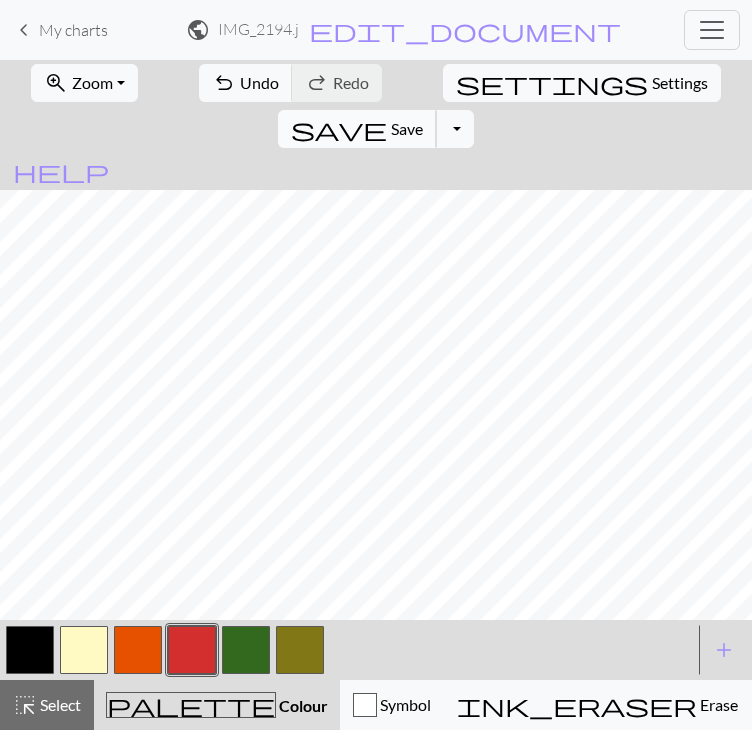 click on "Save" at bounding box center (407, 128) 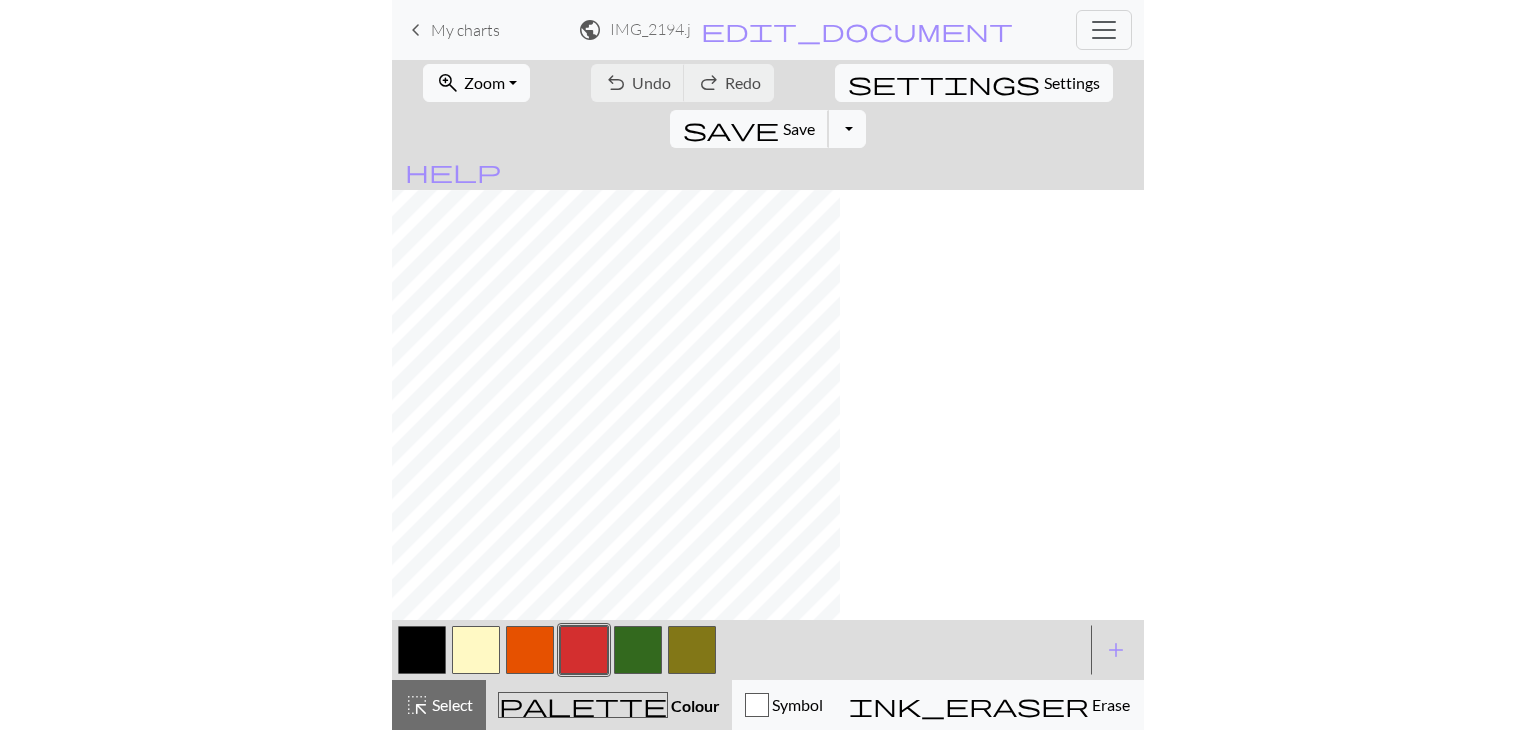 scroll, scrollTop: 0, scrollLeft: 0, axis: both 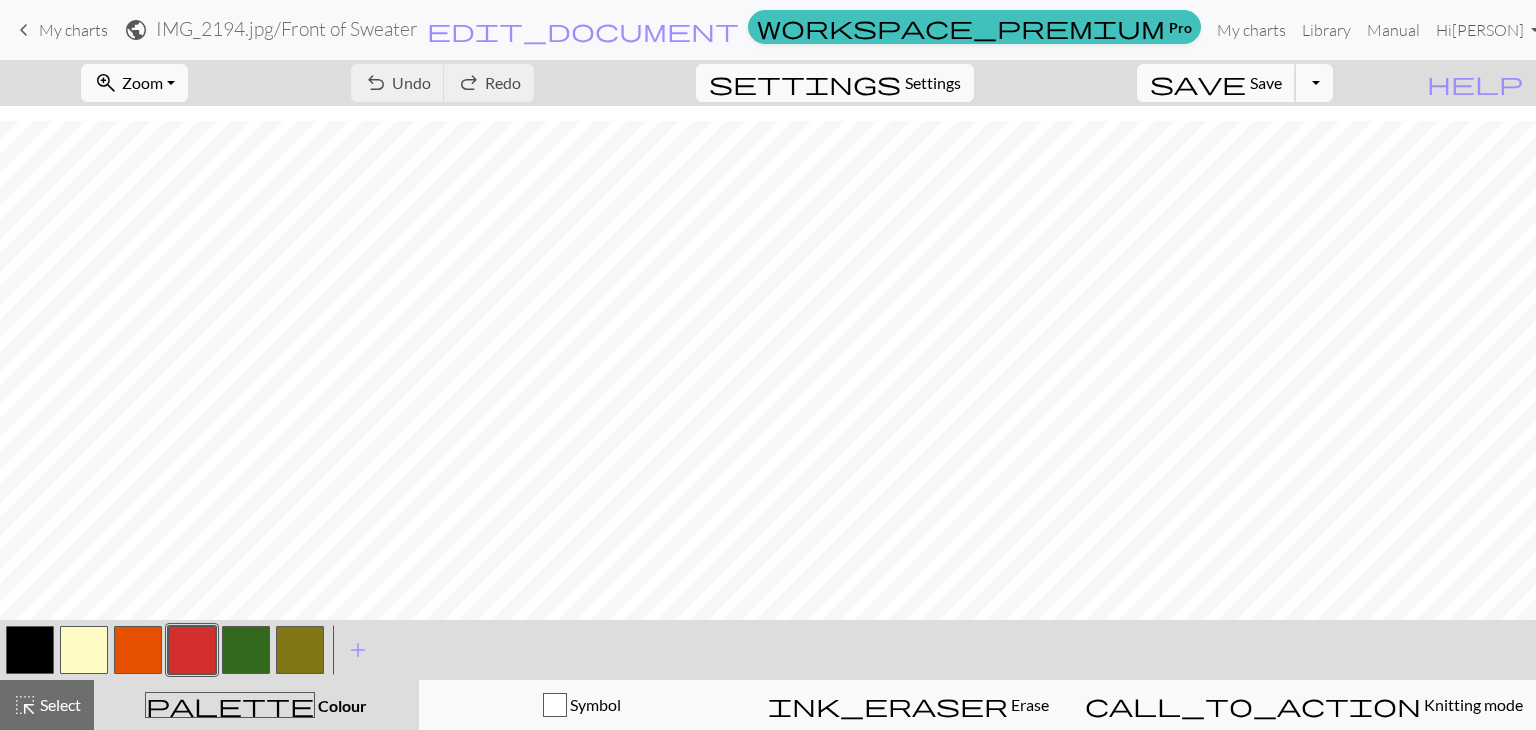 click on "save" at bounding box center (1198, 83) 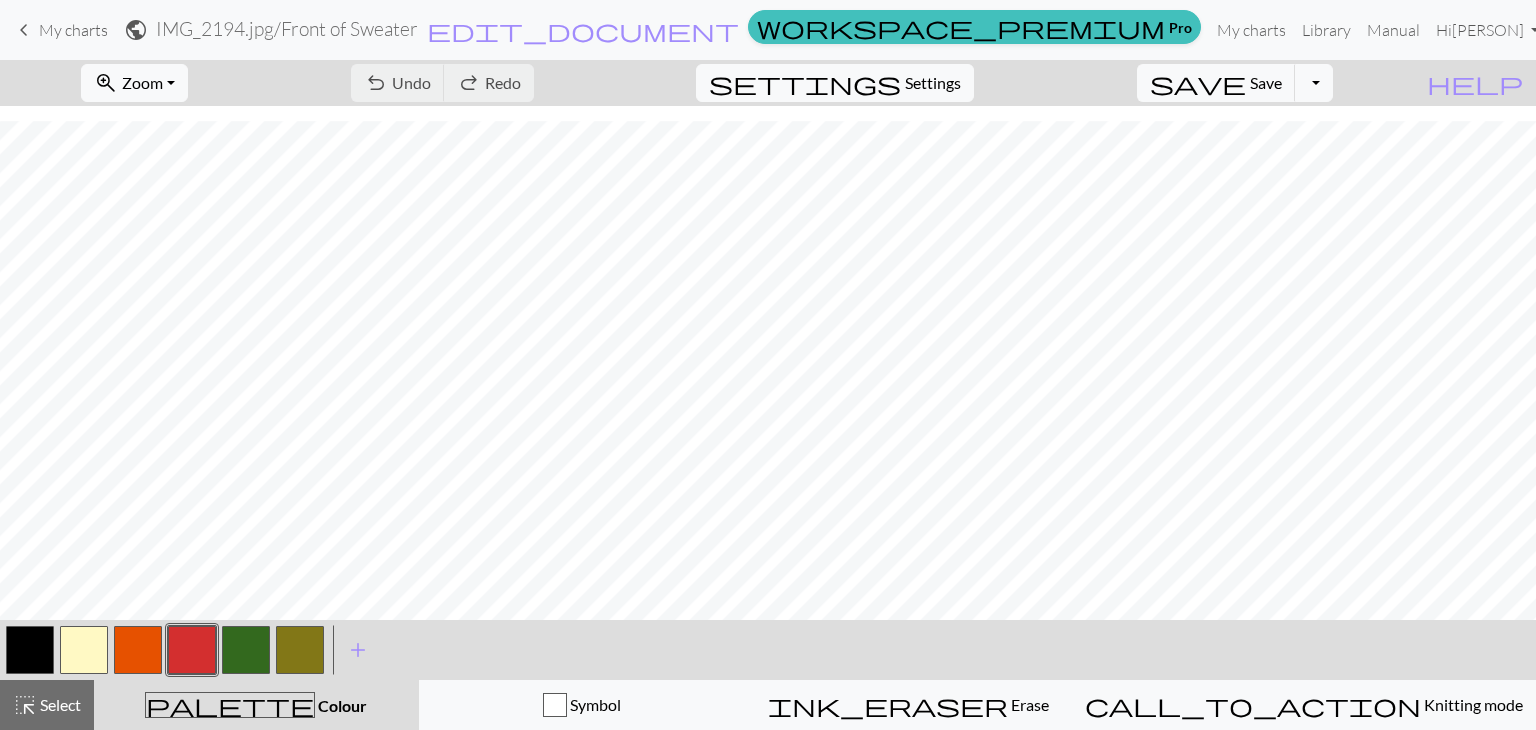 click on "My charts" at bounding box center [73, 30] 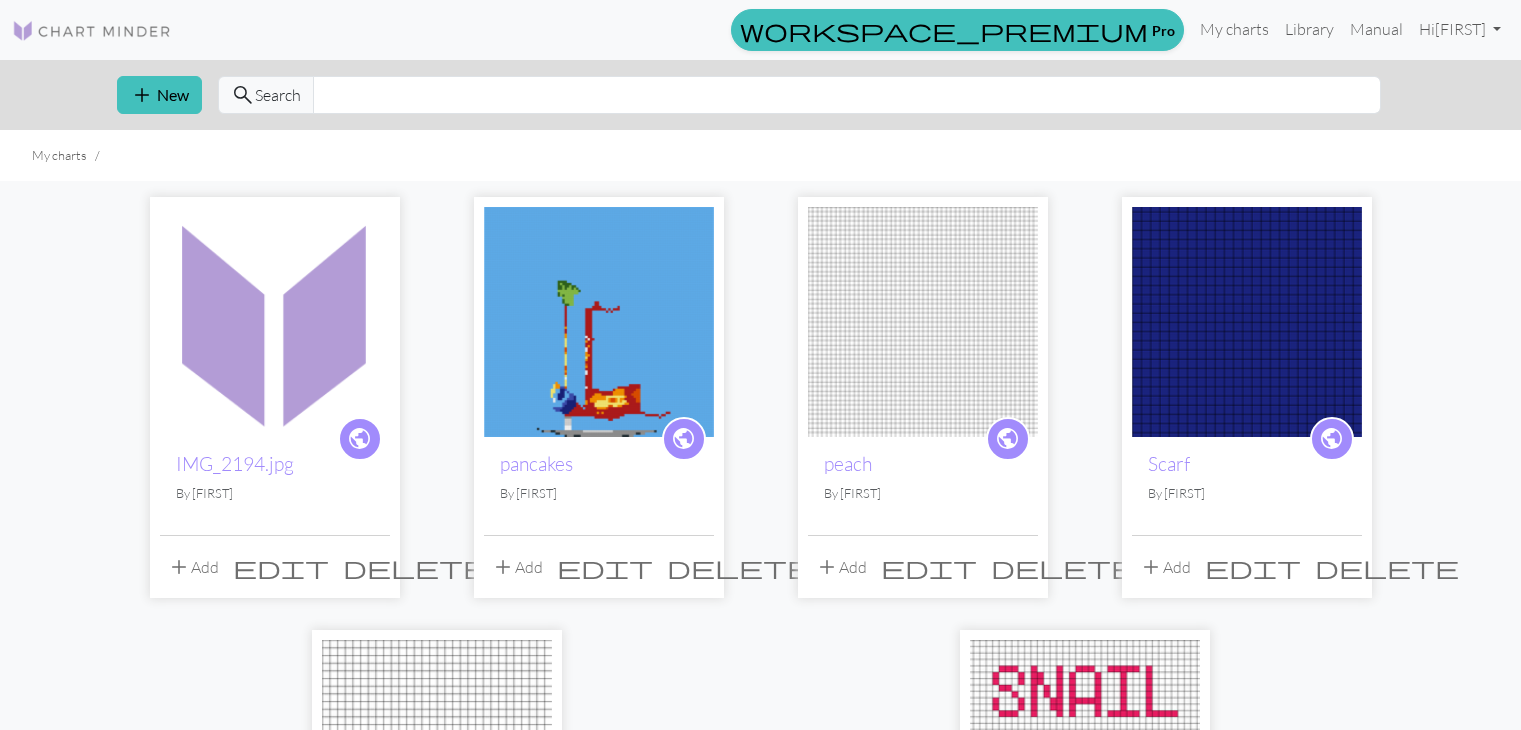 scroll, scrollTop: 0, scrollLeft: 0, axis: both 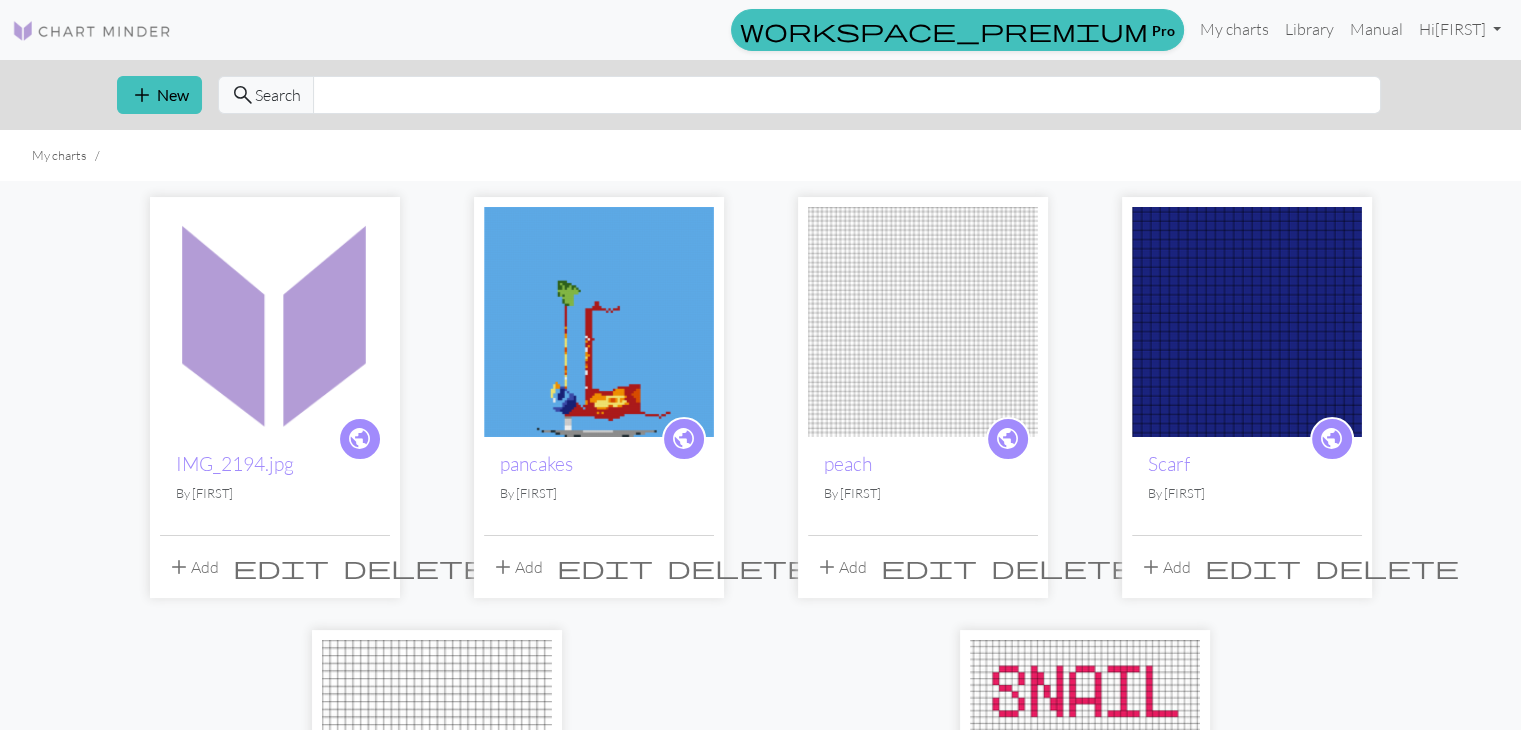 click on "public" at bounding box center (359, 438) 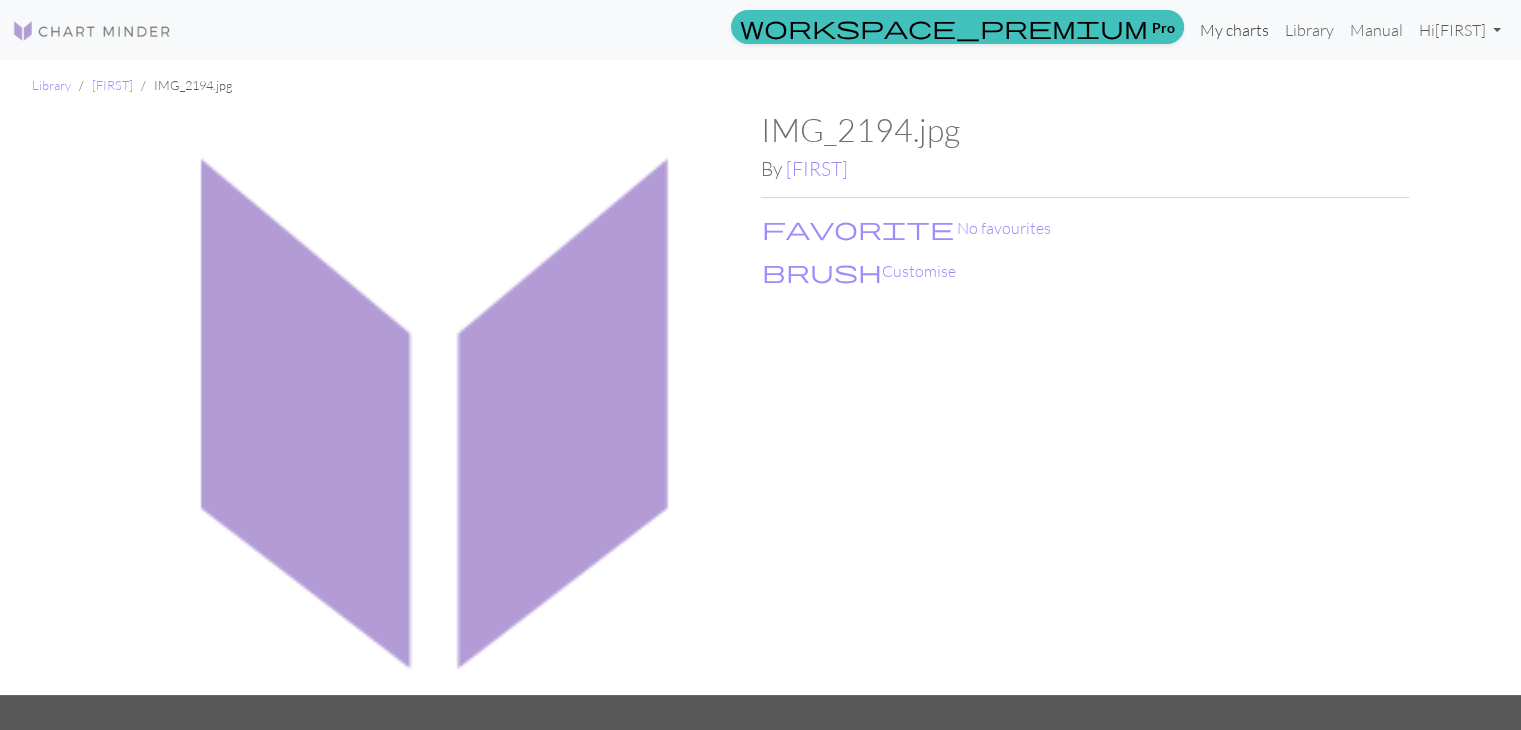 click on "My charts" at bounding box center (1234, 30) 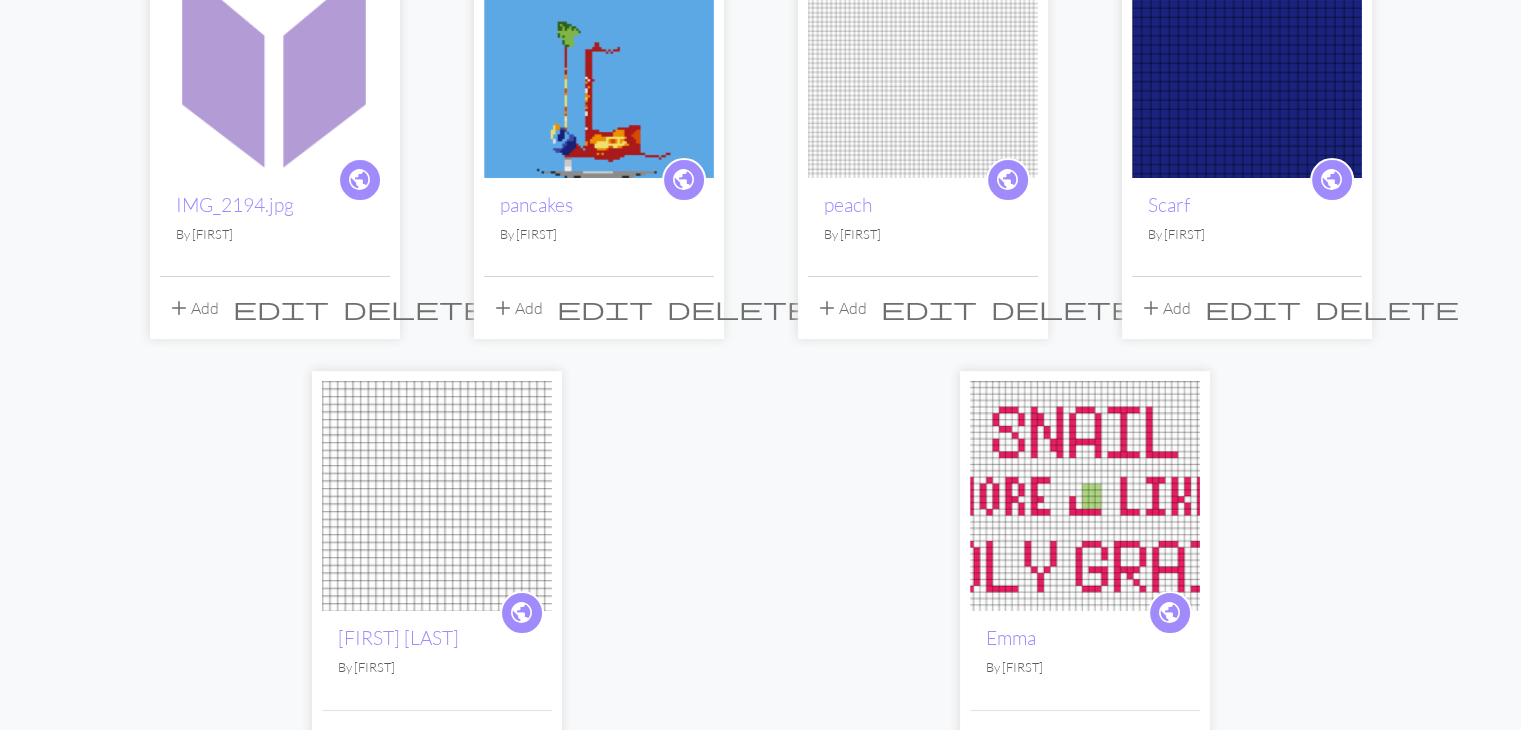 scroll, scrollTop: 262, scrollLeft: 0, axis: vertical 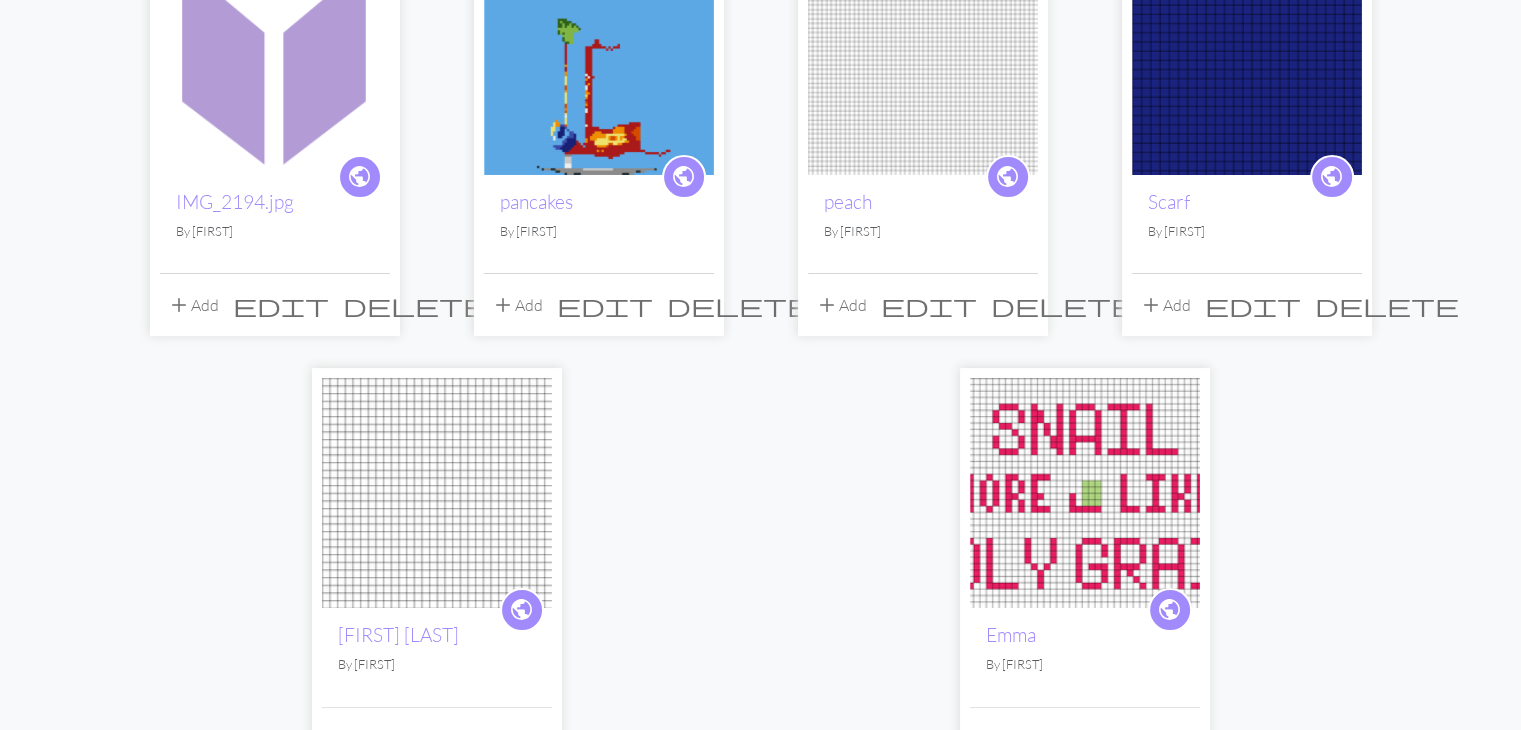 click on "edit" at bounding box center [281, 305] 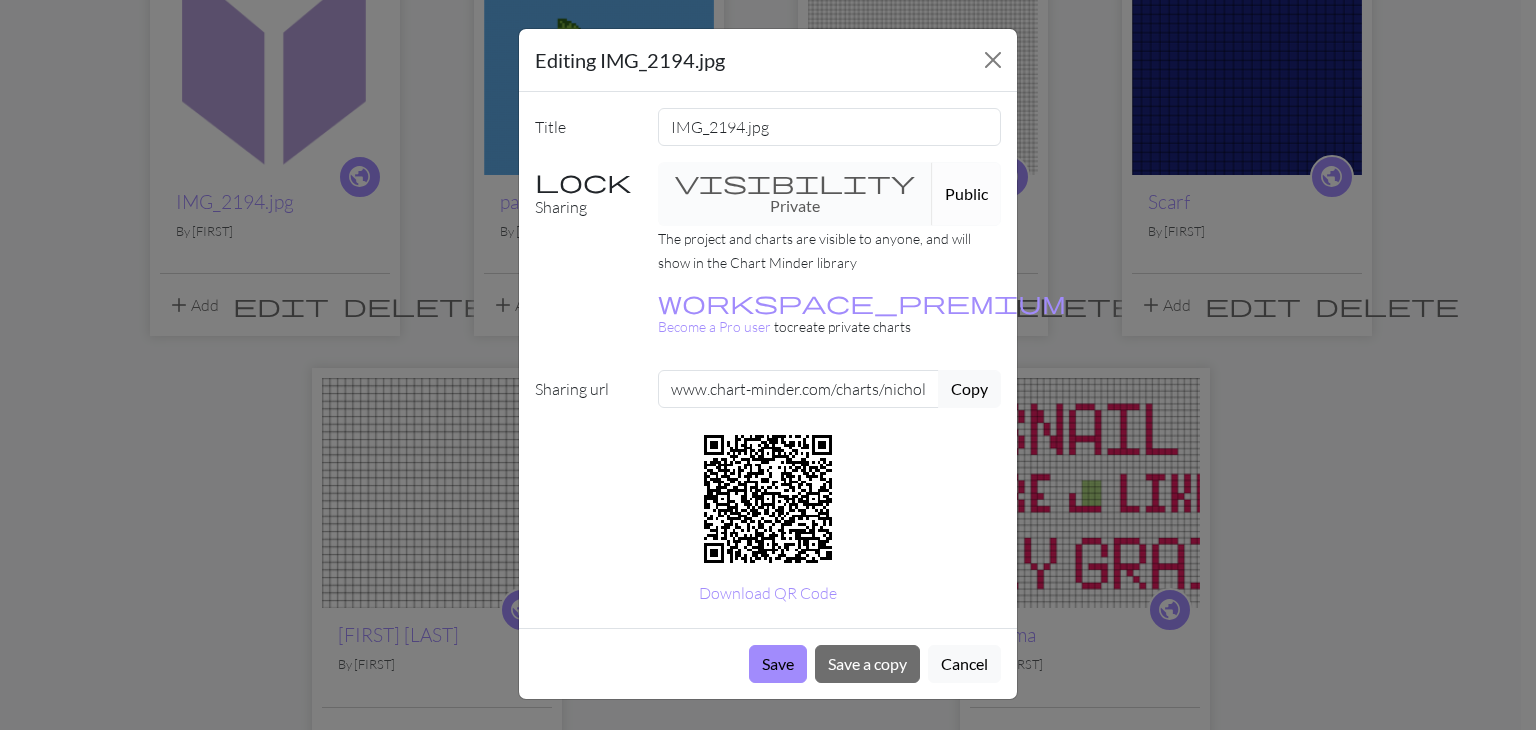 click on "visibility  Private Public" at bounding box center (830, 194) 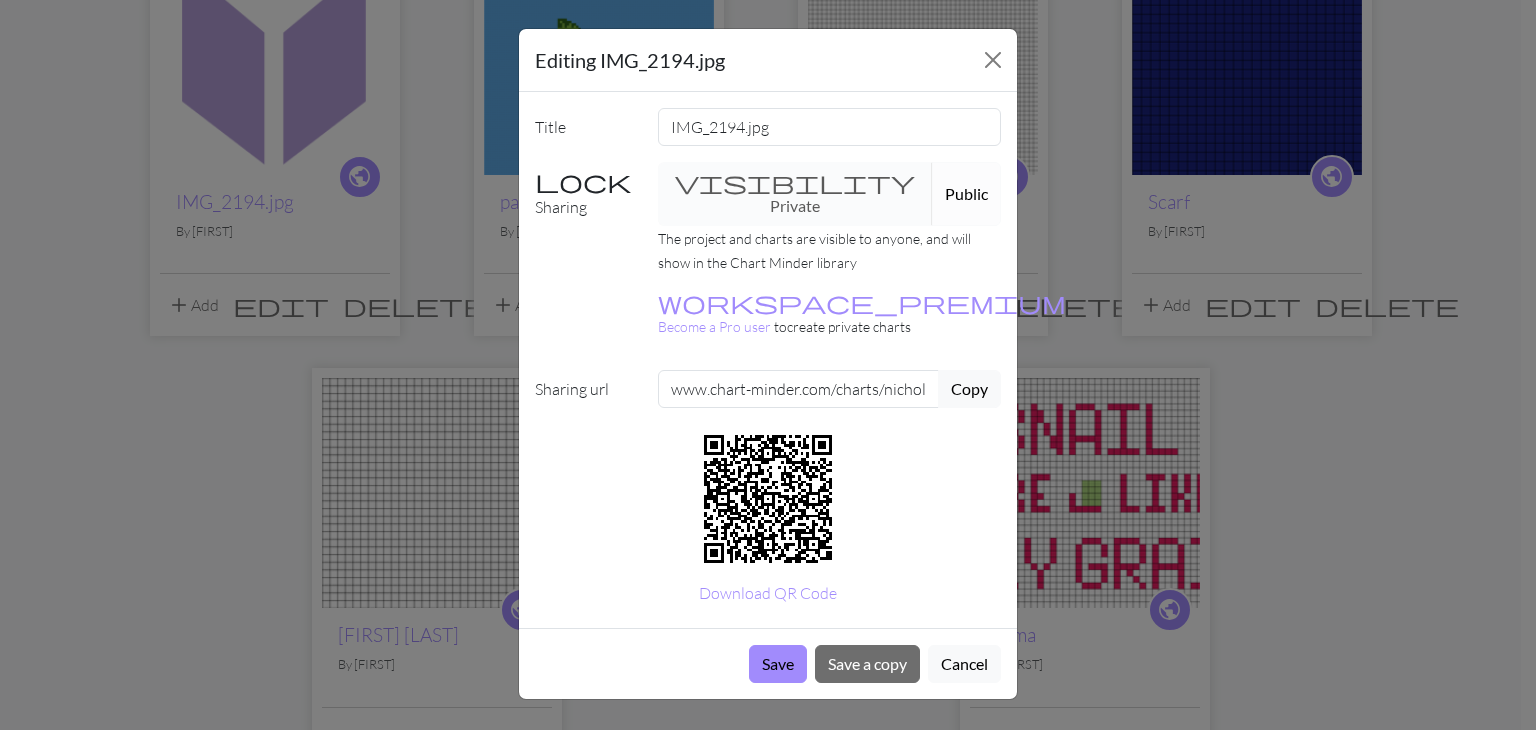 click on "Public" at bounding box center (966, 194) 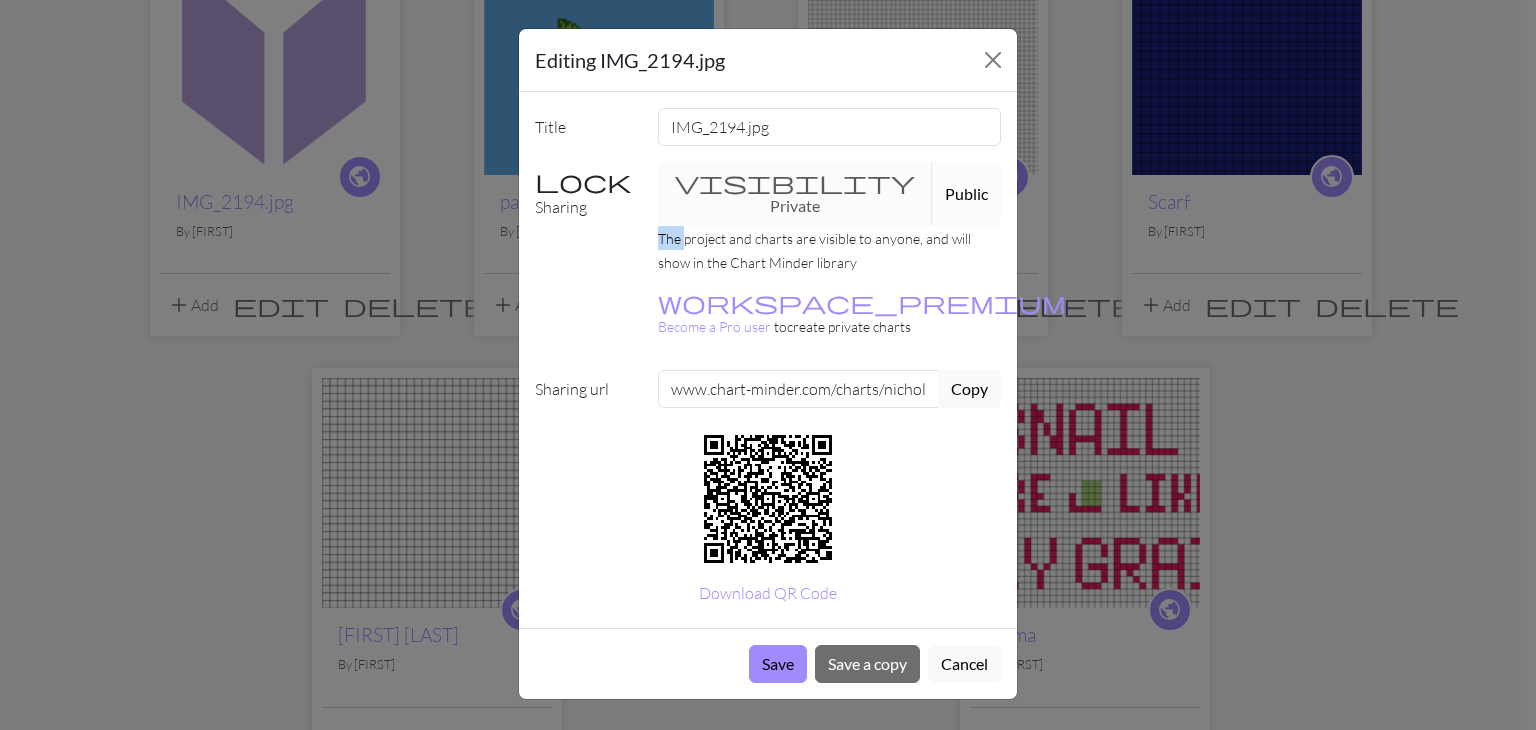 click on "visibility  Private Public" at bounding box center (830, 194) 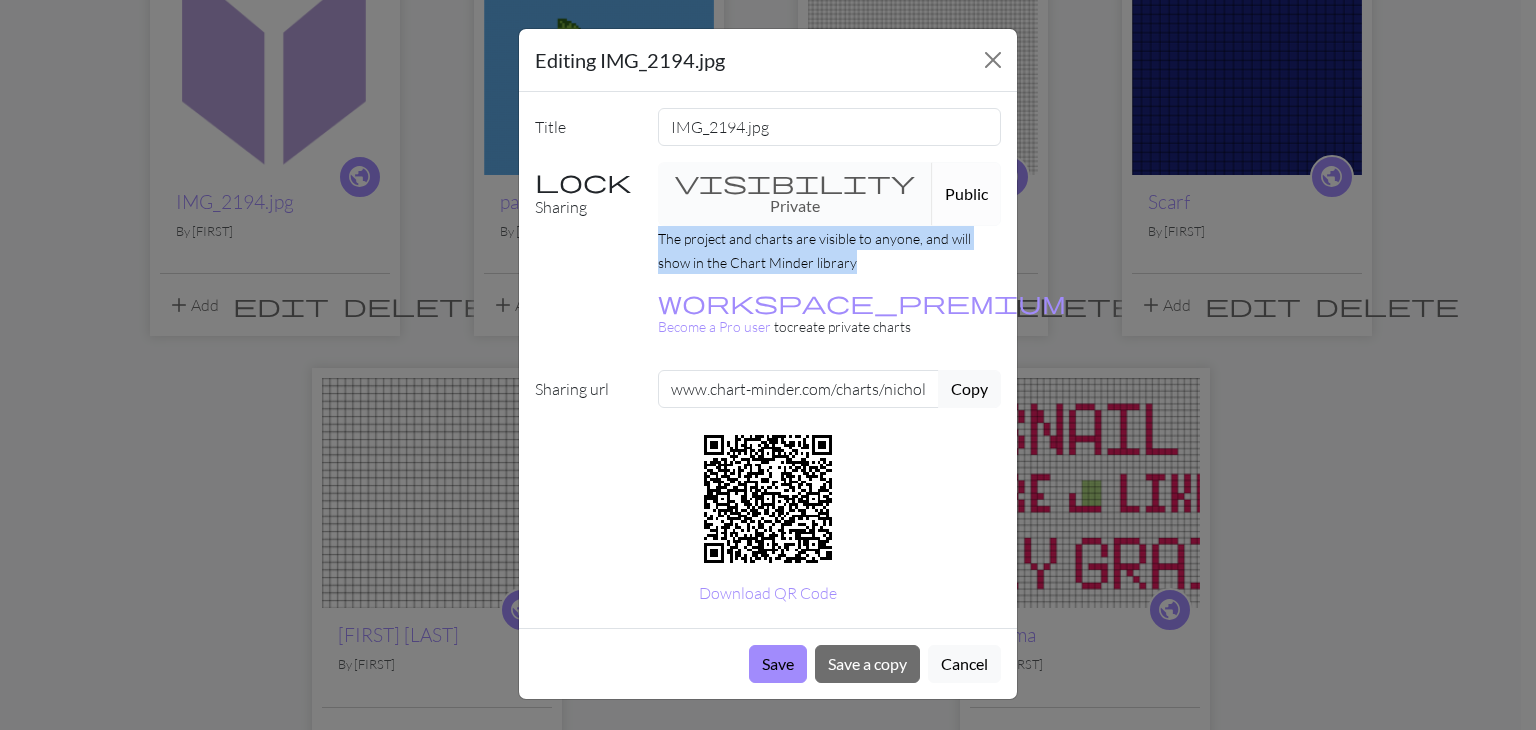 click on "visibility  Private Public" at bounding box center [830, 194] 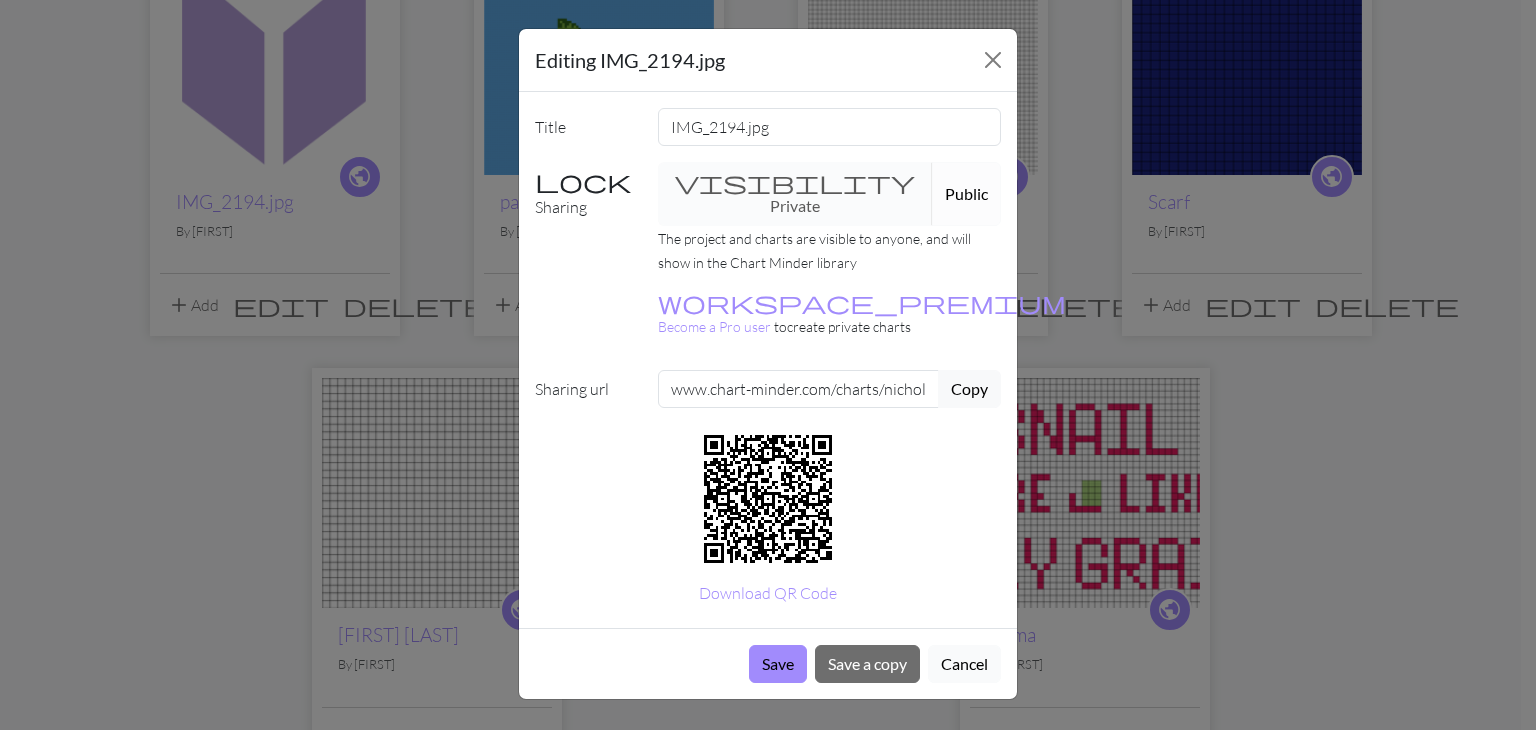 click on "Cancel" at bounding box center [964, 664] 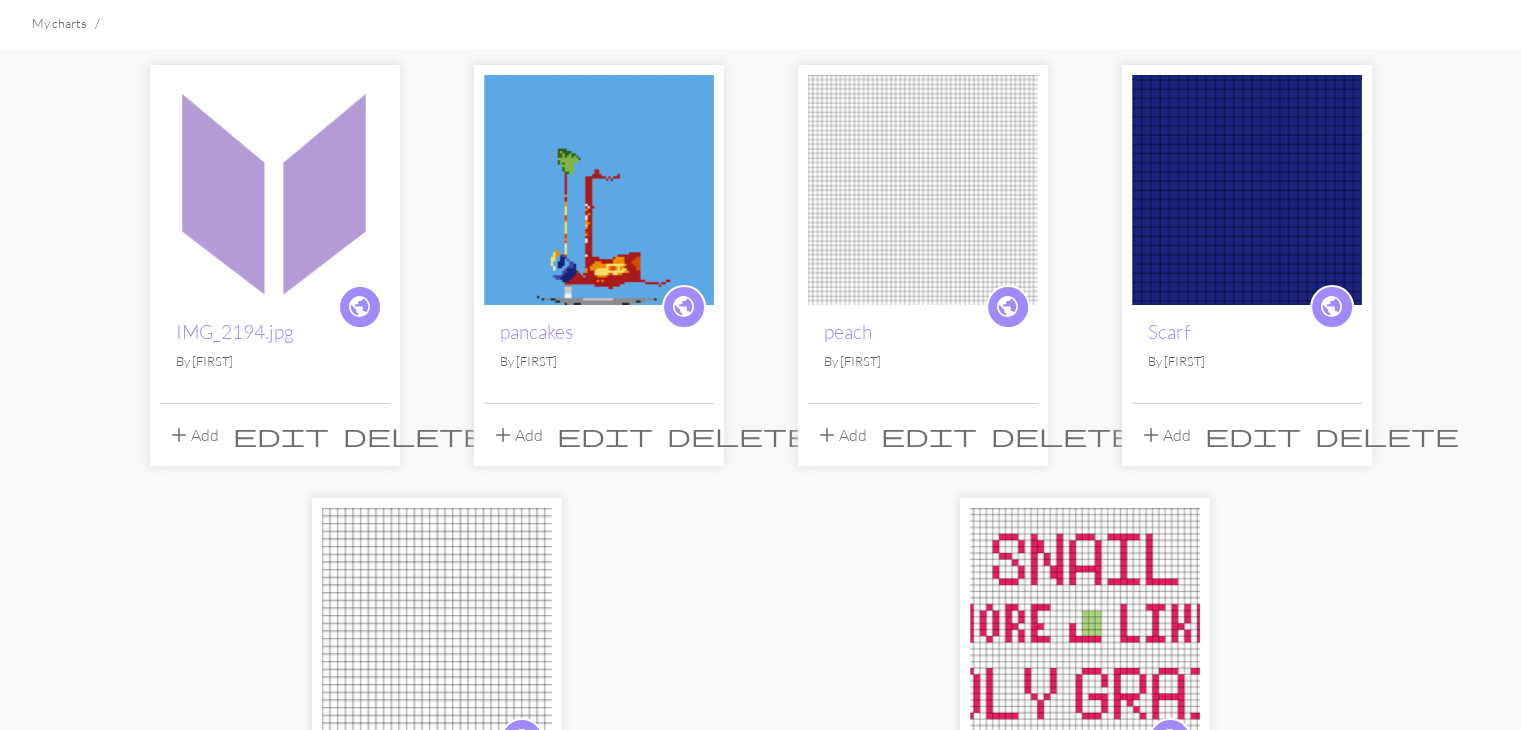 scroll, scrollTop: 92, scrollLeft: 0, axis: vertical 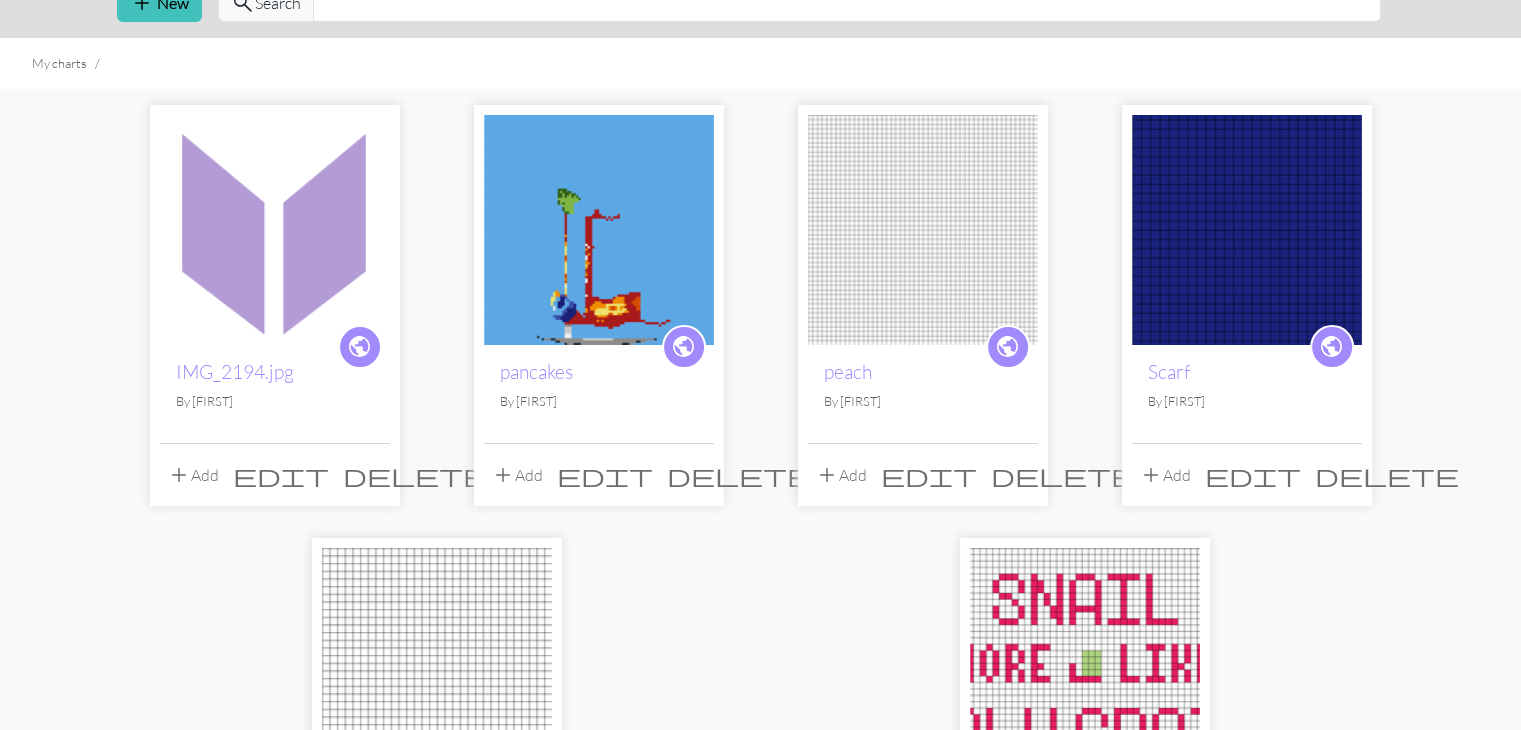 click at bounding box center [275, 230] 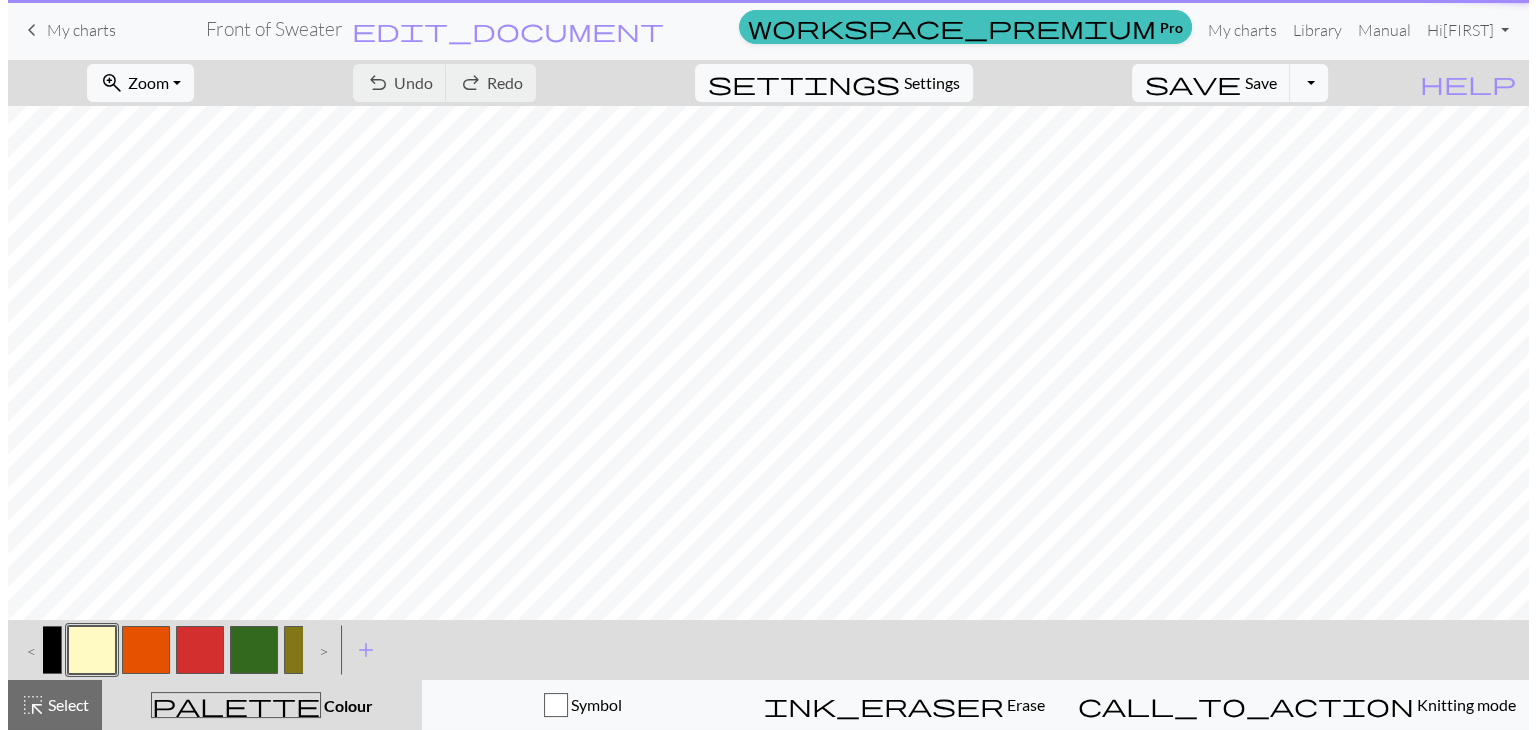 scroll, scrollTop: 0, scrollLeft: 0, axis: both 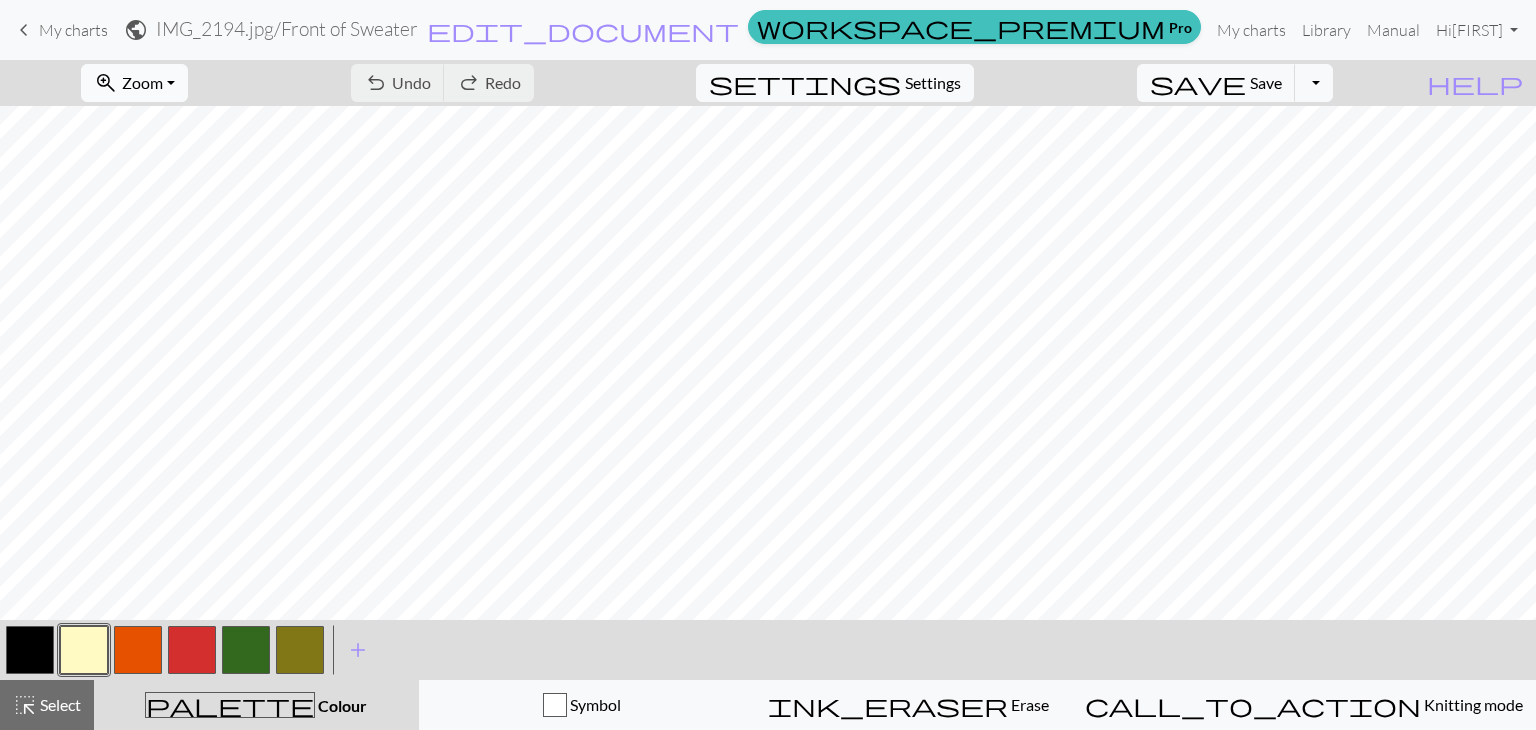 click on "Zoom" at bounding box center [142, 82] 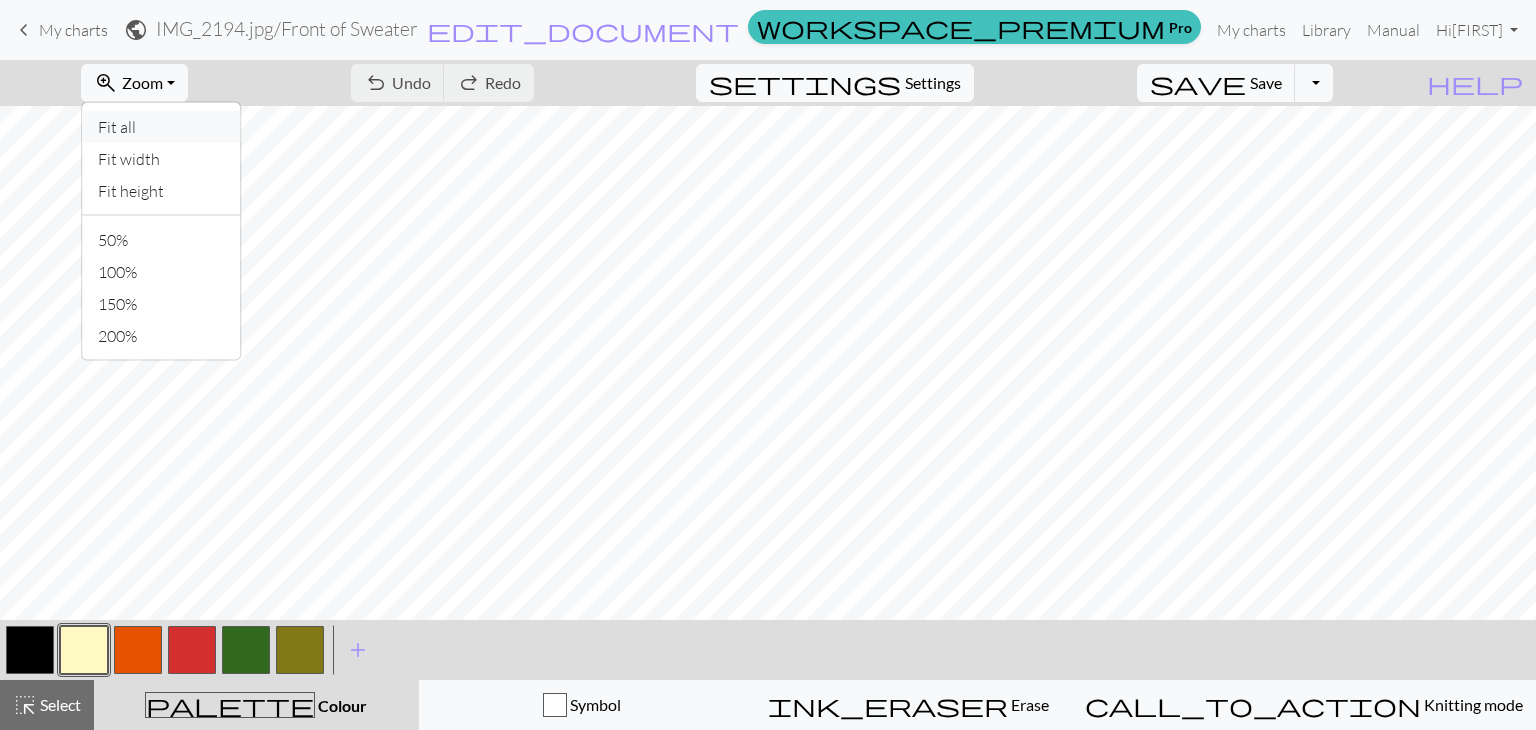 click on "Fit all" at bounding box center (161, 127) 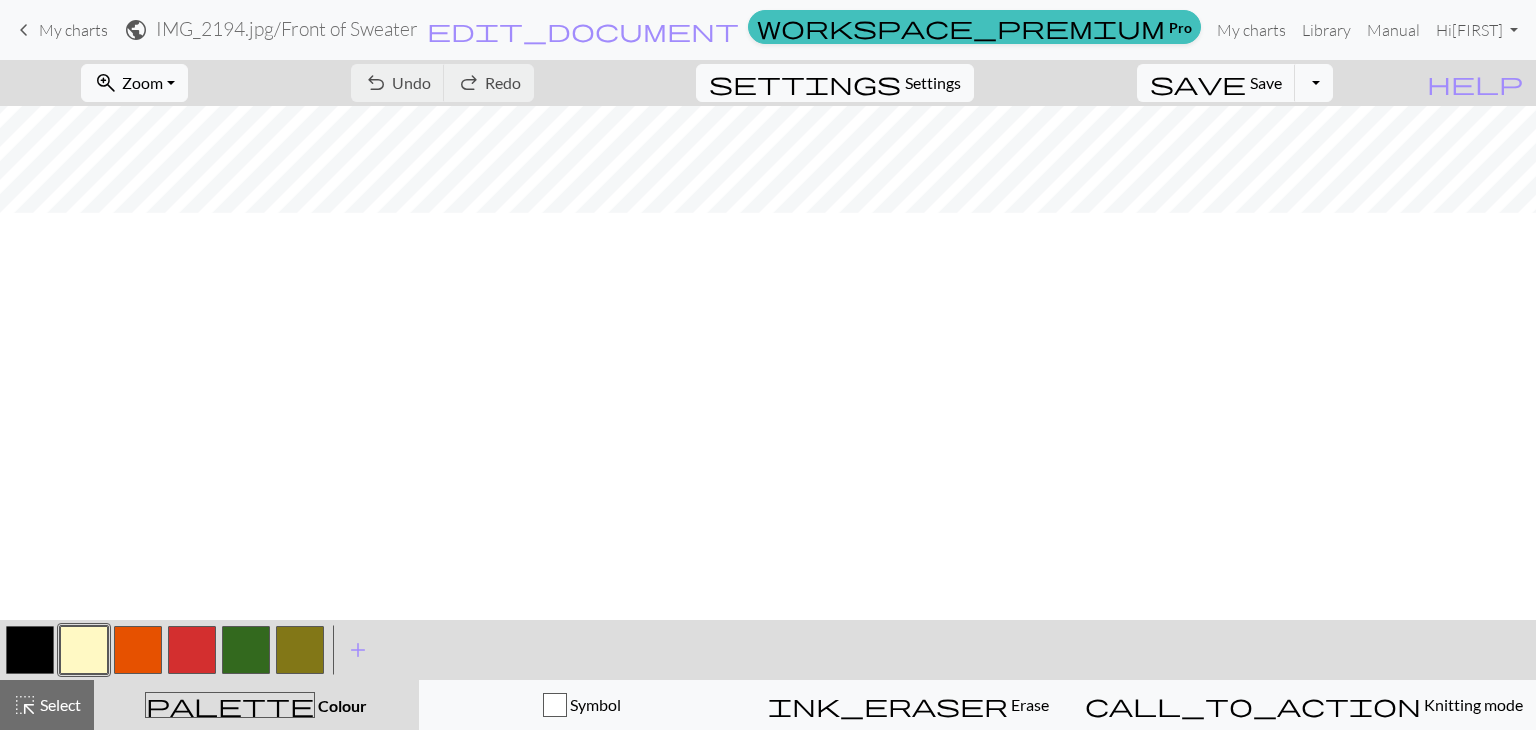 scroll, scrollTop: 208, scrollLeft: 0, axis: vertical 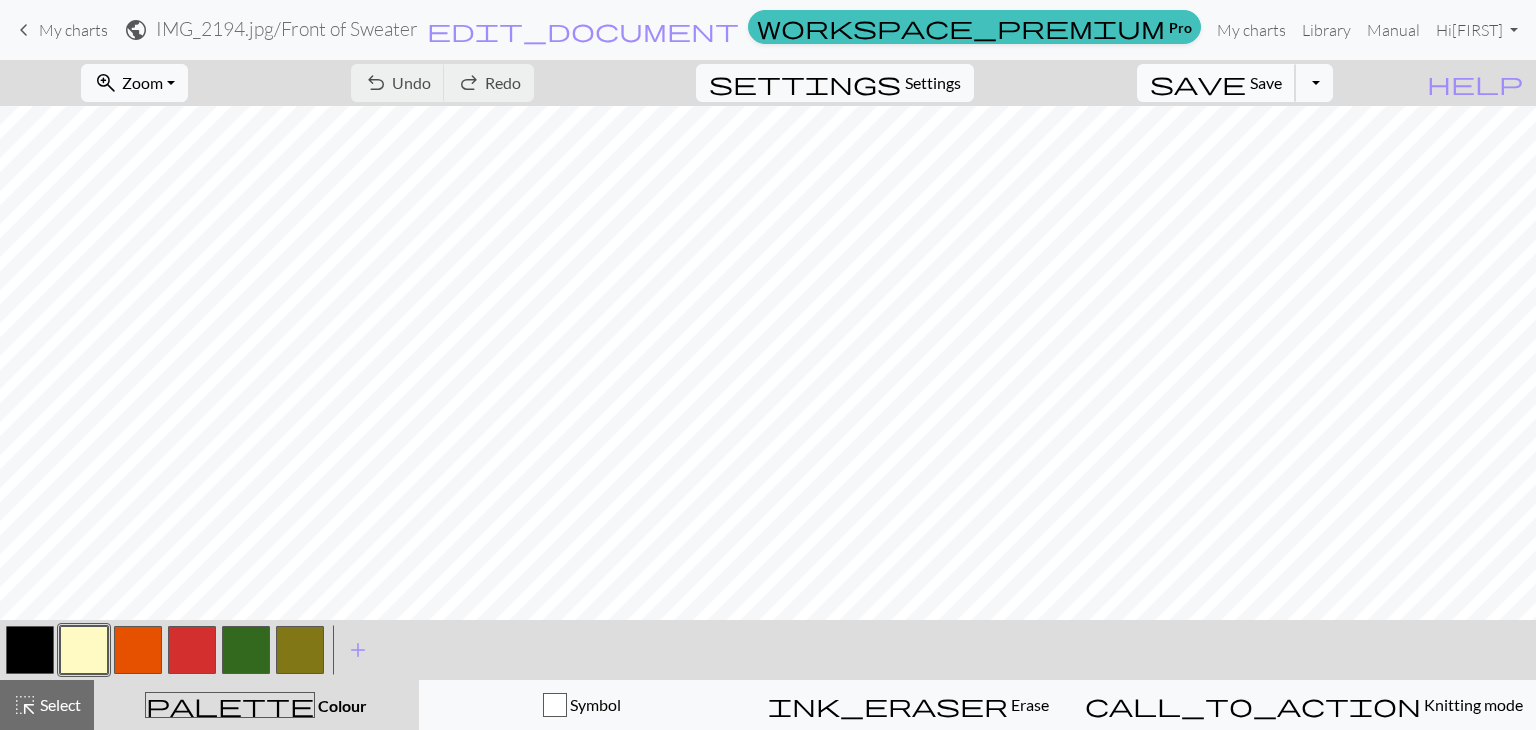 click on "Save" at bounding box center [1266, 82] 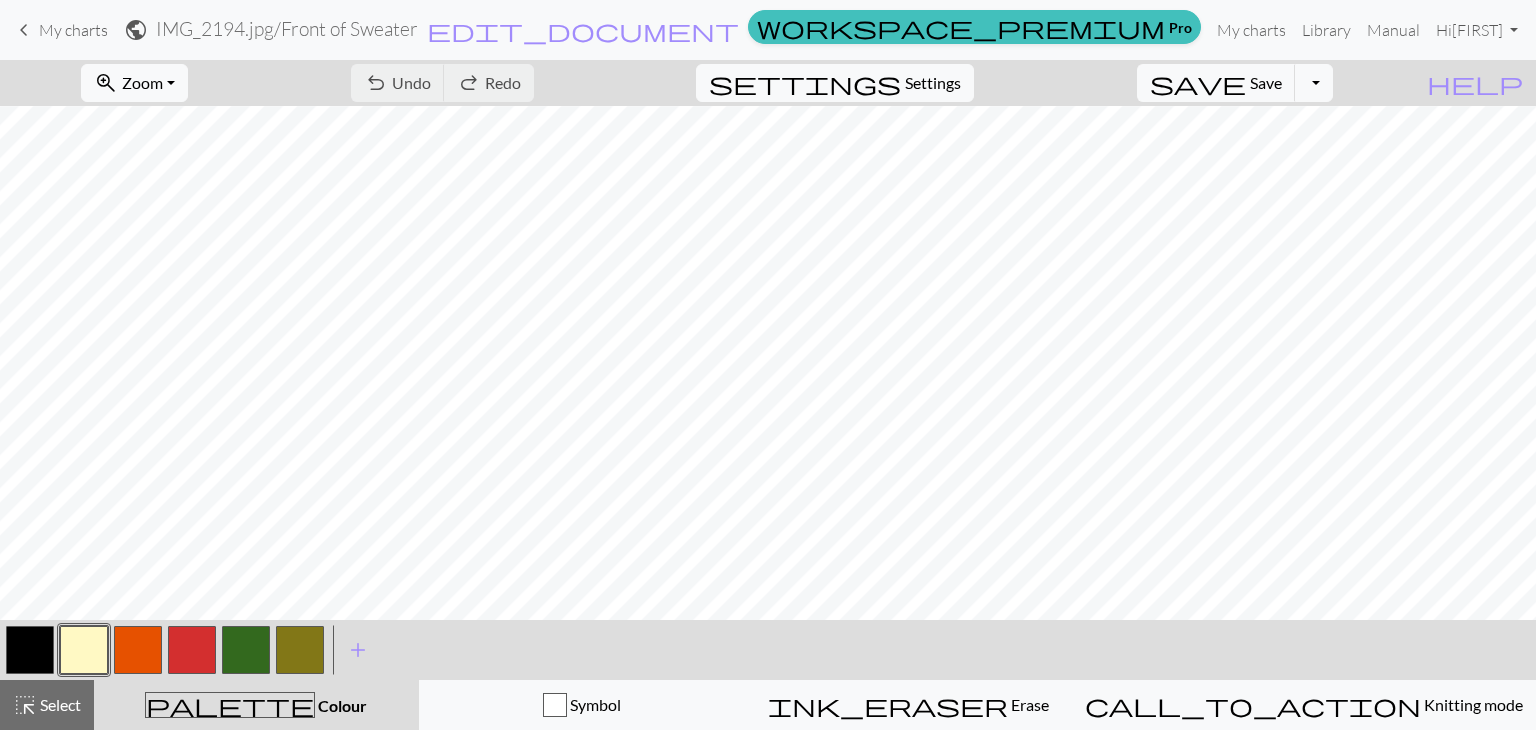 click on "My charts" at bounding box center [73, 30] 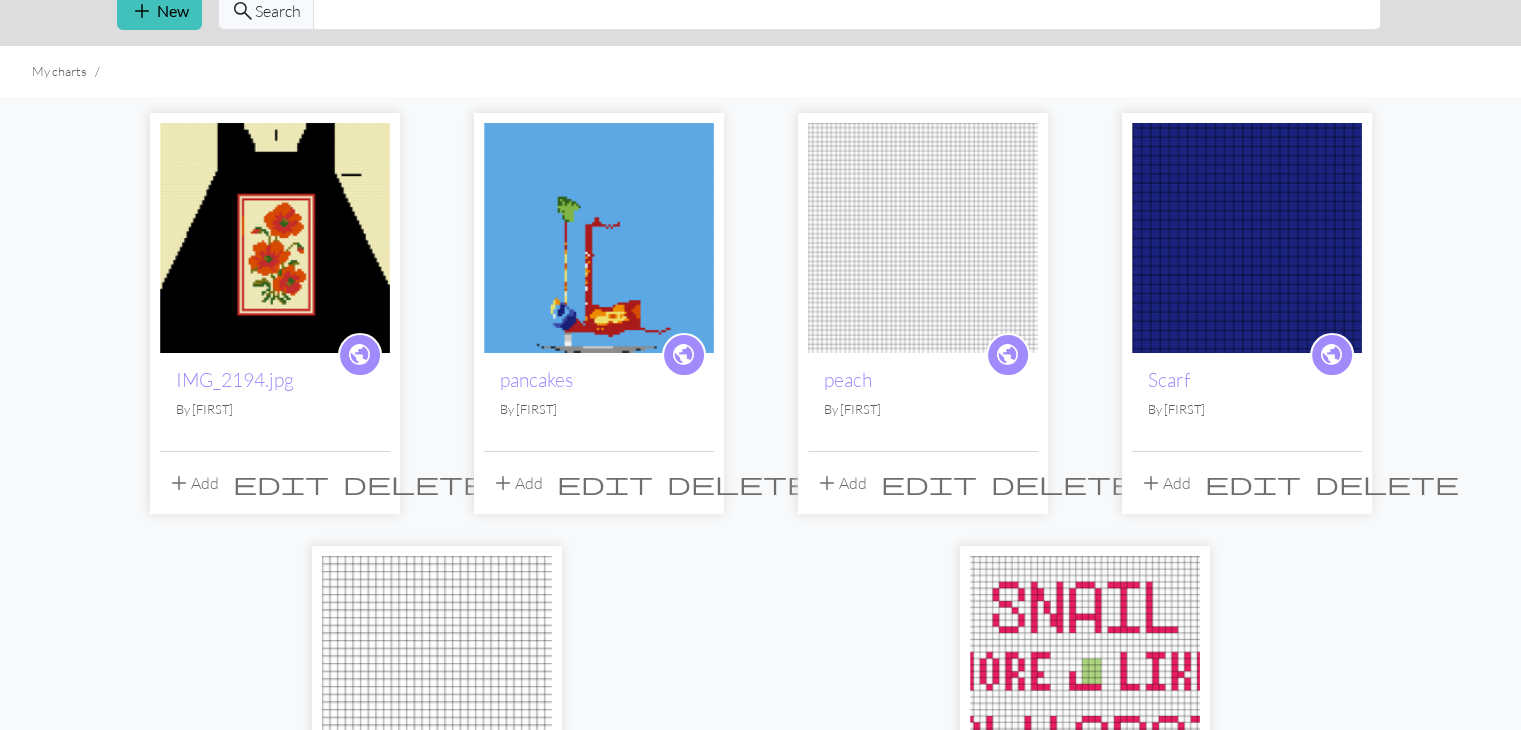 scroll, scrollTop: 0, scrollLeft: 0, axis: both 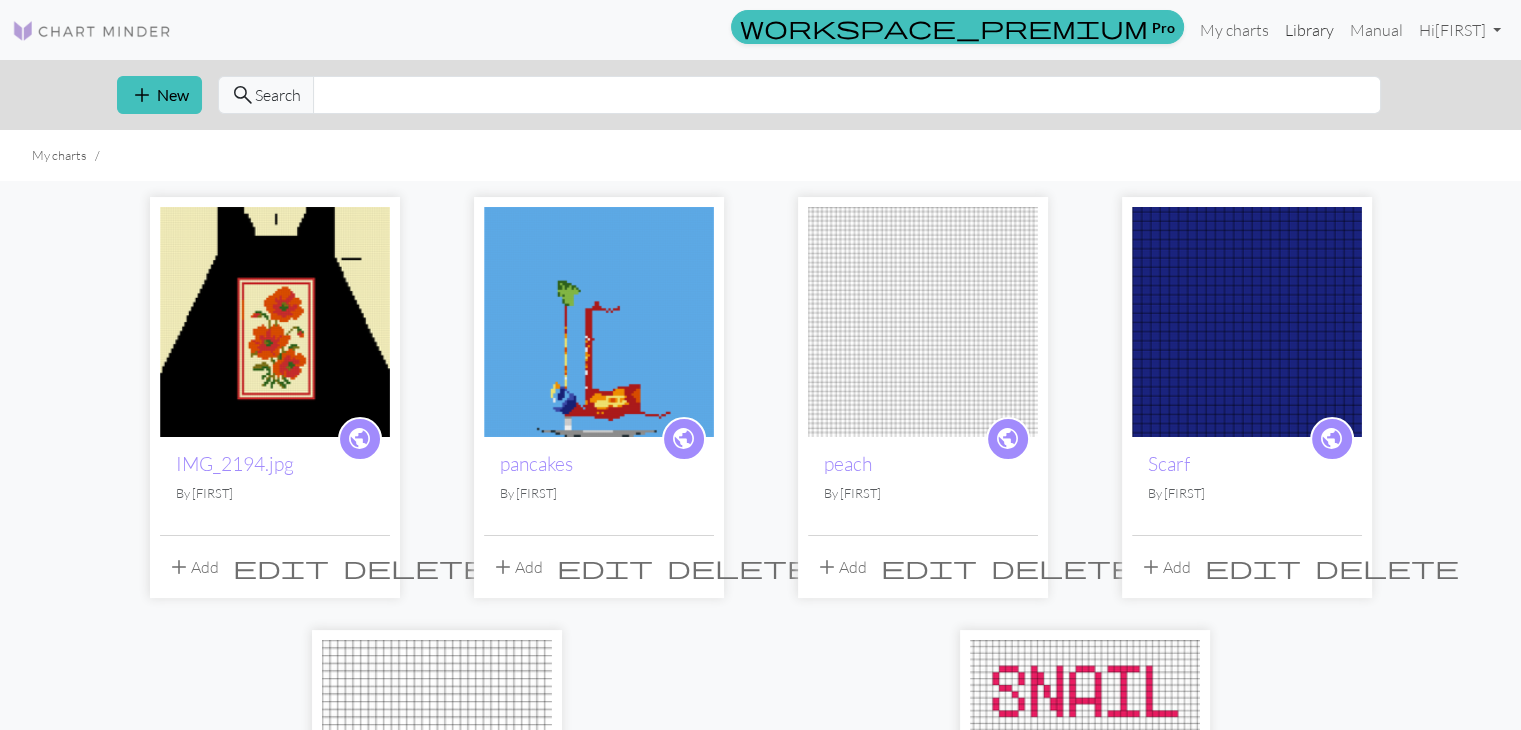 click on "Library" at bounding box center [1309, 30] 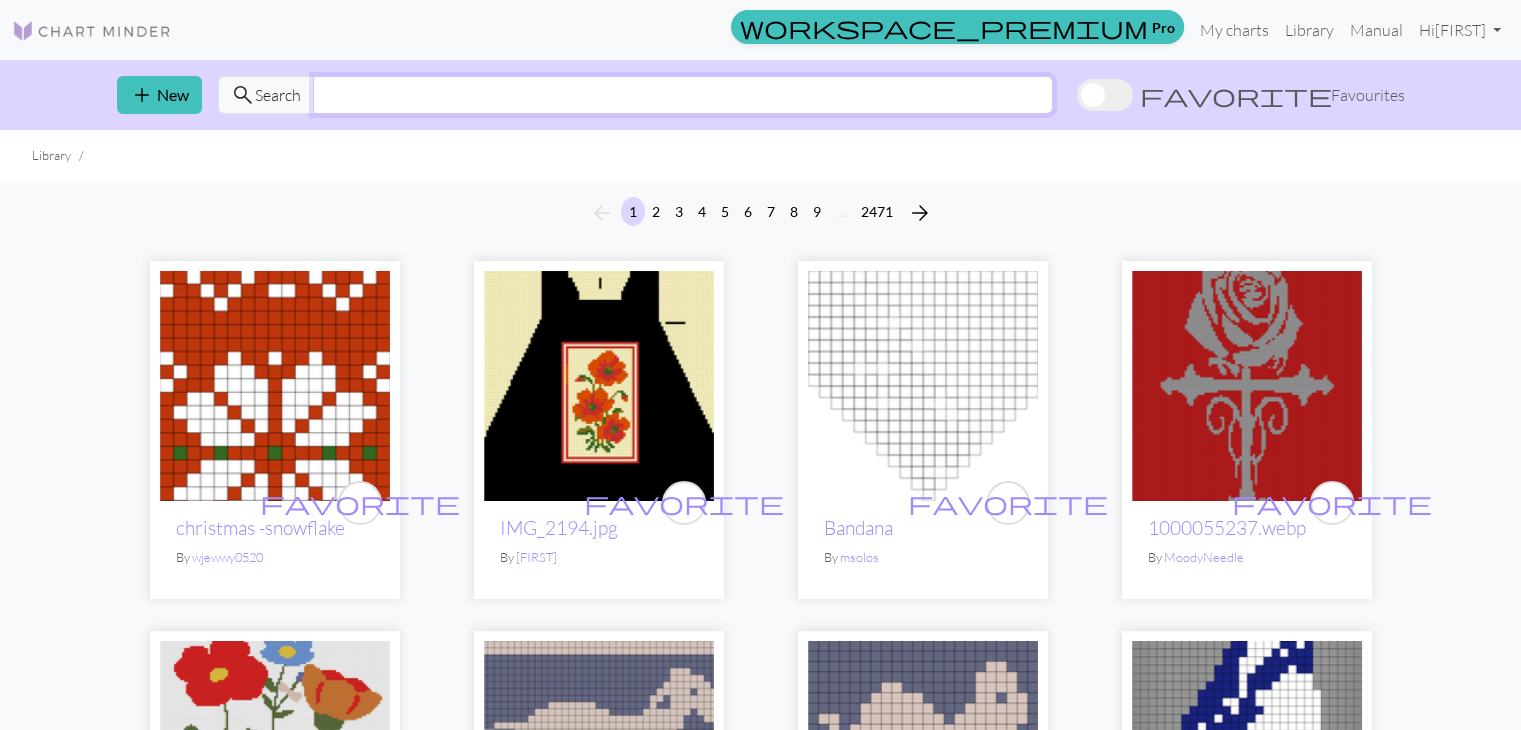 click at bounding box center [683, 95] 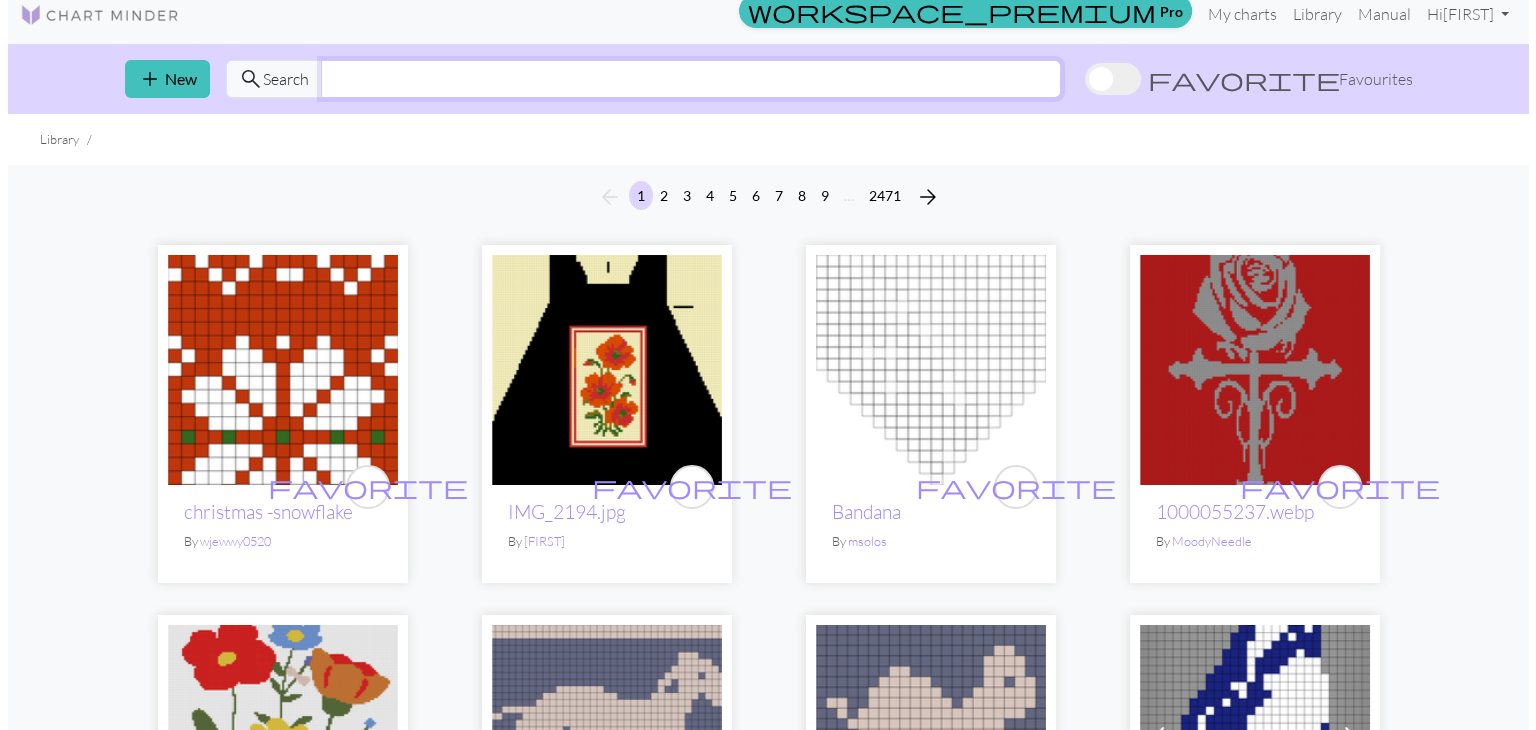 scroll, scrollTop: 0, scrollLeft: 0, axis: both 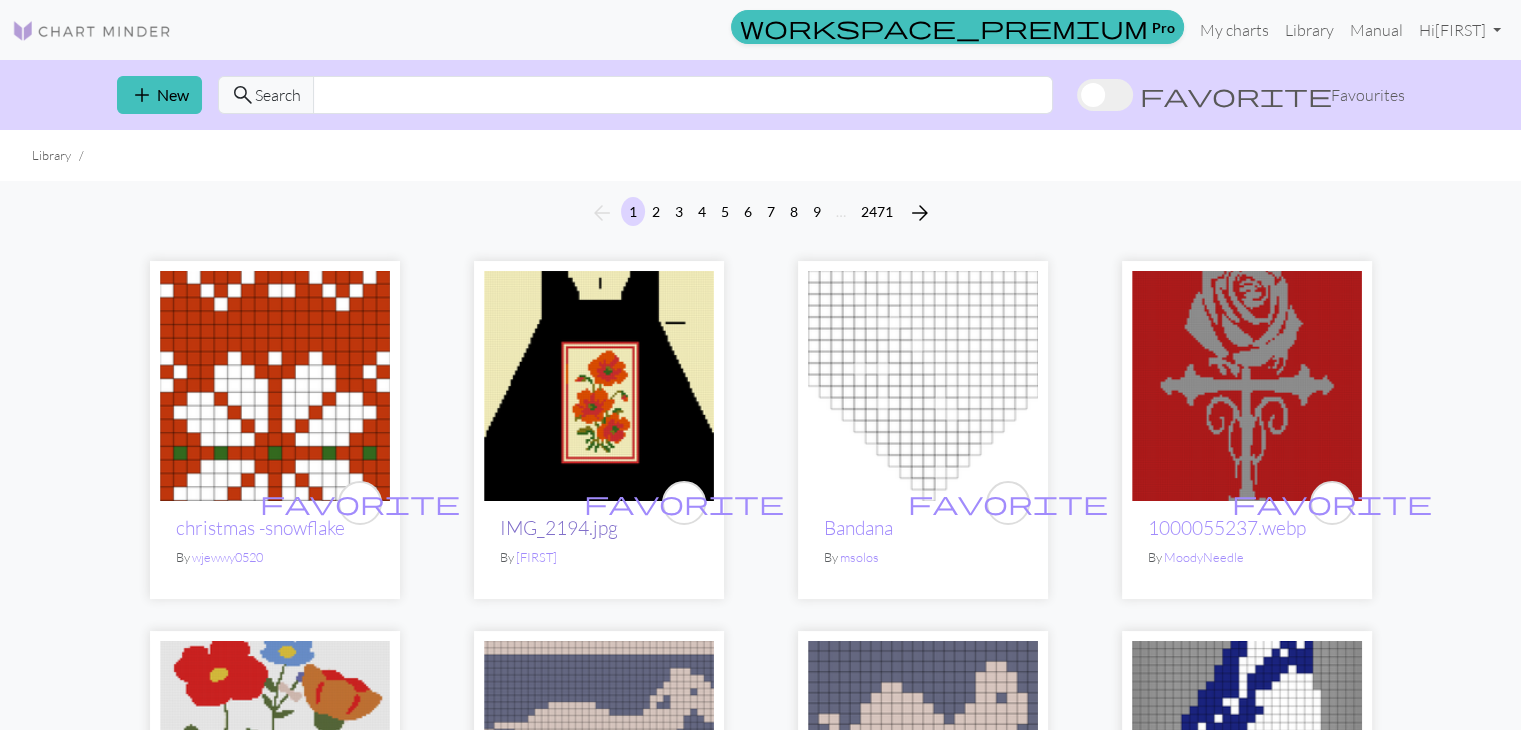 click on "IMG_2194.jpg" at bounding box center (559, 528) 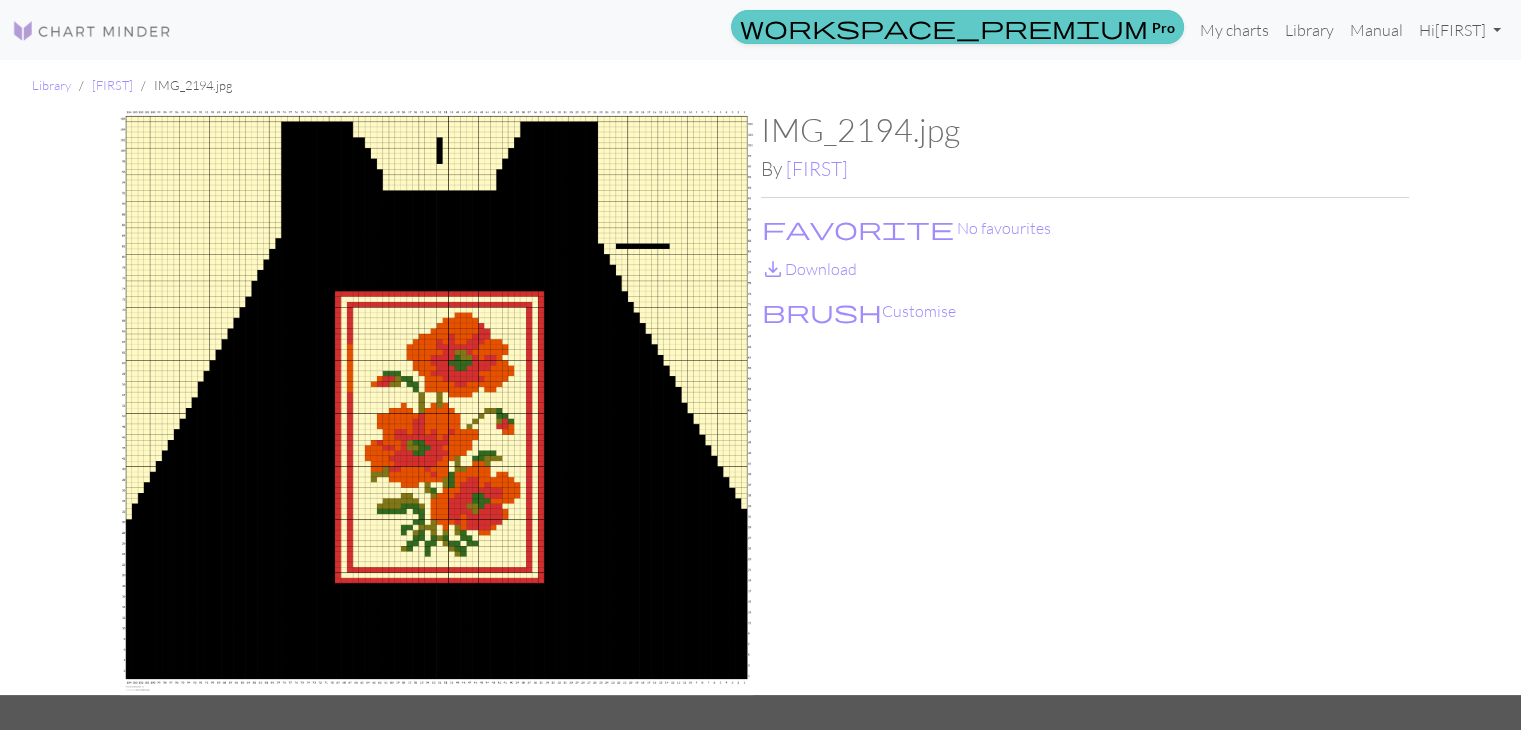 click on "workspace_premium  Pro" at bounding box center (957, 27) 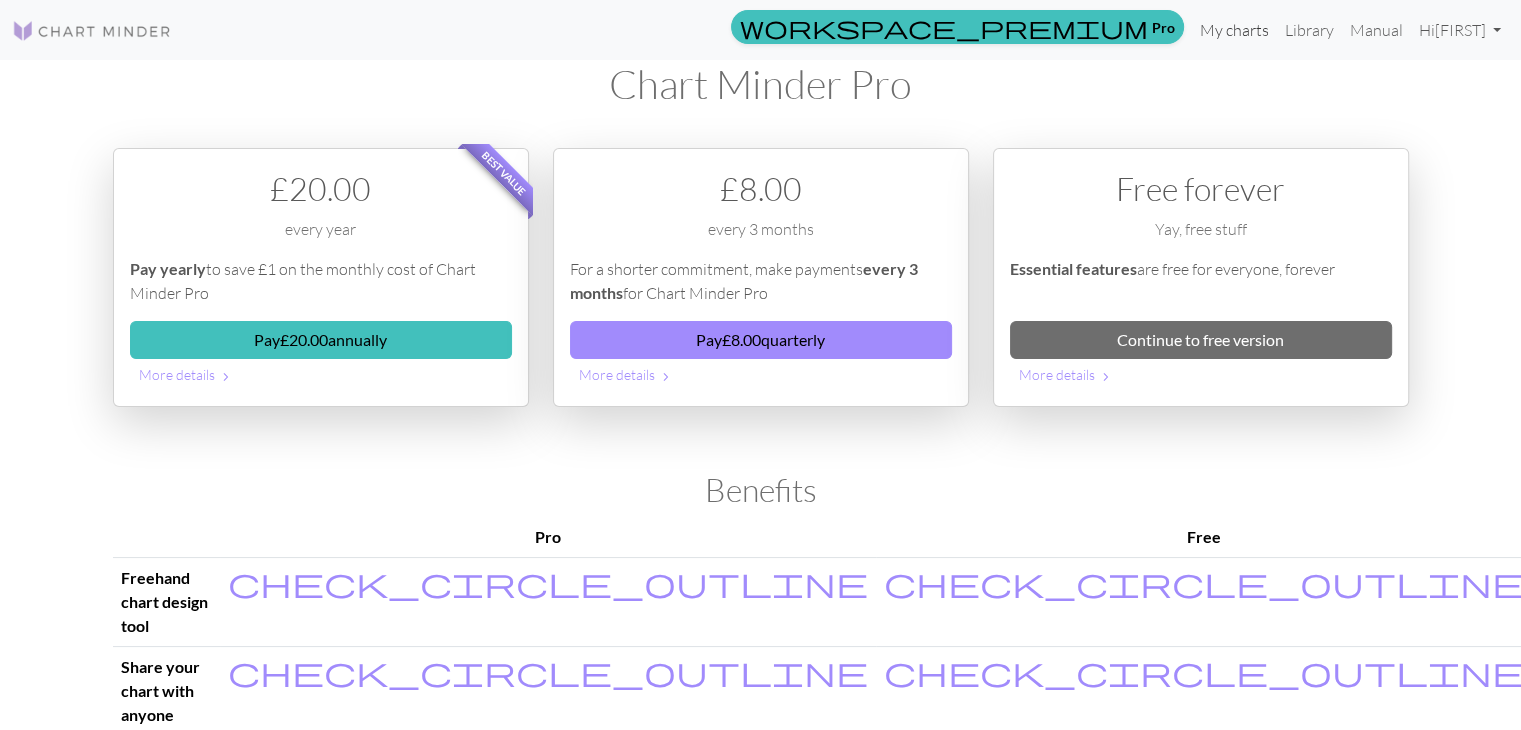 click on "My charts" at bounding box center [1234, 30] 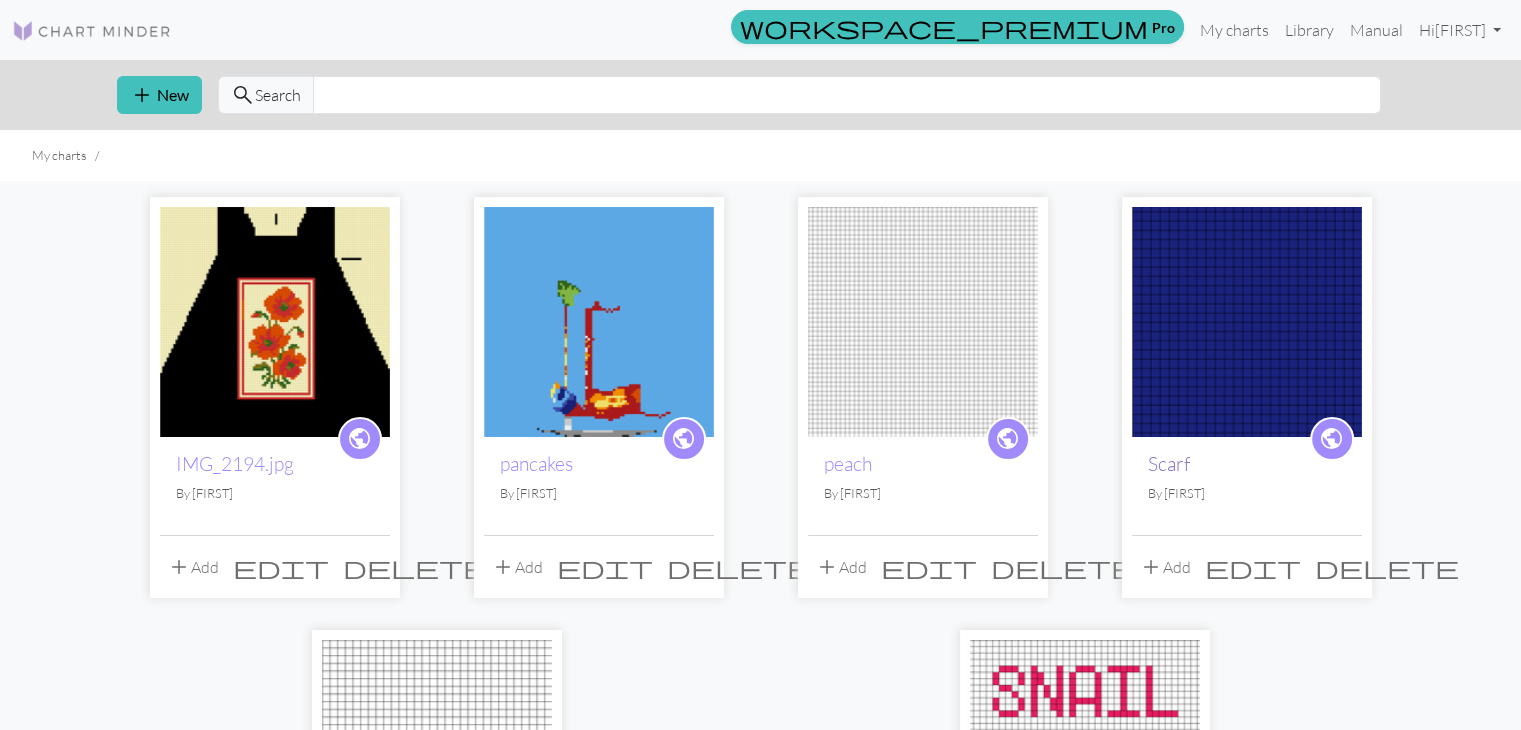 click on "Scarf" at bounding box center [1169, 464] 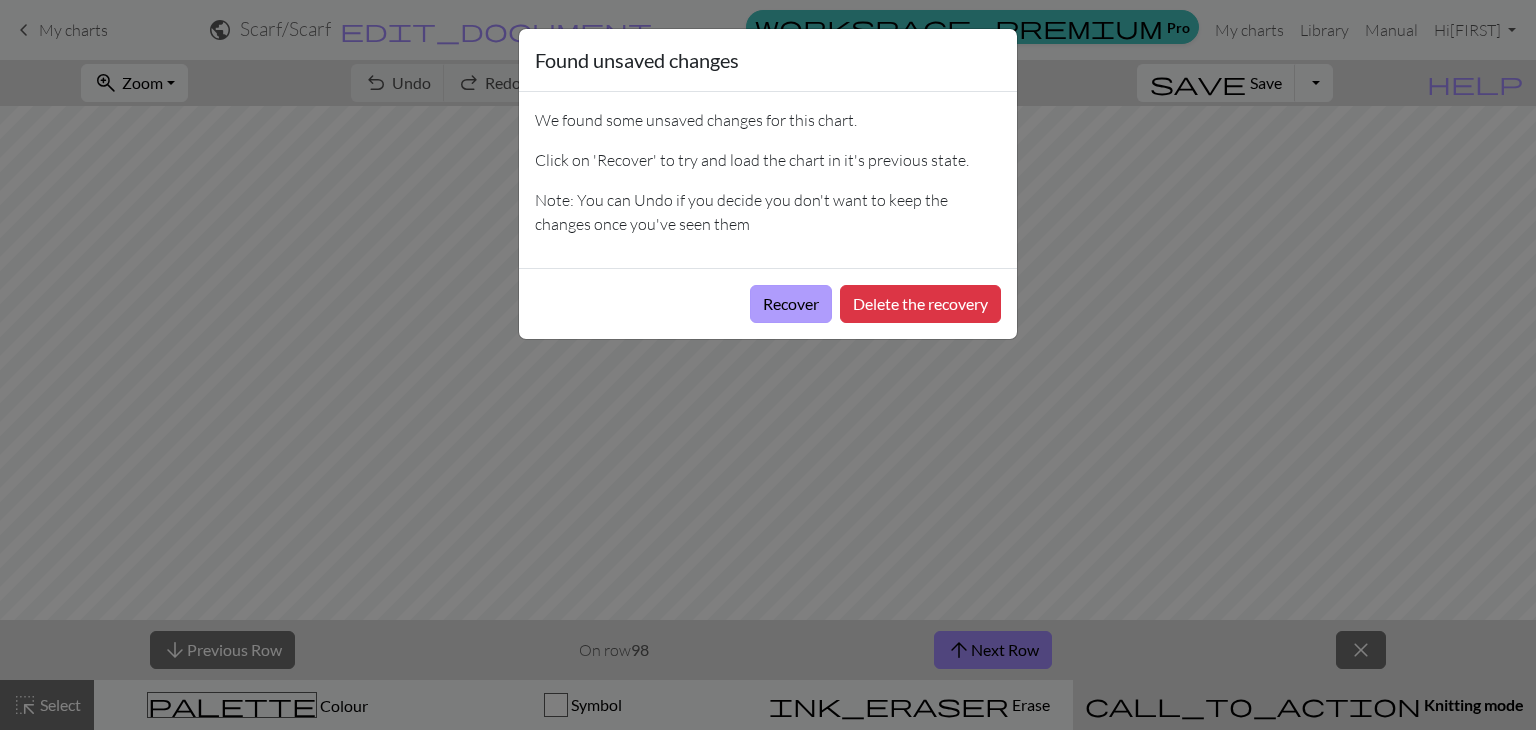 click on "Recover" at bounding box center [791, 304] 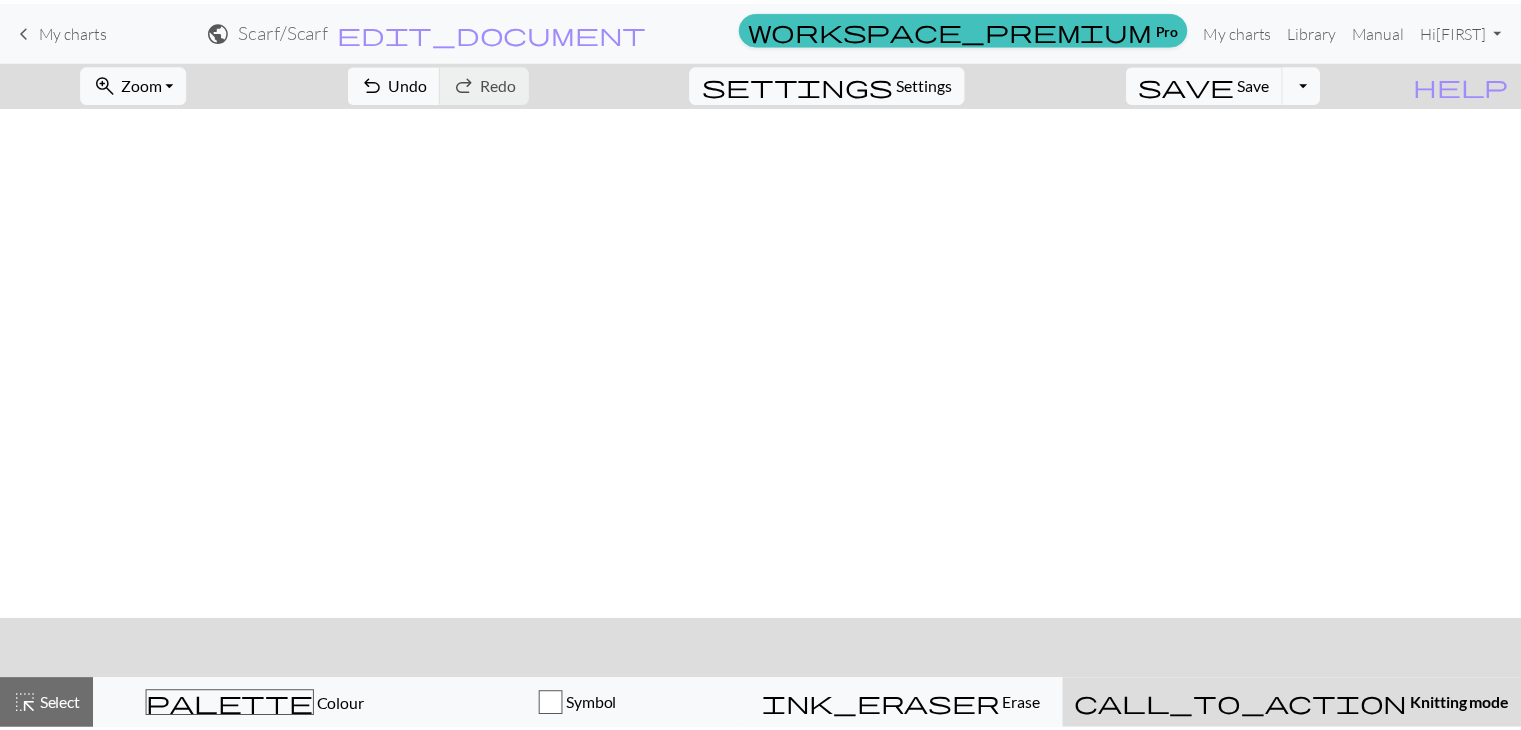 scroll, scrollTop: 2591, scrollLeft: 0, axis: vertical 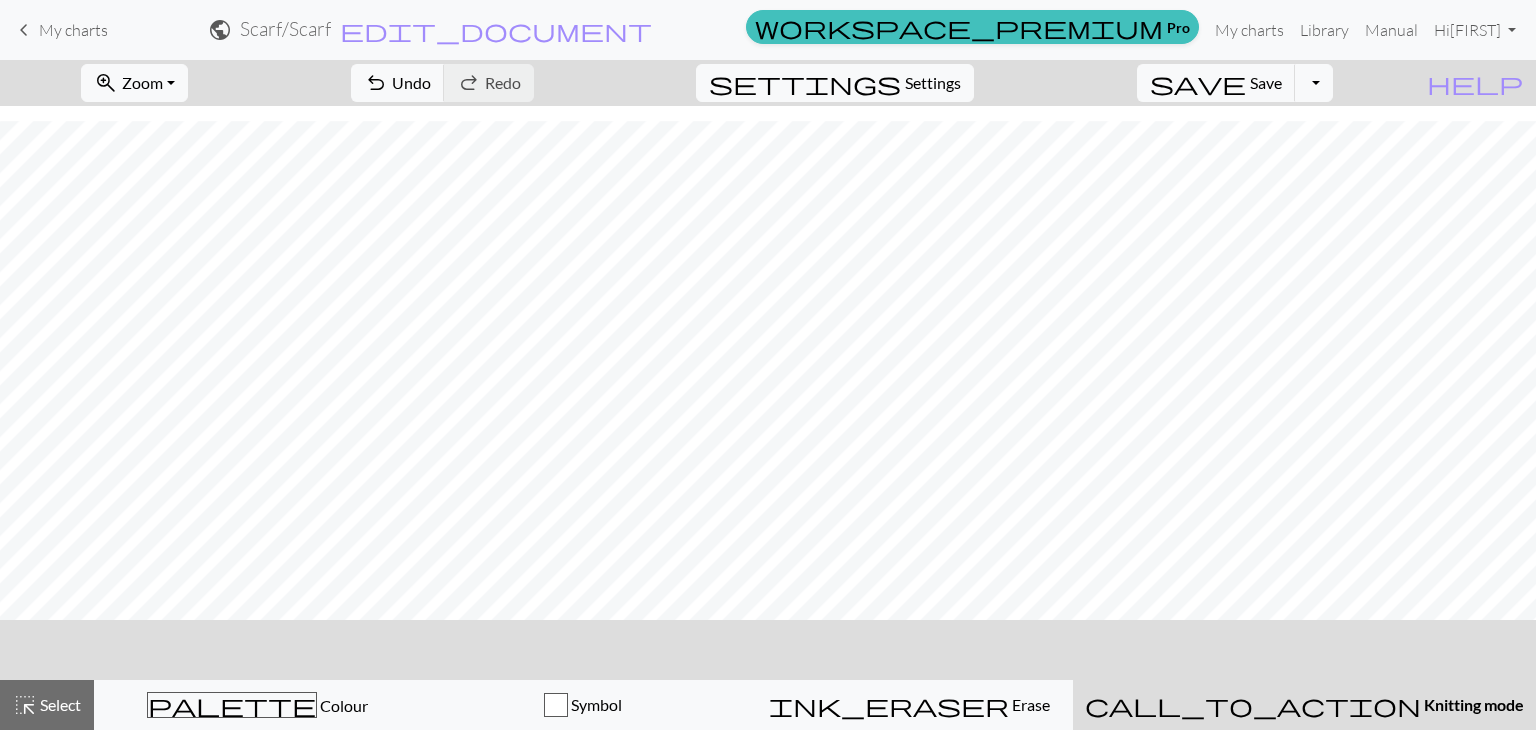 click on "My charts" at bounding box center (73, 30) 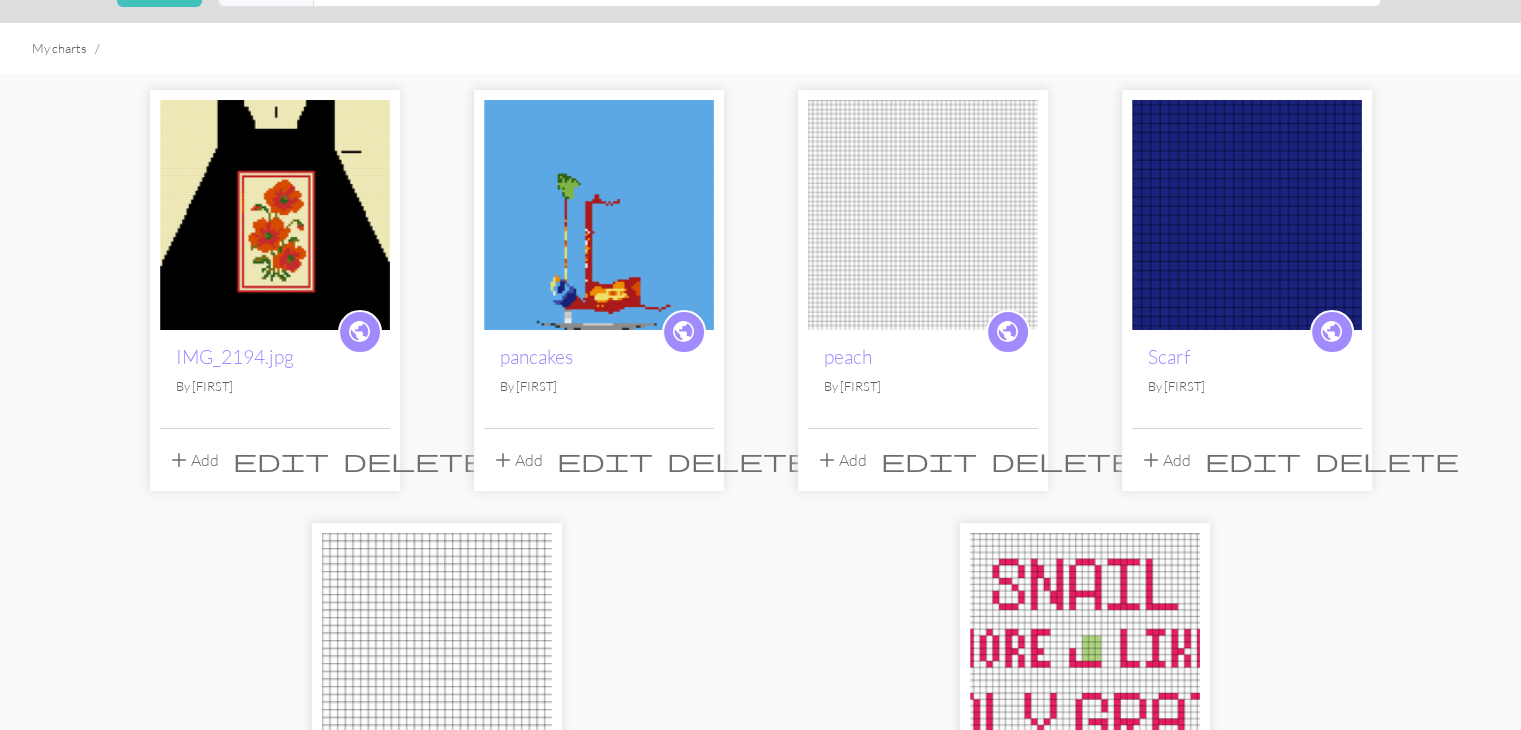 scroll, scrollTop: 116, scrollLeft: 0, axis: vertical 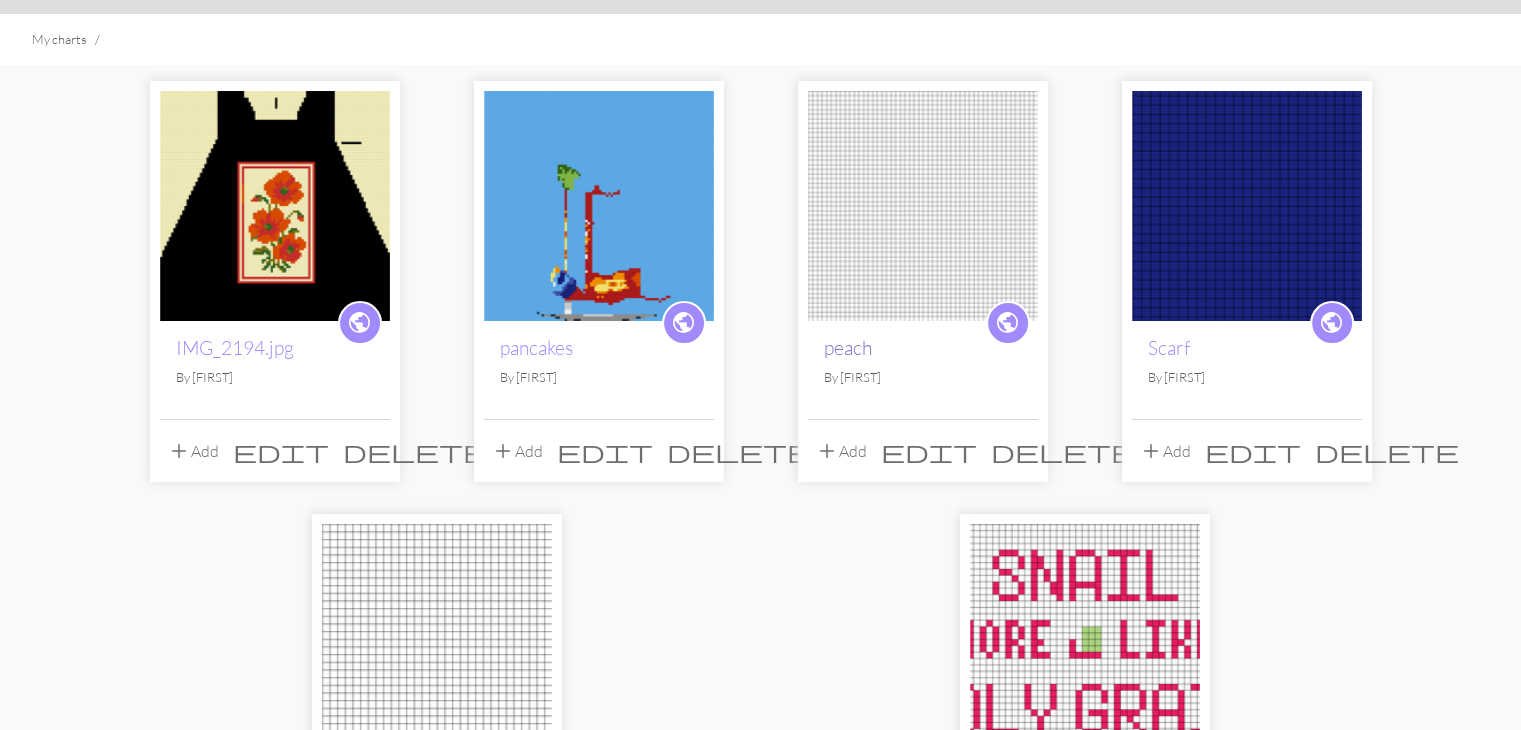 click on "peach" at bounding box center (848, 348) 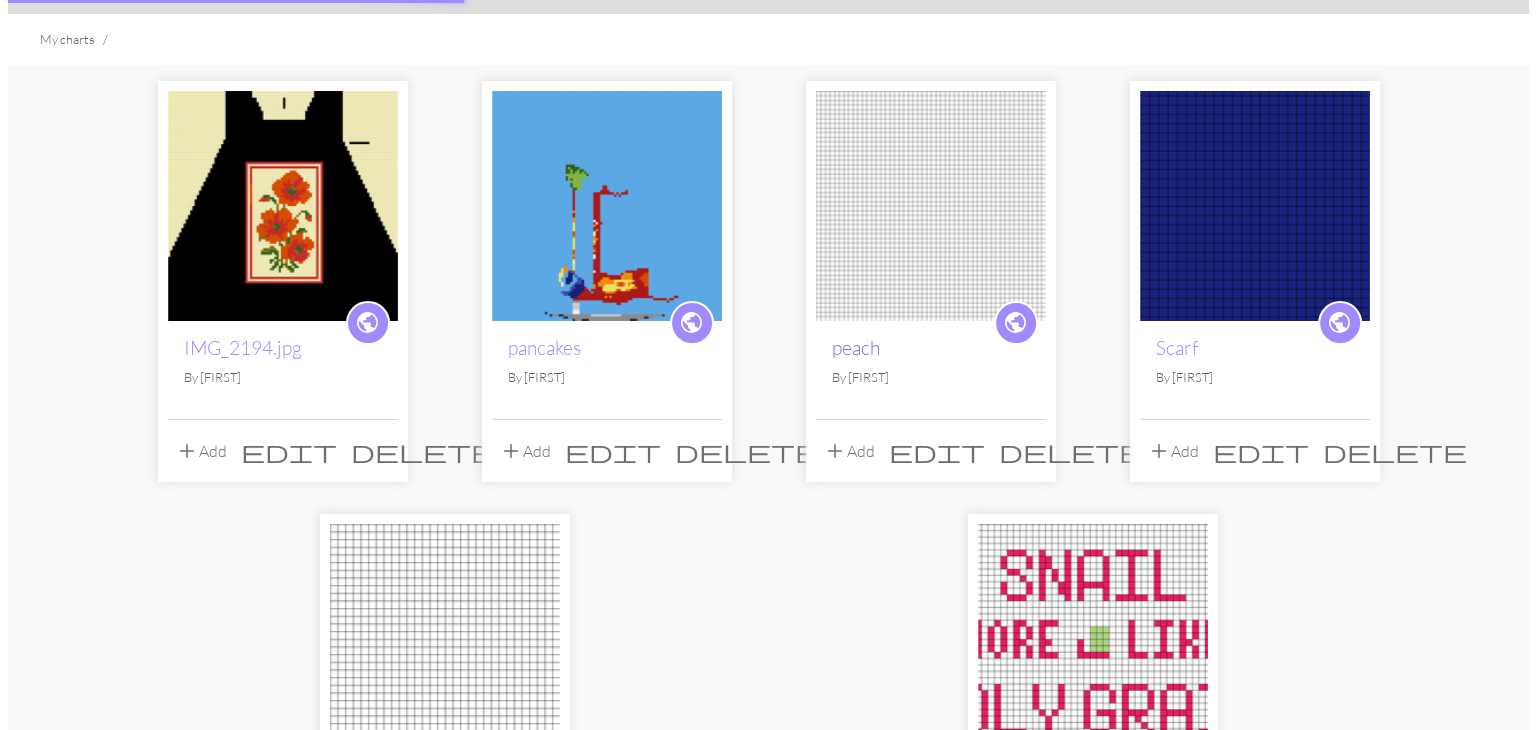scroll, scrollTop: 0, scrollLeft: 0, axis: both 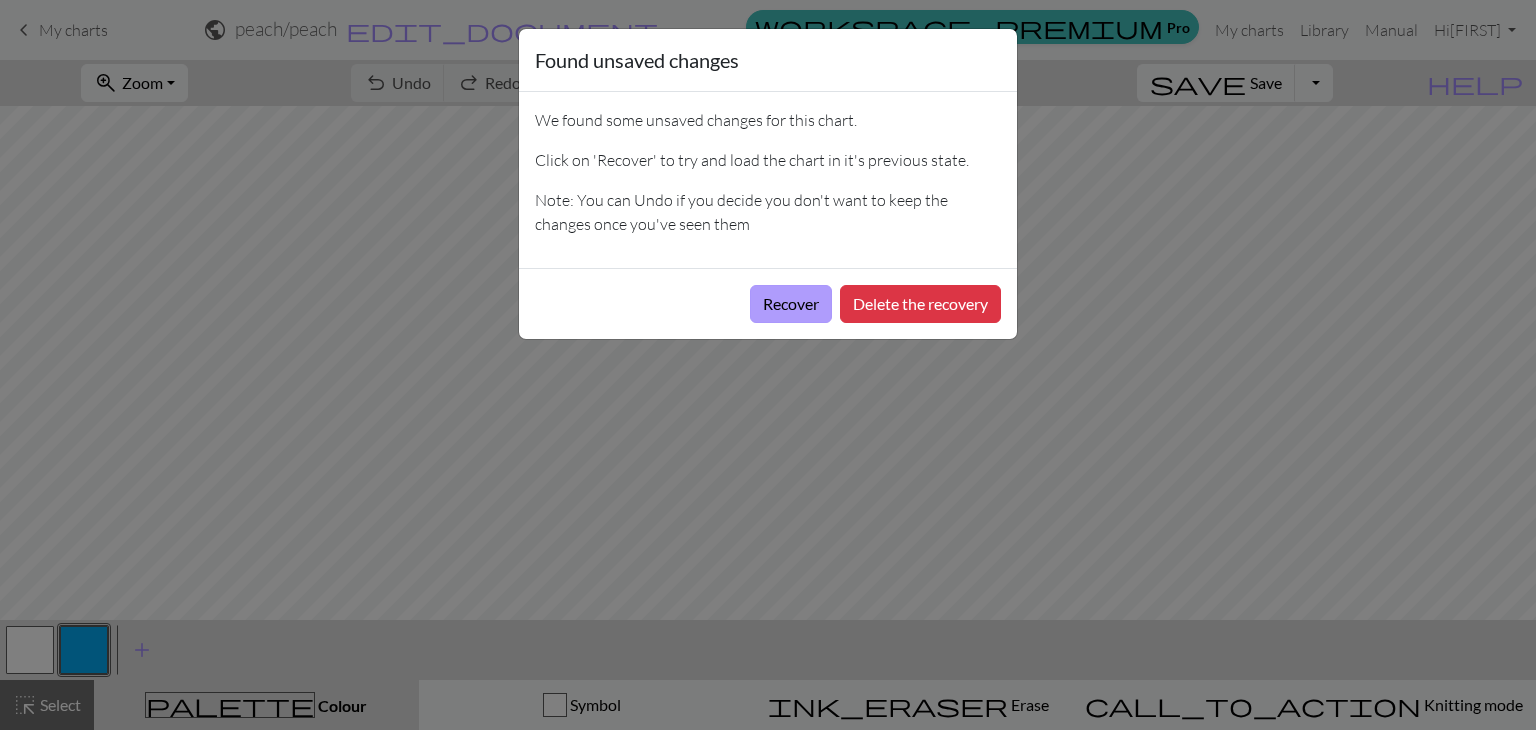 click on "Recover" at bounding box center (791, 304) 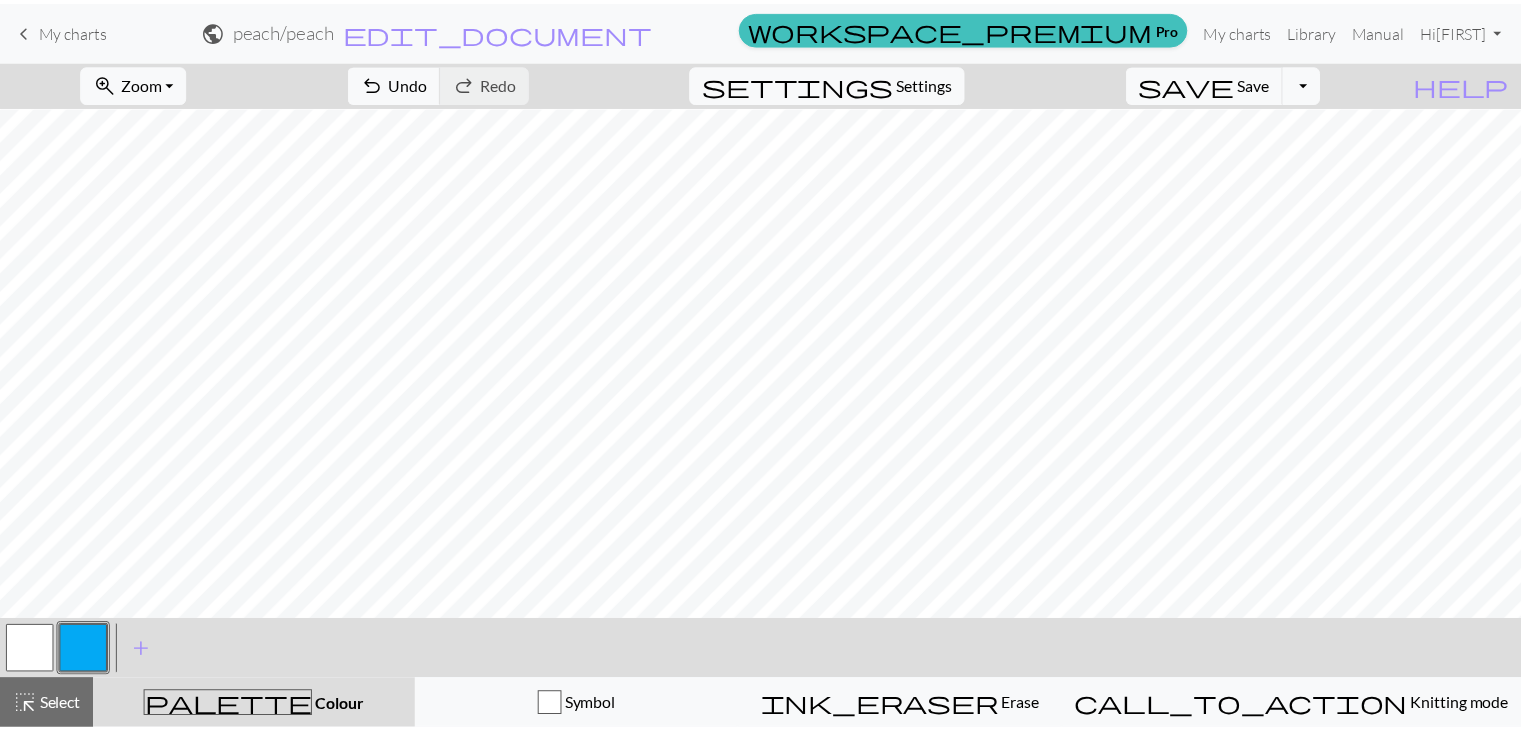 scroll, scrollTop: 591, scrollLeft: 0, axis: vertical 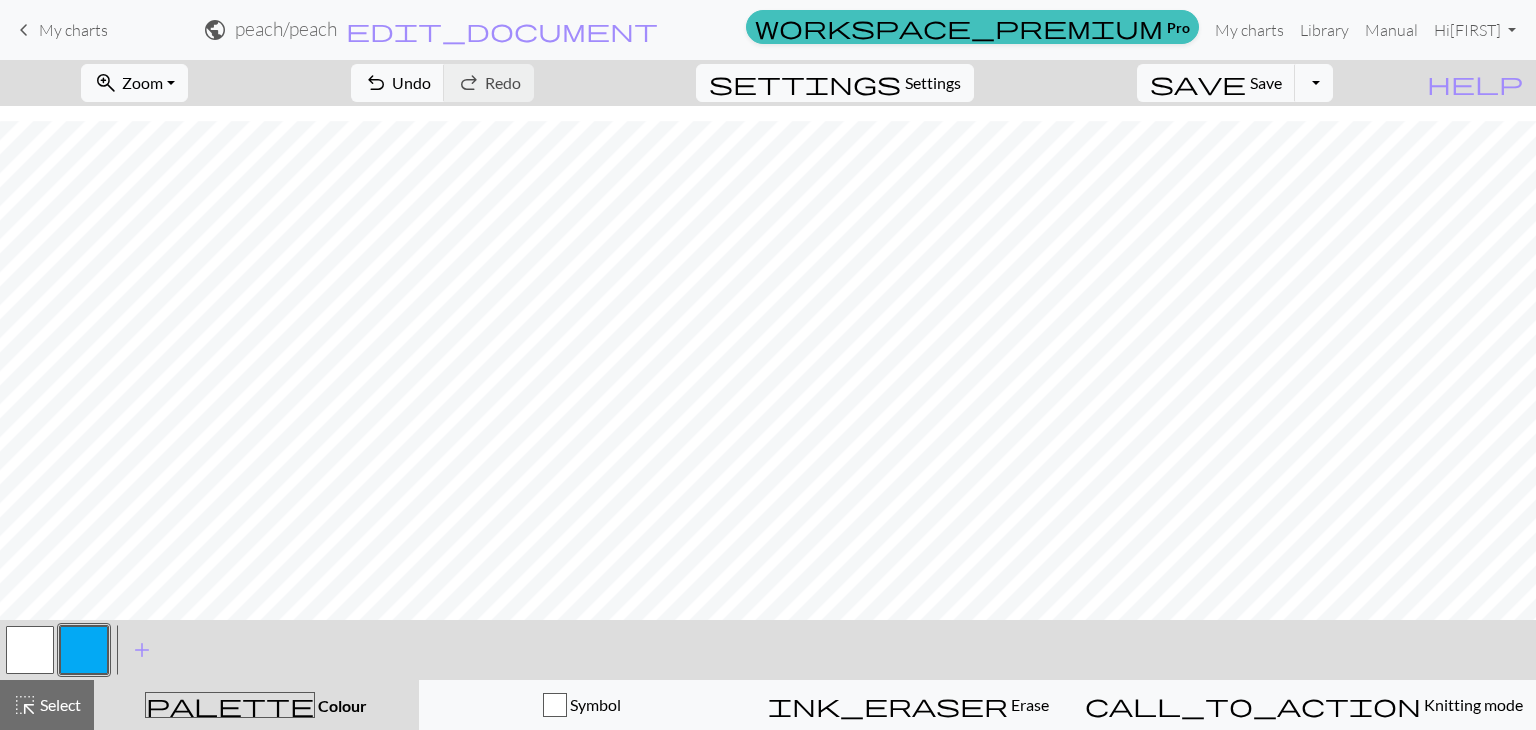 click on "My charts" at bounding box center [73, 30] 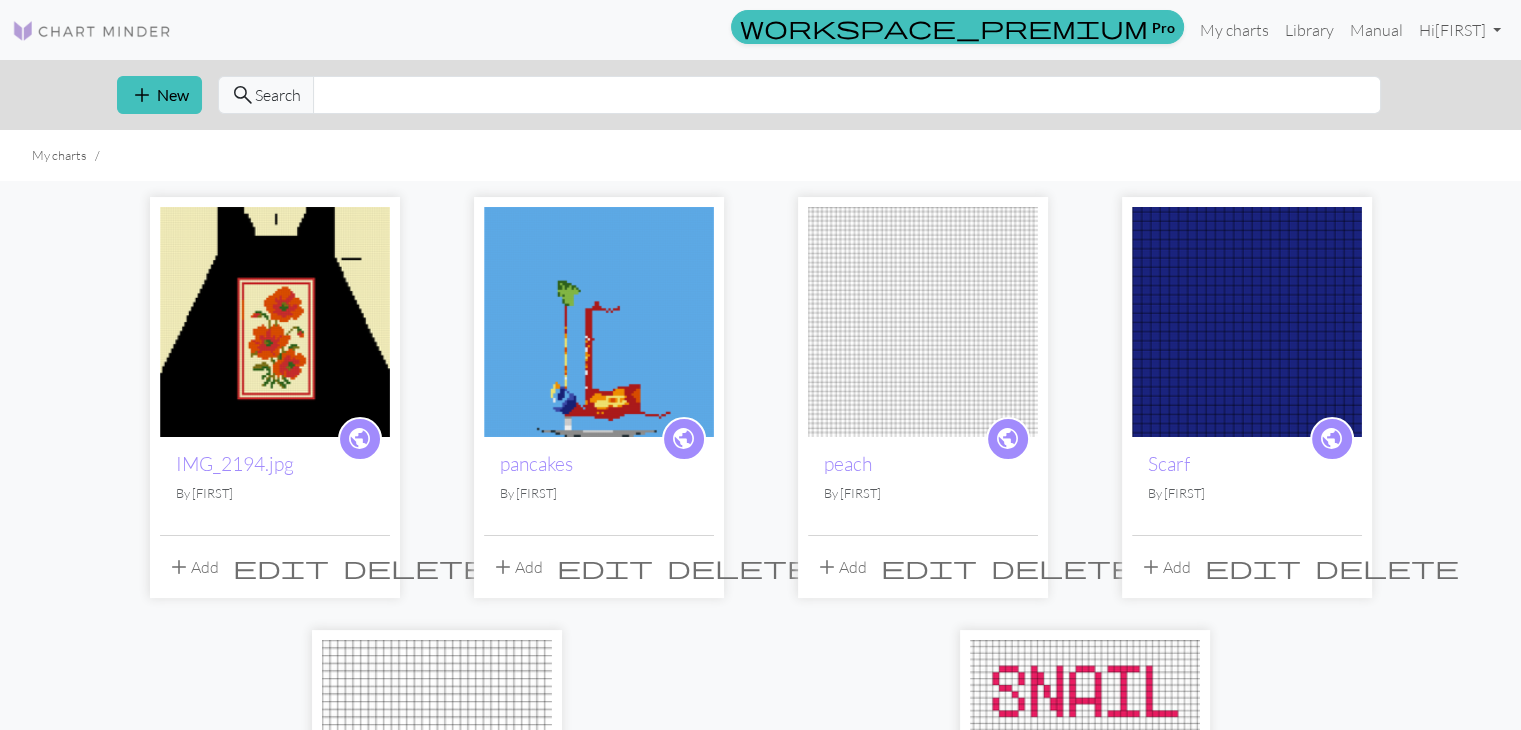 click on "delete" at bounding box center (1063, 567) 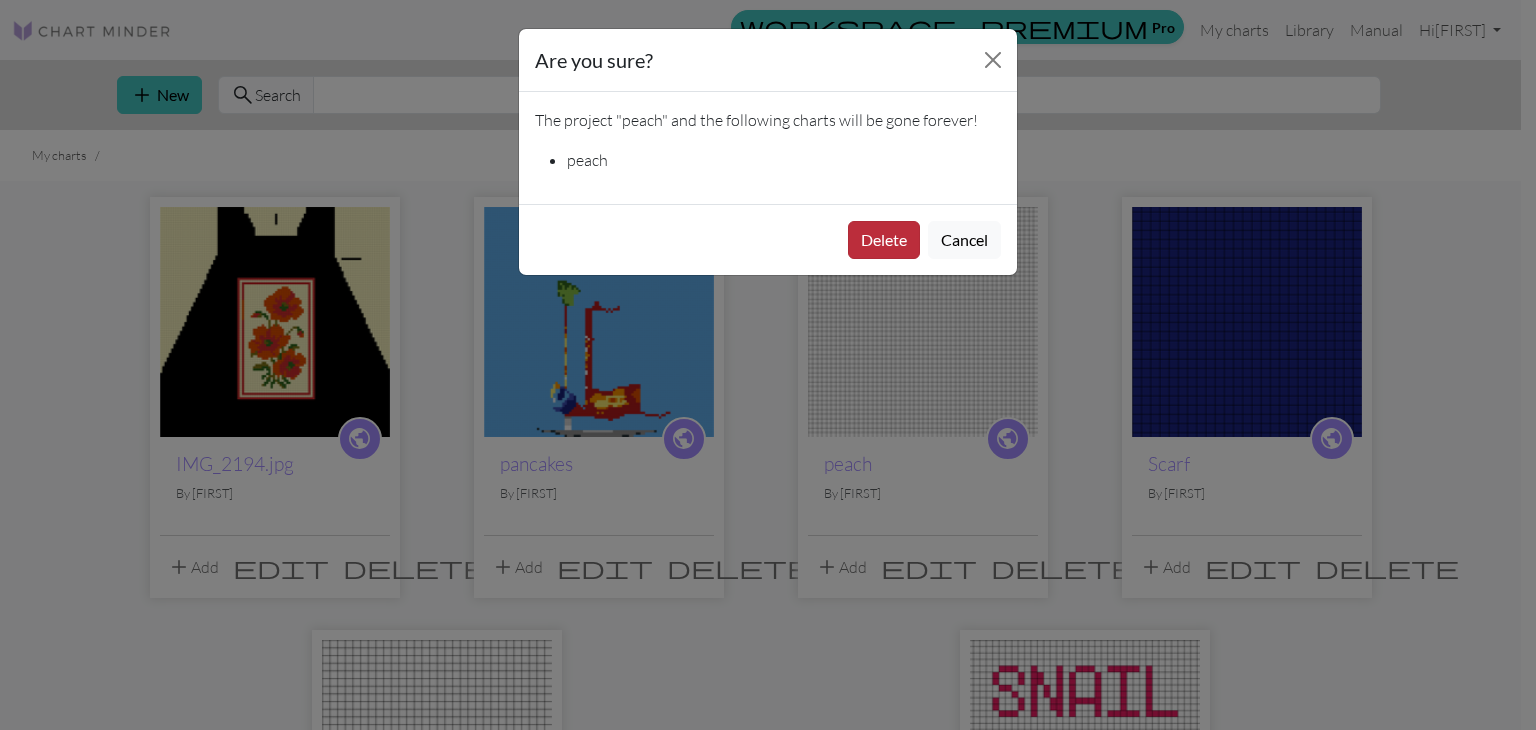 click on "Delete" at bounding box center [884, 240] 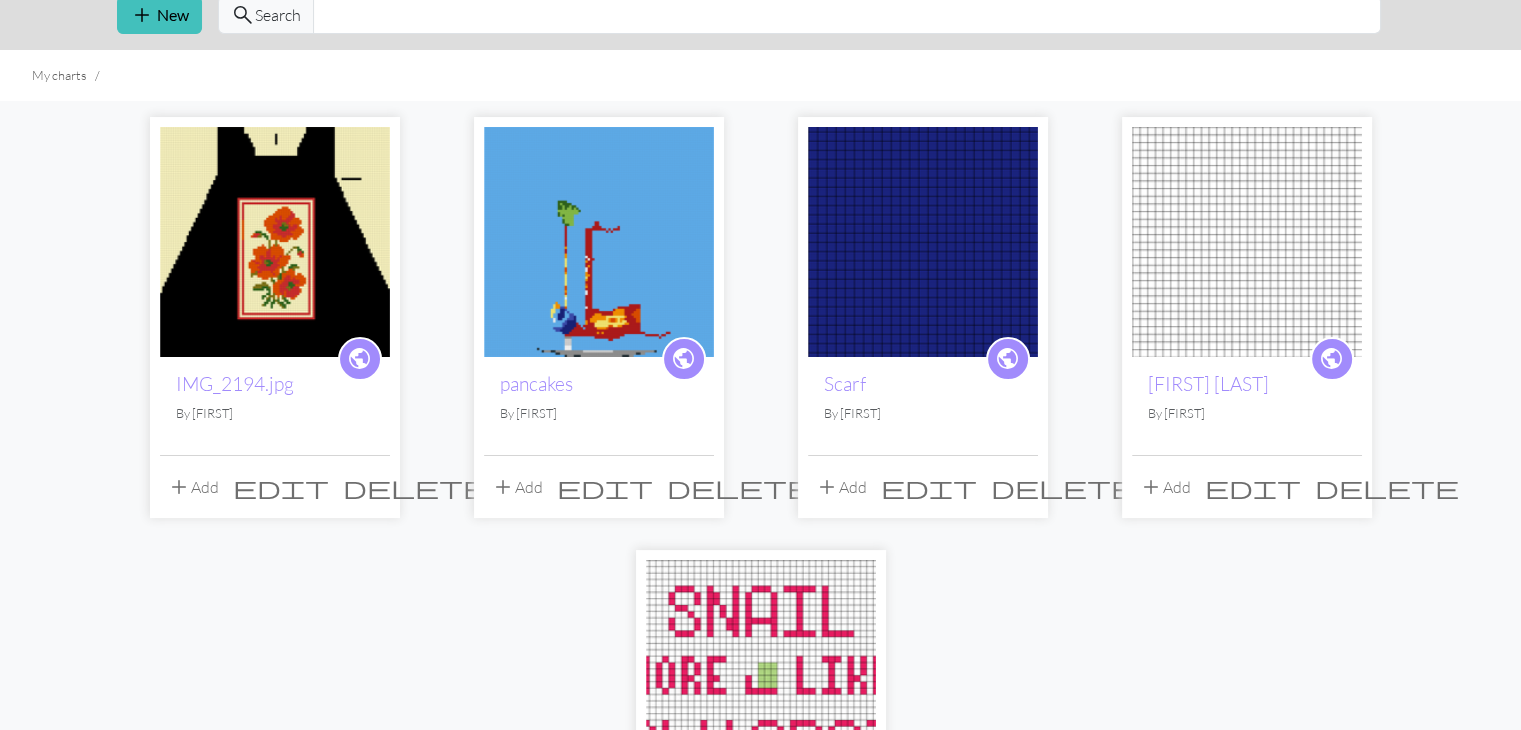 scroll, scrollTop: 95, scrollLeft: 0, axis: vertical 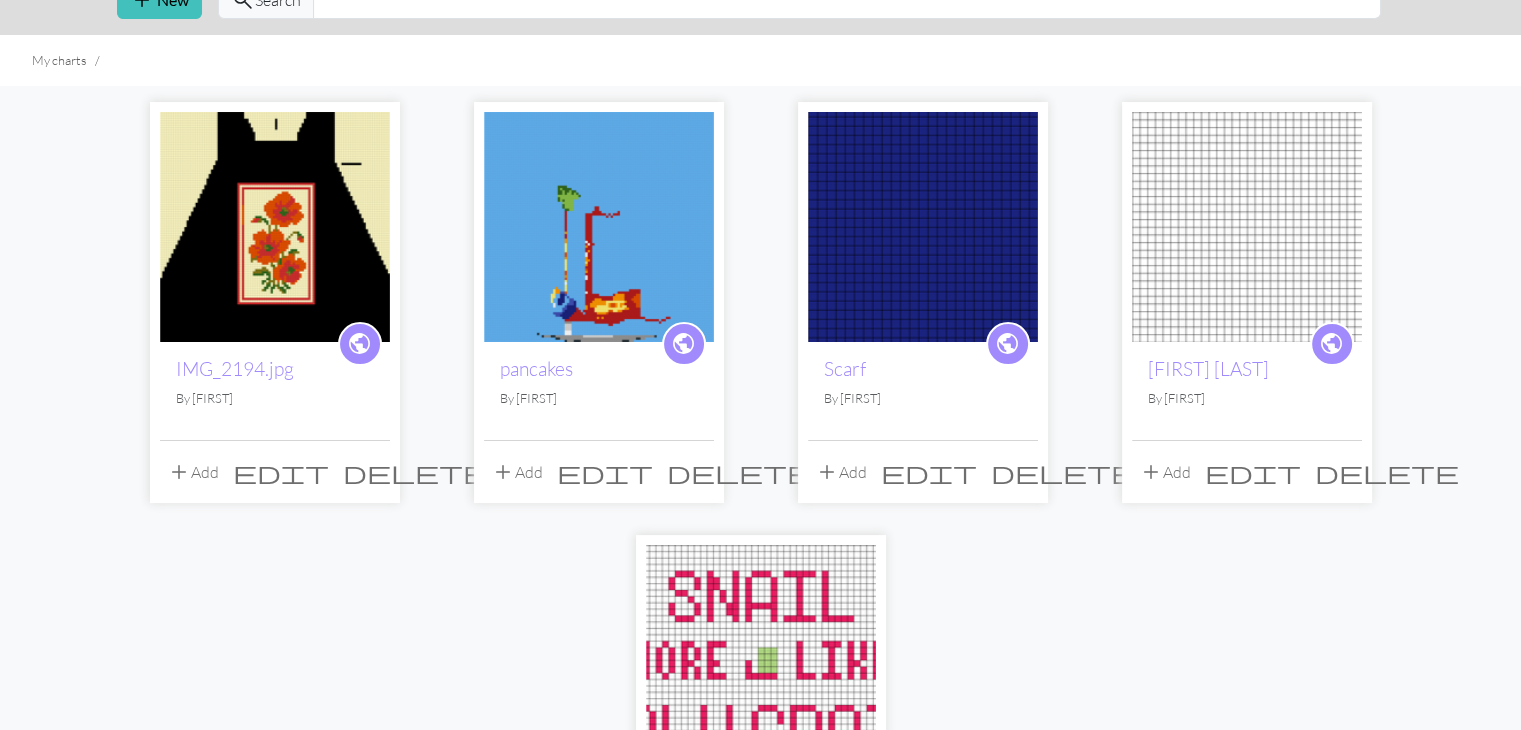 click on "edit" at bounding box center (1253, 472) 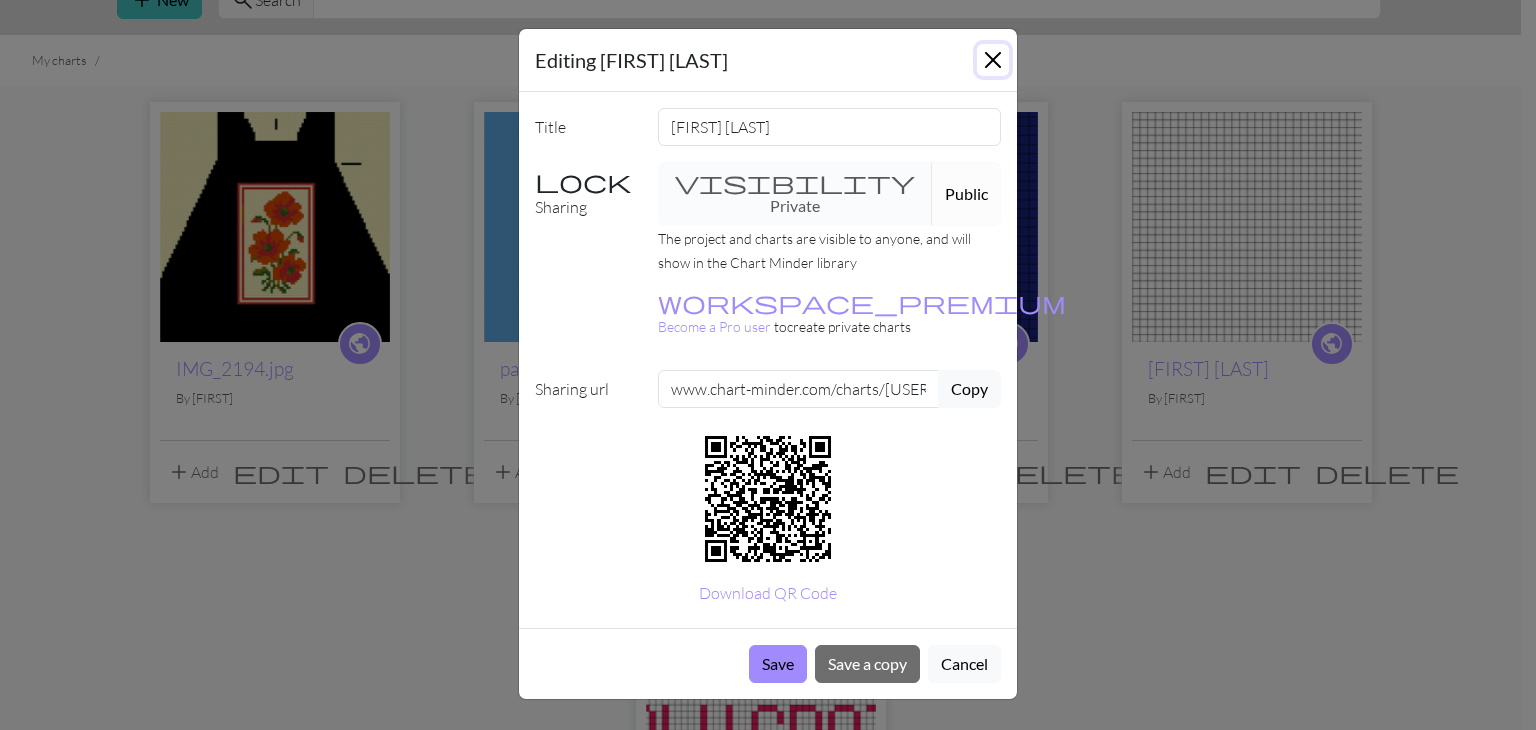 click at bounding box center [993, 60] 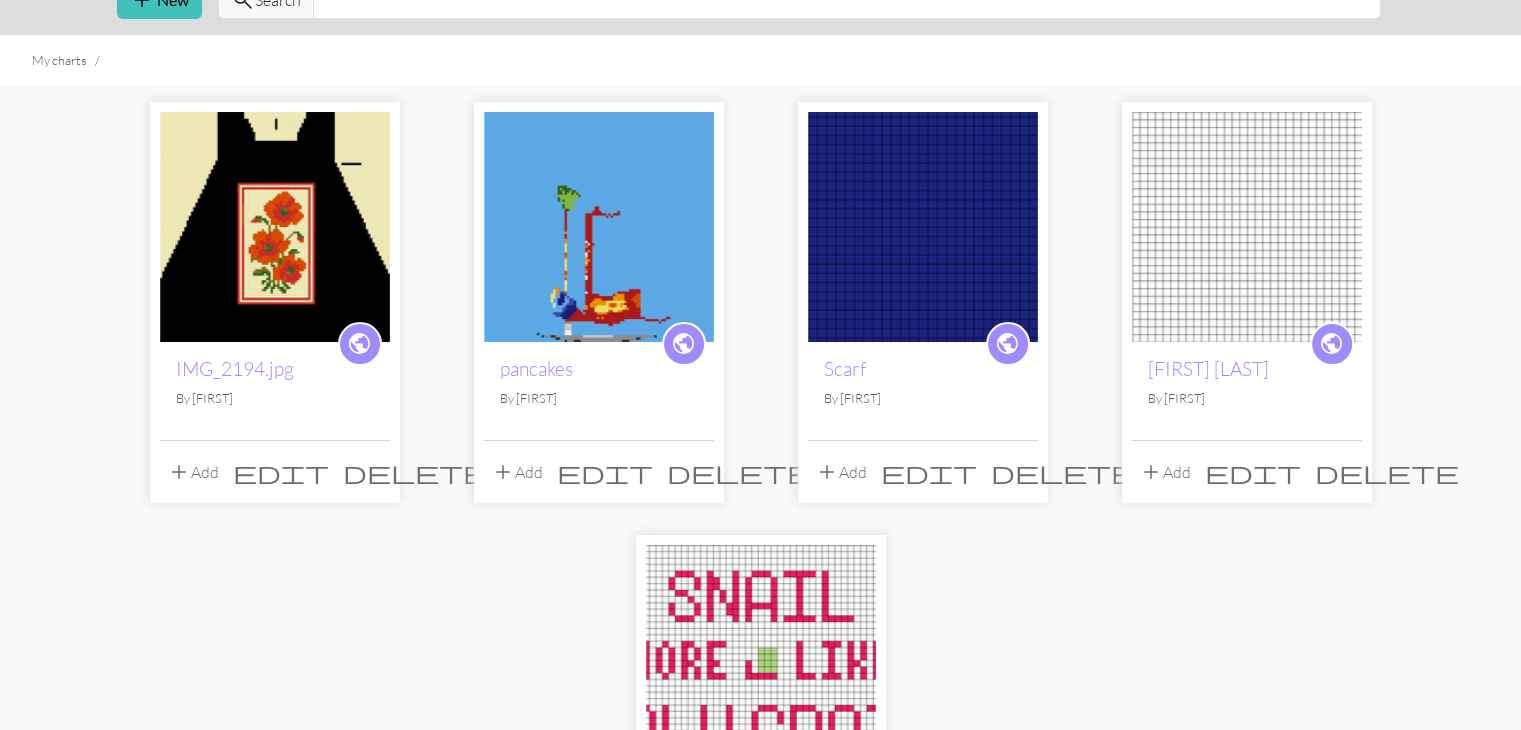 scroll, scrollTop: 126, scrollLeft: 0, axis: vertical 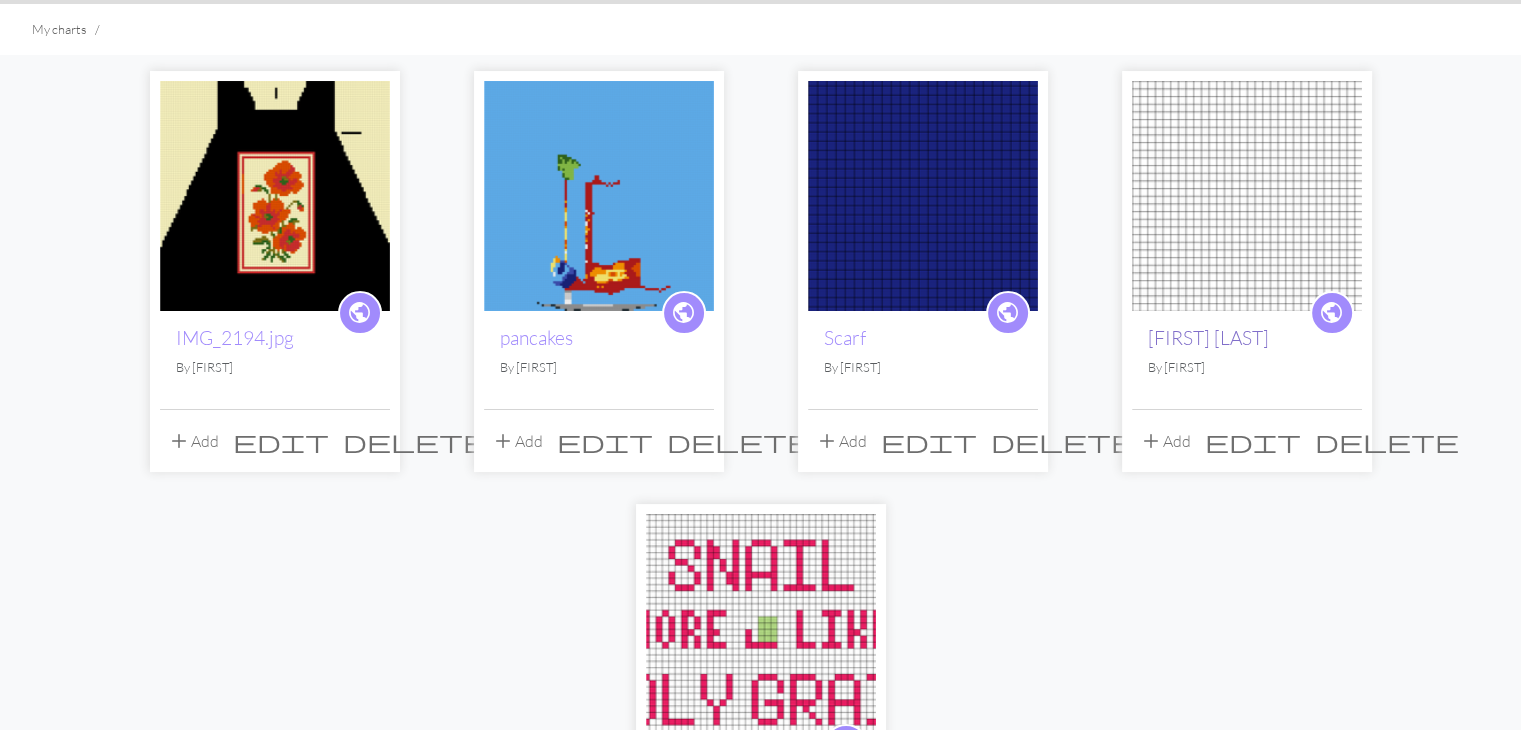 click on "[PERSON] Scarf" at bounding box center [1208, 338] 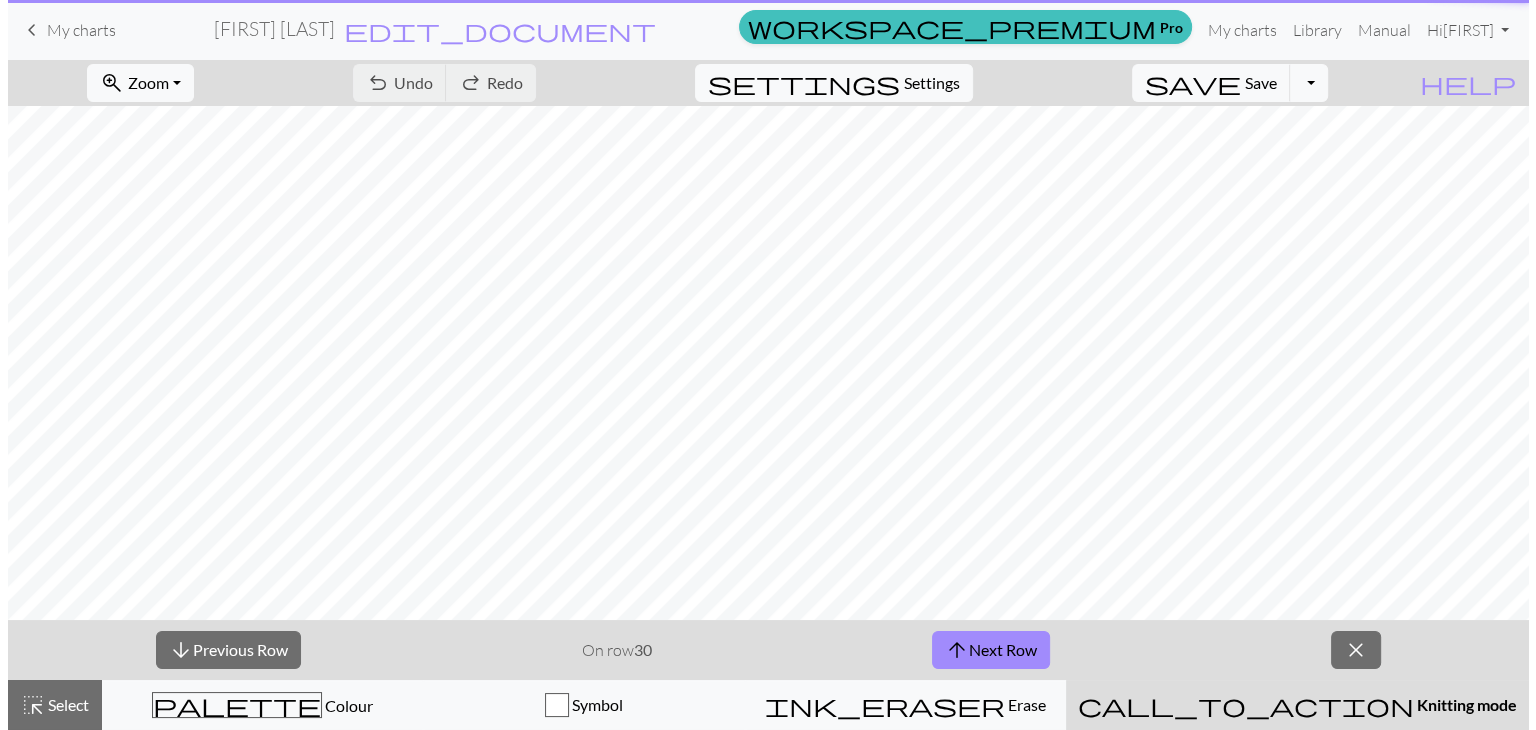 scroll, scrollTop: 0, scrollLeft: 0, axis: both 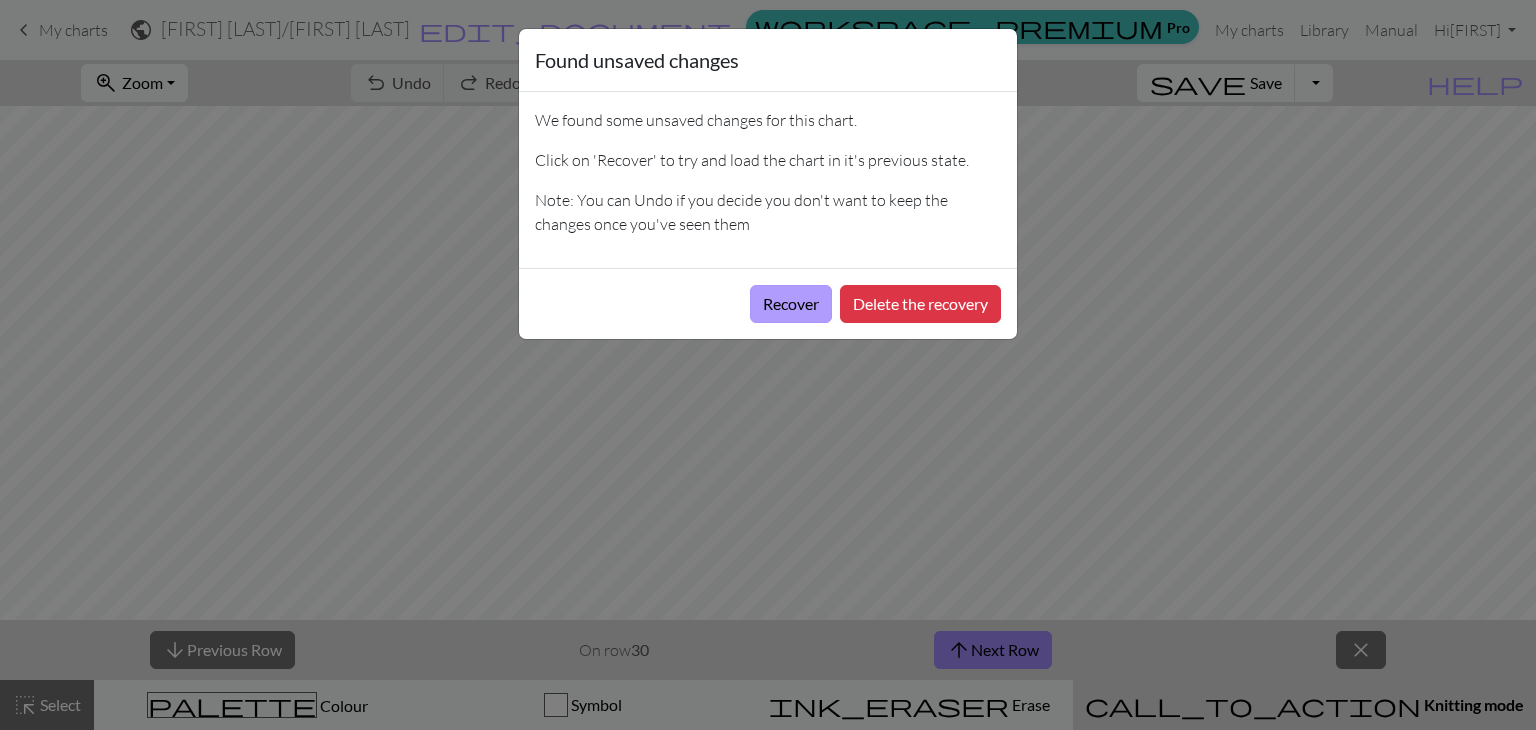click on "Recover" at bounding box center (791, 304) 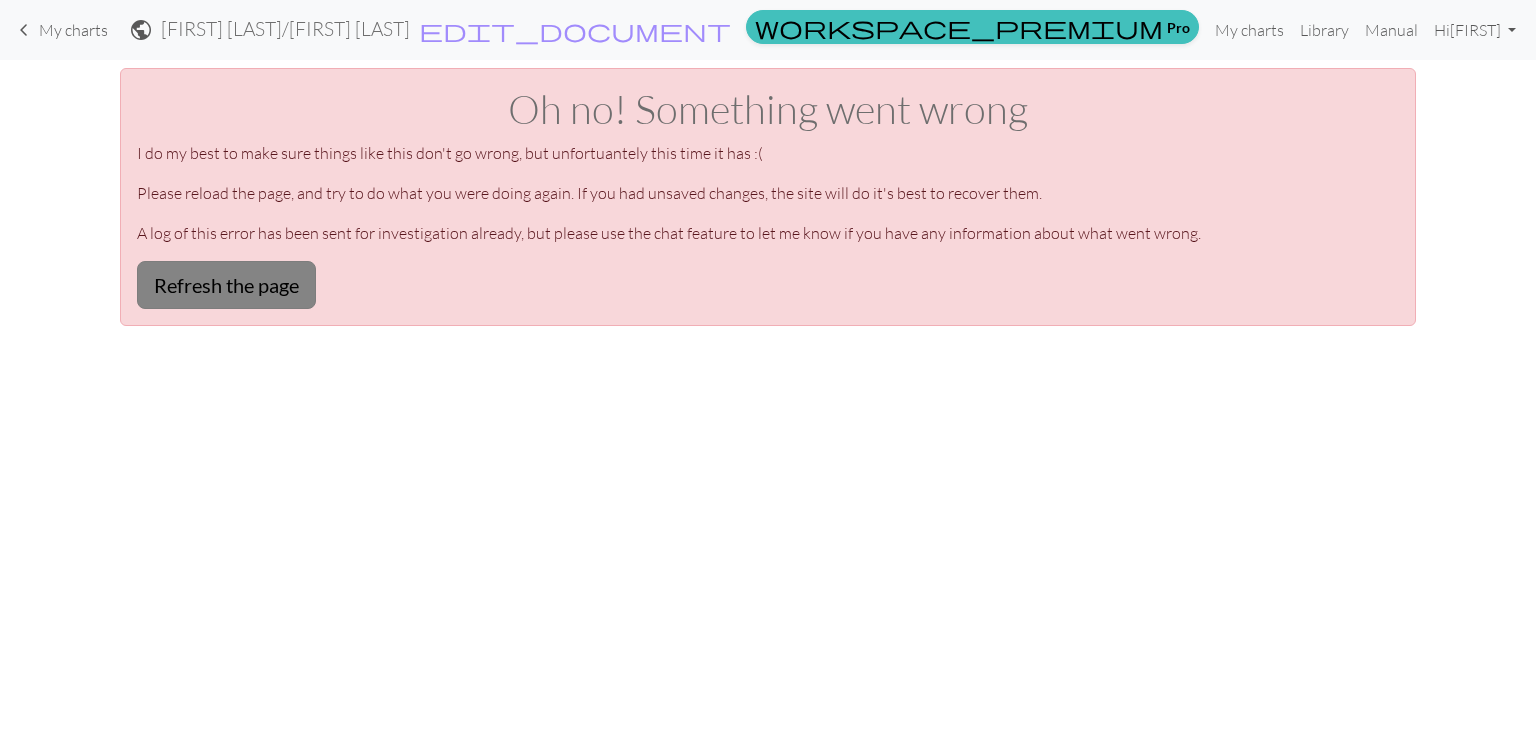 click on "Refresh the page" at bounding box center (226, 285) 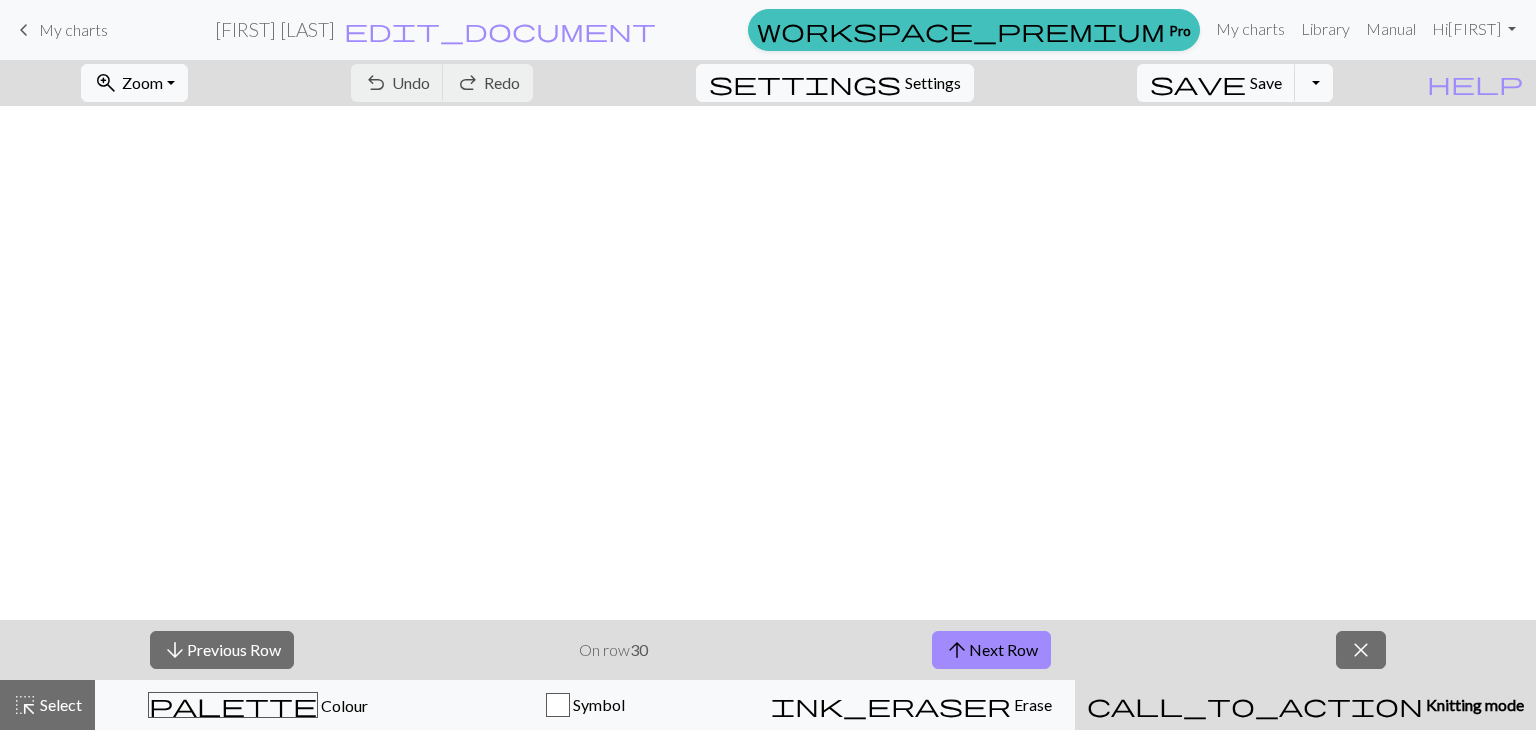 scroll, scrollTop: 0, scrollLeft: 0, axis: both 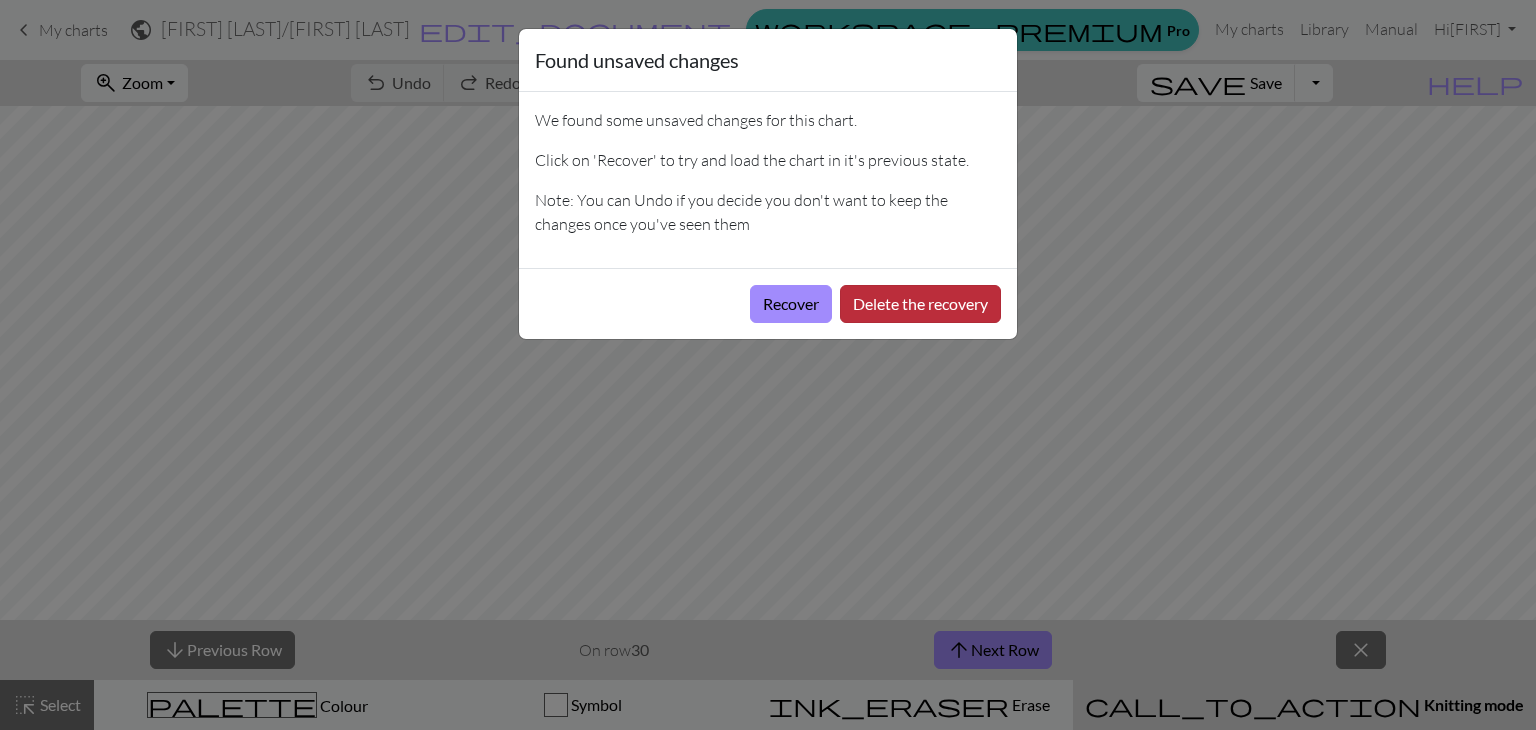 click on "Delete the recovery" at bounding box center [920, 304] 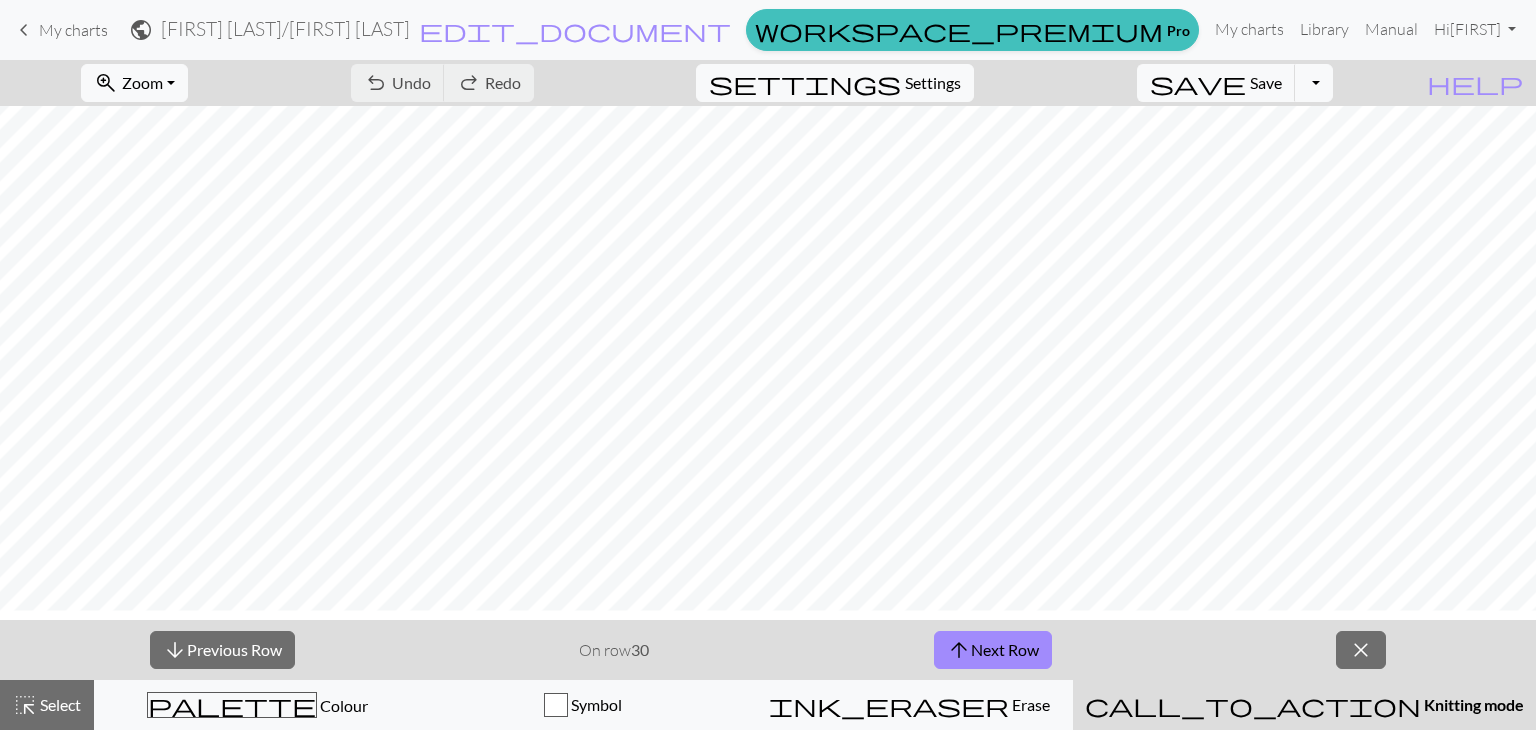 scroll, scrollTop: 1970, scrollLeft: 0, axis: vertical 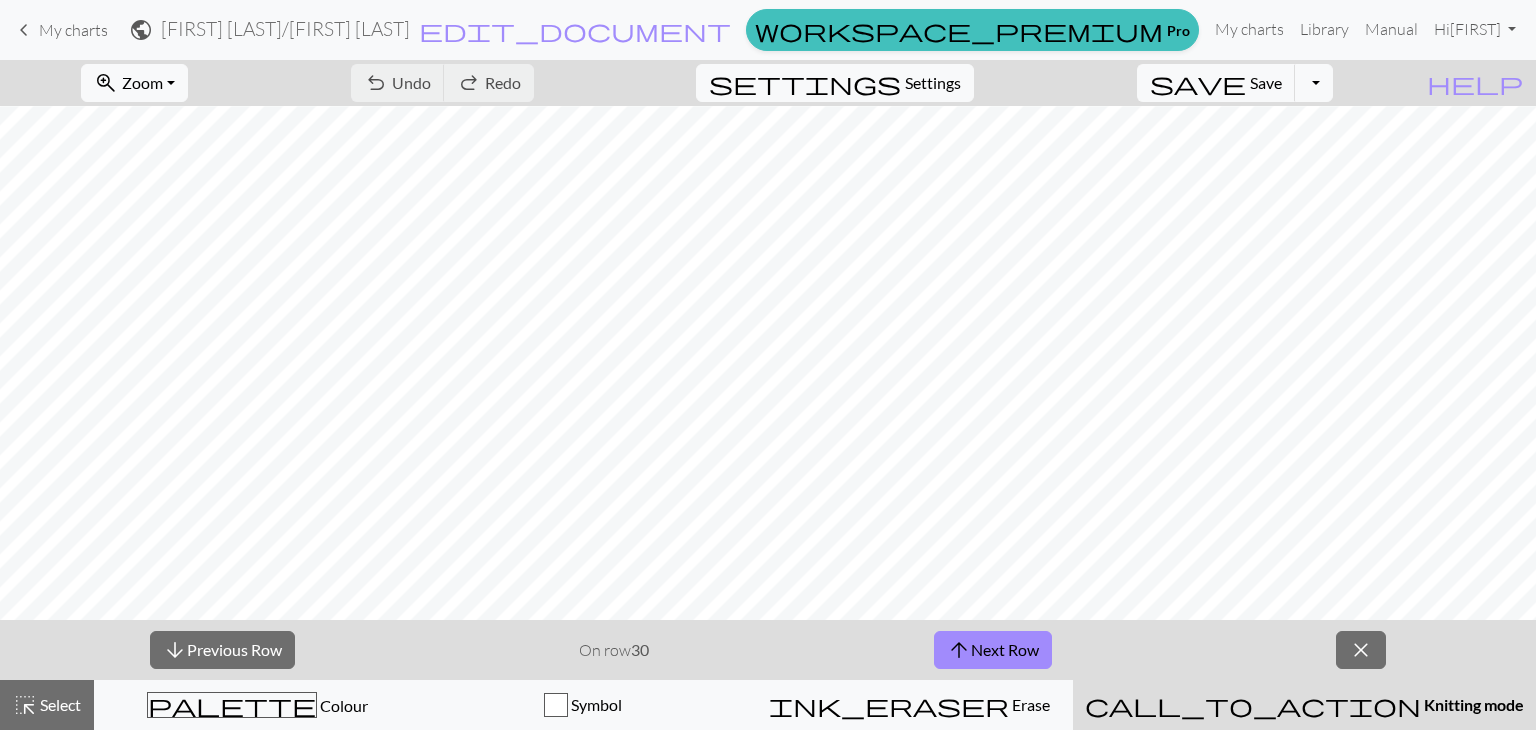 click on "My charts" at bounding box center (73, 30) 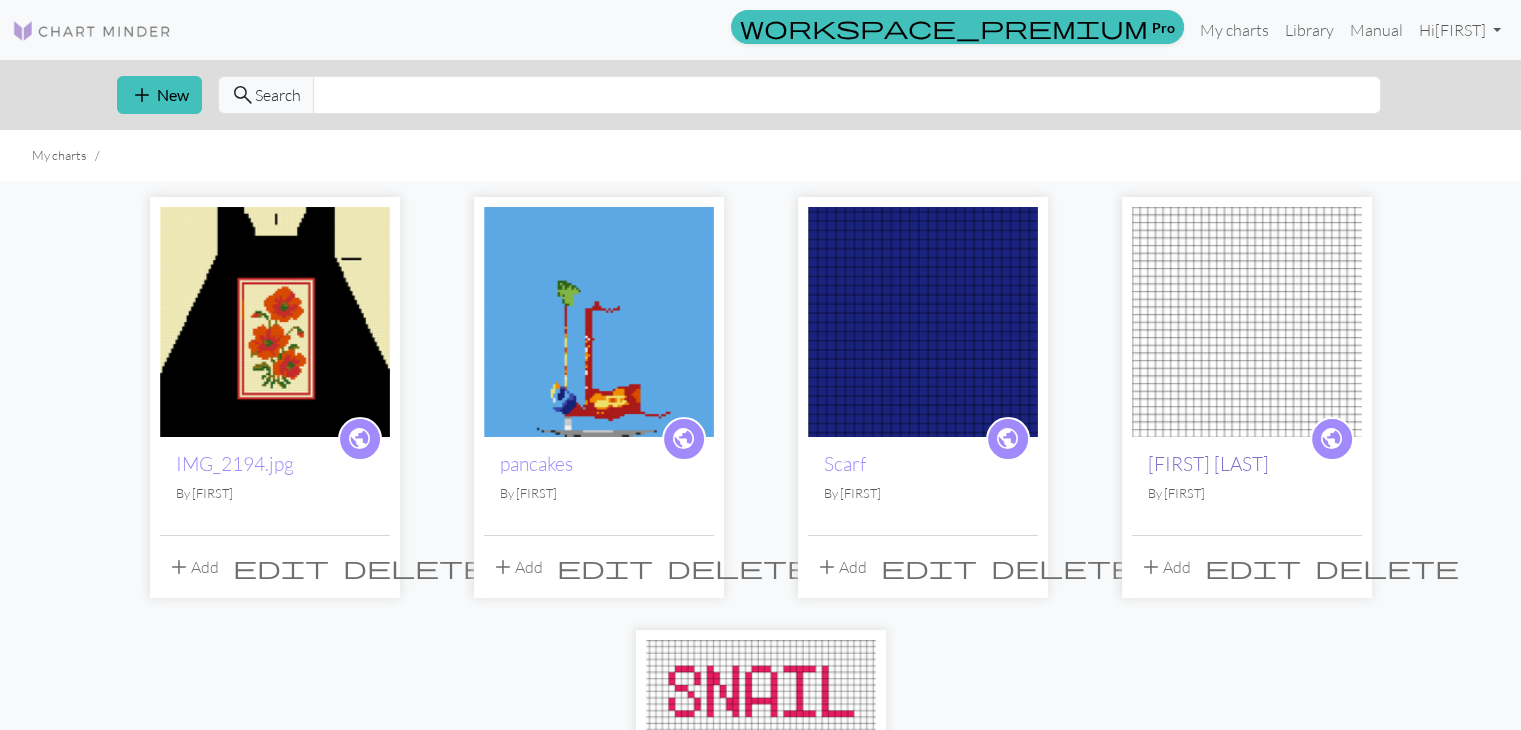 click on "[FIRST] [LAST]" at bounding box center [1208, 464] 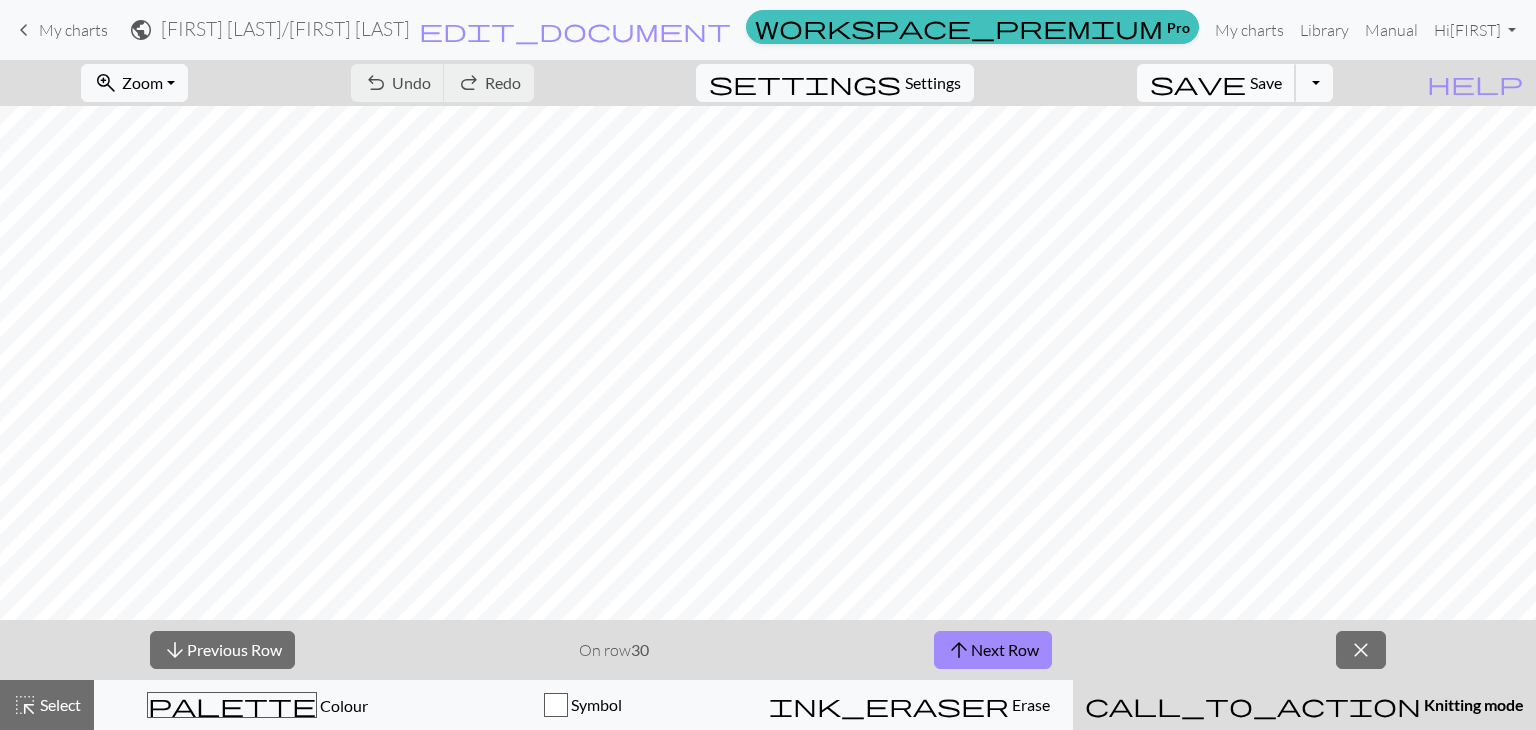 click on "Save" at bounding box center [1266, 82] 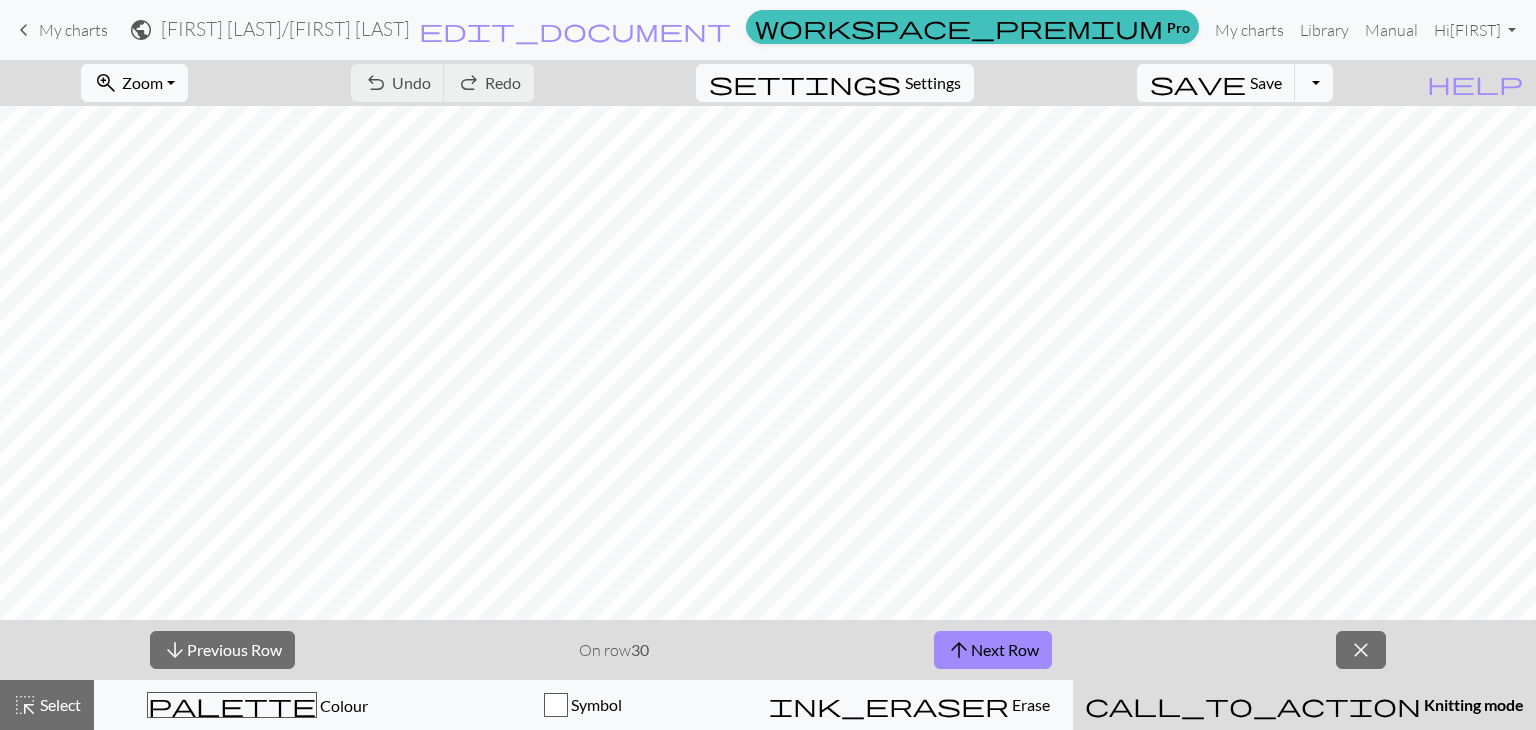 click on "Zoom" at bounding box center [142, 82] 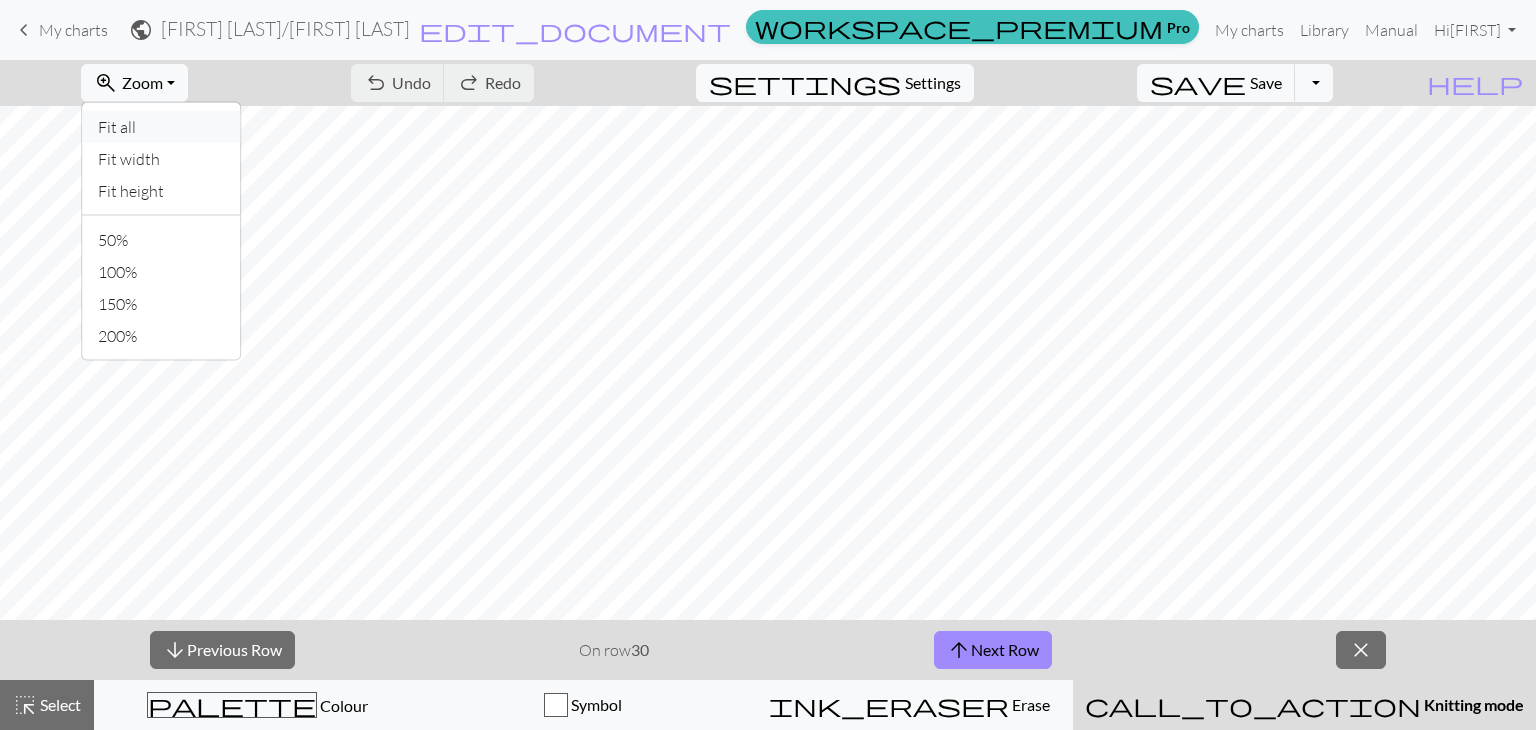click on "Fit all" at bounding box center (161, 127) 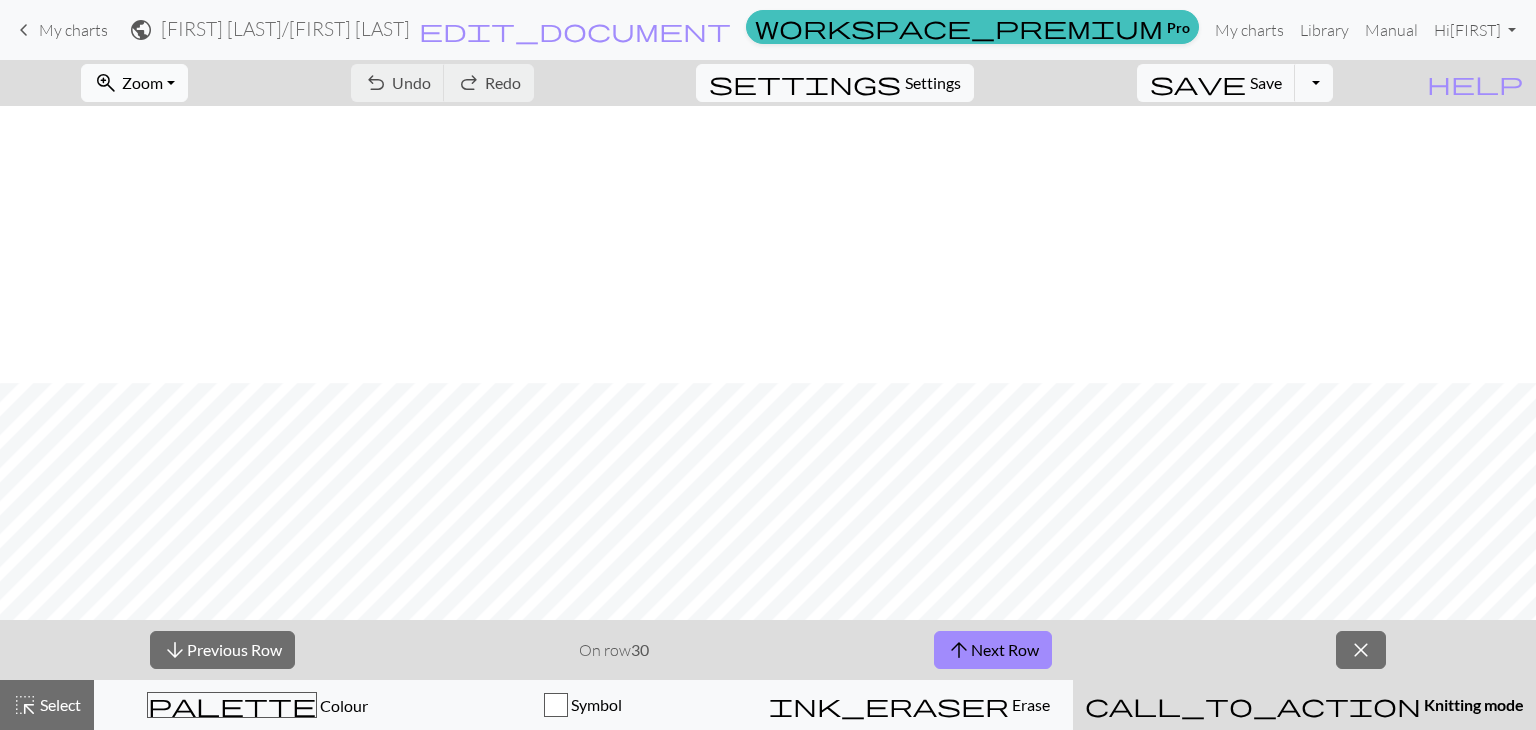 scroll, scrollTop: 1071, scrollLeft: 0, axis: vertical 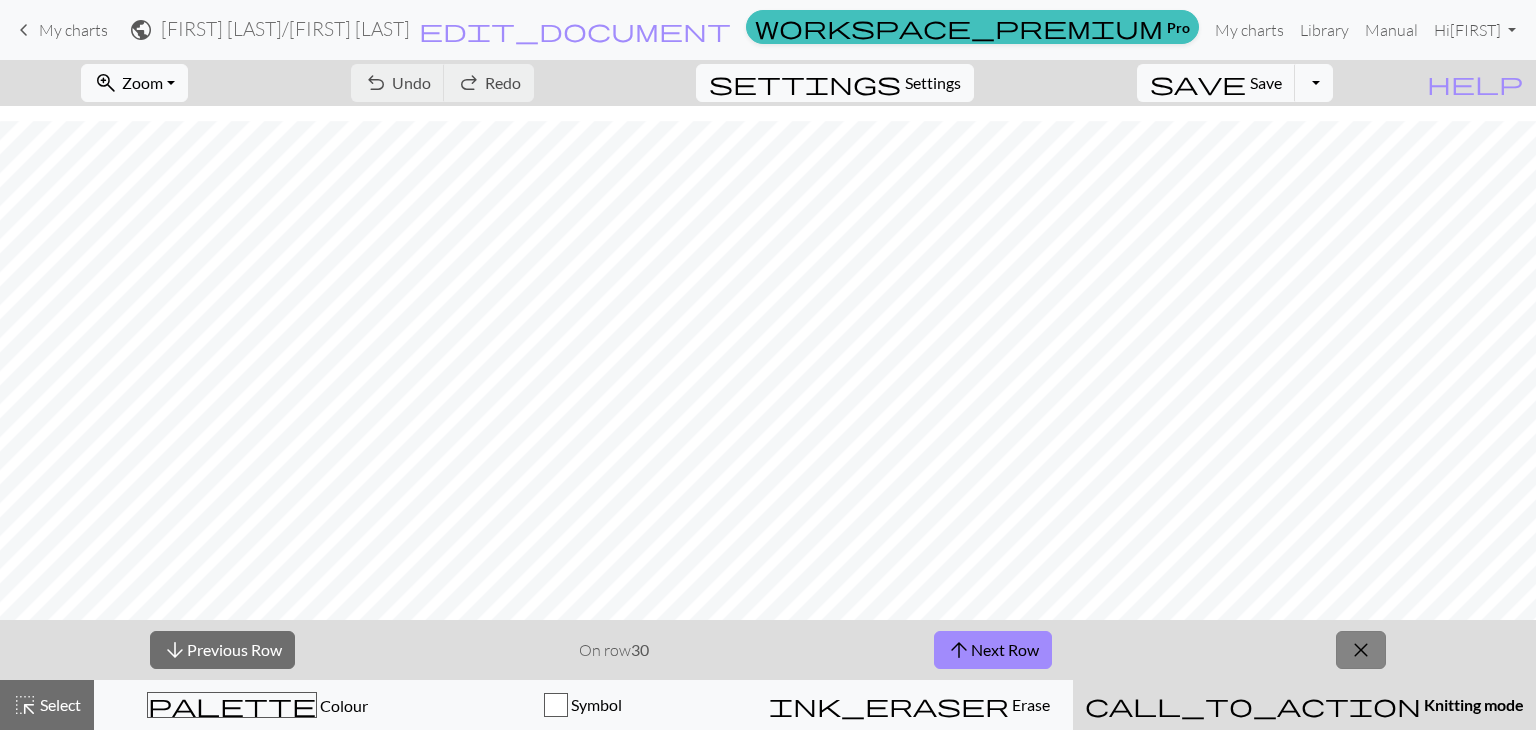 click on "close" at bounding box center (1361, 650) 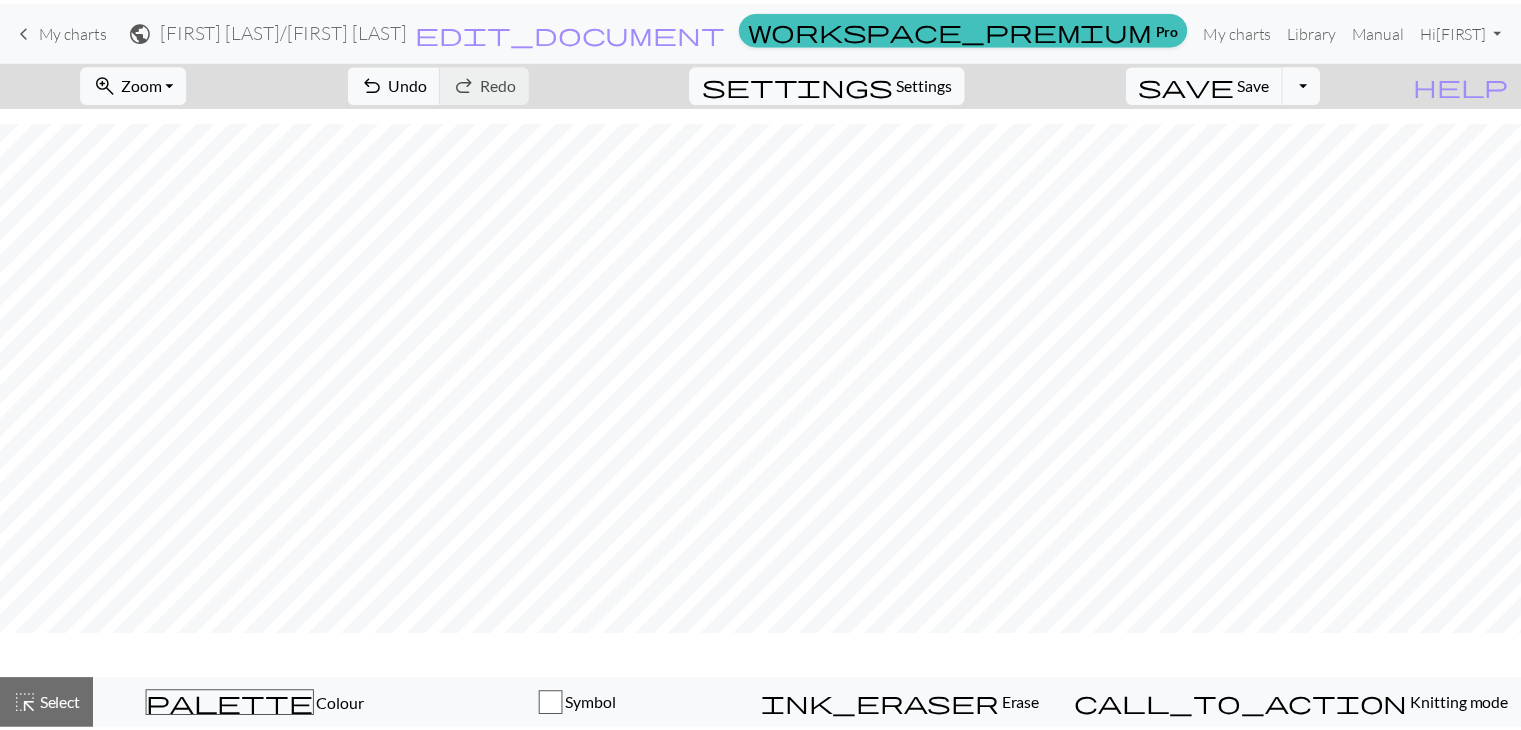 scroll, scrollTop: 1011, scrollLeft: 0, axis: vertical 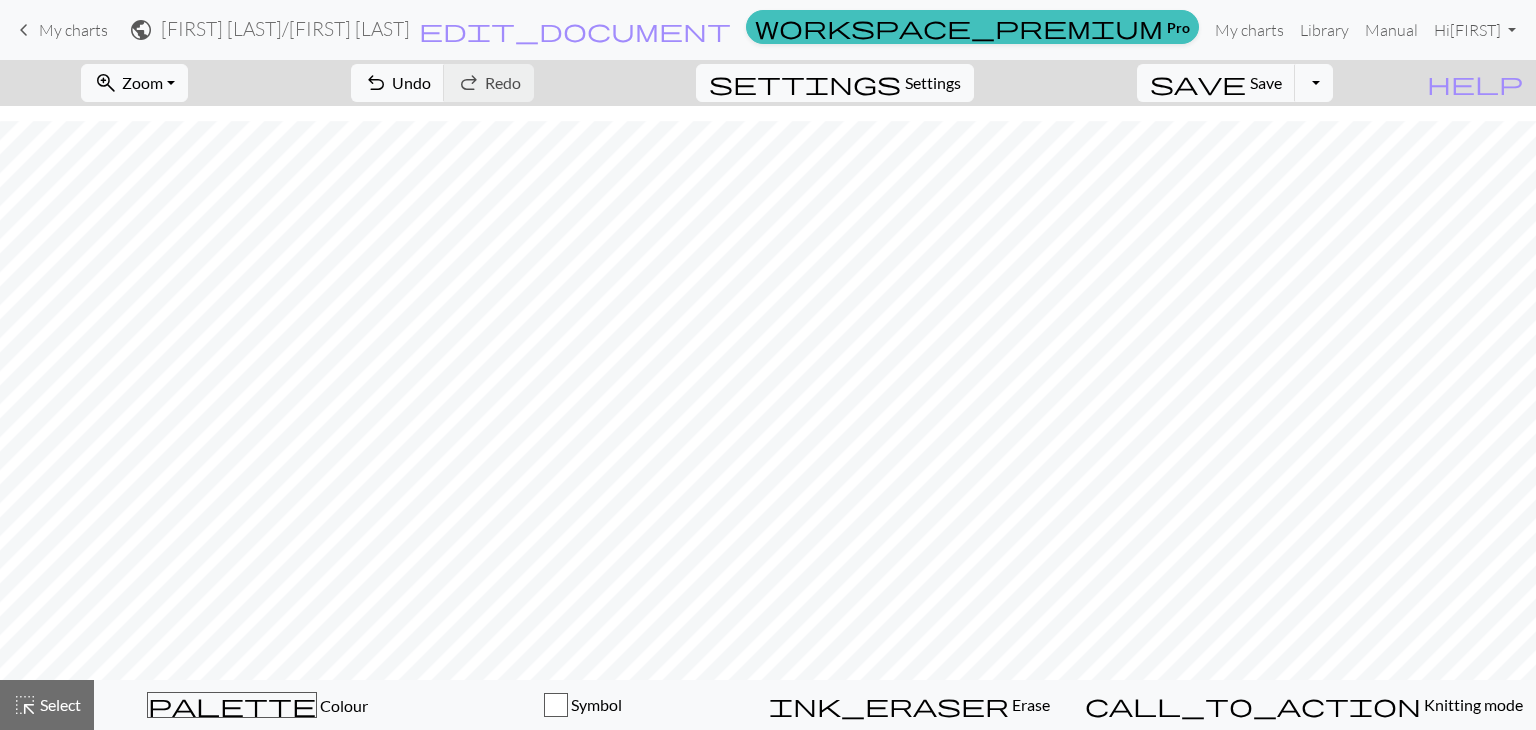 click on "My charts" at bounding box center [73, 30] 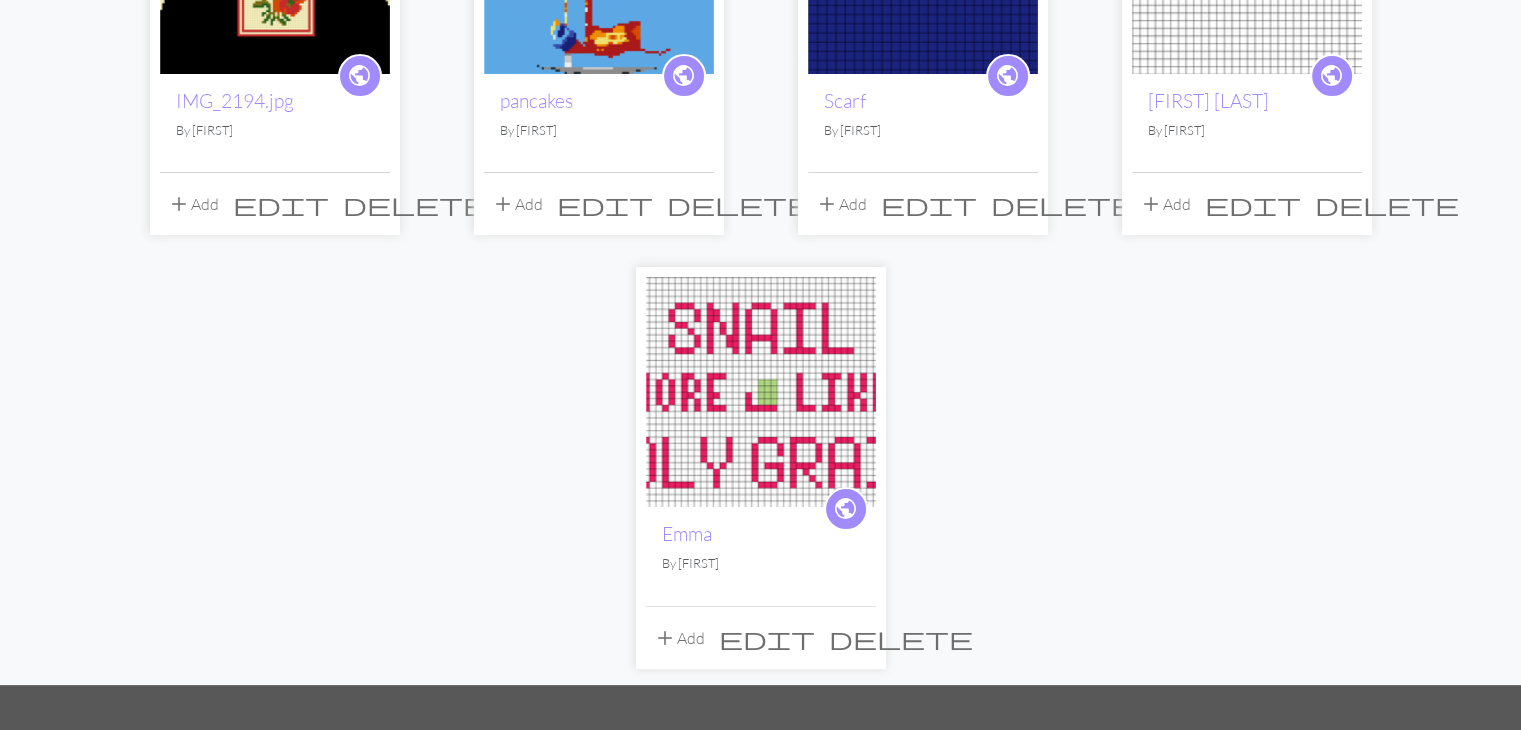 scroll, scrollTop: 398, scrollLeft: 0, axis: vertical 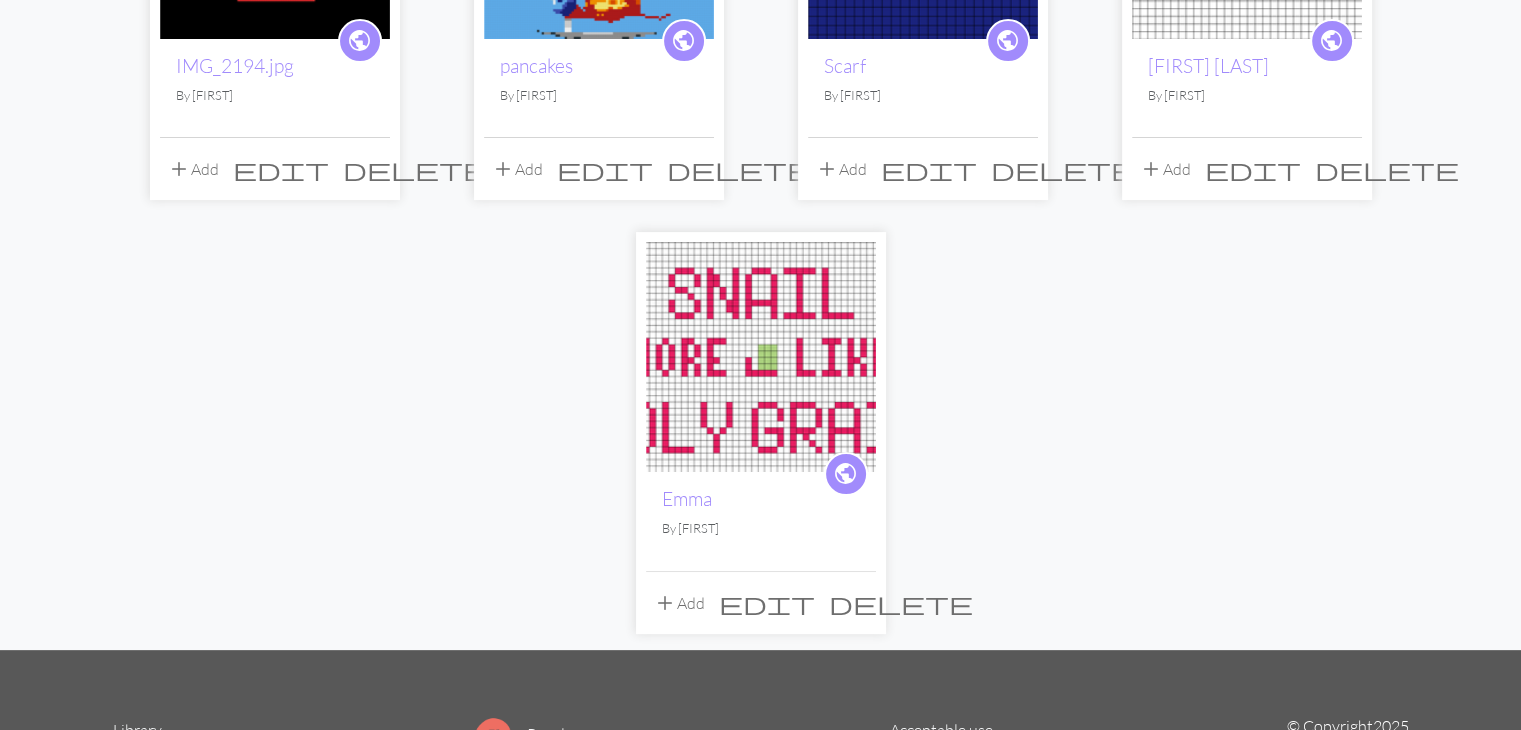 click on "delete" at bounding box center (901, 603) 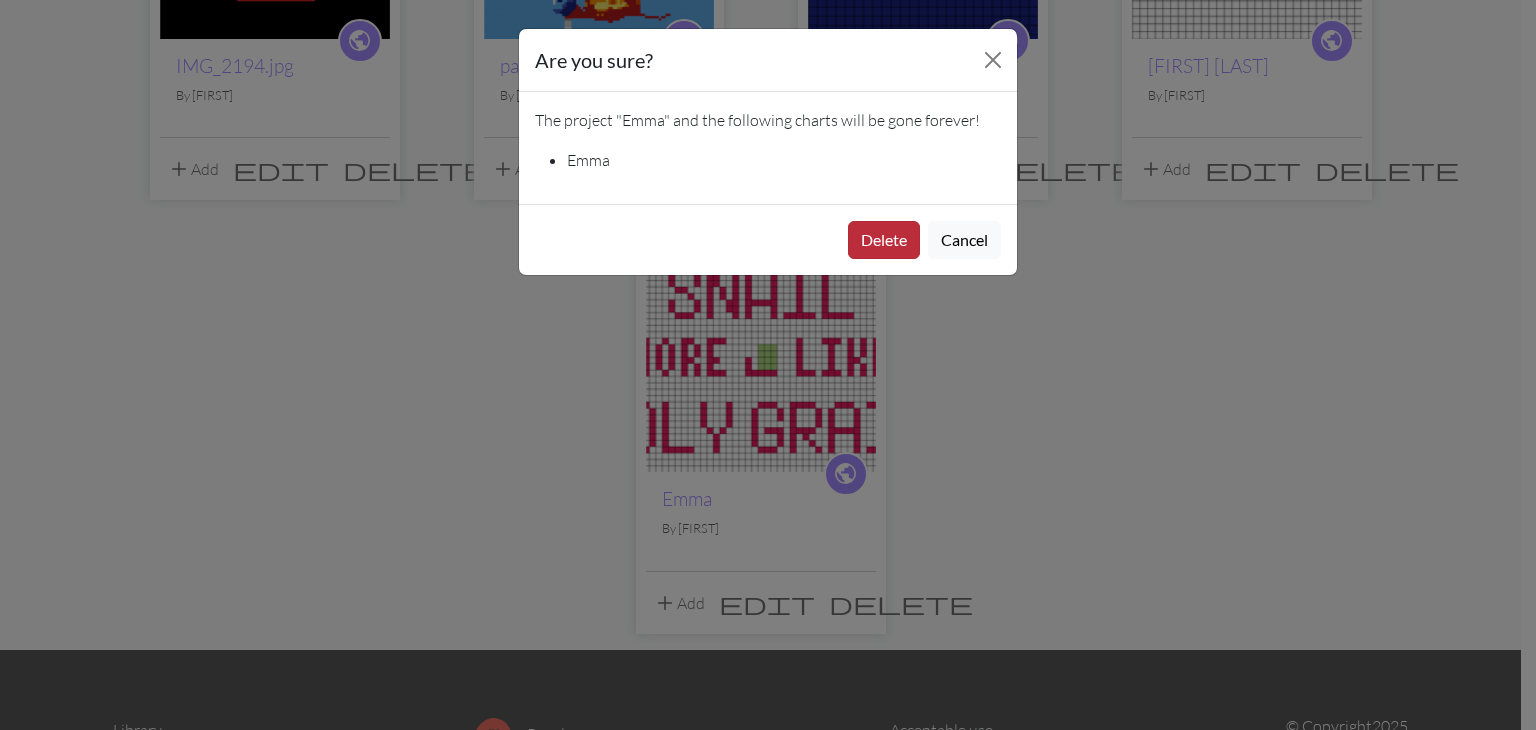 click on "Delete" at bounding box center (884, 240) 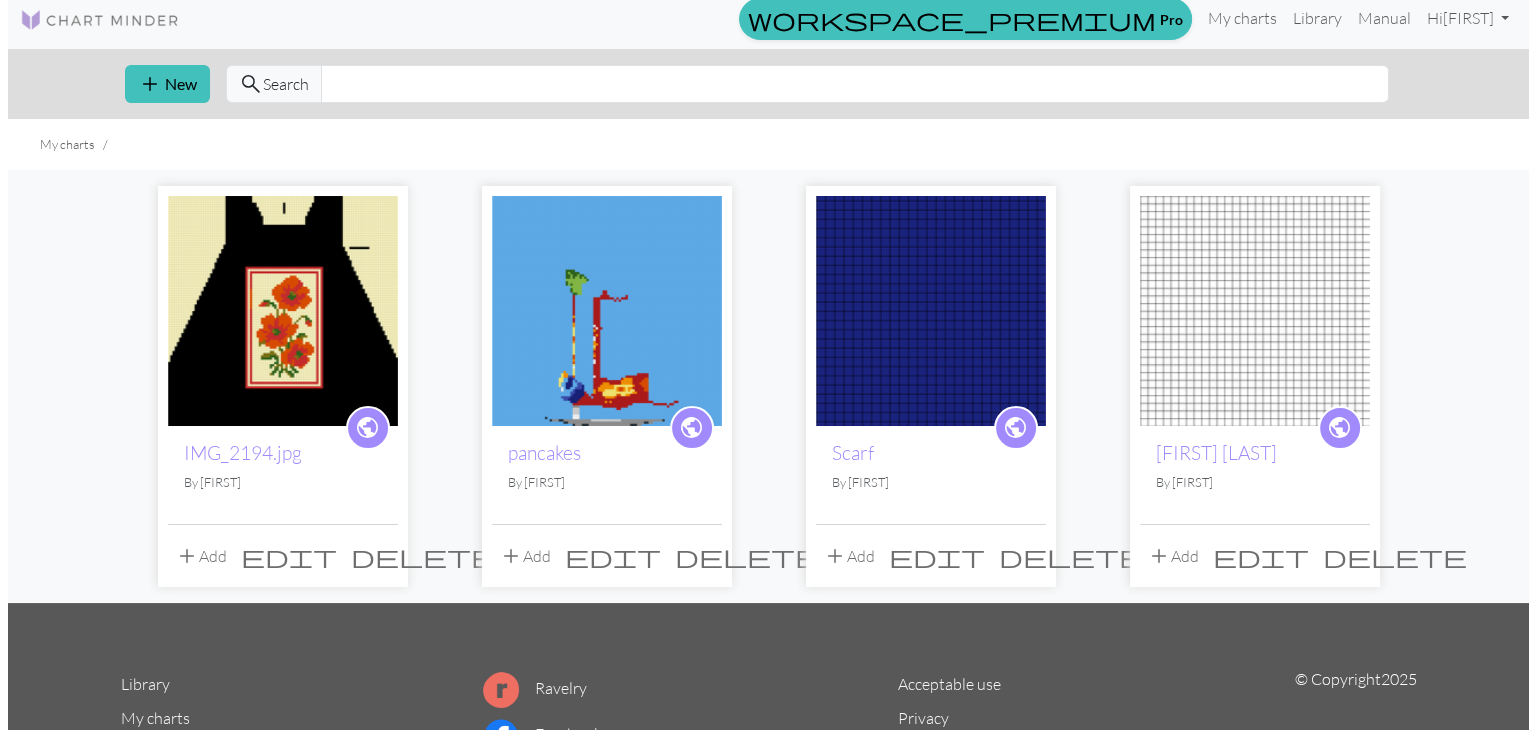scroll, scrollTop: 0, scrollLeft: 0, axis: both 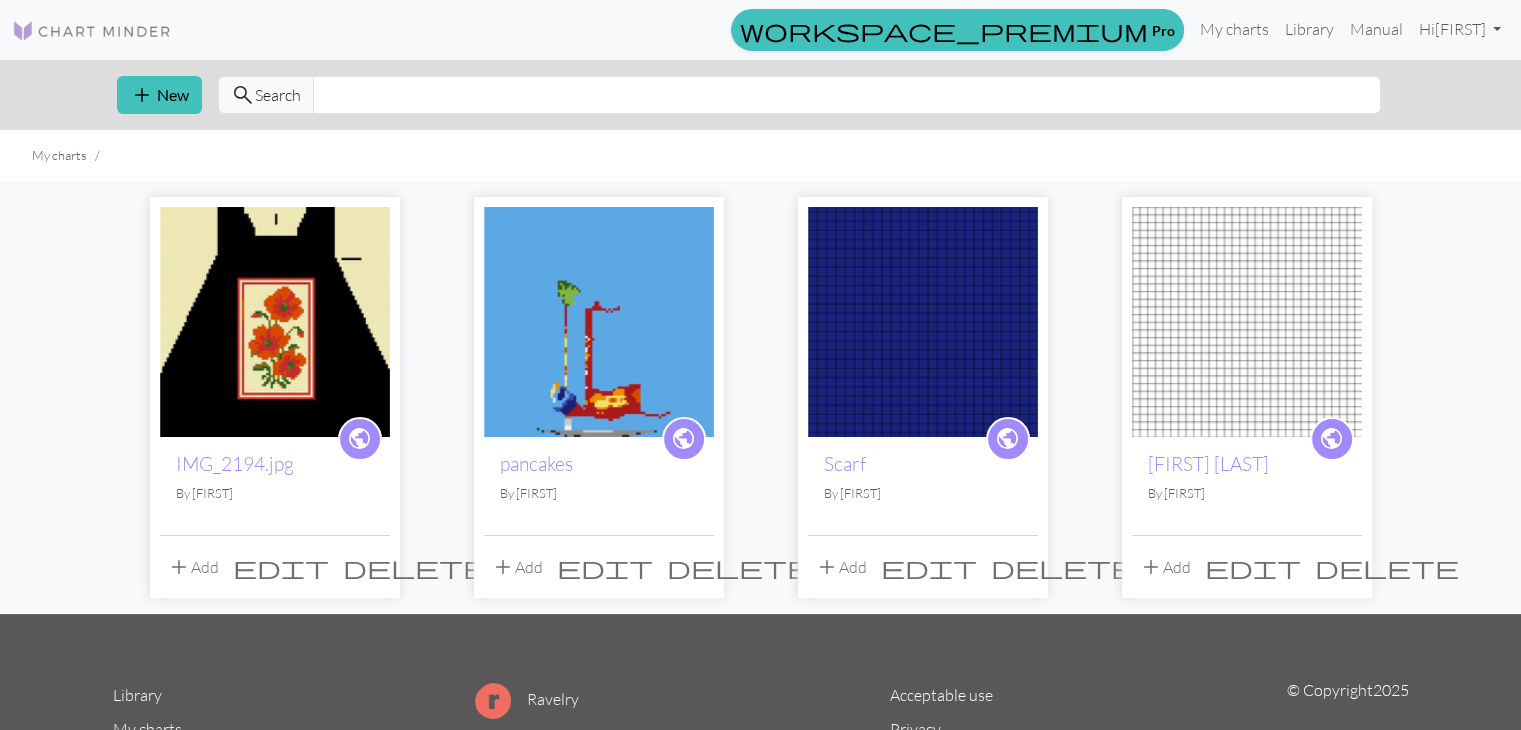 click on "edit" at bounding box center [281, 567] 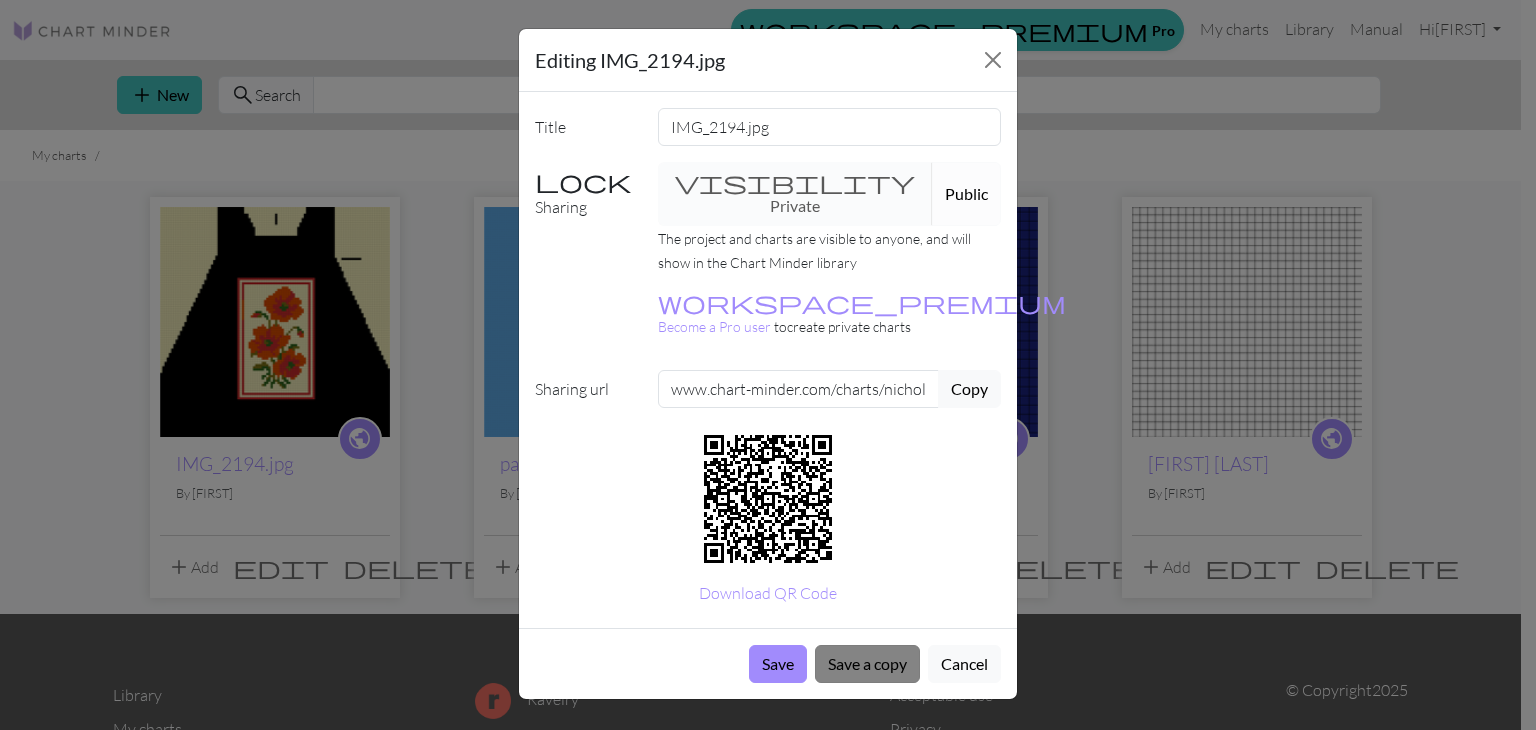 click on "Save a copy" at bounding box center (867, 664) 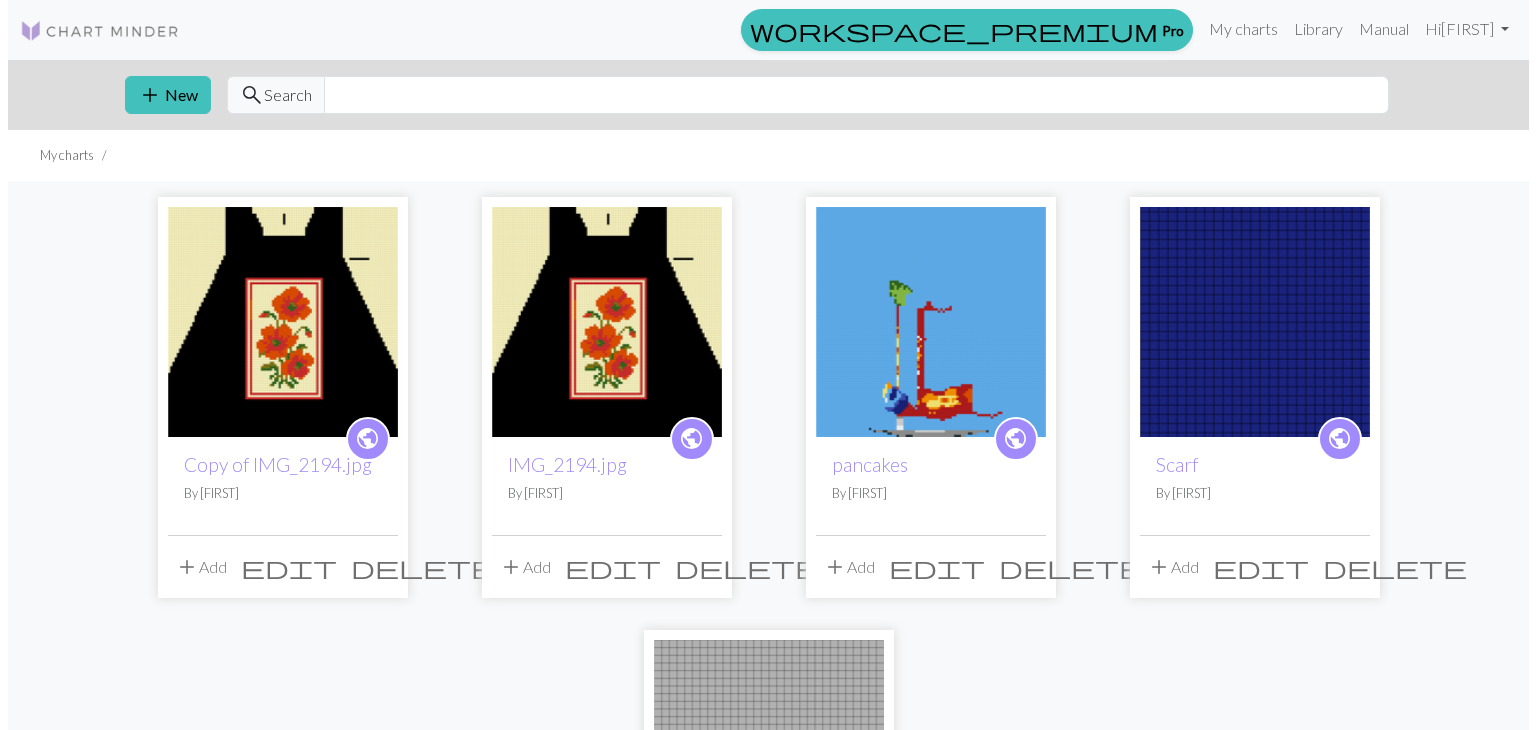 scroll, scrollTop: 0, scrollLeft: 0, axis: both 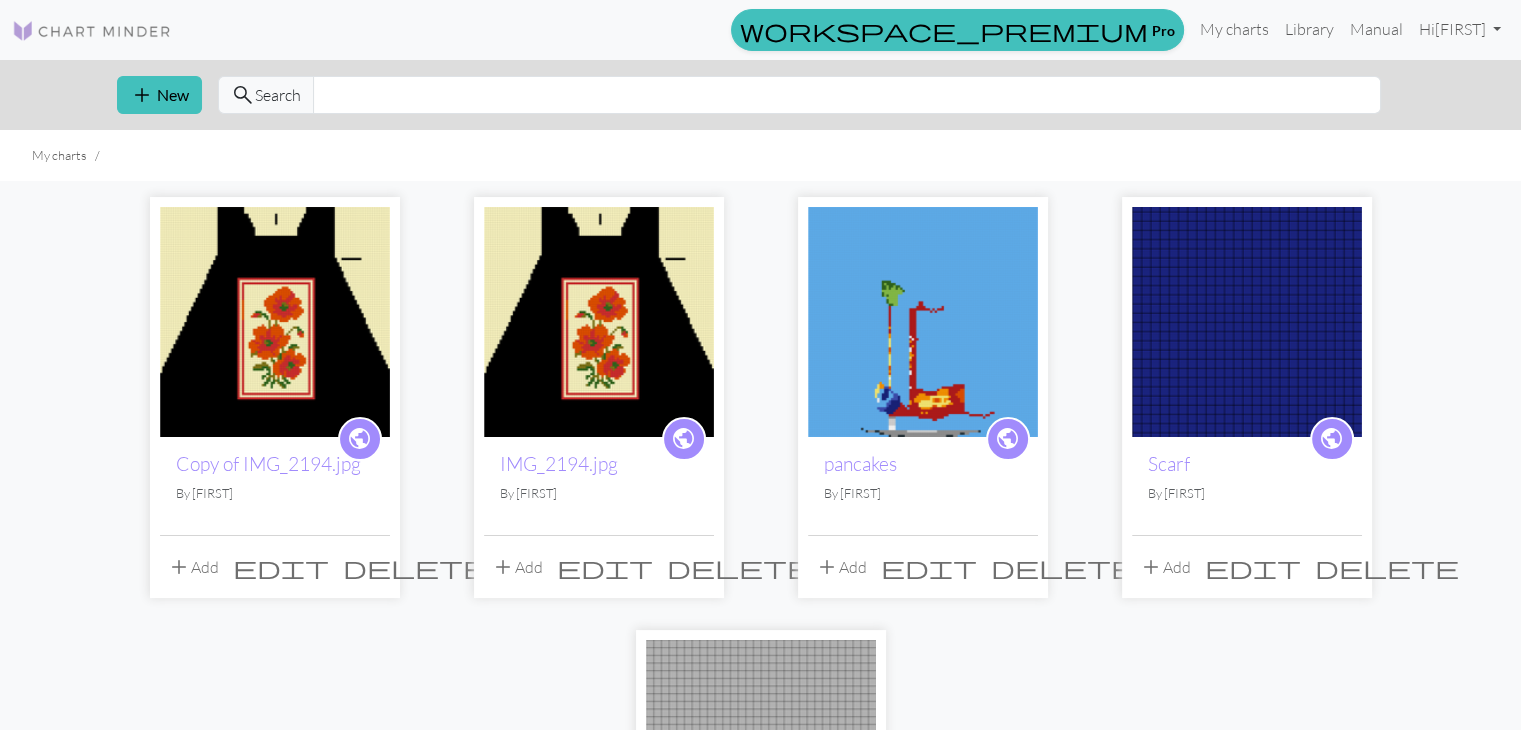 click on "edit" at bounding box center (281, 567) 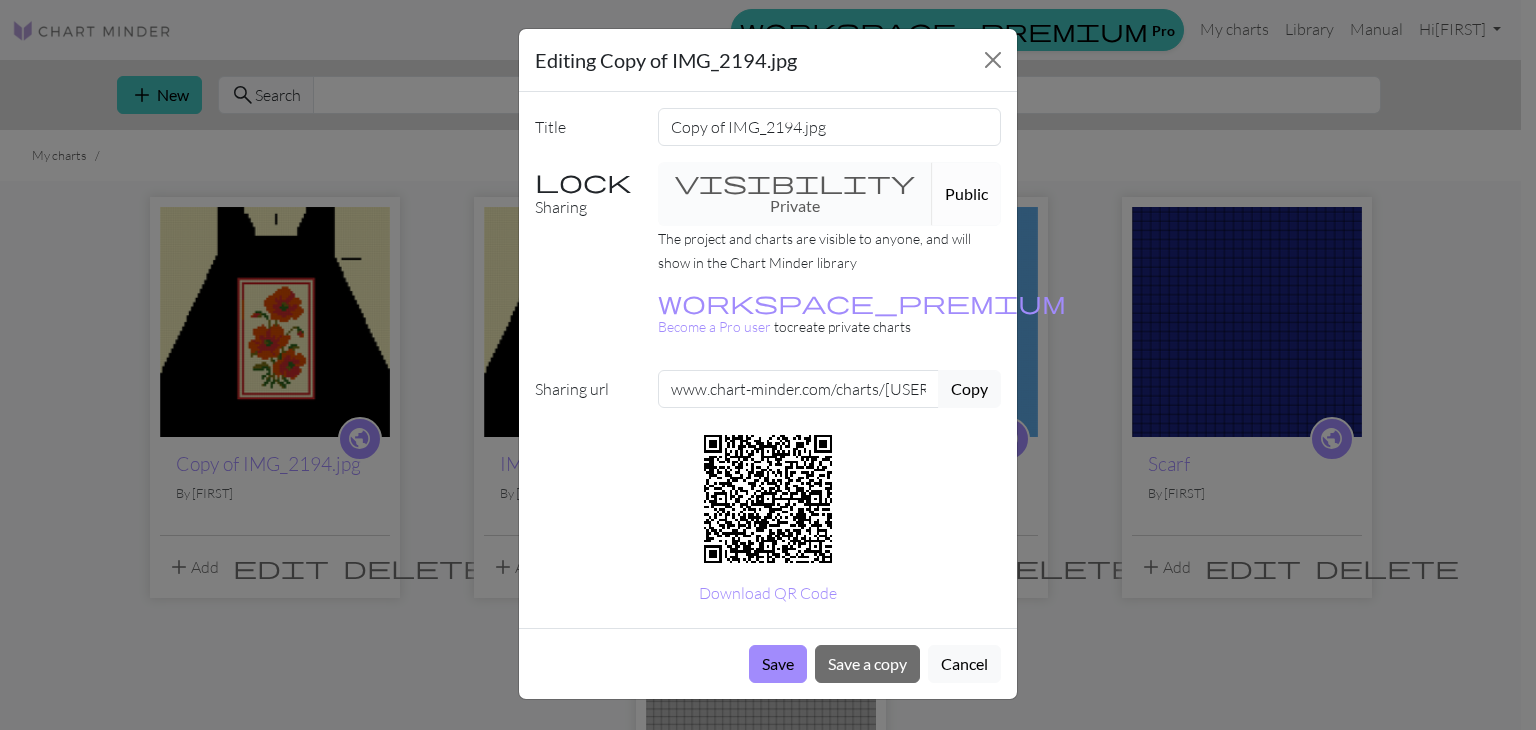 click on "Editing Copy of IMG_2194.jpg Title Copy of IMG_2194.jpg Sharing visibility  Private Public The project and charts are visible to anyone, and will show in the Chart Minder library workspace_premium Become a Pro user   to  create private charts Sharing url www.chart-minder.com/charts/[USERNAME]-upCxX4Vxz/copy-of-img_2194-jpg Copy Download QR Code Save Save a copy Cancel" at bounding box center (768, 365) 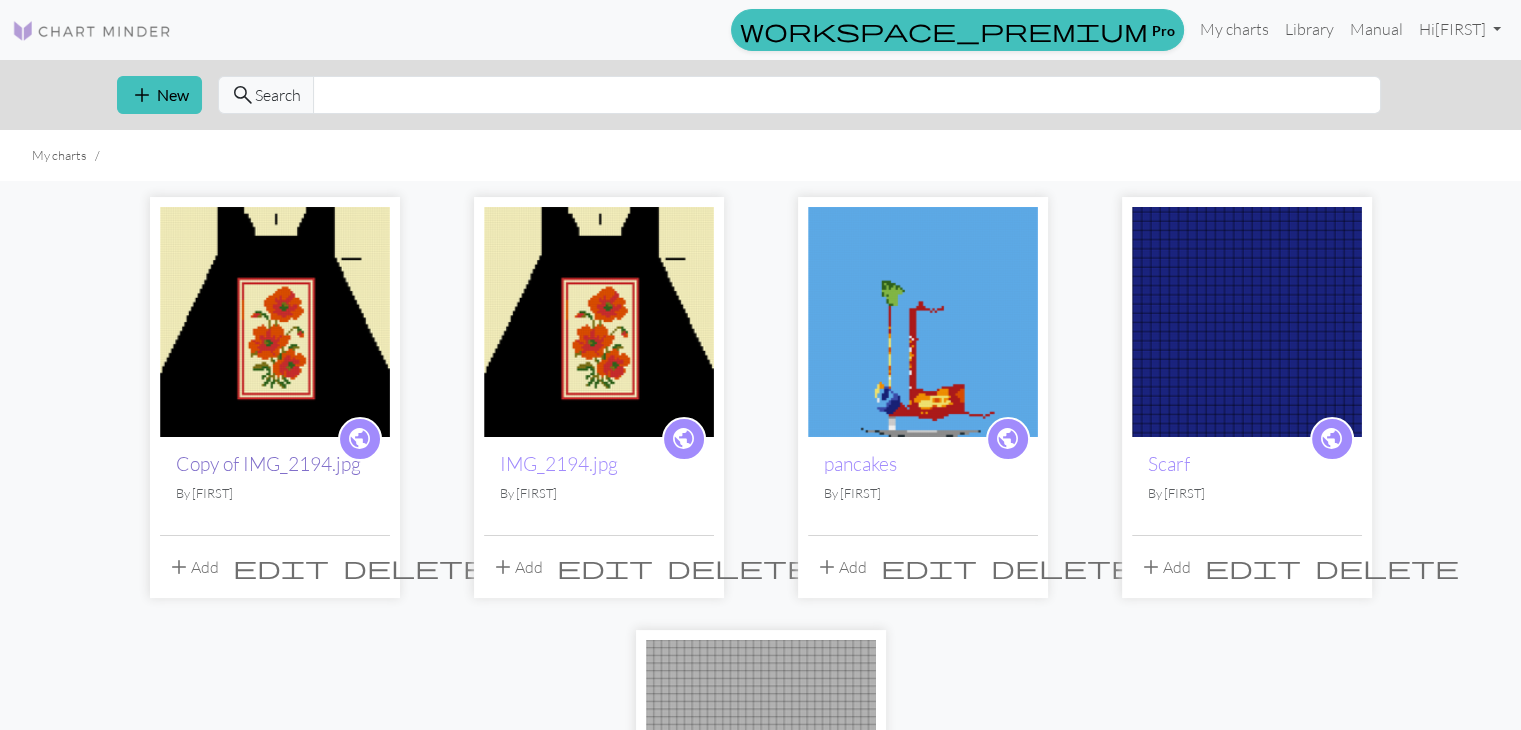 click on "Copy of IMG_2194.jpg" at bounding box center [268, 464] 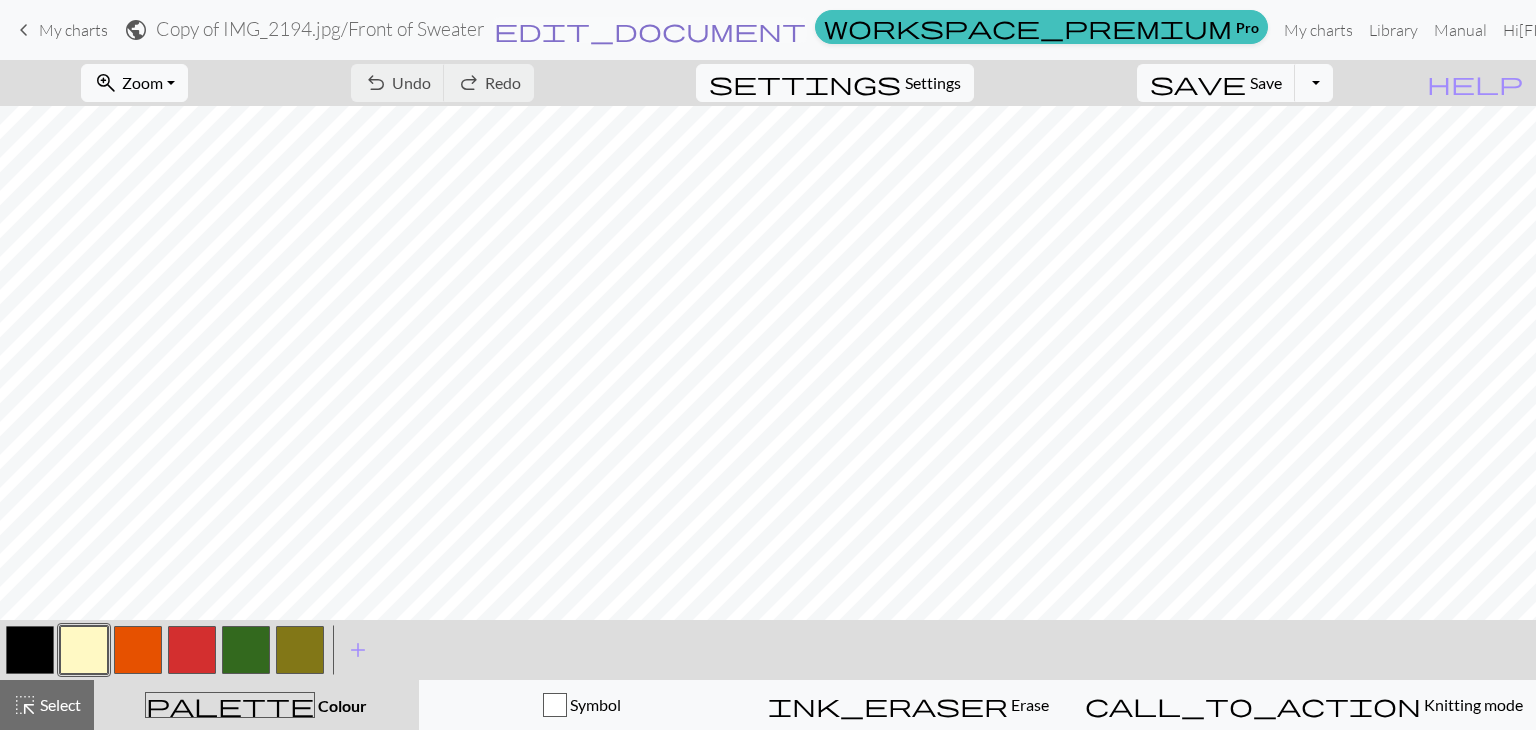 click on "edit_document" at bounding box center (650, 30) 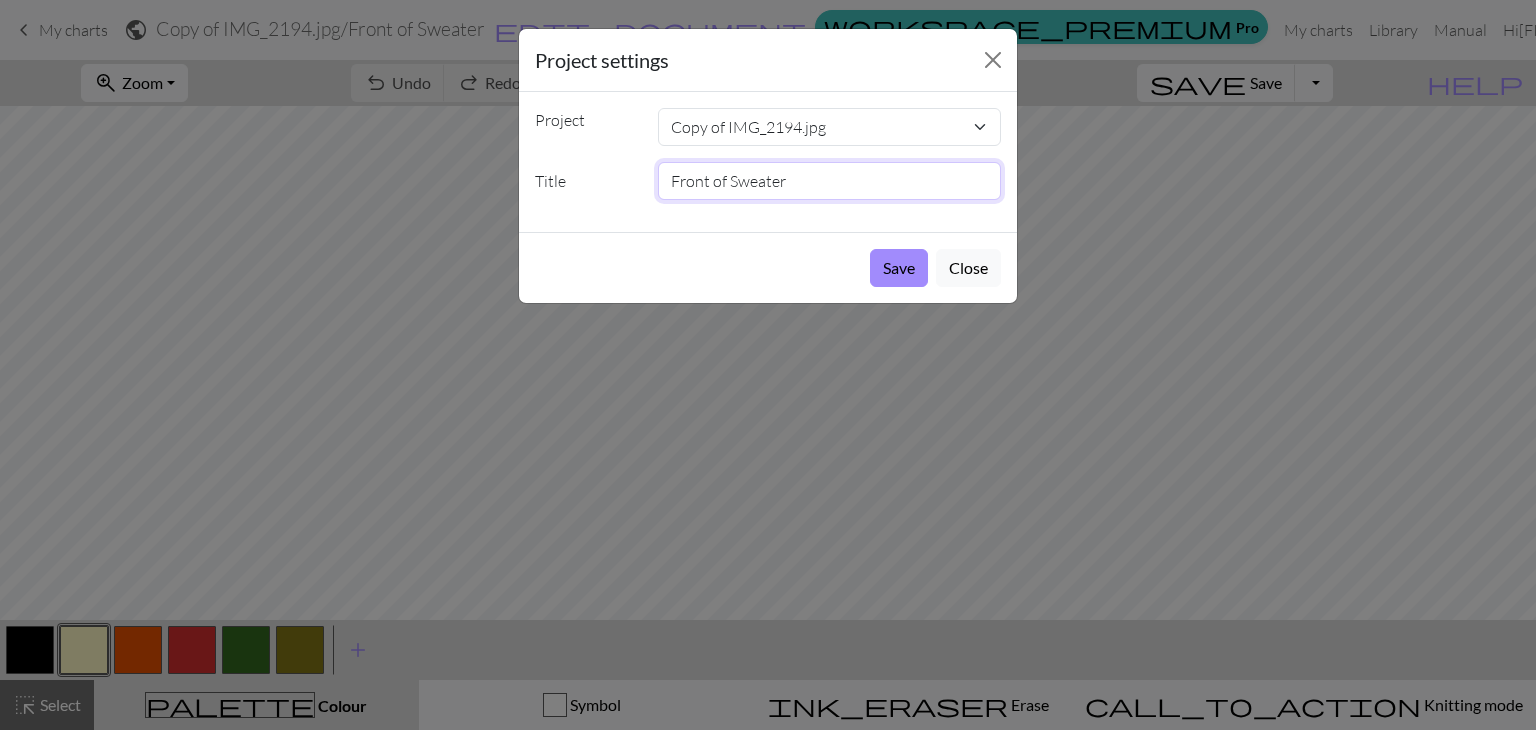 drag, startPoint x: 807, startPoint y: 187, endPoint x: 627, endPoint y: 190, distance: 180.025 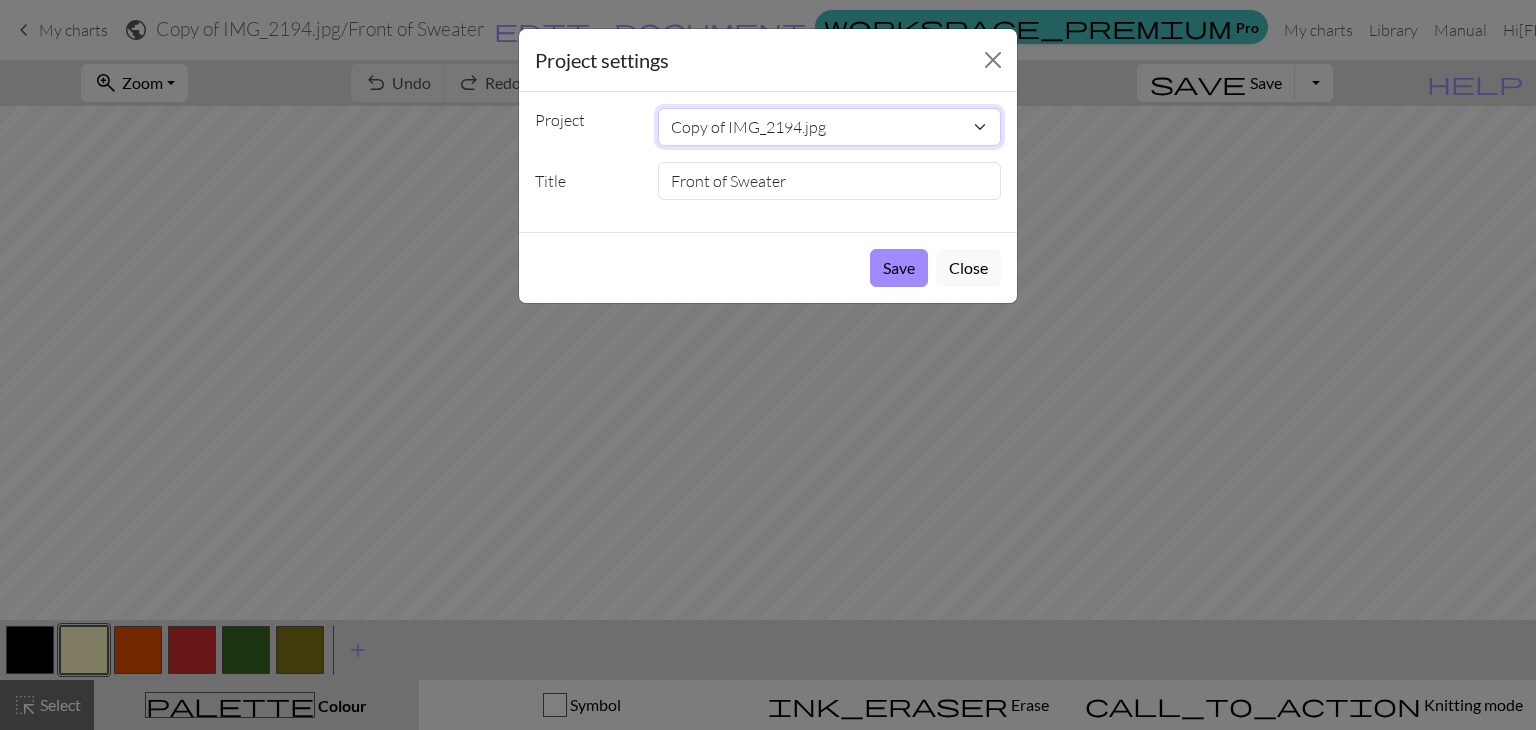 click on "Copy of IMG_2194.jpg IMG_2194.jpg pancakes Scarf [FIRST] Scarf" at bounding box center (830, 127) 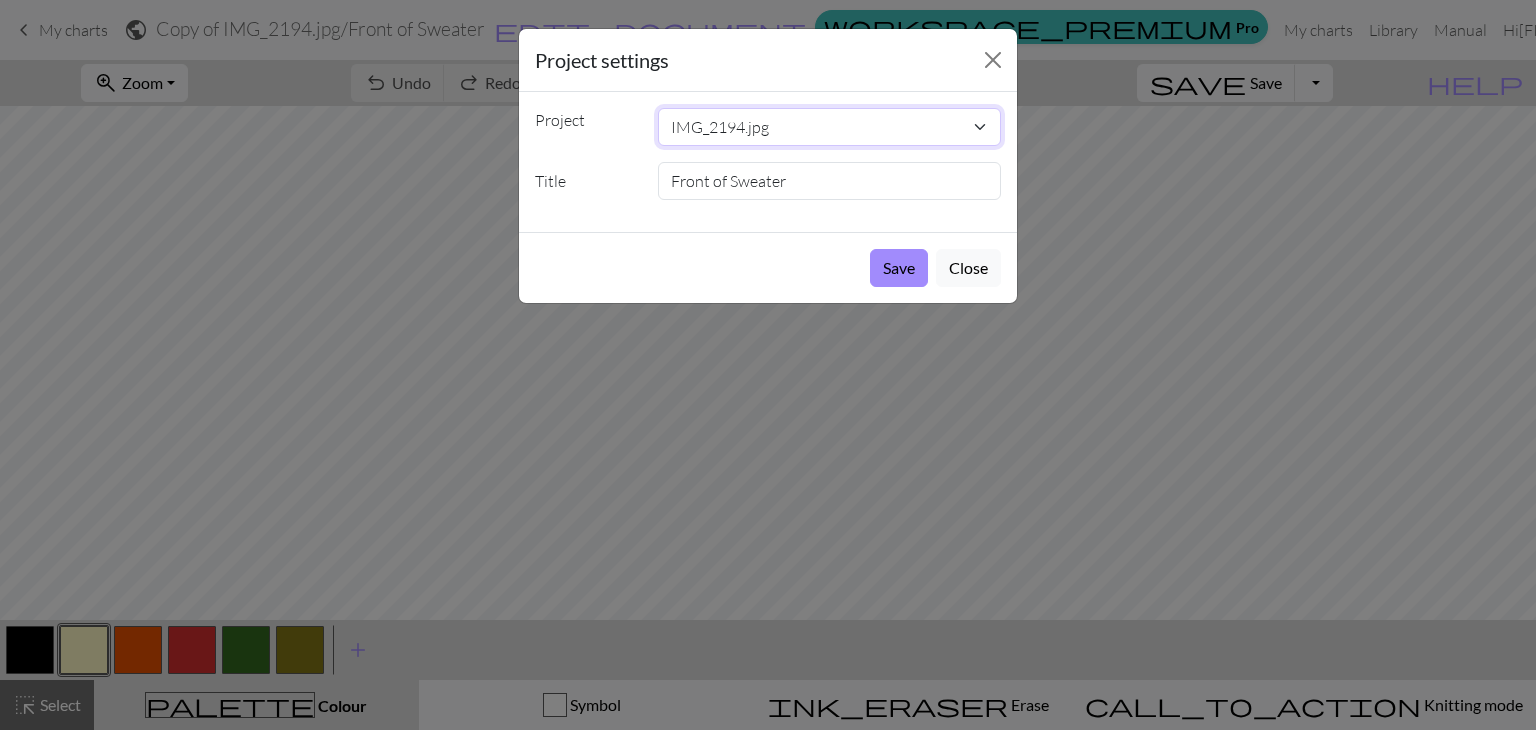 click on "Copy of IMG_2194.jpg IMG_2194.jpg pancakes Scarf [FIRST] Scarf" at bounding box center [830, 127] 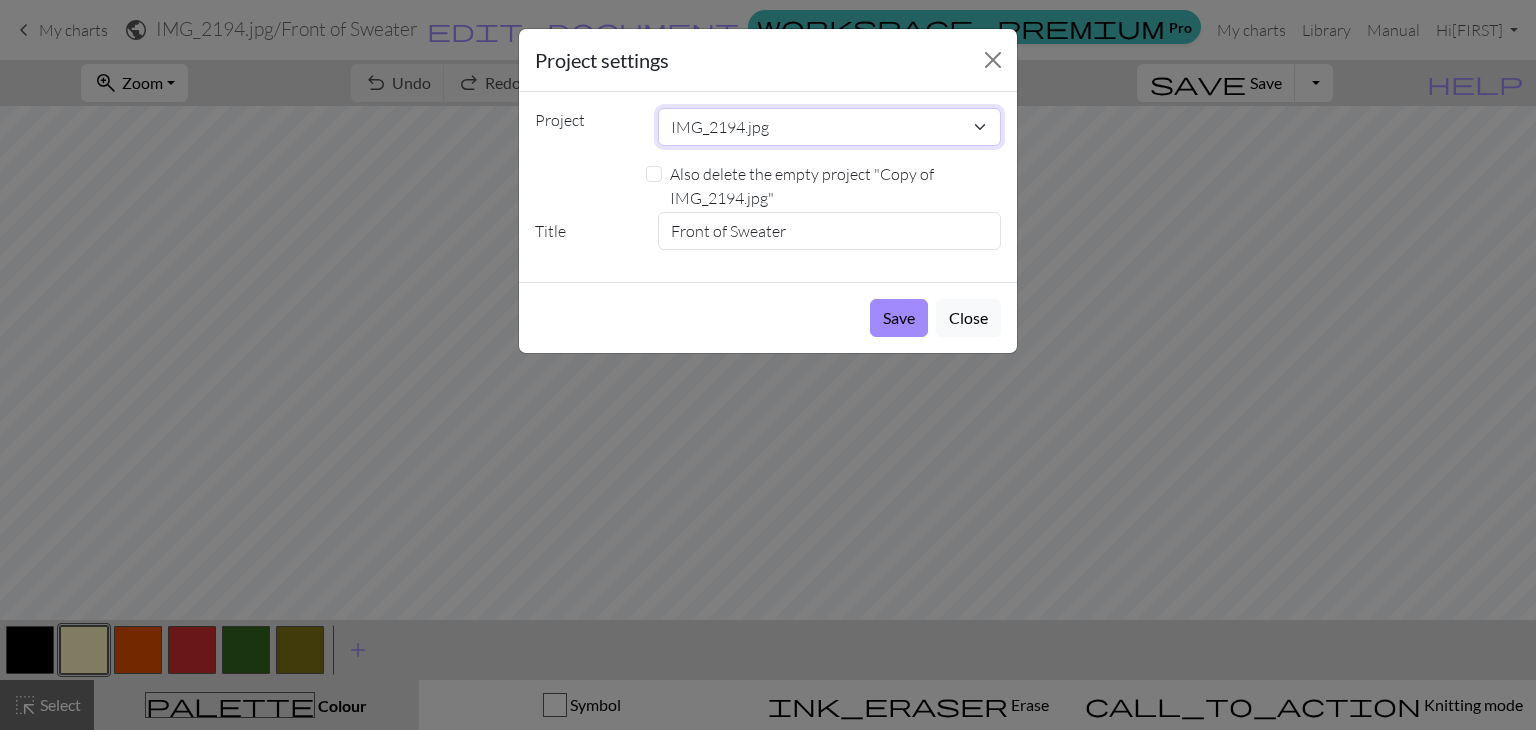 click on "Copy of IMG_2194.jpg IMG_2194.jpg pancakes Scarf [FIRST] Scarf" at bounding box center (830, 127) 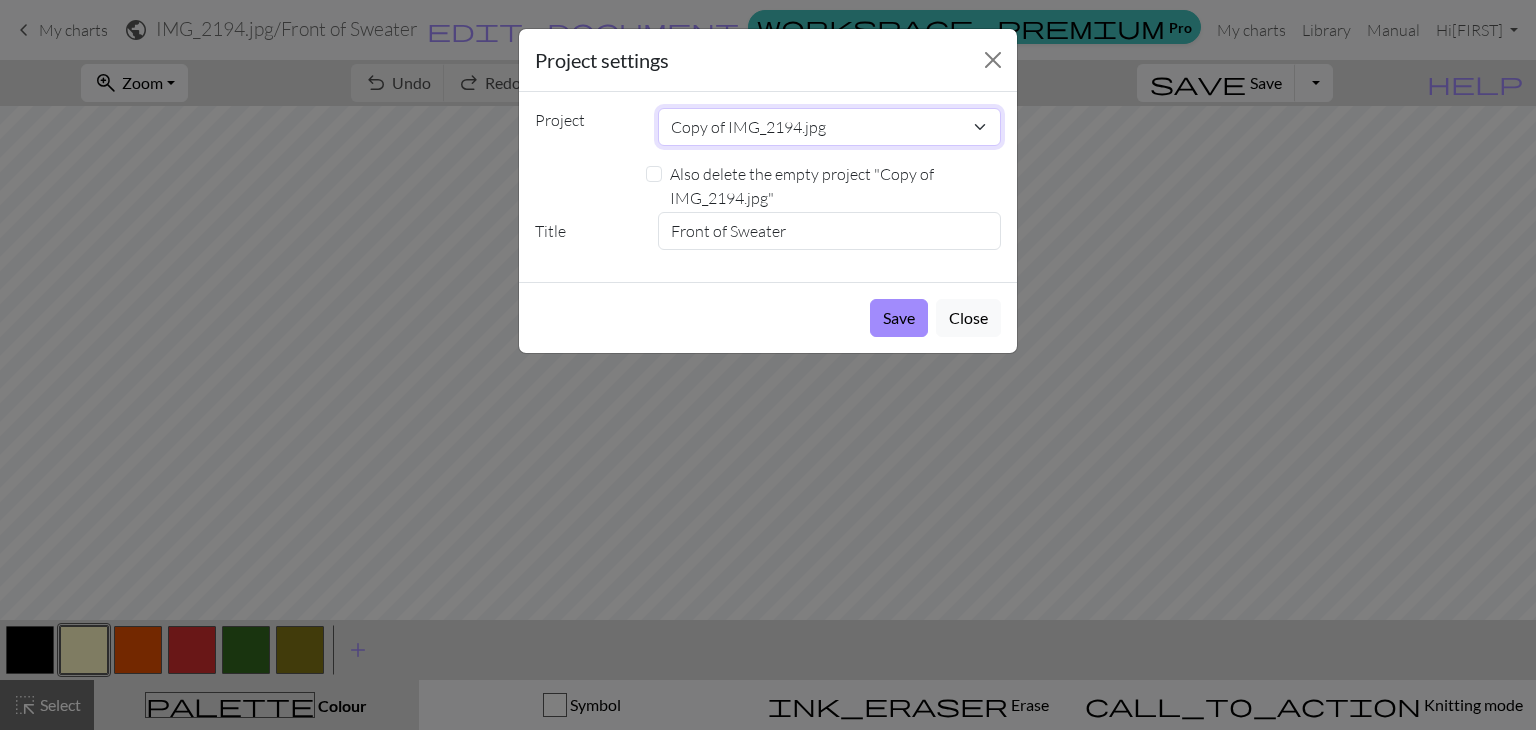 click on "Copy of IMG_2194.jpg IMG_2194.jpg pancakes Scarf Aidan Scarf" at bounding box center [830, 127] 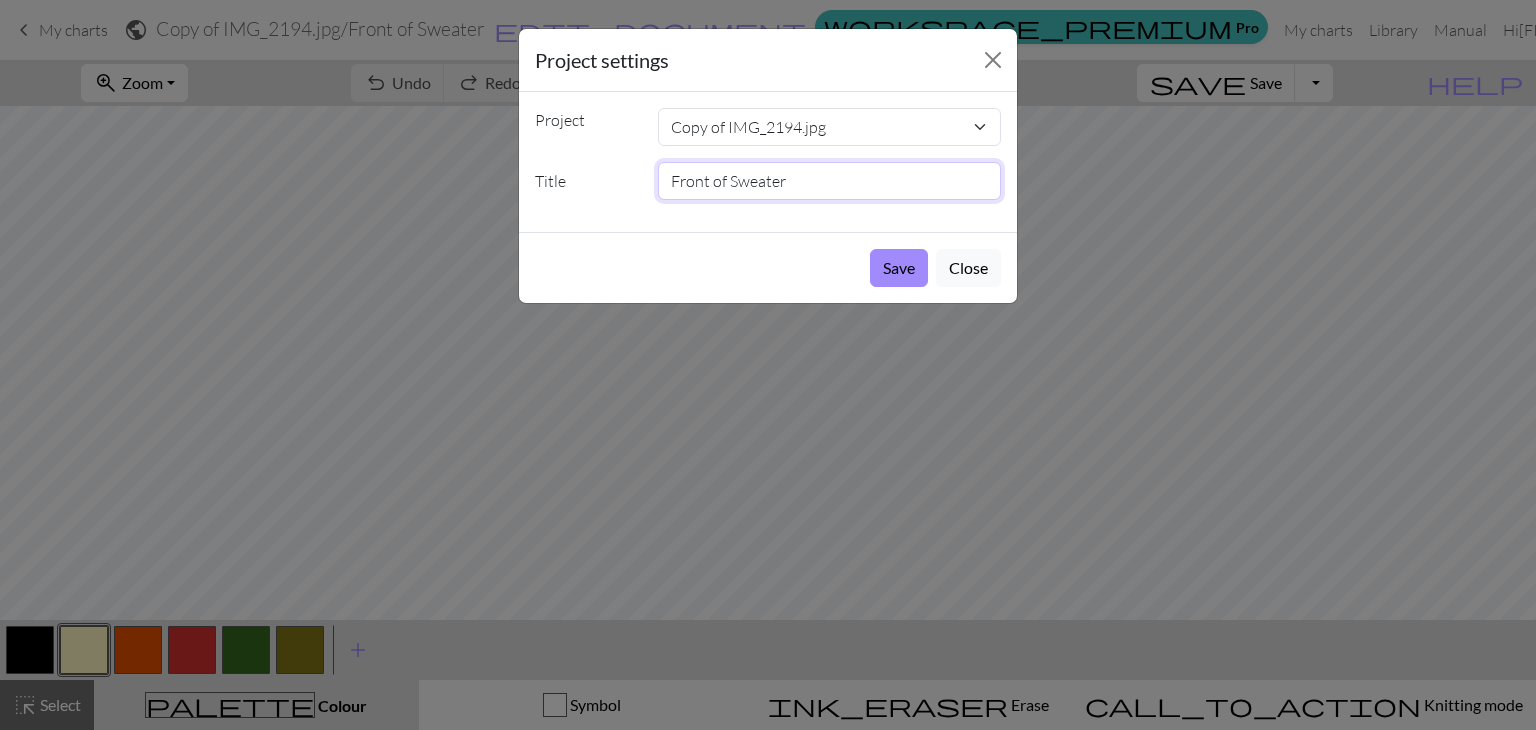 click on "Front of Sweater" at bounding box center (830, 181) 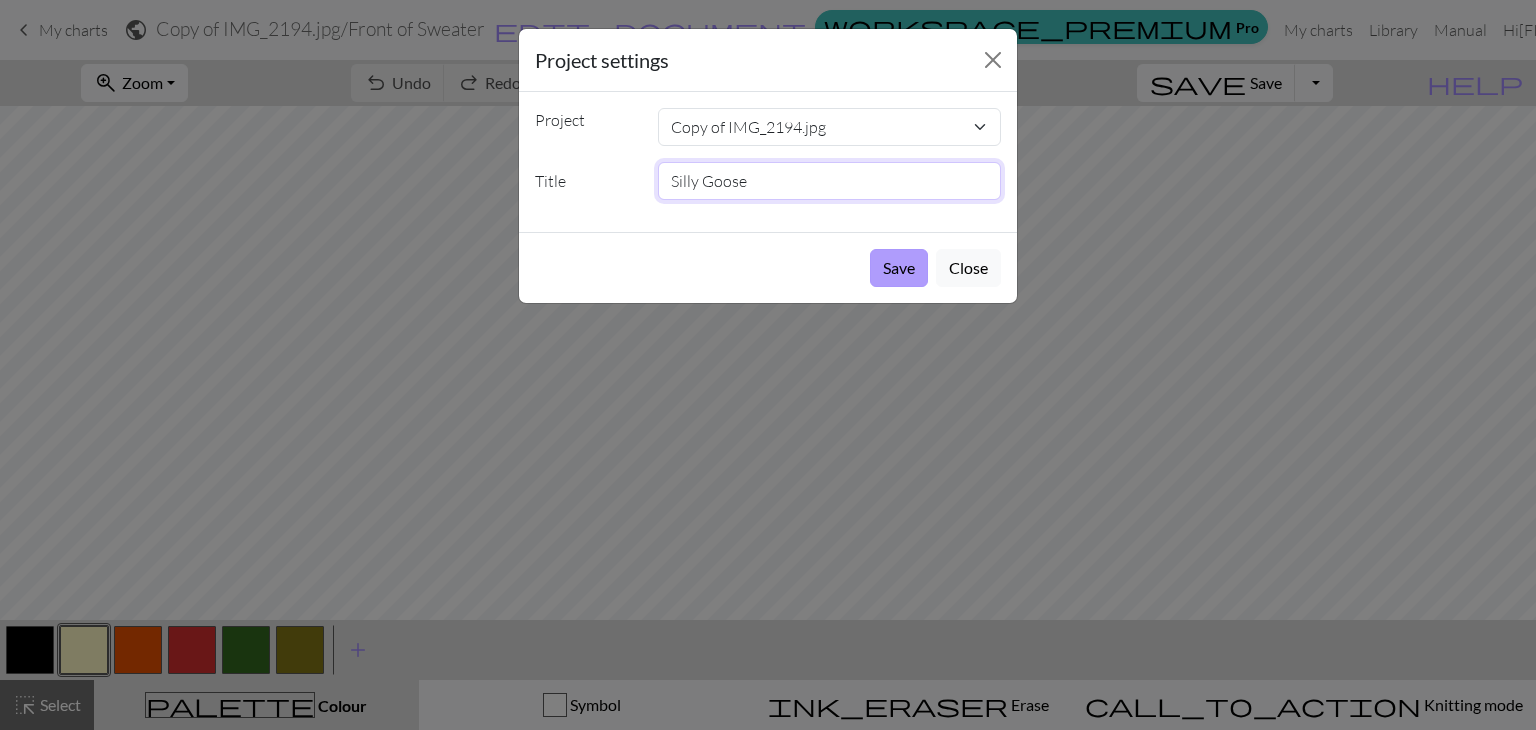 type on "Silly Goose" 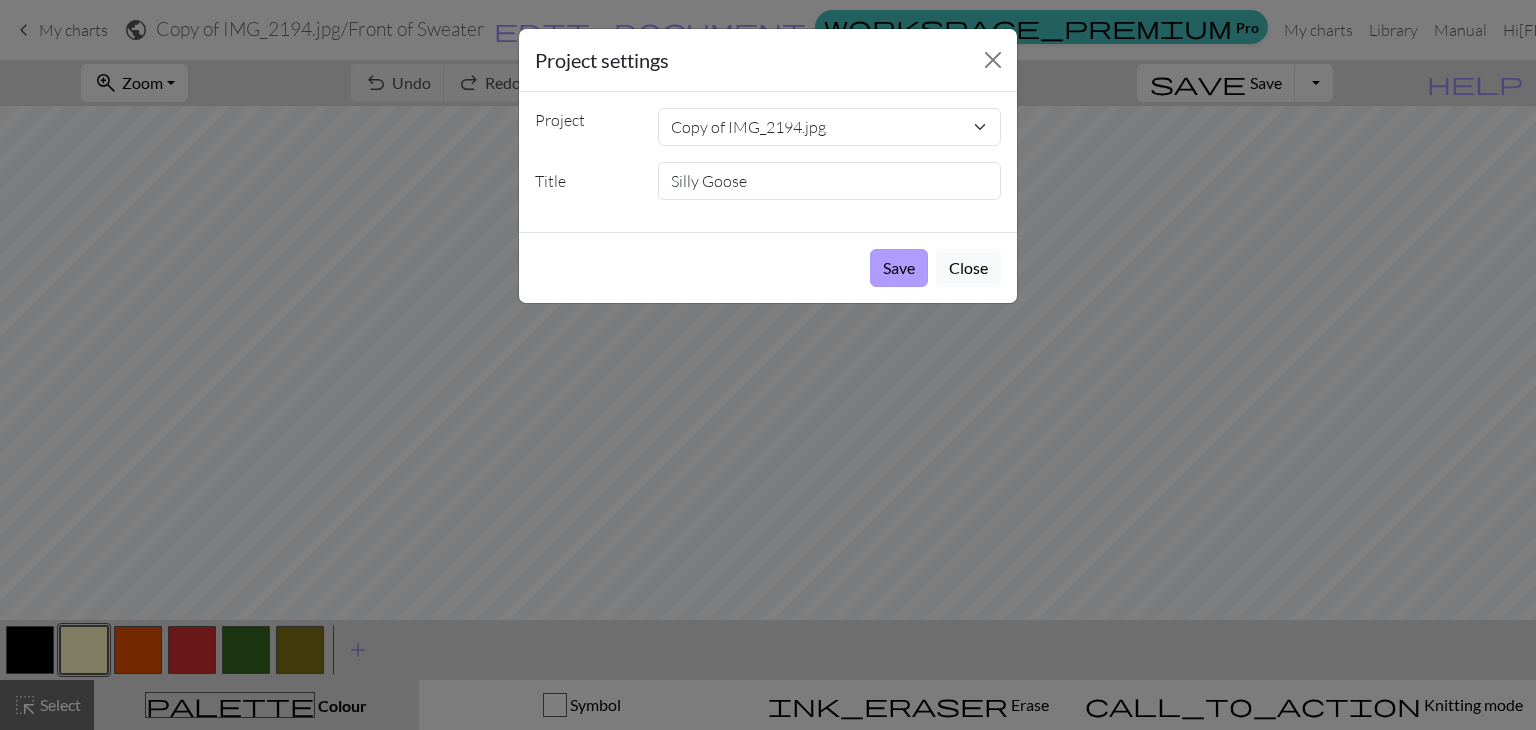 click on "Save" at bounding box center [899, 268] 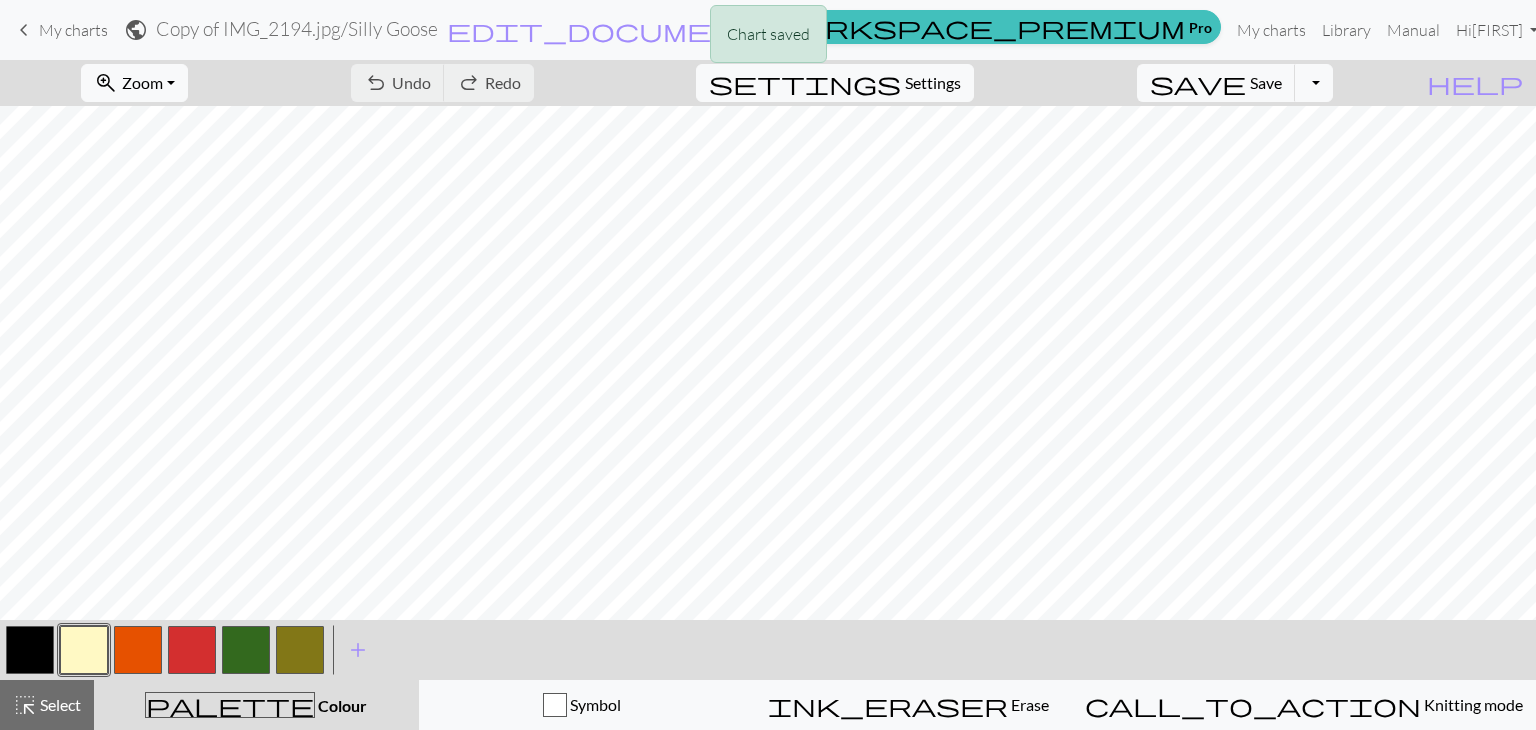 click at bounding box center (84, 650) 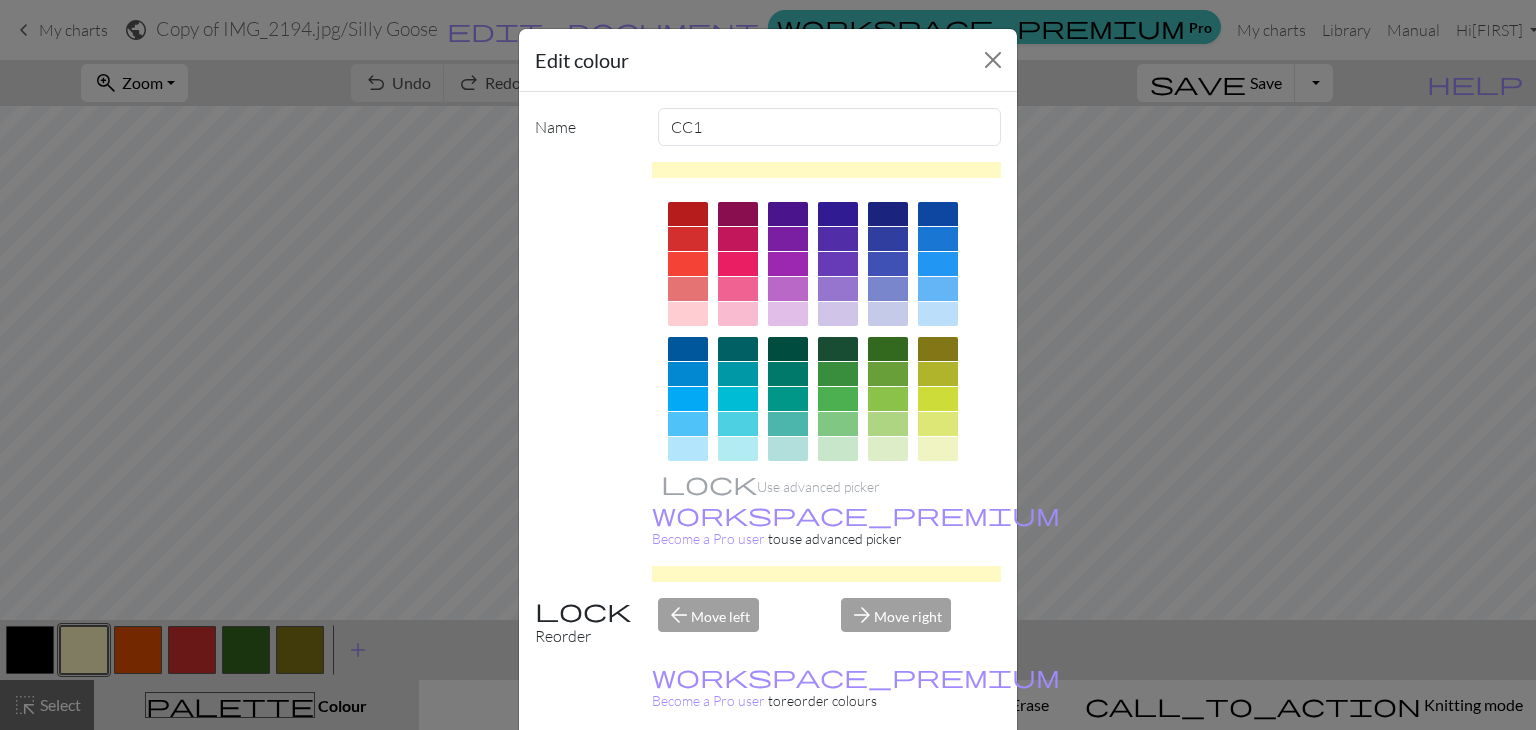 scroll, scrollTop: 288, scrollLeft: 0, axis: vertical 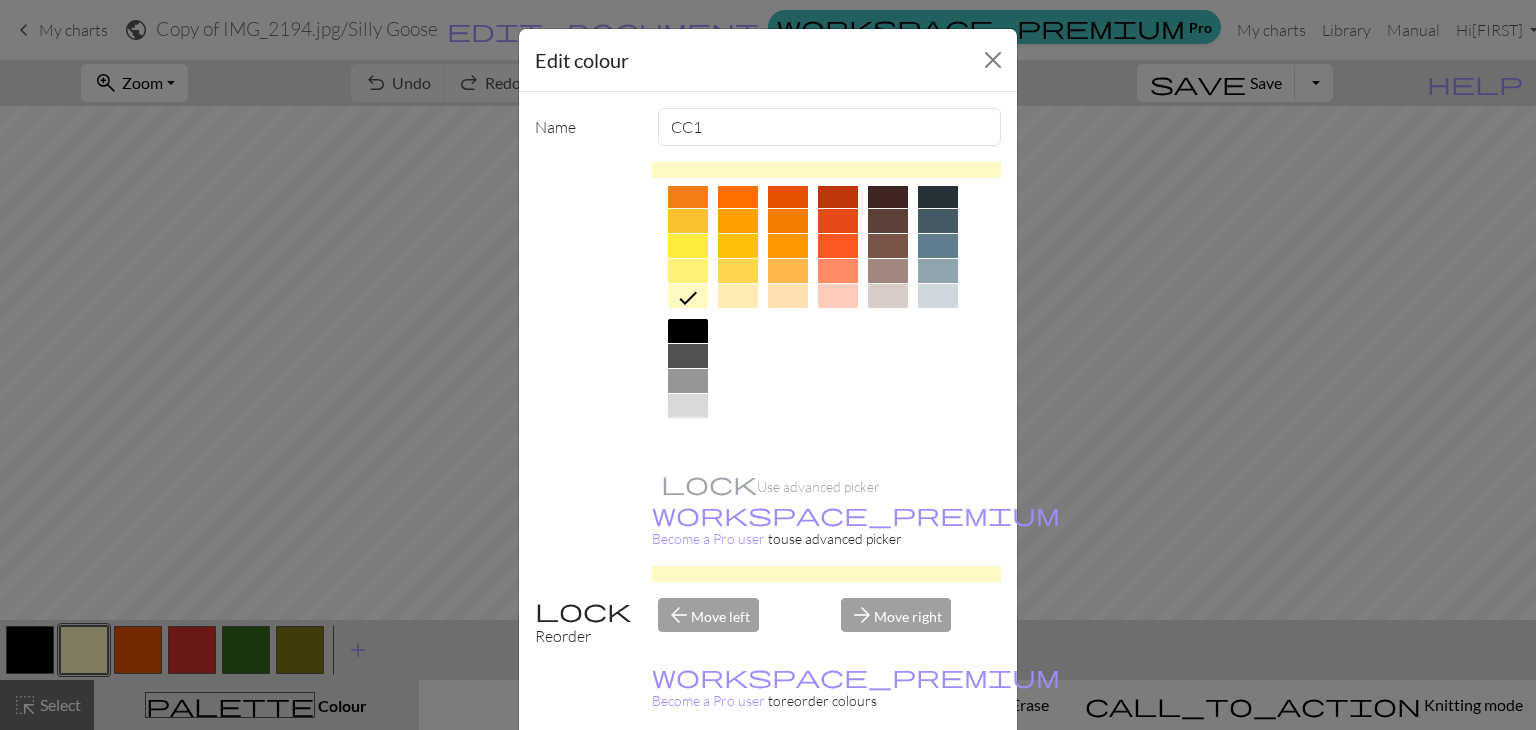 click at bounding box center [688, 431] 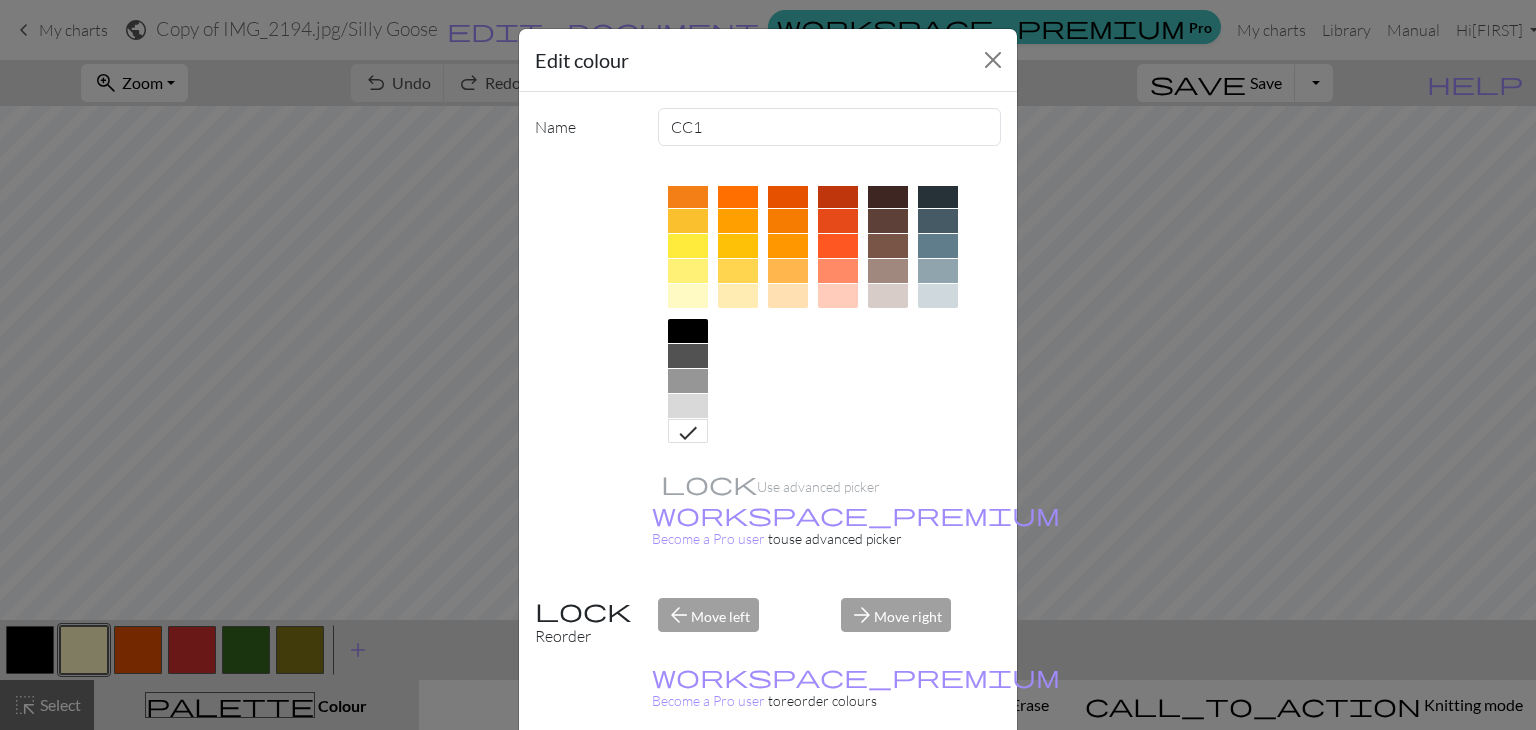 click on "Done" at bounding box center [888, 780] 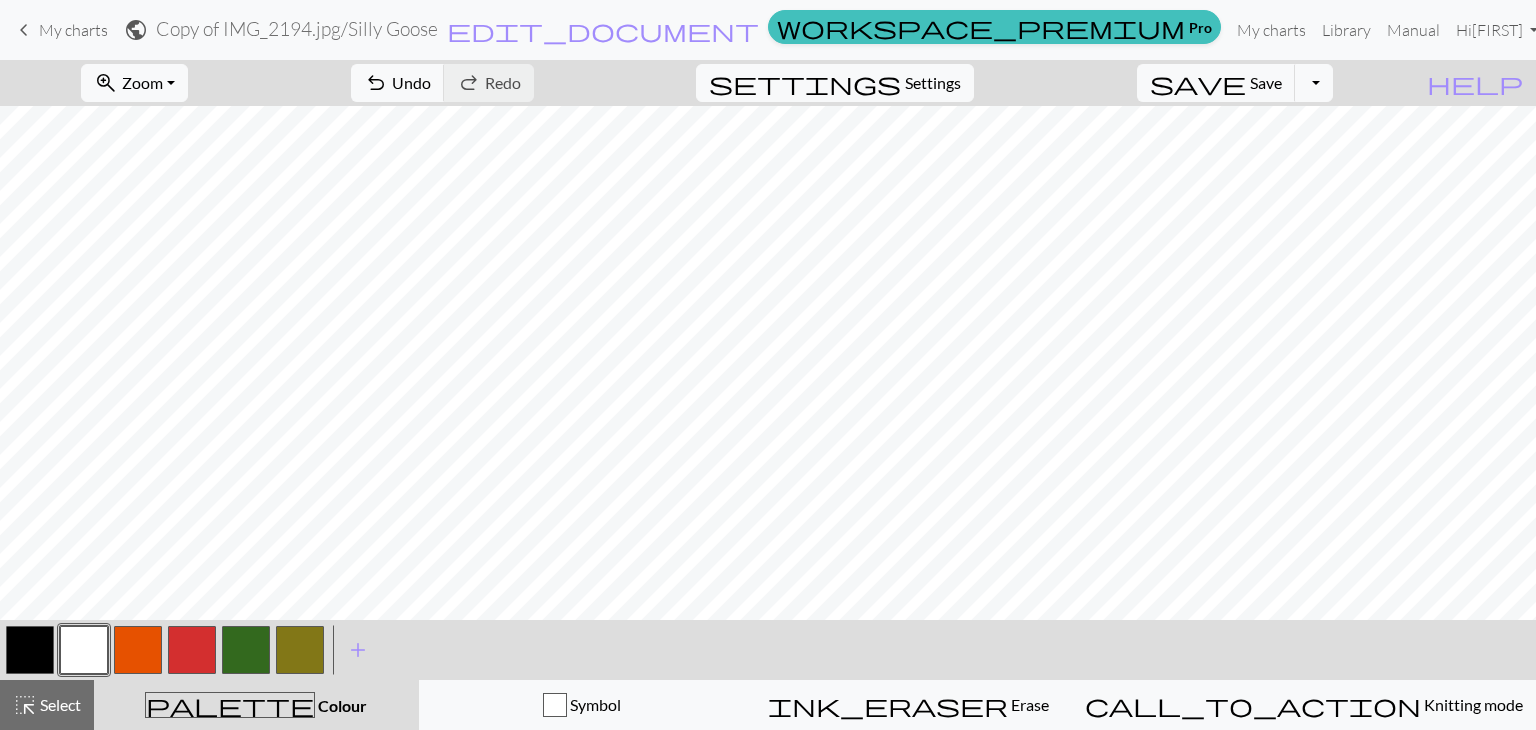 click at bounding box center (138, 650) 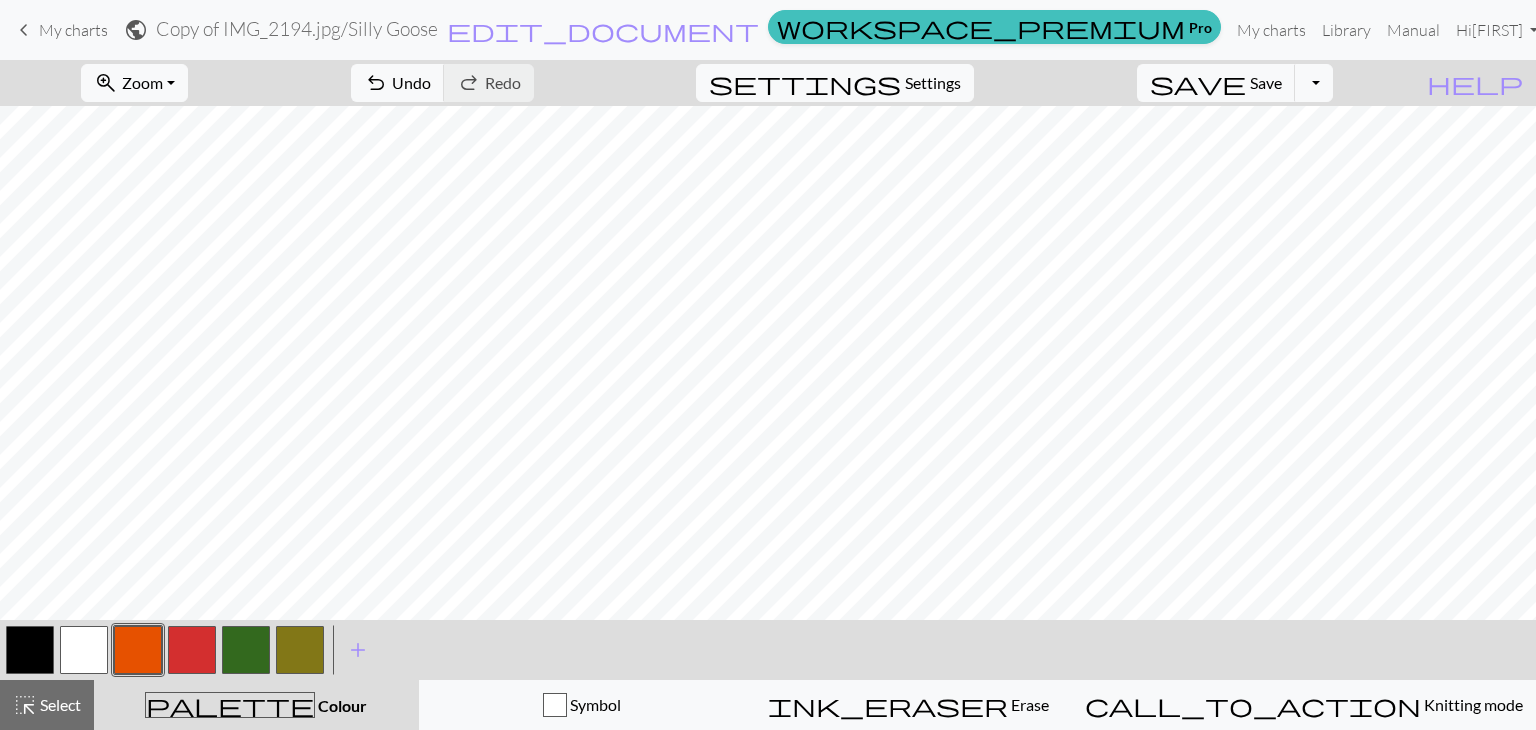 click at bounding box center (138, 650) 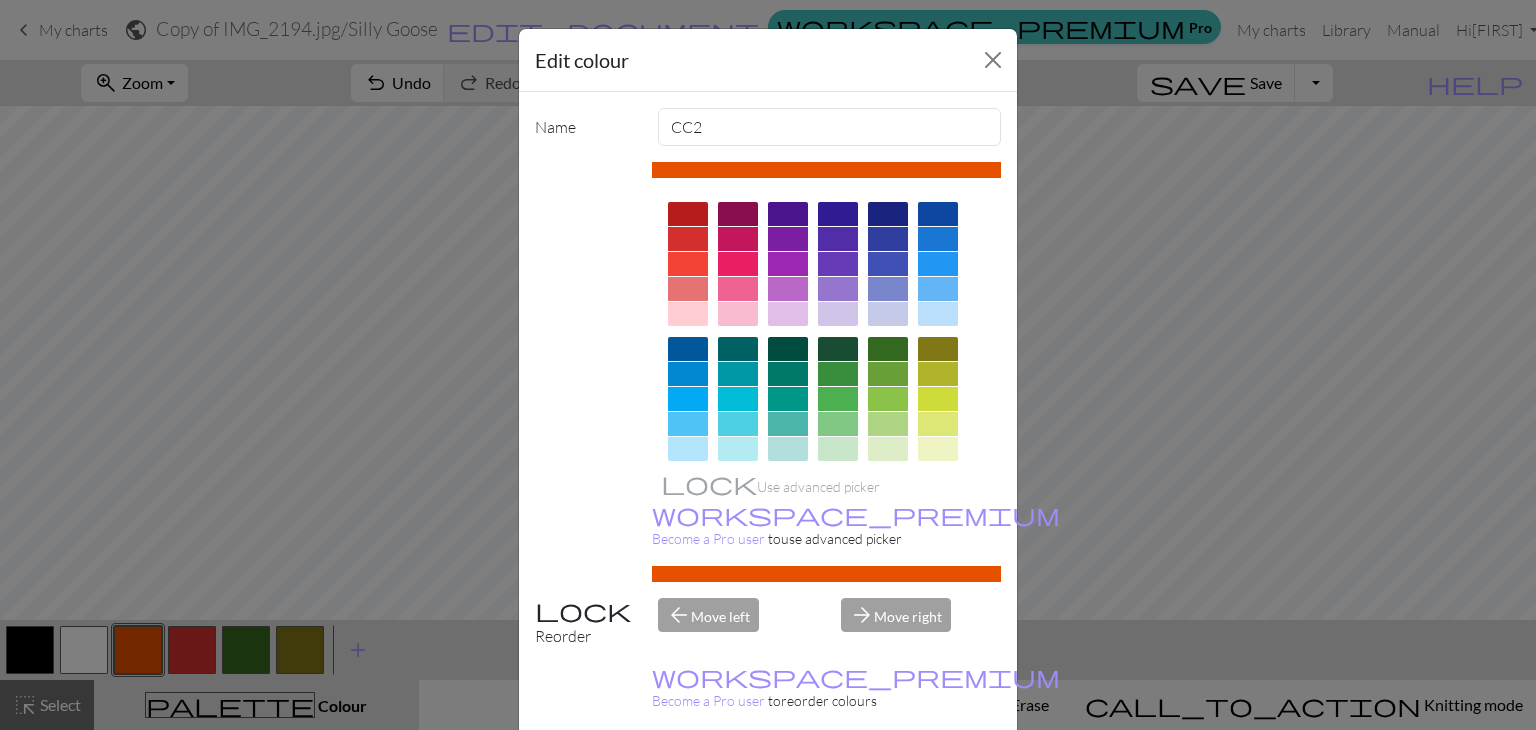 click on "Delete" at bounding box center (571, 780) 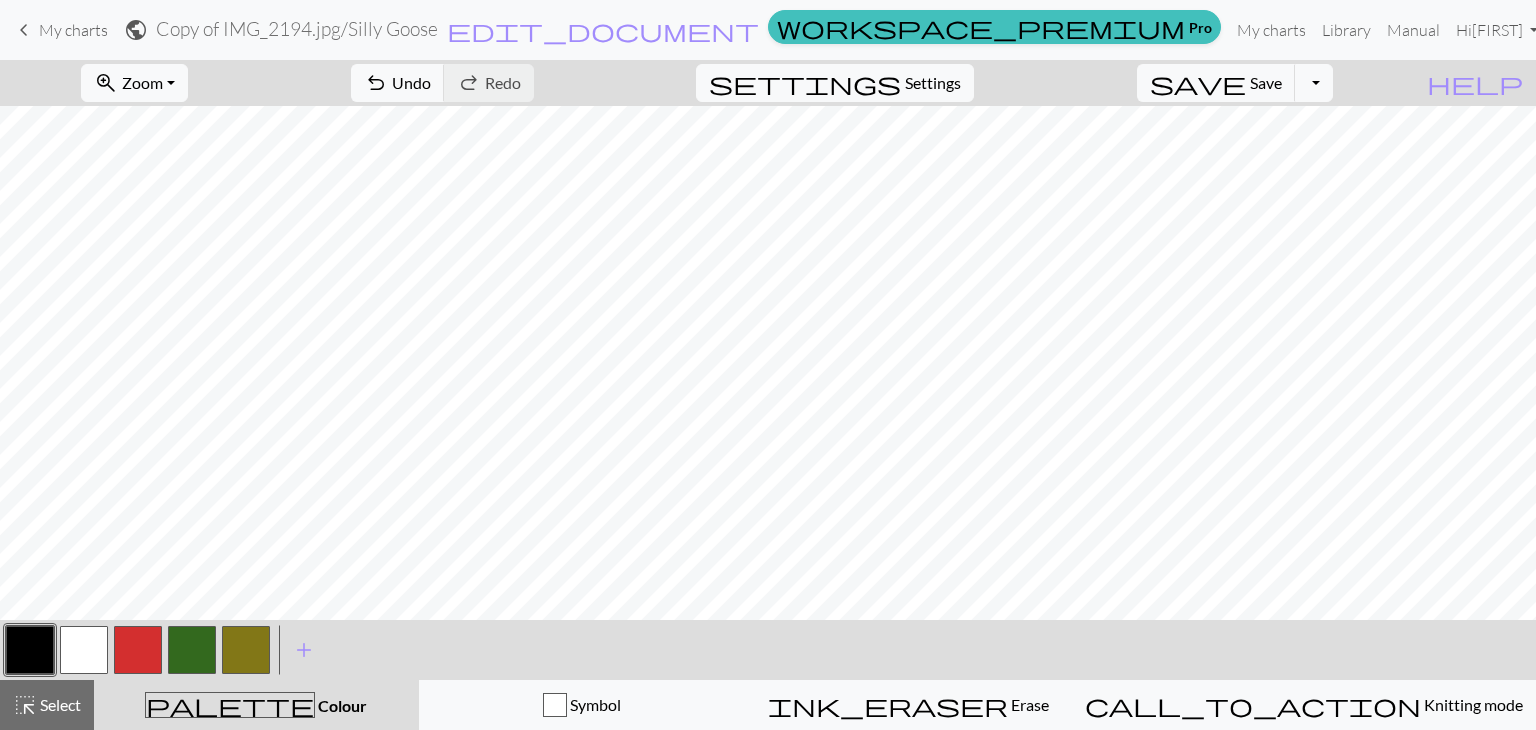 click at bounding box center (138, 650) 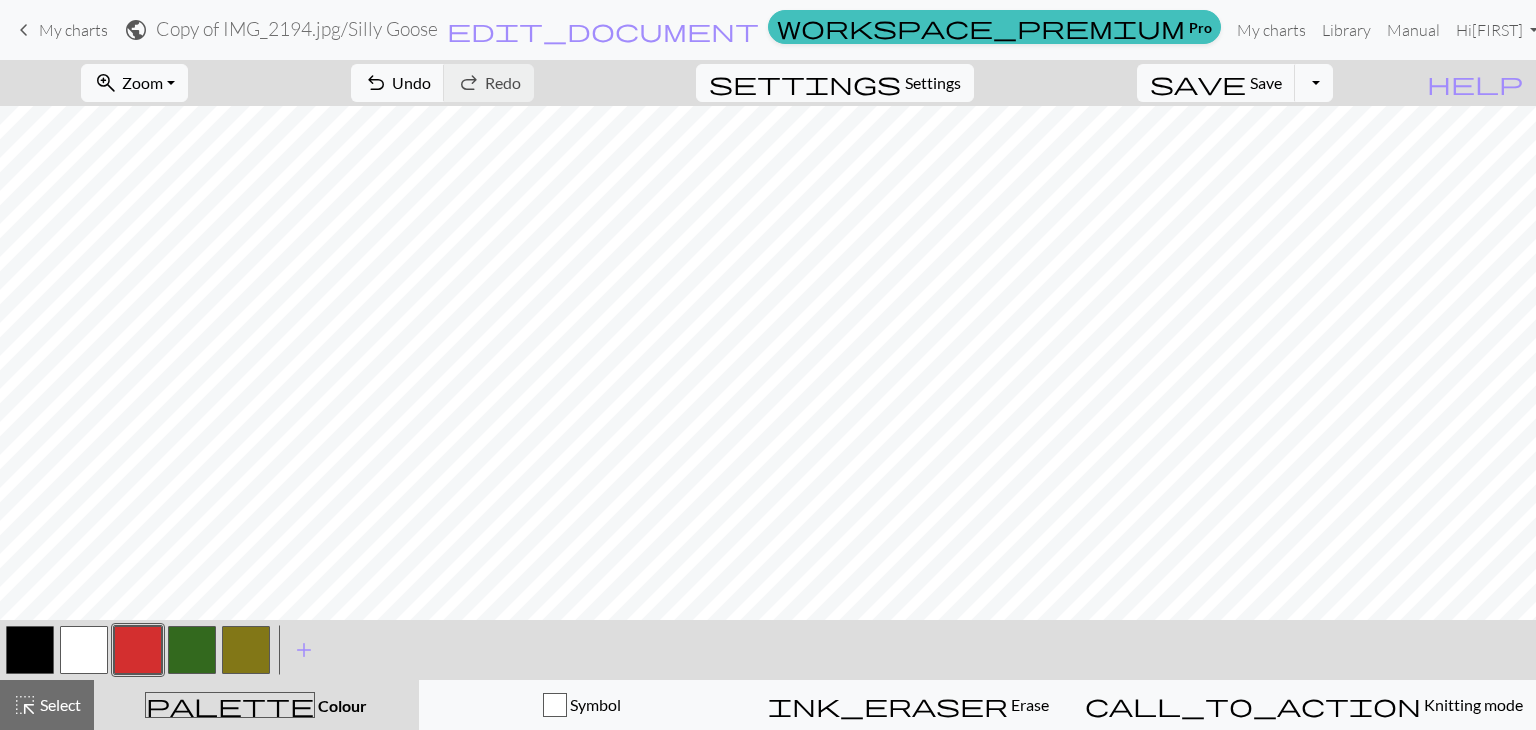 click at bounding box center (138, 650) 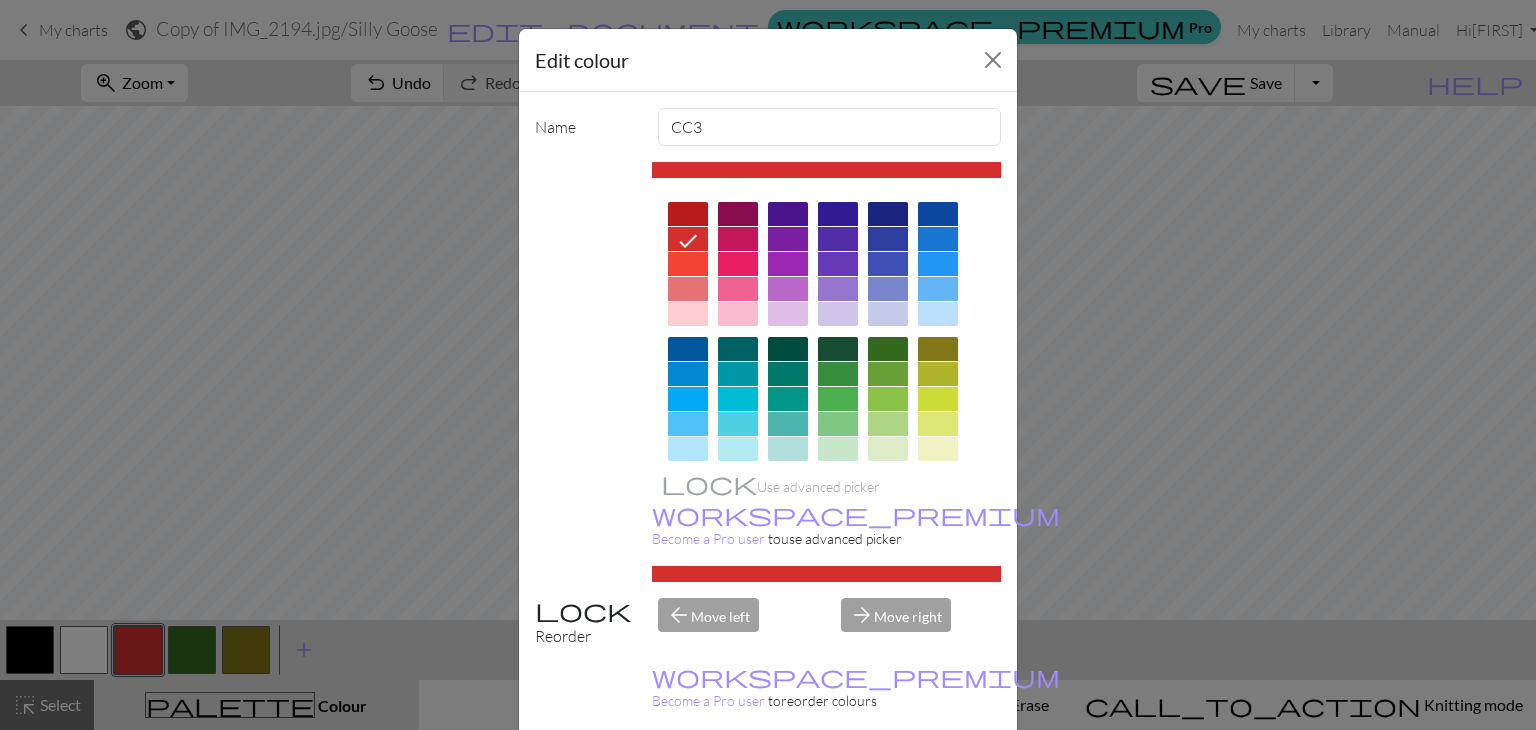 click on "Delete" at bounding box center (571, 780) 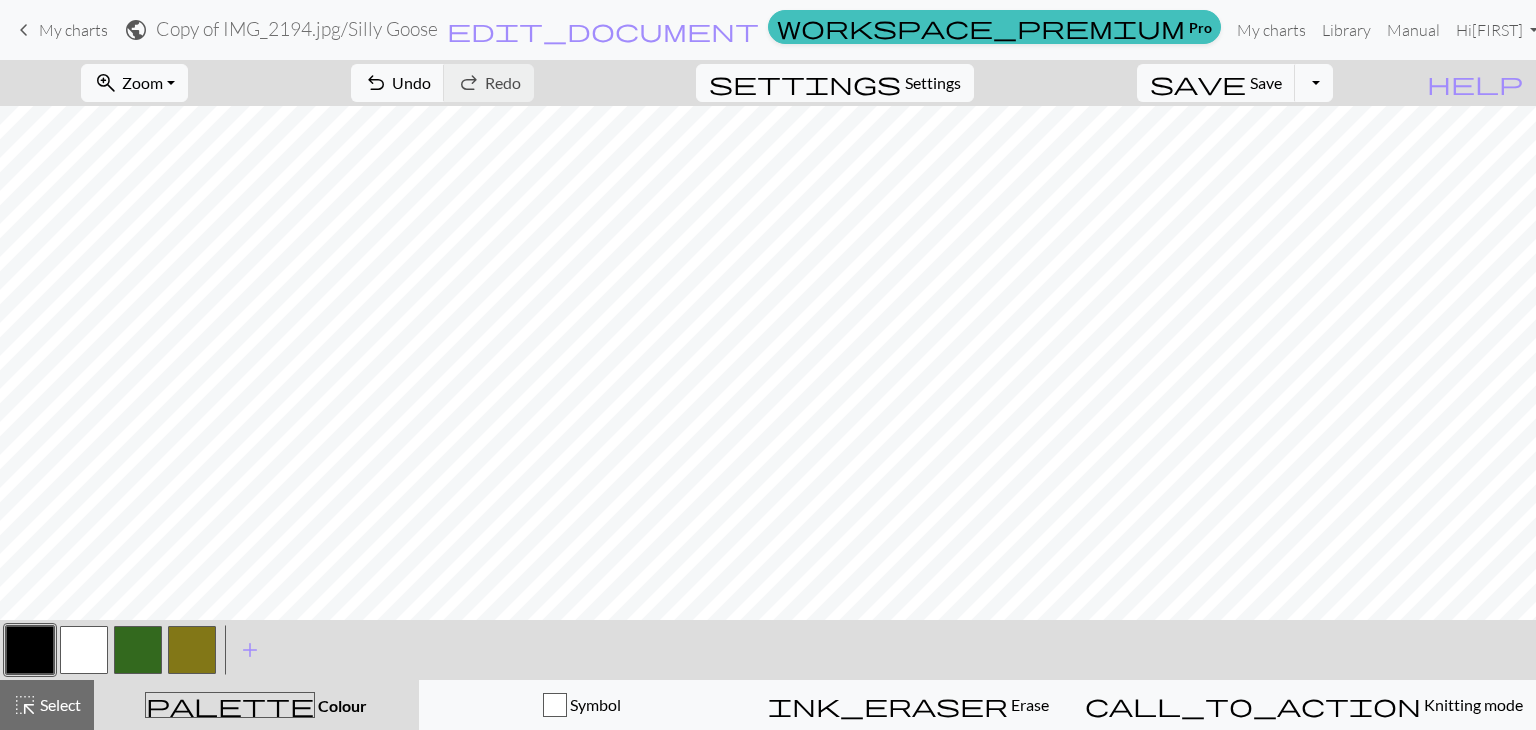 click at bounding box center (138, 650) 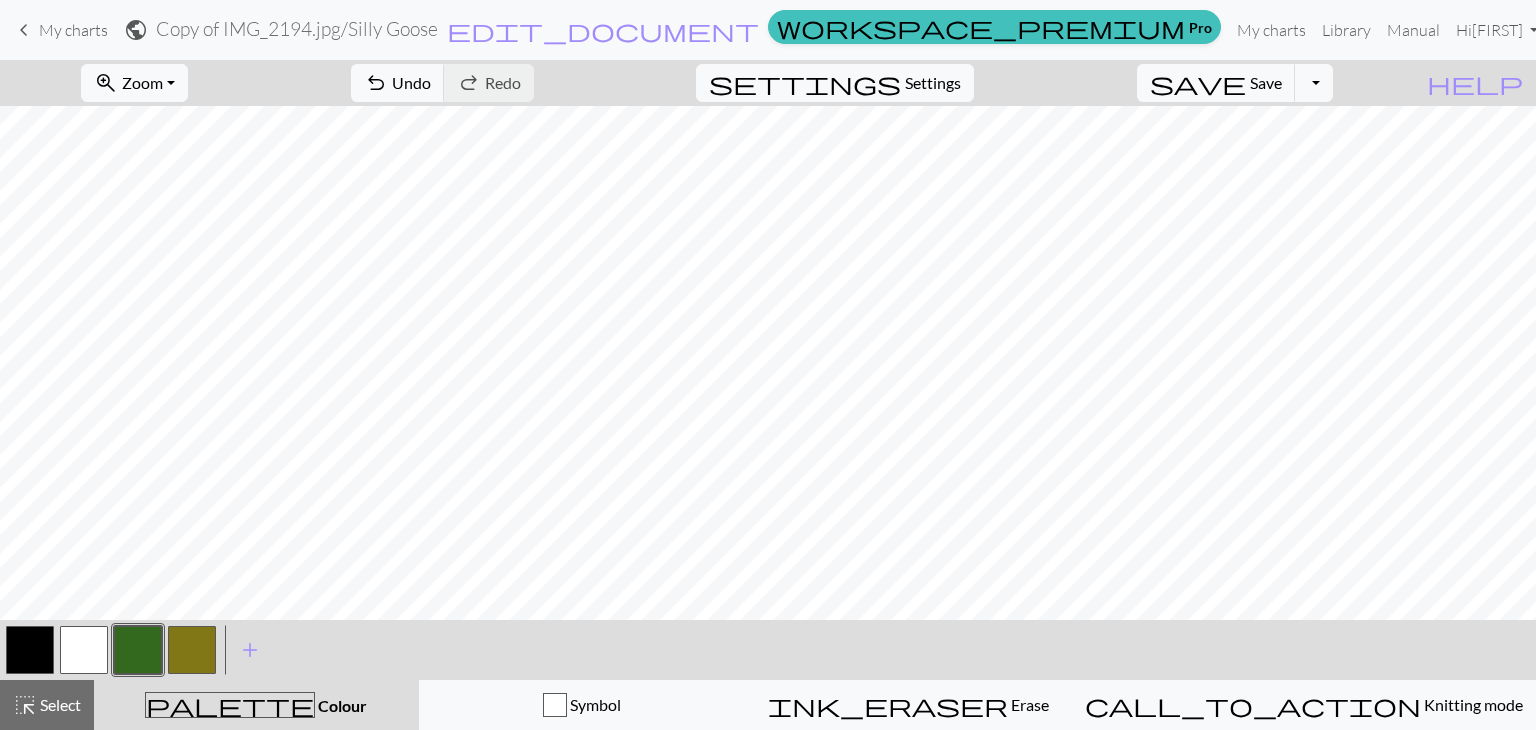 click at bounding box center (138, 650) 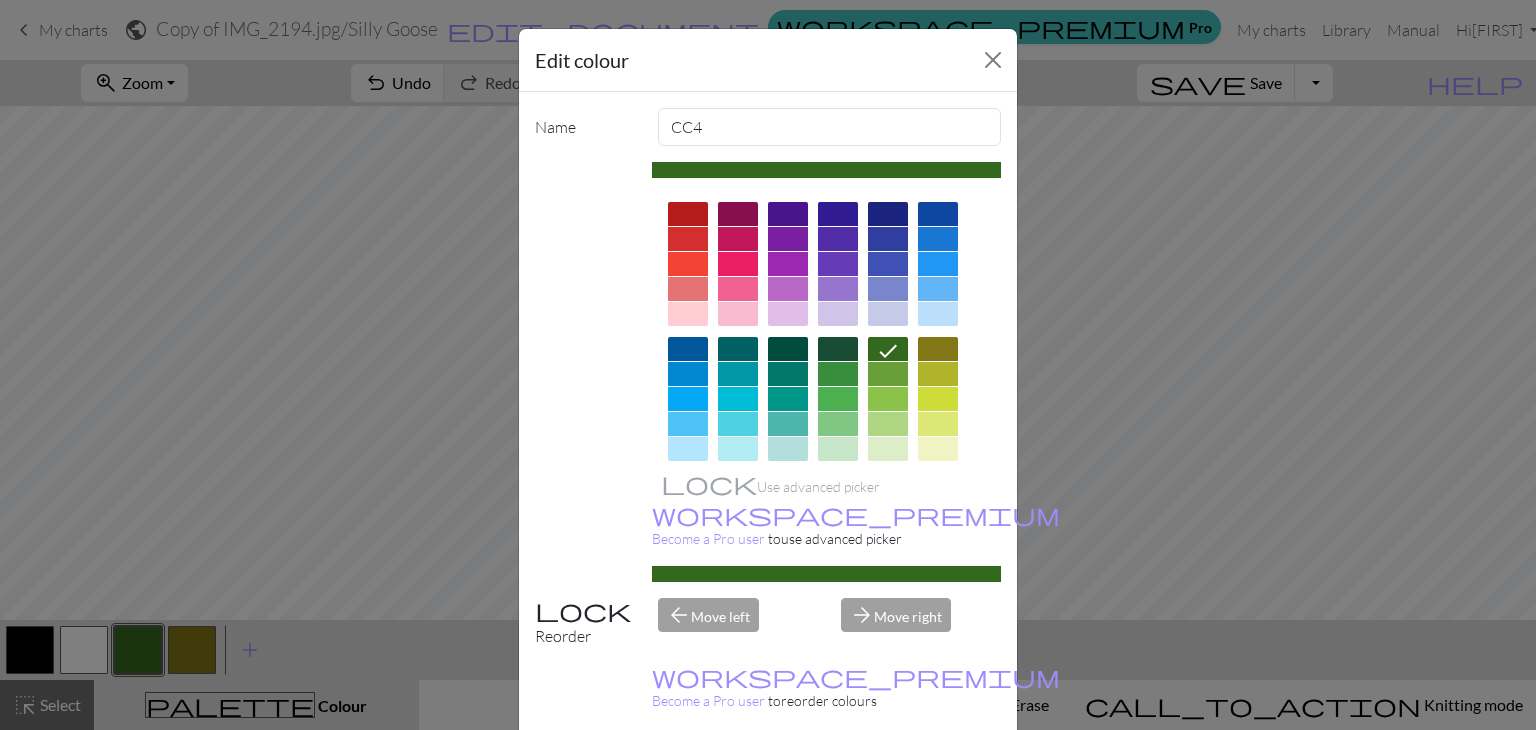 click on "Delete" at bounding box center [571, 780] 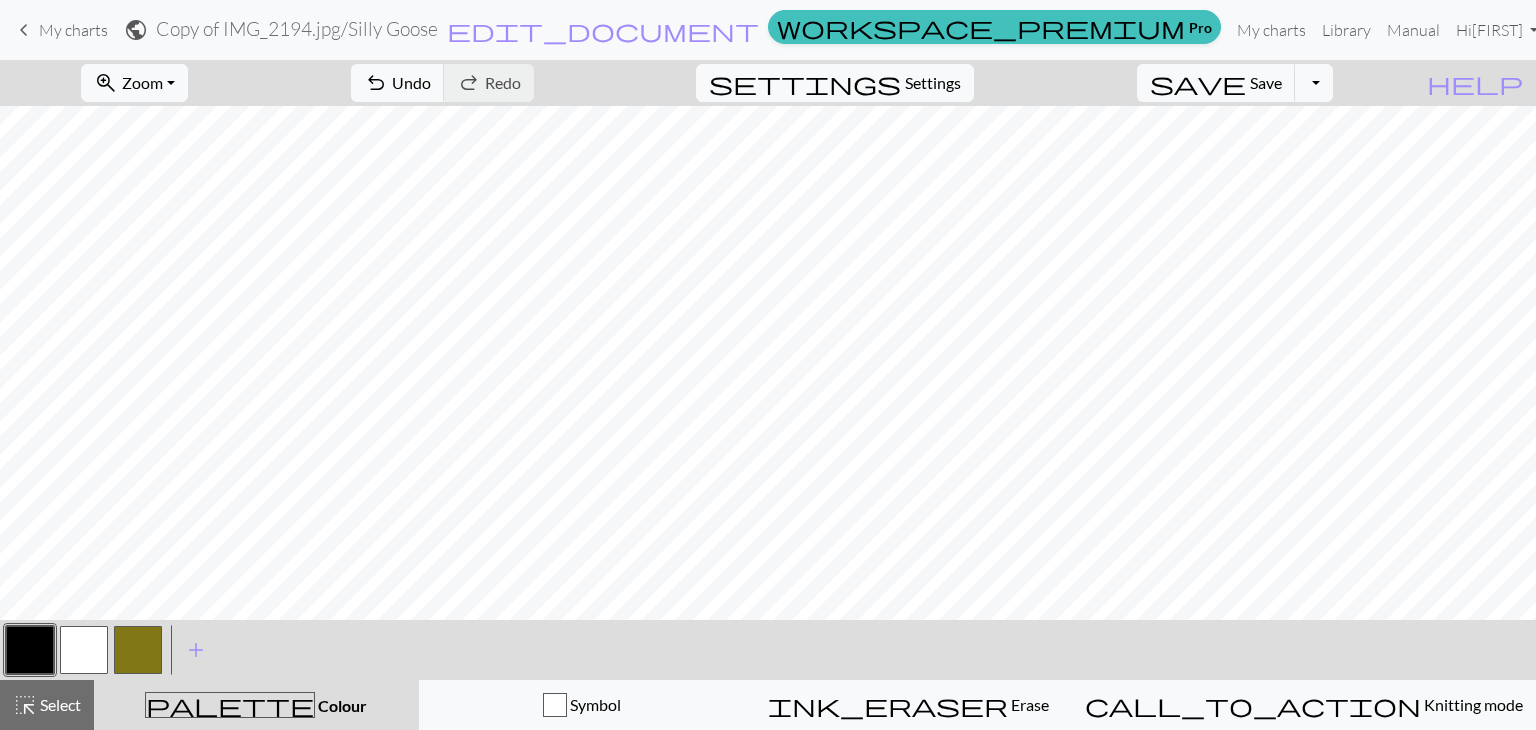 click at bounding box center [138, 650] 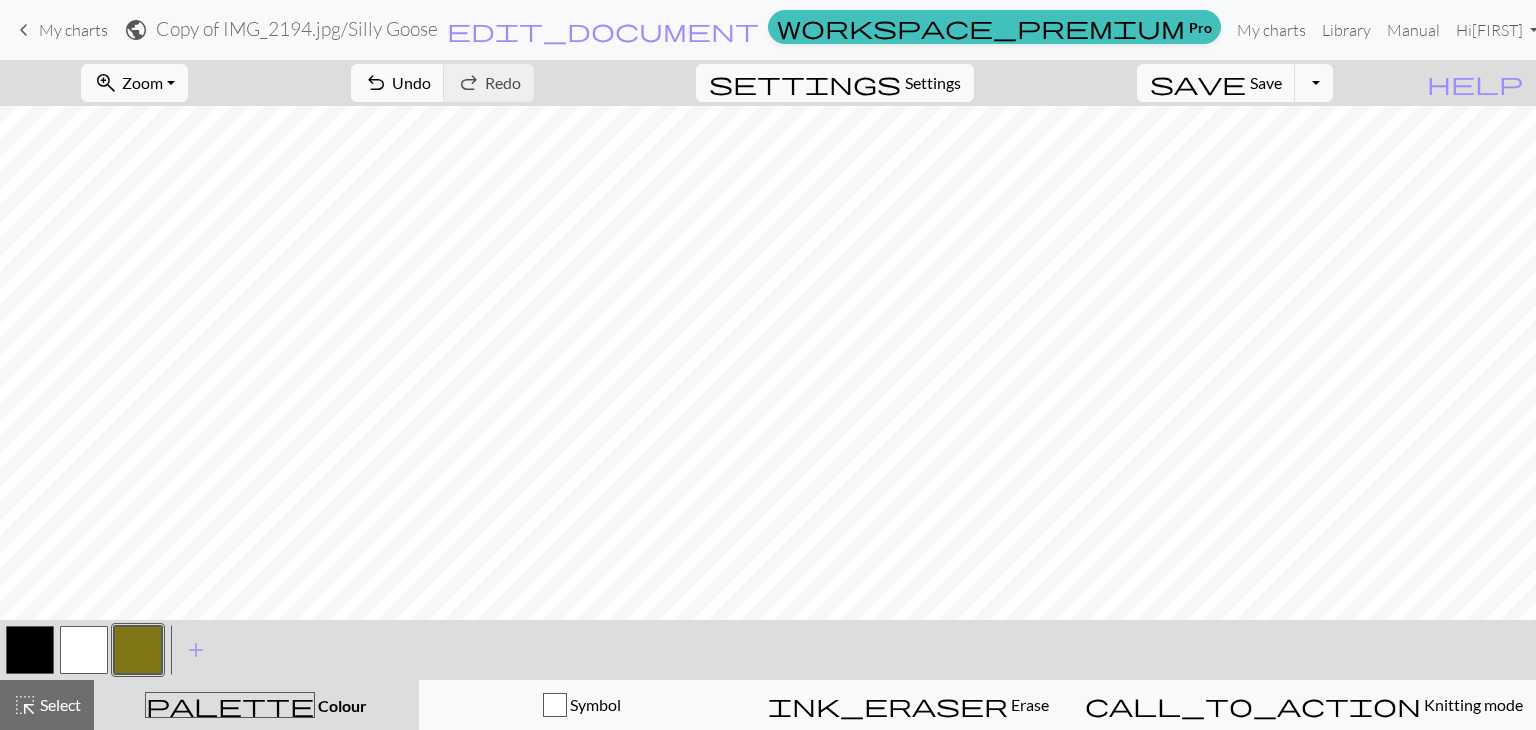 click at bounding box center (138, 650) 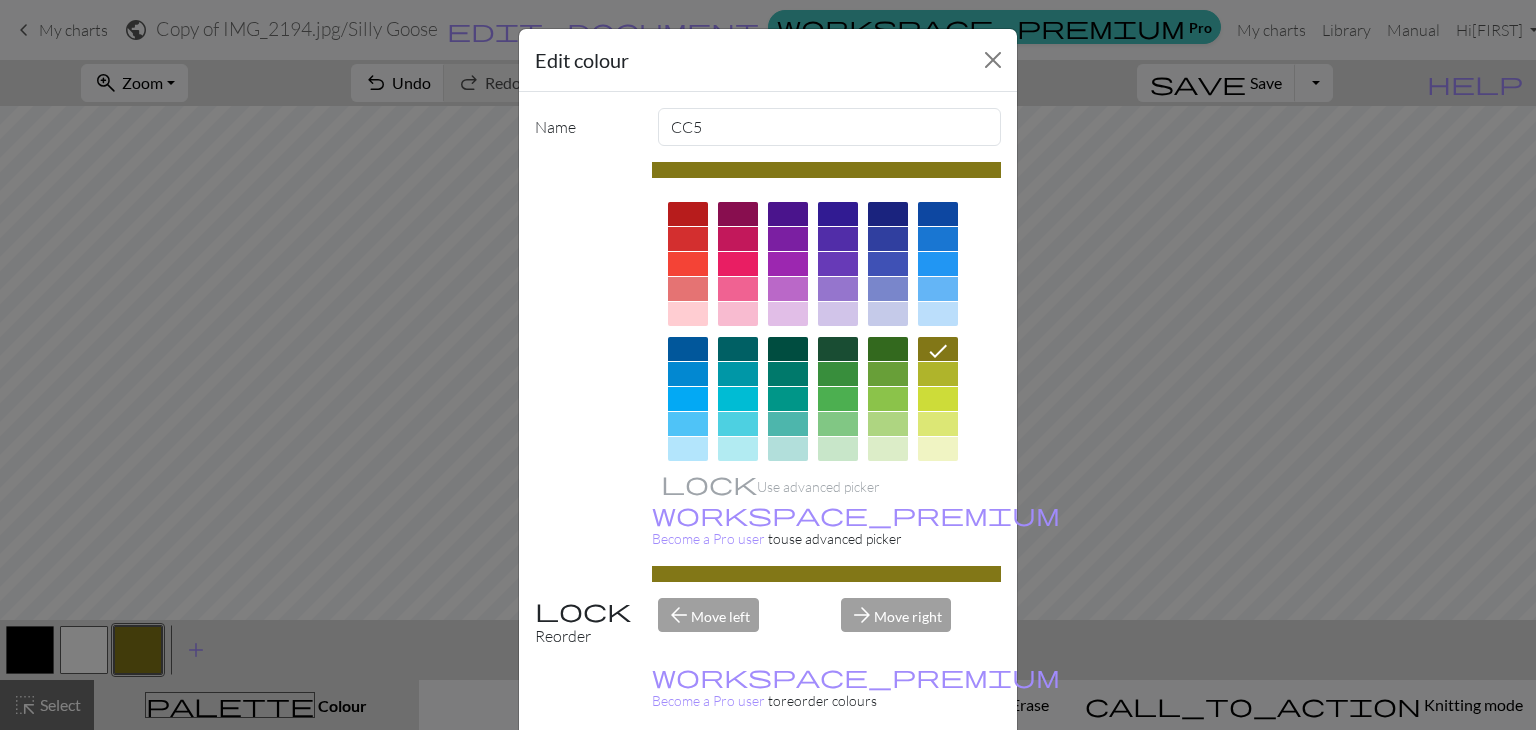 click on "Delete" at bounding box center (571, 780) 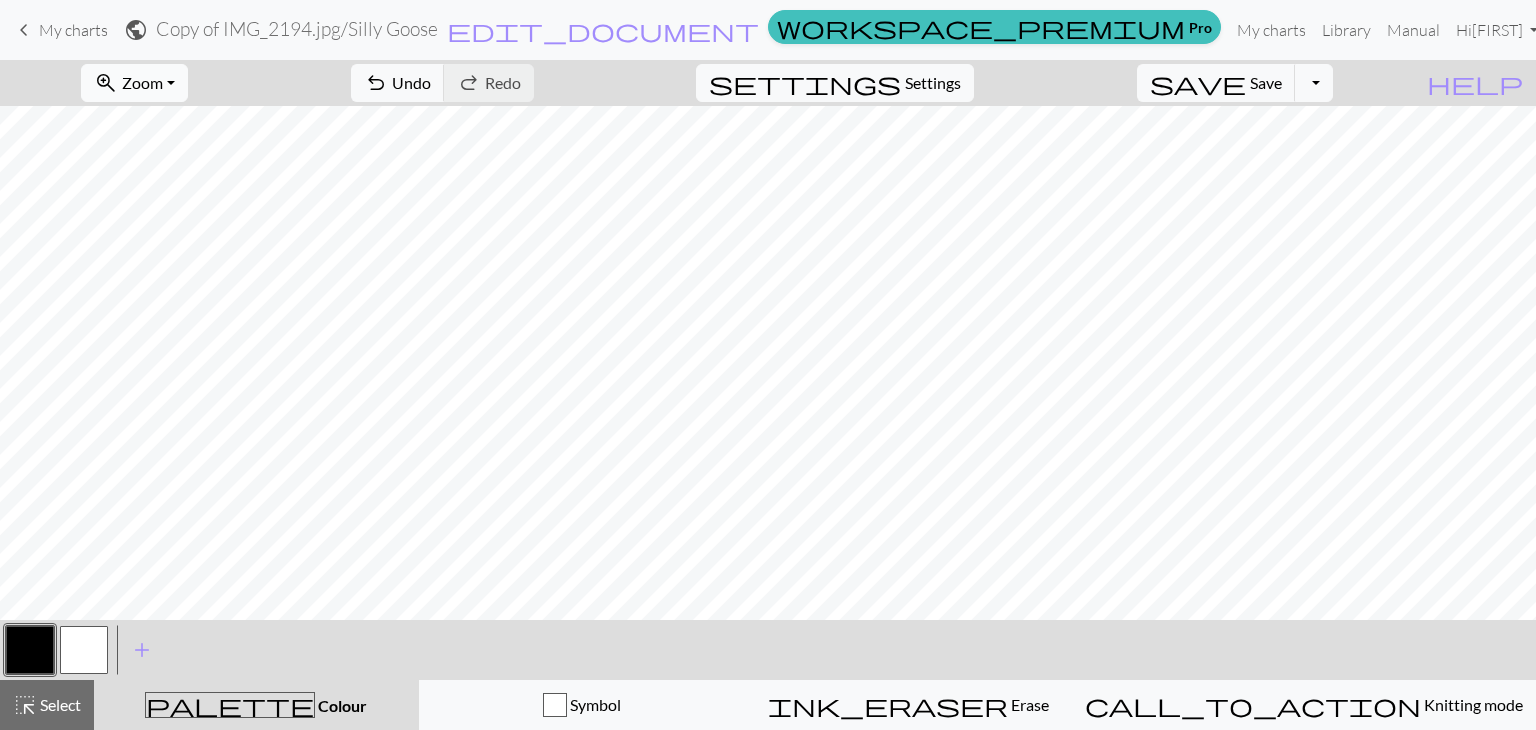 click on "zoom_in Zoom Zoom" at bounding box center (134, 83) 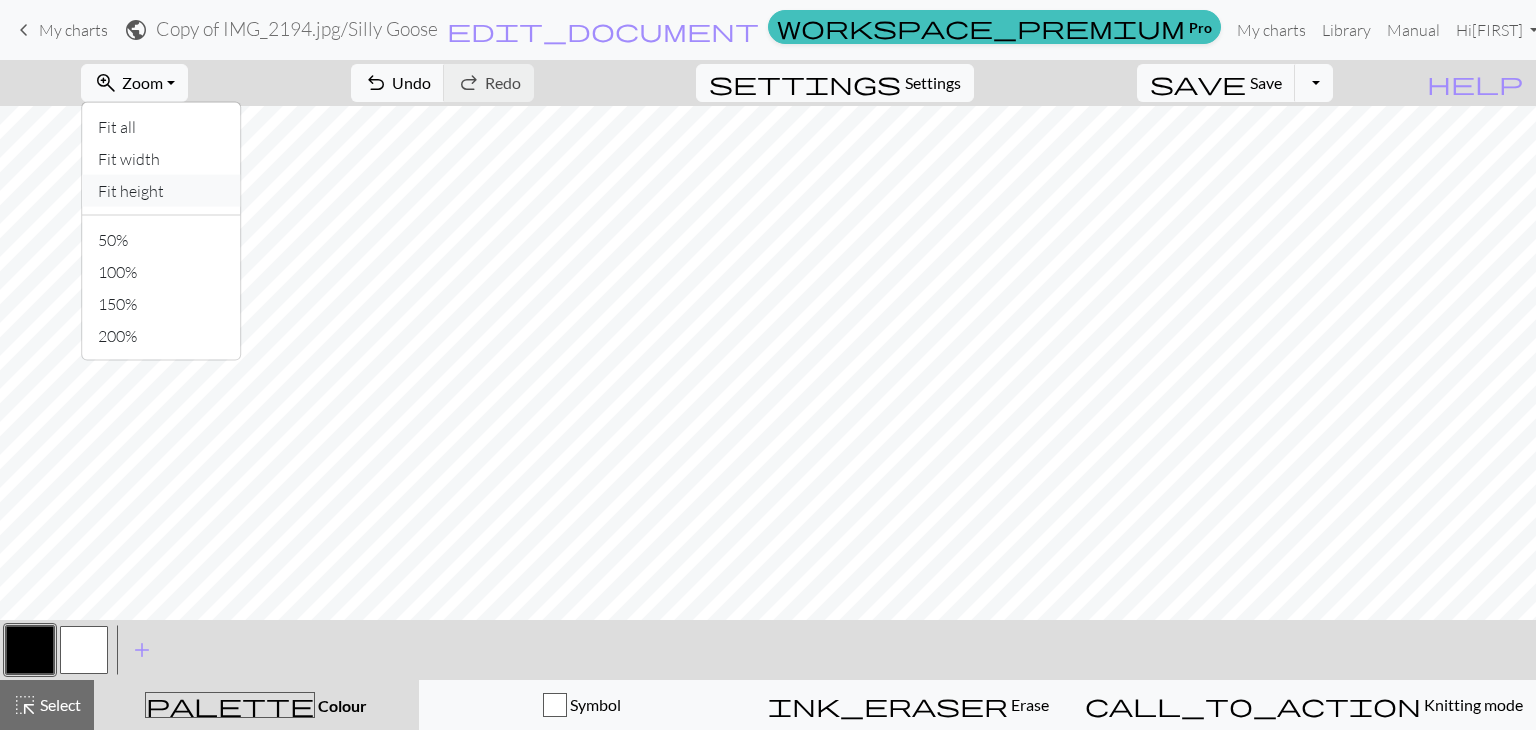 click on "Fit height" at bounding box center (161, 191) 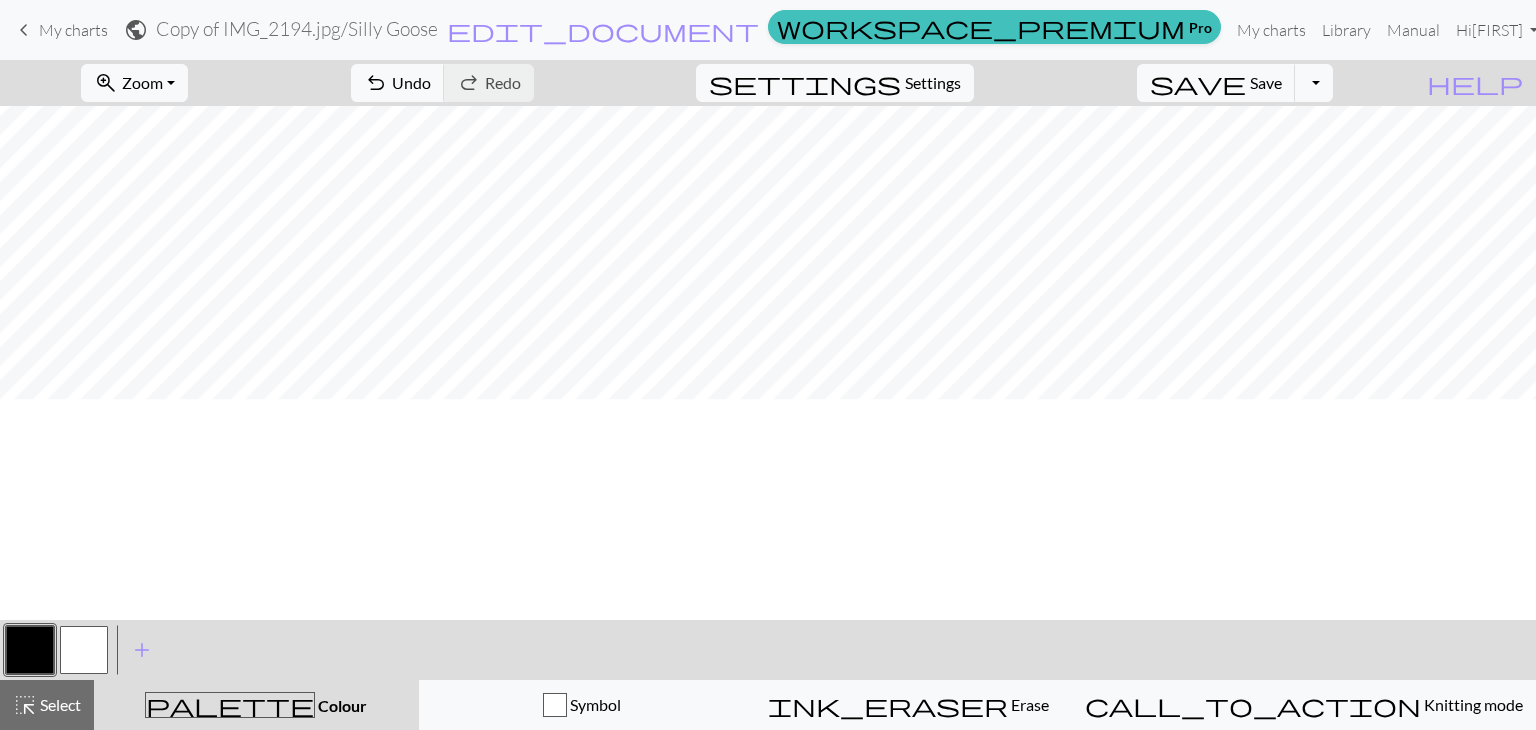 scroll, scrollTop: 265, scrollLeft: 0, axis: vertical 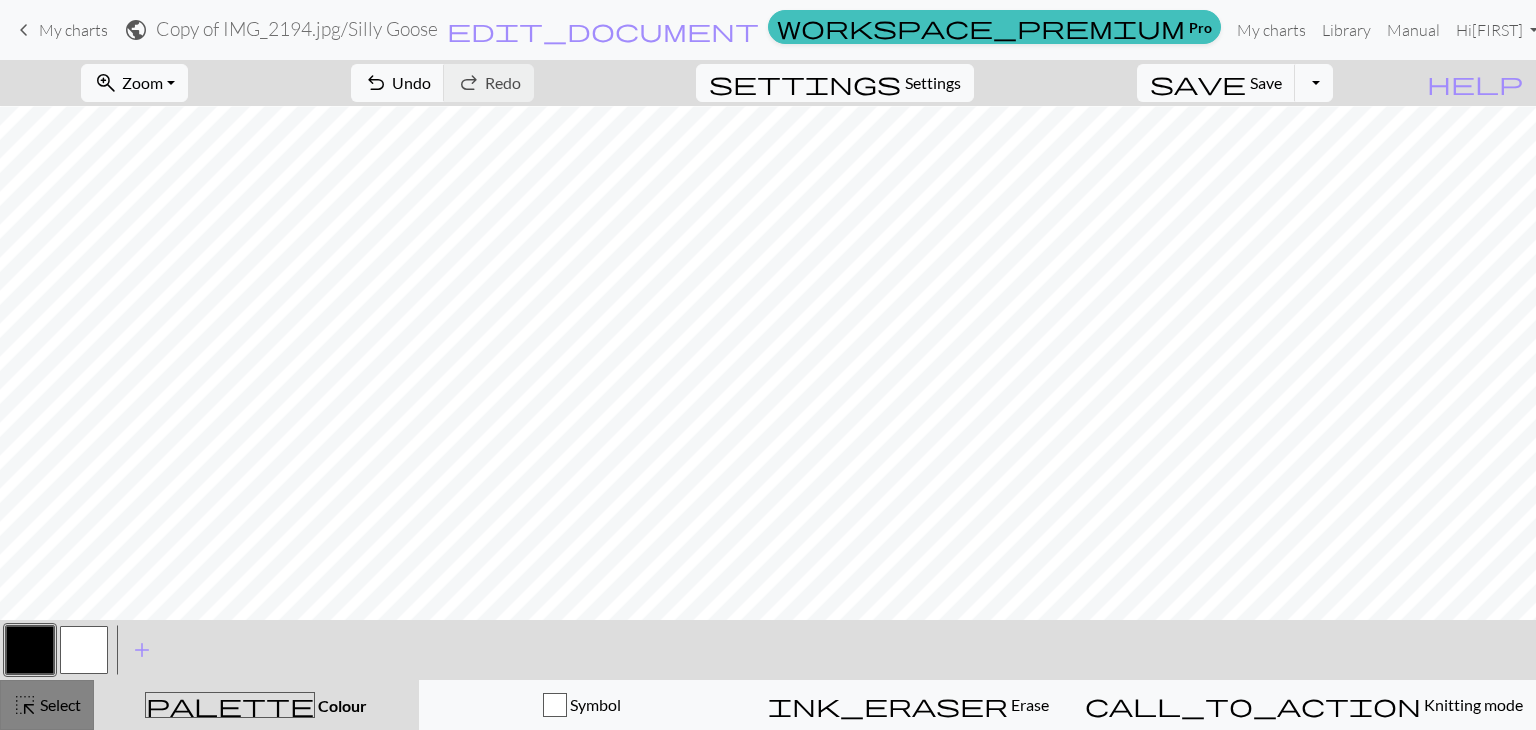 click on "highlight_alt   Select   Select" at bounding box center (47, 705) 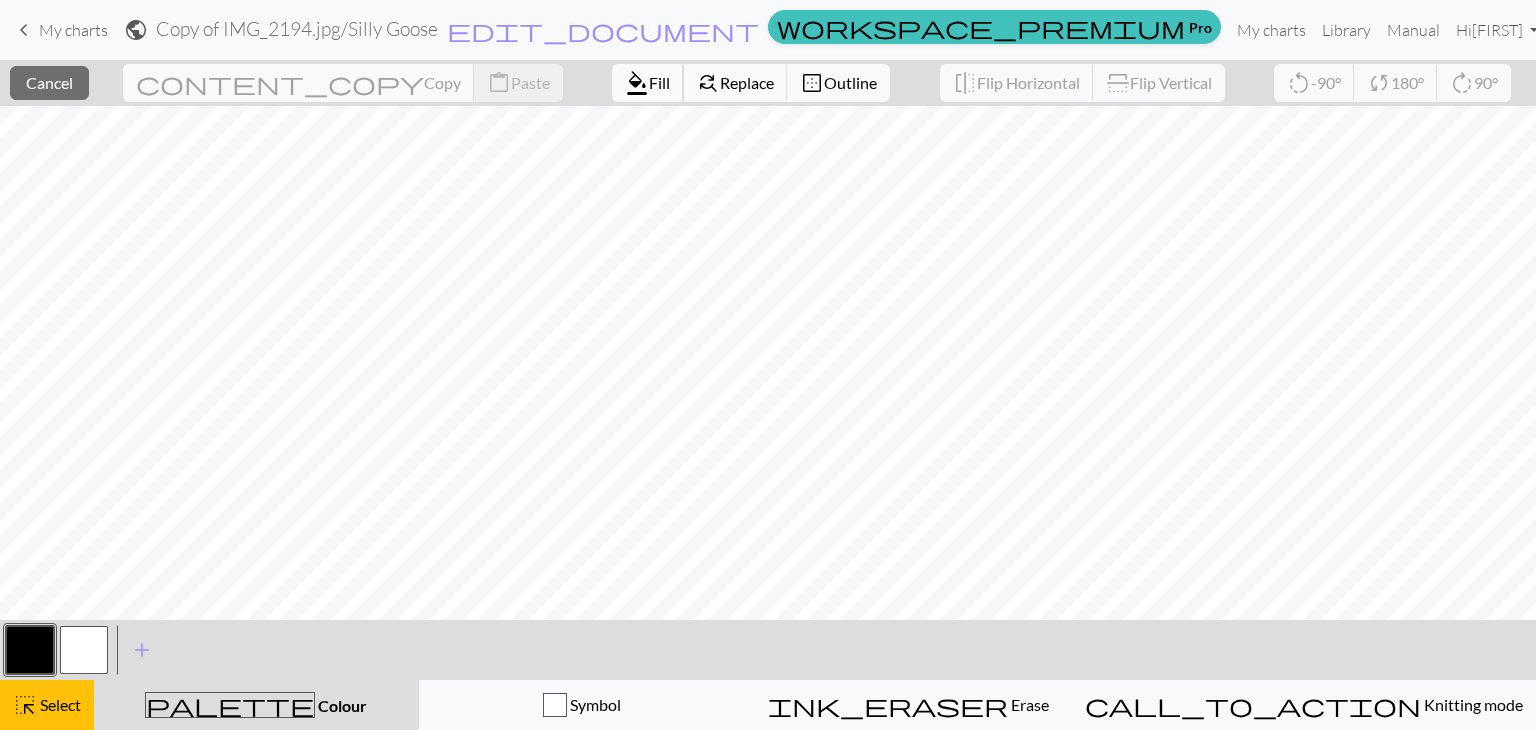 click on "Fill" at bounding box center [659, 82] 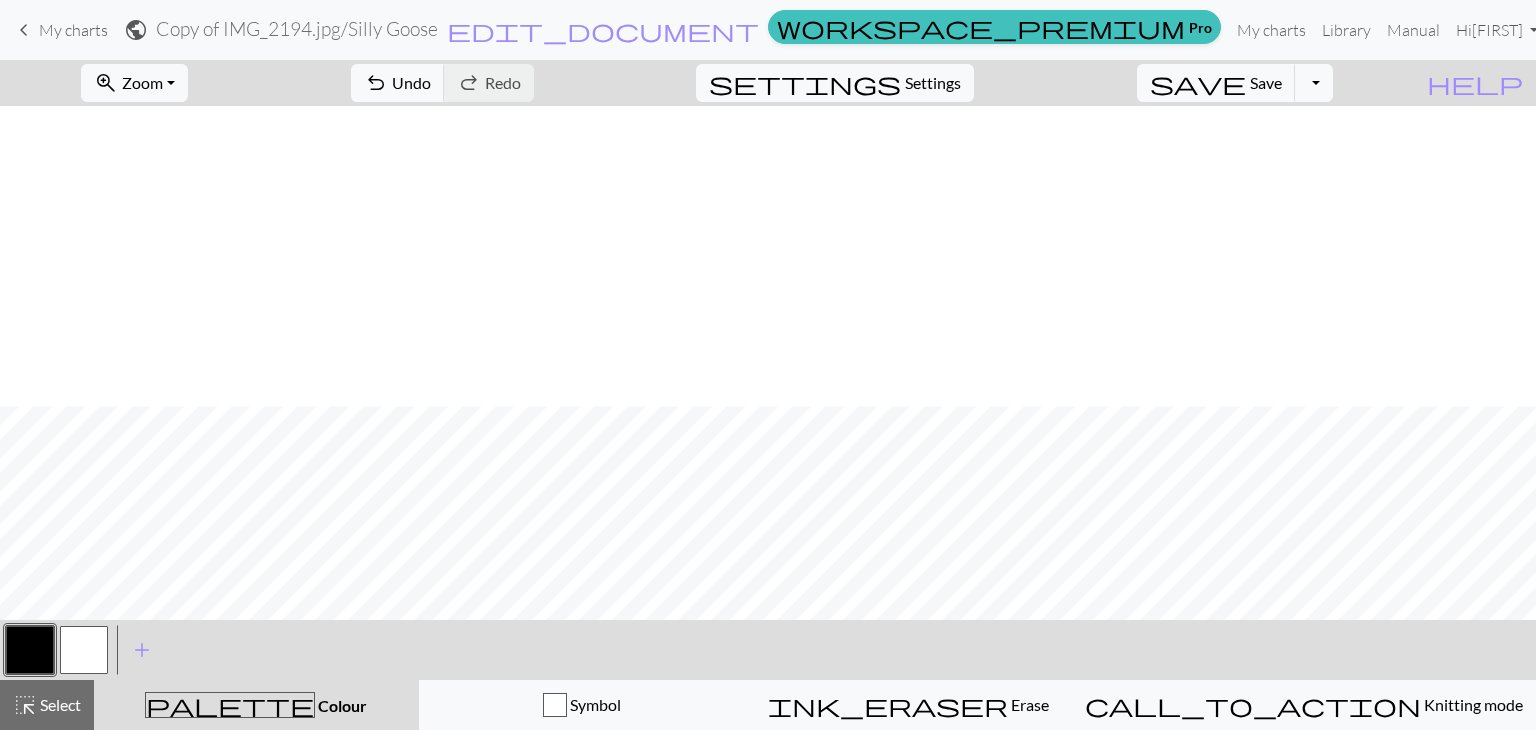 scroll, scrollTop: 631, scrollLeft: 0, axis: vertical 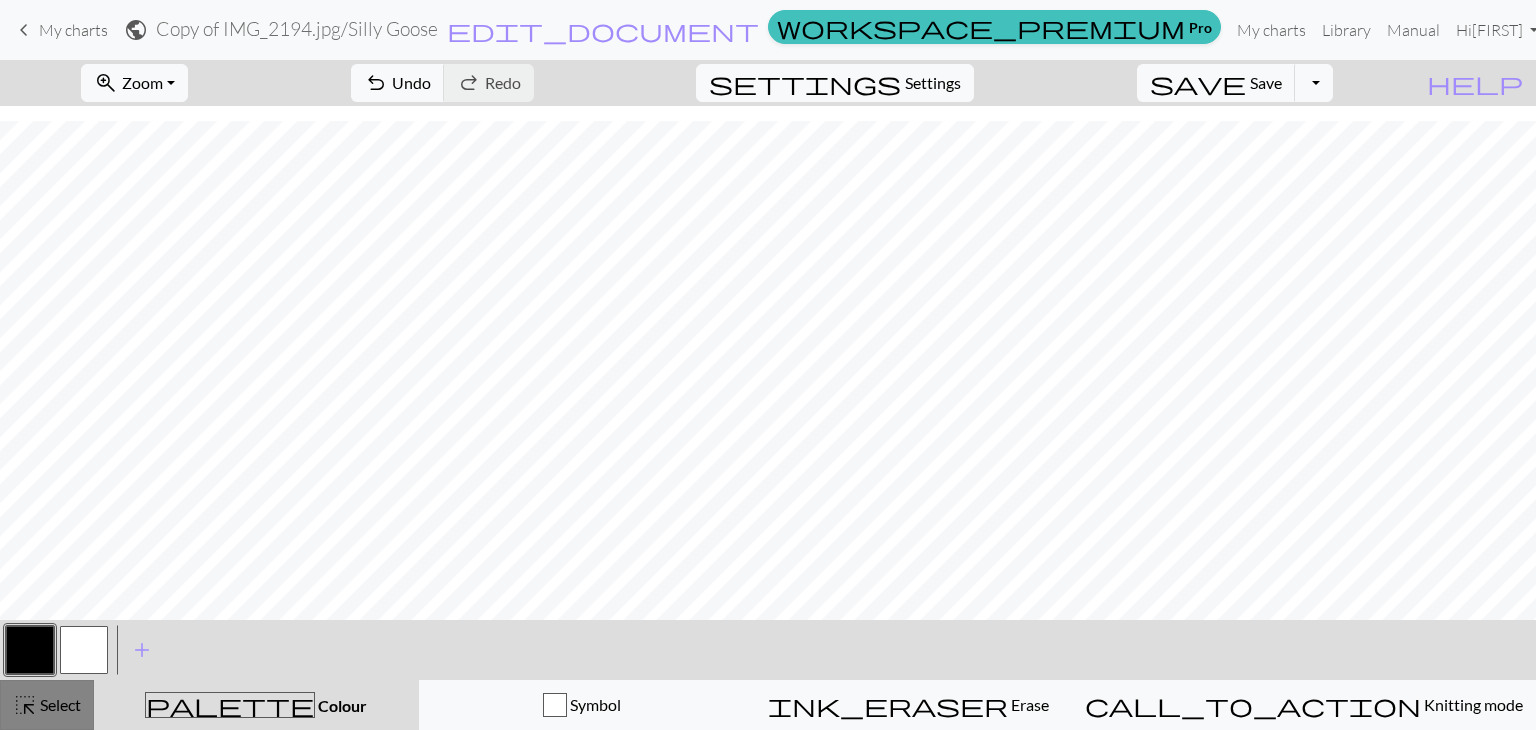 click on "highlight_alt   Select   Select" at bounding box center (47, 705) 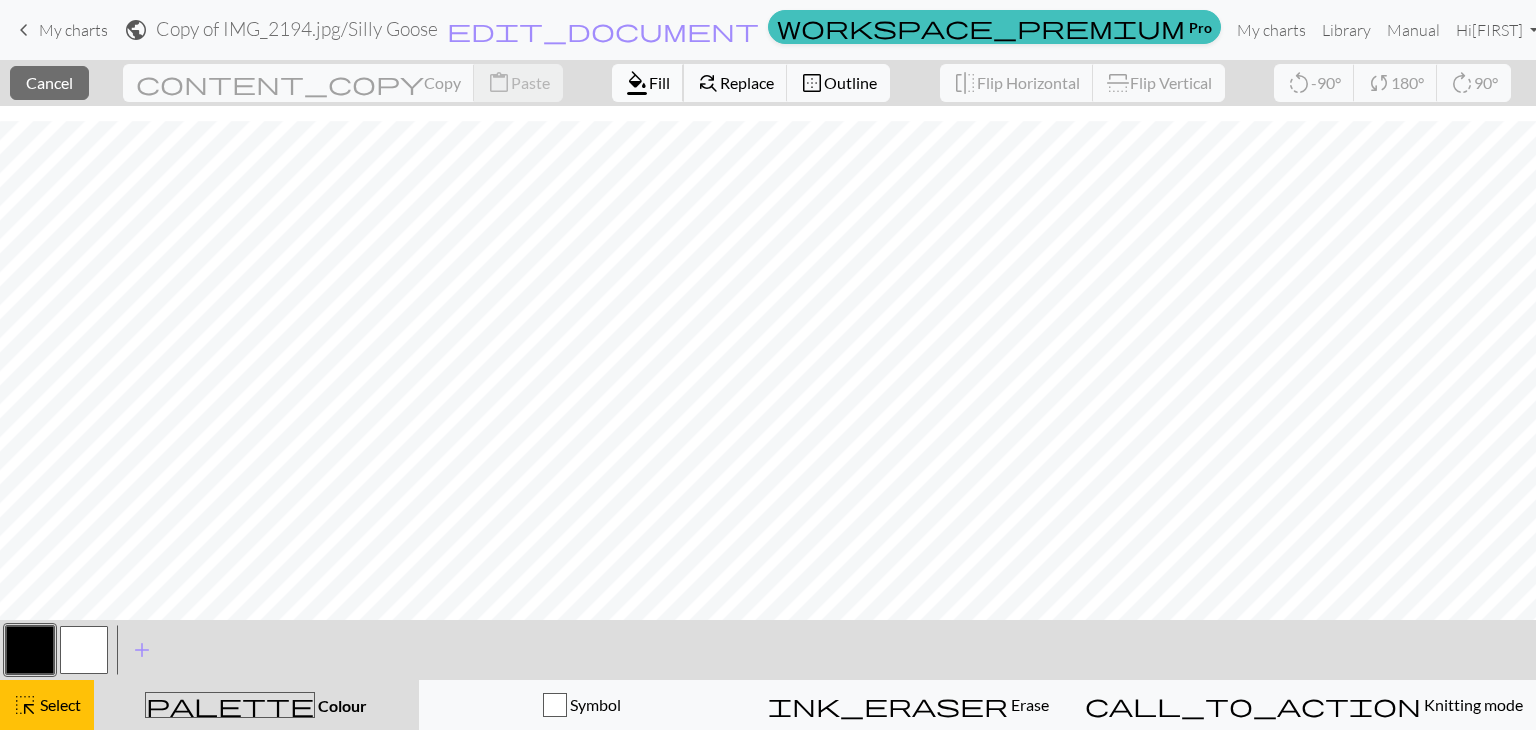click on "format_color_fill" at bounding box center (637, 83) 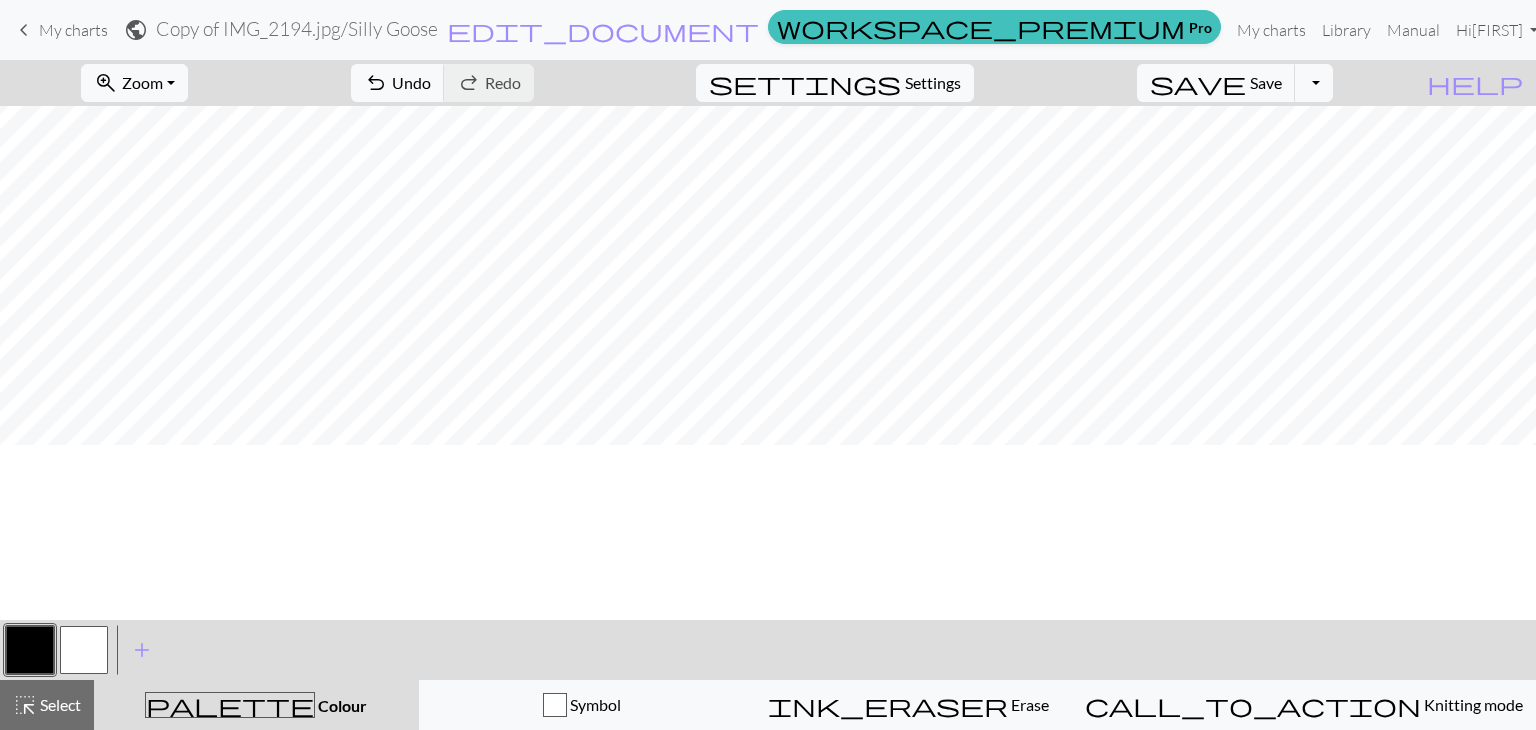 scroll, scrollTop: 0, scrollLeft: 0, axis: both 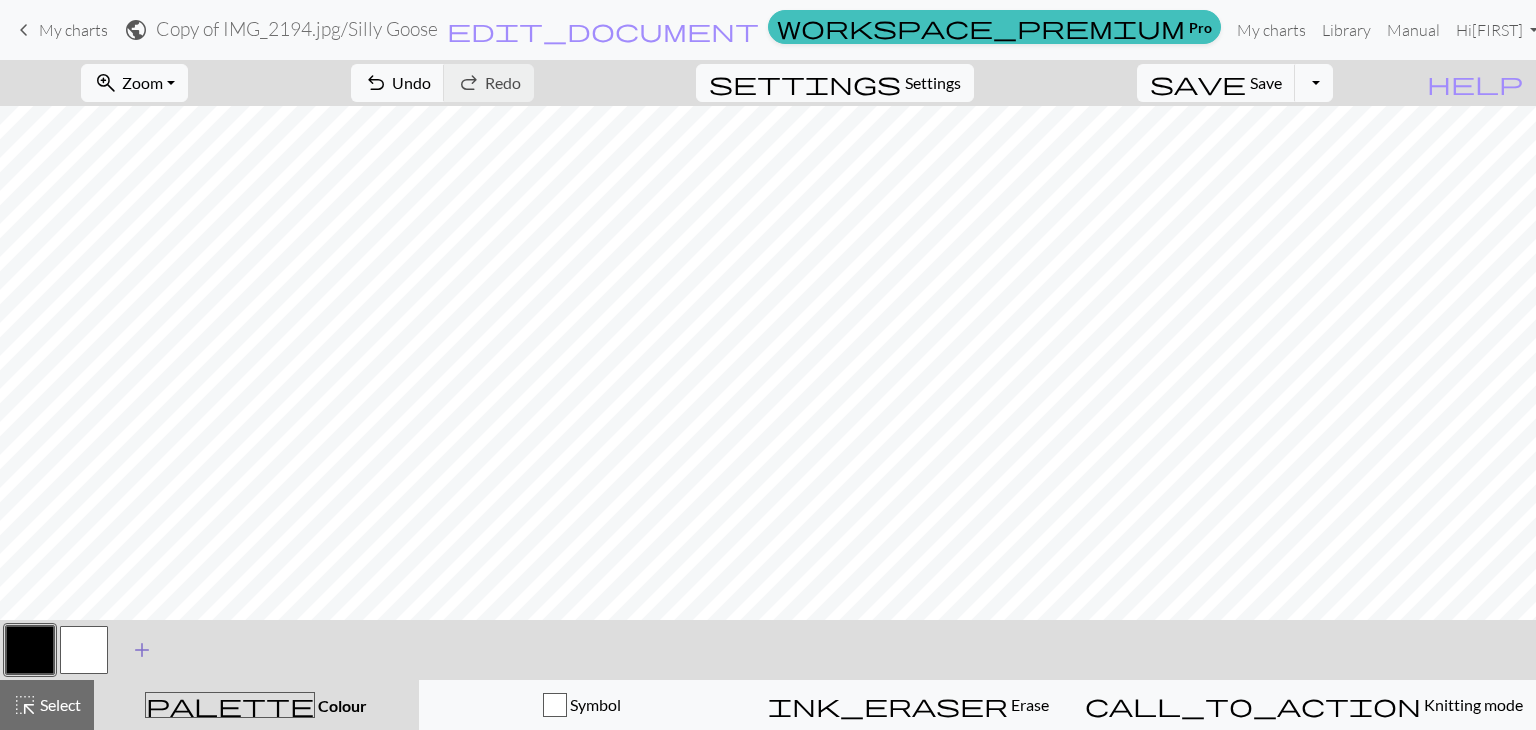 click on "add" at bounding box center [142, 650] 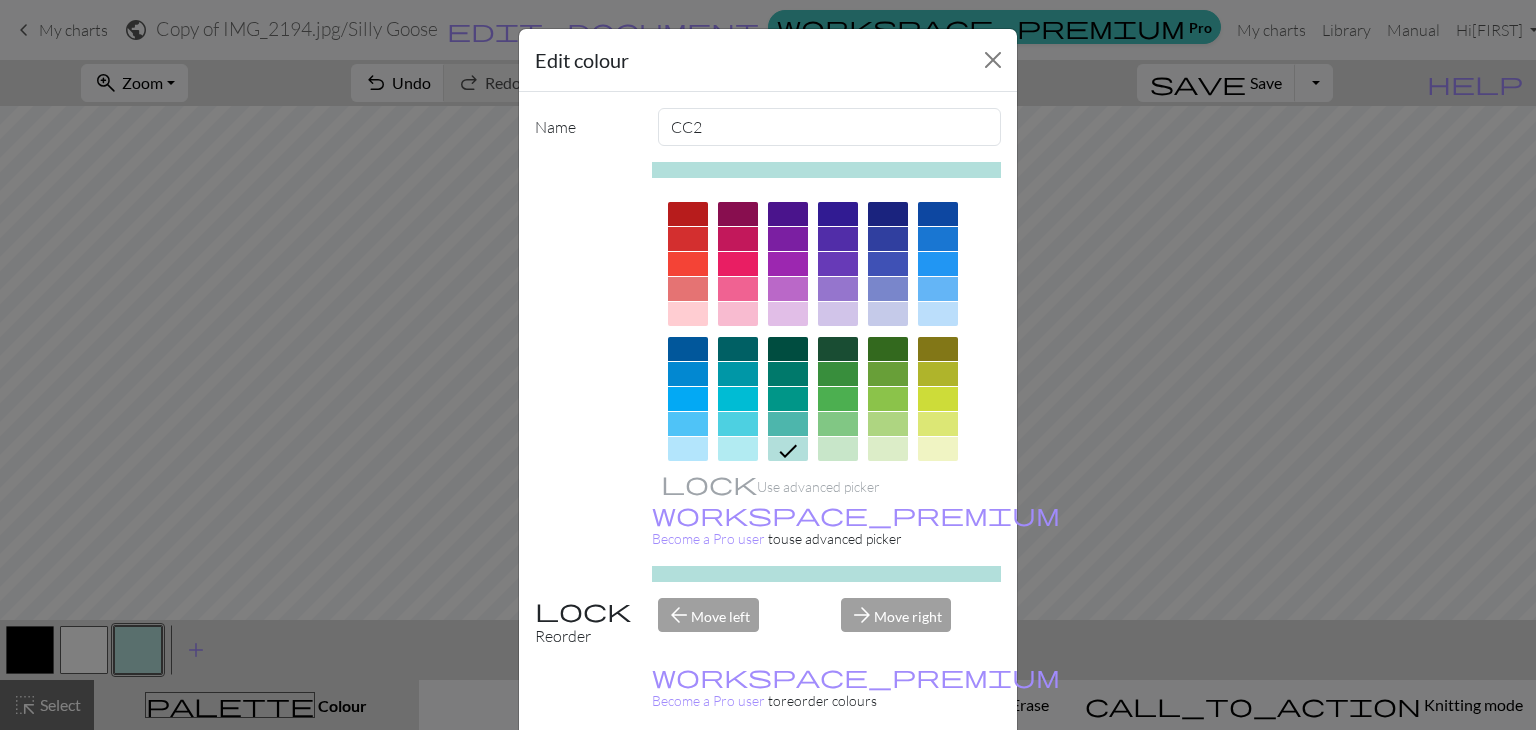 click on "Done" at bounding box center (888, 780) 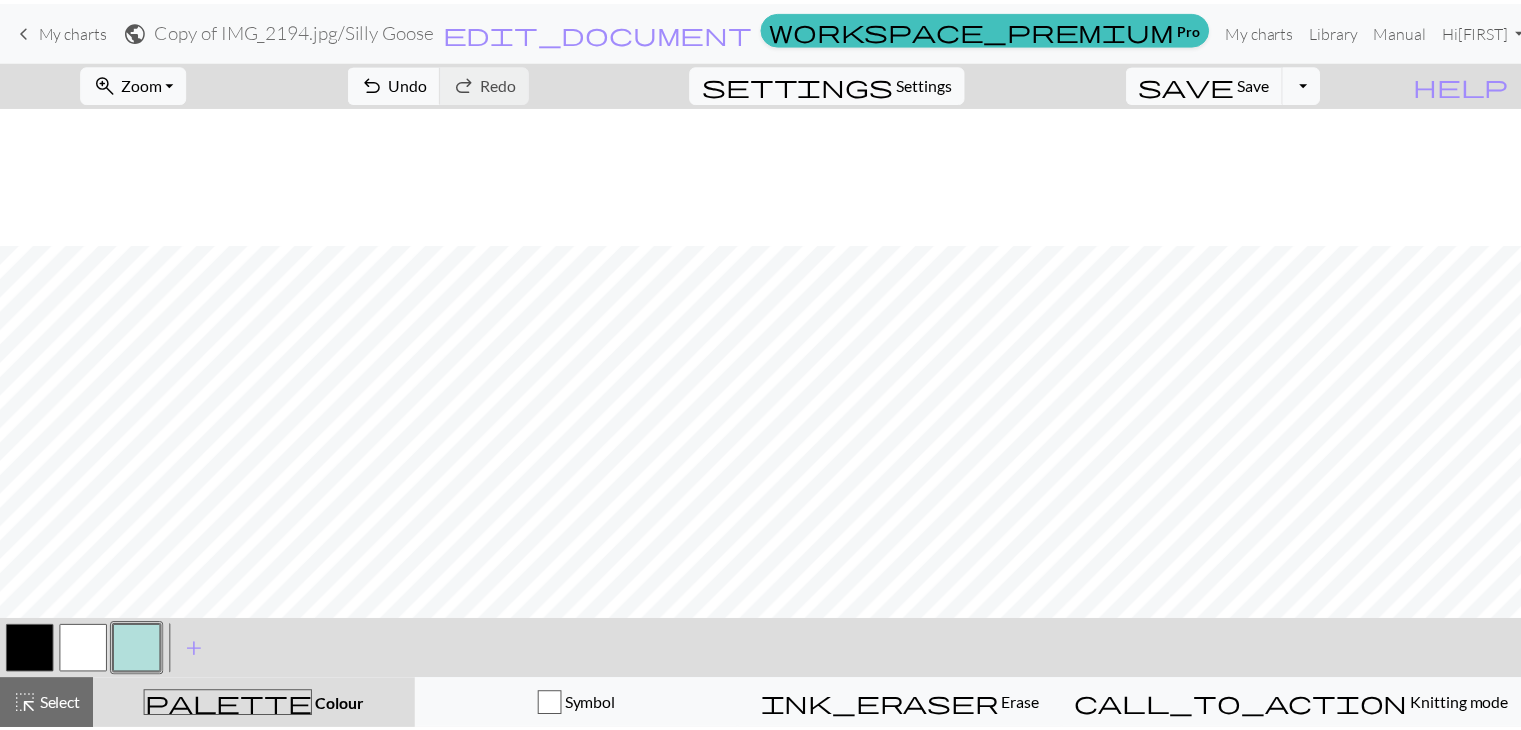 scroll, scrollTop: 138, scrollLeft: 0, axis: vertical 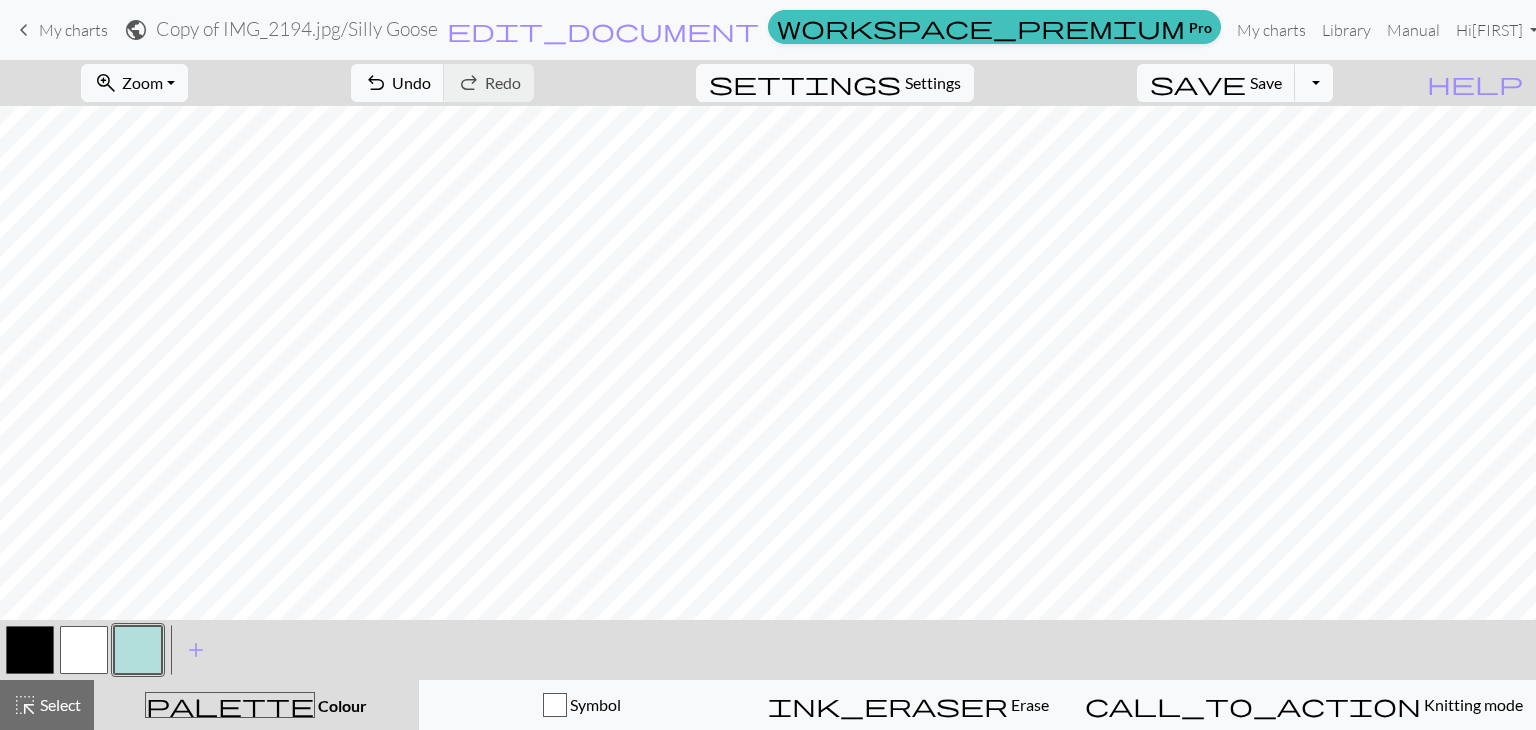 click at bounding box center [30, 650] 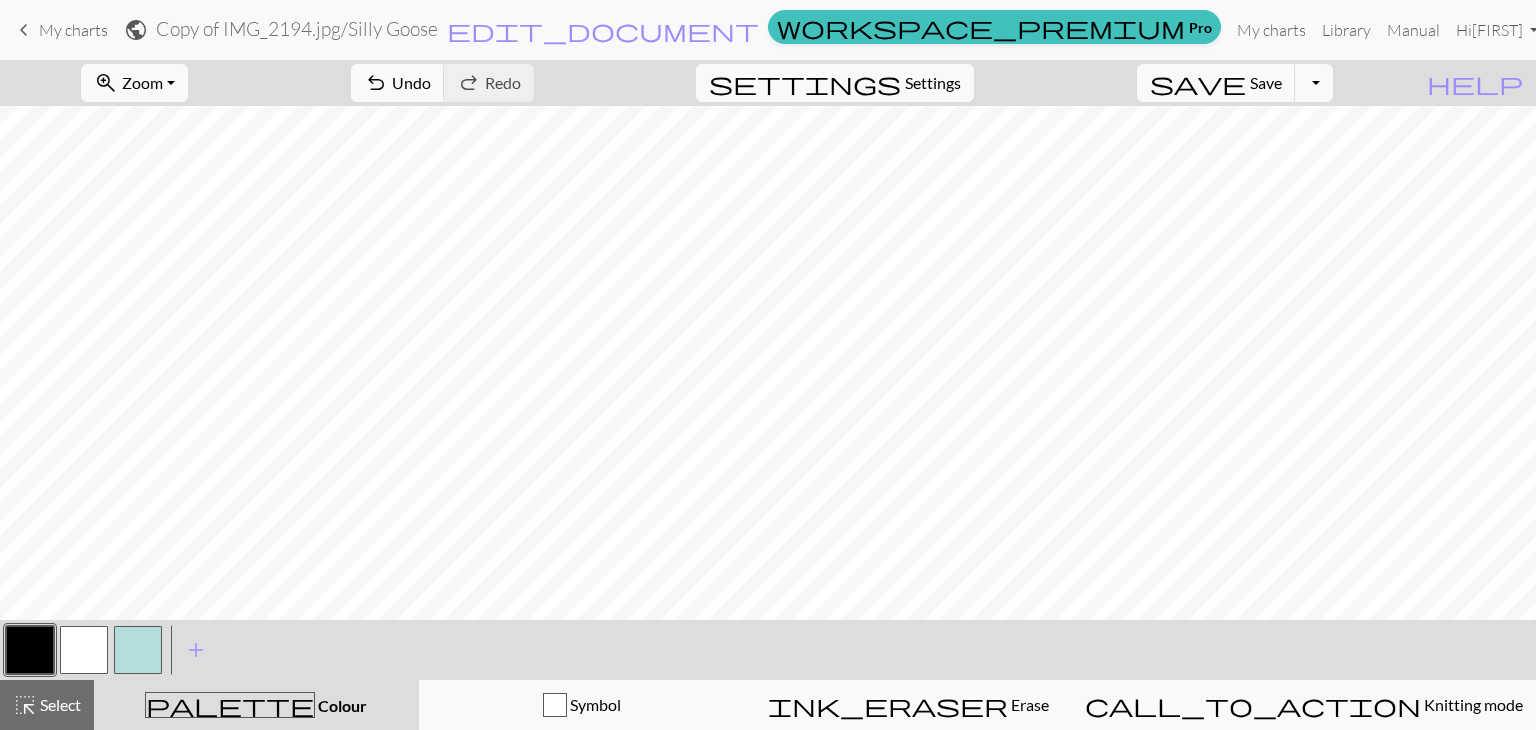 click at bounding box center (138, 650) 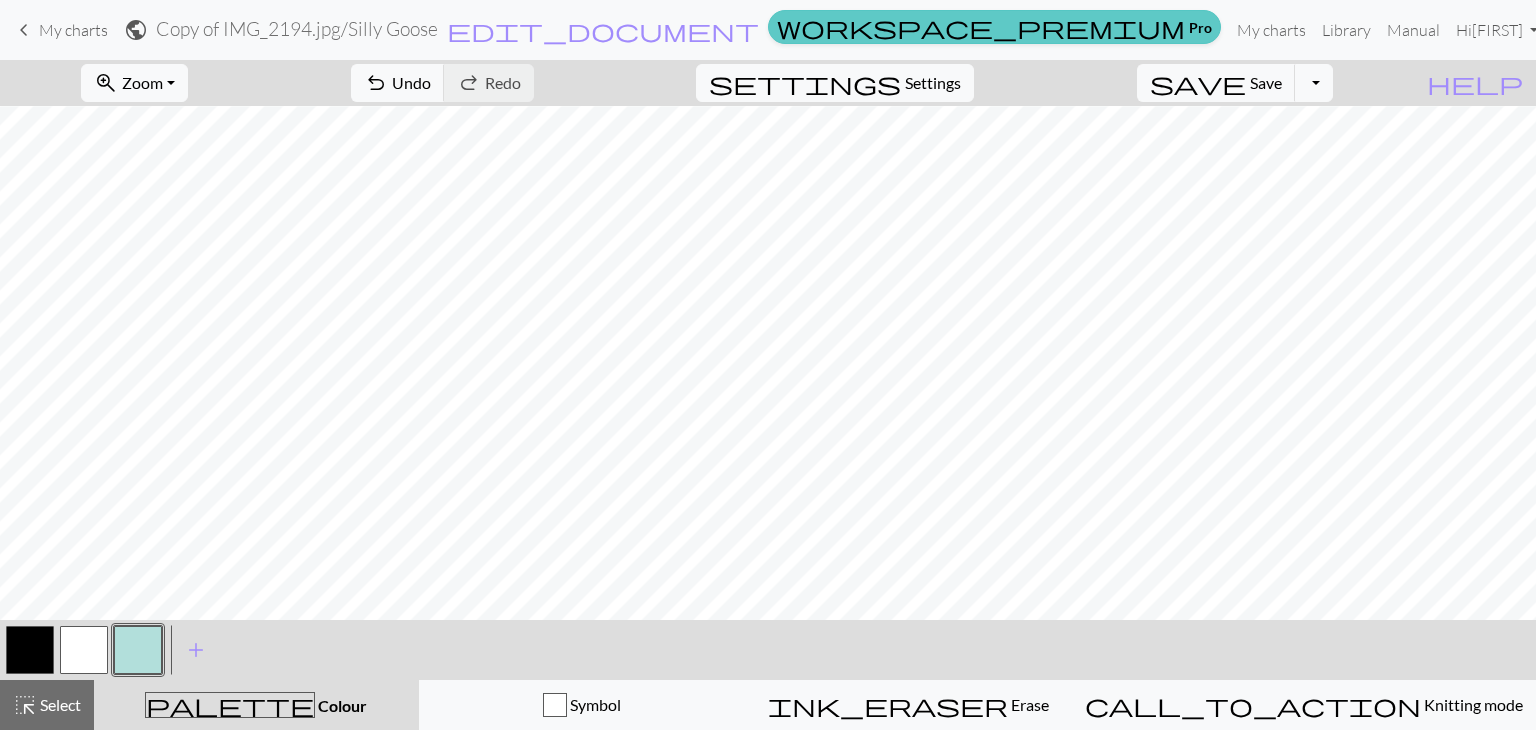 click on "workspace_premium  Pro" at bounding box center (994, 27) 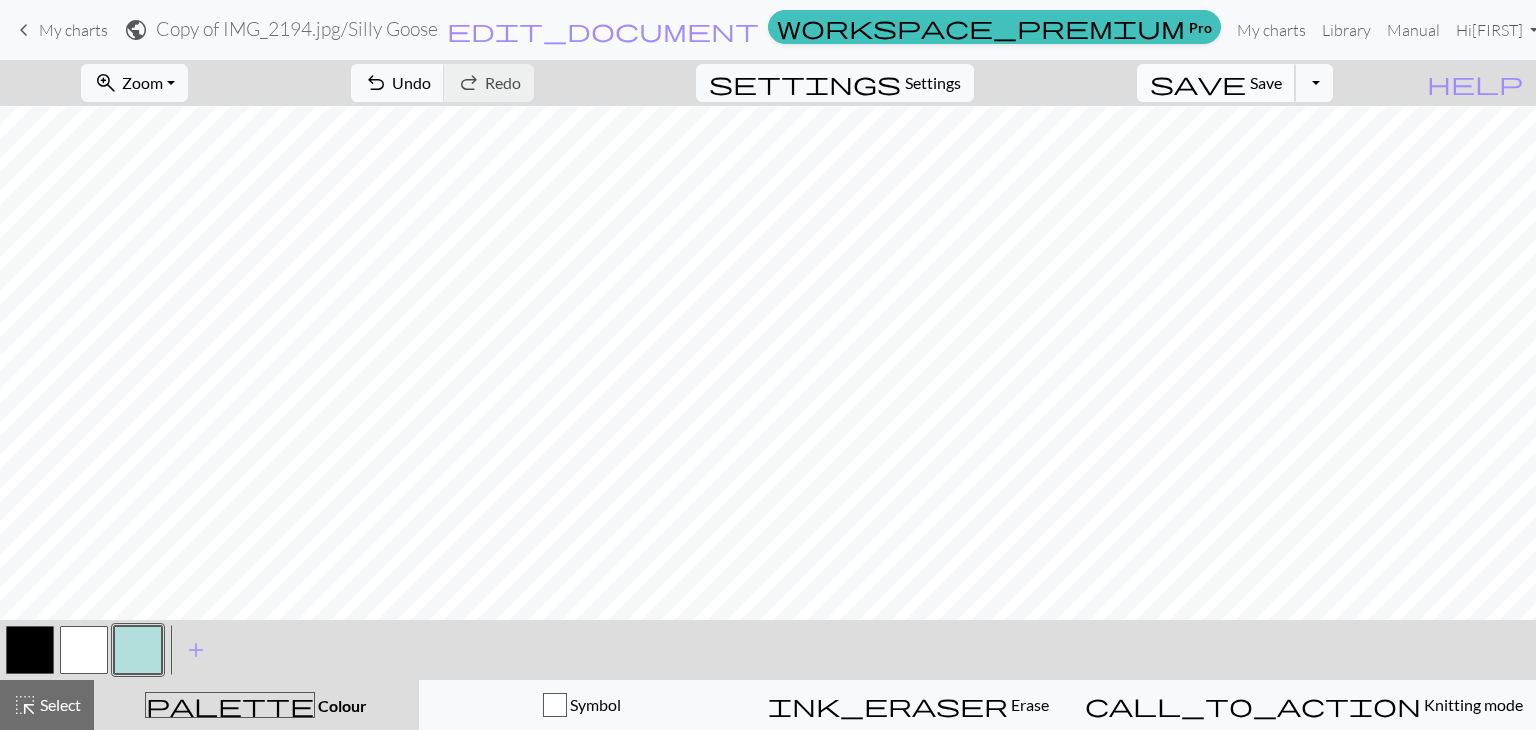 click on "Save" at bounding box center (1266, 82) 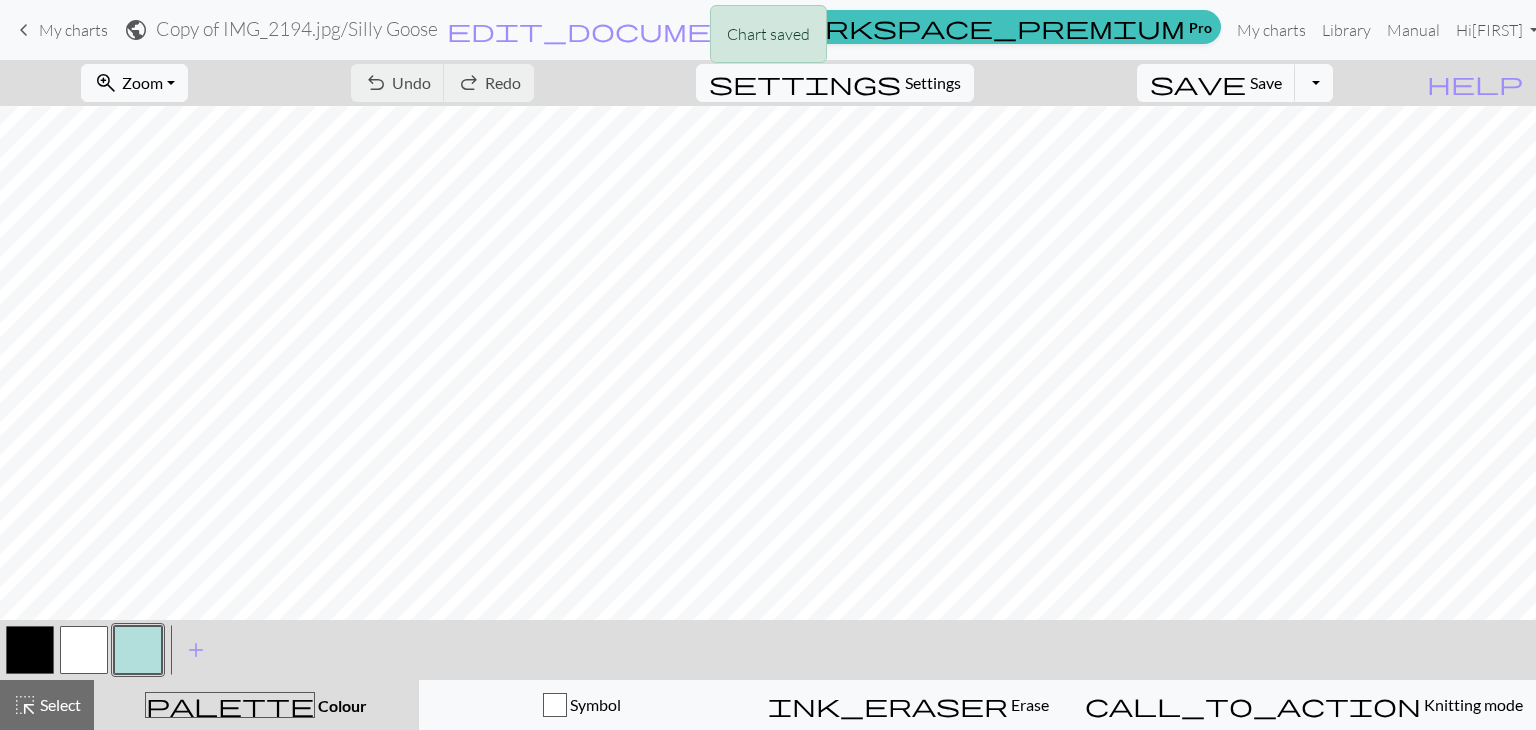 click on "Chart saved" at bounding box center (768, 39) 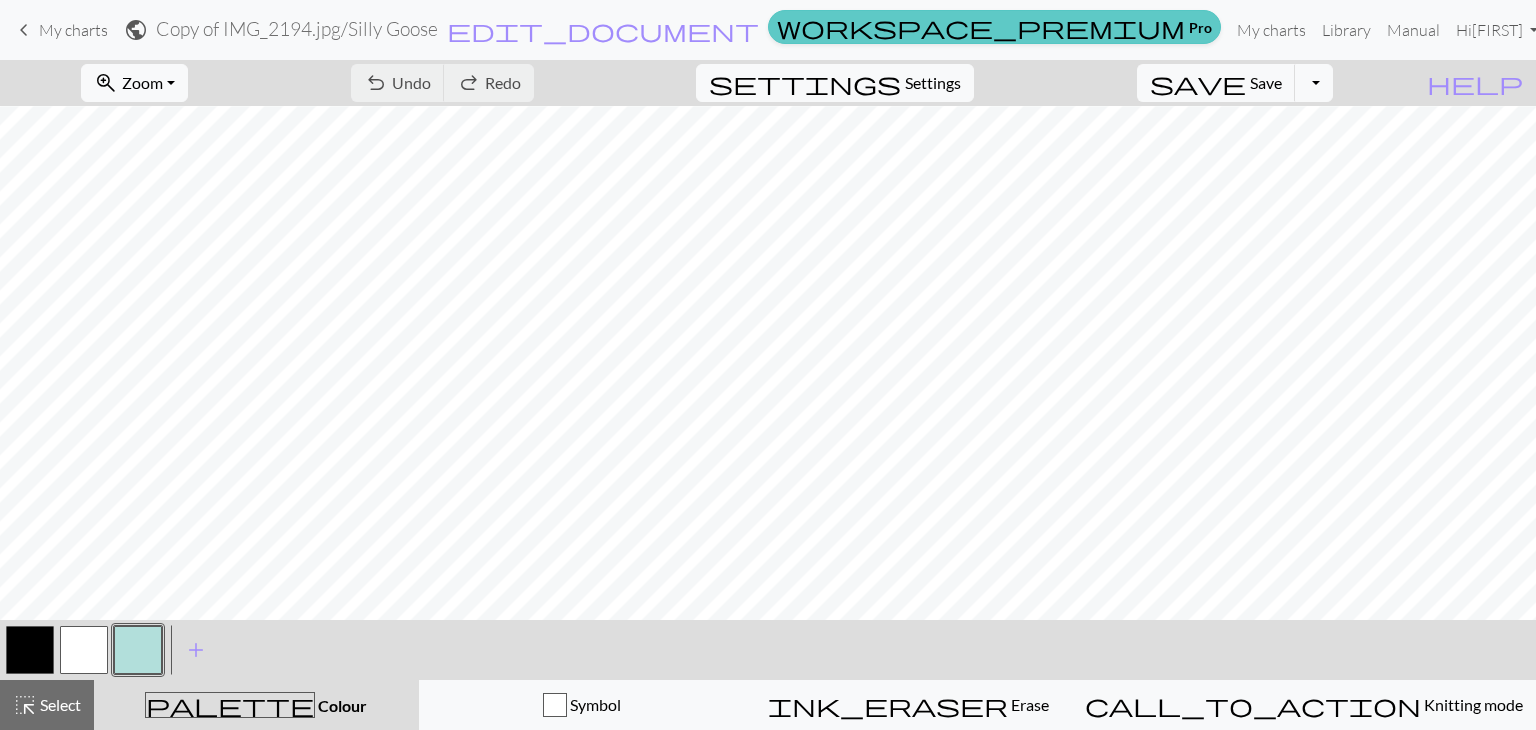 click on "workspace_premium  Pro" at bounding box center (994, 27) 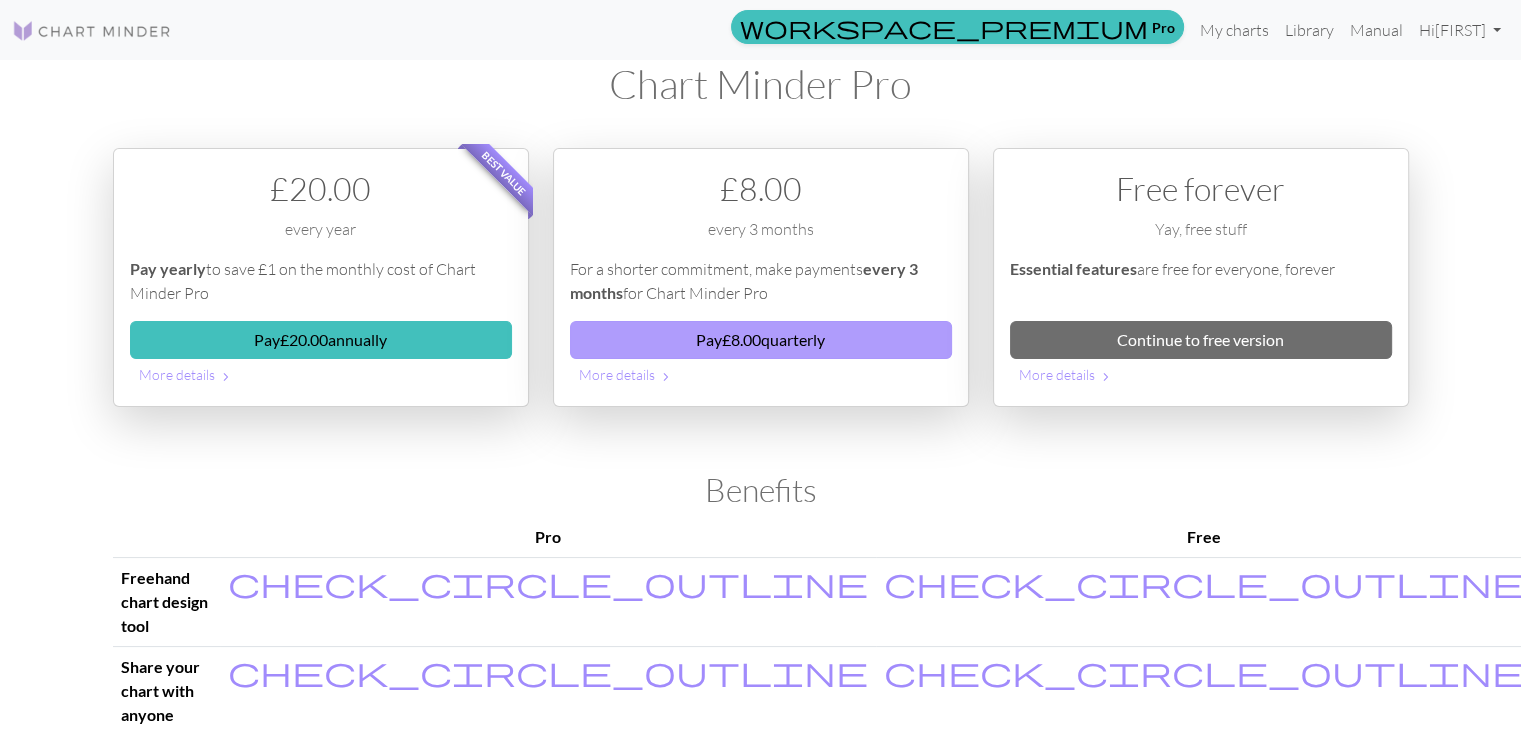 click on "Pay  £ 8.00  quarterly" at bounding box center (761, 340) 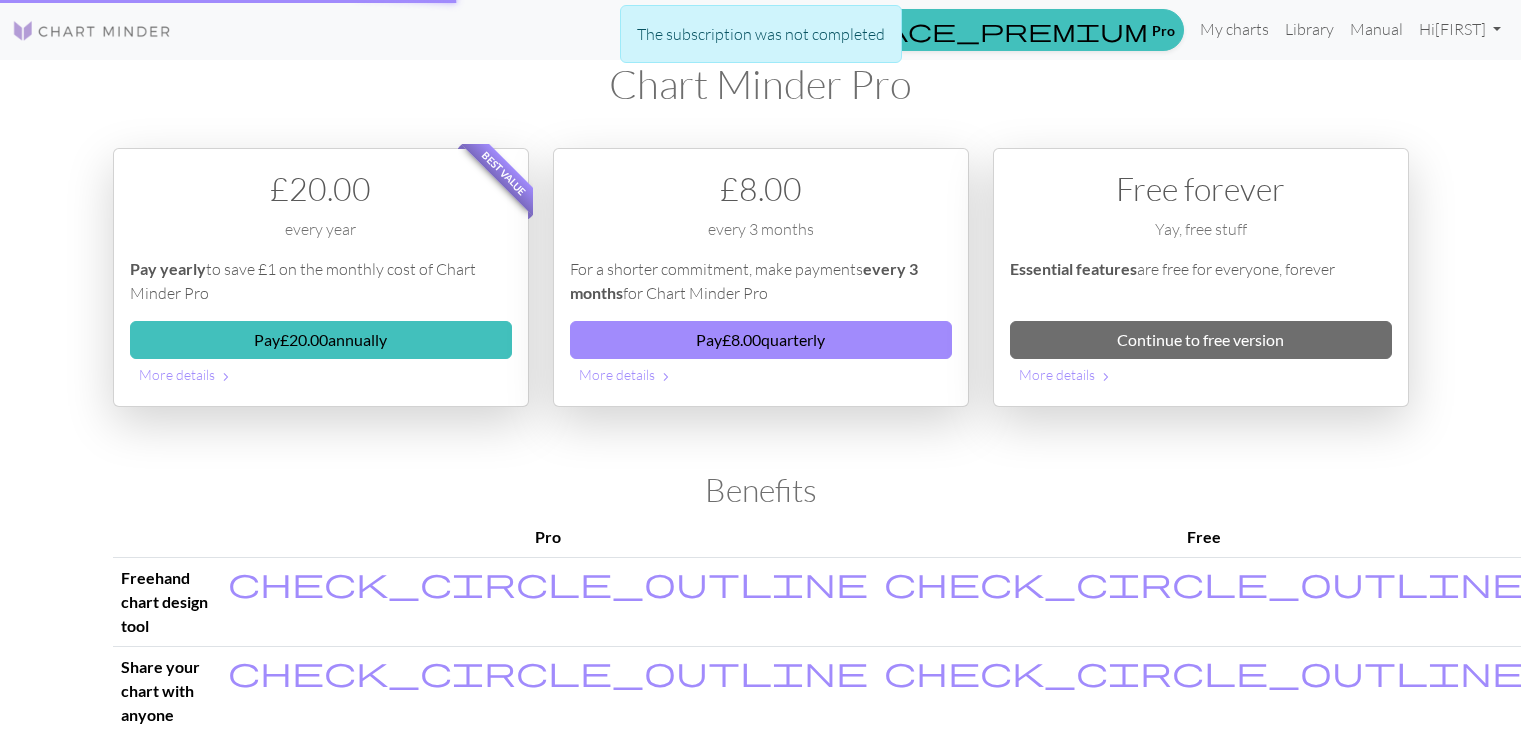 scroll, scrollTop: 0, scrollLeft: 0, axis: both 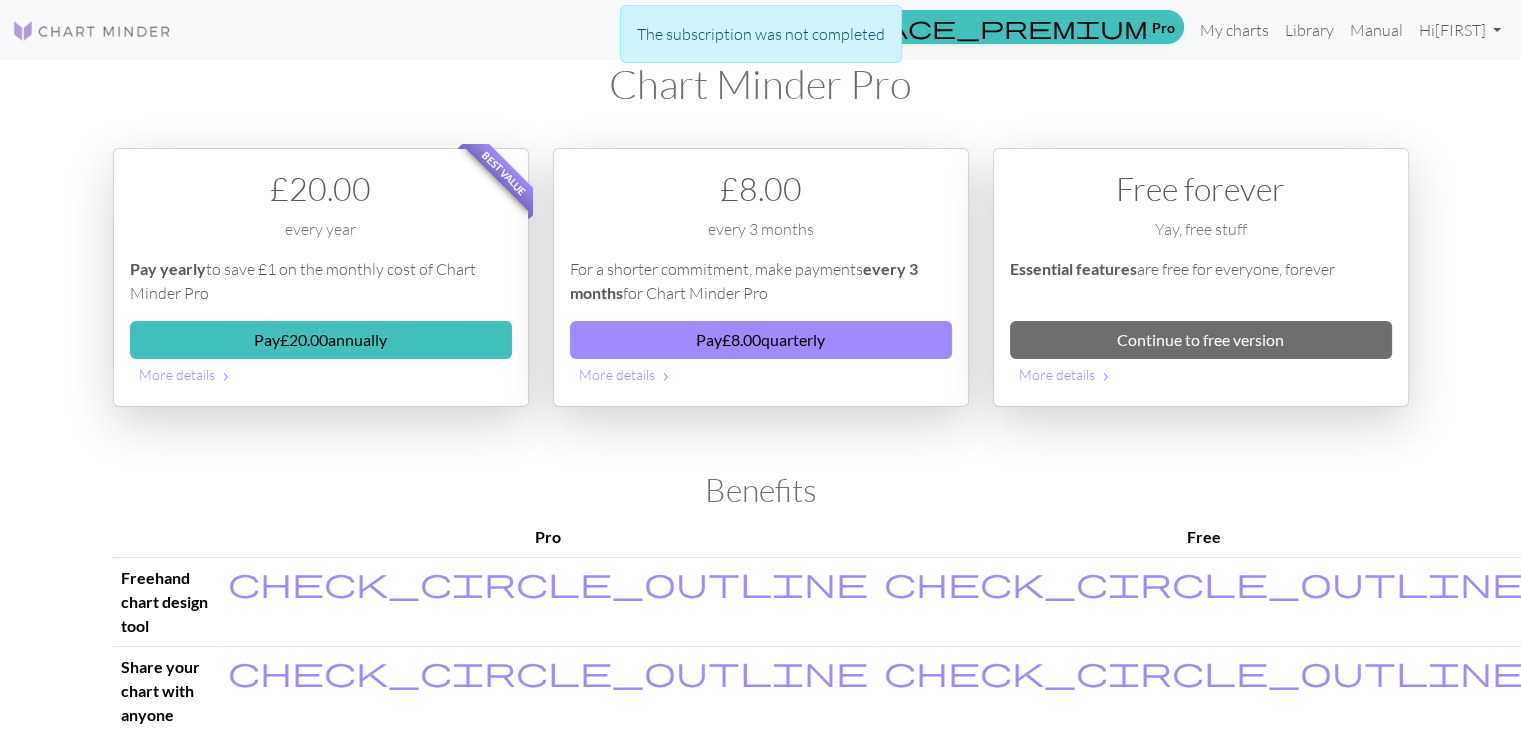 click on "The subscription was not completed" at bounding box center [760, 39] 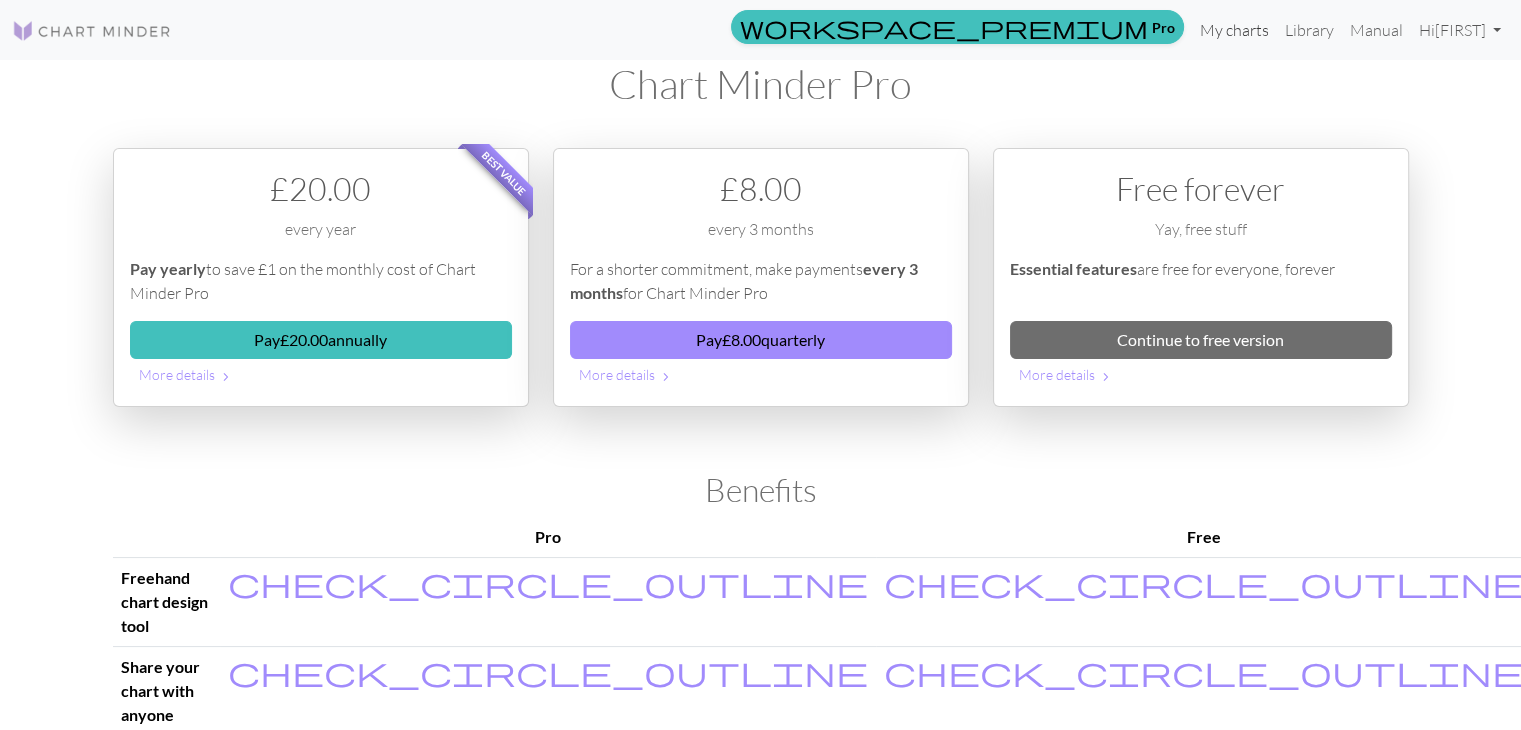 click on "My charts" at bounding box center [1234, 30] 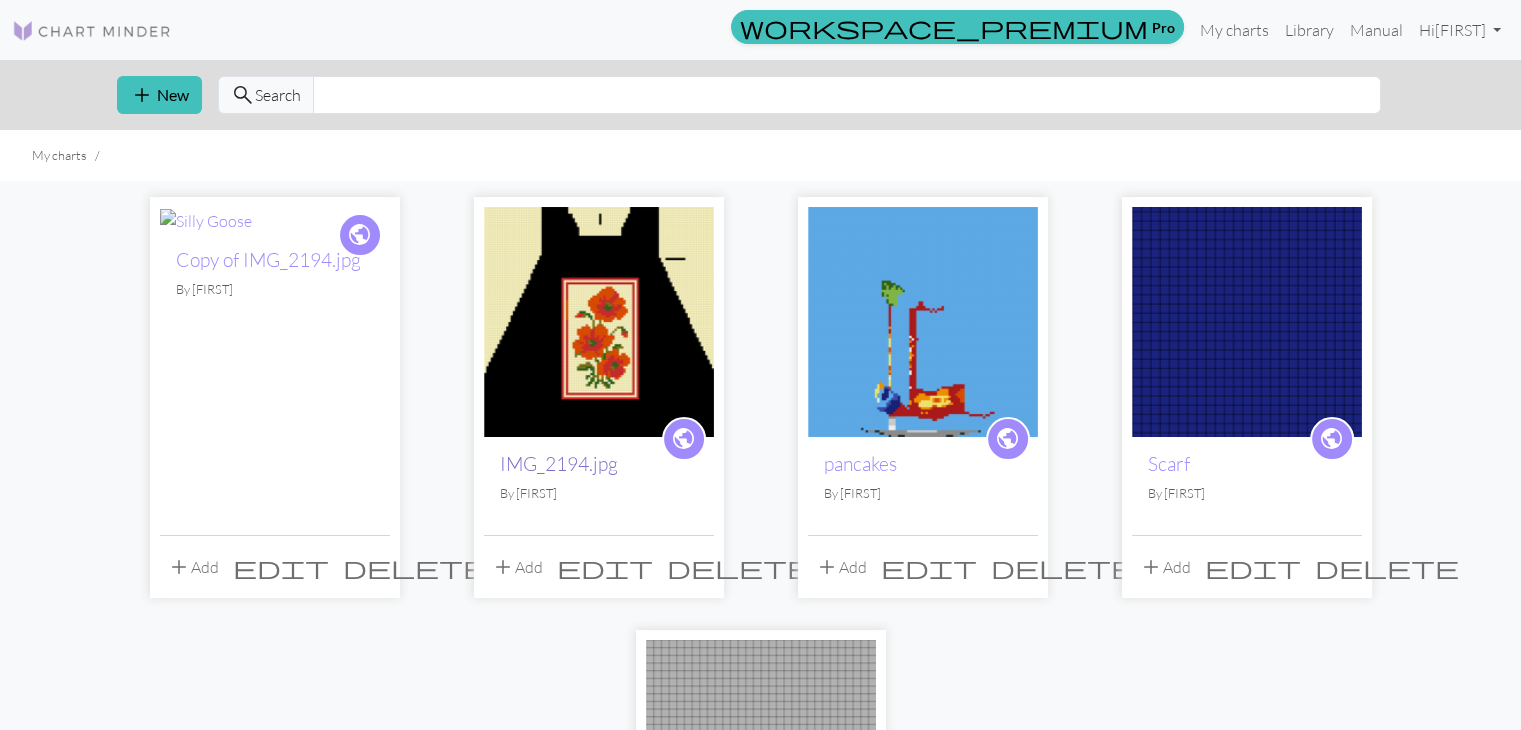 click on "IMG_2194.jpg" at bounding box center (559, 464) 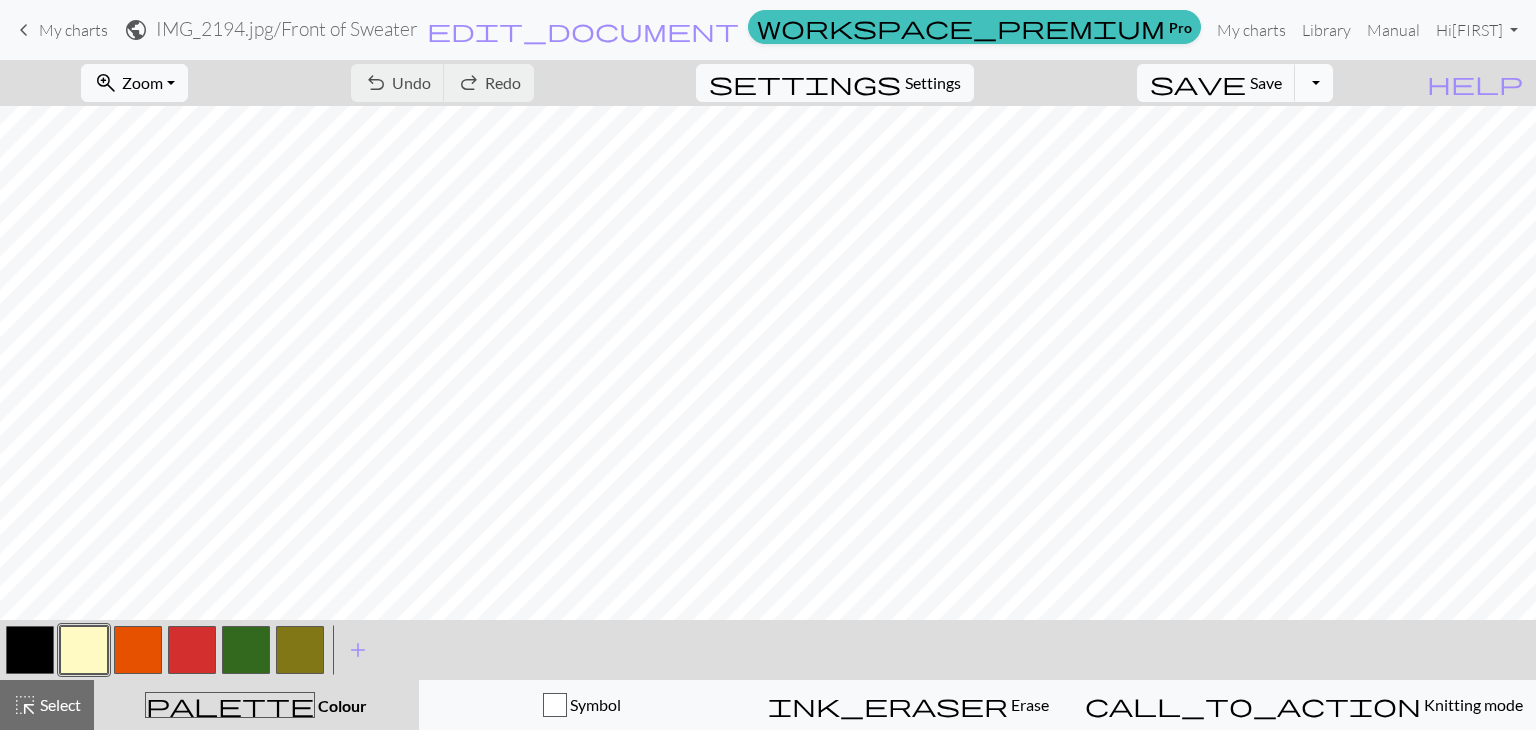 click on "Toggle Dropdown" at bounding box center (1314, 83) 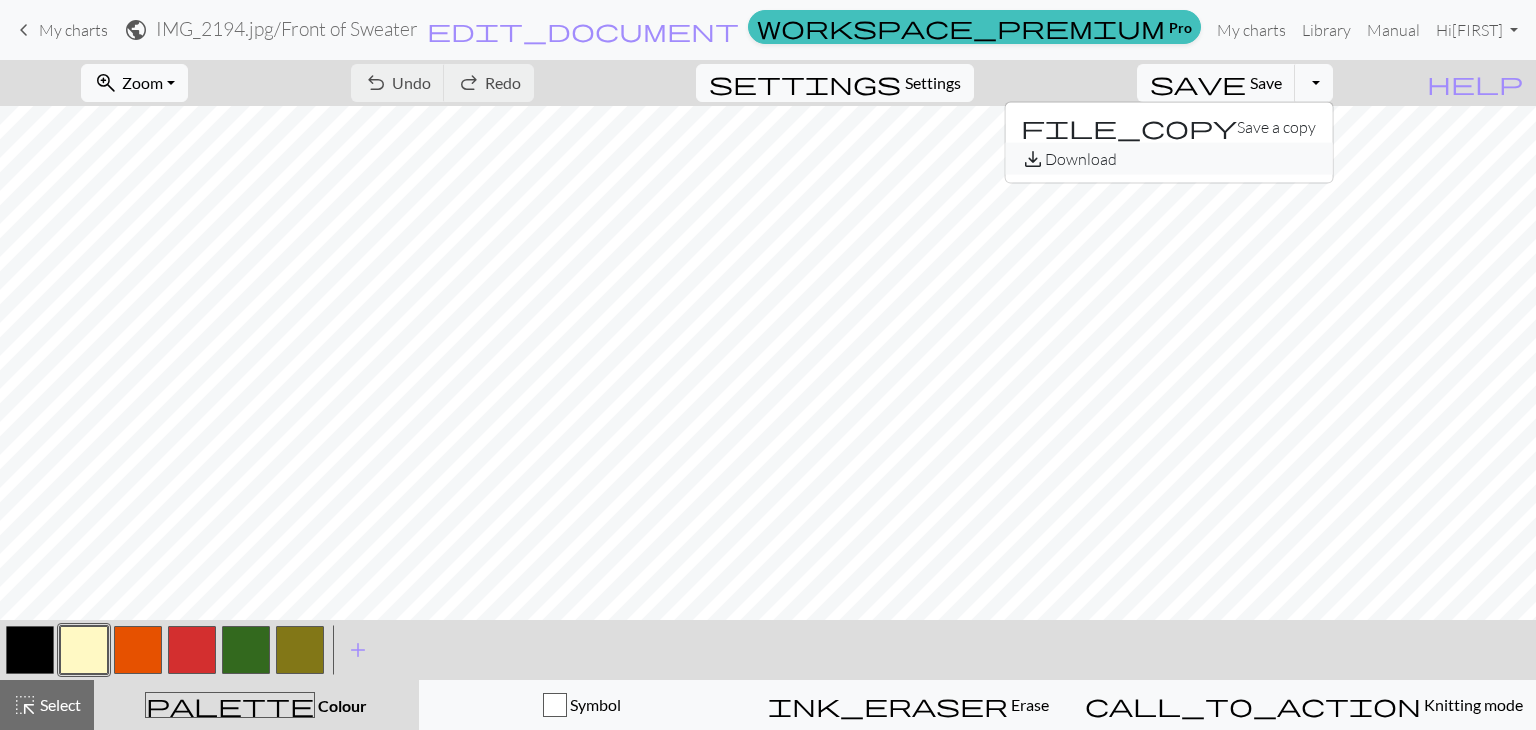 click on "save_alt  Download" at bounding box center (1168, 159) 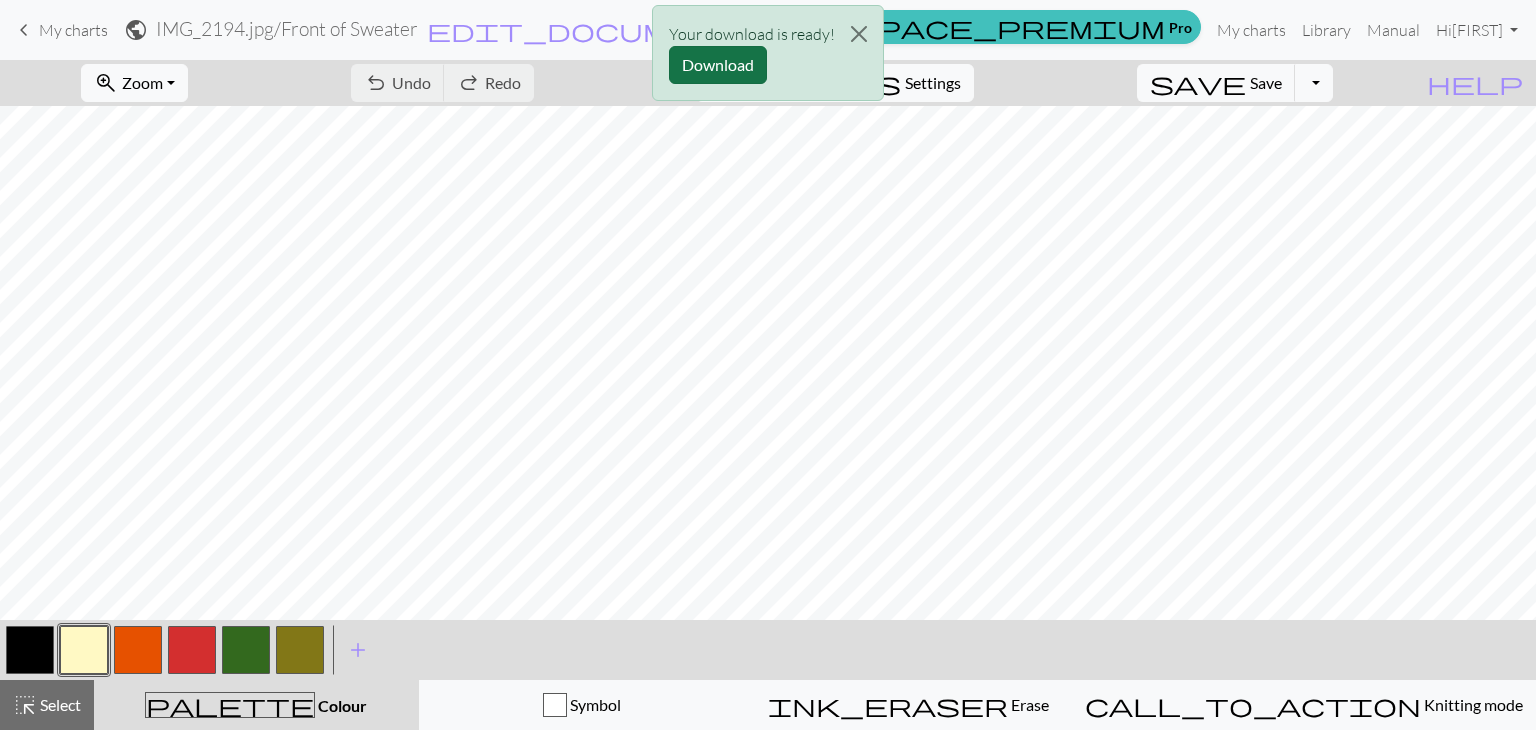 click on "Download" at bounding box center (718, 65) 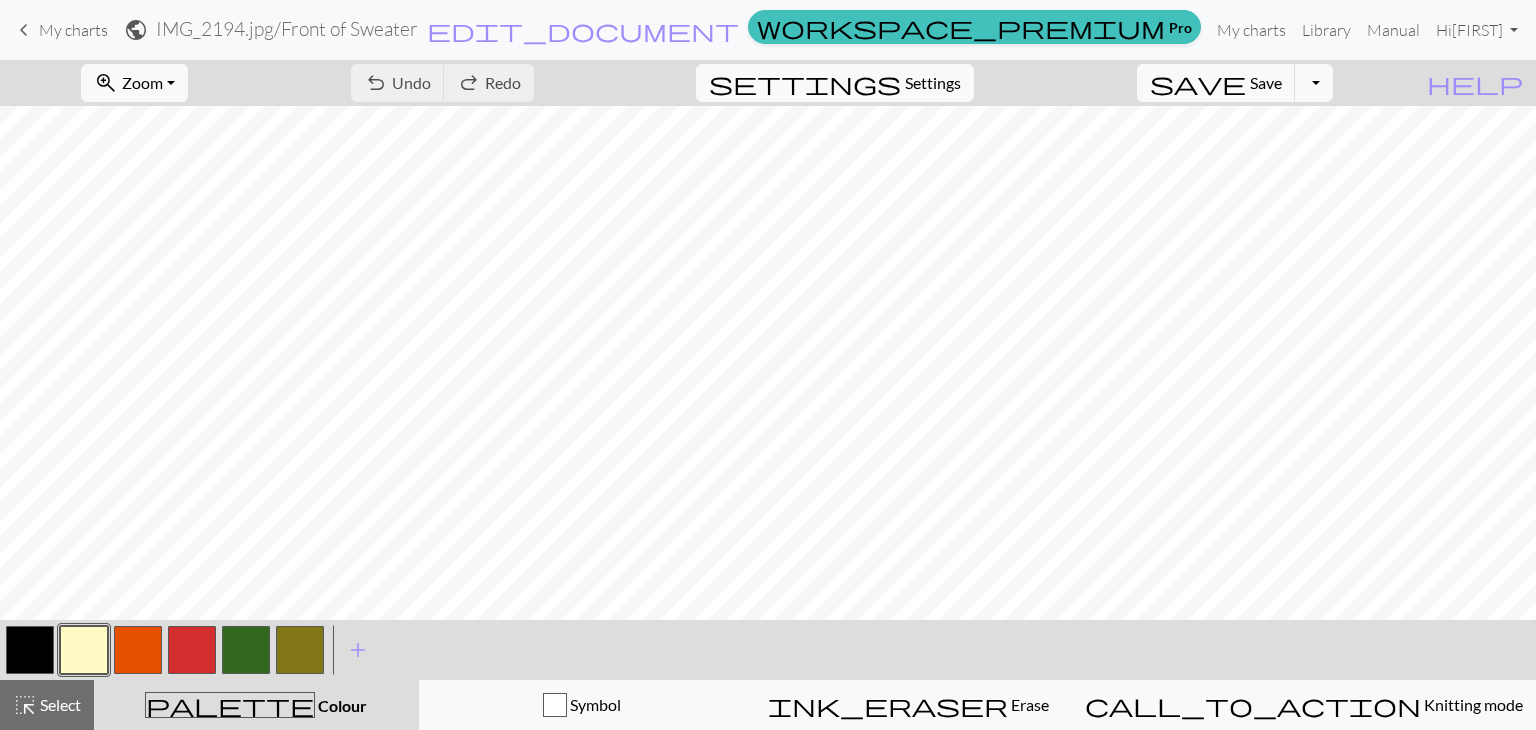 click on "My charts" at bounding box center (73, 30) 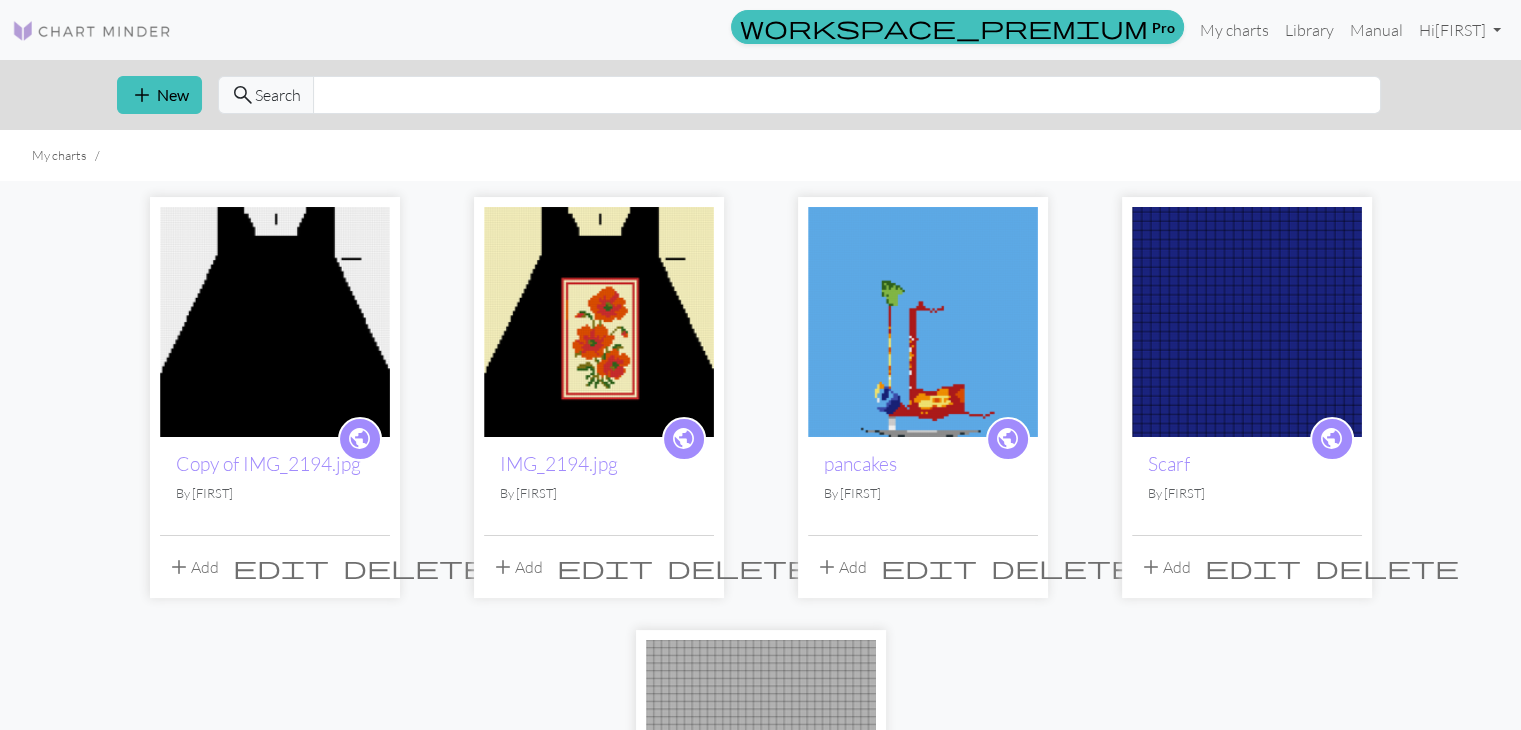 click on "delete" at bounding box center [739, 567] 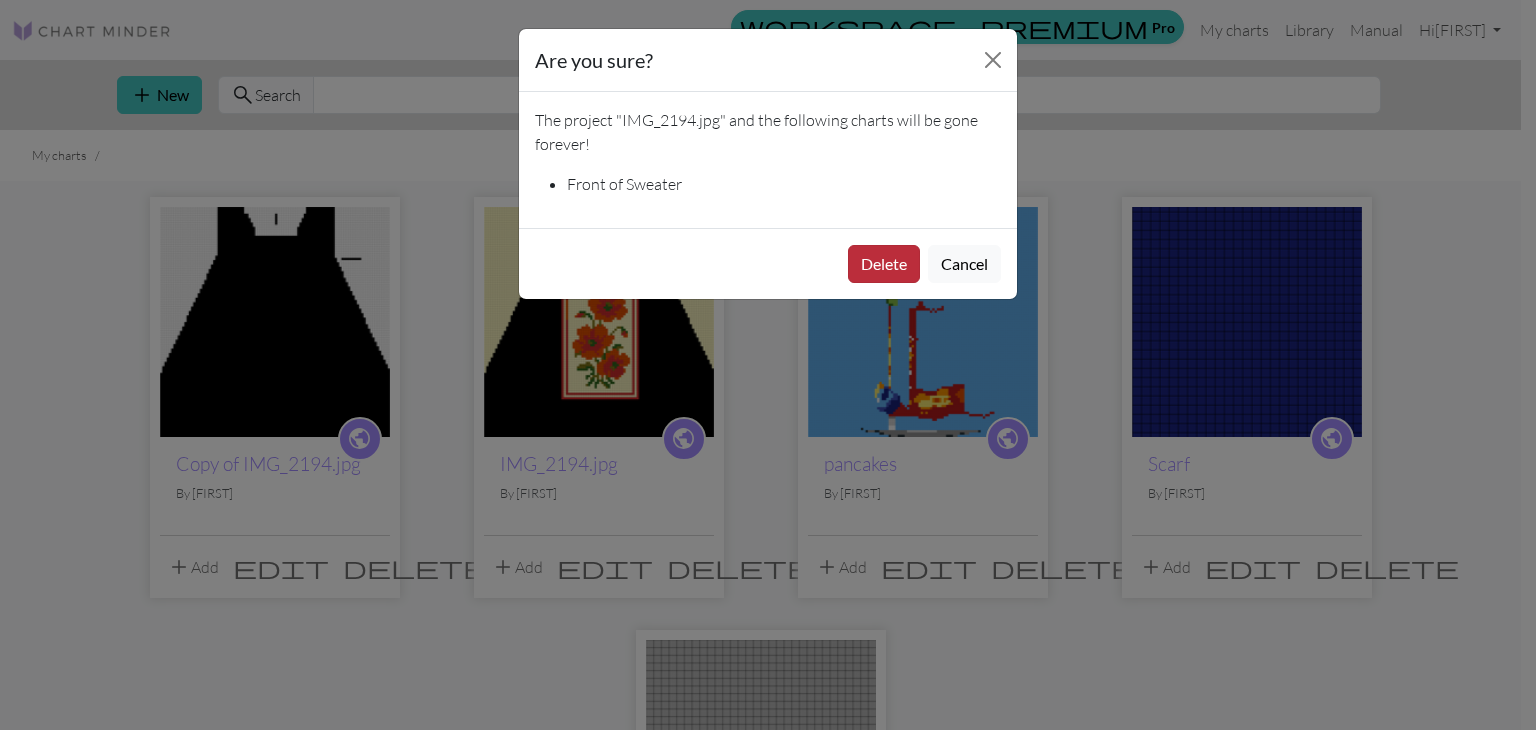 click on "Delete" at bounding box center (884, 264) 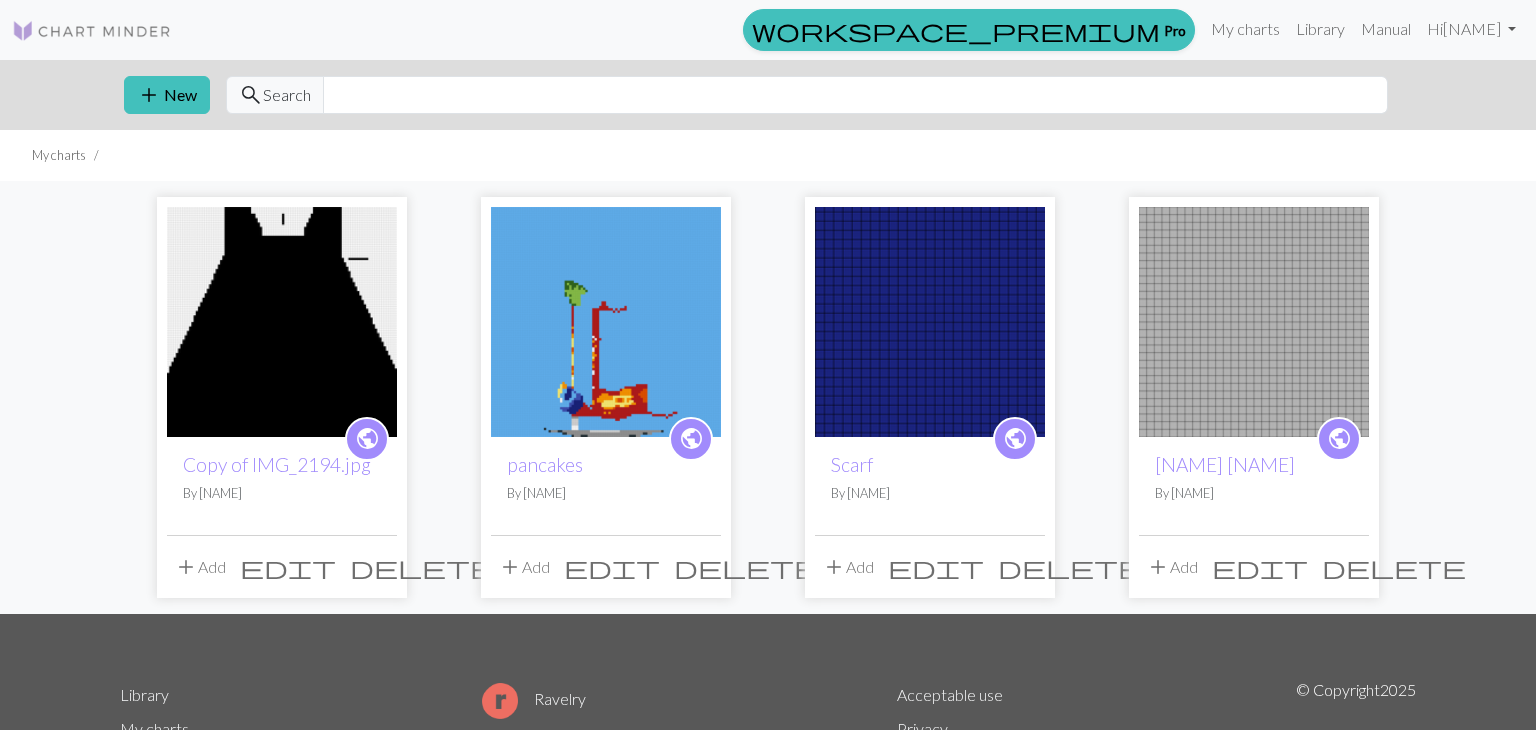 scroll, scrollTop: 0, scrollLeft: 0, axis: both 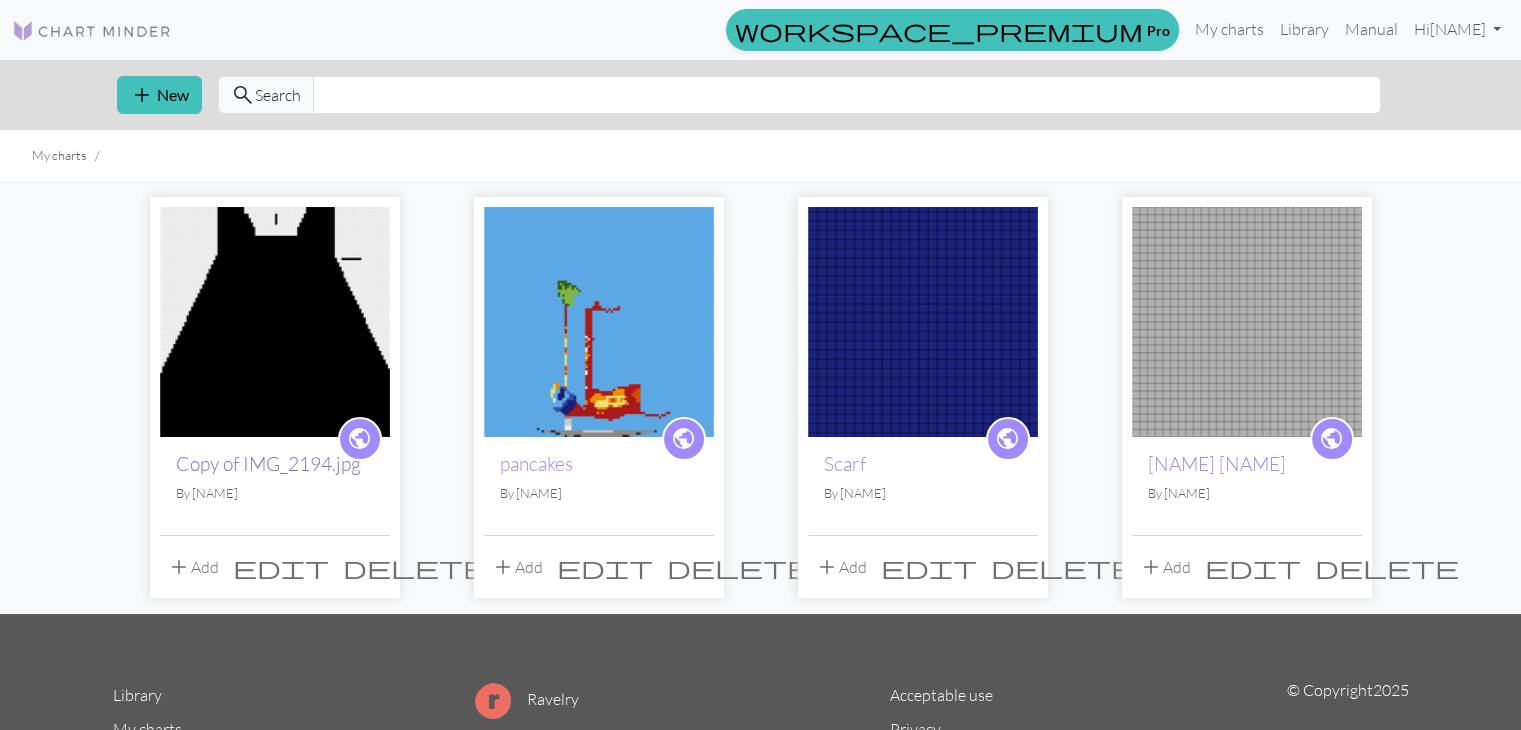 click on "Copy of IMG_2194.jpg" at bounding box center (268, 464) 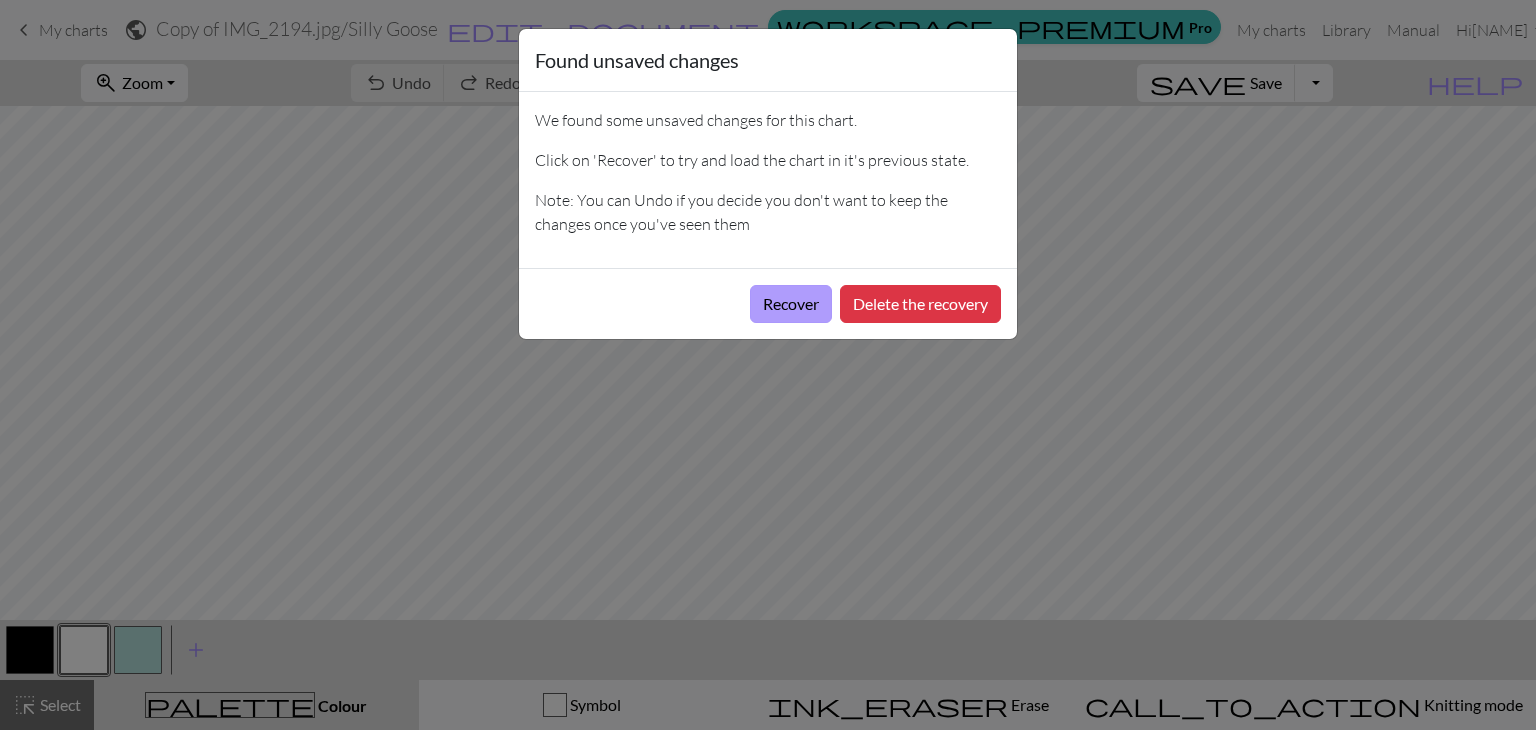click on "Recover" at bounding box center (791, 304) 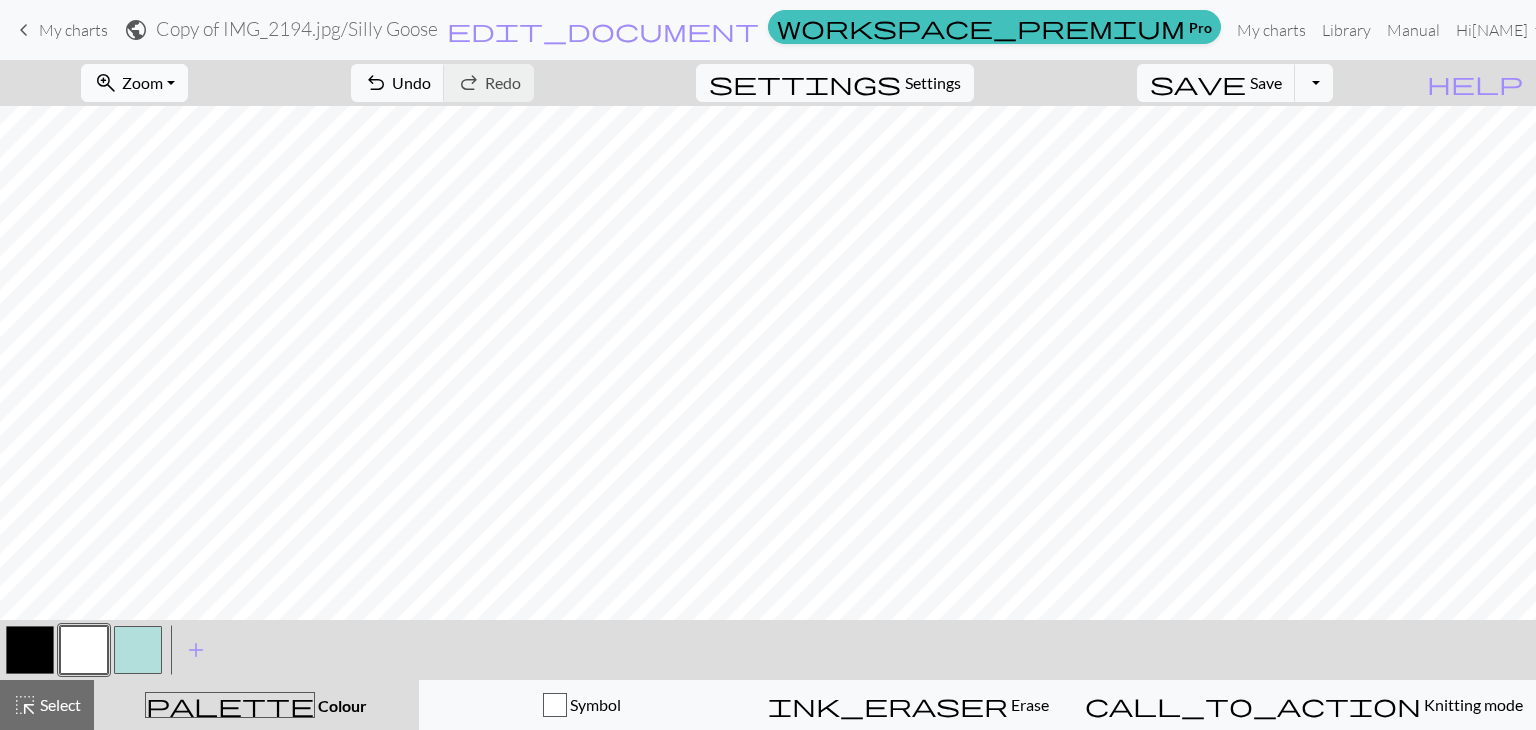 click on "zoom_in Zoom Zoom" at bounding box center [134, 83] 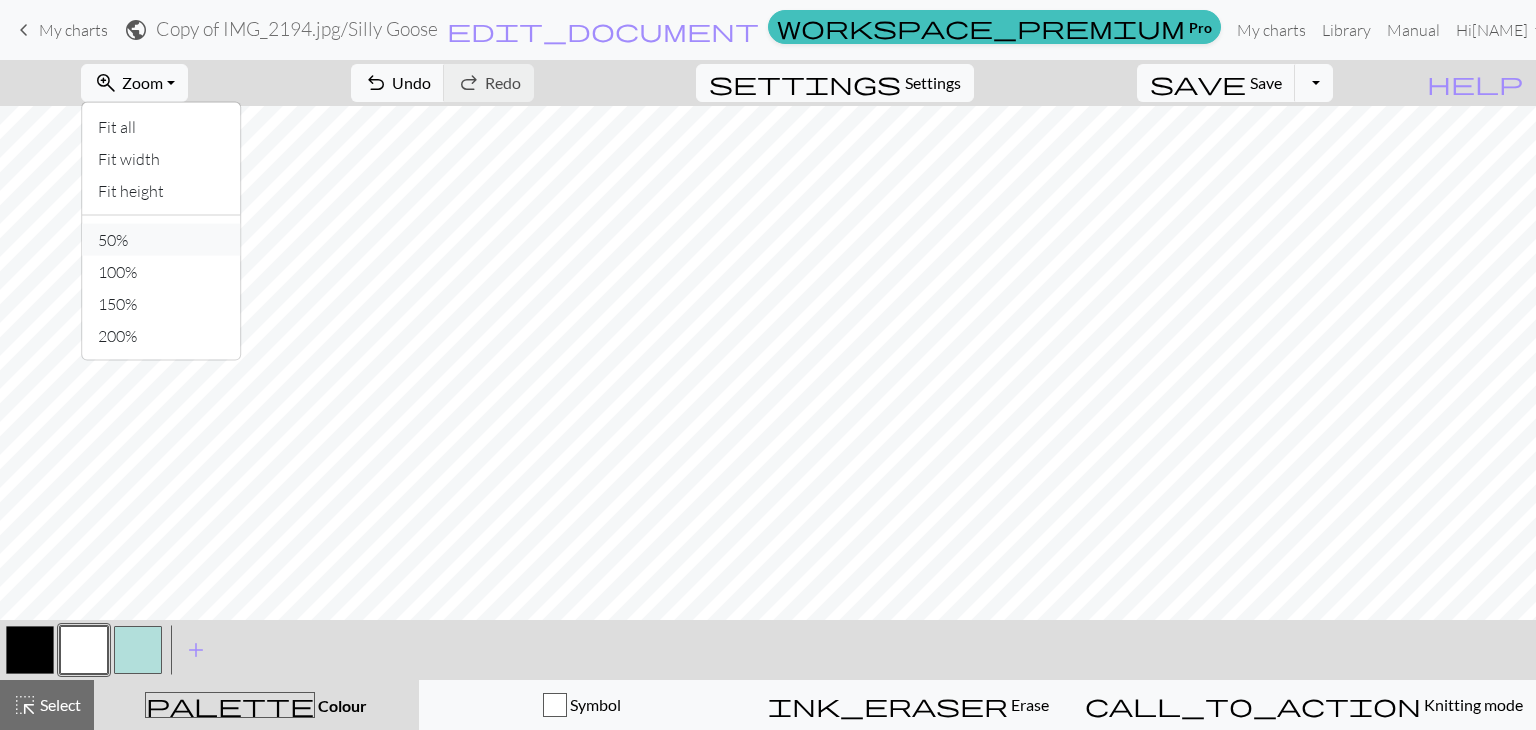 click on "50%" at bounding box center [161, 240] 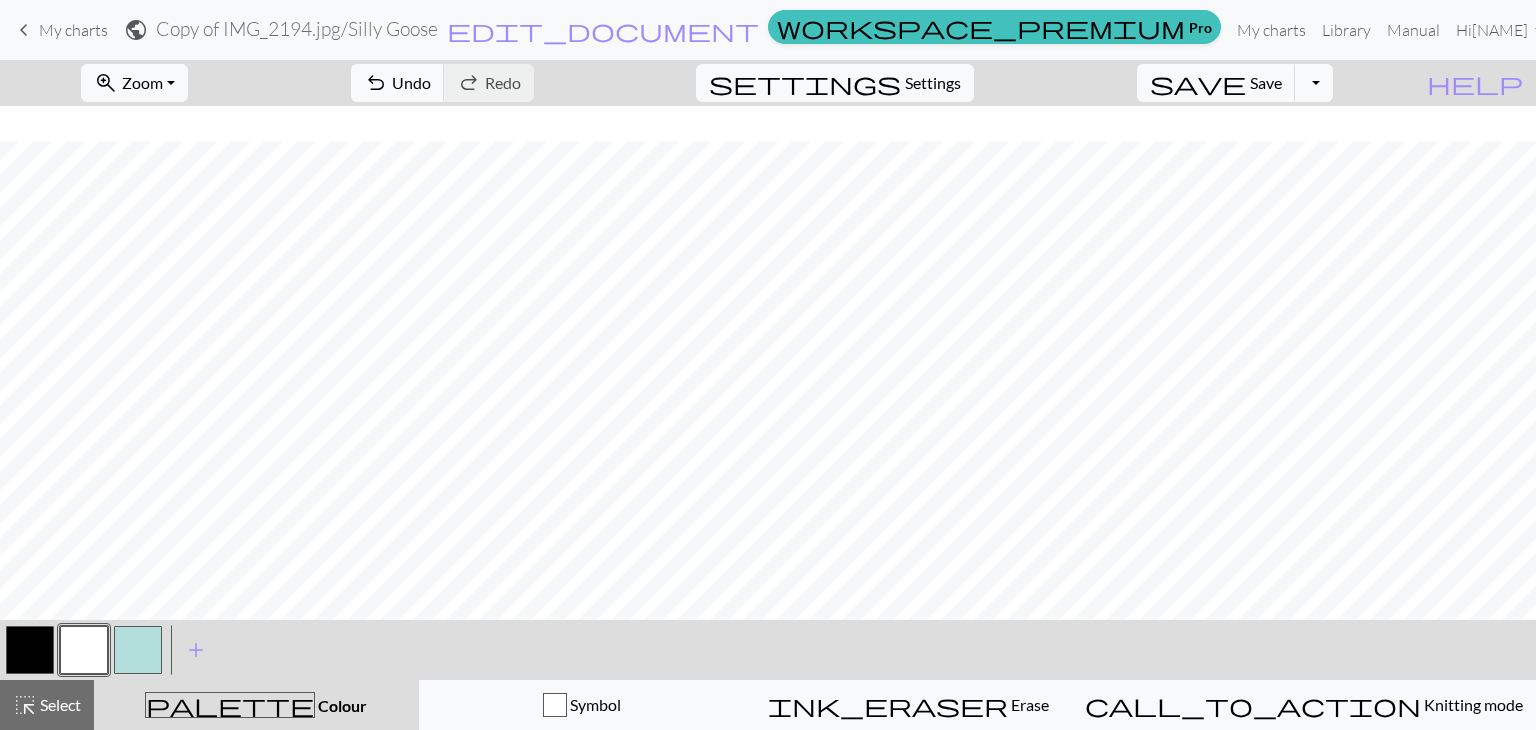 scroll, scrollTop: 253, scrollLeft: 0, axis: vertical 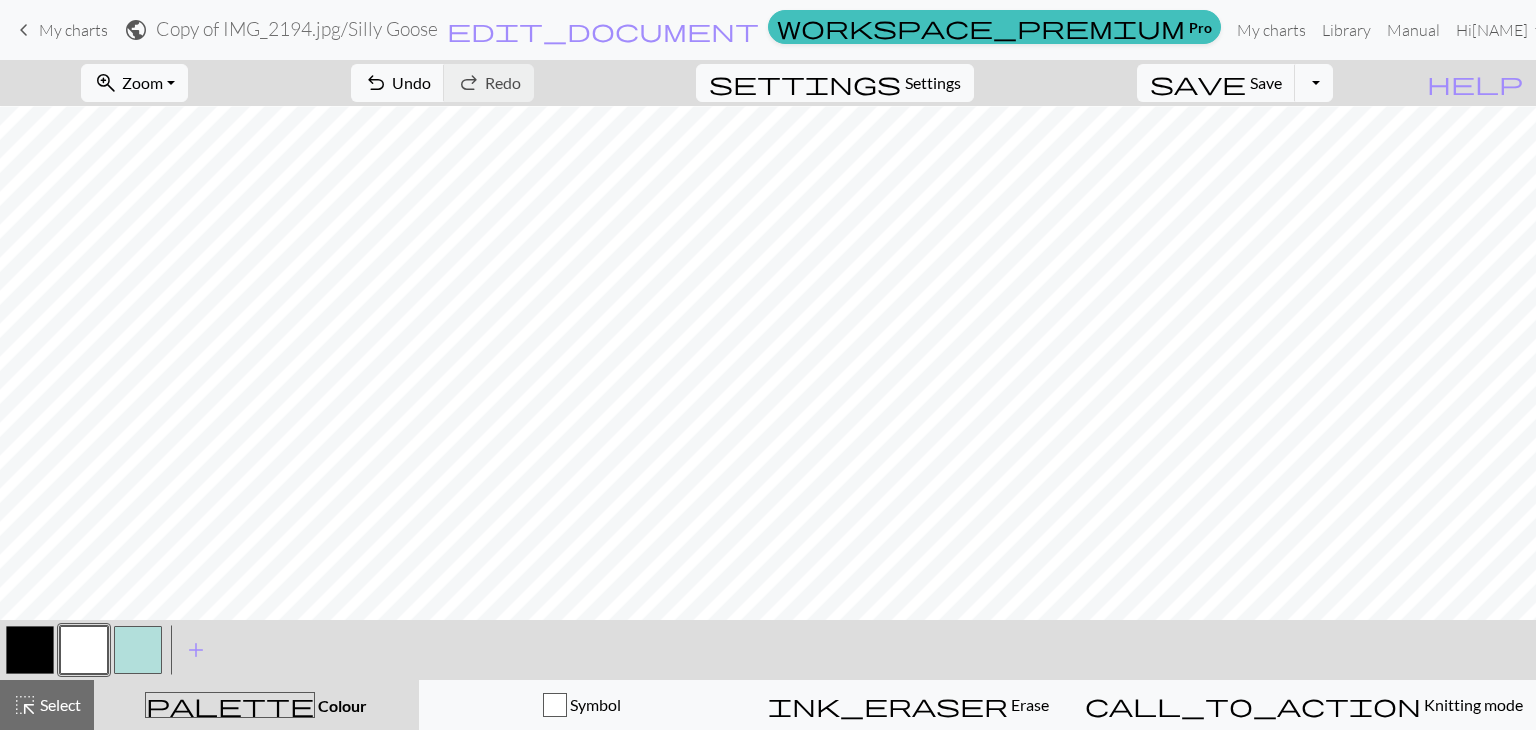 click at bounding box center [30, 650] 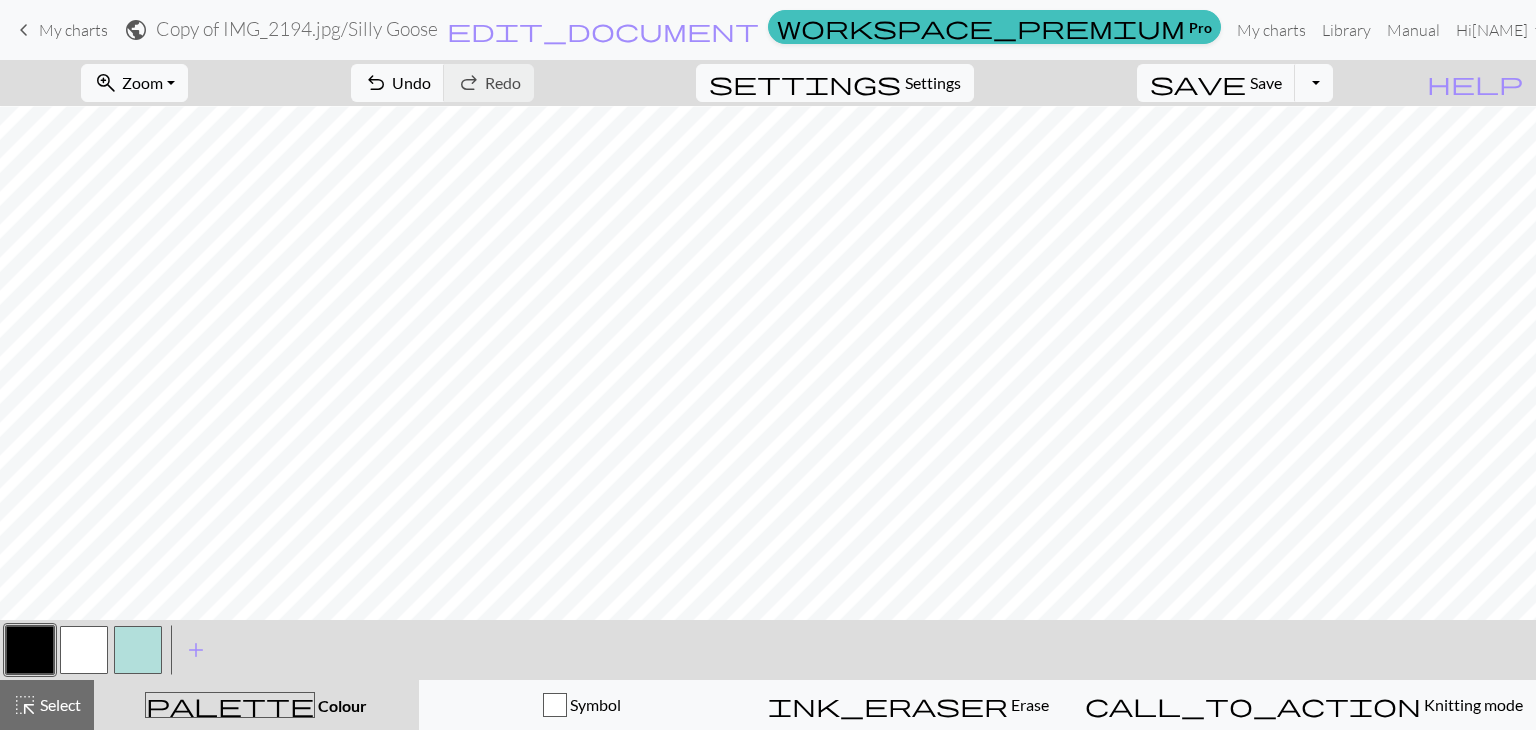 click at bounding box center [84, 650] 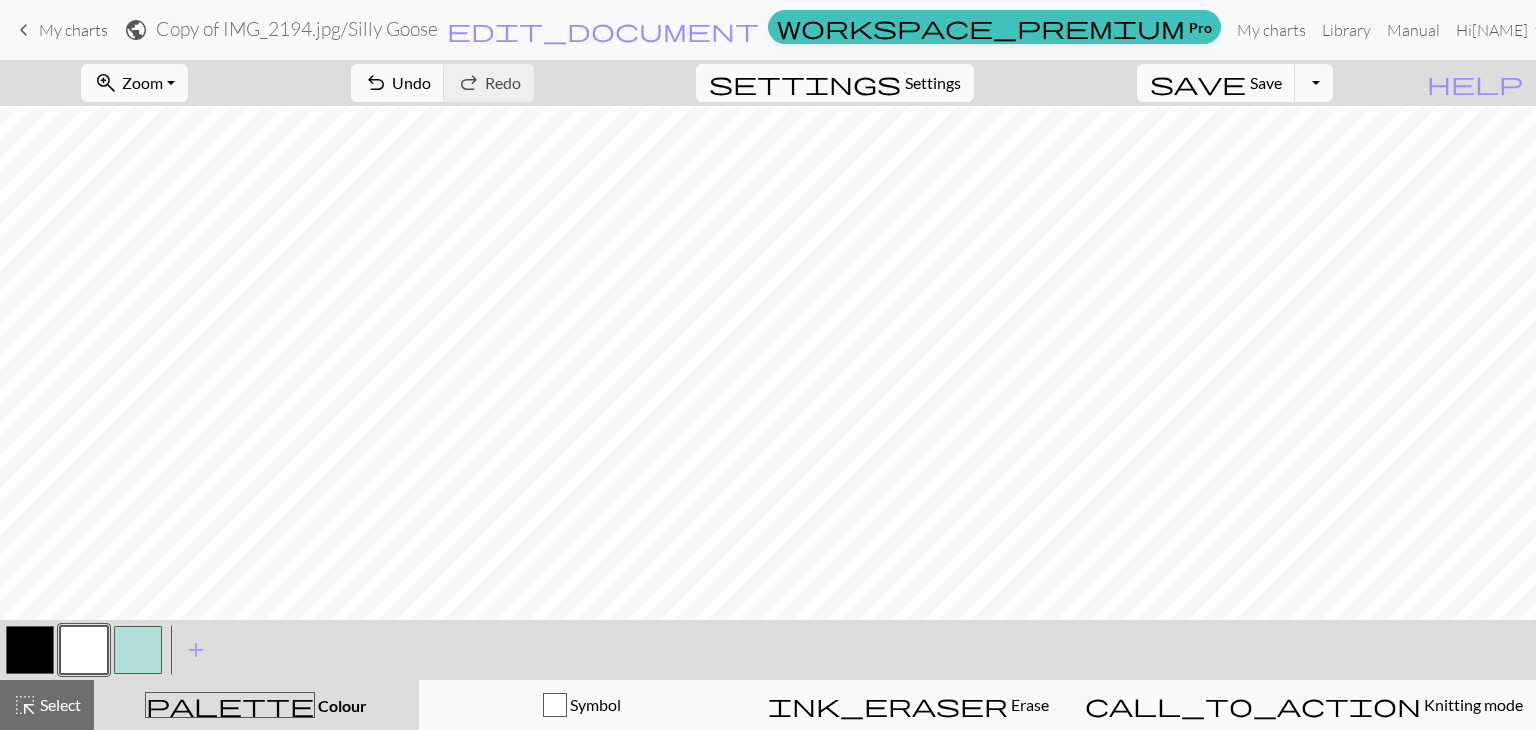 click at bounding box center (138, 650) 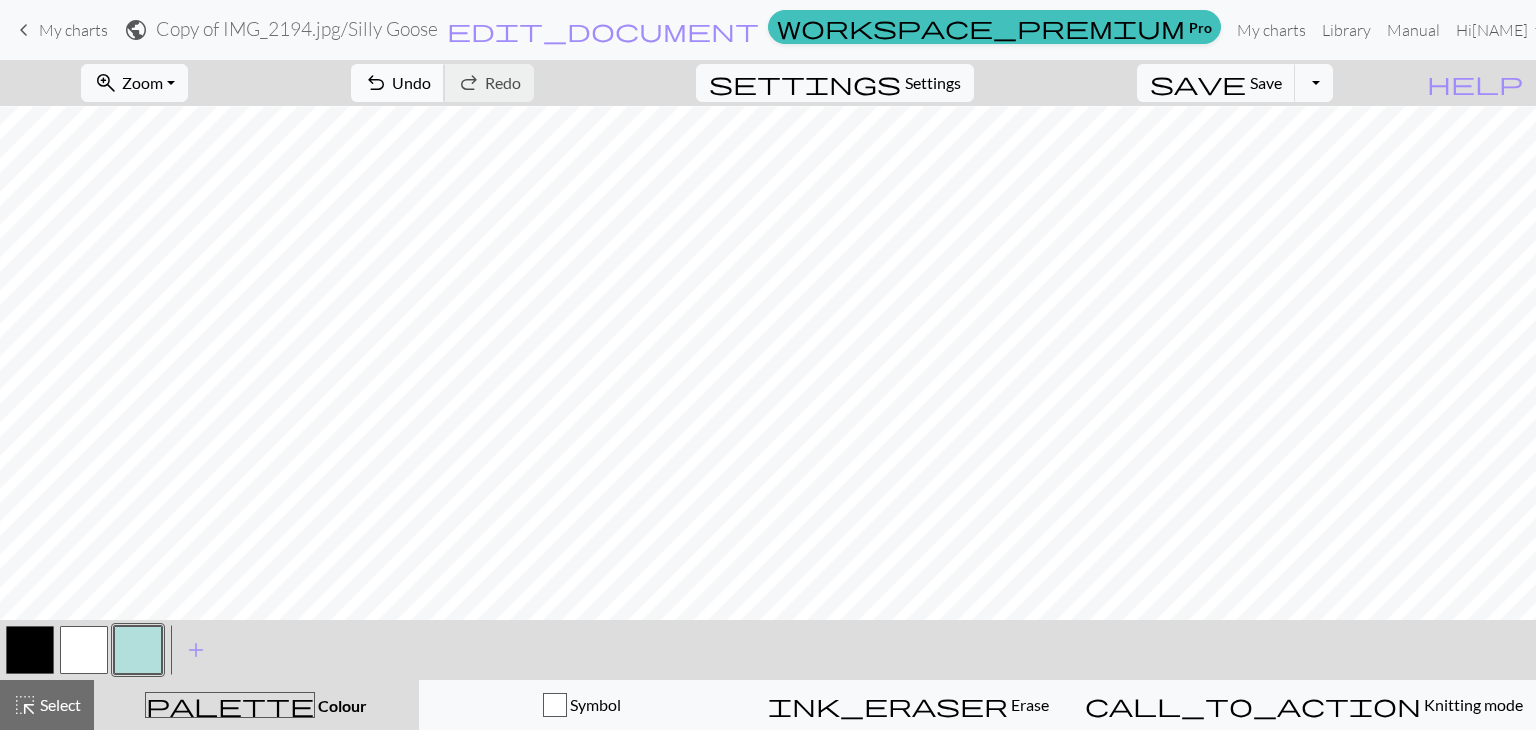 click on "Undo" at bounding box center [411, 82] 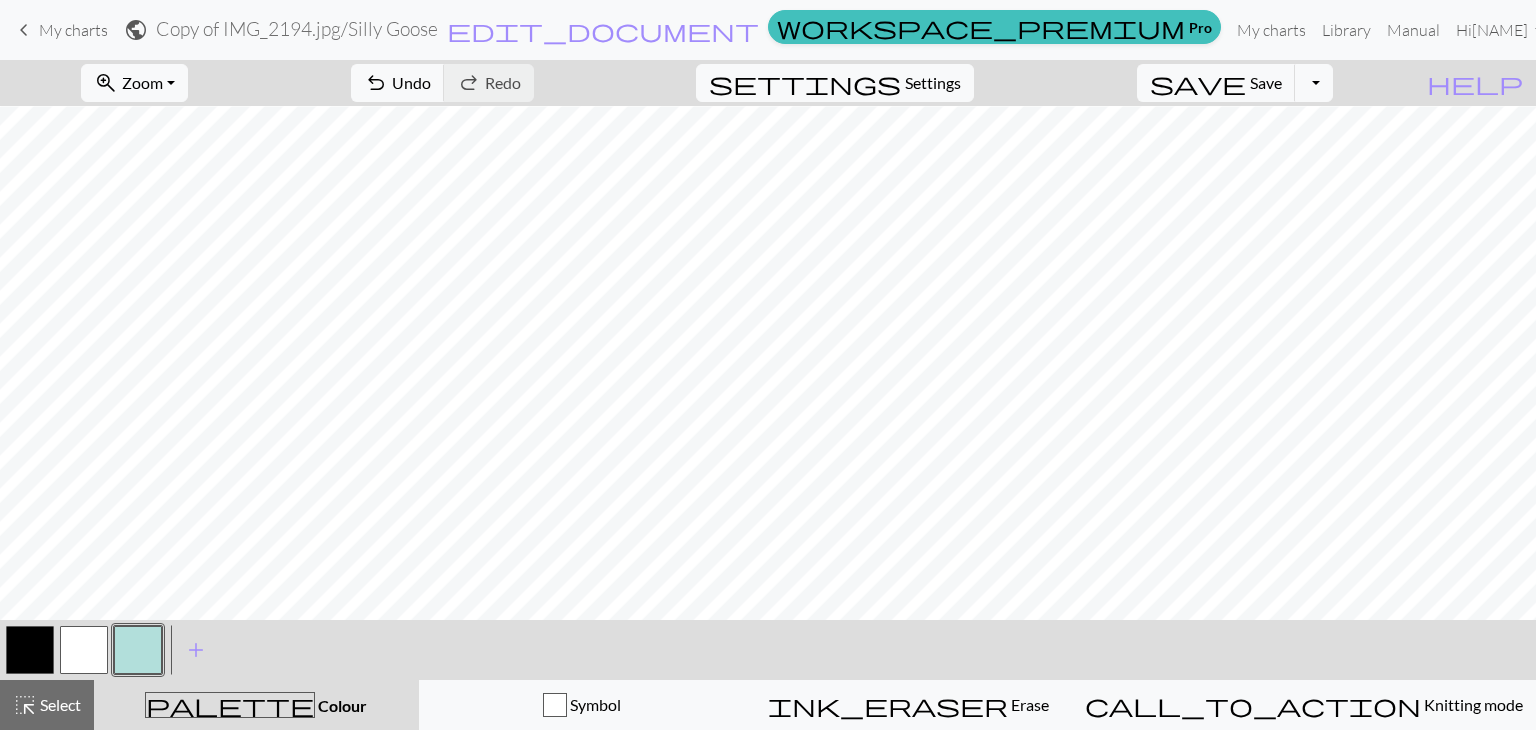 click at bounding box center [30, 650] 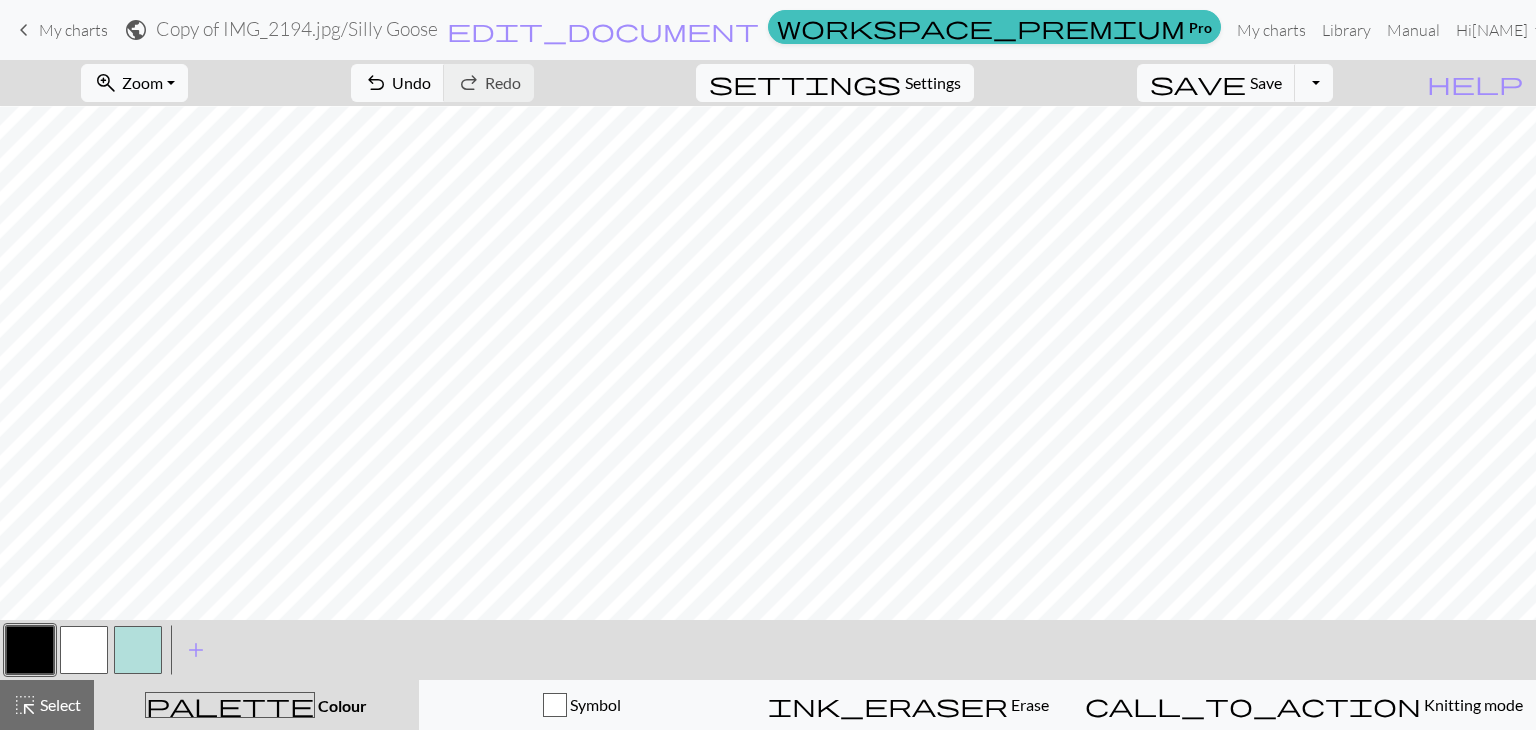 click at bounding box center [138, 650] 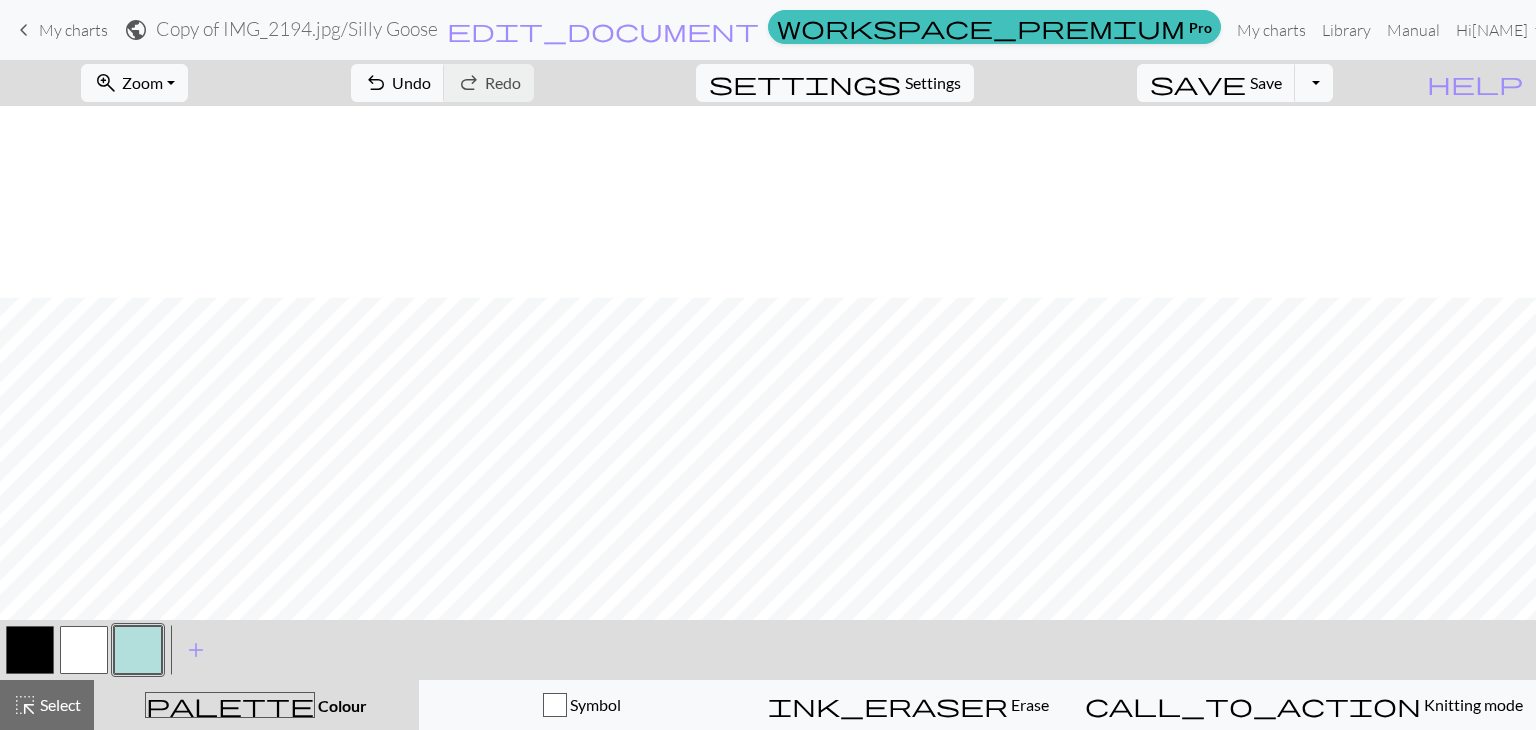 scroll, scrollTop: 299, scrollLeft: 0, axis: vertical 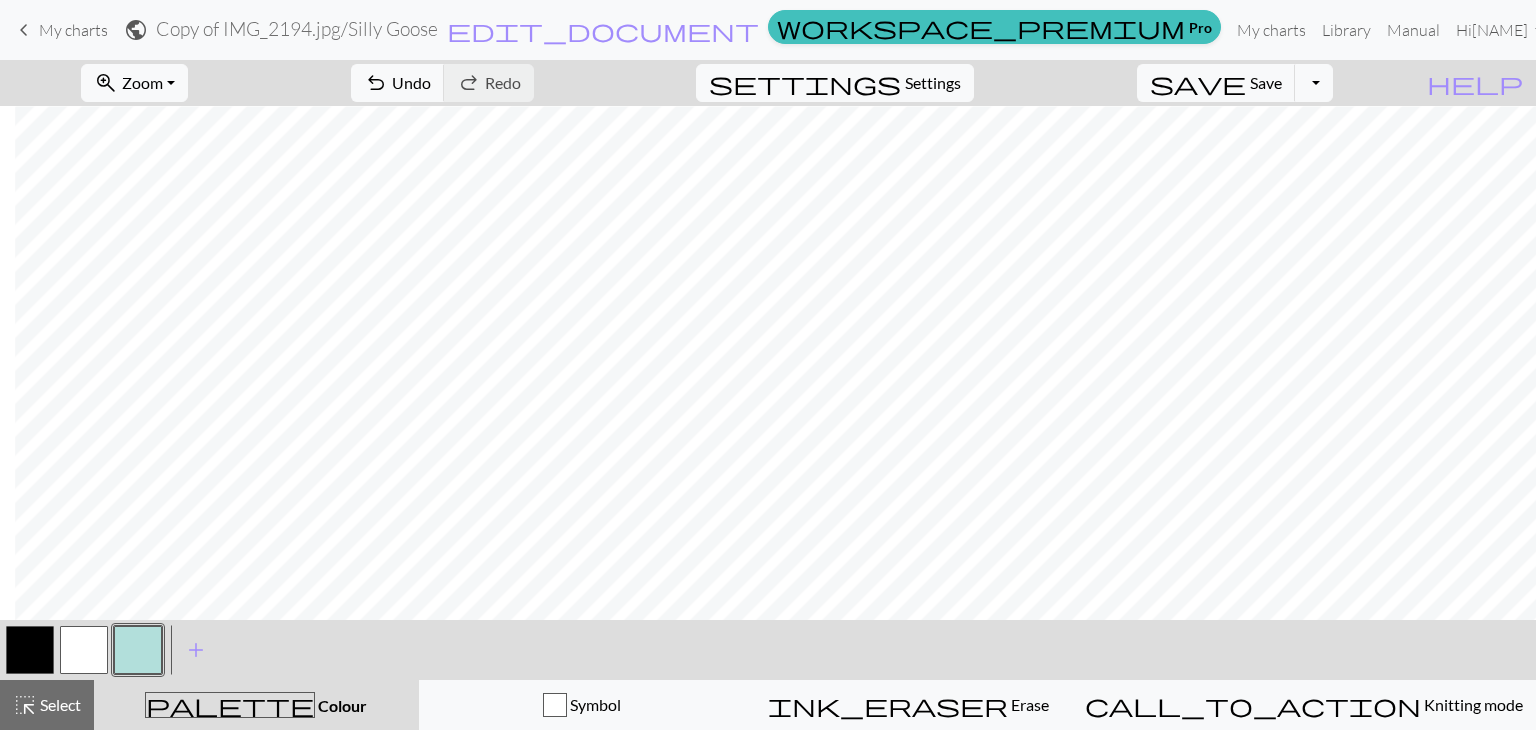 click at bounding box center [30, 650] 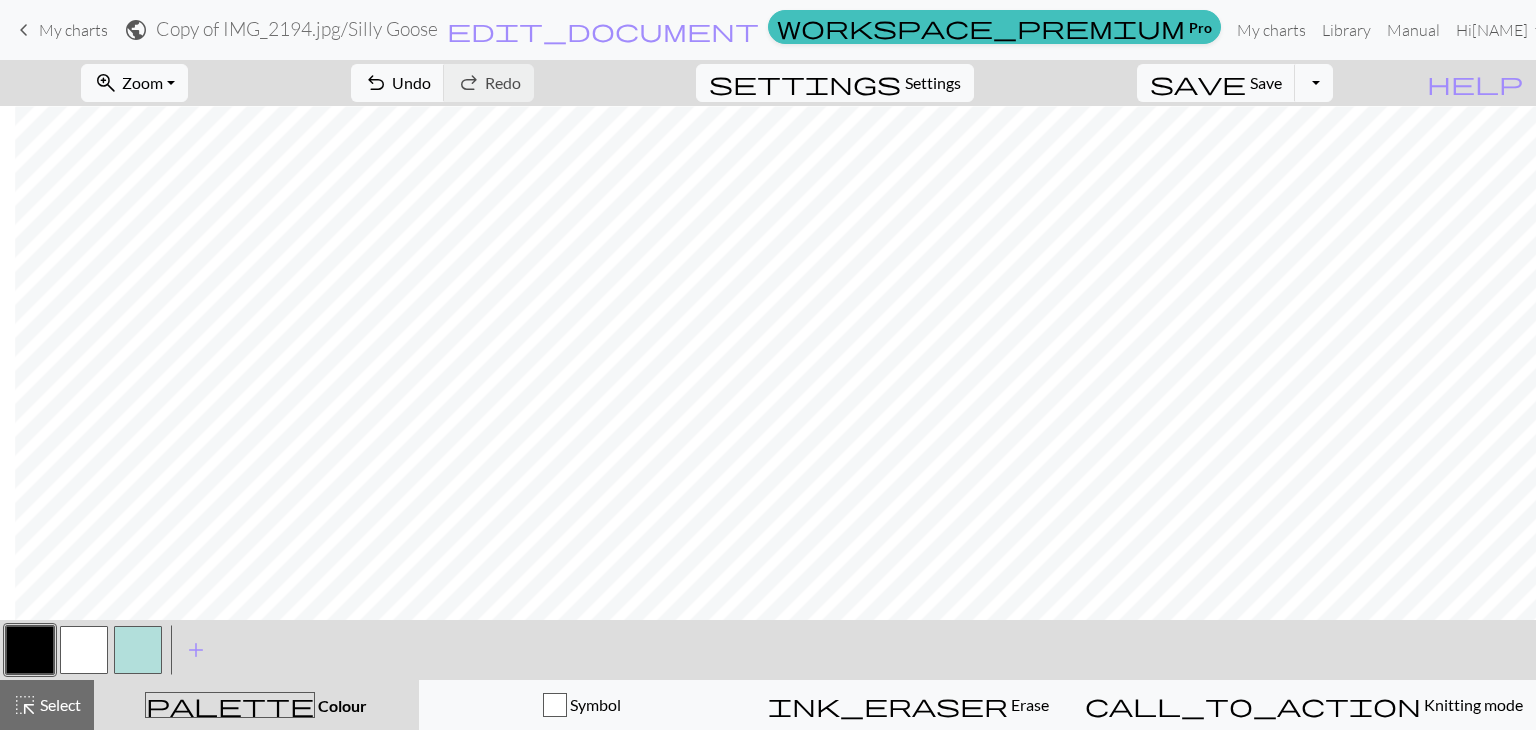 click at bounding box center [138, 650] 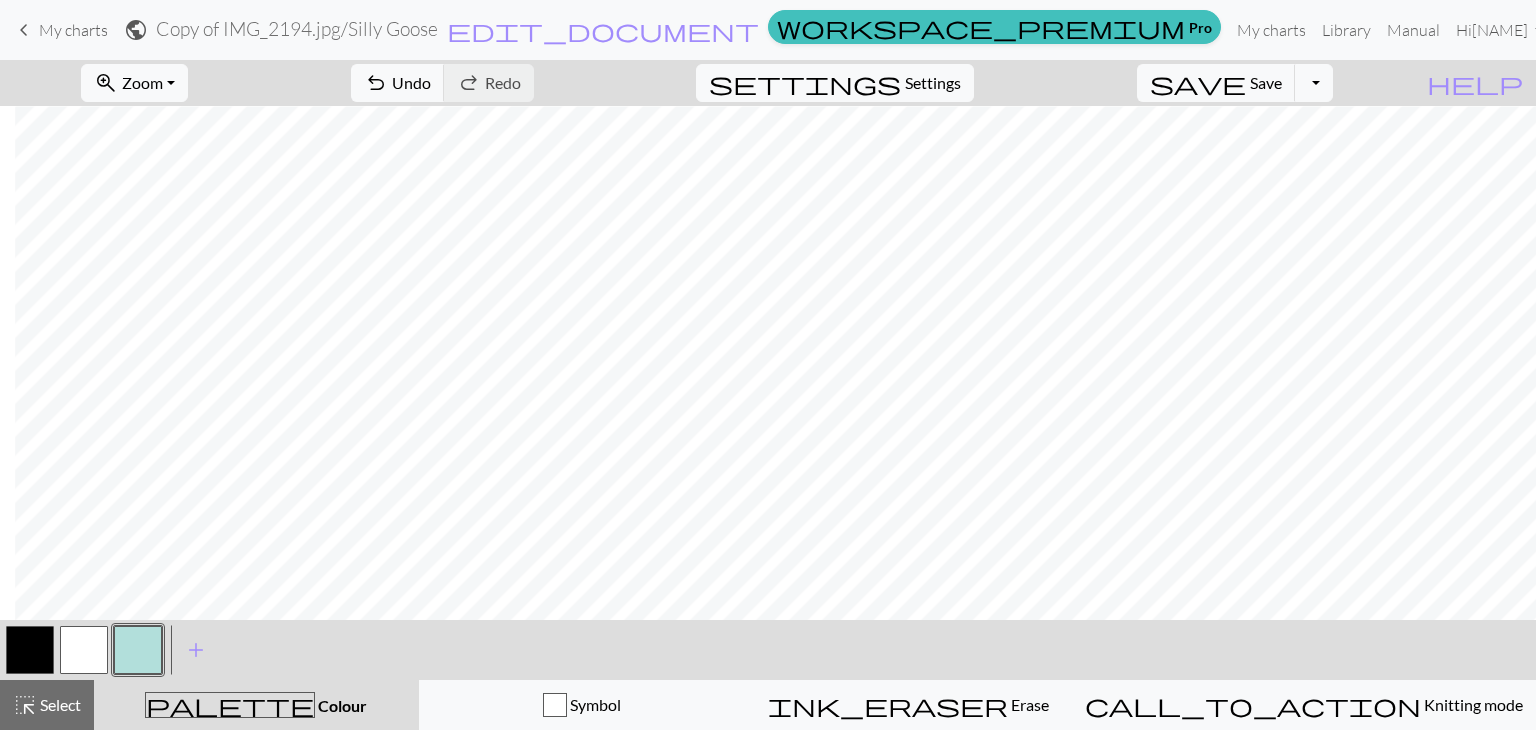 click at bounding box center (30, 650) 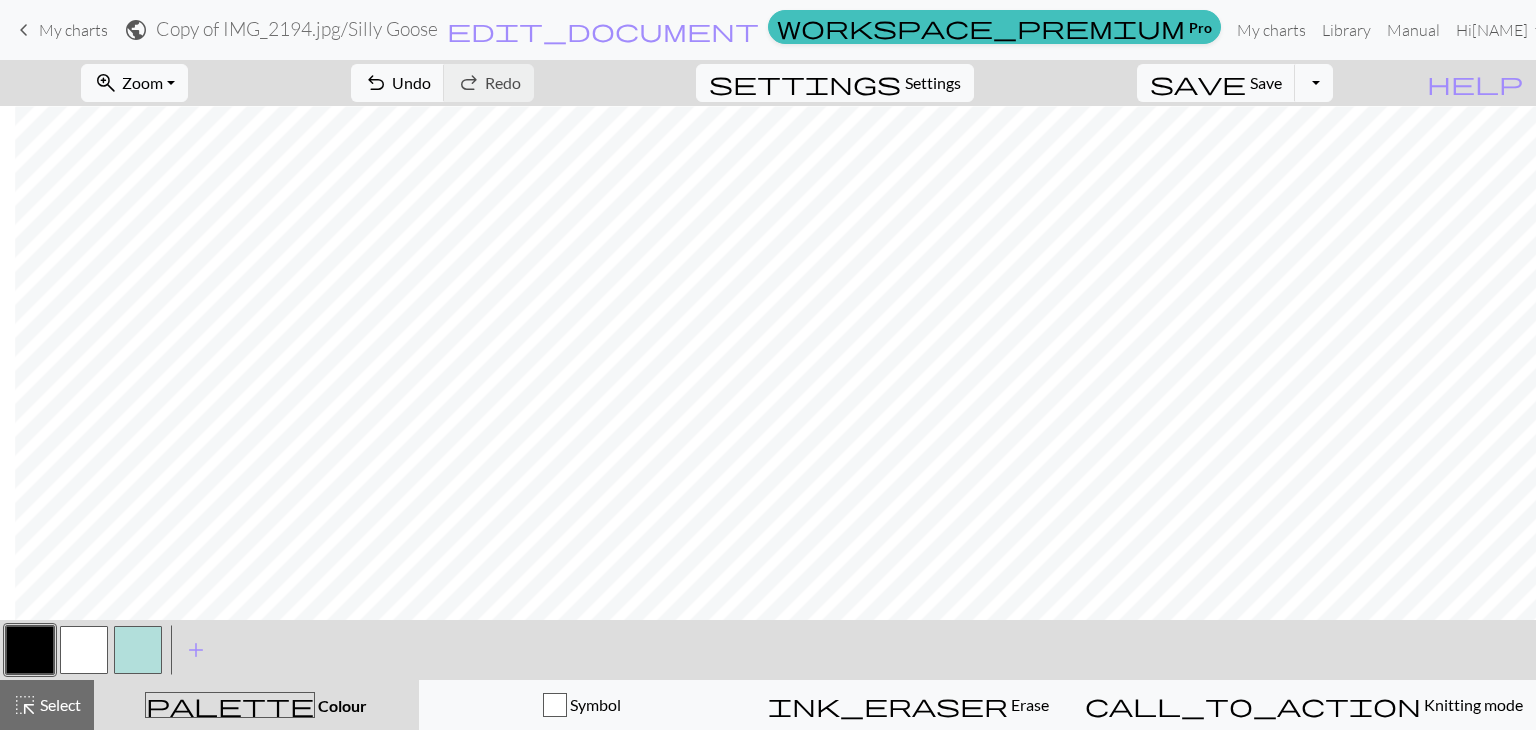 click at bounding box center [138, 650] 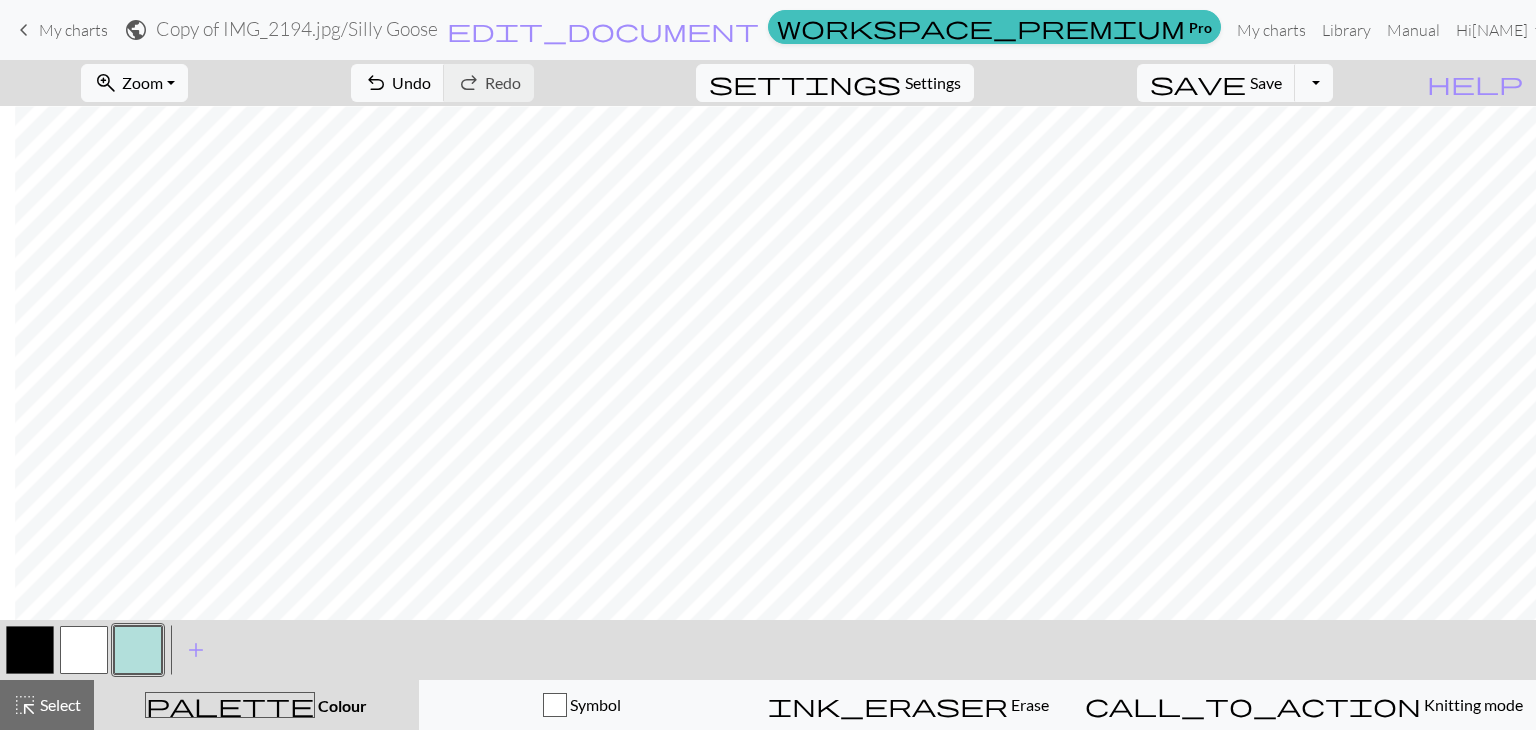 click at bounding box center (30, 650) 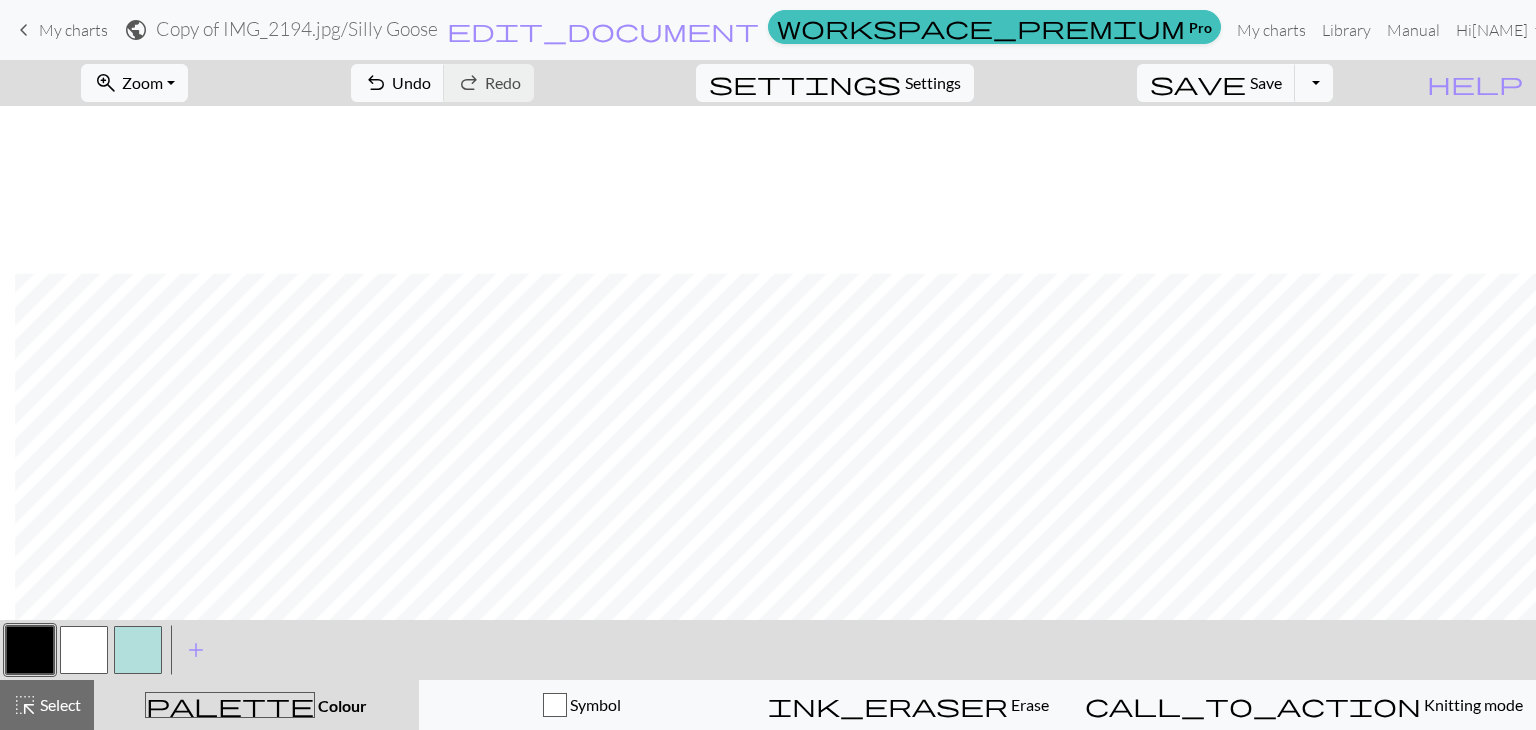 scroll, scrollTop: 366, scrollLeft: 15, axis: both 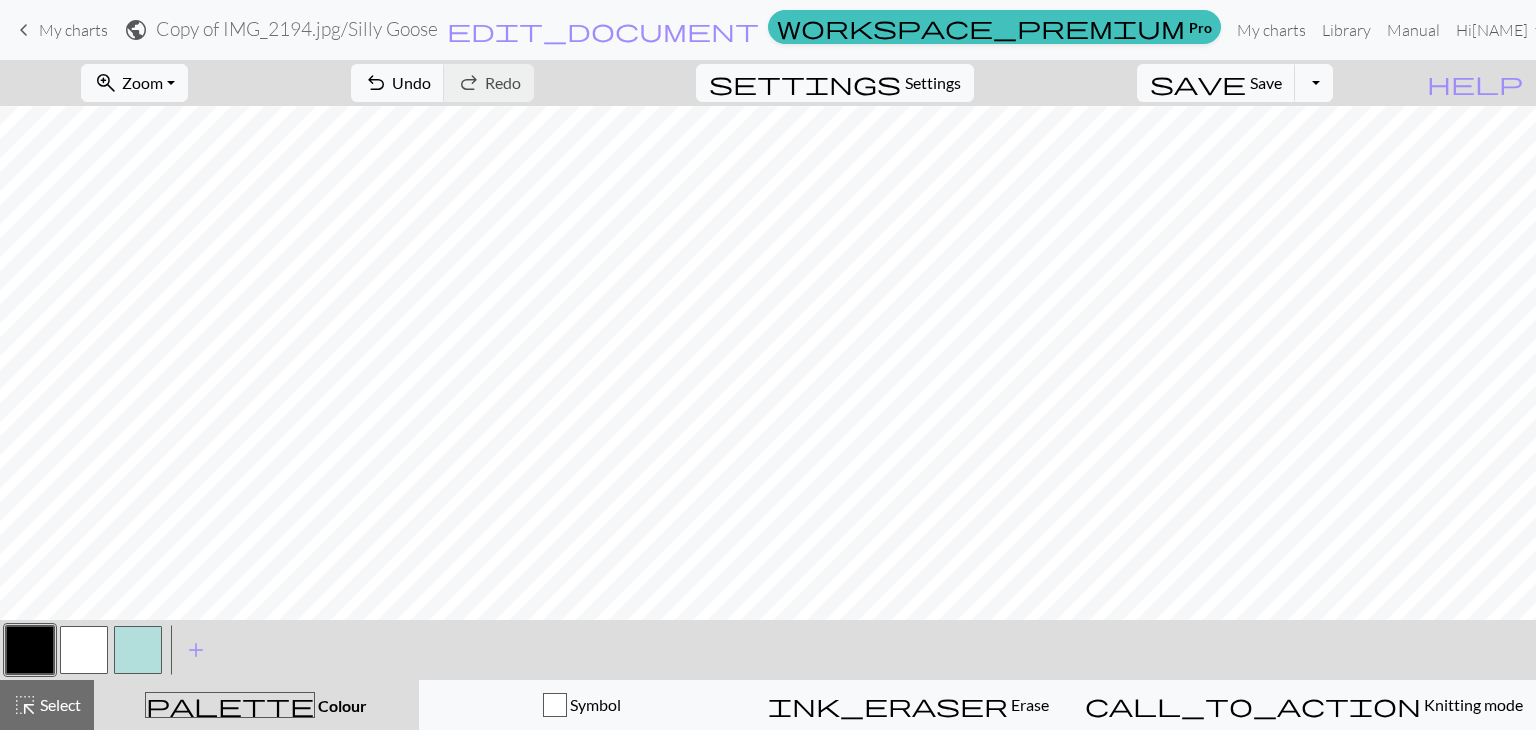 click on "< > add Add a  colour" at bounding box center (768, 650) 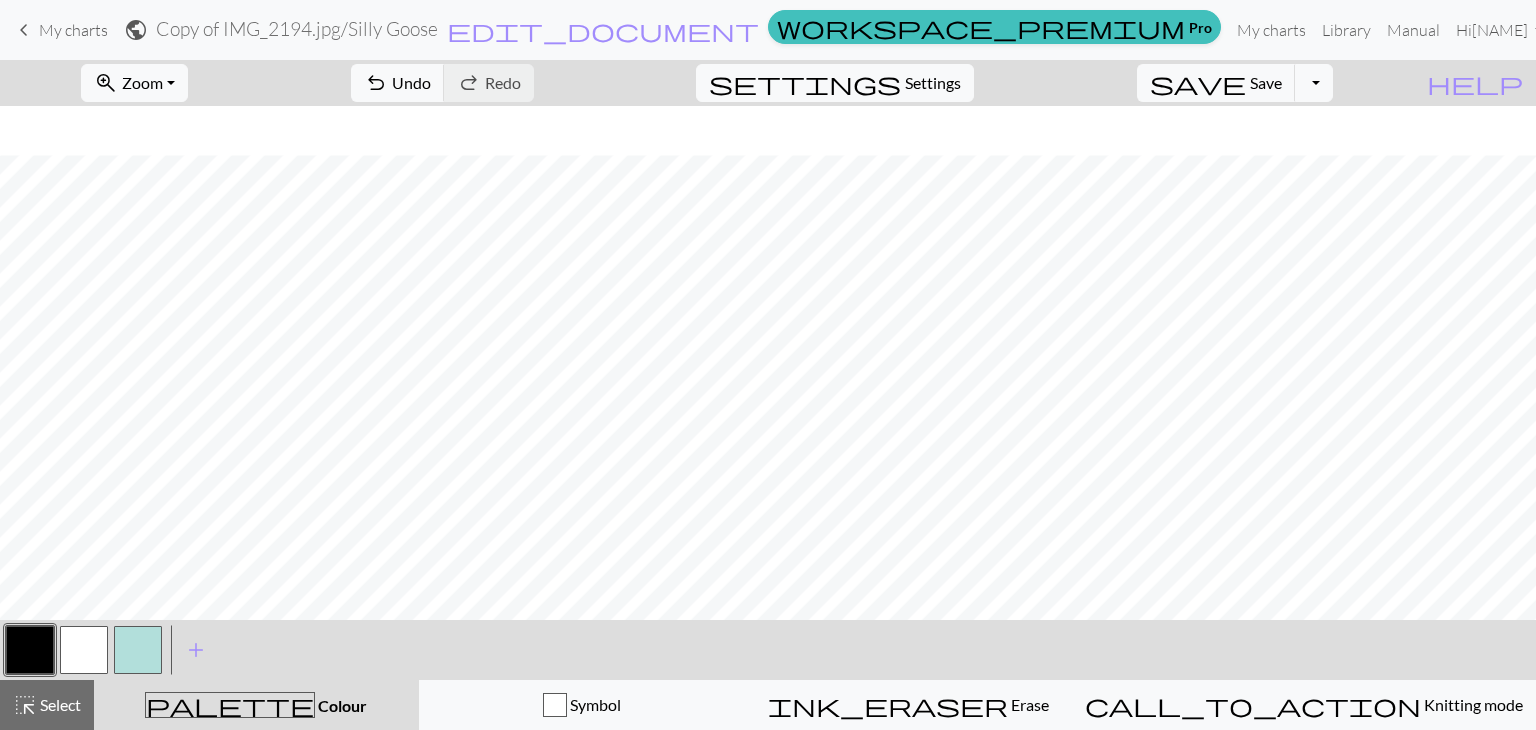 scroll, scrollTop: 311, scrollLeft: 0, axis: vertical 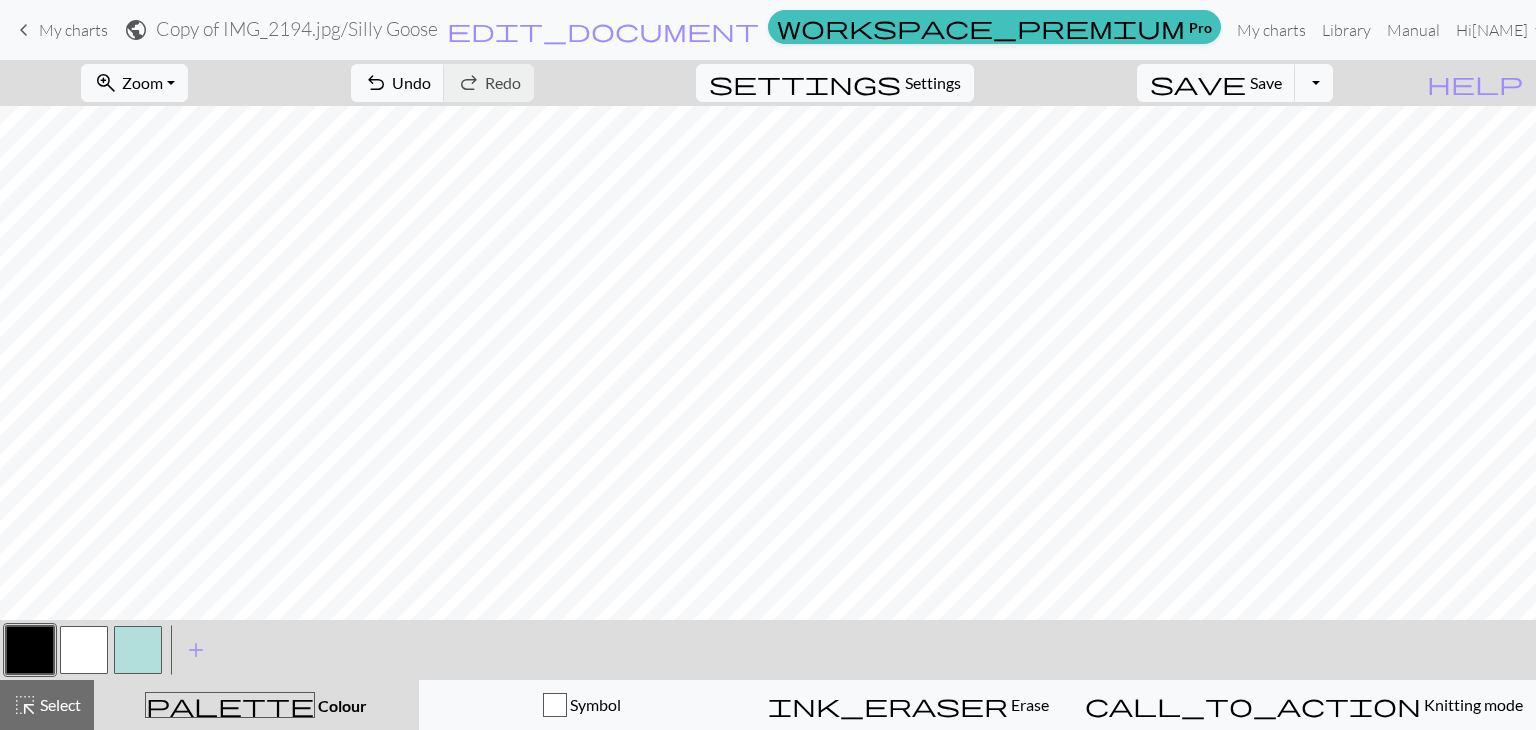 click at bounding box center (138, 650) 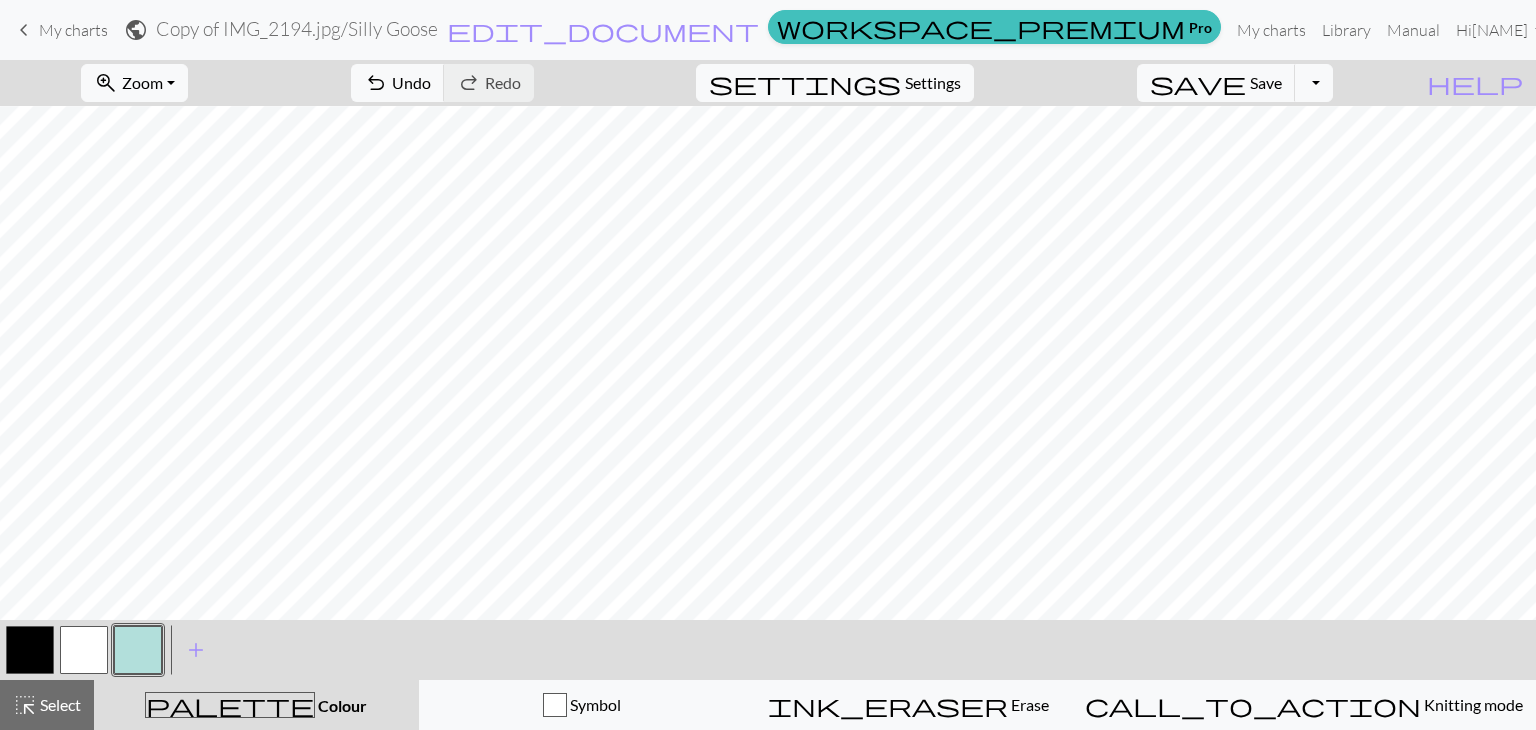 click at bounding box center [30, 650] 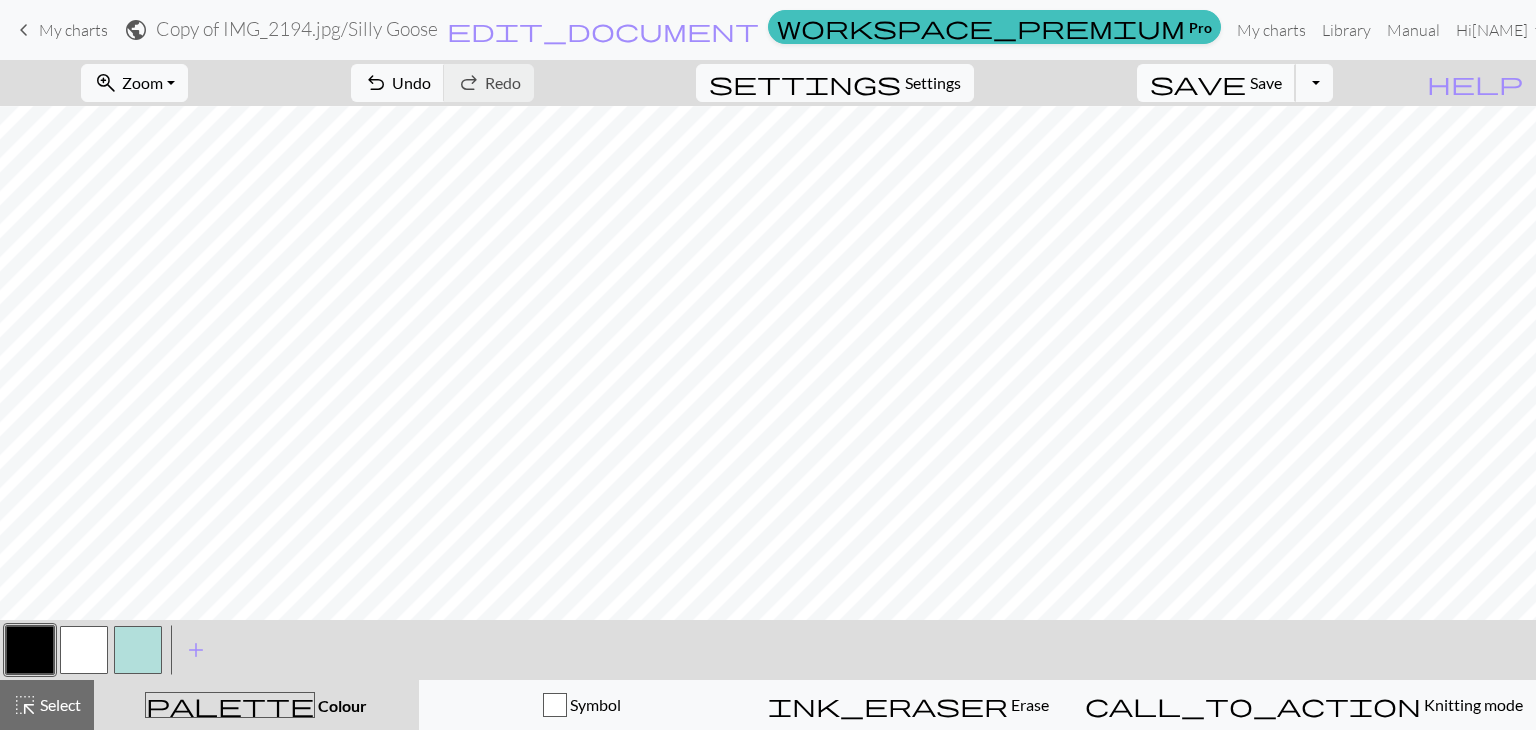 click on "save Save Save" at bounding box center (1216, 83) 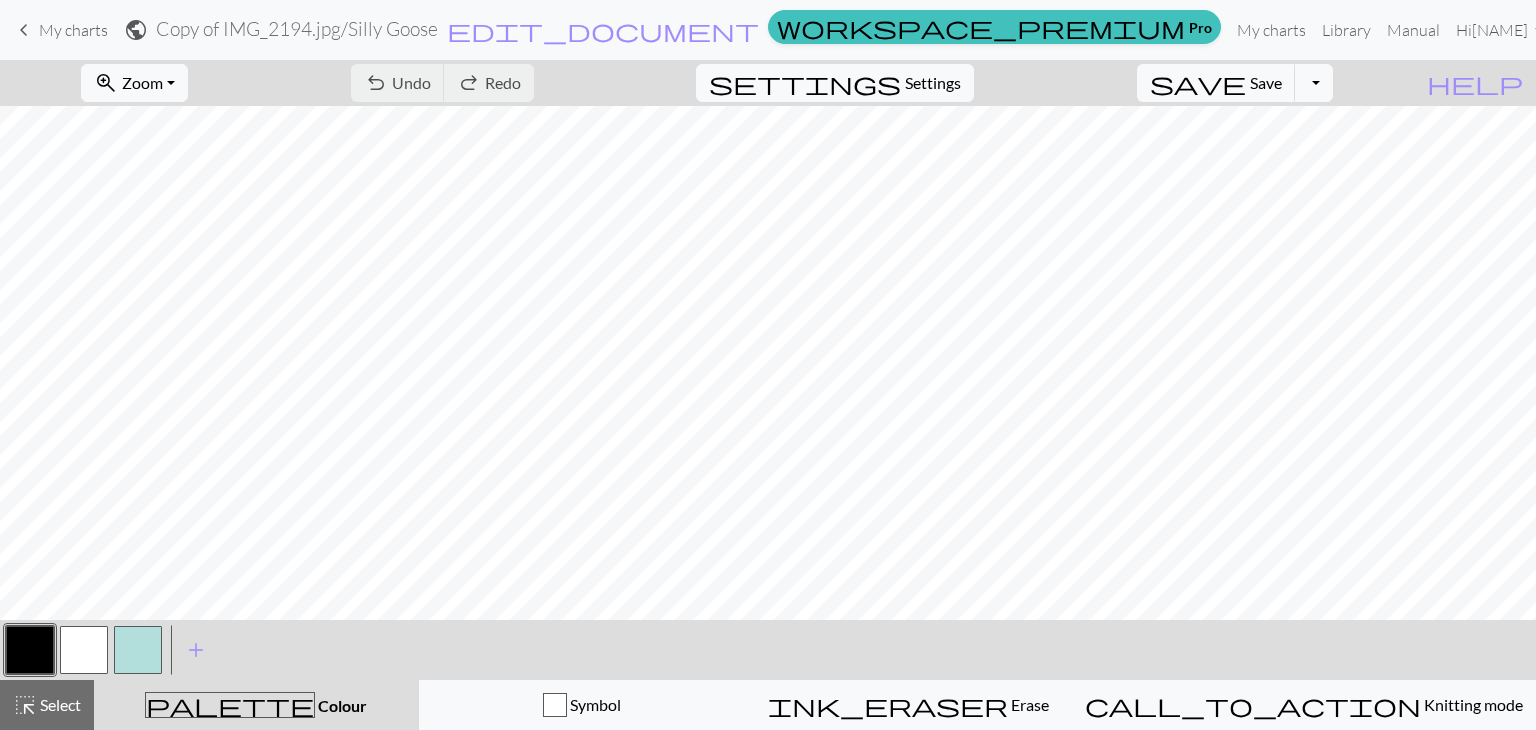 click at bounding box center (138, 650) 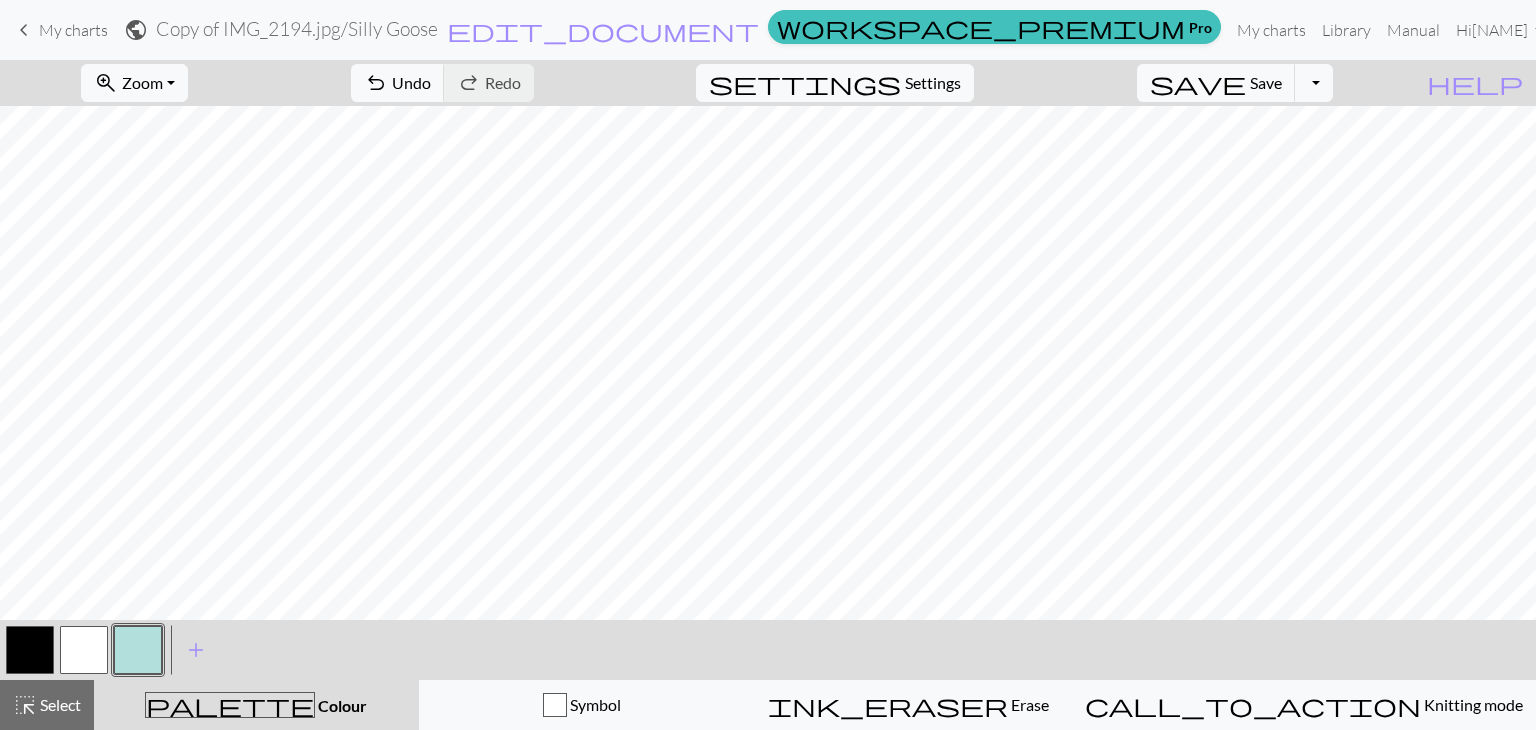 click at bounding box center [30, 650] 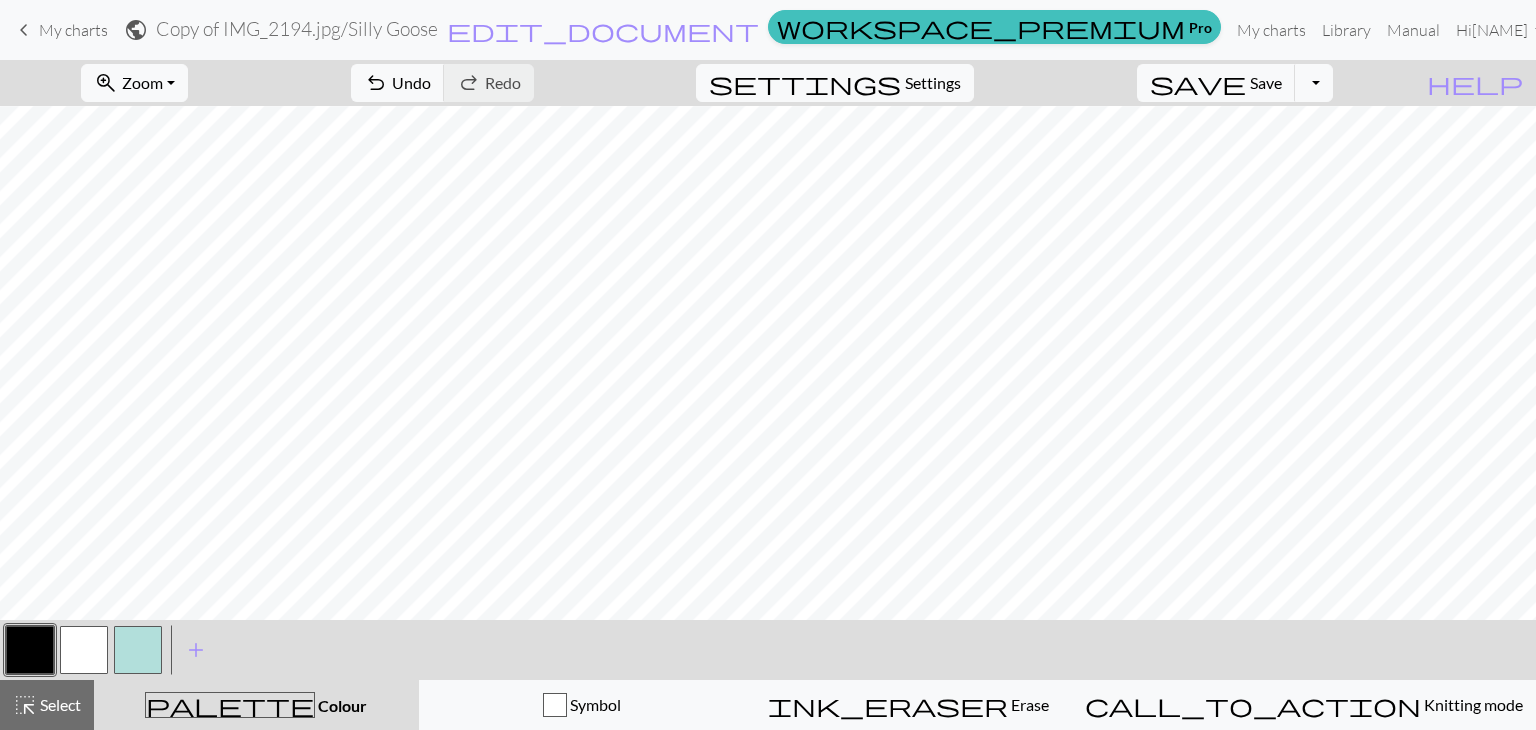 click at bounding box center [138, 650] 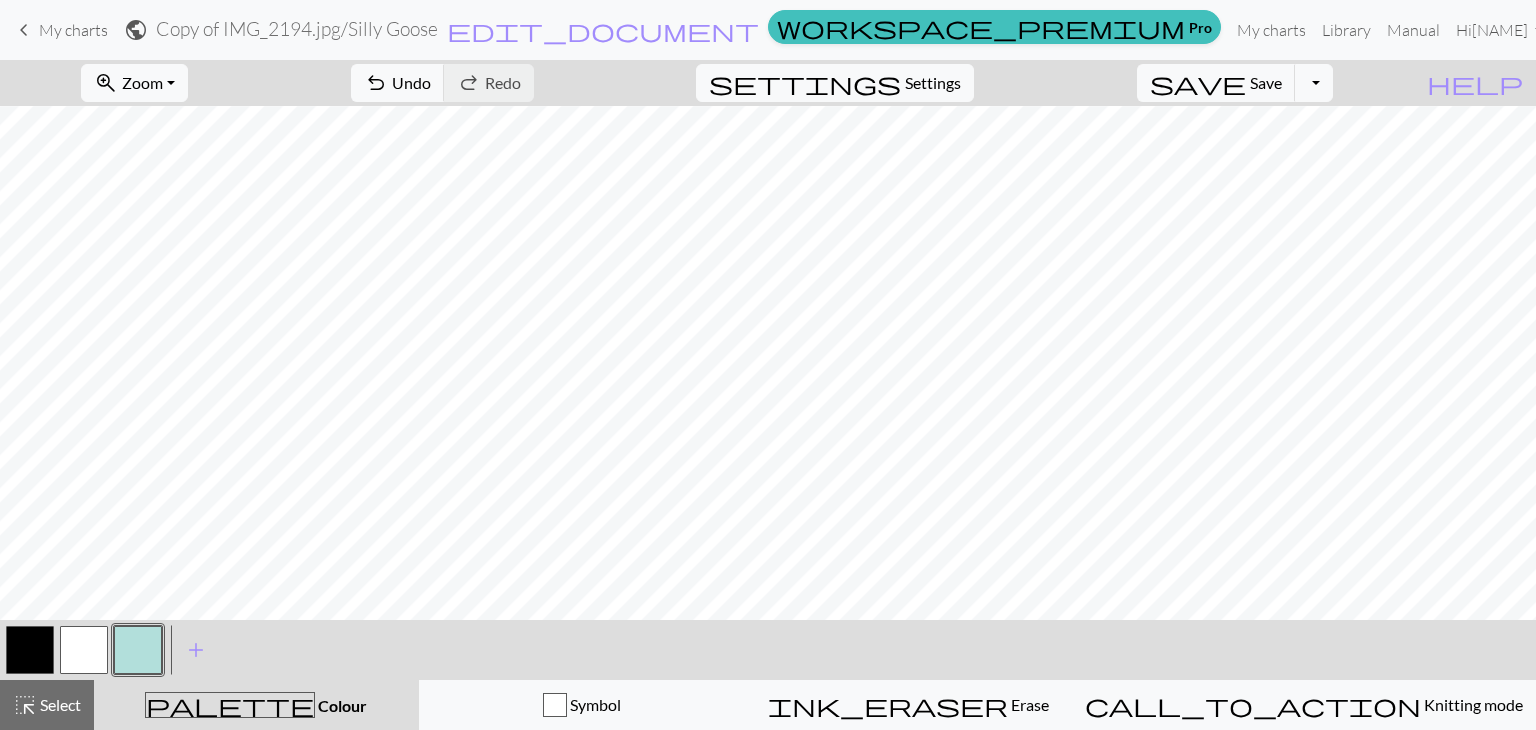 click at bounding box center [30, 650] 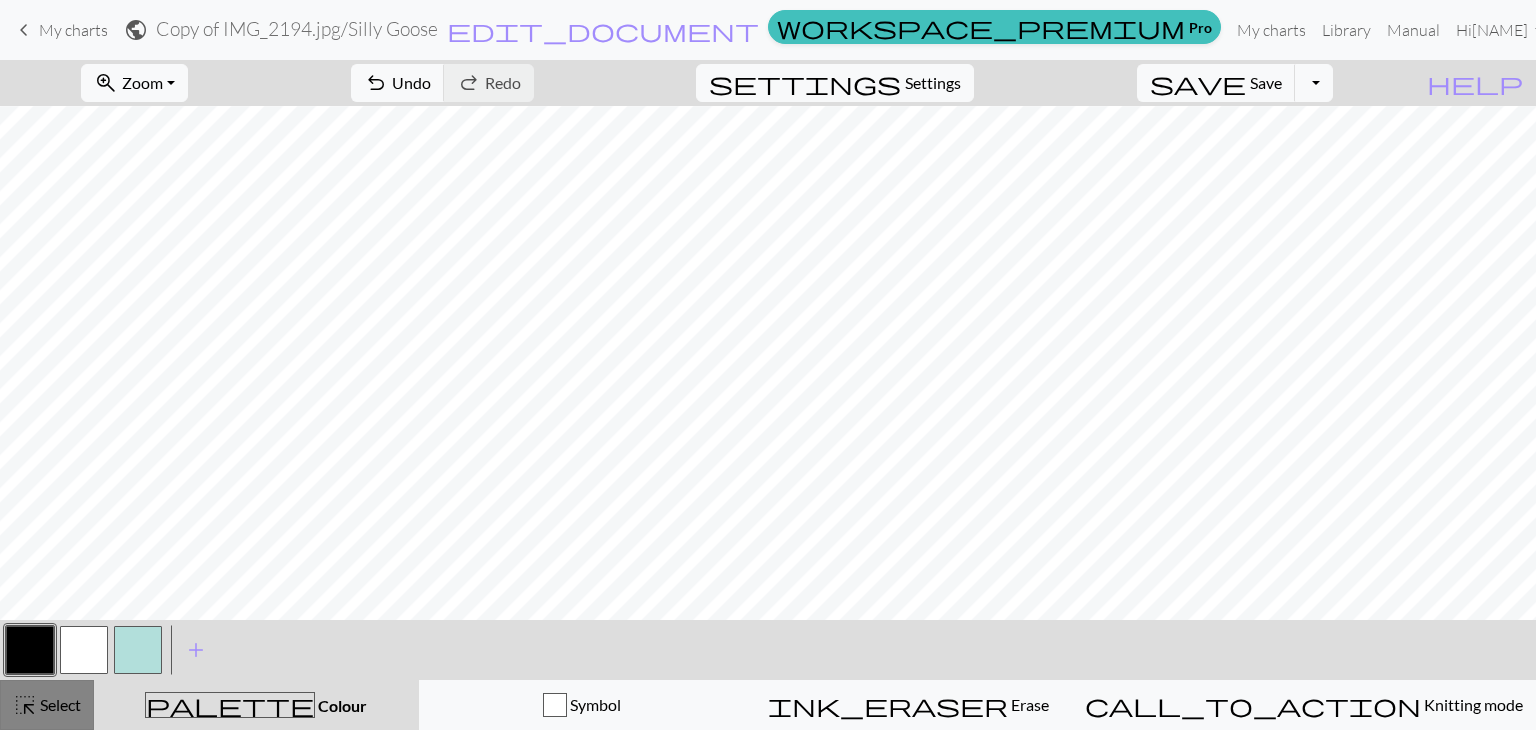 click on "Select" at bounding box center (59, 704) 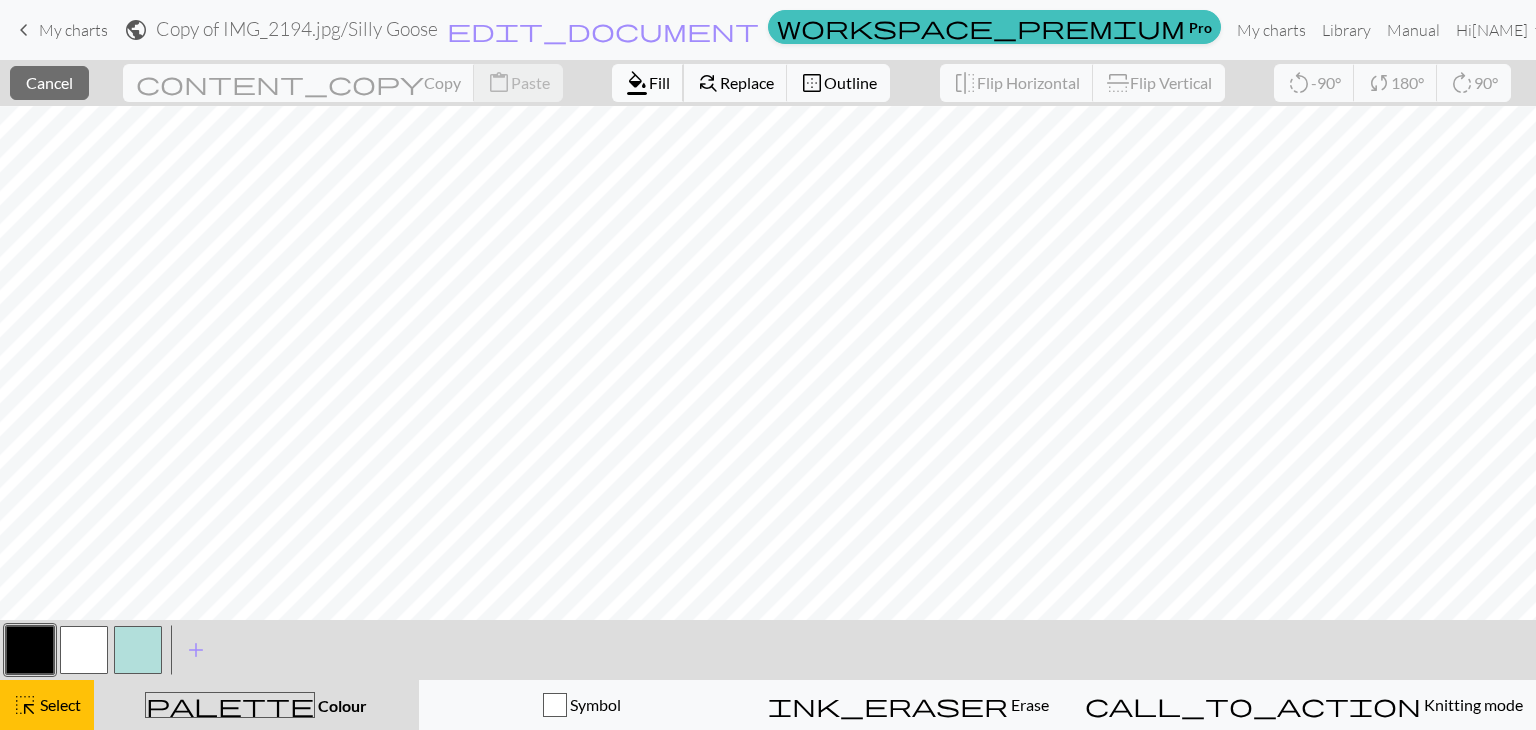 click on "Fill" at bounding box center [659, 82] 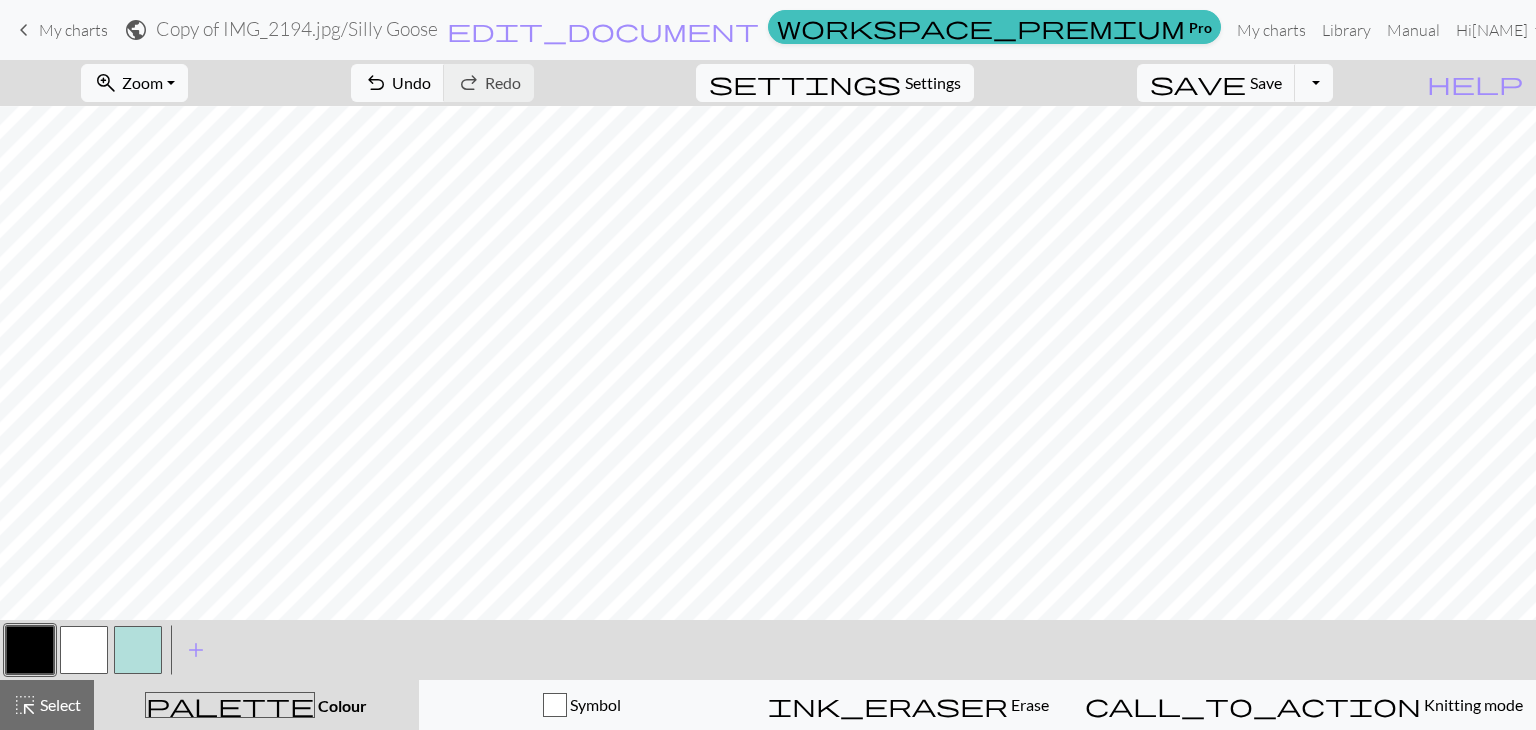 click at bounding box center [138, 650] 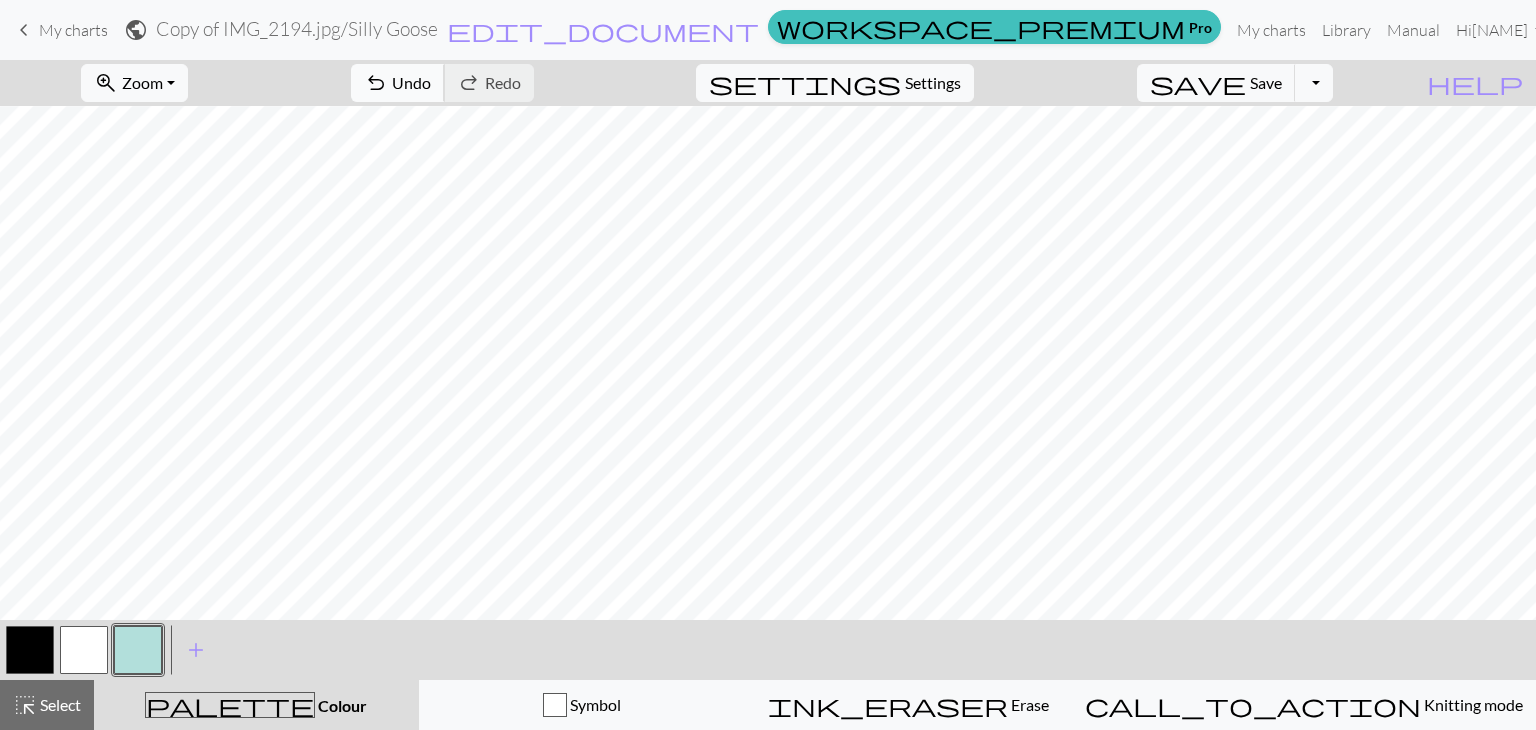 click on "Undo" at bounding box center [411, 82] 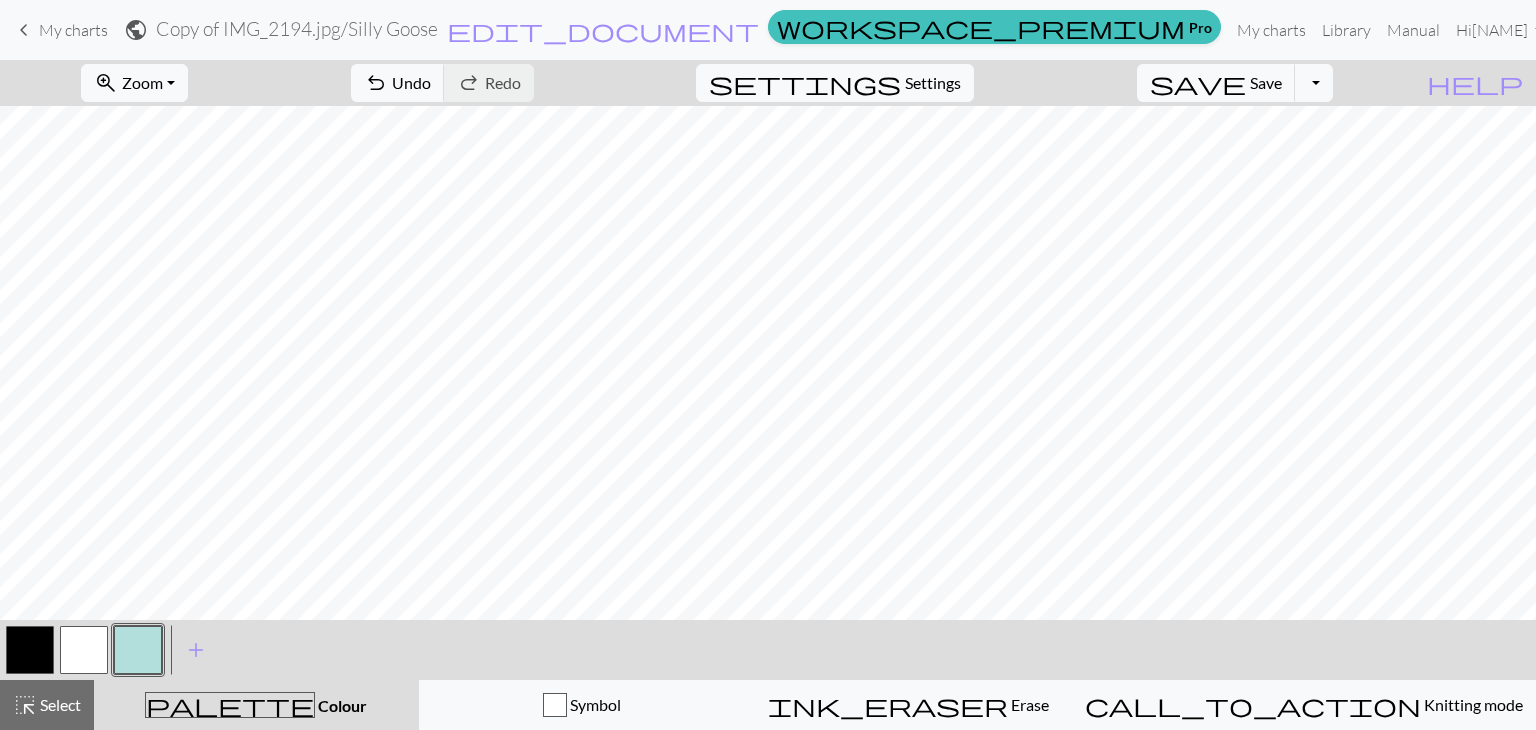 click at bounding box center (30, 650) 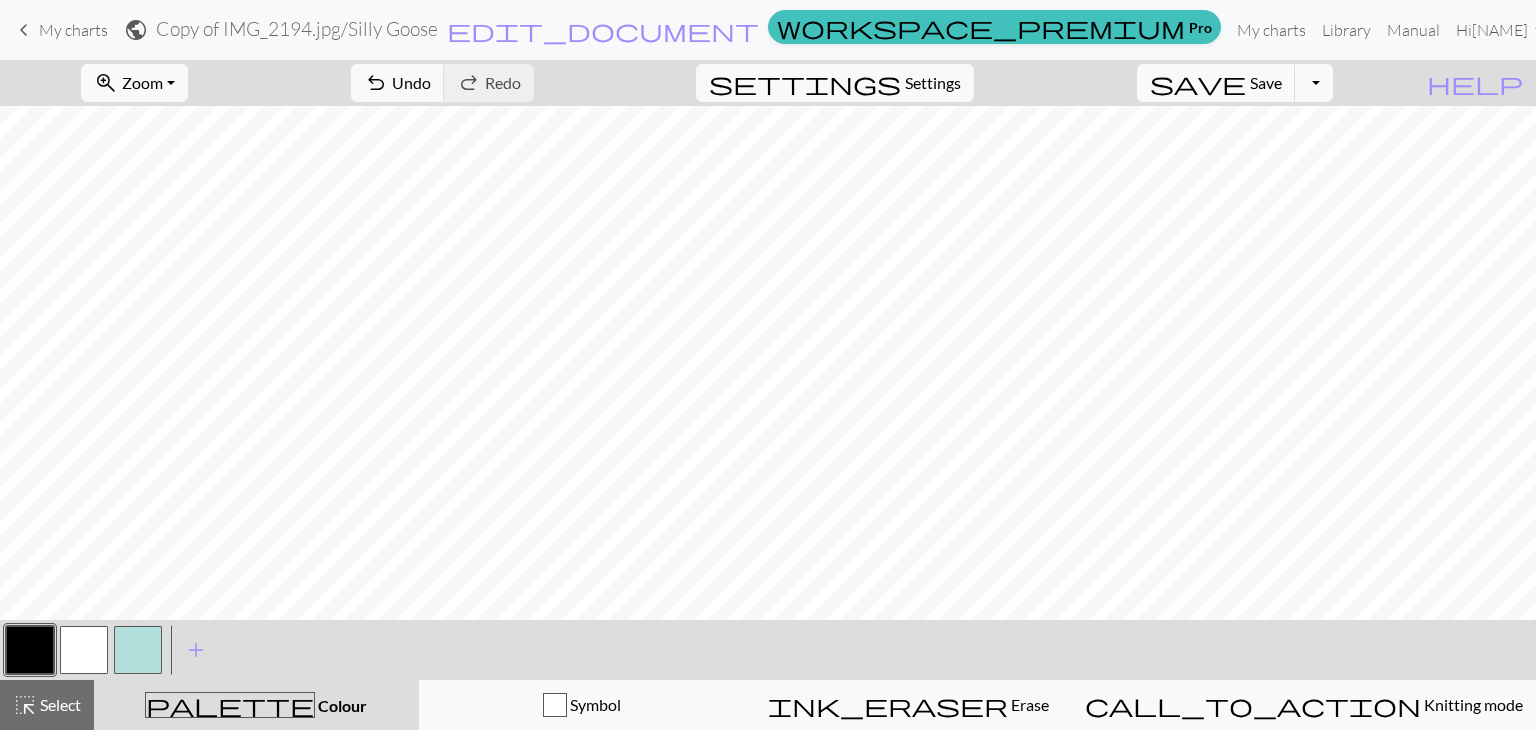 click at bounding box center [138, 650] 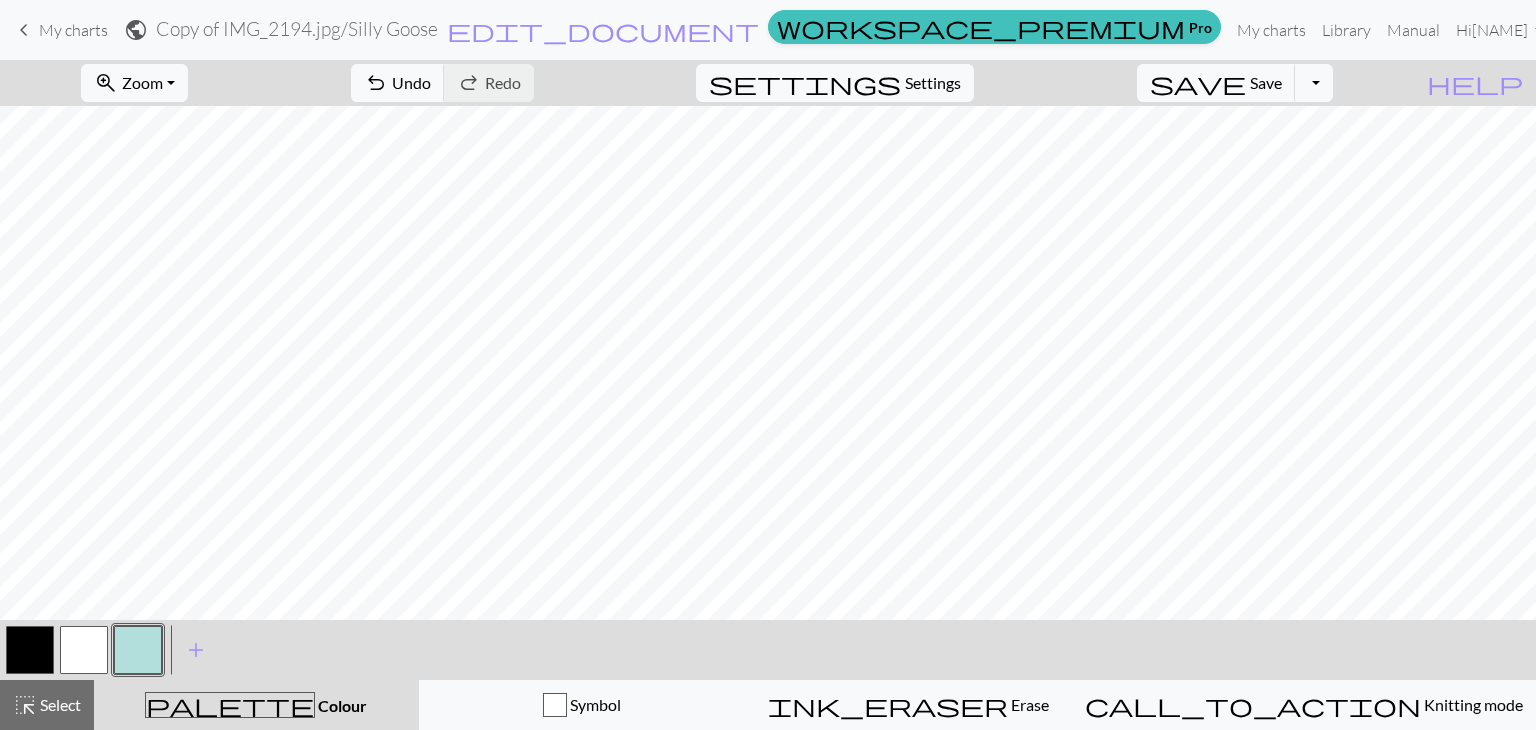 click at bounding box center [30, 650] 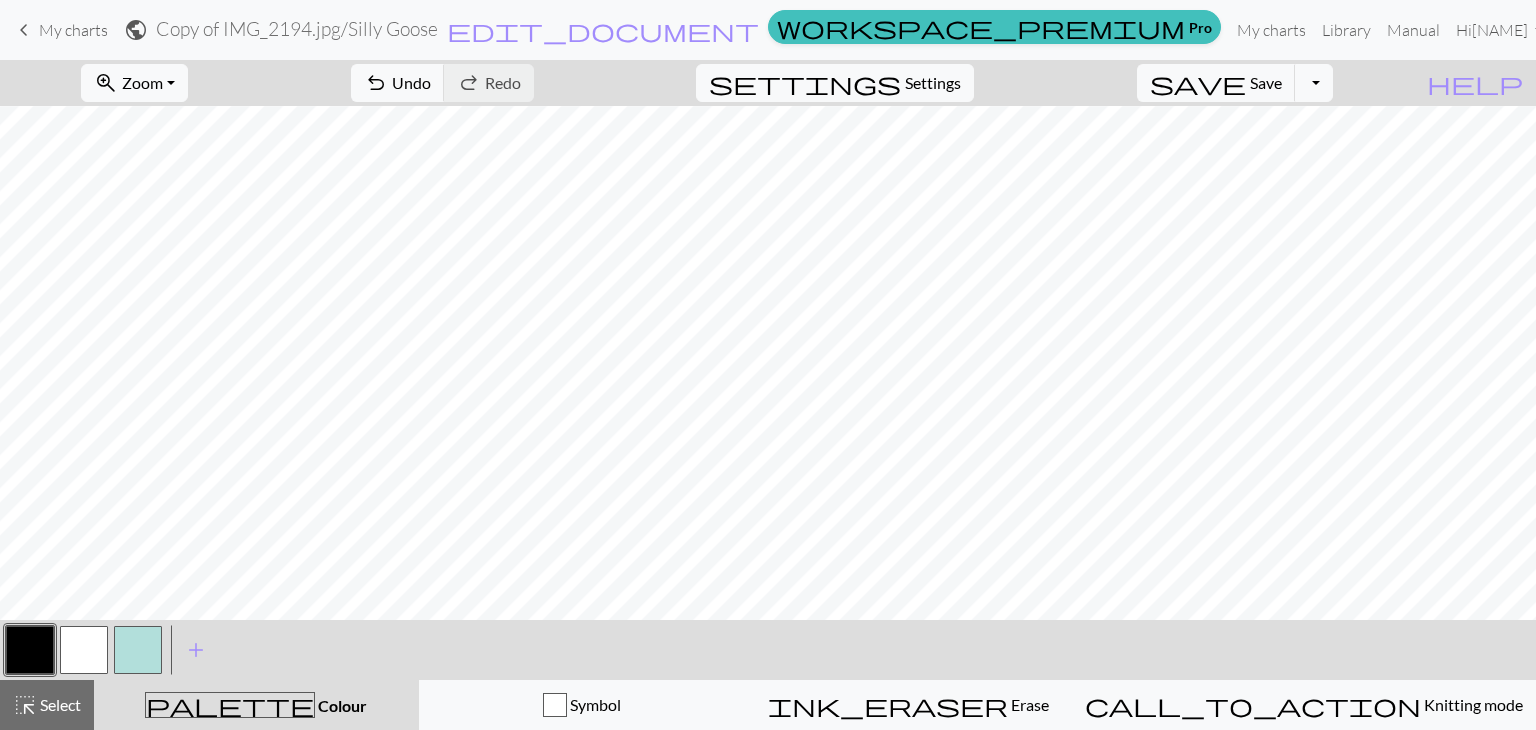 click at bounding box center (138, 650) 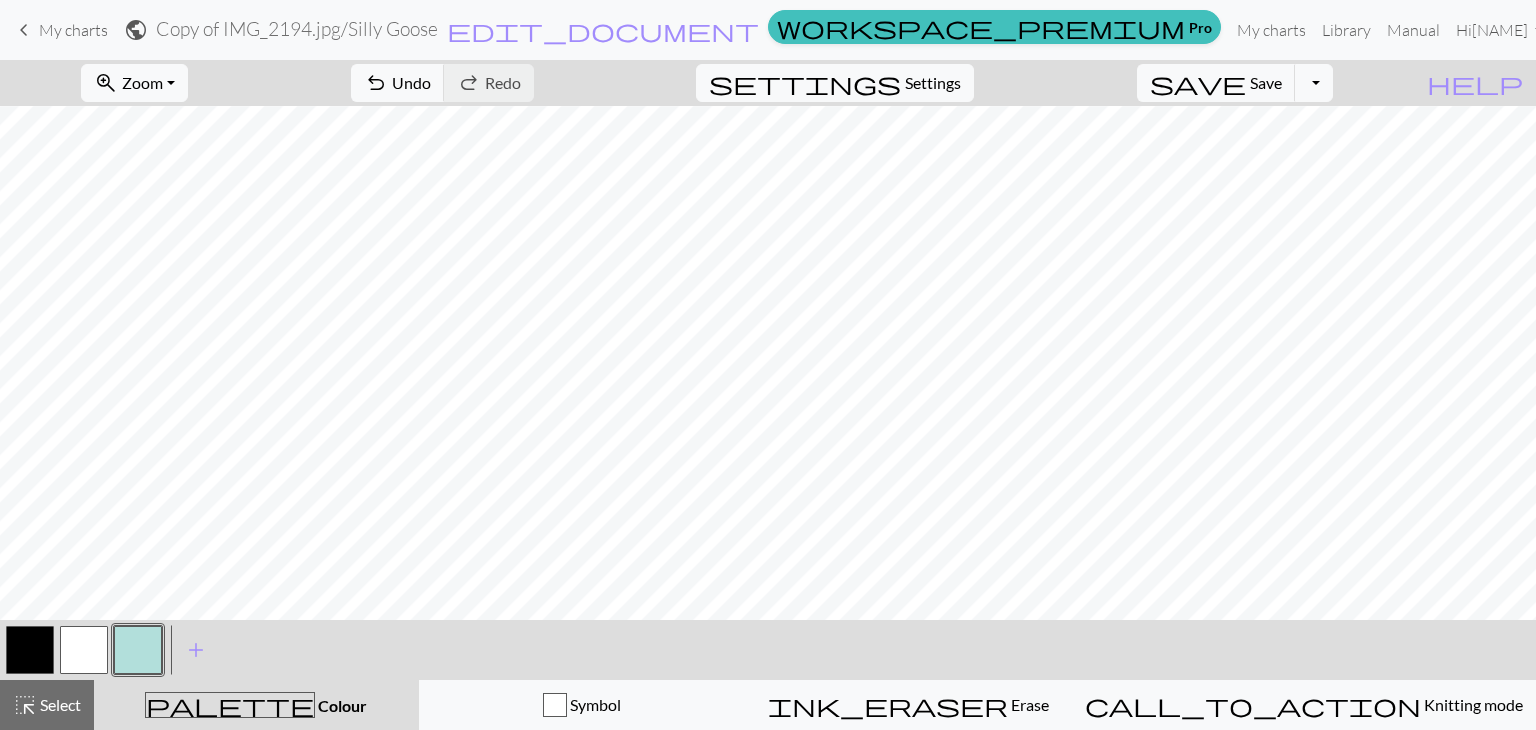 click at bounding box center [30, 650] 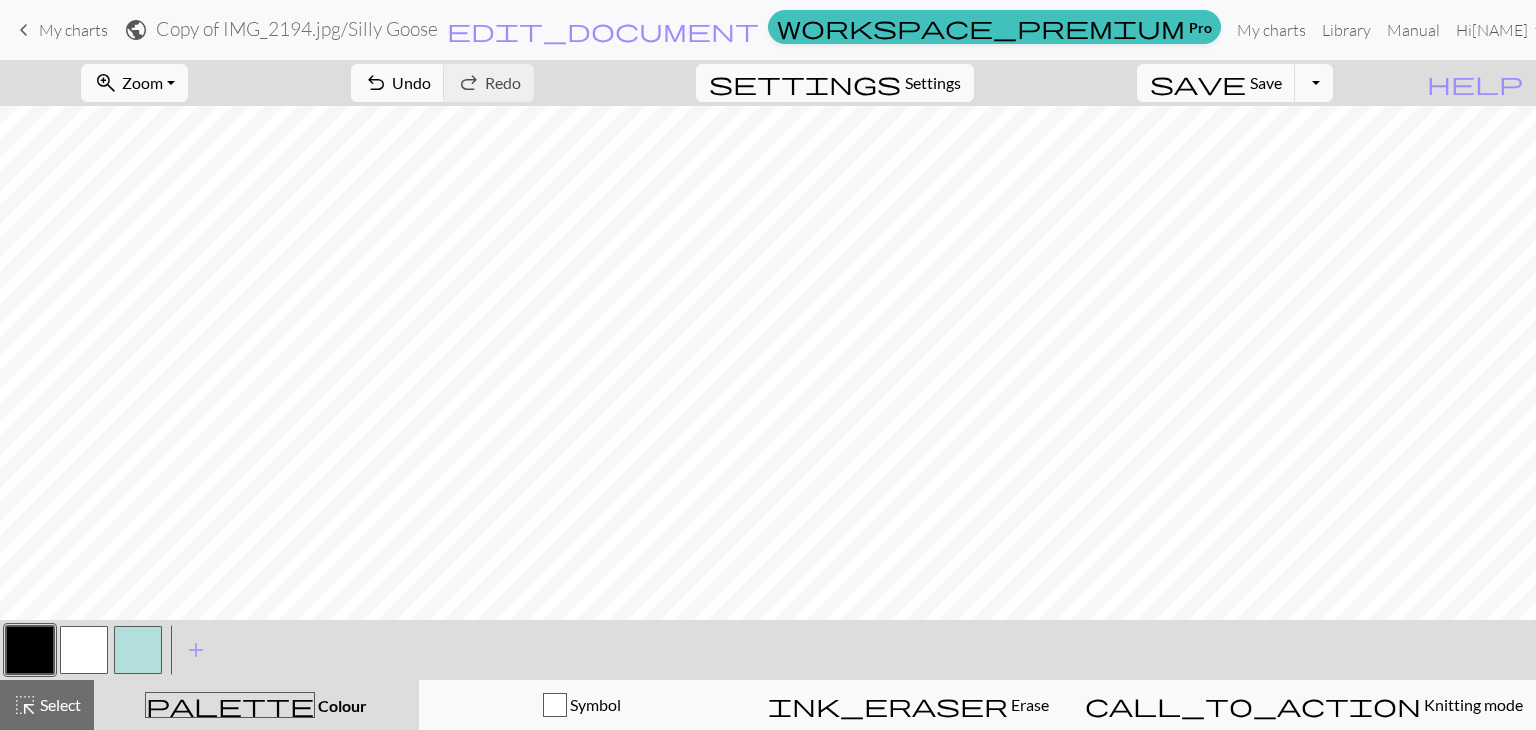 click at bounding box center [138, 650] 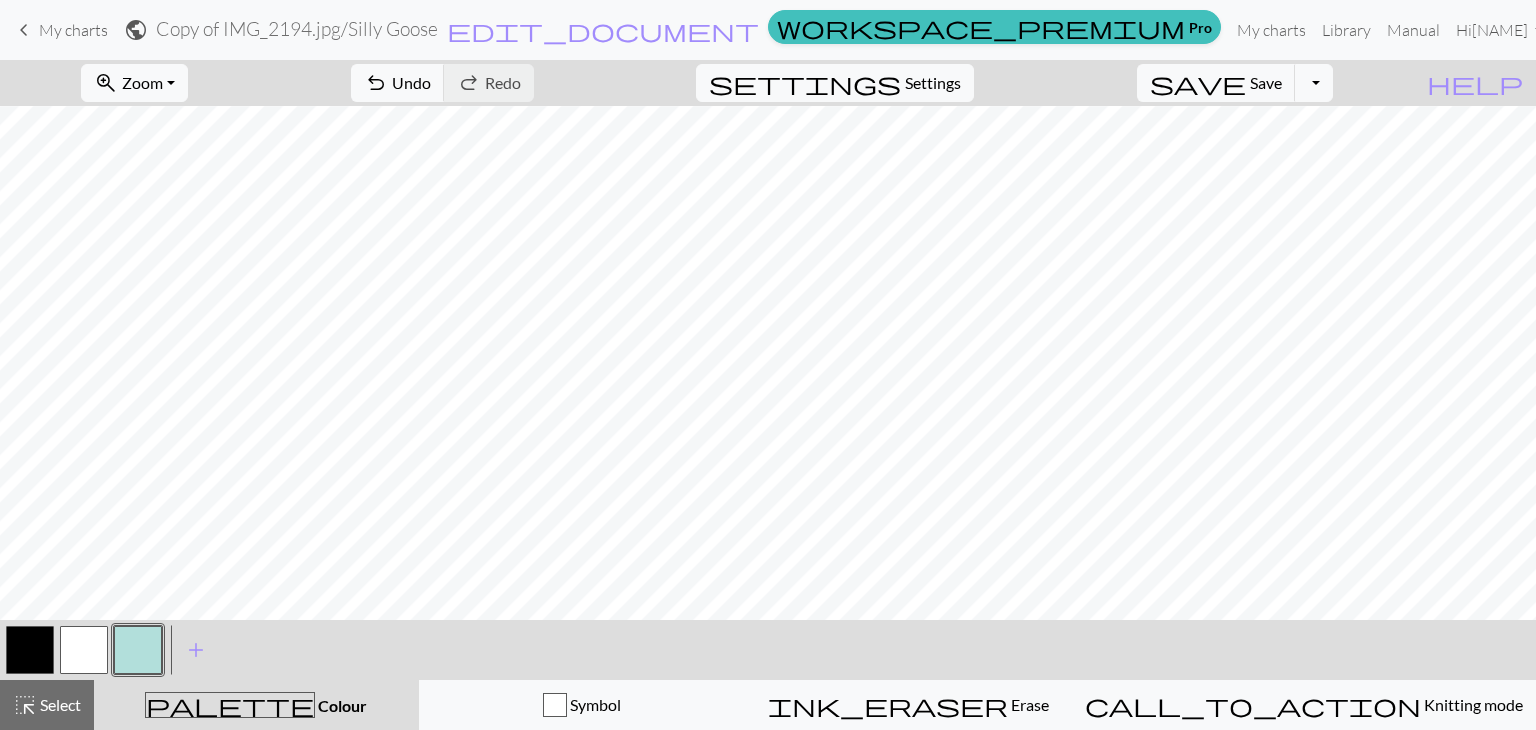 click at bounding box center [30, 650] 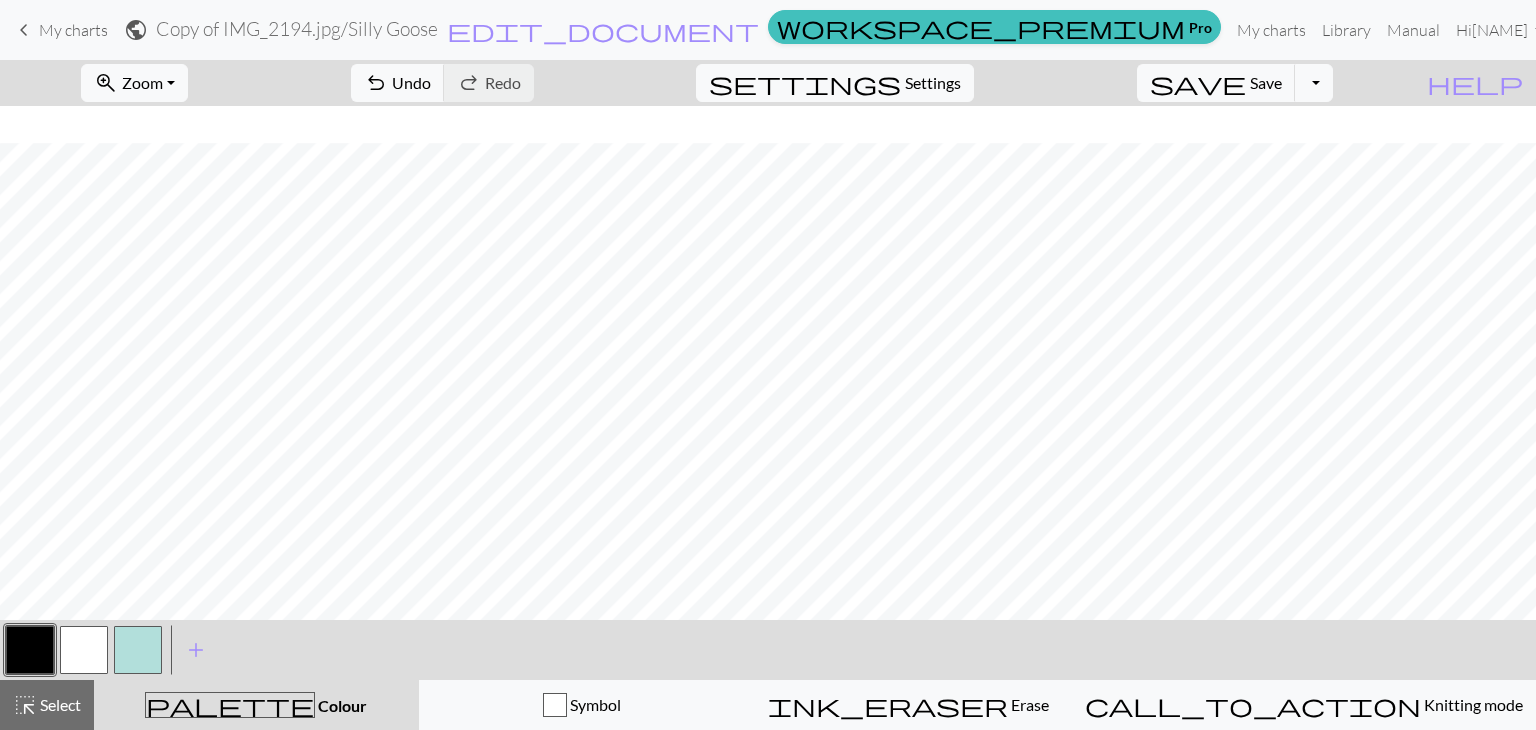 scroll, scrollTop: 219, scrollLeft: 0, axis: vertical 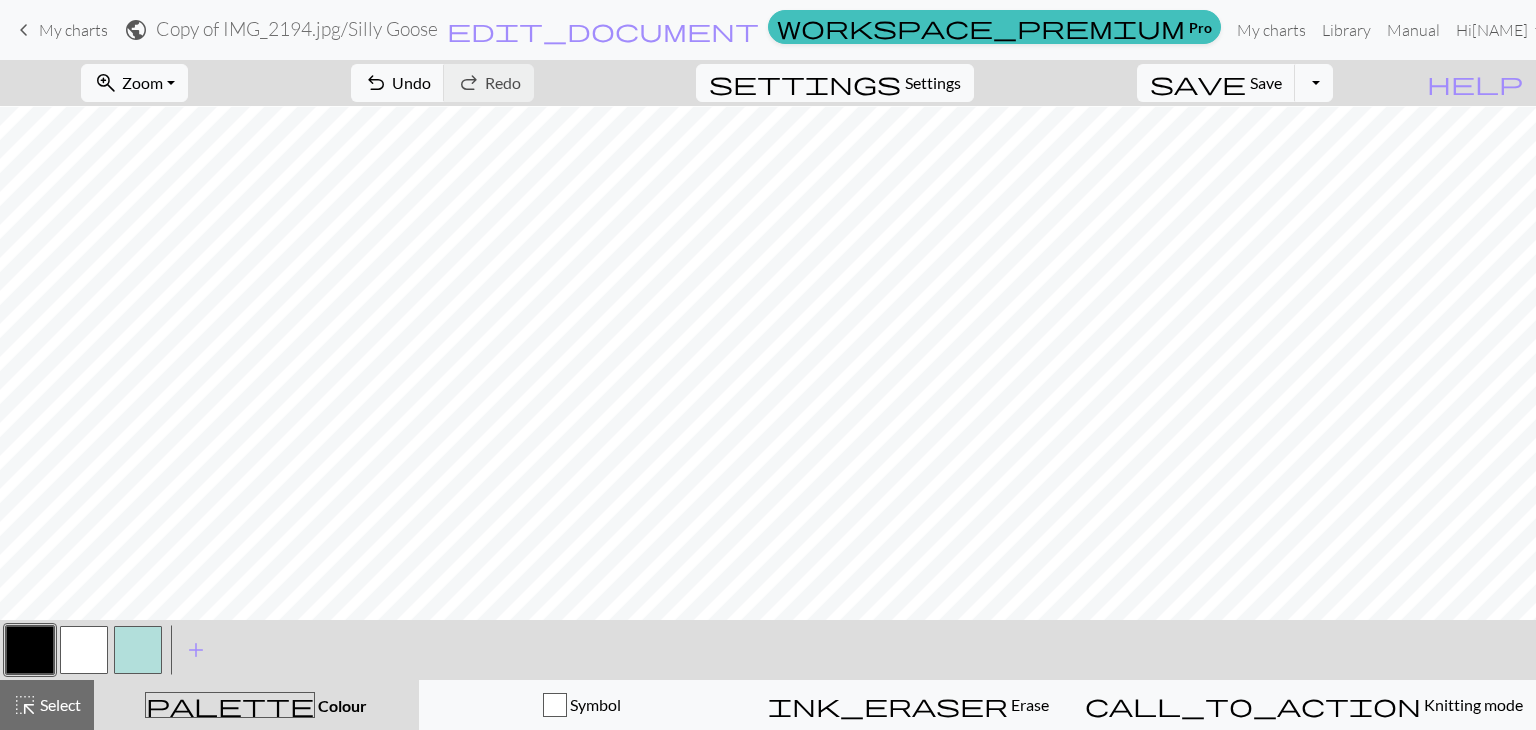 click at bounding box center [138, 650] 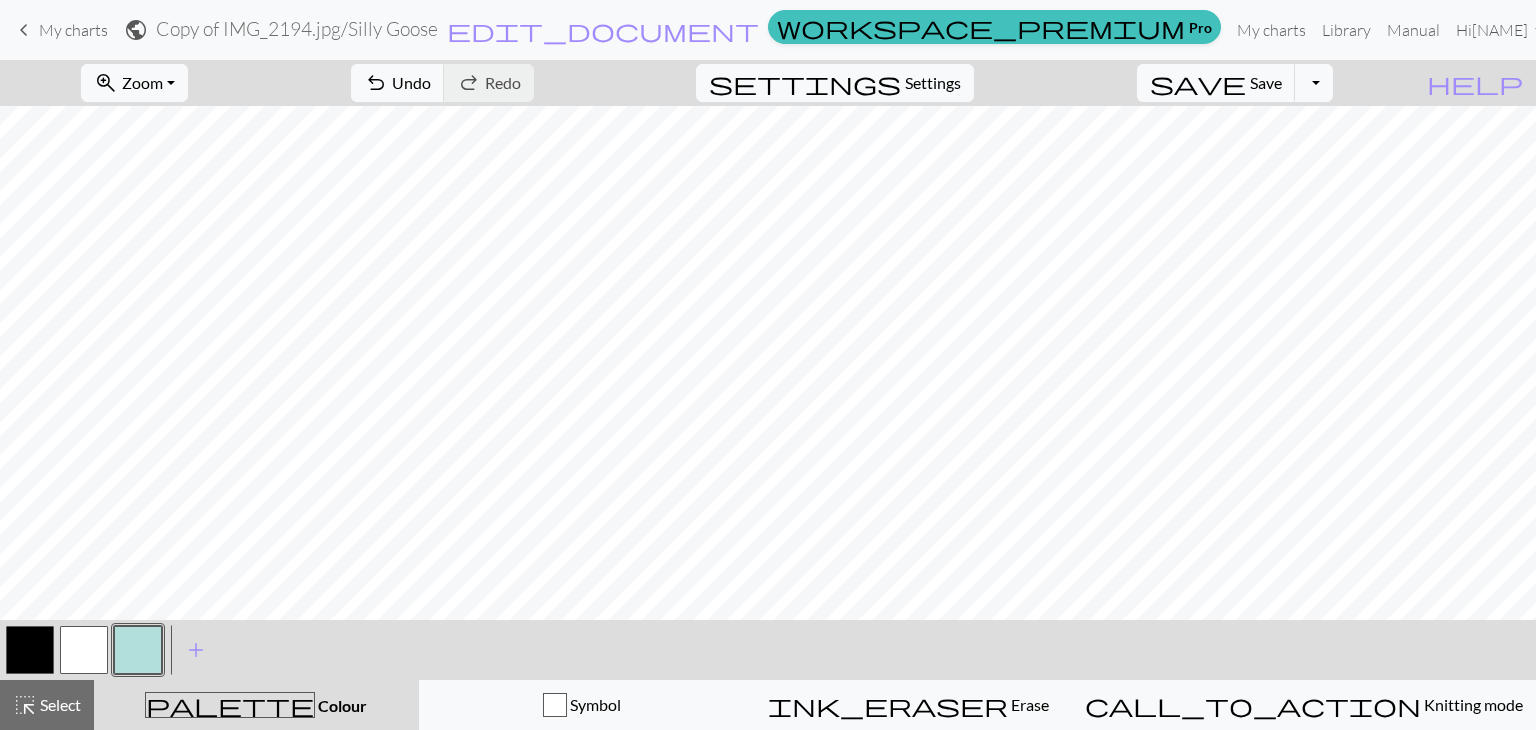 scroll, scrollTop: 237, scrollLeft: 0, axis: vertical 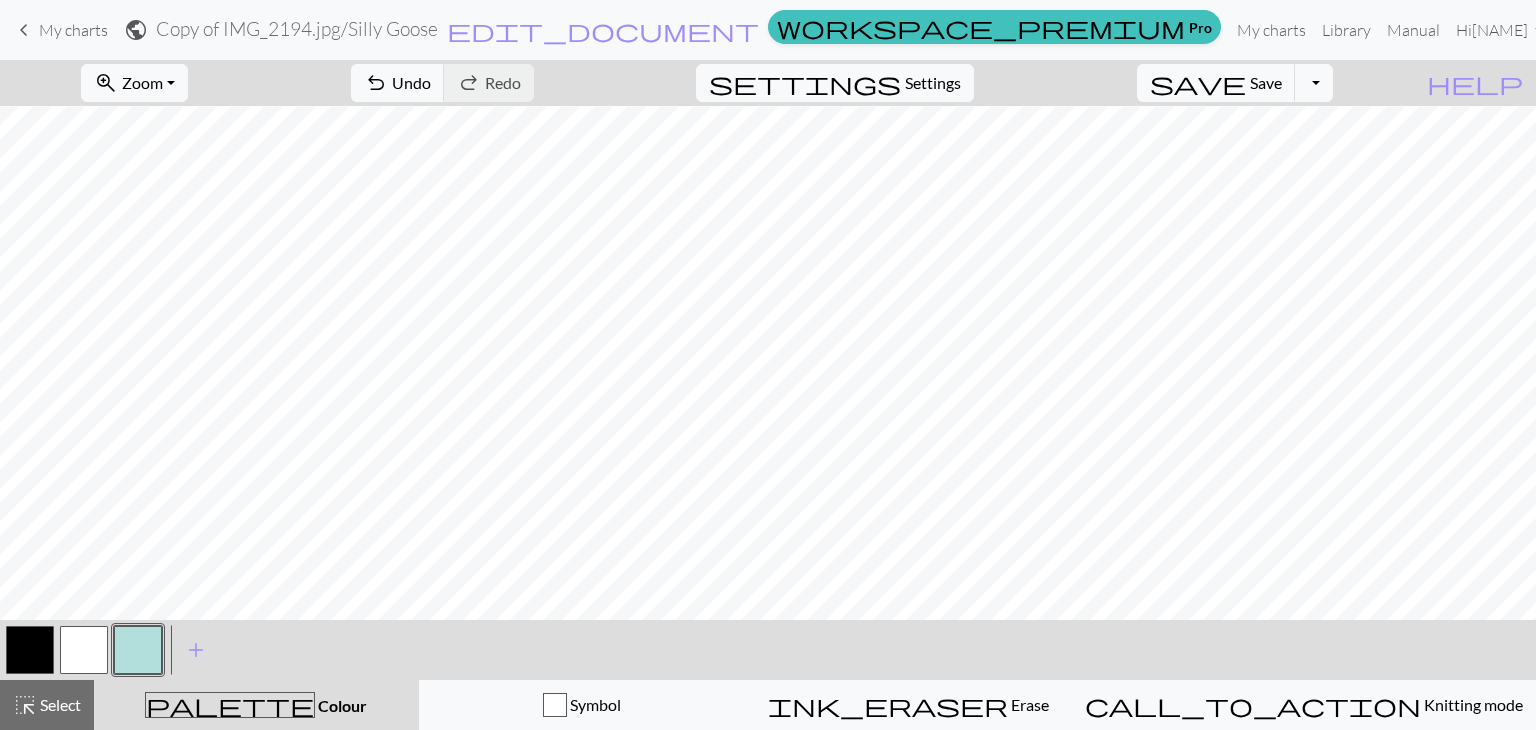 click at bounding box center [30, 650] 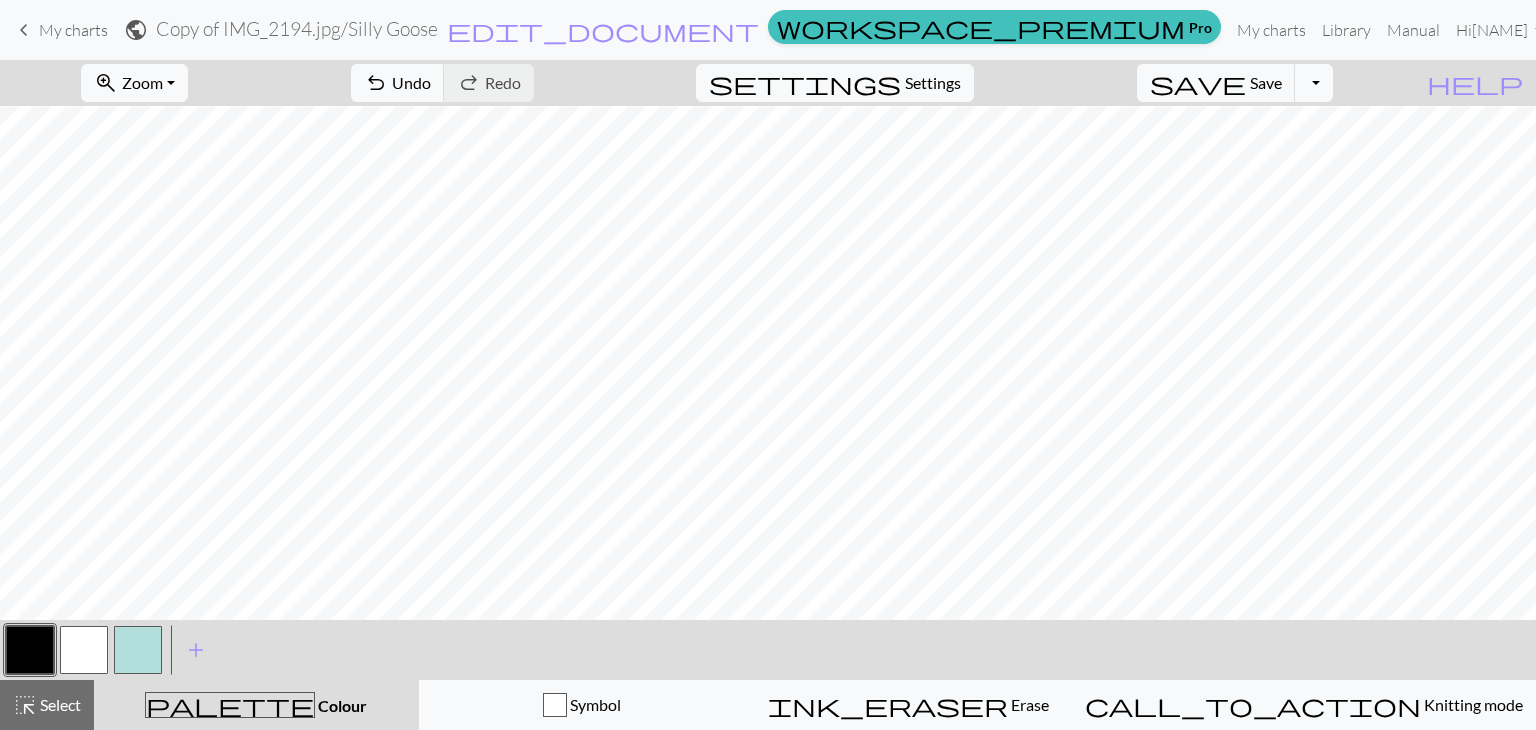 click at bounding box center [138, 650] 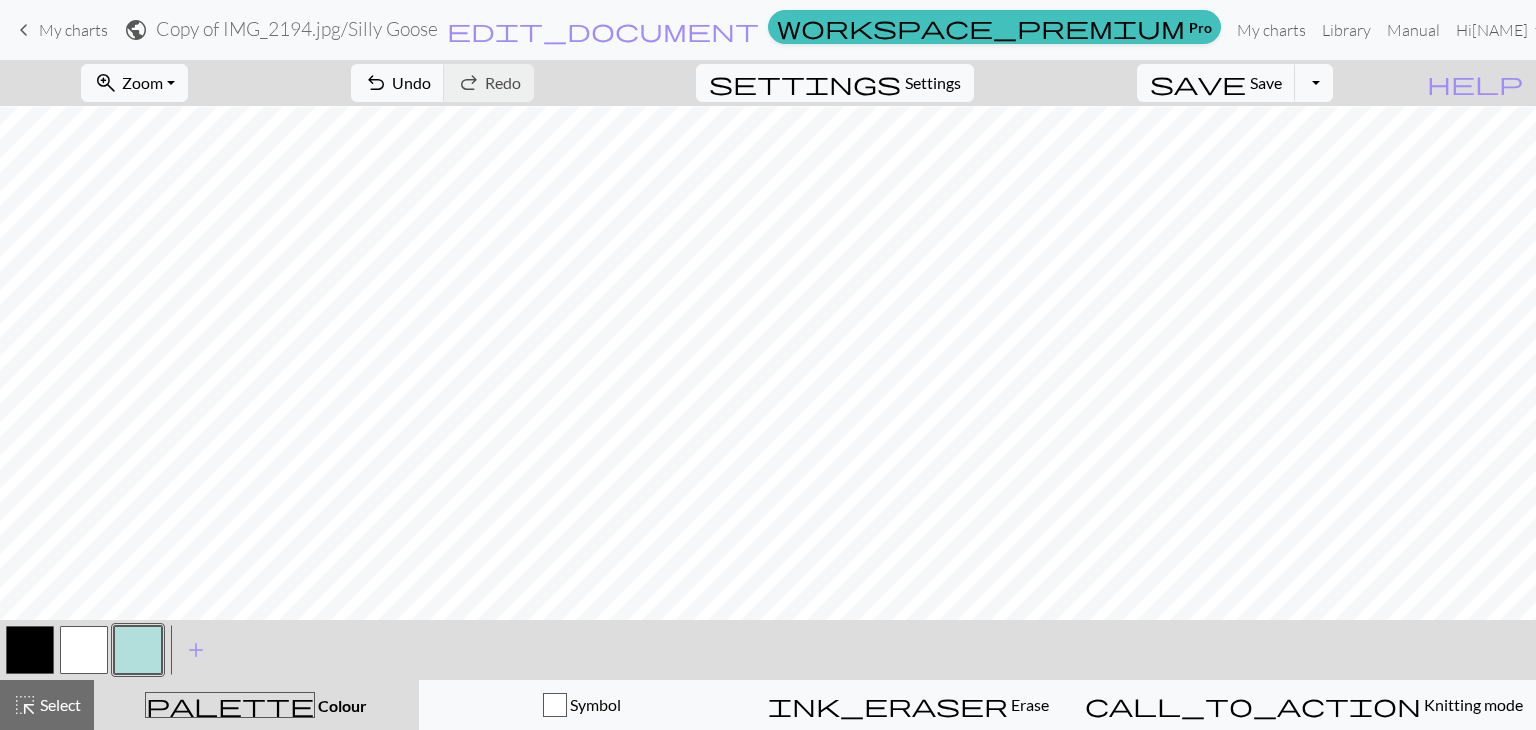 click at bounding box center [30, 650] 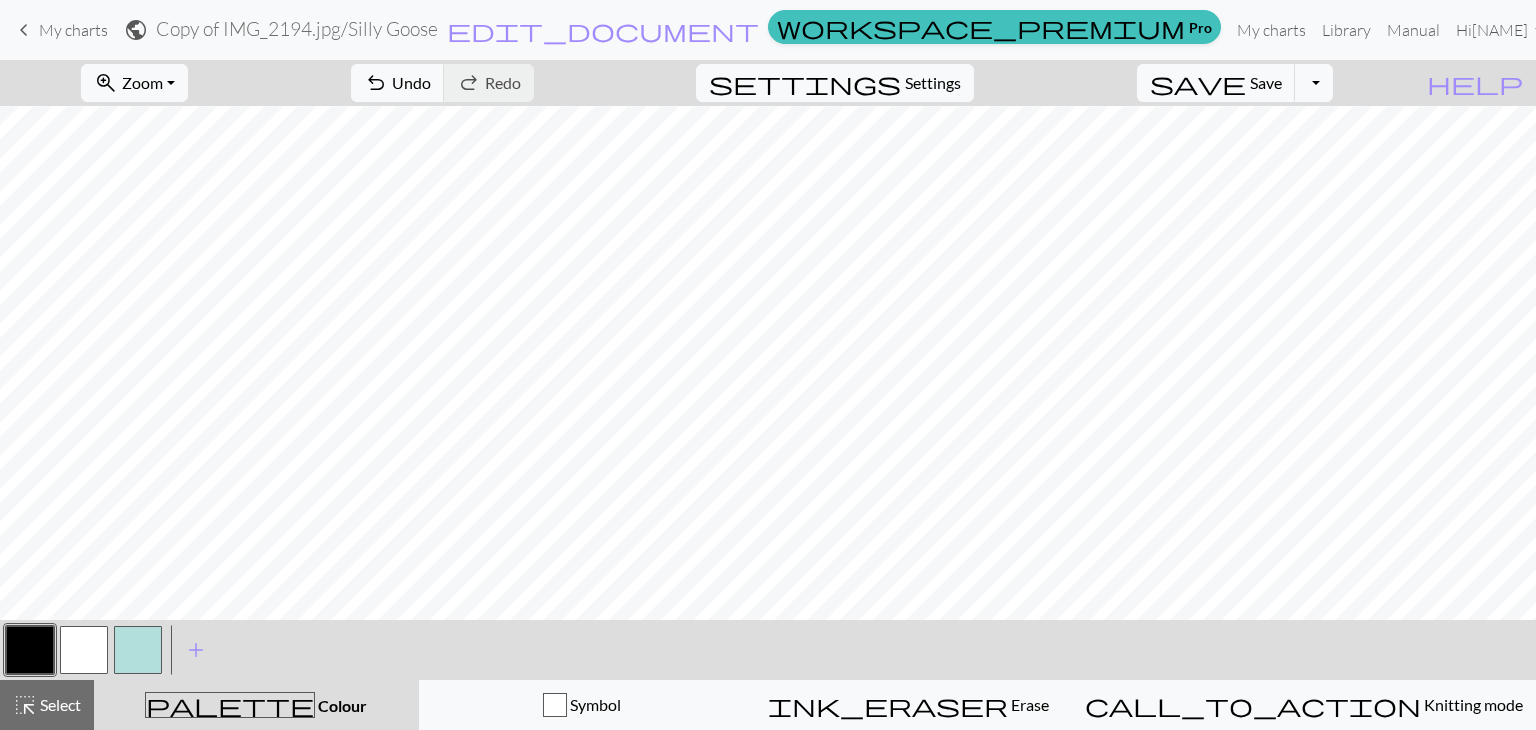 click at bounding box center [138, 650] 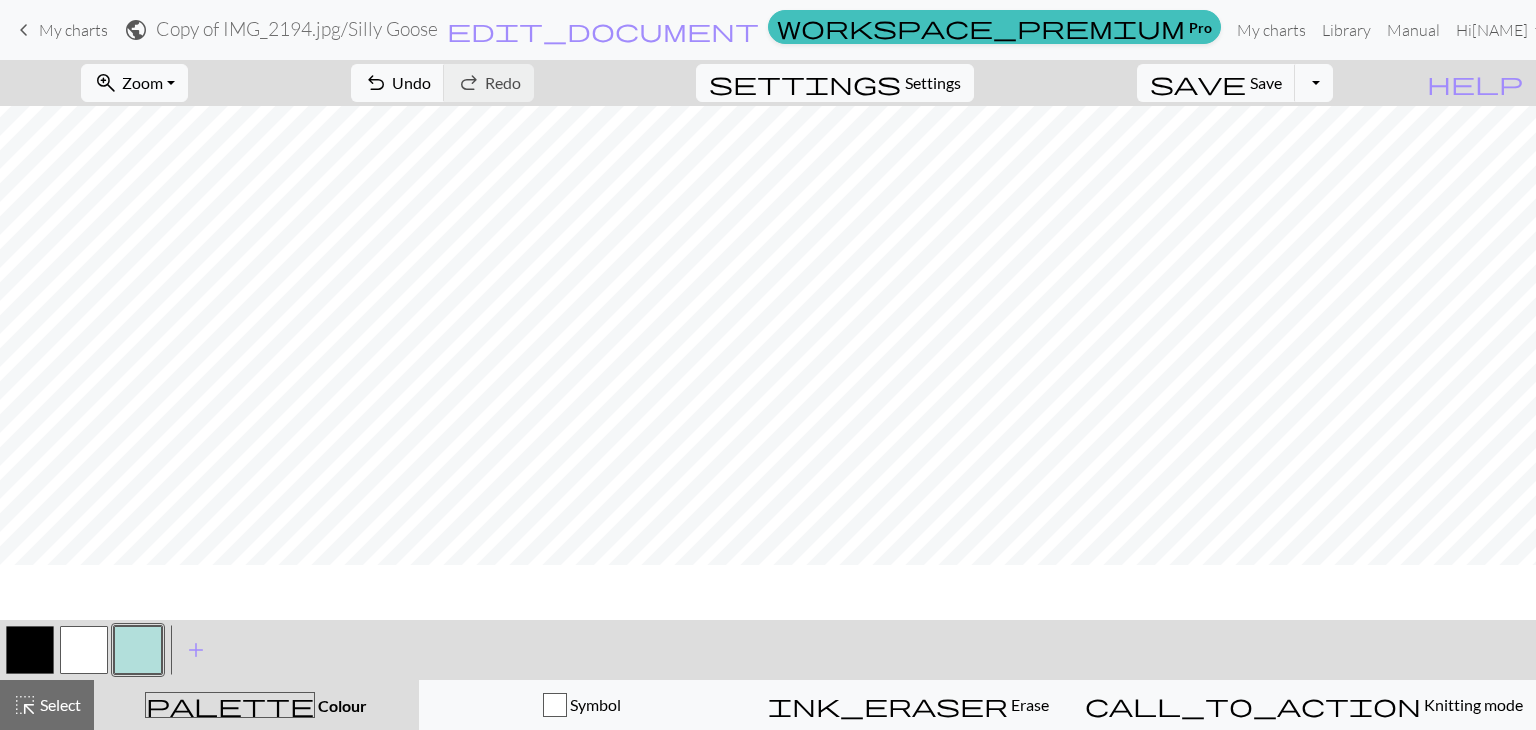 scroll, scrollTop: 268, scrollLeft: 0, axis: vertical 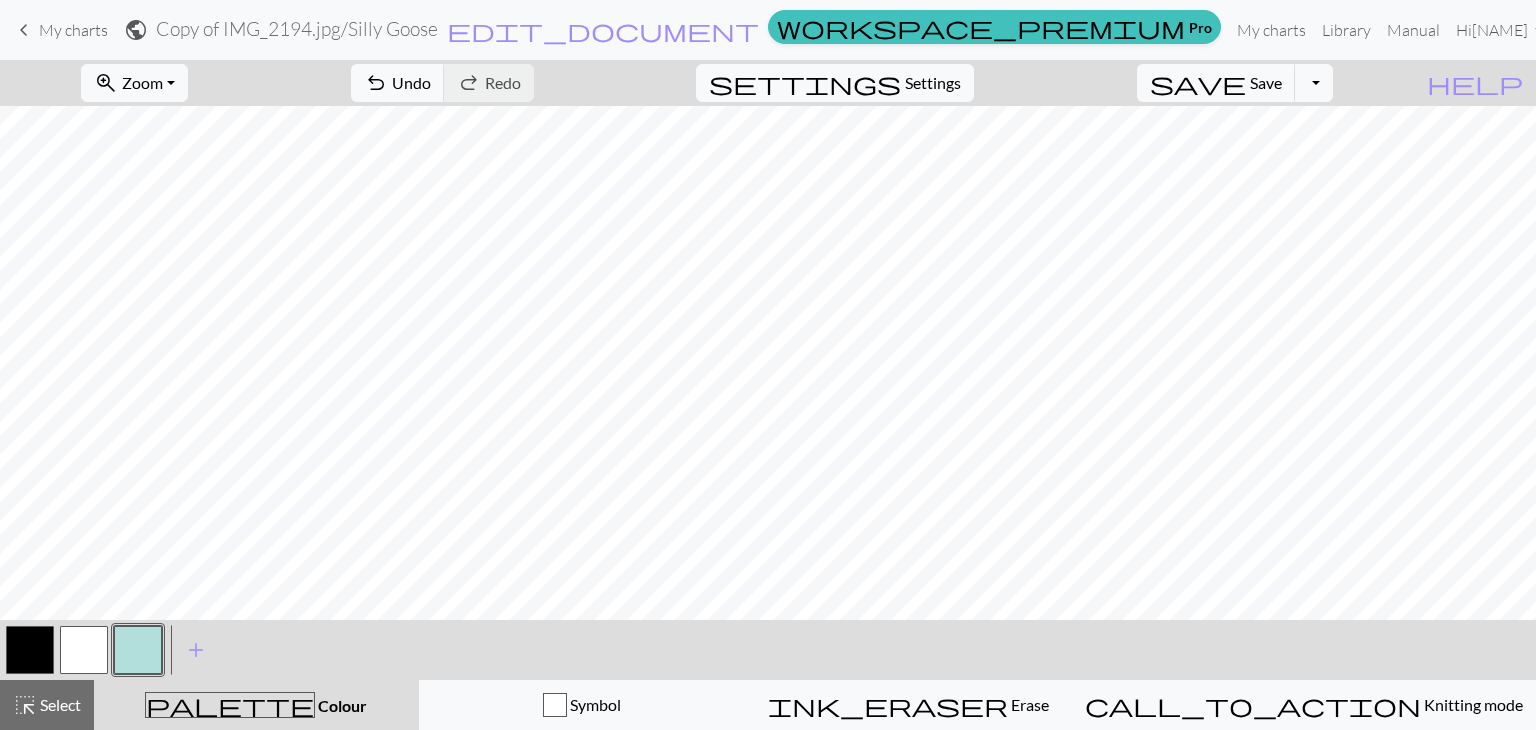 click at bounding box center (30, 650) 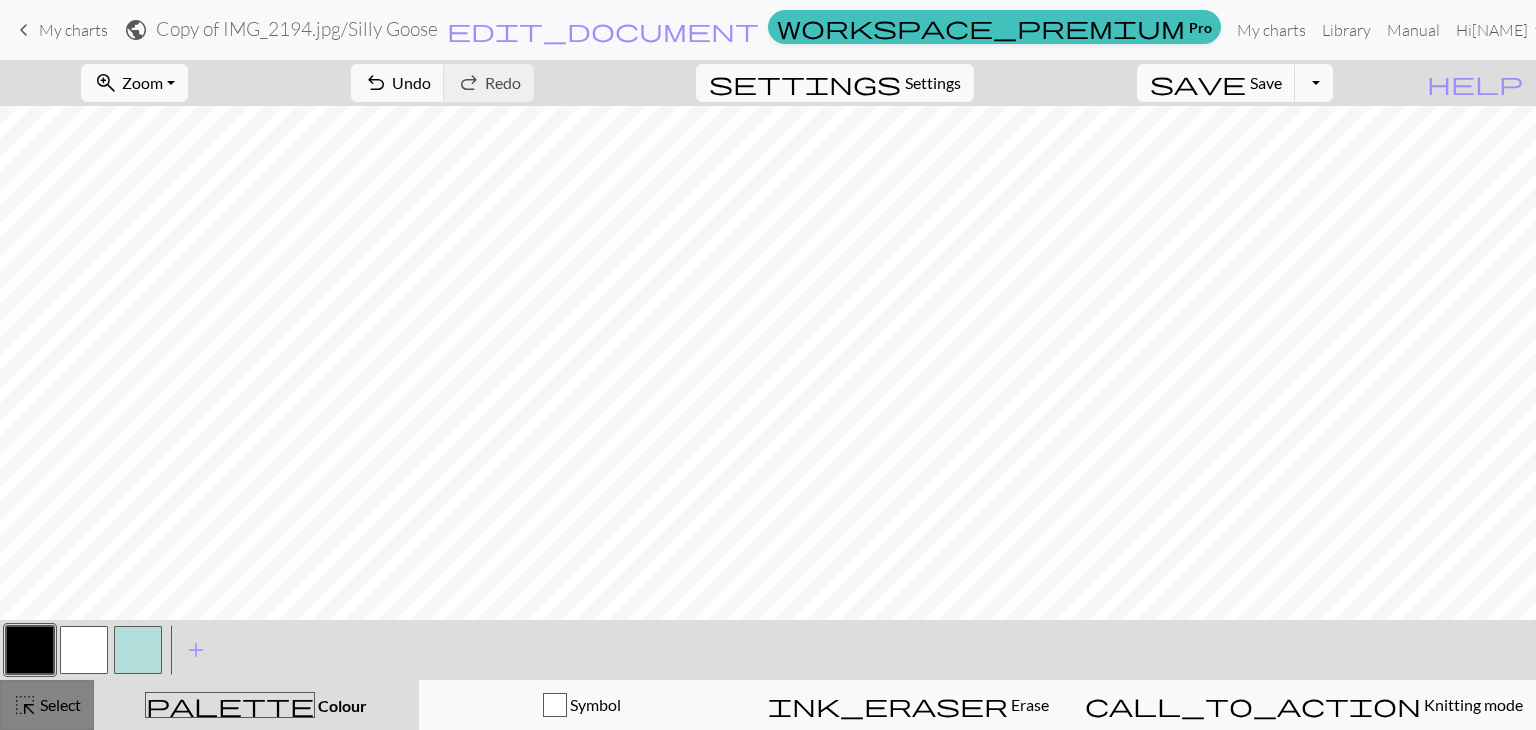 click on "Select" at bounding box center (59, 704) 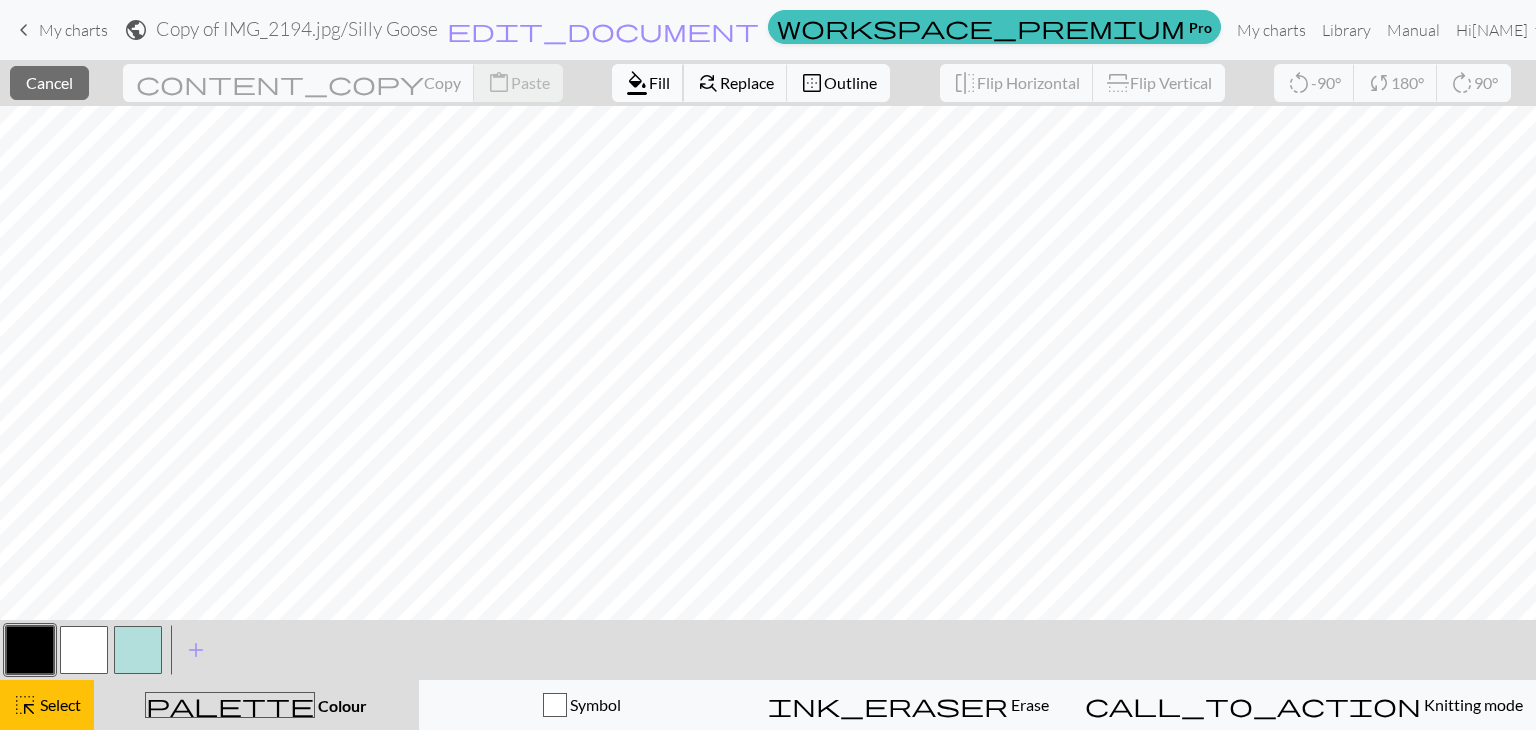 click on "format_color_fill  Fill" at bounding box center [648, 83] 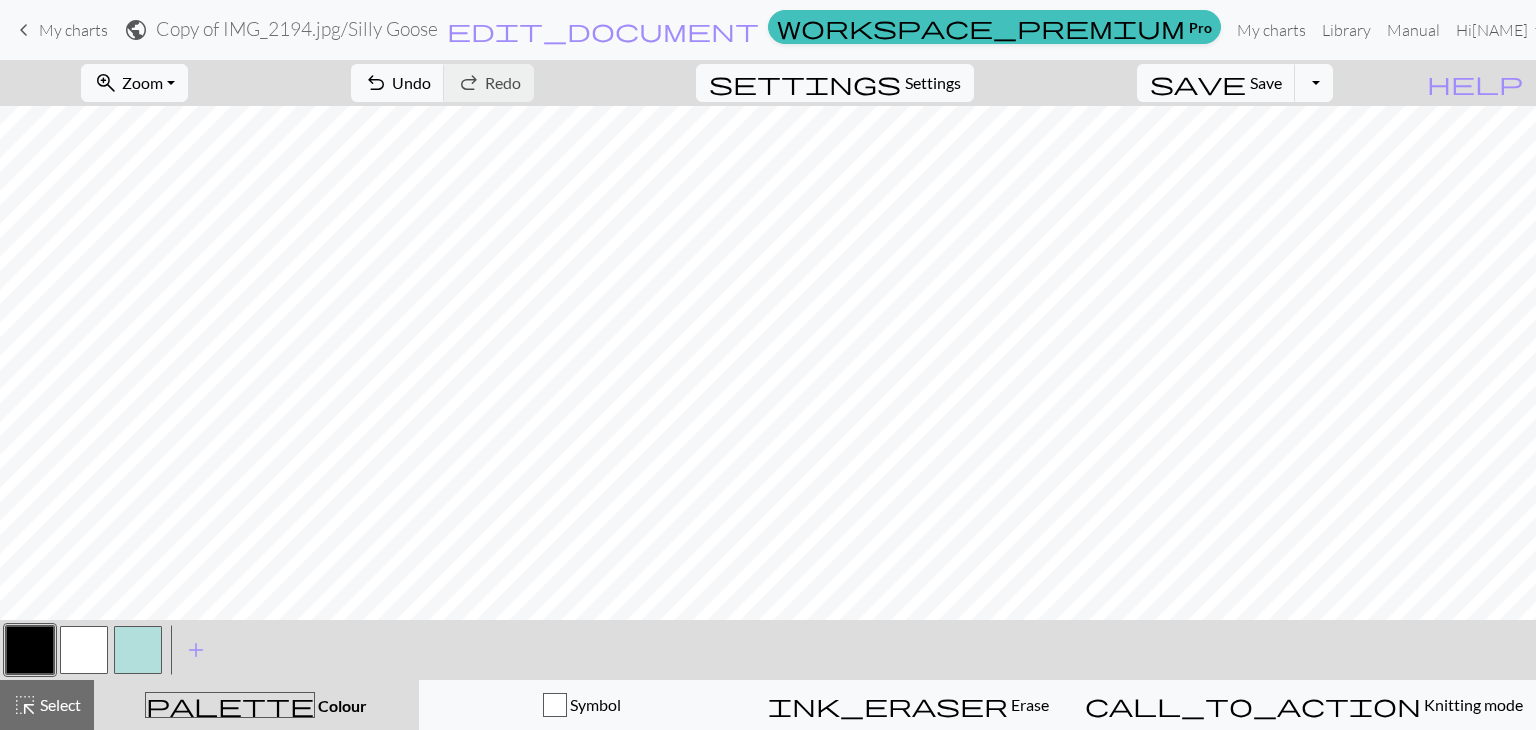 click at bounding box center (138, 650) 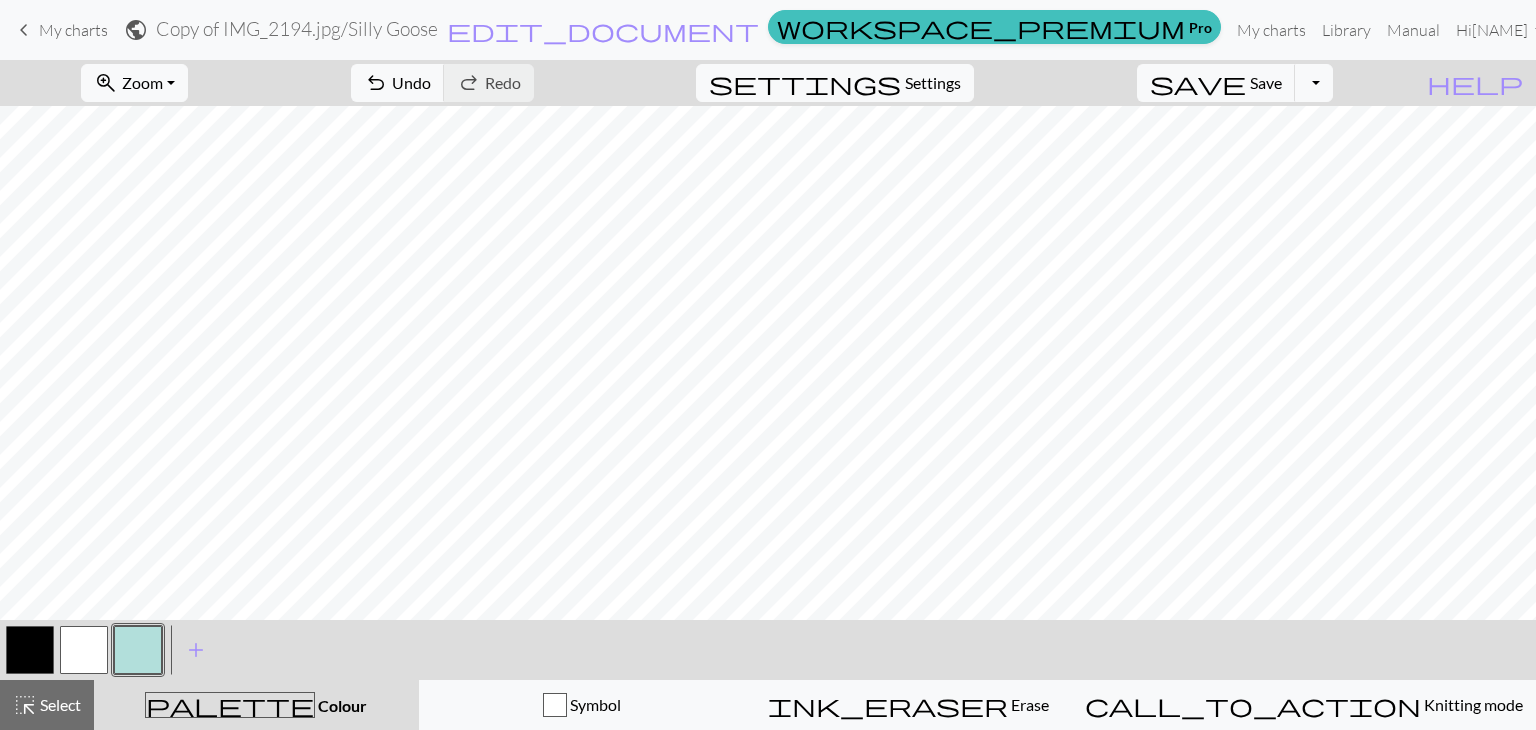 click at bounding box center [30, 650] 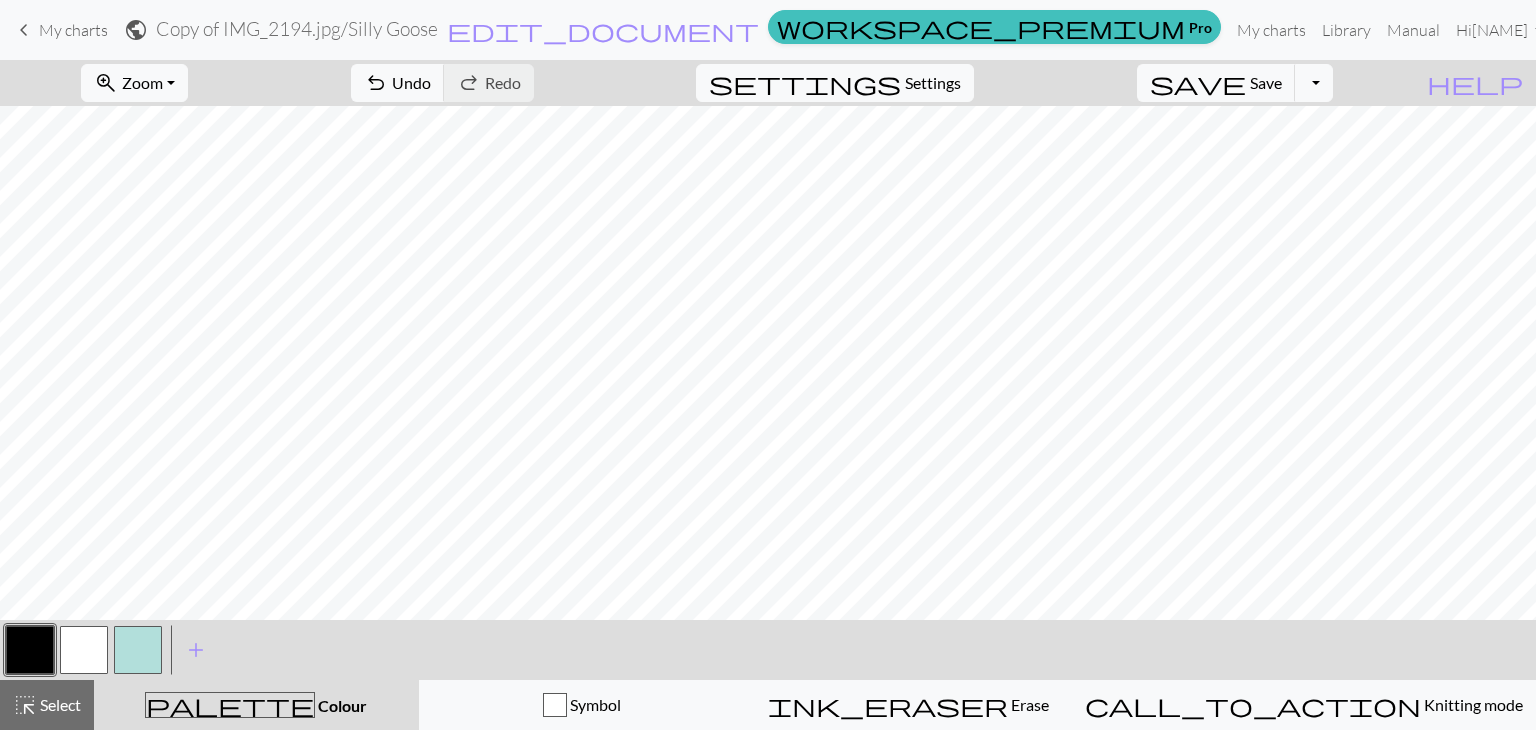 click at bounding box center [138, 650] 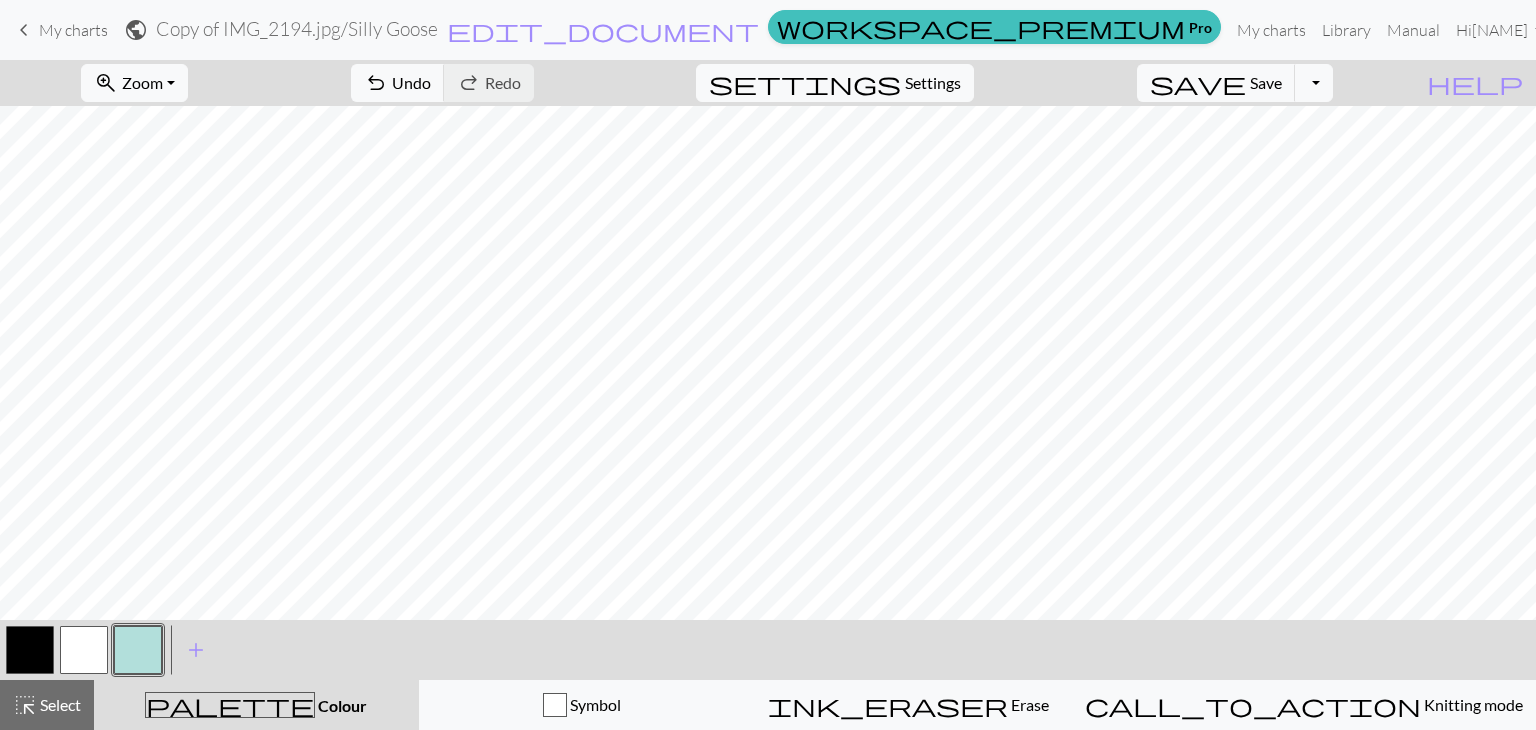 click at bounding box center (30, 650) 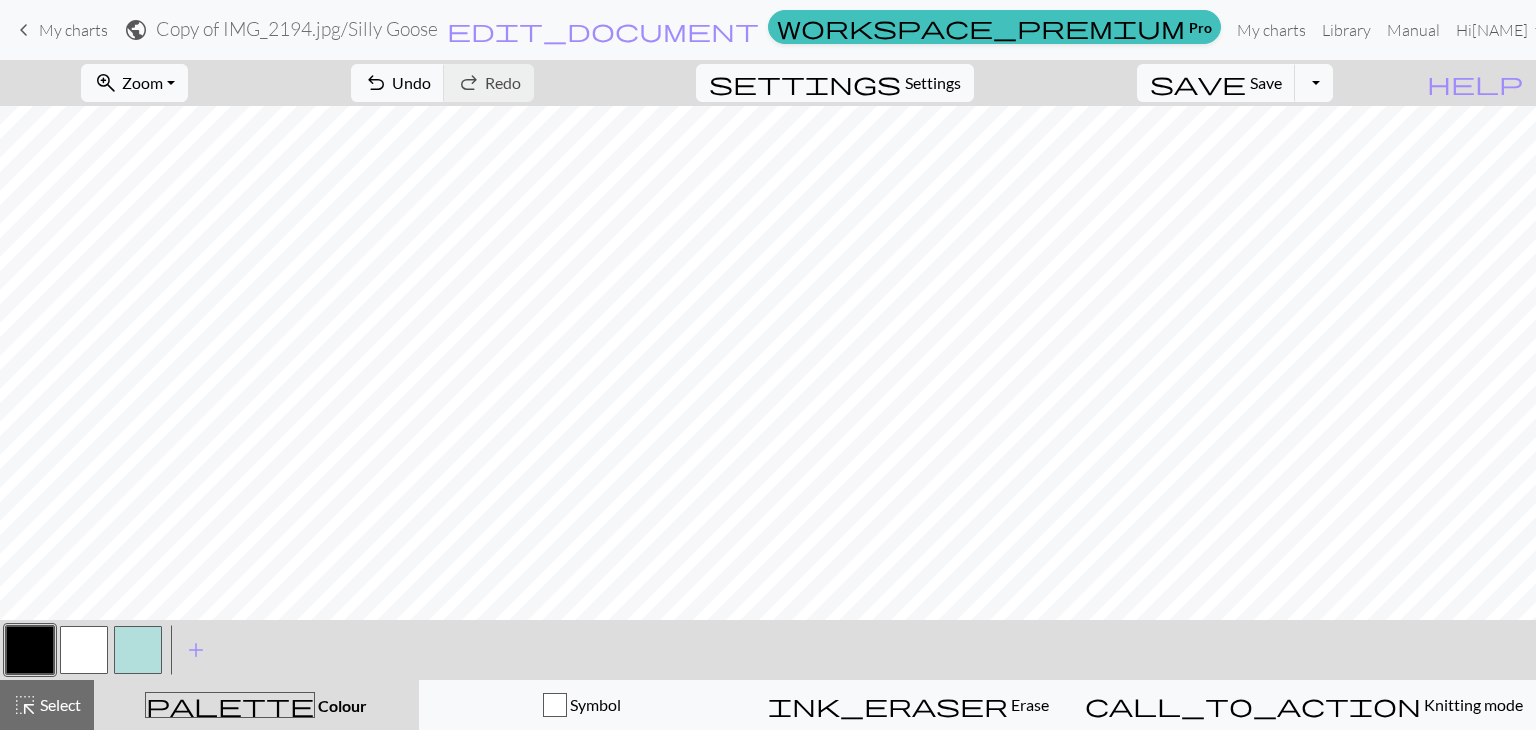 click at bounding box center (138, 650) 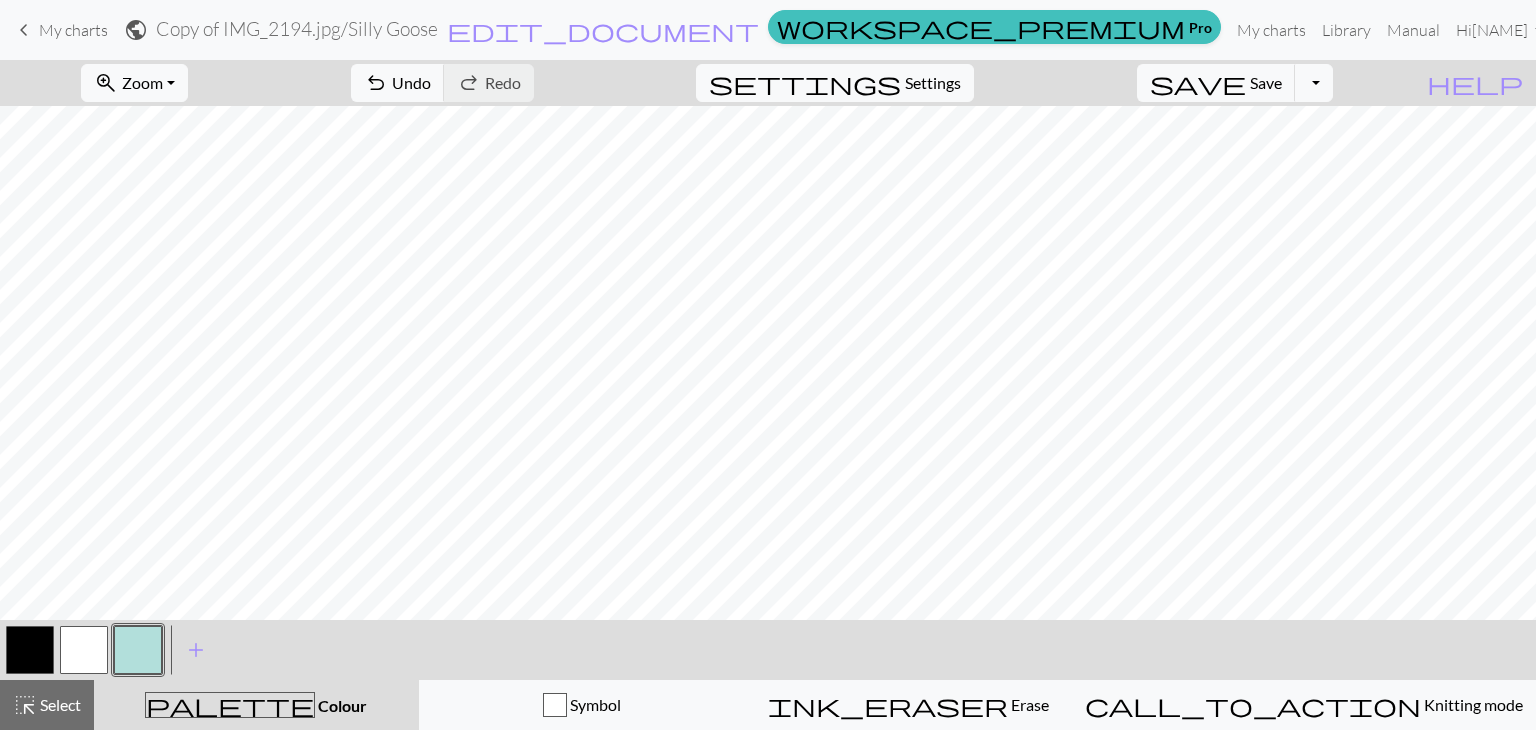 click at bounding box center [30, 650] 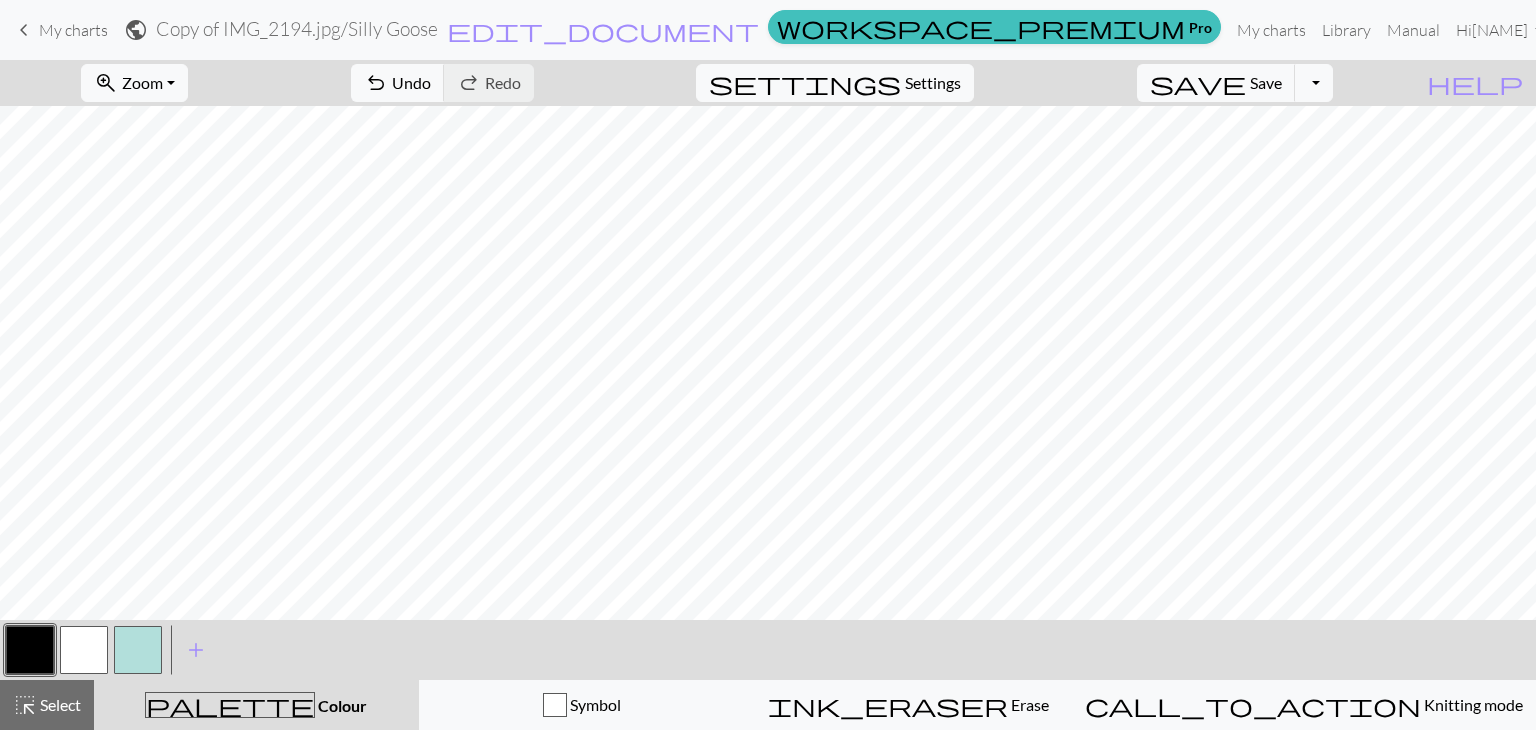 click at bounding box center [138, 650] 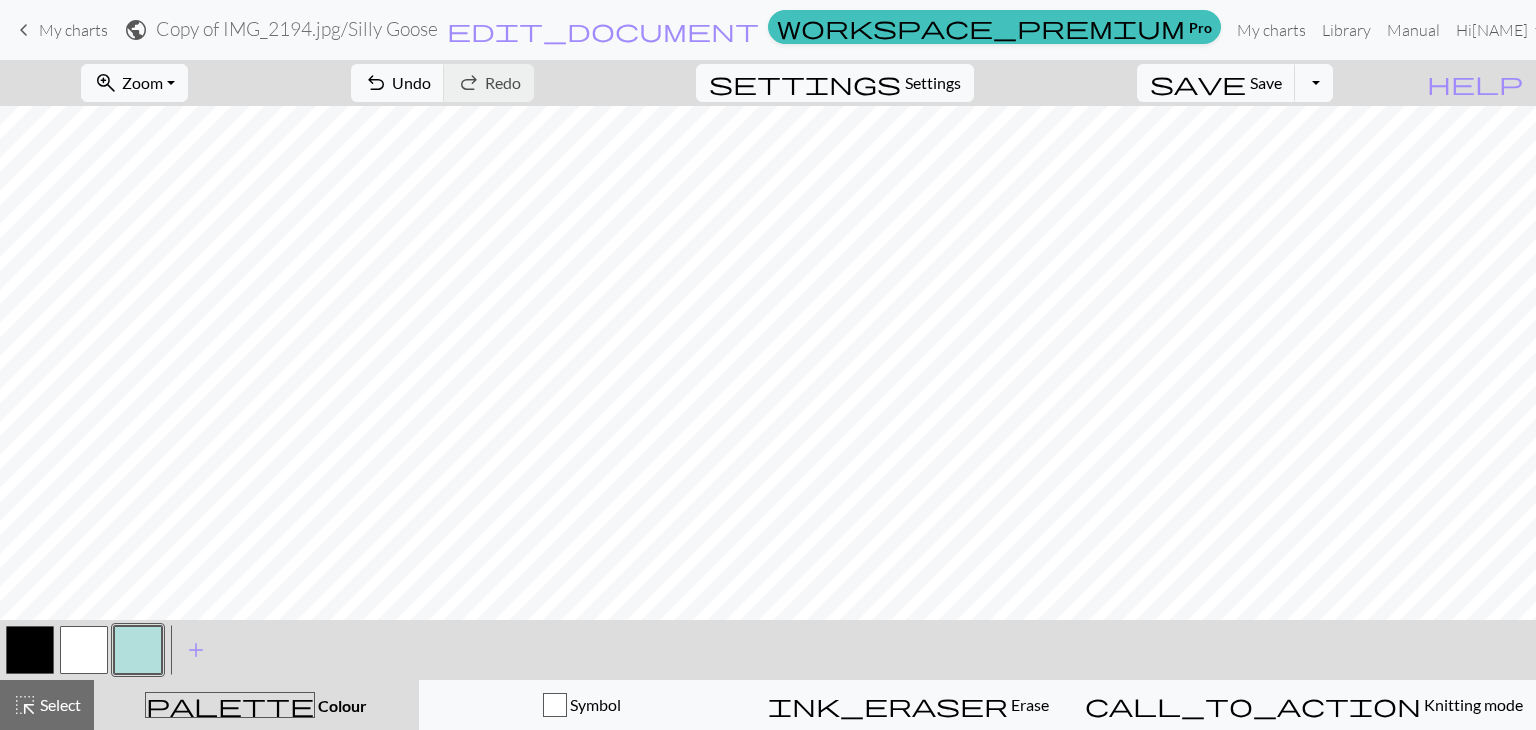 click at bounding box center (30, 650) 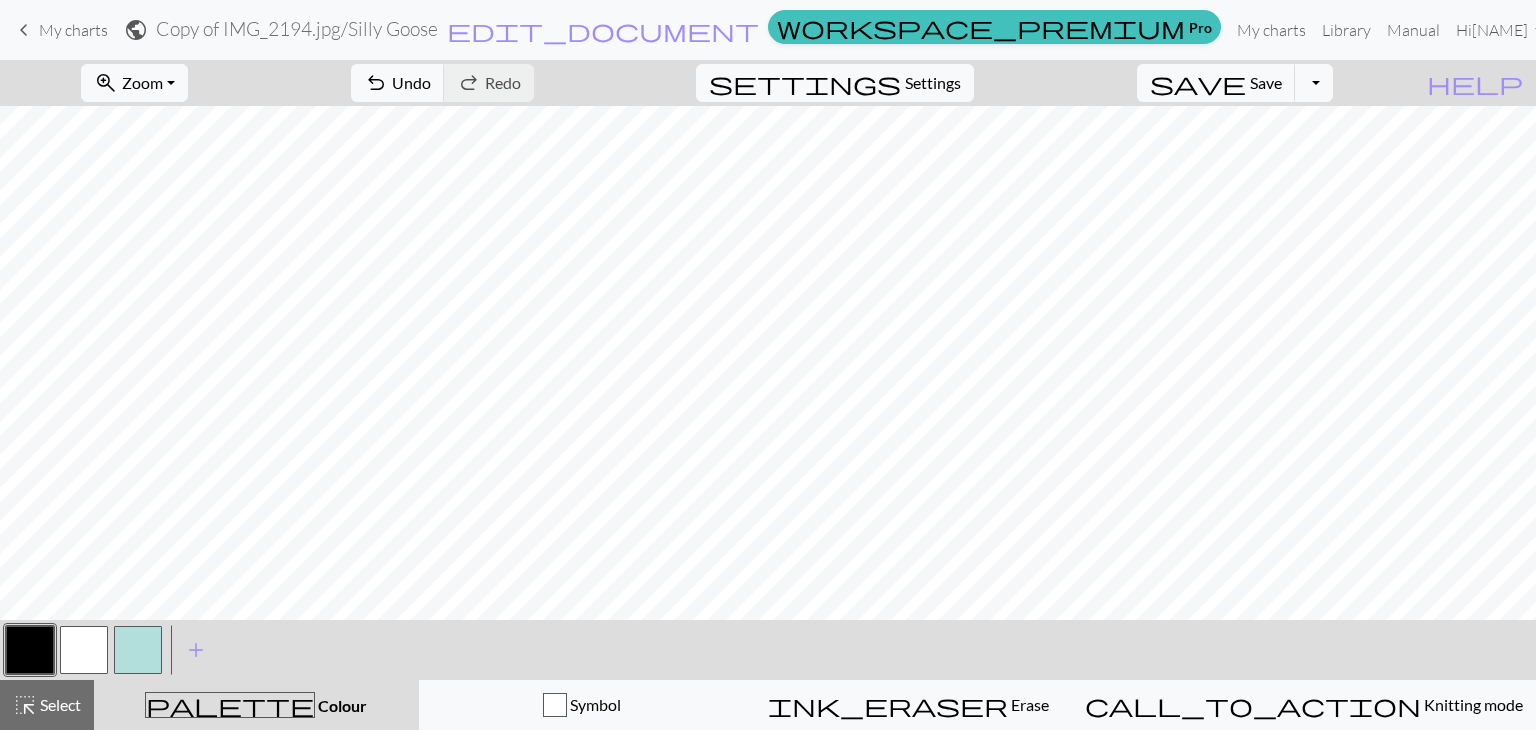 click at bounding box center (138, 650) 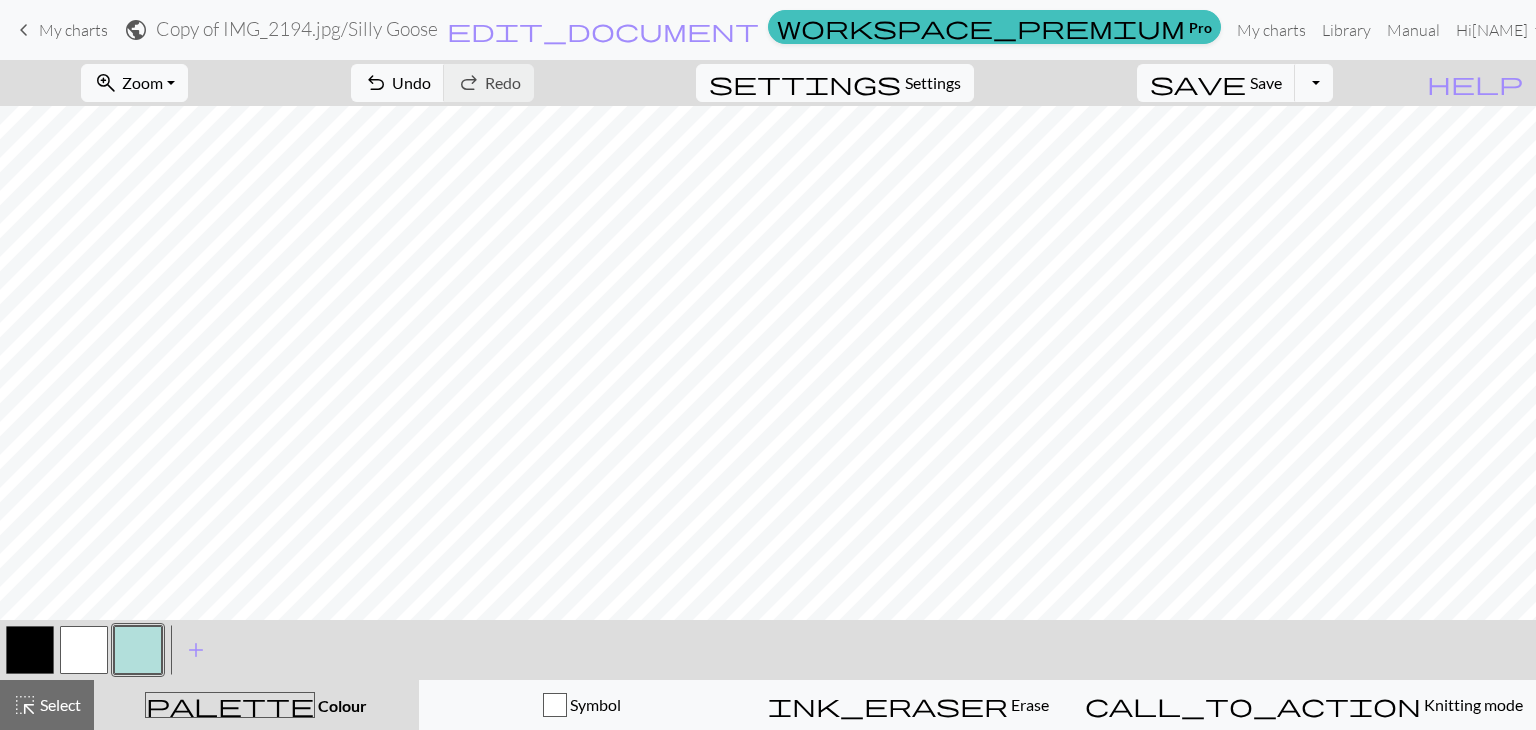 click at bounding box center [30, 650] 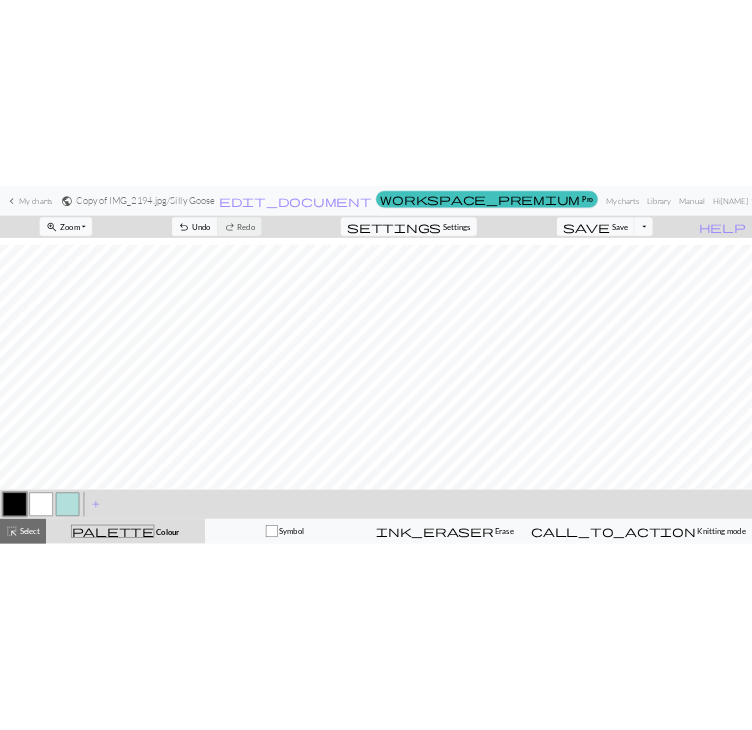 scroll, scrollTop: 630, scrollLeft: 0, axis: vertical 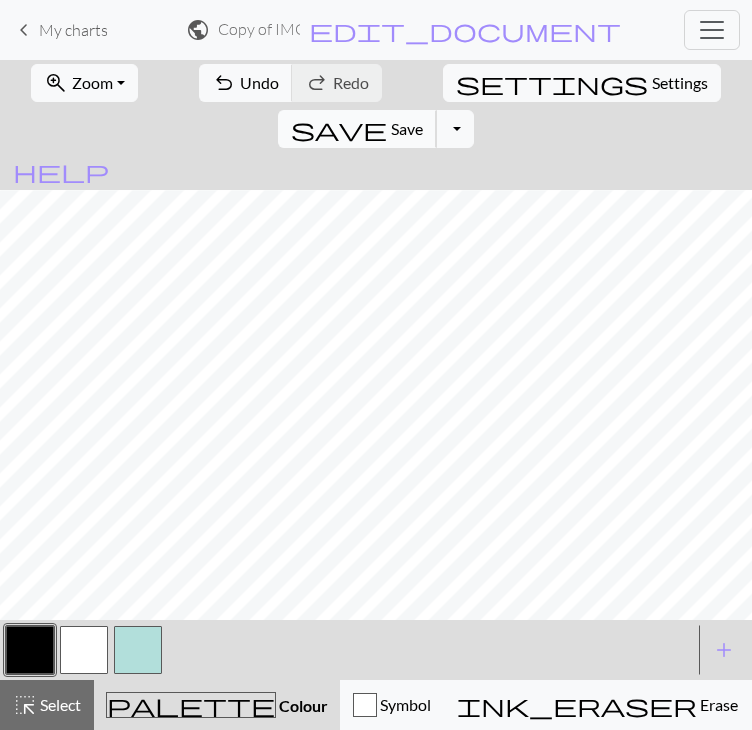 click on "Save" at bounding box center (407, 128) 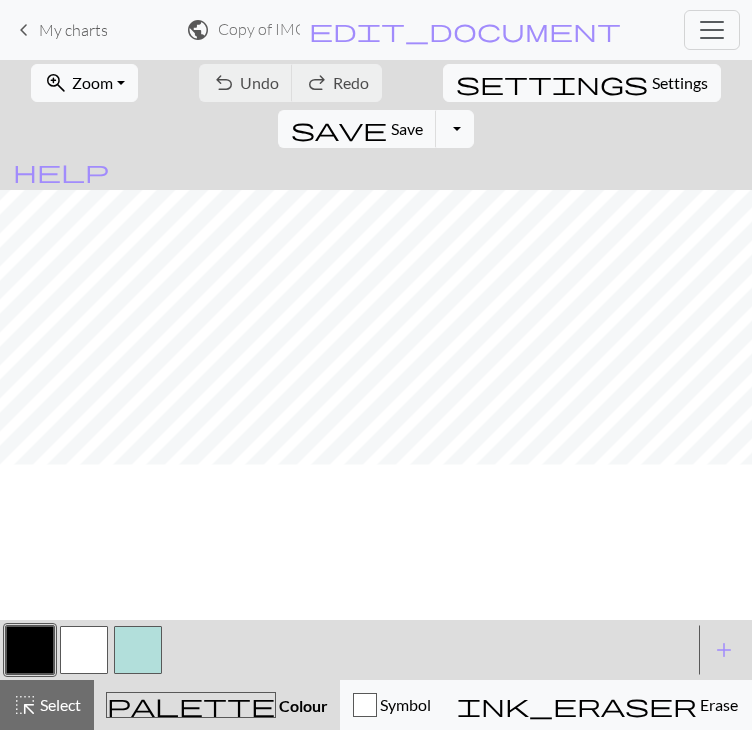 scroll, scrollTop: 390, scrollLeft: 0, axis: vertical 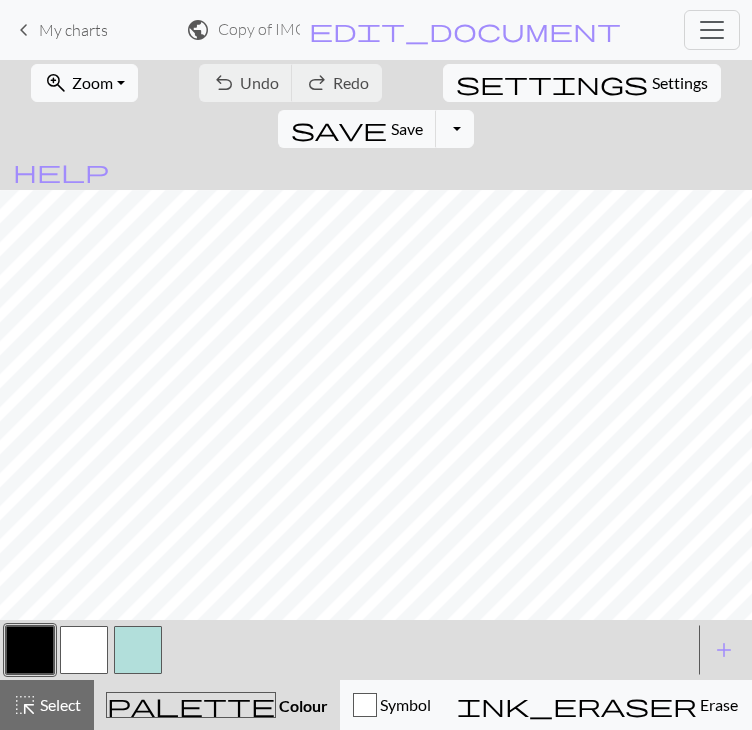 click at bounding box center (348, 650) 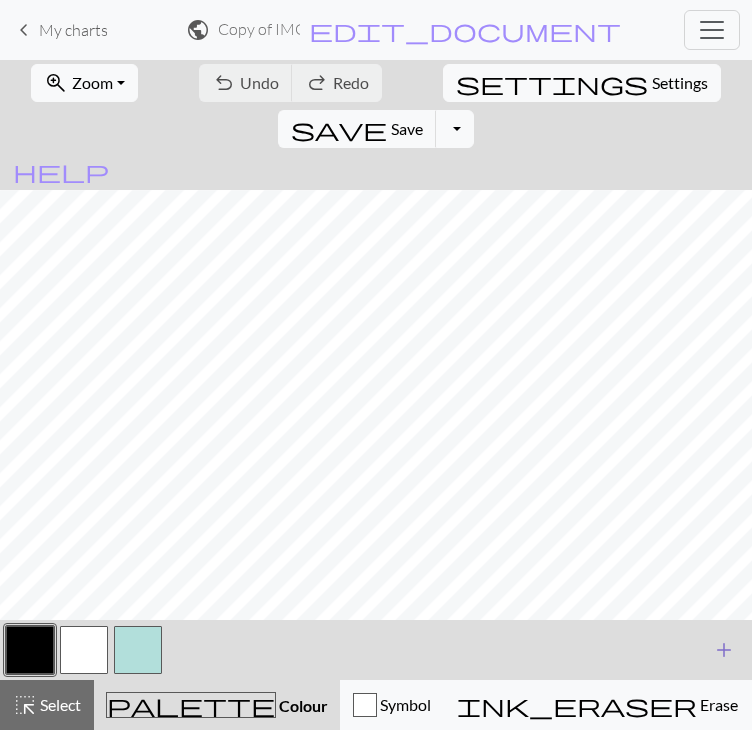 click on "add" at bounding box center [724, 650] 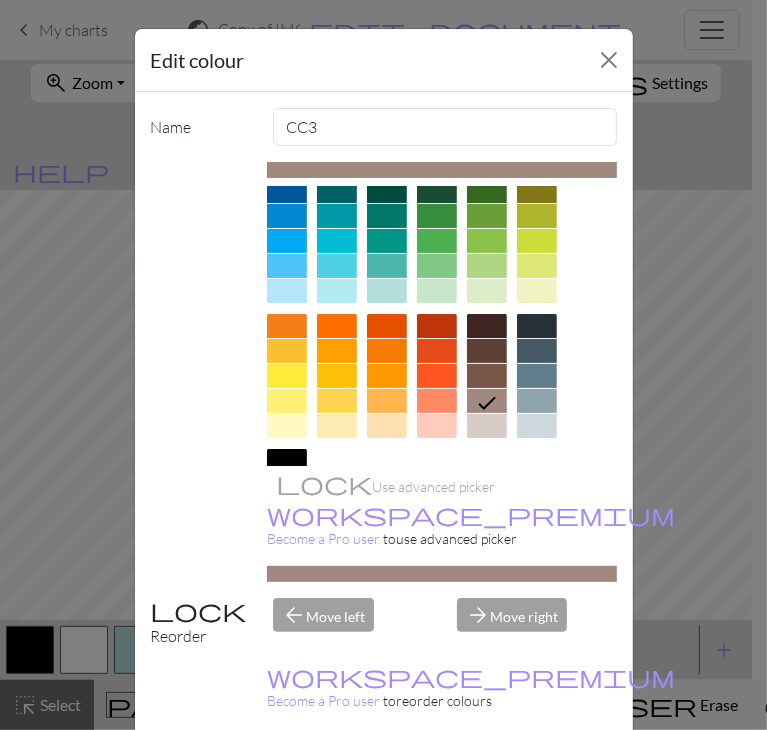 scroll, scrollTop: 165, scrollLeft: 0, axis: vertical 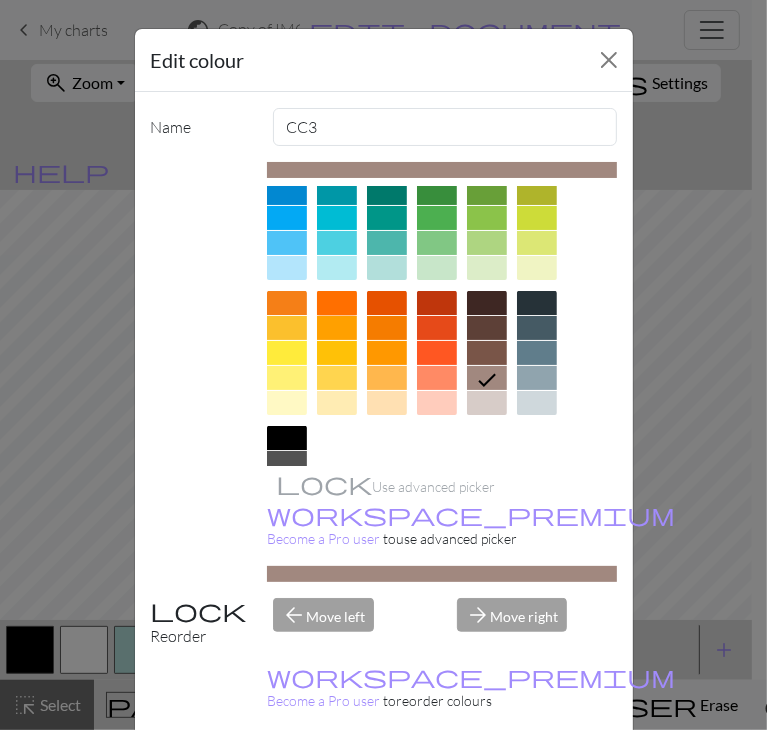 click at bounding box center [337, 303] 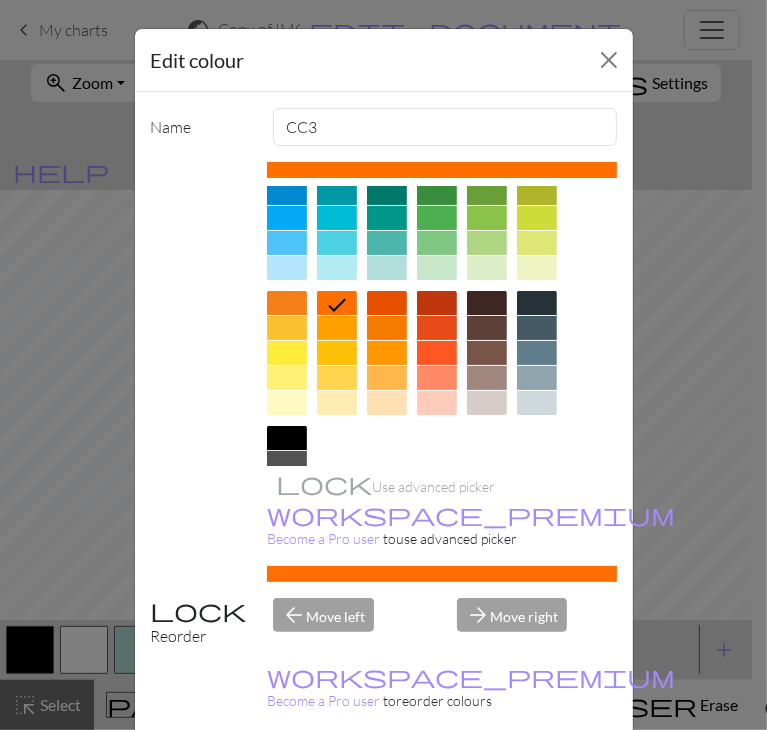 click on "Done" at bounding box center (504, 780) 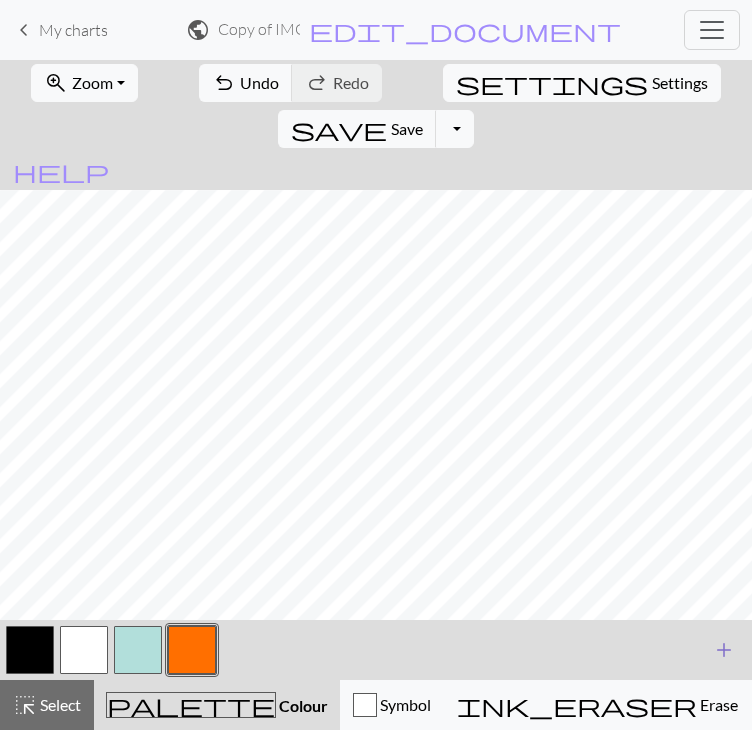 click on "add" at bounding box center (724, 650) 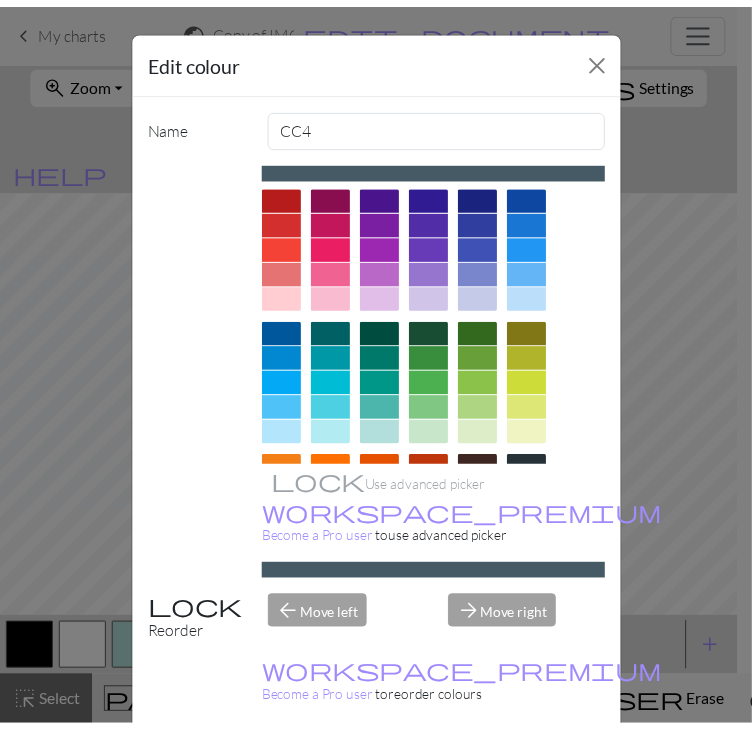 scroll, scrollTop: 244, scrollLeft: 0, axis: vertical 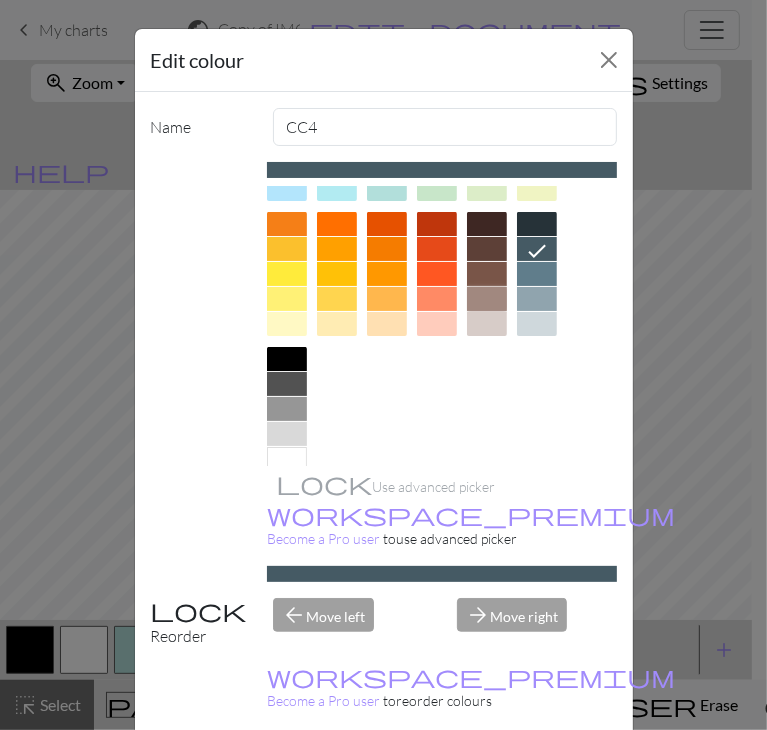 click at bounding box center [487, 299] 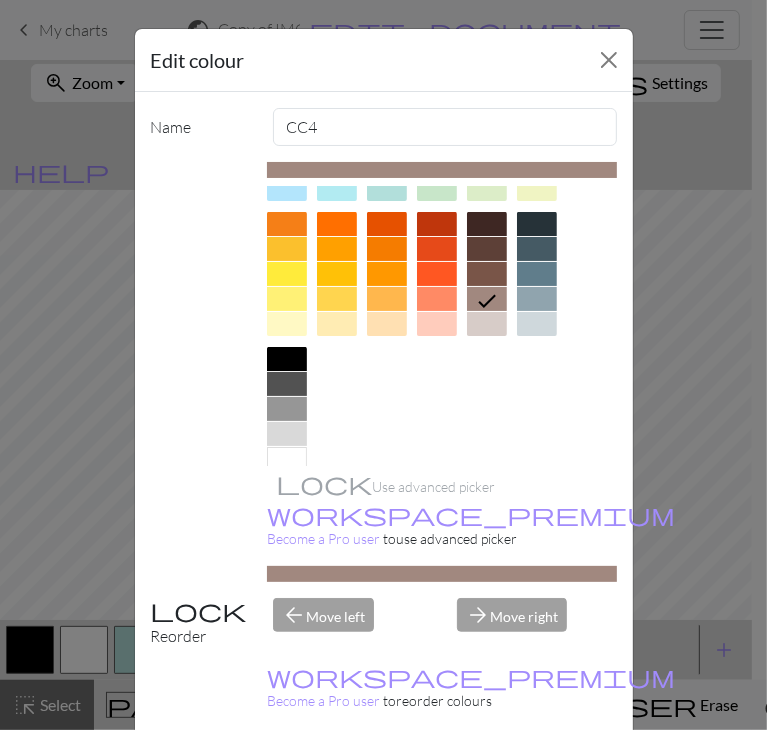 click on "Done" at bounding box center (504, 780) 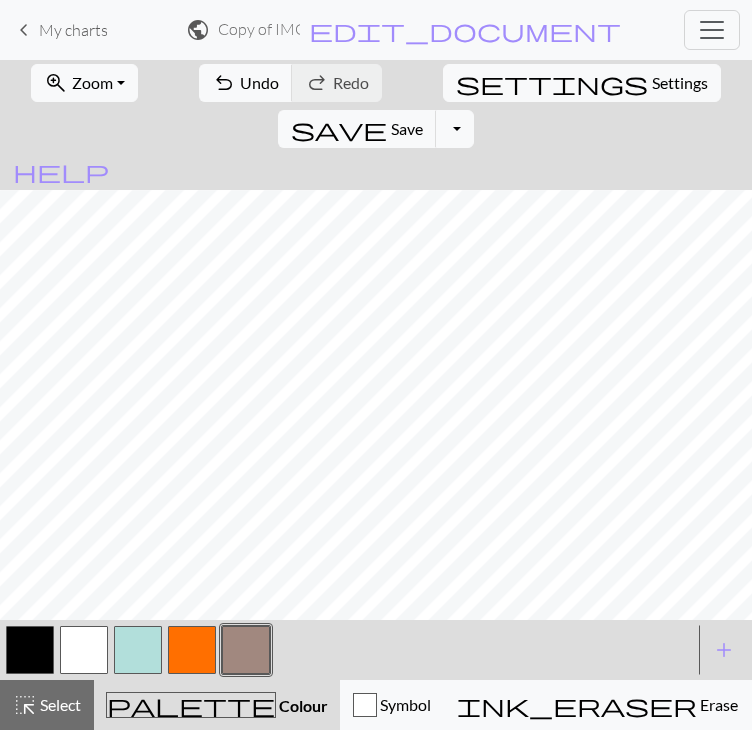 click at bounding box center [192, 650] 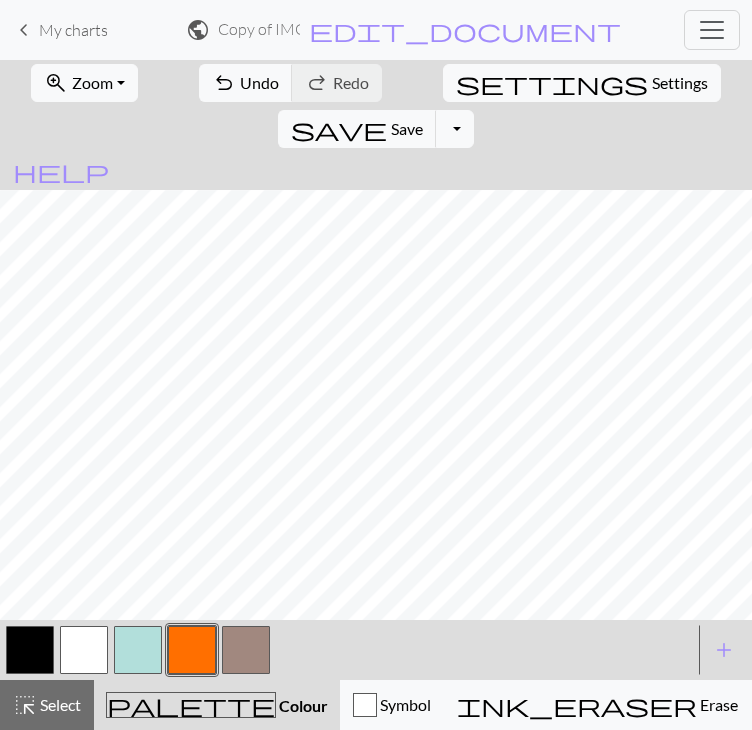 click at bounding box center [84, 650] 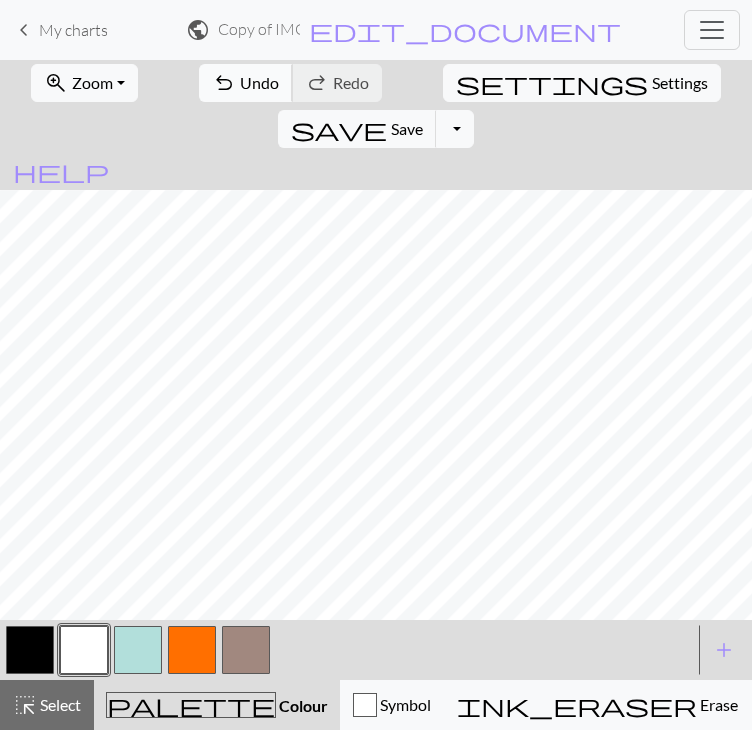 click on "Undo" at bounding box center (259, 82) 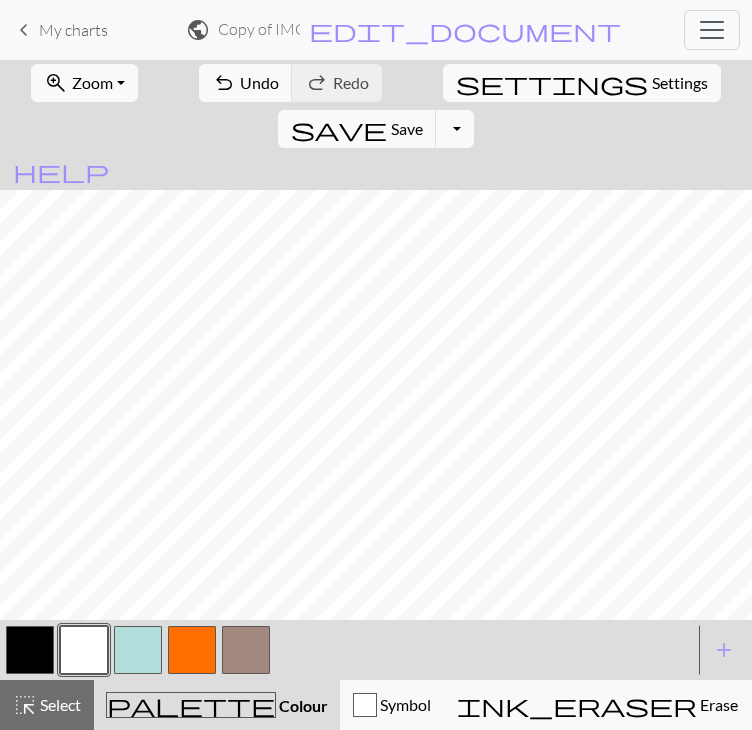 click at bounding box center [30, 650] 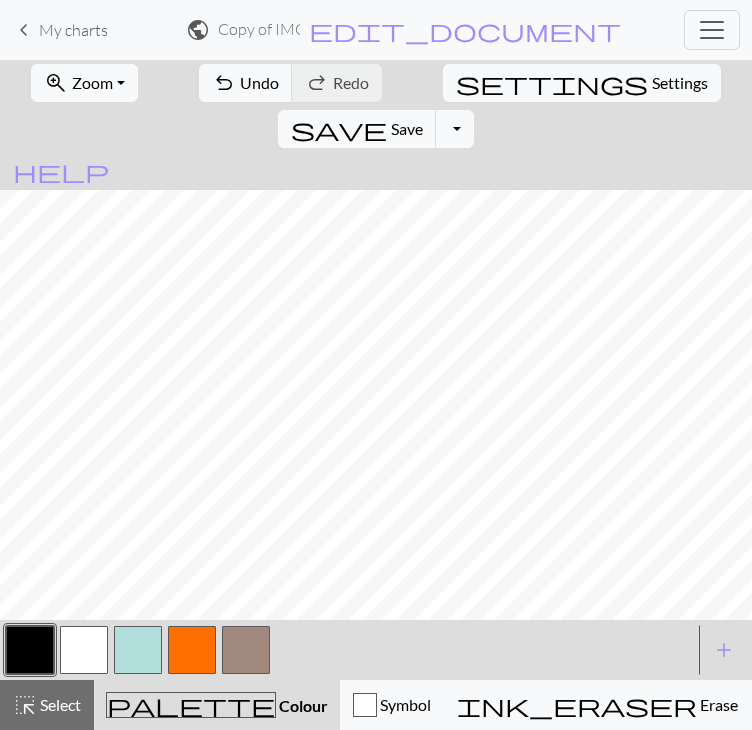 click at bounding box center [246, 650] 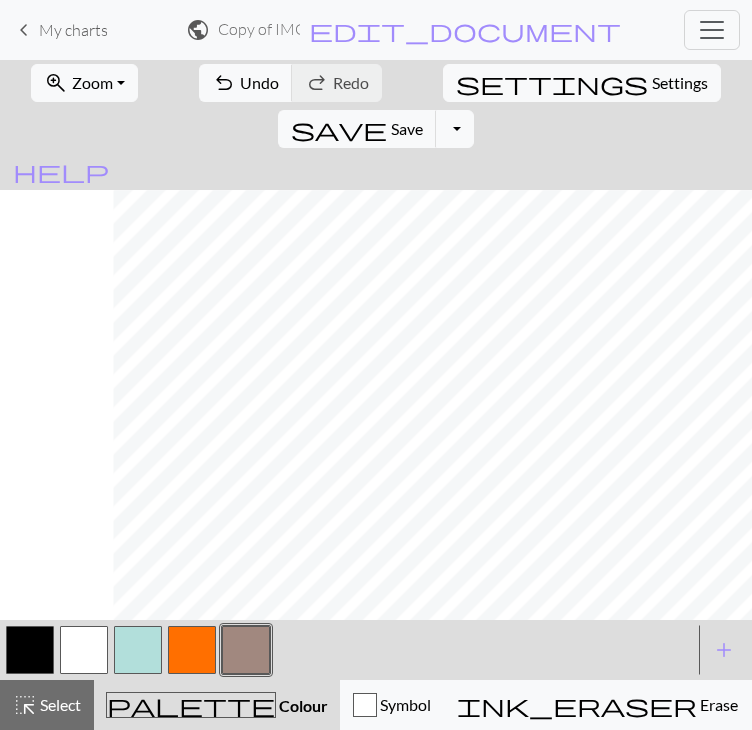 scroll, scrollTop: 631, scrollLeft: 505, axis: both 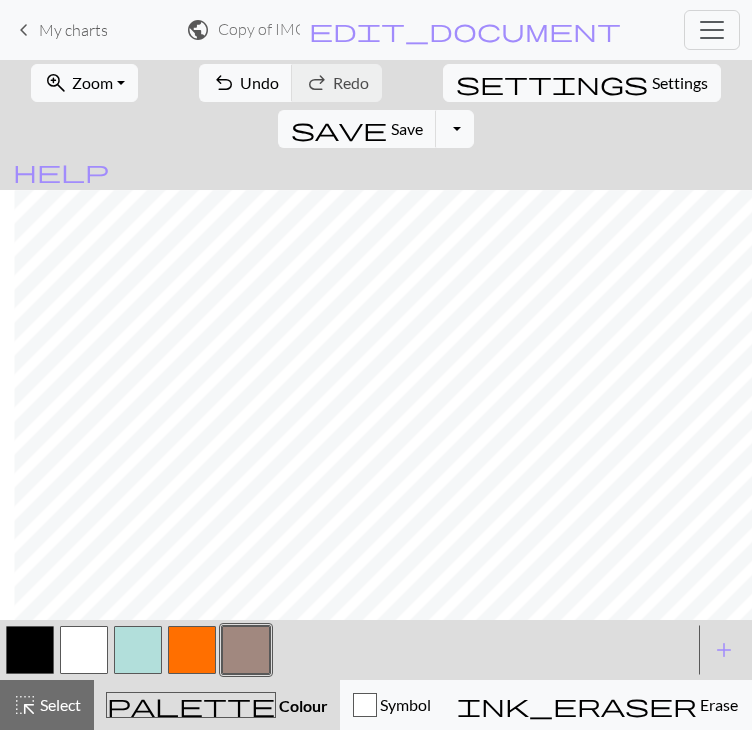 click at bounding box center (192, 650) 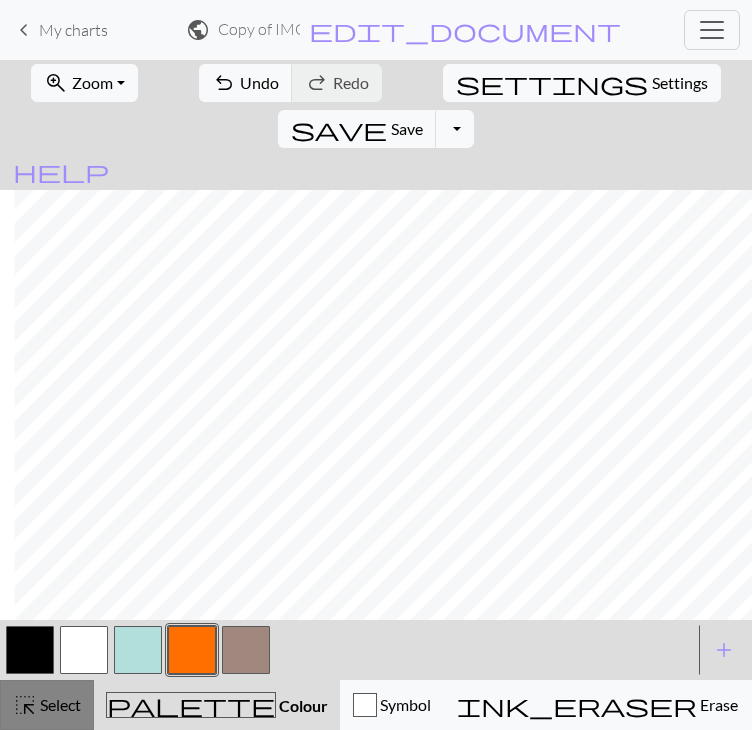 click on "highlight_alt" at bounding box center [25, 705] 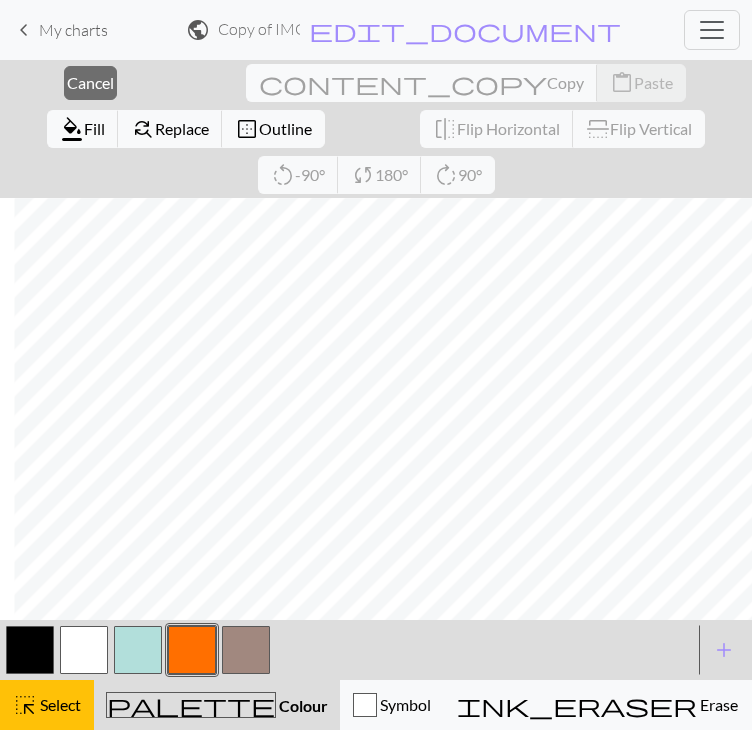 click at bounding box center [30, 650] 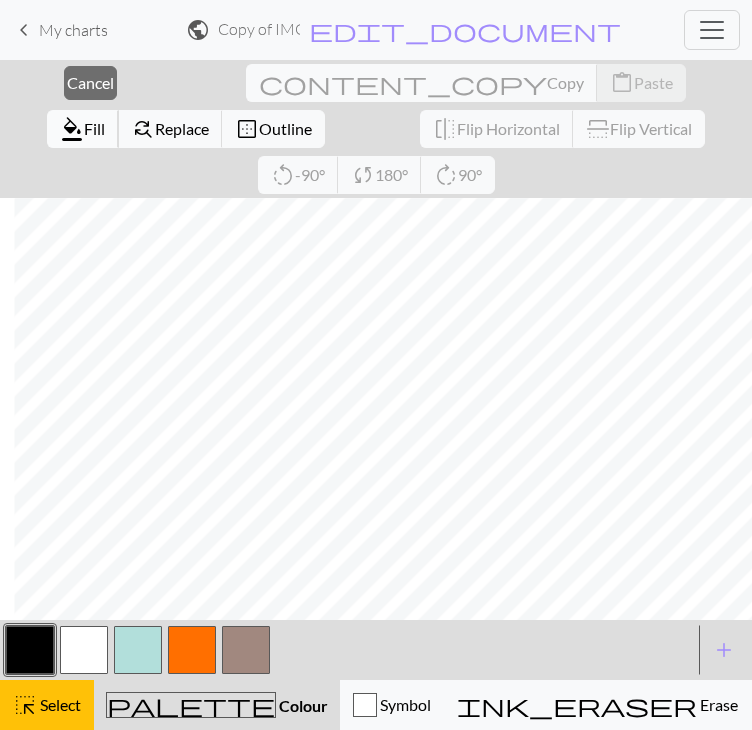 click on "format_color_fill" at bounding box center (72, 129) 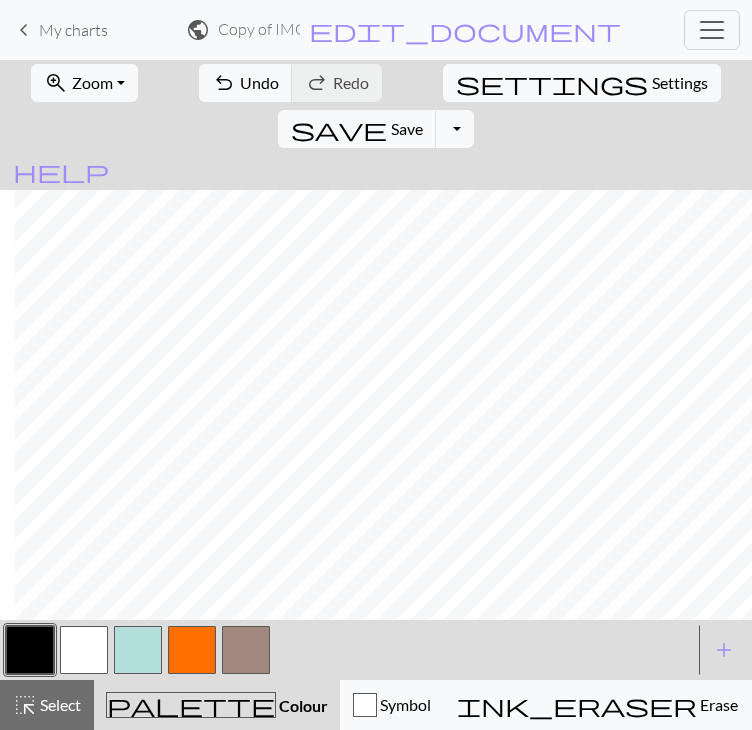 click at bounding box center [192, 650] 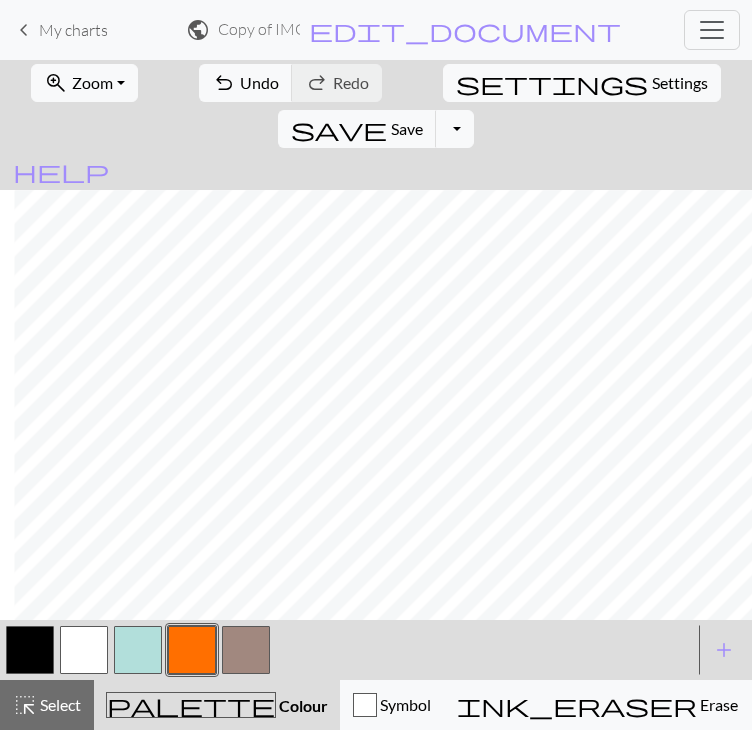 click at bounding box center (30, 650) 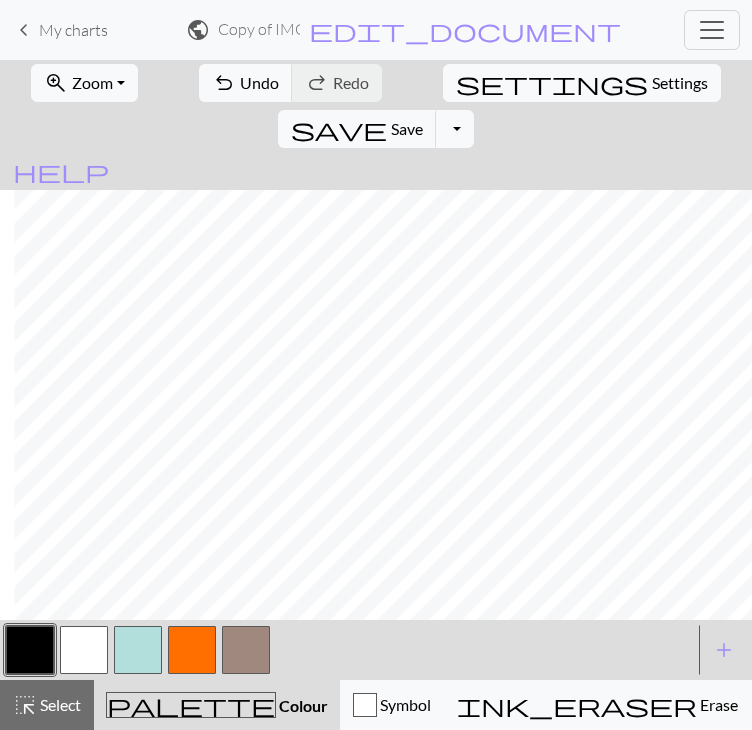 click at bounding box center [192, 650] 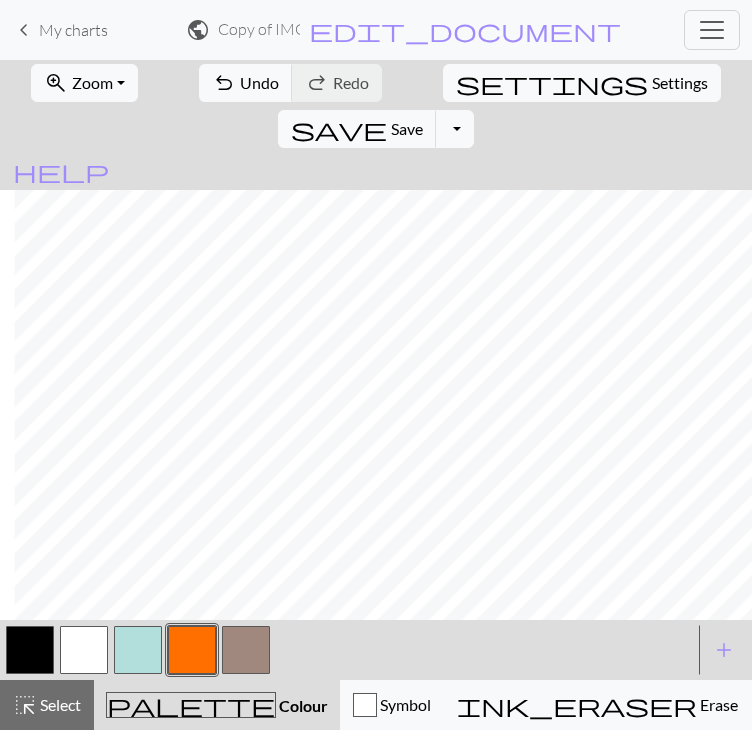 click at bounding box center (84, 650) 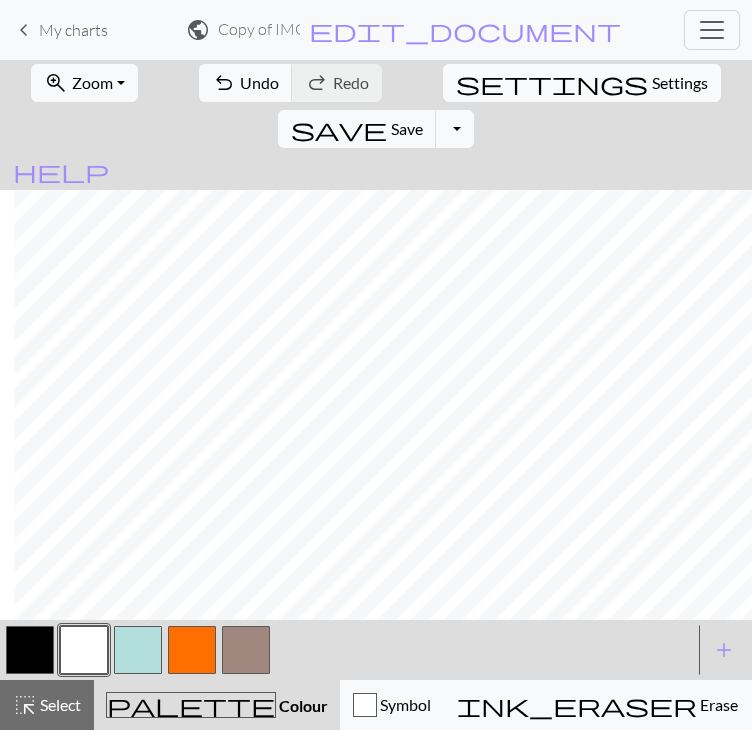 click on "Settings" at bounding box center [680, 83] 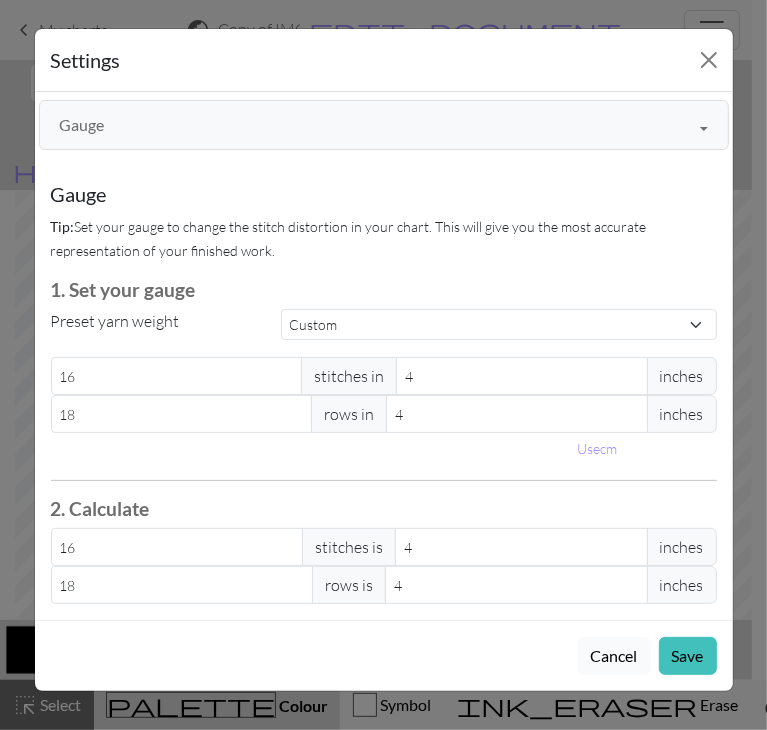 click on "Cancel" at bounding box center [614, 656] 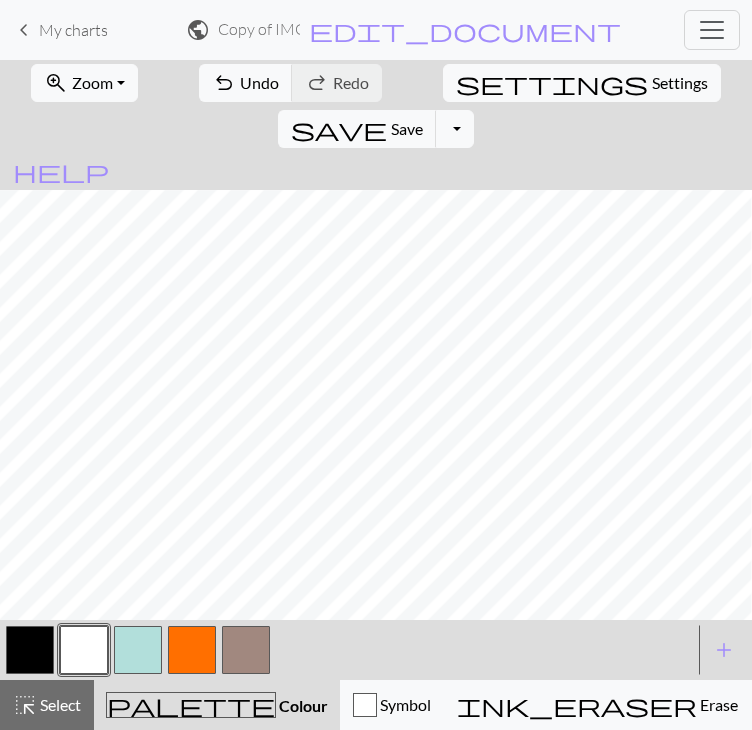 scroll, scrollTop: 631, scrollLeft: 490, axis: both 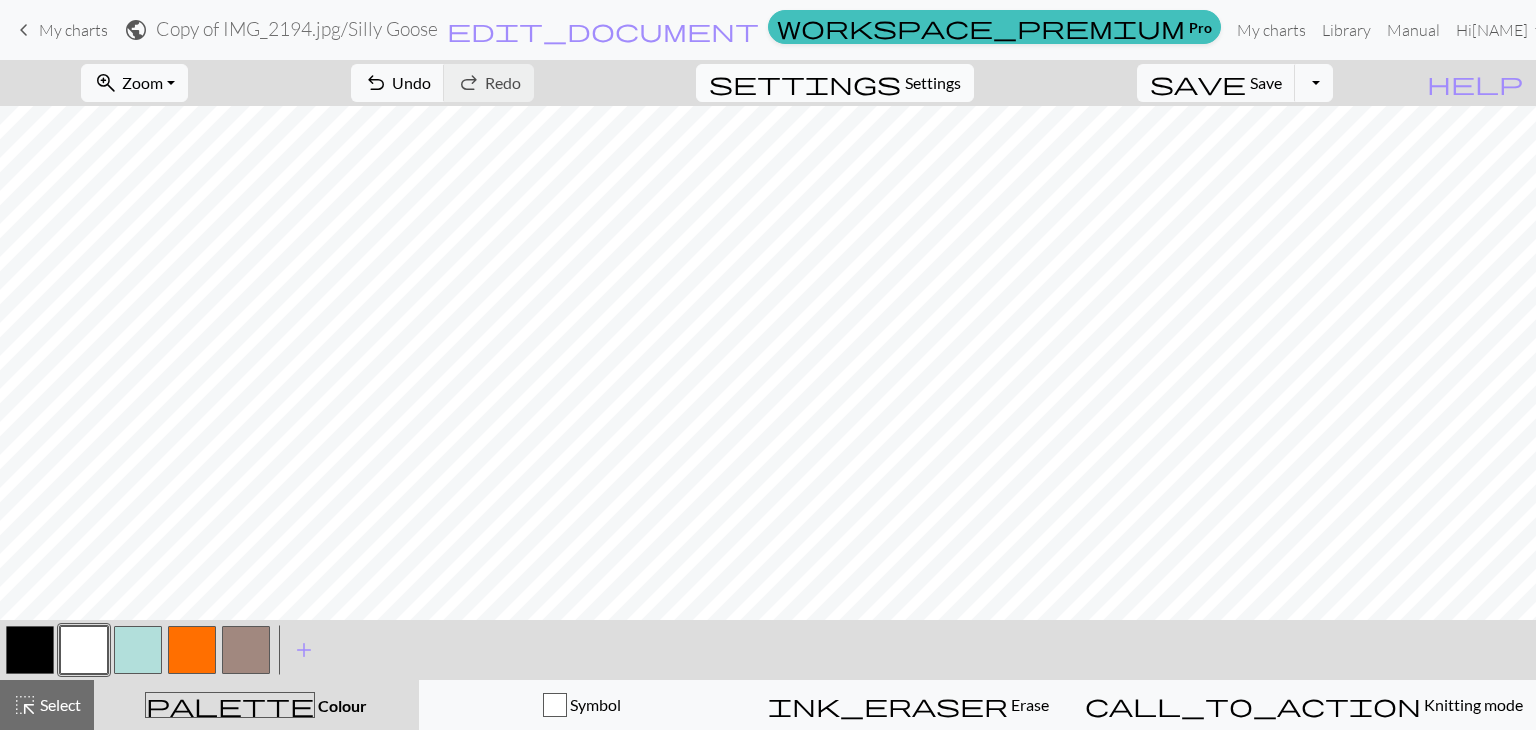 click on "settings" at bounding box center (805, 83) 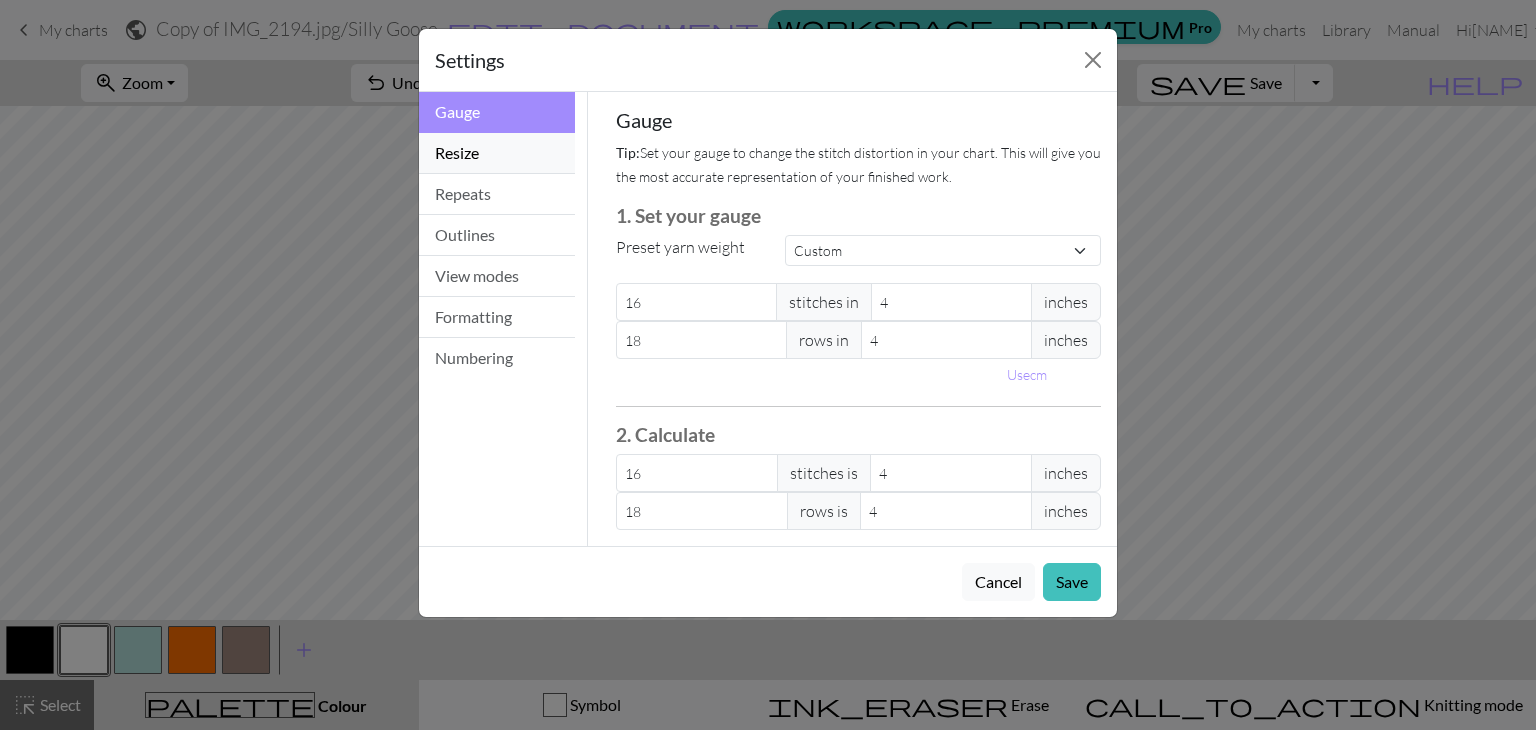 click on "Resize" at bounding box center [497, 153] 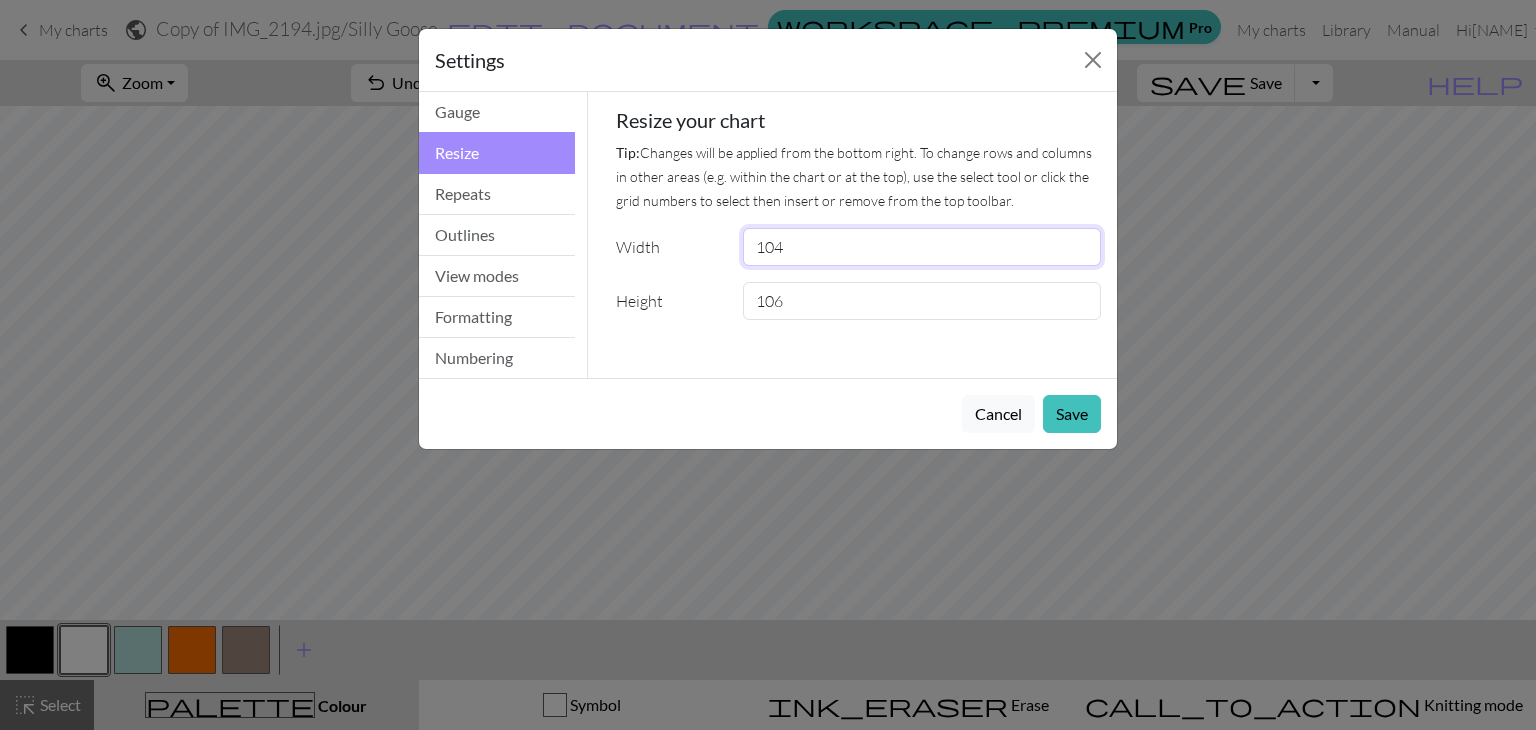click on "104" at bounding box center [922, 247] 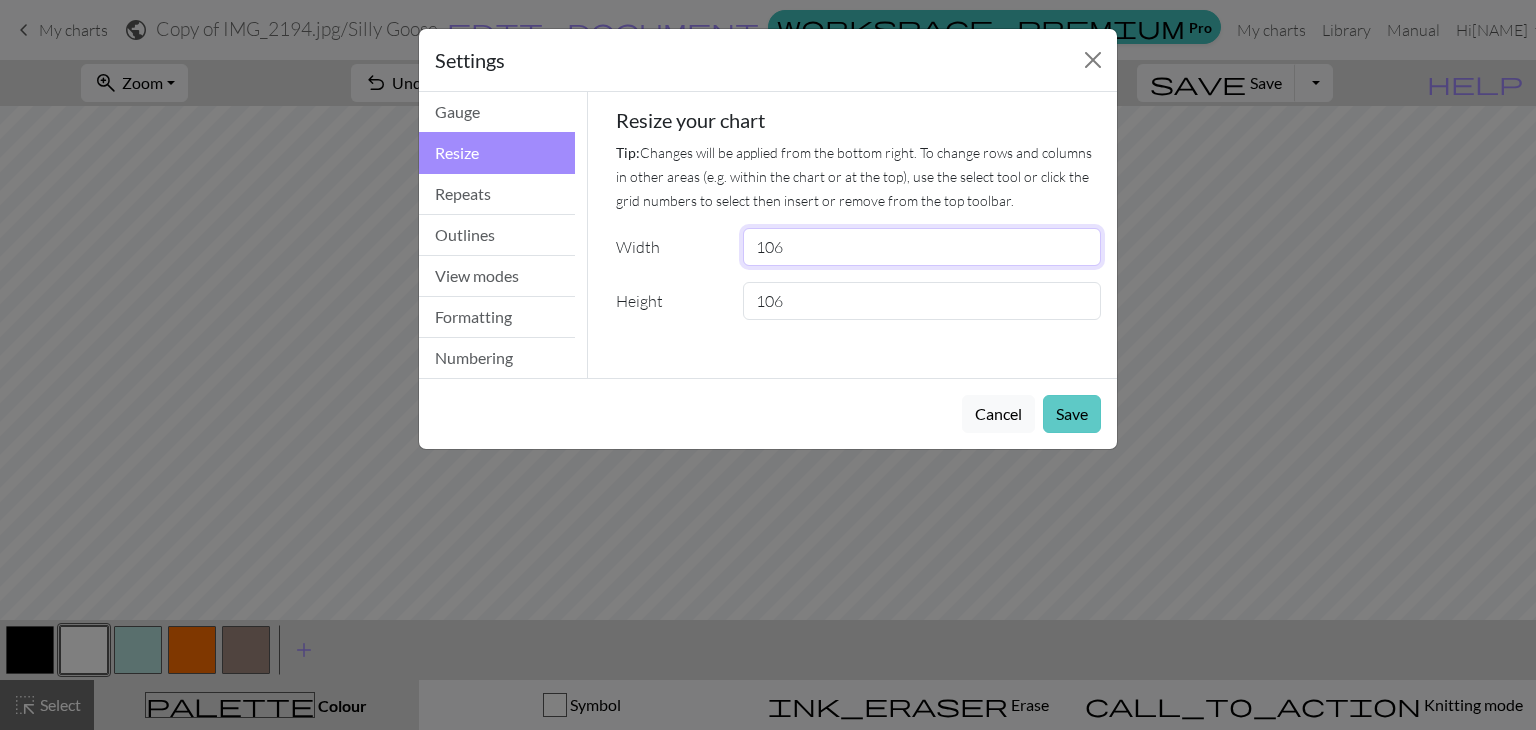 type on "106" 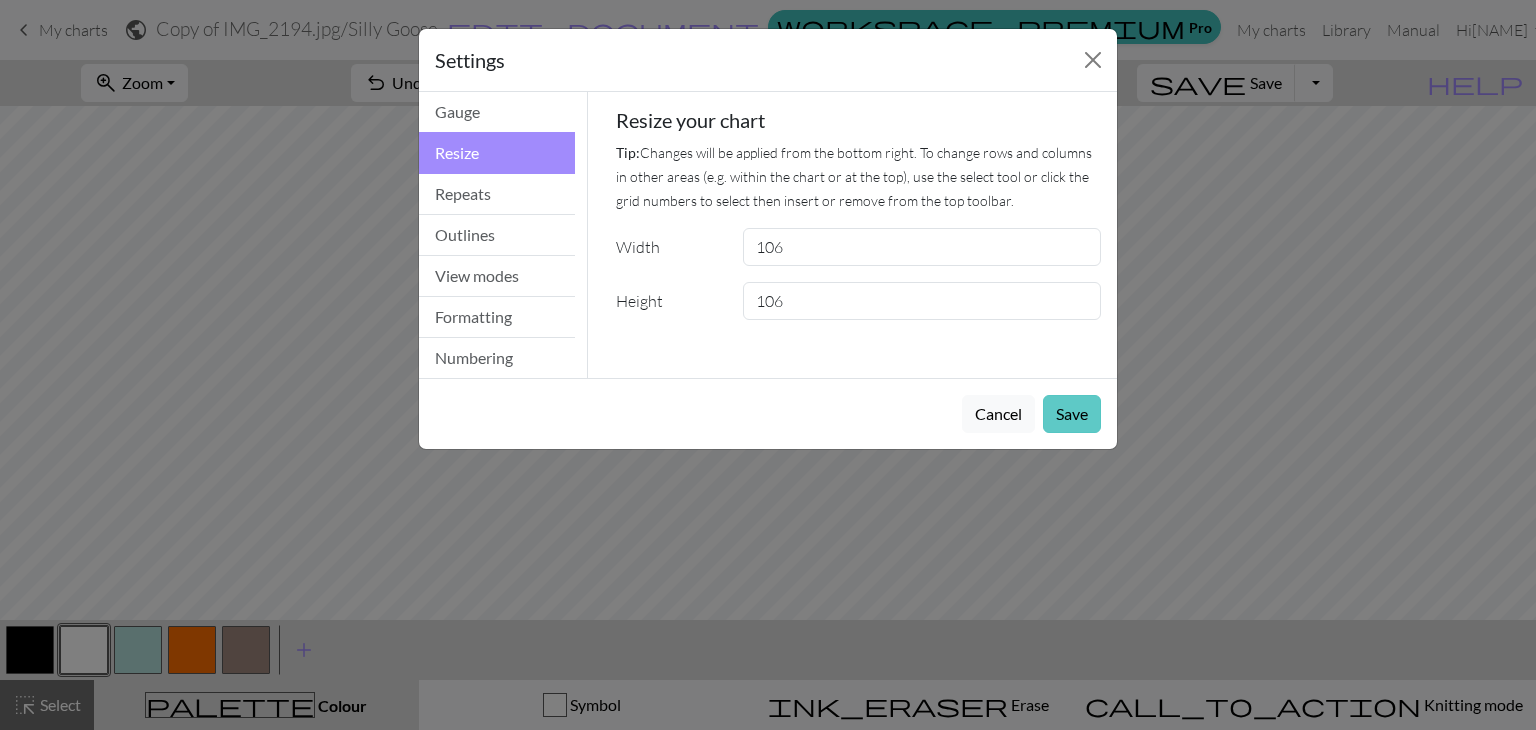 click on "Save" at bounding box center (1072, 414) 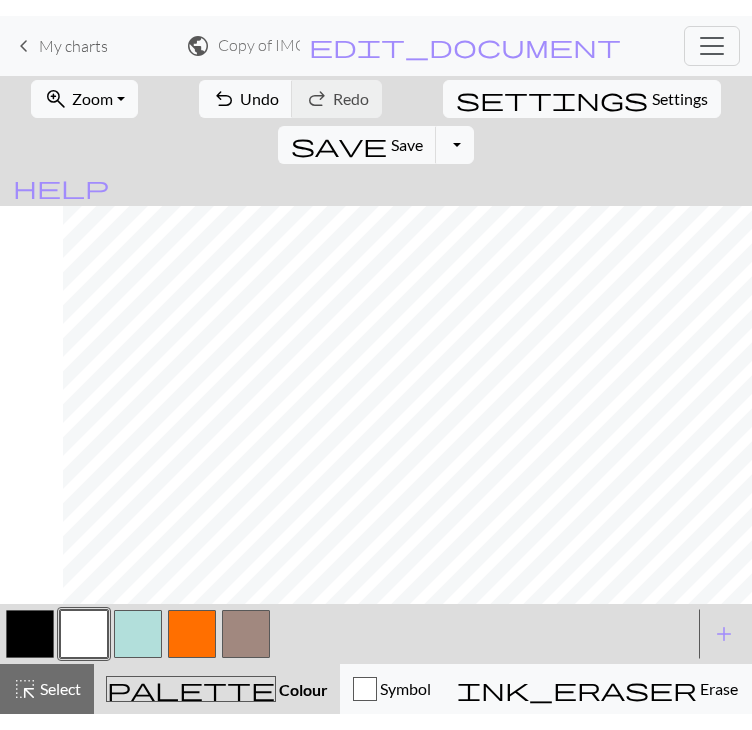 scroll, scrollTop: 616, scrollLeft: 528, axis: both 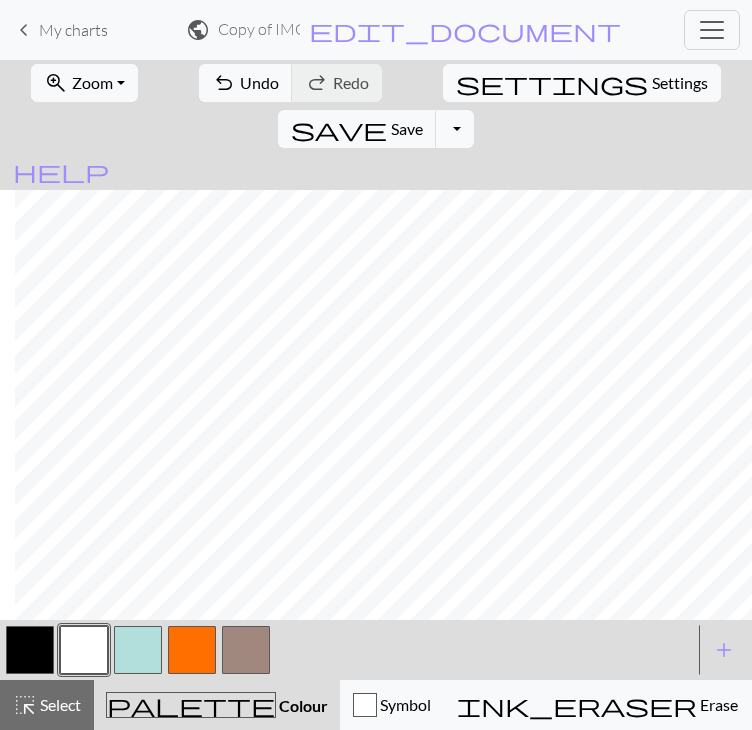 click on "zoom_in Zoom Zoom Fit all Fit width Fit height 50% 100% 150% 200% undo Undo Undo redo Redo Redo settings  Settings save Save Save Toggle Dropdown file_copy  Save a copy save_alt  Download help Show me around < > add Add a  colour highlight_alt   Select   Select palette   Colour   Colour   Symbol ink_eraser   Erase   Erase call_to_action   Knitting mode   Knitting mode" at bounding box center [376, 395] 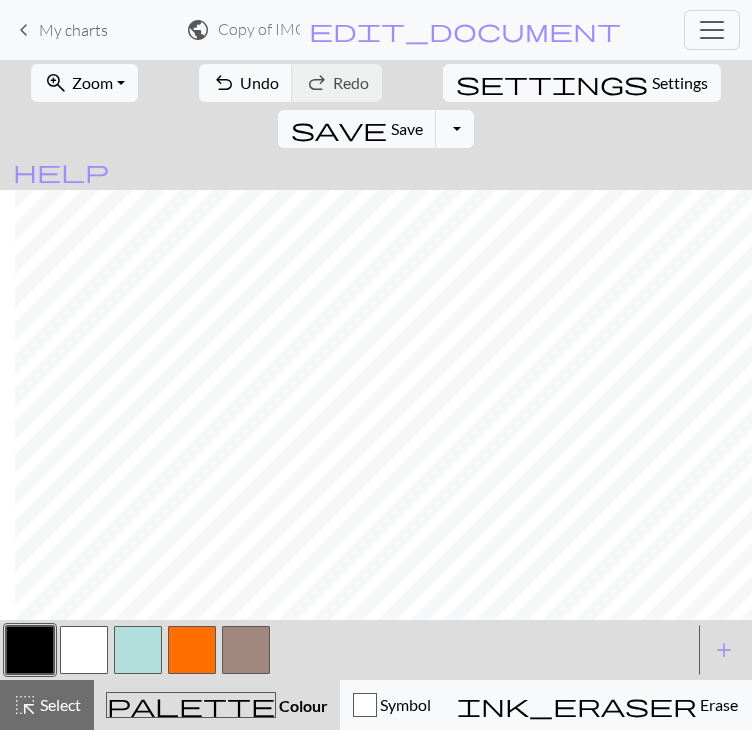 click at bounding box center [84, 650] 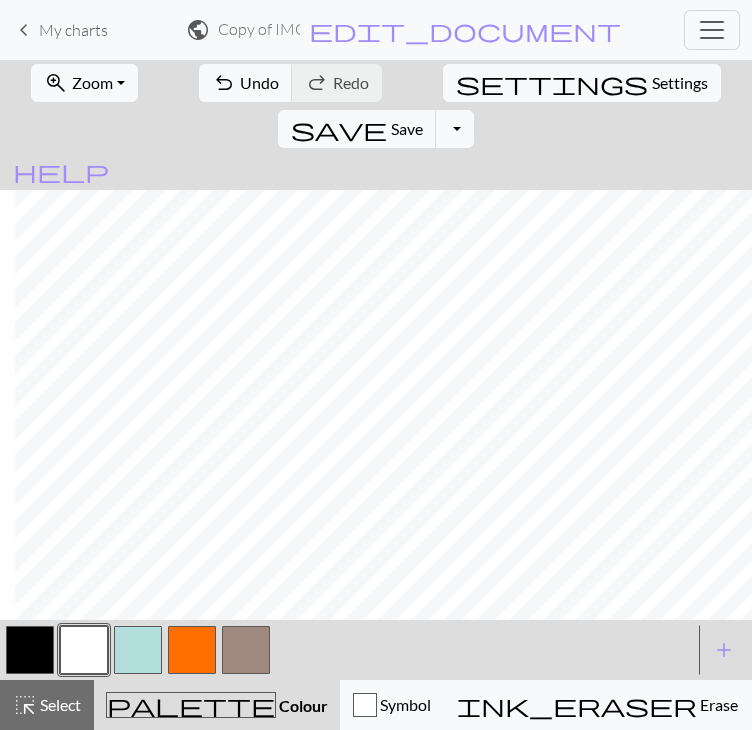 click at bounding box center [30, 650] 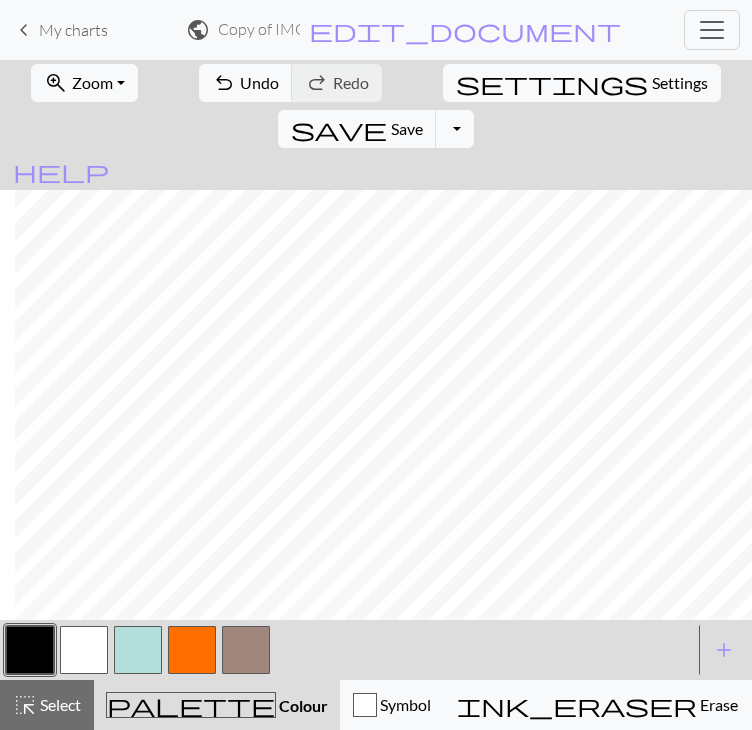 click at bounding box center (84, 650) 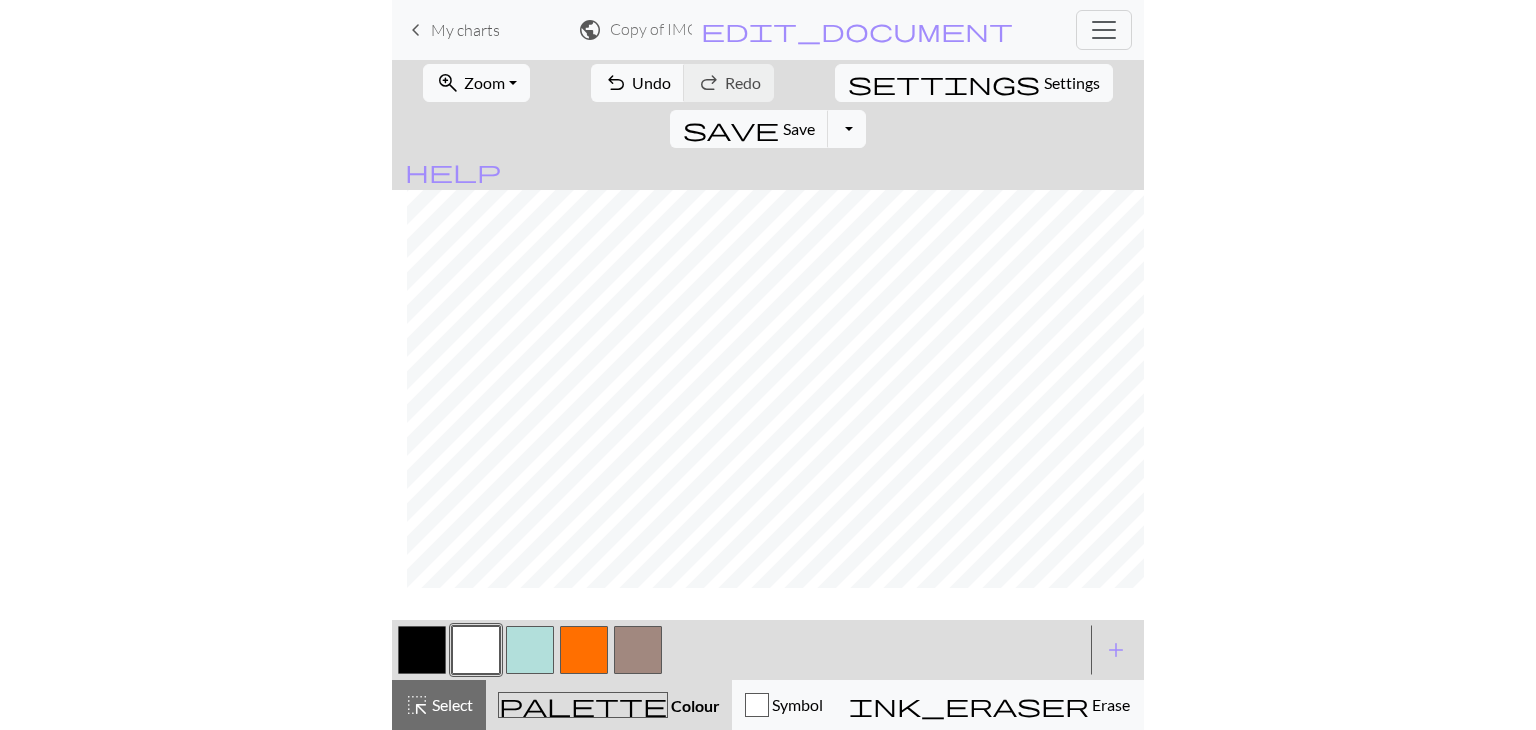 scroll, scrollTop: 484, scrollLeft: 528, axis: both 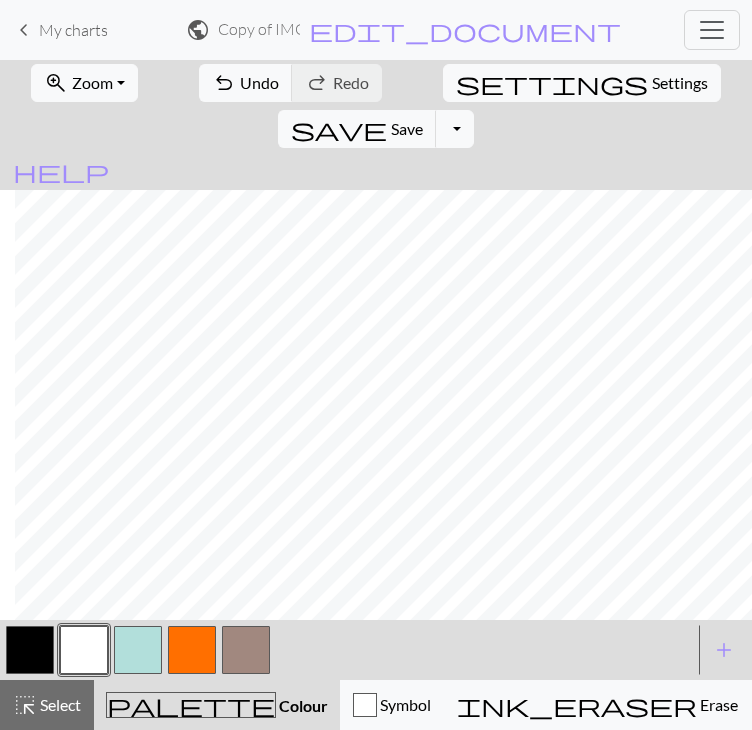 click at bounding box center (192, 650) 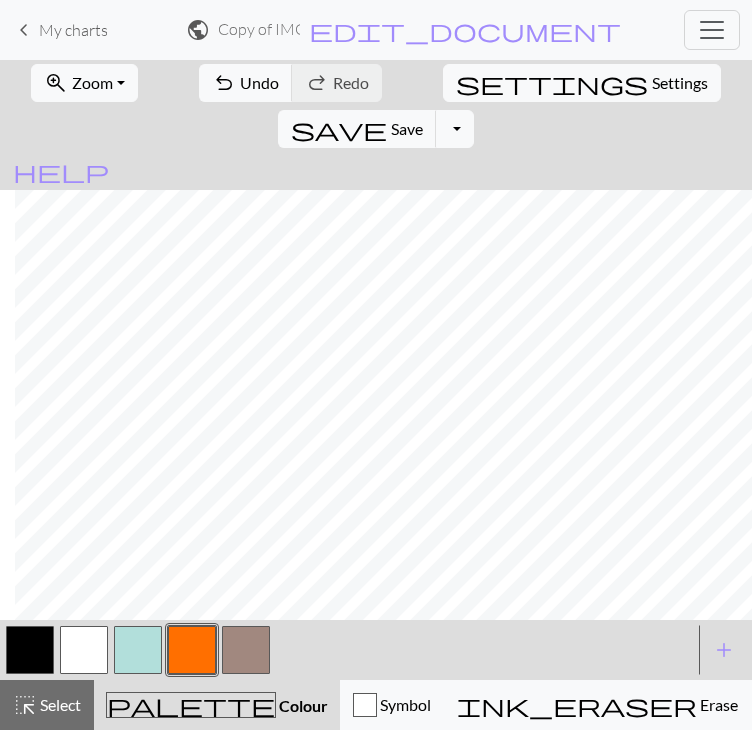 click at bounding box center (84, 650) 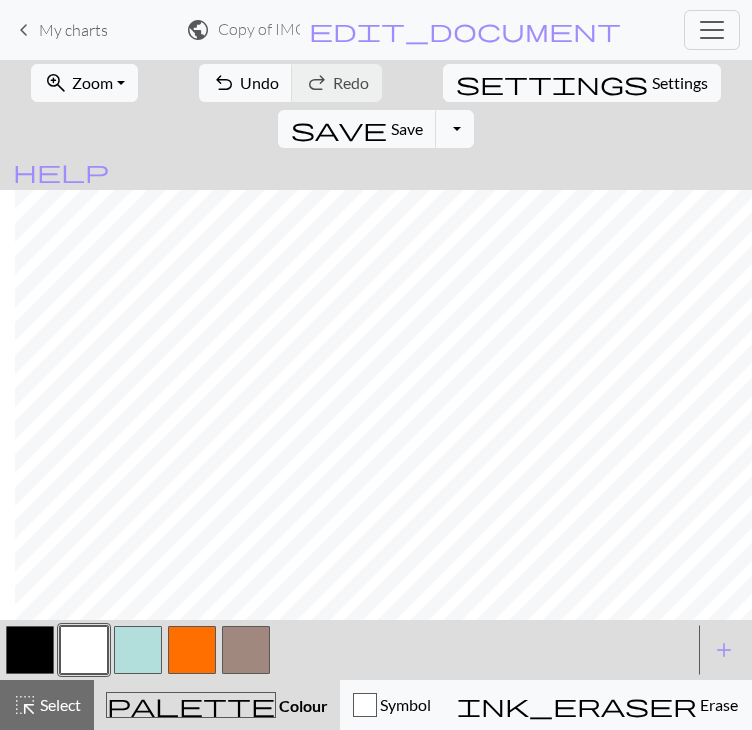 click at bounding box center (30, 650) 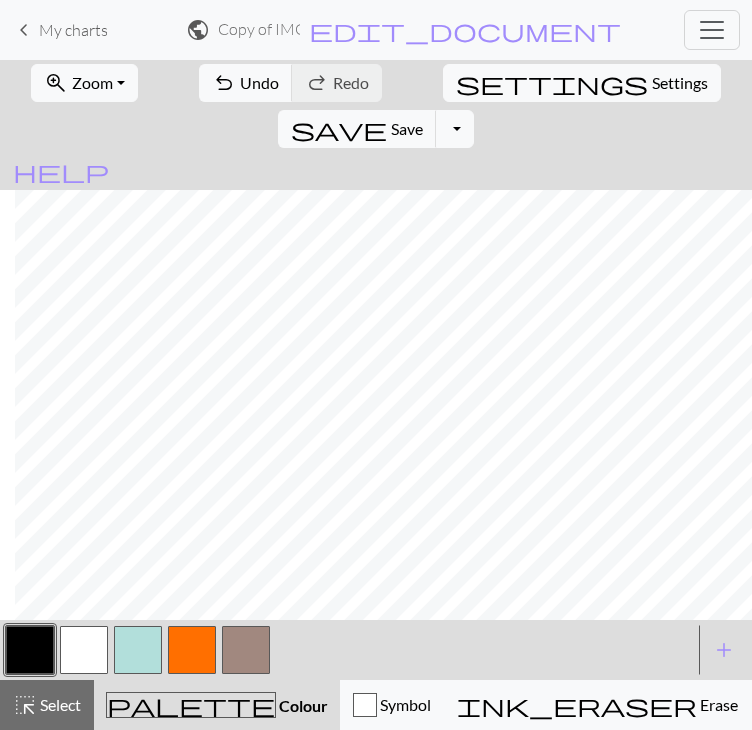 click at bounding box center (84, 650) 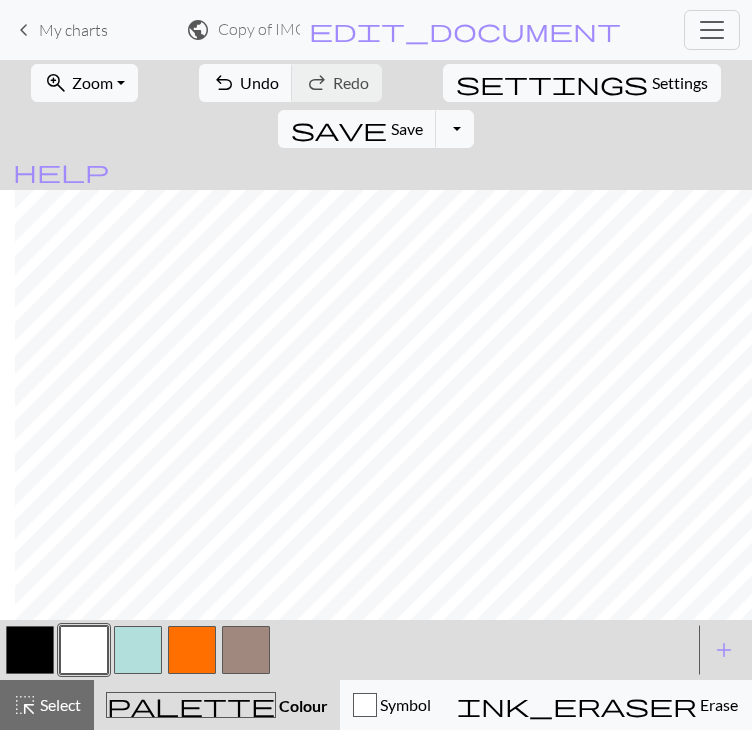 click at bounding box center [30, 650] 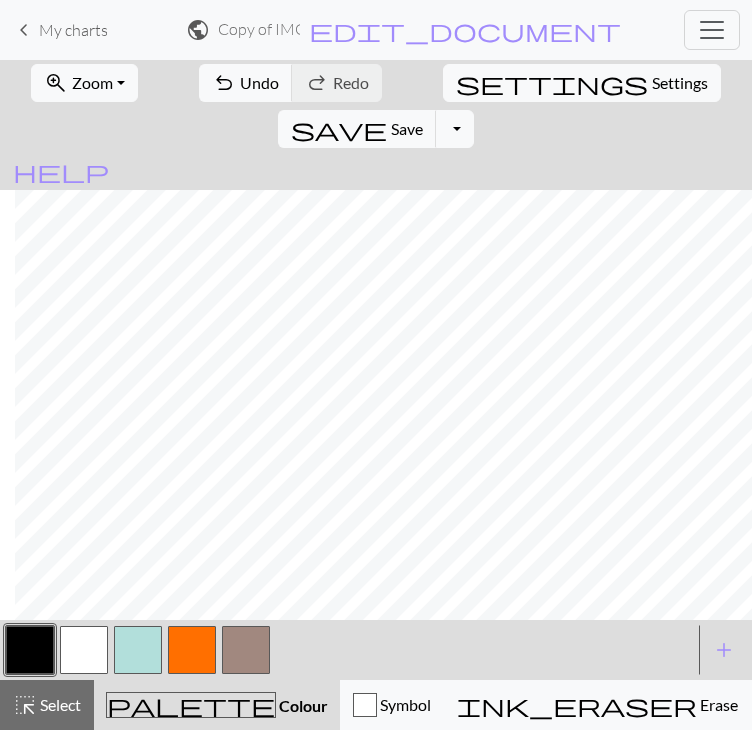 click at bounding box center (84, 650) 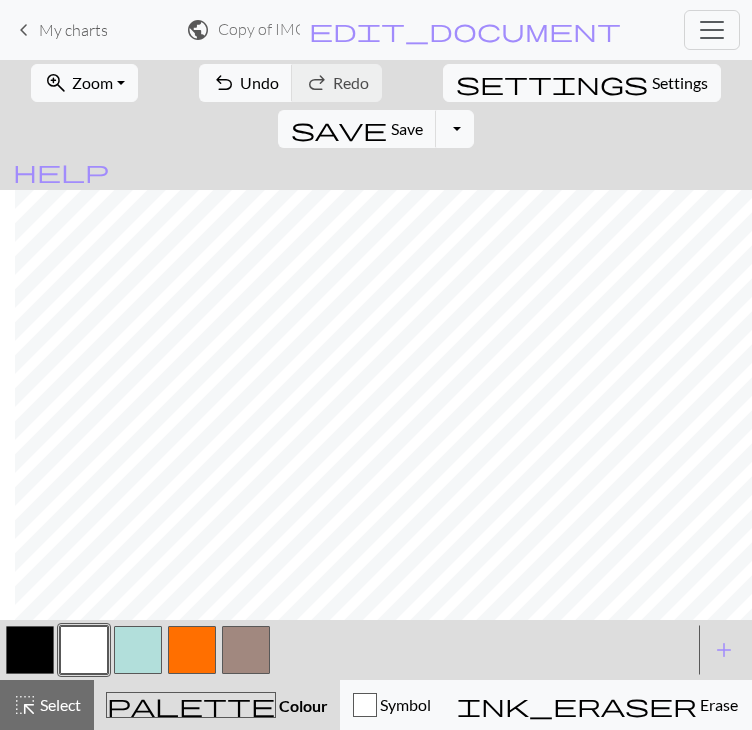 click at bounding box center [192, 650] 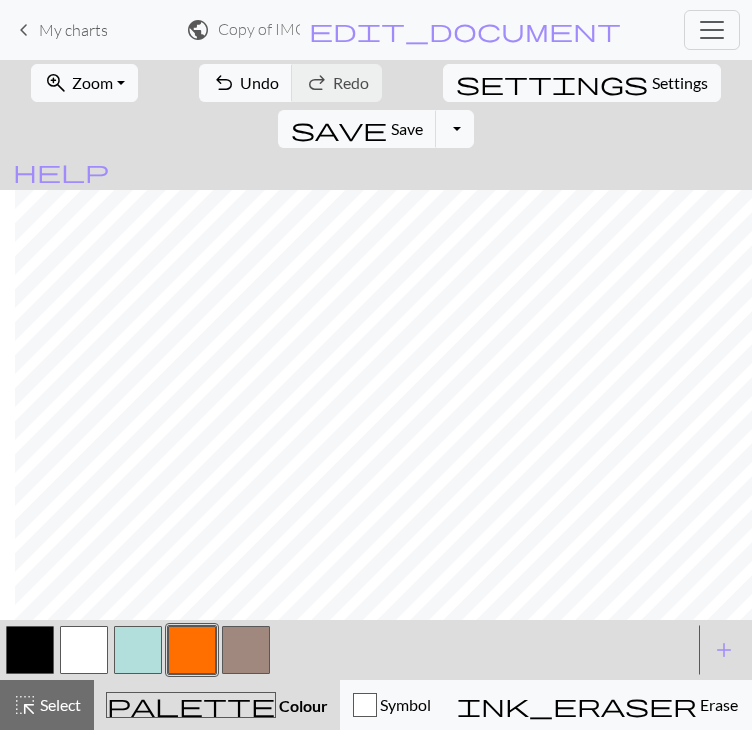 click at bounding box center (246, 650) 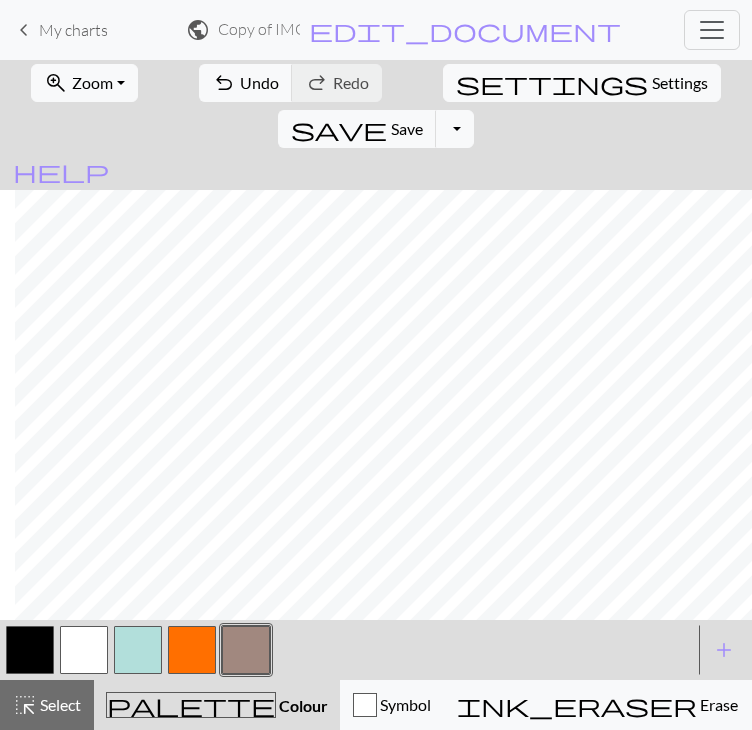 click on "zoom_in Zoom Zoom Fit all Fit width Fit height 50% 100% 150% 200% undo Undo Undo redo Redo Redo settings  Settings save Save Save Toggle Dropdown file_copy  Save a copy save_alt  Download help Show me around < > add Add a  colour highlight_alt   Select   Select palette   Colour   Colour   Symbol ink_eraser   Erase   Erase call_to_action   Knitting mode   Knitting mode" at bounding box center (376, 395) 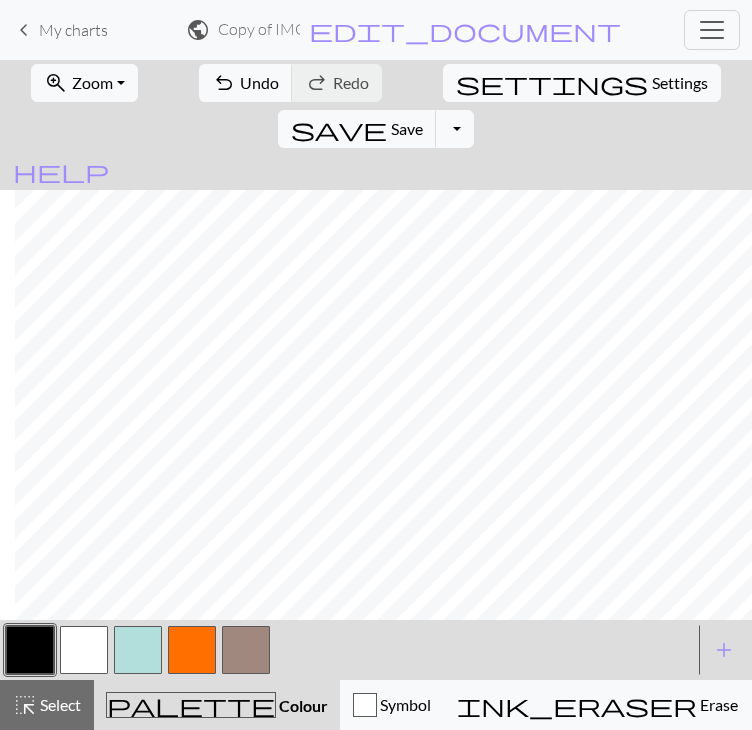 click at bounding box center (246, 650) 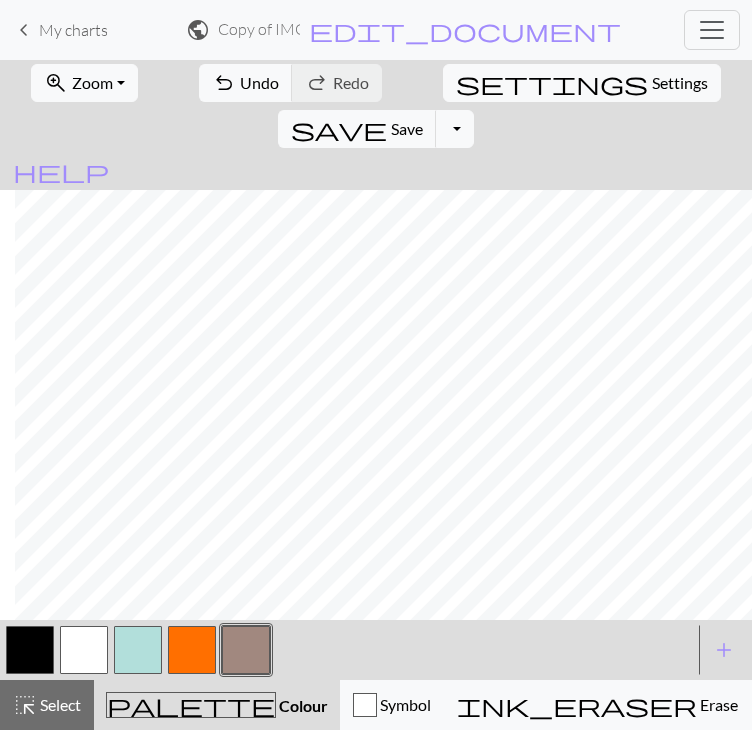 click on "zoom_in Zoom Zoom Fit all Fit width Fit height 50% 100% 150% 200% undo Undo Undo redo Redo Redo settings  Settings save Save Save Toggle Dropdown file_copy  Save a copy save_alt  Download help Show me around < > add Add a  colour highlight_alt   Select   Select palette   Colour   Colour   Symbol ink_eraser   Erase   Erase call_to_action   Knitting mode   Knitting mode" at bounding box center (376, 395) 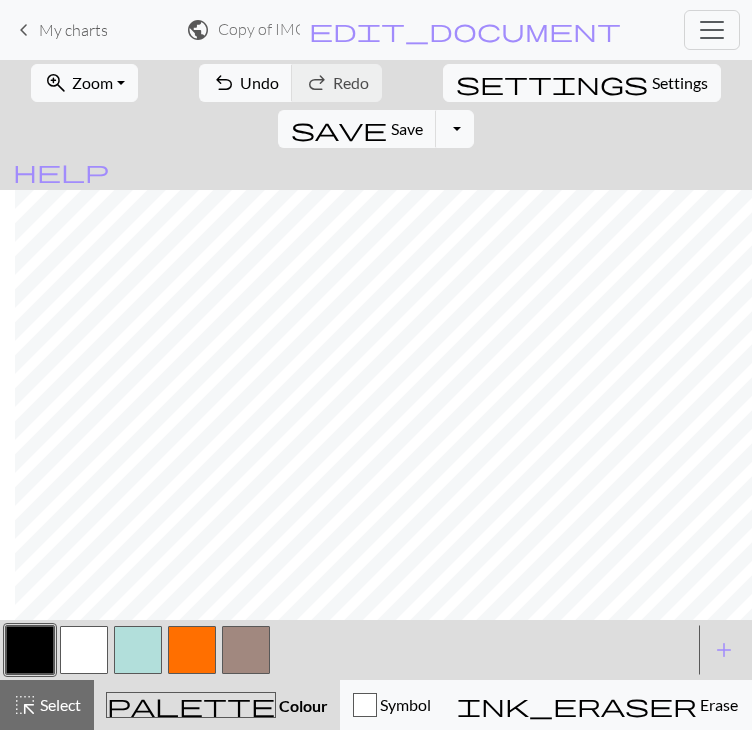 click at bounding box center (192, 650) 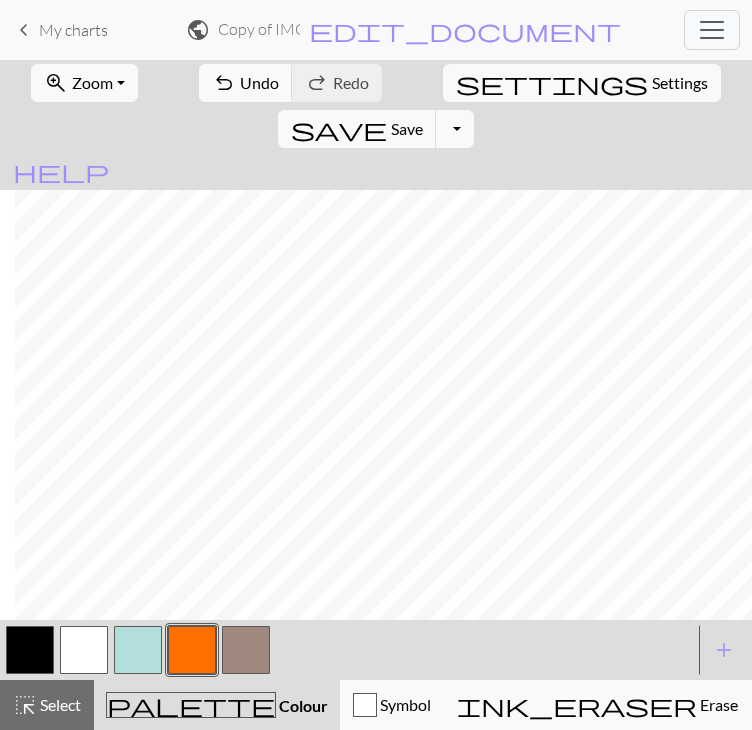 click at bounding box center [246, 650] 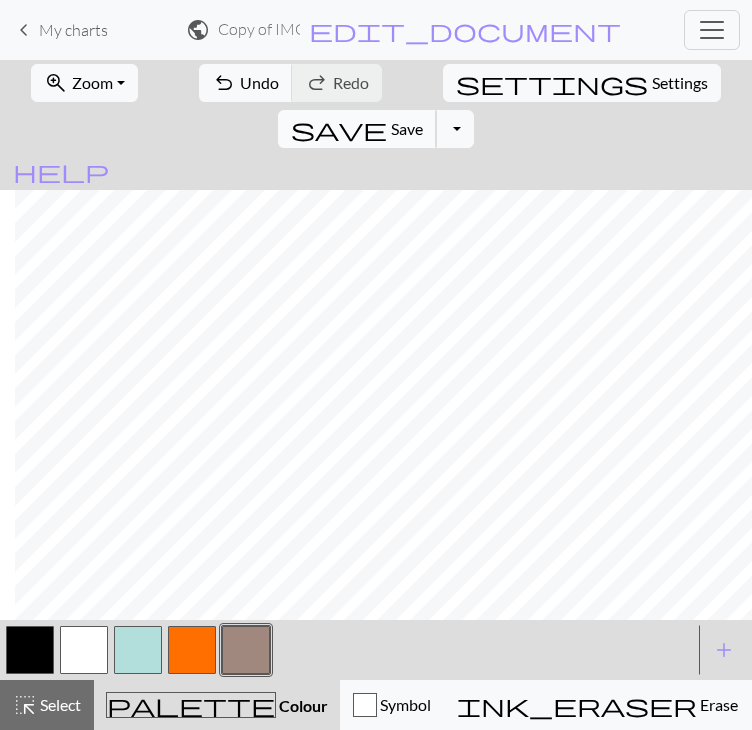 click on "save Save Save" at bounding box center (357, 129) 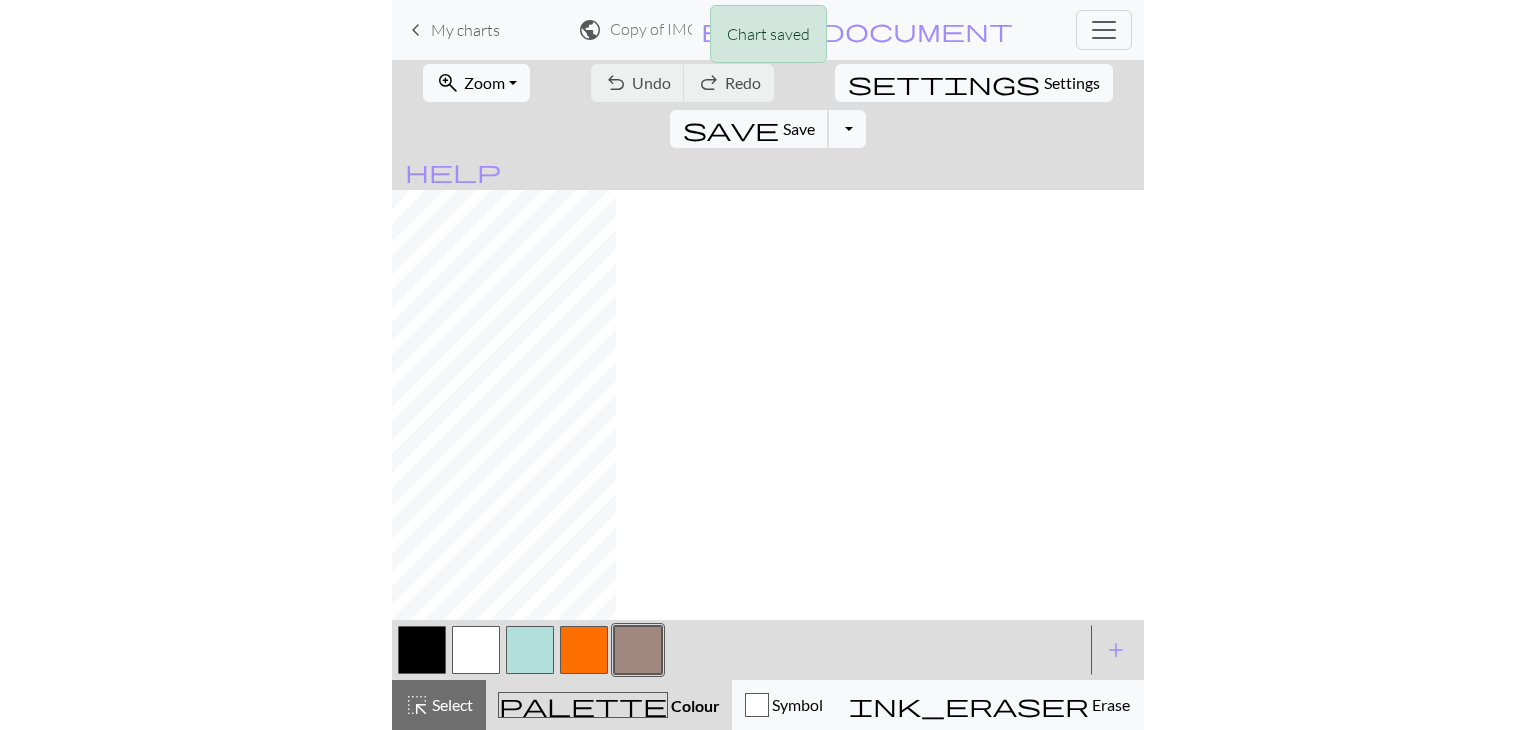 scroll, scrollTop: 484, scrollLeft: 0, axis: vertical 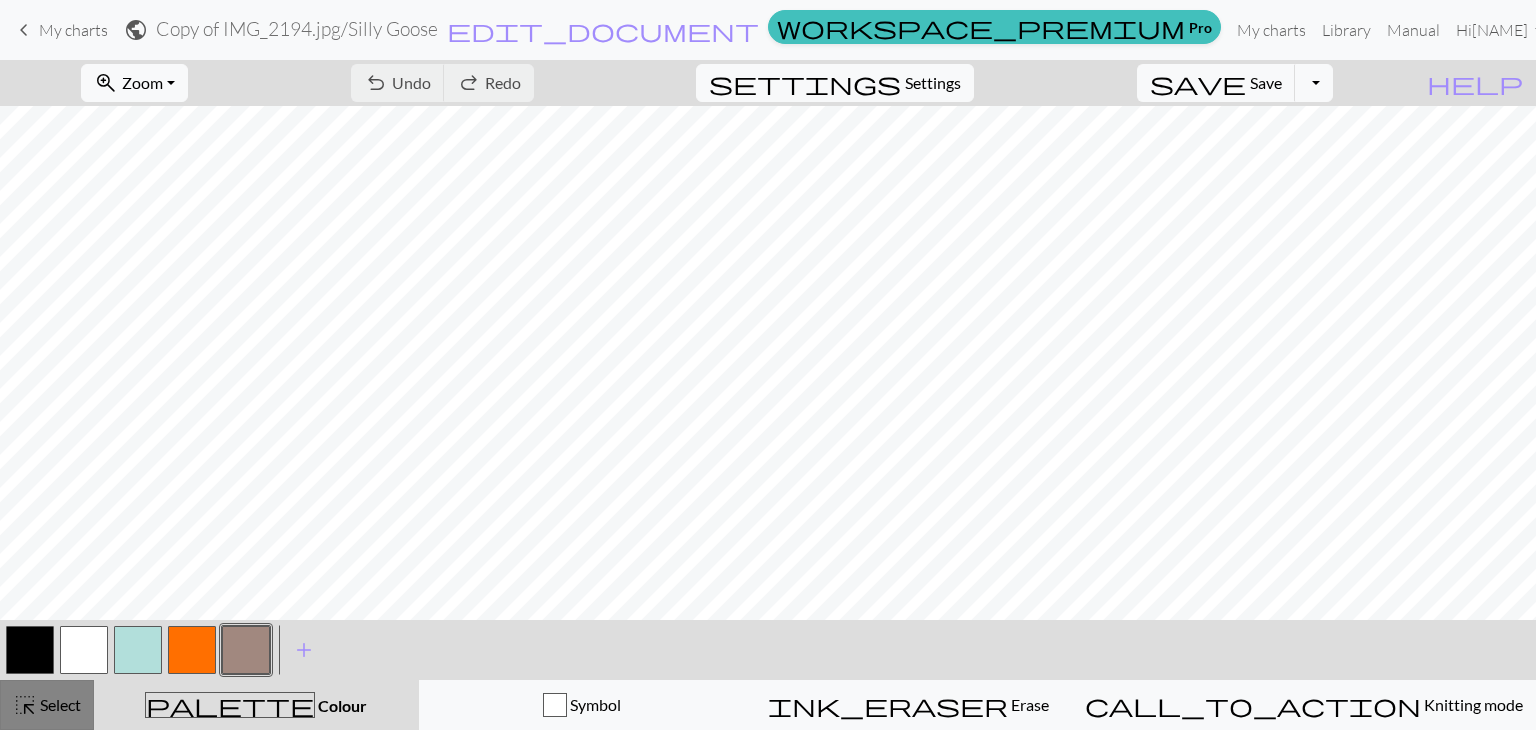 click on "Select" at bounding box center [59, 704] 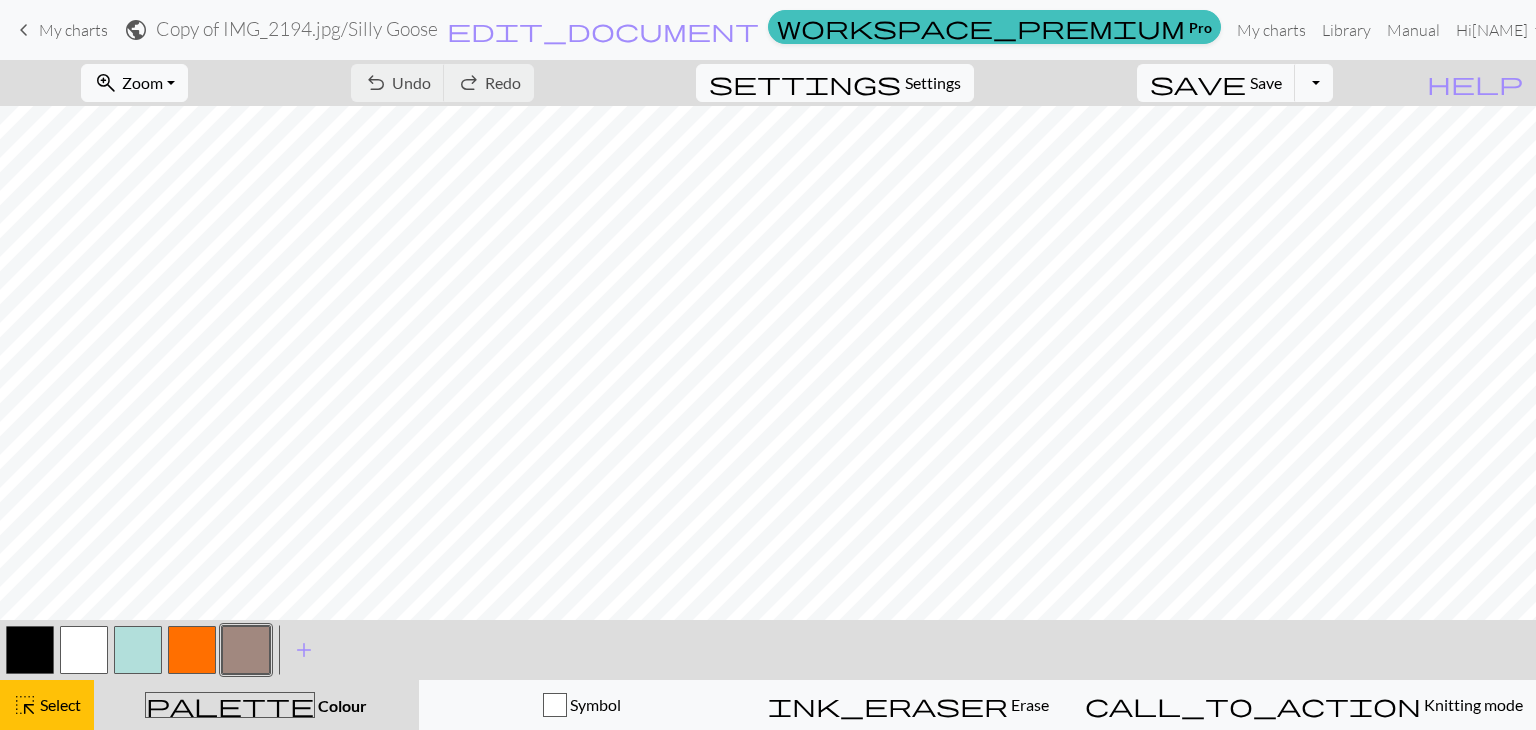 click at bounding box center (84, 650) 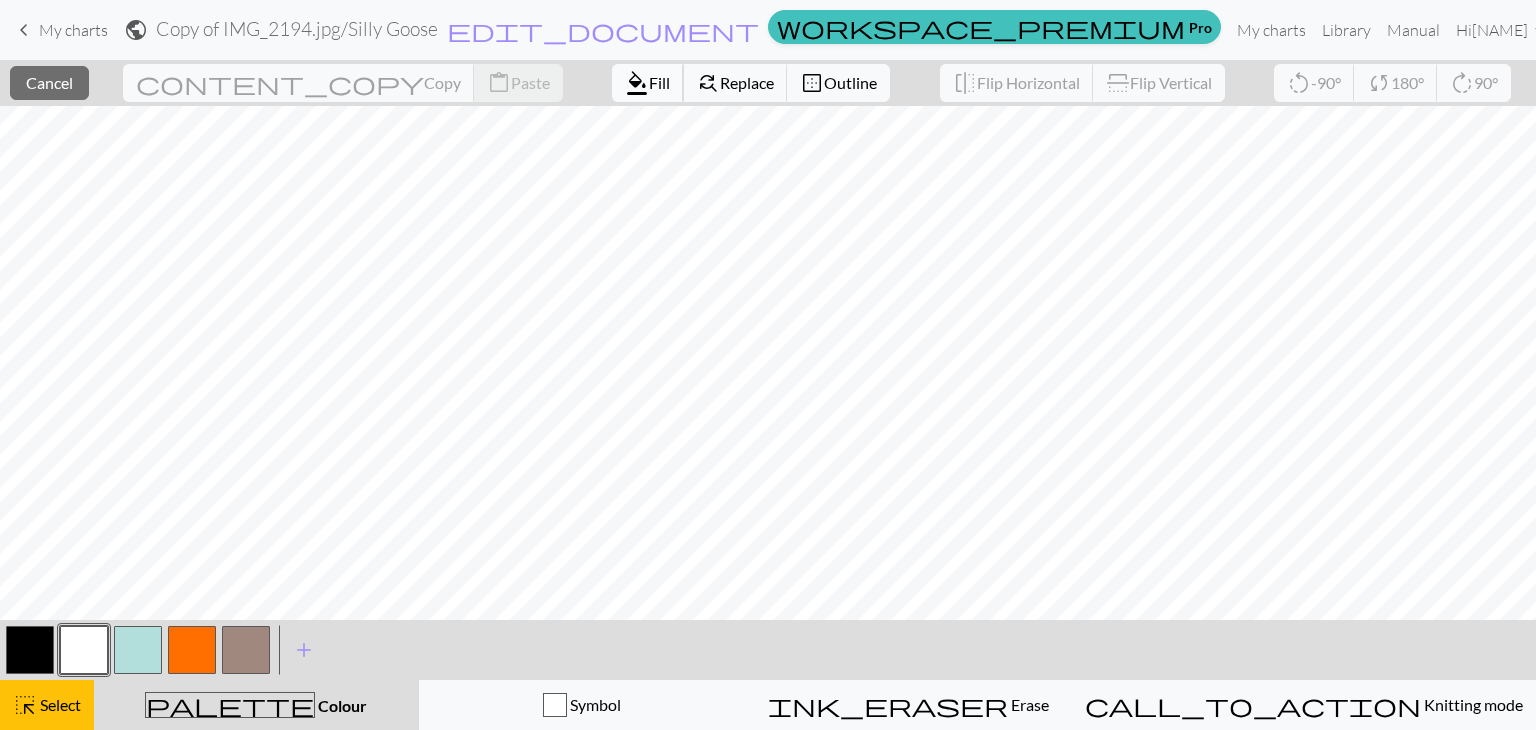 click on "Fill" at bounding box center (659, 82) 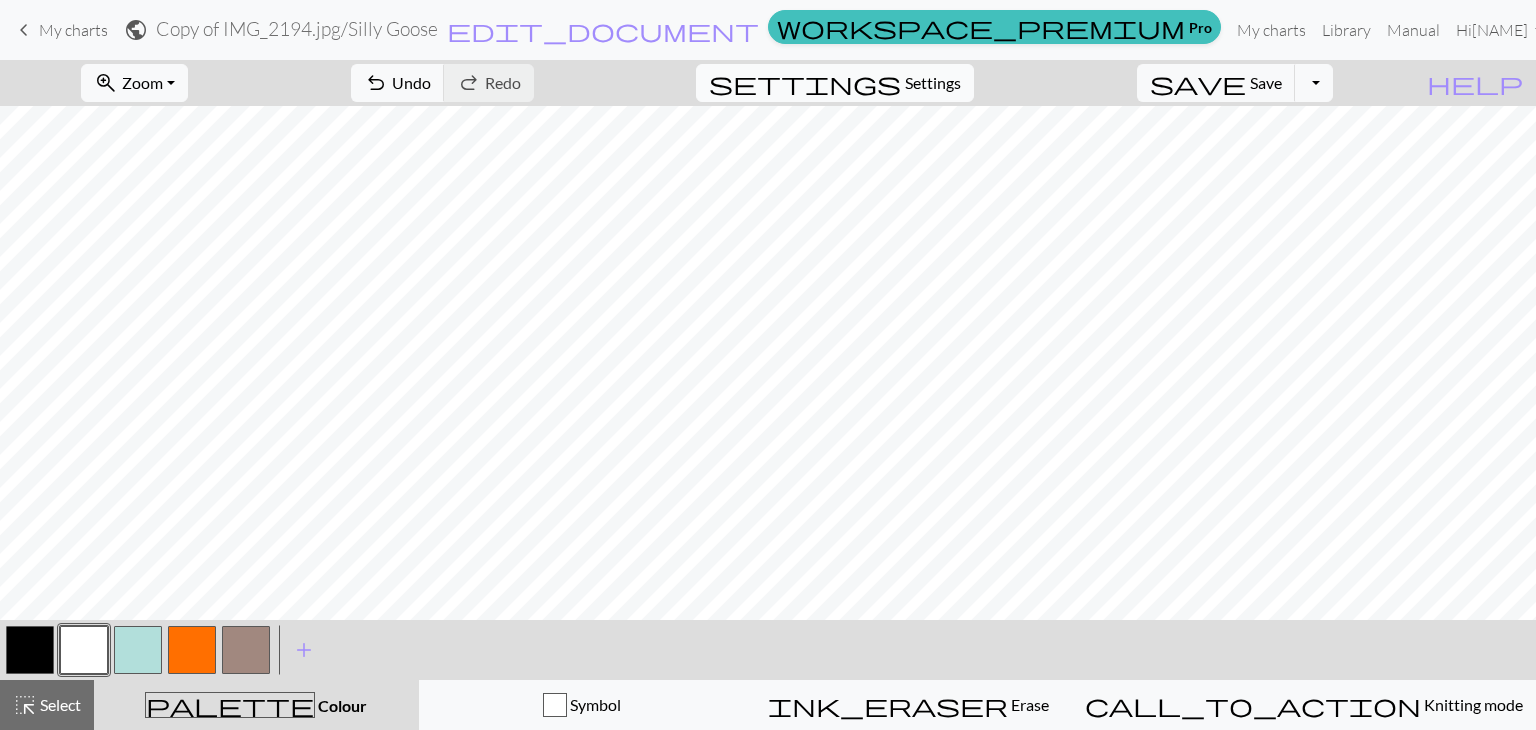 click on "Settings" at bounding box center (933, 83) 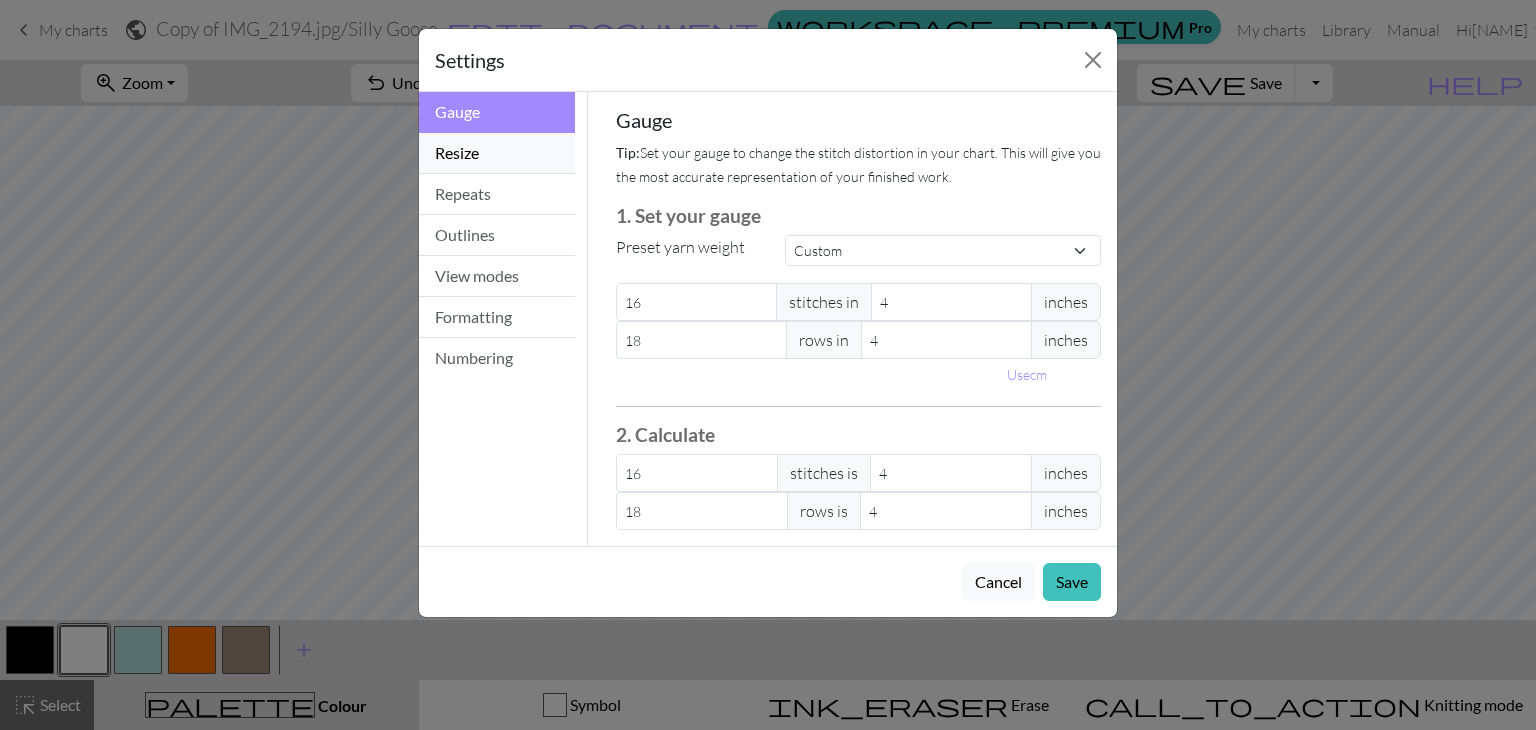 click on "Resize" at bounding box center (497, 153) 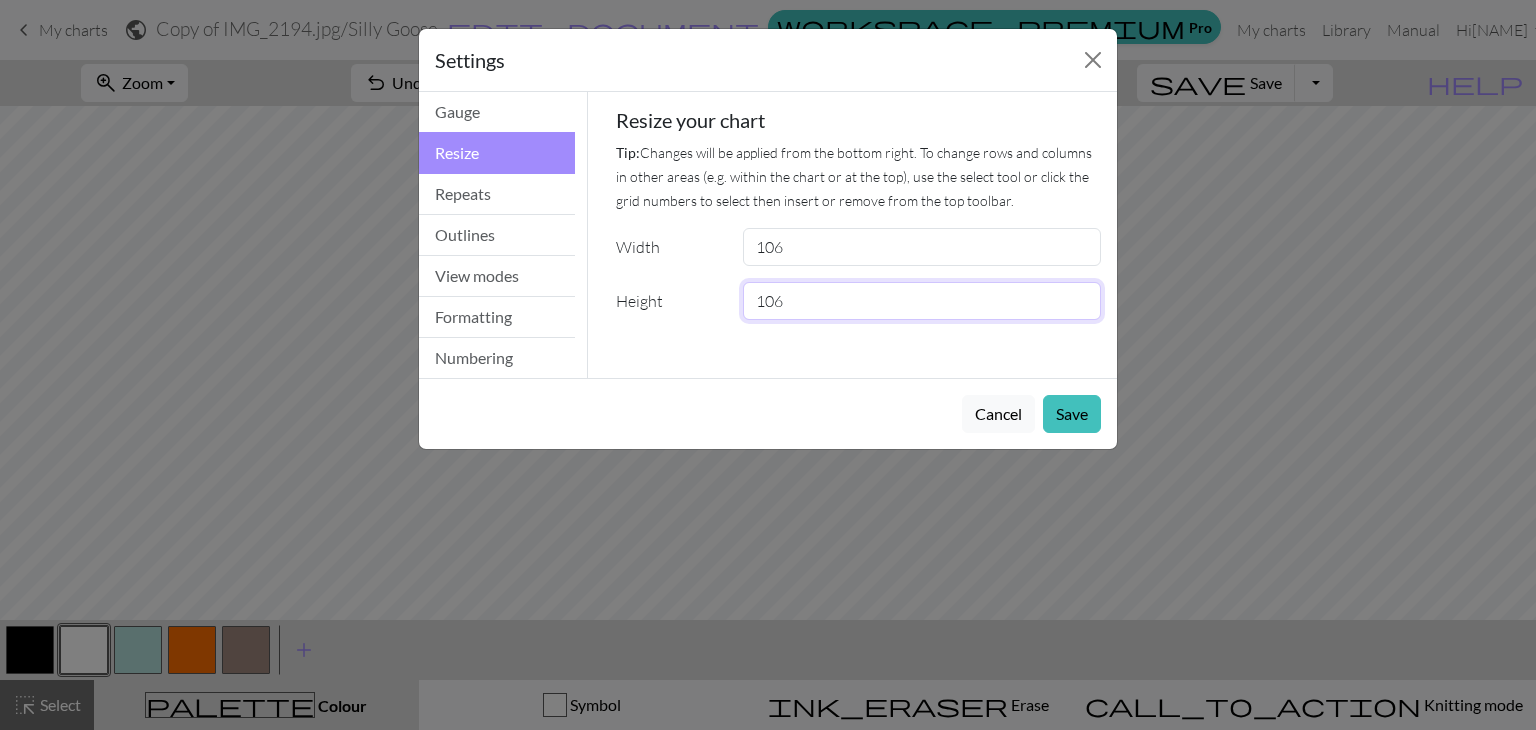 click on "106" at bounding box center [922, 301] 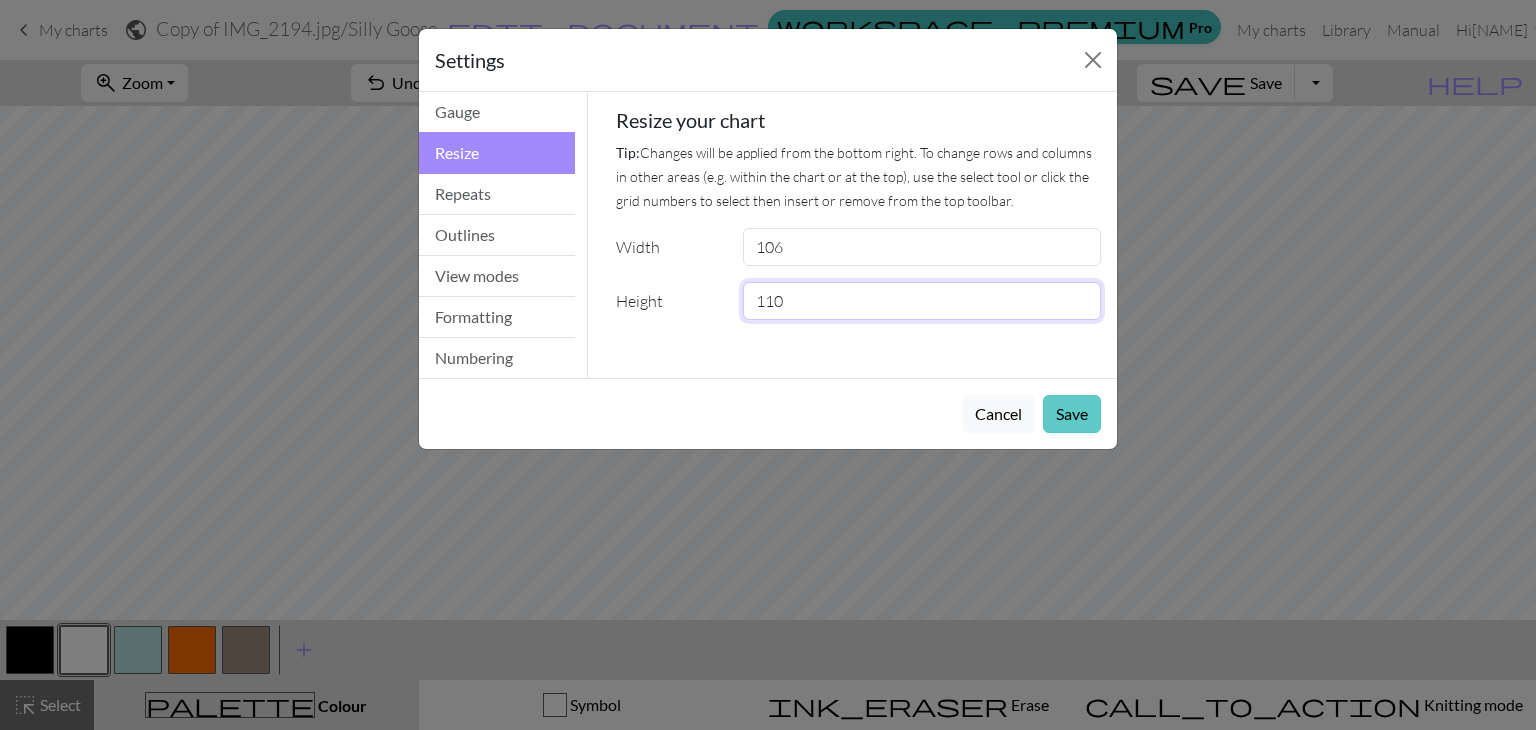 type on "110" 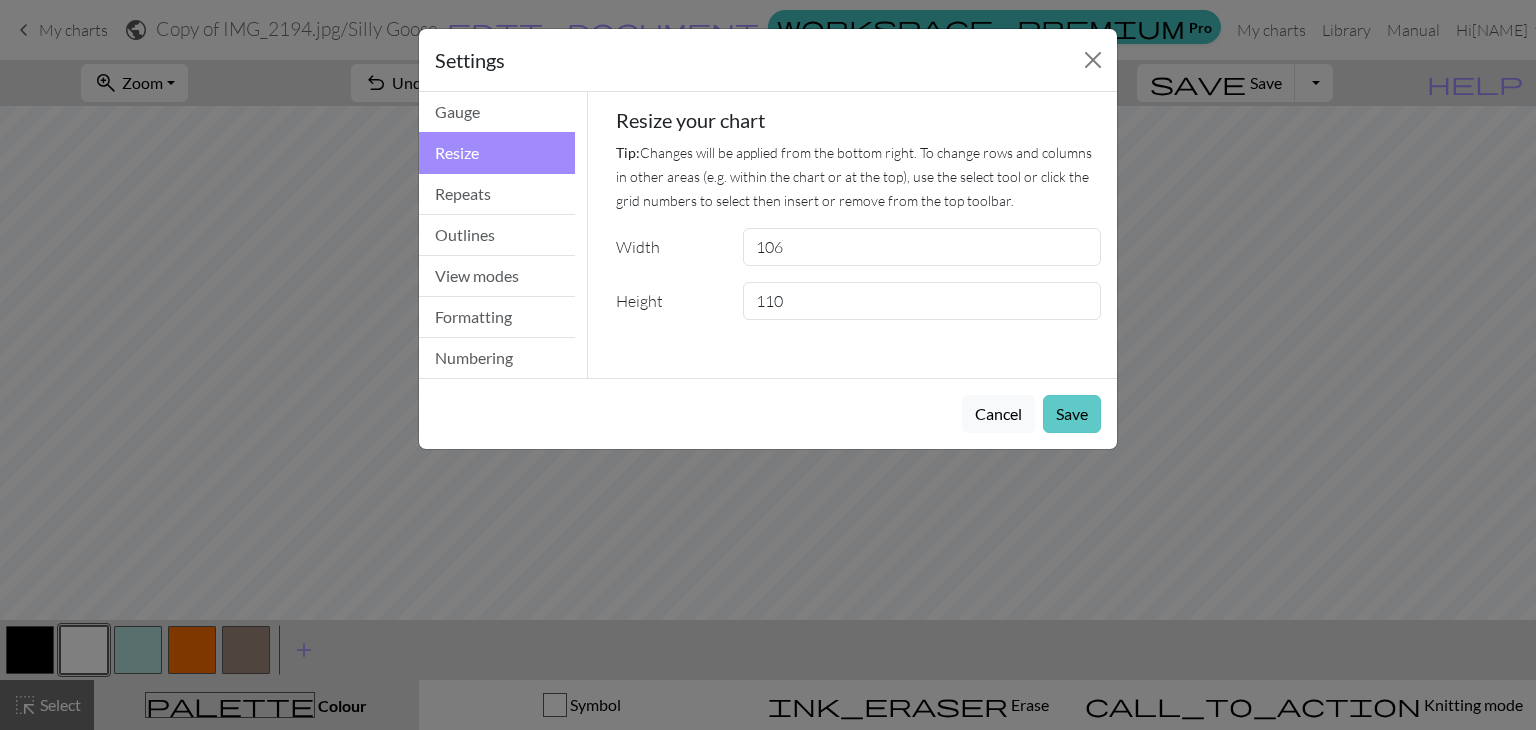 click on "Save" at bounding box center (1072, 414) 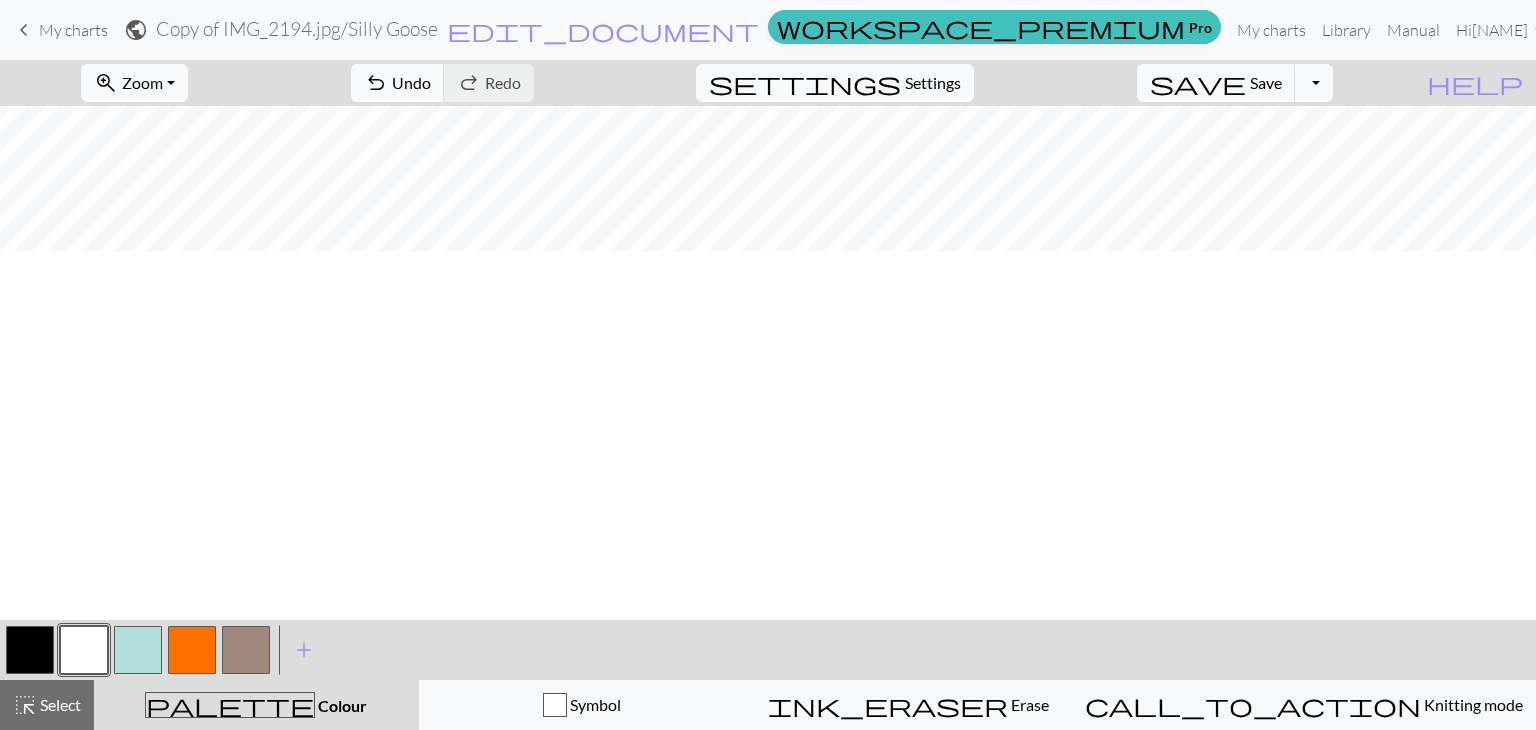 scroll, scrollTop: 60, scrollLeft: 0, axis: vertical 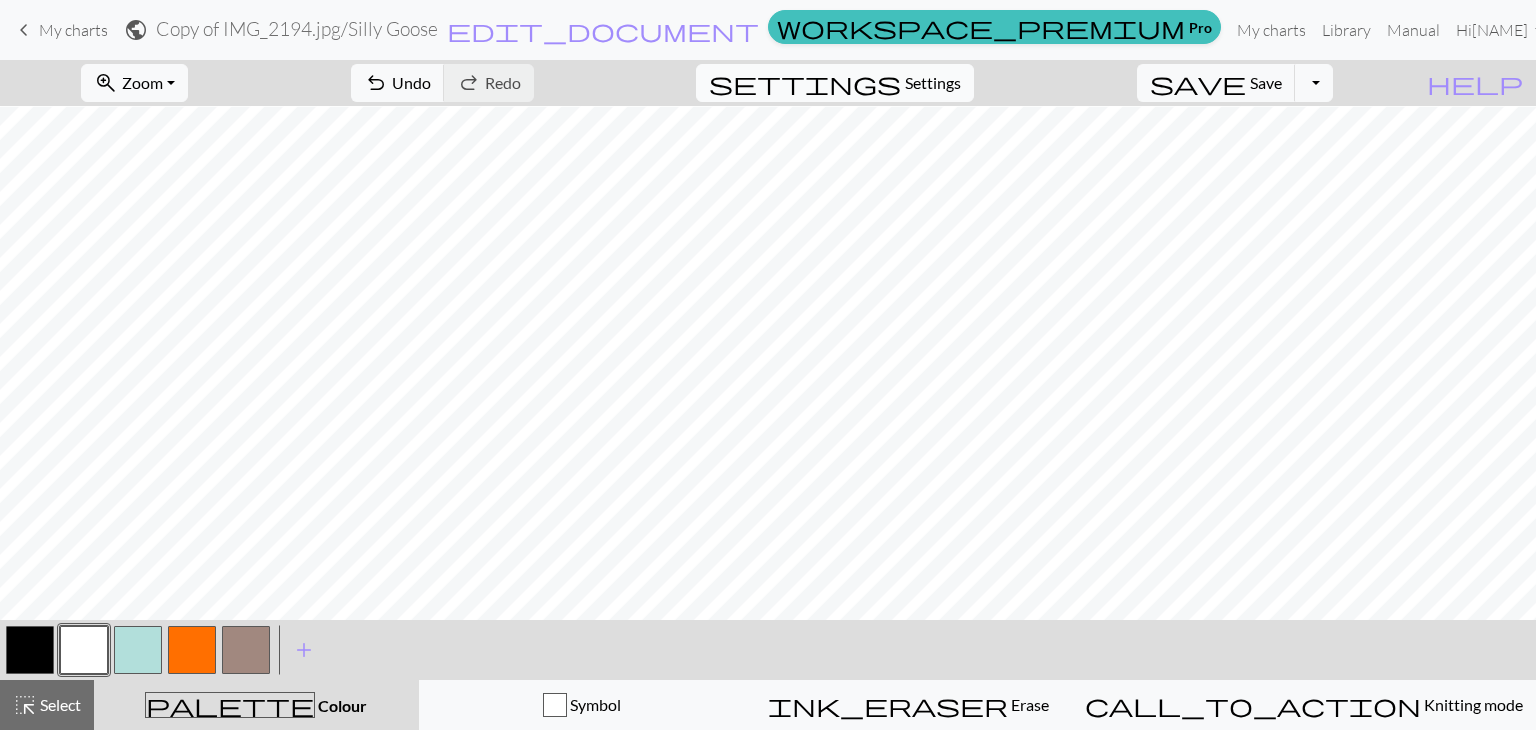 click on "Settings" at bounding box center (933, 83) 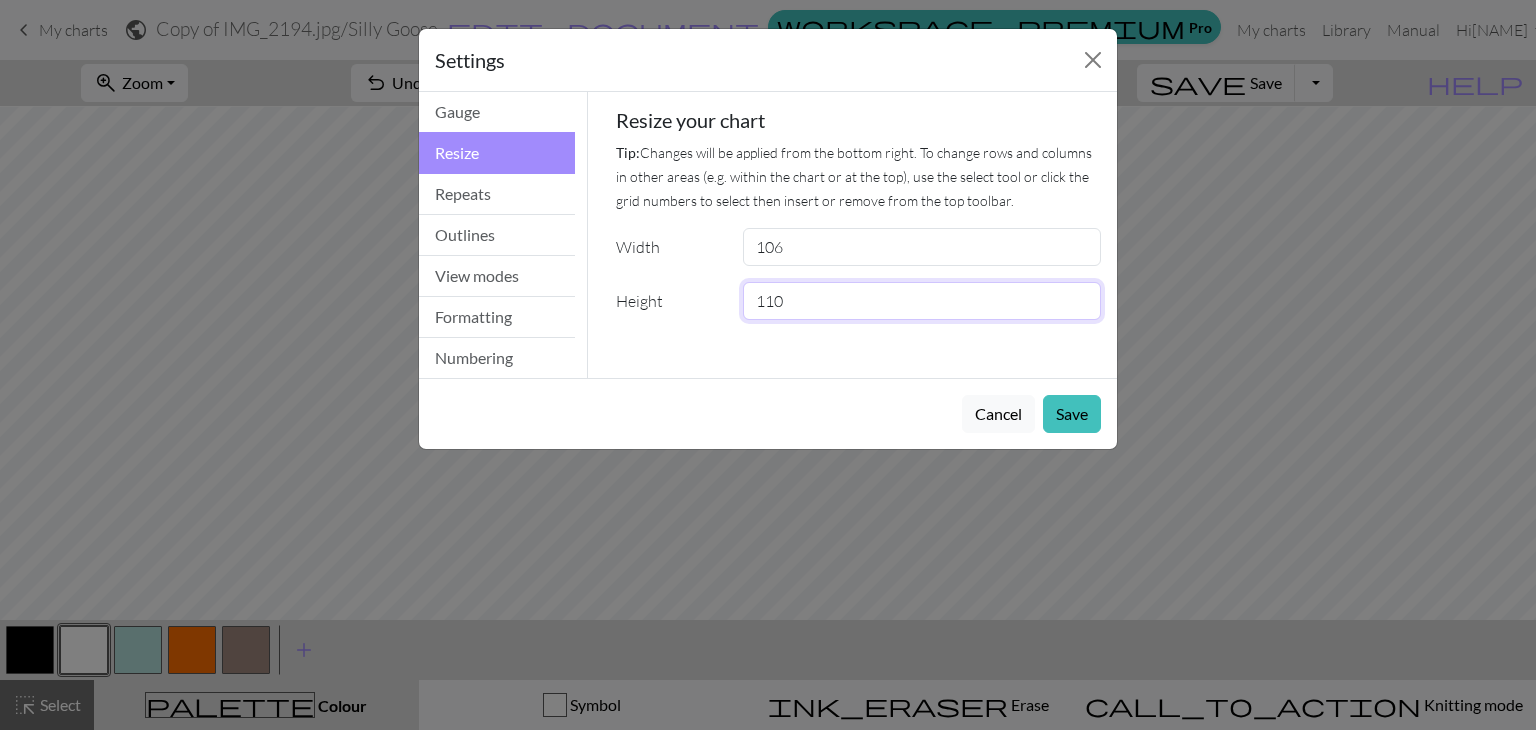 click on "110" at bounding box center (922, 301) 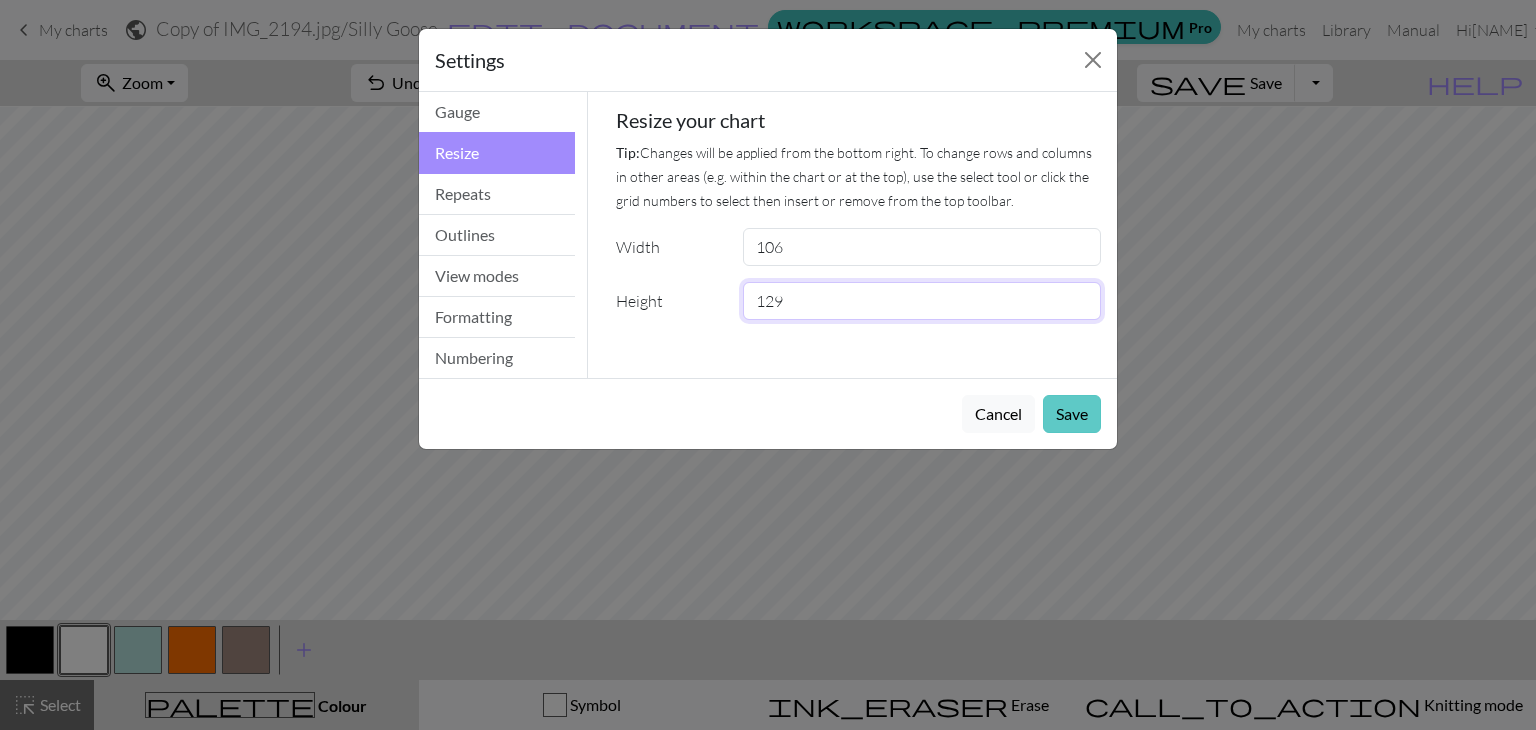 type on "129" 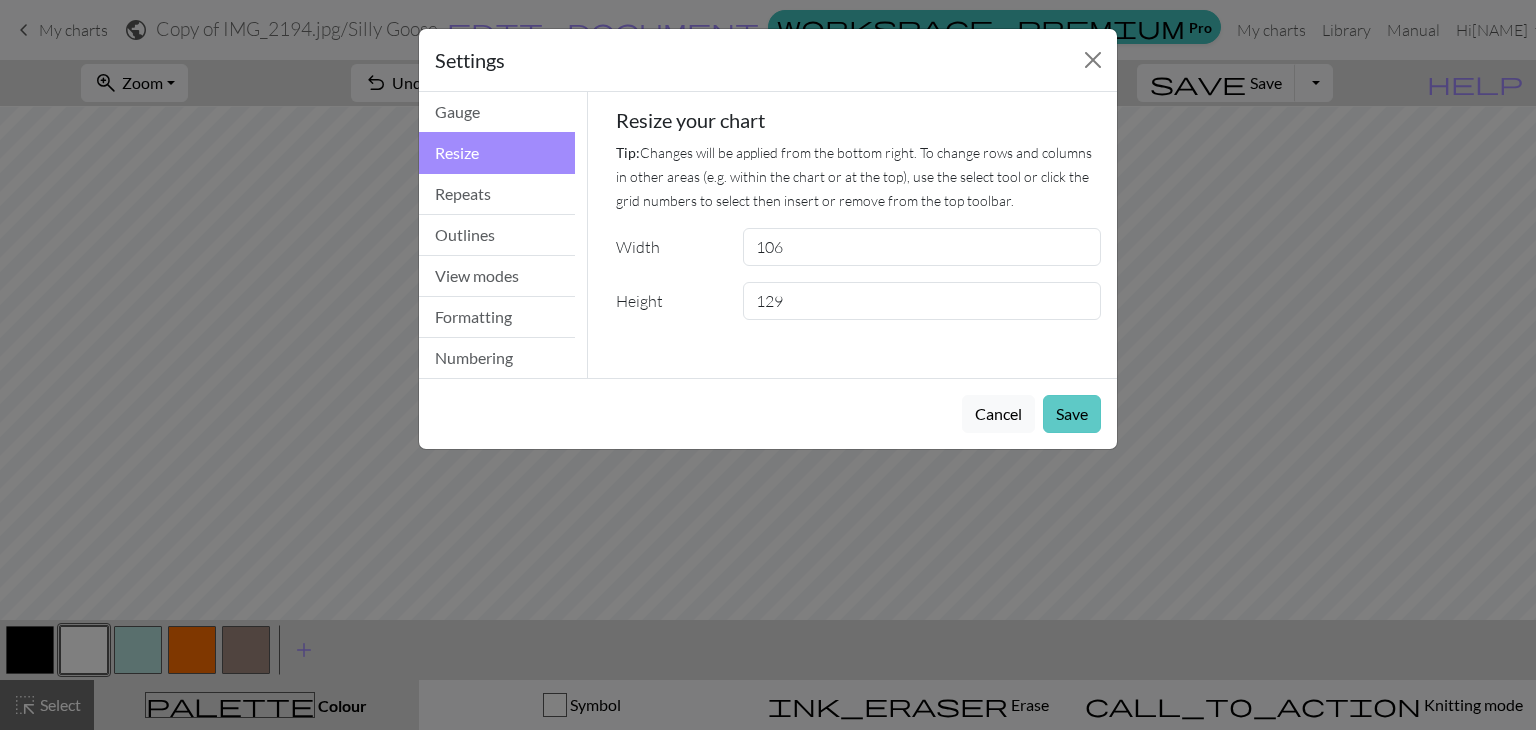 click on "Save" at bounding box center [1072, 414] 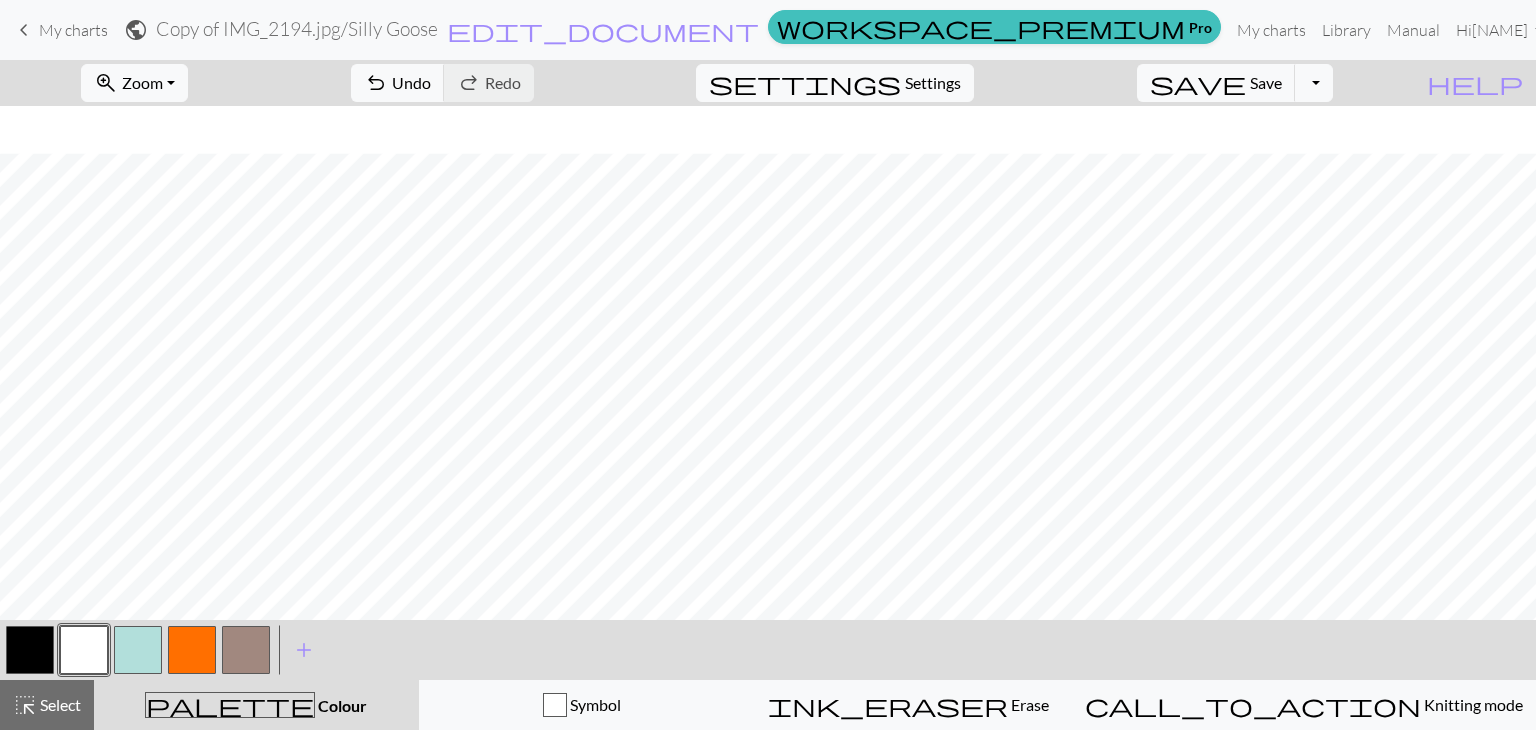 scroll, scrollTop: 860, scrollLeft: 0, axis: vertical 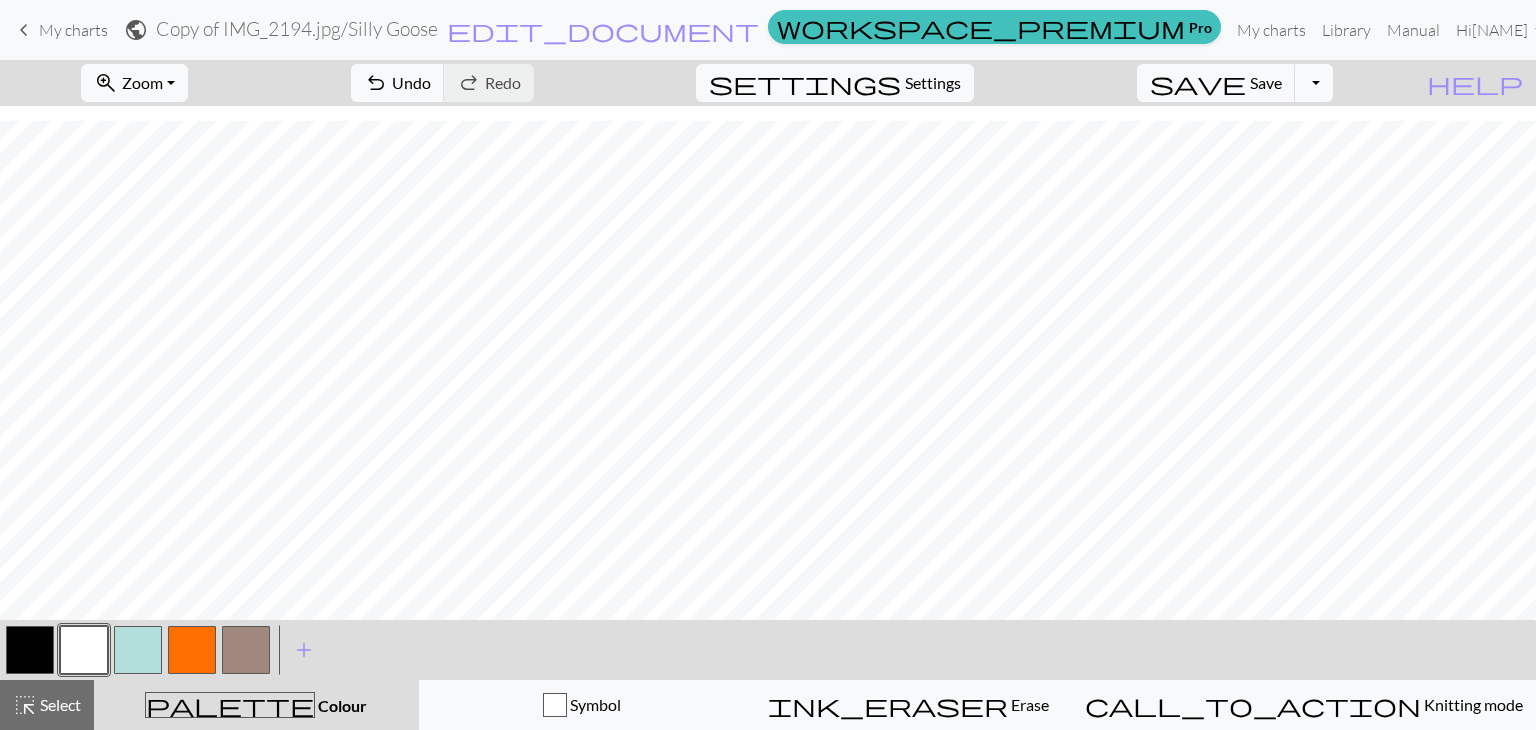 click at bounding box center (192, 650) 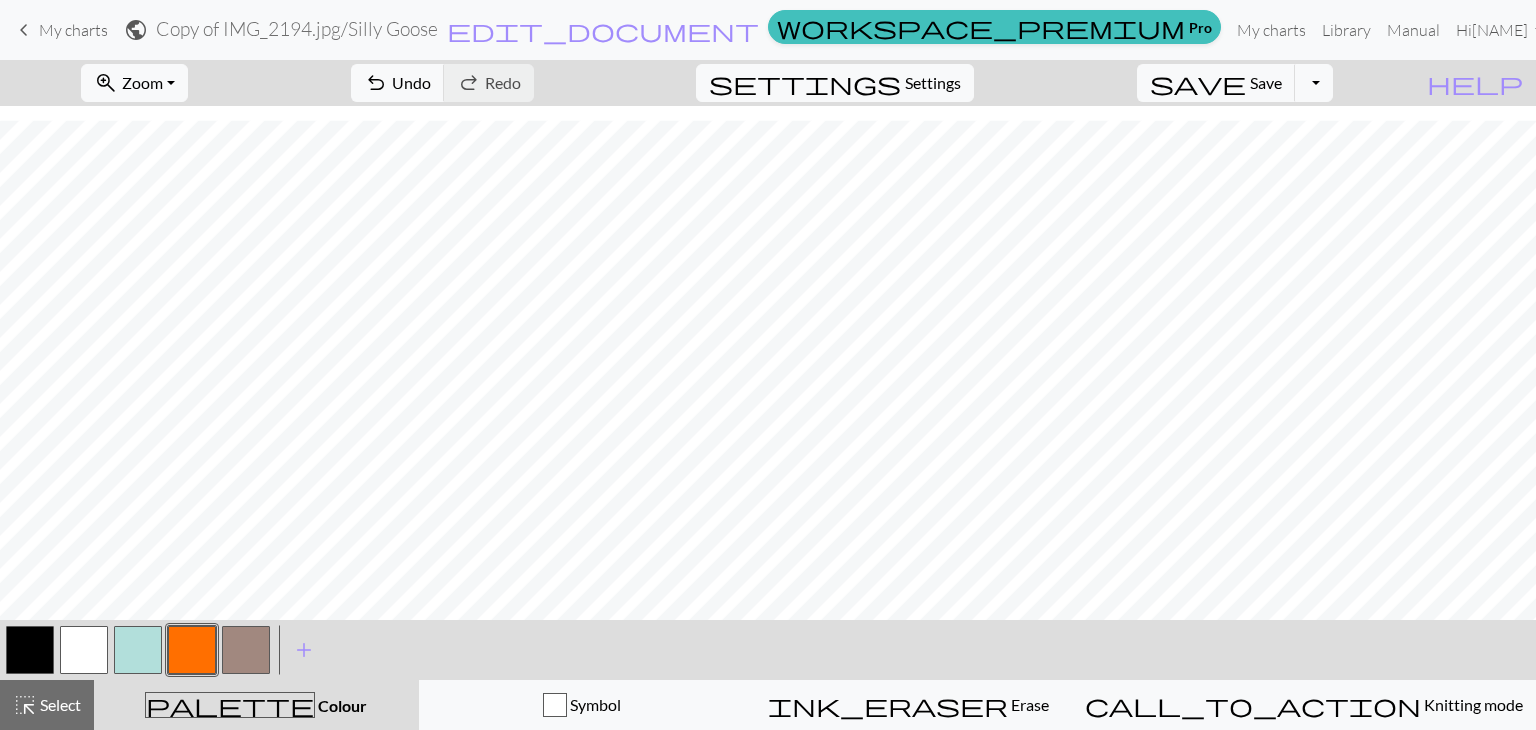 click at bounding box center [30, 650] 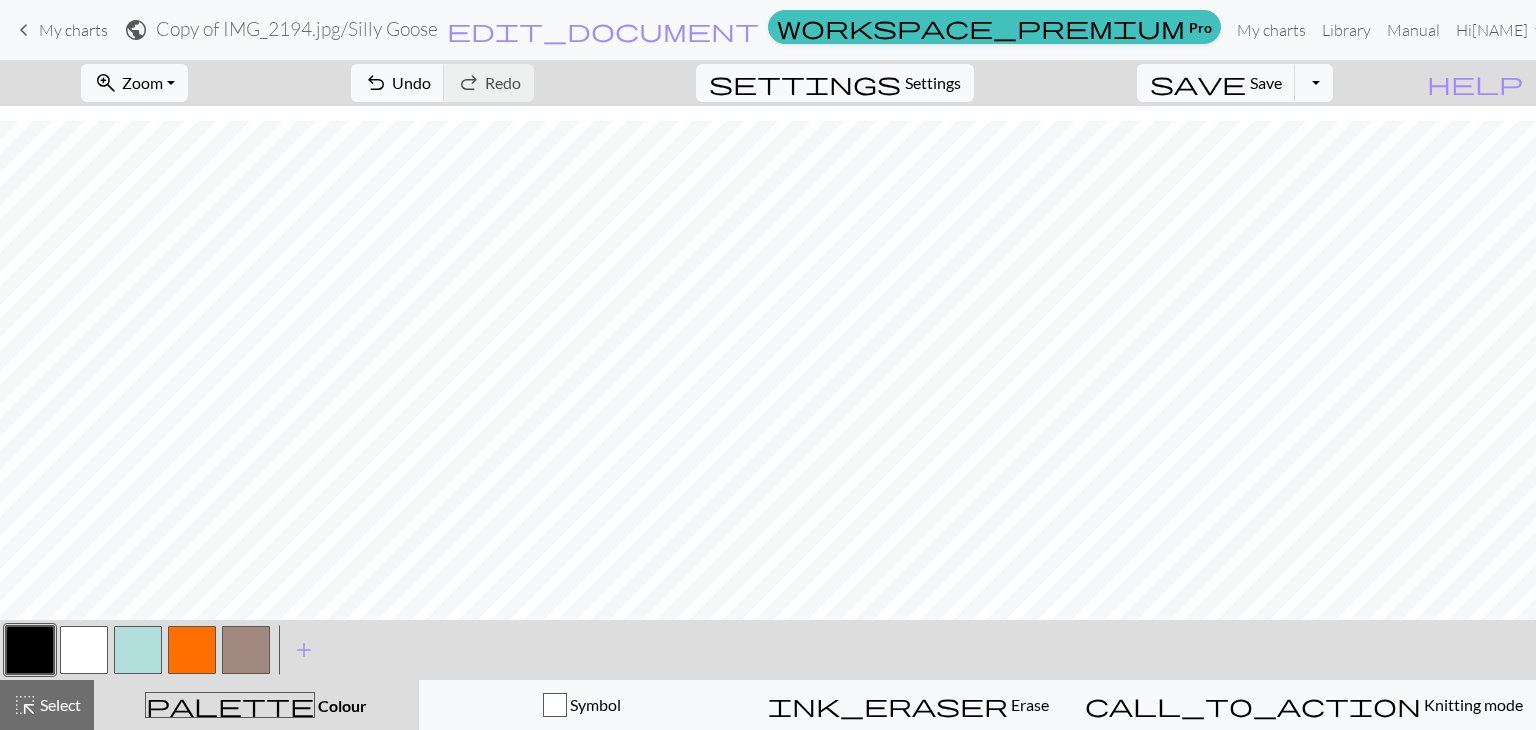 click at bounding box center (192, 650) 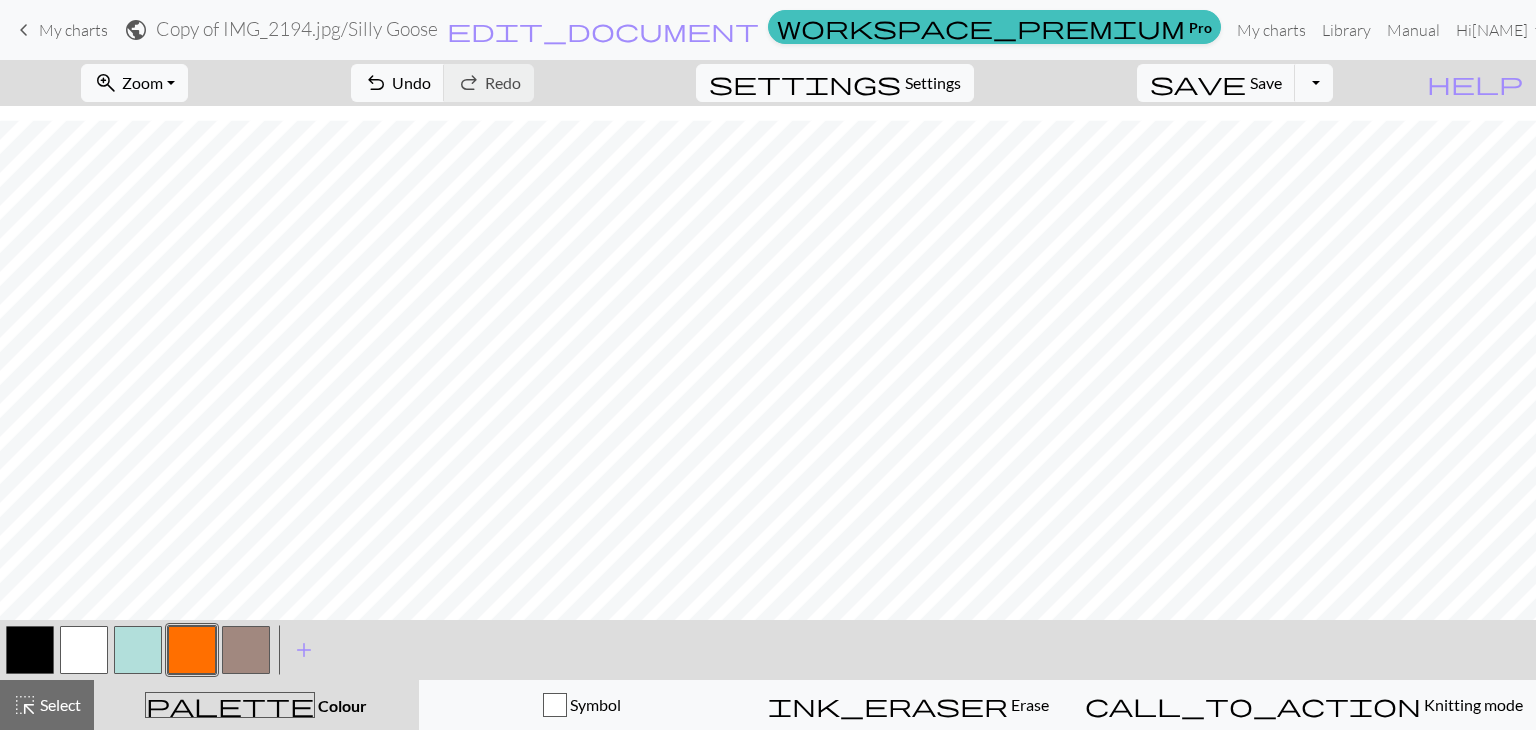click at bounding box center [84, 650] 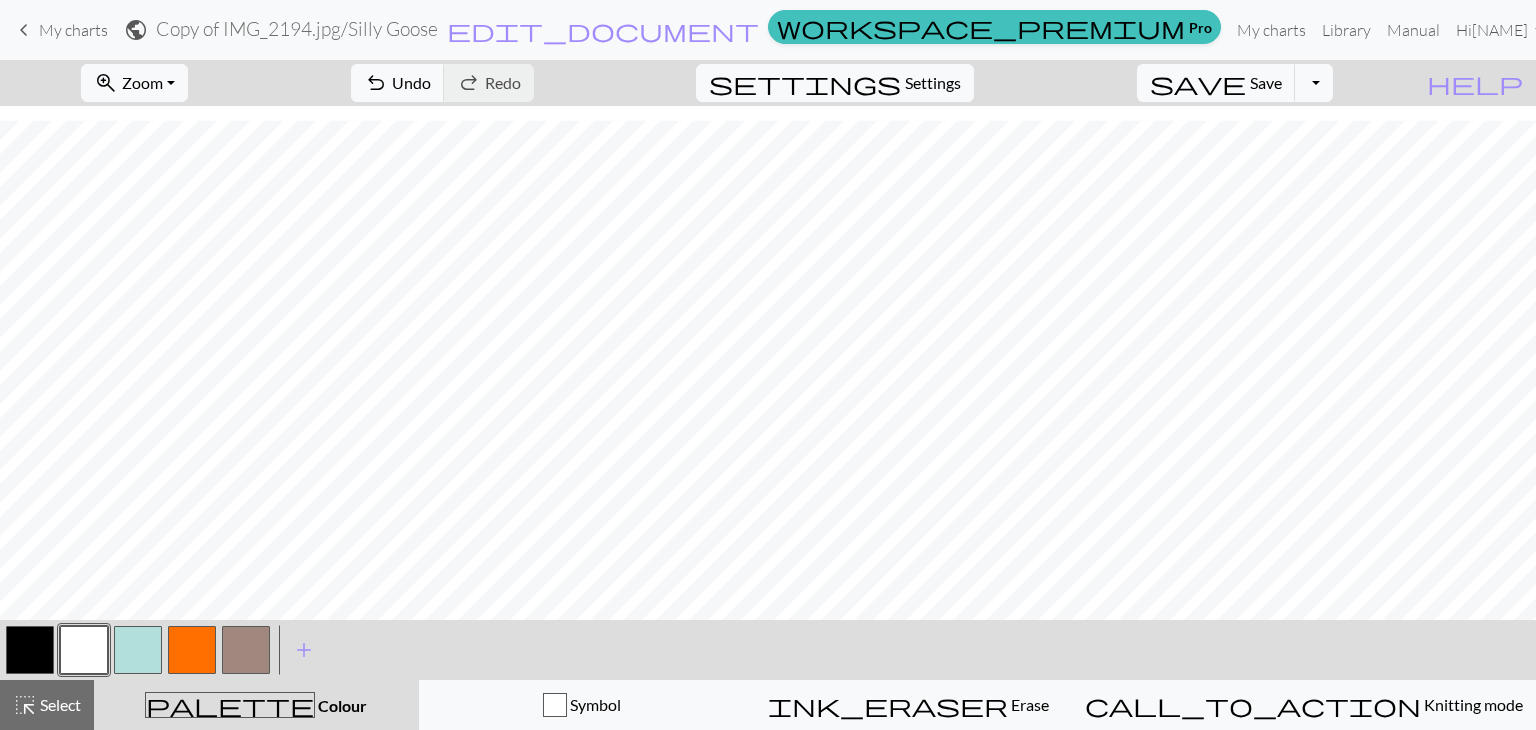 click at bounding box center (30, 650) 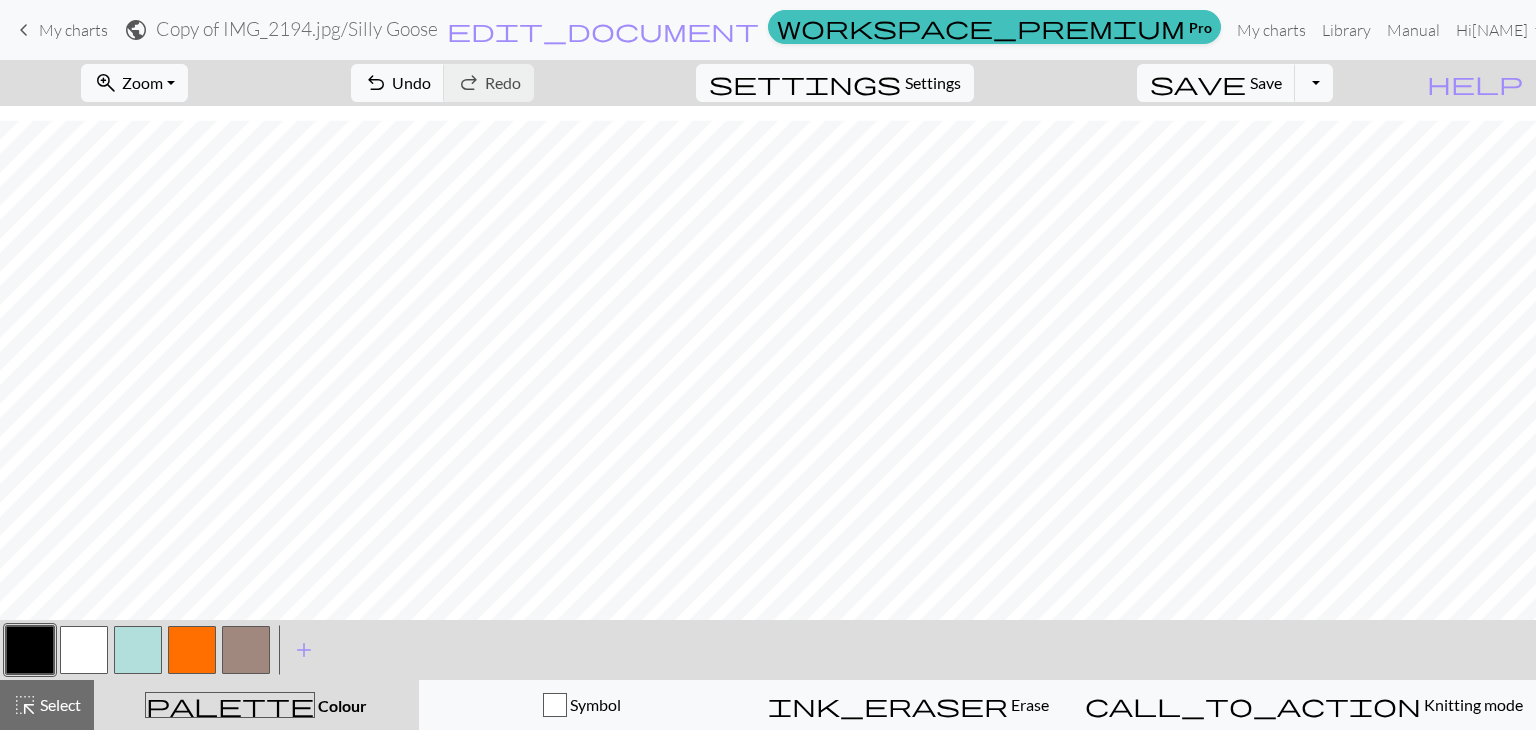 click at bounding box center (84, 650) 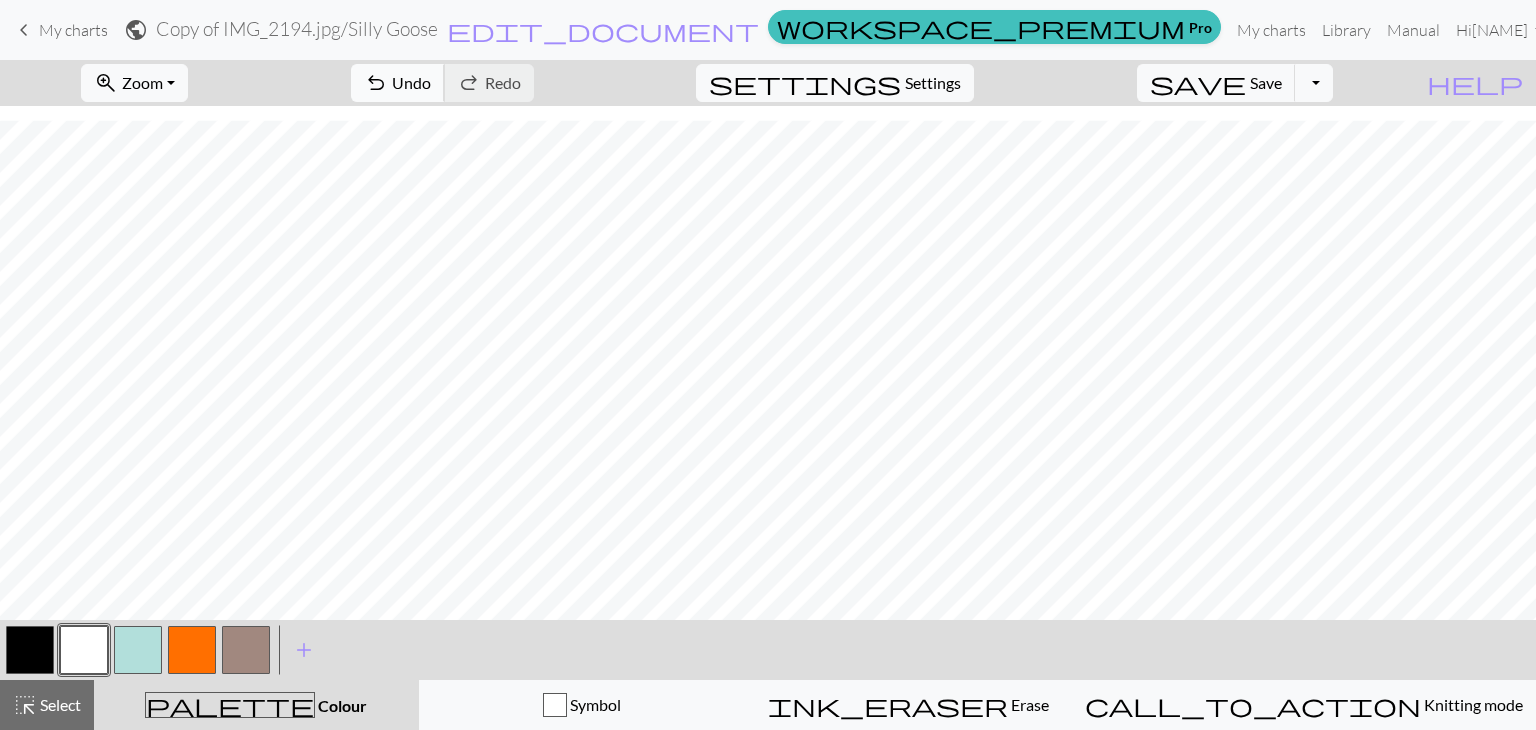 click on "Undo" at bounding box center (411, 82) 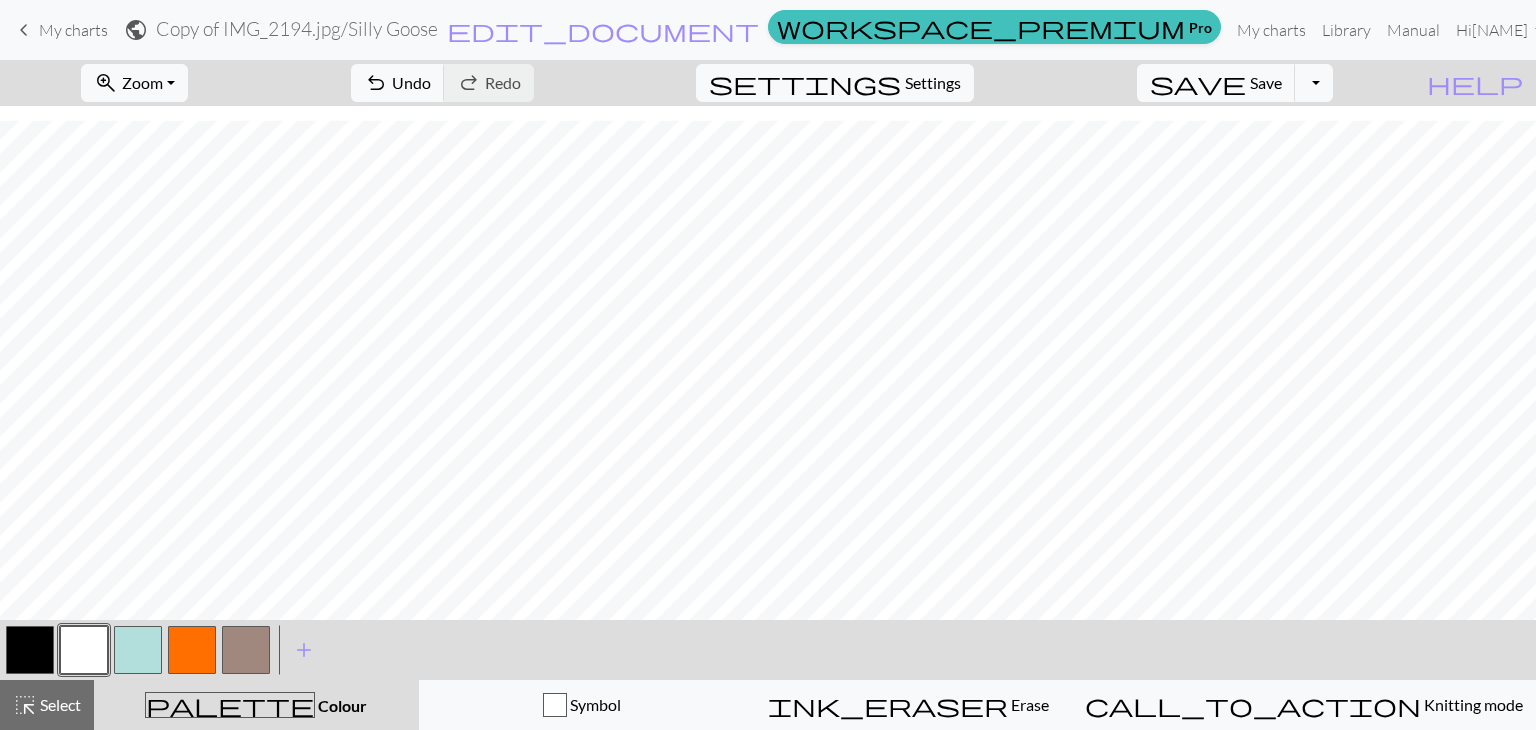 click at bounding box center (30, 650) 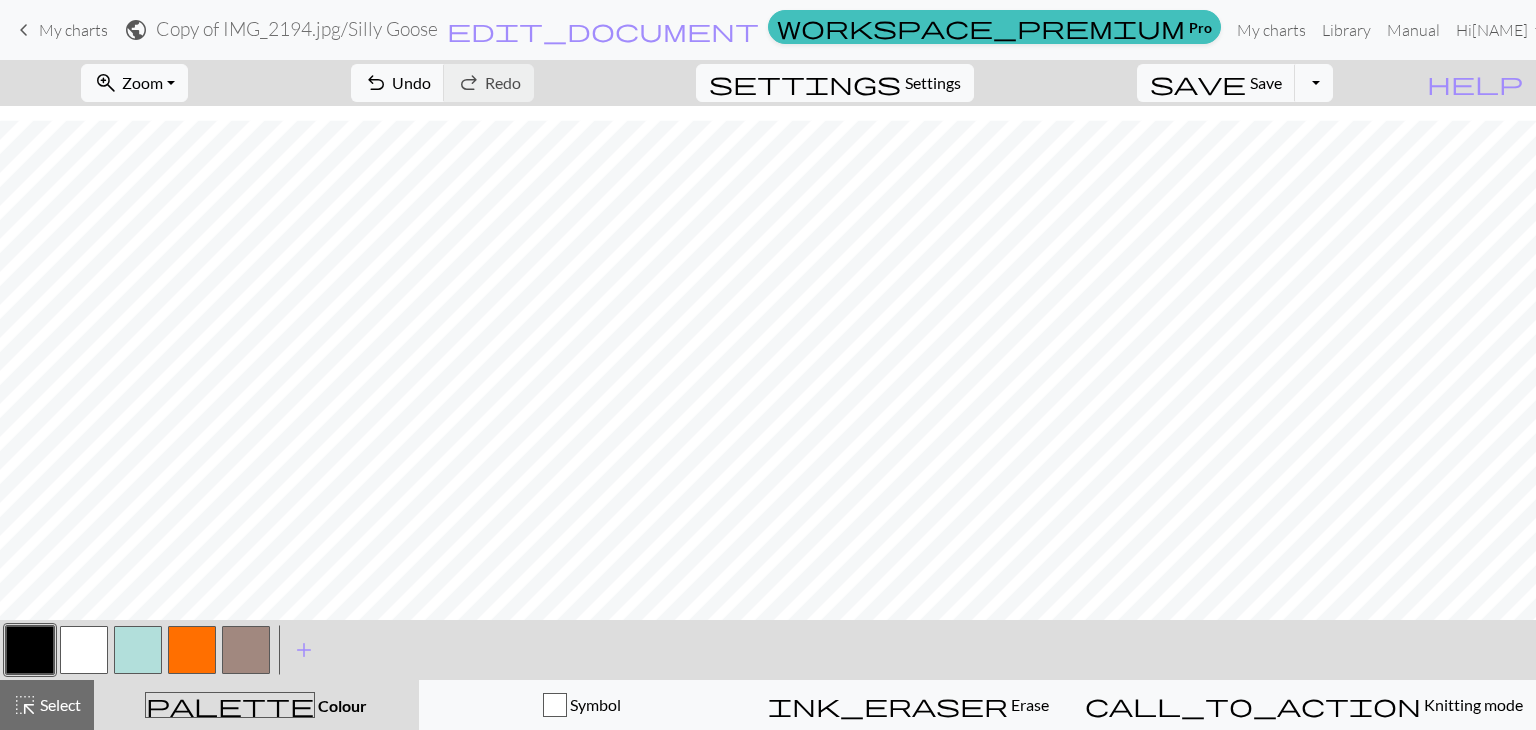 click at bounding box center [84, 650] 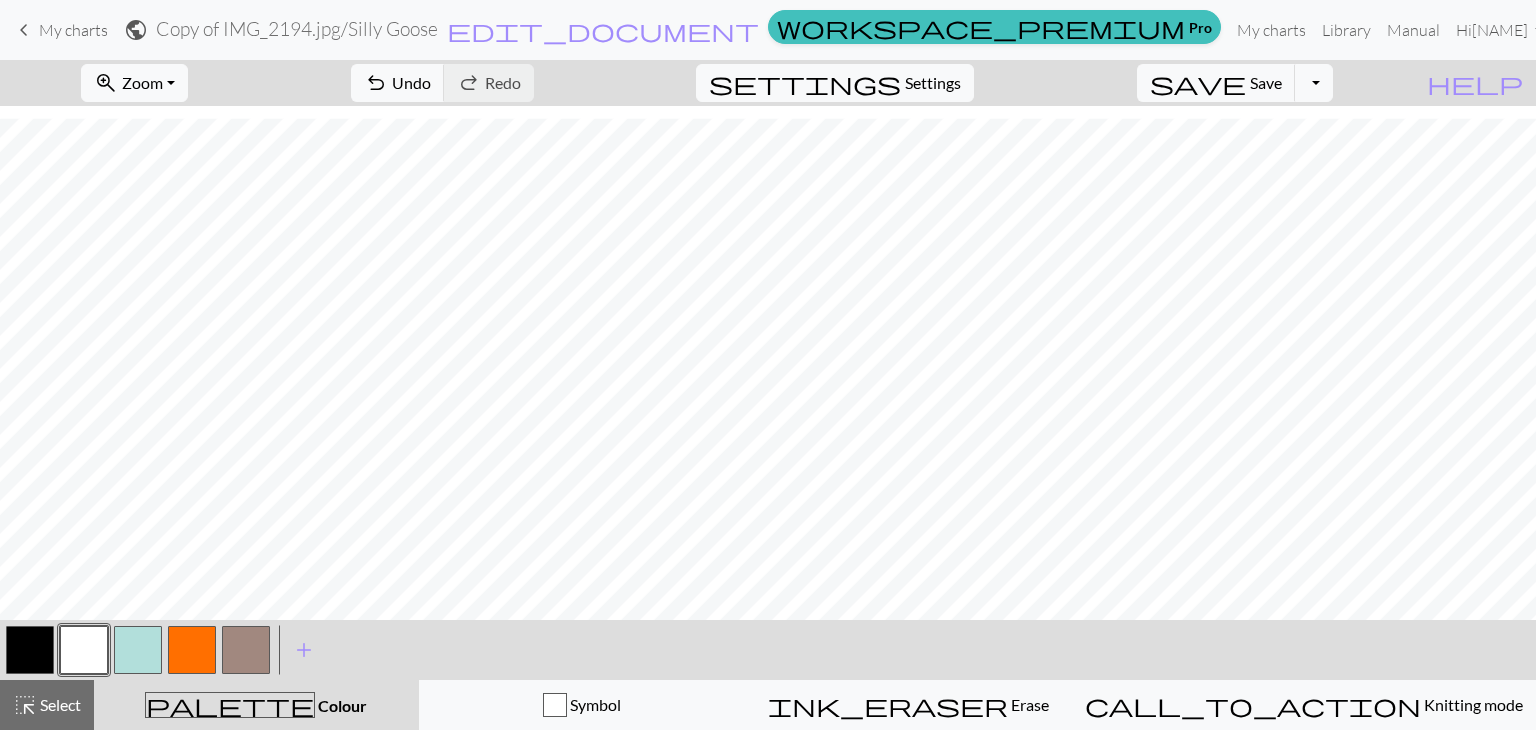 scroll, scrollTop: 721, scrollLeft: 0, axis: vertical 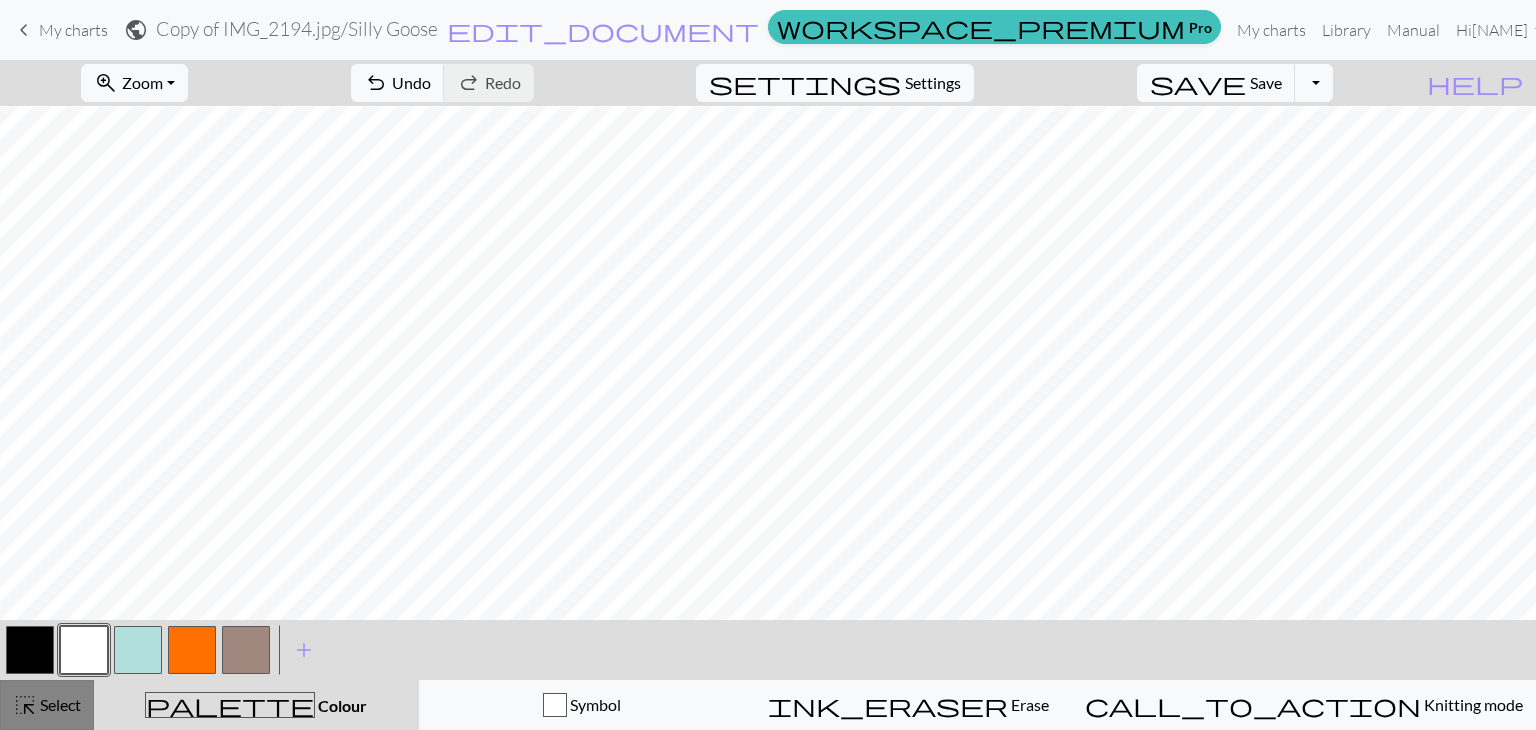 click on "highlight_alt   Select   Select" at bounding box center [47, 705] 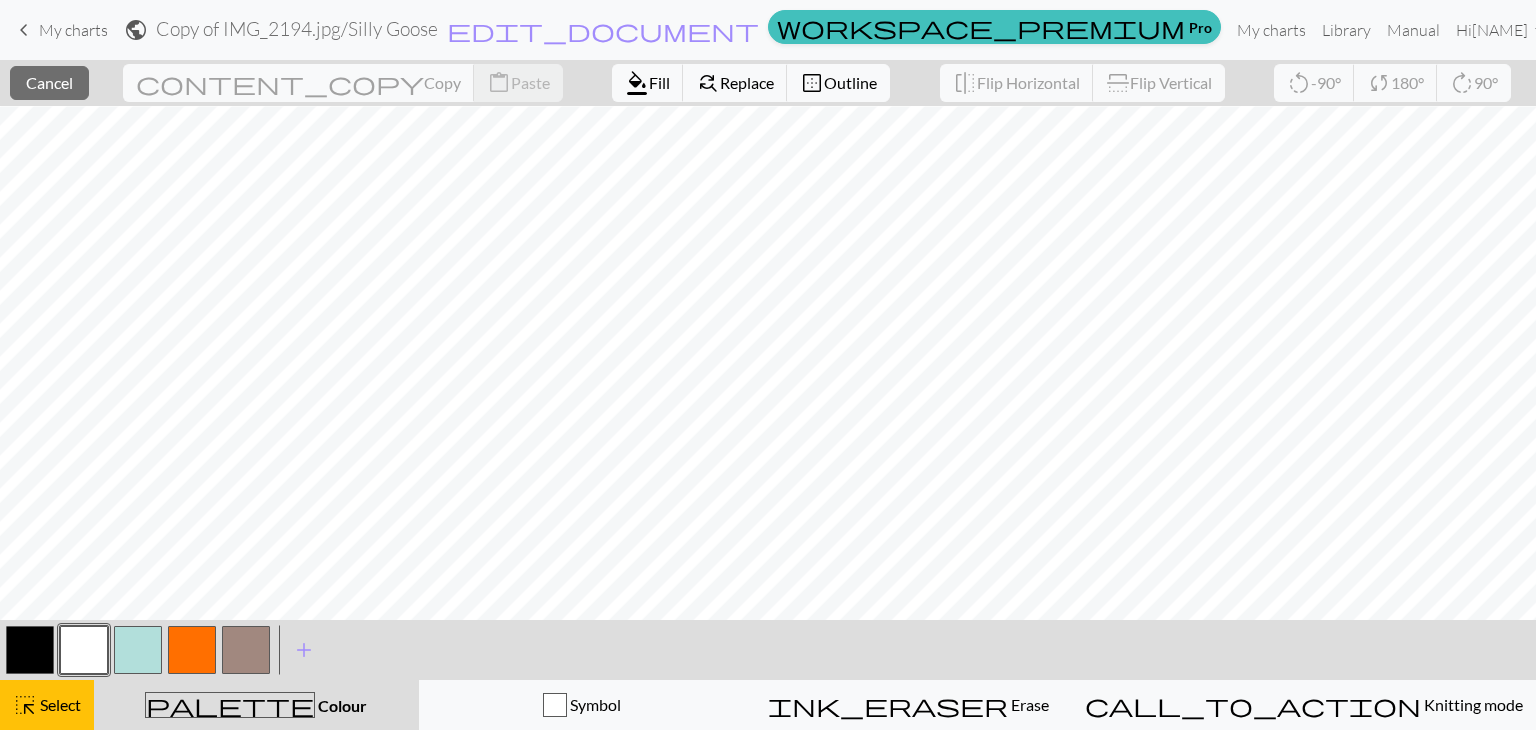 click at bounding box center (30, 650) 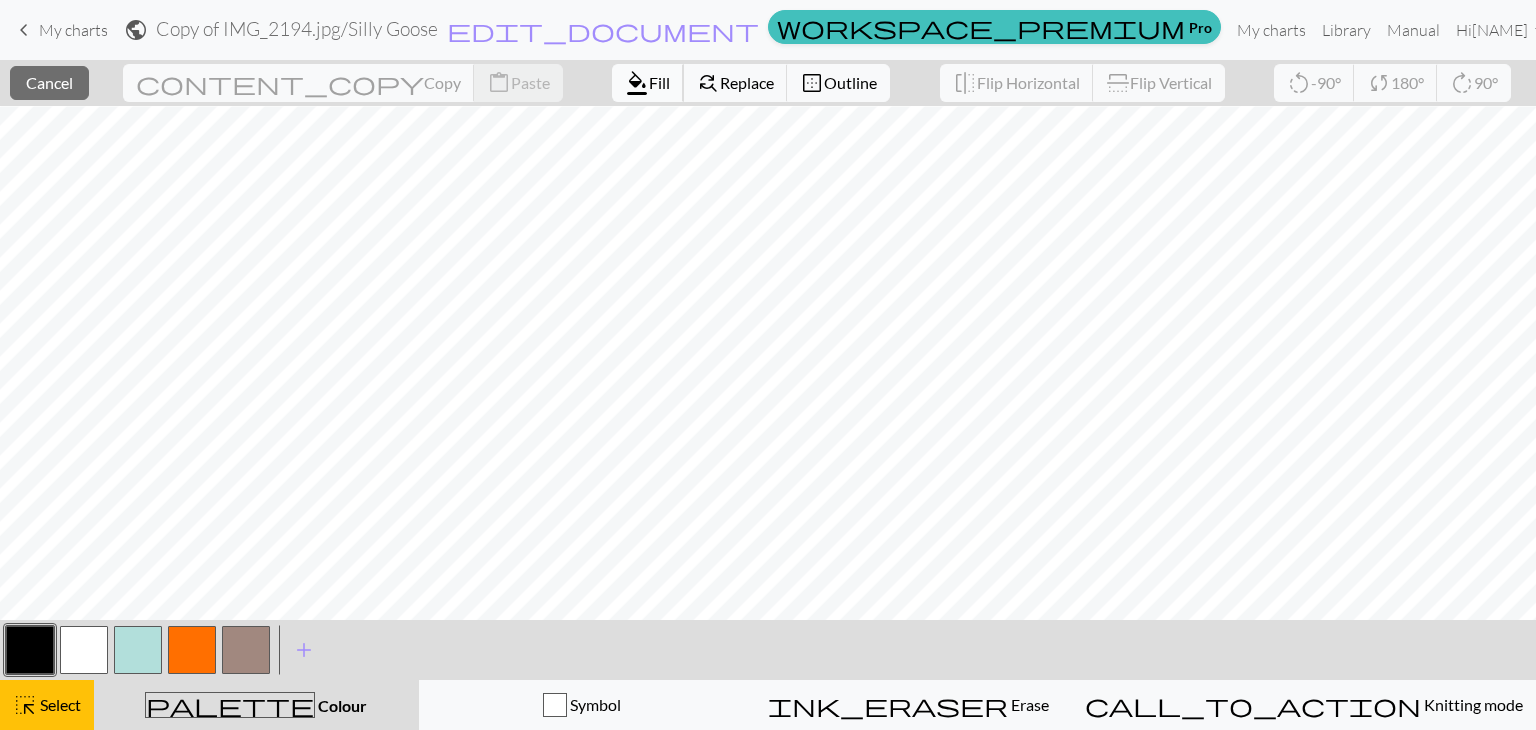 click on "Fill" at bounding box center [659, 82] 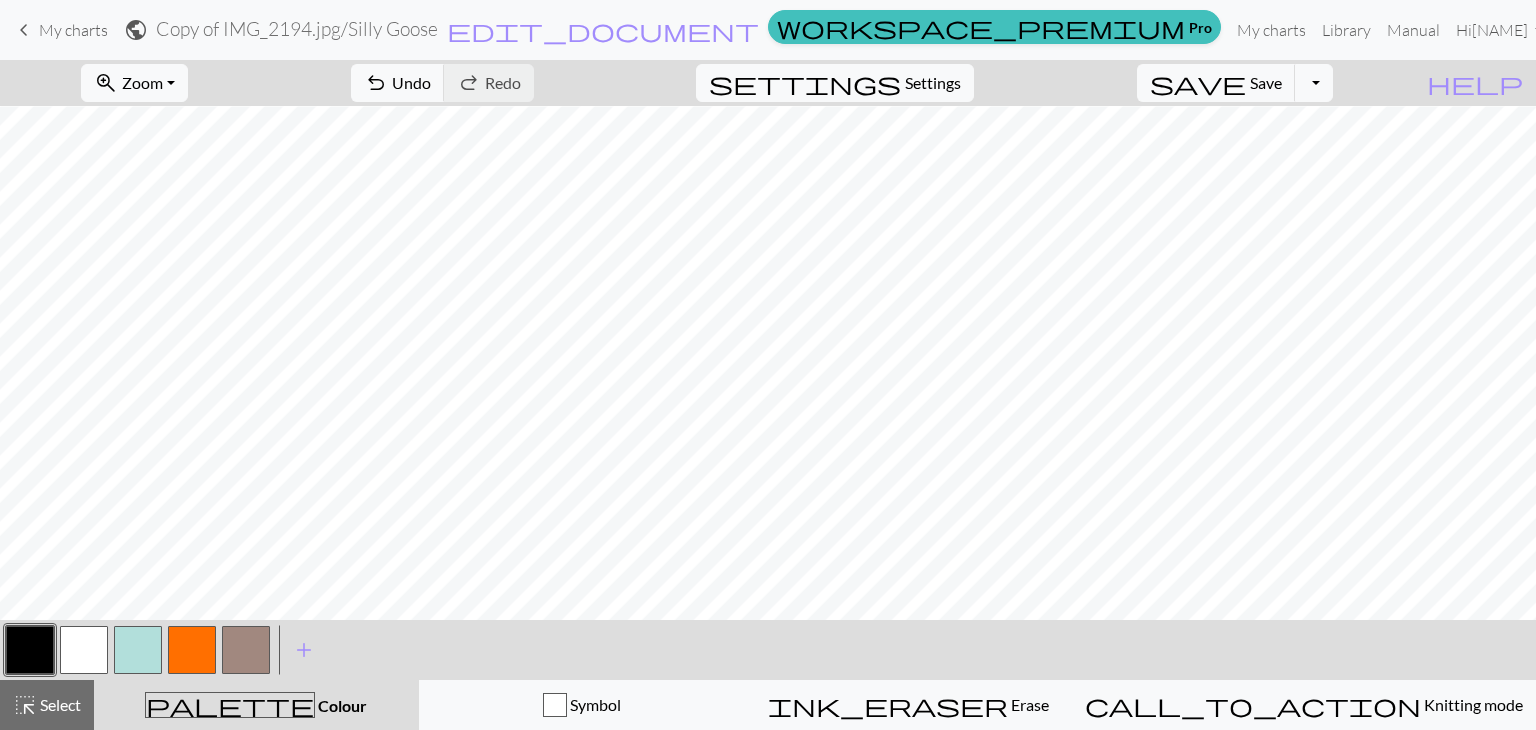click at bounding box center (84, 650) 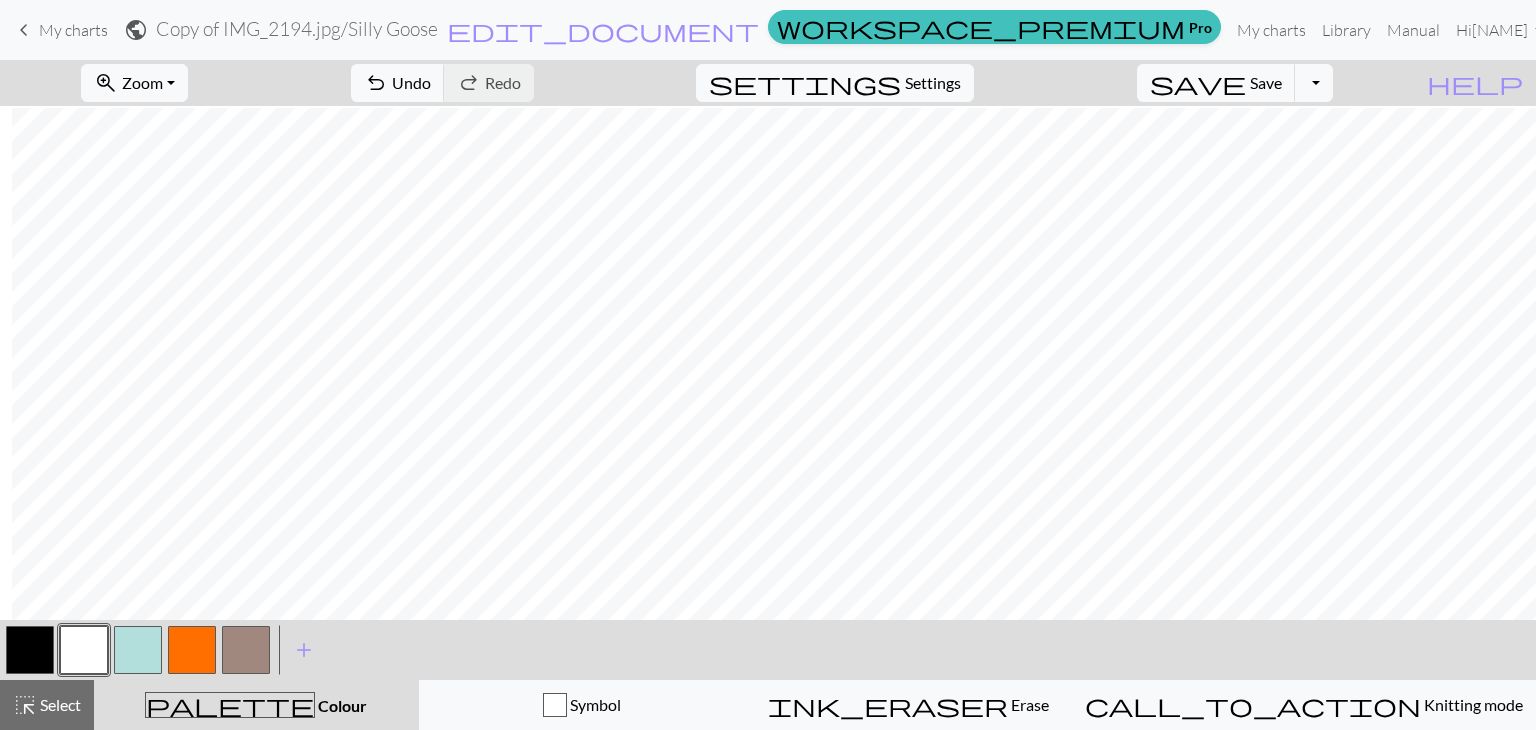 scroll, scrollTop: 795, scrollLeft: 12, axis: both 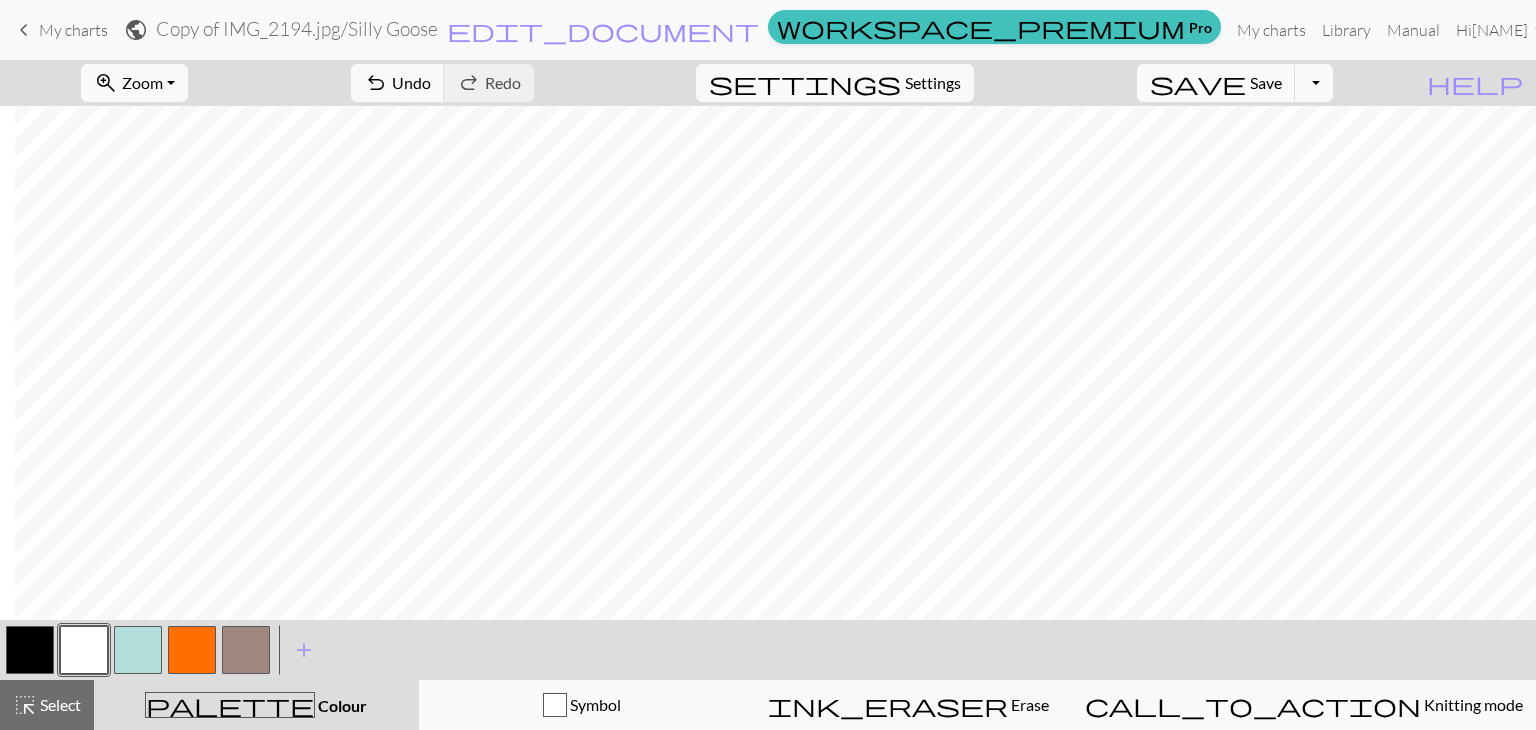 click on "zoom_in Zoom Zoom Fit all Fit width Fit height 50% 100% 150% 200% undo Undo Undo redo Redo Redo settings  Settings save Save Save Toggle Dropdown file_copy  Save a copy save_alt  Download help Show me around < > add Add a  colour highlight_alt   Select   Select palette   Colour   Colour   Symbol ink_eraser   Erase   Erase call_to_action   Knitting mode   Knitting mode" at bounding box center (768, 395) 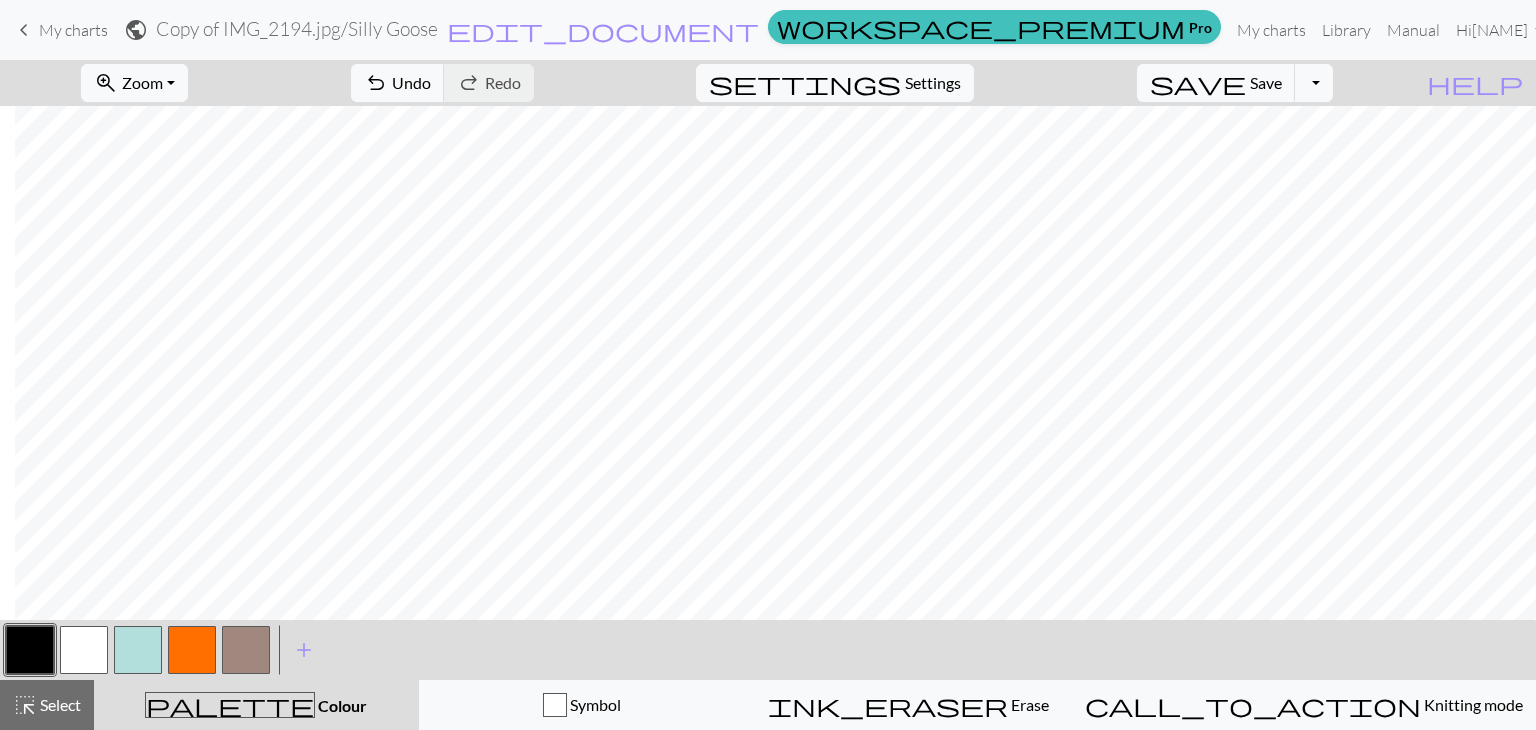 click at bounding box center (84, 650) 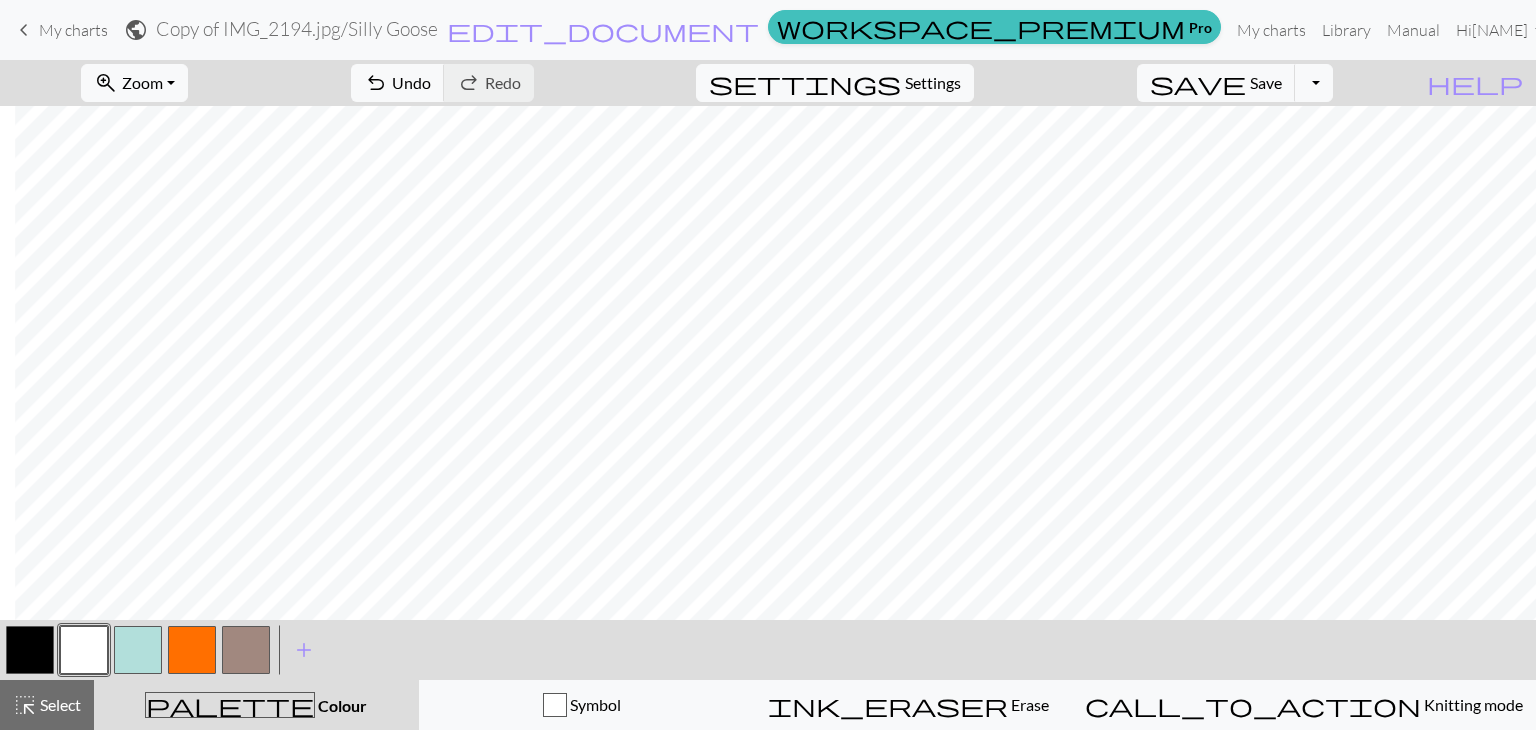 click at bounding box center (30, 650) 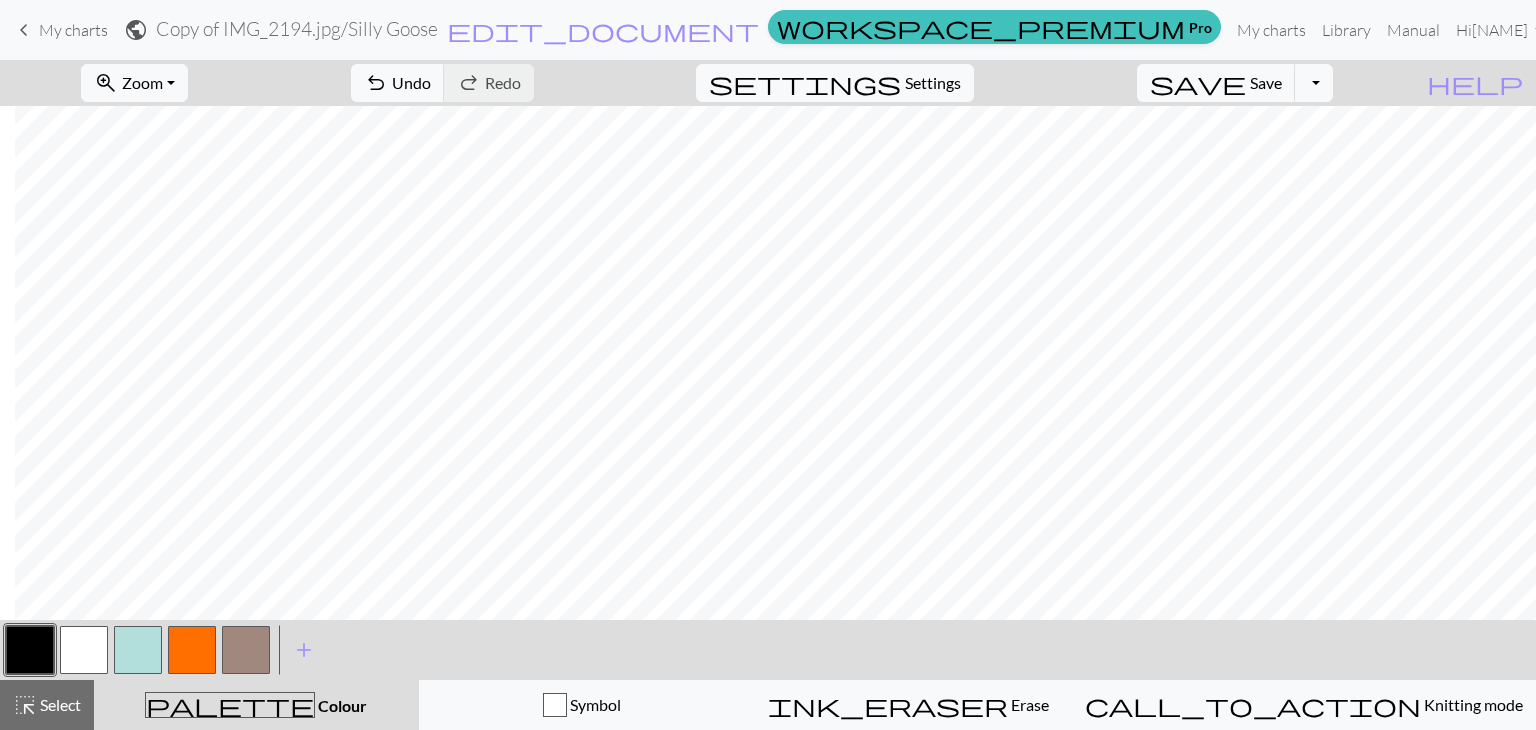 click at bounding box center [84, 650] 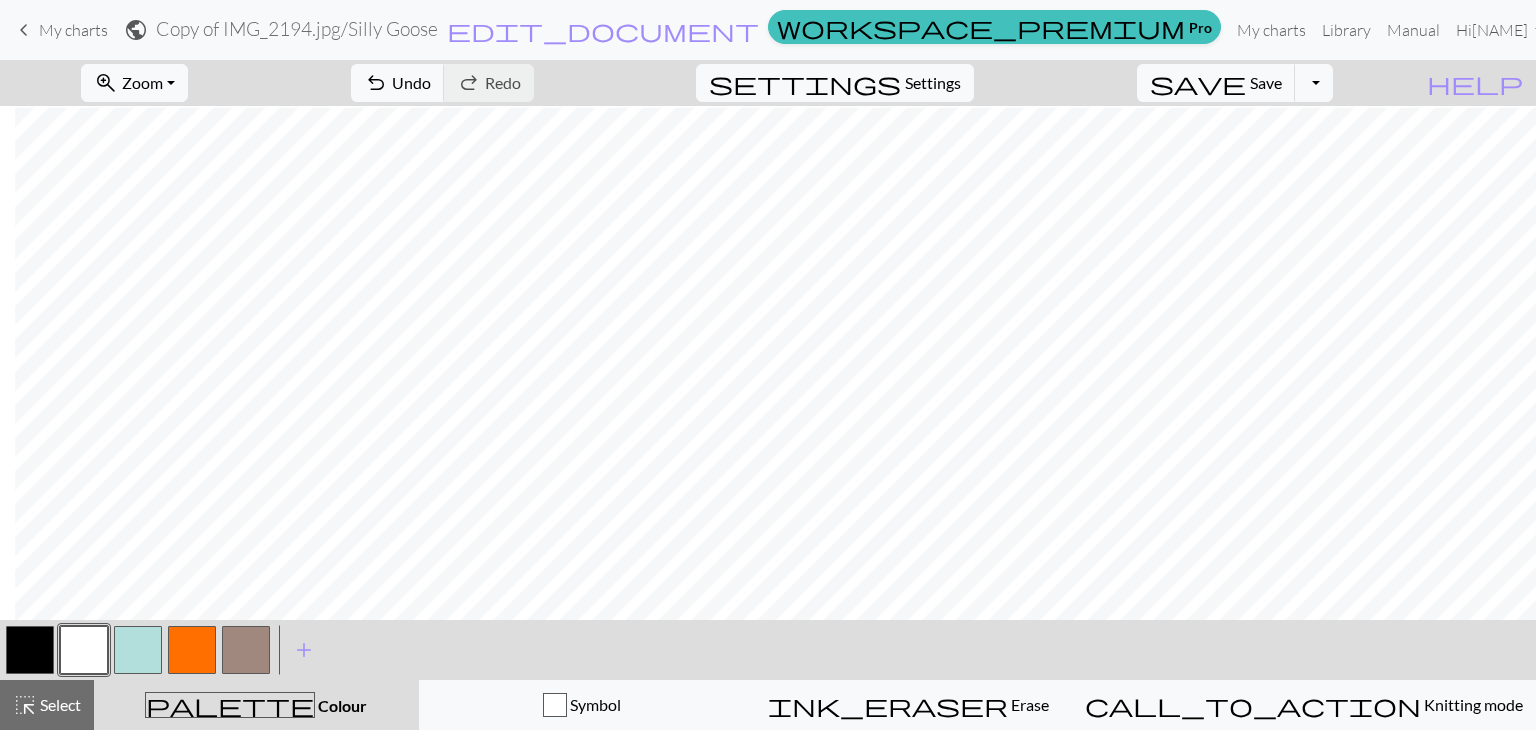 scroll, scrollTop: 776, scrollLeft: 15, axis: both 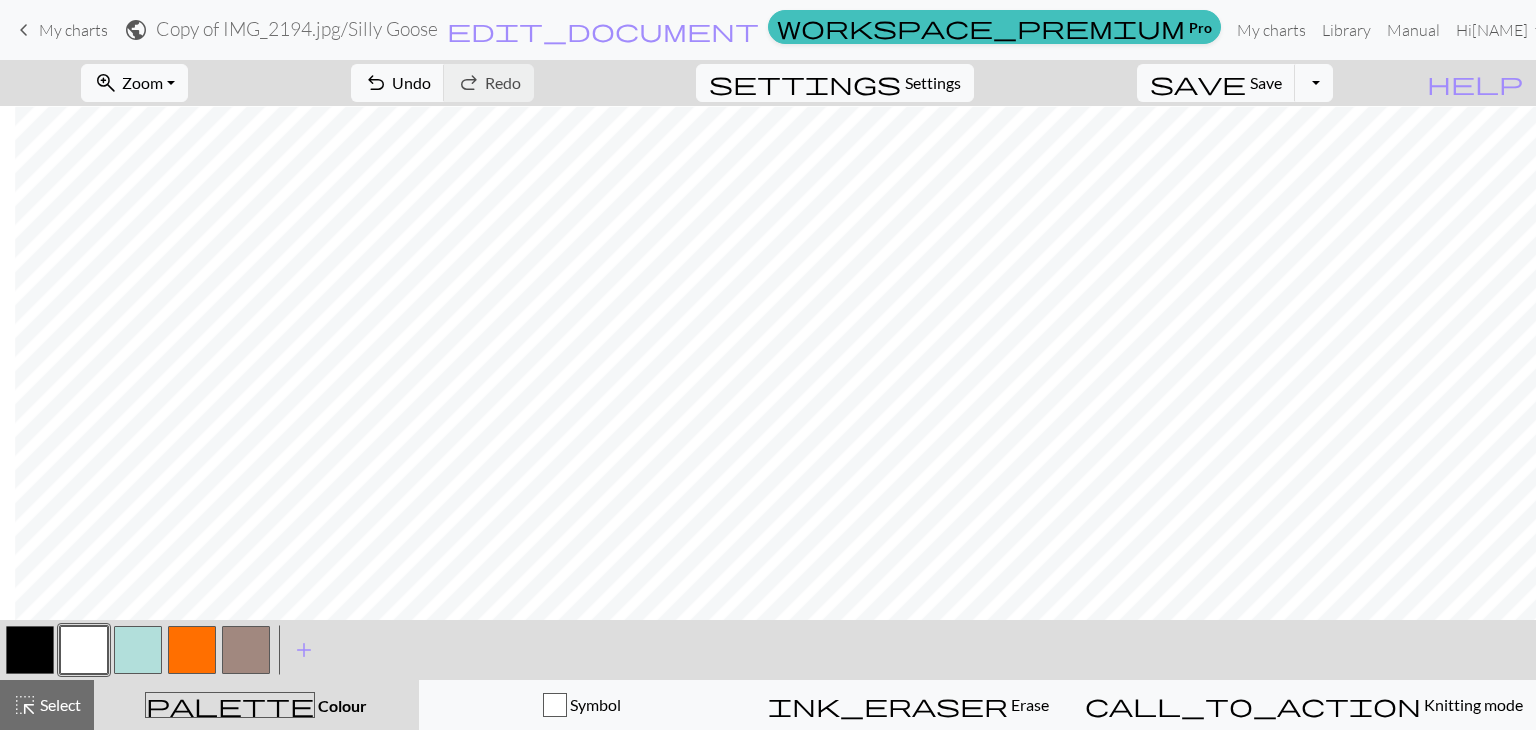 click at bounding box center [30, 650] 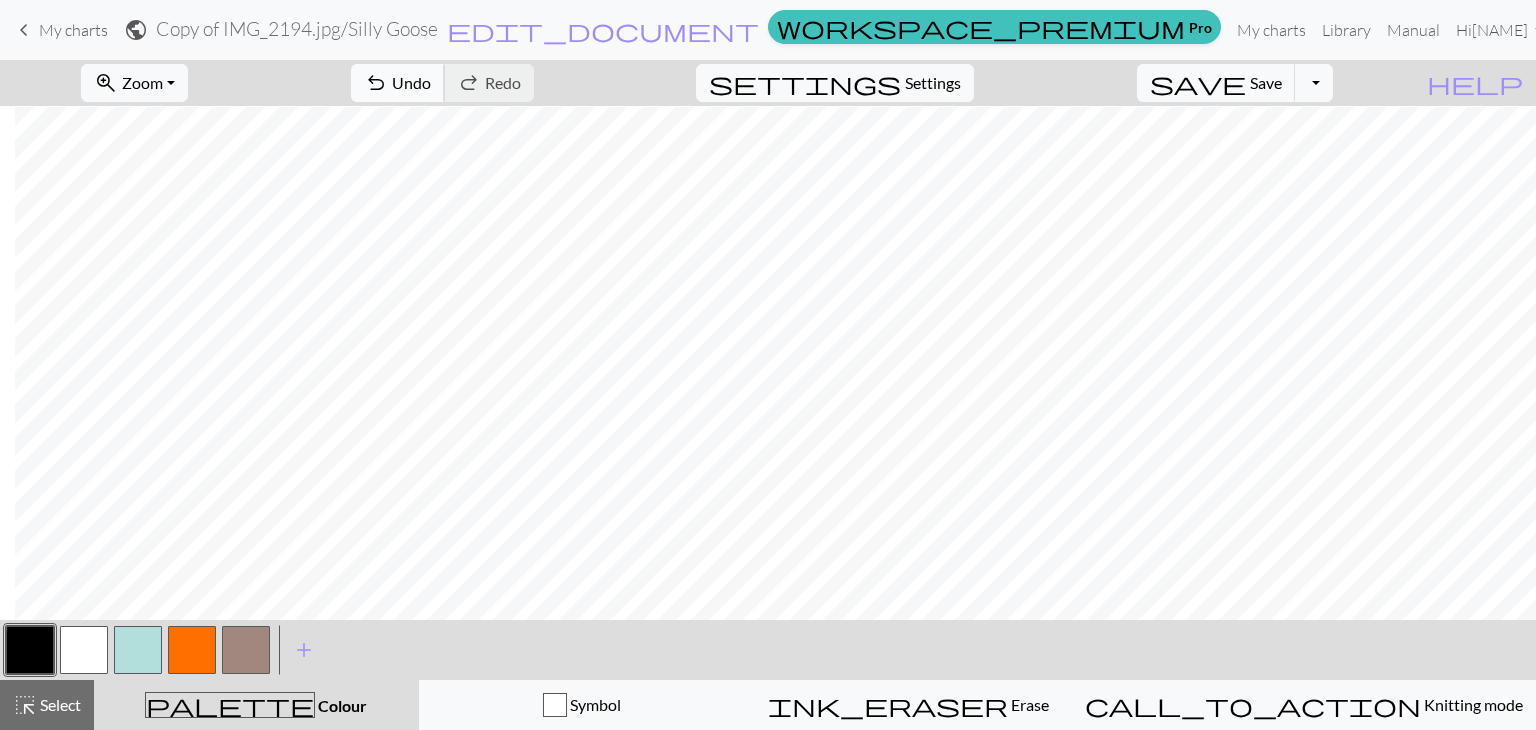 click on "undo Undo Undo" at bounding box center (398, 83) 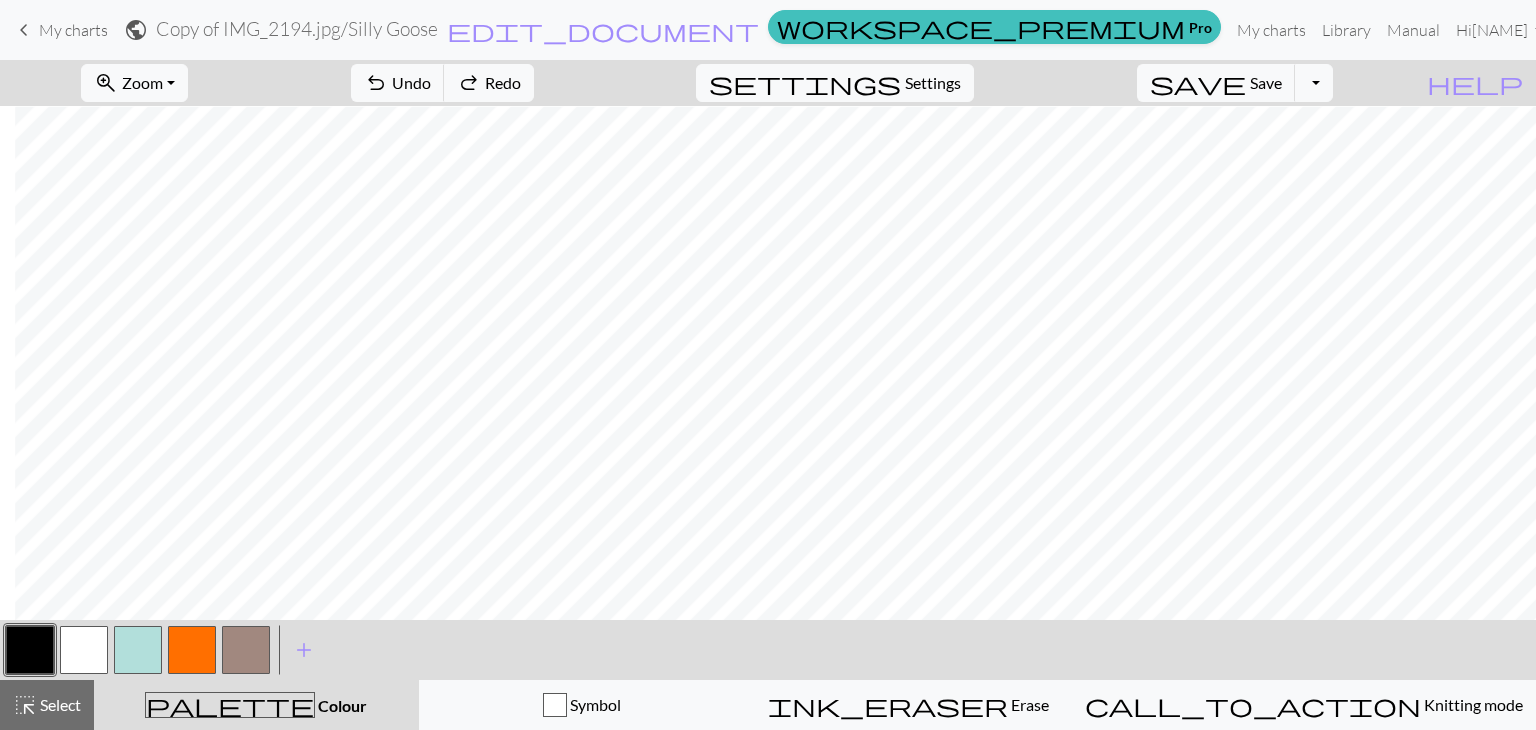 click at bounding box center (84, 650) 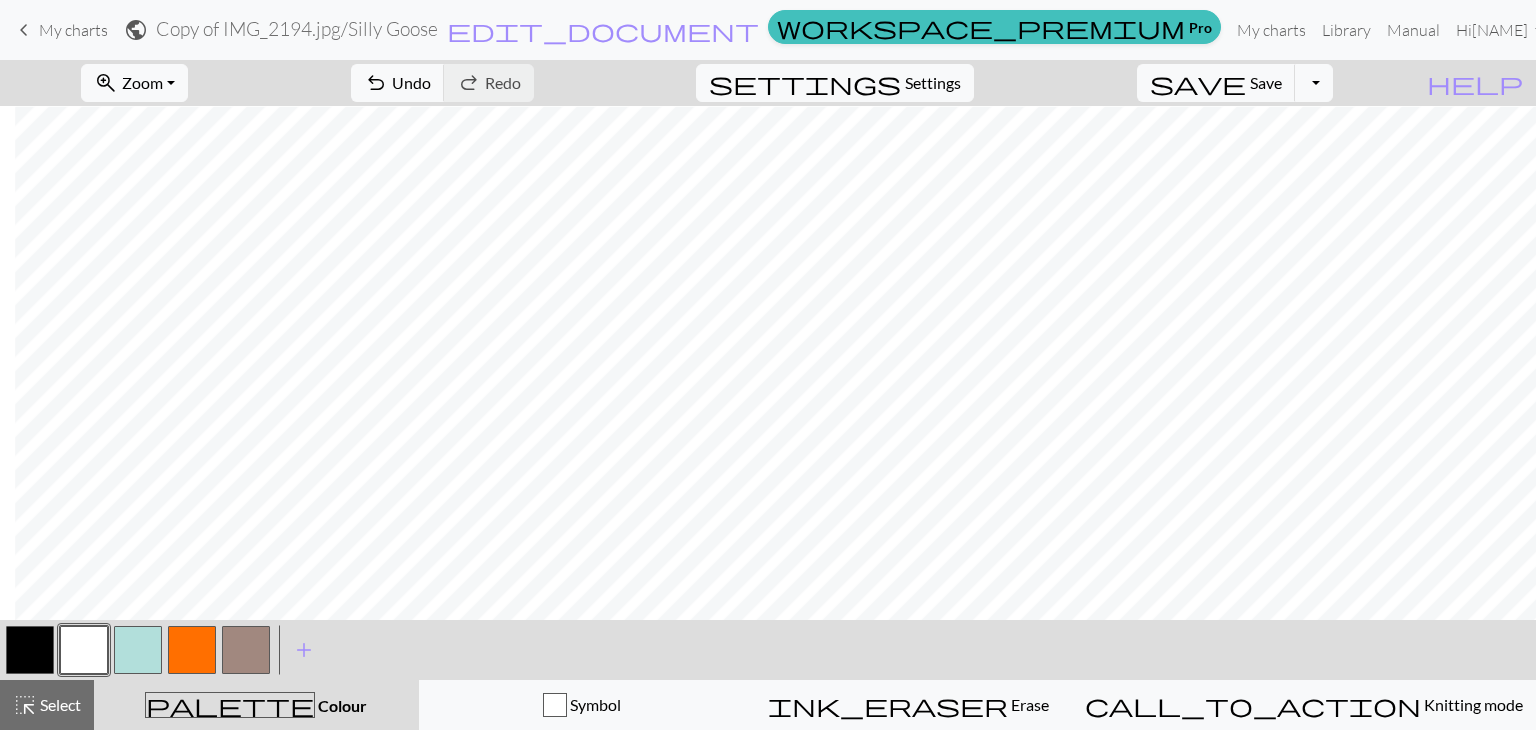 click at bounding box center [30, 650] 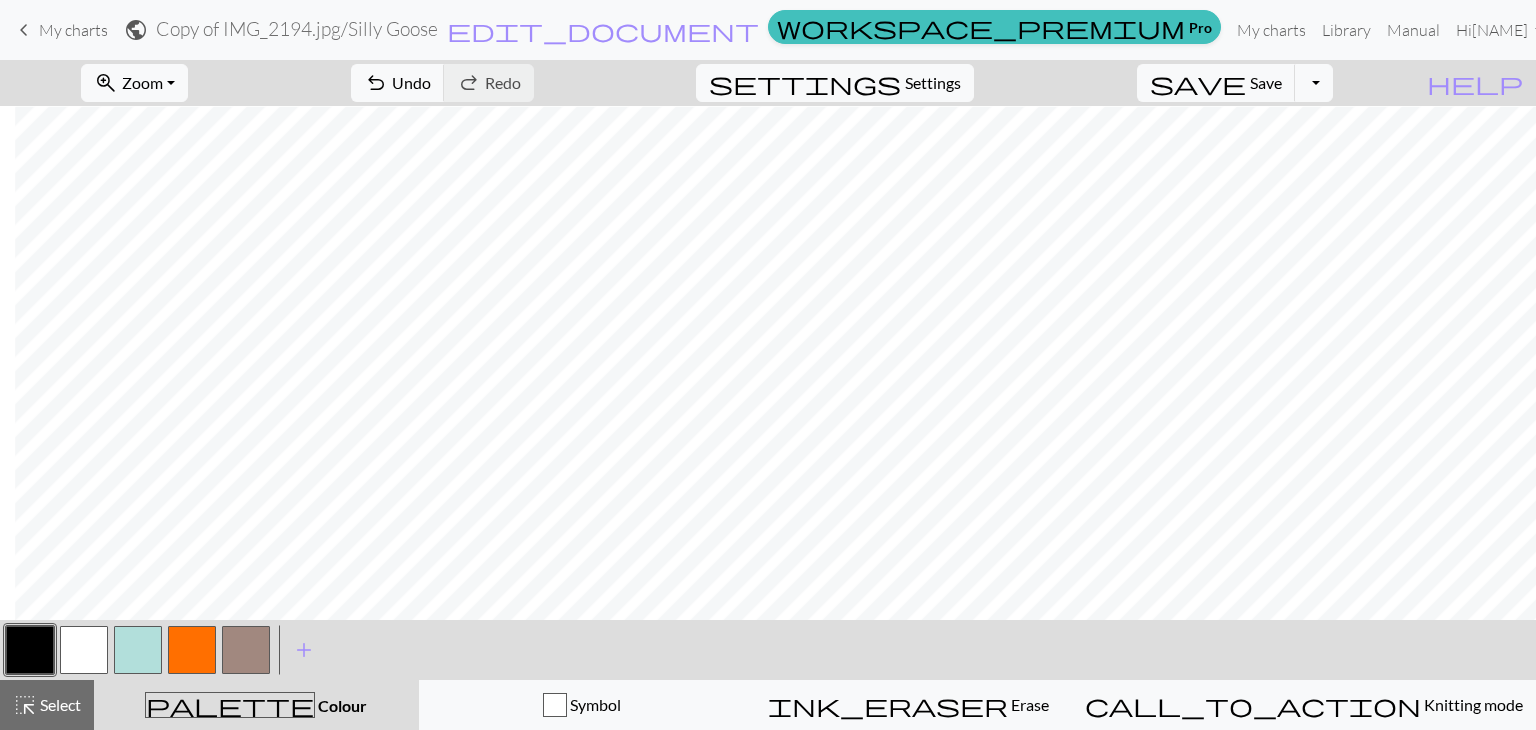 click at bounding box center [84, 650] 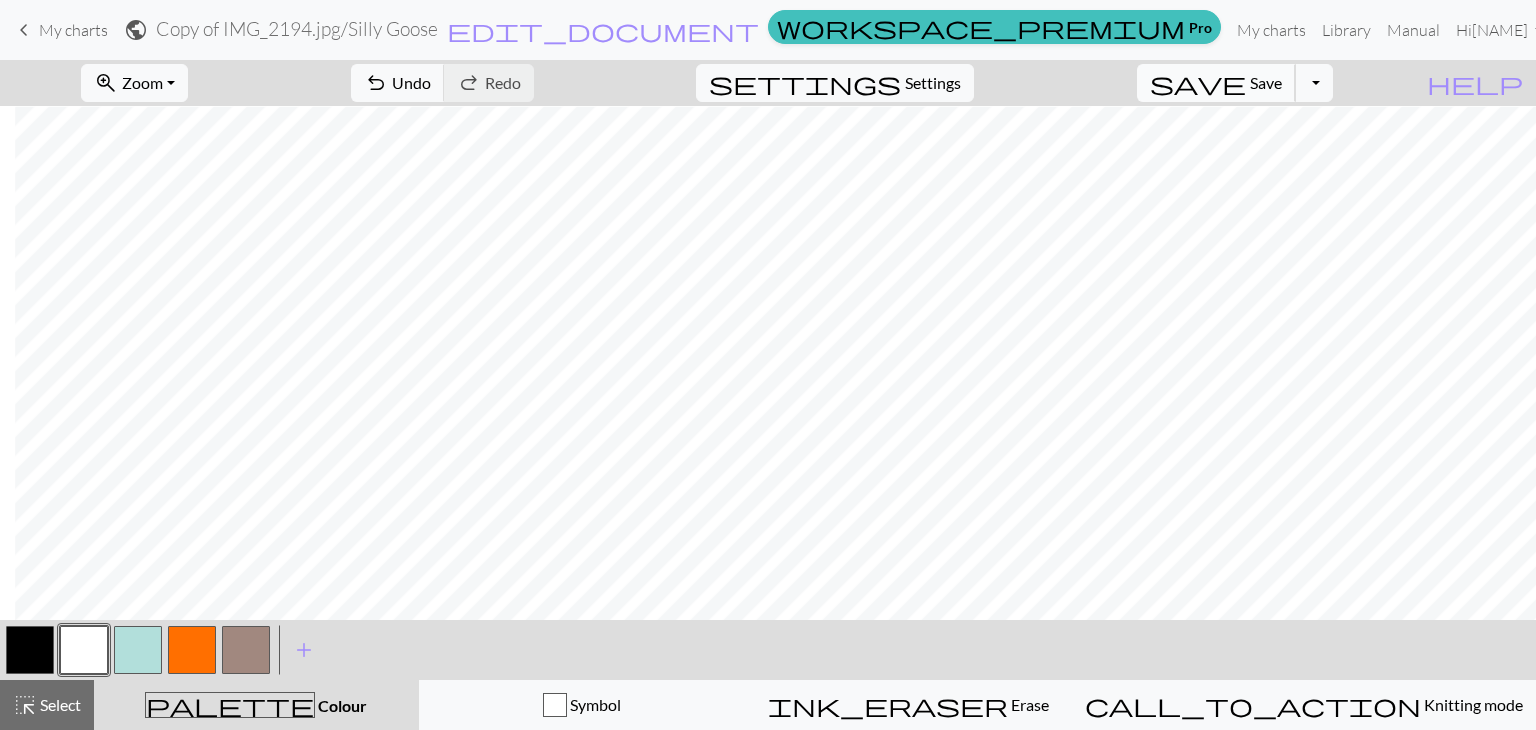 click on "Save" at bounding box center (1266, 82) 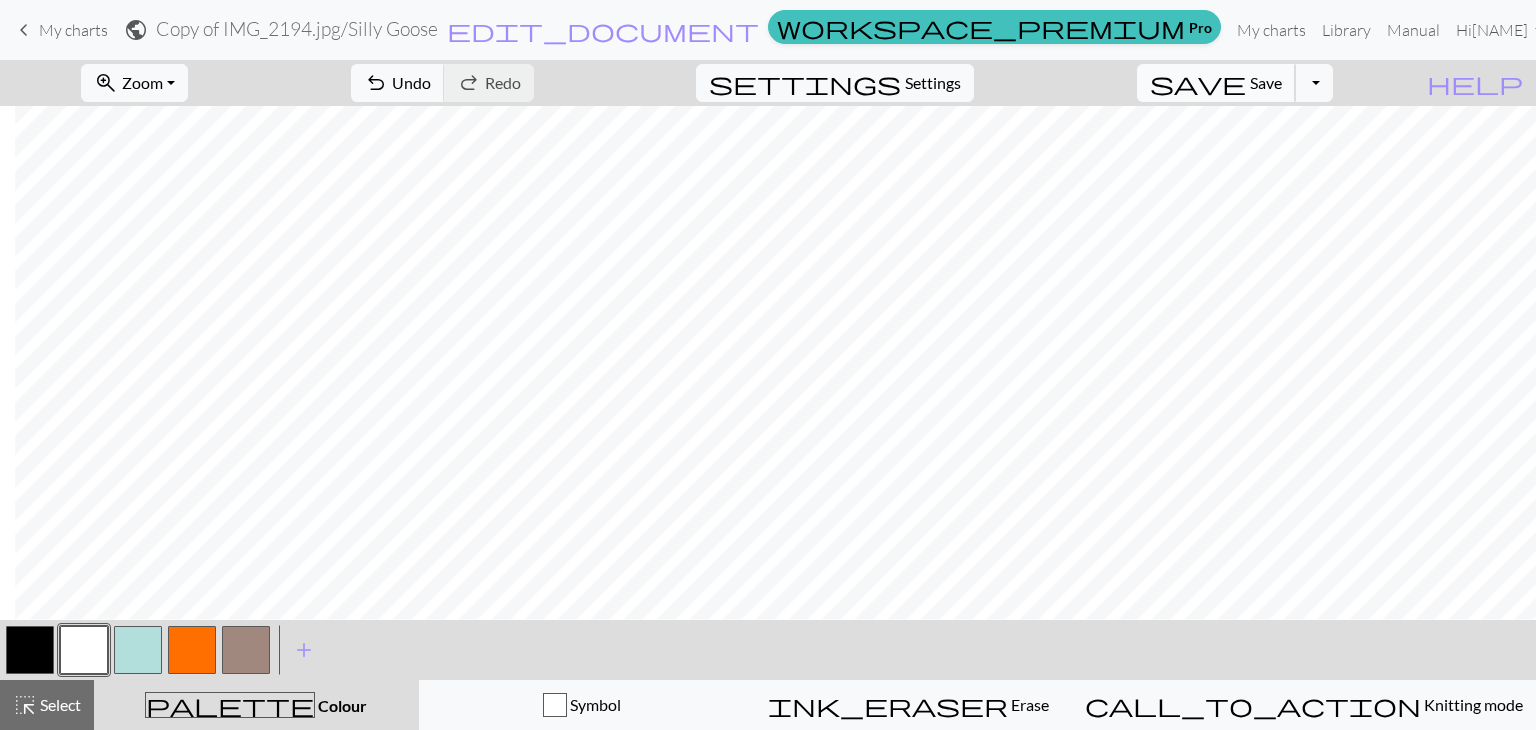 scroll, scrollTop: 682, scrollLeft: 15, axis: both 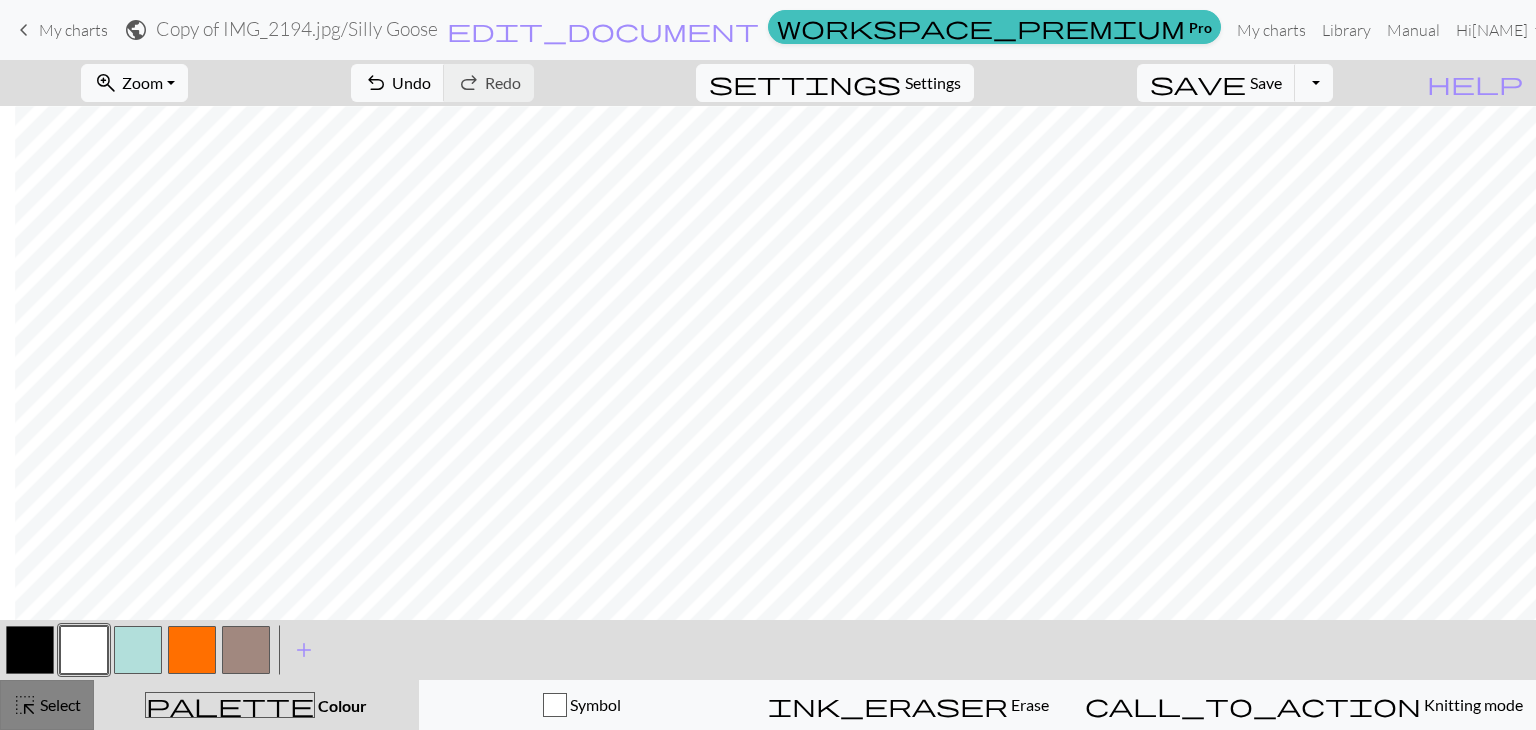 click on "highlight_alt   Select   Select" at bounding box center [47, 705] 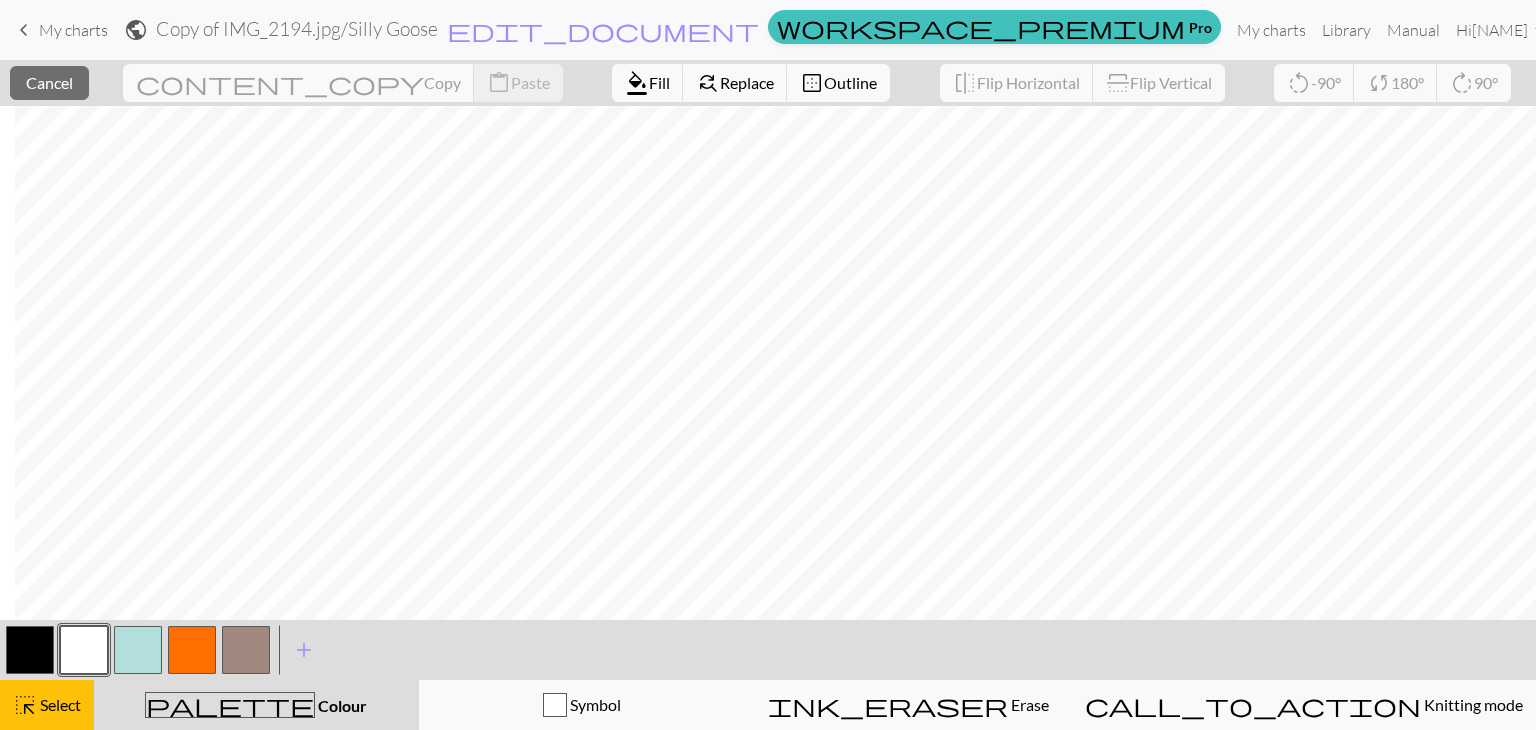 click at bounding box center [30, 650] 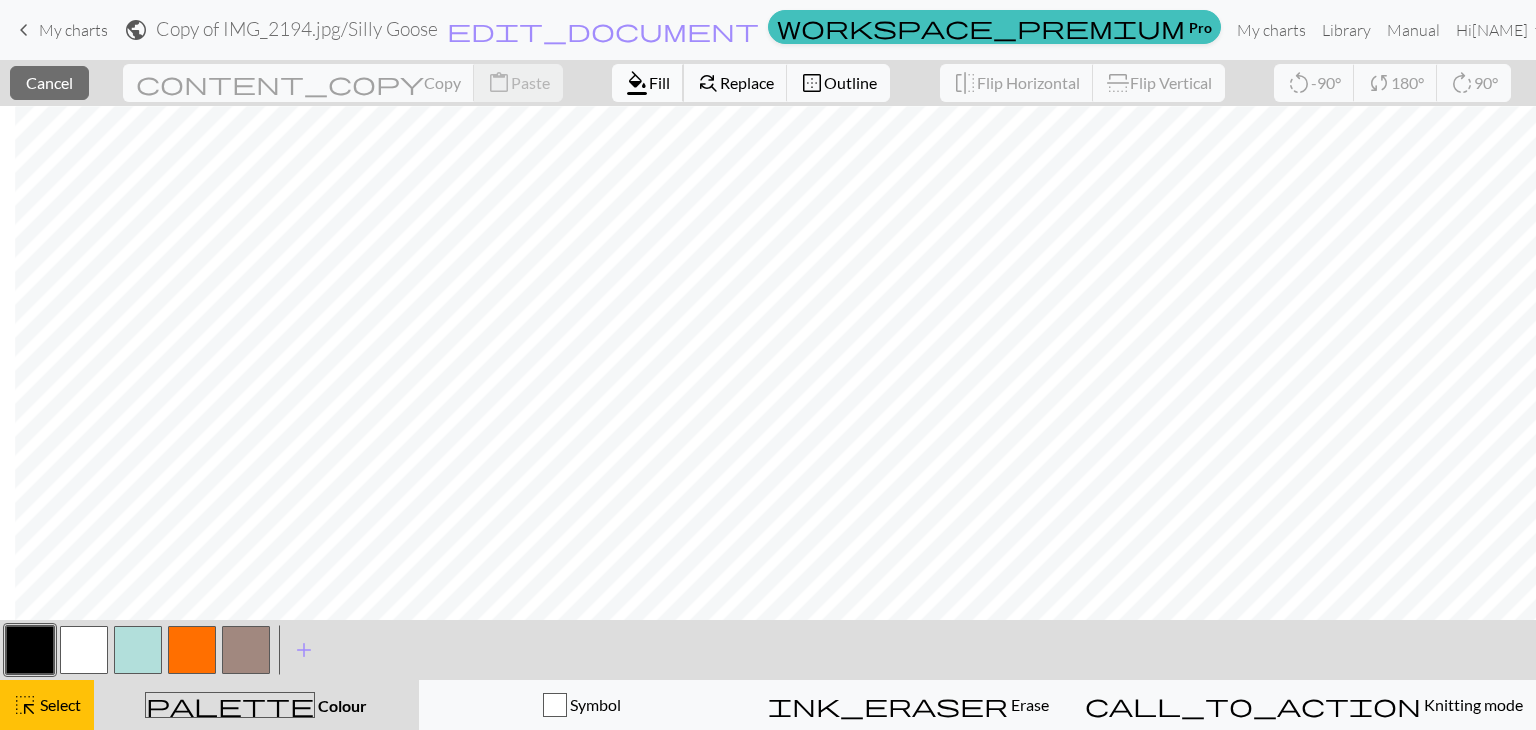 click on "Fill" at bounding box center (659, 82) 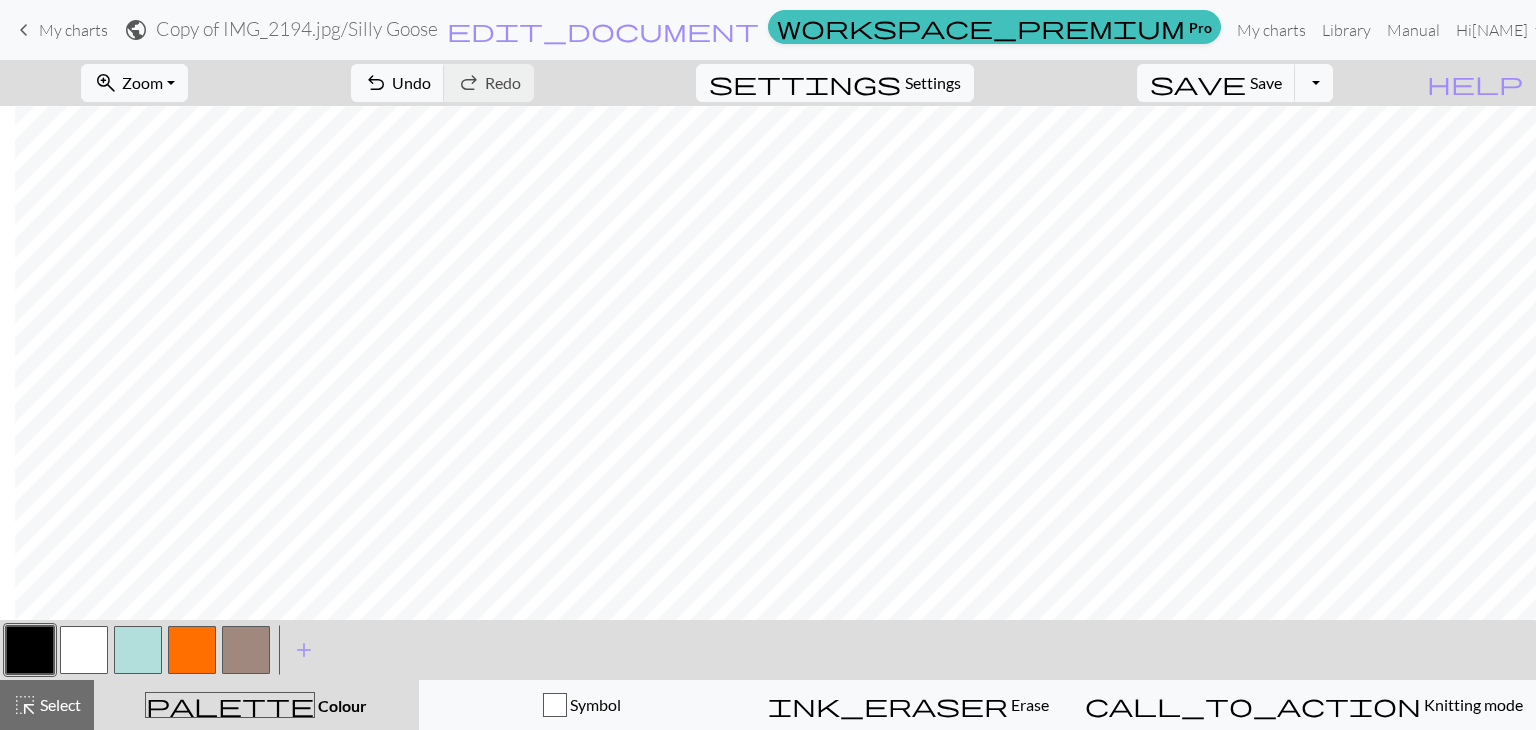 click at bounding box center [84, 650] 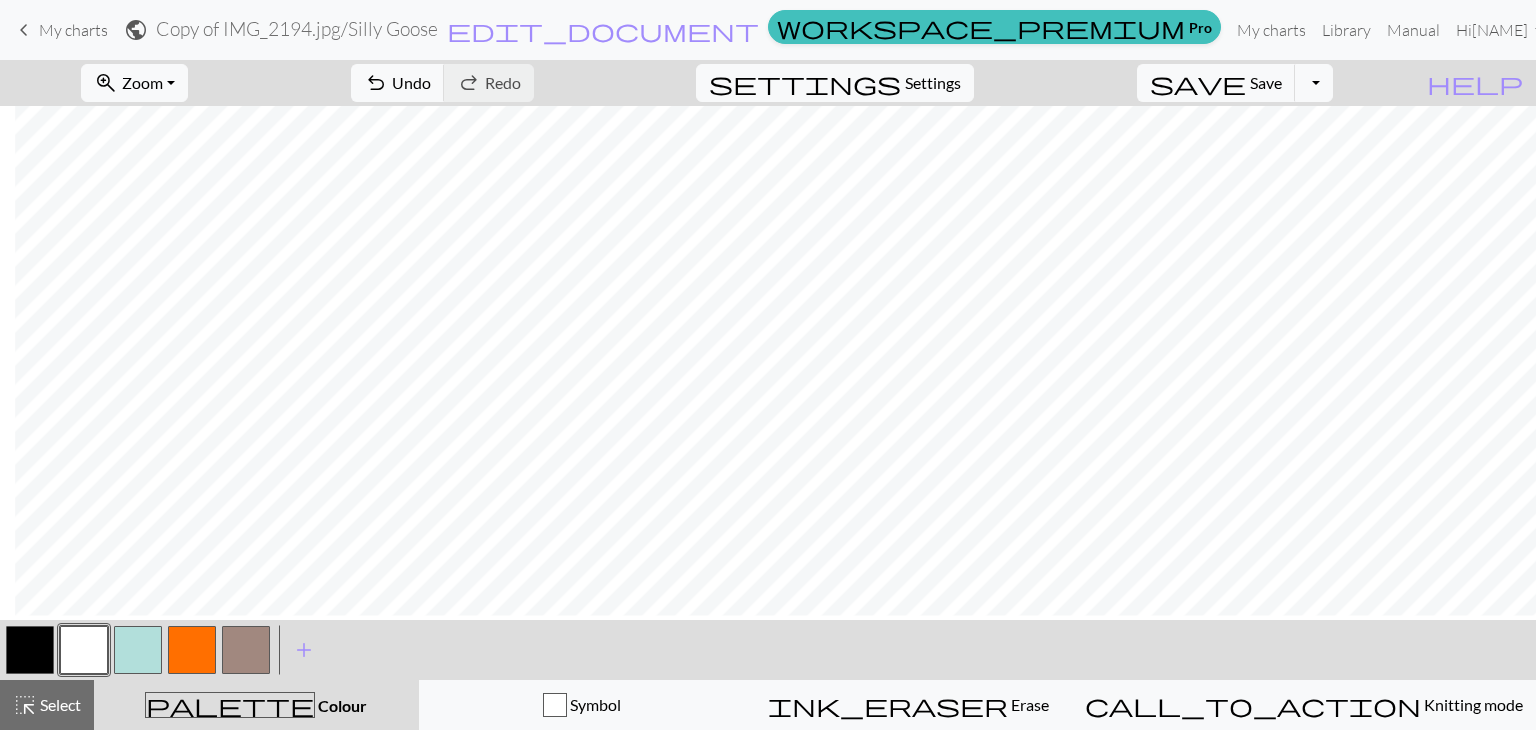 scroll, scrollTop: 634, scrollLeft: 15, axis: both 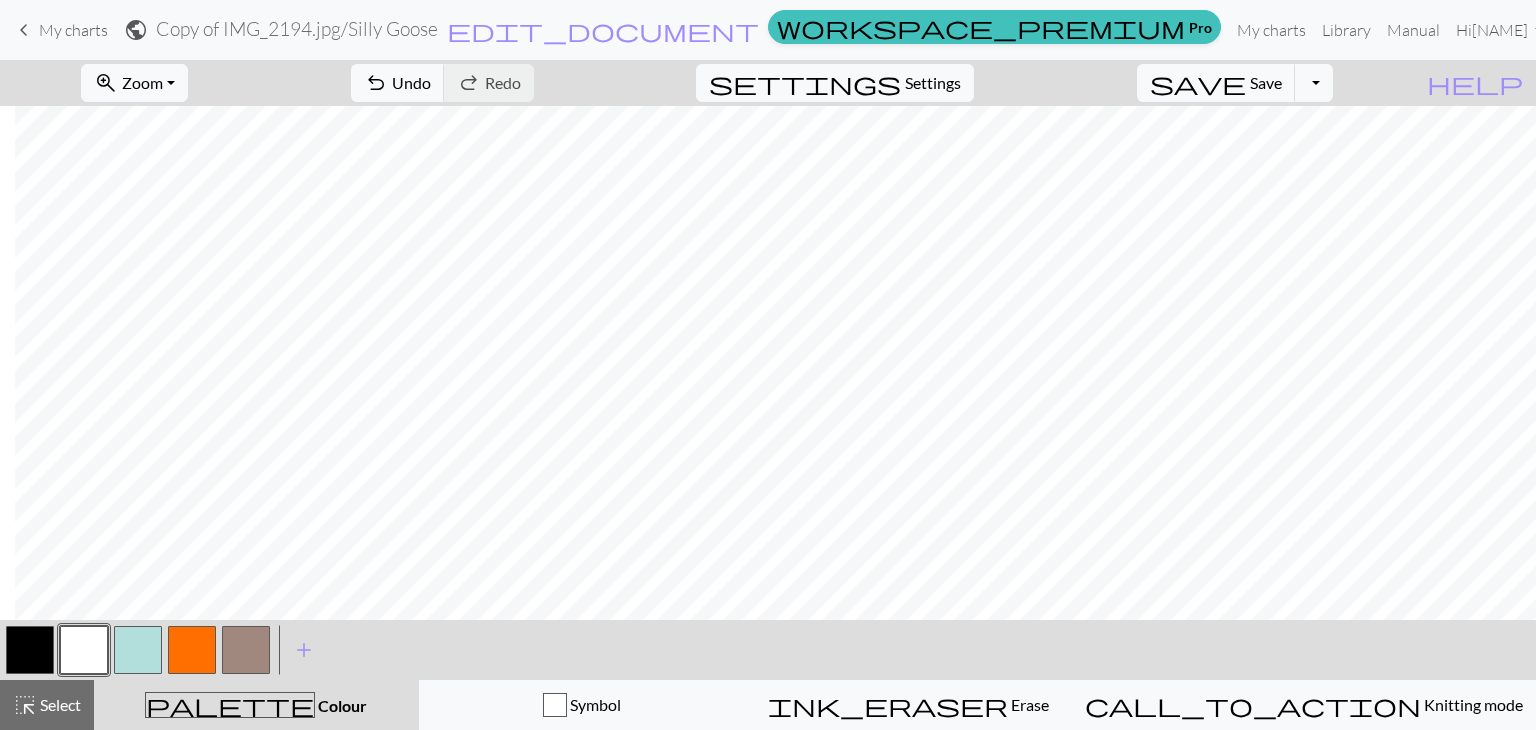 click at bounding box center (192, 650) 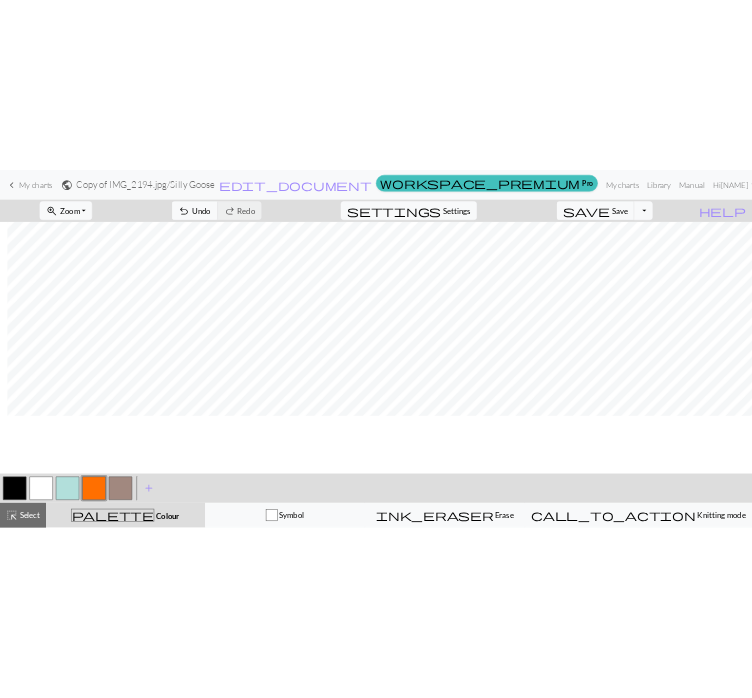 scroll, scrollTop: 516, scrollLeft: 15, axis: both 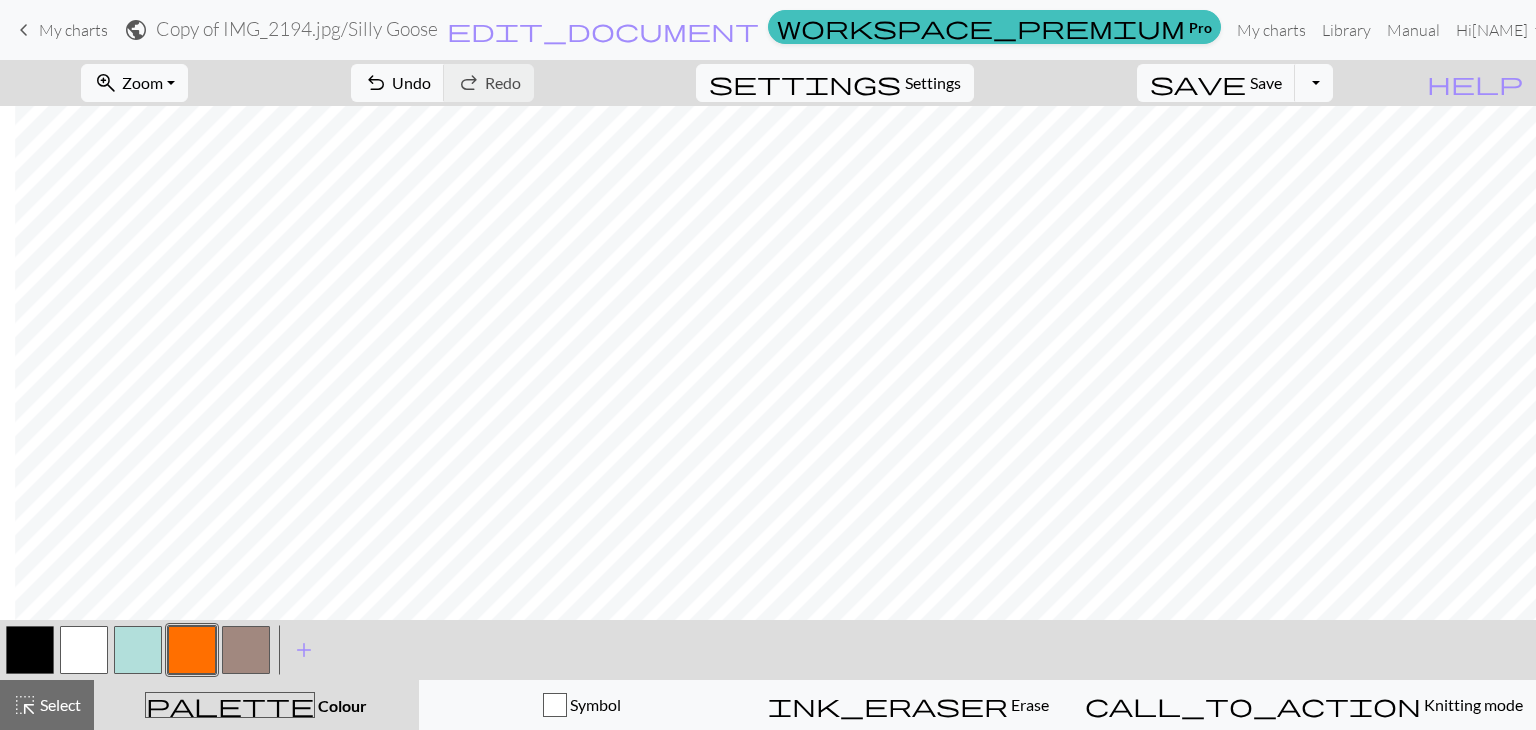 click at bounding box center [30, 650] 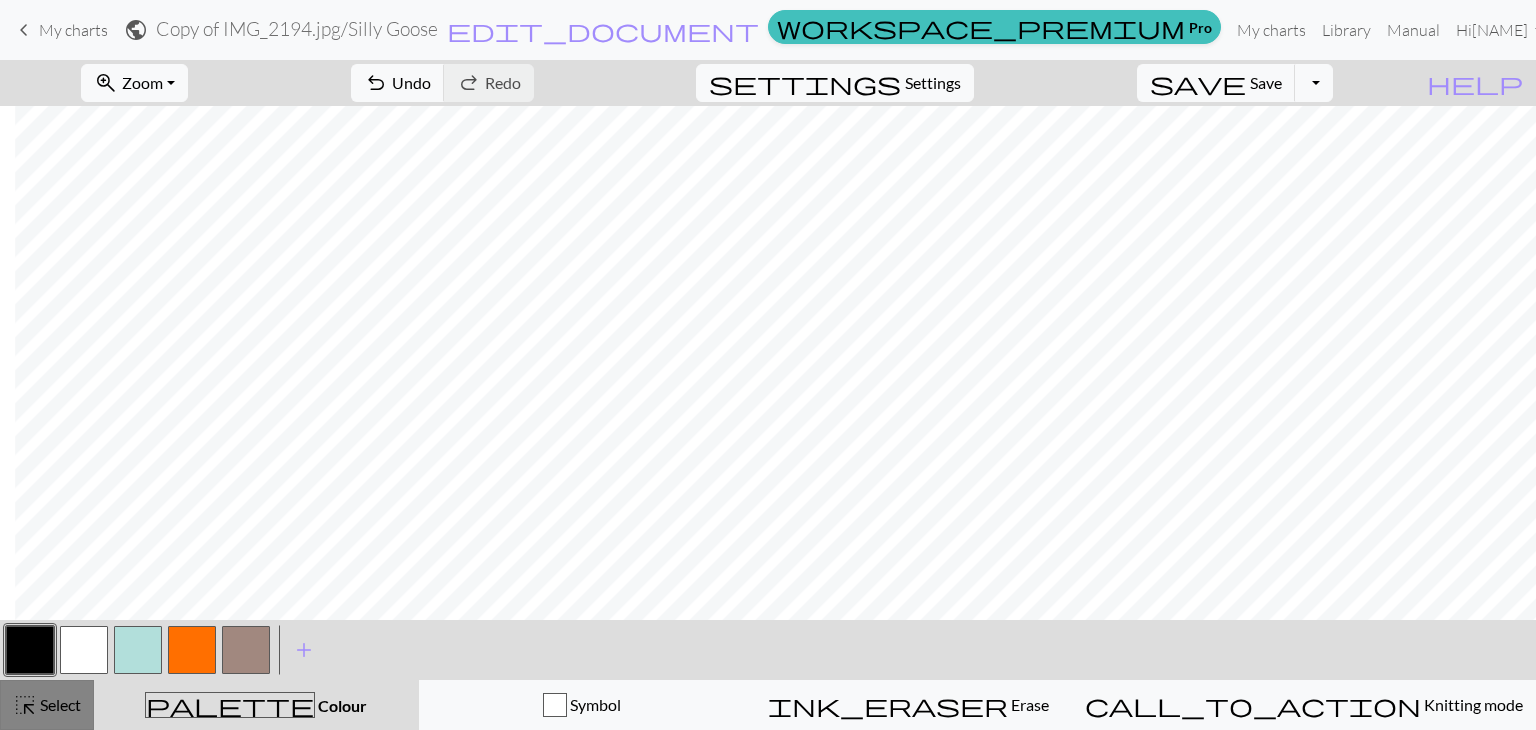 click on "Select" at bounding box center [59, 704] 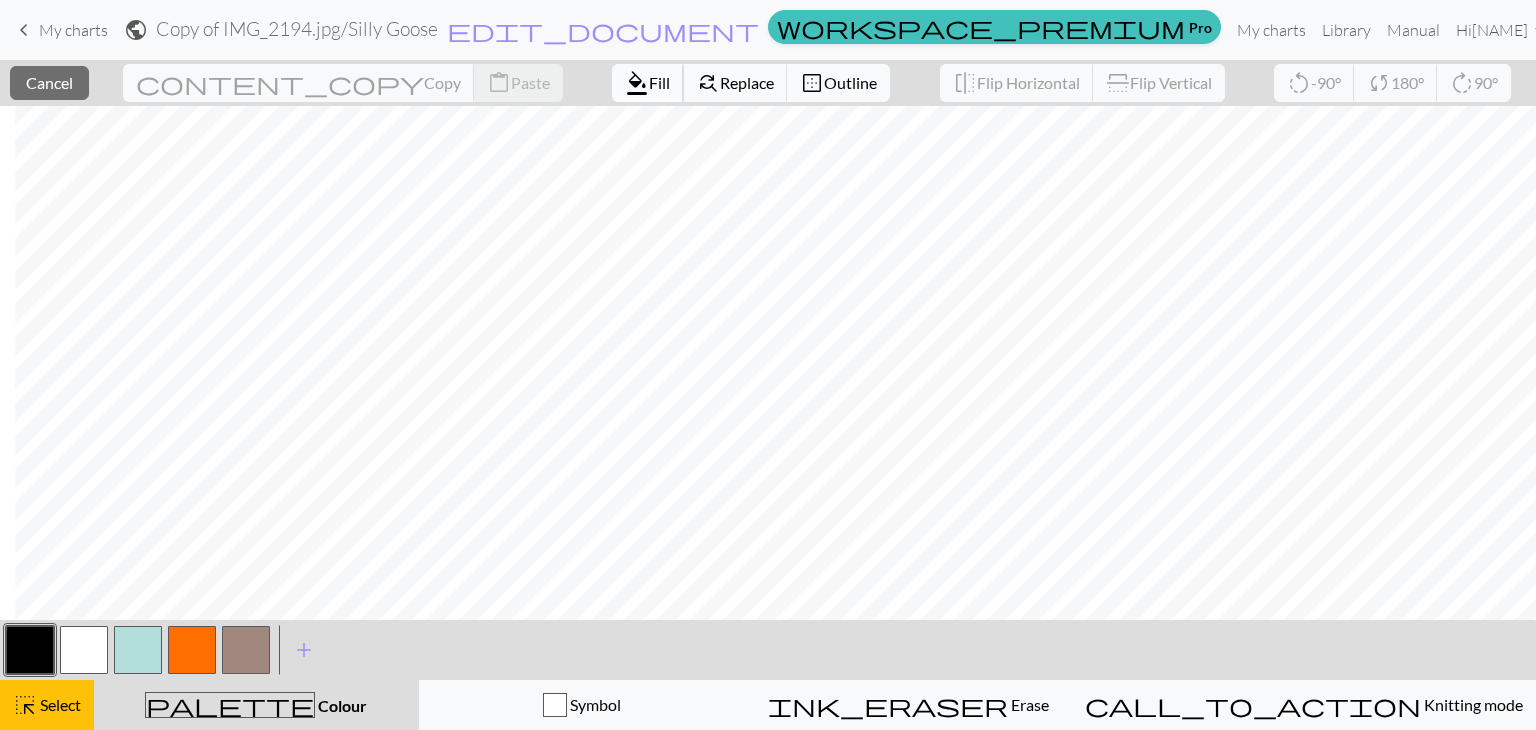 click on "format_color_fill" at bounding box center (637, 83) 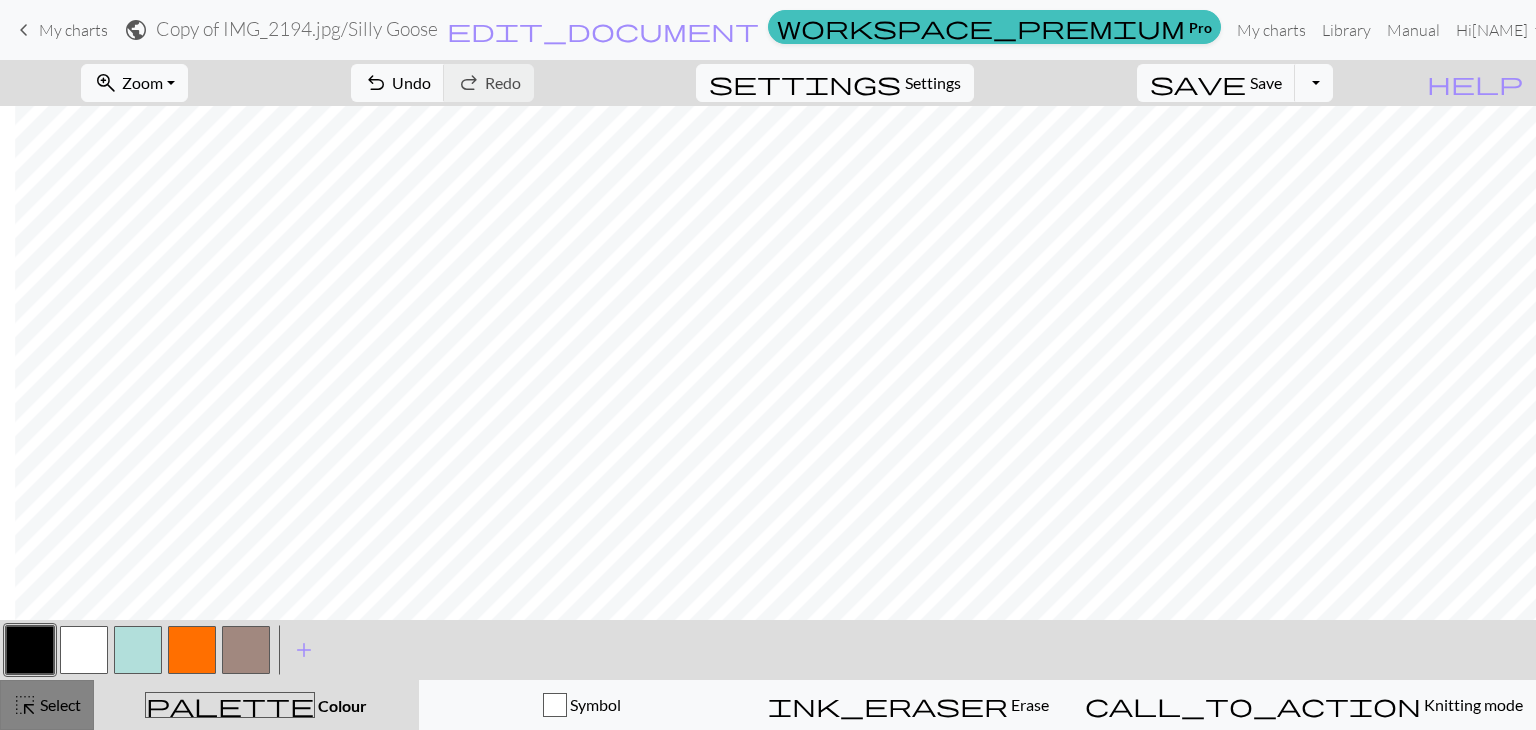 click on "highlight_alt   Select   Select" at bounding box center [47, 705] 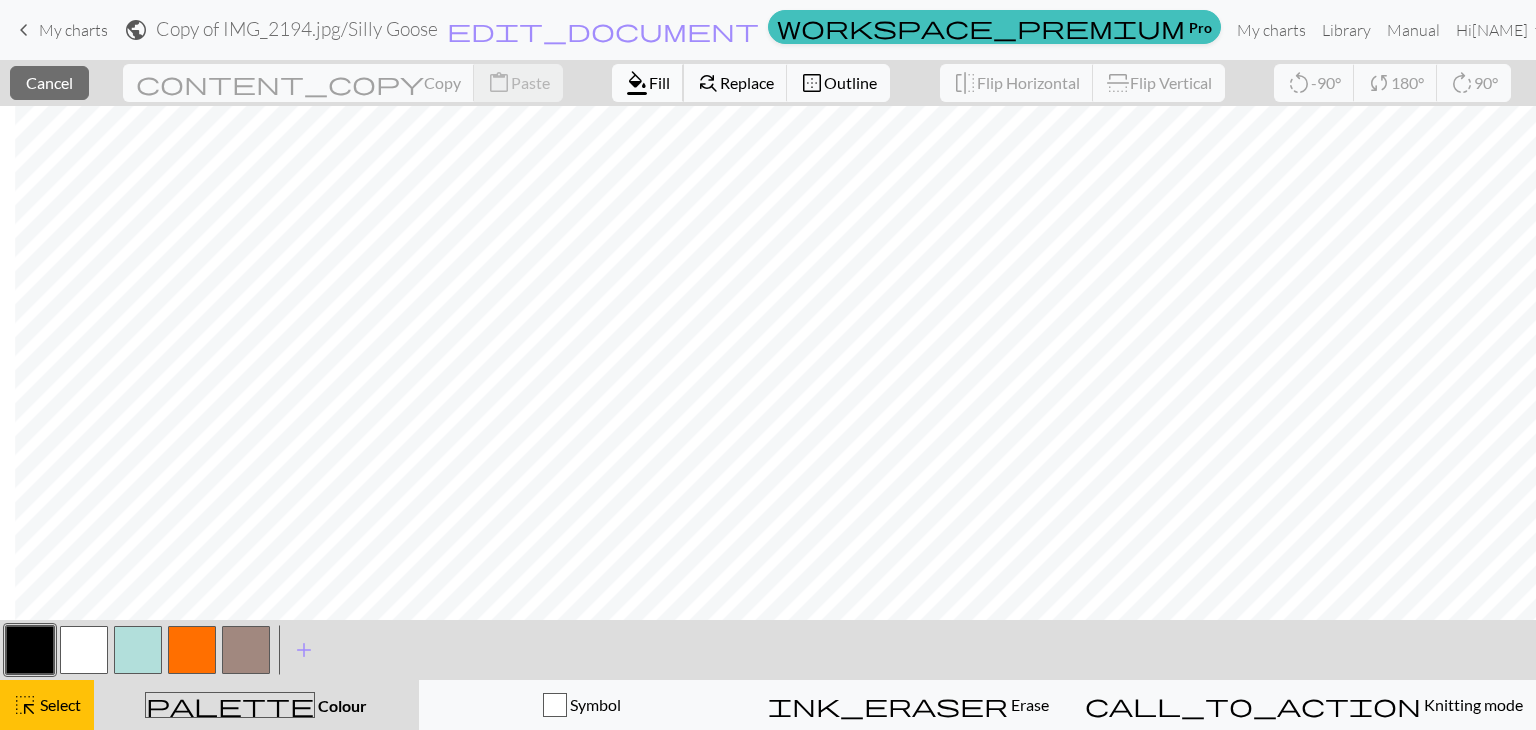 click on "format_color_fill  Fill" at bounding box center [648, 83] 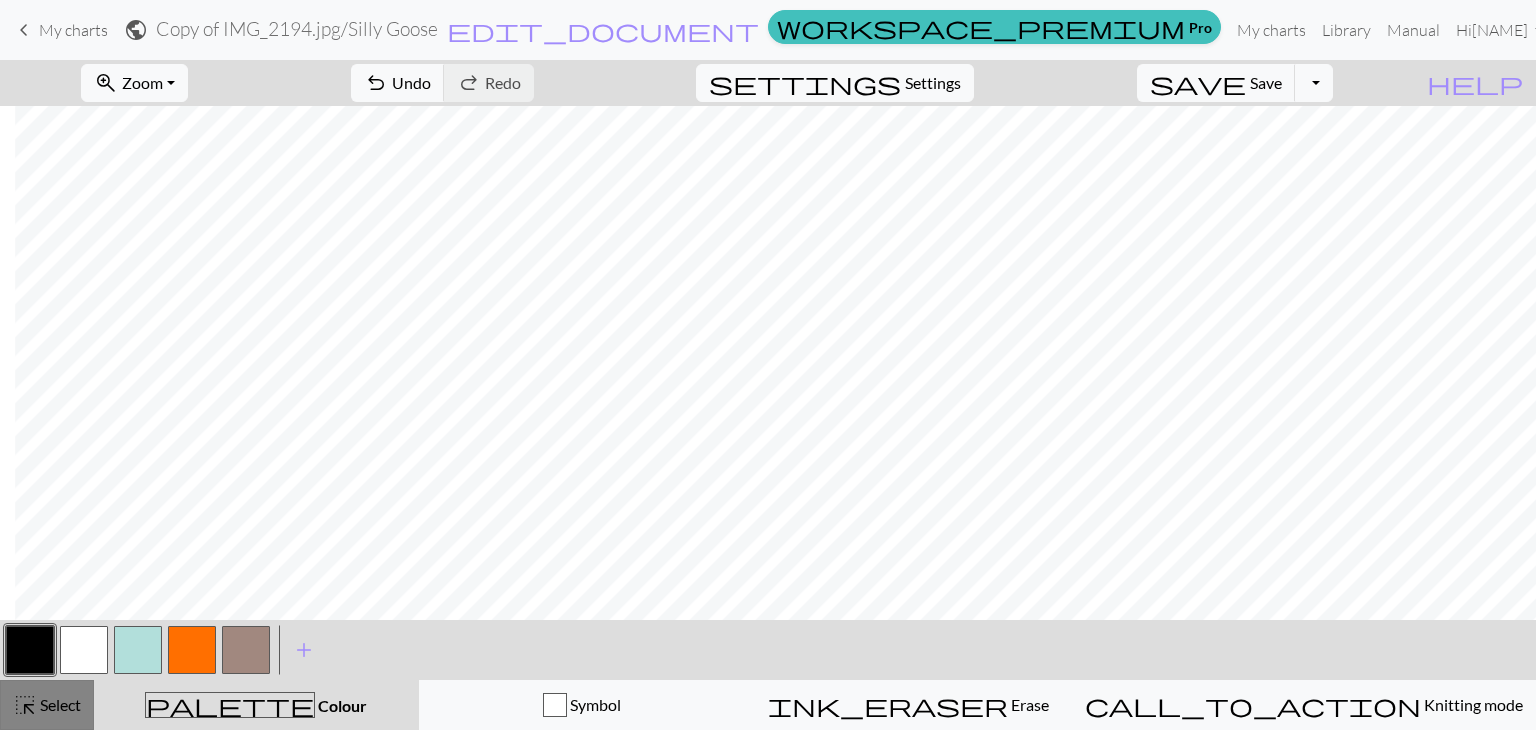 click on "highlight_alt   Select   Select" at bounding box center [47, 705] 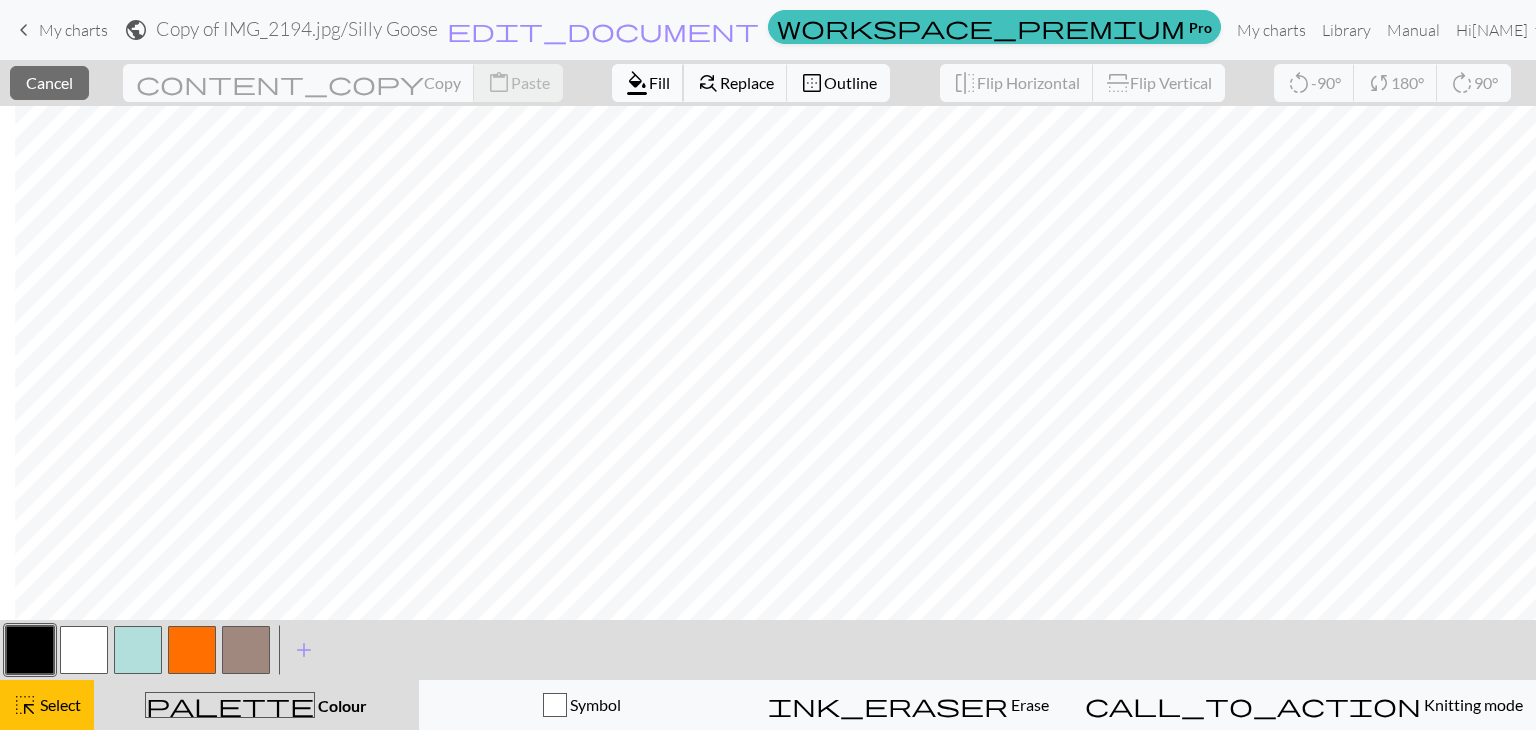 click on "Fill" at bounding box center [659, 82] 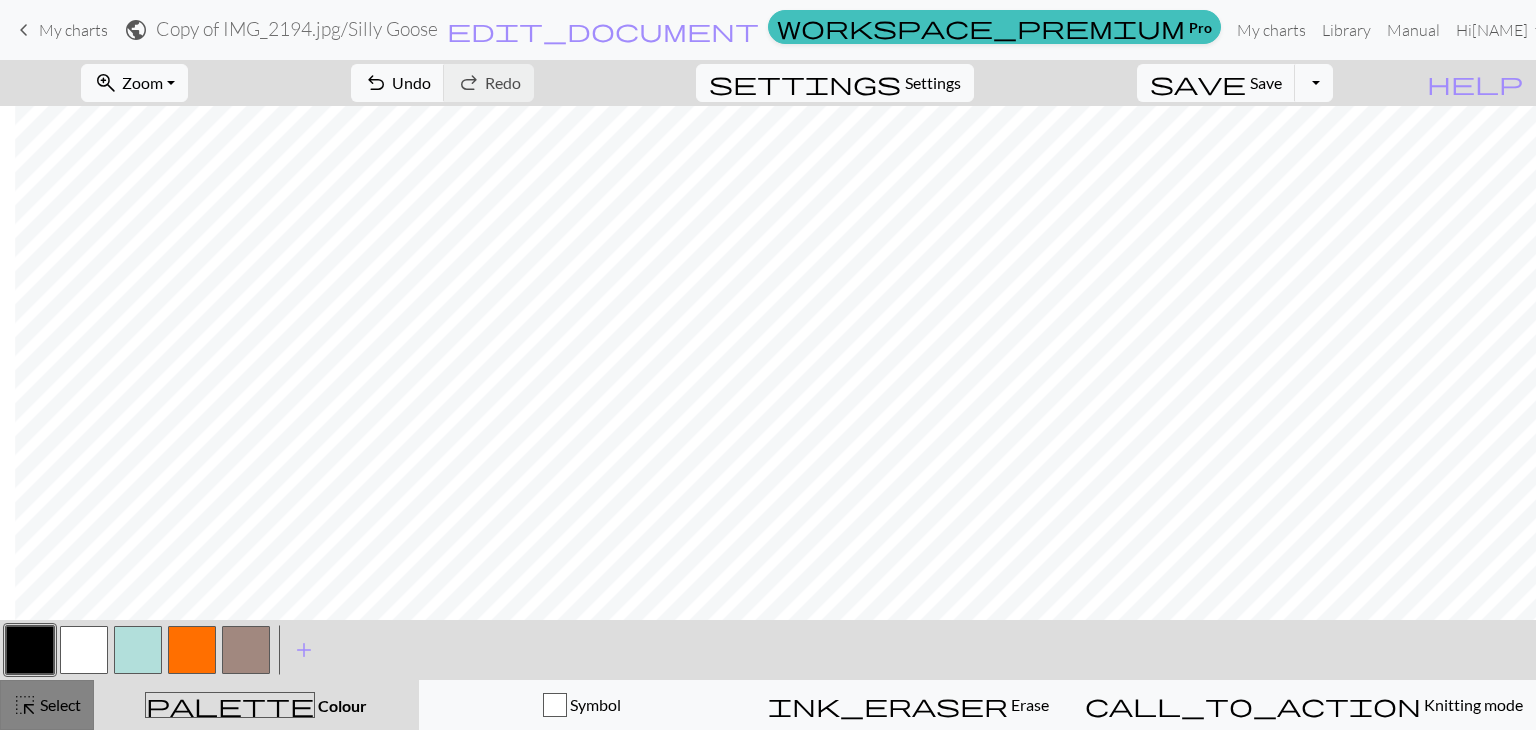 click on "Select" at bounding box center (59, 704) 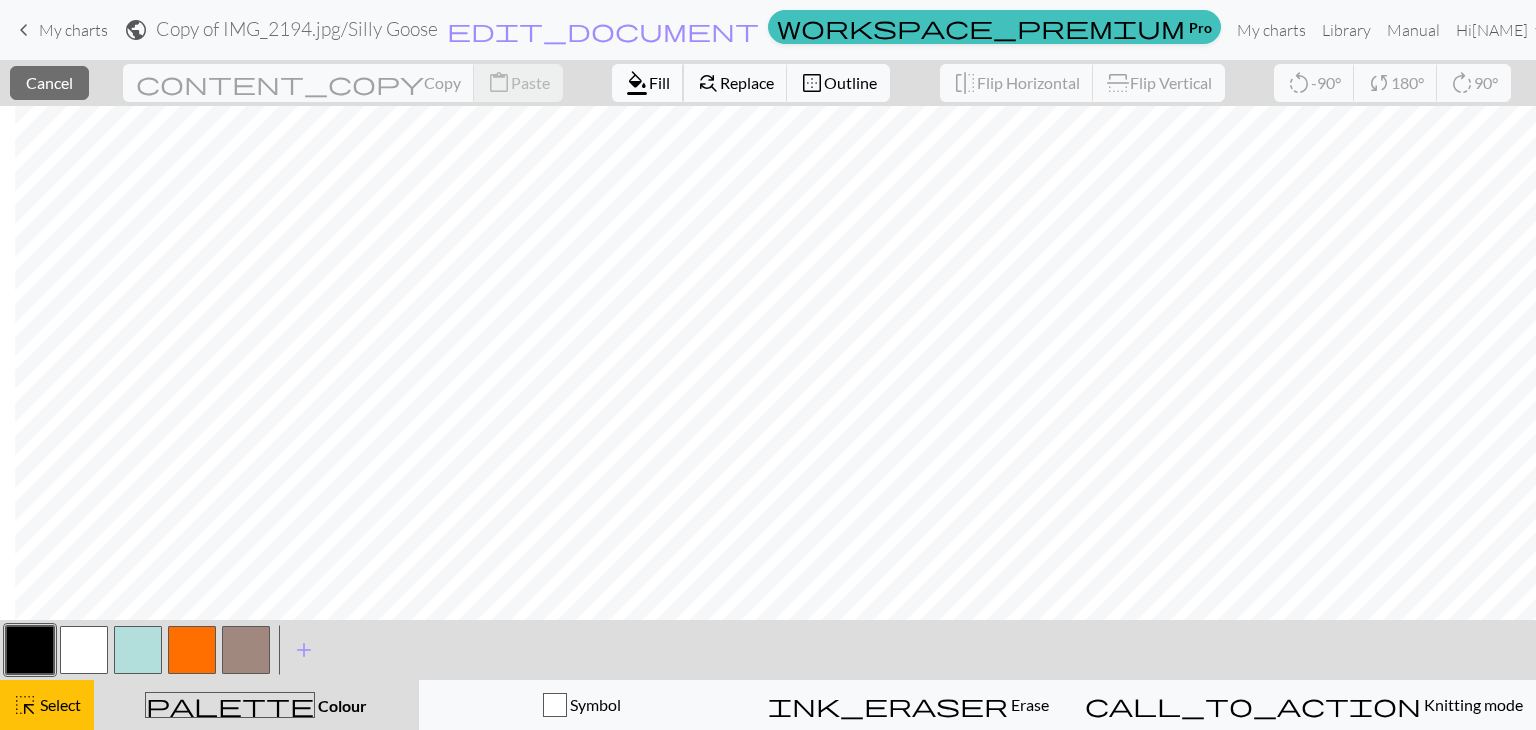 click on "format_color_fill  Fill" at bounding box center (648, 83) 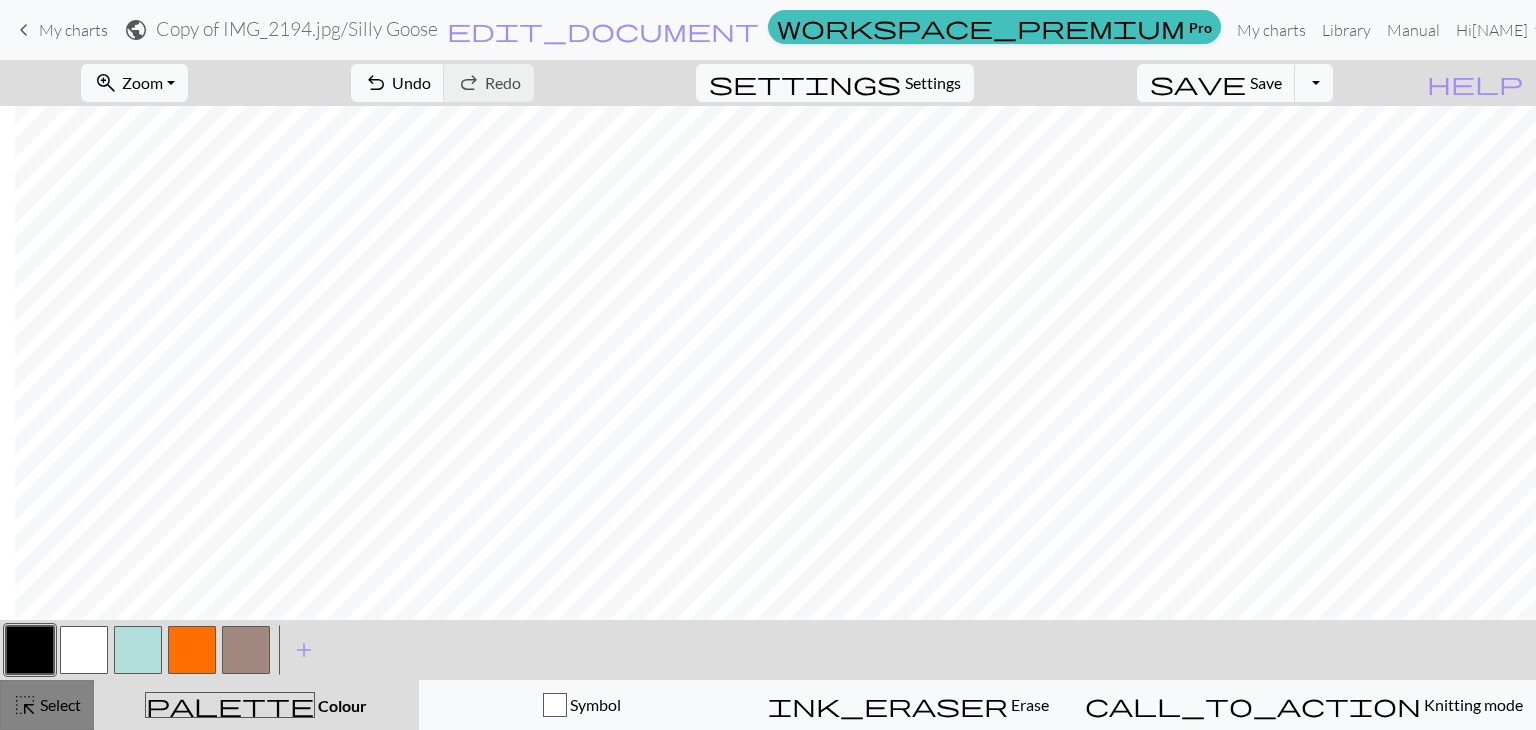click on "Select" at bounding box center [59, 704] 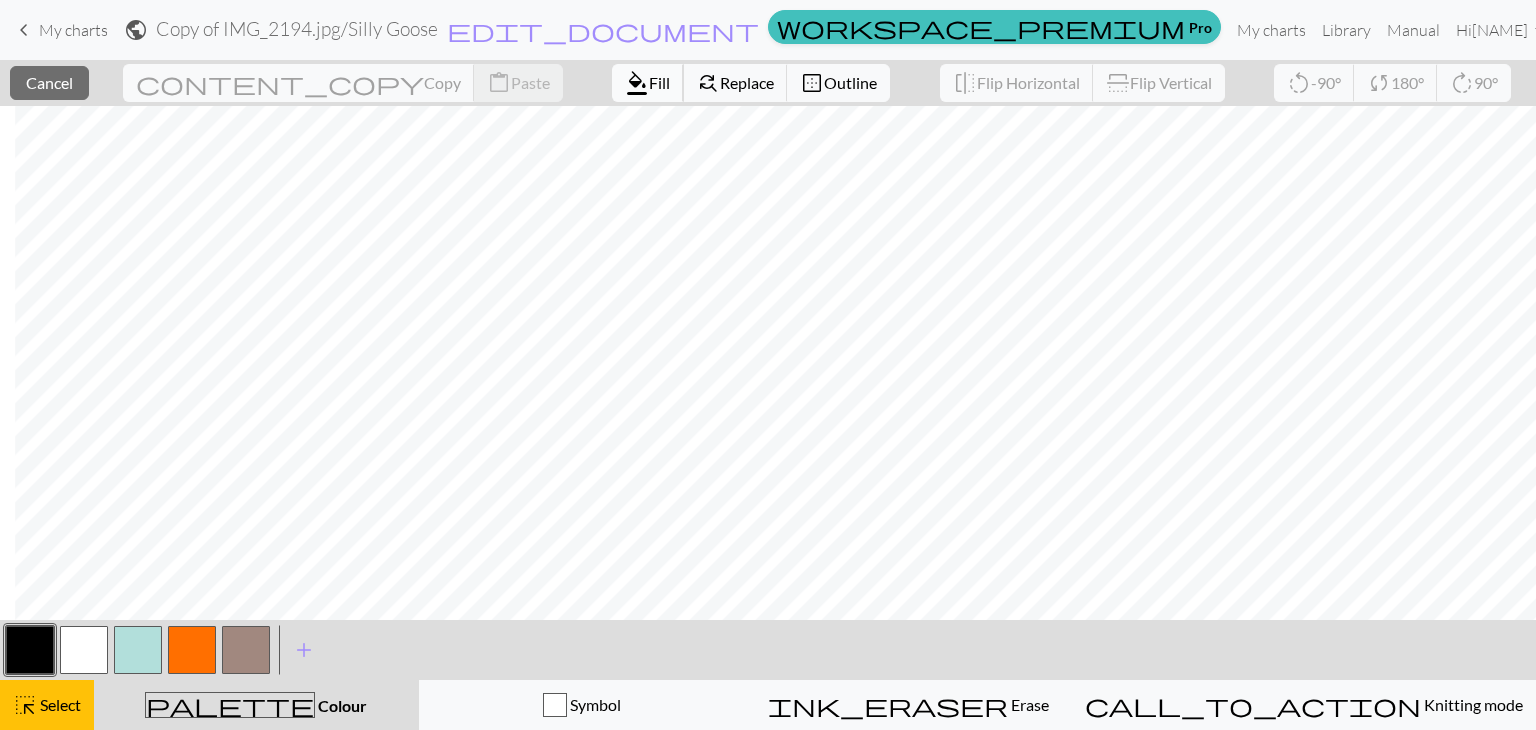 click on "Fill" at bounding box center [659, 82] 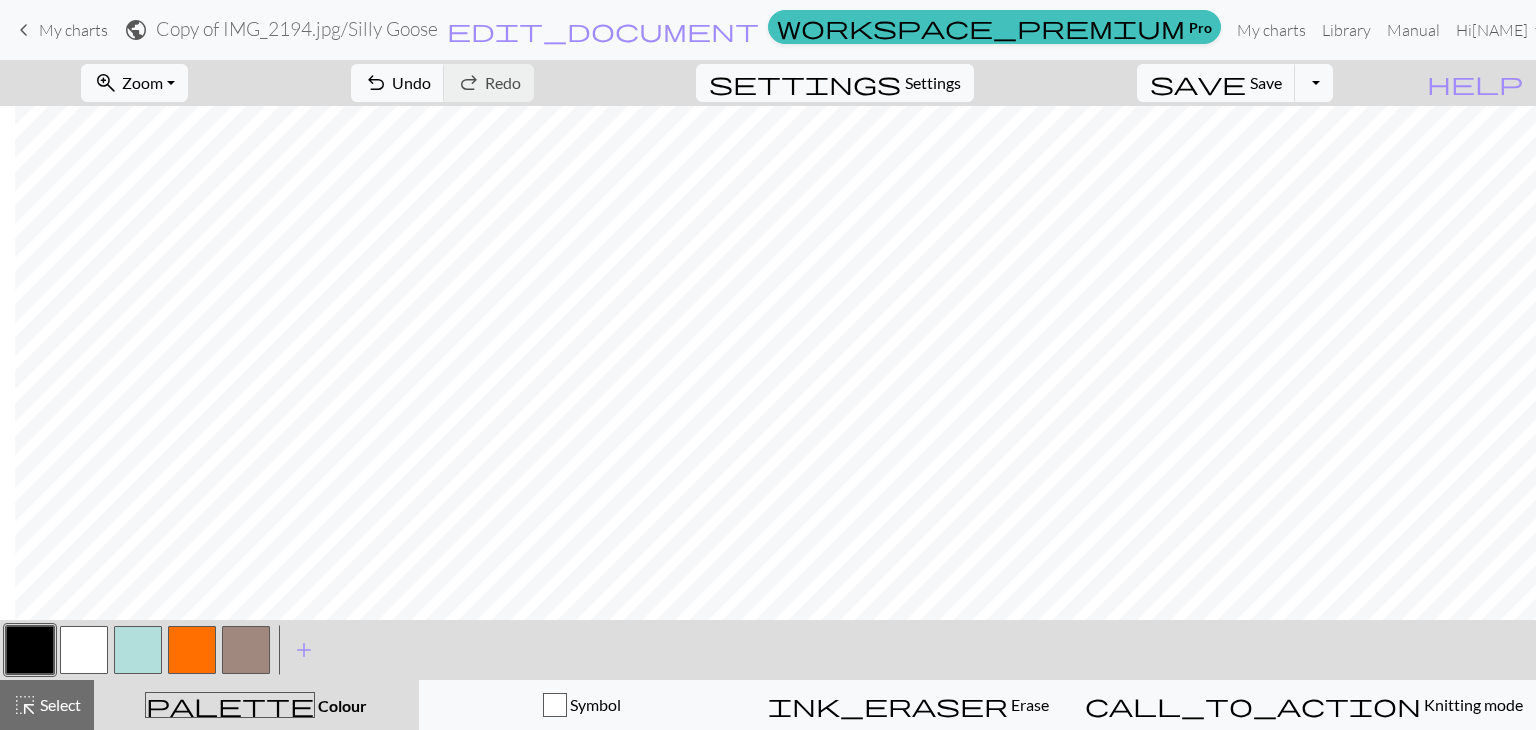 click at bounding box center (84, 650) 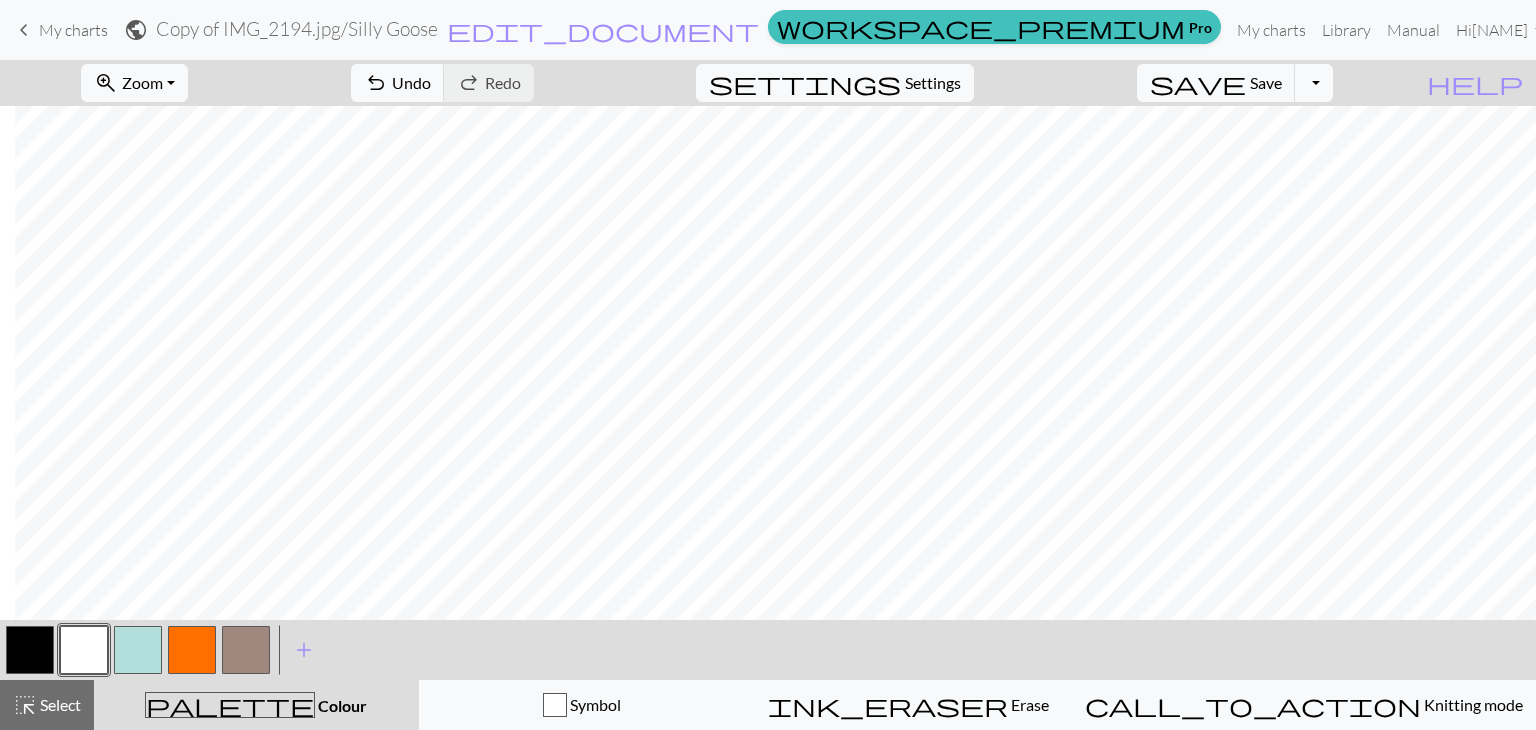 click at bounding box center [30, 650] 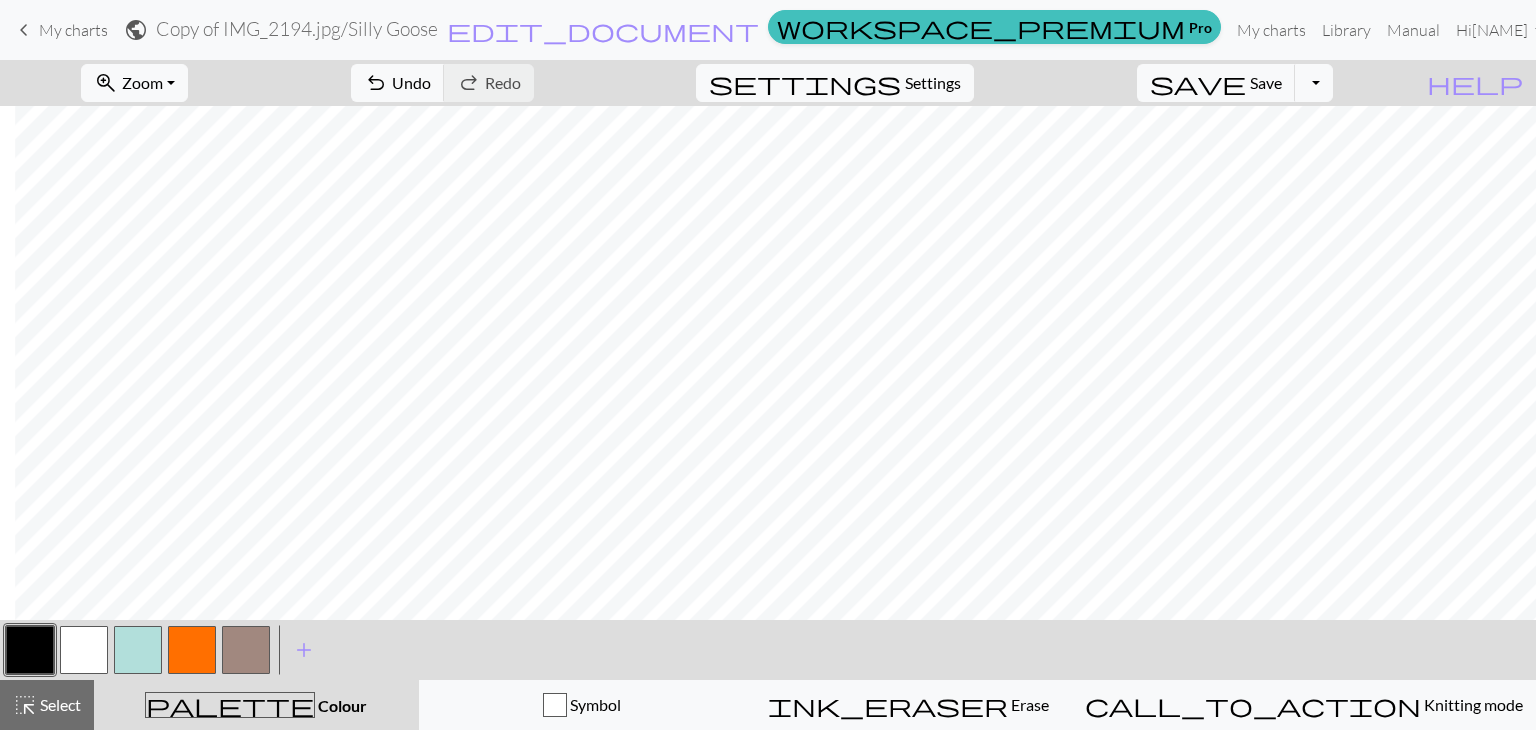 click at bounding box center (84, 650) 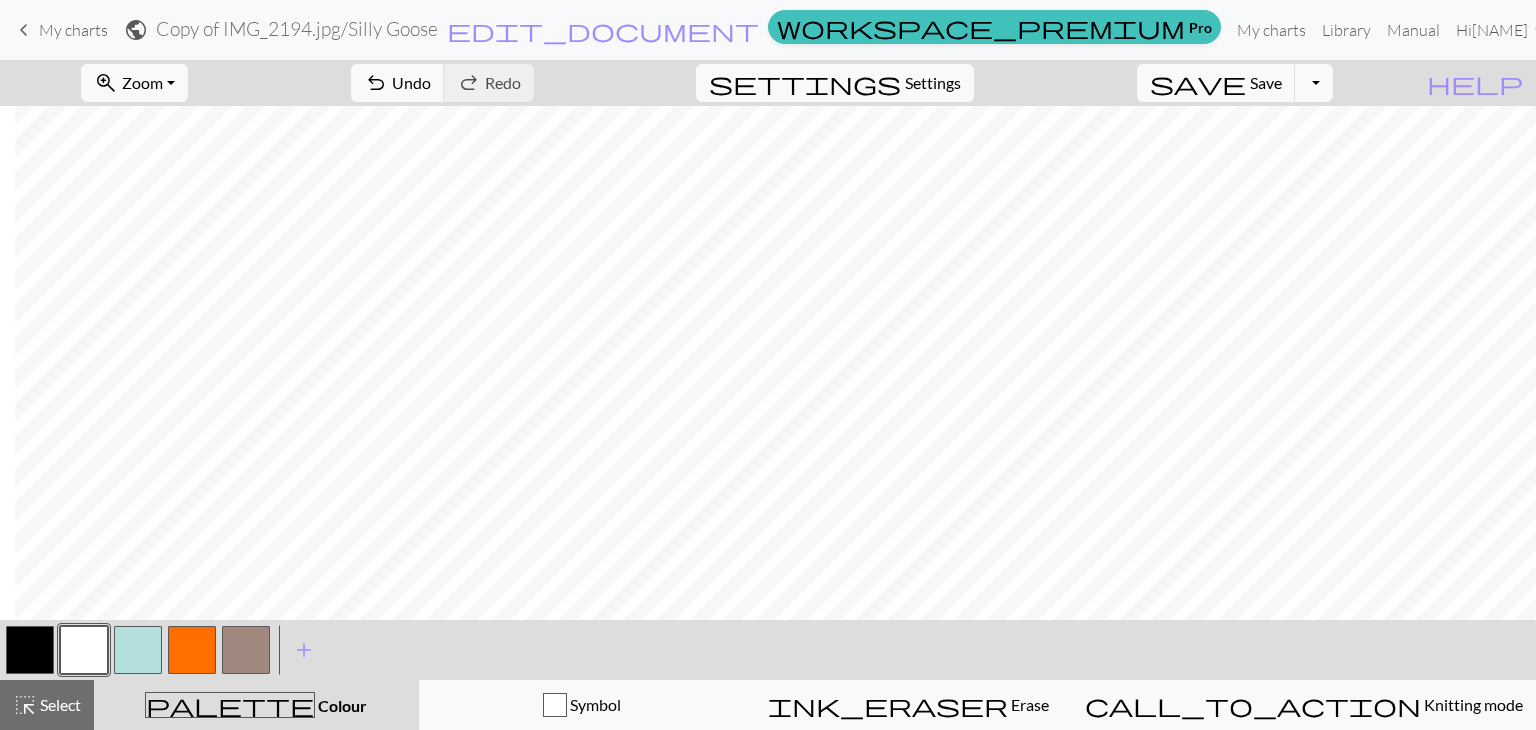 click at bounding box center (192, 650) 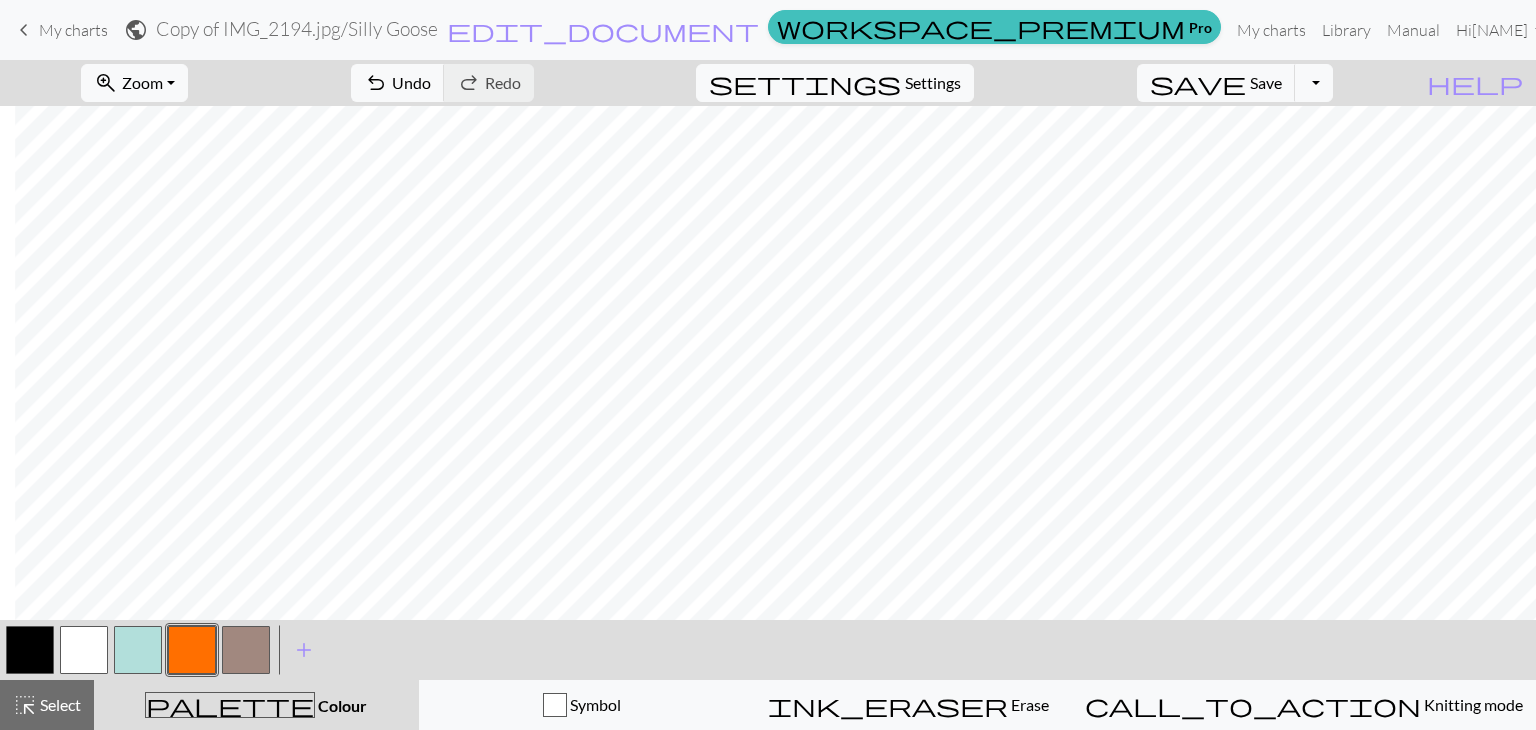 click at bounding box center [246, 650] 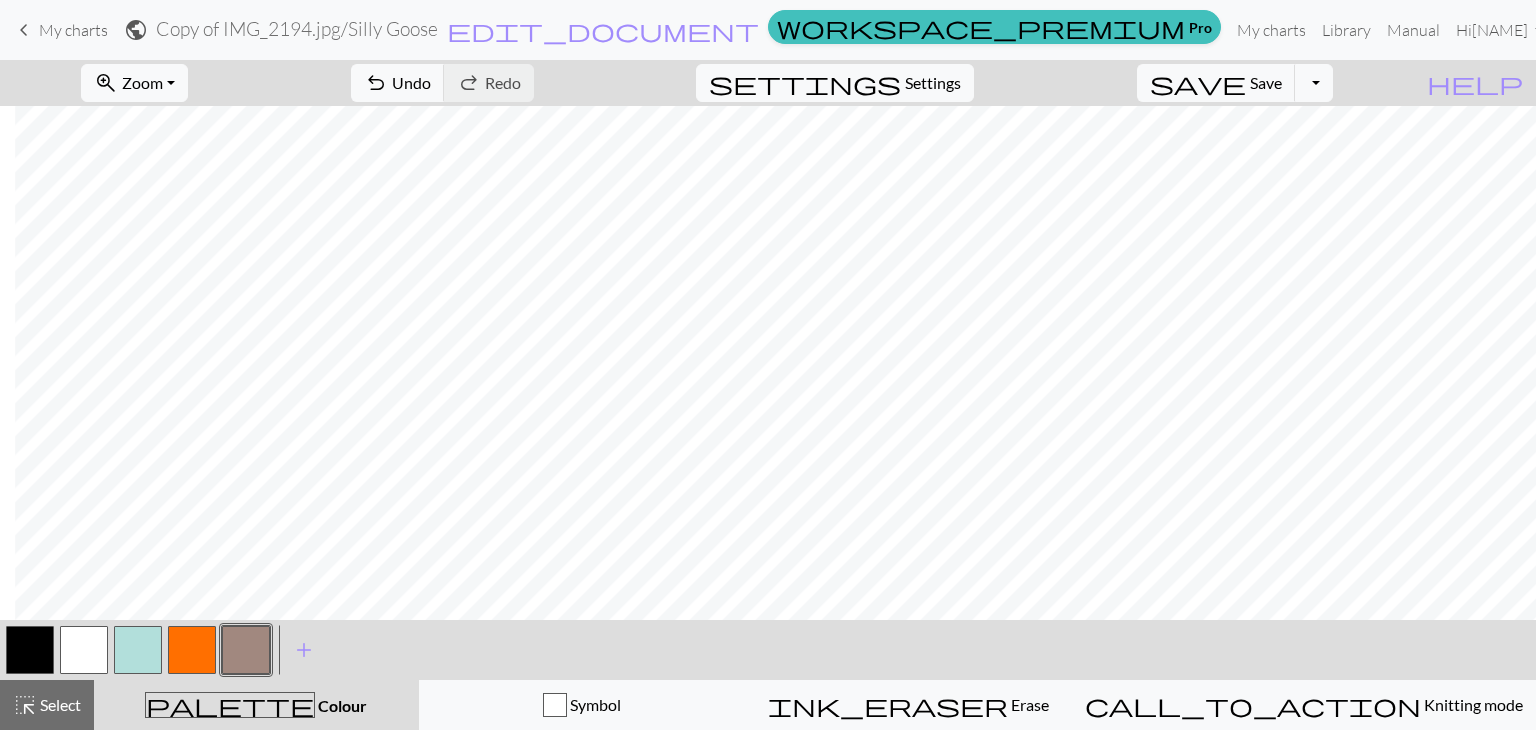 click at bounding box center [192, 650] 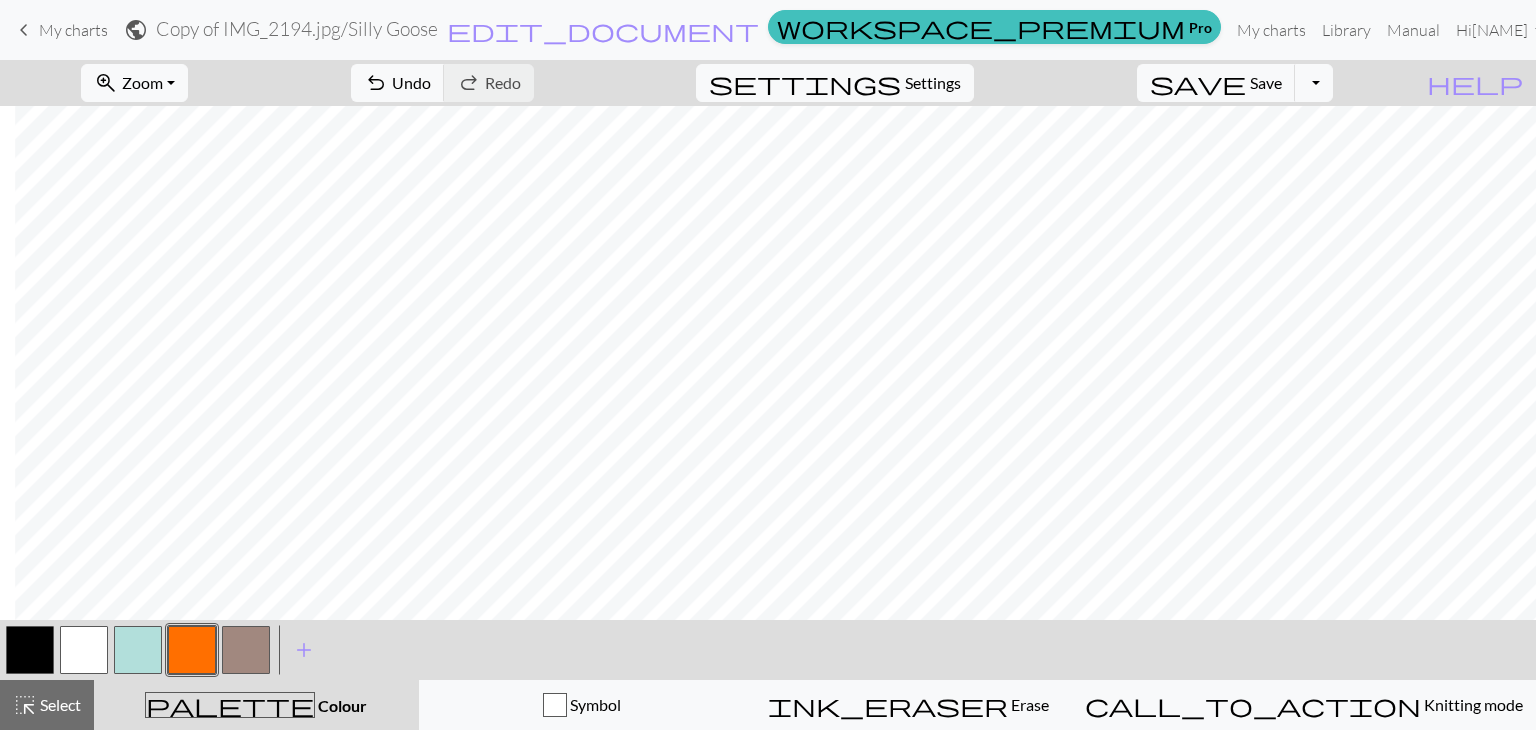 click at bounding box center (246, 650) 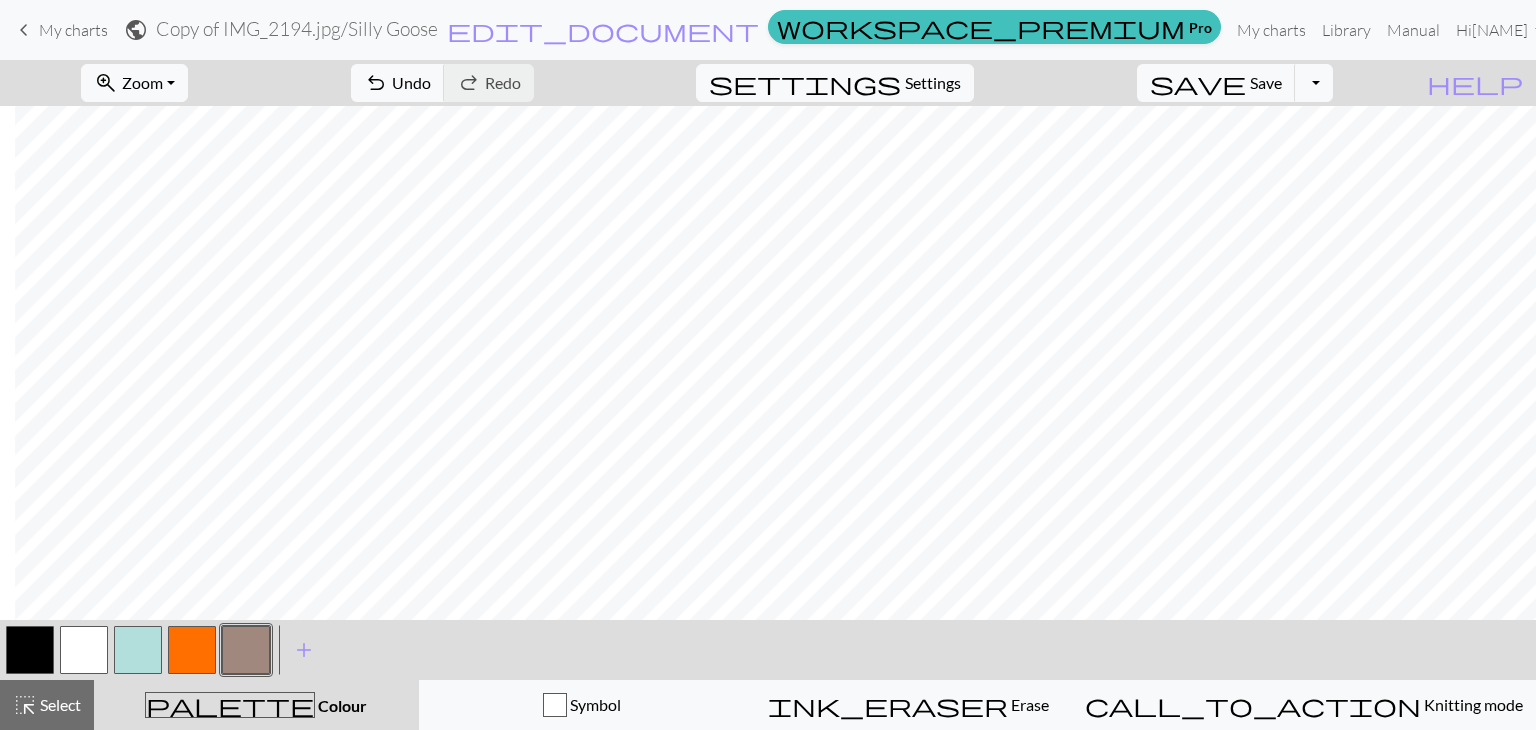 click at bounding box center [192, 650] 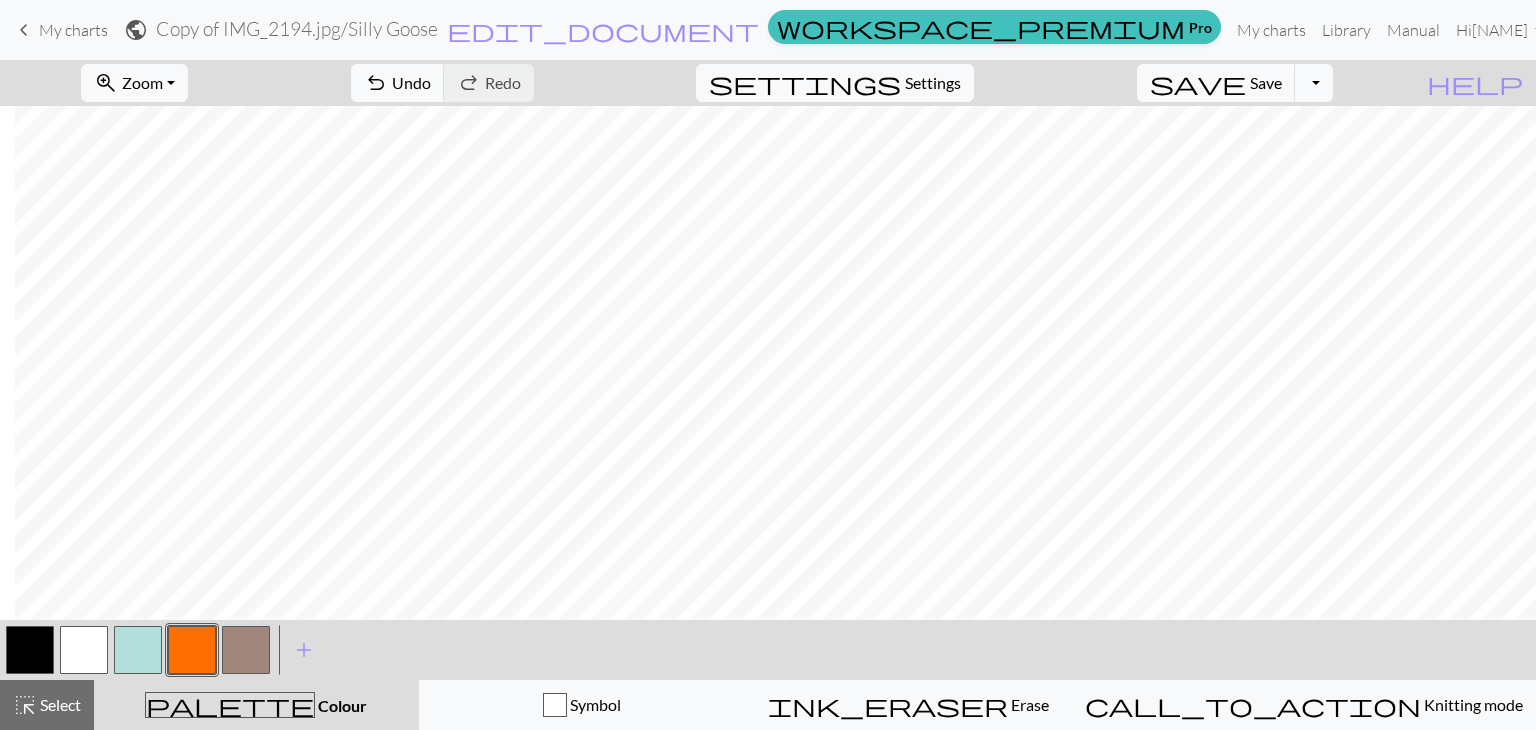 click at bounding box center [246, 650] 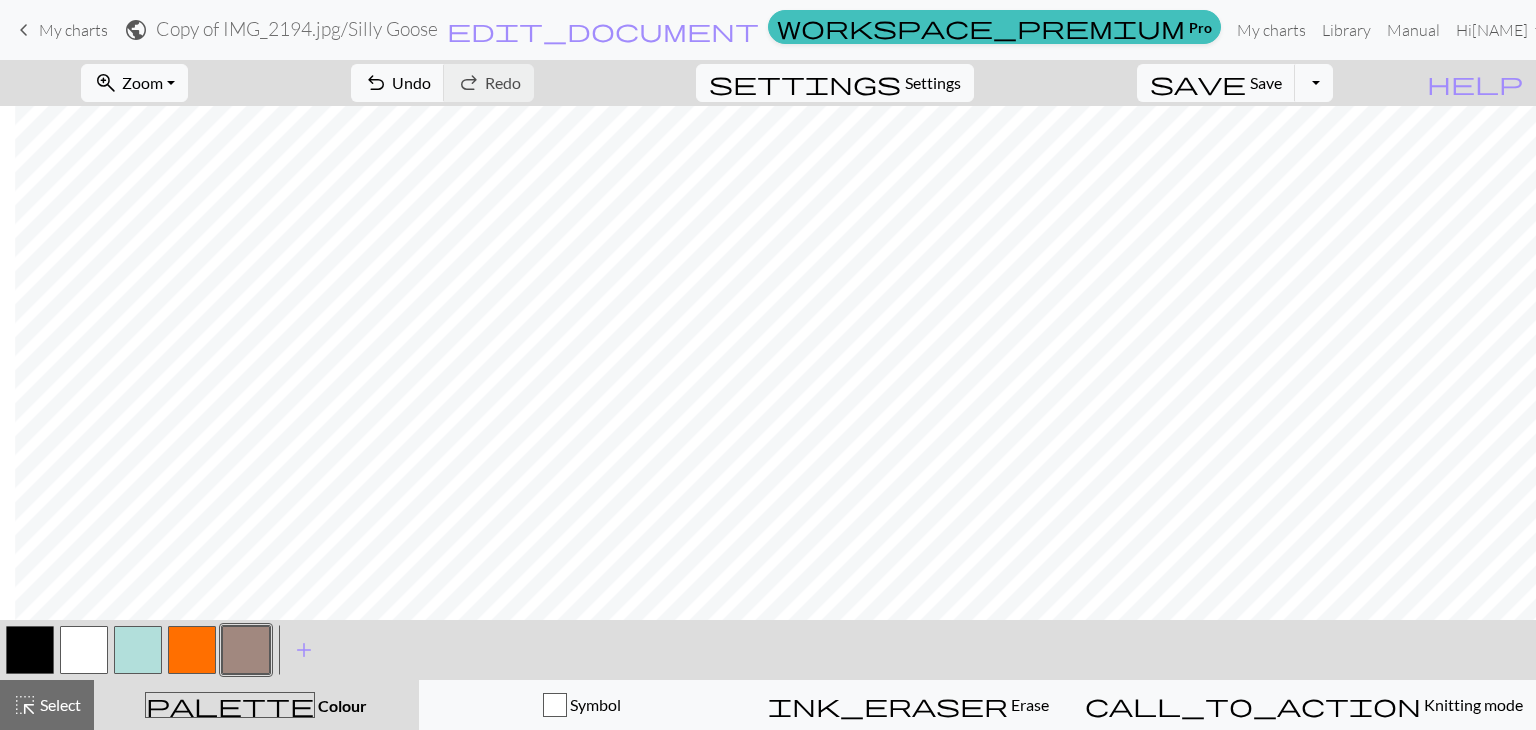 click at bounding box center [30, 650] 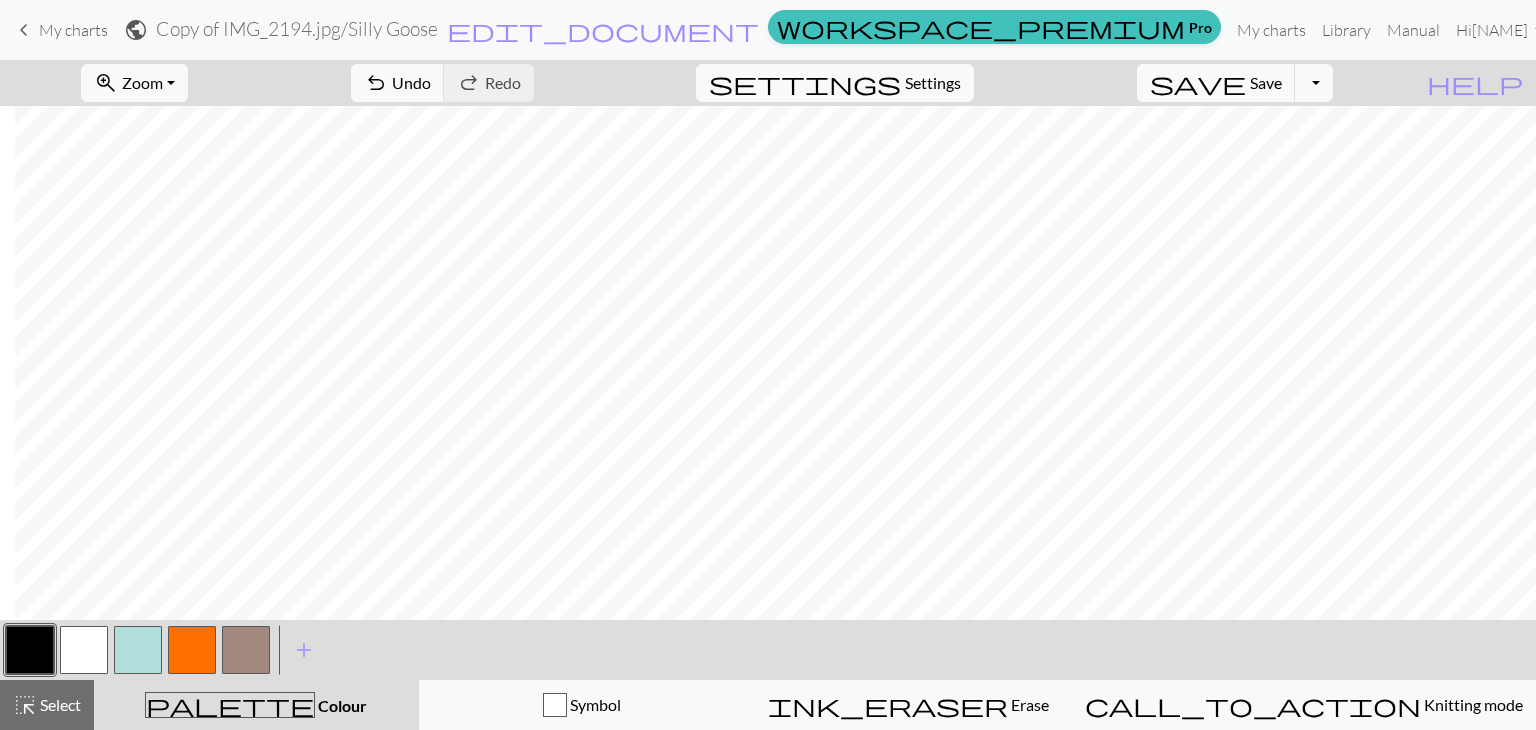 click at bounding box center (246, 650) 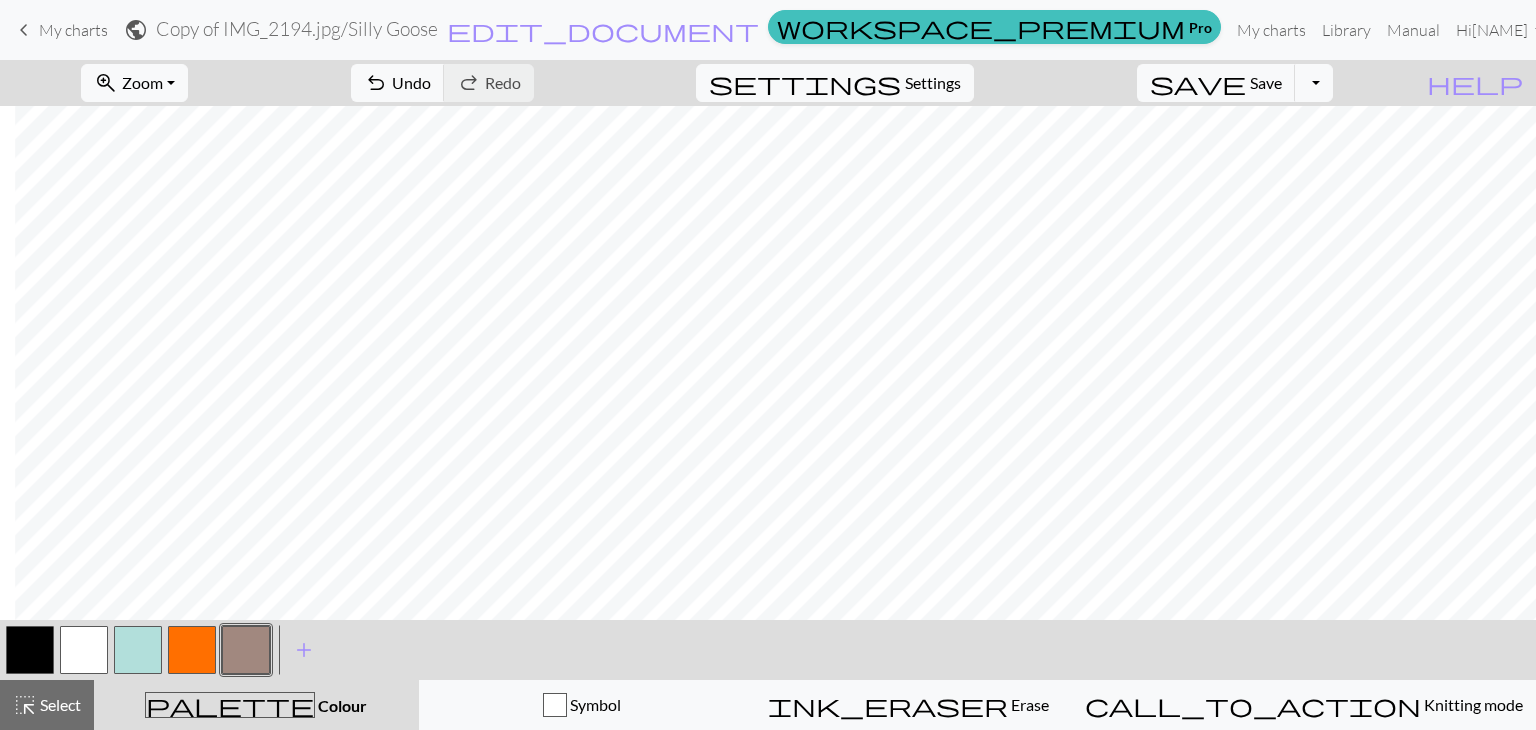 click at bounding box center (30, 650) 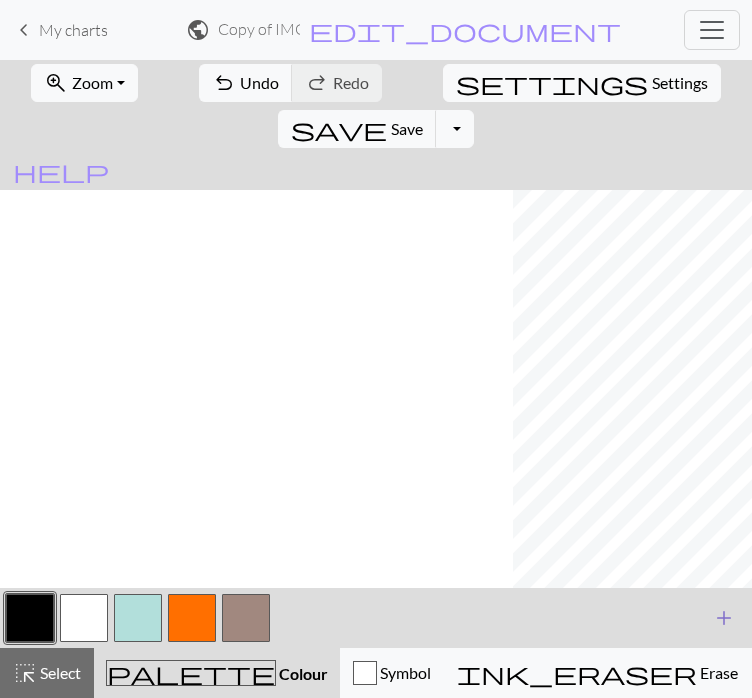 scroll, scrollTop: 516, scrollLeft: 528, axis: both 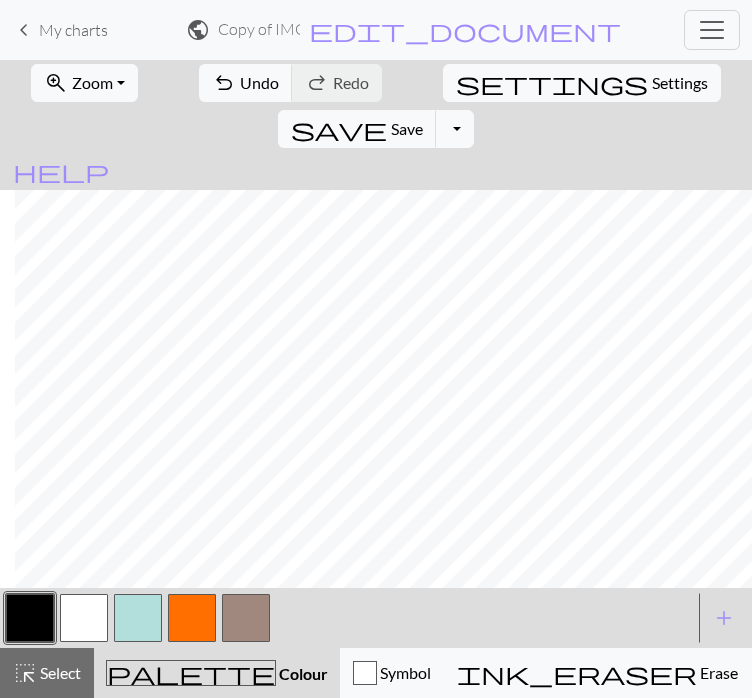 click at bounding box center [246, 618] 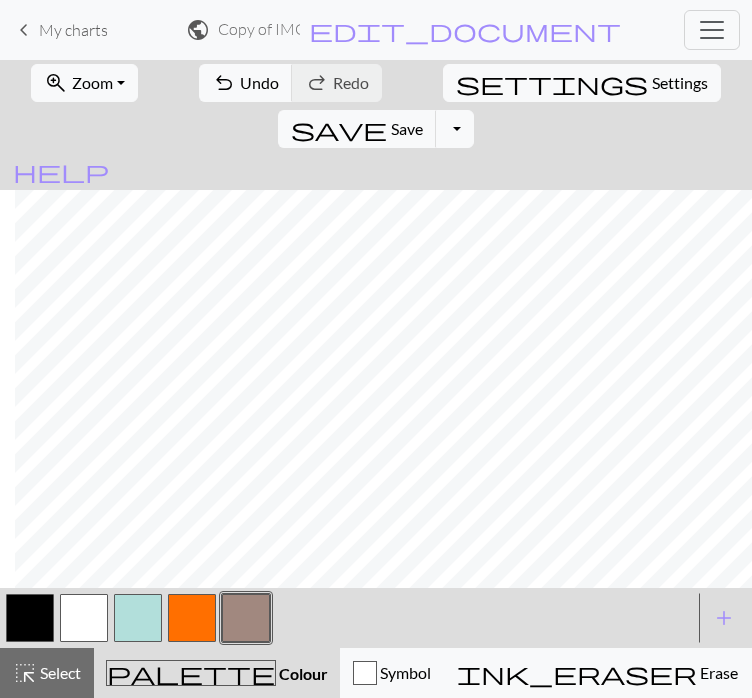 click at bounding box center [192, 618] 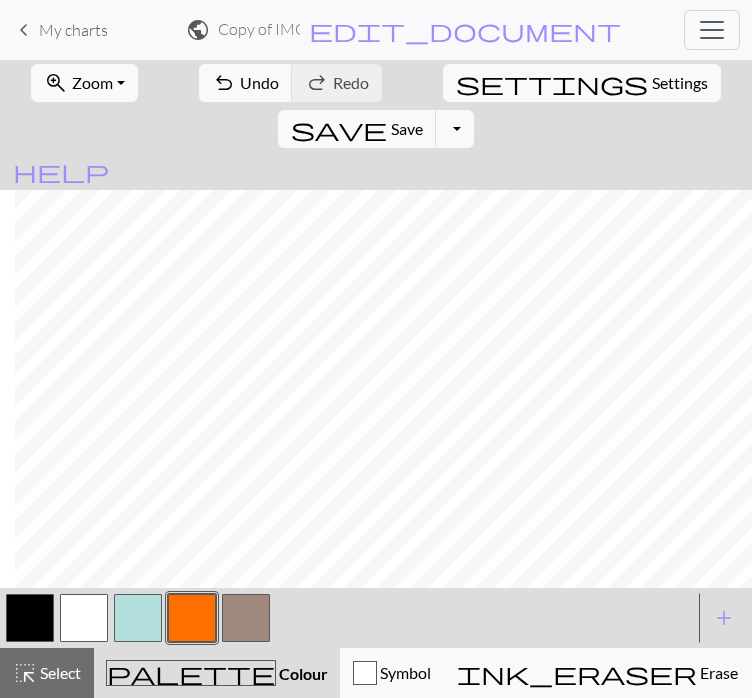 click at bounding box center [30, 618] 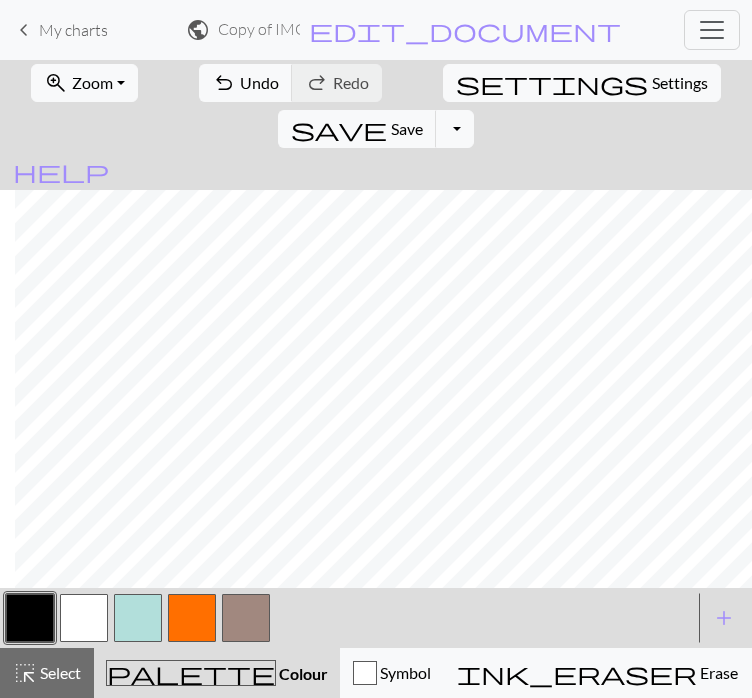 click at bounding box center [246, 618] 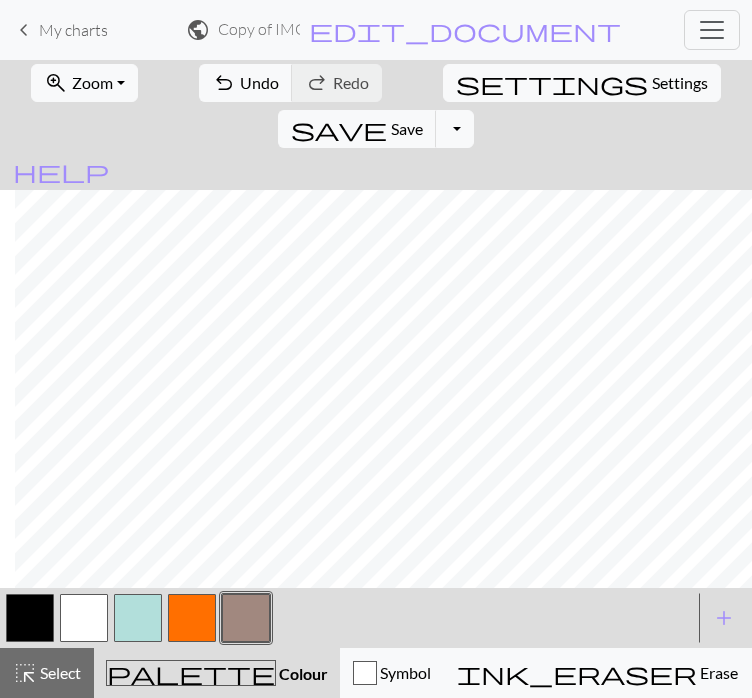 click at bounding box center (192, 618) 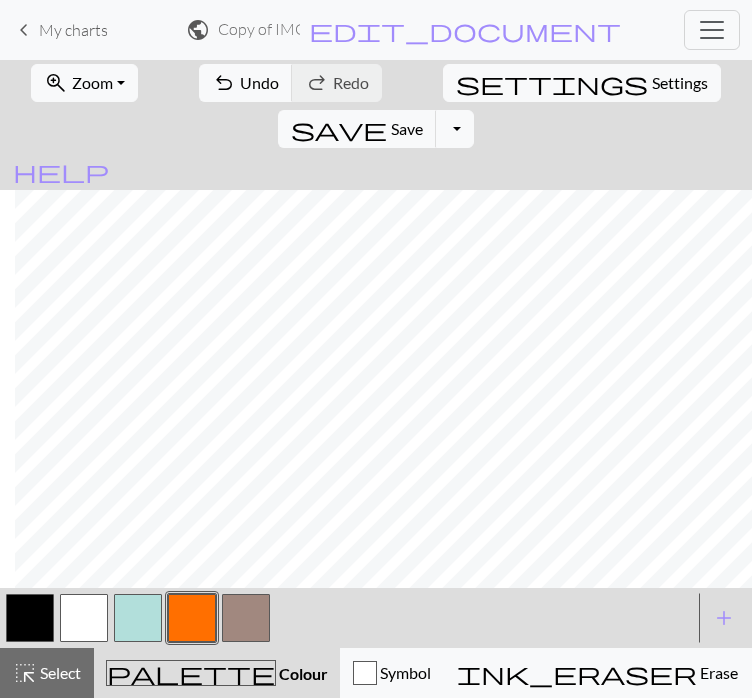 click at bounding box center (246, 618) 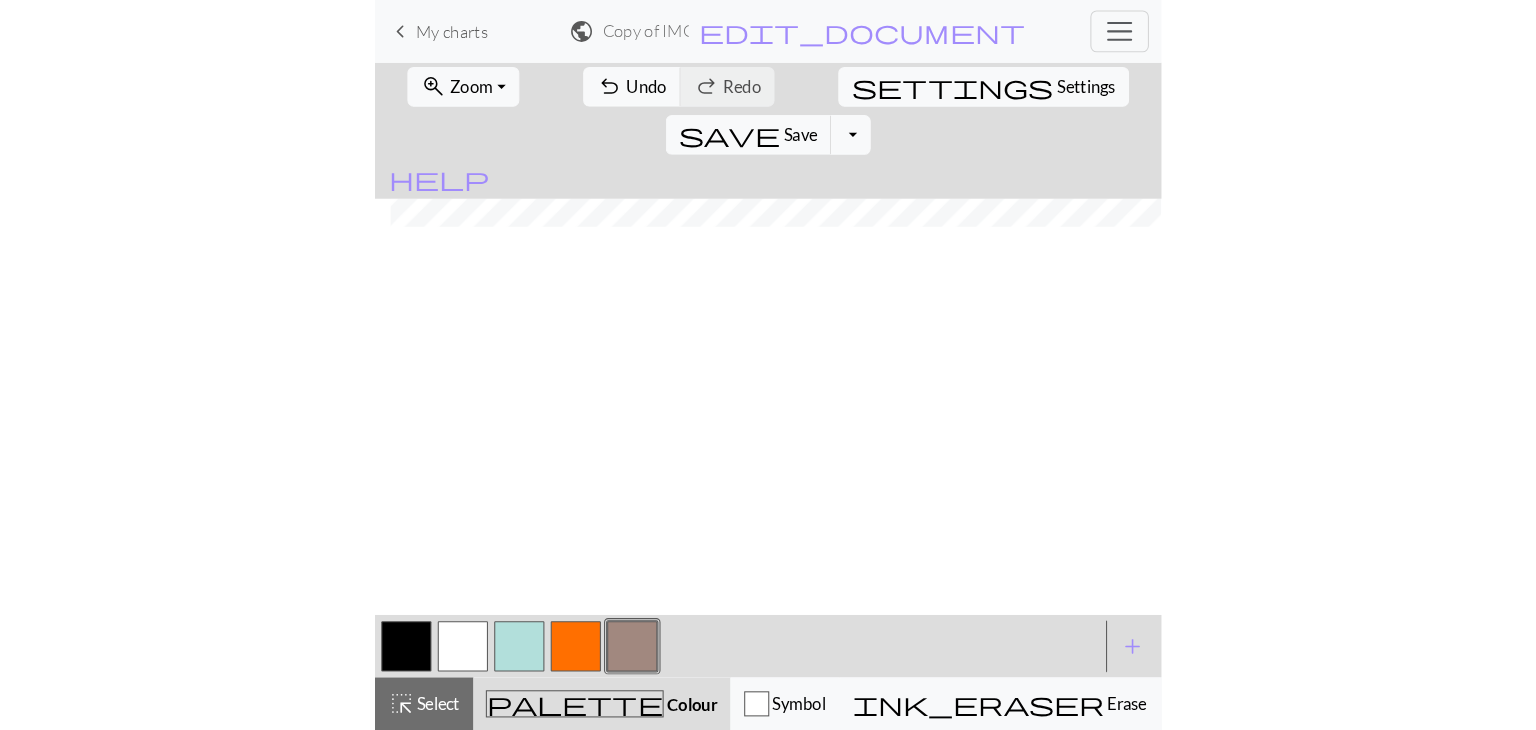 scroll, scrollTop: 436, scrollLeft: 528, axis: both 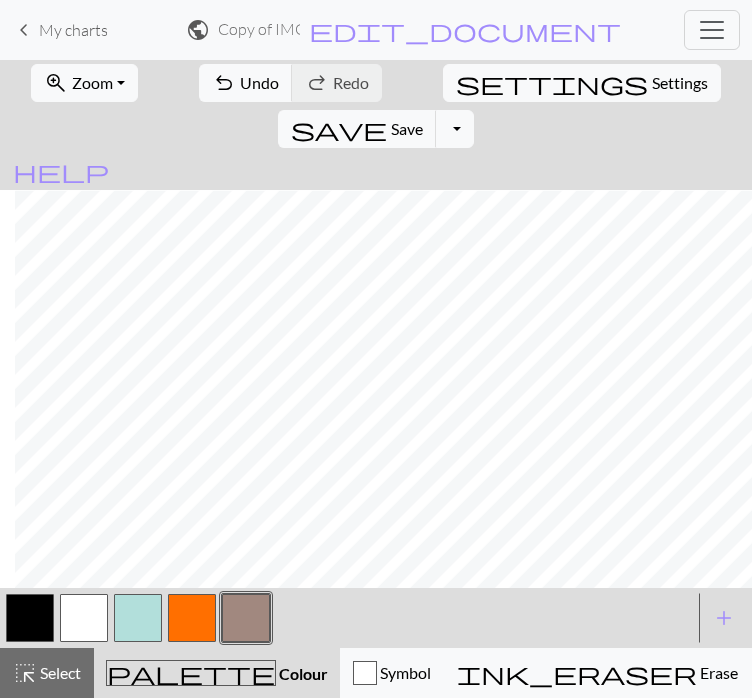 click at bounding box center [30, 618] 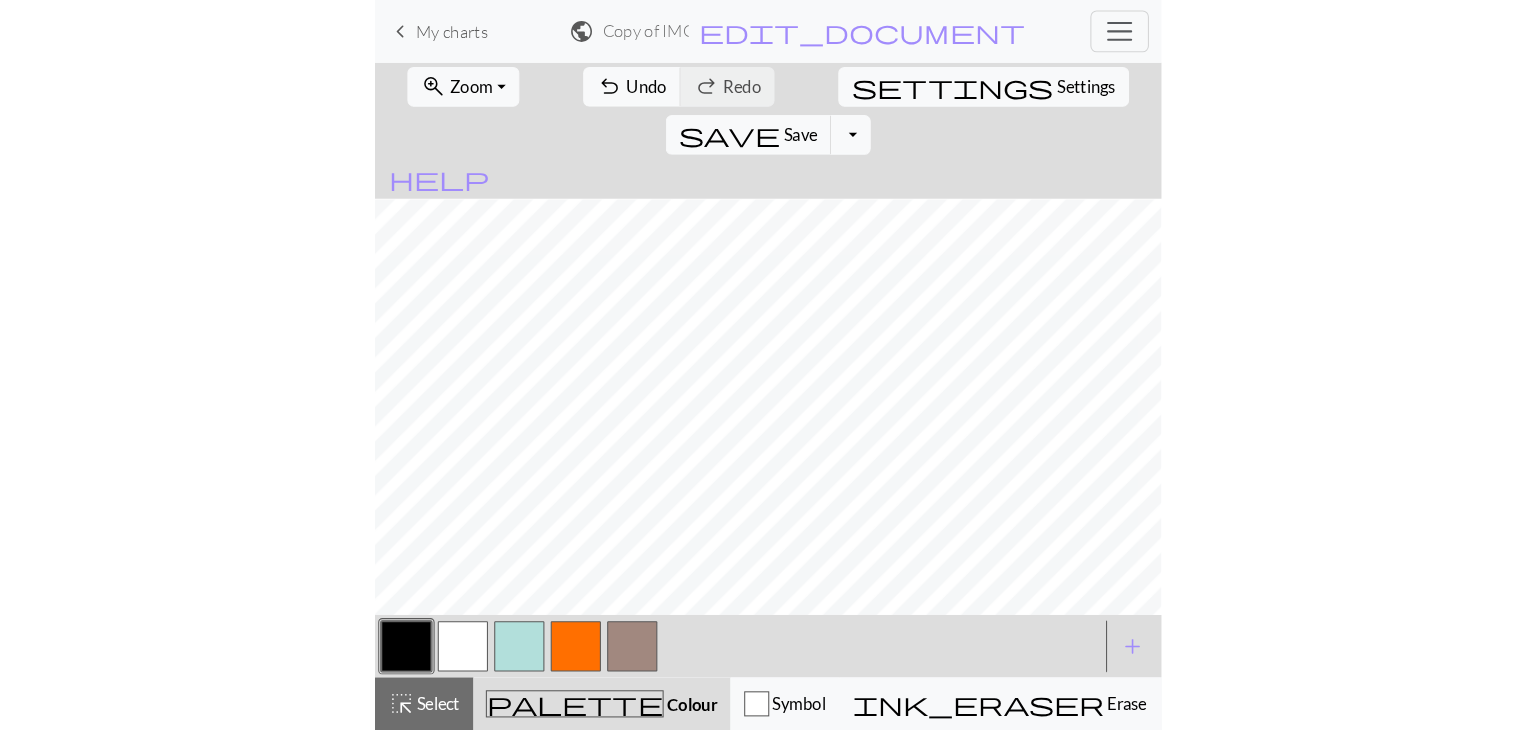 scroll, scrollTop: 436, scrollLeft: 0, axis: vertical 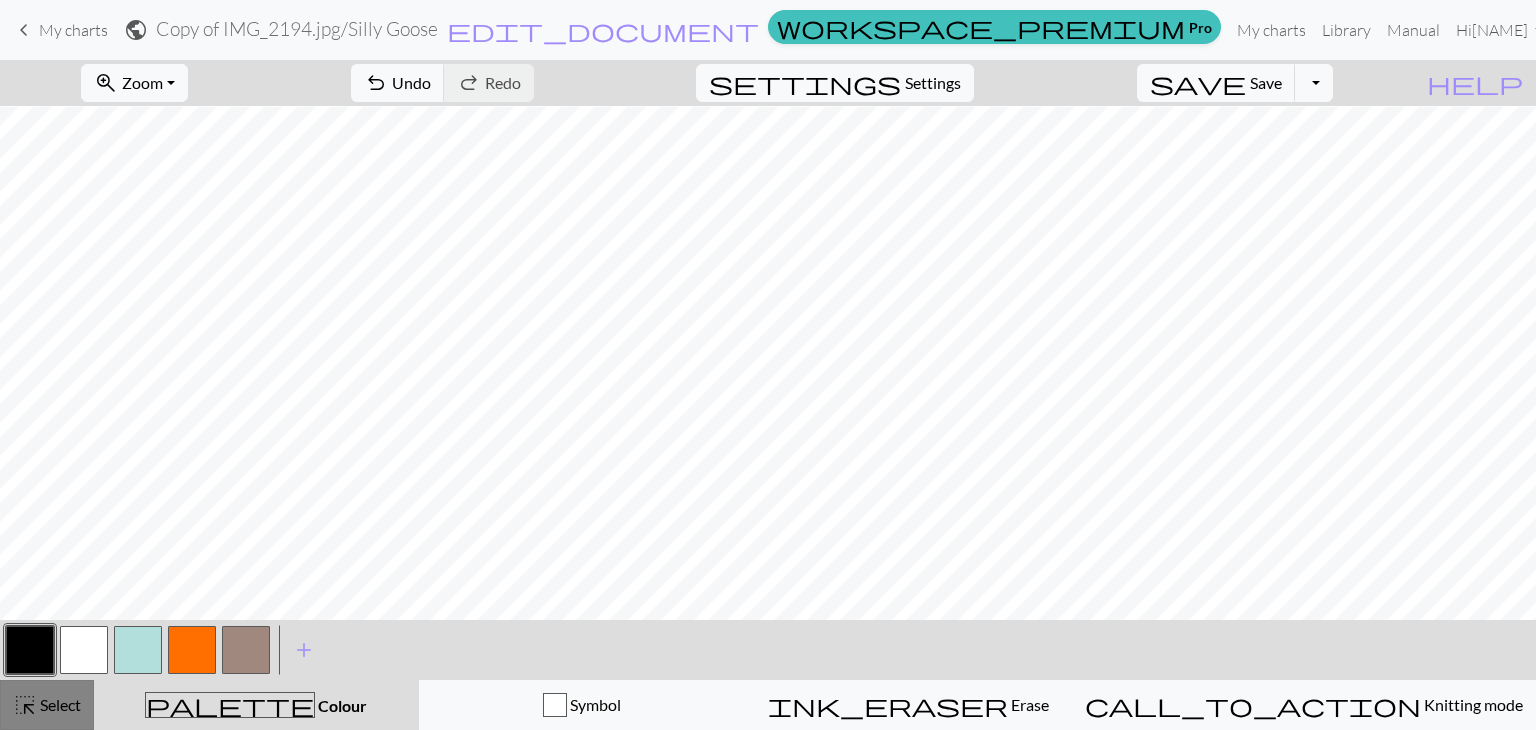 click on "Select" at bounding box center (59, 704) 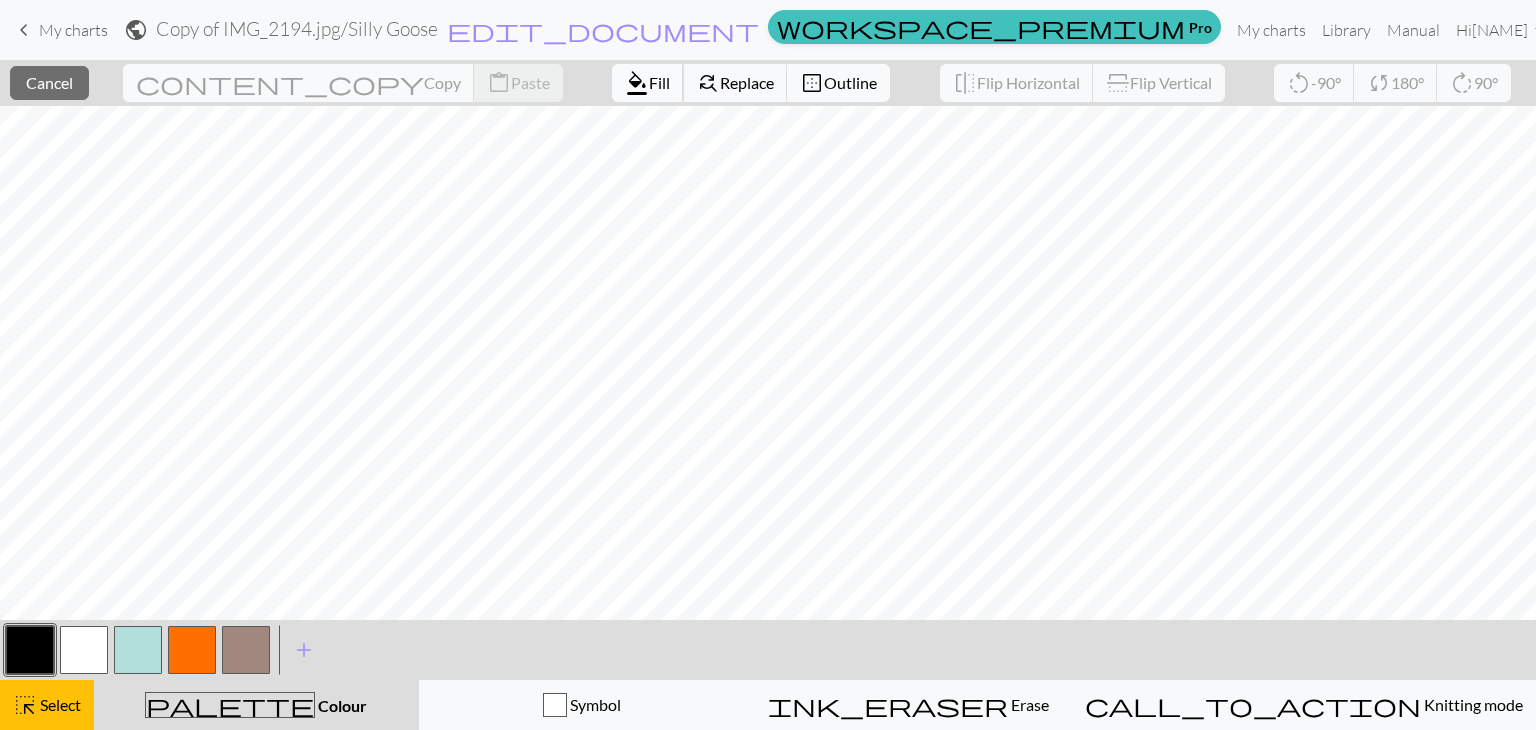 click on "format_color_fill" at bounding box center [637, 83] 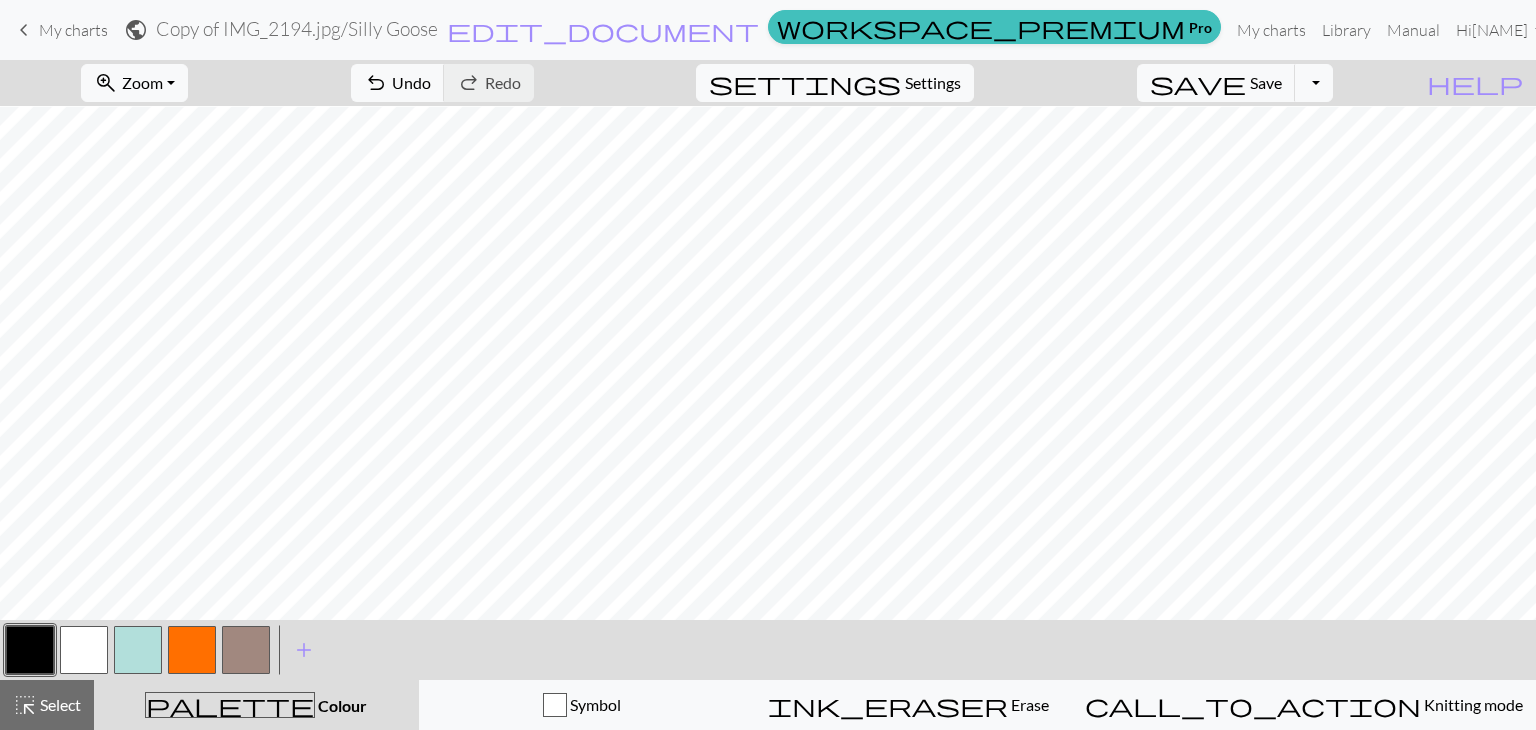 click at bounding box center [138, 650] 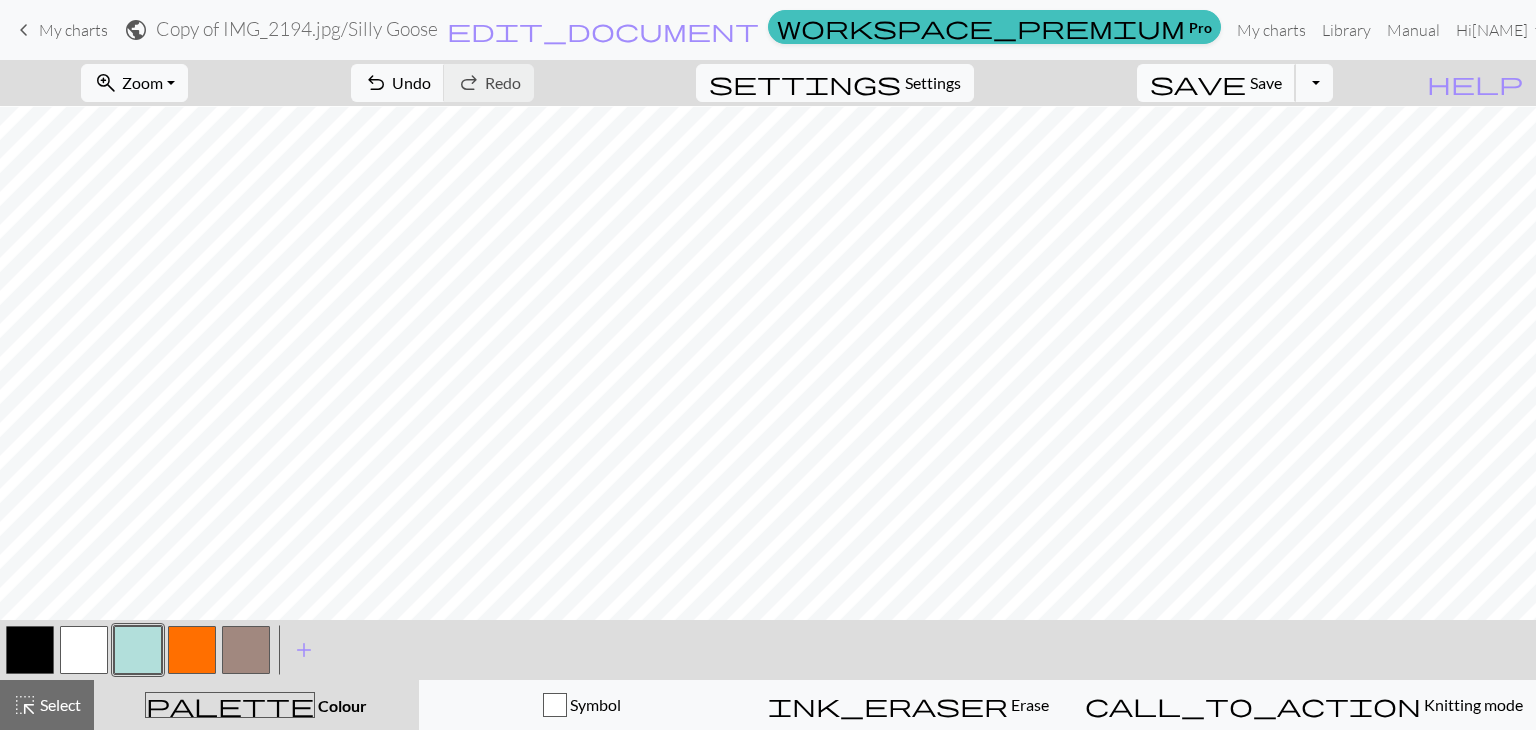 click on "save Save Save" at bounding box center [1216, 83] 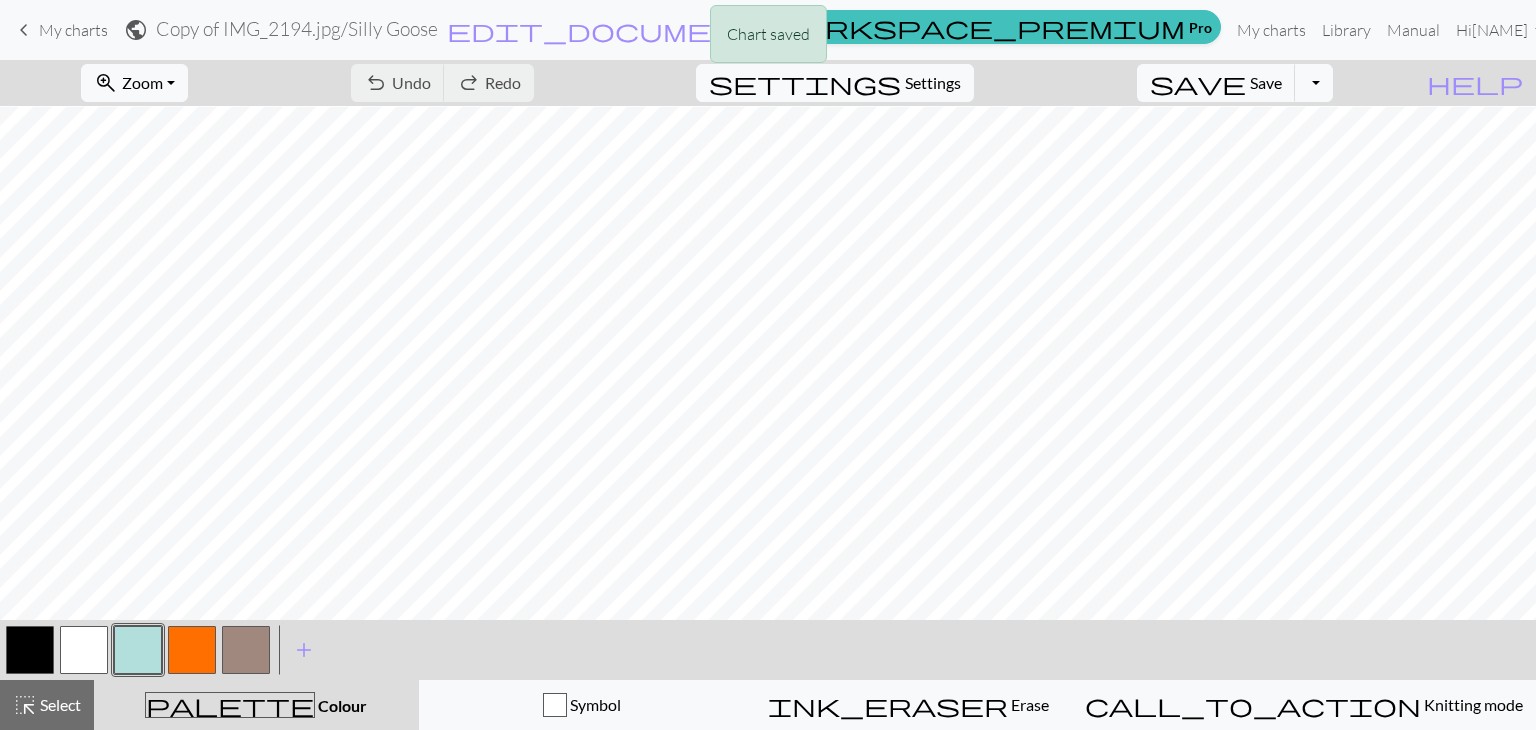 click at bounding box center [30, 650] 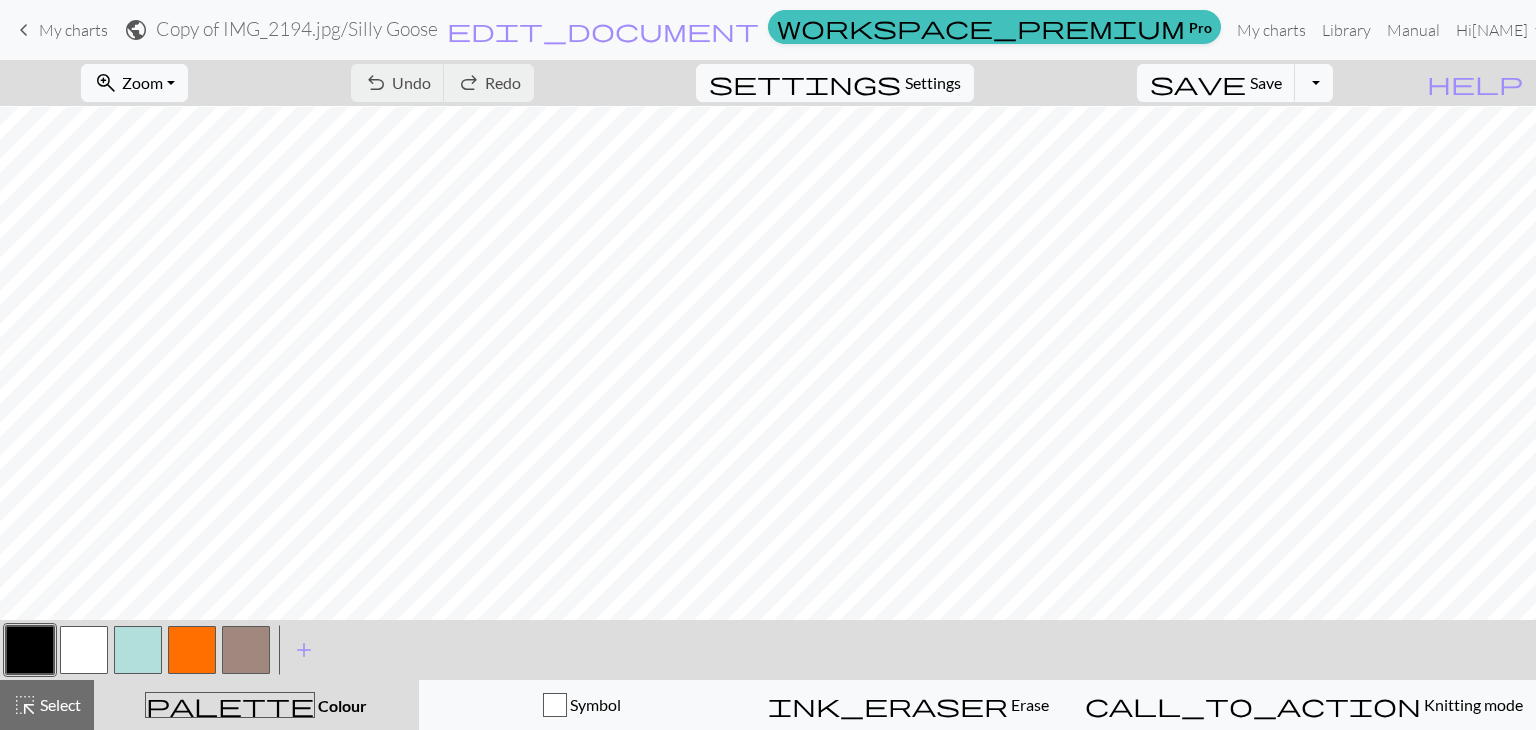 click at bounding box center [84, 650] 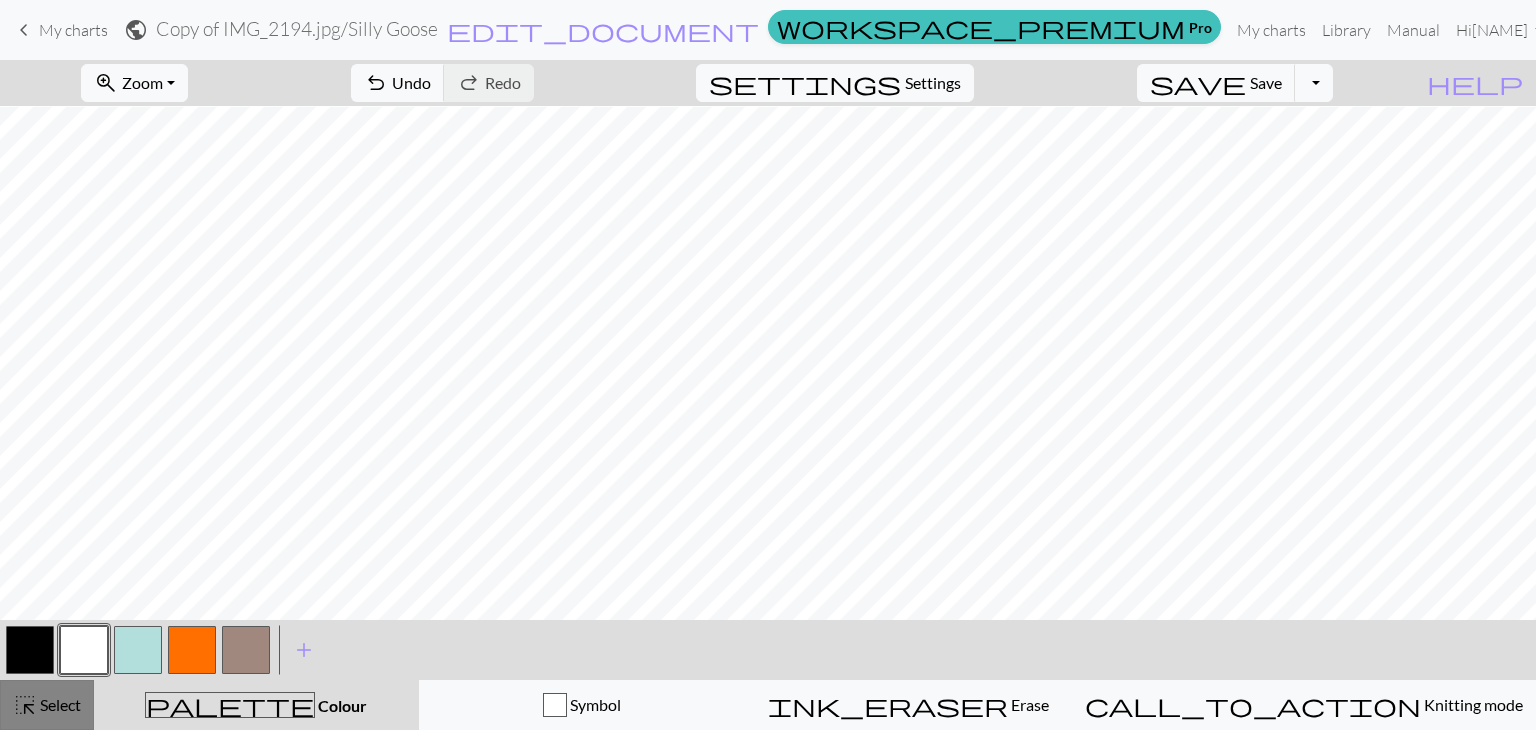 click on "Select" at bounding box center [59, 704] 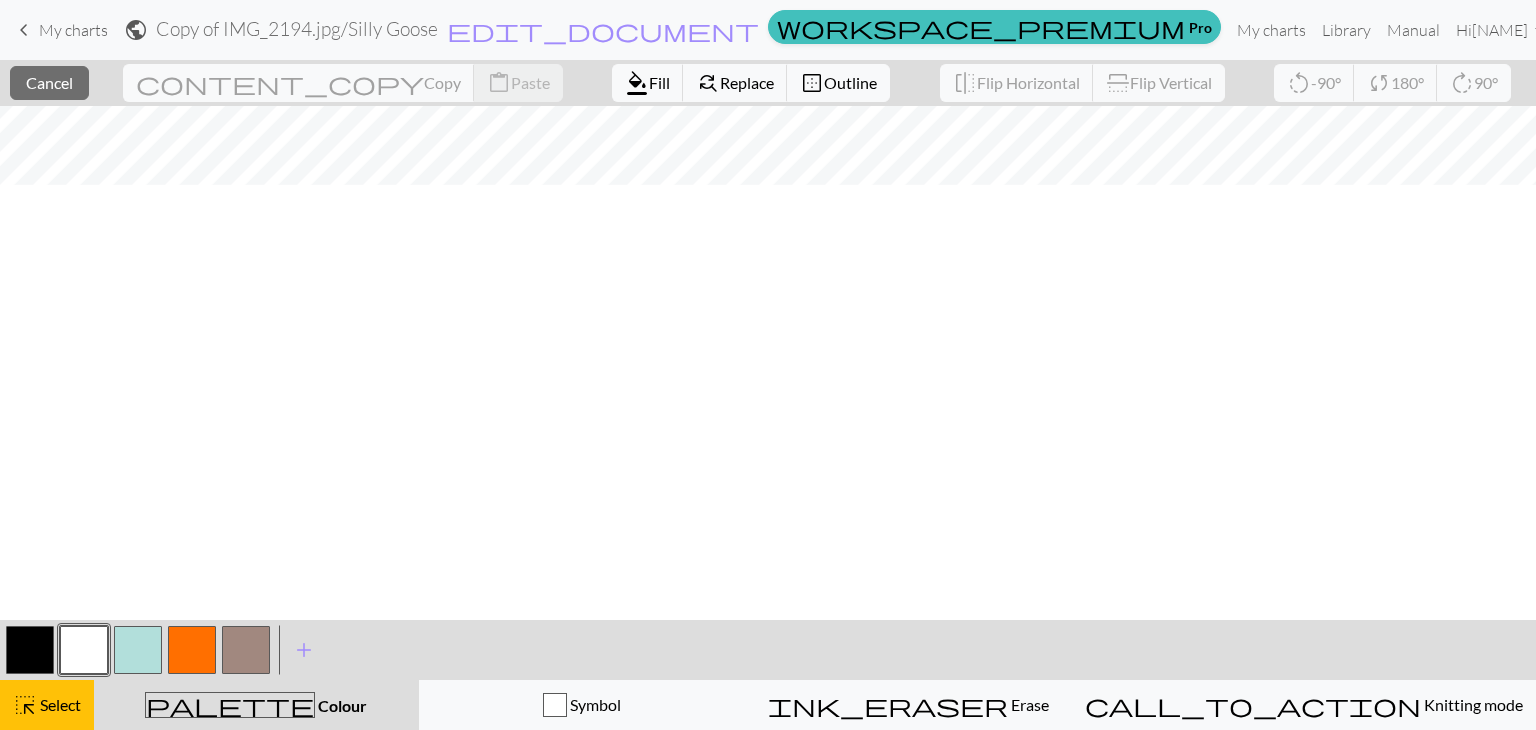 scroll, scrollTop: 0, scrollLeft: 0, axis: both 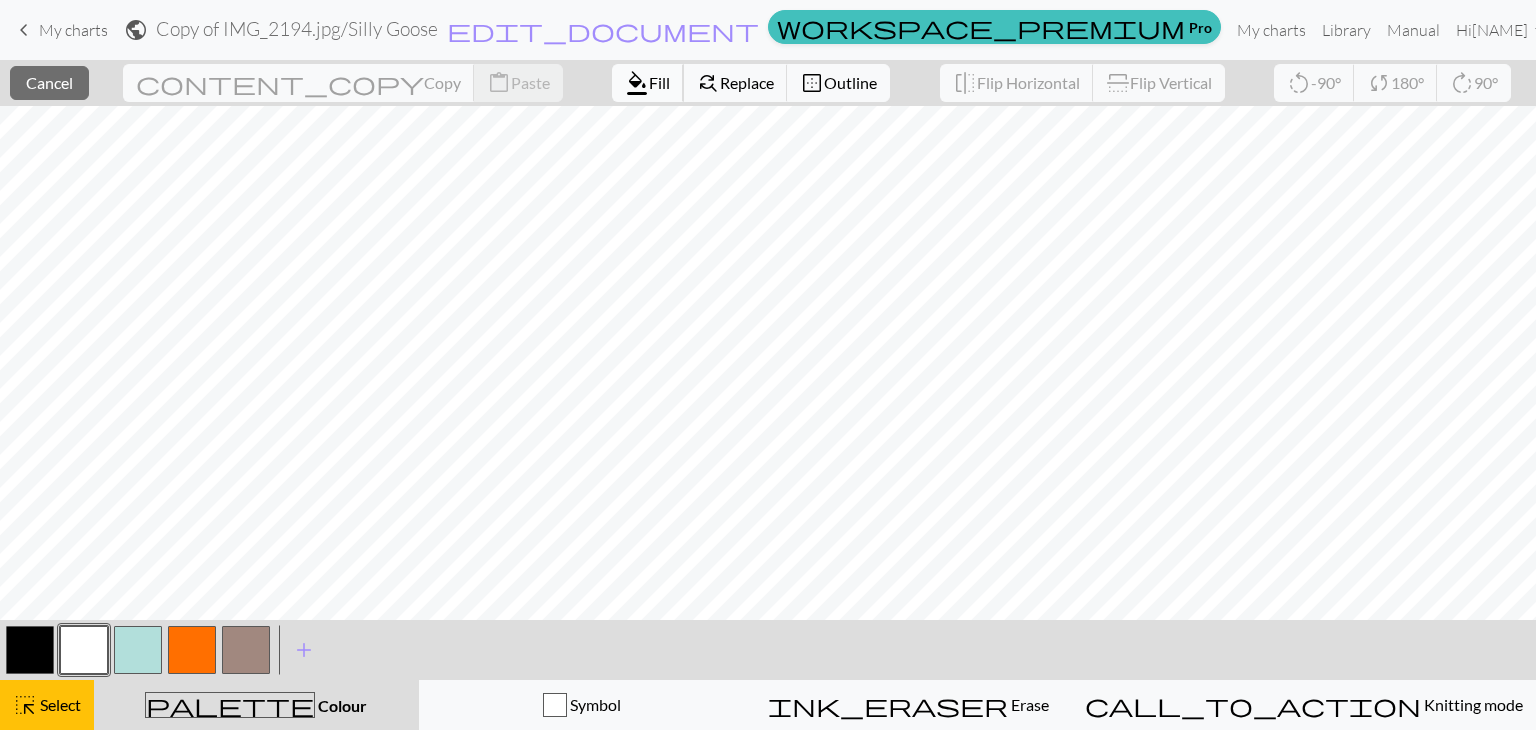 click on "Fill" at bounding box center (659, 82) 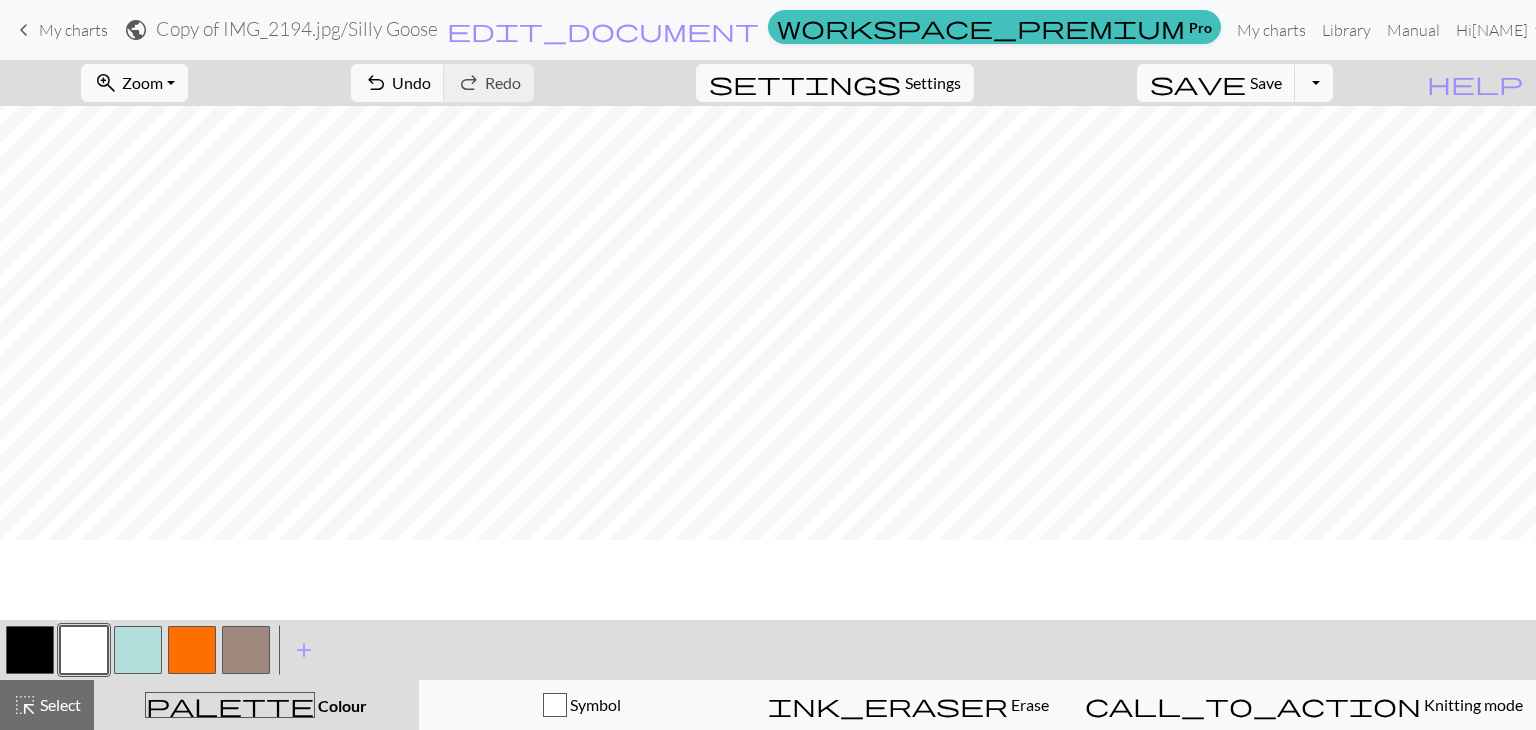 scroll, scrollTop: 460, scrollLeft: 0, axis: vertical 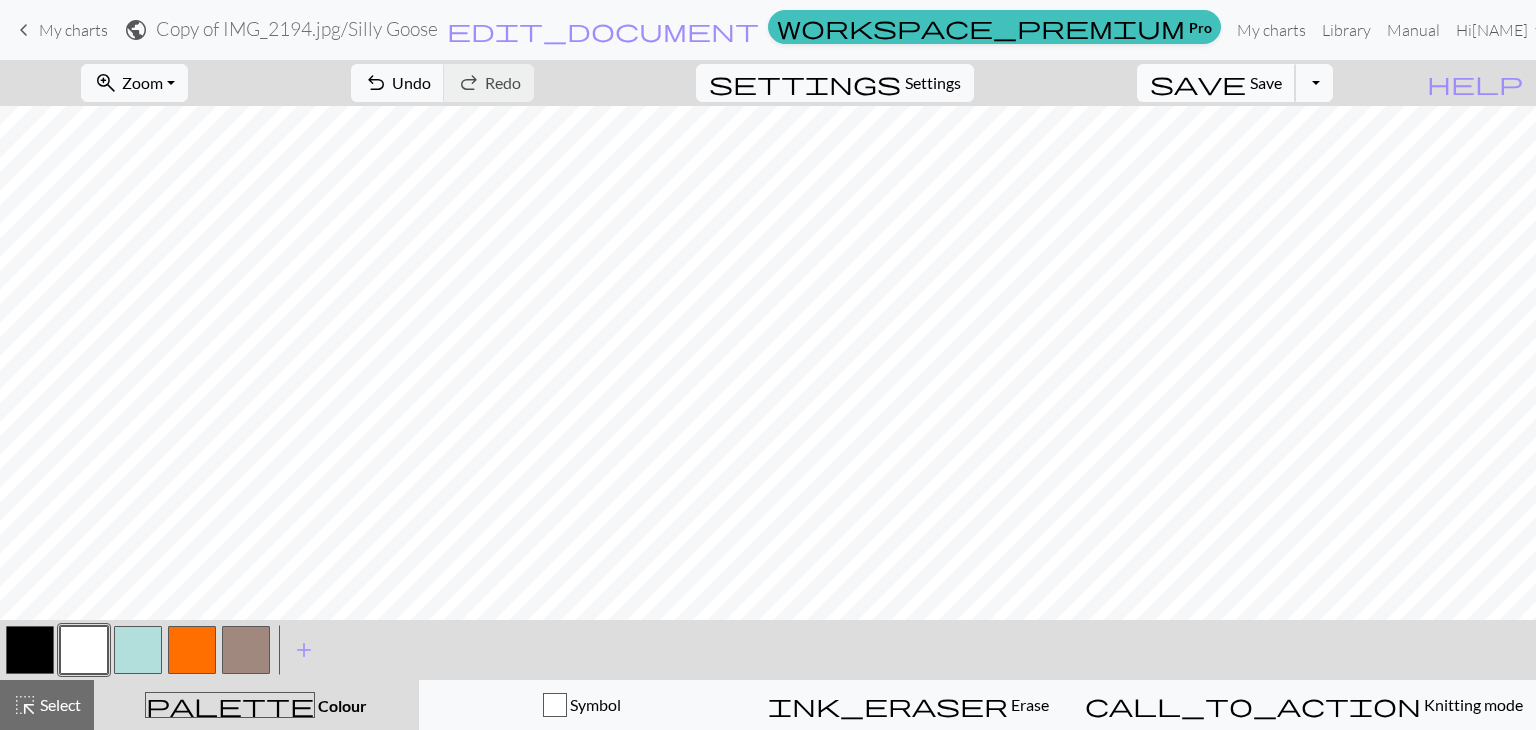 click on "save Save Save" at bounding box center [1216, 83] 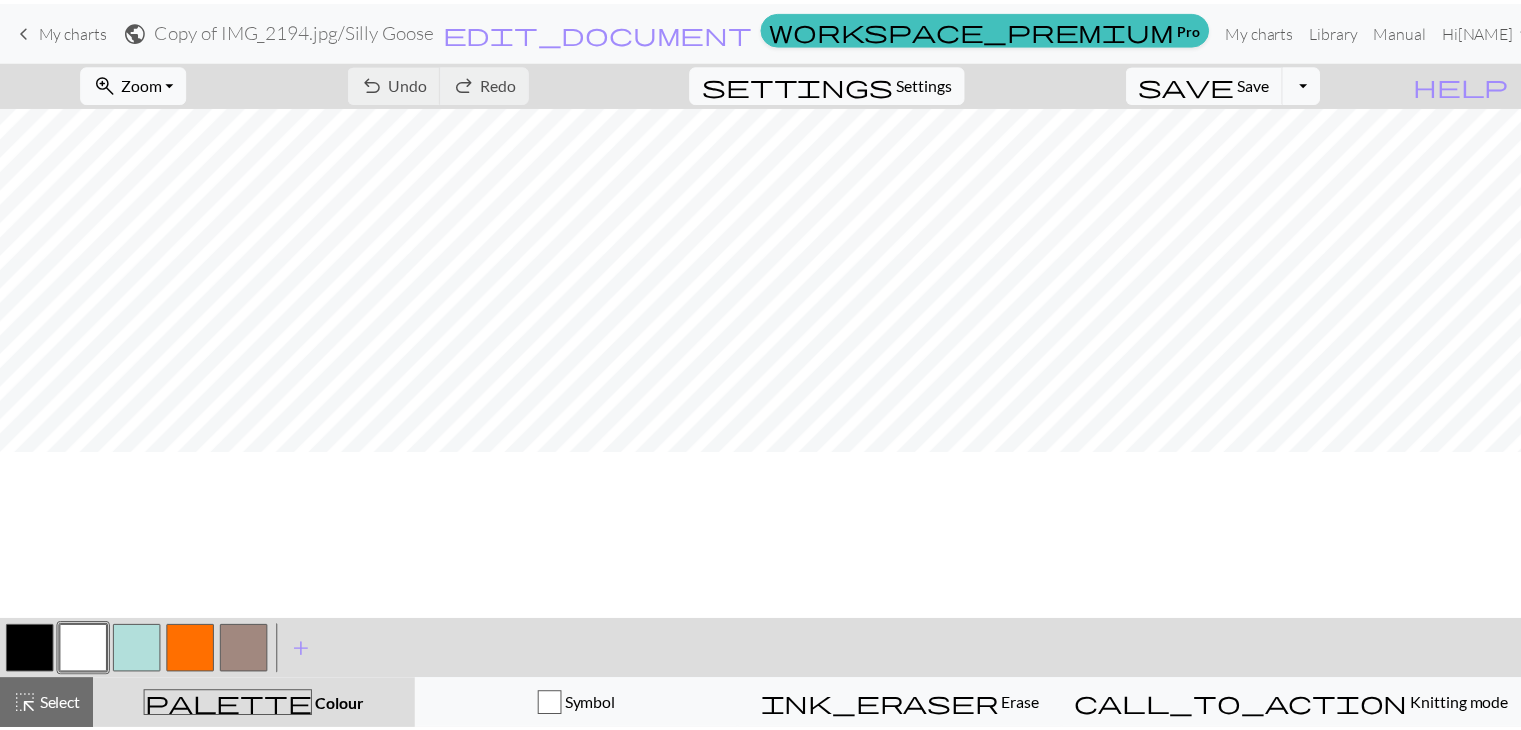 scroll, scrollTop: 678, scrollLeft: 0, axis: vertical 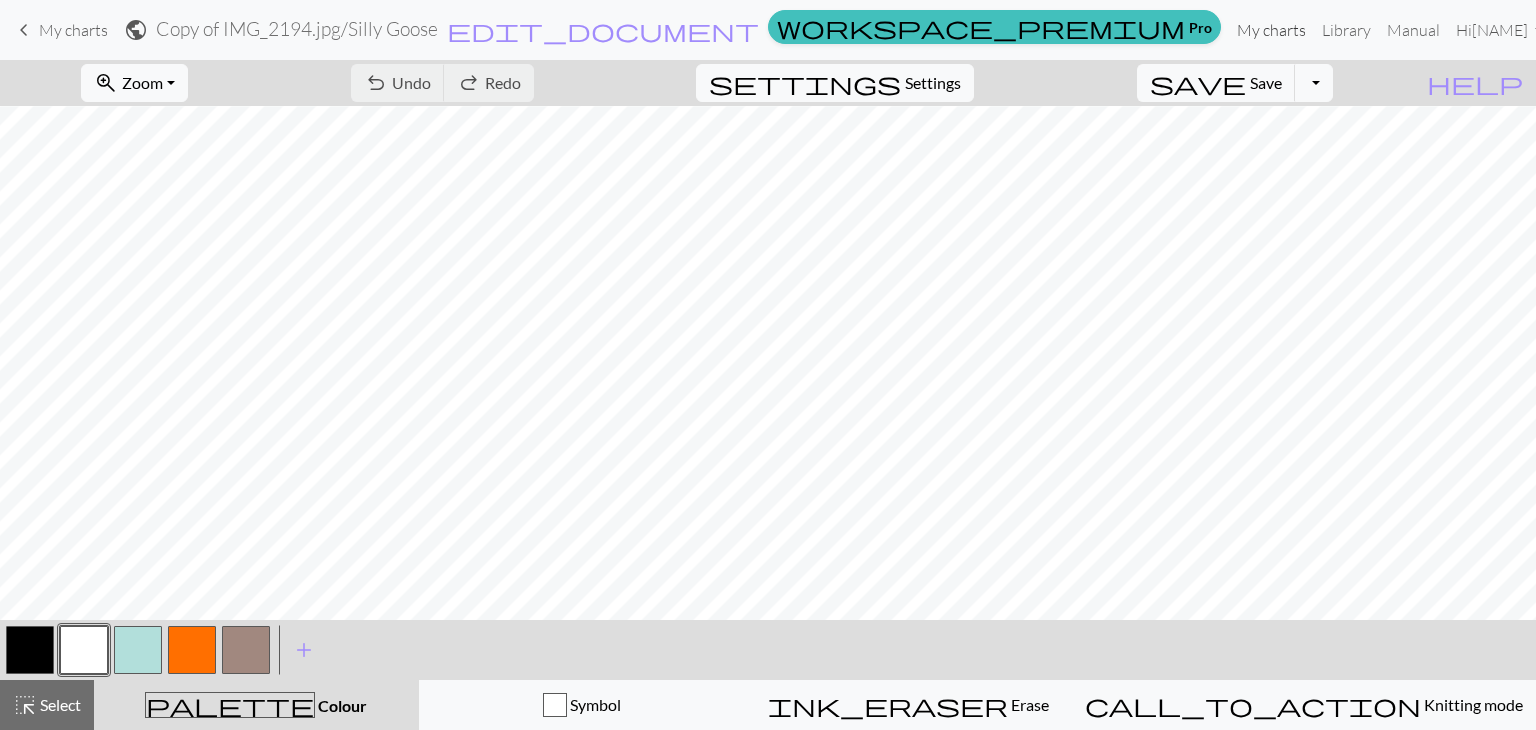 click on "My charts" at bounding box center [1271, 30] 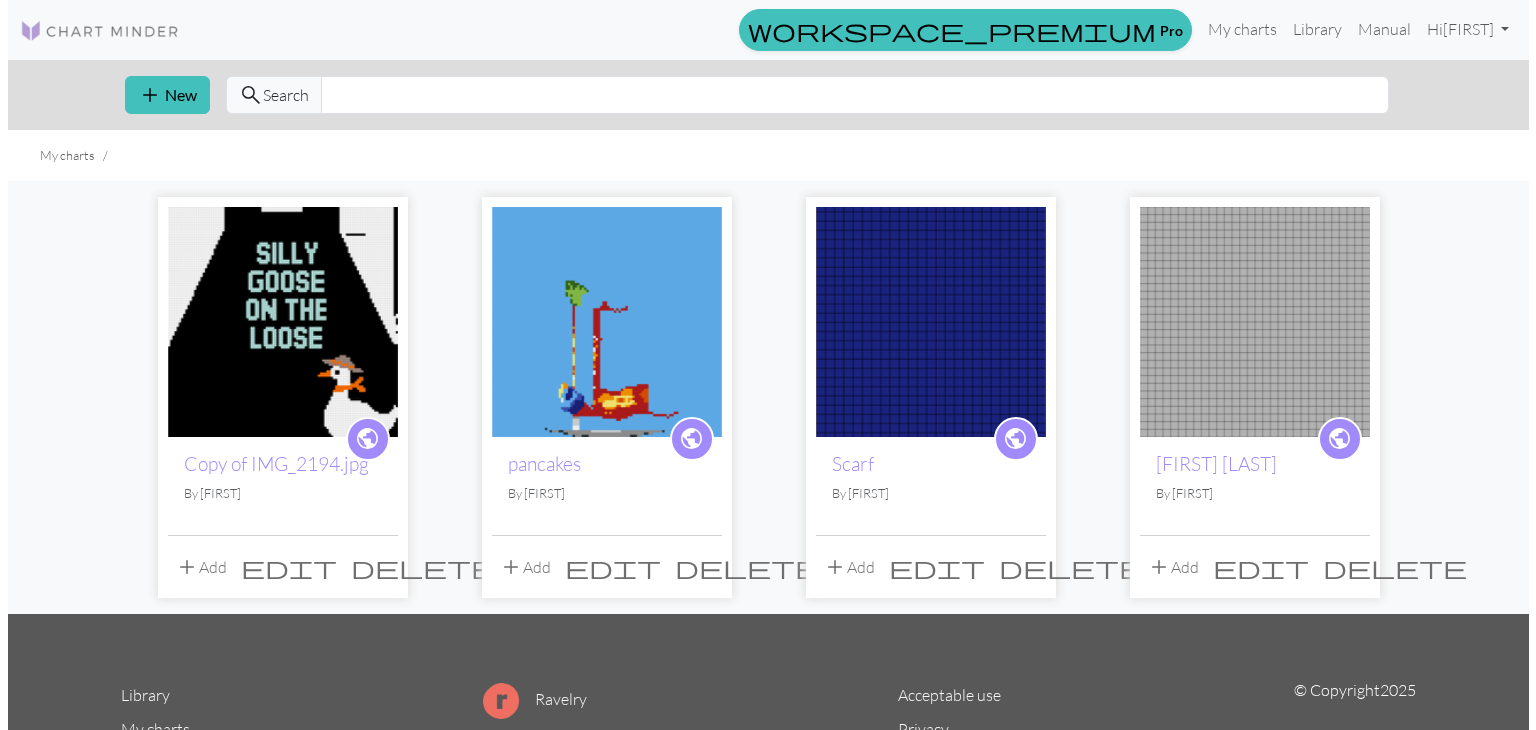 scroll, scrollTop: 0, scrollLeft: 0, axis: both 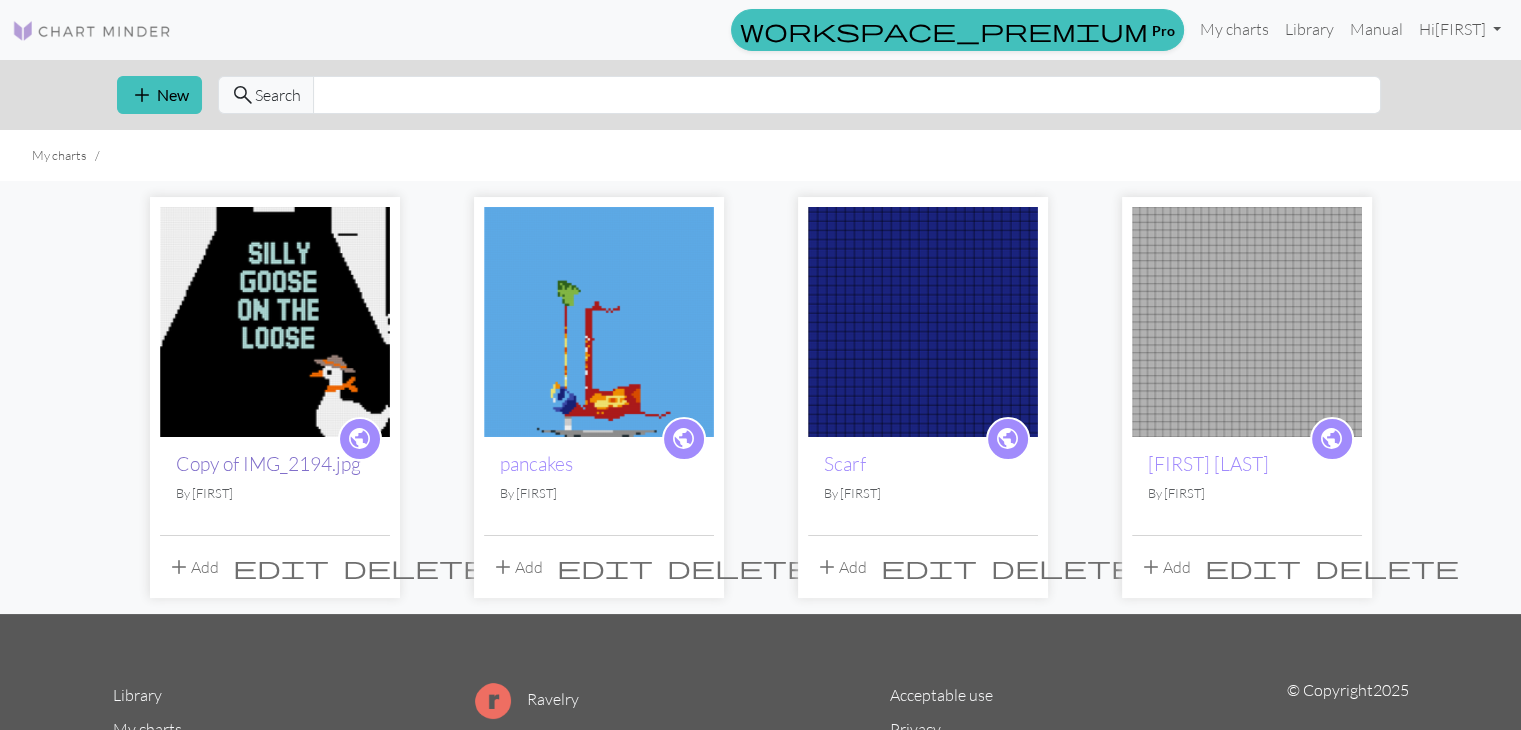 click on "Copy of IMG_2194.jpg" at bounding box center (268, 464) 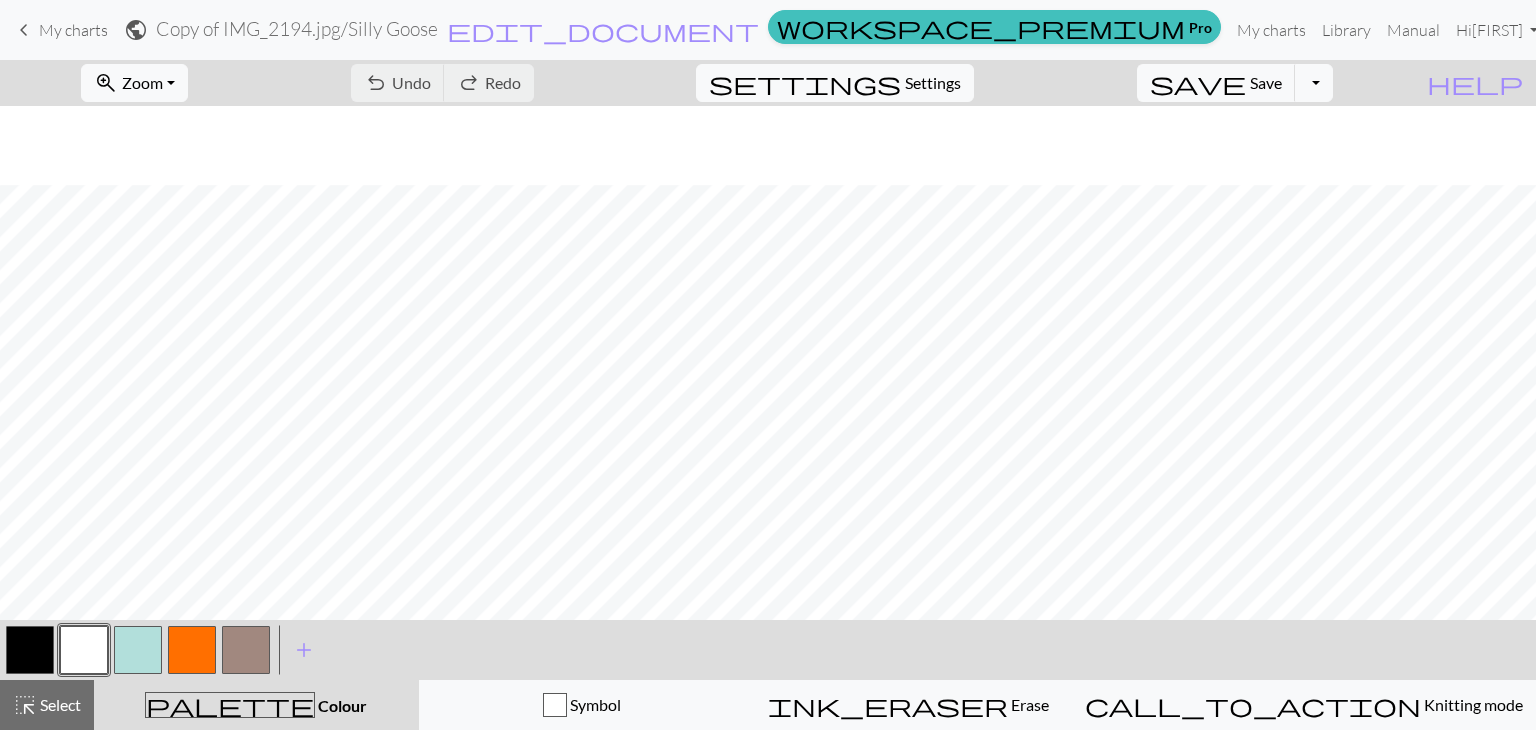 scroll, scrollTop: 1962, scrollLeft: 0, axis: vertical 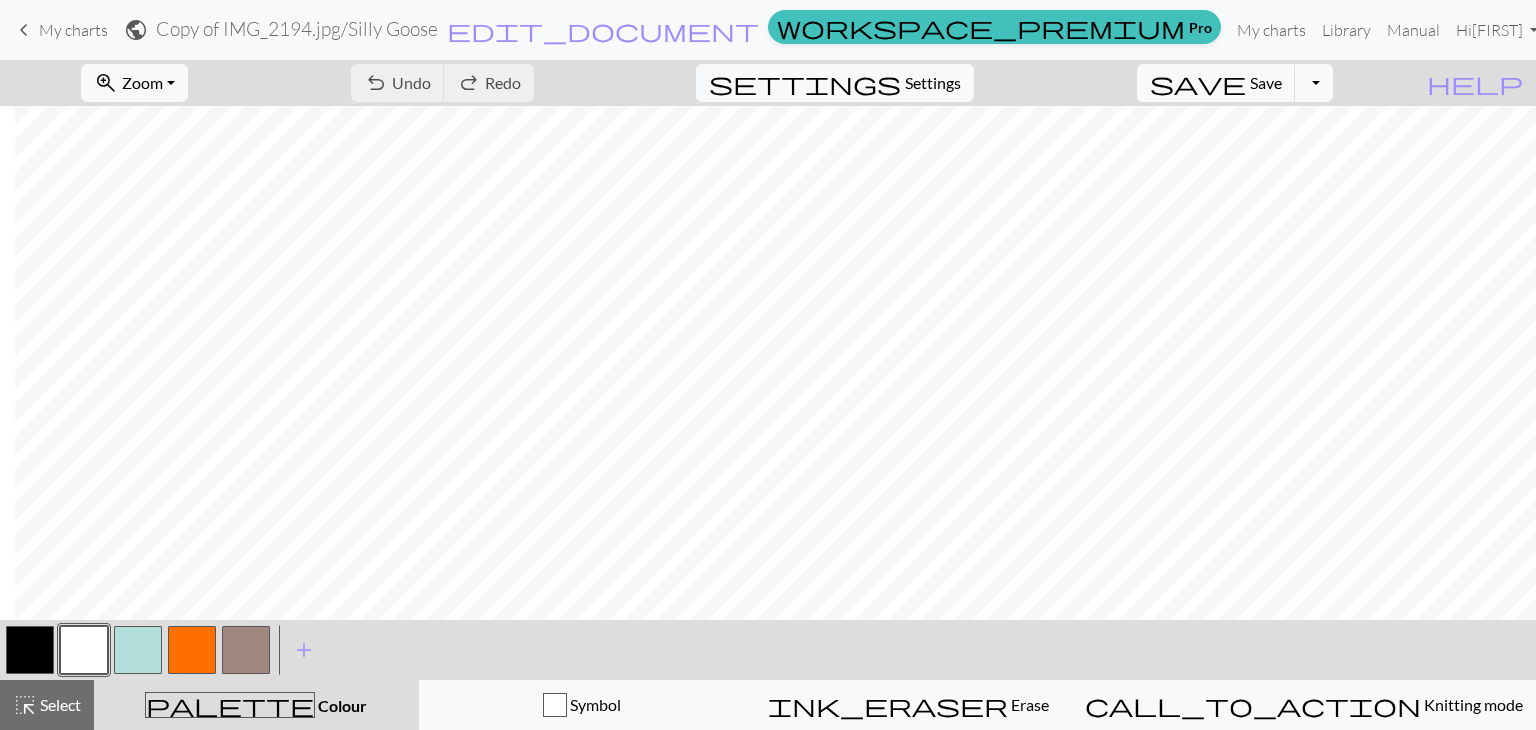 click on "zoom_in Zoom Zoom Fit all Fit width Fit height 50% 100% 150% 200% undo Undo Undo redo Redo Redo settings  Settings save Save Save Toggle Dropdown file_copy  Save a copy save_alt  Download help Show me around" at bounding box center (768, 83) 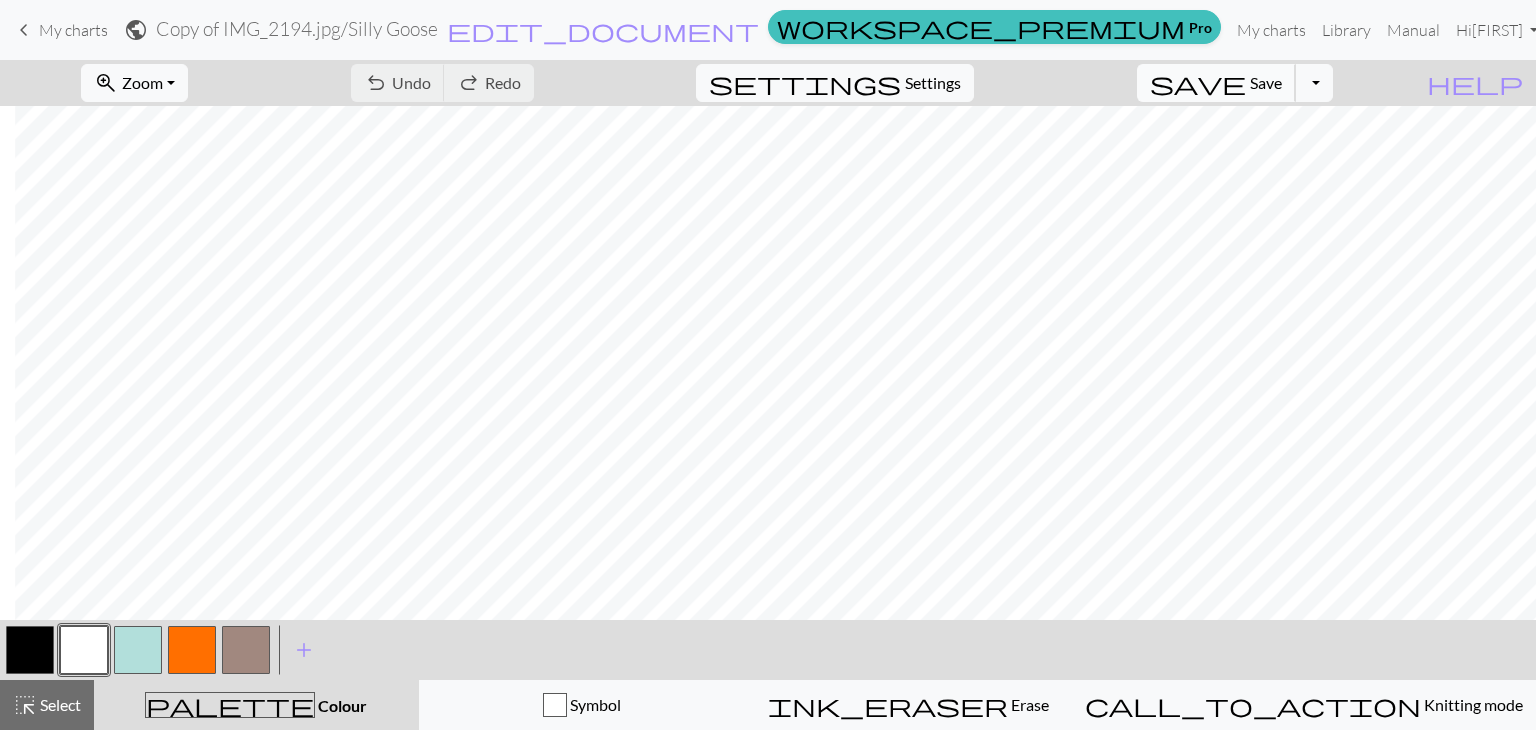 click on "Save" at bounding box center (1266, 82) 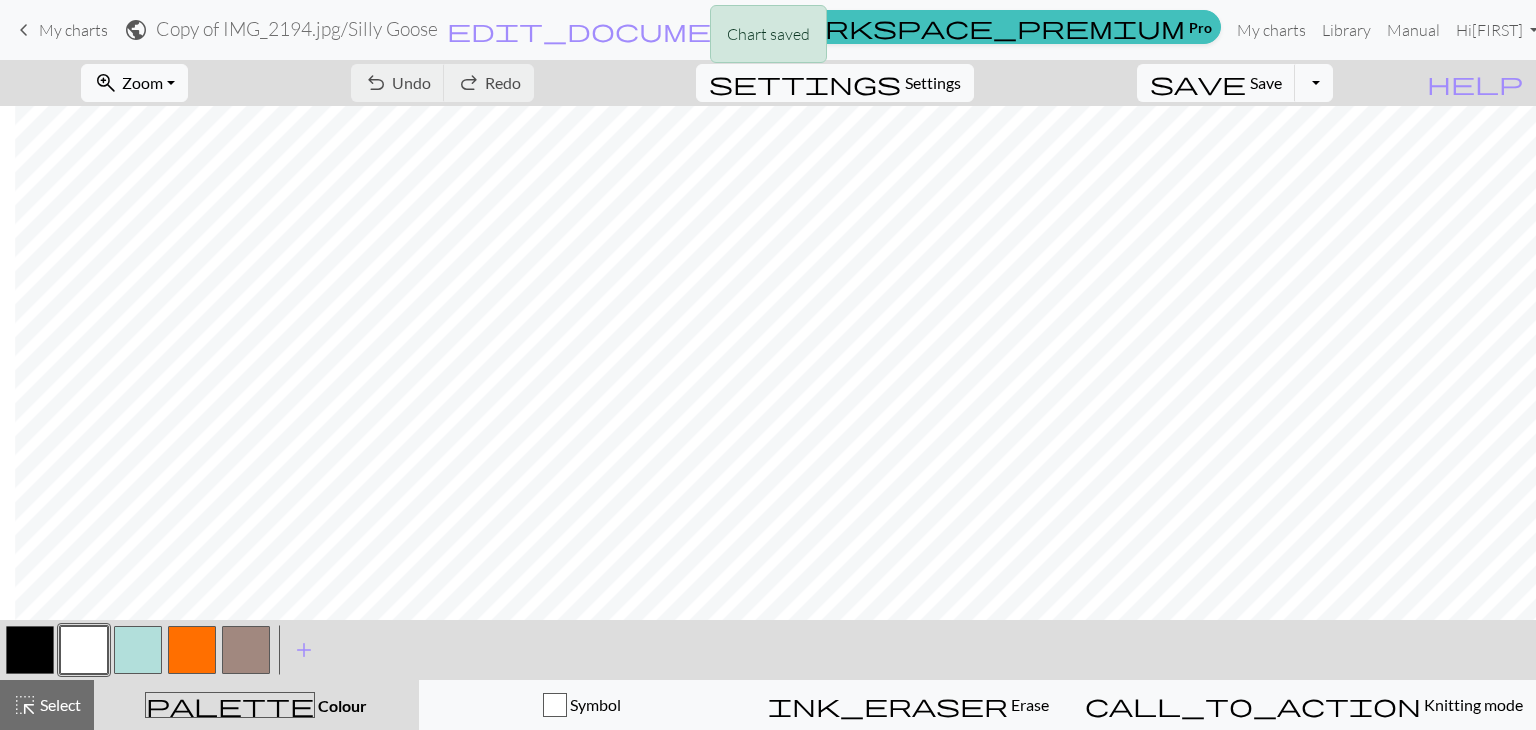 click on "Chart saved" at bounding box center (768, 39) 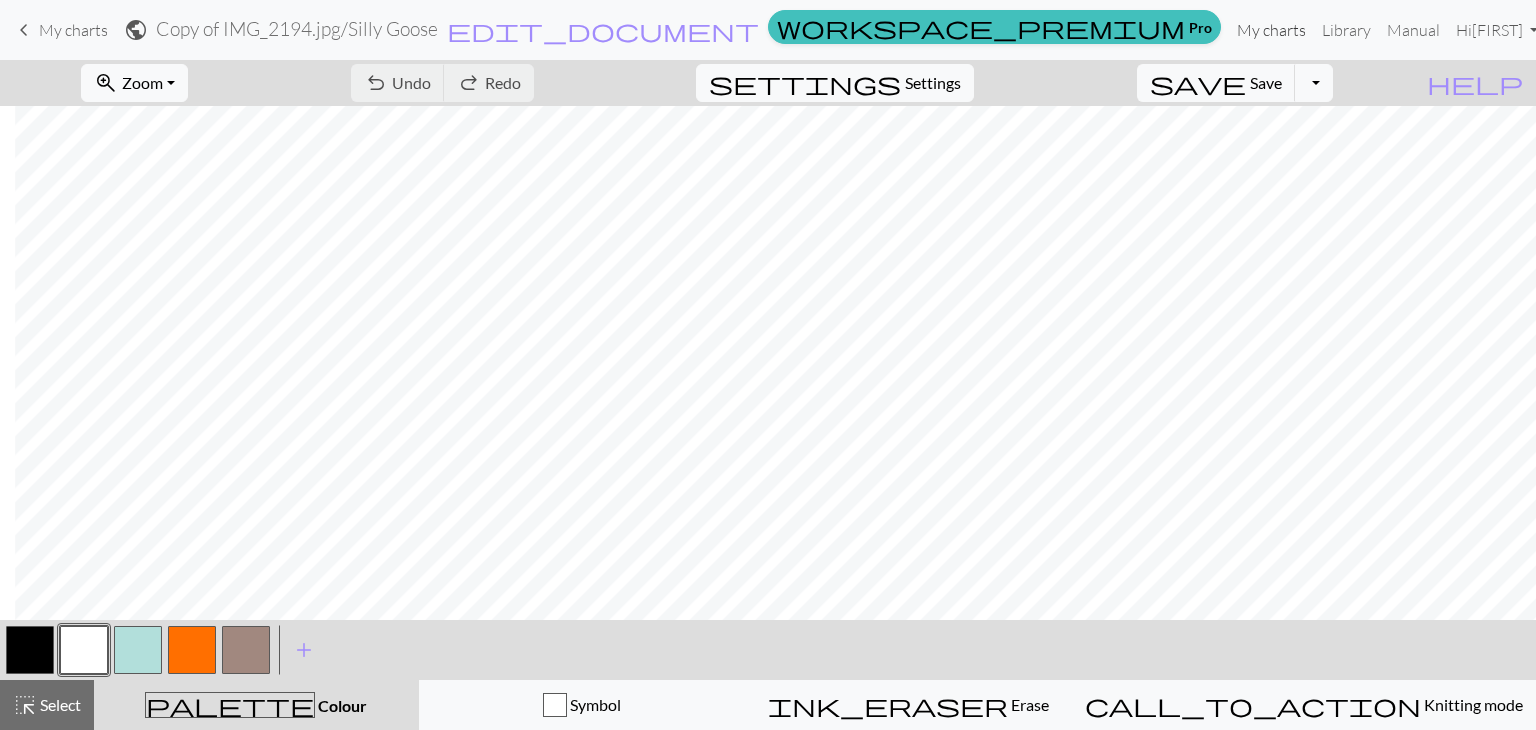 click on "My charts" at bounding box center [1271, 30] 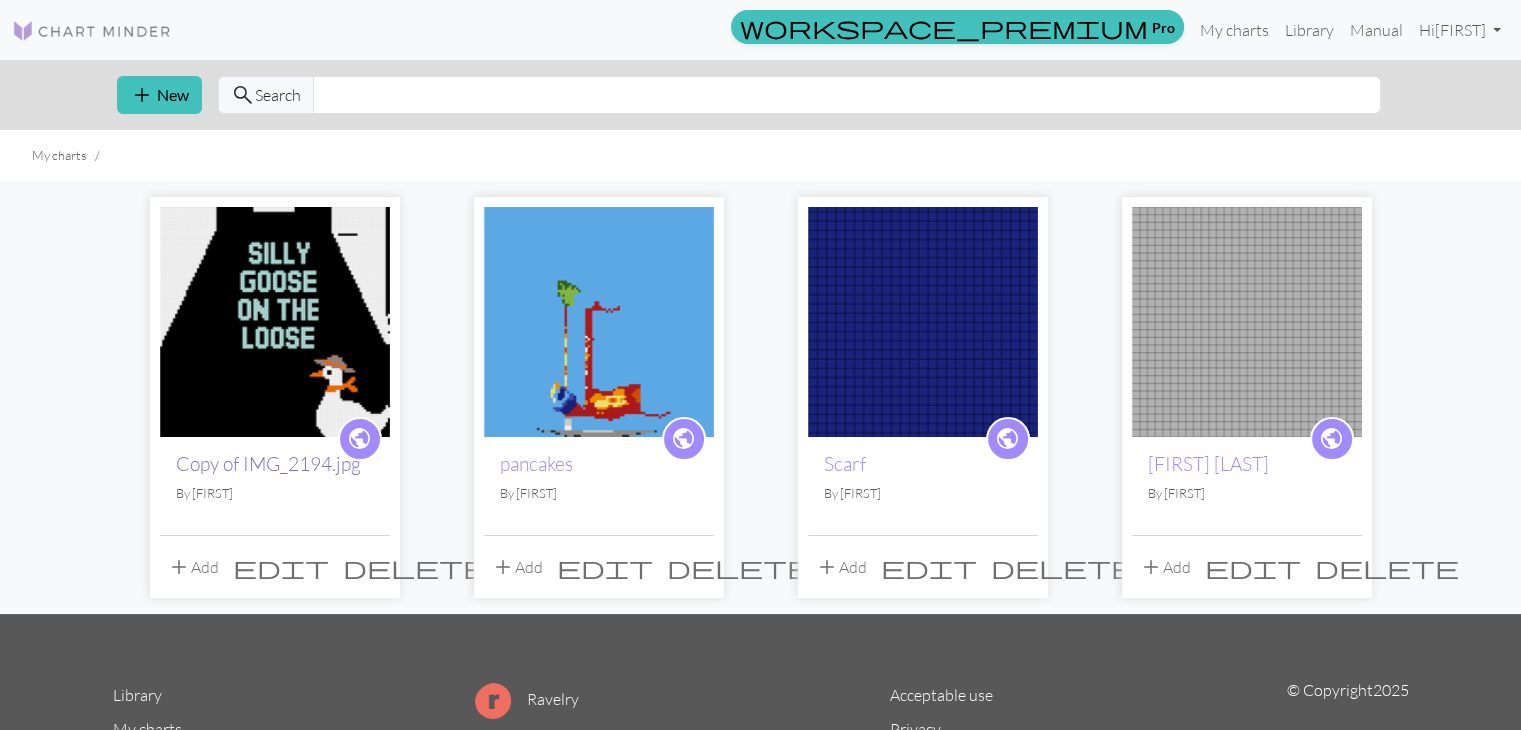 click on "Copy of IMG_2194.jpg" at bounding box center [268, 464] 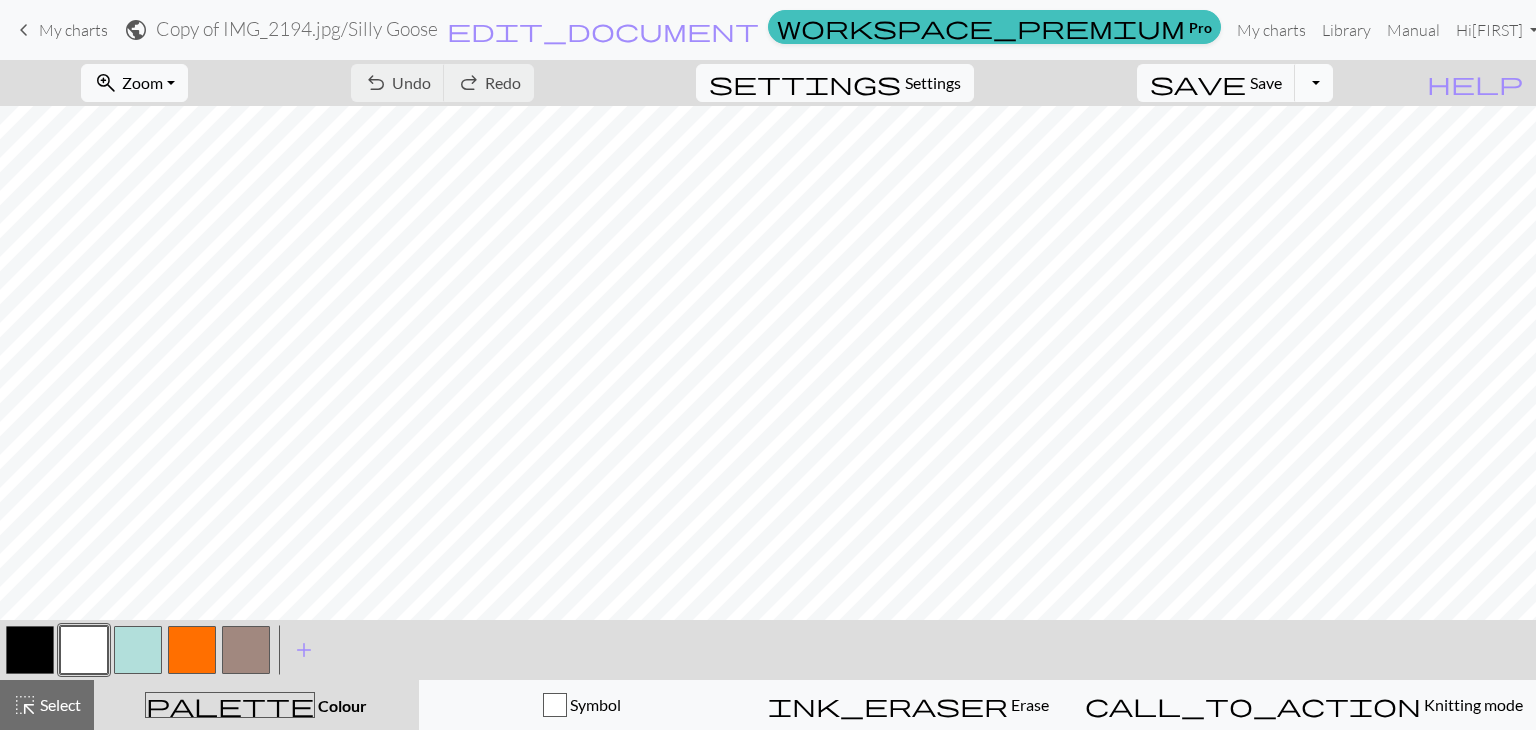 click on "Toggle Dropdown" at bounding box center [1314, 83] 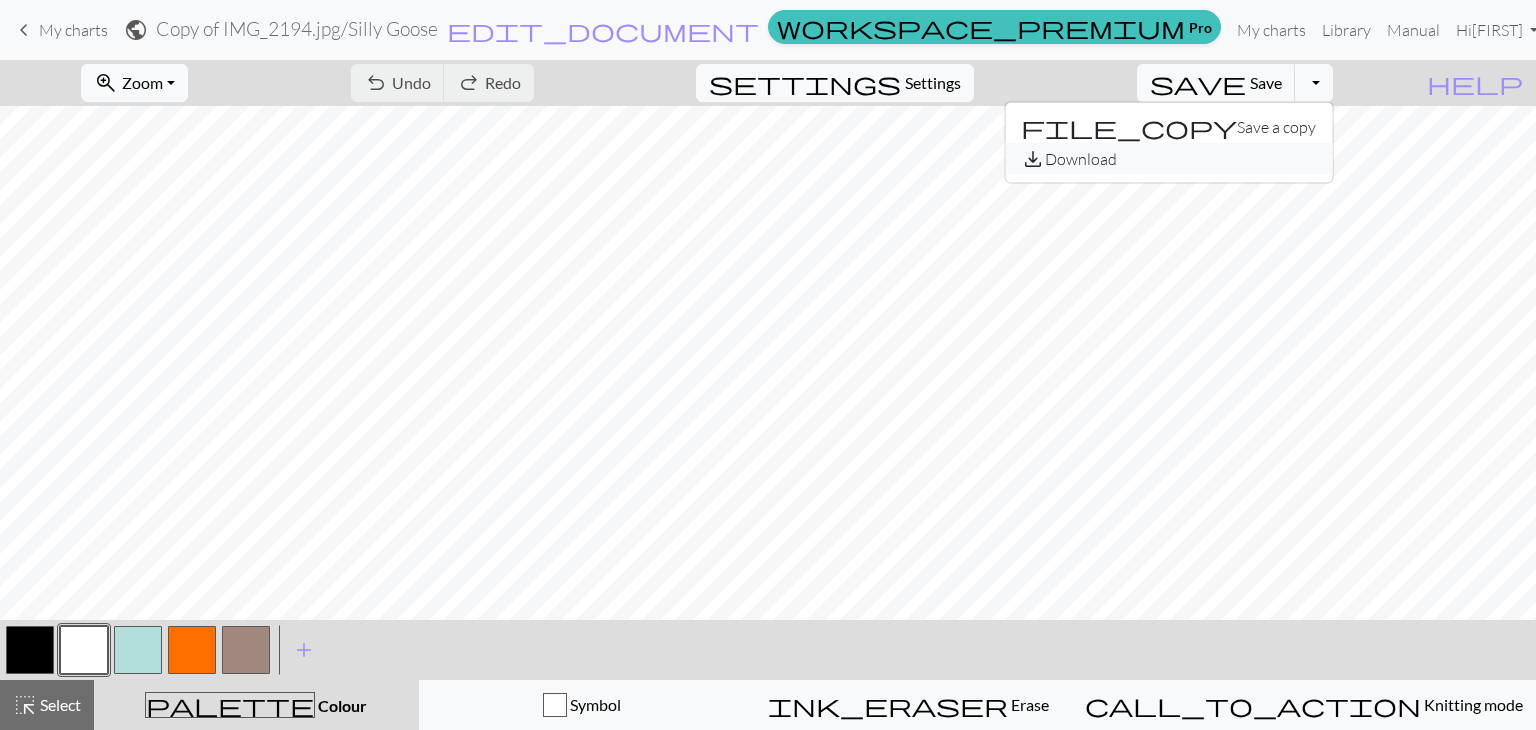 click on "save_alt  Download" at bounding box center (1168, 159) 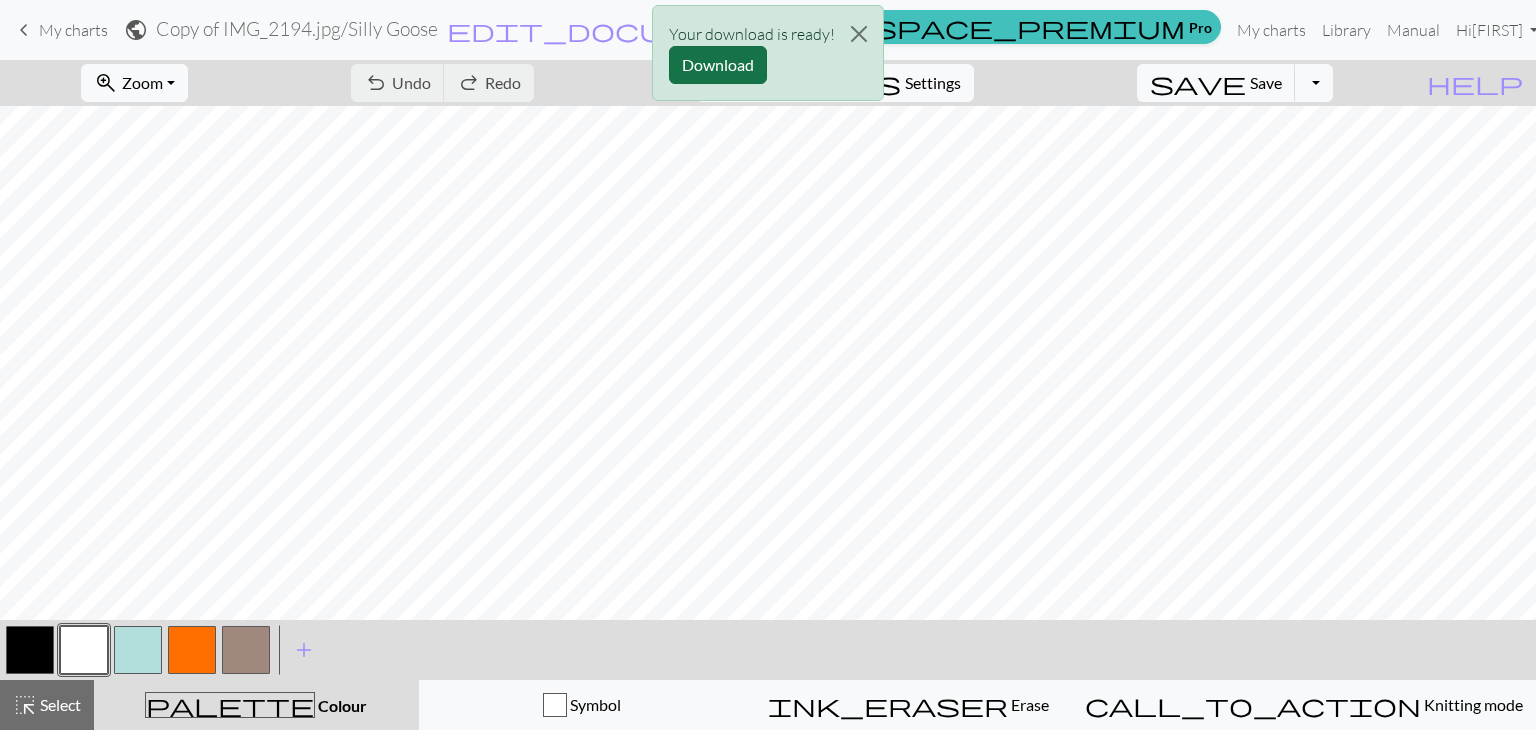 click on "Download" at bounding box center (718, 65) 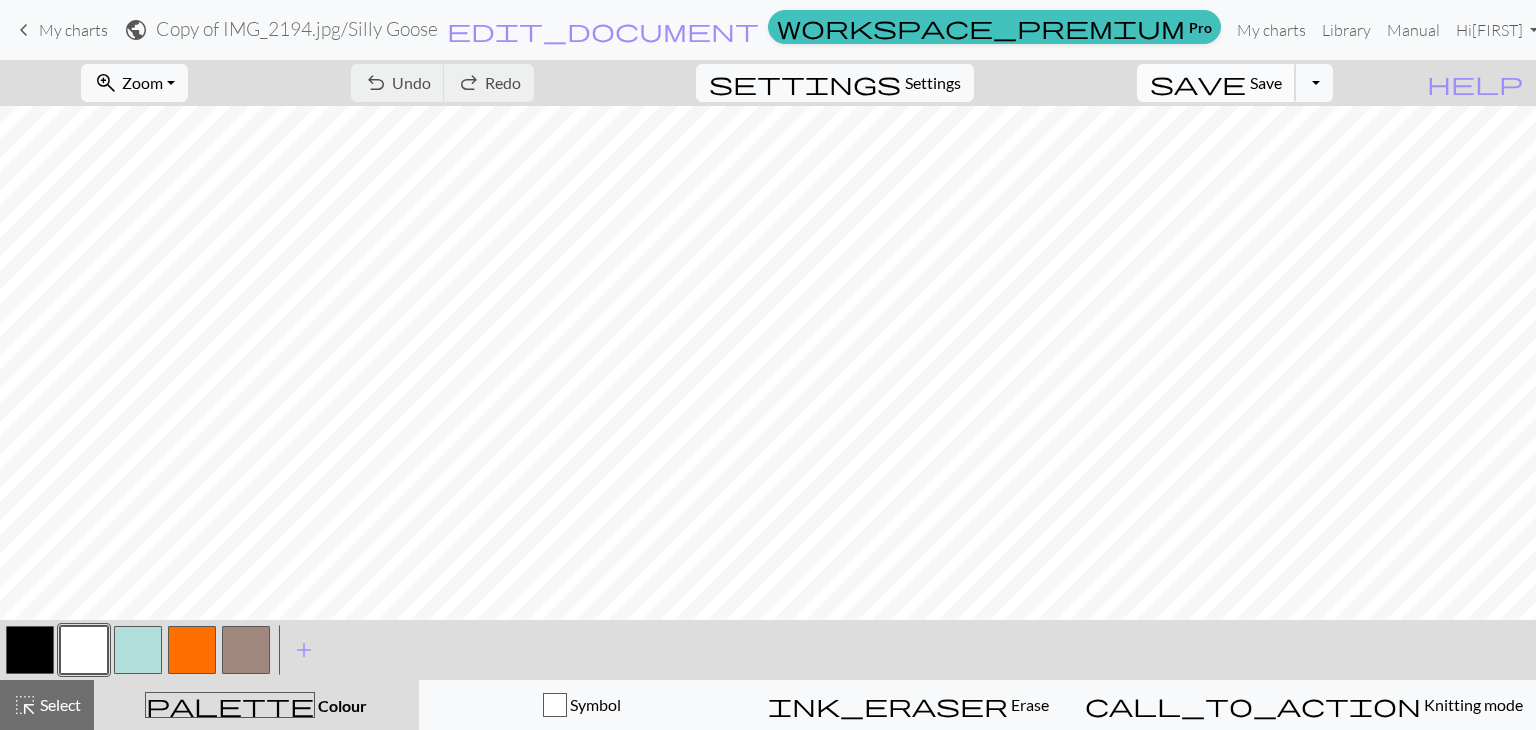click on "save" at bounding box center [1198, 83] 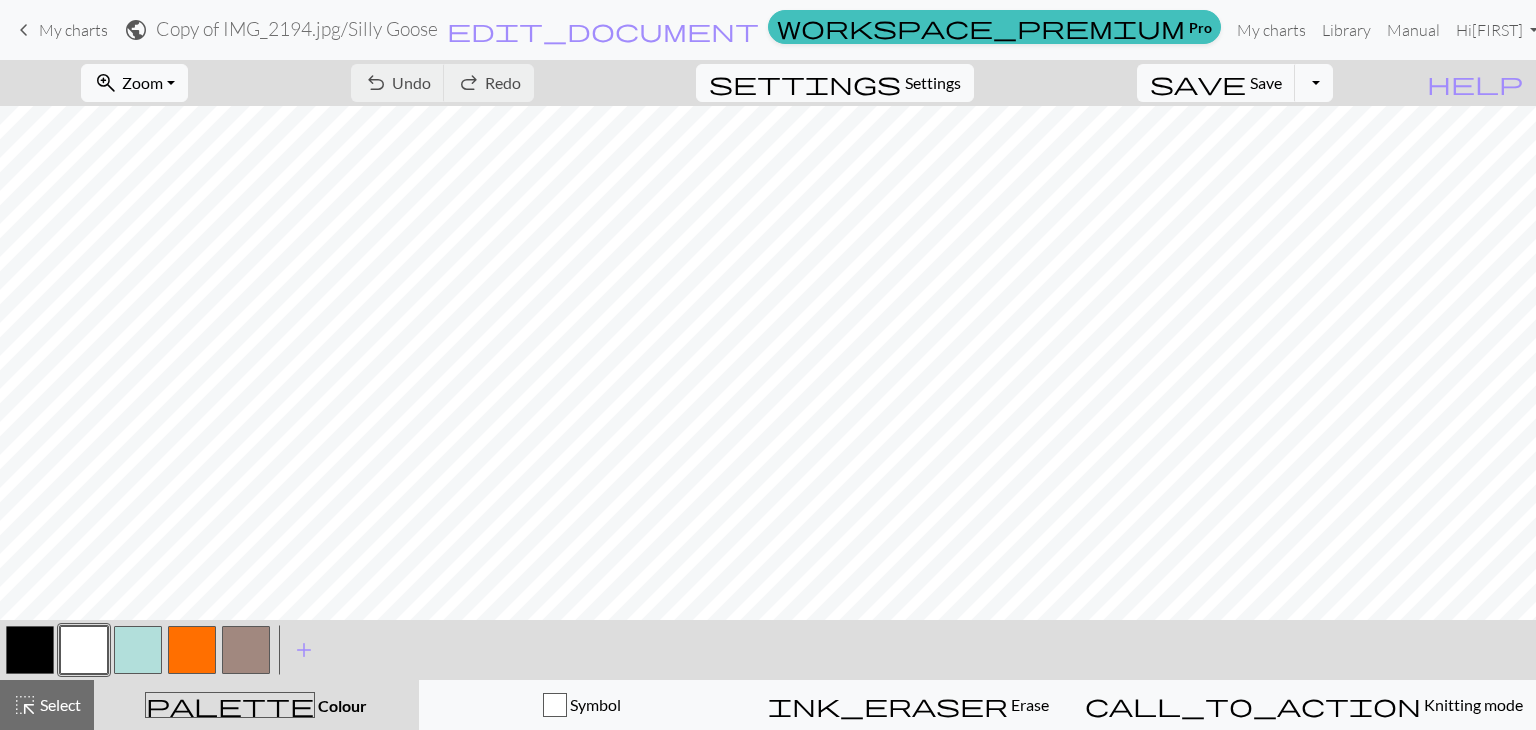 click on "My charts" at bounding box center (73, 30) 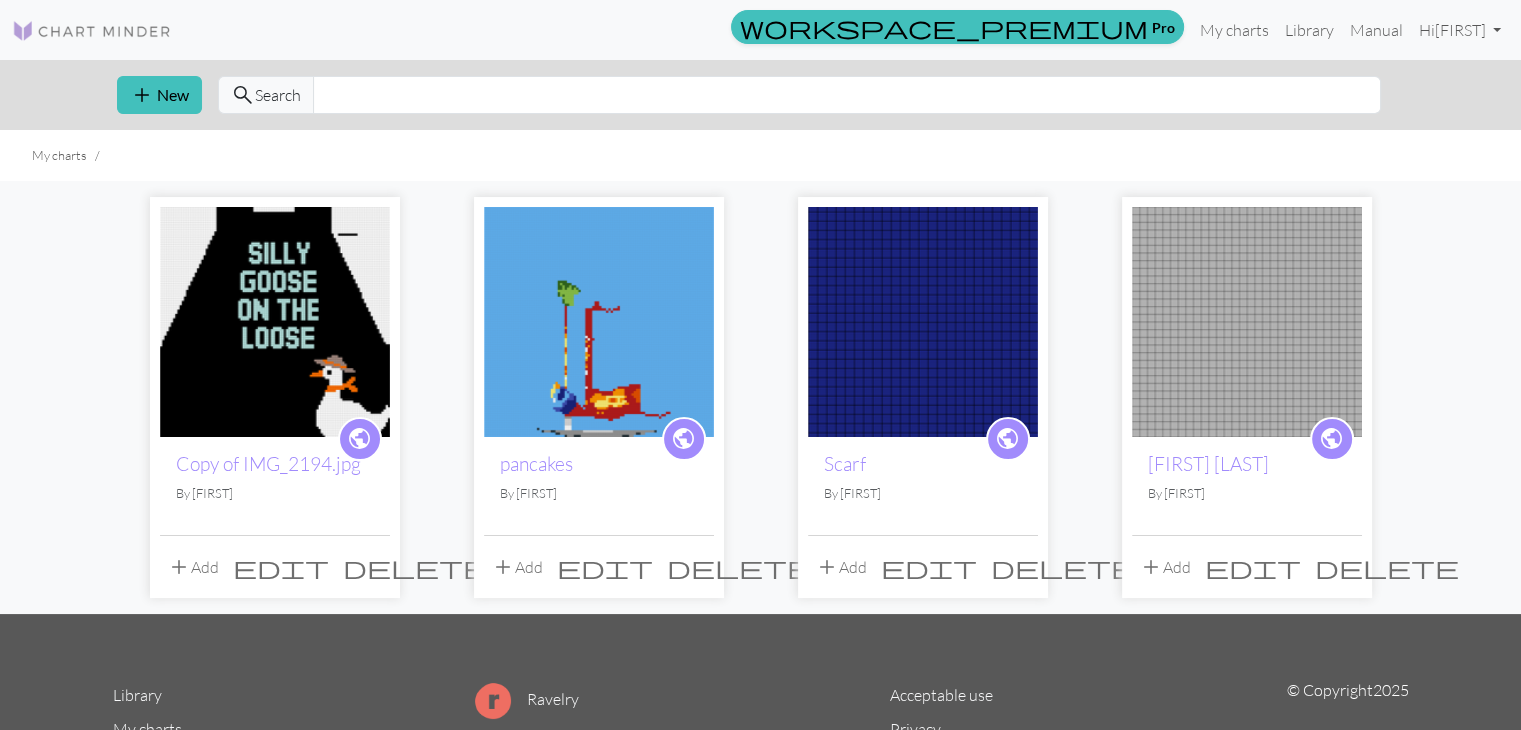 scroll, scrollTop: 56, scrollLeft: 0, axis: vertical 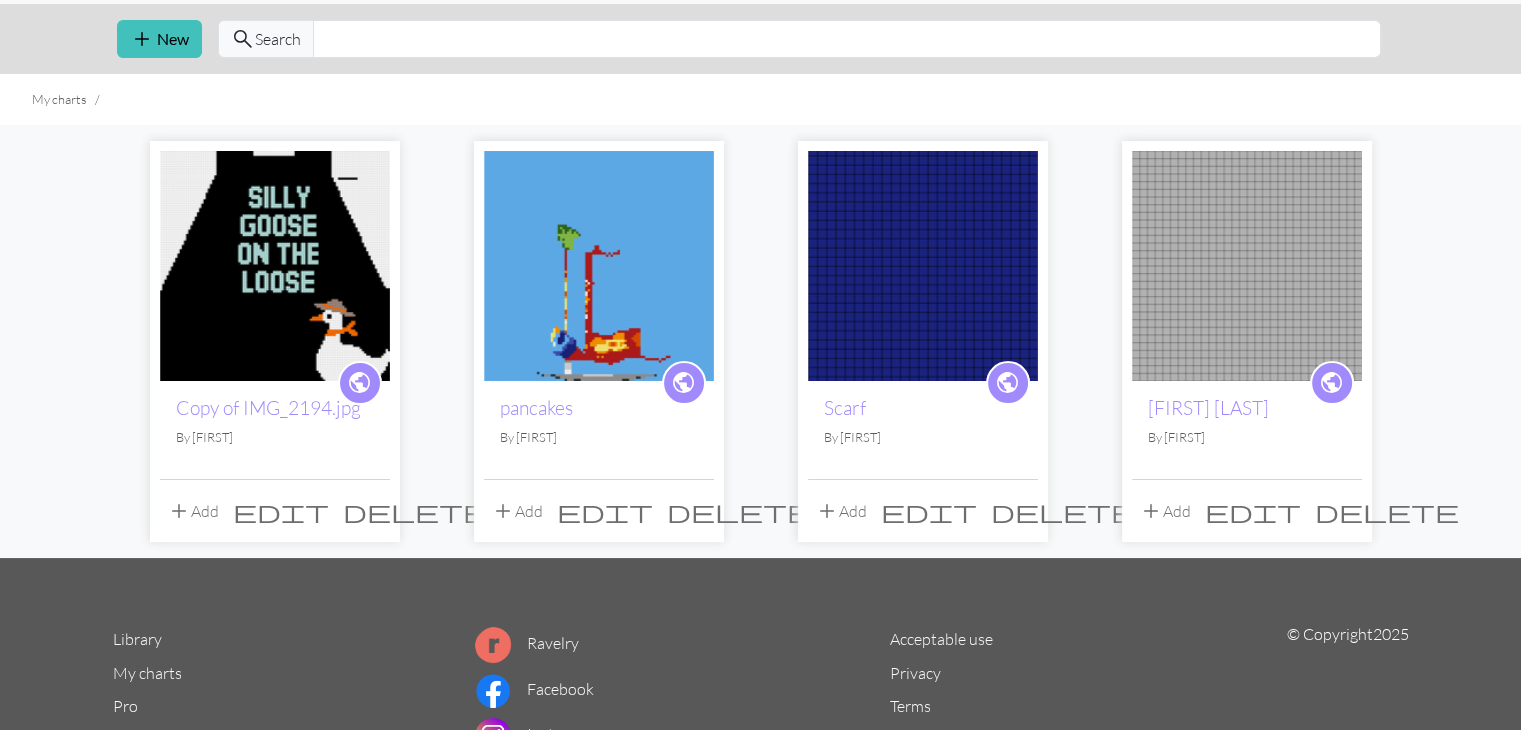 click on "edit" at bounding box center [281, 511] 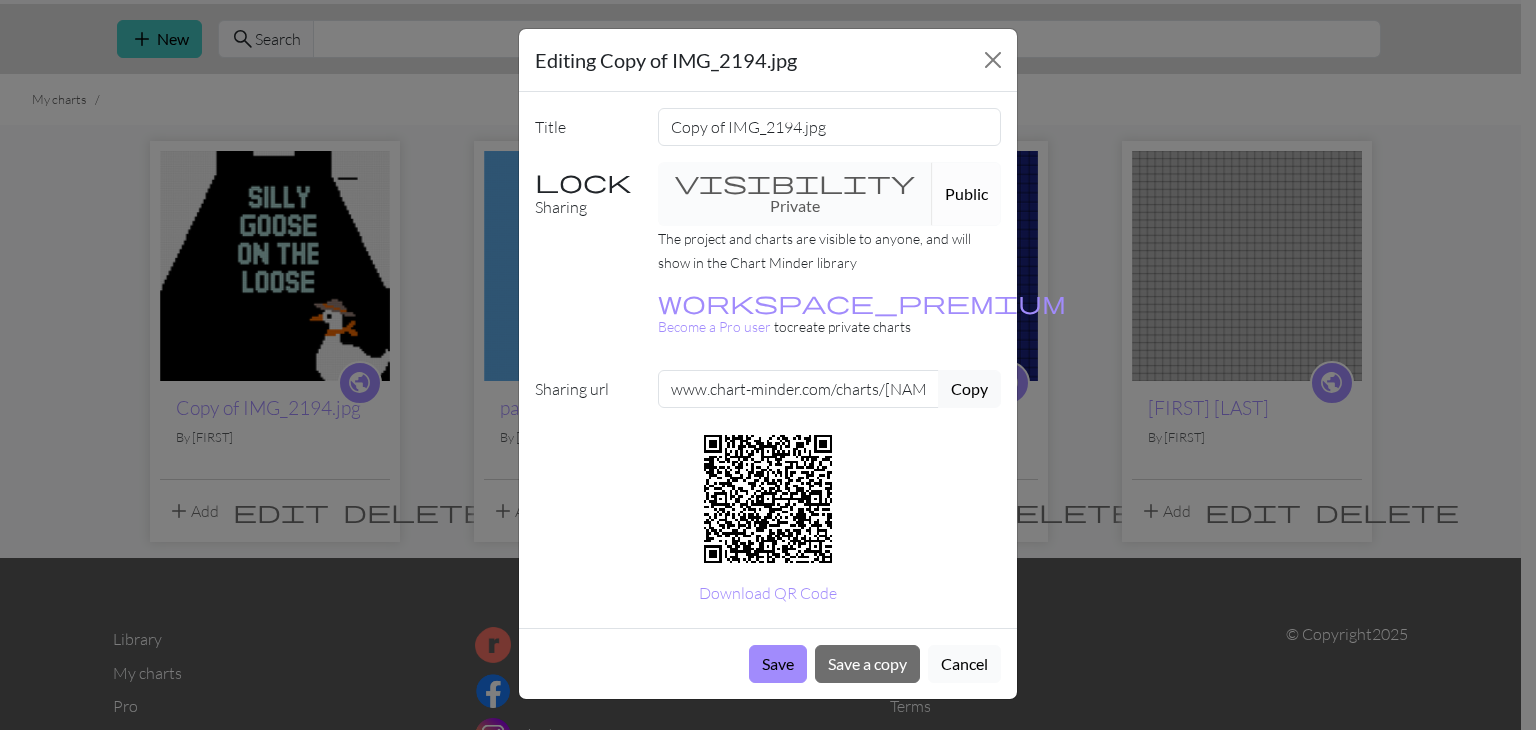 click on "Cancel" at bounding box center [964, 664] 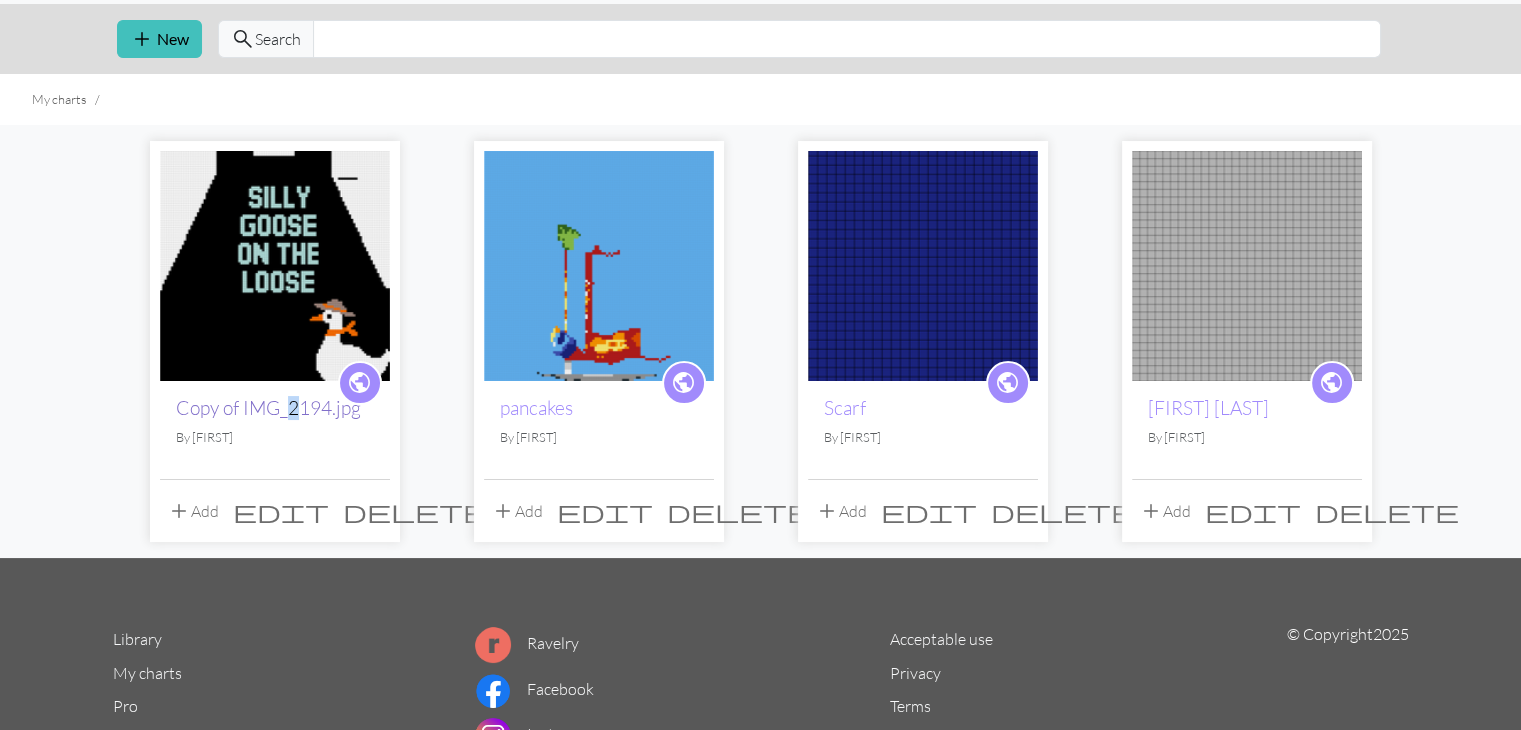 drag, startPoint x: 285, startPoint y: 419, endPoint x: 295, endPoint y: 415, distance: 10.770329 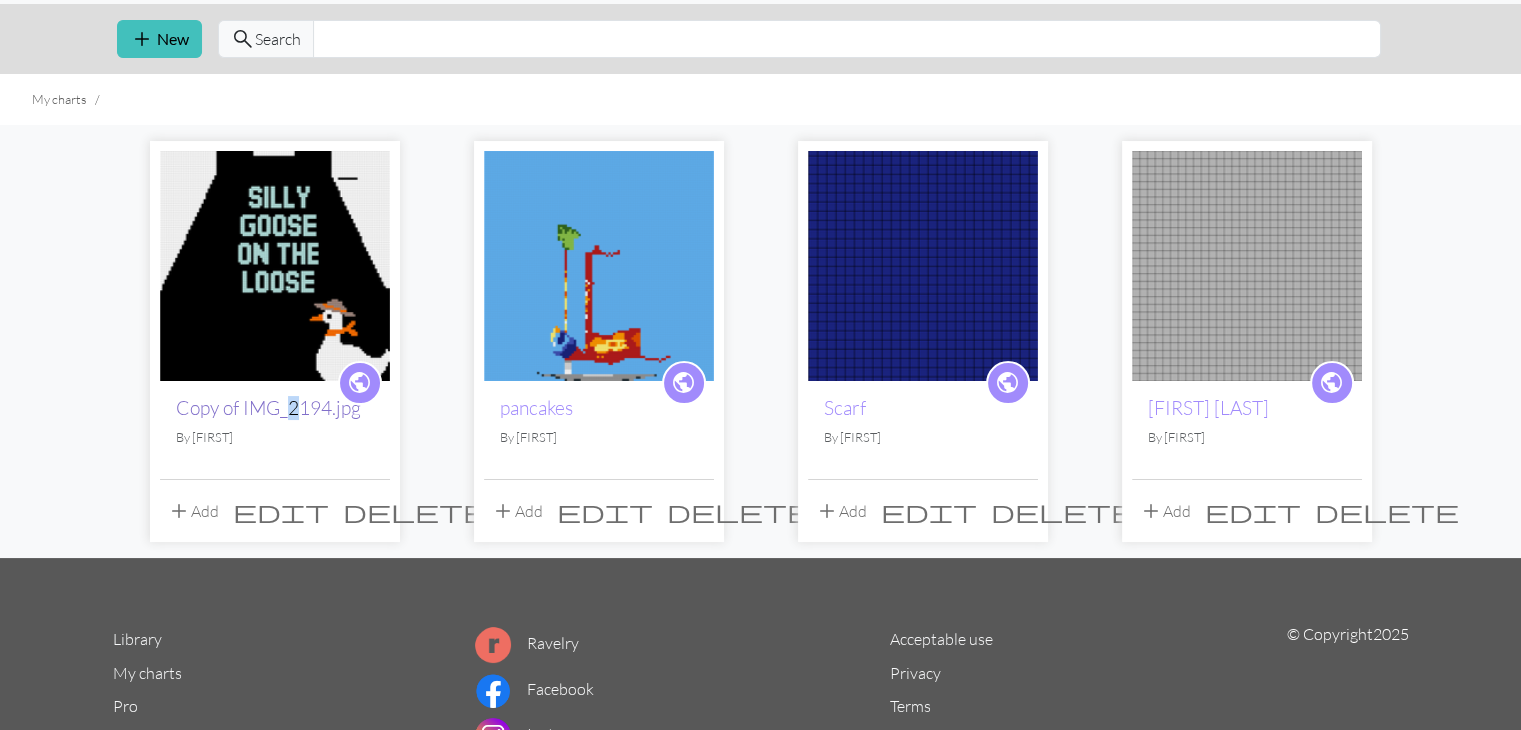 click on "Copy of IMG_2194.jpg" at bounding box center (268, 408) 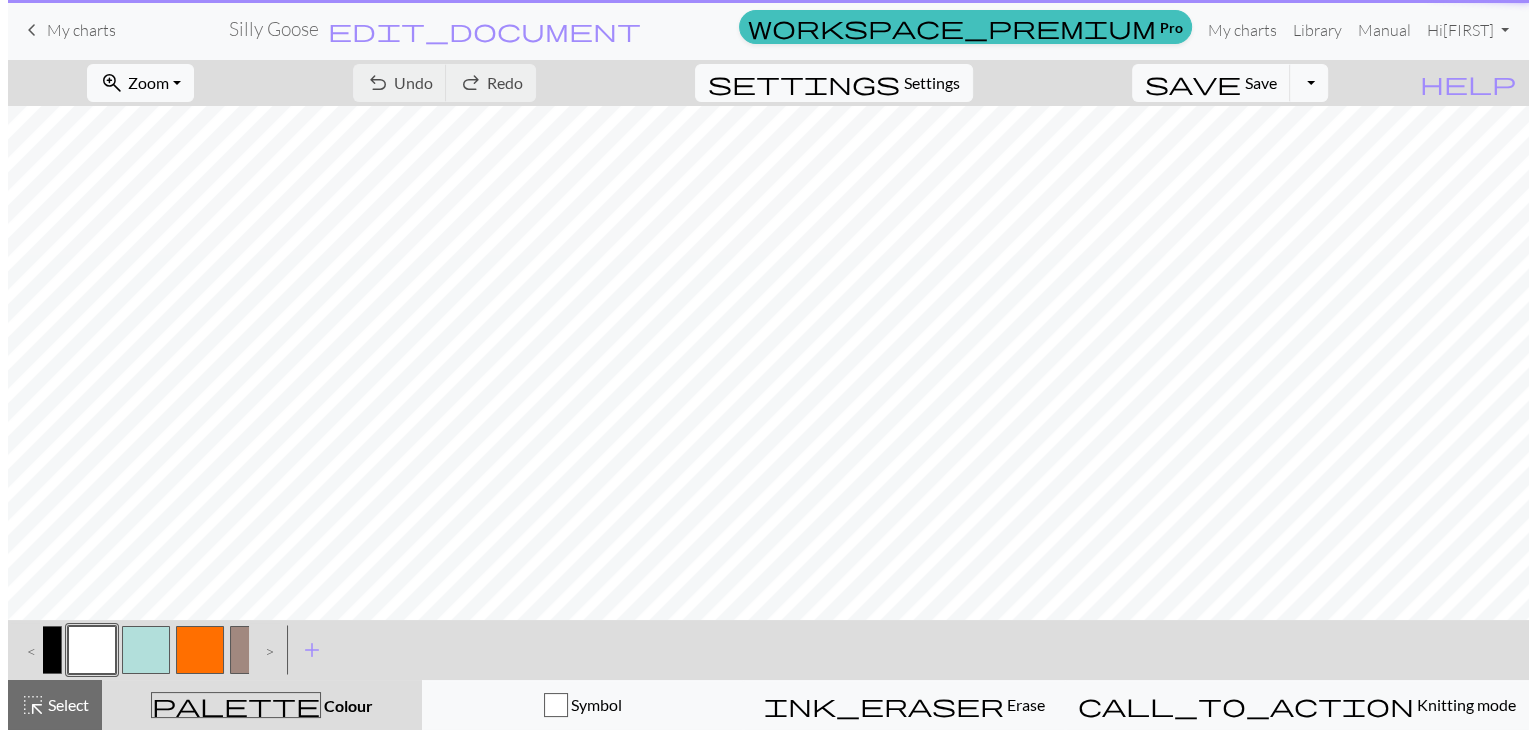 scroll, scrollTop: 0, scrollLeft: 0, axis: both 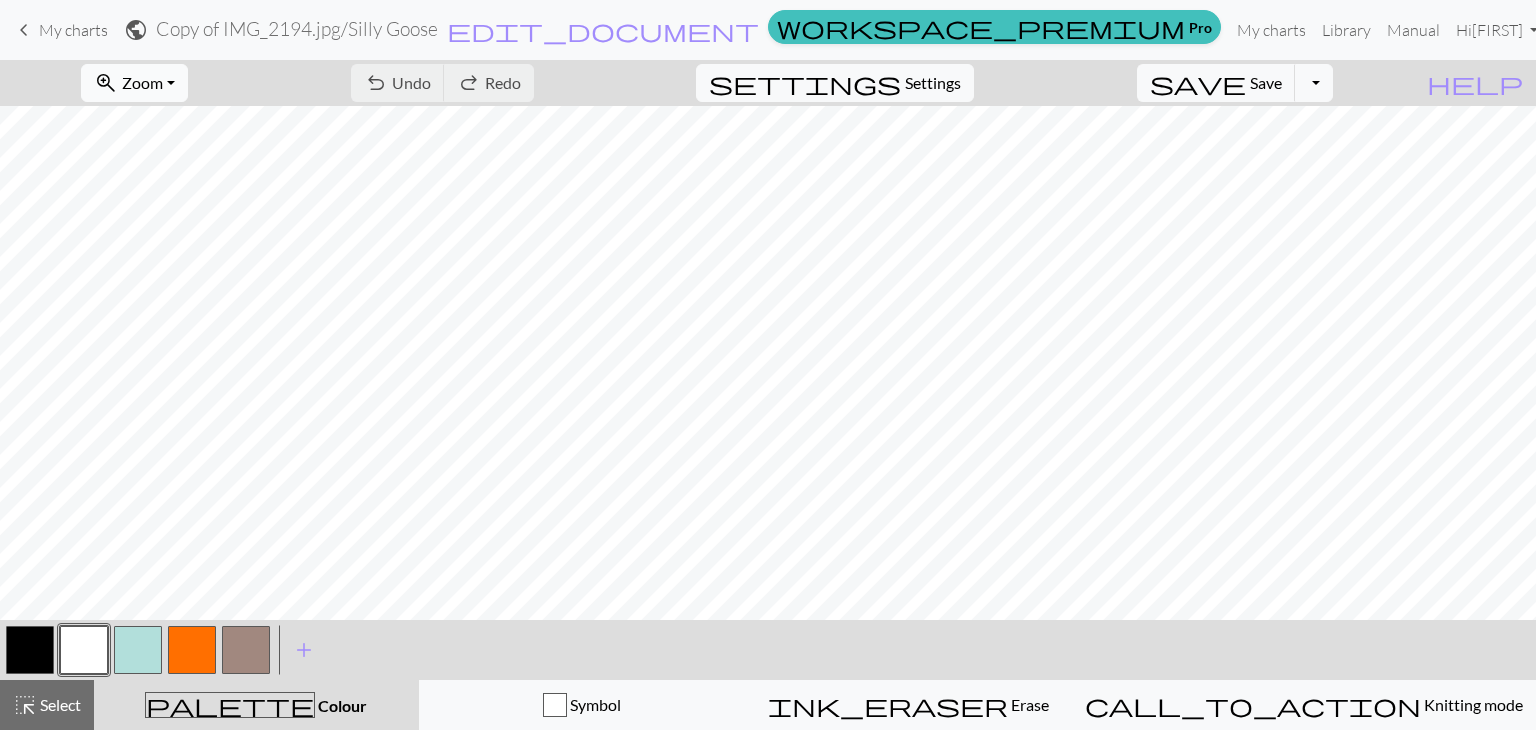 click on "Zoom" at bounding box center (142, 82) 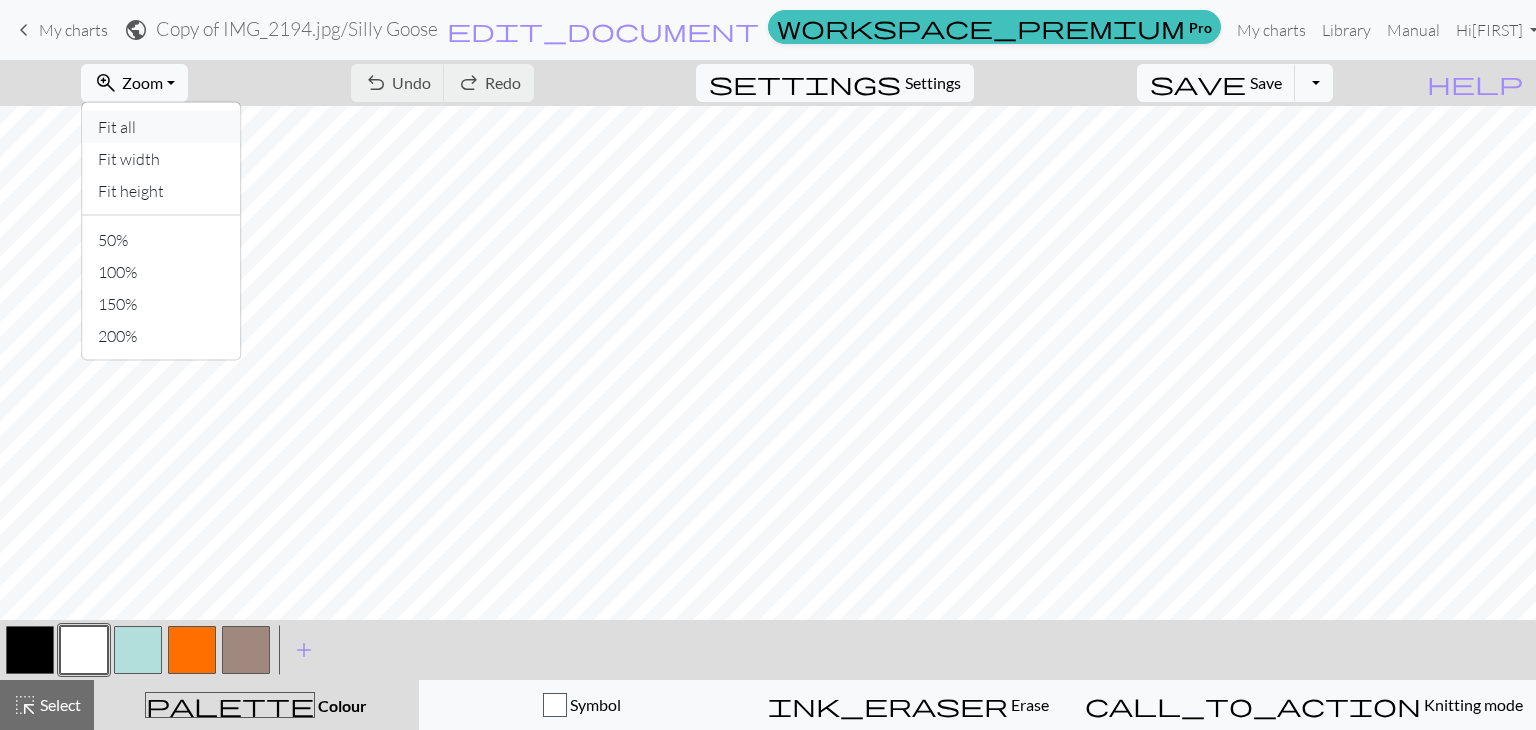 click on "Fit all" at bounding box center (161, 127) 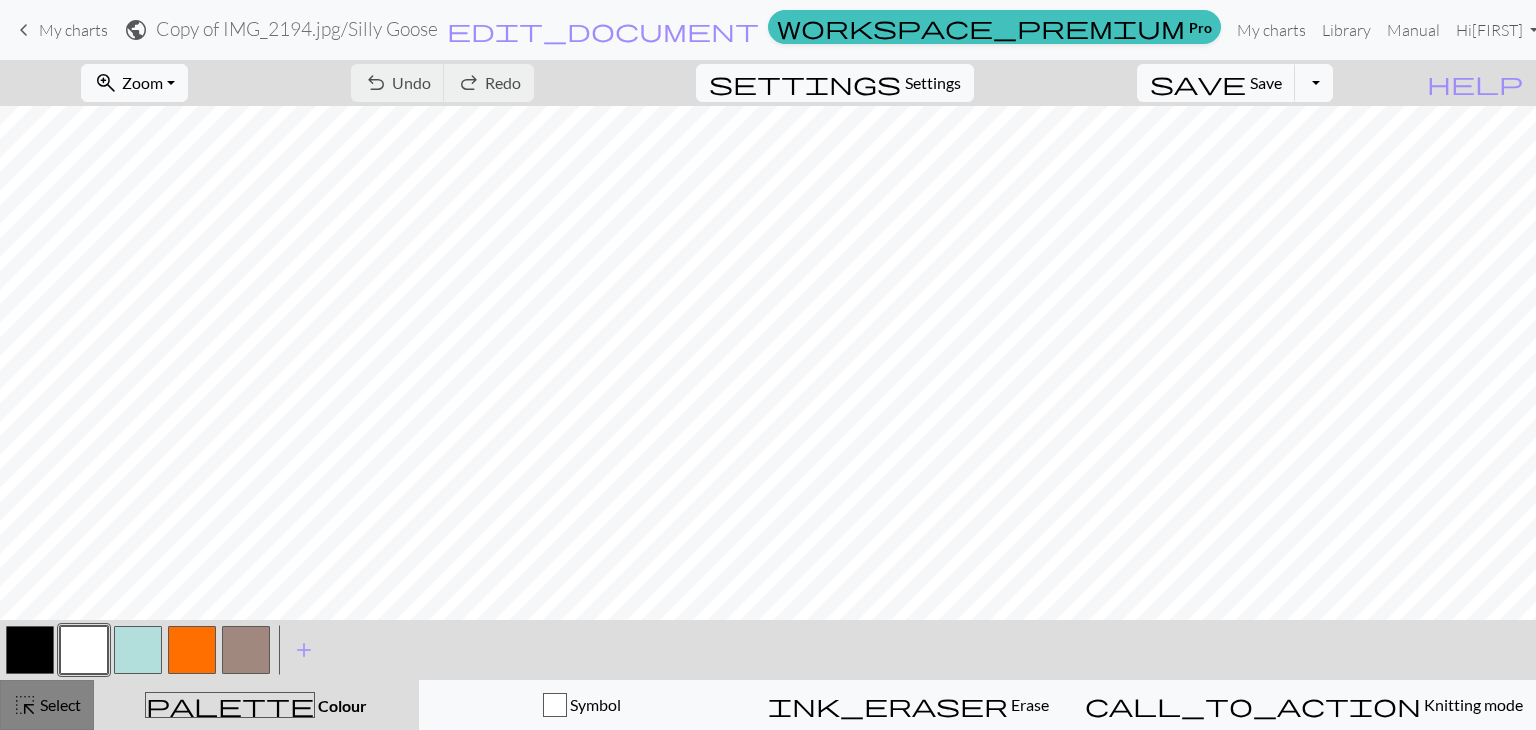 click on "Select" at bounding box center [59, 704] 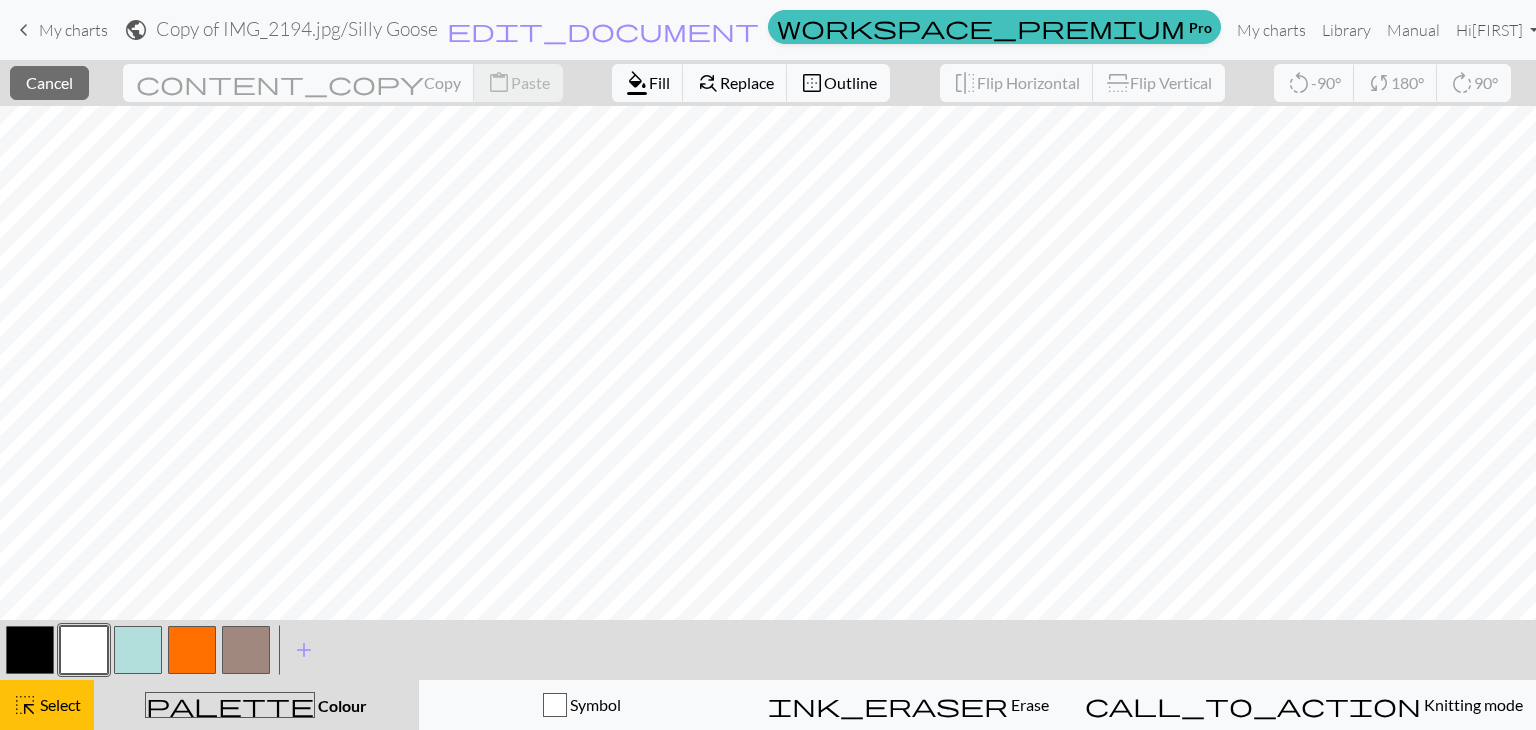 click at bounding box center [30, 650] 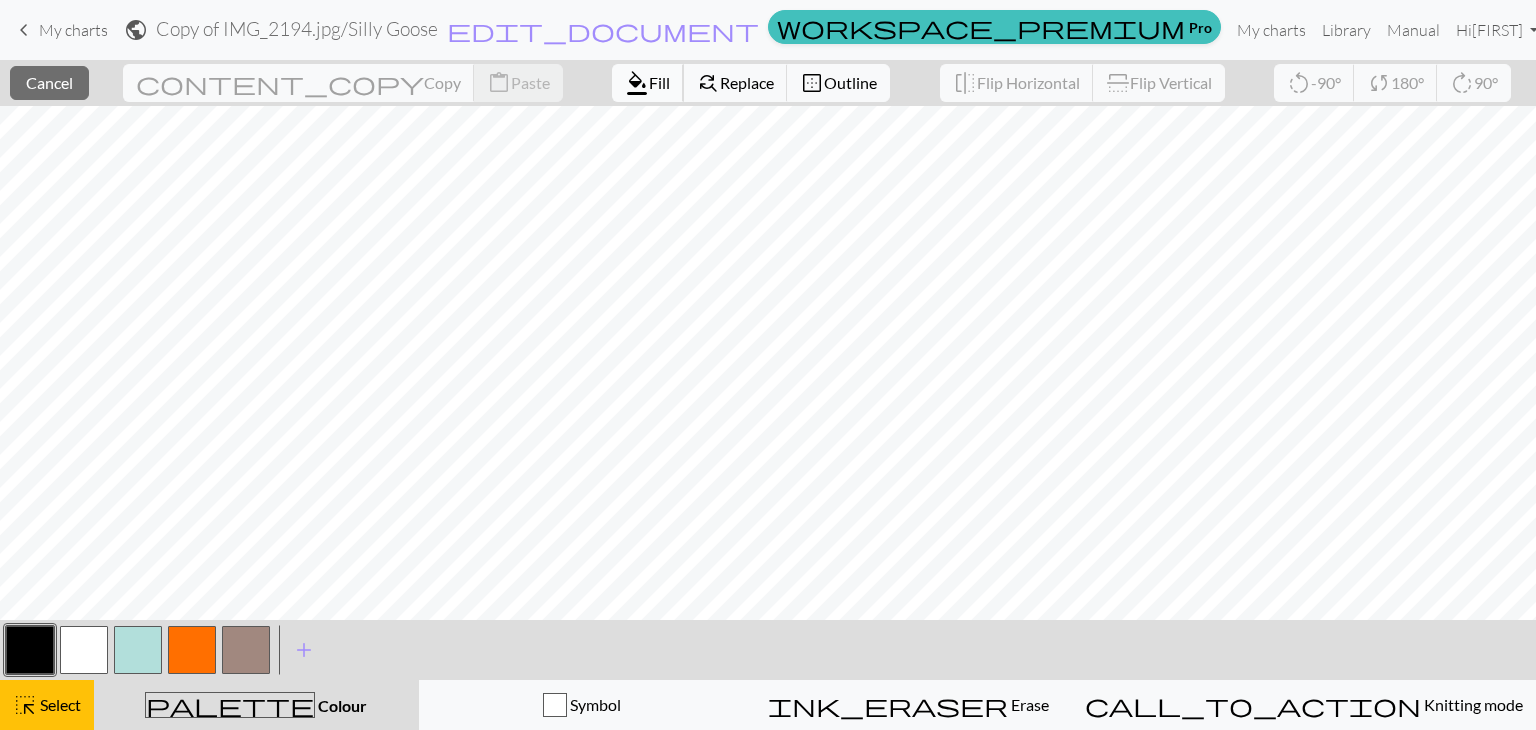 click on "format_color_fill  Fill" at bounding box center (648, 83) 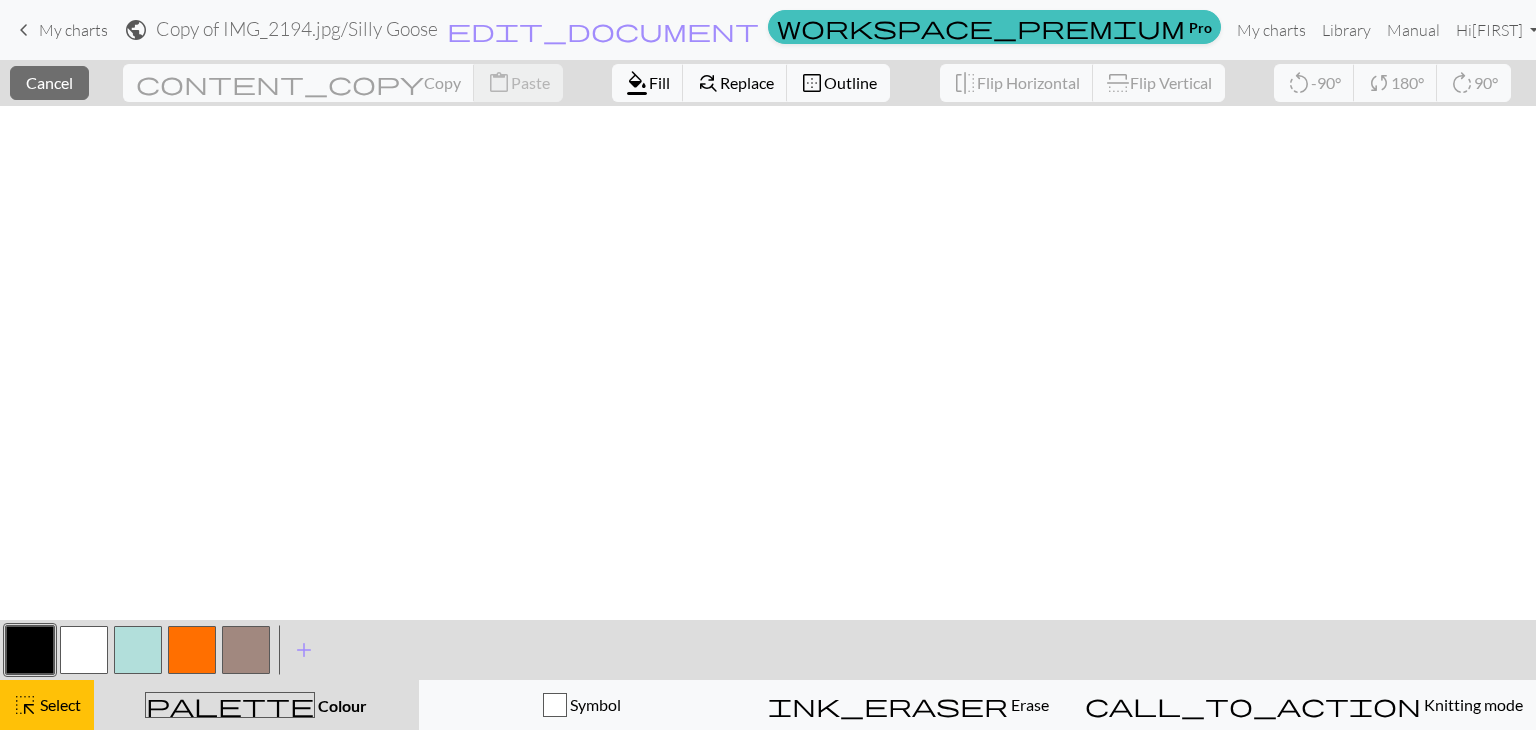 scroll, scrollTop: 860, scrollLeft: 0, axis: vertical 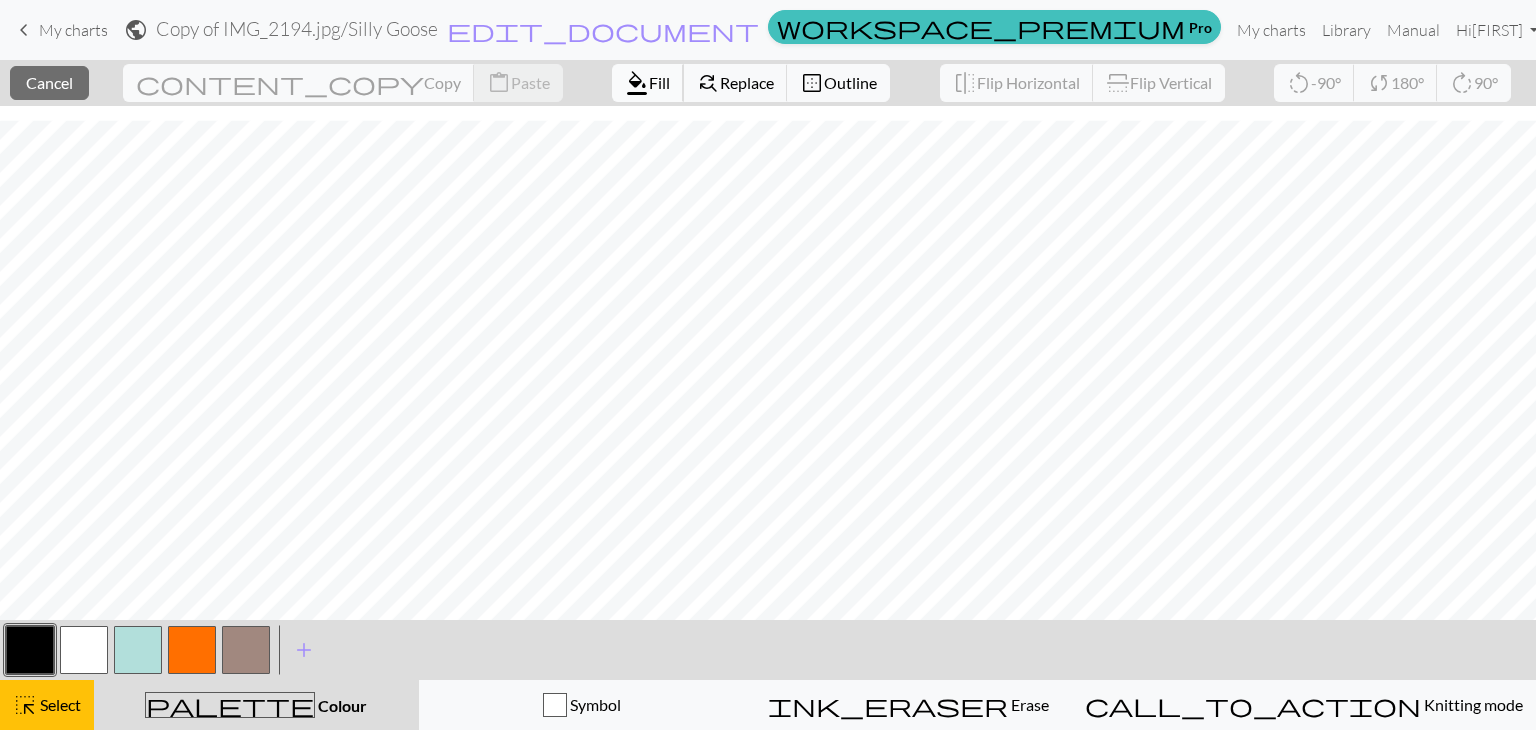 click on "format_color_fill  Fill" at bounding box center (648, 83) 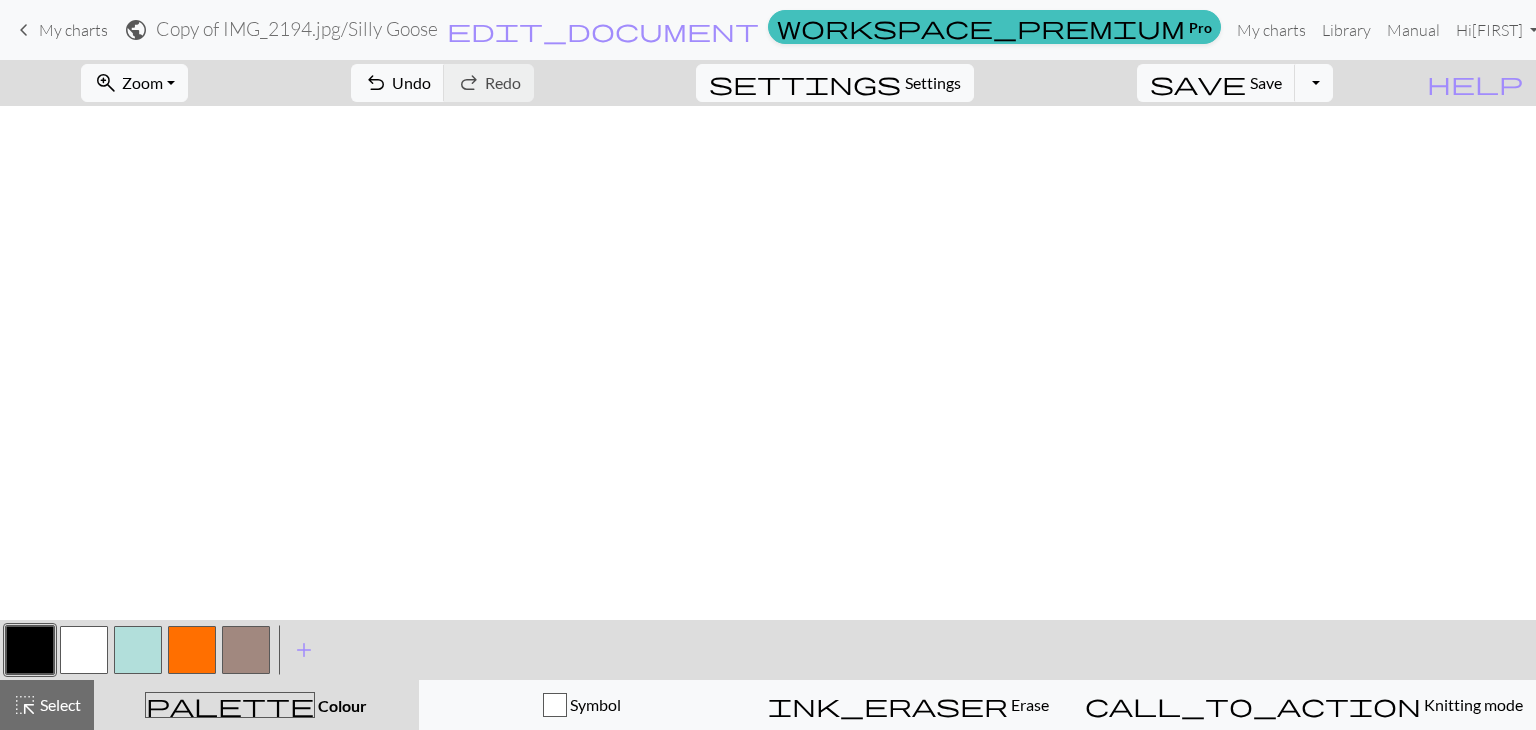scroll, scrollTop: 772, scrollLeft: 0, axis: vertical 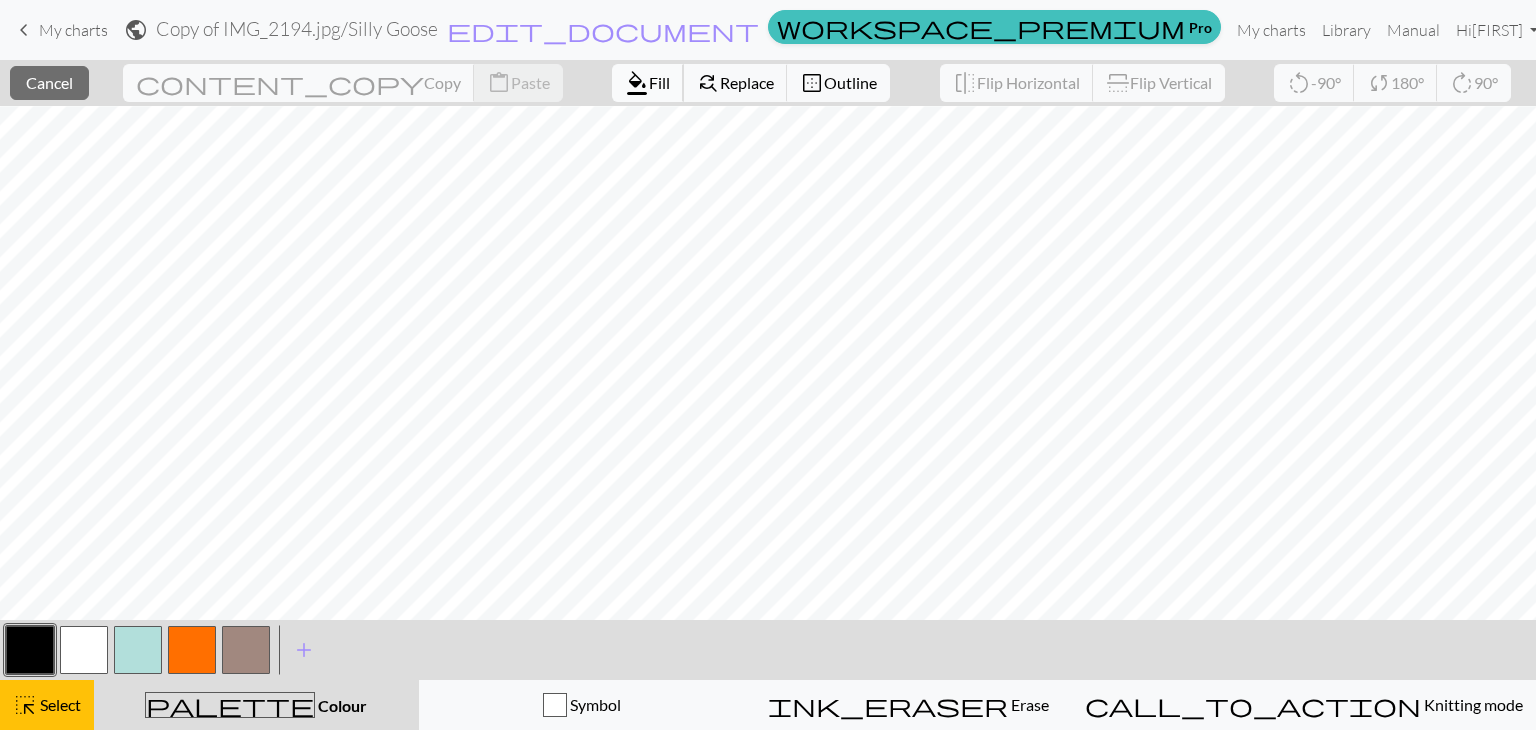 click on "Fill" at bounding box center (659, 82) 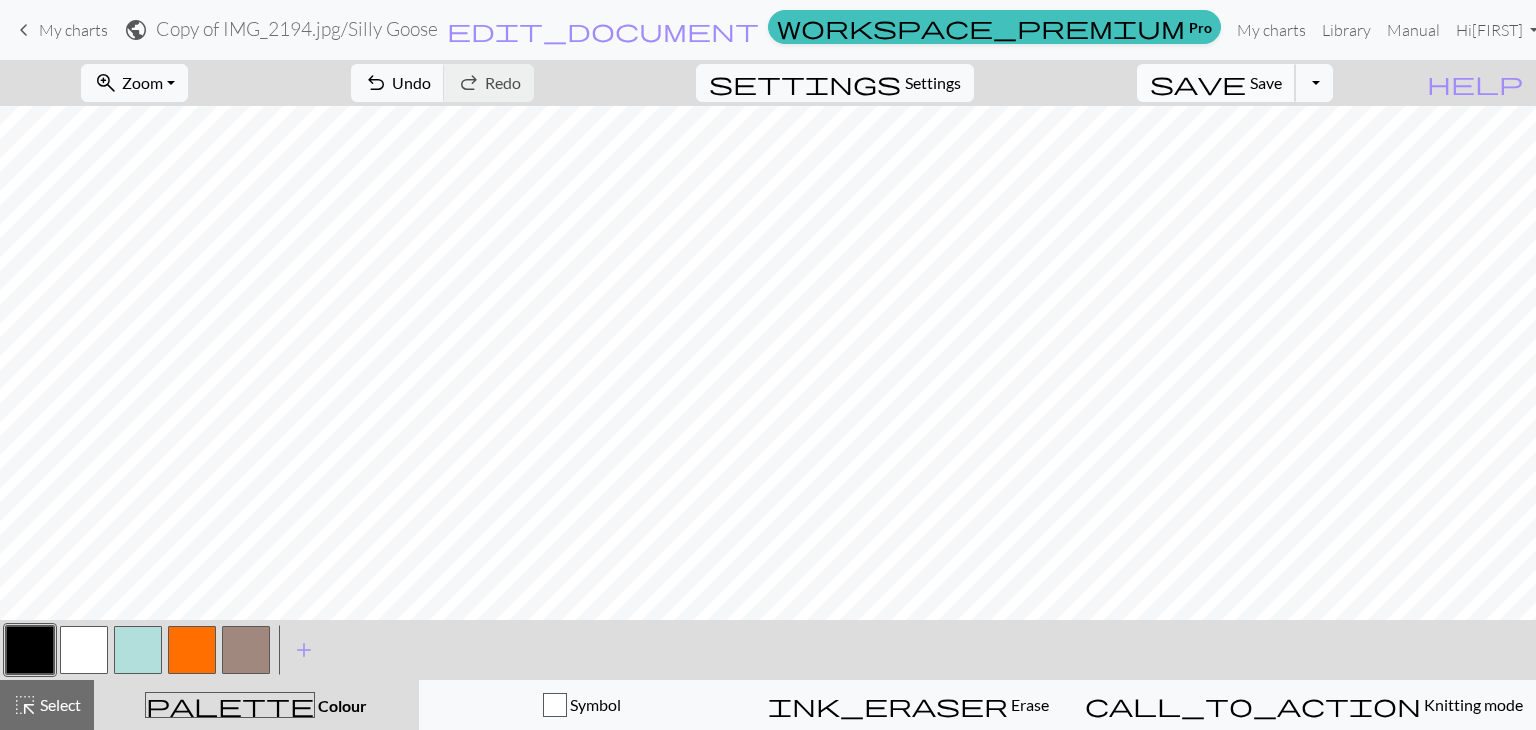 click on "save" at bounding box center (1198, 83) 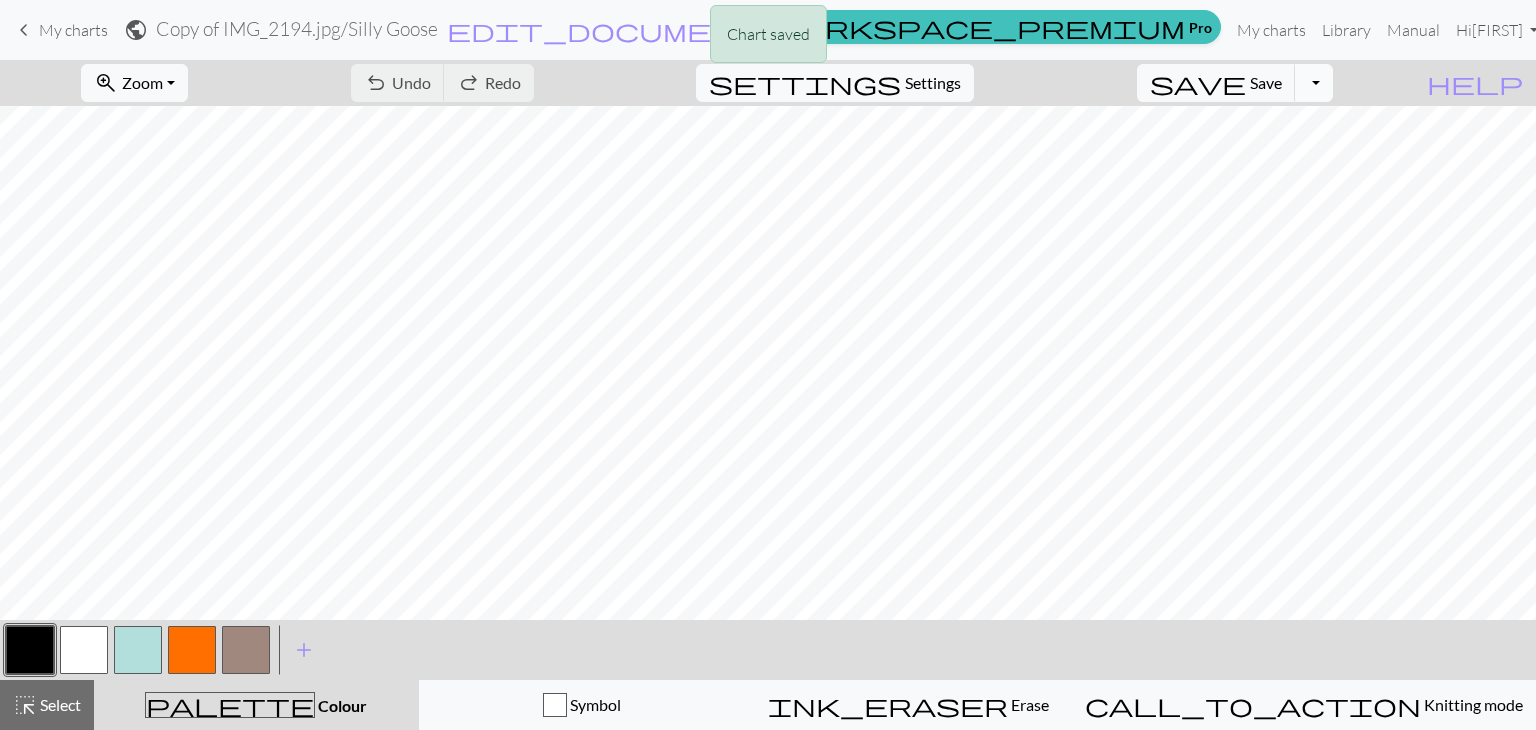 click on "Toggle Dropdown" at bounding box center [1314, 83] 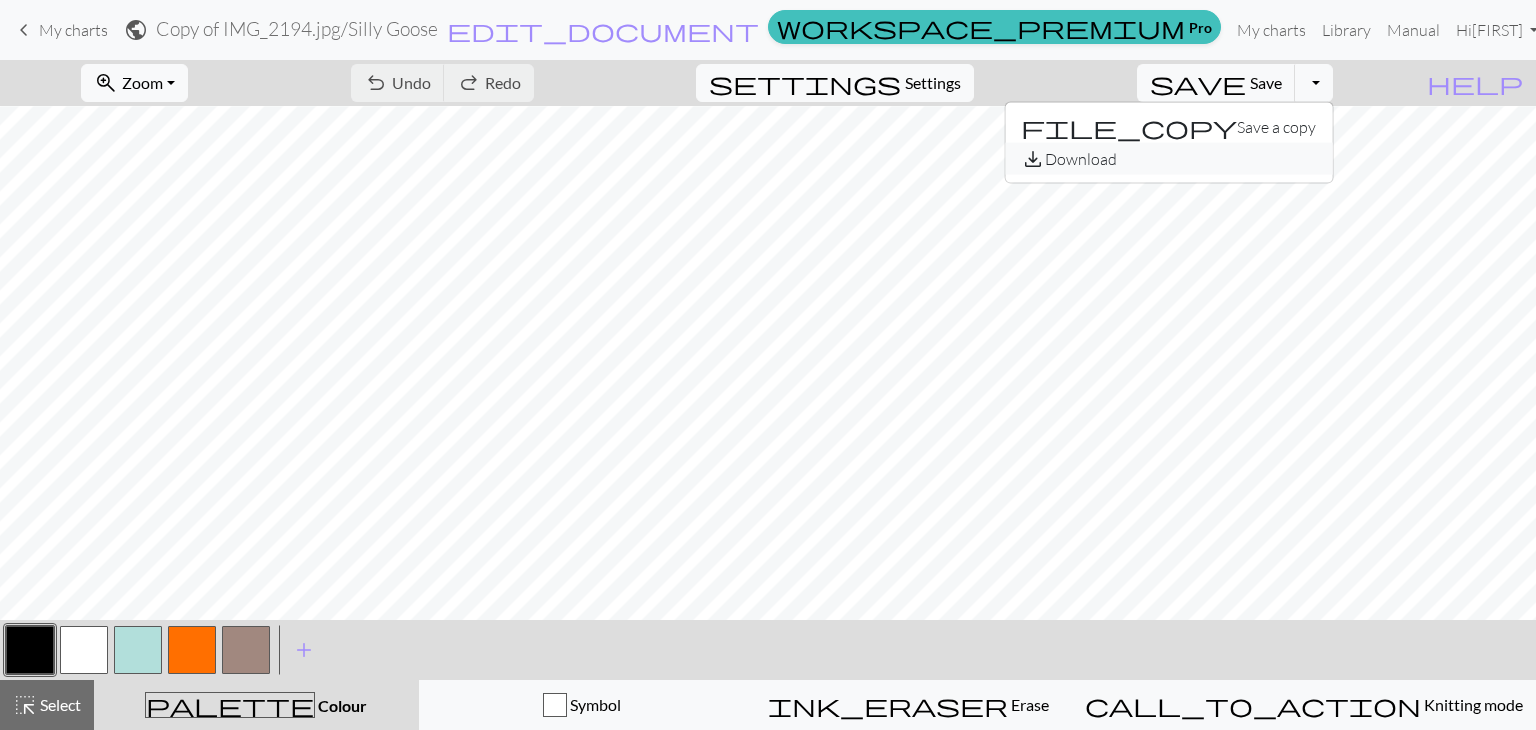 click on "save_alt  Download" at bounding box center (1168, 159) 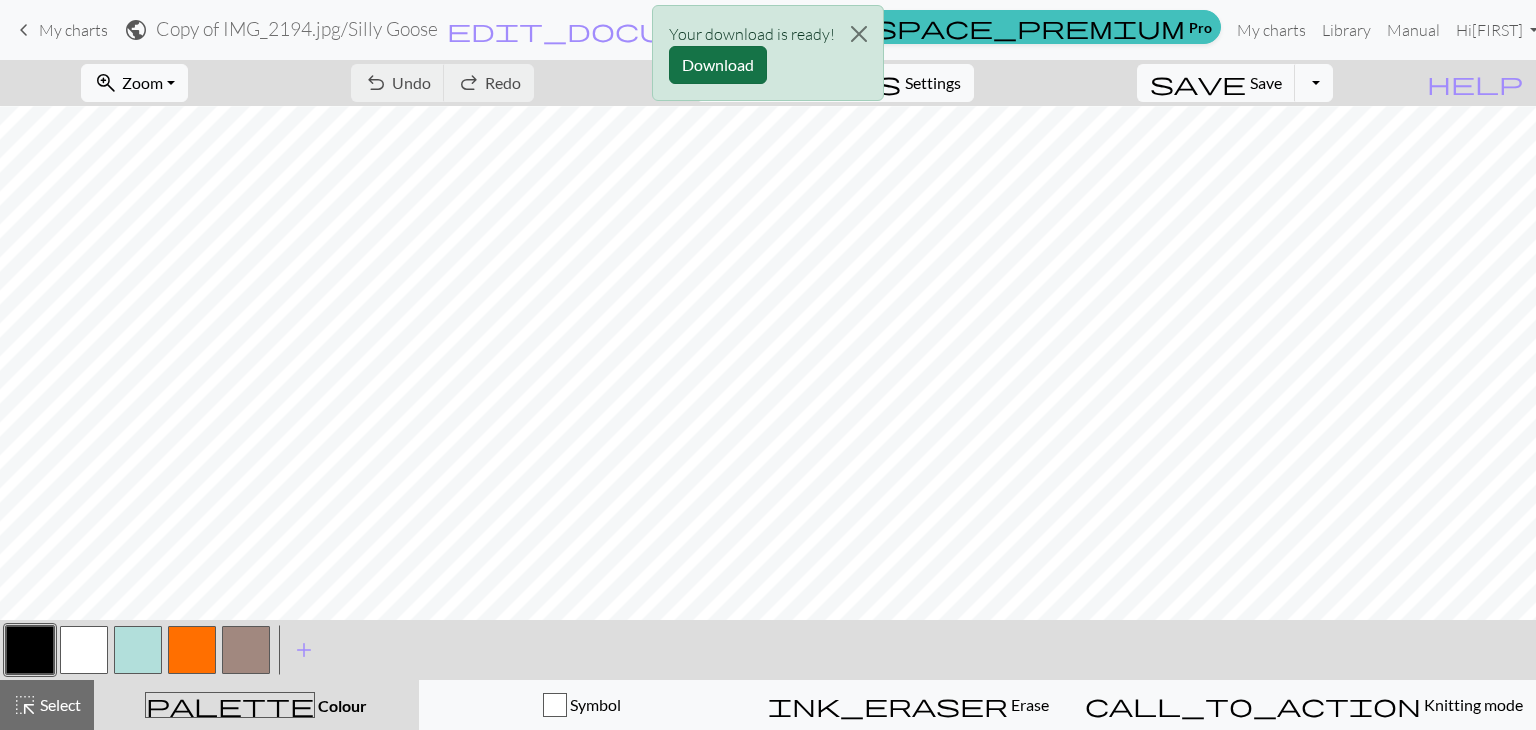 click on "Download" at bounding box center [718, 65] 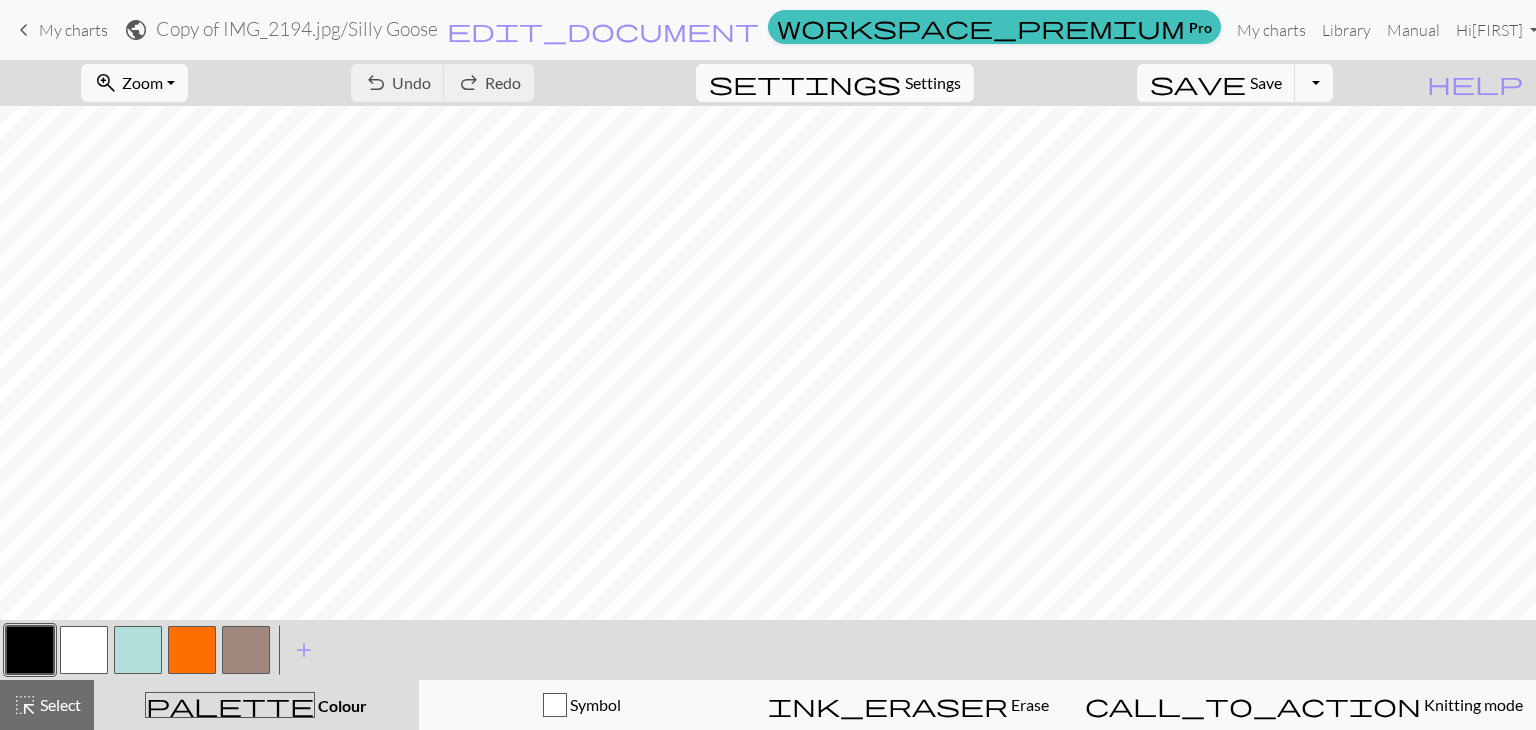 click on "Settings" at bounding box center [933, 83] 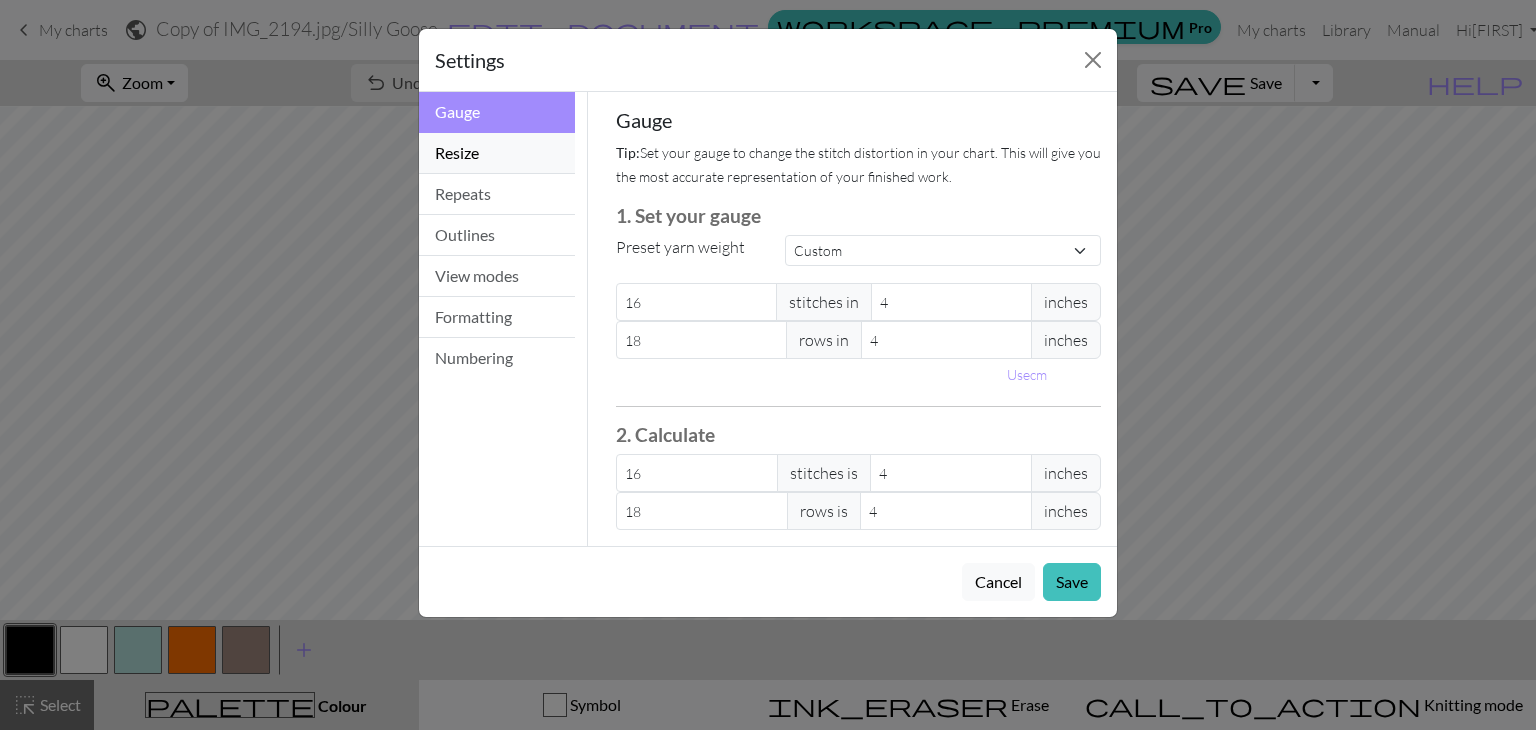 click on "Resize" at bounding box center [497, 153] 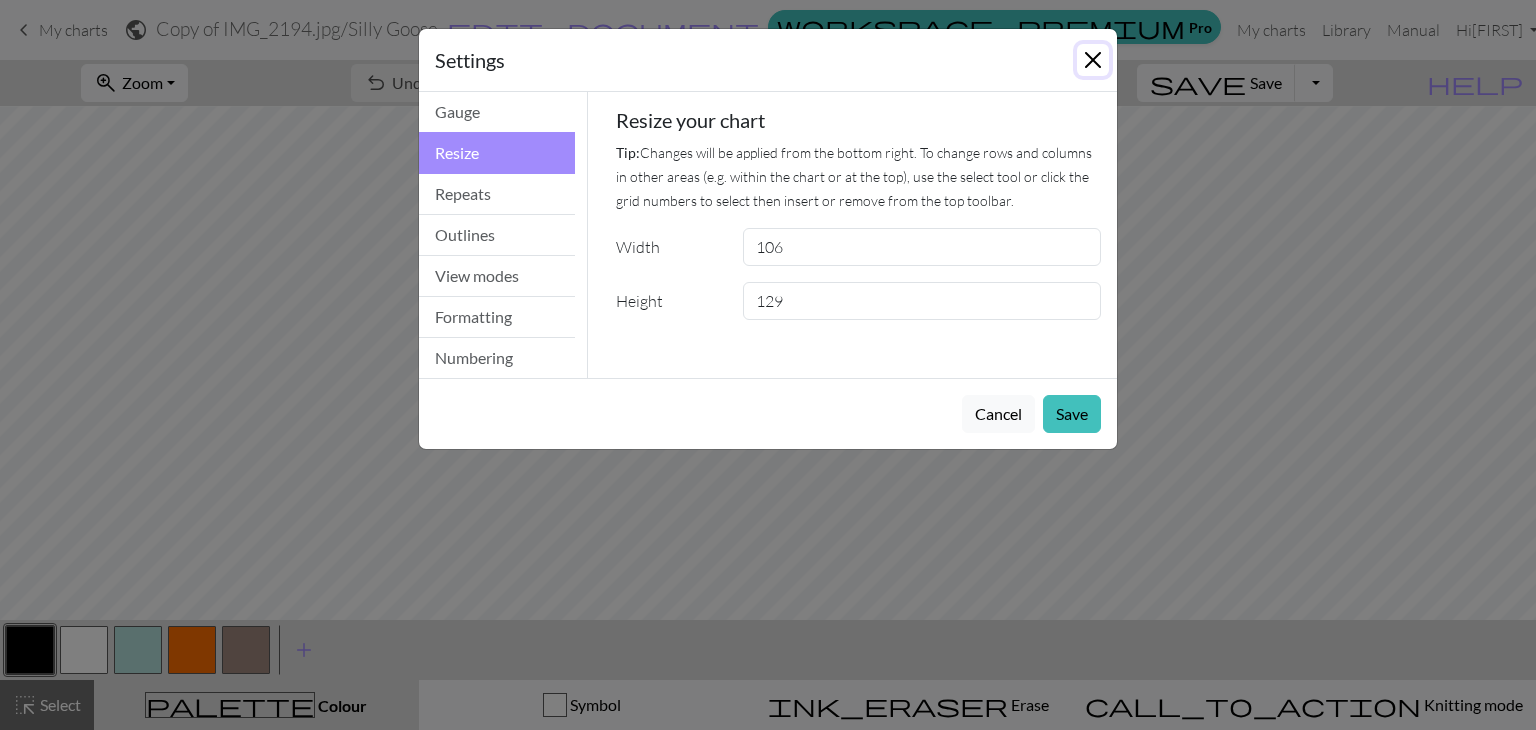 click at bounding box center [1093, 60] 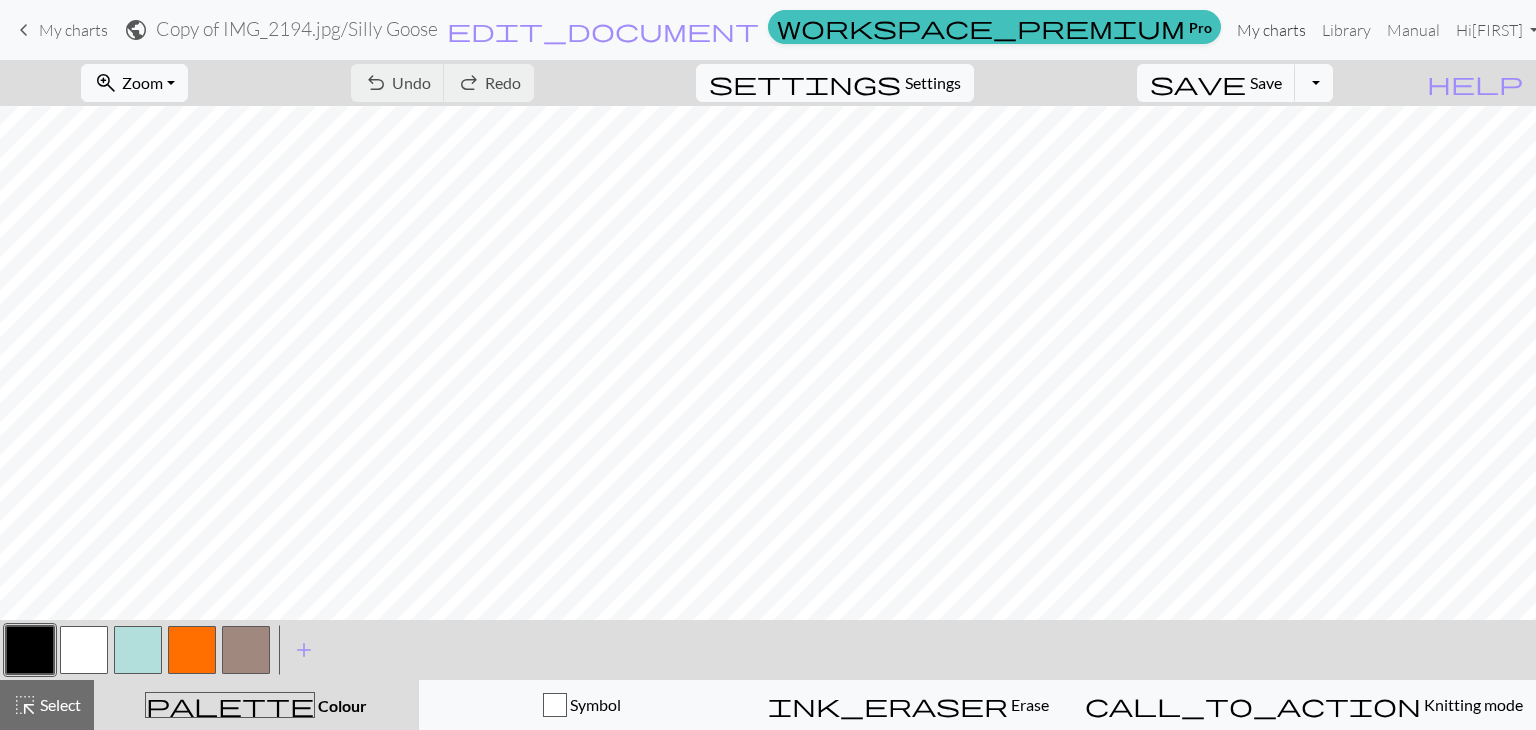 click on "My charts" at bounding box center (1271, 30) 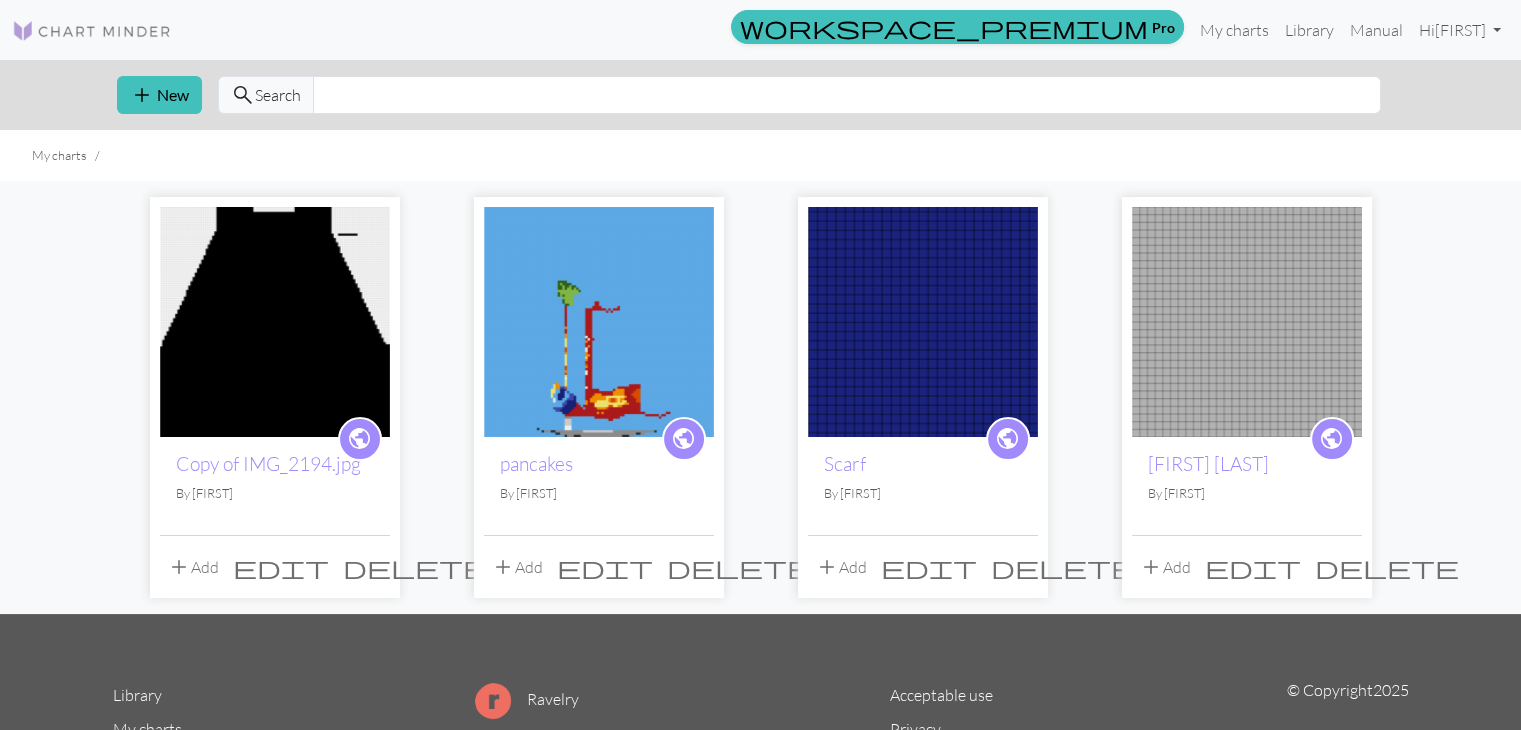 click on "delete" at bounding box center (415, 567) 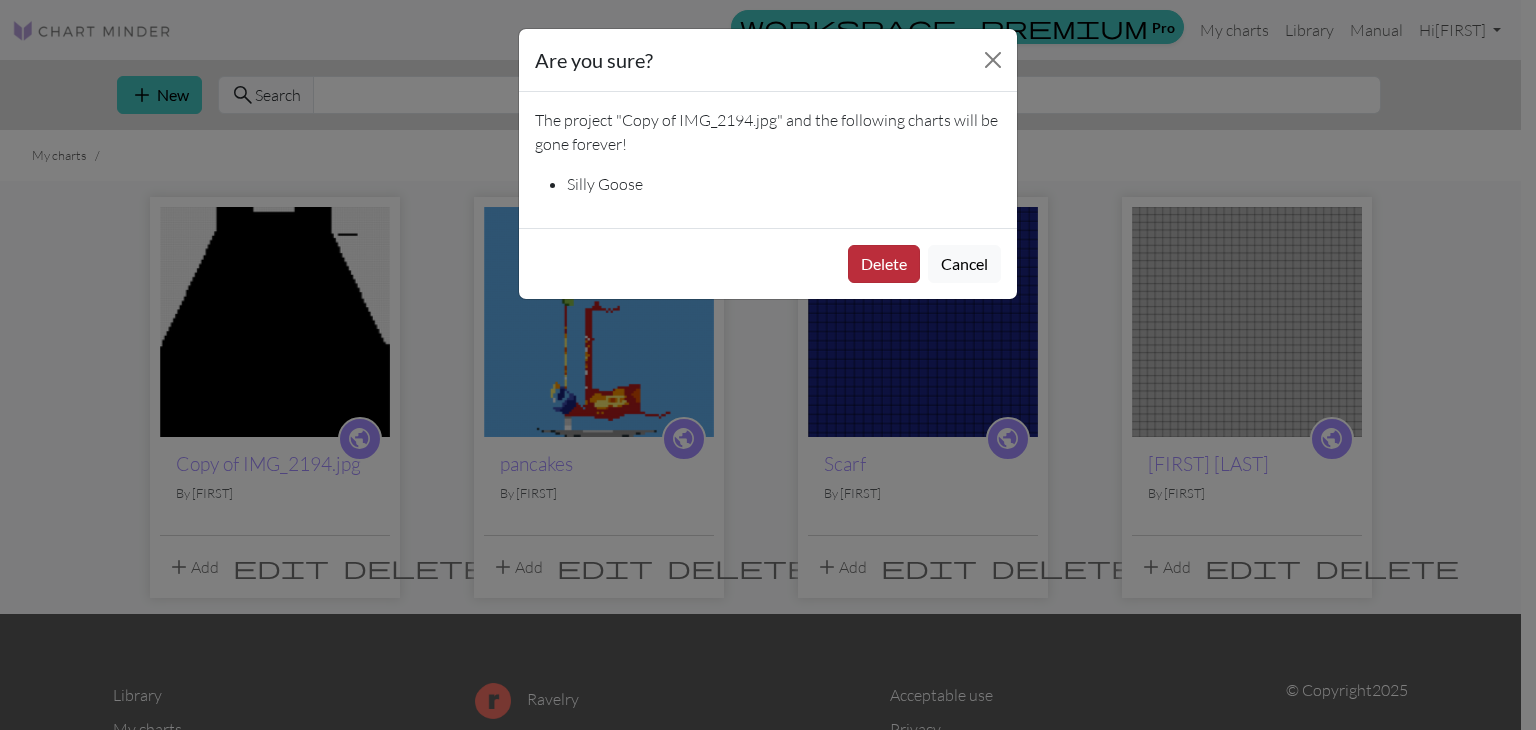 click on "Delete" at bounding box center (884, 264) 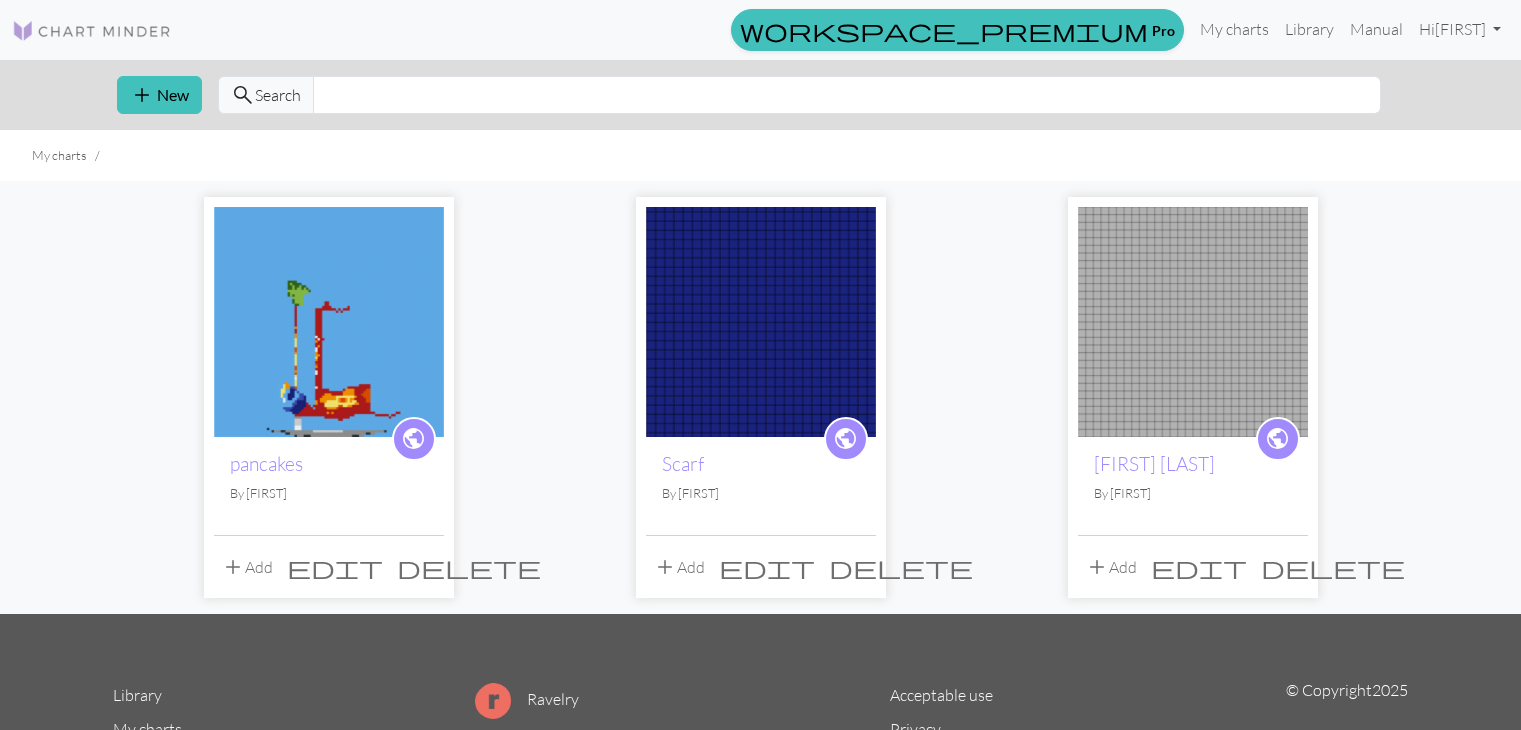 scroll, scrollTop: 0, scrollLeft: 0, axis: both 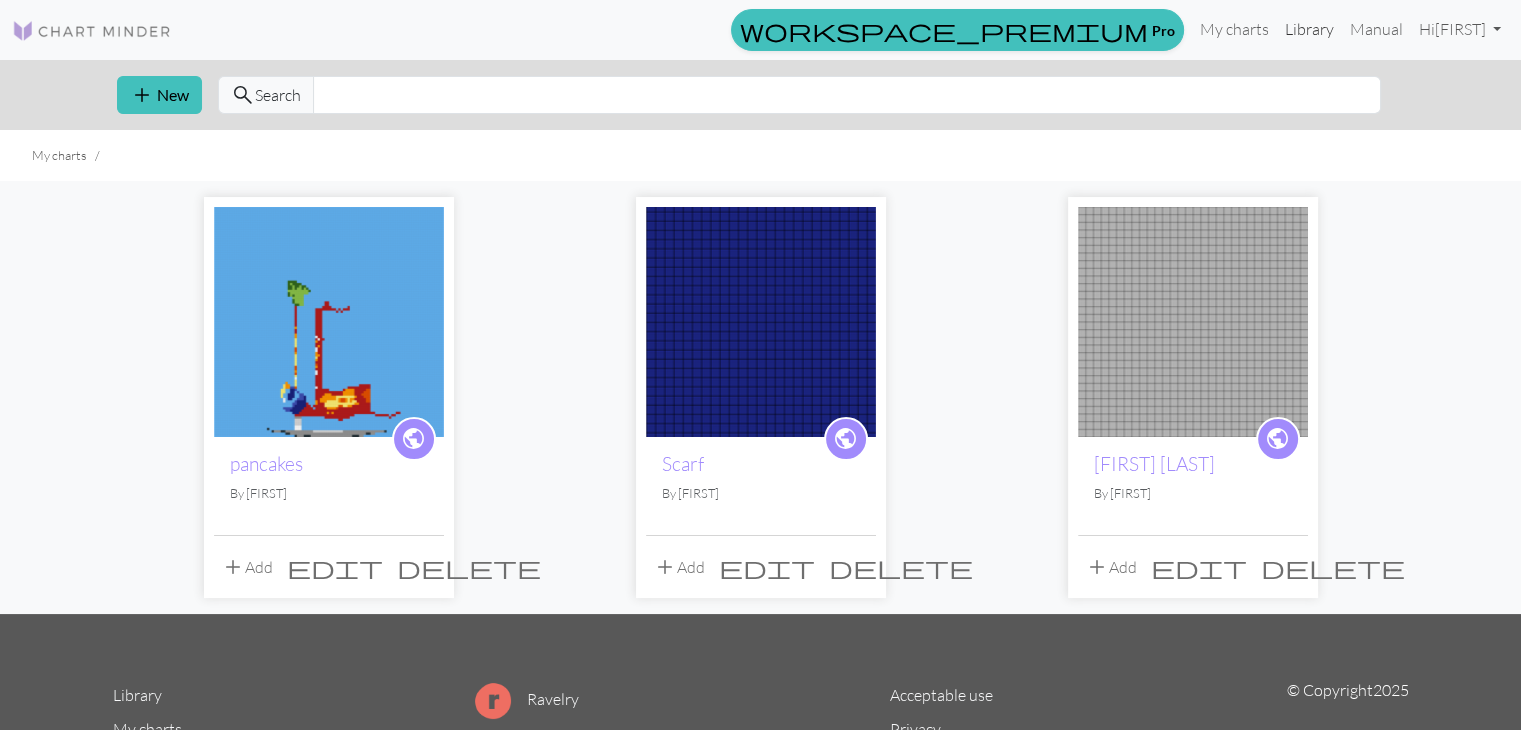 click on "Library" at bounding box center (1309, 29) 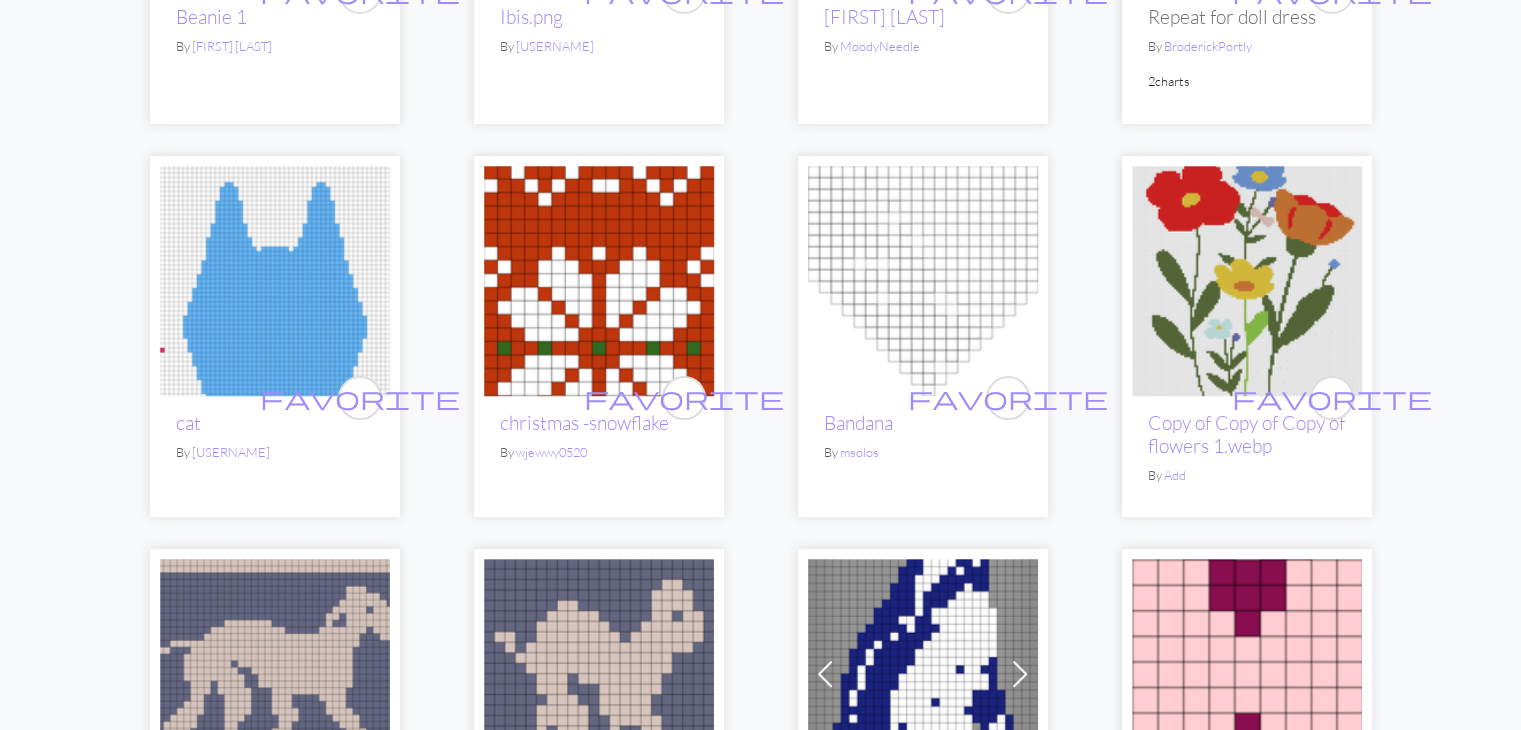 scroll, scrollTop: 0, scrollLeft: 0, axis: both 